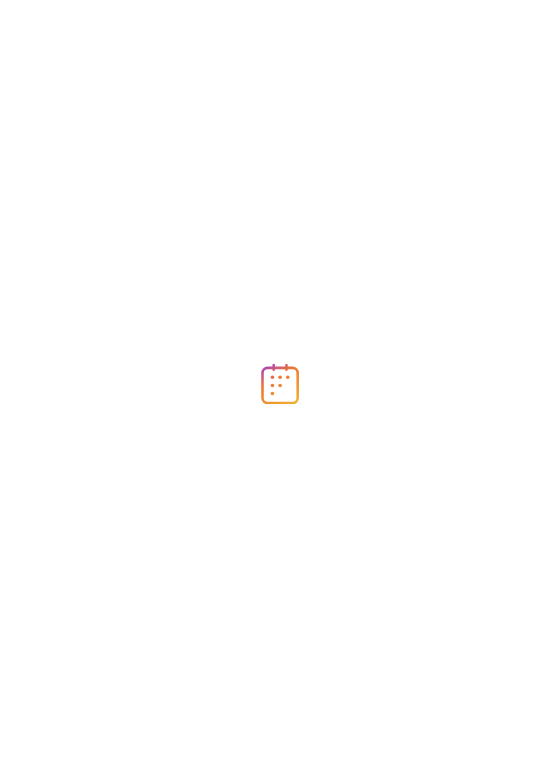 scroll, scrollTop: 0, scrollLeft: 0, axis: both 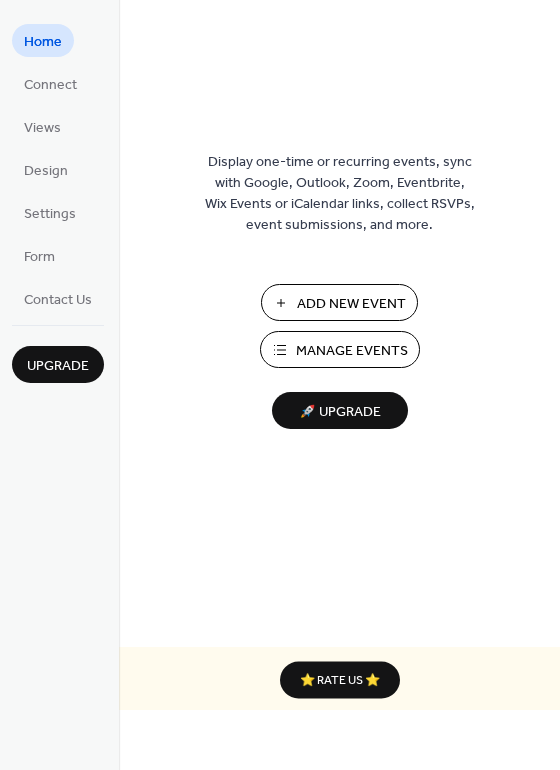 click on "Add New Event" at bounding box center [339, 302] 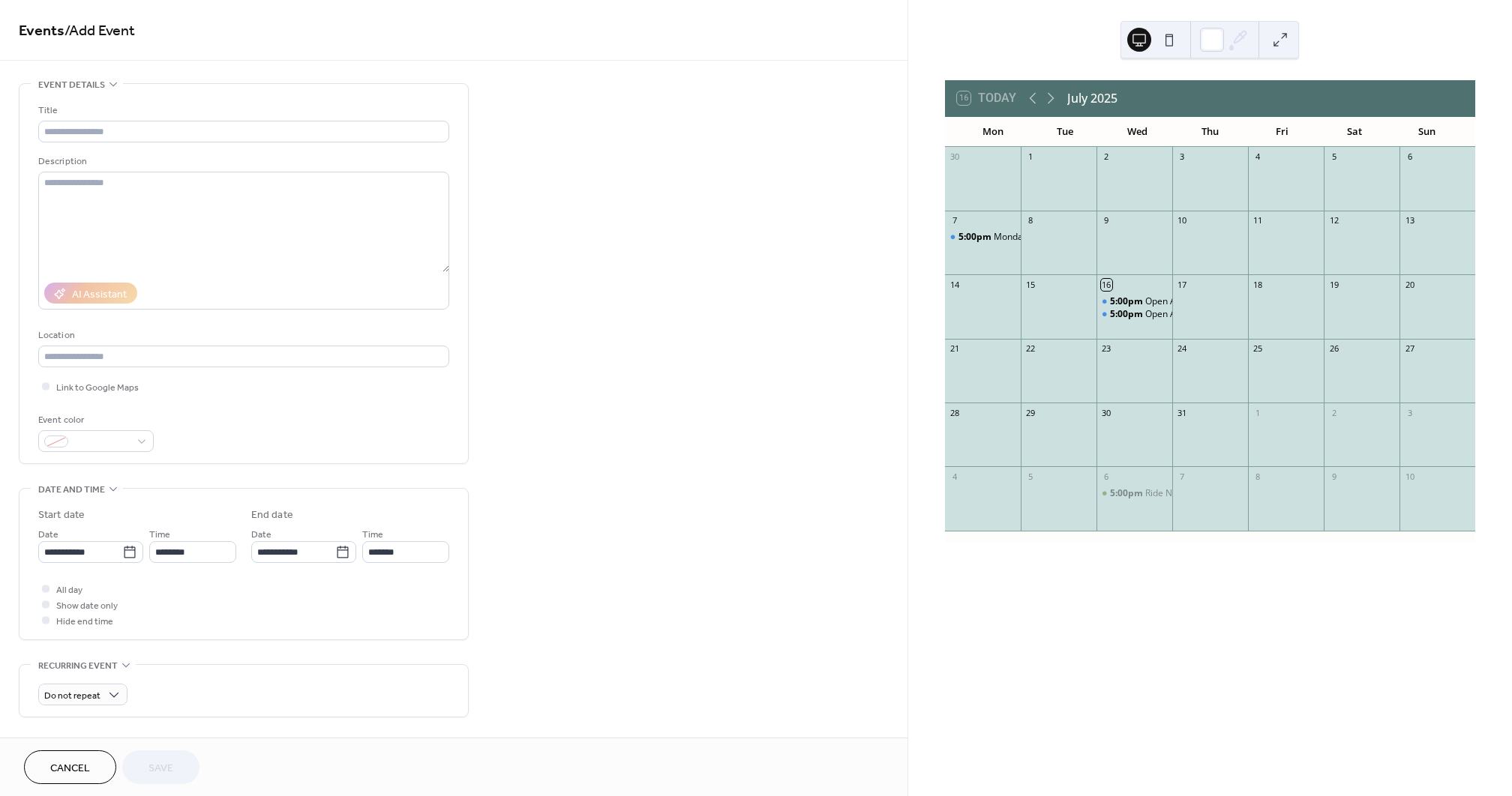 scroll, scrollTop: 0, scrollLeft: 0, axis: both 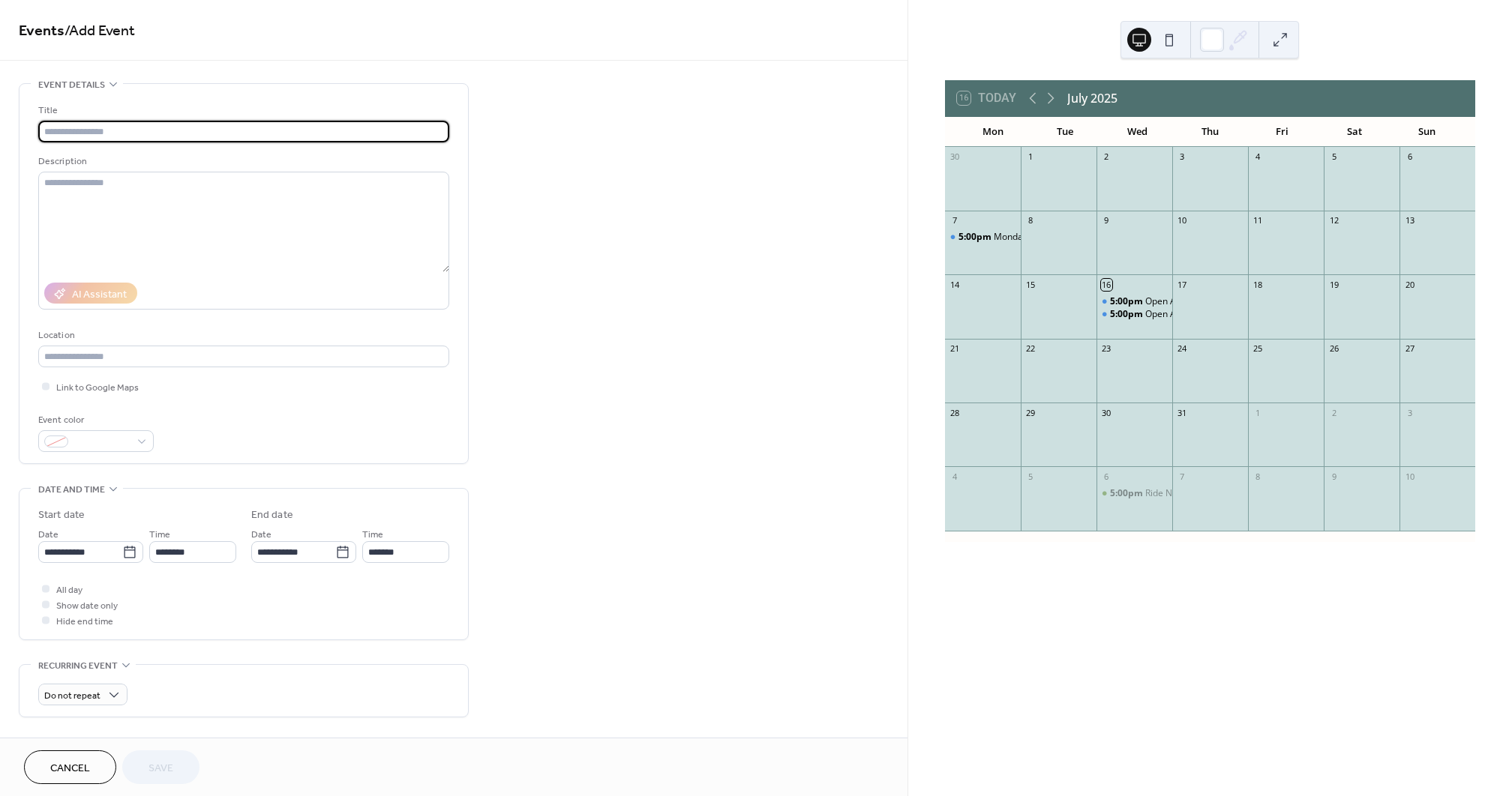 click at bounding box center (244, 131) 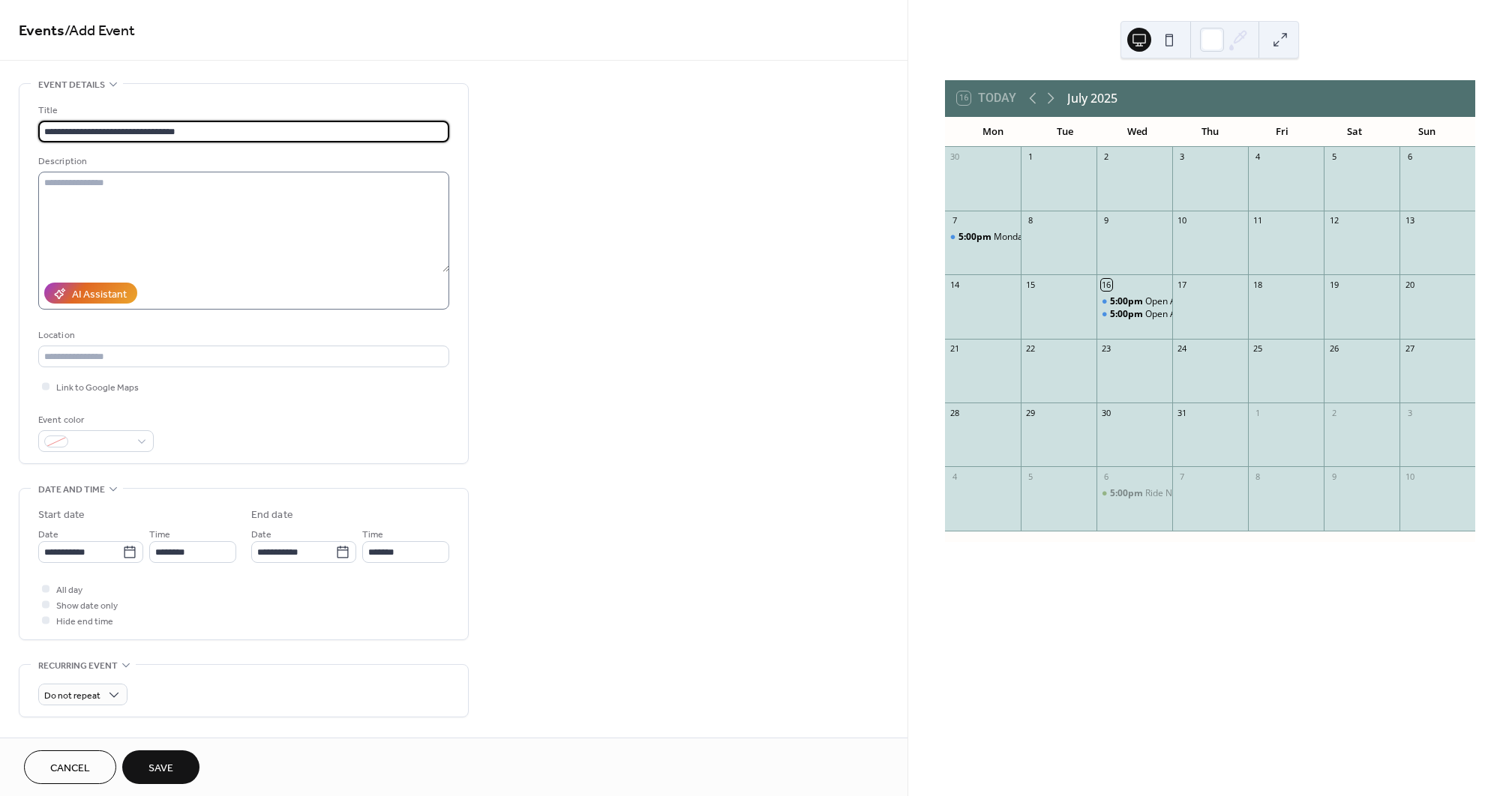 type on "**********" 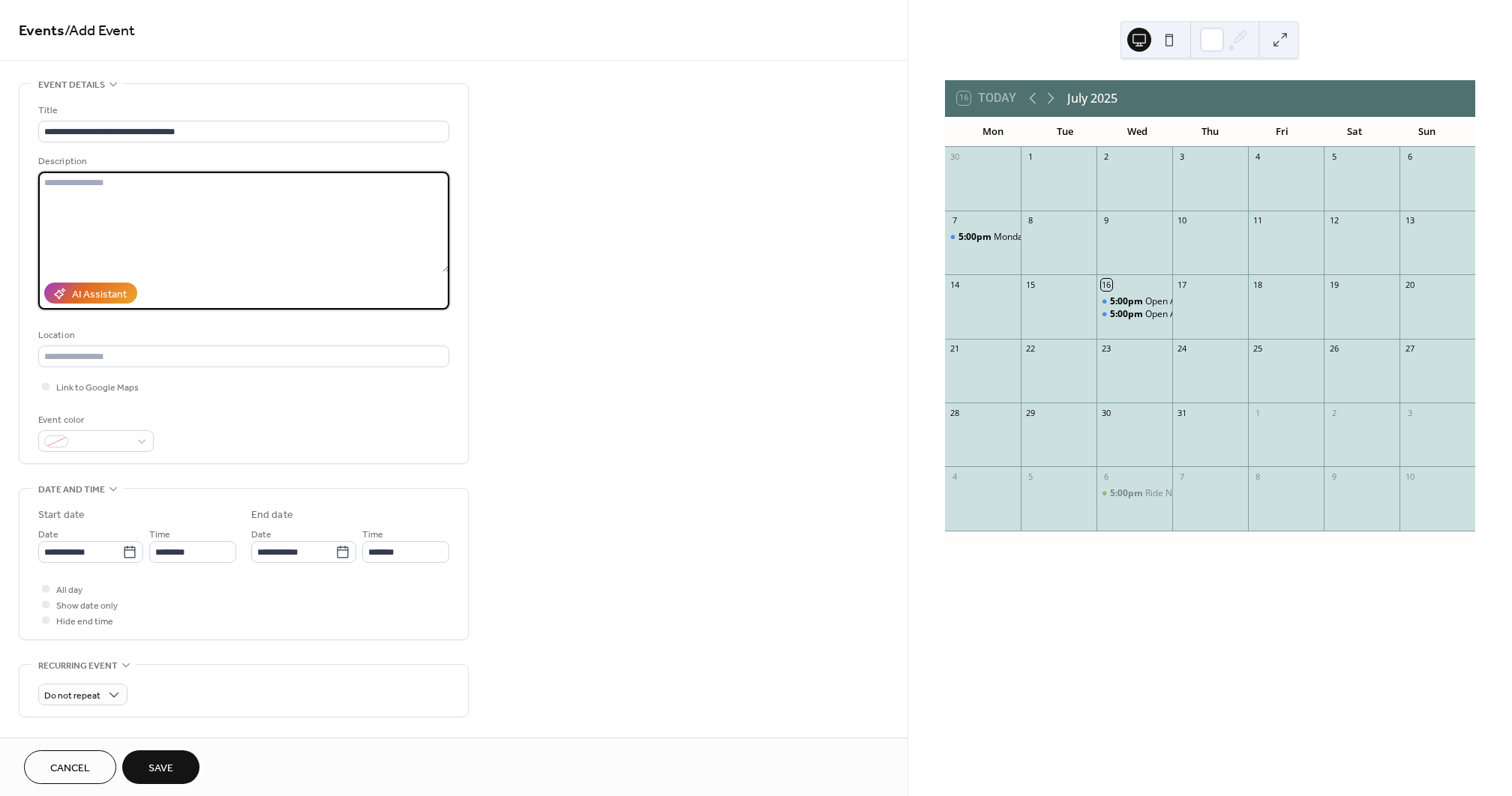 click at bounding box center [244, 222] 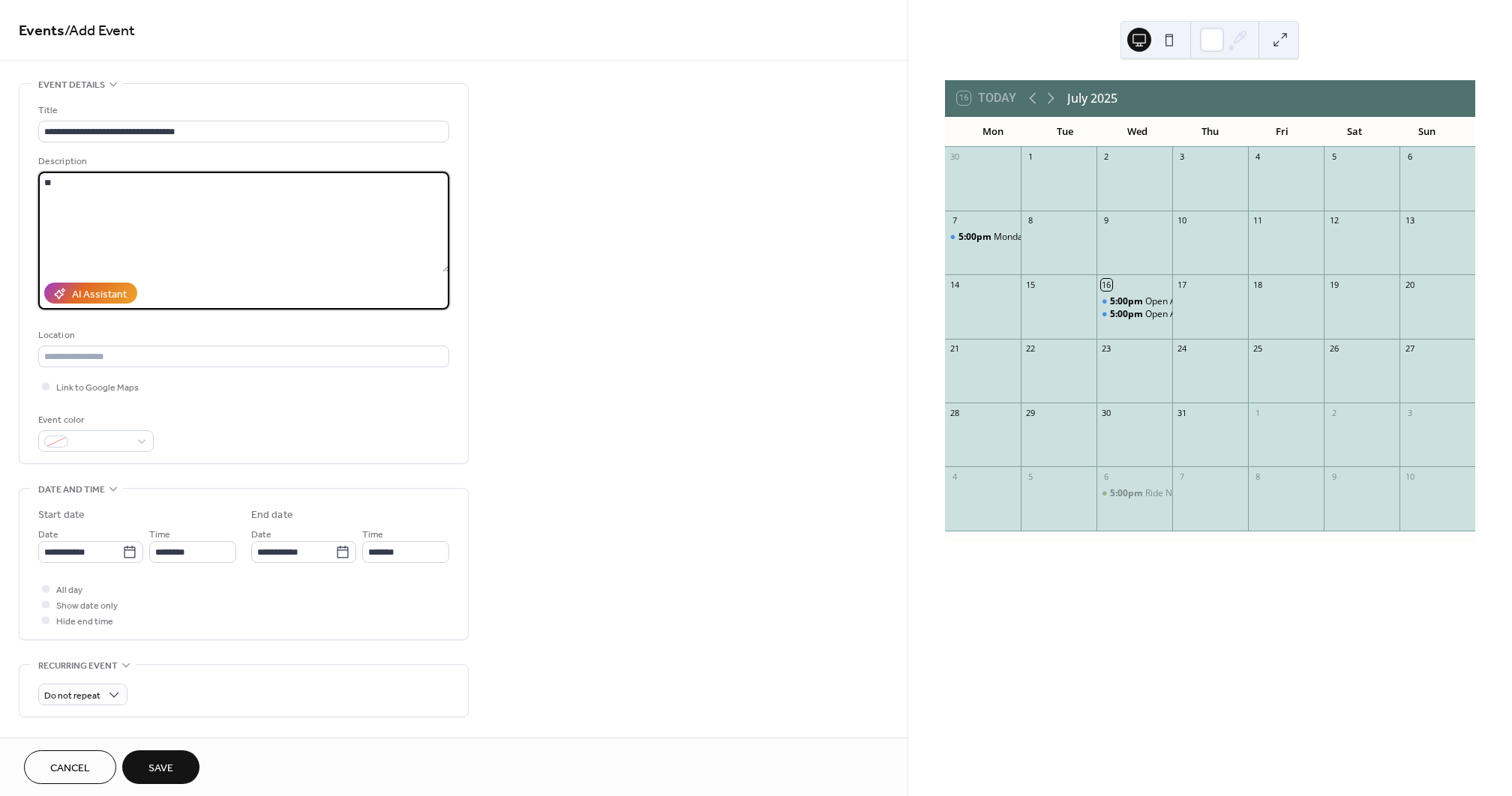 type on "*" 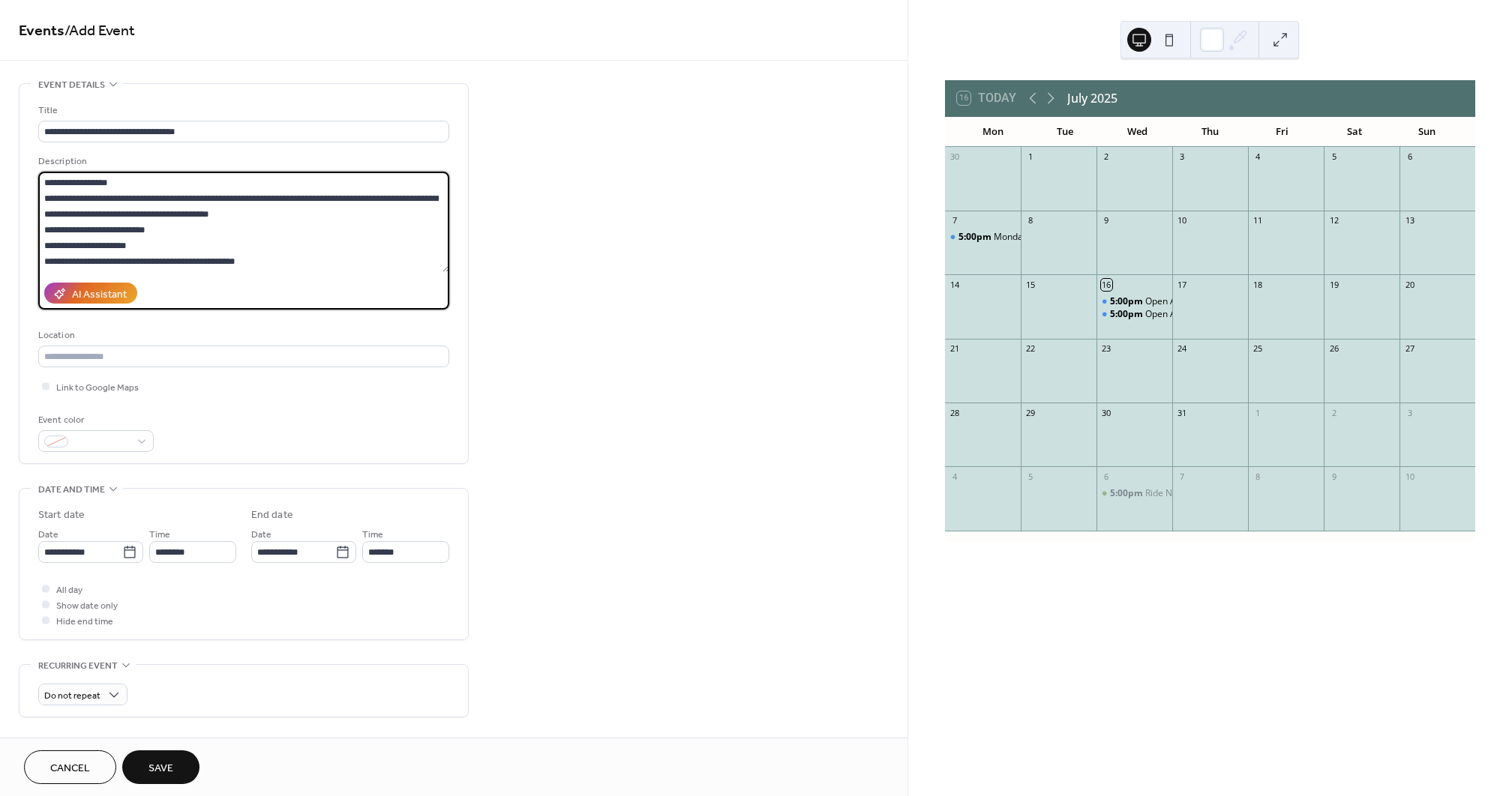 scroll, scrollTop: 47, scrollLeft: 0, axis: vertical 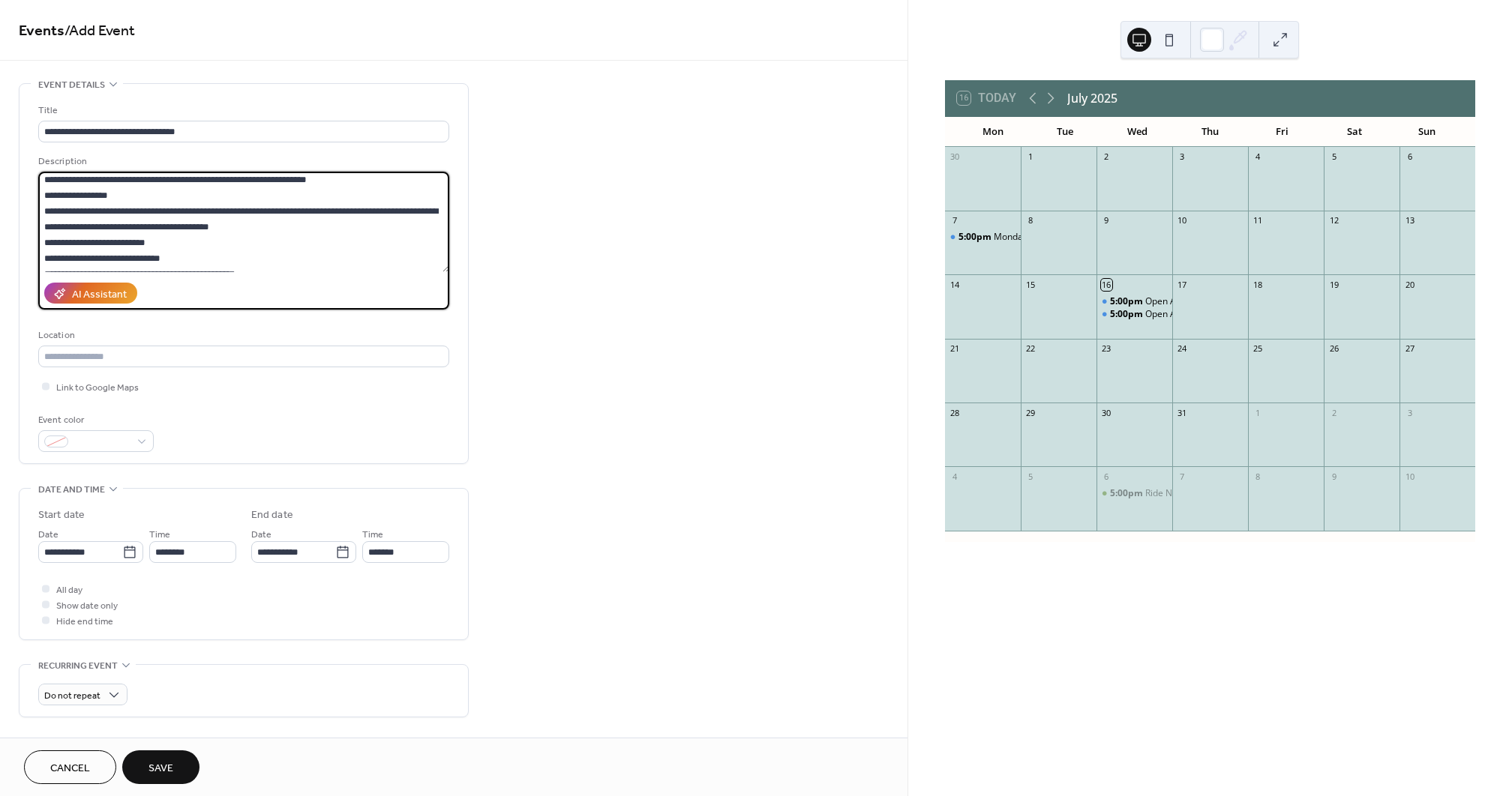 click on "**********" at bounding box center (244, 222) 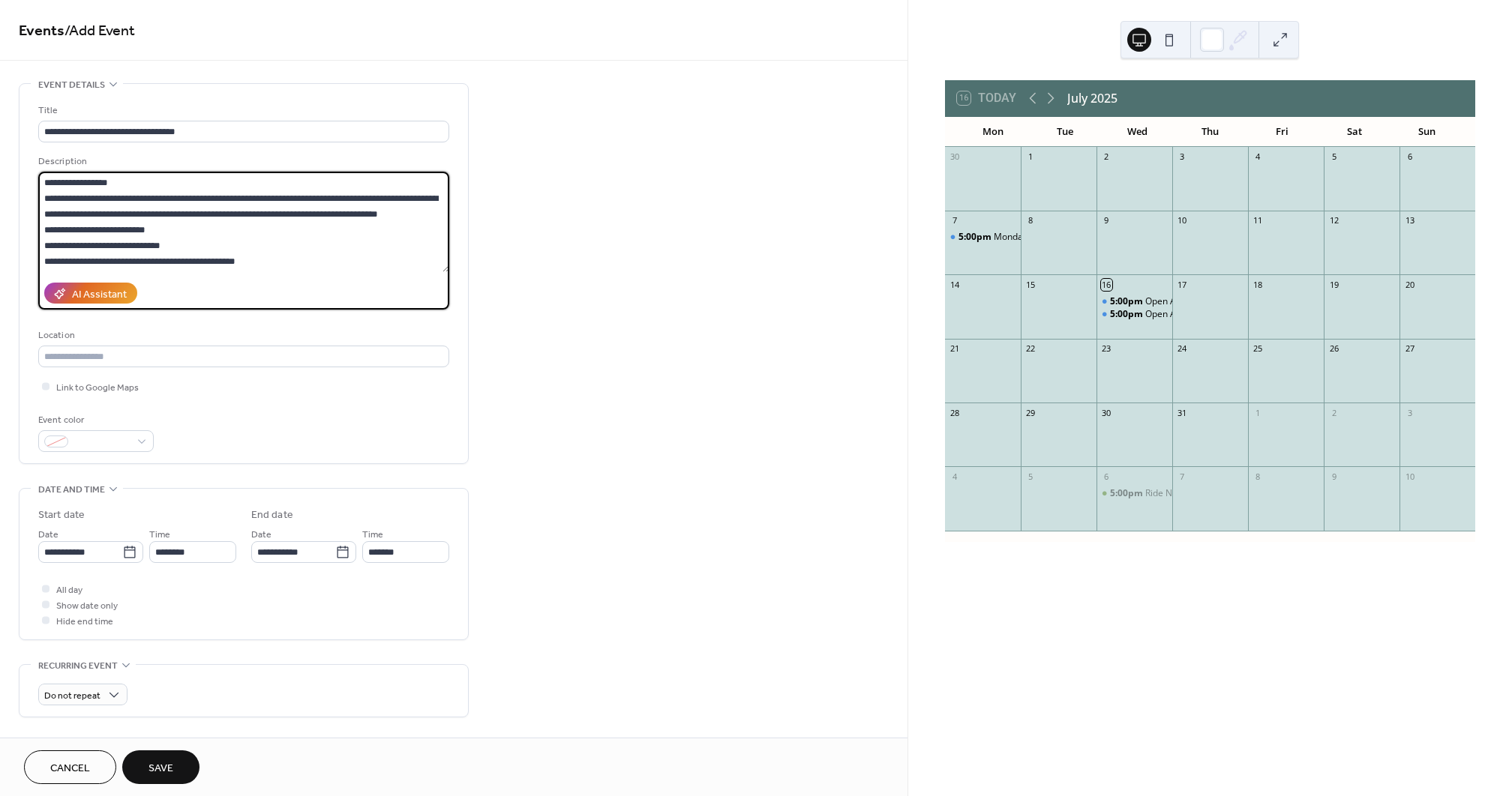scroll, scrollTop: 47, scrollLeft: 0, axis: vertical 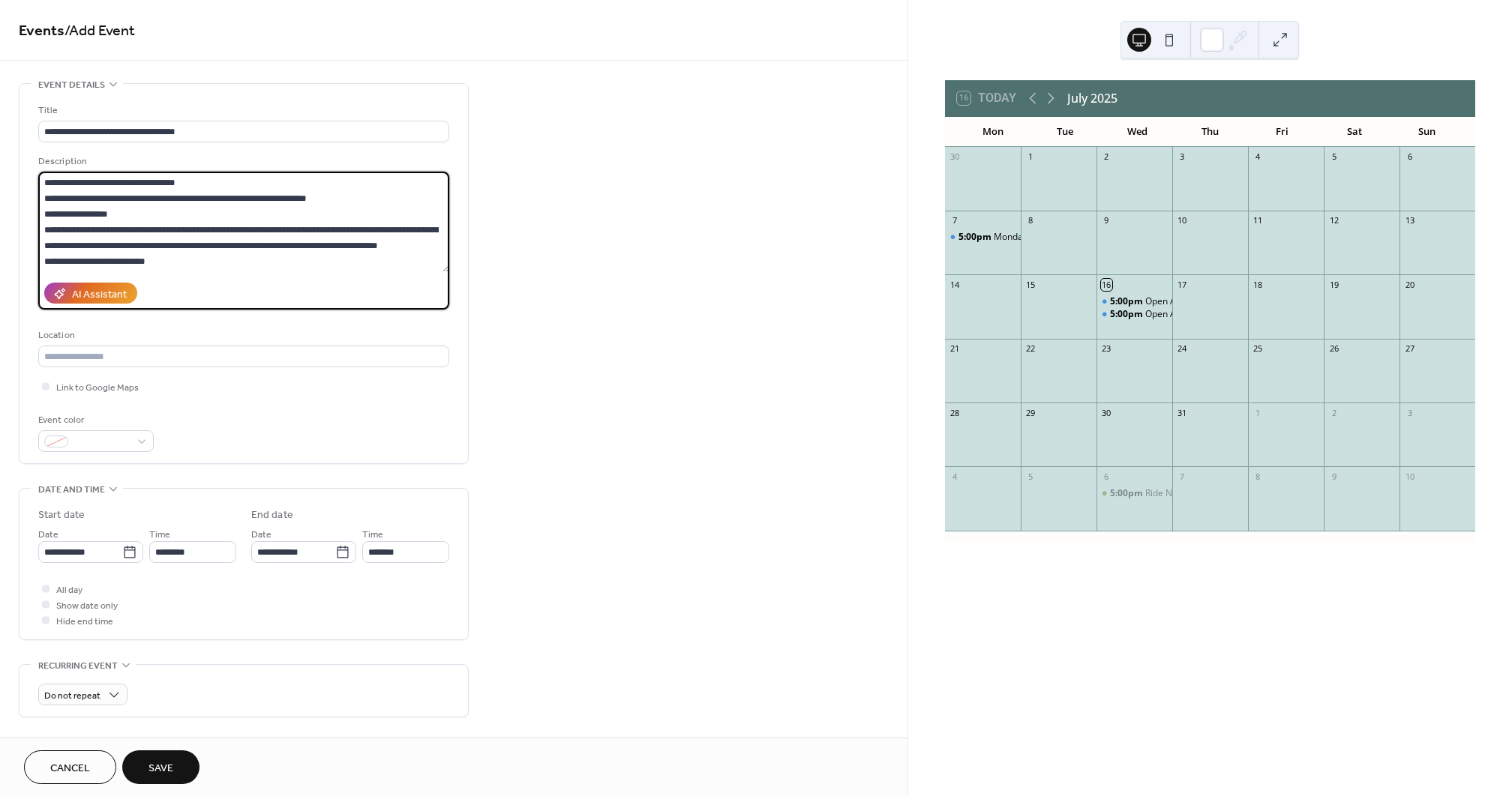 drag, startPoint x: 248, startPoint y: 247, endPoint x: 33, endPoint y: 155, distance: 233.85679 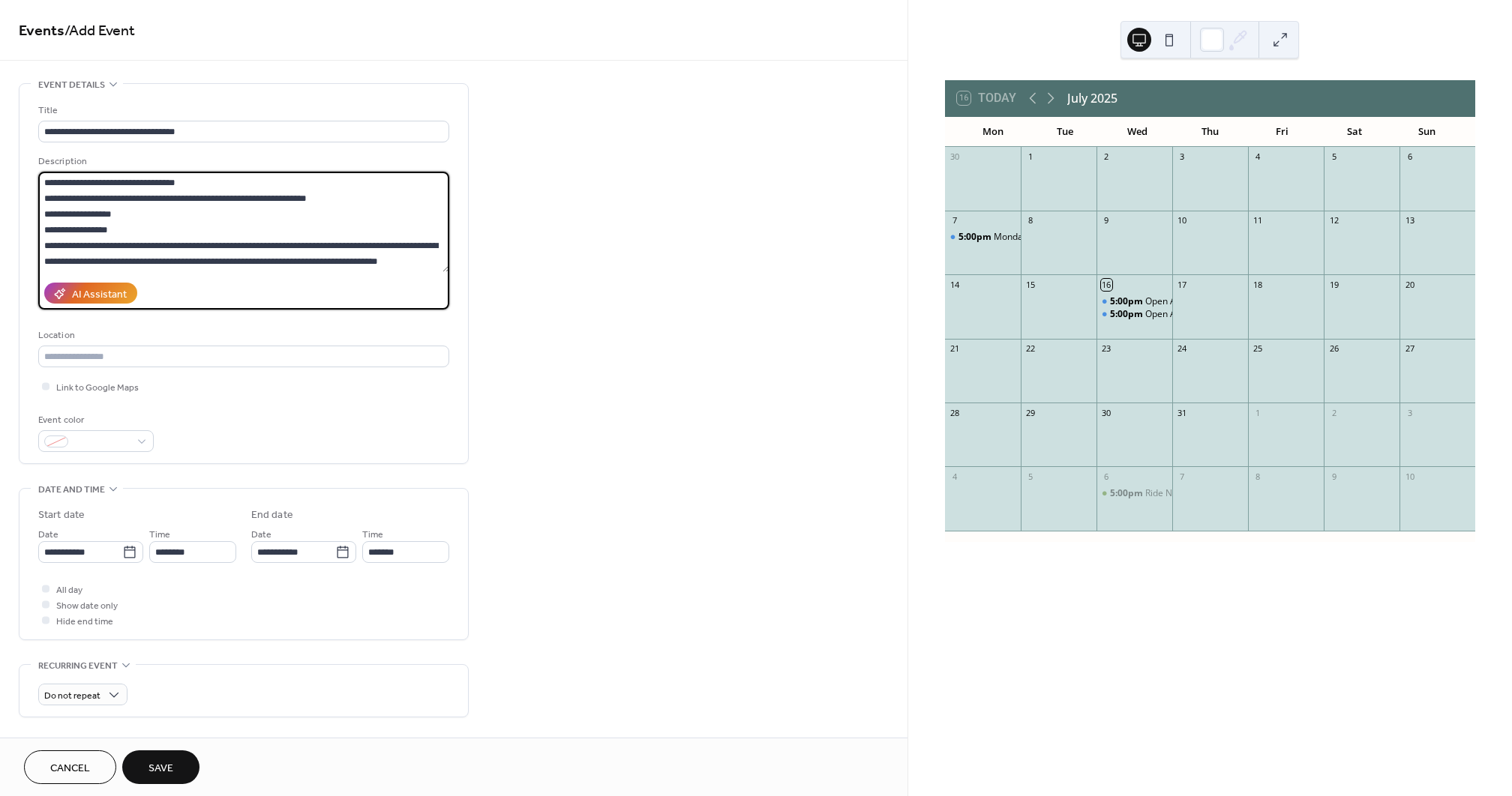 click on "**********" at bounding box center (244, 222) 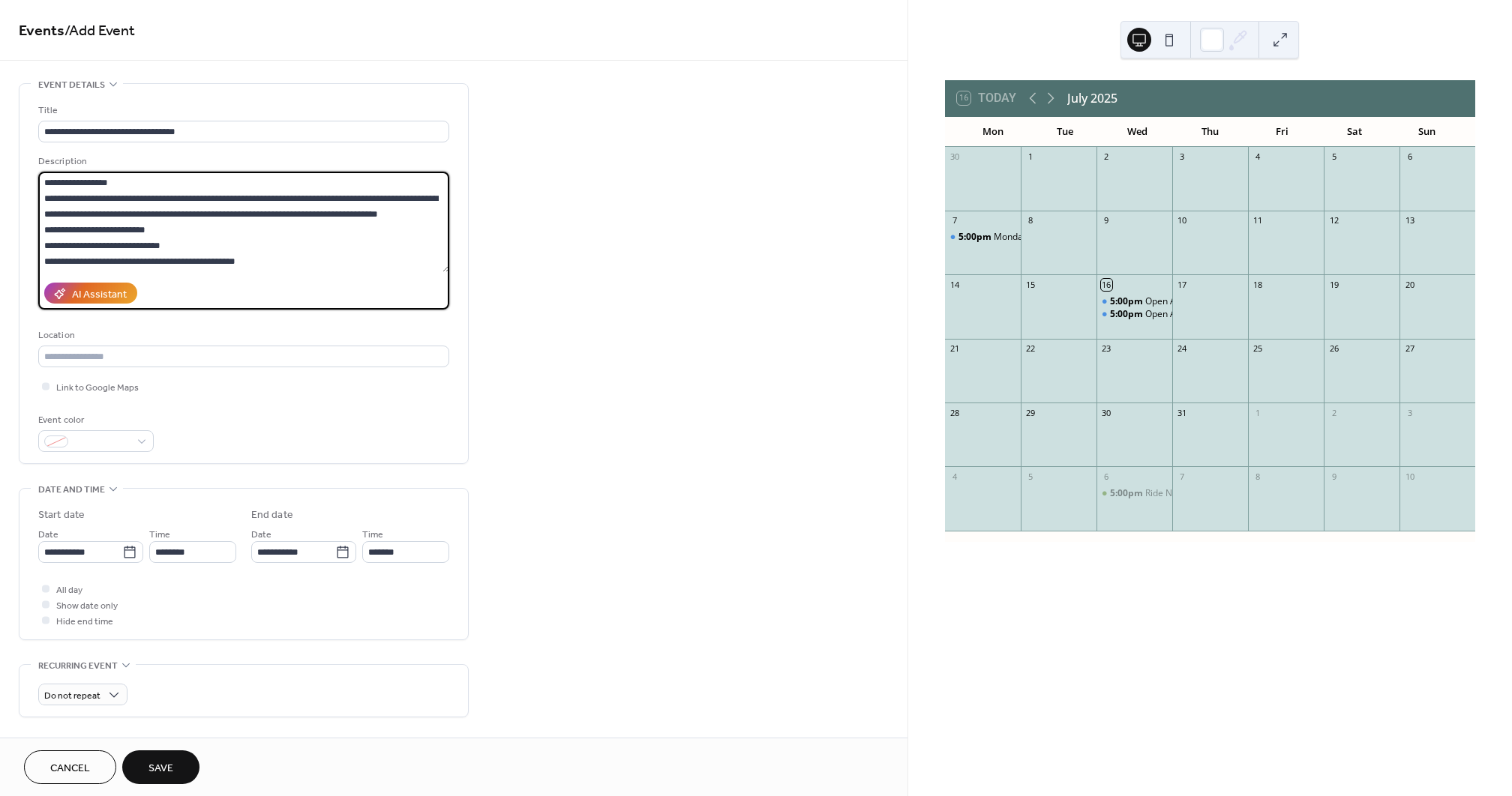 scroll, scrollTop: 63, scrollLeft: 0, axis: vertical 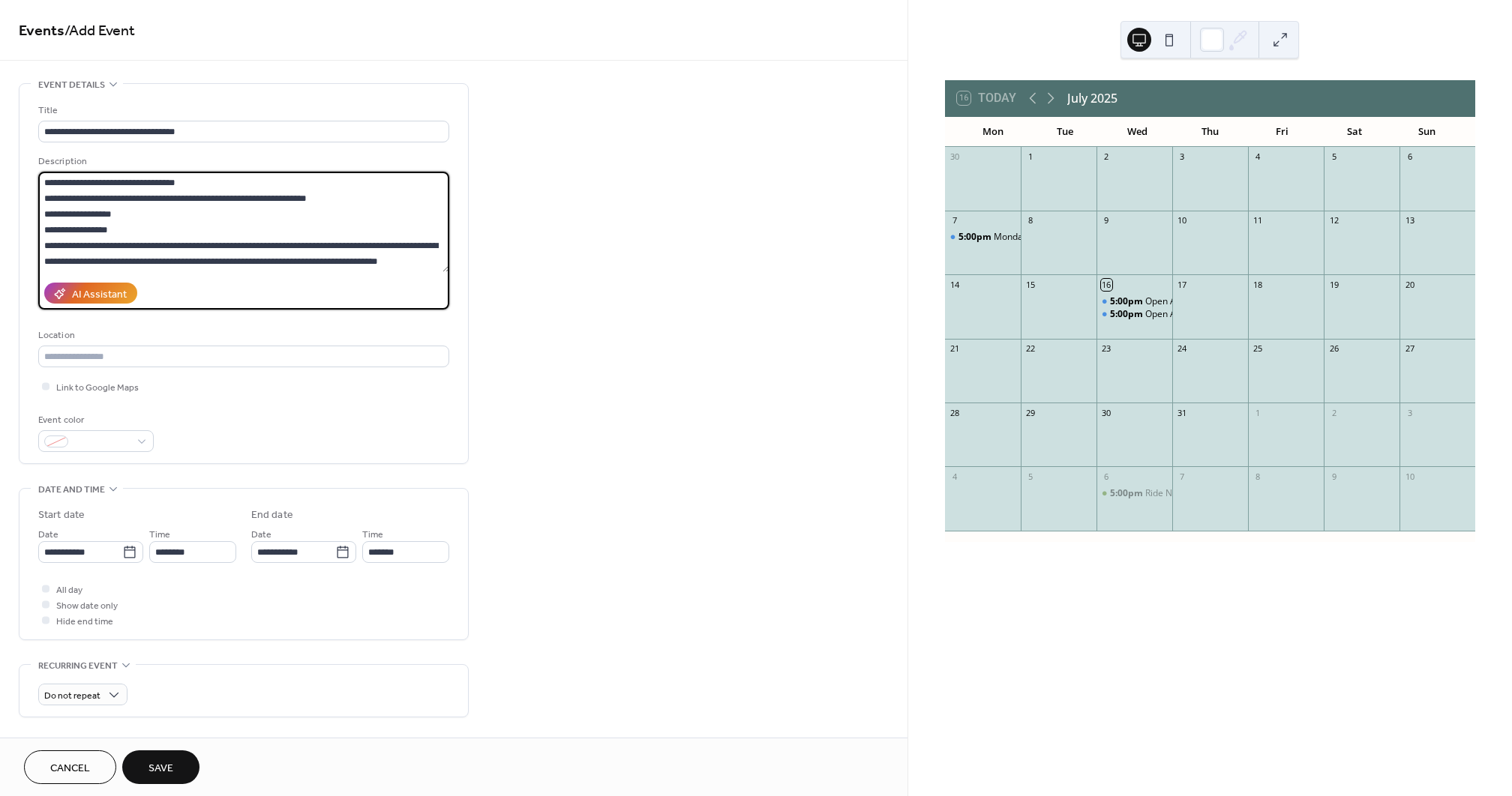 drag, startPoint x: 256, startPoint y: 248, endPoint x: 27, endPoint y: 160, distance: 245.32631 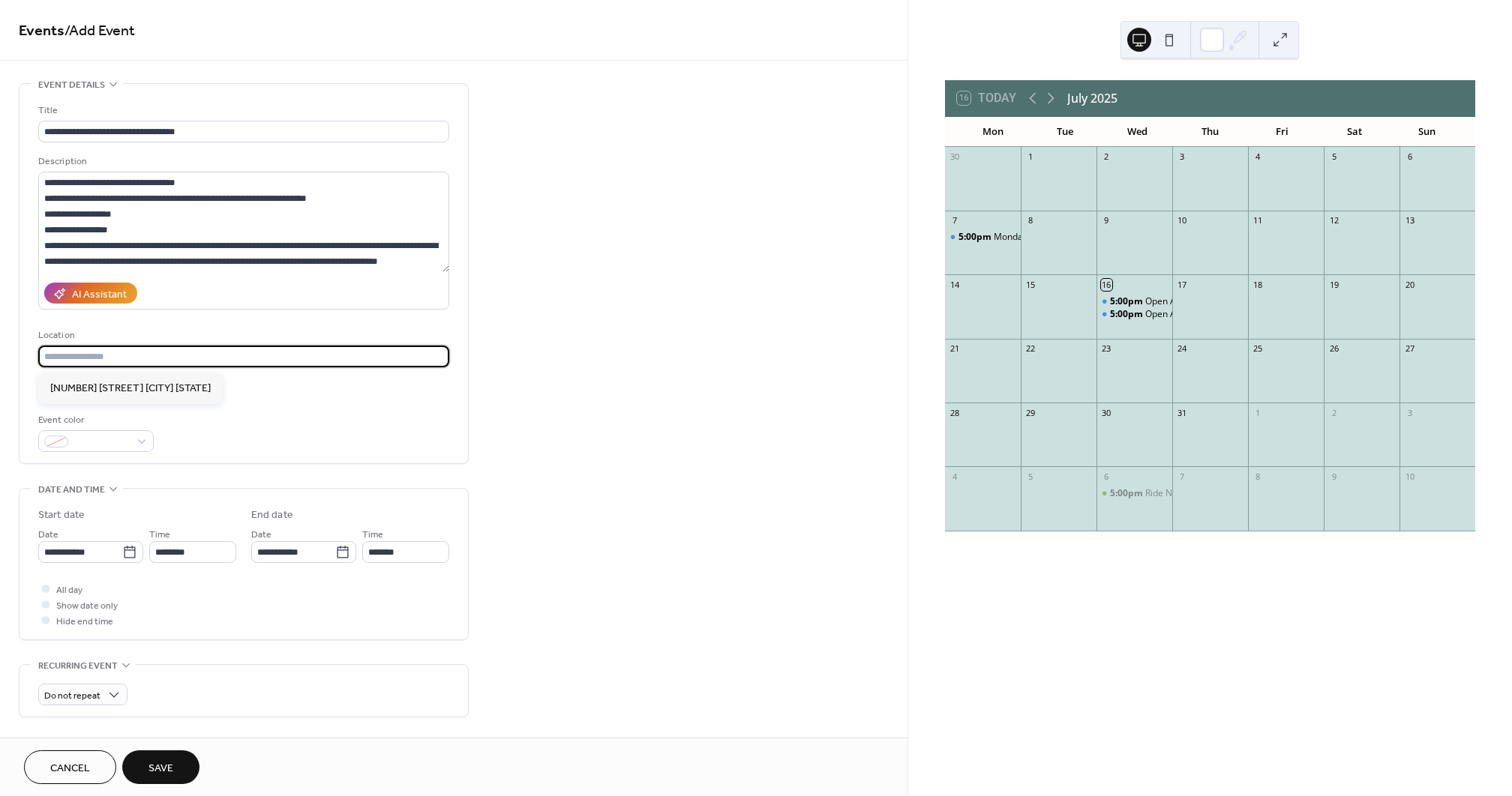 click at bounding box center [244, 356] 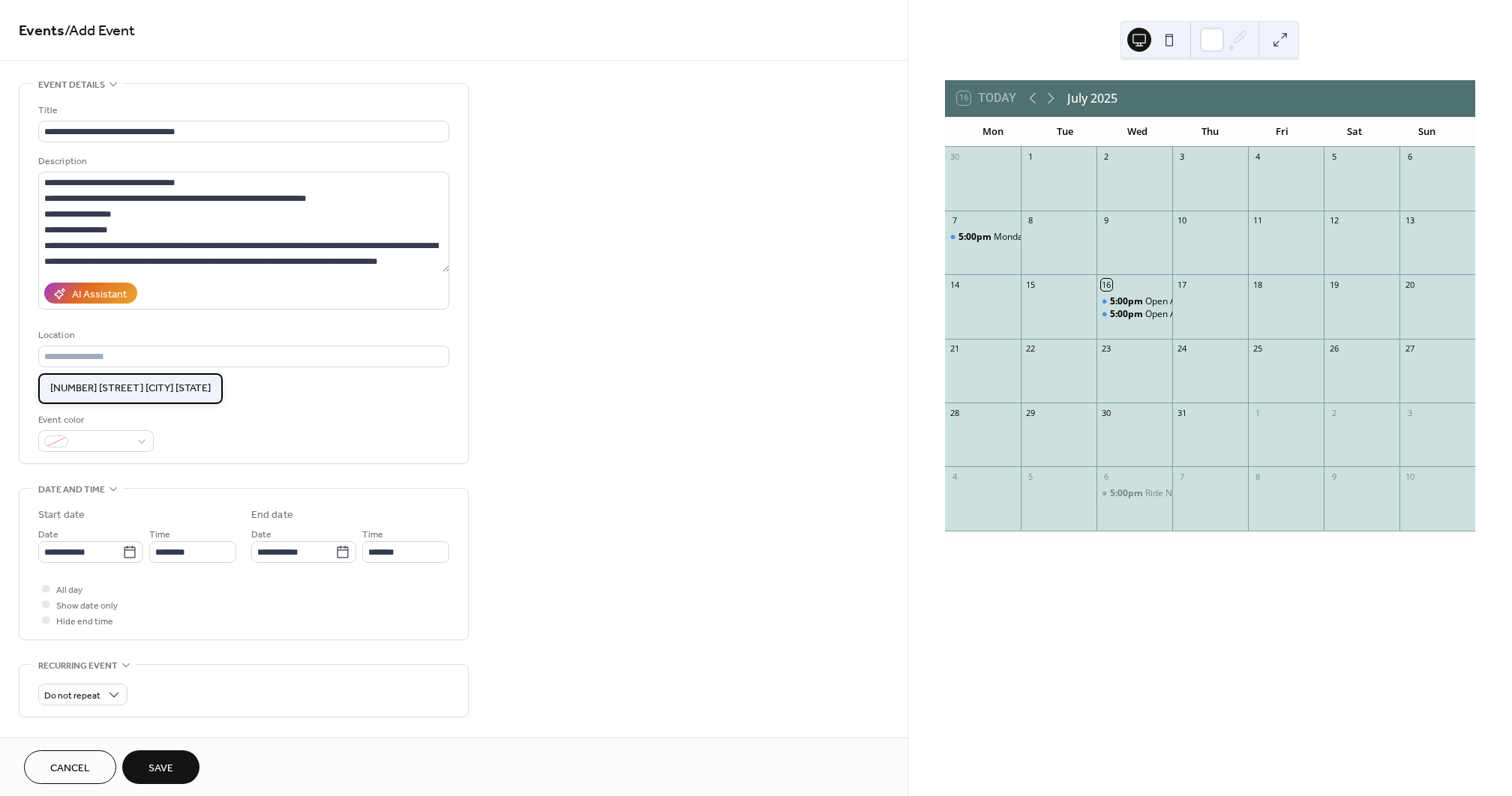 click on "[NUMBER] [STREET] [CITY] [STATE]" at bounding box center (130, 388) 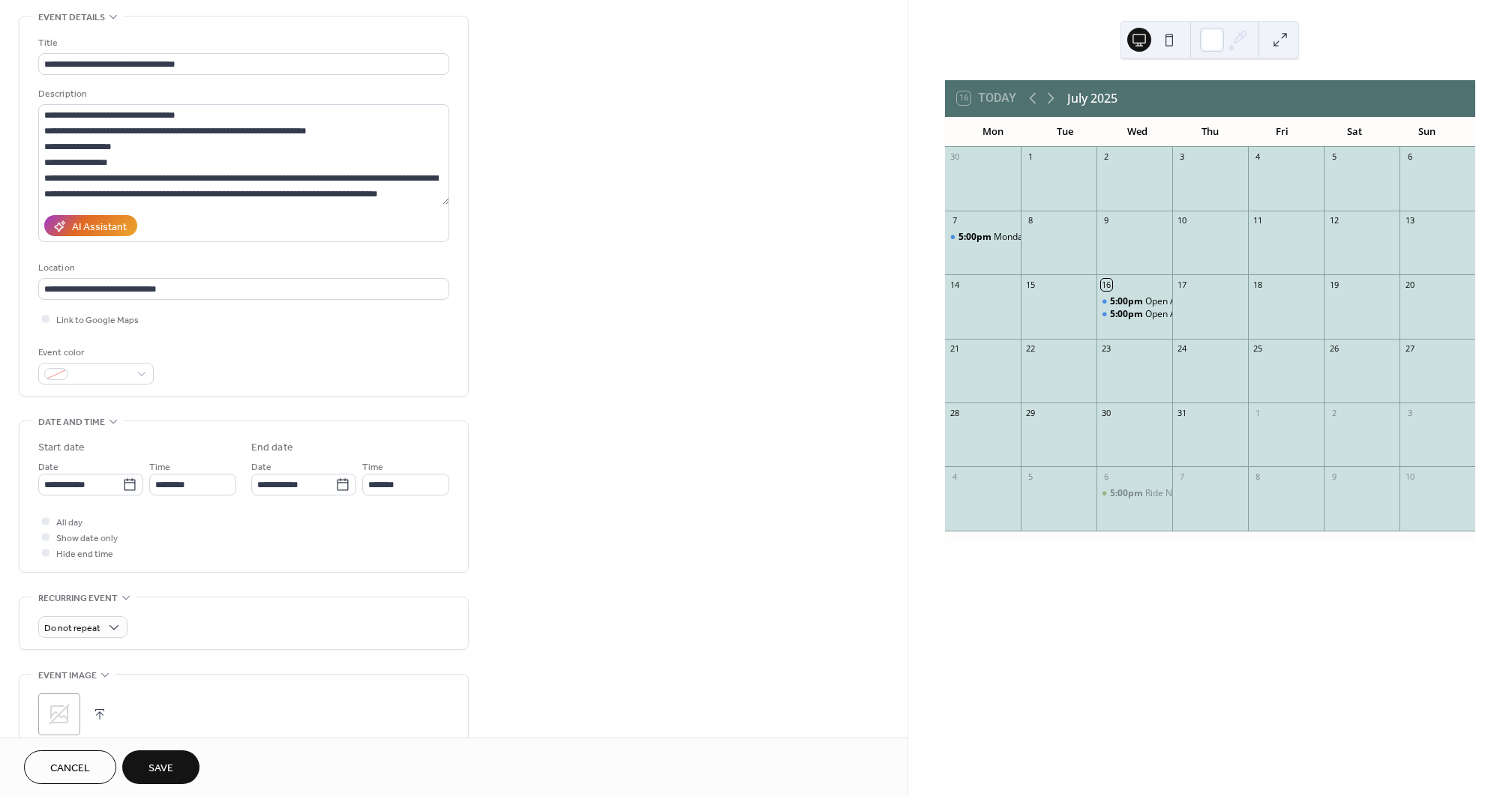 scroll, scrollTop: 94, scrollLeft: 0, axis: vertical 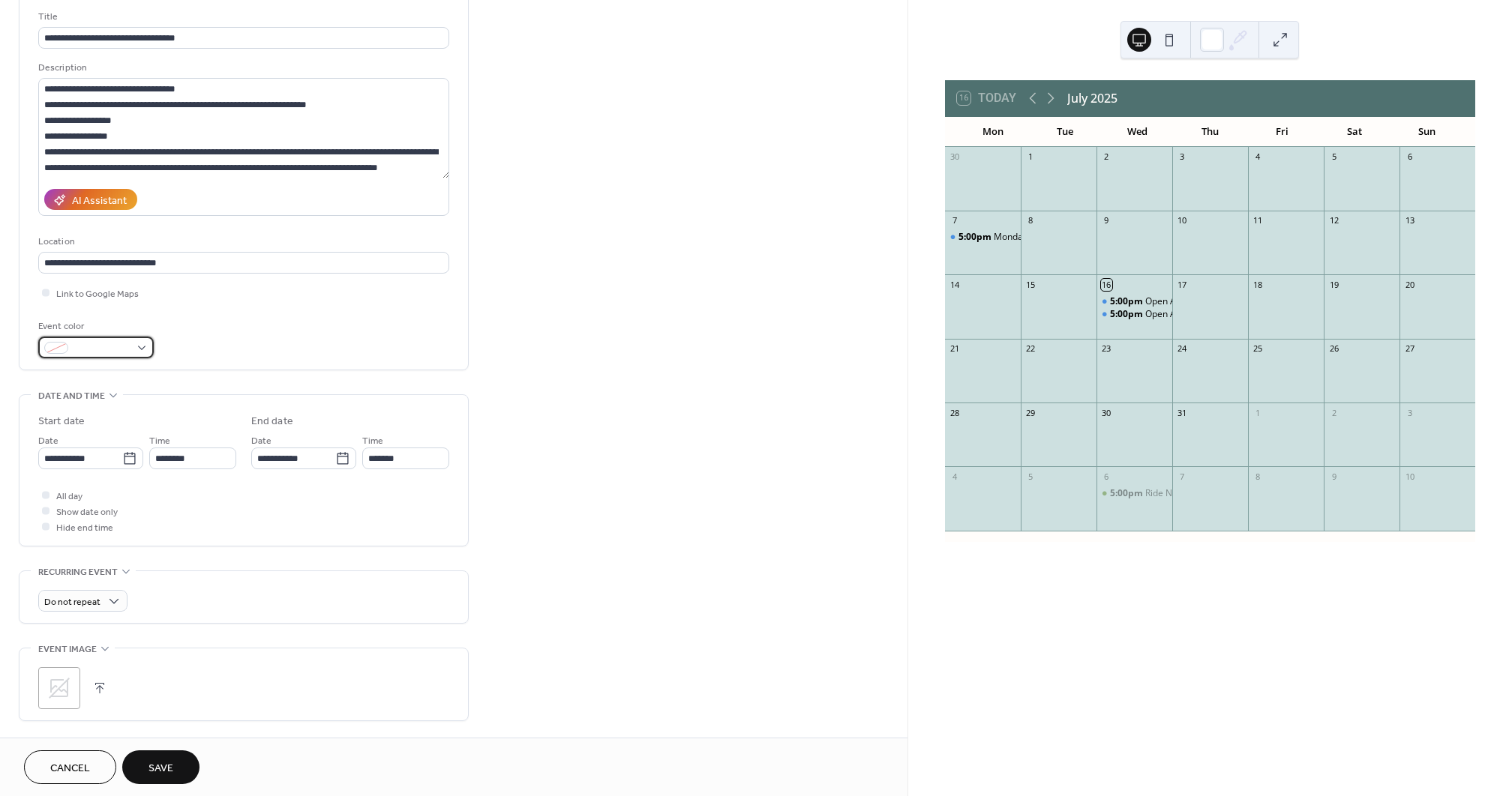 click at bounding box center (96, 347) 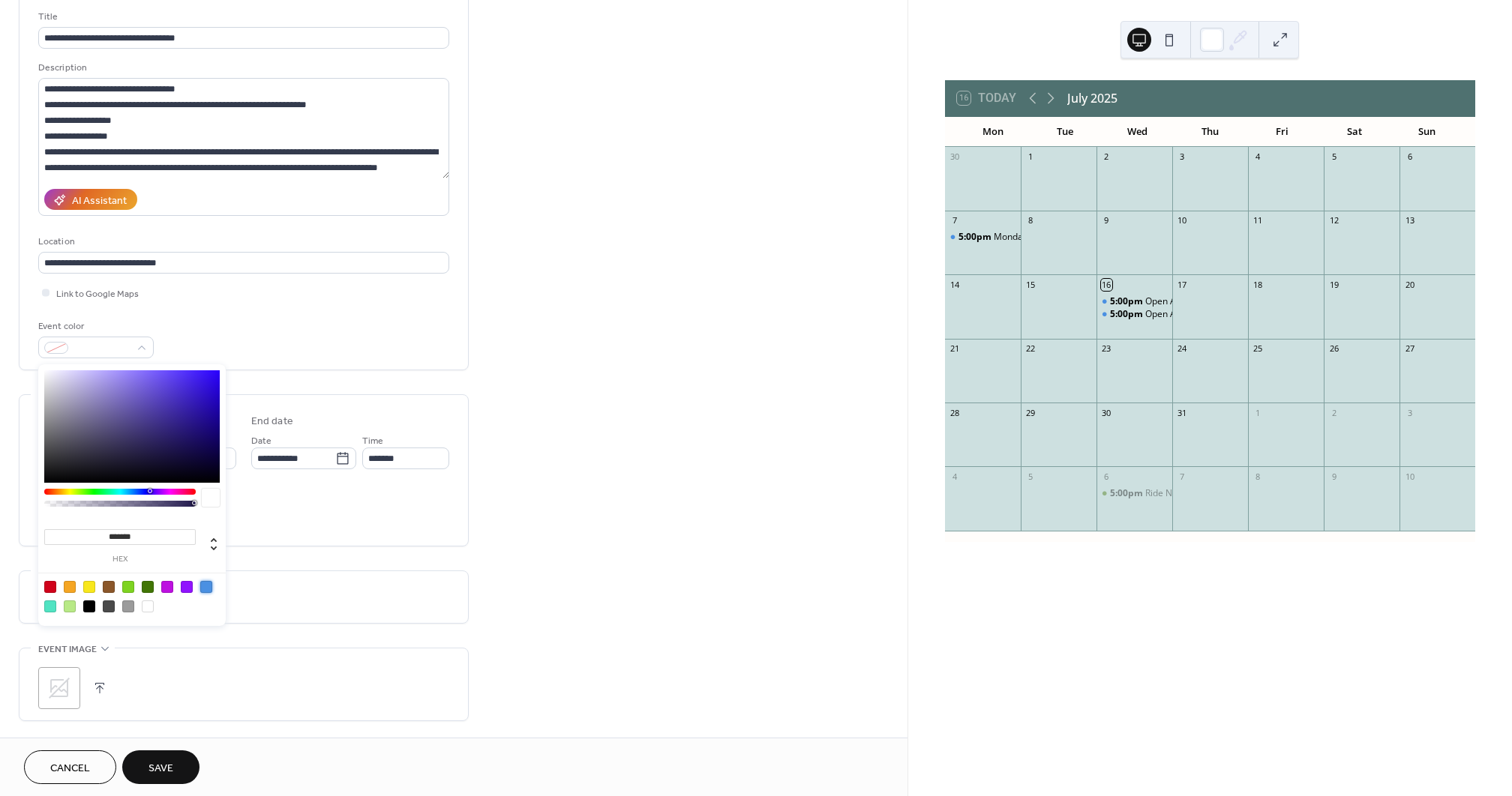 click at bounding box center [206, 587] 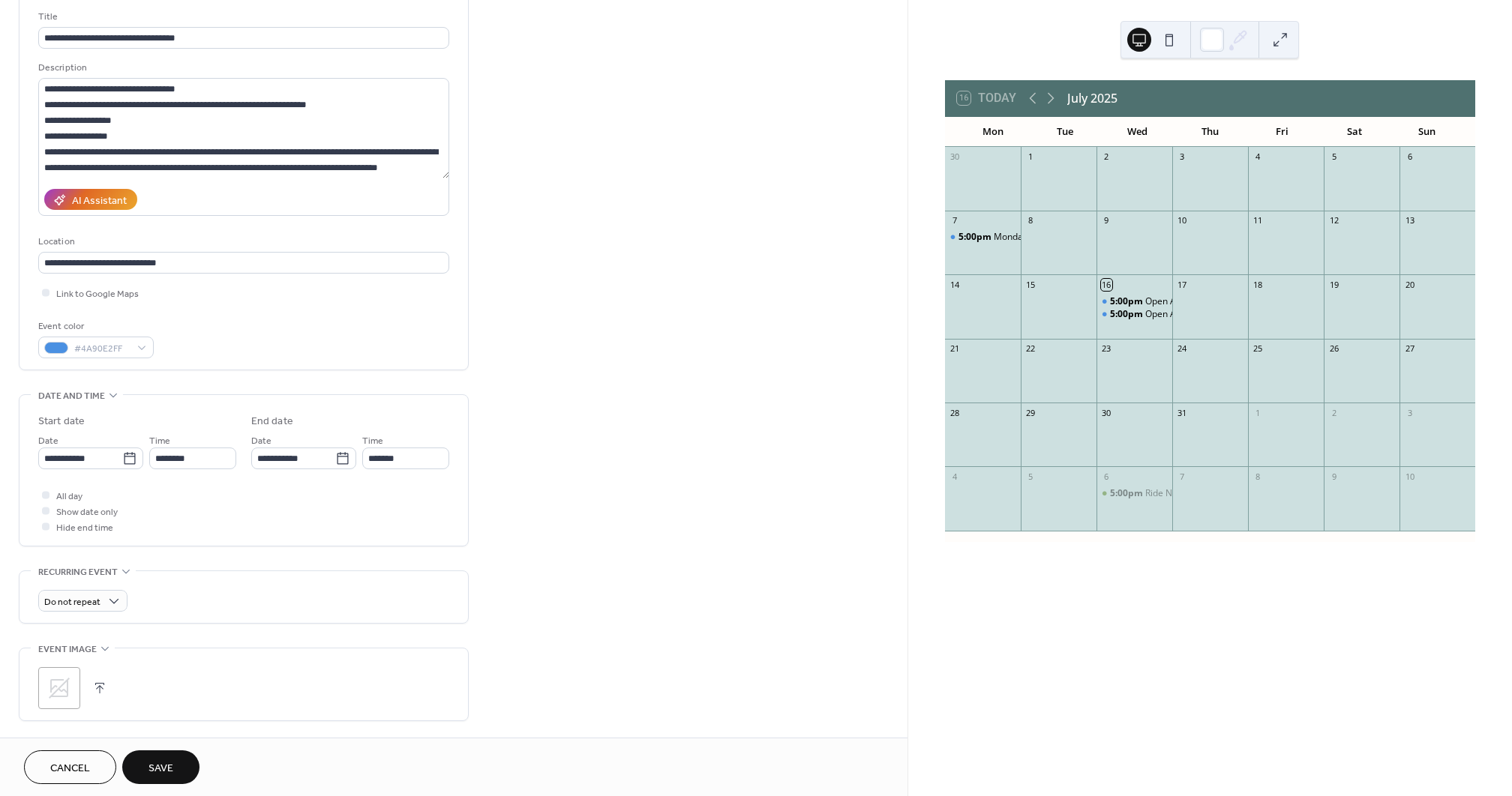 click on "All day Show date only Hide end time" at bounding box center (244, 510) 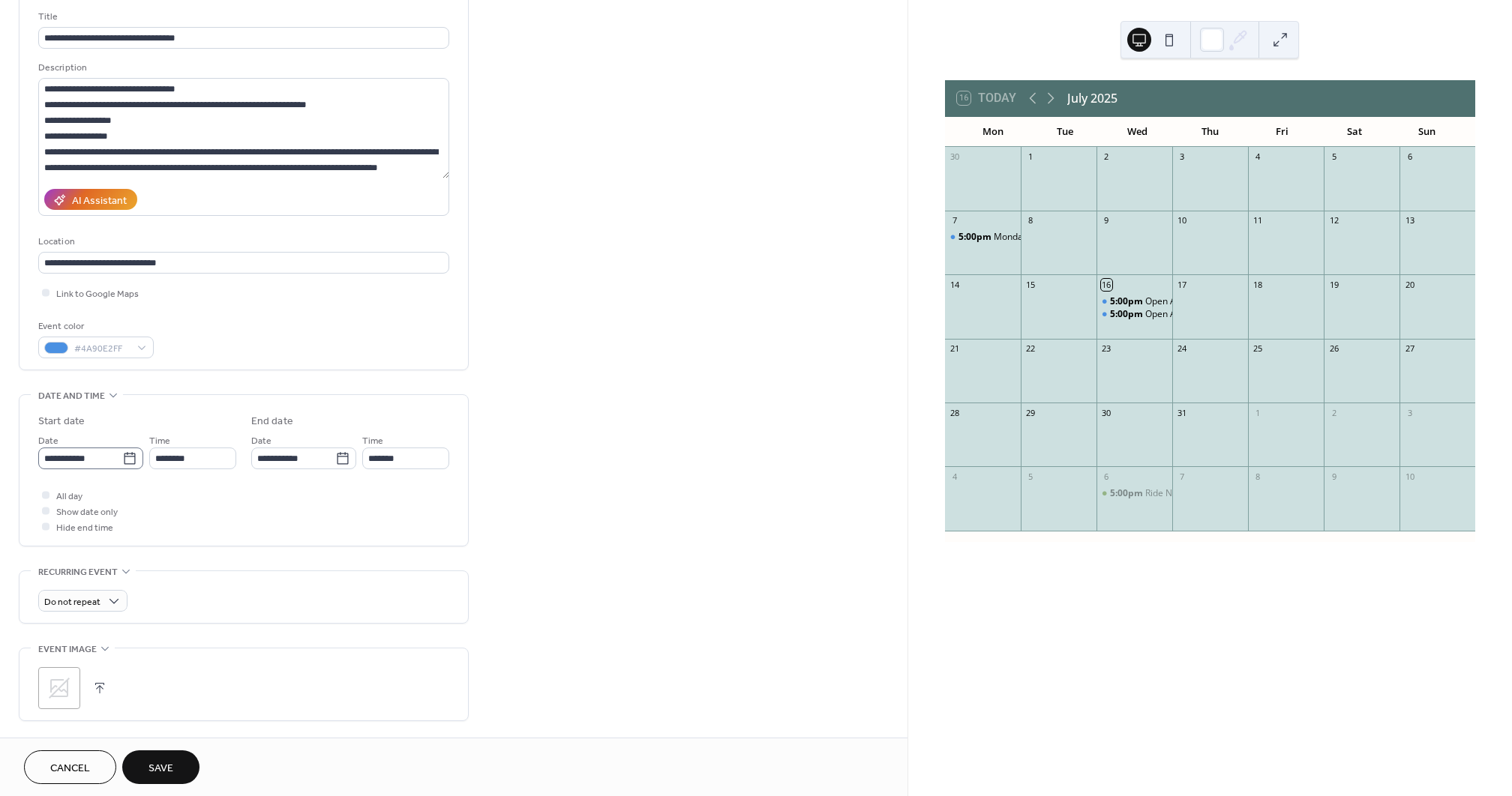 click 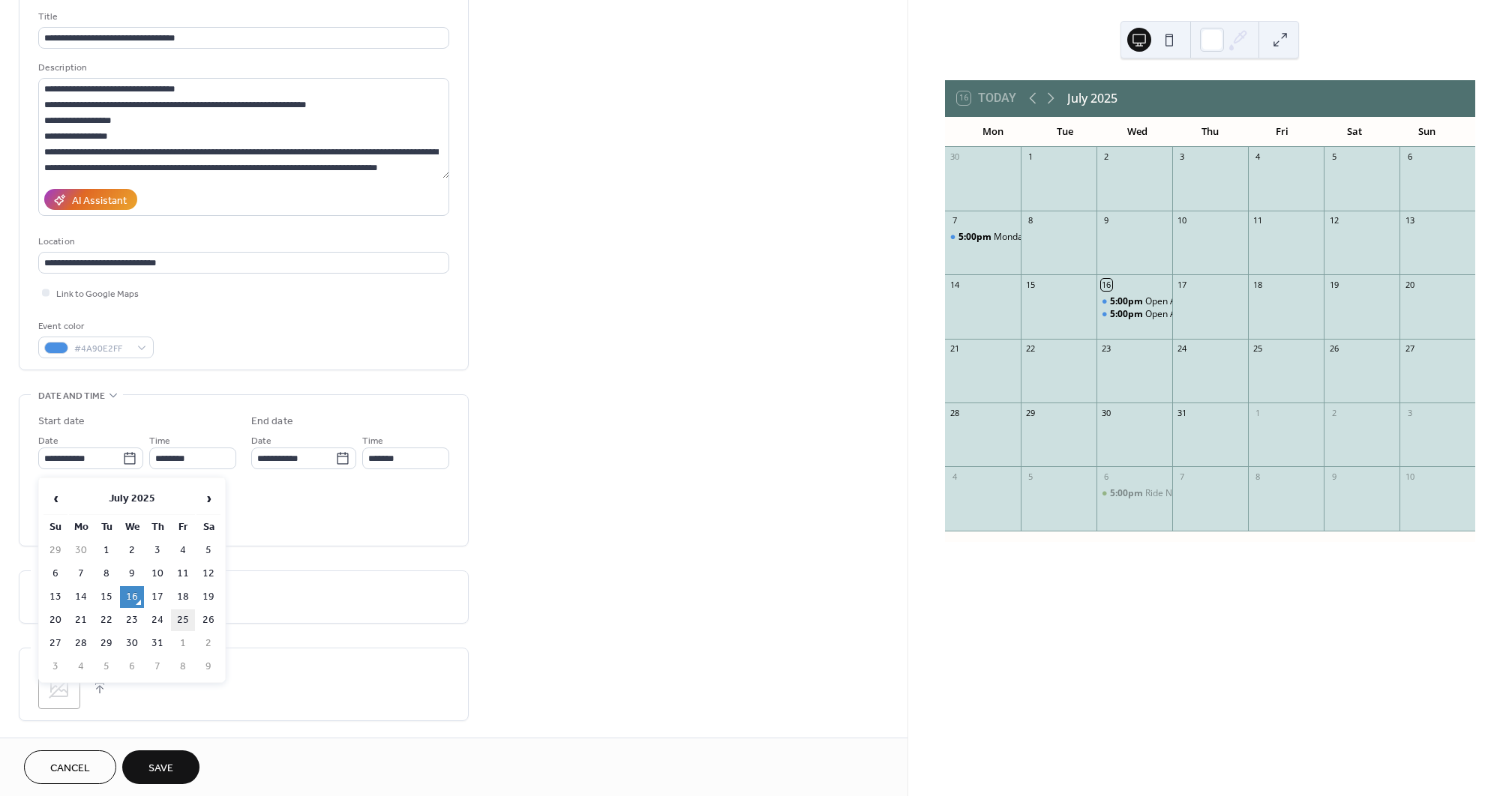 click on "25" at bounding box center (183, 620) 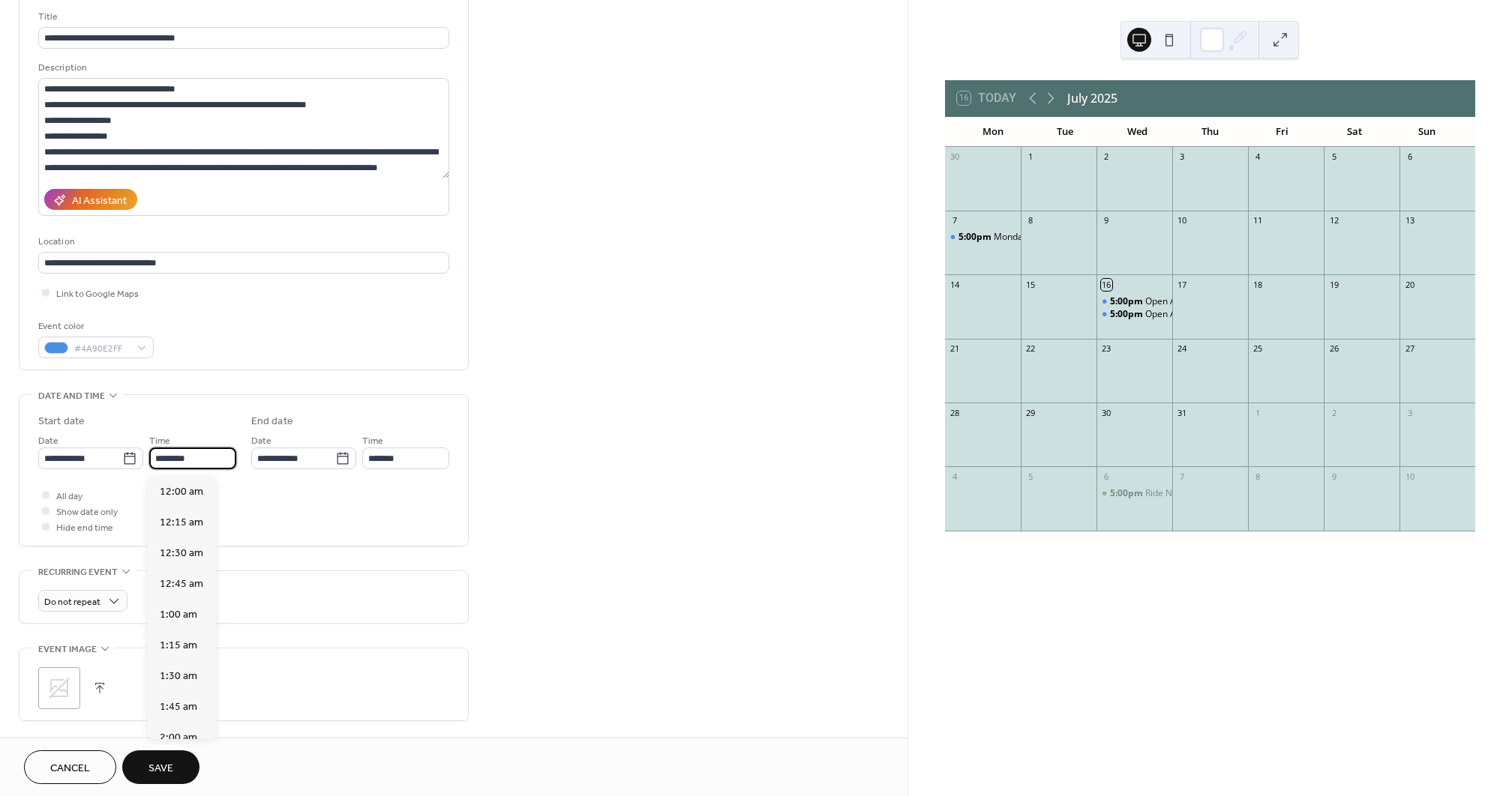 click on "********" at bounding box center (193, 458) 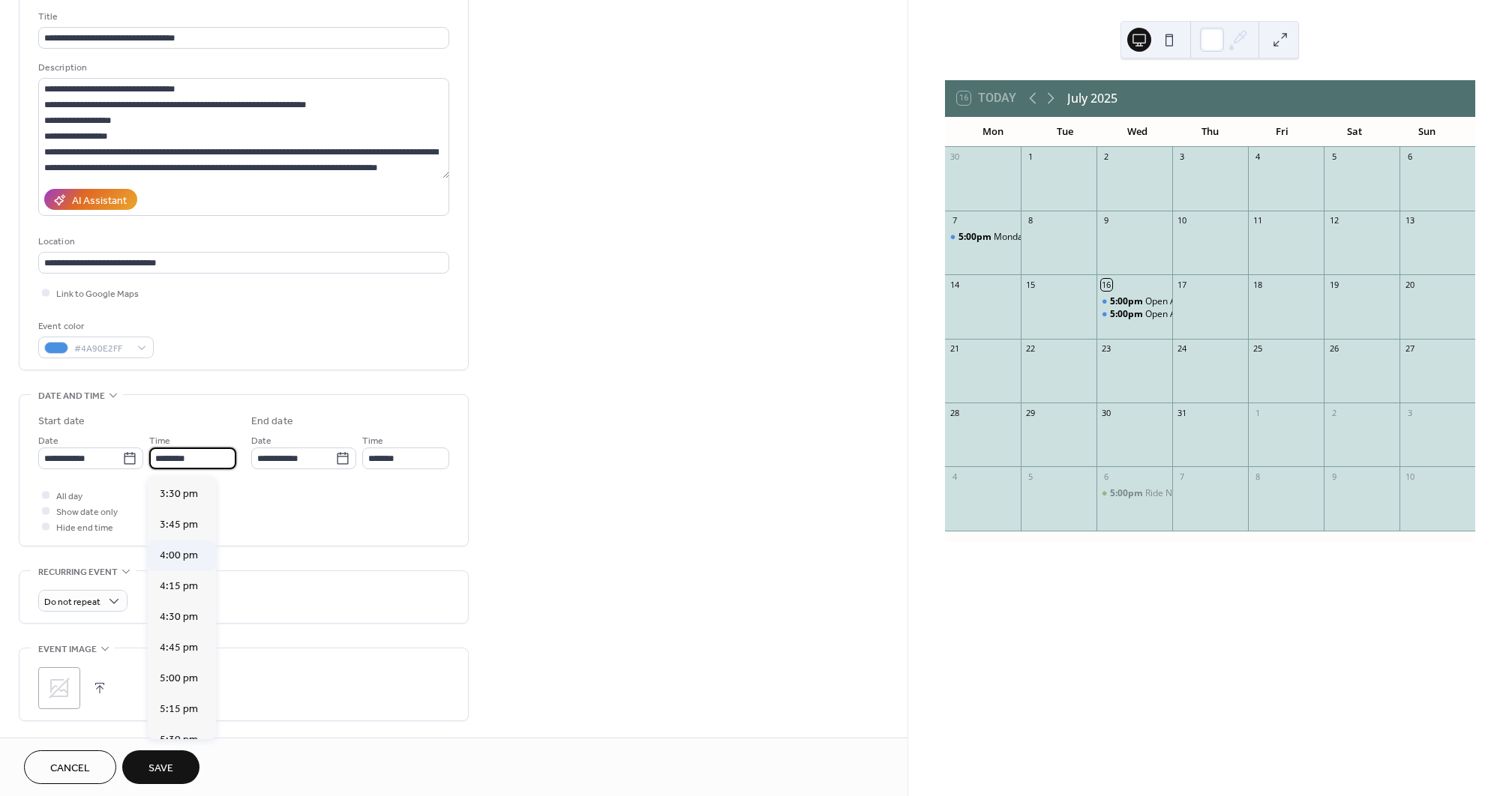 scroll, scrollTop: 1906, scrollLeft: 0, axis: vertical 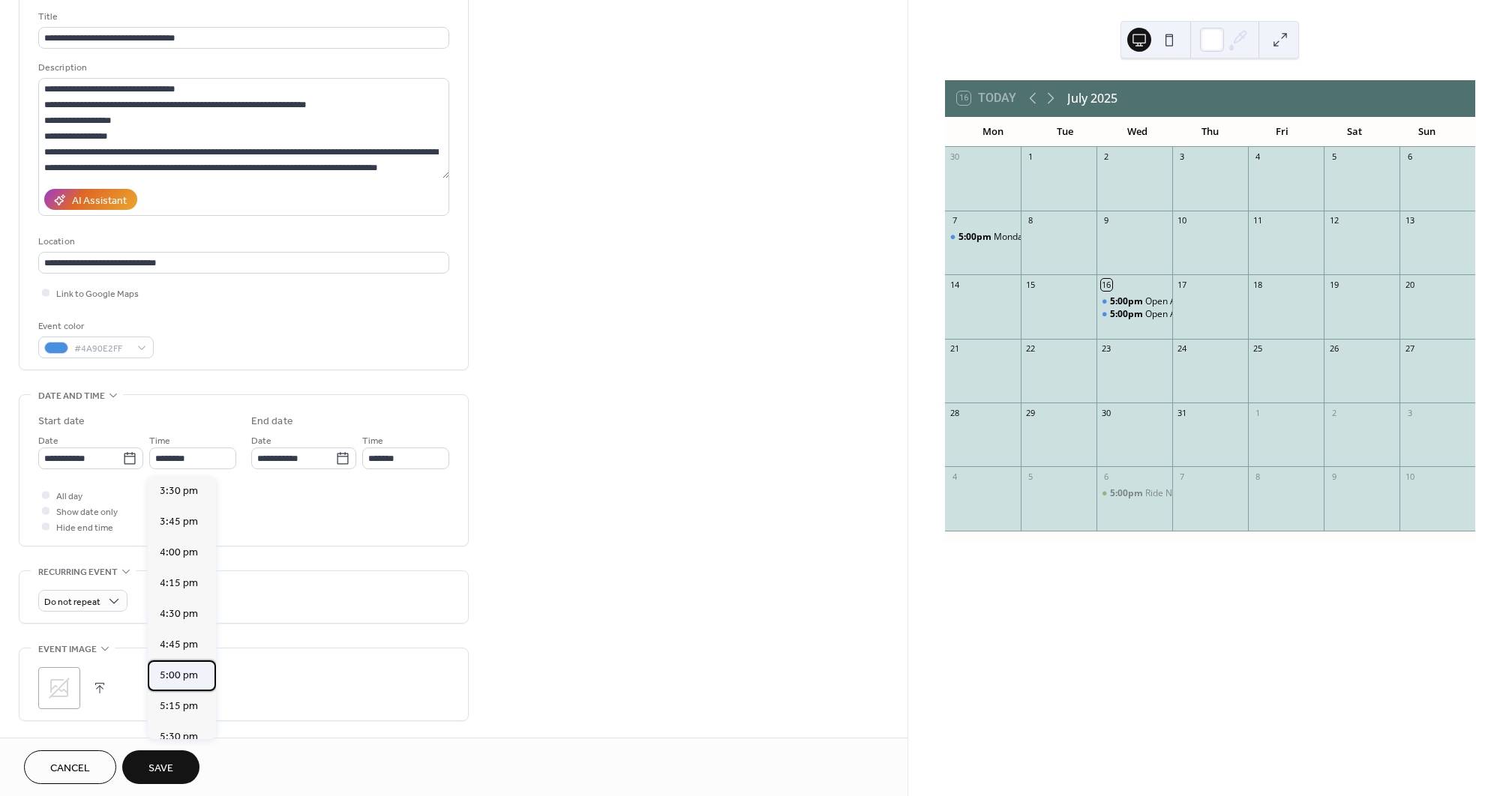 click on "5:00 pm" at bounding box center [182, 675] 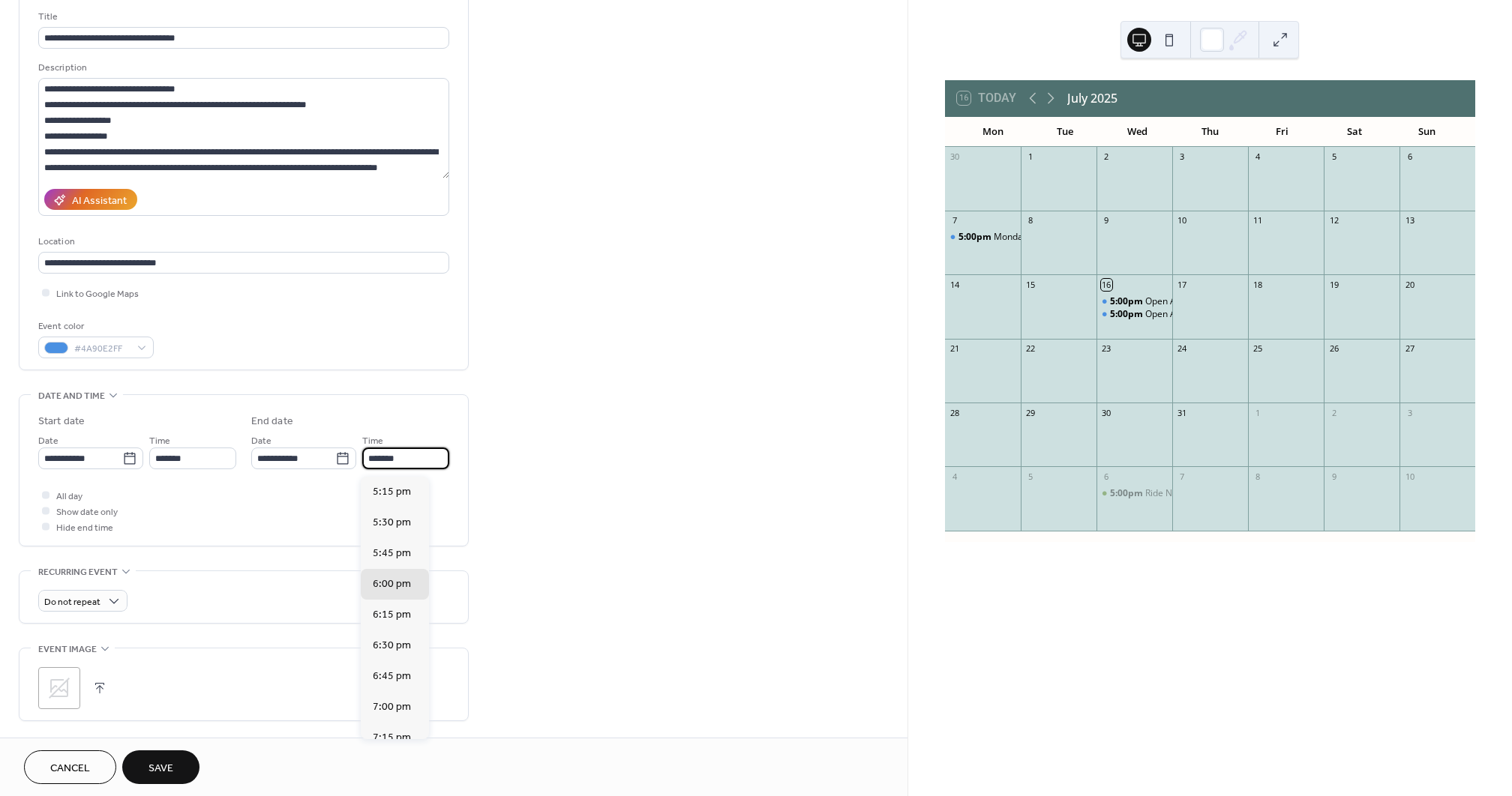 click on "*******" at bounding box center (406, 458) 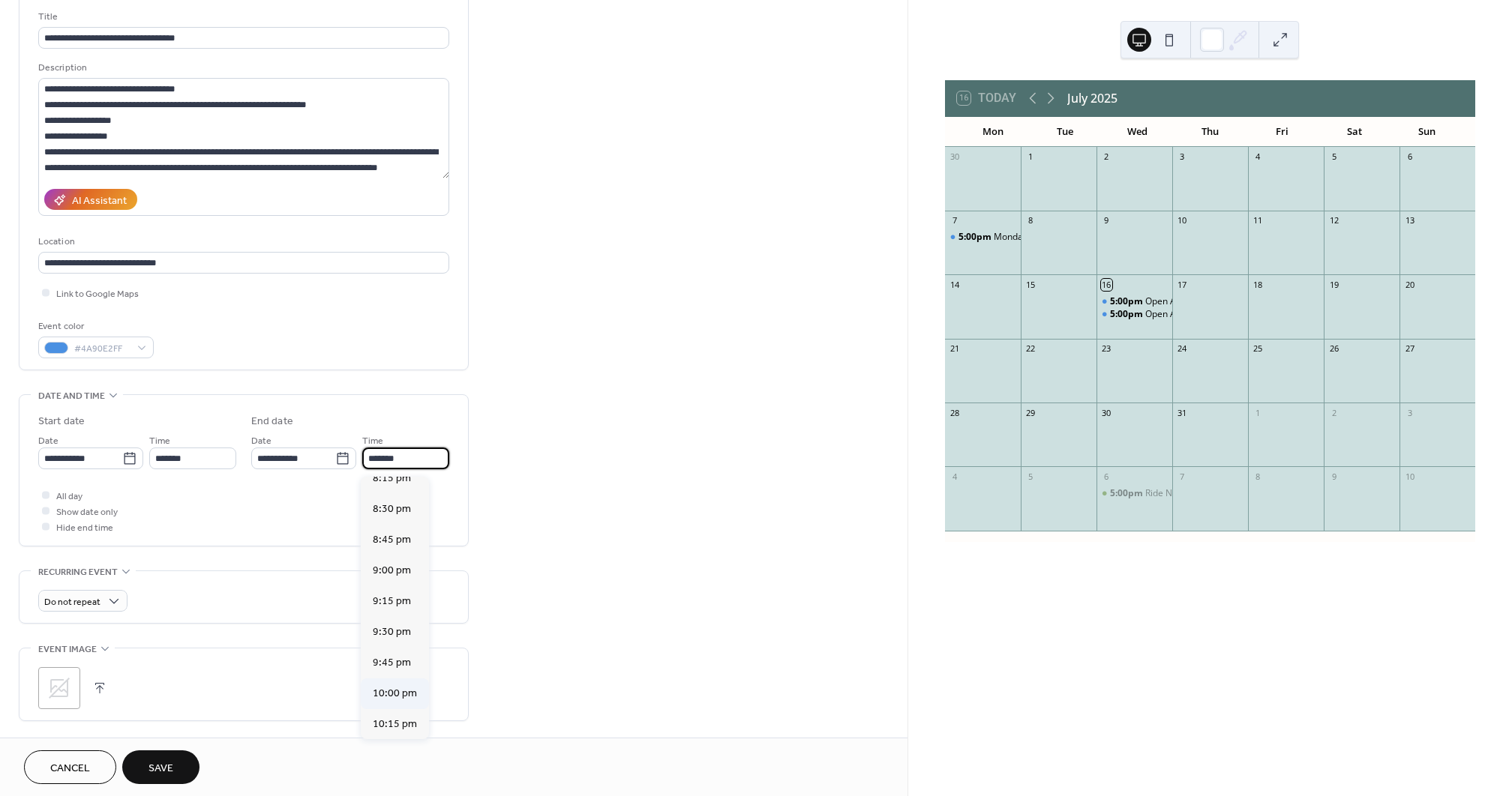 scroll, scrollTop: 383, scrollLeft: 0, axis: vertical 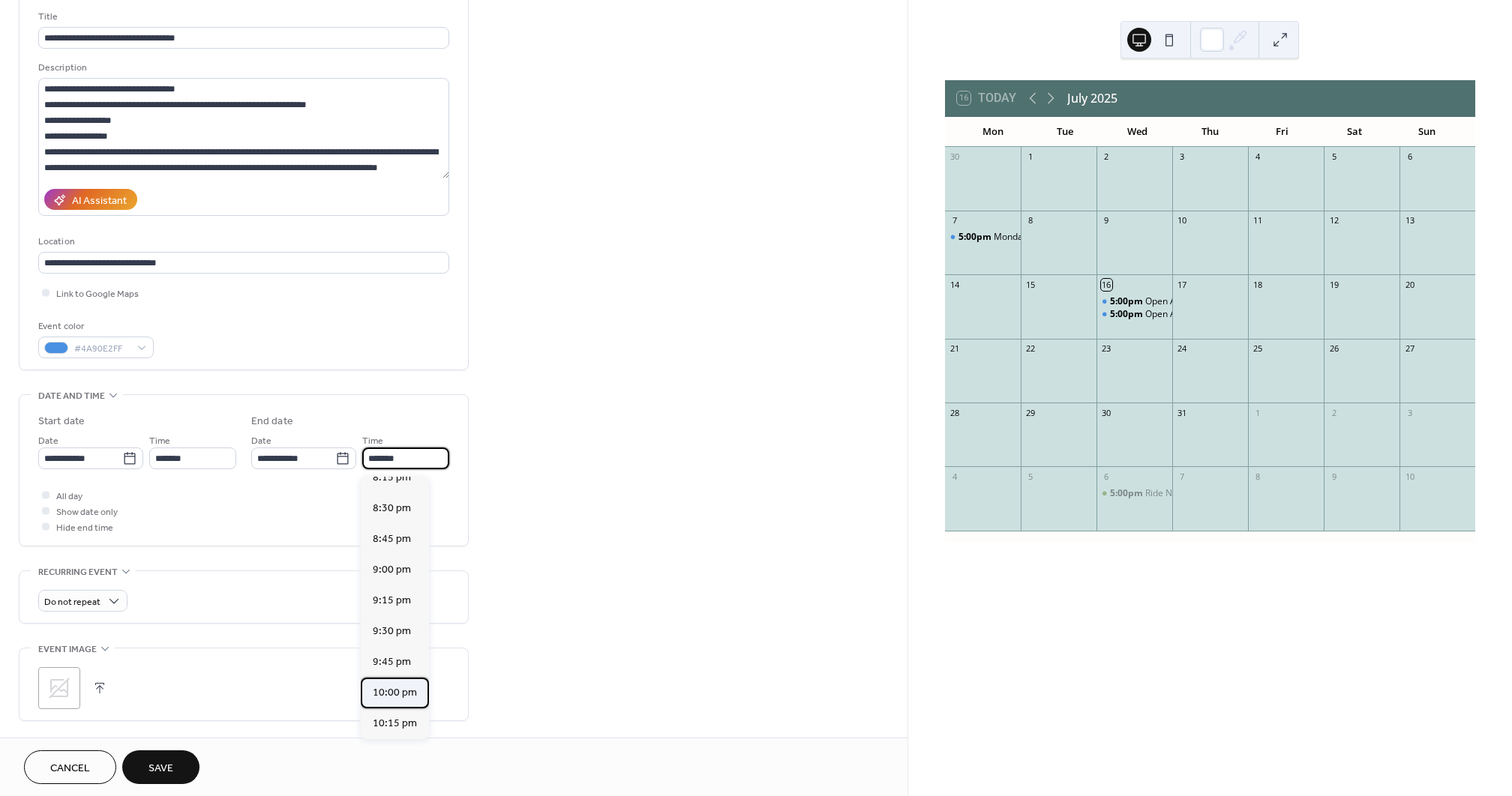 click on "10:00 pm" at bounding box center (394, 693) 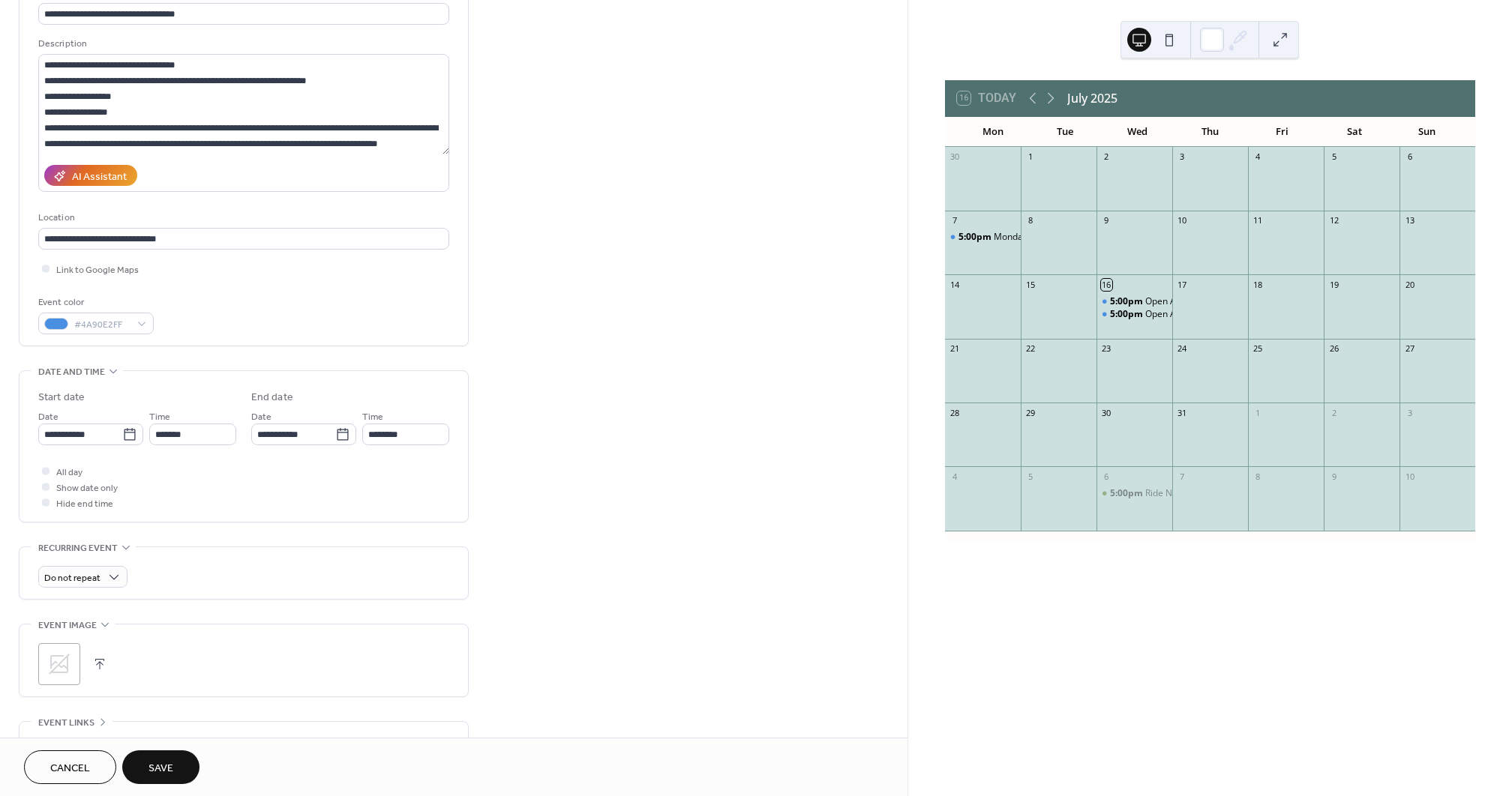 scroll, scrollTop: 125, scrollLeft: 0, axis: vertical 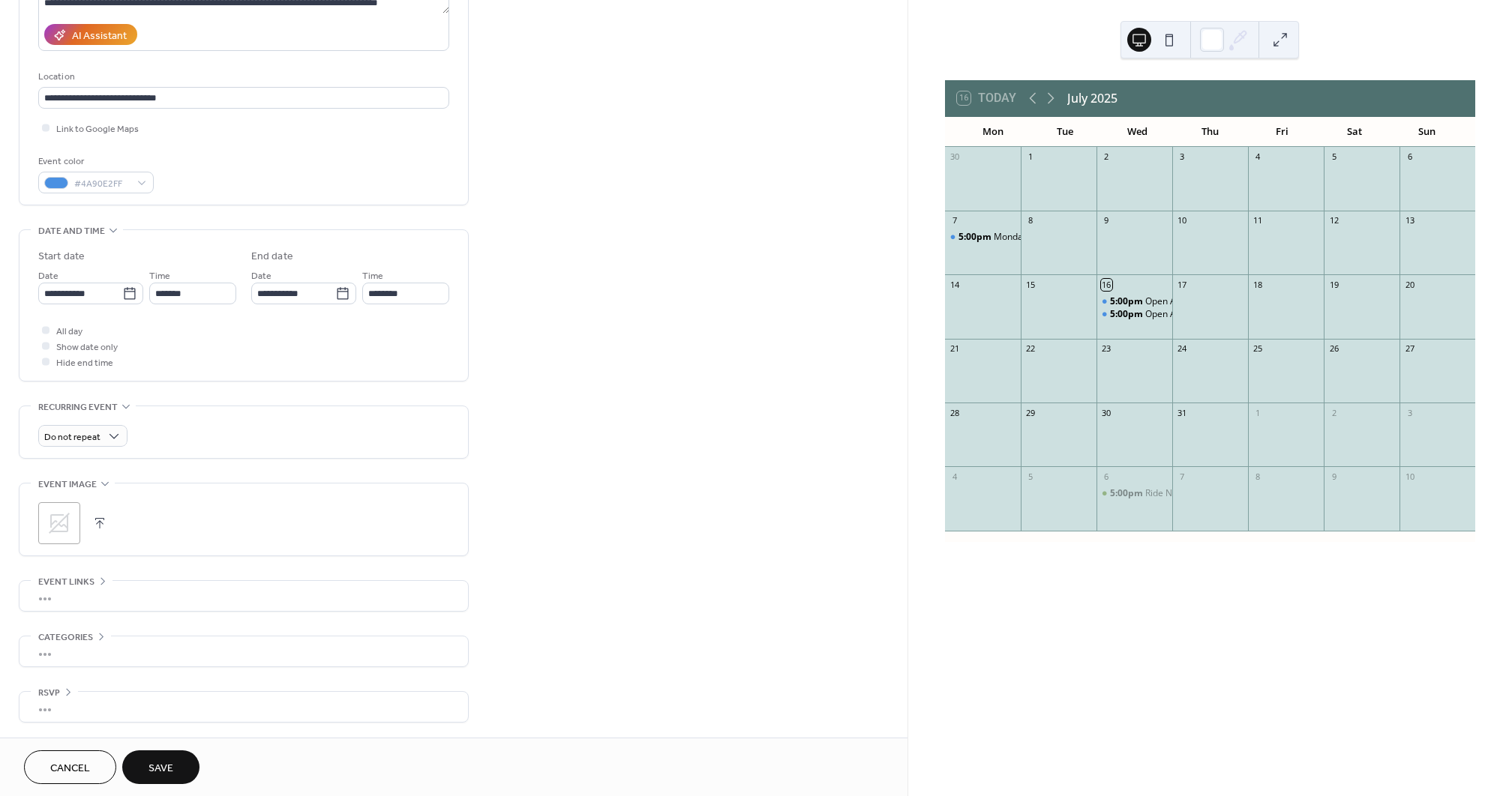 click 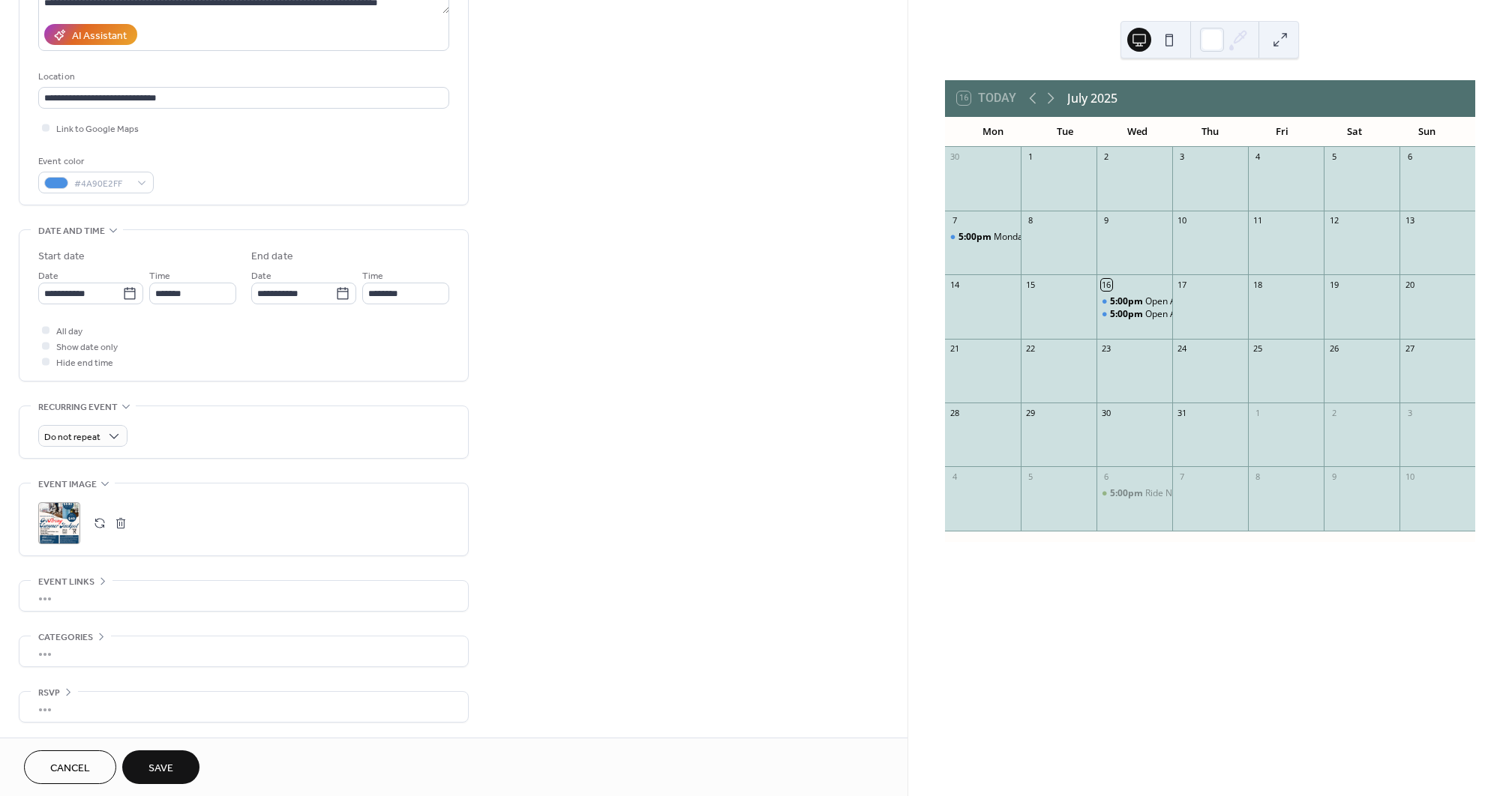 scroll, scrollTop: 263, scrollLeft: 0, axis: vertical 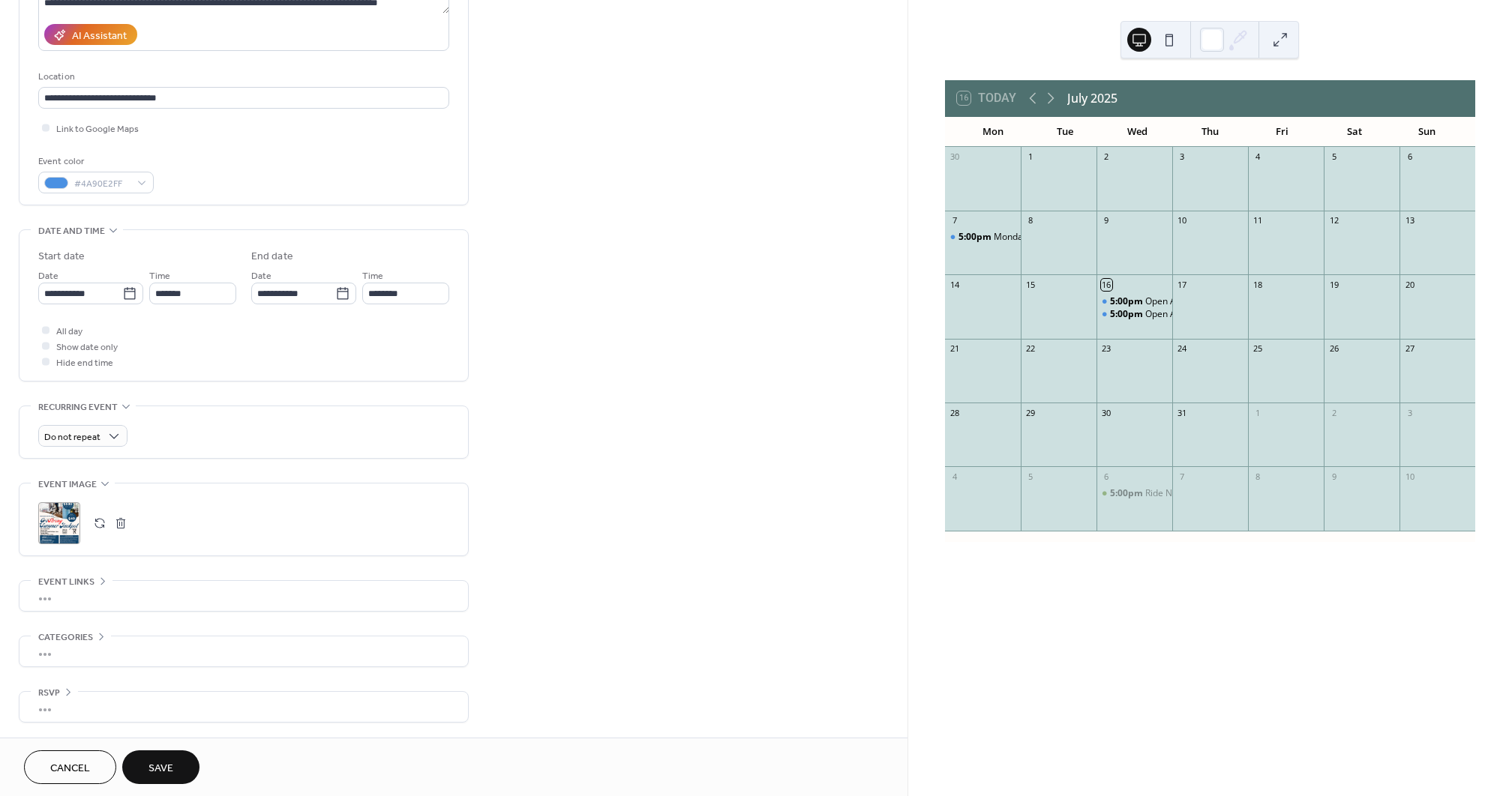 click on "•••" at bounding box center (244, 707) 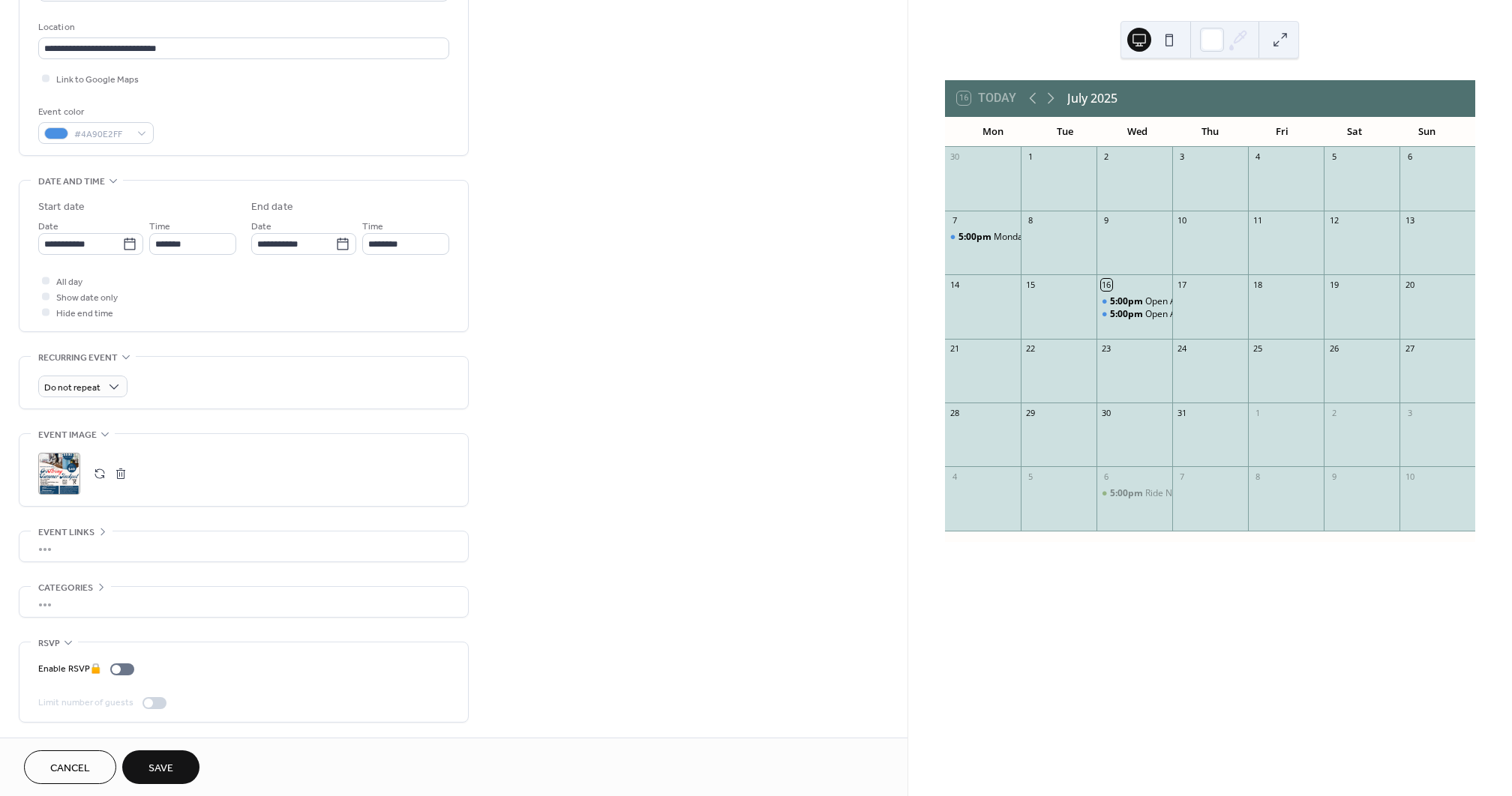 scroll, scrollTop: 313, scrollLeft: 0, axis: vertical 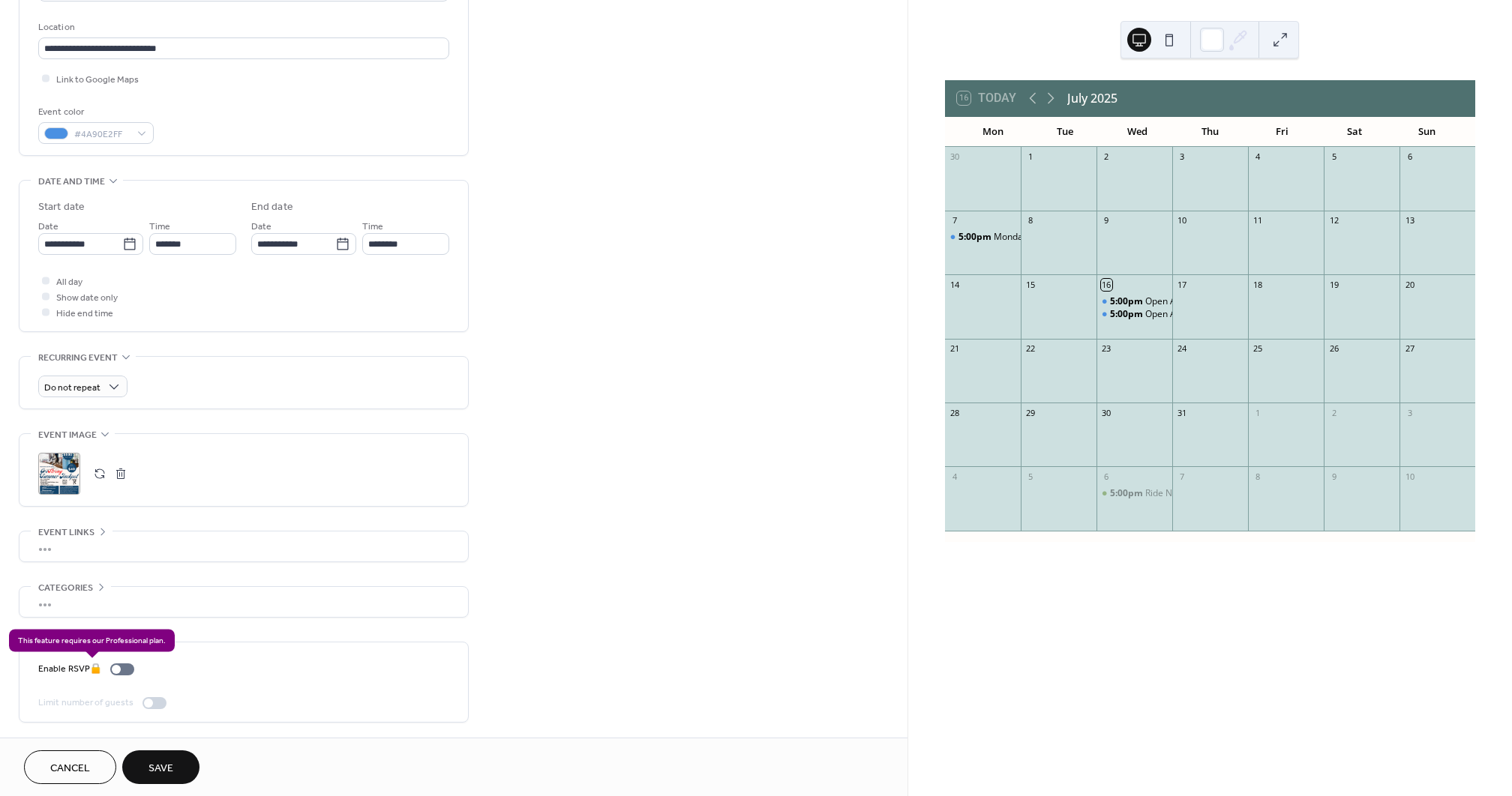 click on "Enable RSVP  🔒" at bounding box center [89, 669] 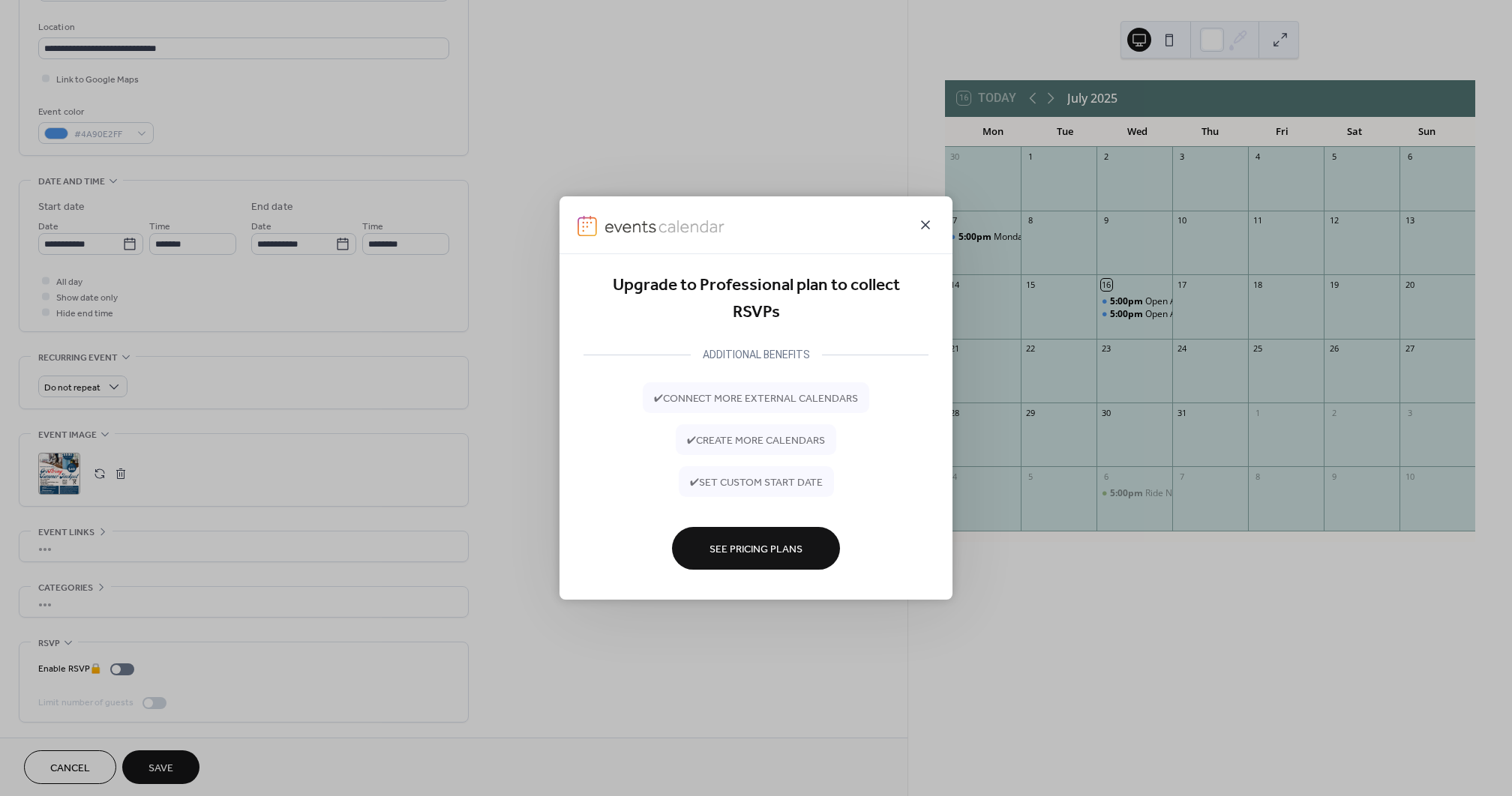 click 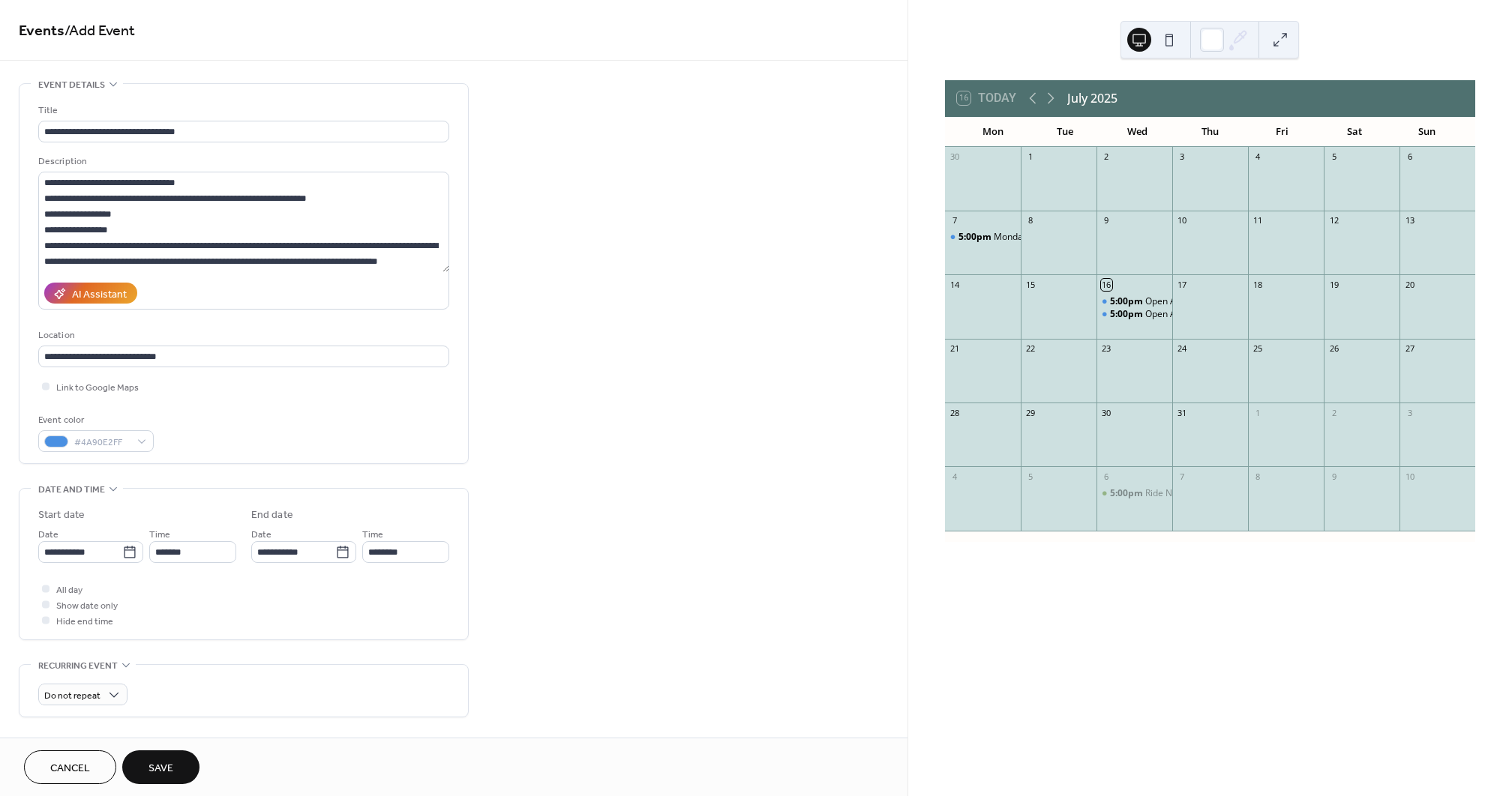 scroll, scrollTop: 0, scrollLeft: 0, axis: both 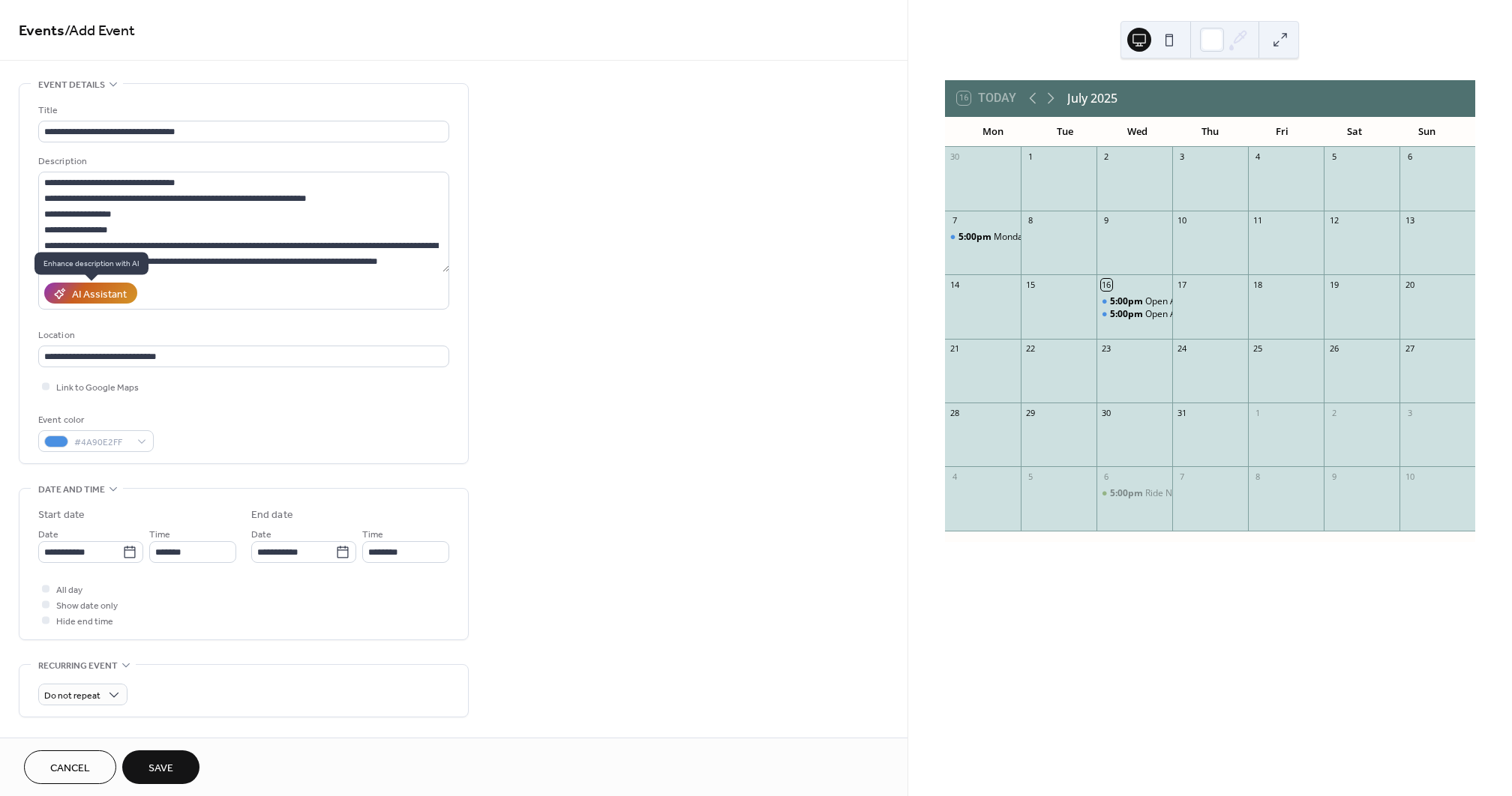 click on "AI Assistant" at bounding box center [99, 294] 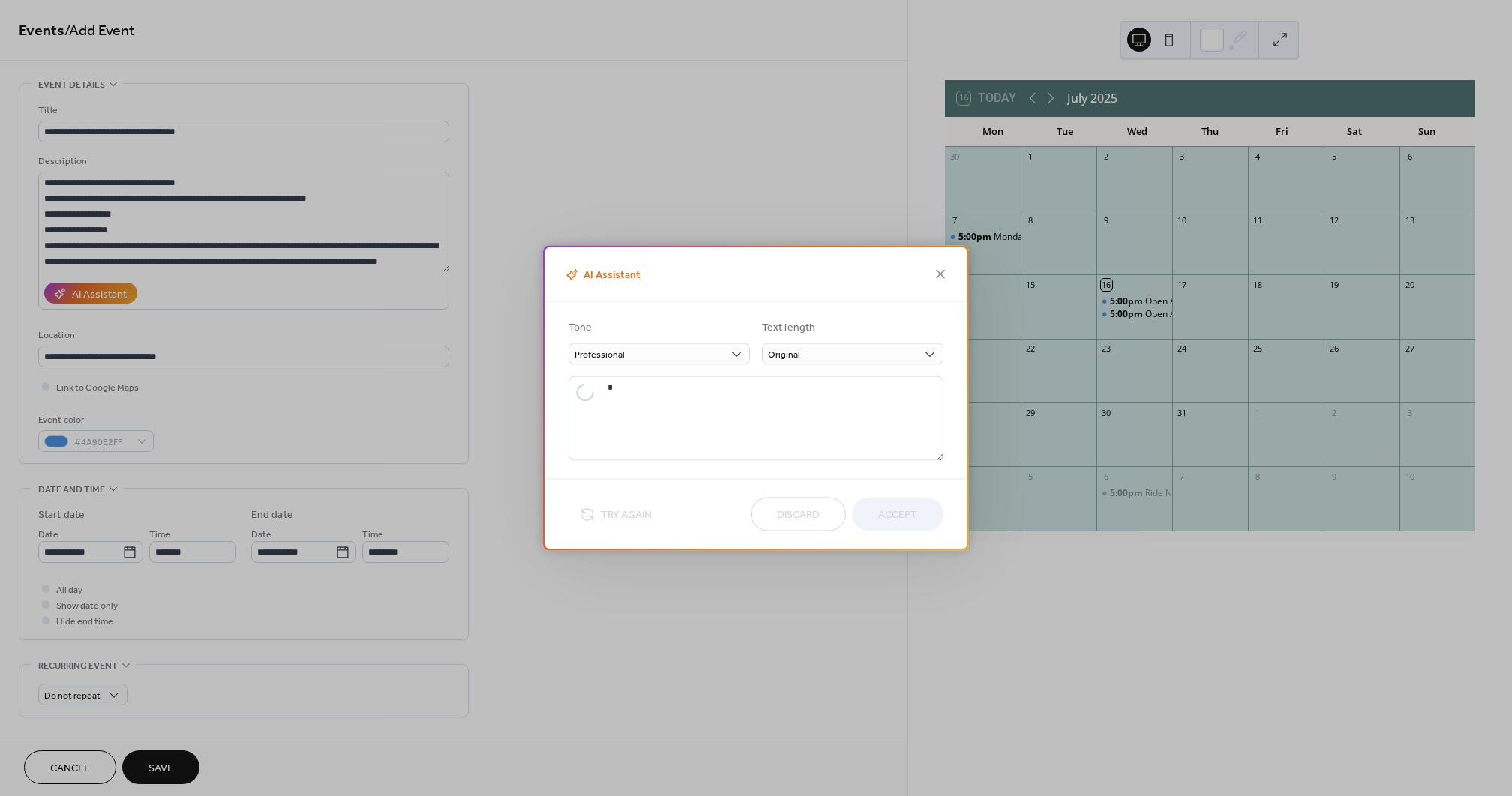 type on "**********" 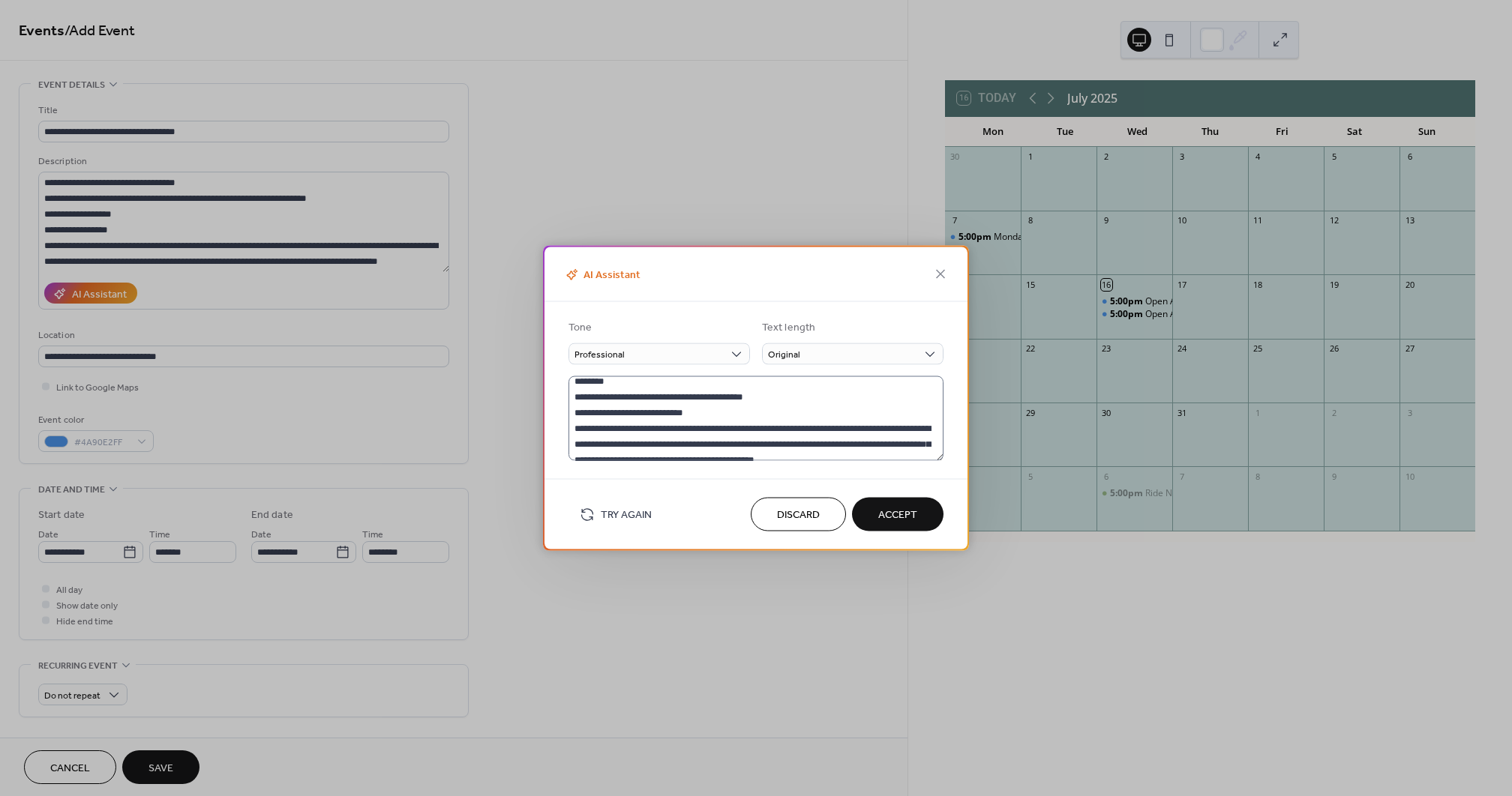 scroll, scrollTop: 36, scrollLeft: 0, axis: vertical 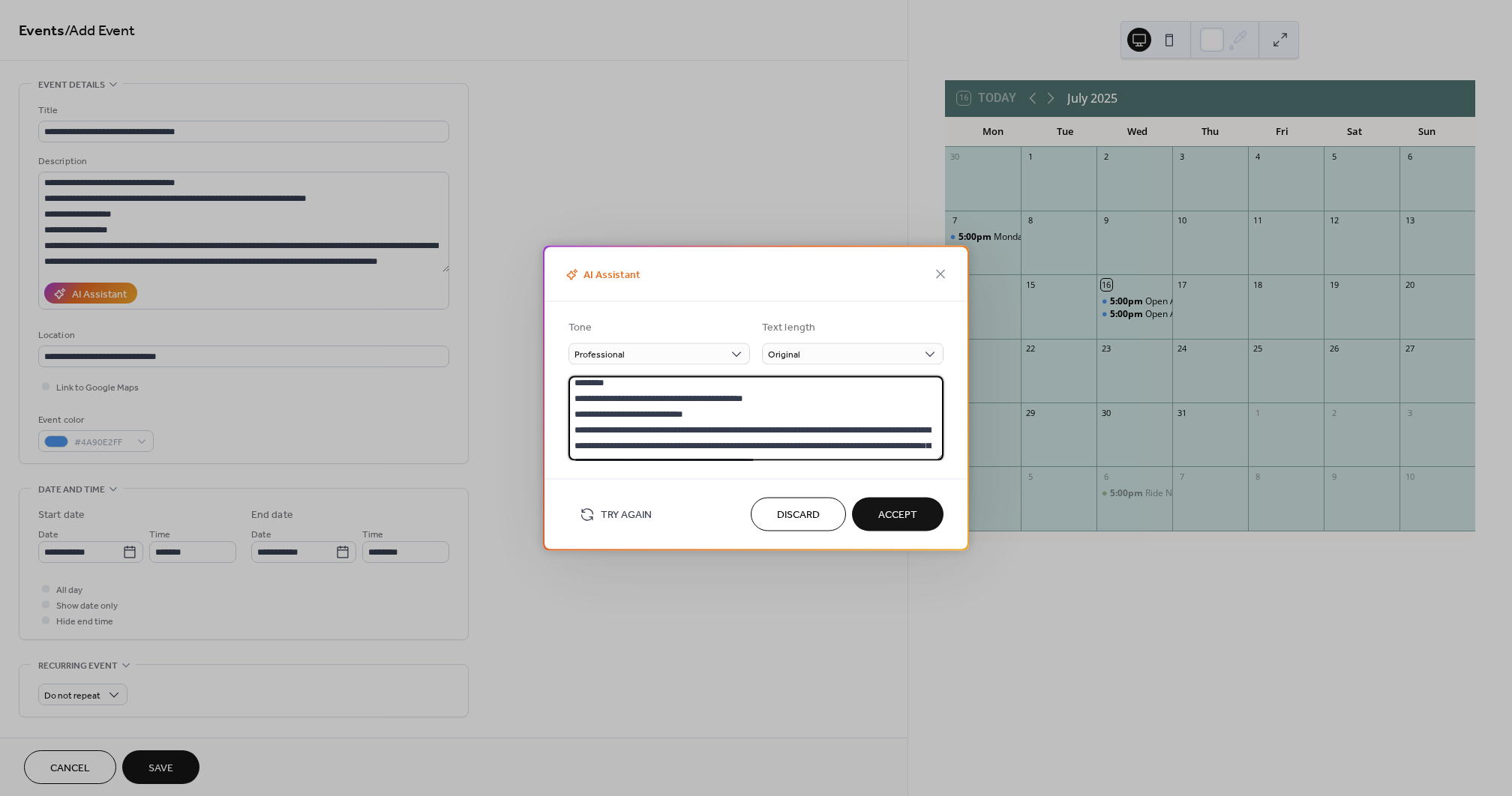 drag, startPoint x: 716, startPoint y: 399, endPoint x: 682, endPoint y: 397, distance: 34.05877 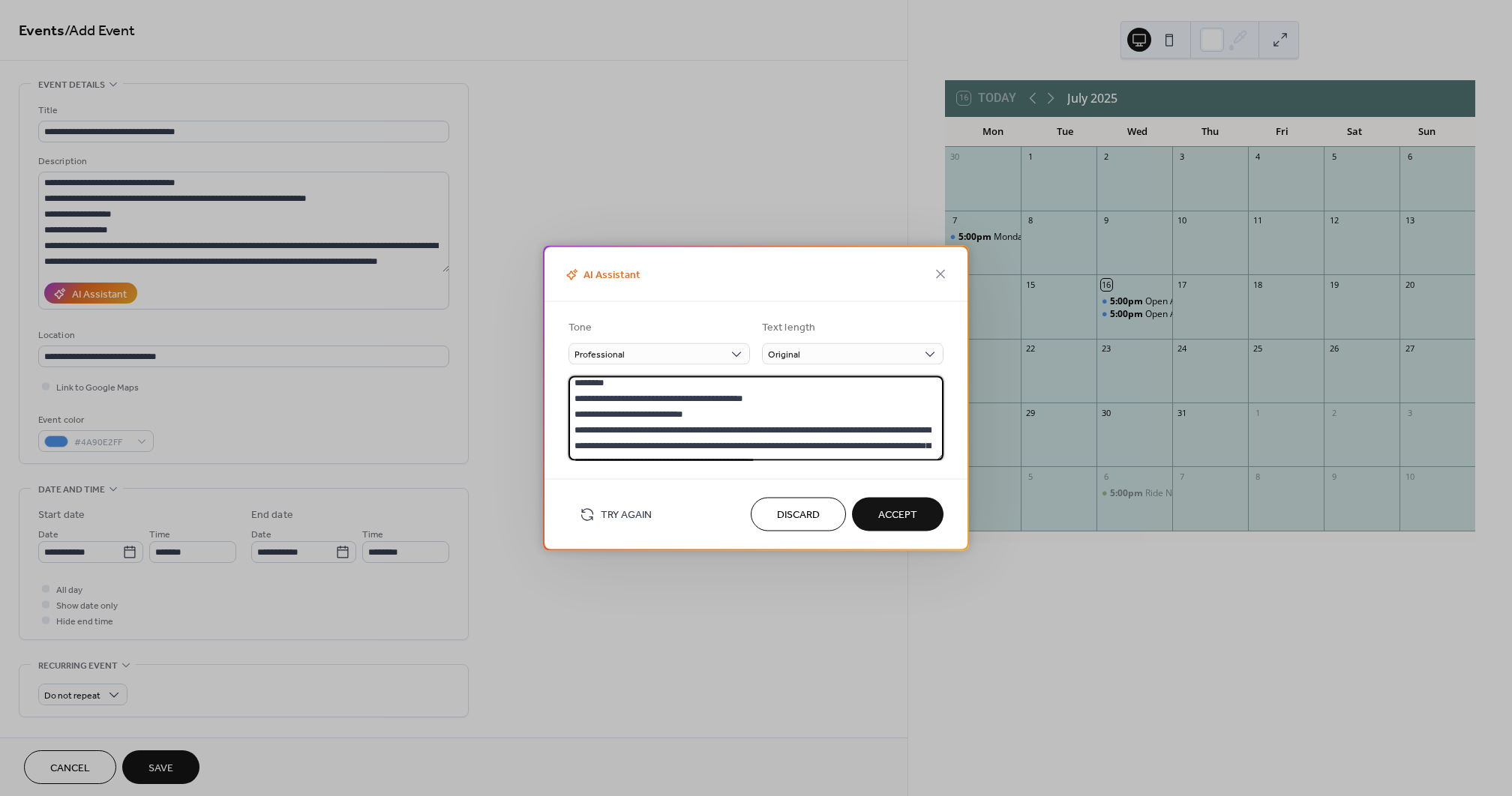 click on "**********" at bounding box center [756, 418] 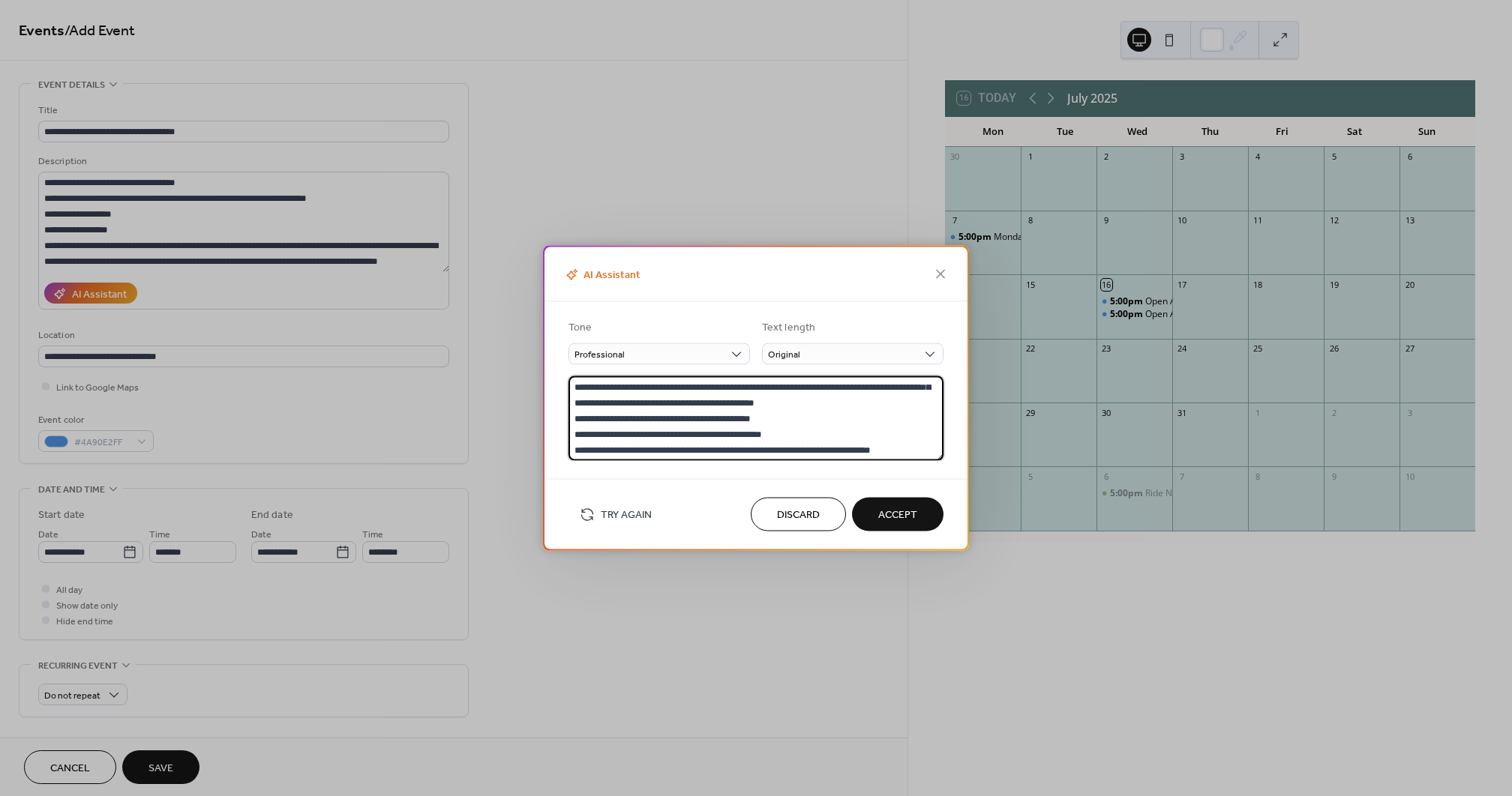 scroll, scrollTop: 94, scrollLeft: 0, axis: vertical 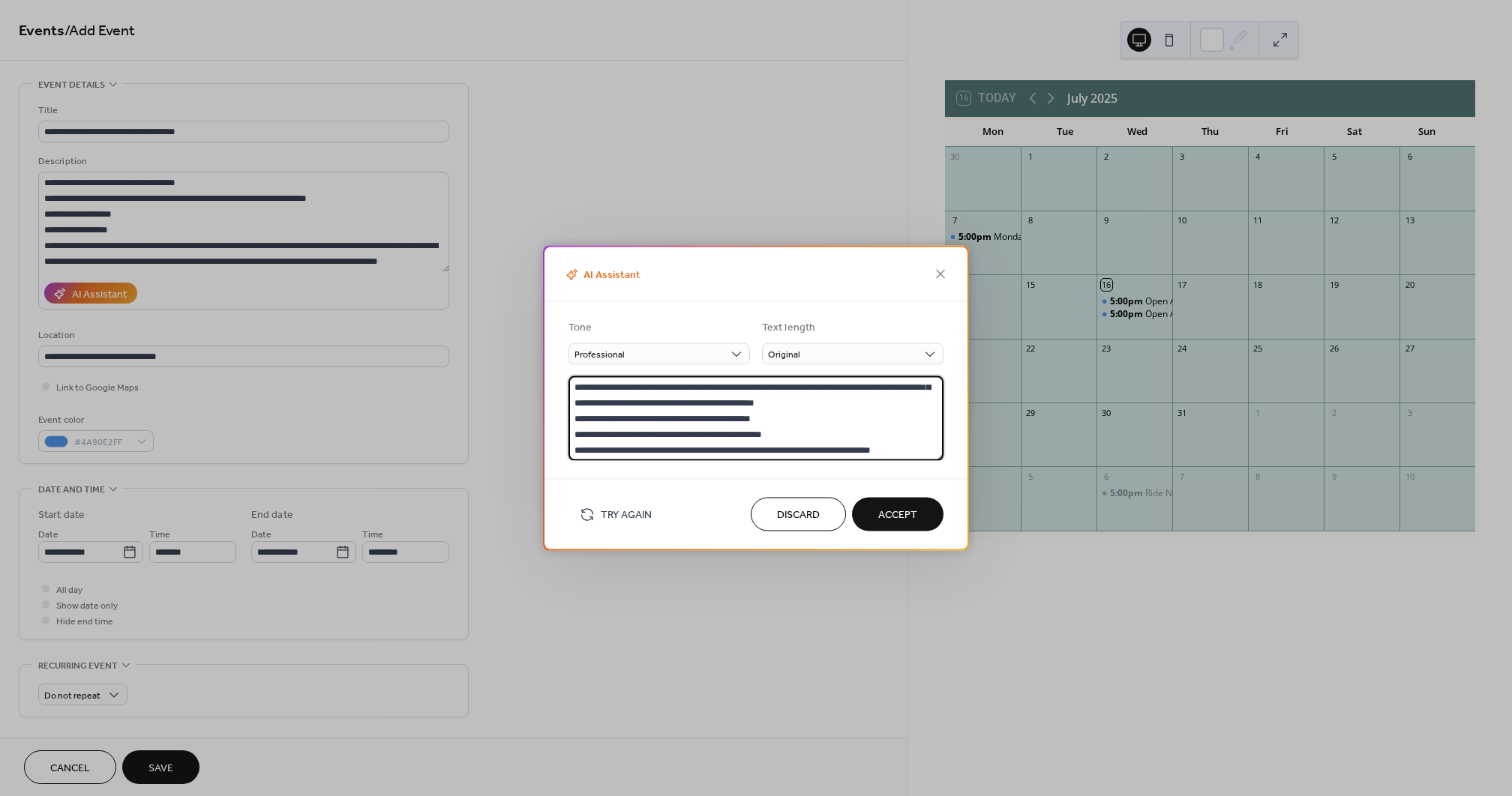click on "Discard" at bounding box center (798, 515) 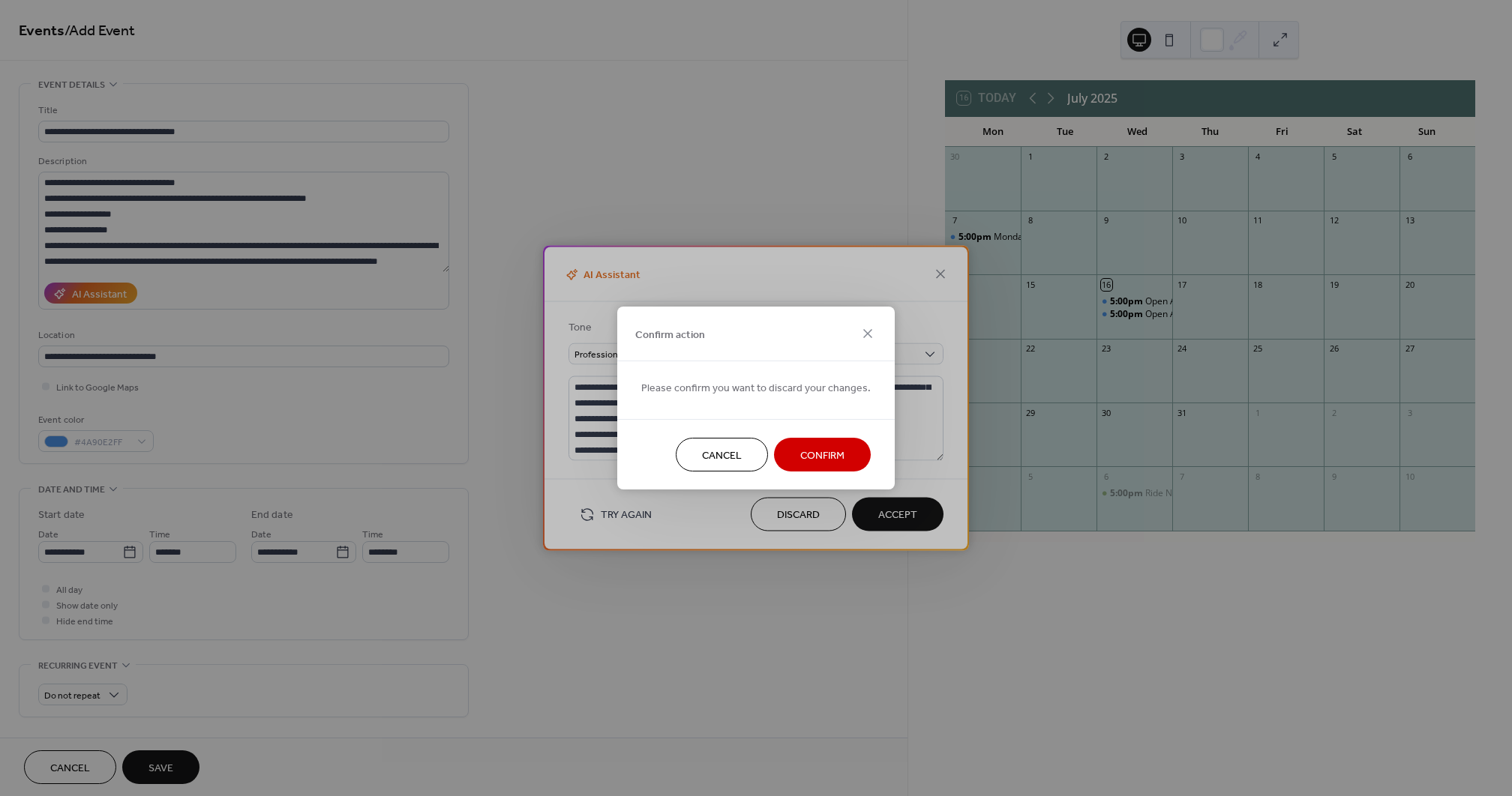 click on "Confirm" at bounding box center [822, 456] 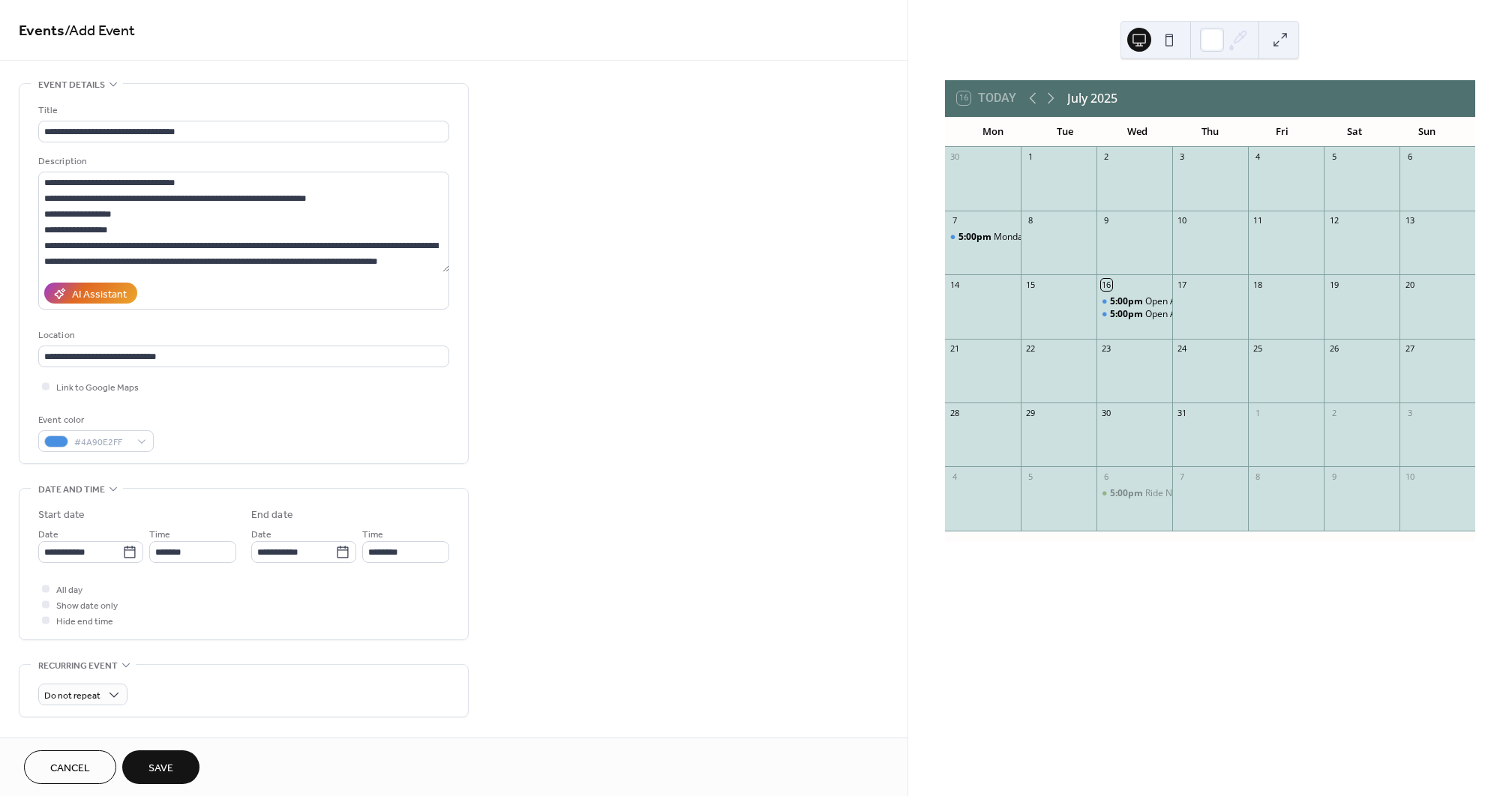 click on "Save" at bounding box center (160, 768) 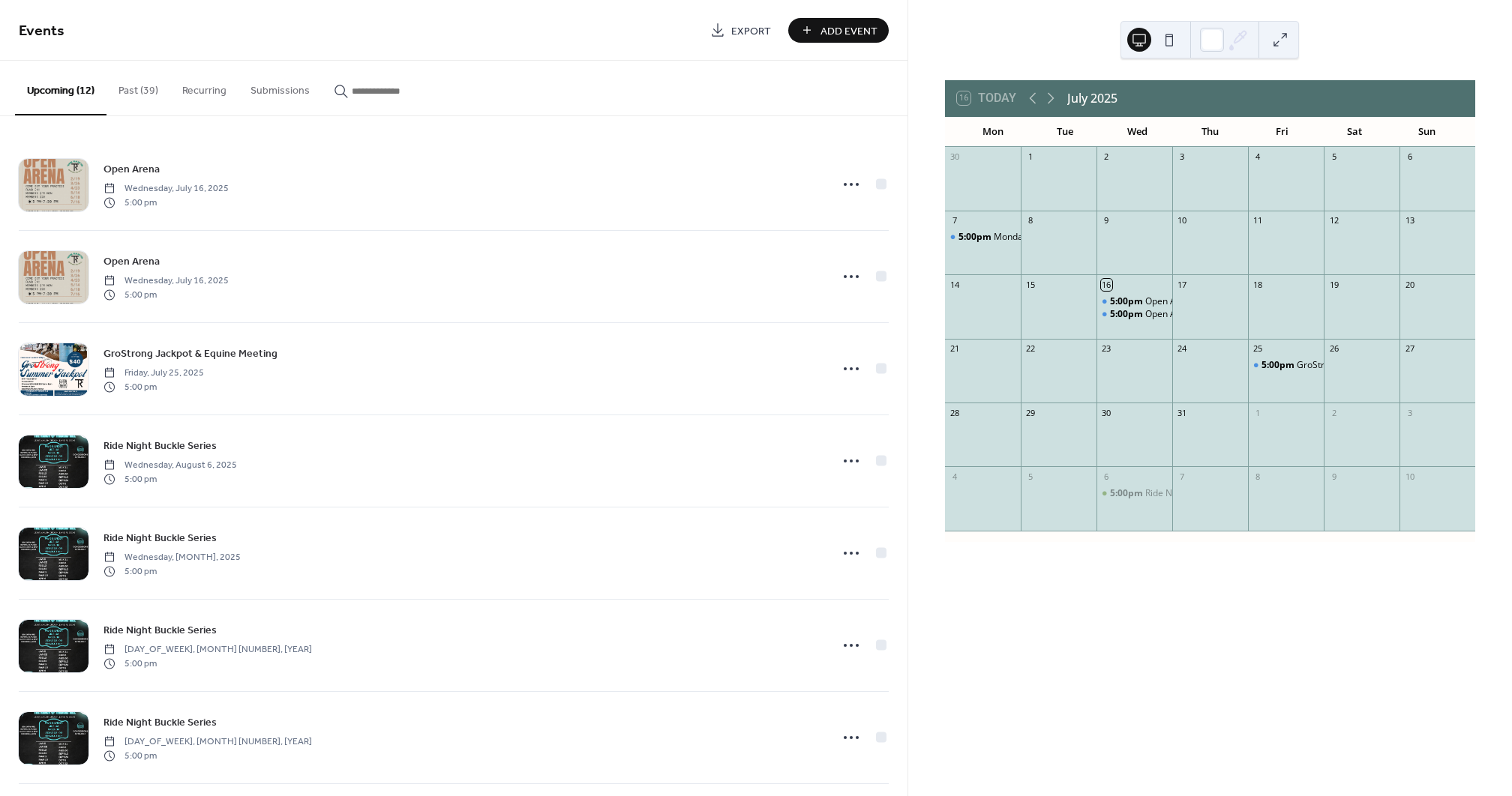 click on "Add Event" at bounding box center [849, 31] 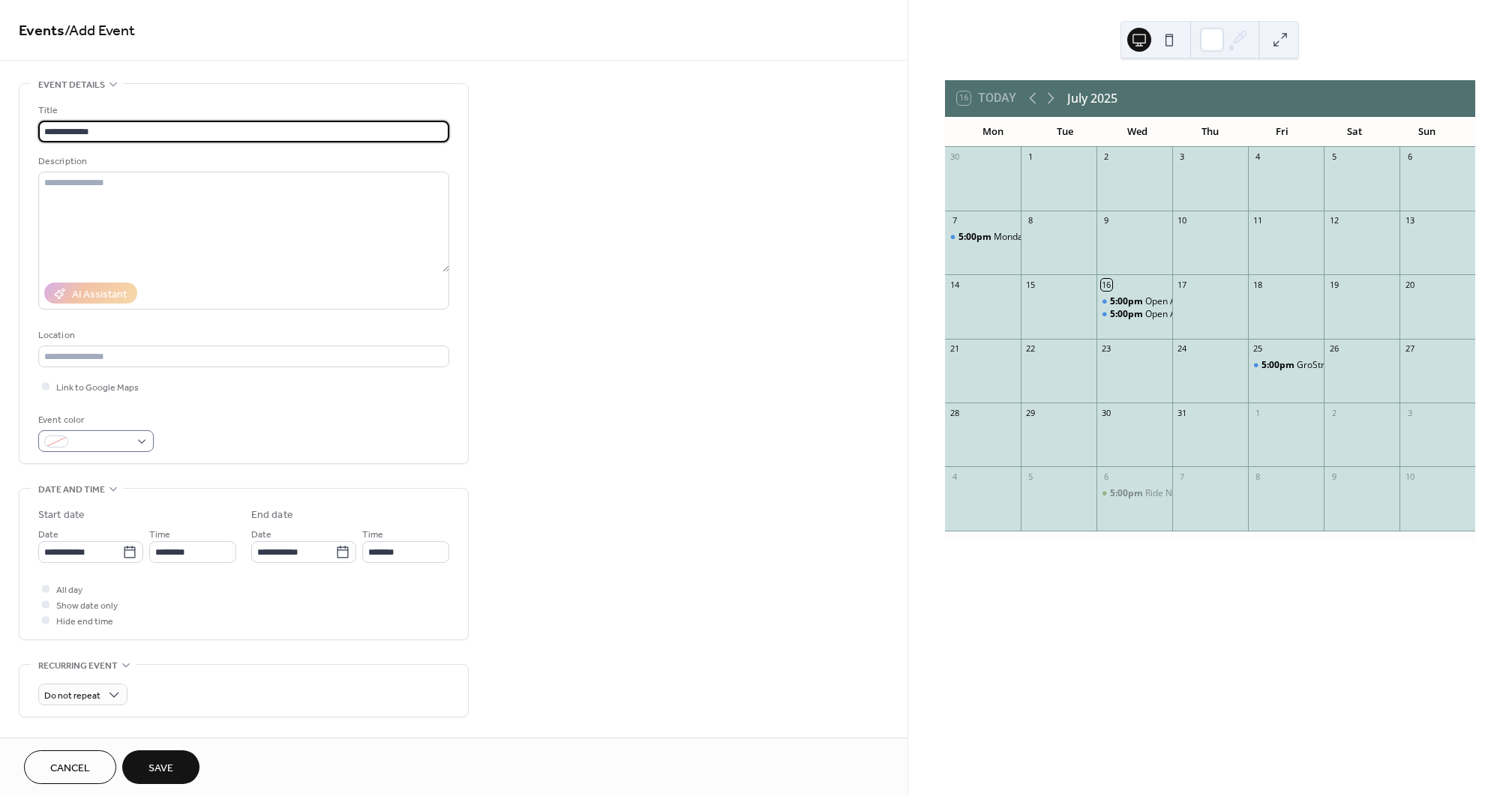 type on "**********" 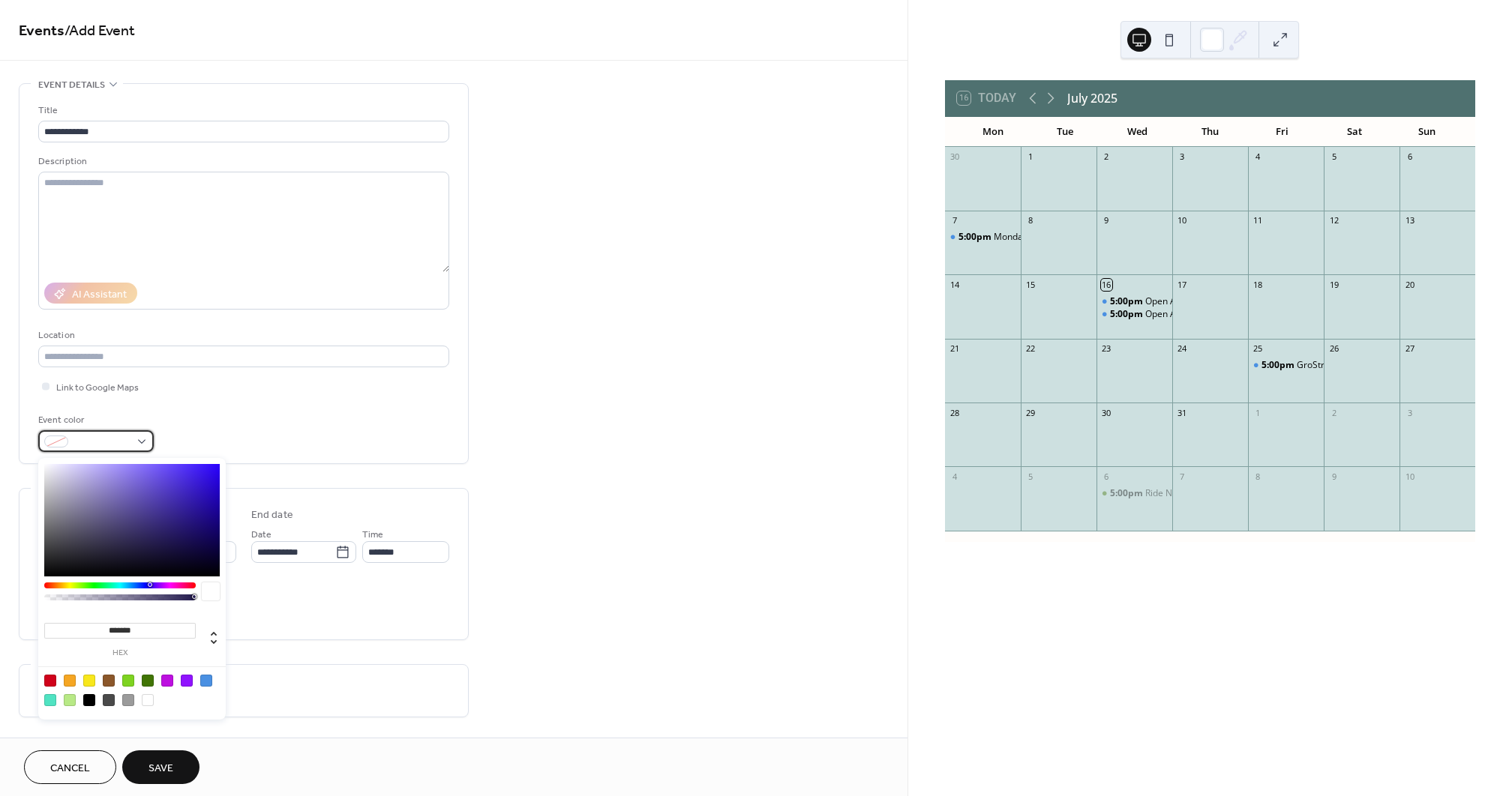 click at bounding box center [96, 441] 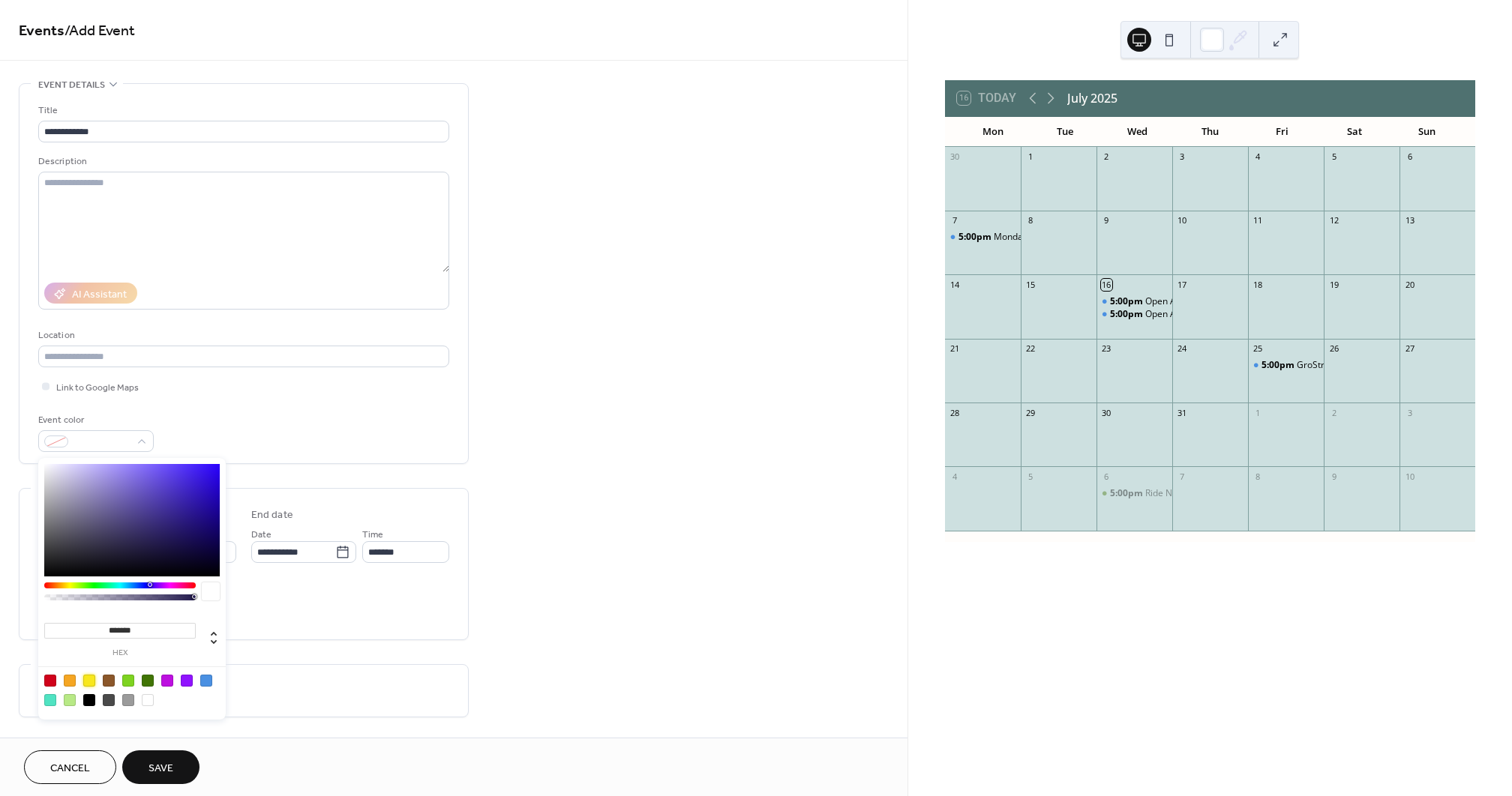 click at bounding box center (89, 681) 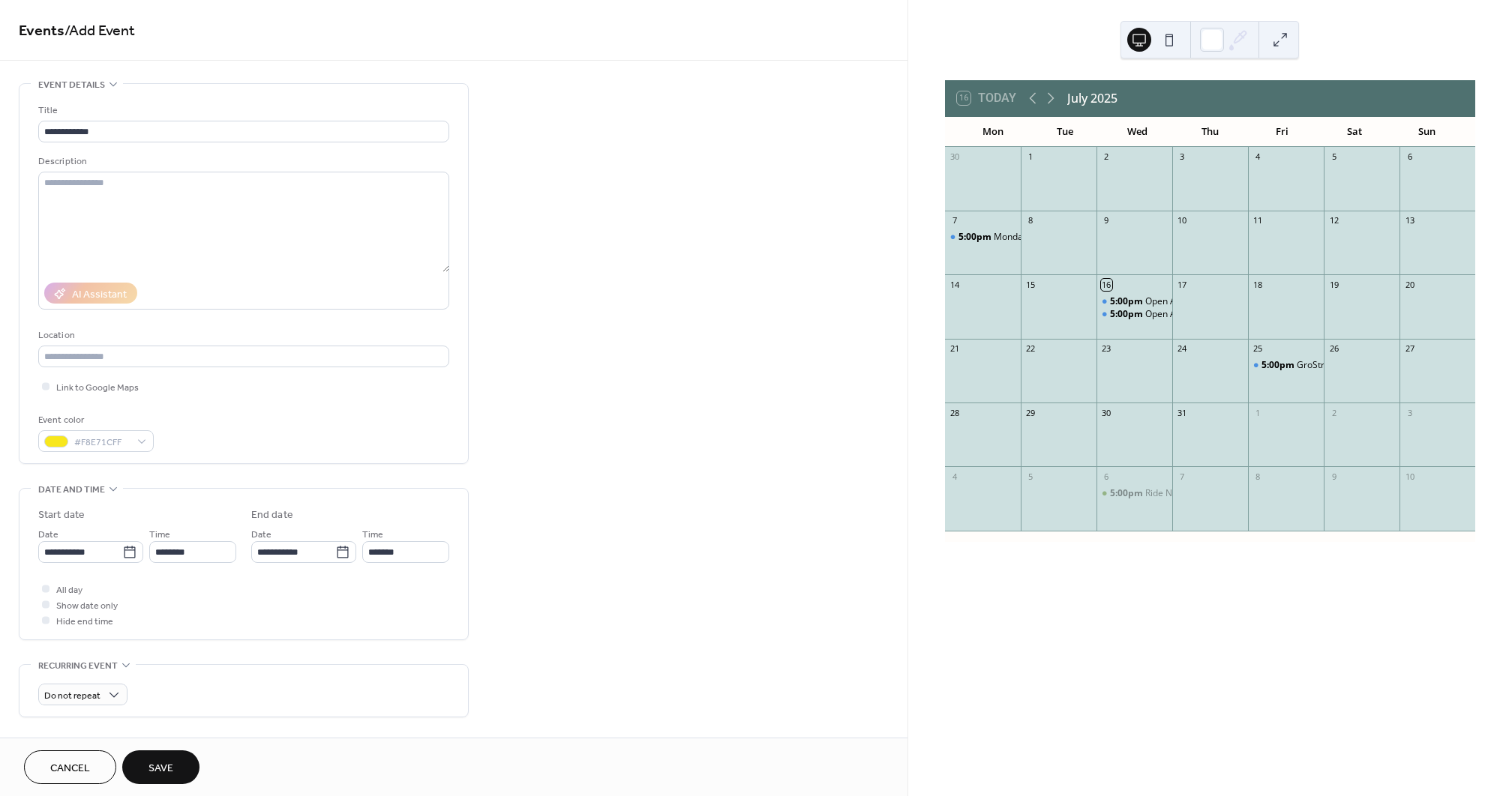 click on "All day Show date only Hide end time" at bounding box center (244, 604) 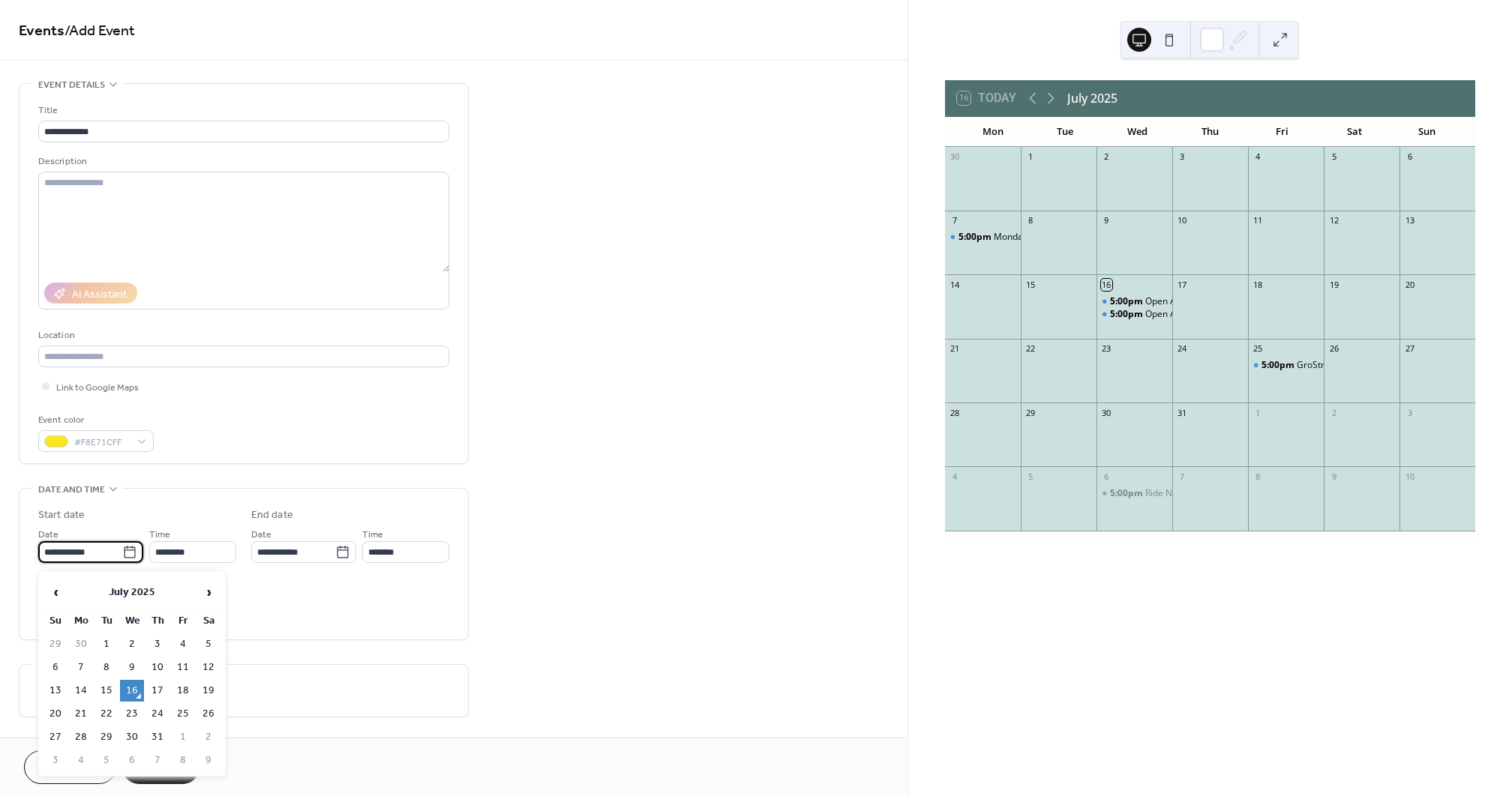 click on "**********" at bounding box center (80, 552) 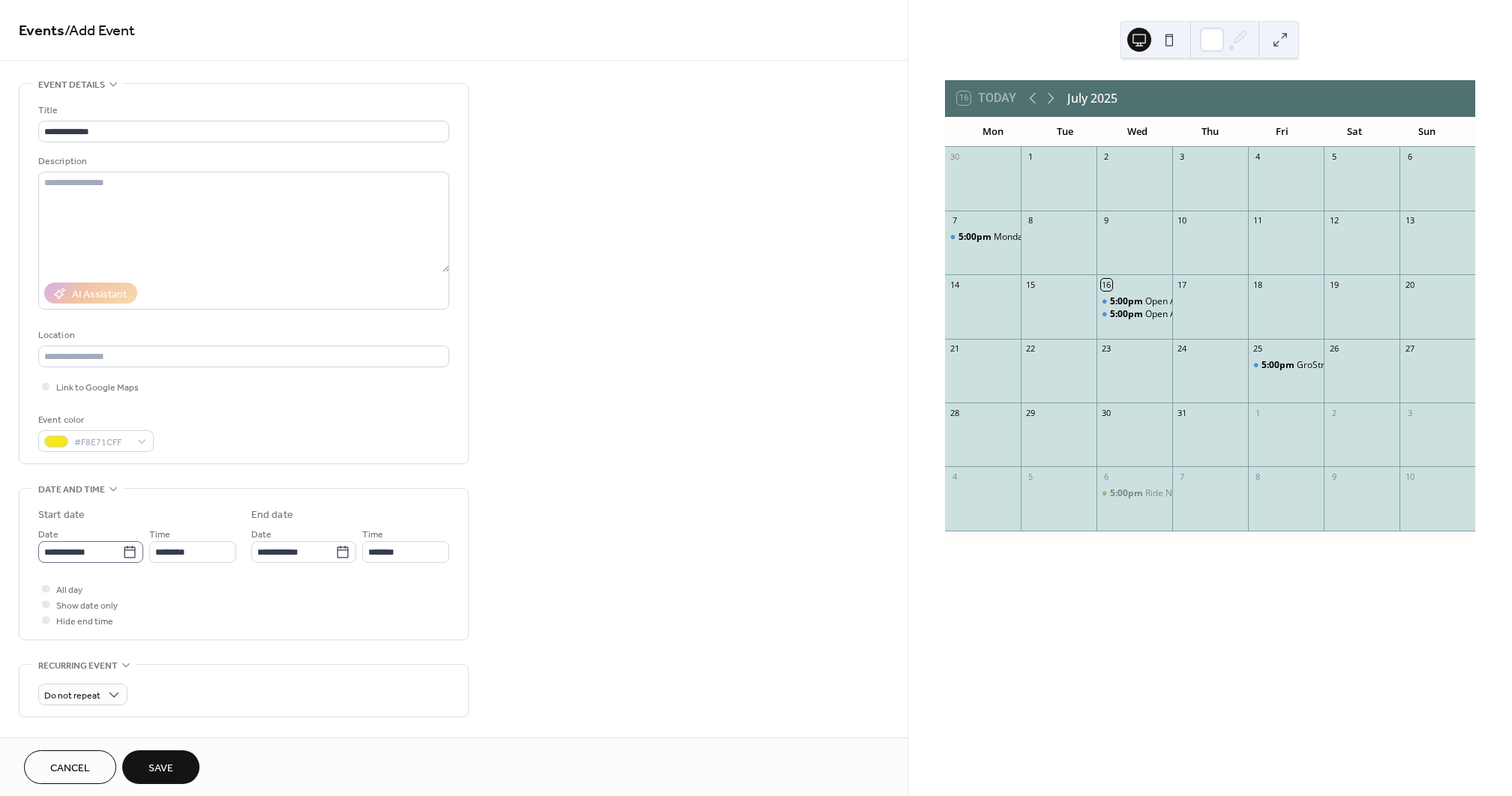 click 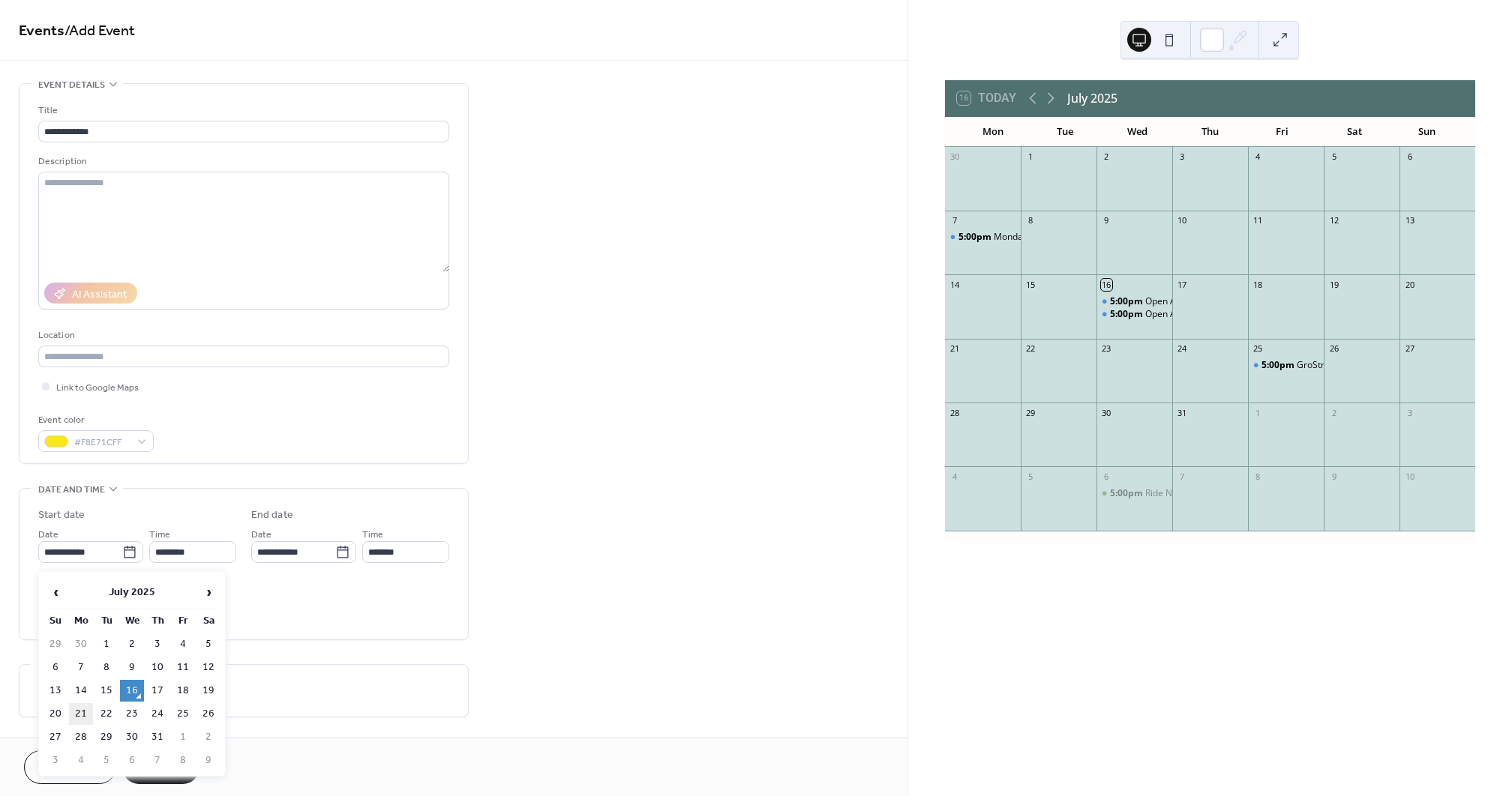 click on "21" at bounding box center [81, 714] 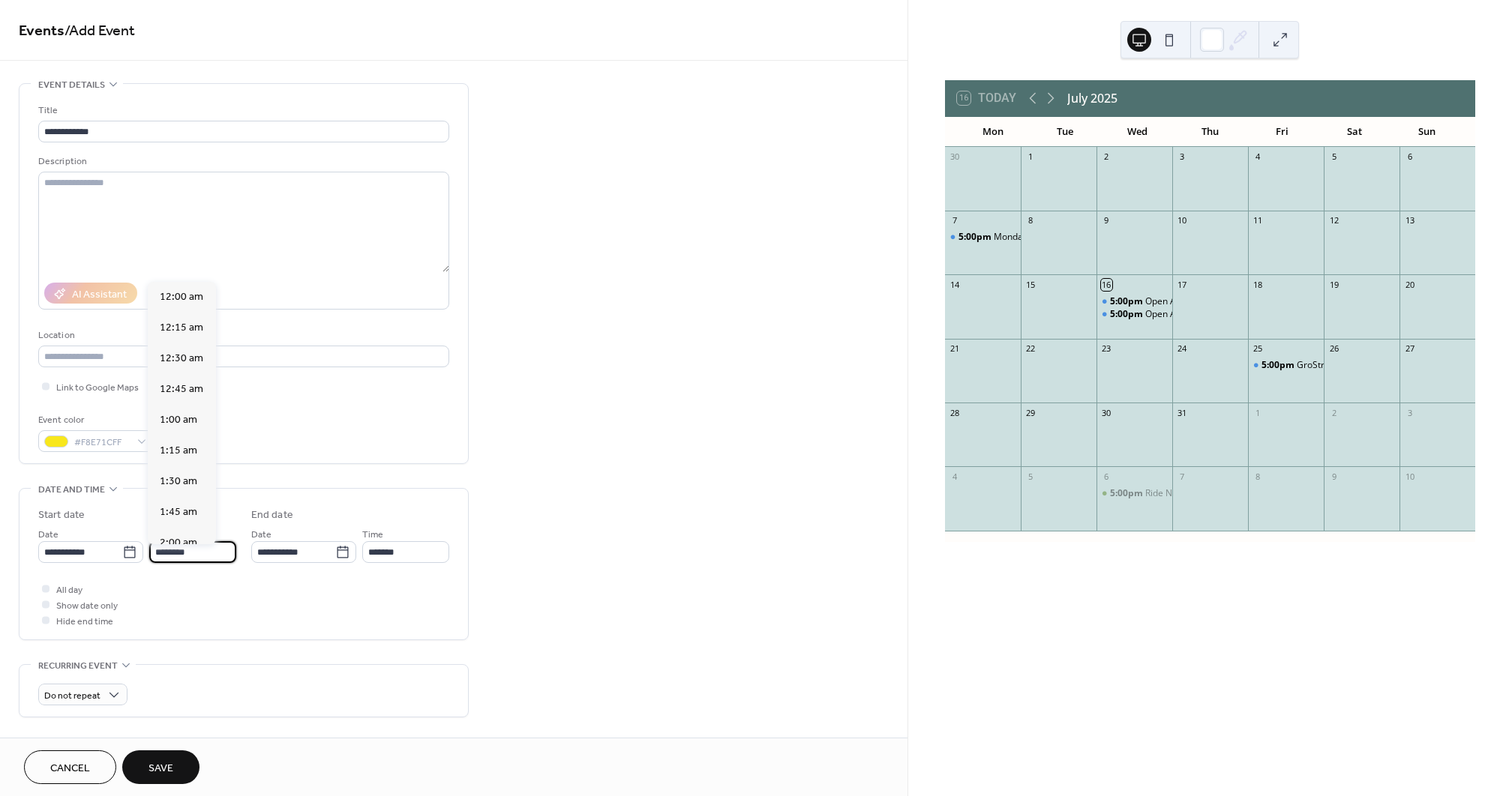 scroll, scrollTop: 1475, scrollLeft: 0, axis: vertical 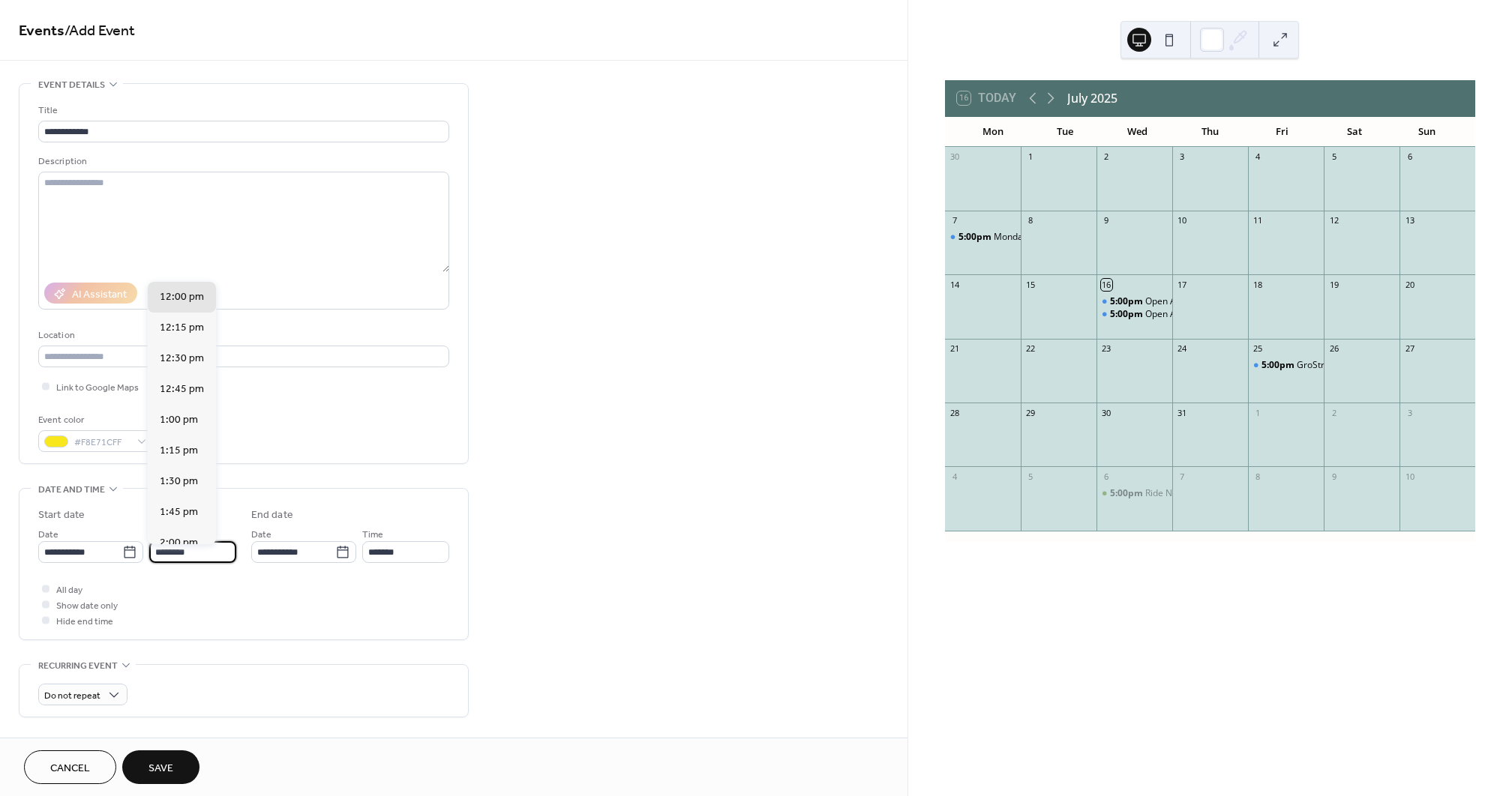click on "********" at bounding box center (193, 552) 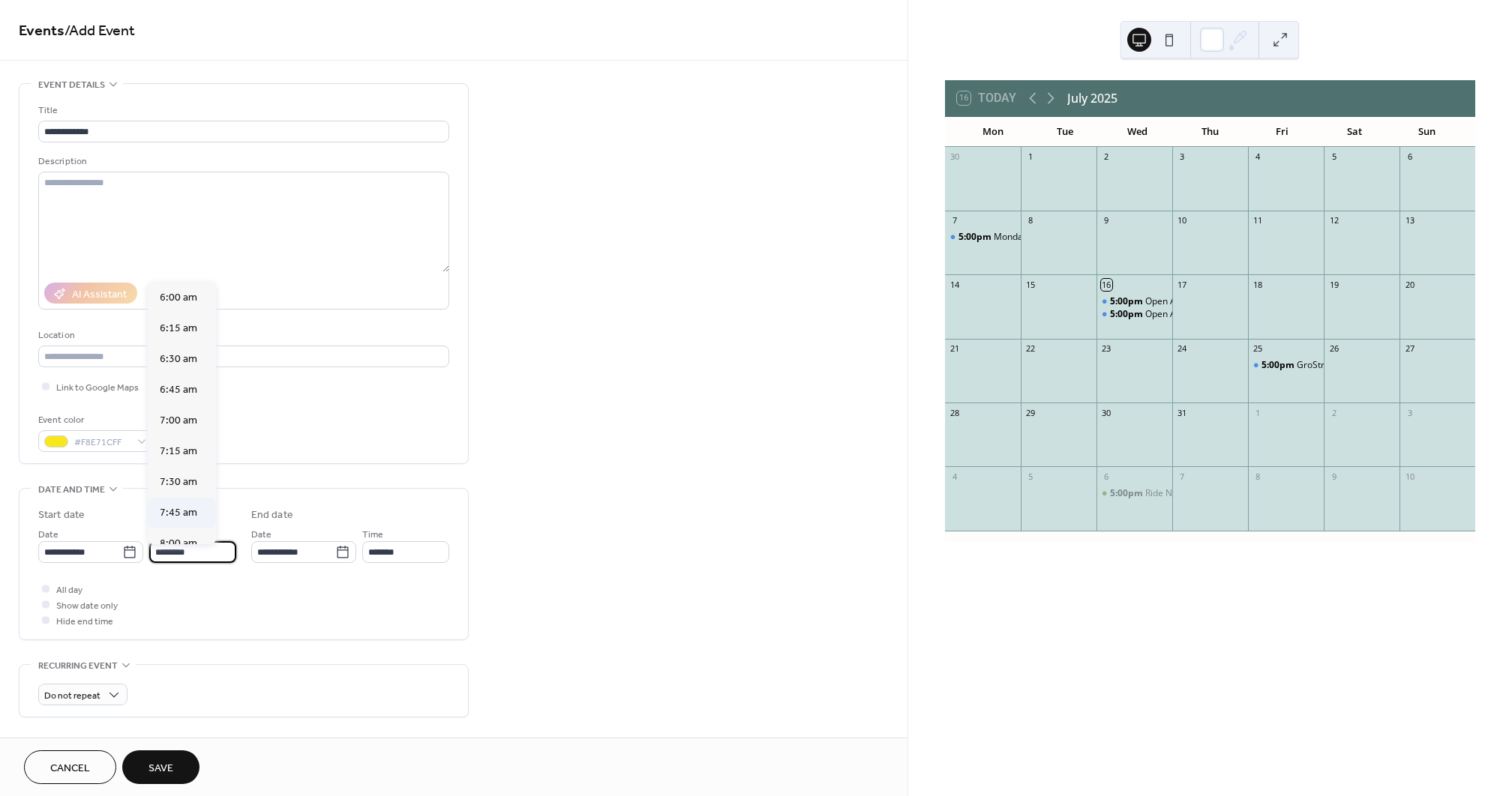 scroll, scrollTop: 727, scrollLeft: 0, axis: vertical 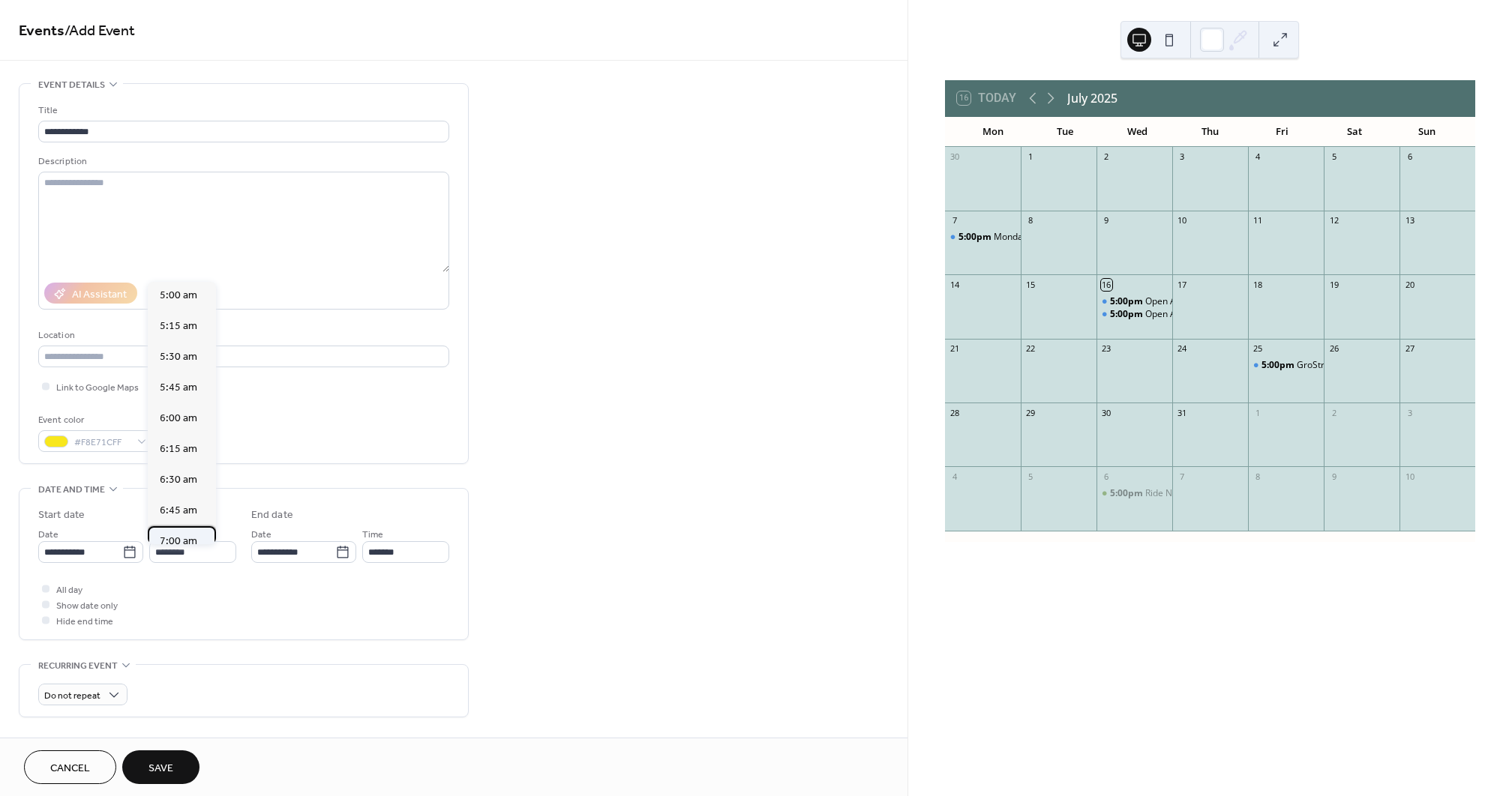 click on "7:00 am" at bounding box center (178, 541) 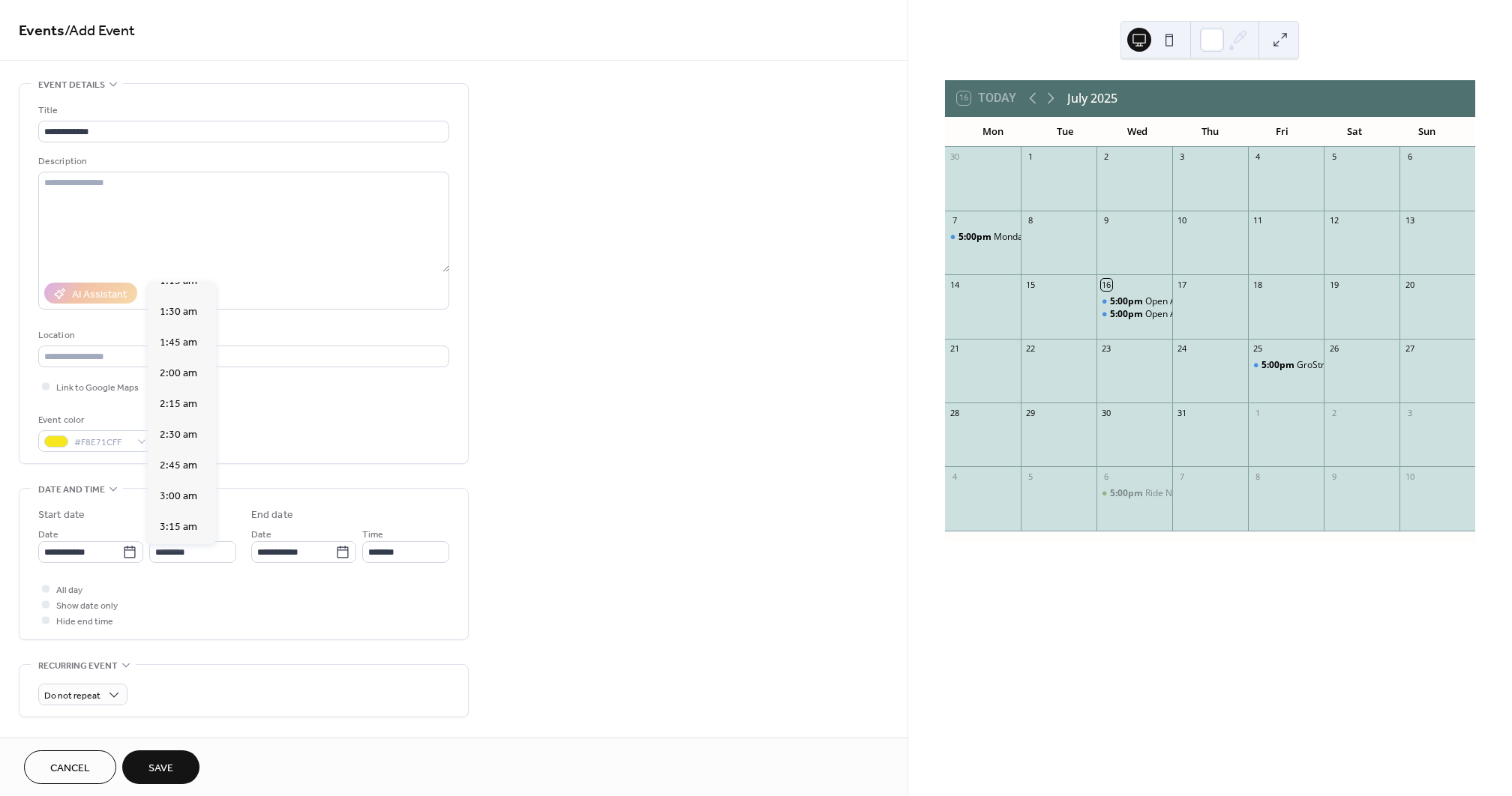 type on "*******" 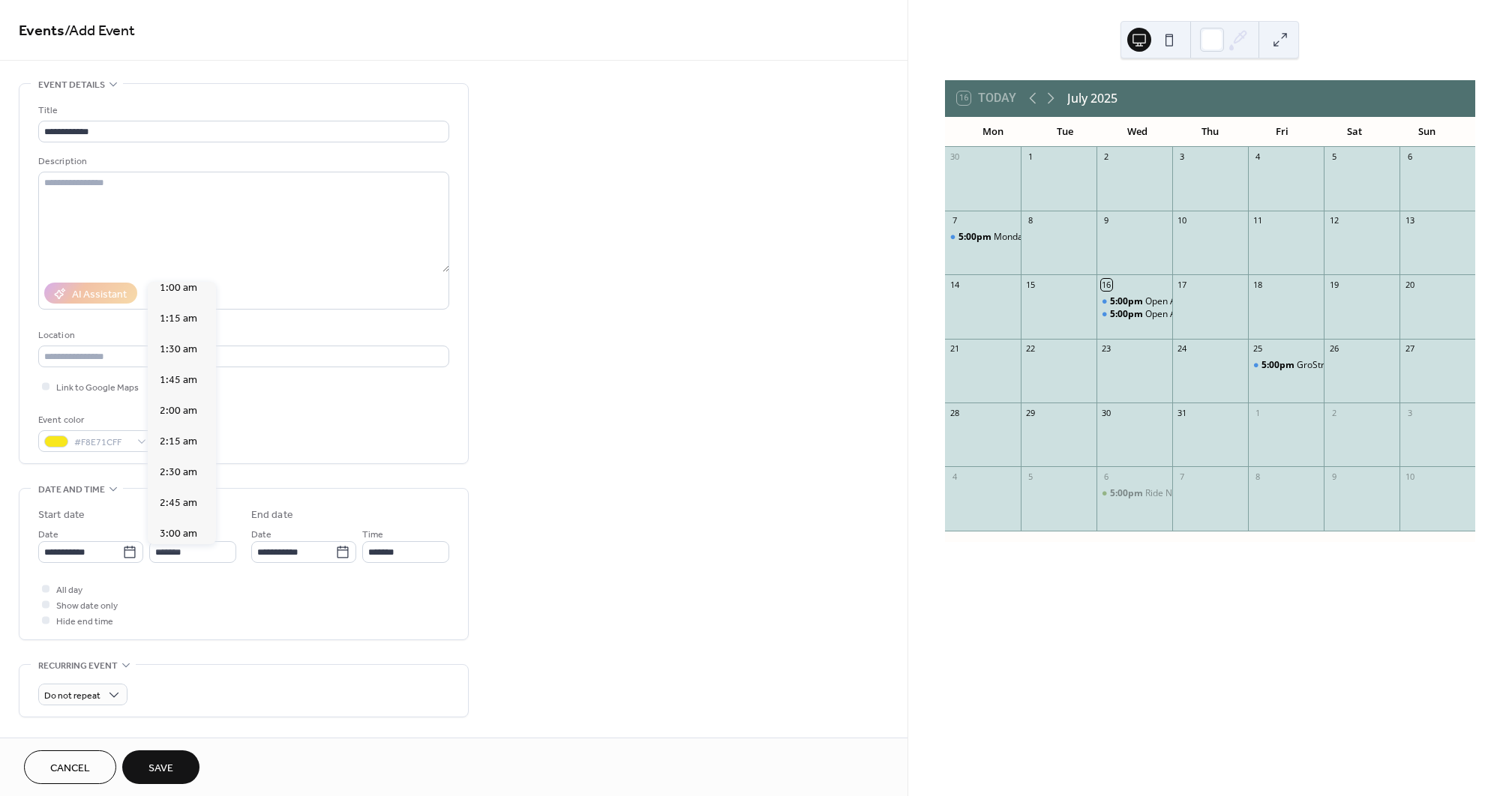 type on "*******" 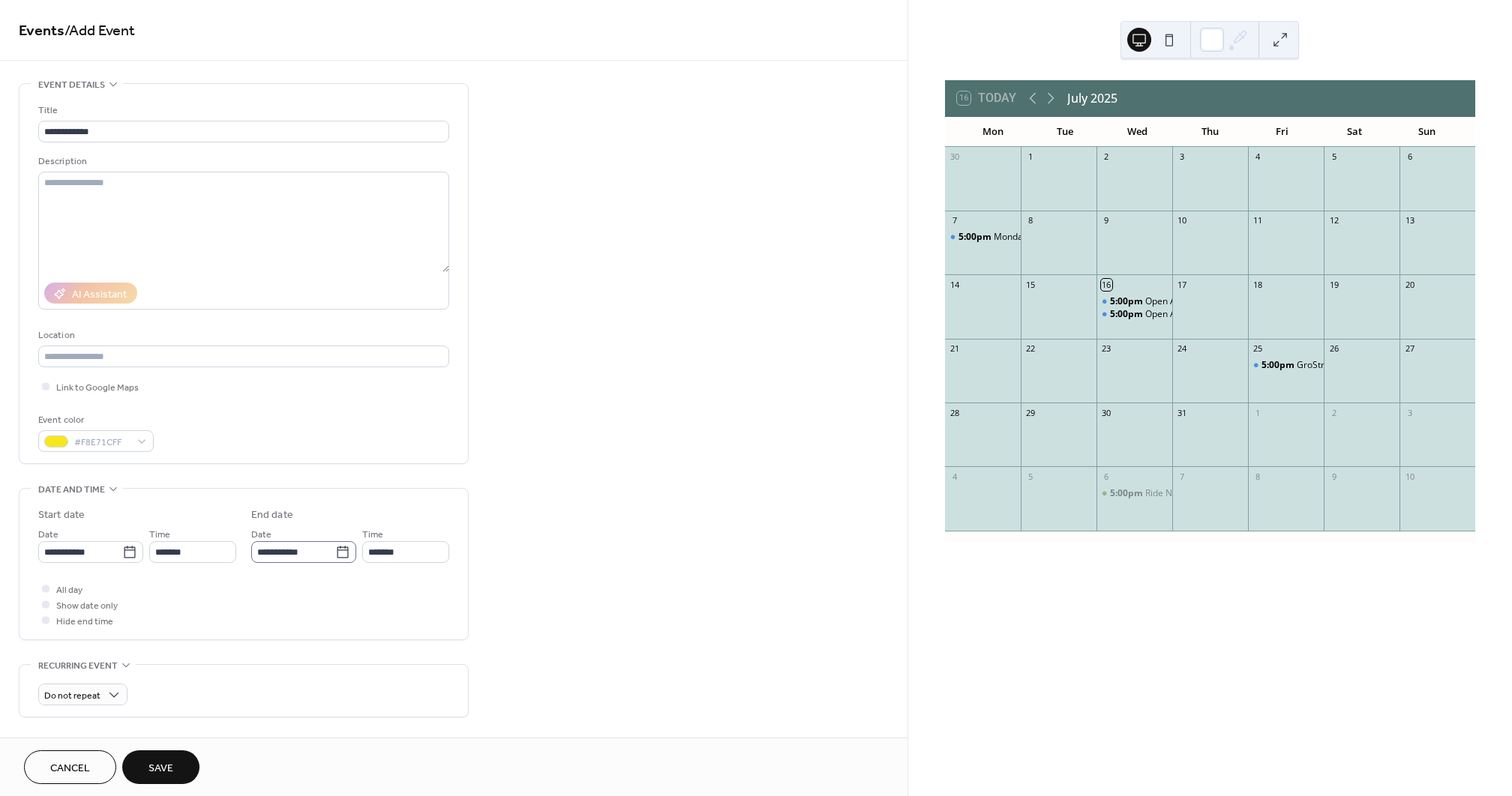 click 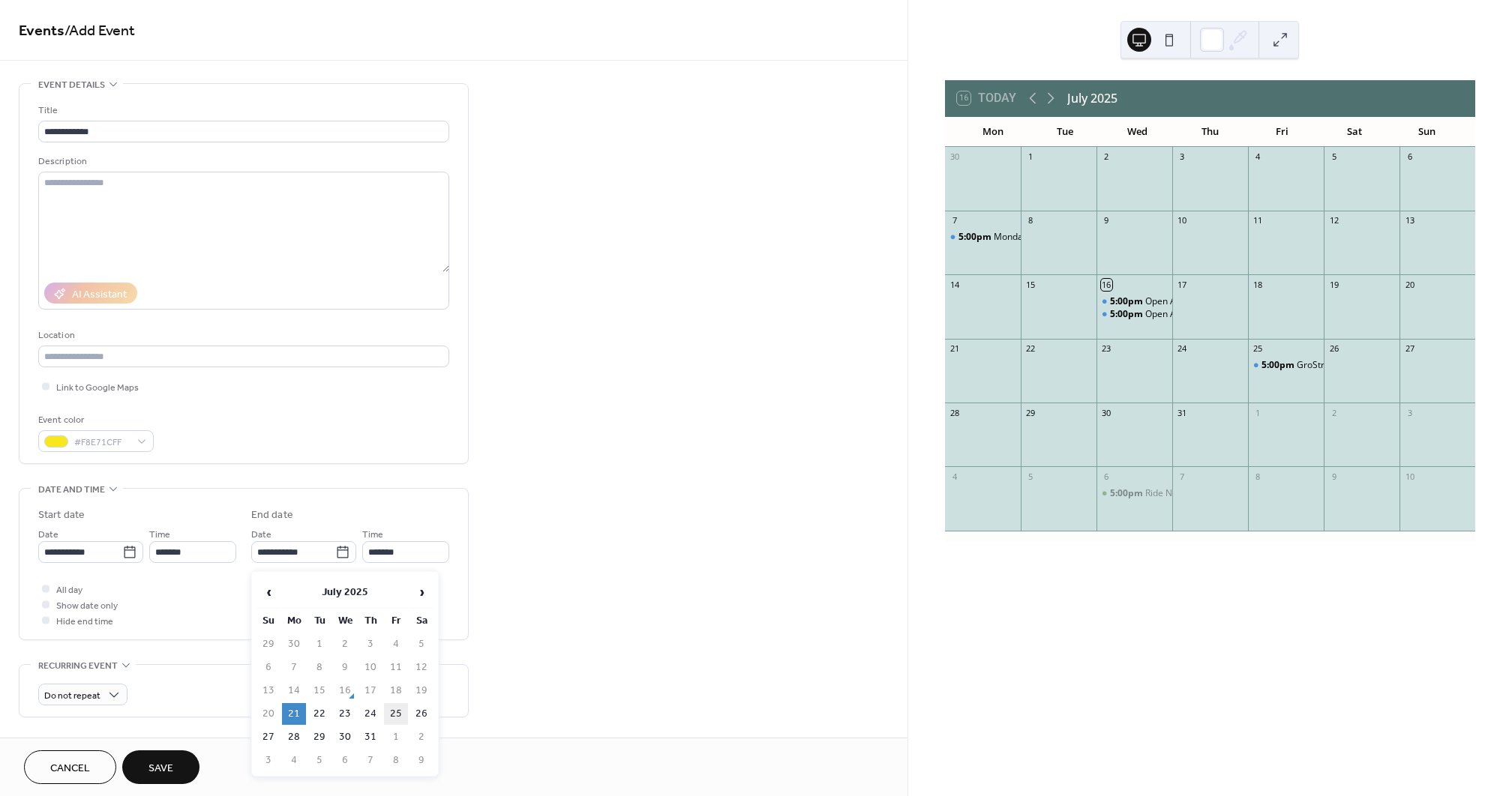 click on "25" at bounding box center (396, 714) 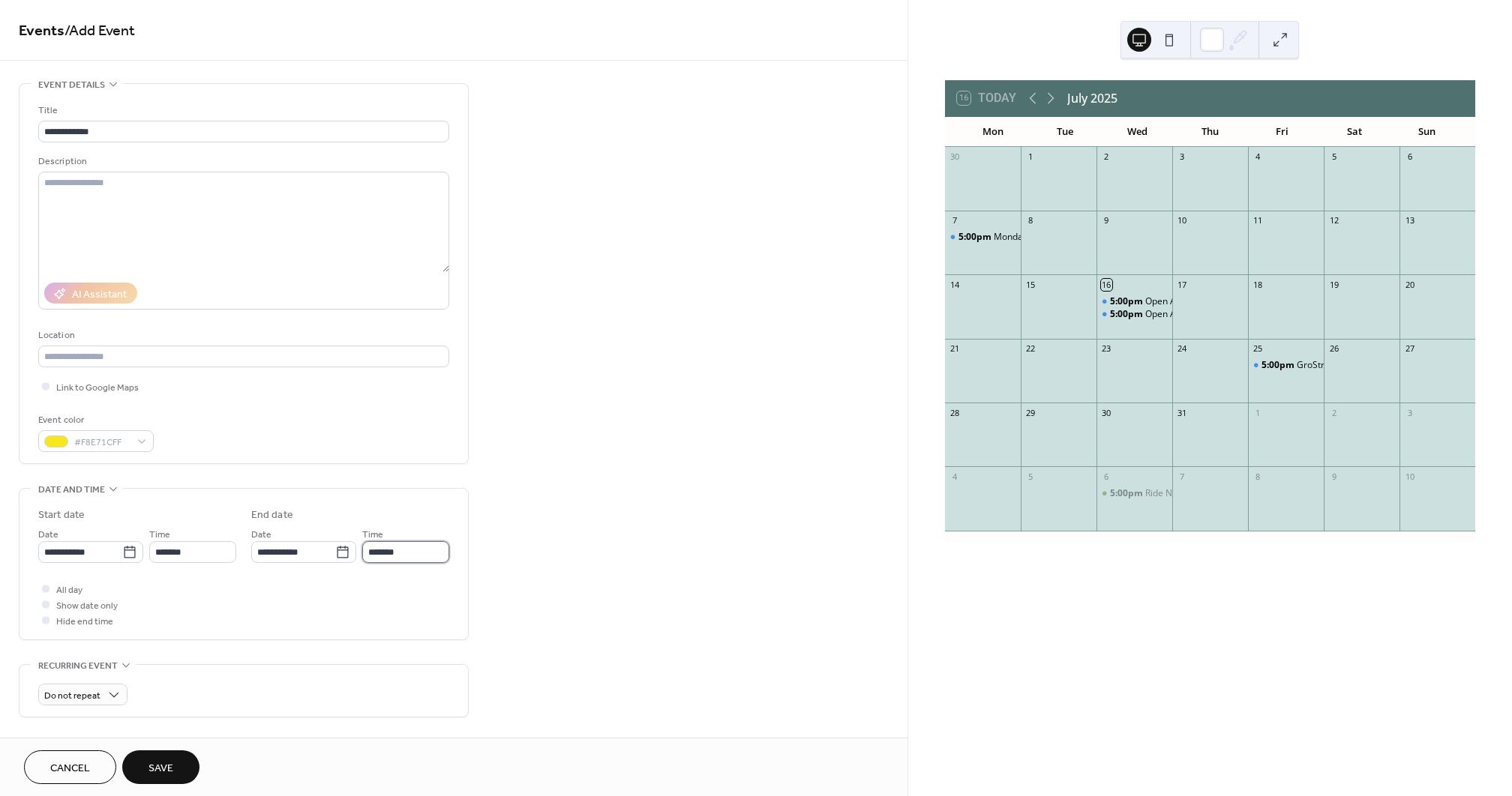 click on "*******" at bounding box center [406, 552] 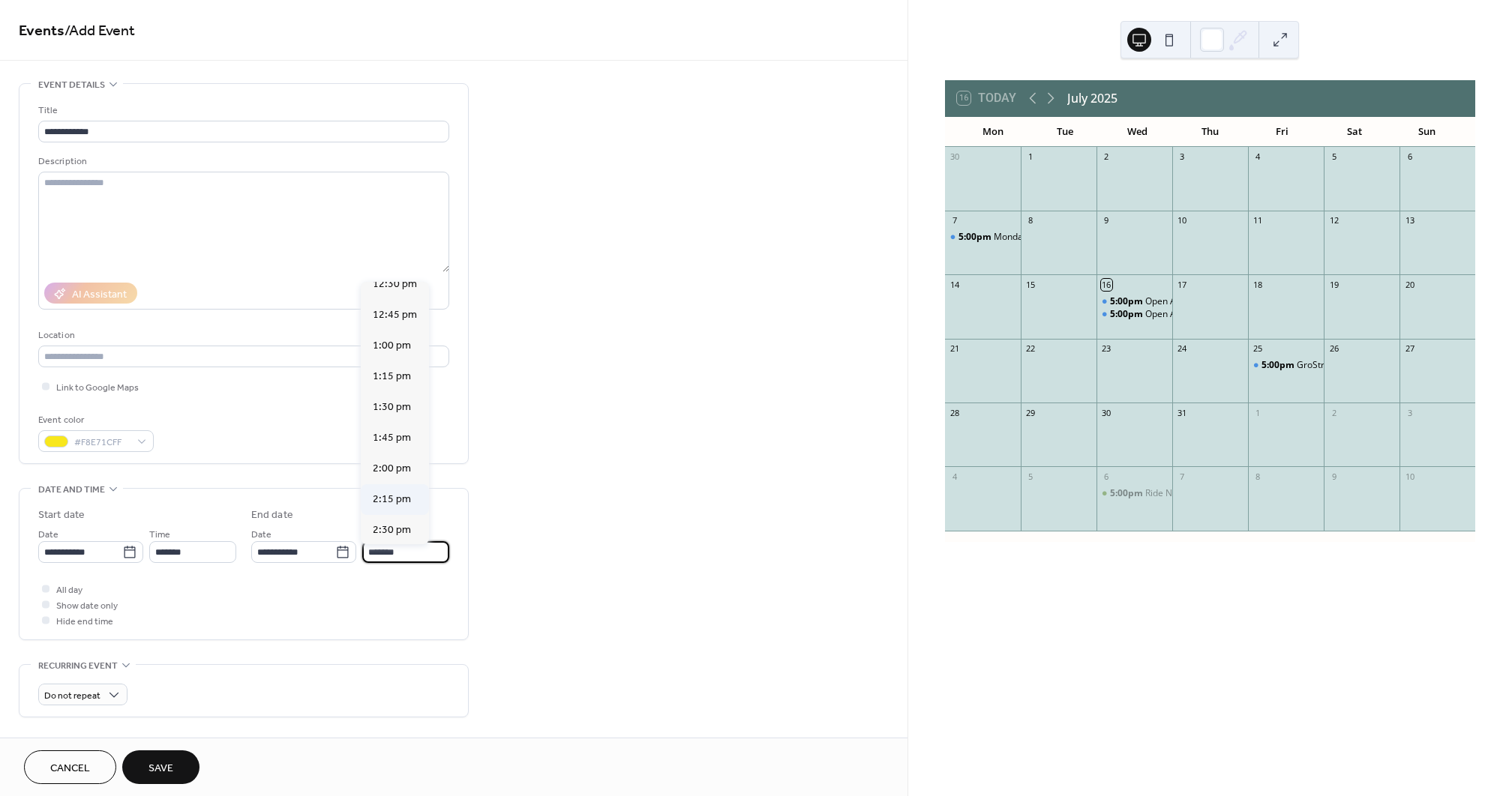 scroll, scrollTop: 1537, scrollLeft: 0, axis: vertical 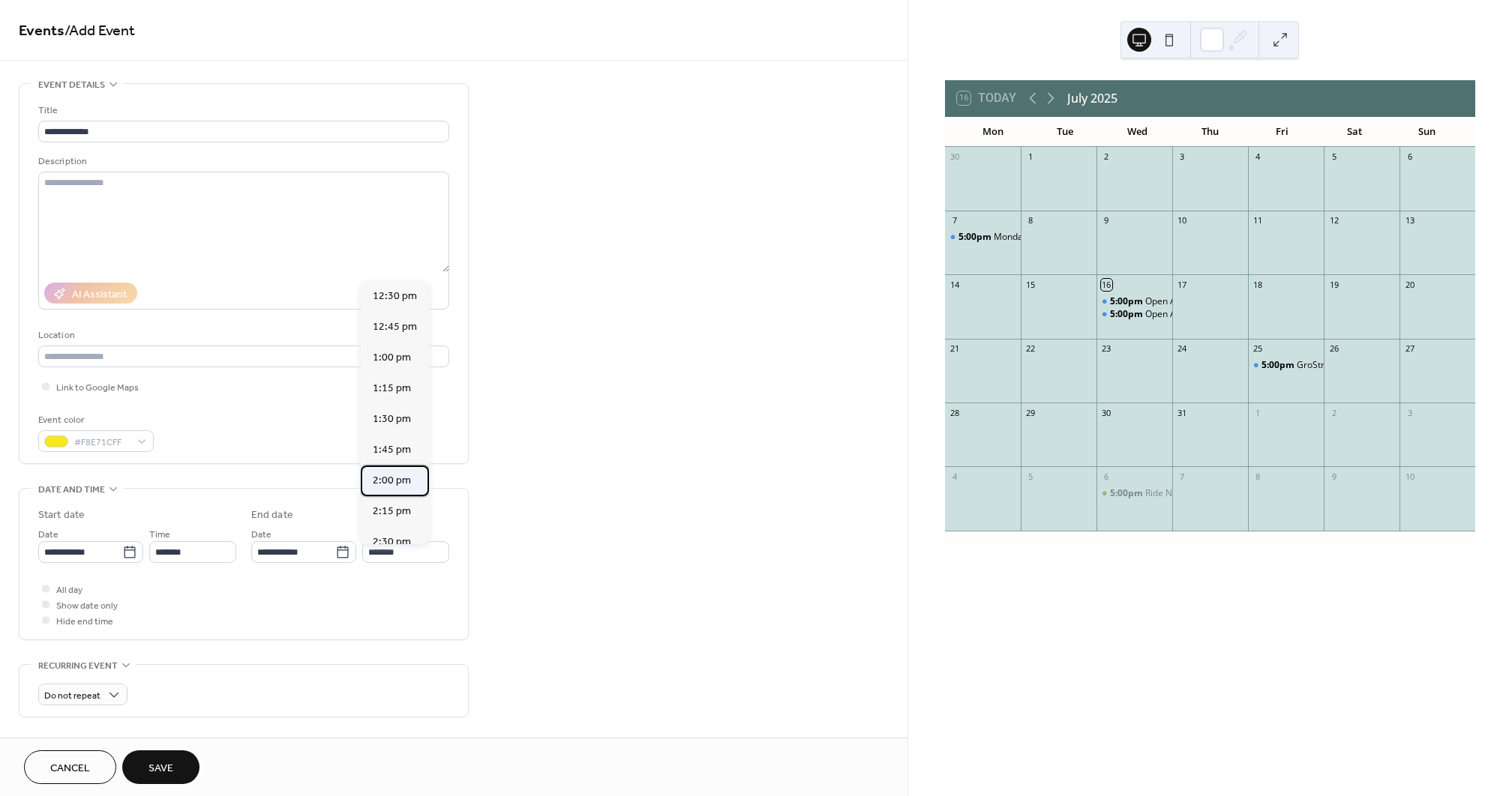 click on "2:00 pm" at bounding box center (392, 480) 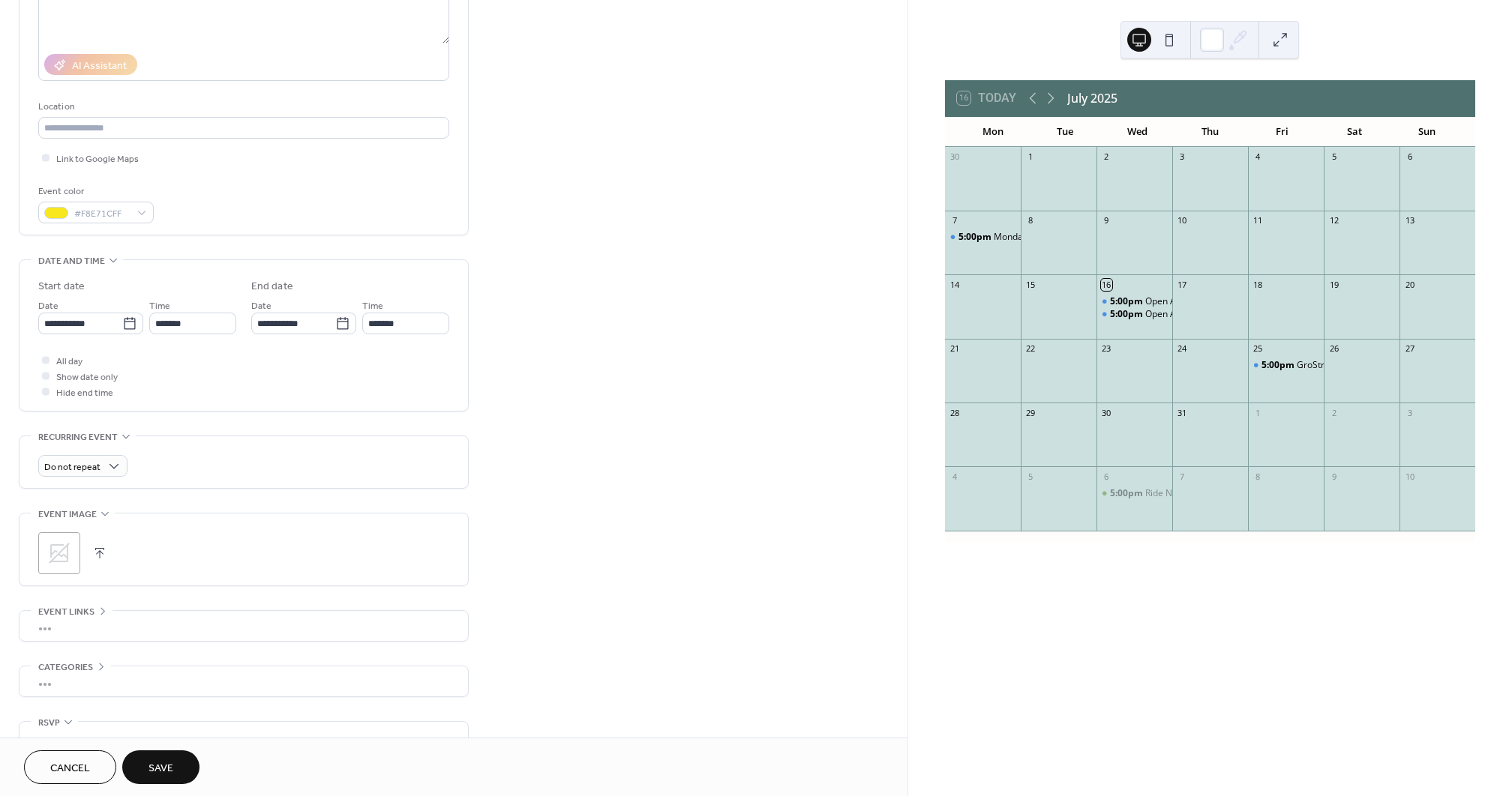 scroll, scrollTop: 235, scrollLeft: 0, axis: vertical 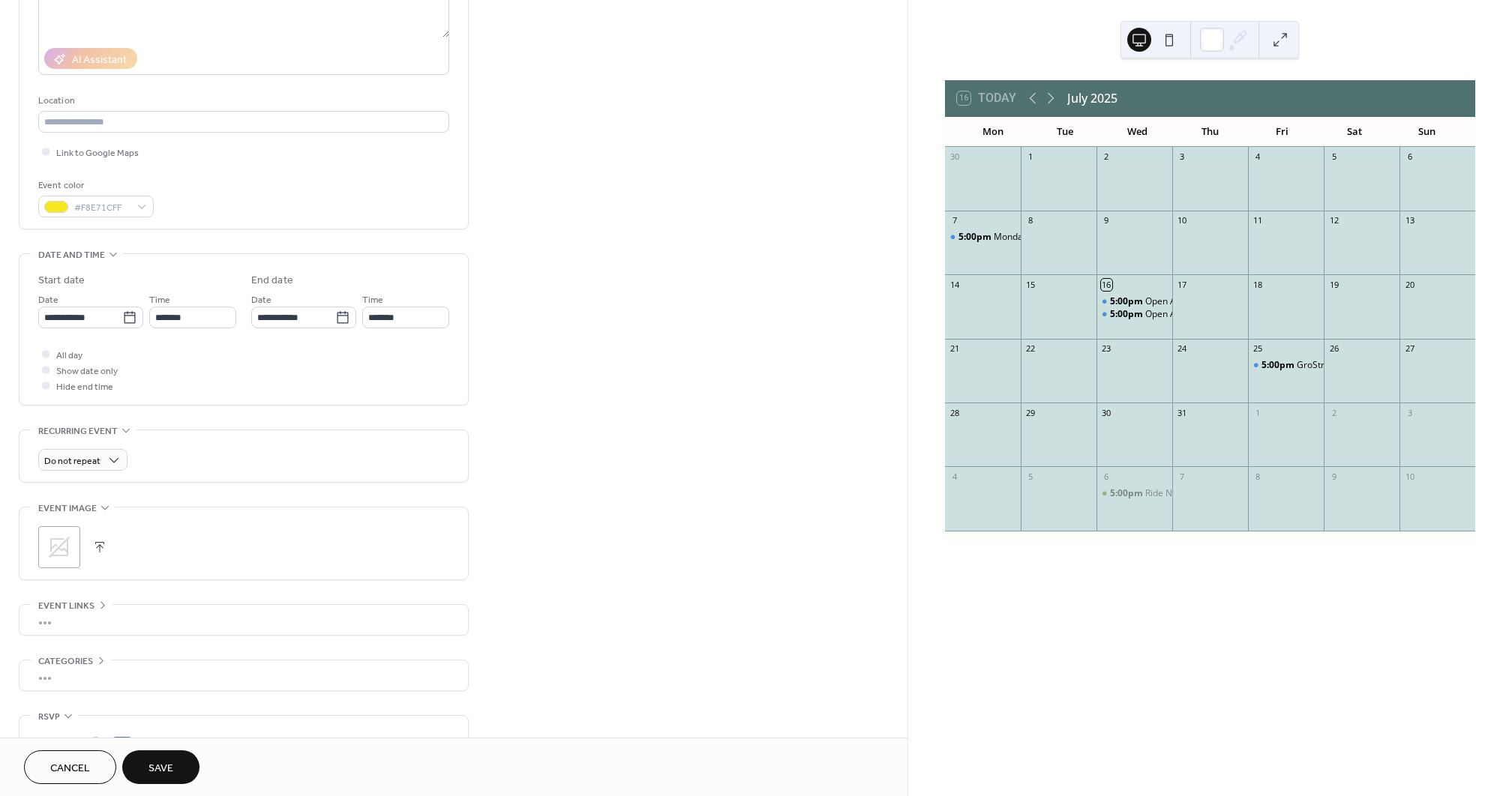 click 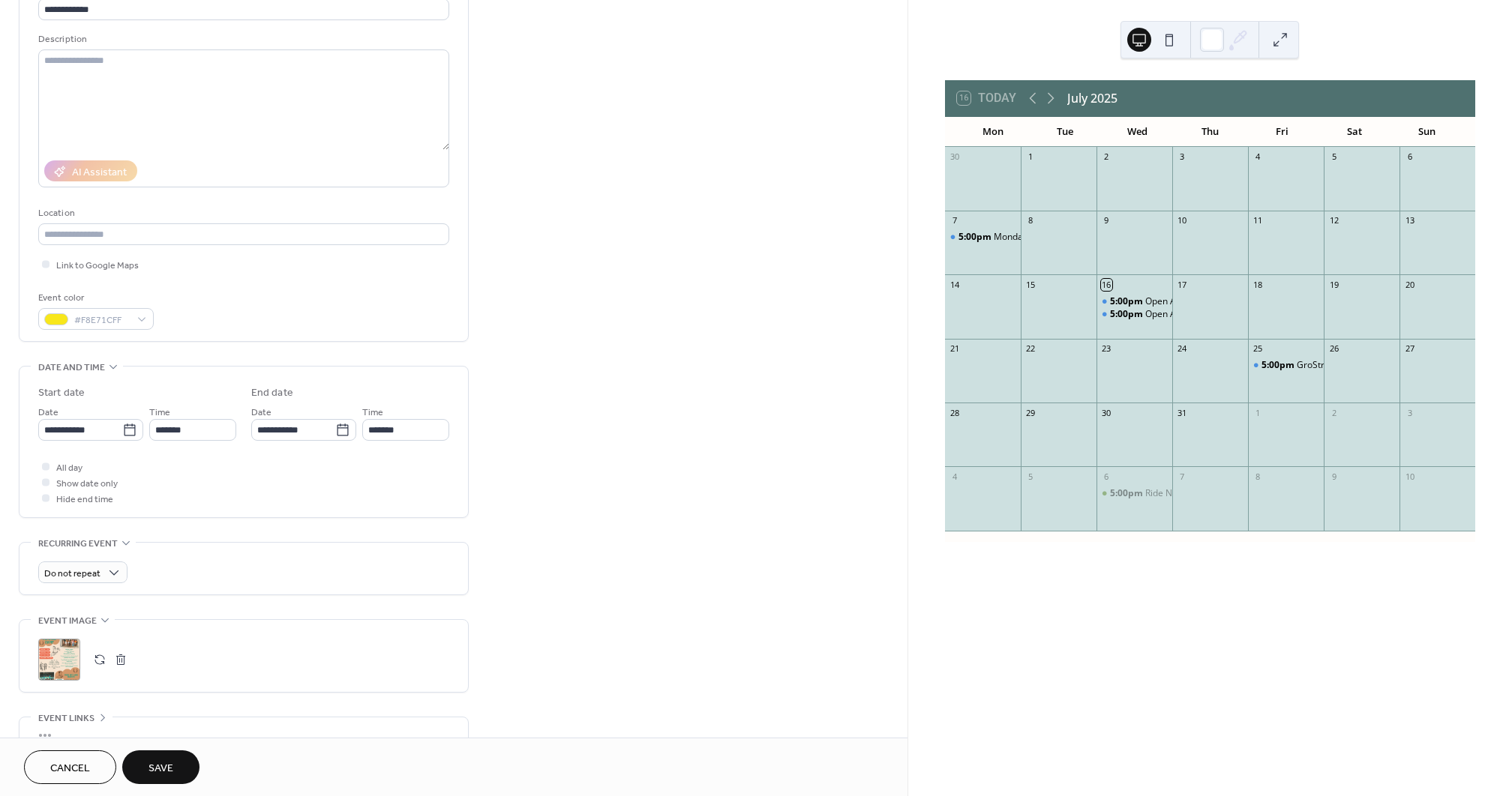 scroll, scrollTop: 119, scrollLeft: 0, axis: vertical 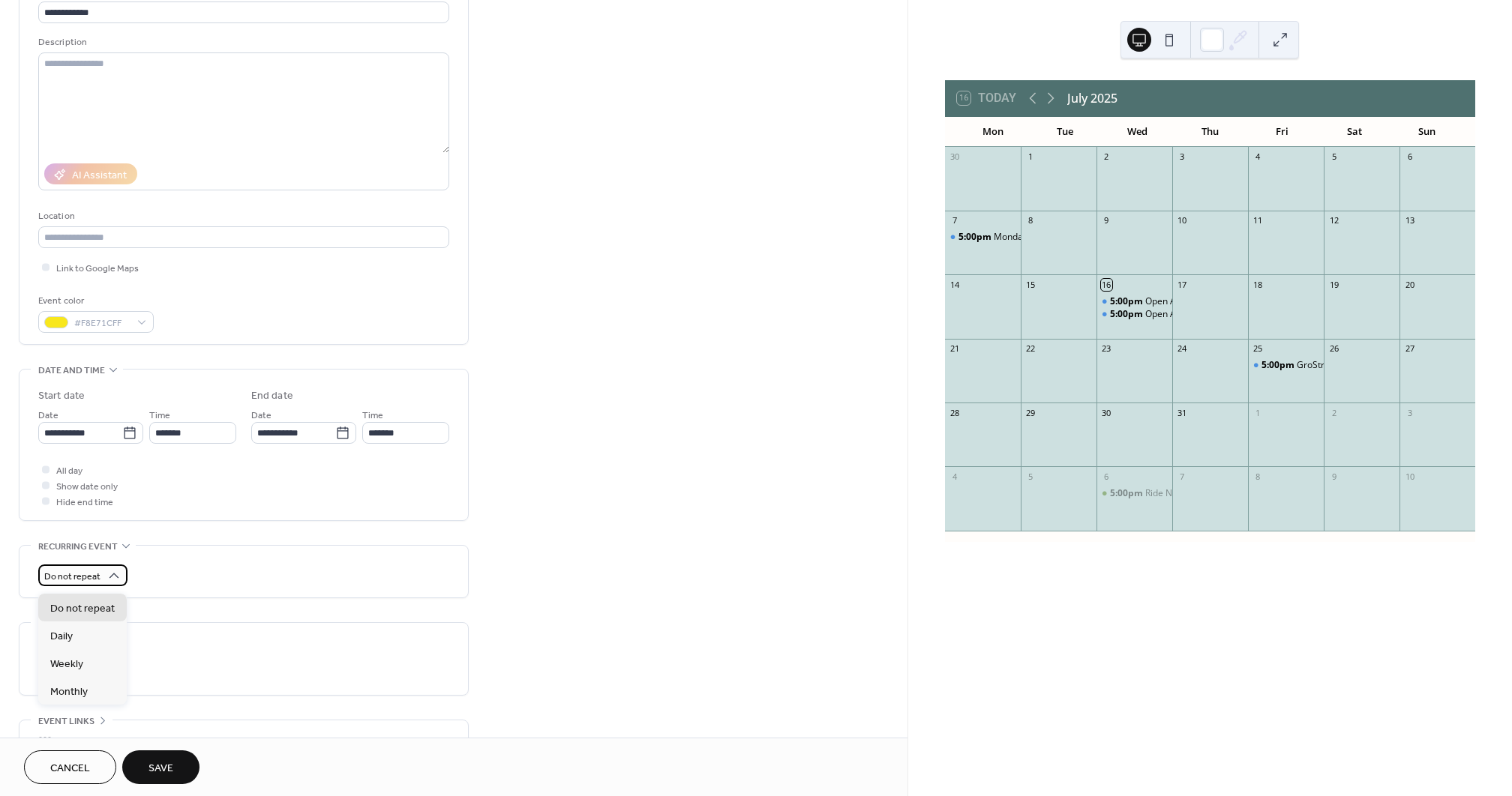 click 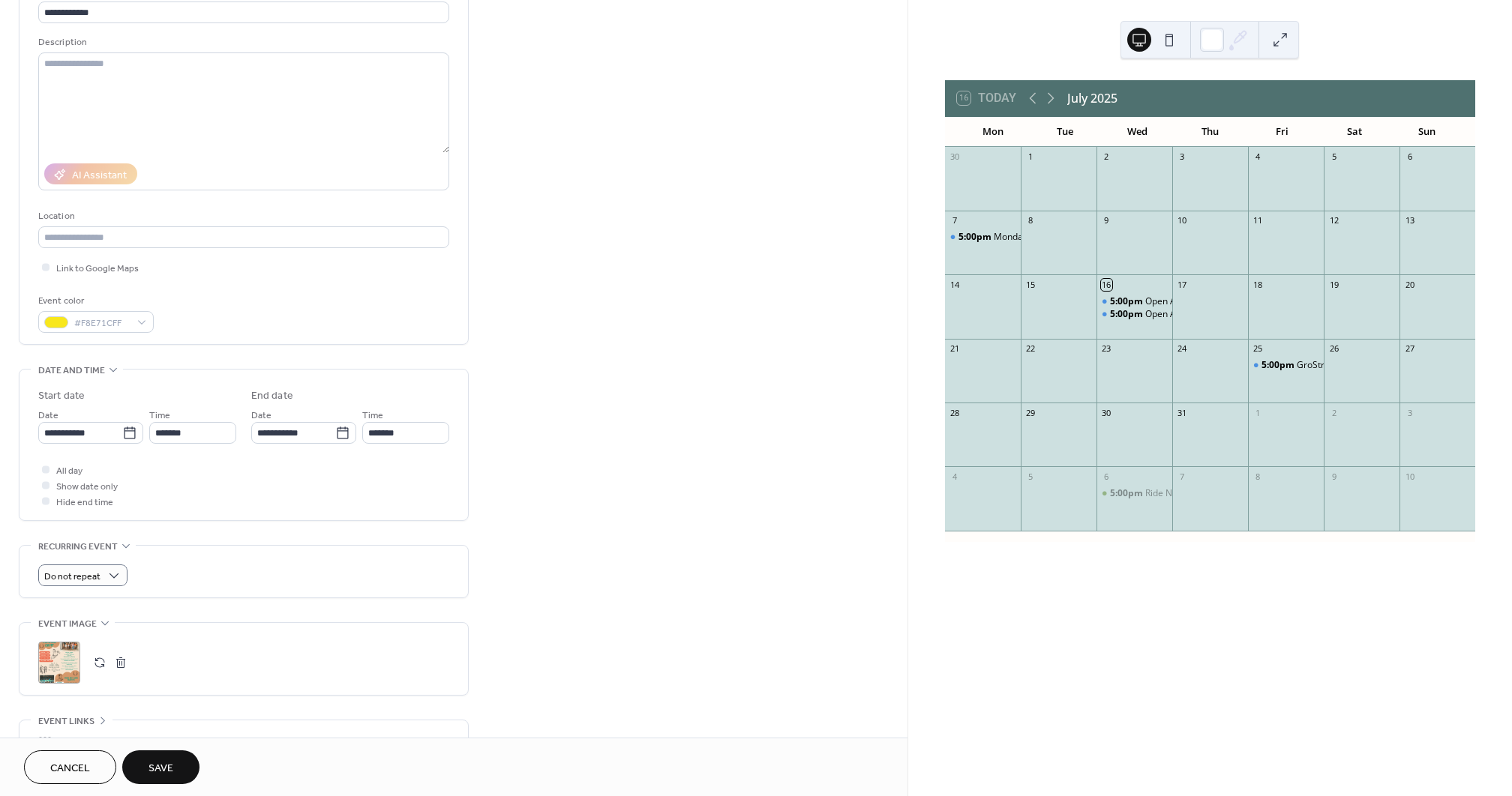 click on "Do not repeat" at bounding box center [244, 575] 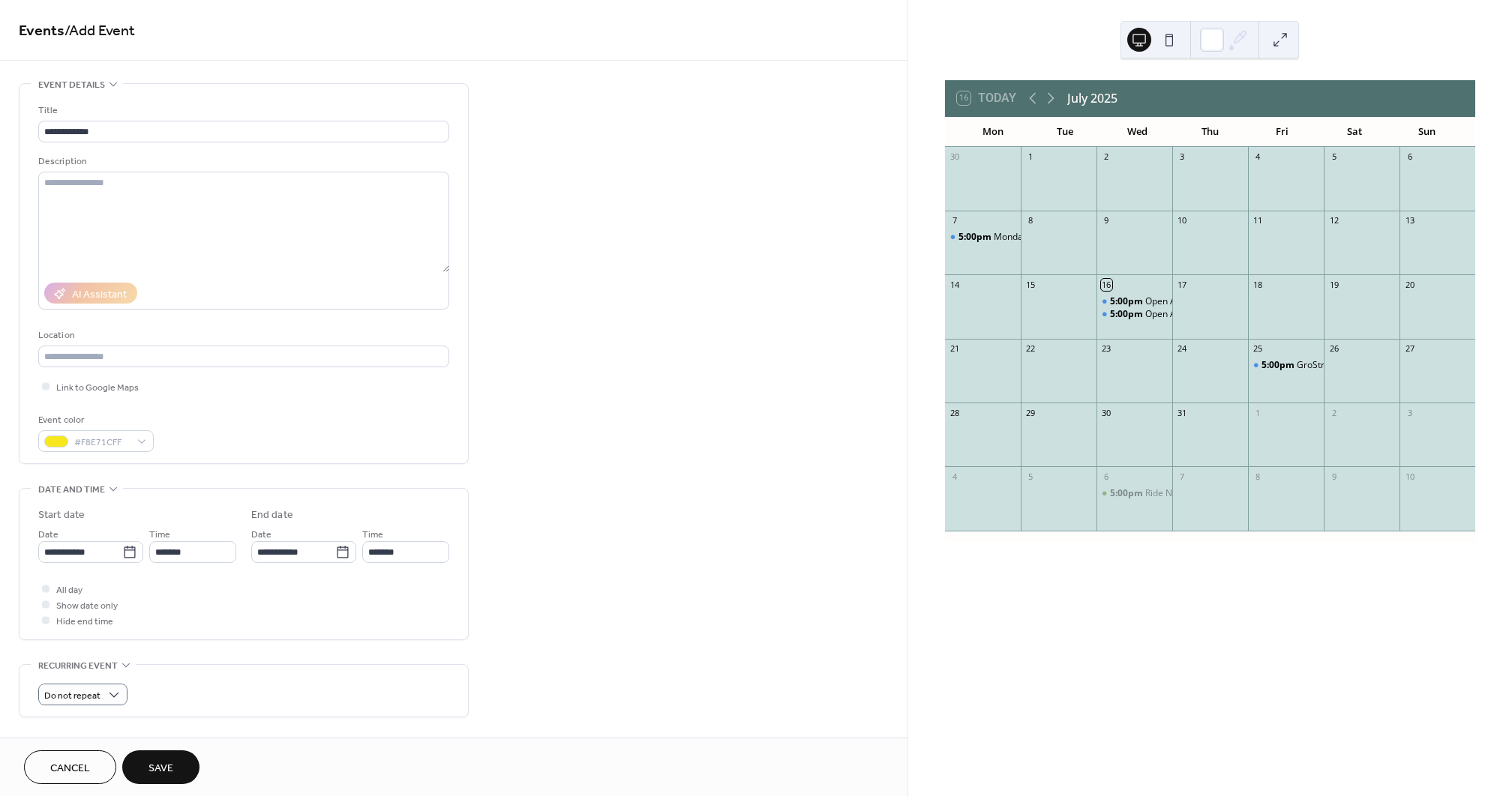 scroll, scrollTop: 0, scrollLeft: 0, axis: both 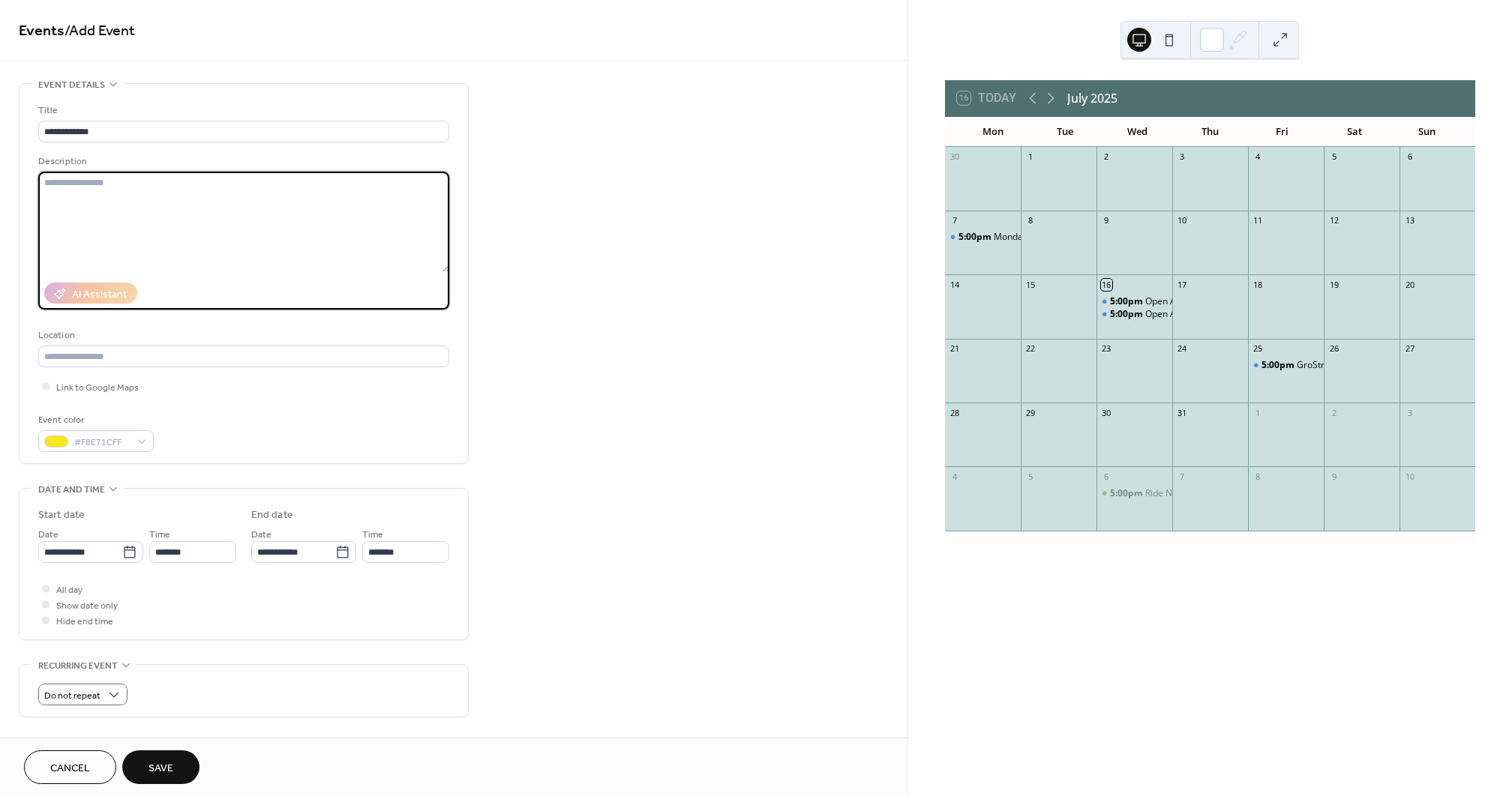 click at bounding box center (244, 222) 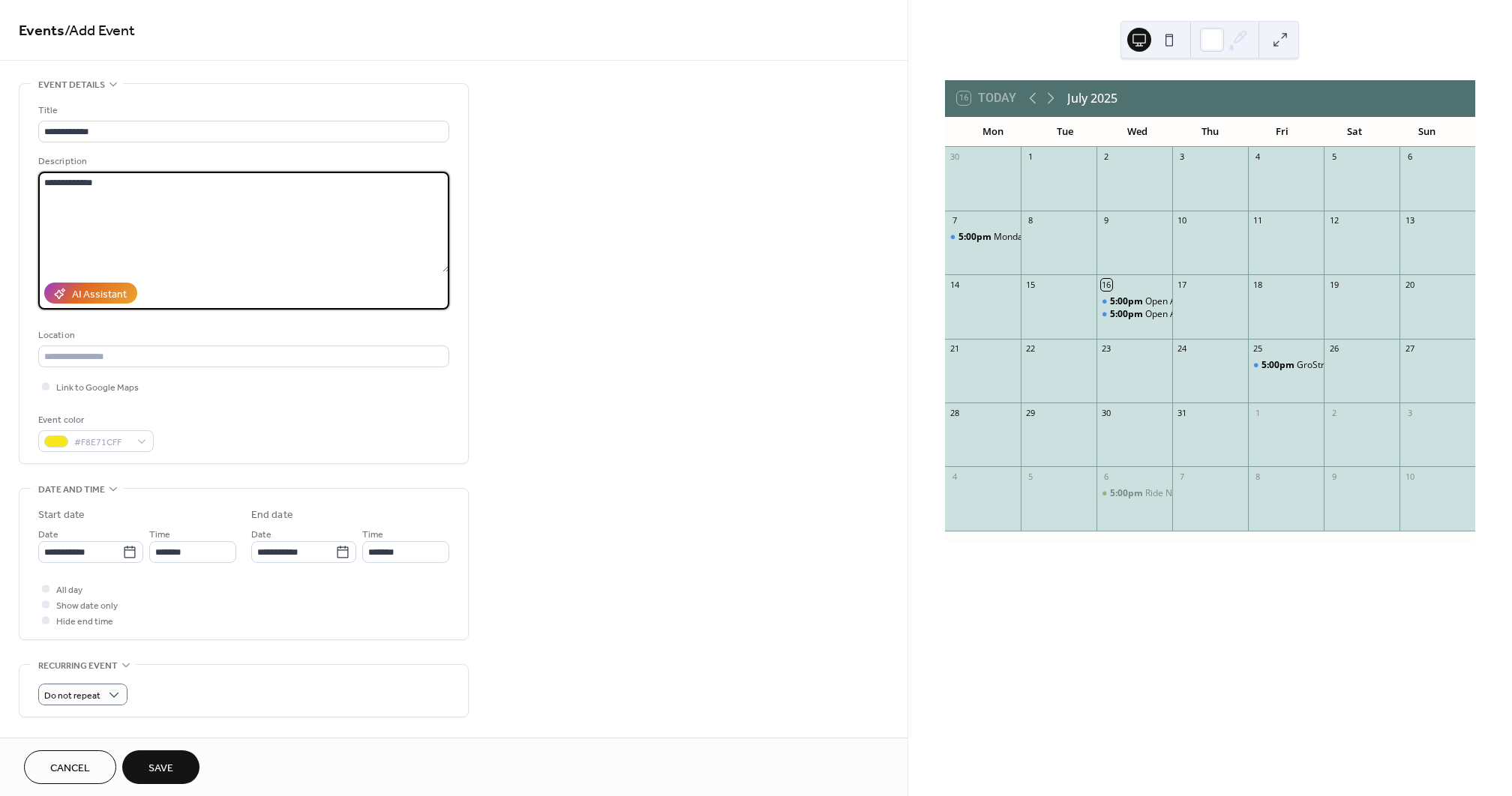 paste on "**********" 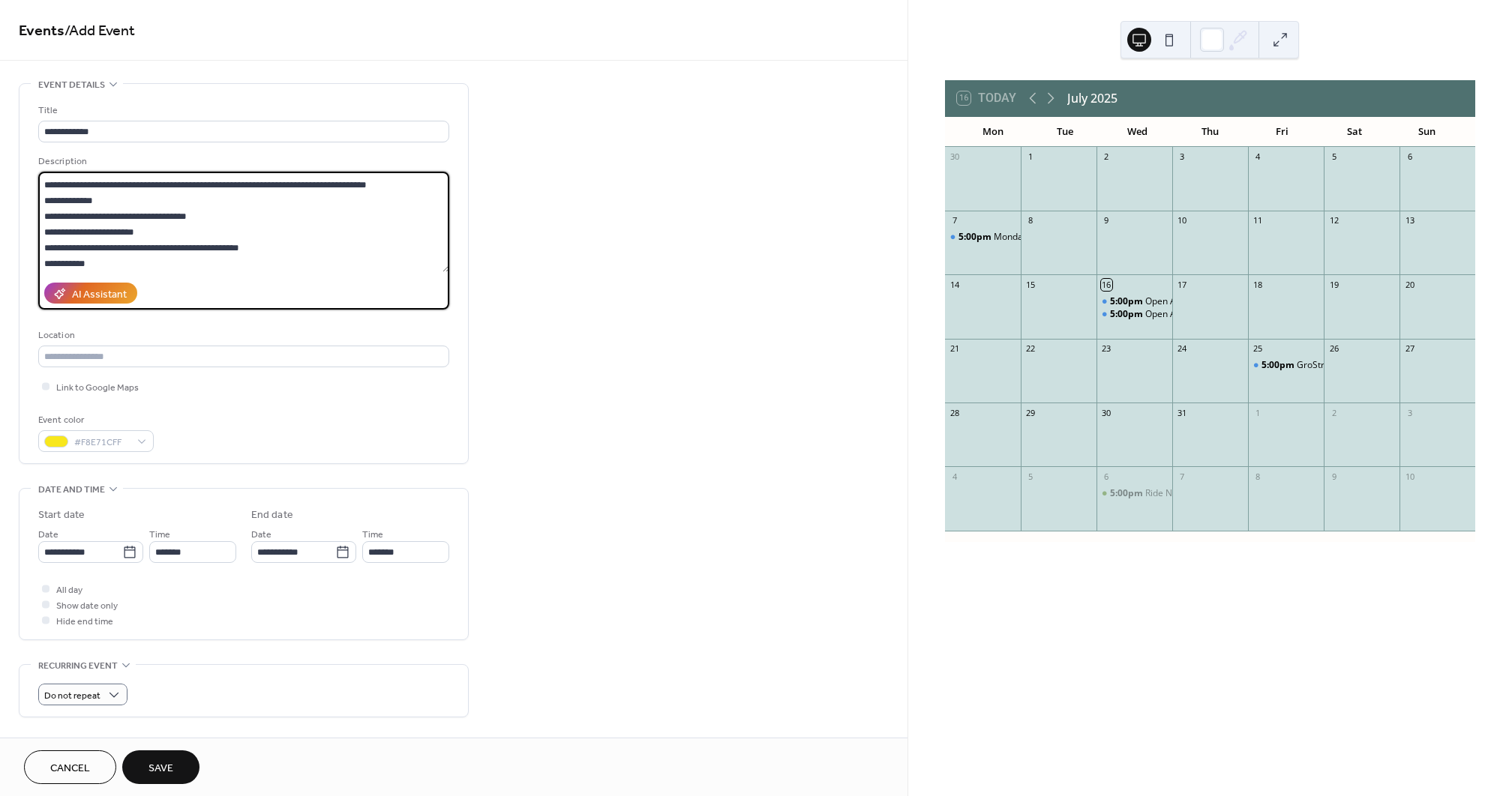 scroll, scrollTop: 155, scrollLeft: 0, axis: vertical 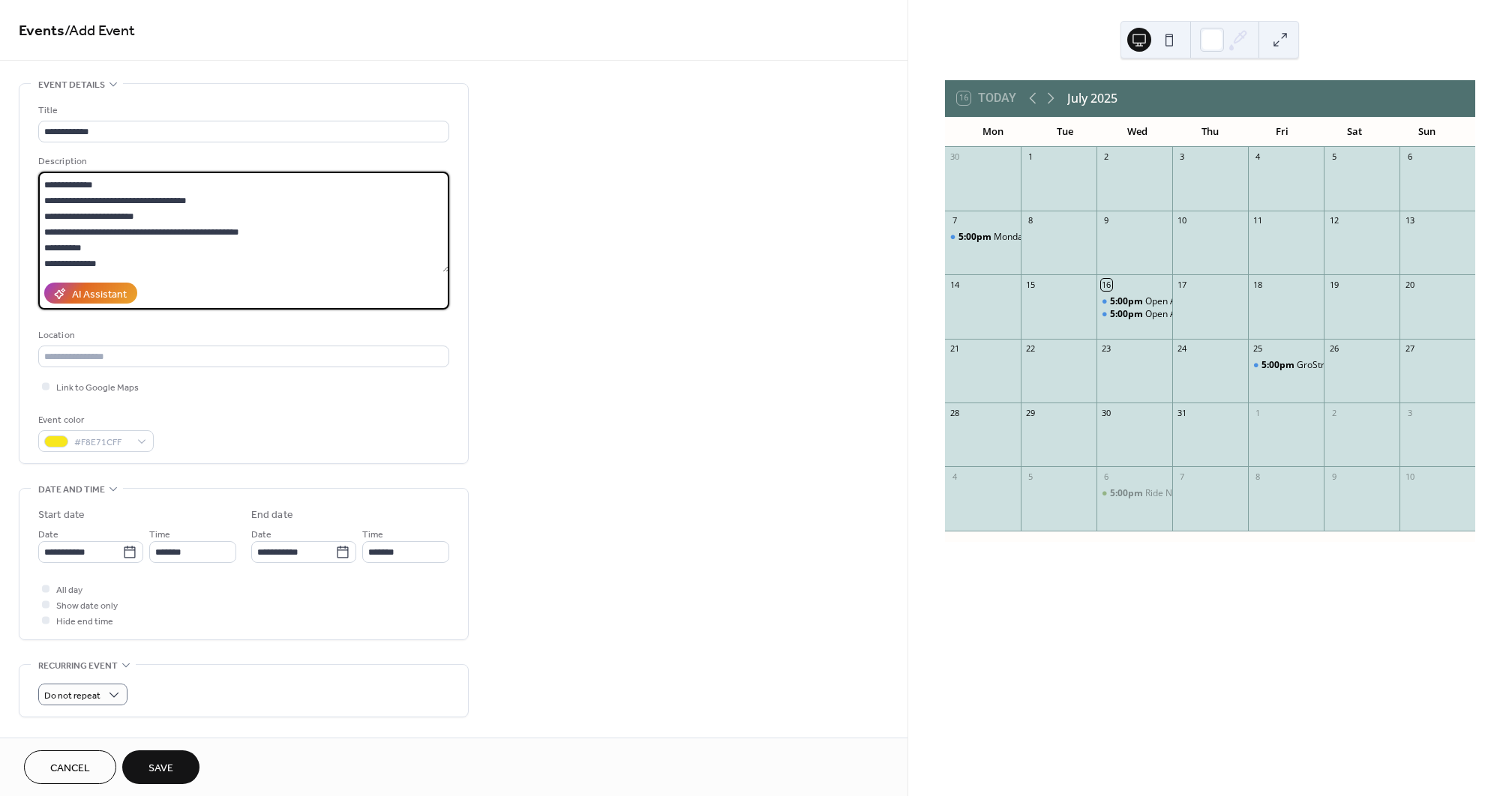 click on "**********" at bounding box center [244, 222] 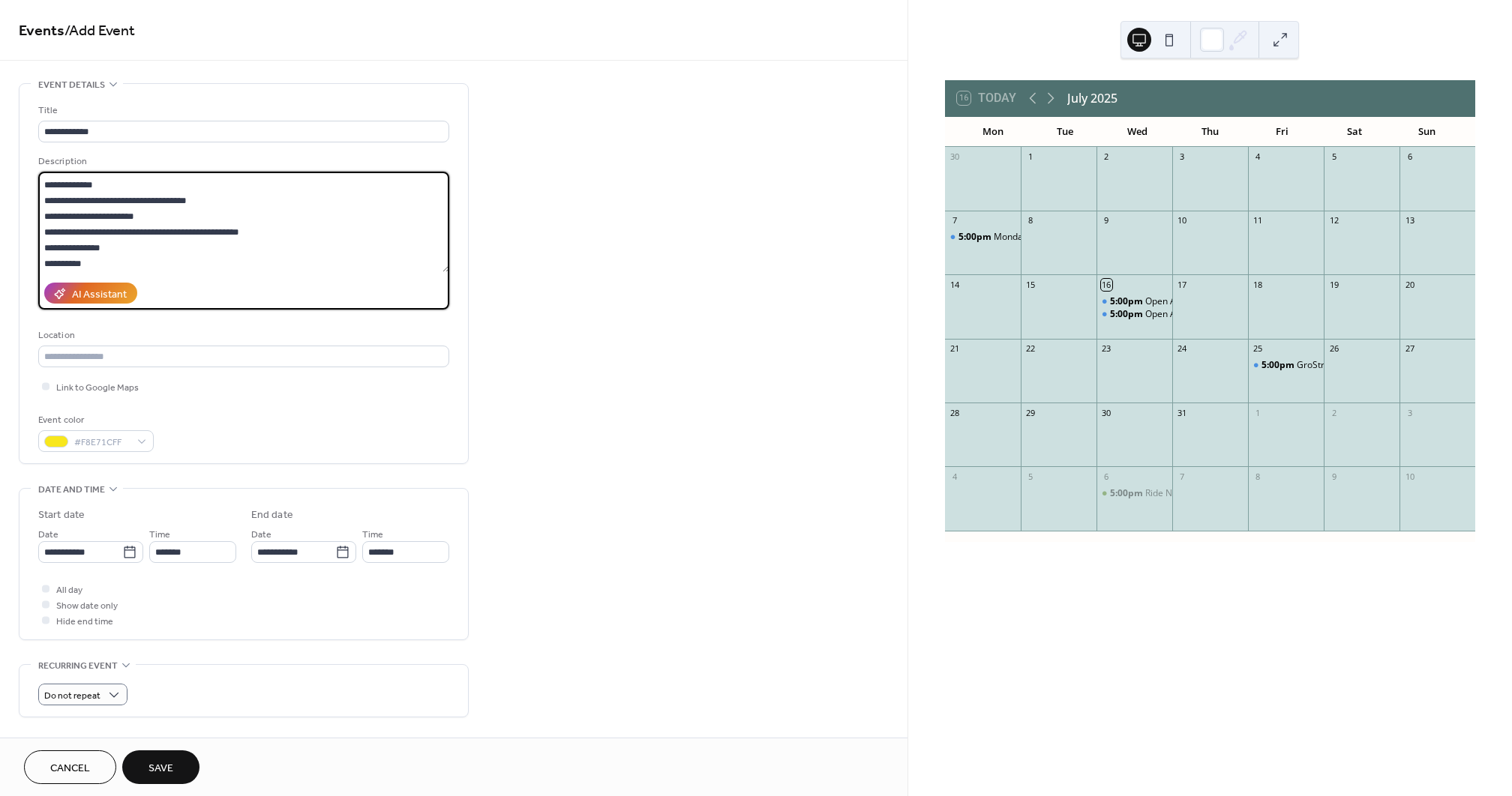 click on "**********" at bounding box center (244, 222) 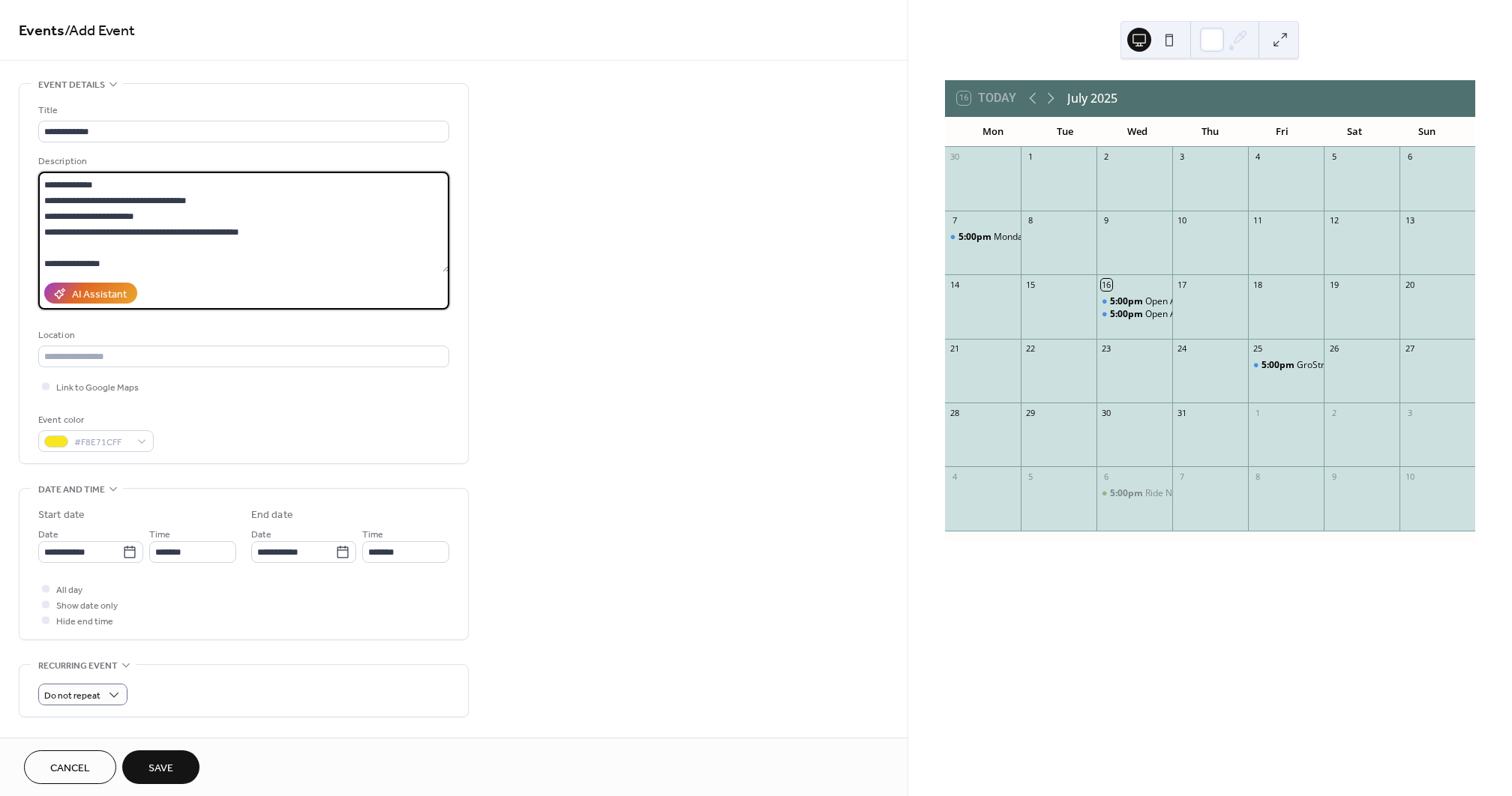 paste on "**********" 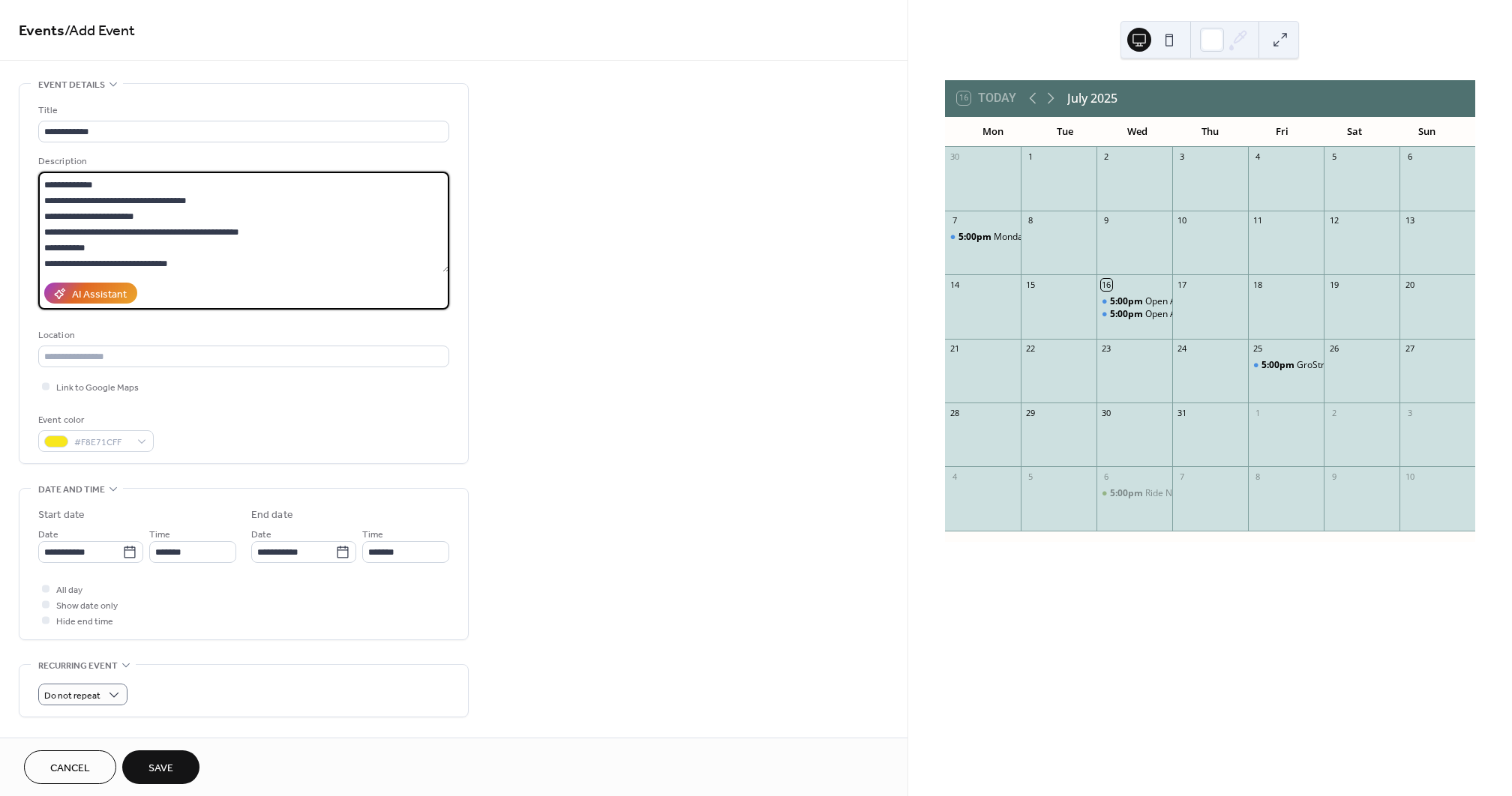 scroll, scrollTop: 261, scrollLeft: 0, axis: vertical 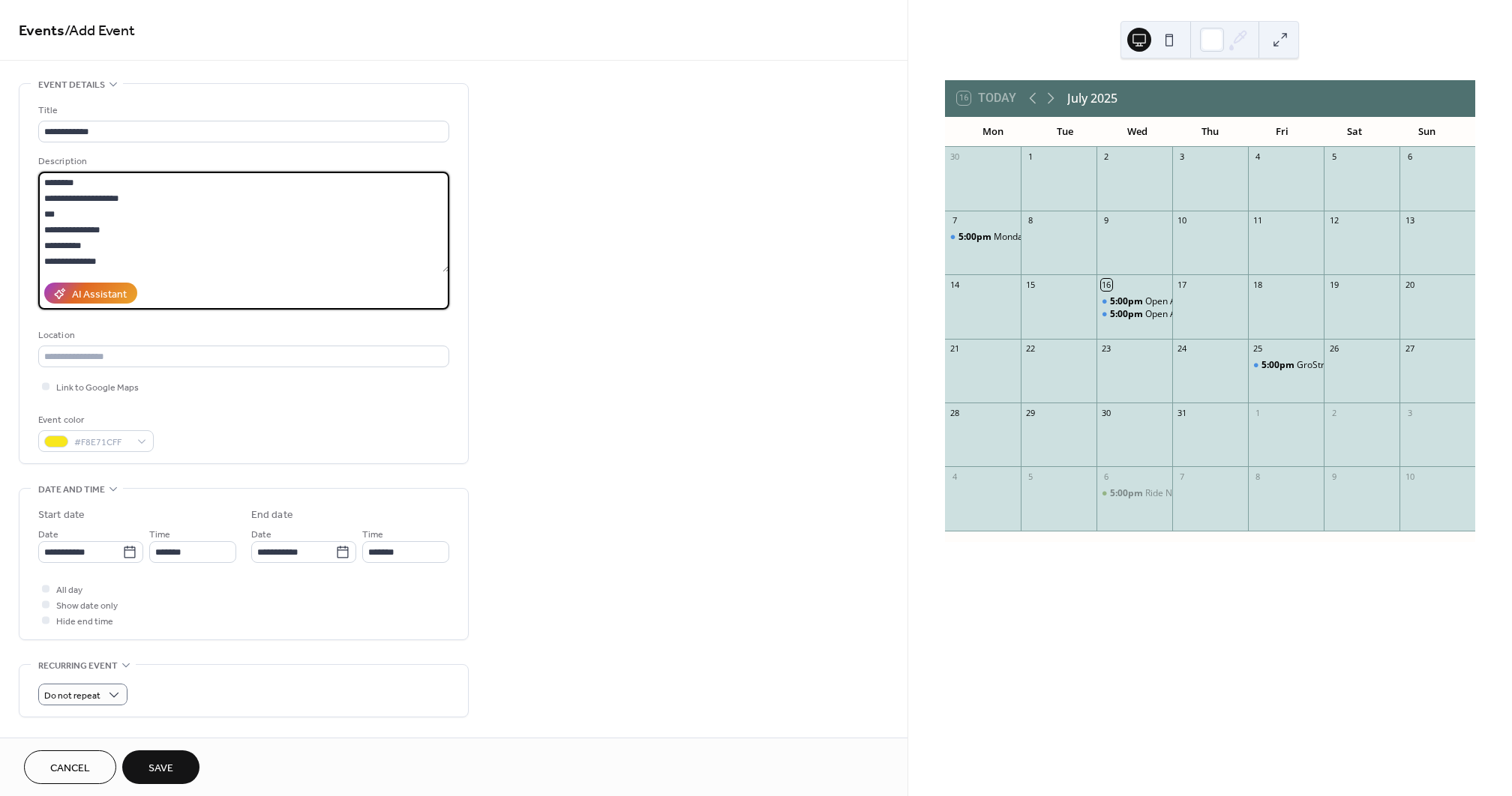 click on "**********" at bounding box center (244, 222) 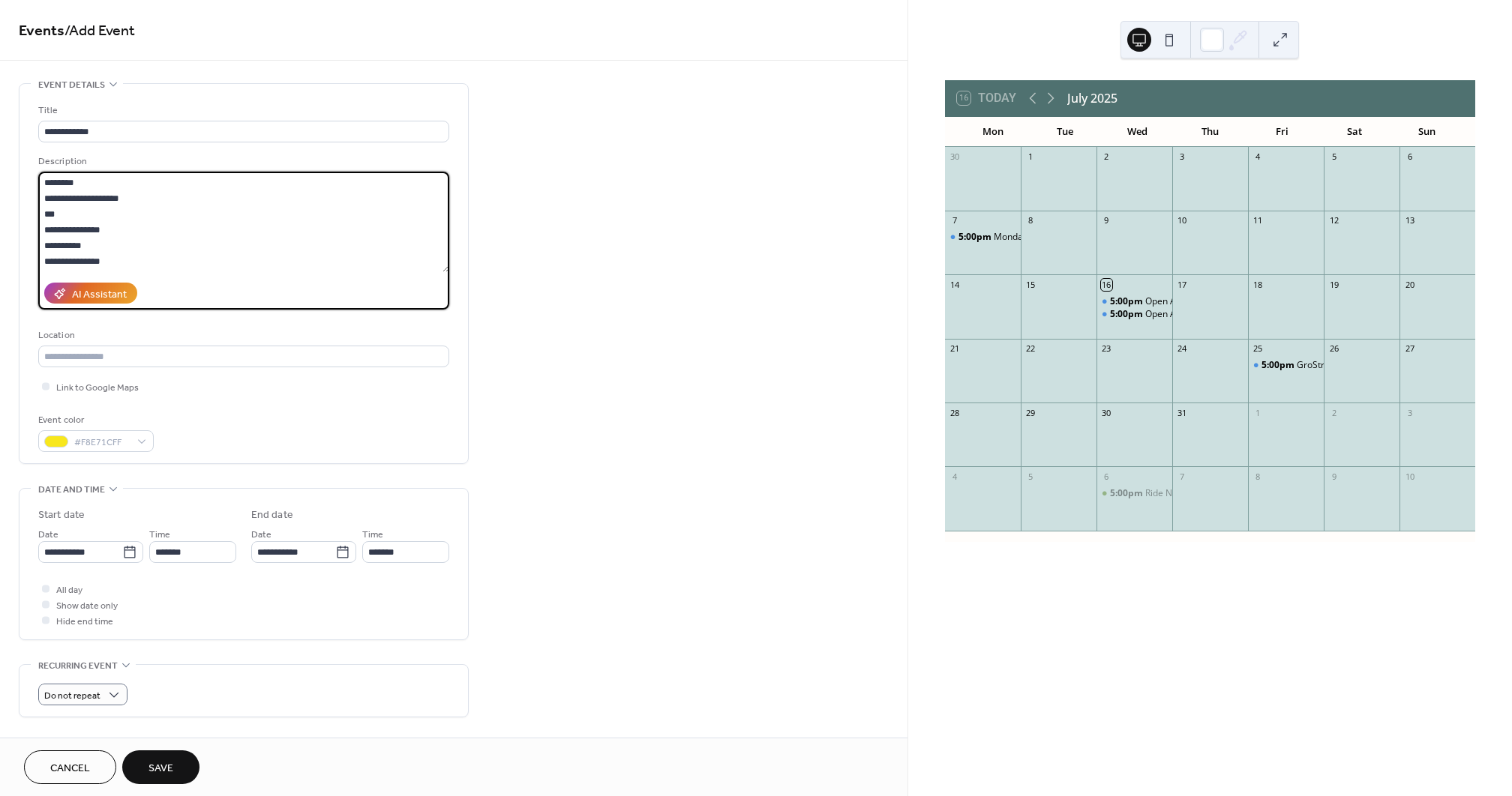 paste on "**********" 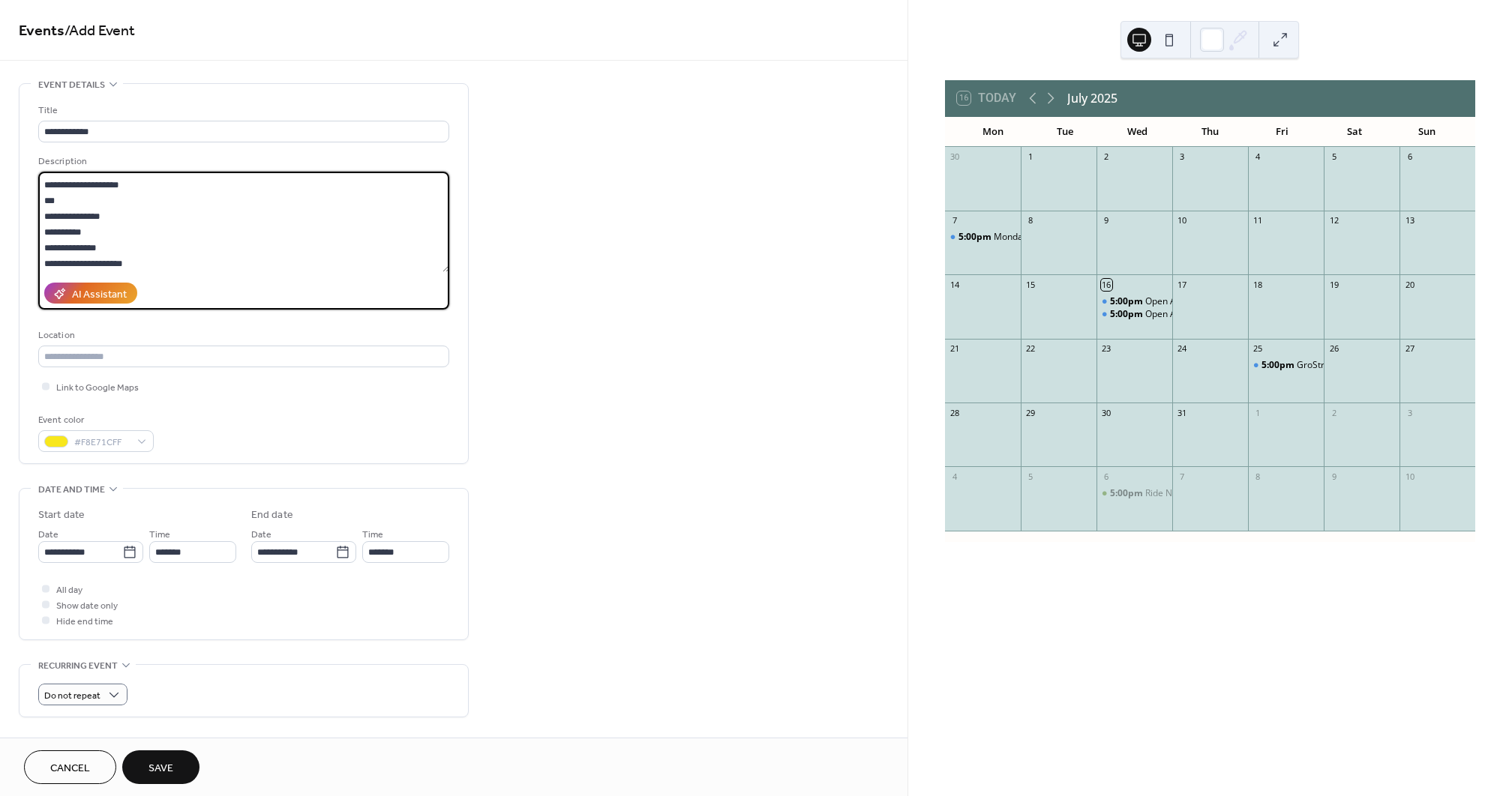 scroll, scrollTop: 346, scrollLeft: 0, axis: vertical 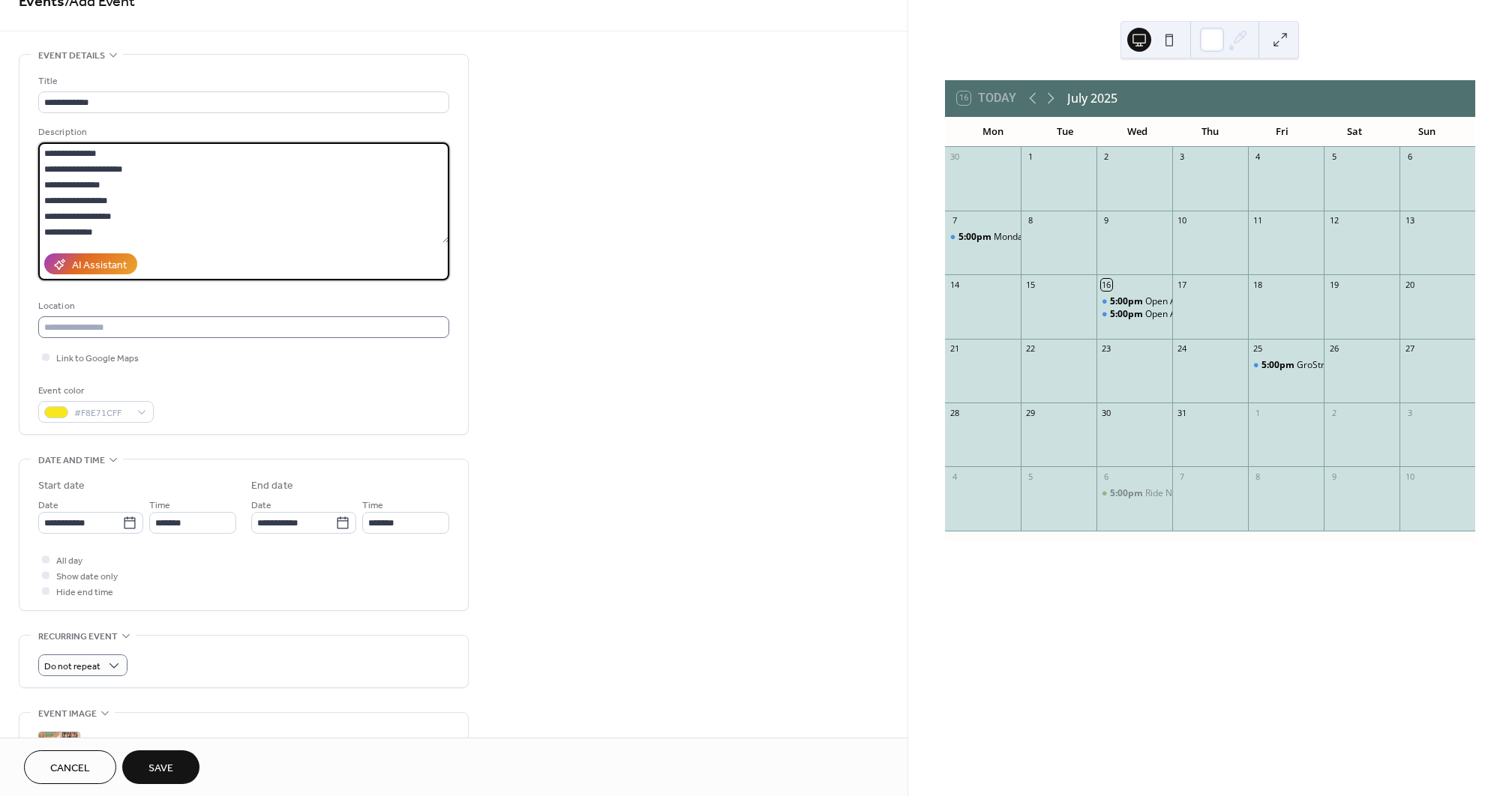 type on "**********" 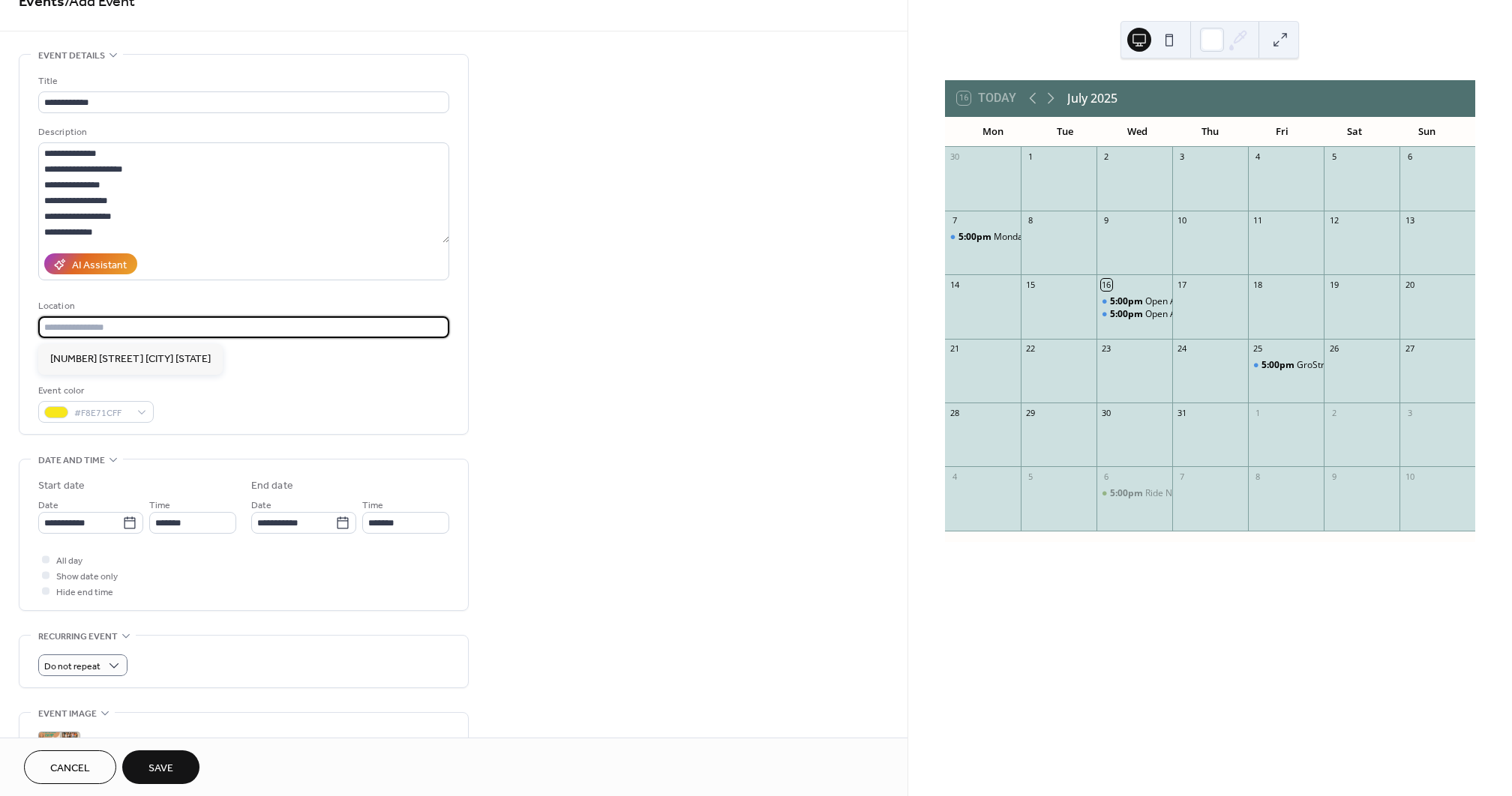 click at bounding box center (244, 327) 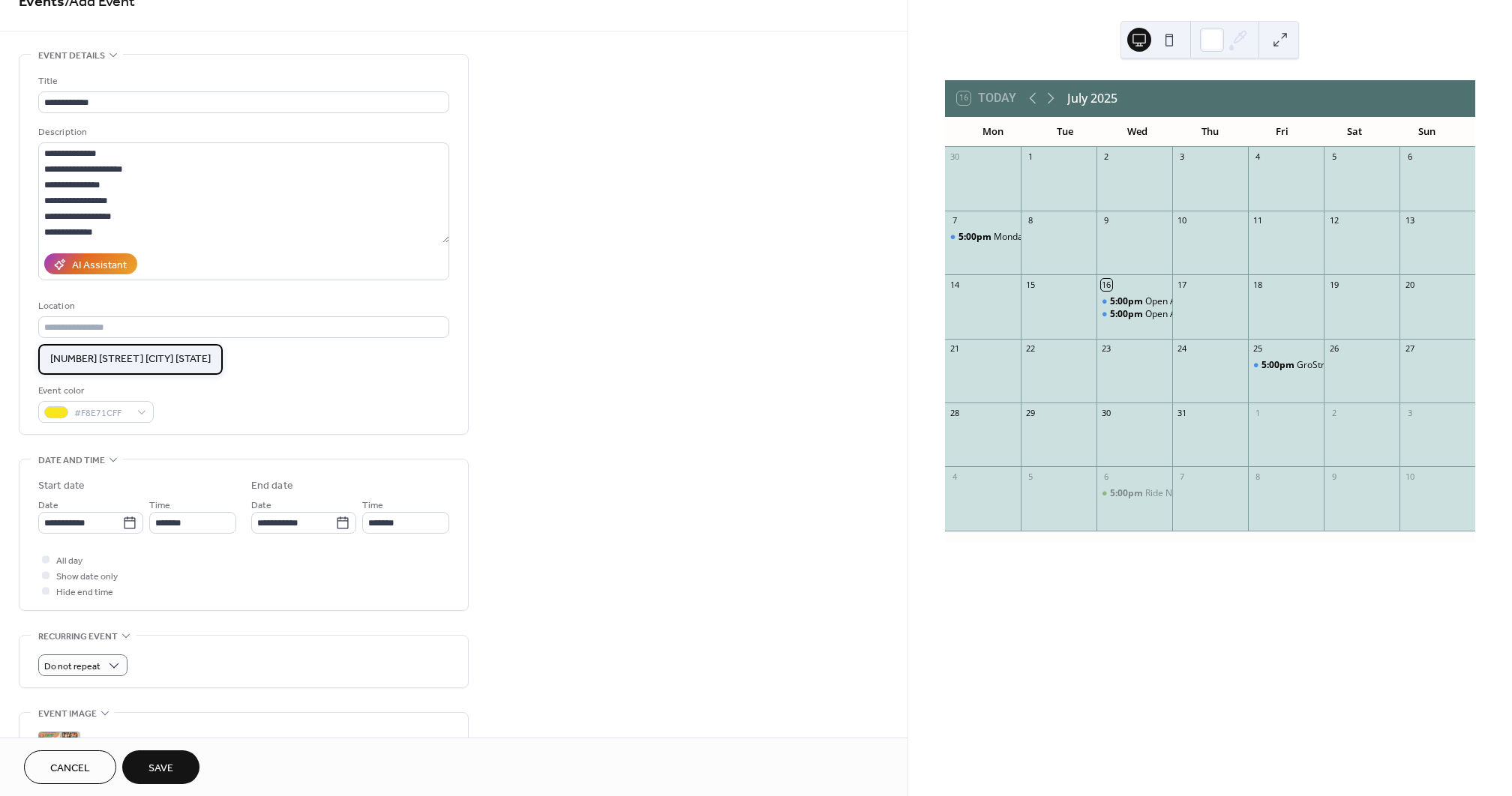 click on "[NUMBER] [STREET] [CITY] [STATE]" at bounding box center (130, 359) 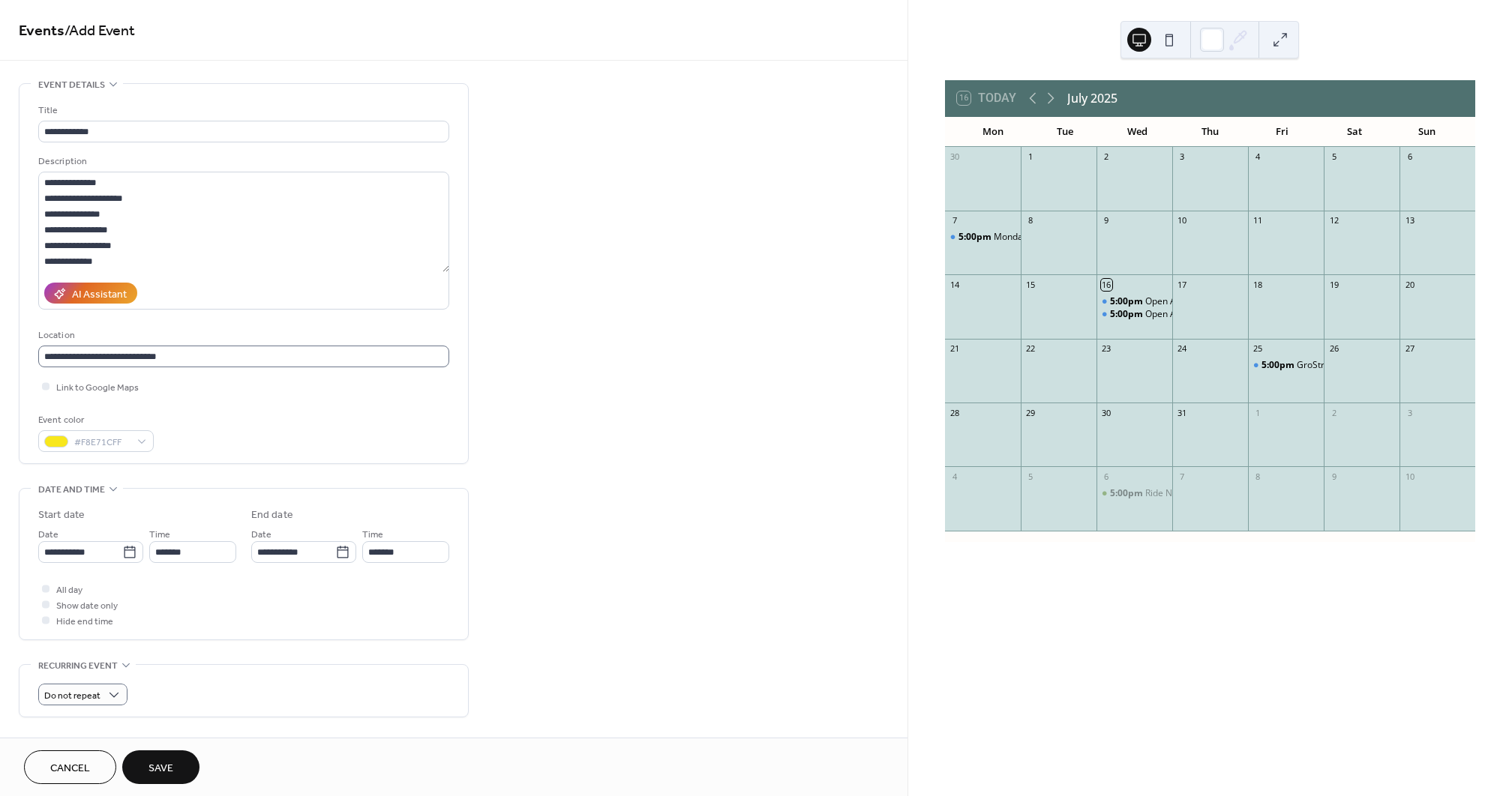 scroll, scrollTop: 0, scrollLeft: 0, axis: both 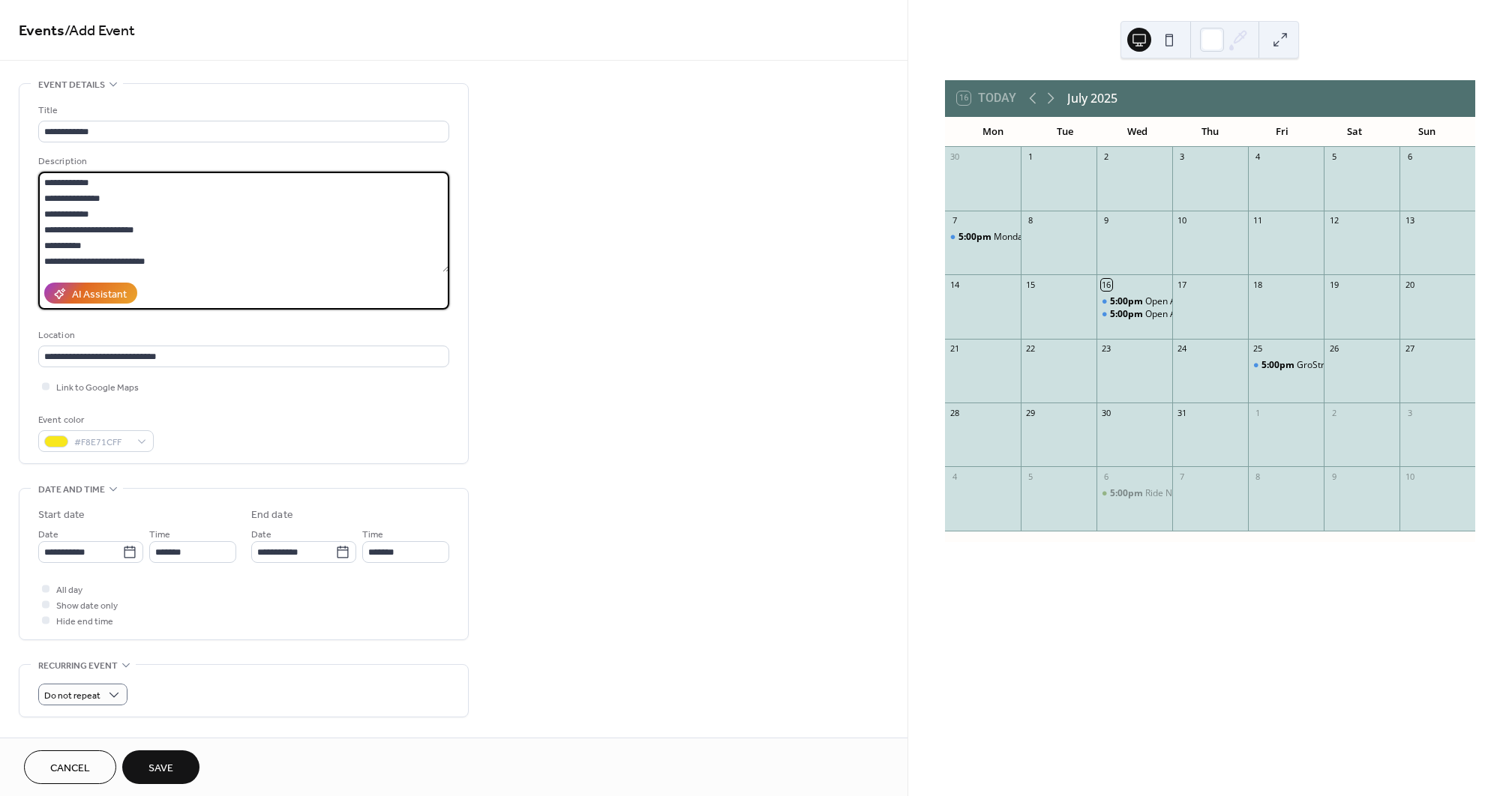 drag, startPoint x: 115, startPoint y: 265, endPoint x: 35, endPoint y: 163, distance: 129.63024 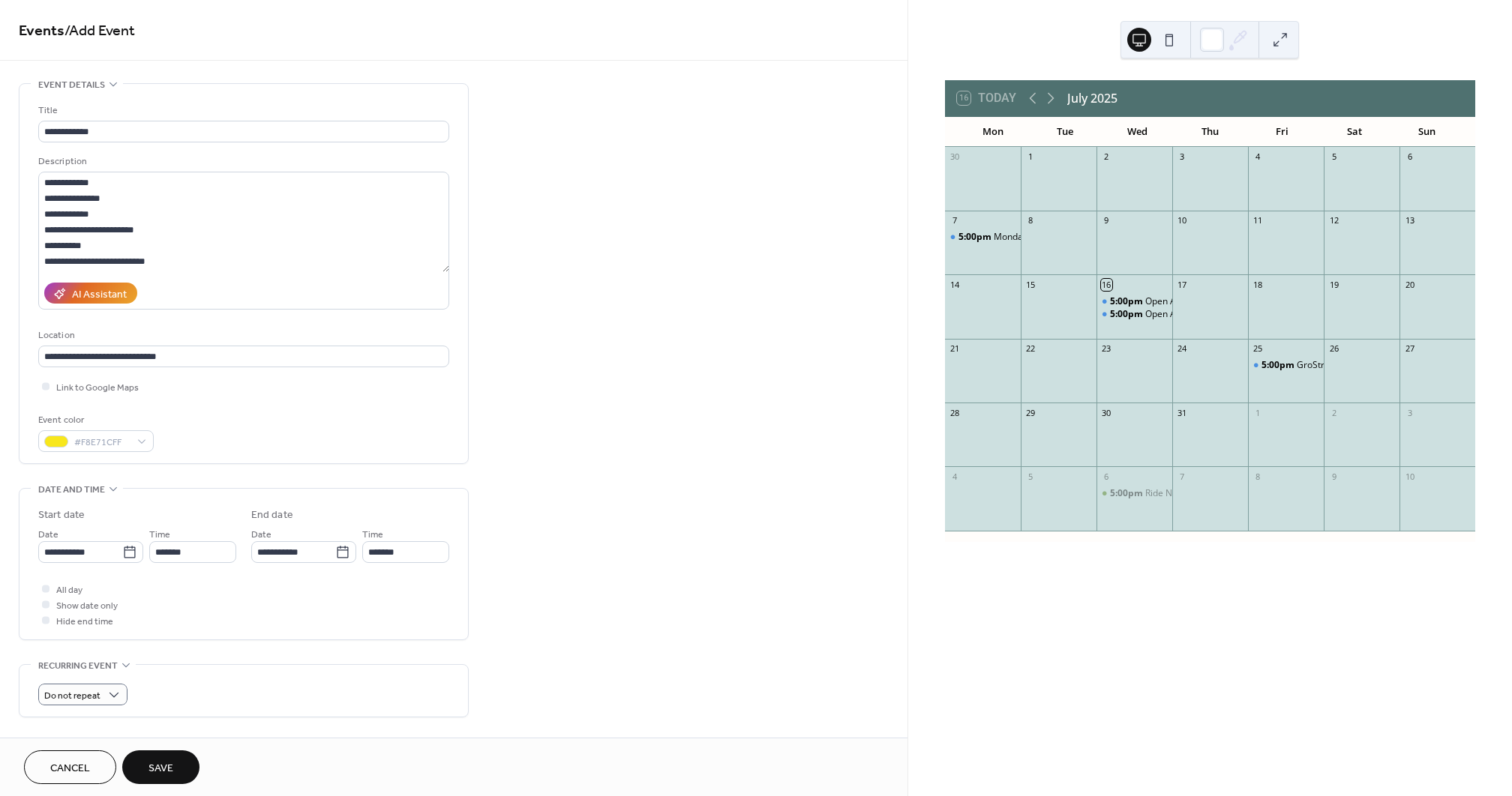 click on "Event color #F8E71CFF" at bounding box center [244, 432] 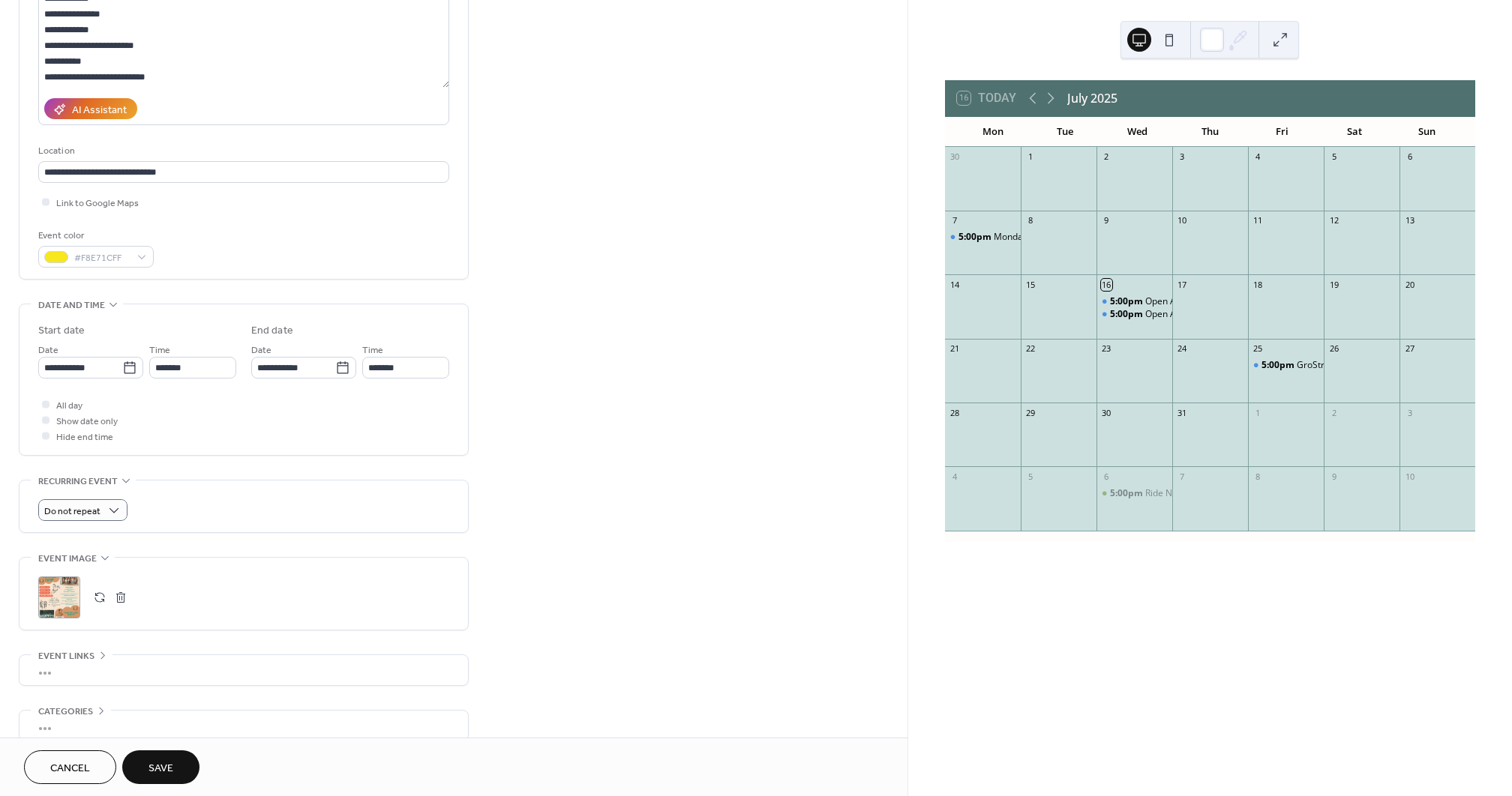 scroll, scrollTop: 187, scrollLeft: 0, axis: vertical 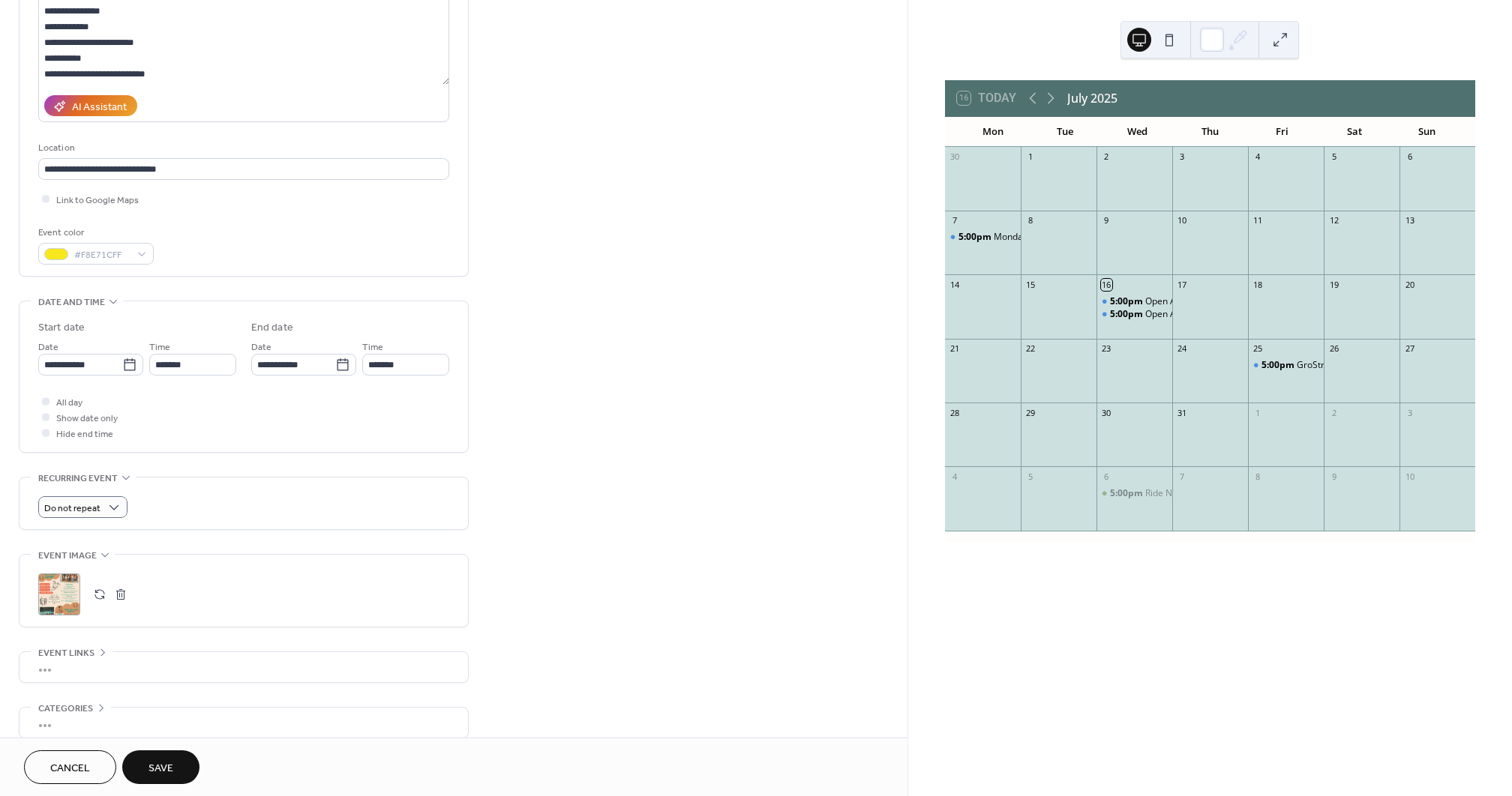 click on "Save" at bounding box center [160, 767] 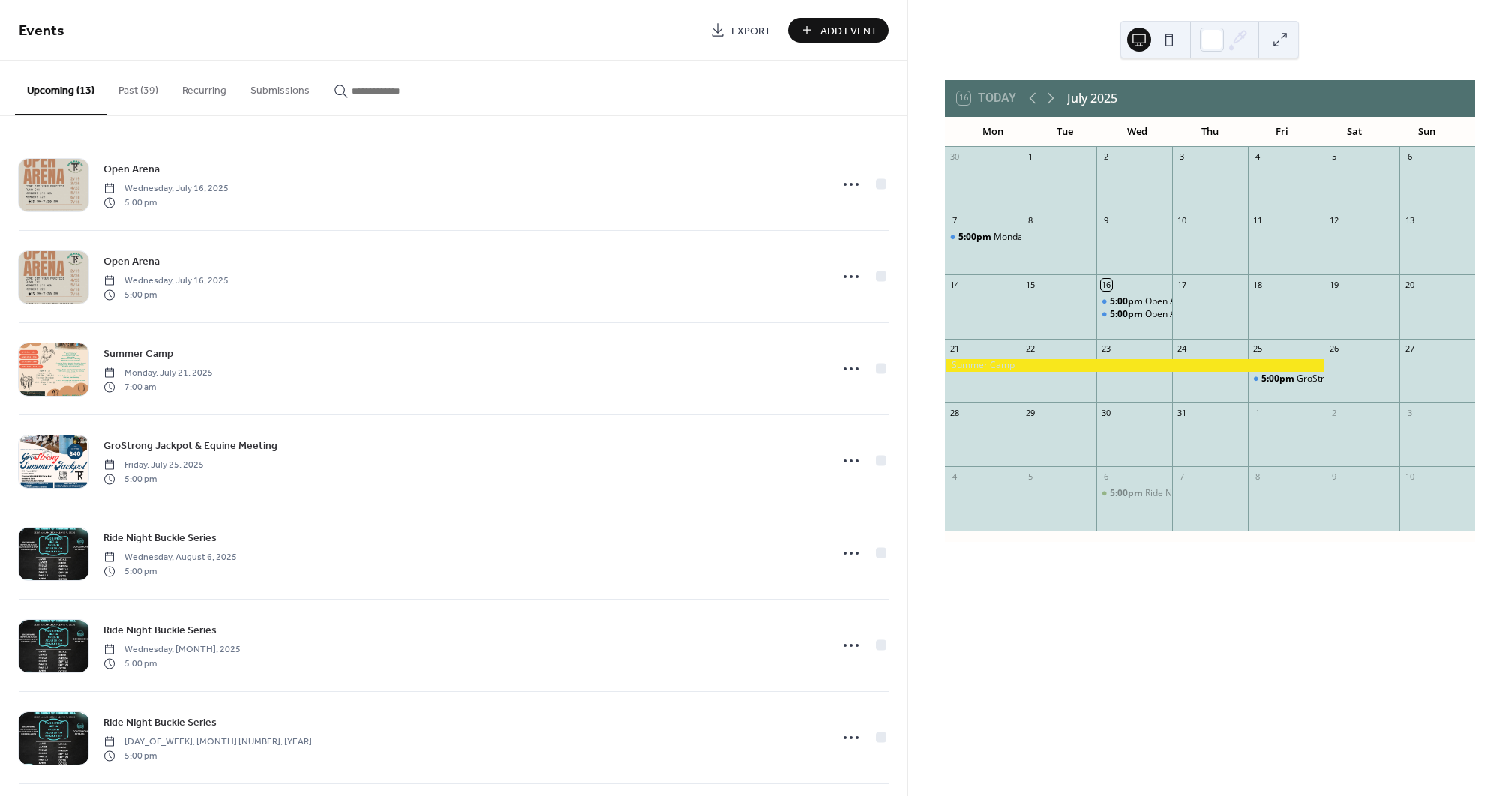 click on "Add Event" at bounding box center [849, 31] 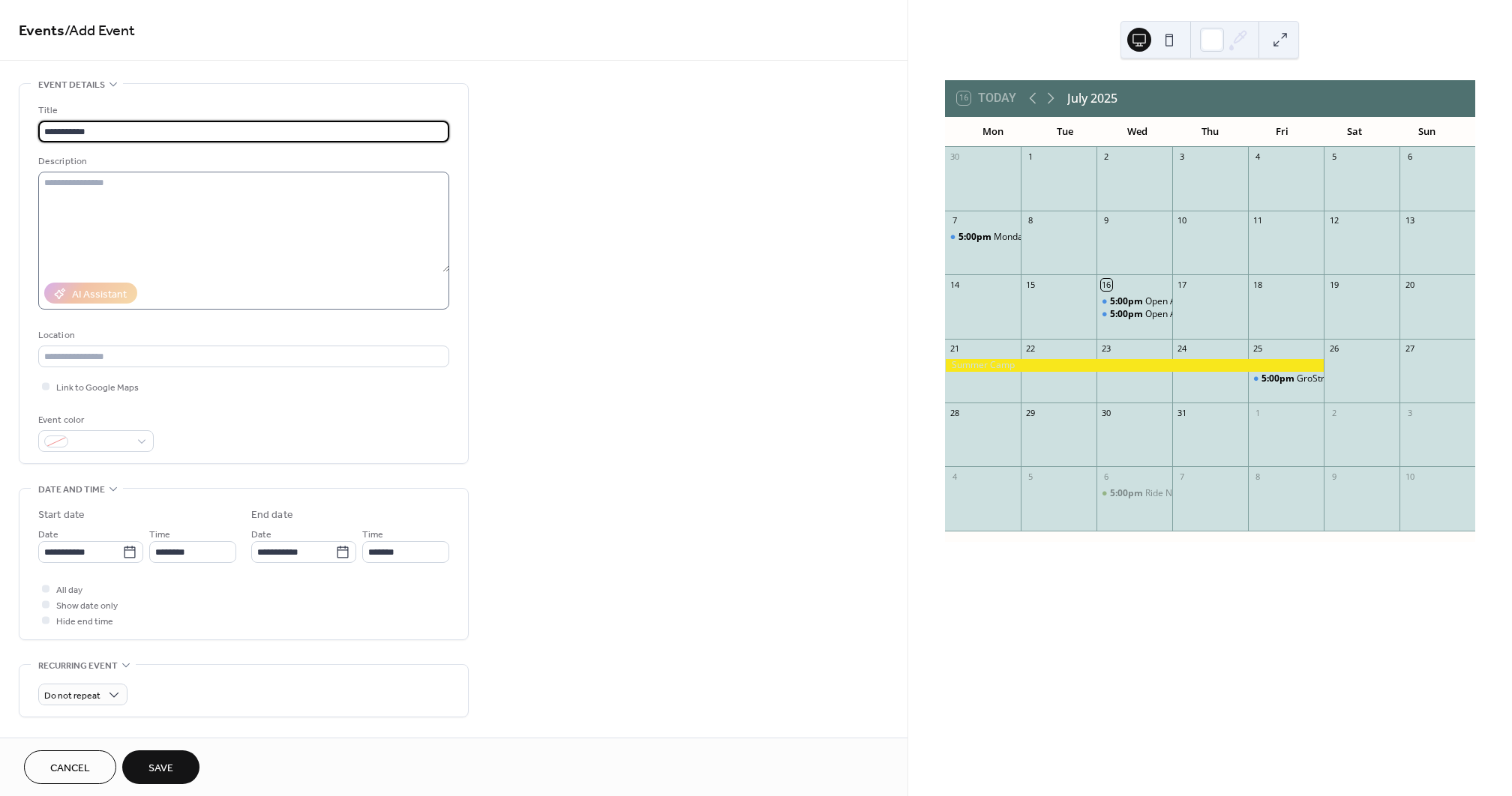 type on "**********" 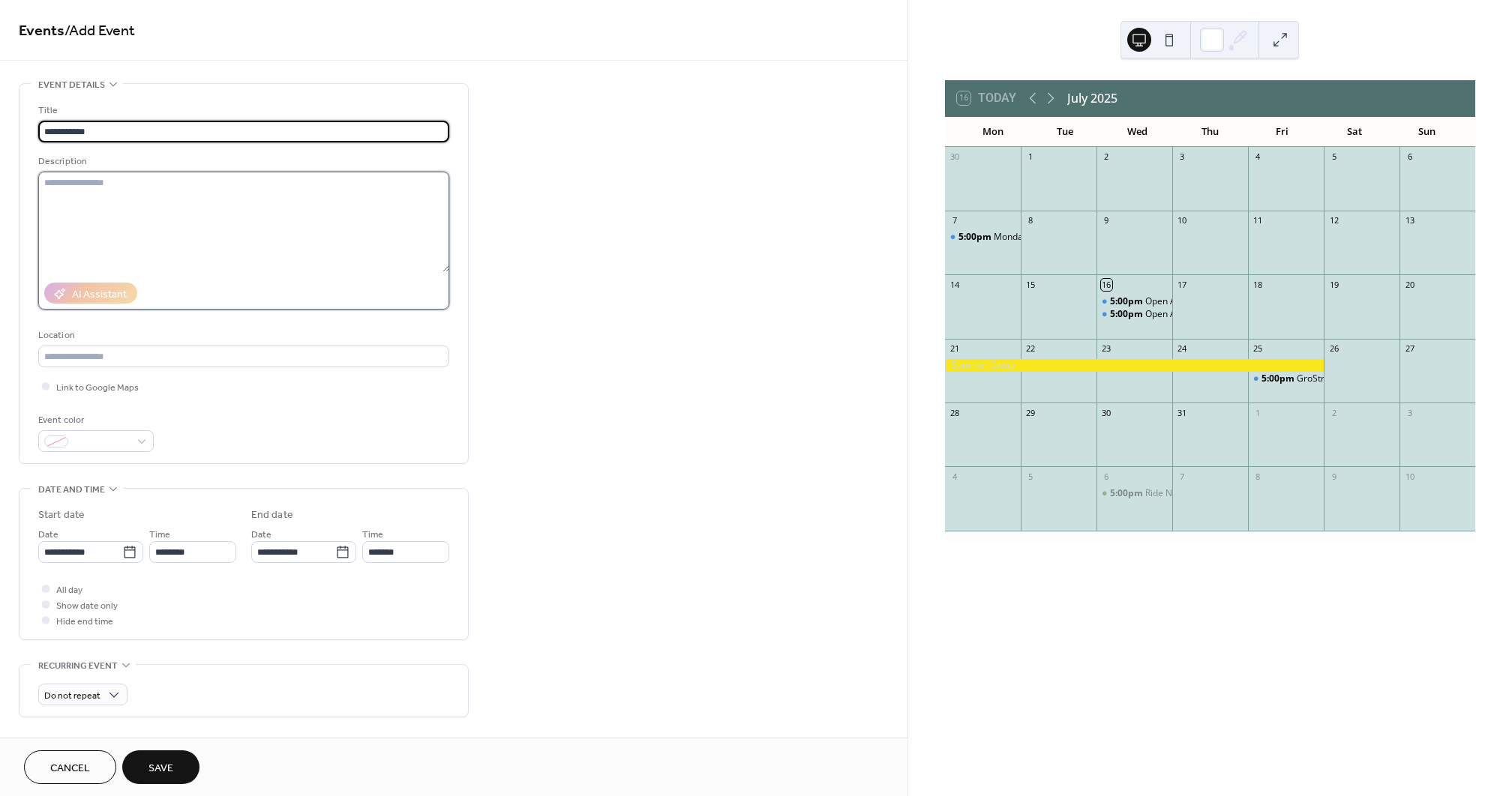 click at bounding box center [244, 222] 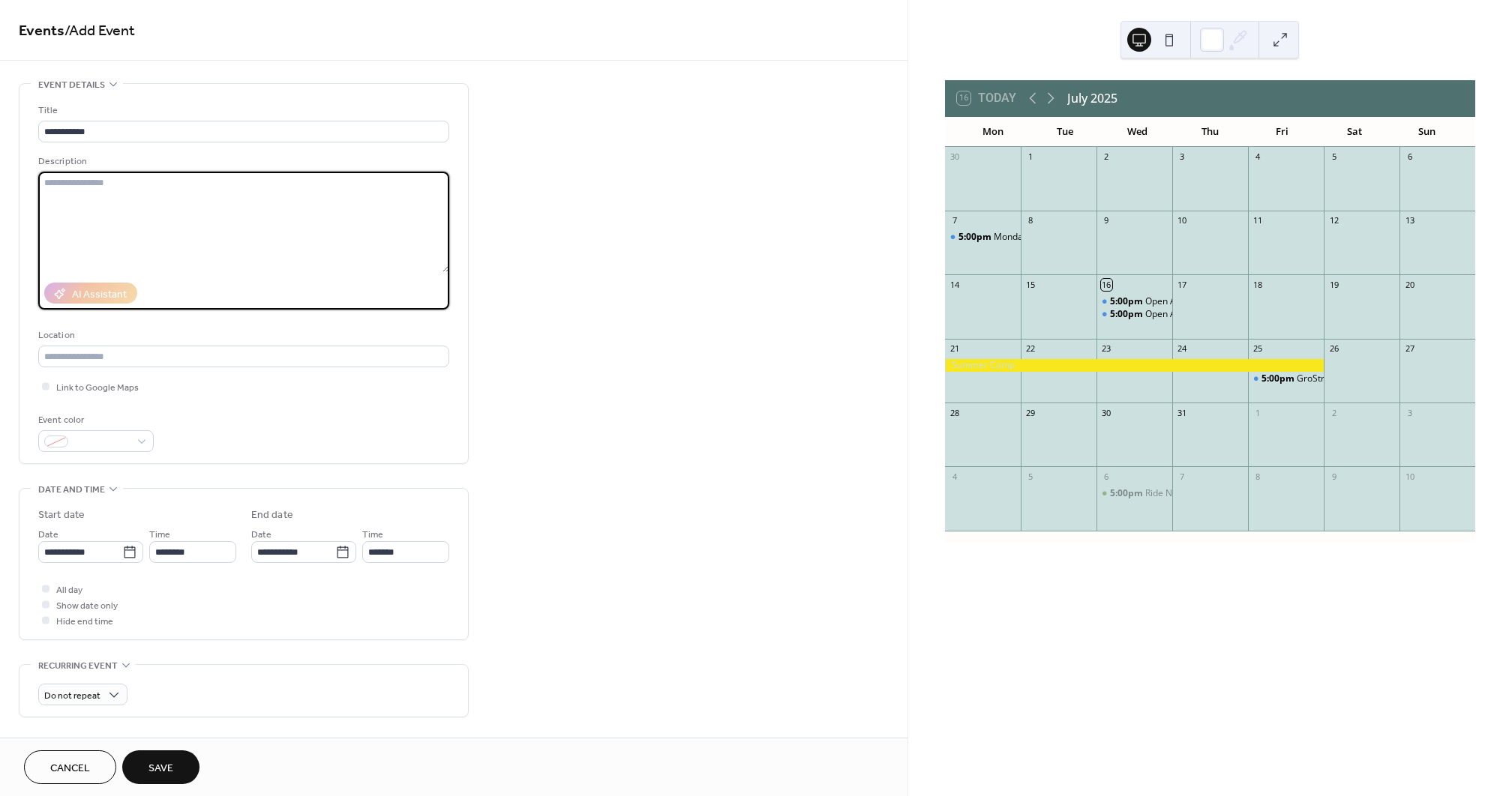 paste on "**********" 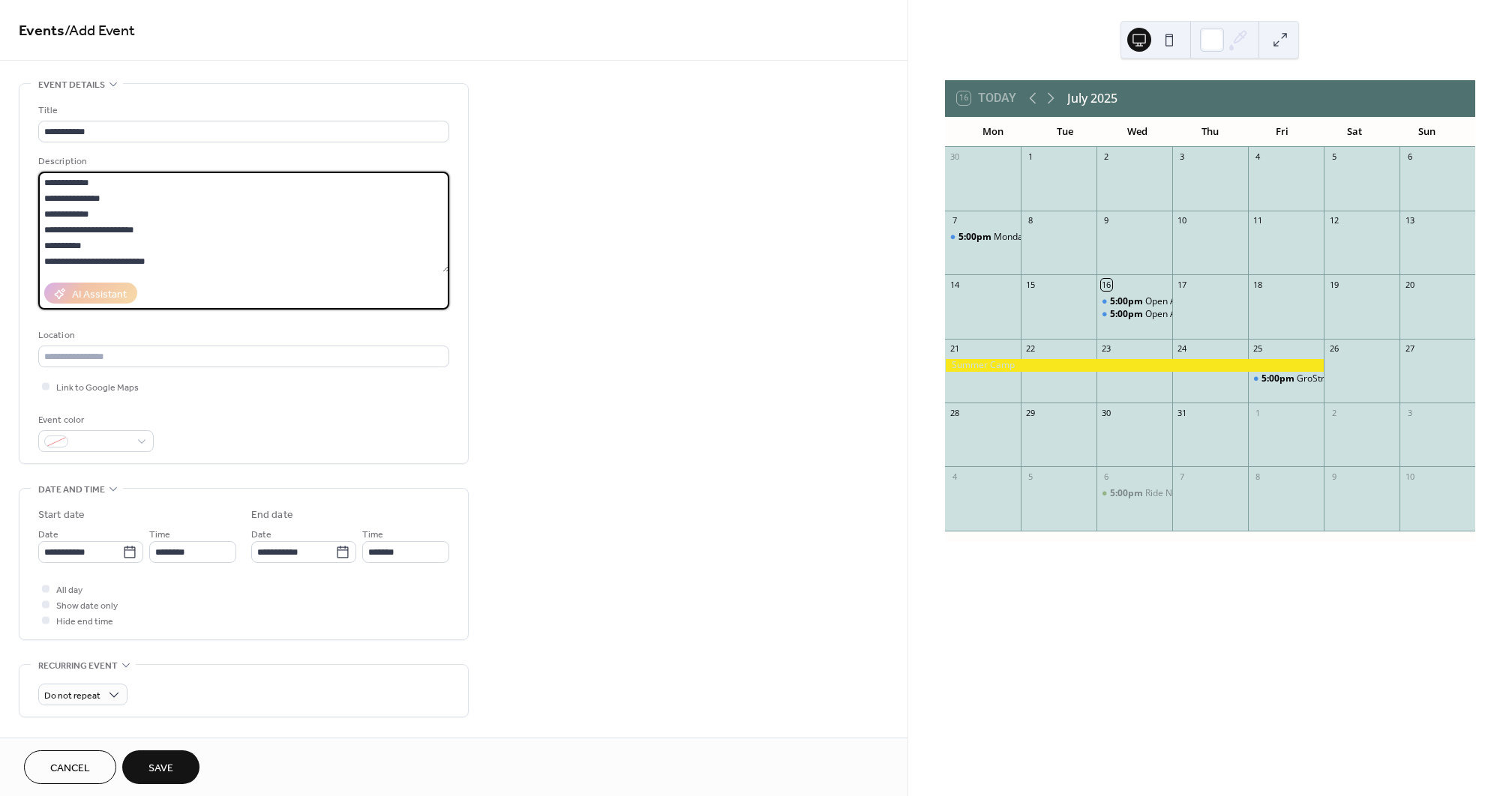 scroll, scrollTop: 346, scrollLeft: 0, axis: vertical 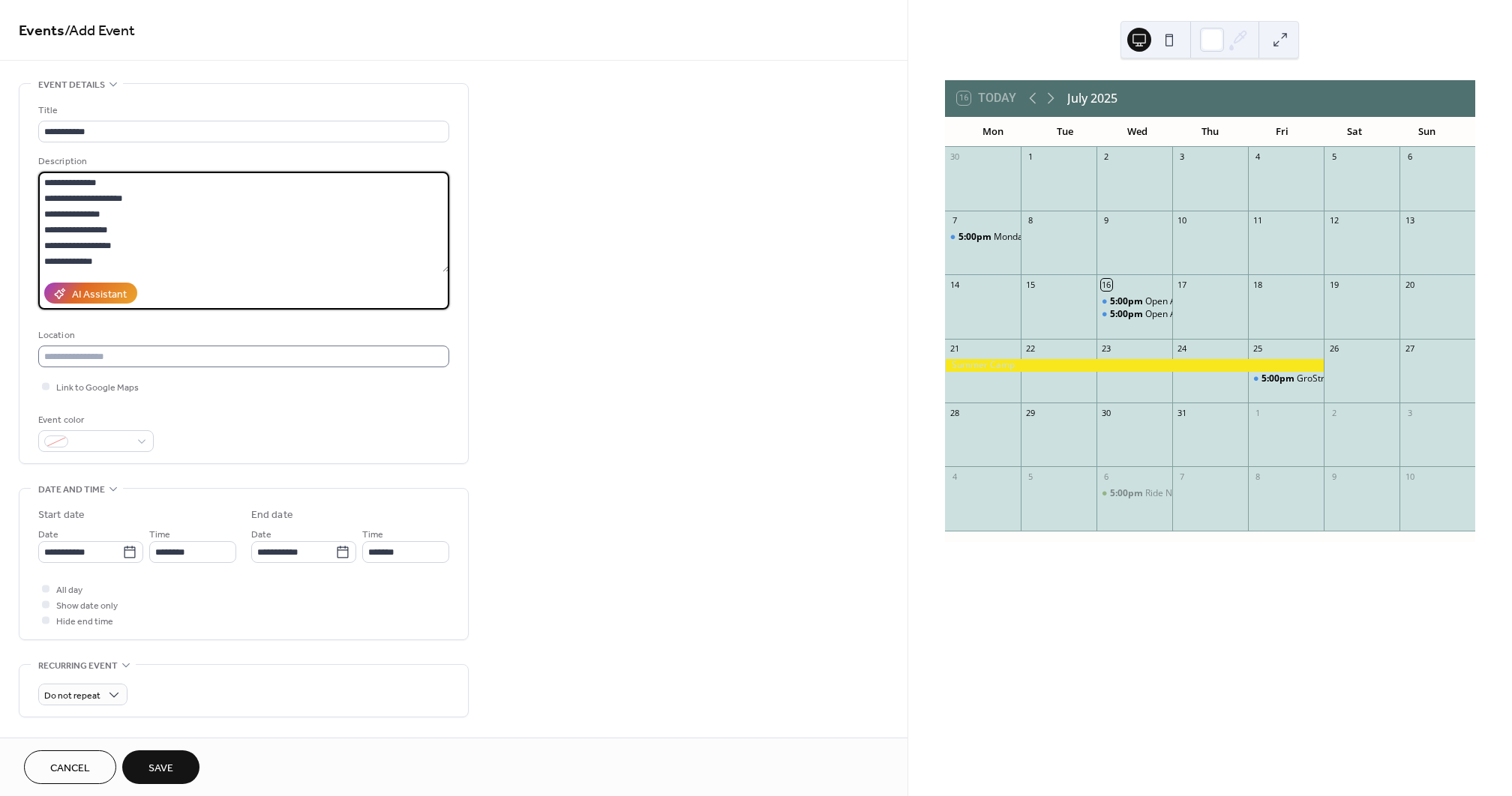 type on "**********" 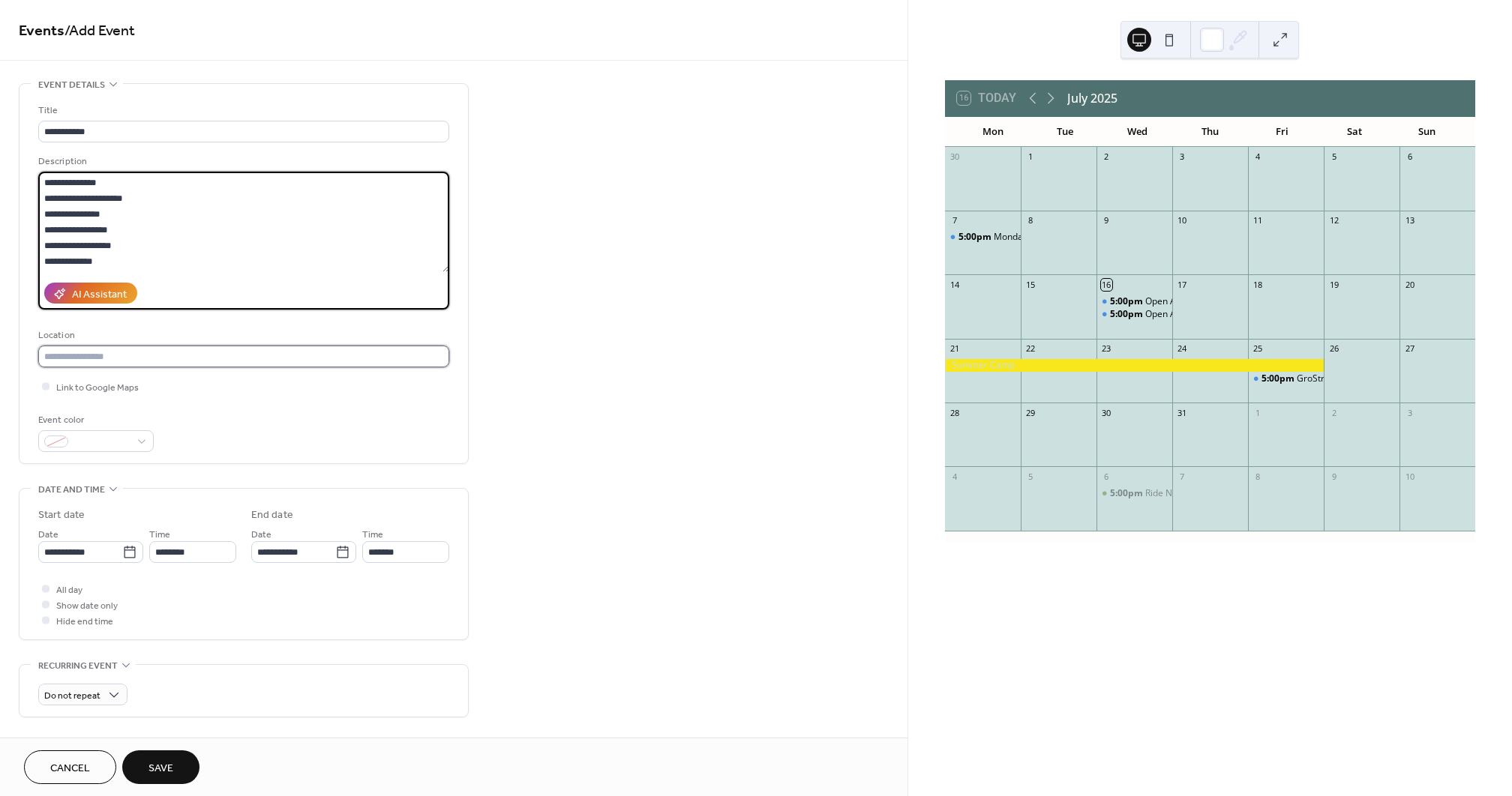 click at bounding box center [244, 356] 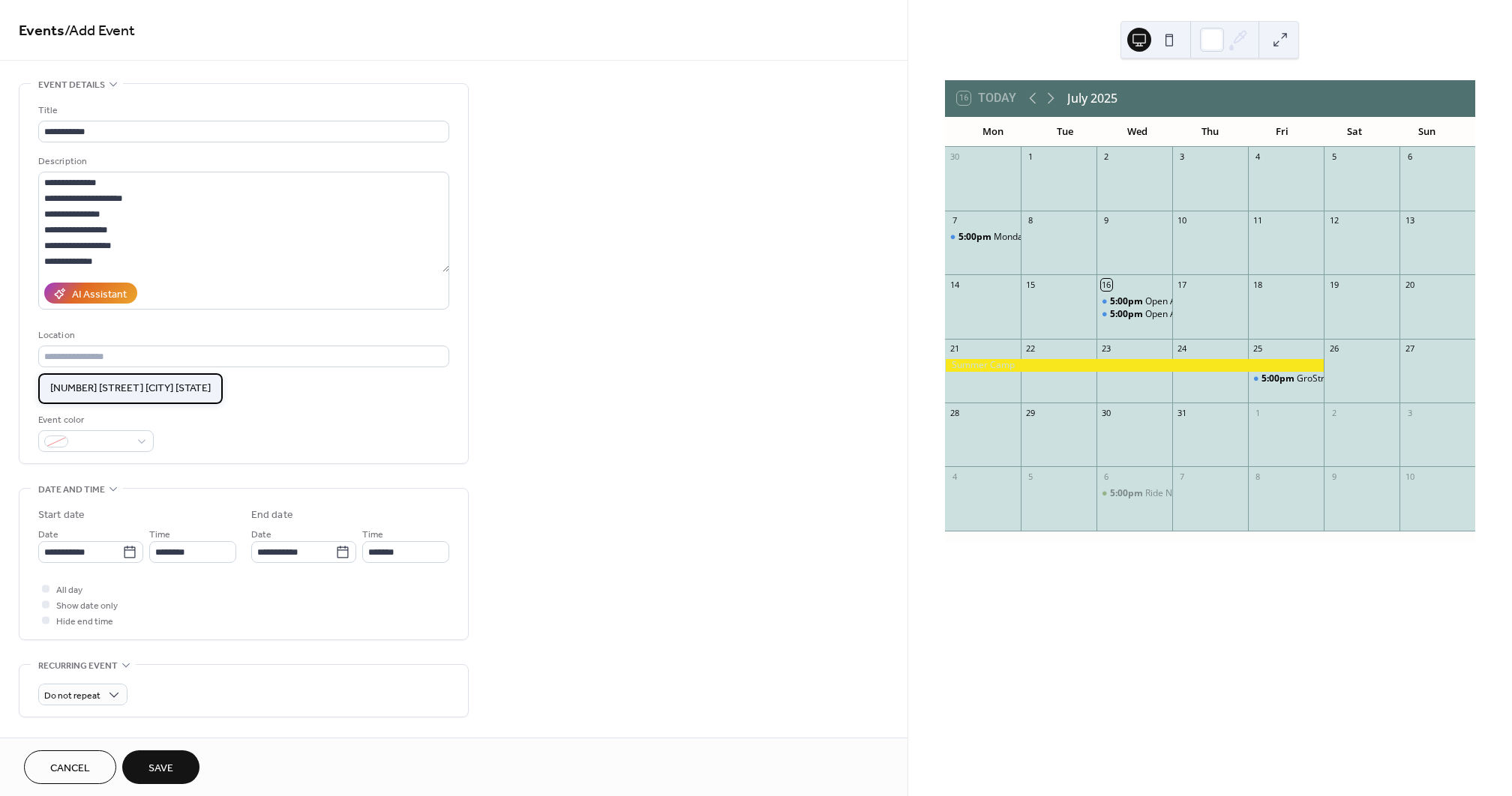 click on "[NUMBER] [STREET] [CITY] [STATE]" at bounding box center (130, 388) 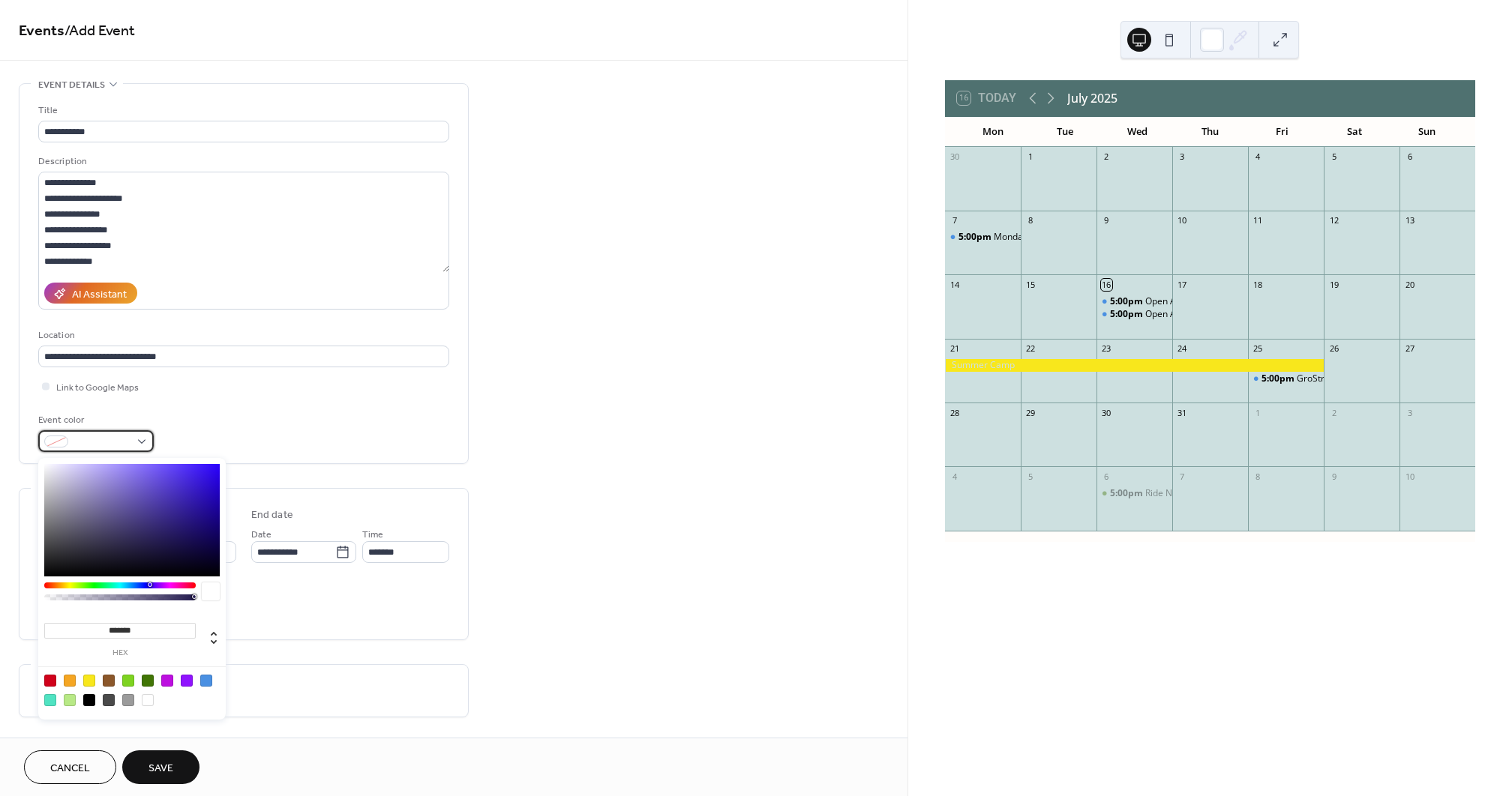 click at bounding box center [96, 441] 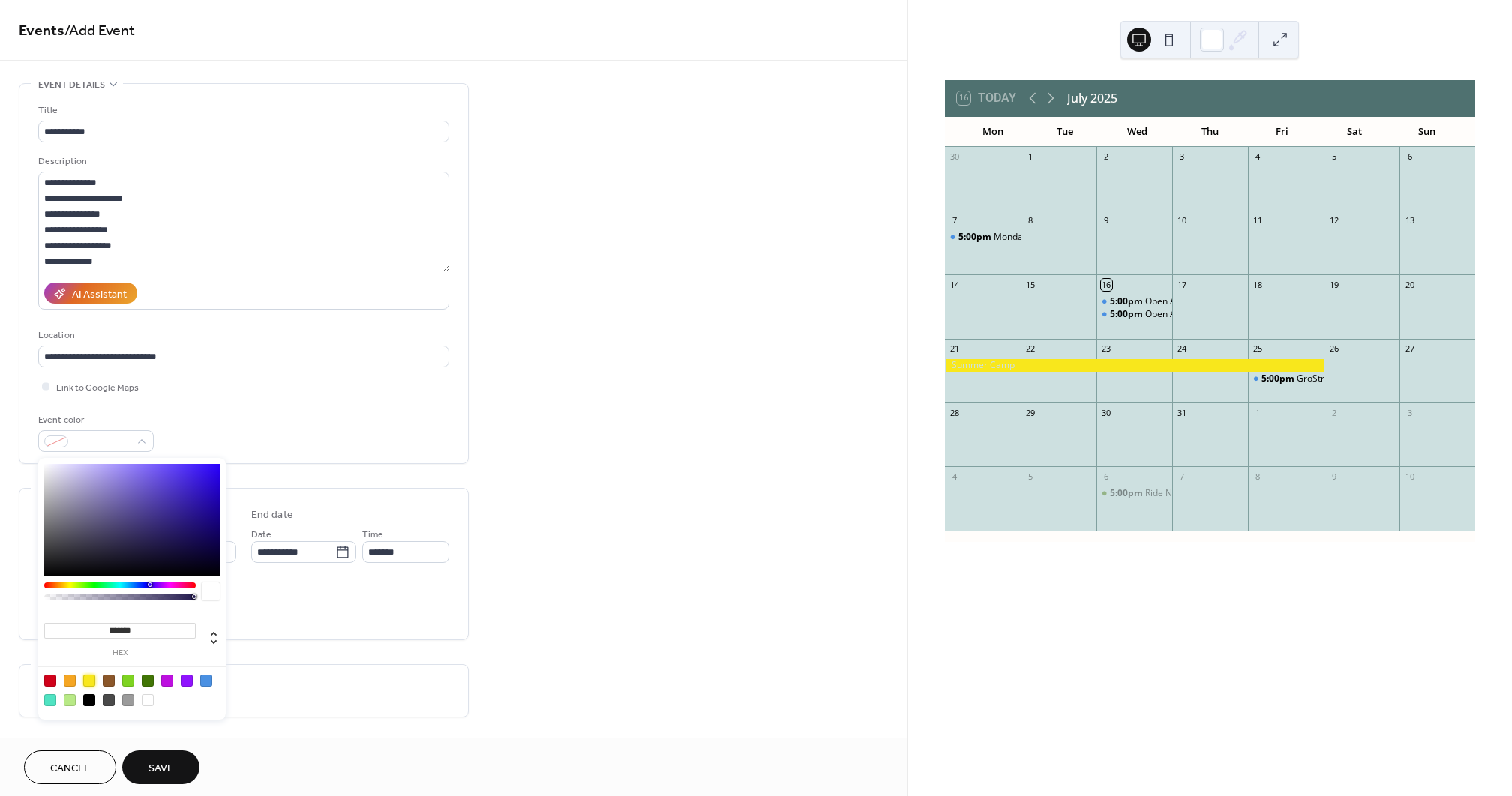 click at bounding box center [89, 681] 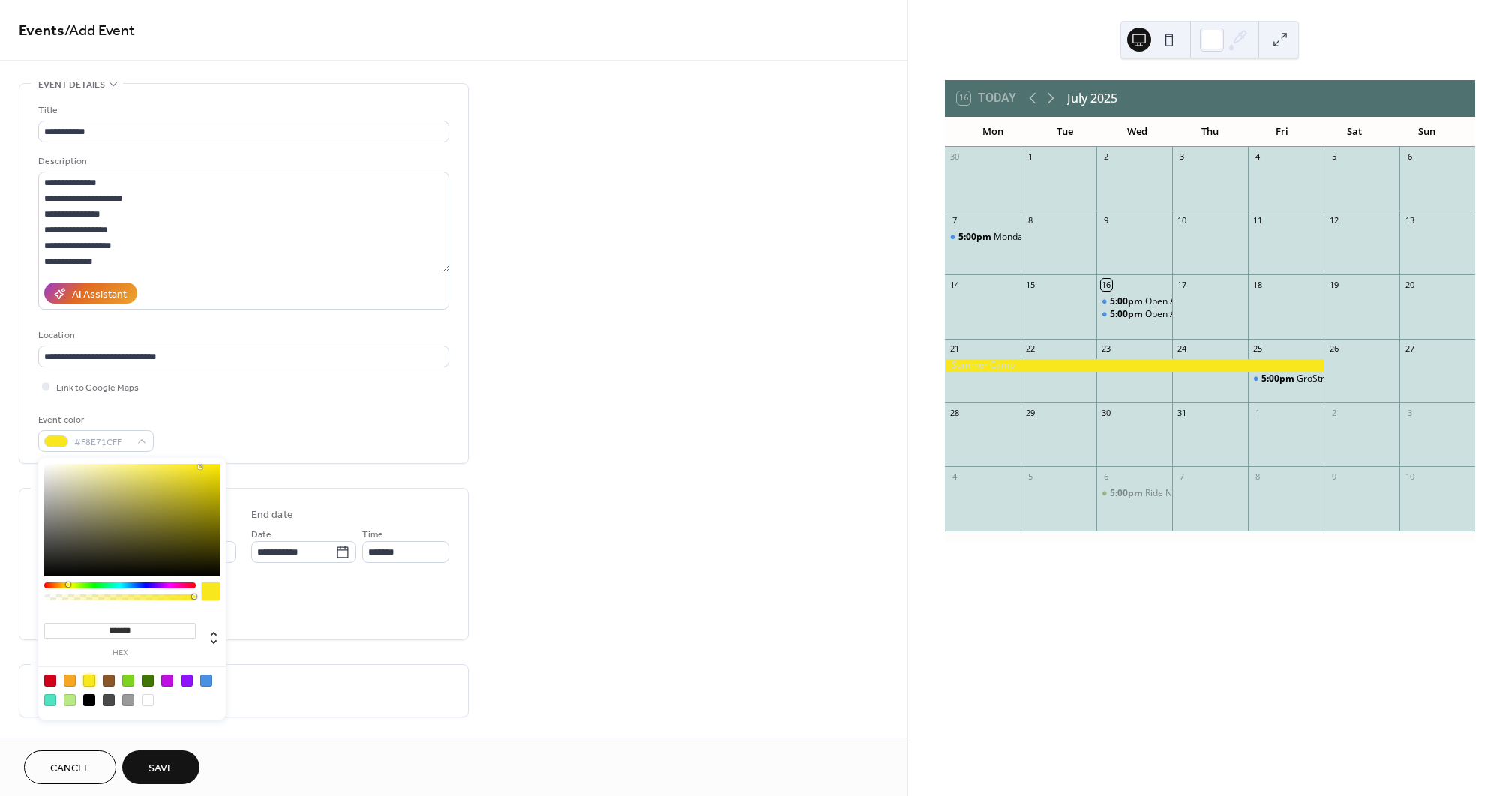 click on "All day Show date only Hide end time" at bounding box center (244, 604) 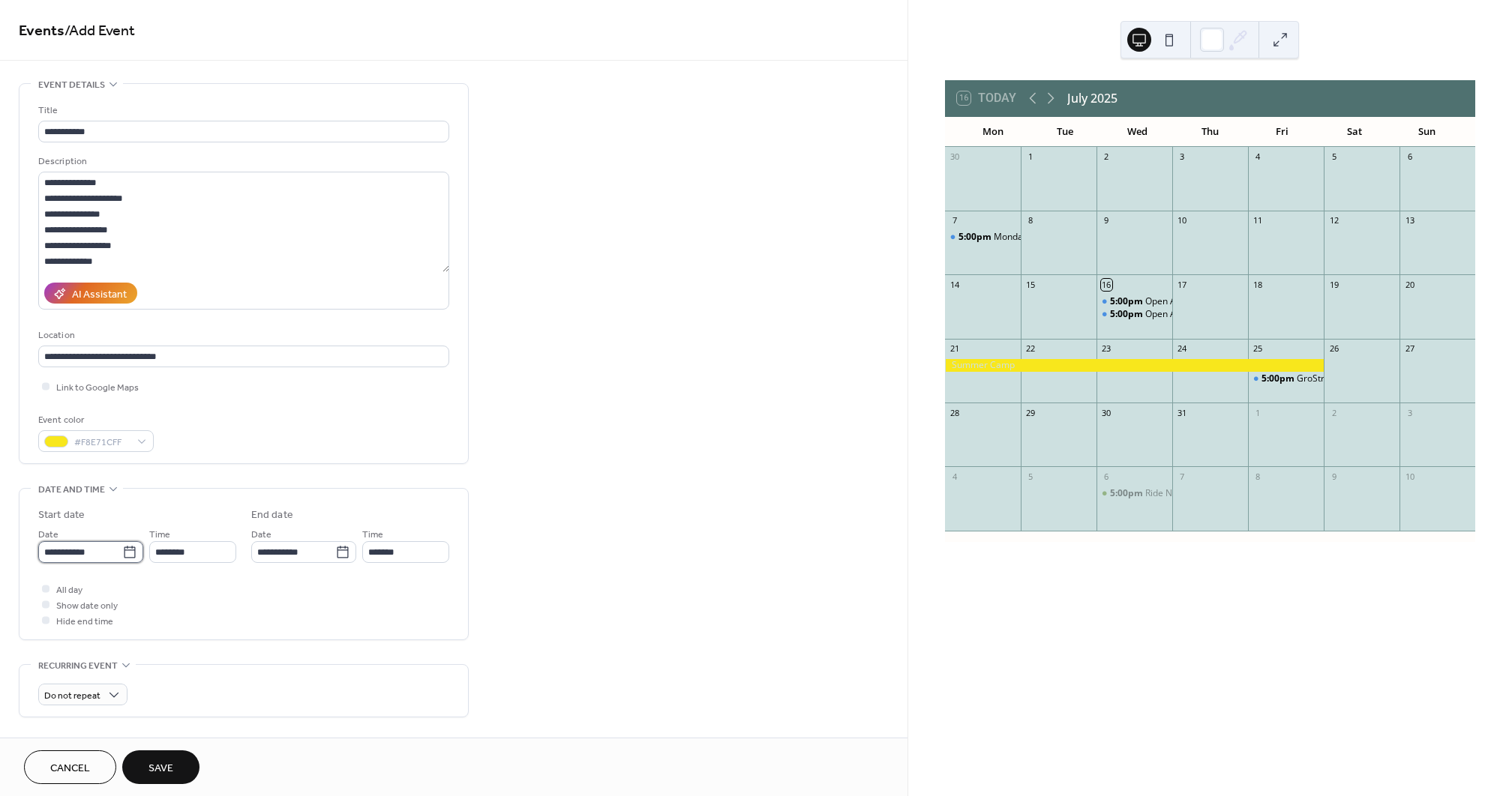 click on "**********" at bounding box center (80, 552) 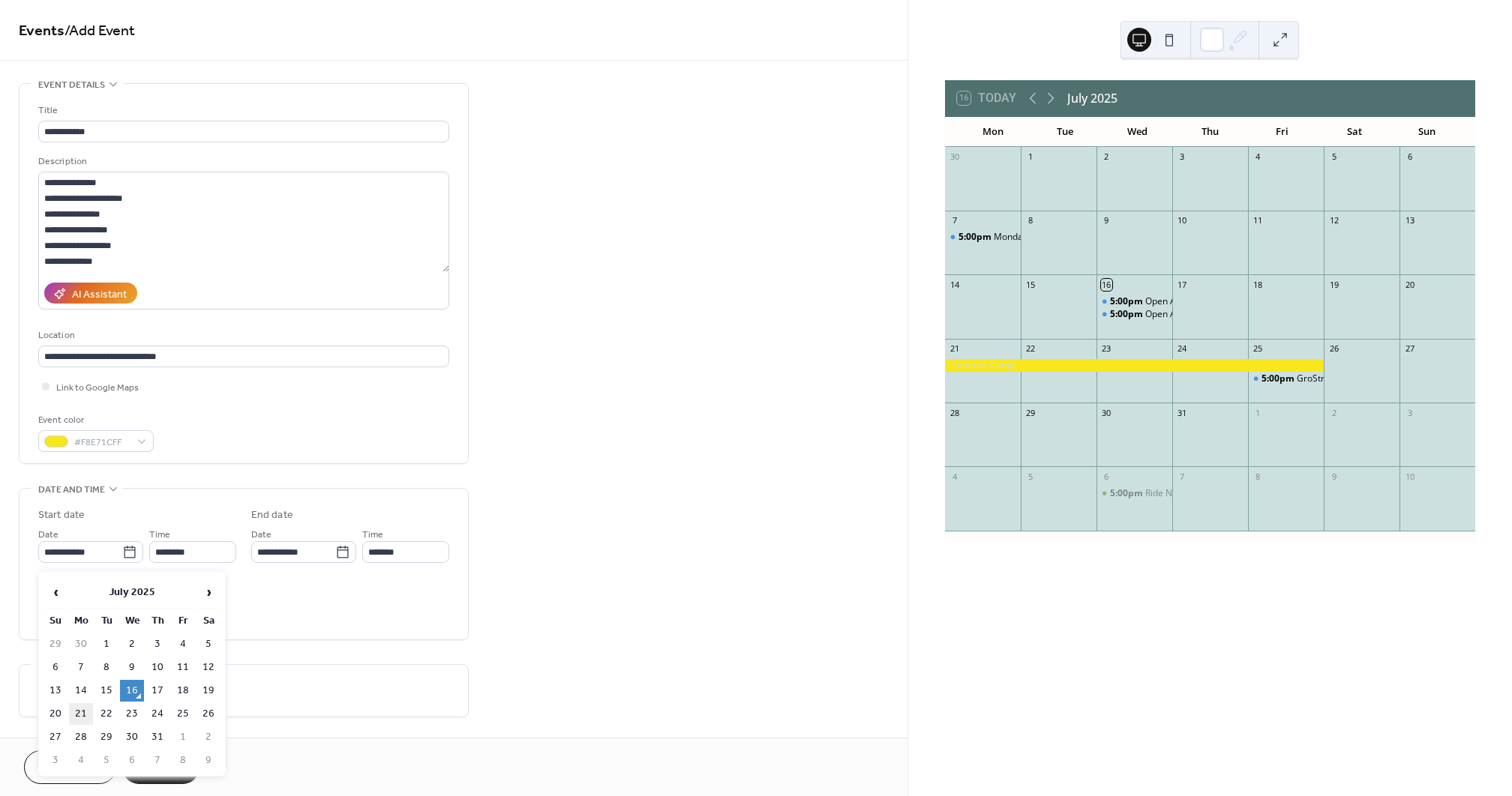 click on "21" at bounding box center [81, 714] 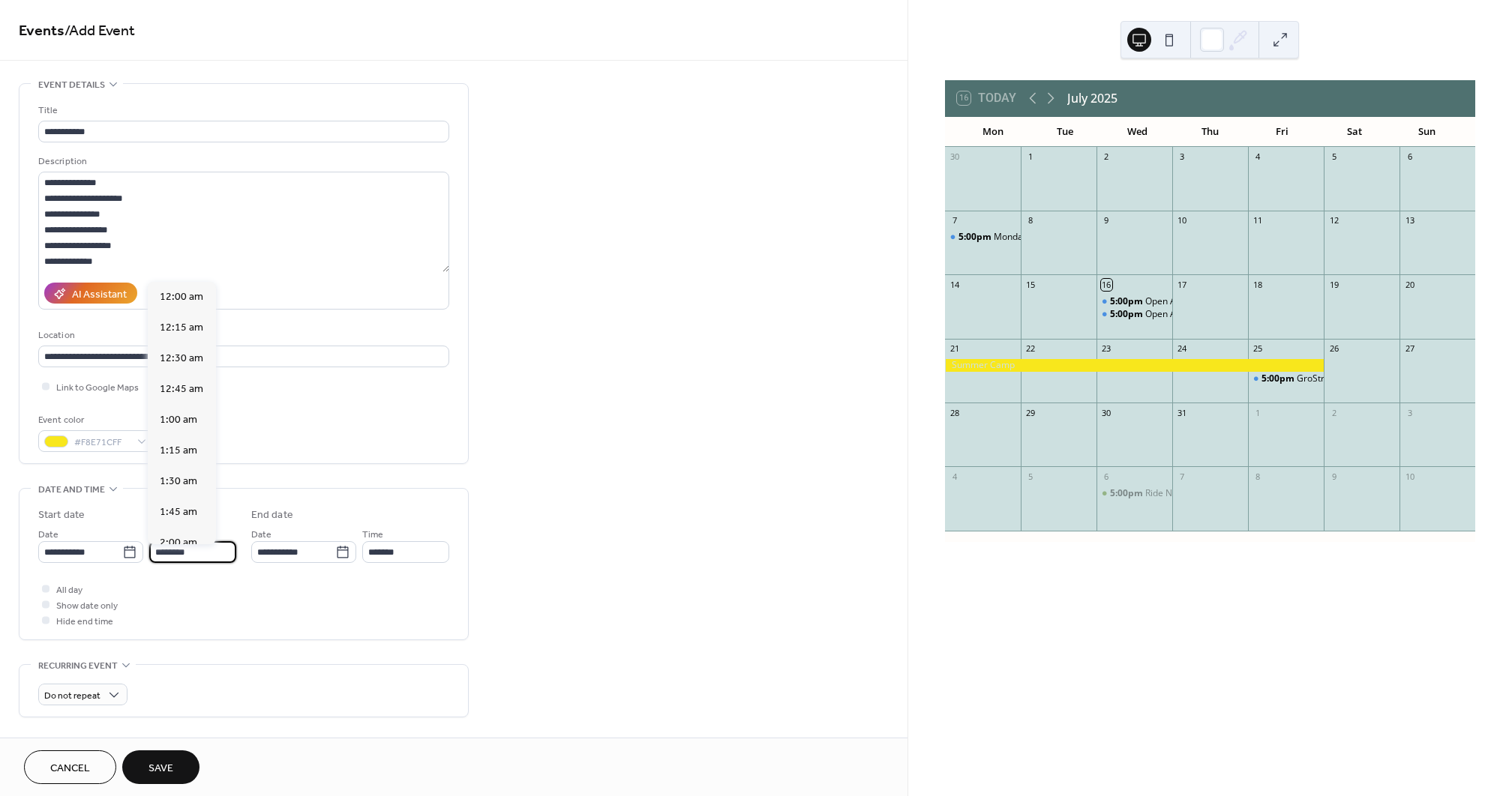 click on "********" at bounding box center (193, 552) 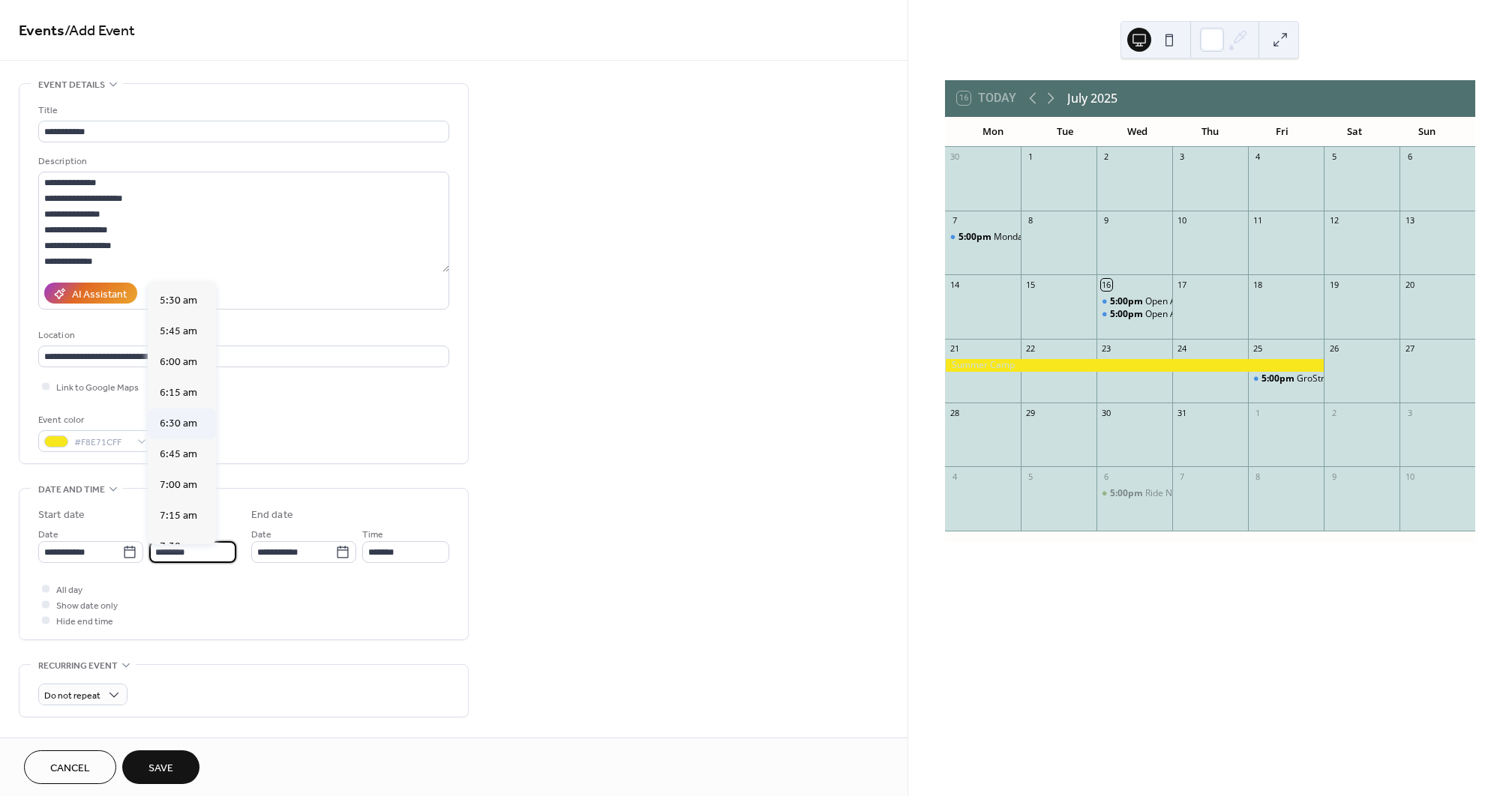scroll, scrollTop: 677, scrollLeft: 0, axis: vertical 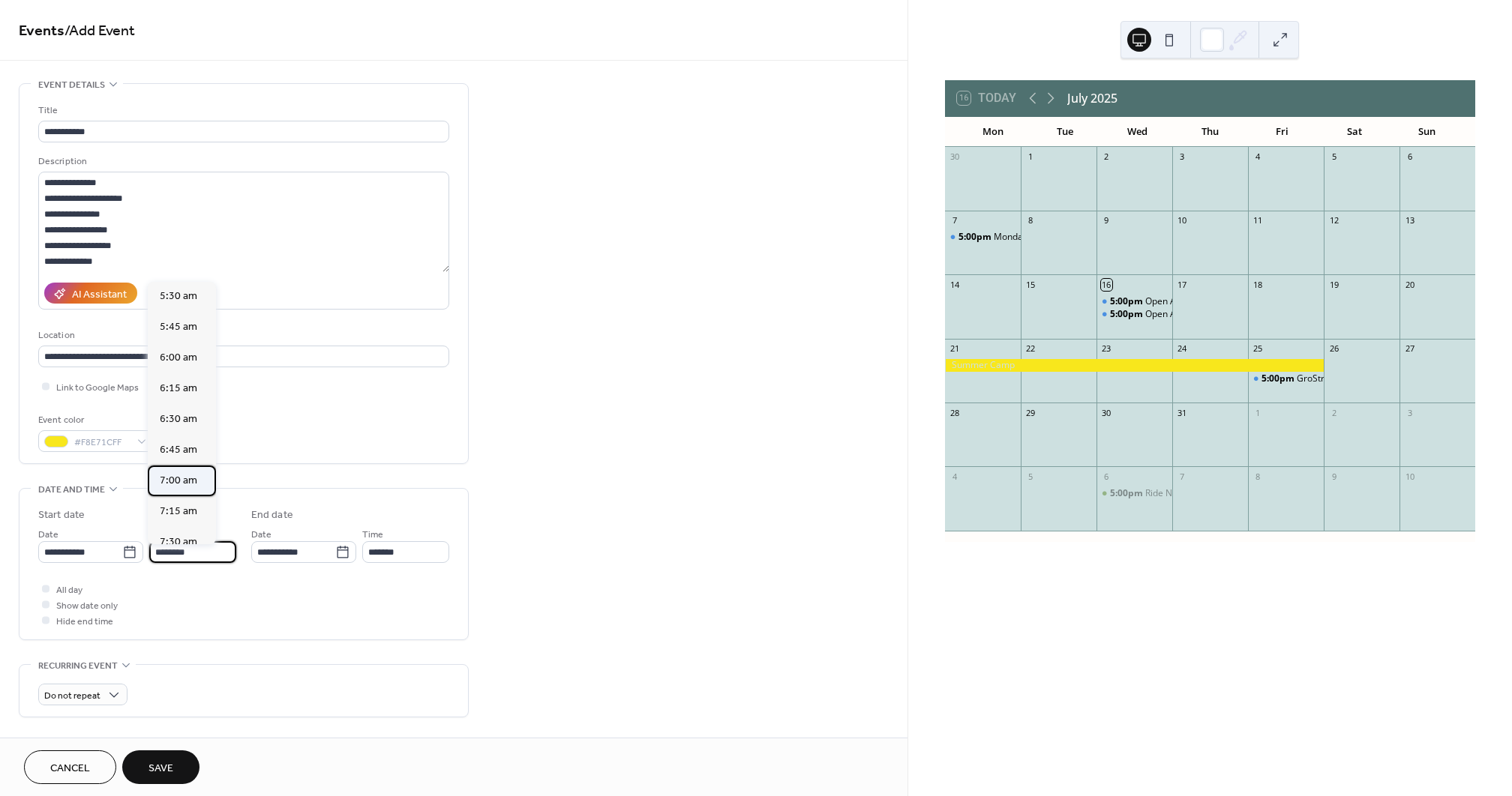 click on "7:00 am" at bounding box center (178, 480) 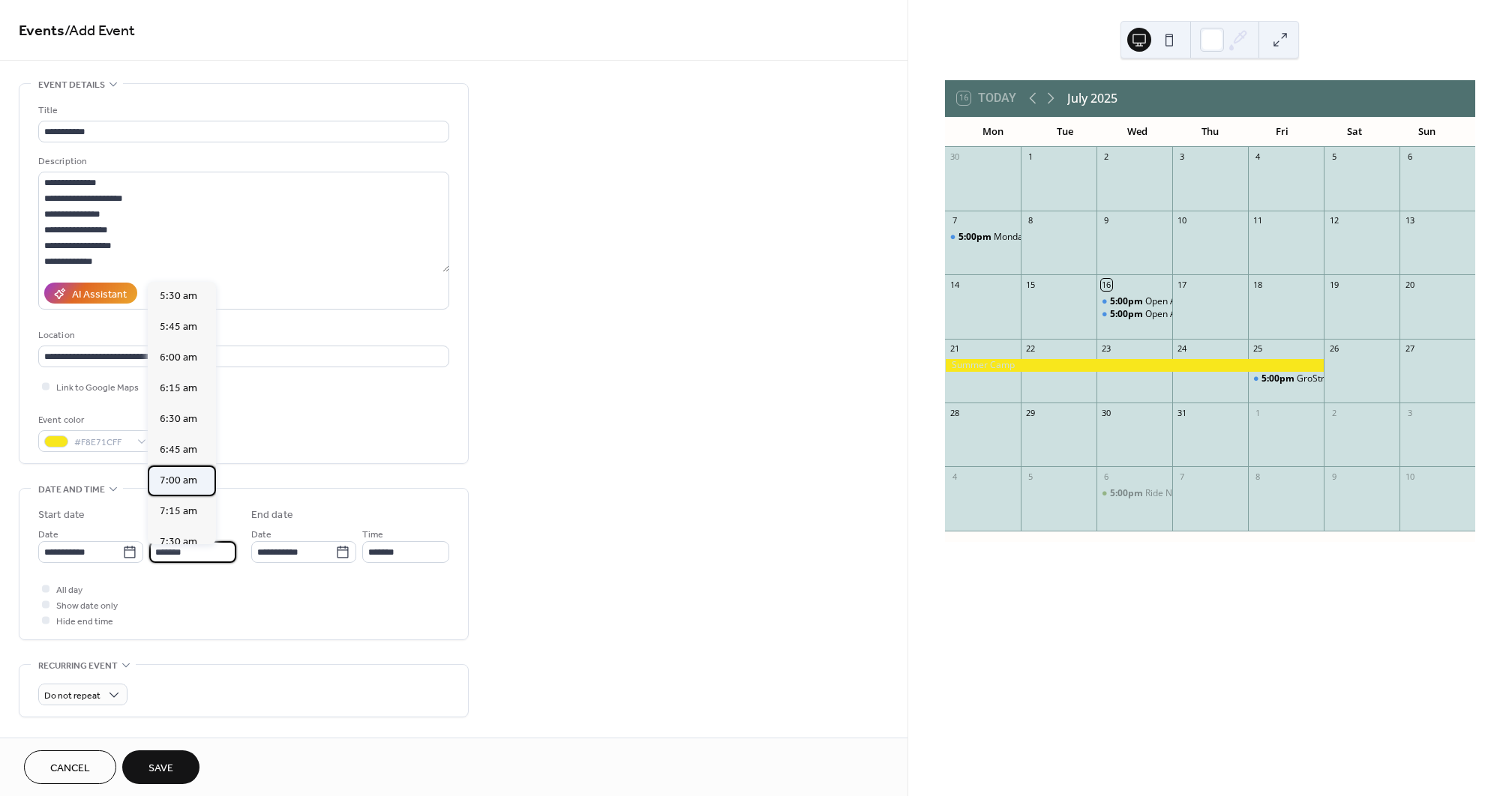 type on "*******" 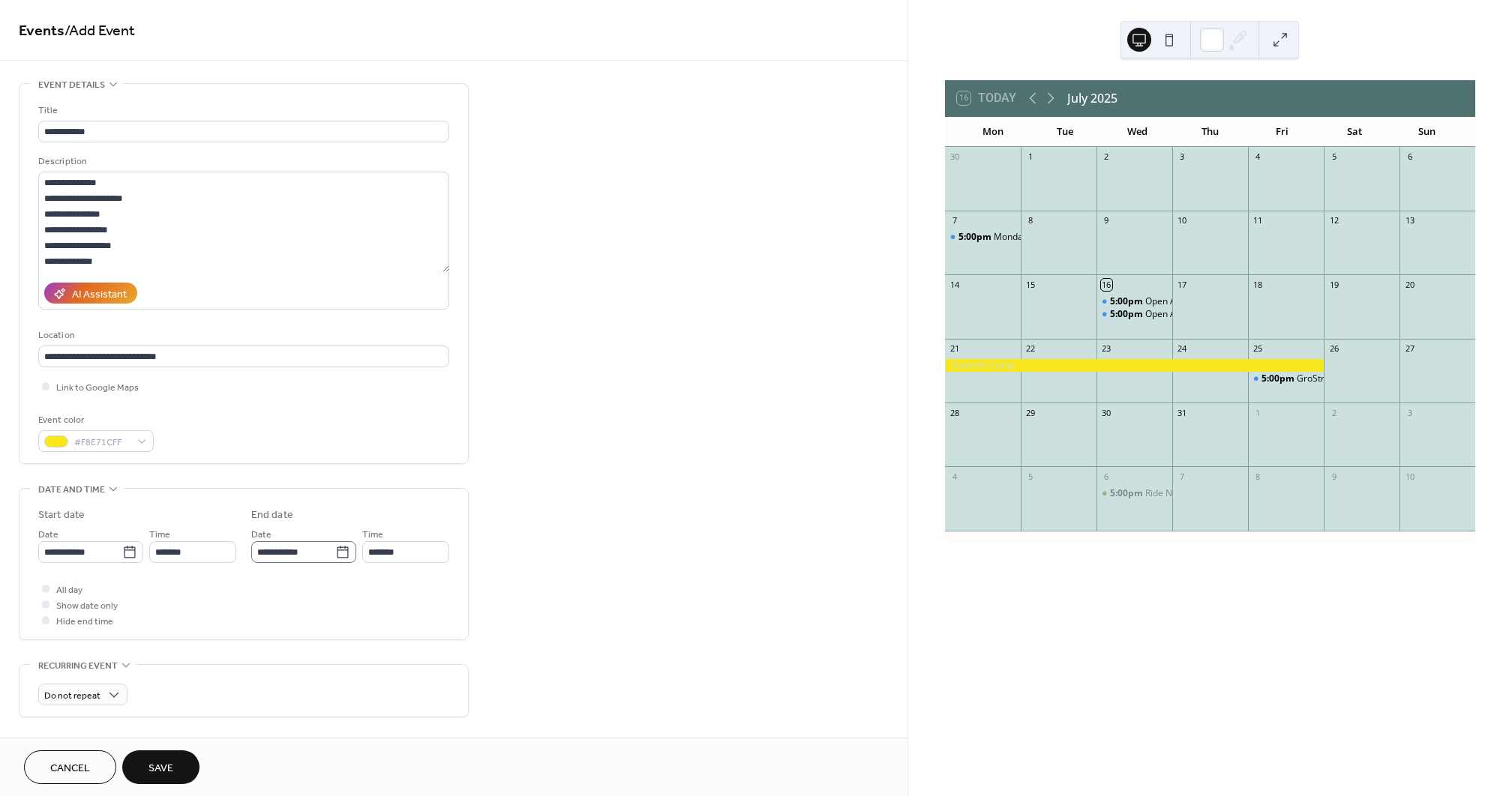 click 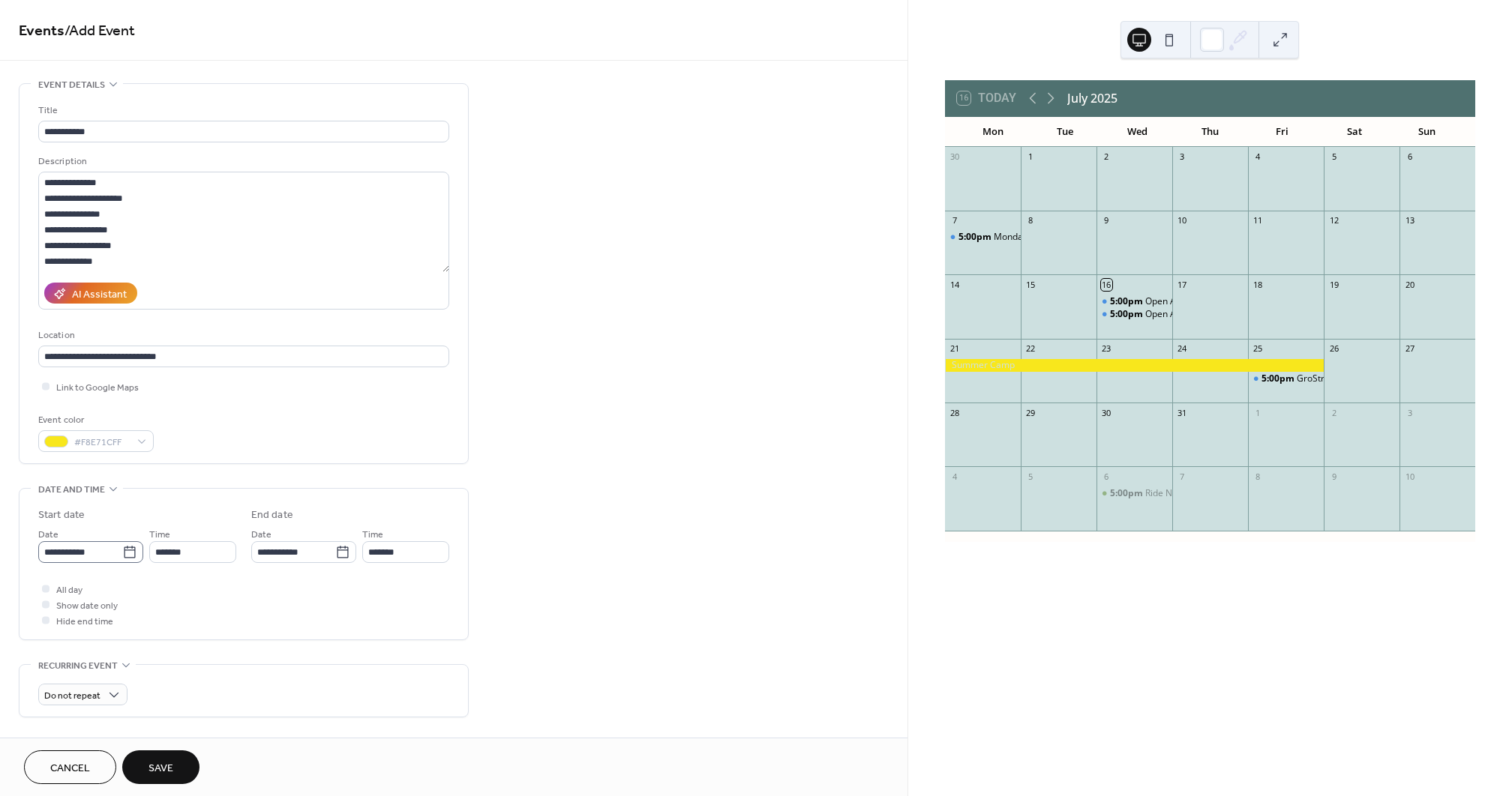 click 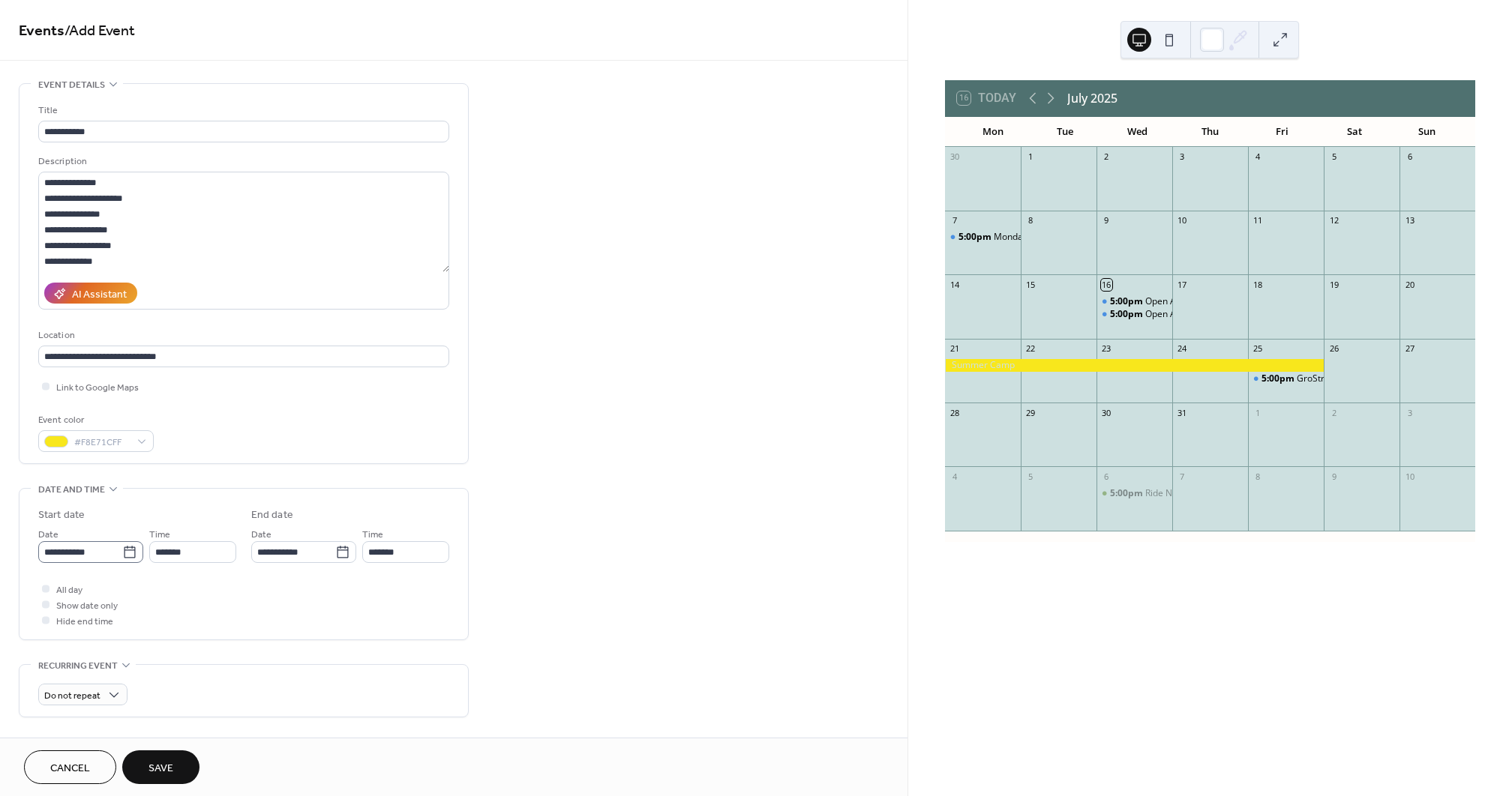 click on "**********" at bounding box center [80, 552] 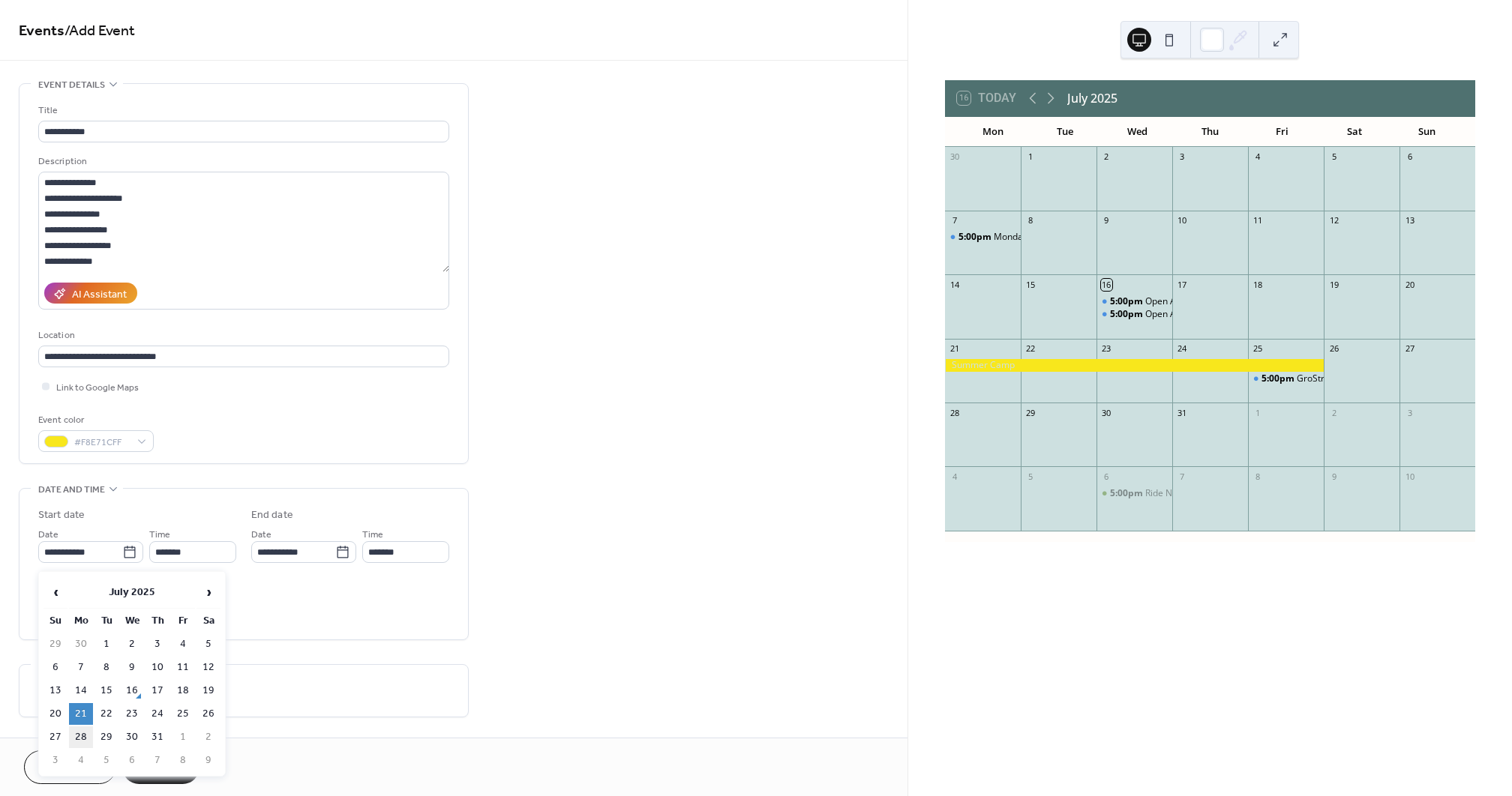click on "28" at bounding box center (81, 737) 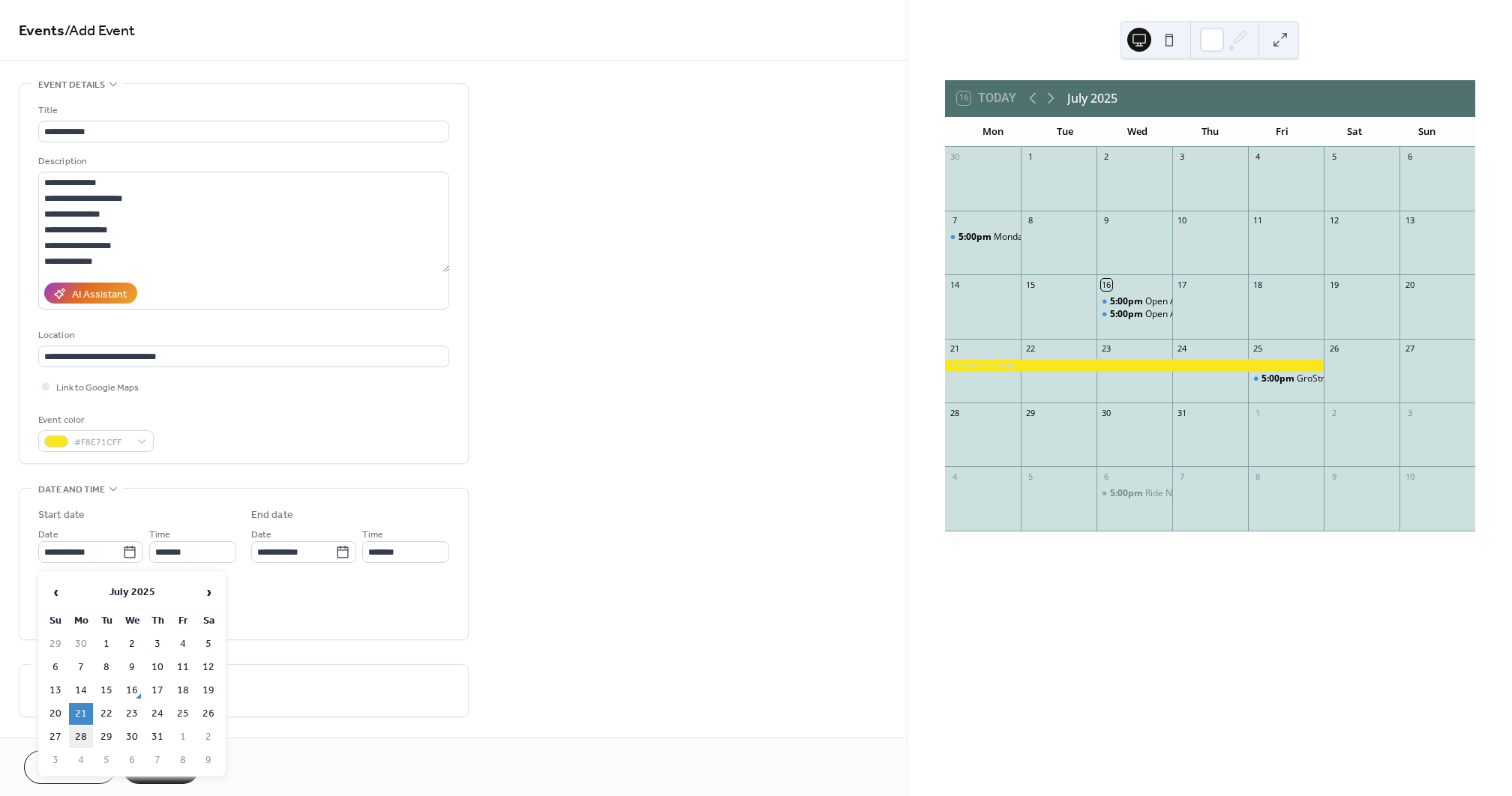 type on "**********" 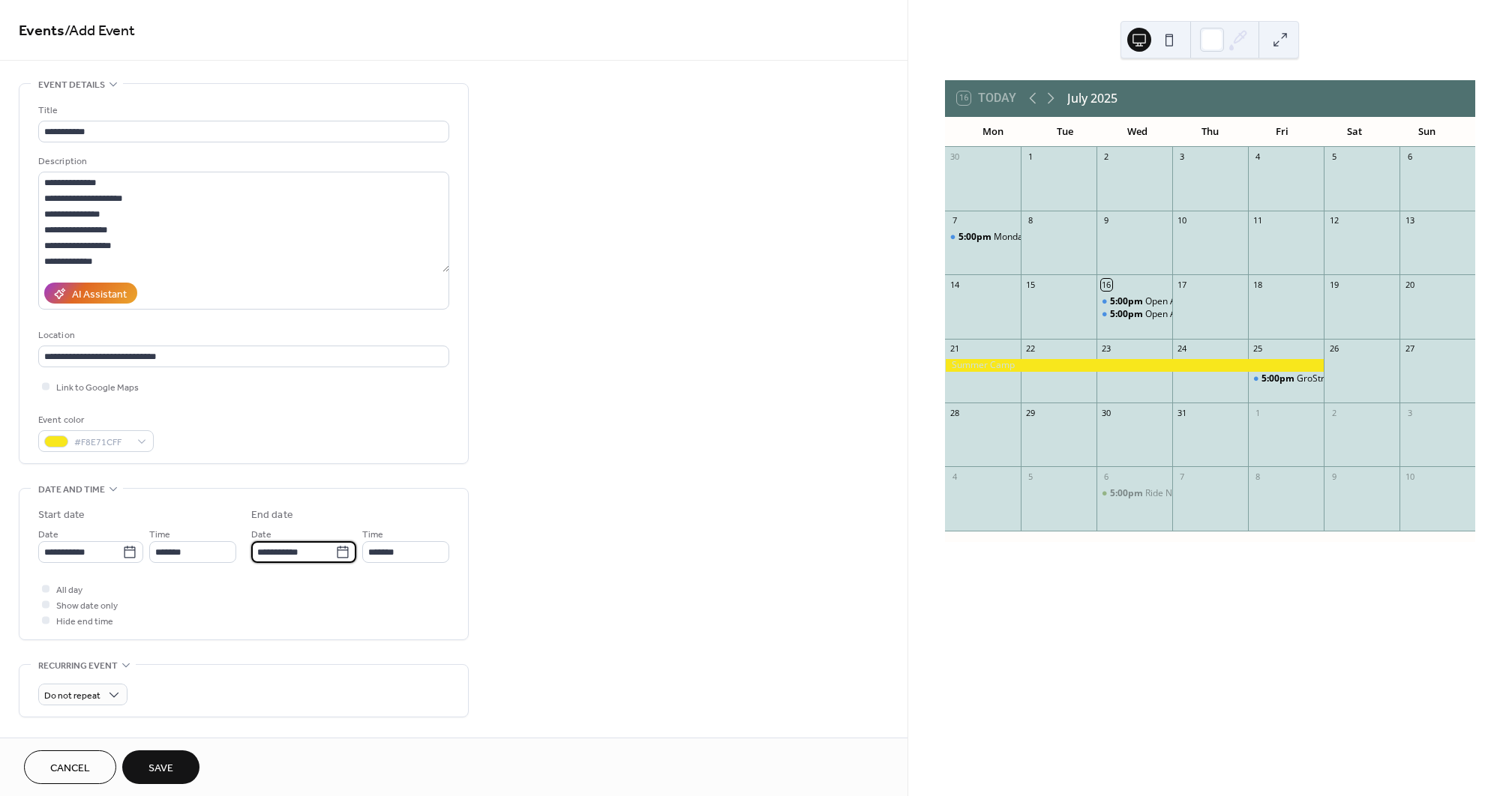 click on "**********" at bounding box center (293, 552) 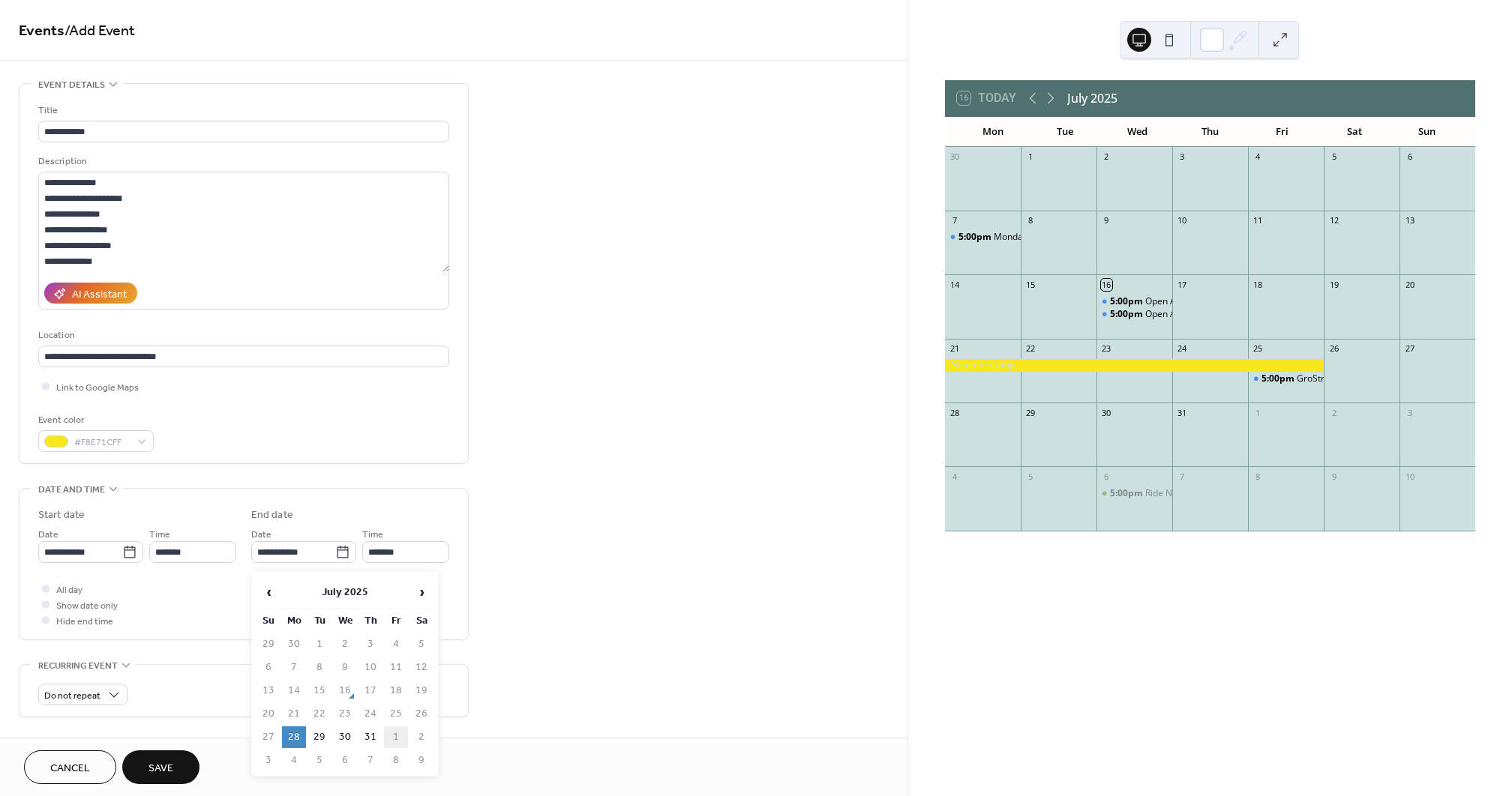 click on "1" at bounding box center (396, 737) 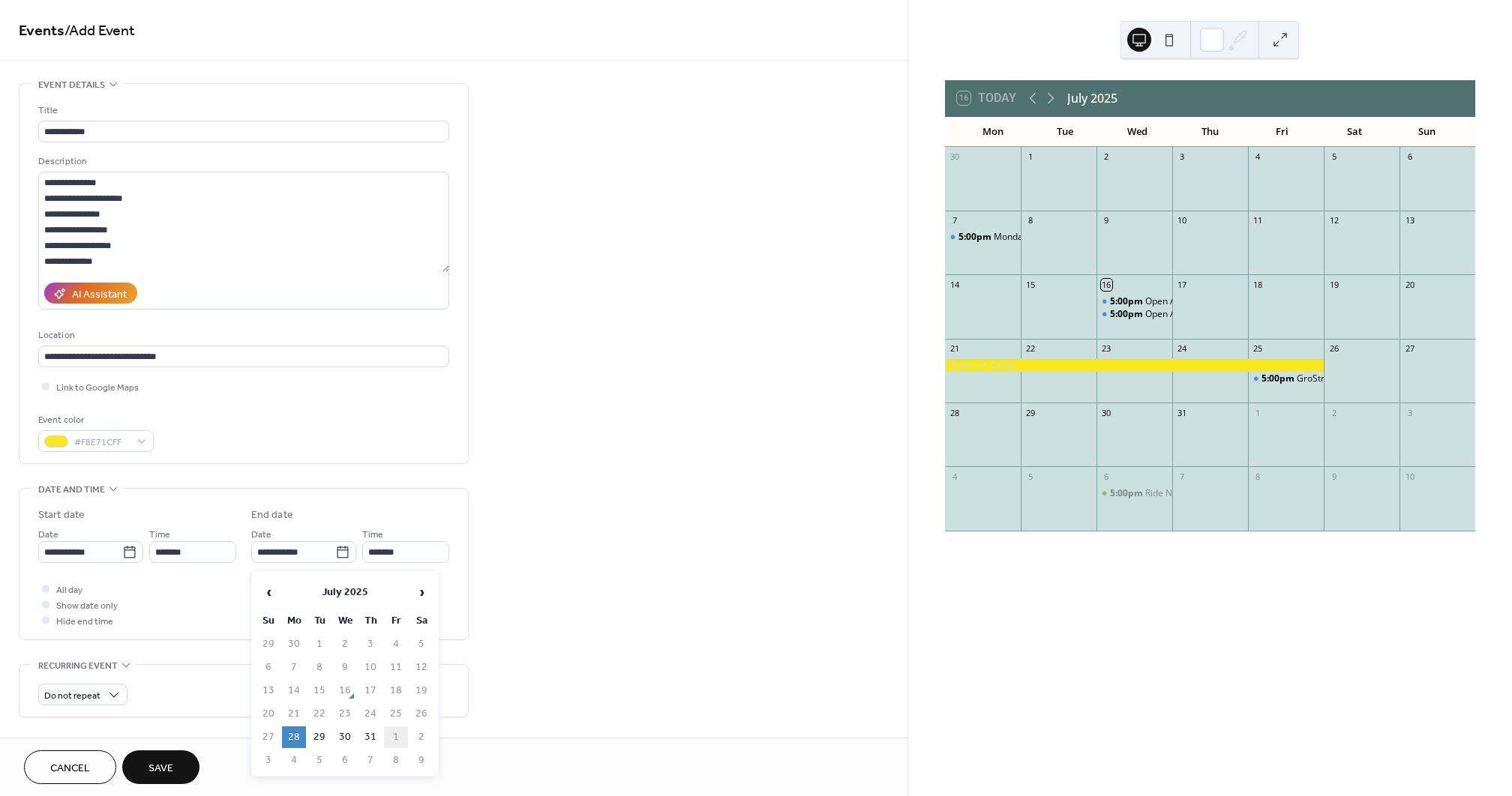 type on "**********" 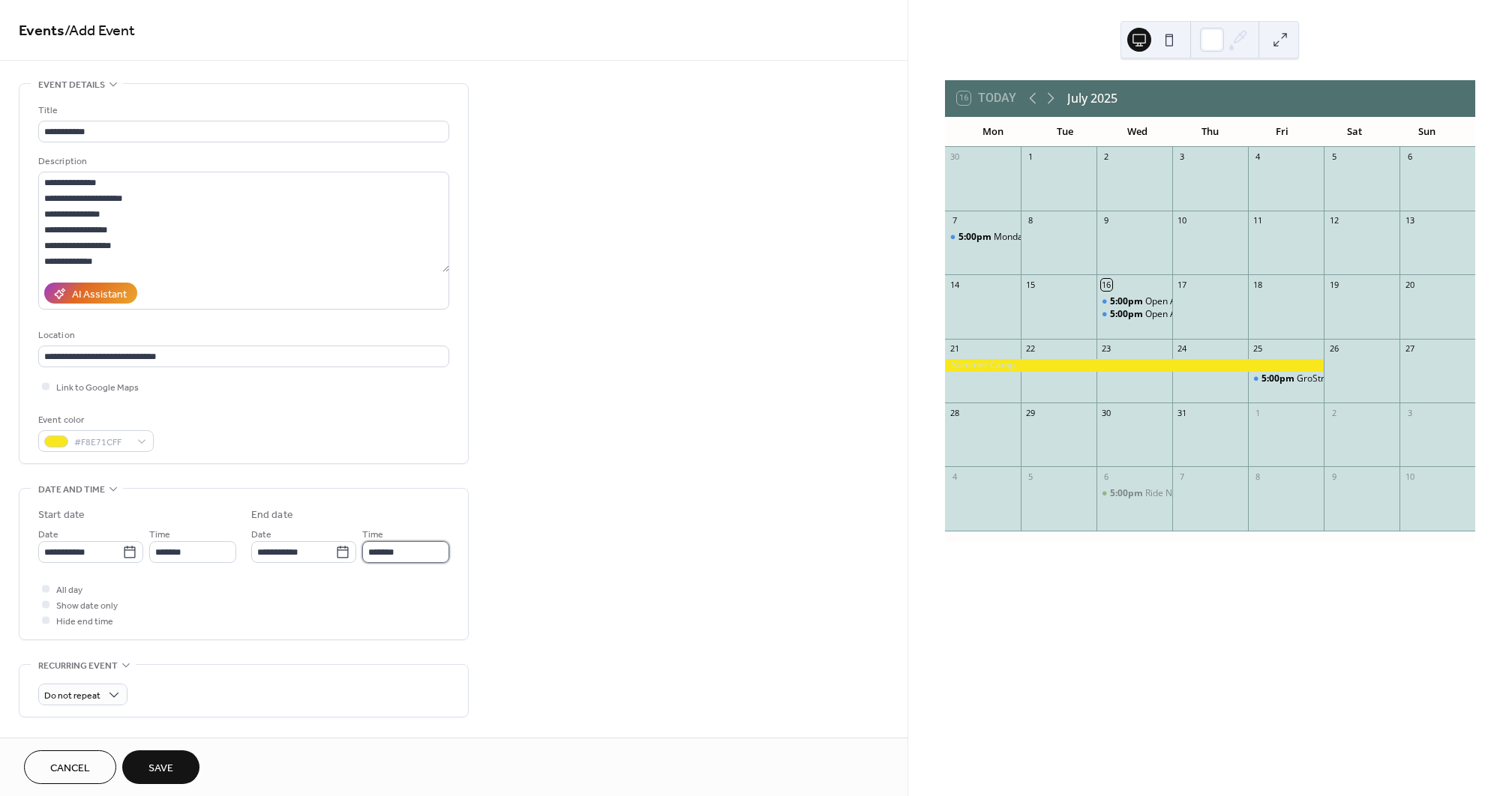 click on "*******" at bounding box center [406, 552] 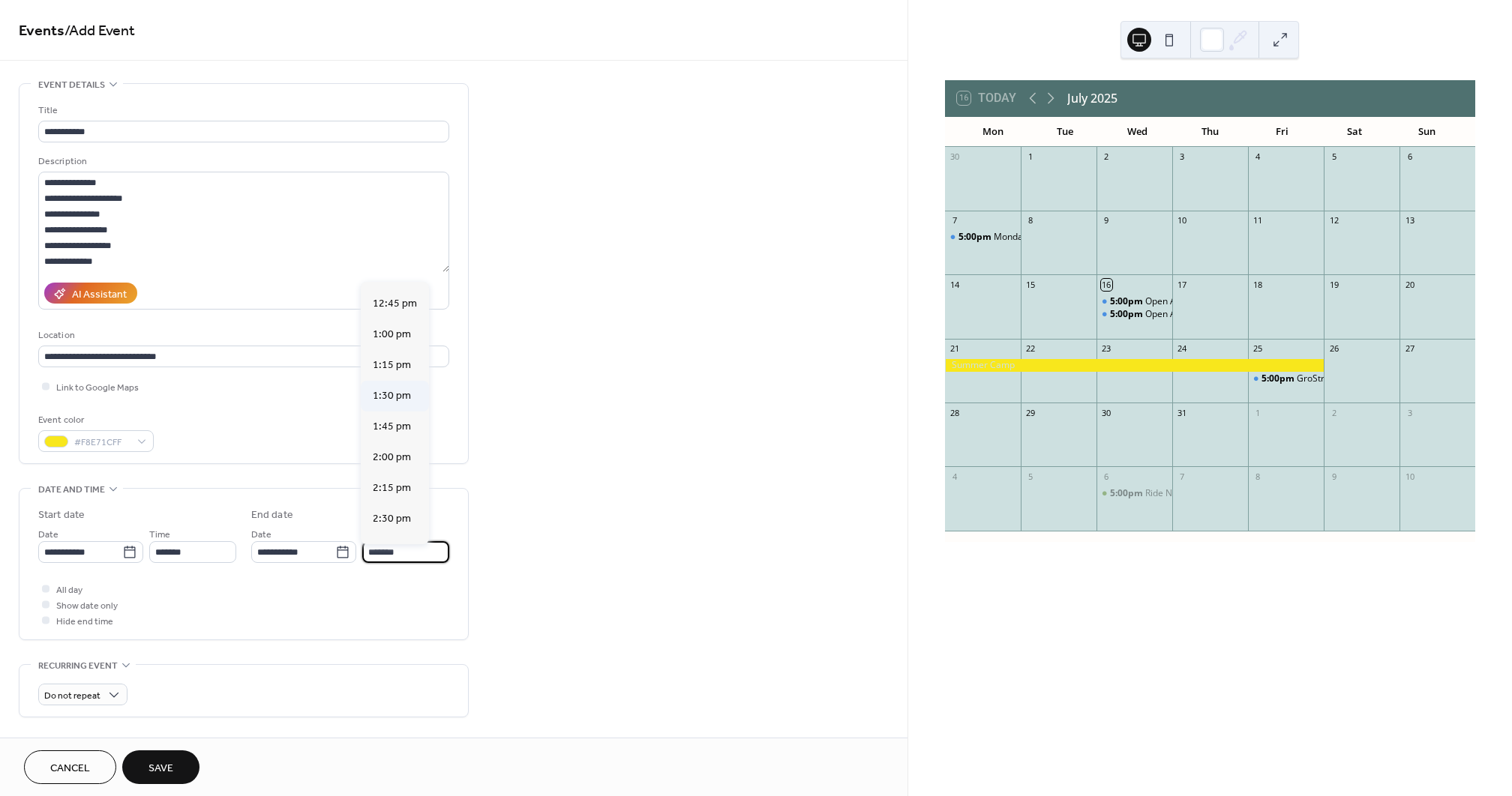 scroll, scrollTop: 1562, scrollLeft: 0, axis: vertical 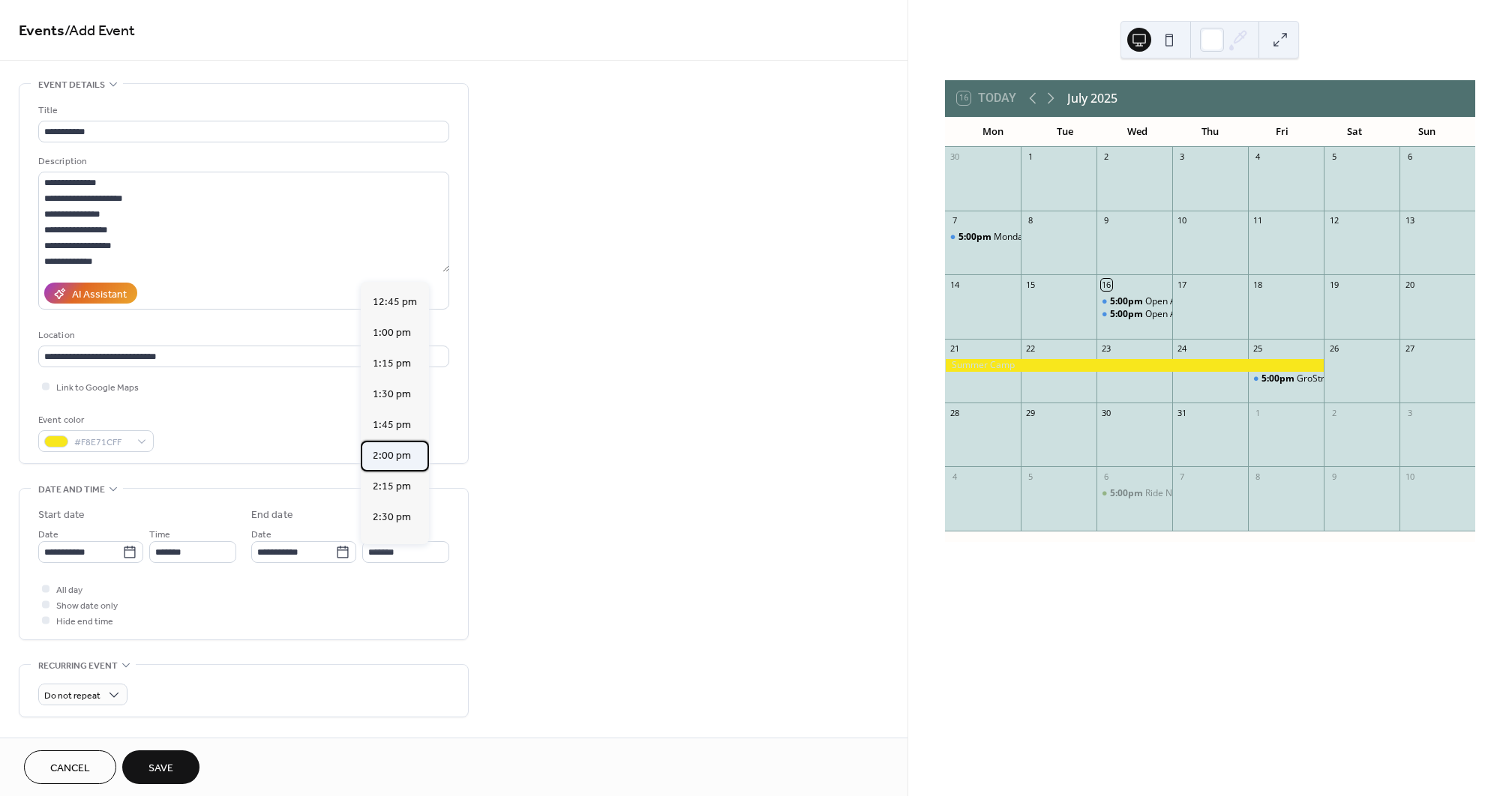 click on "2:00 pm" at bounding box center (394, 456) 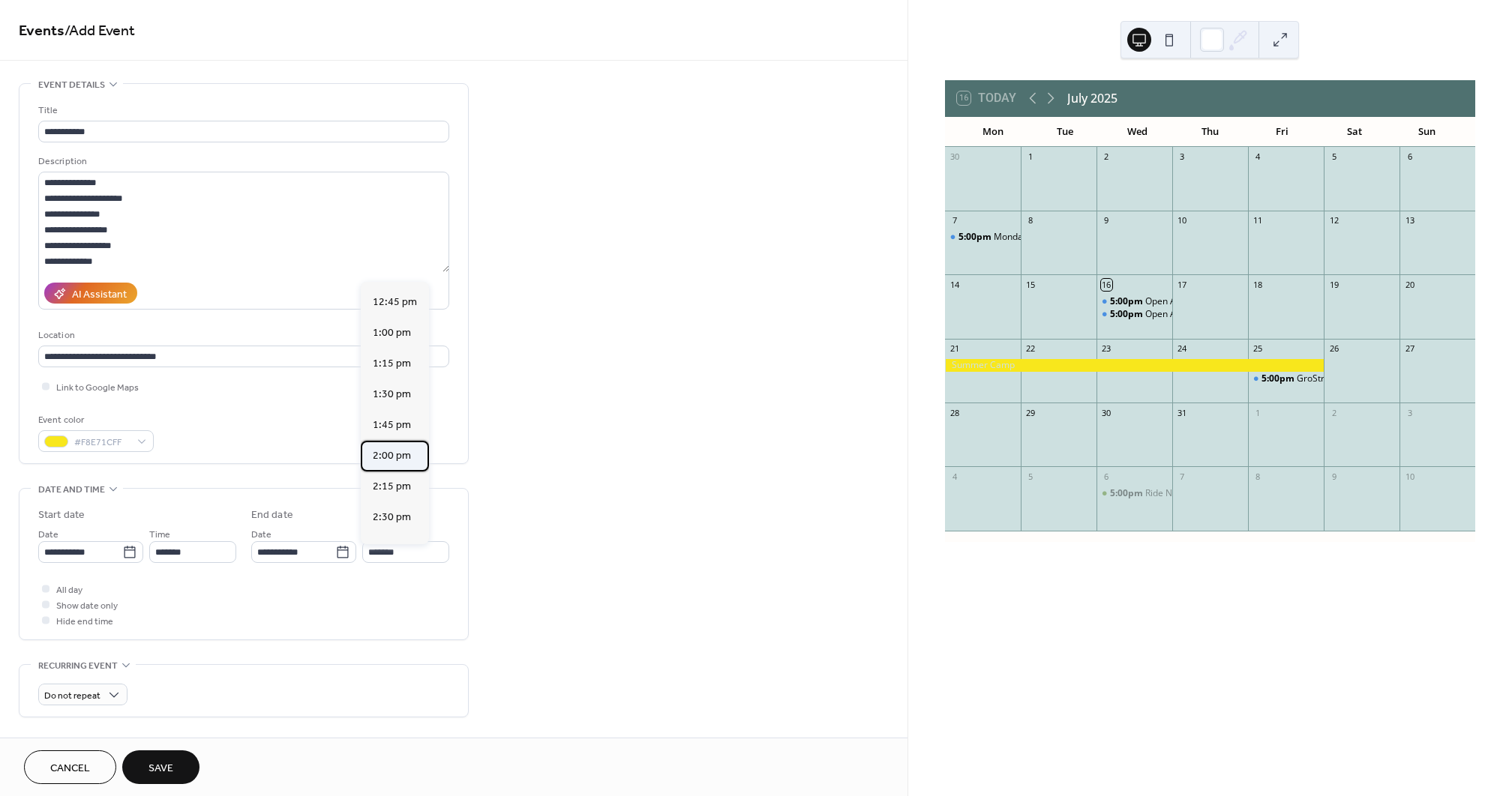 type on "*******" 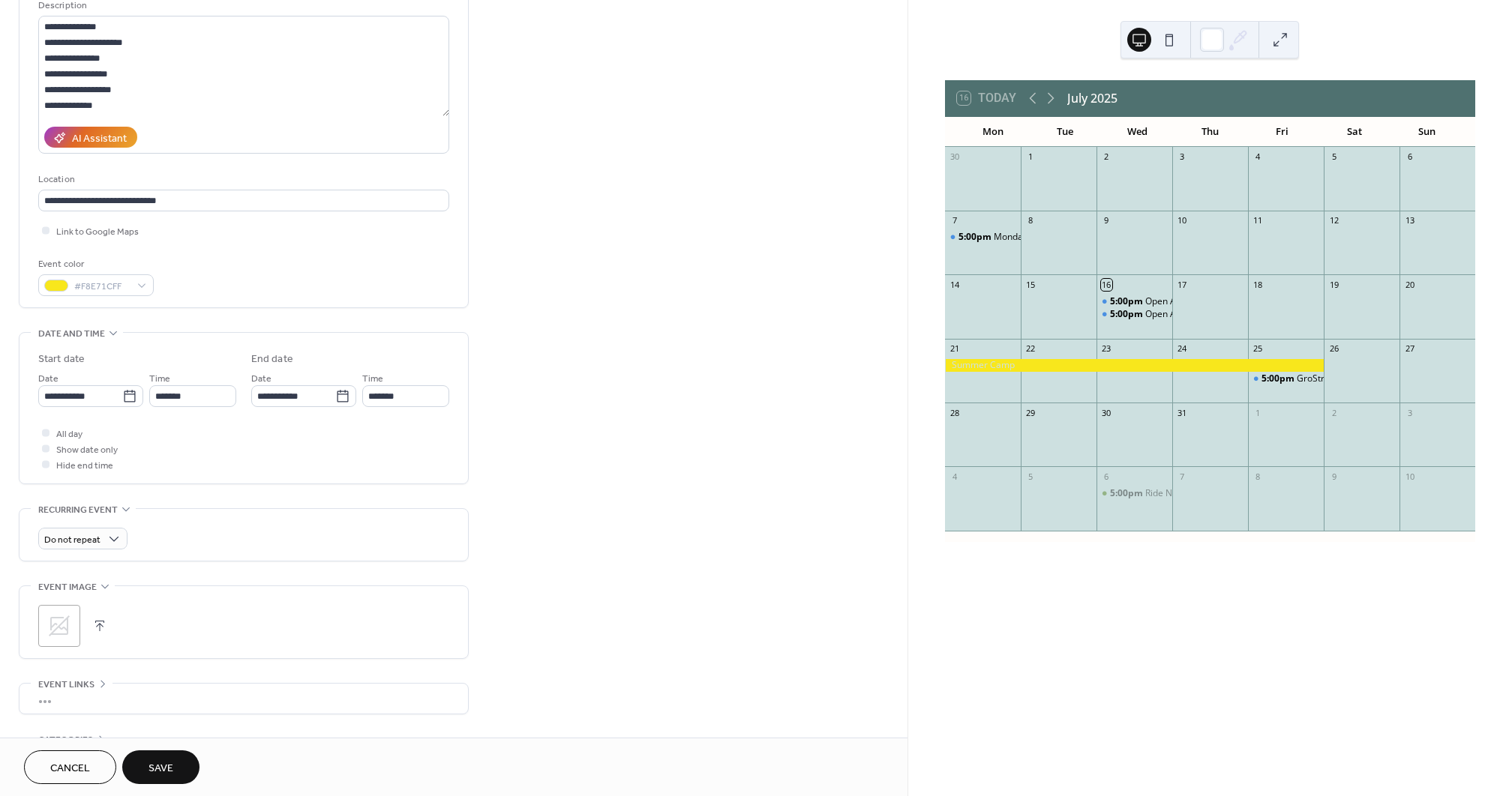 scroll, scrollTop: 166, scrollLeft: 0, axis: vertical 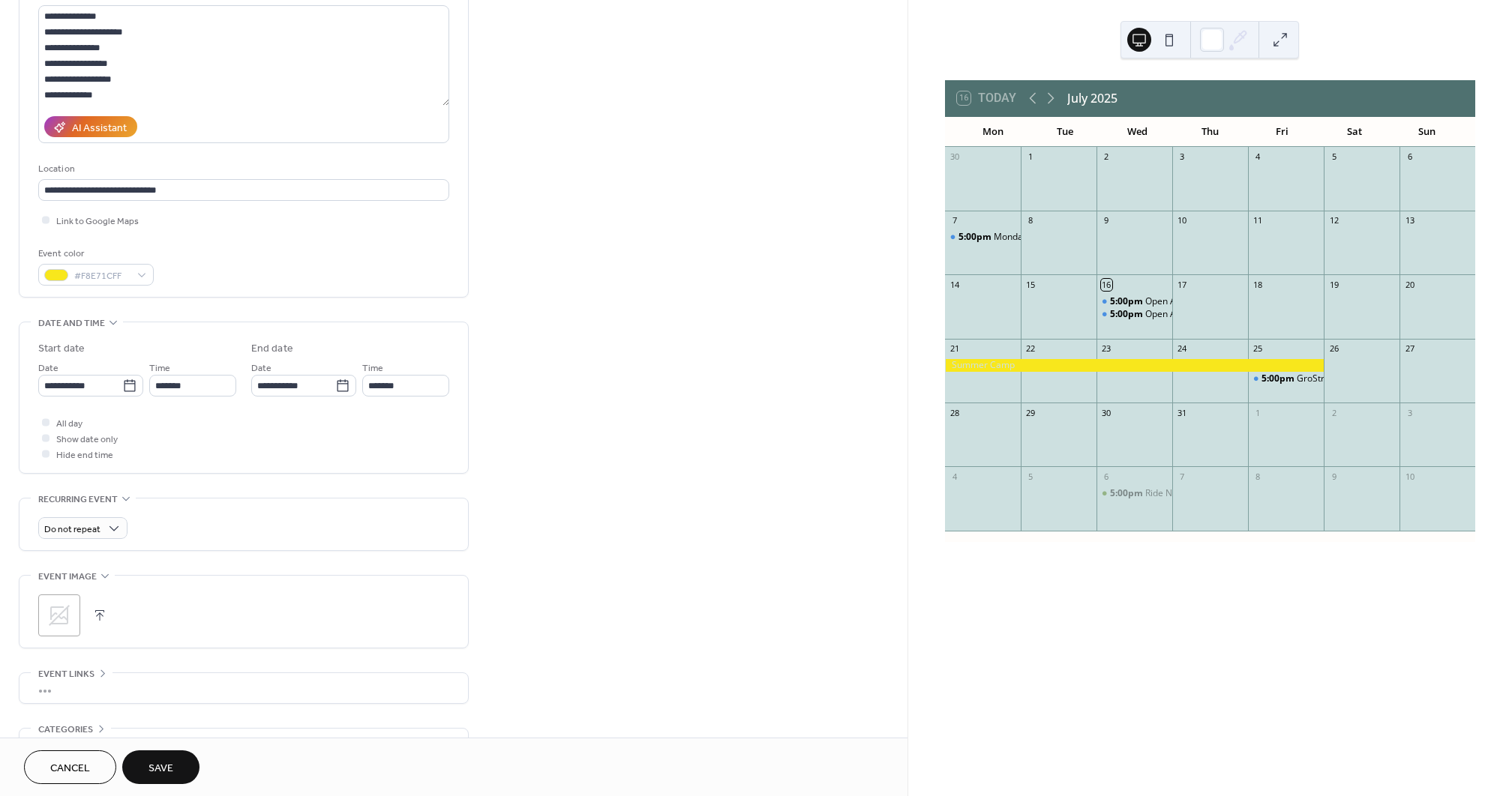 click 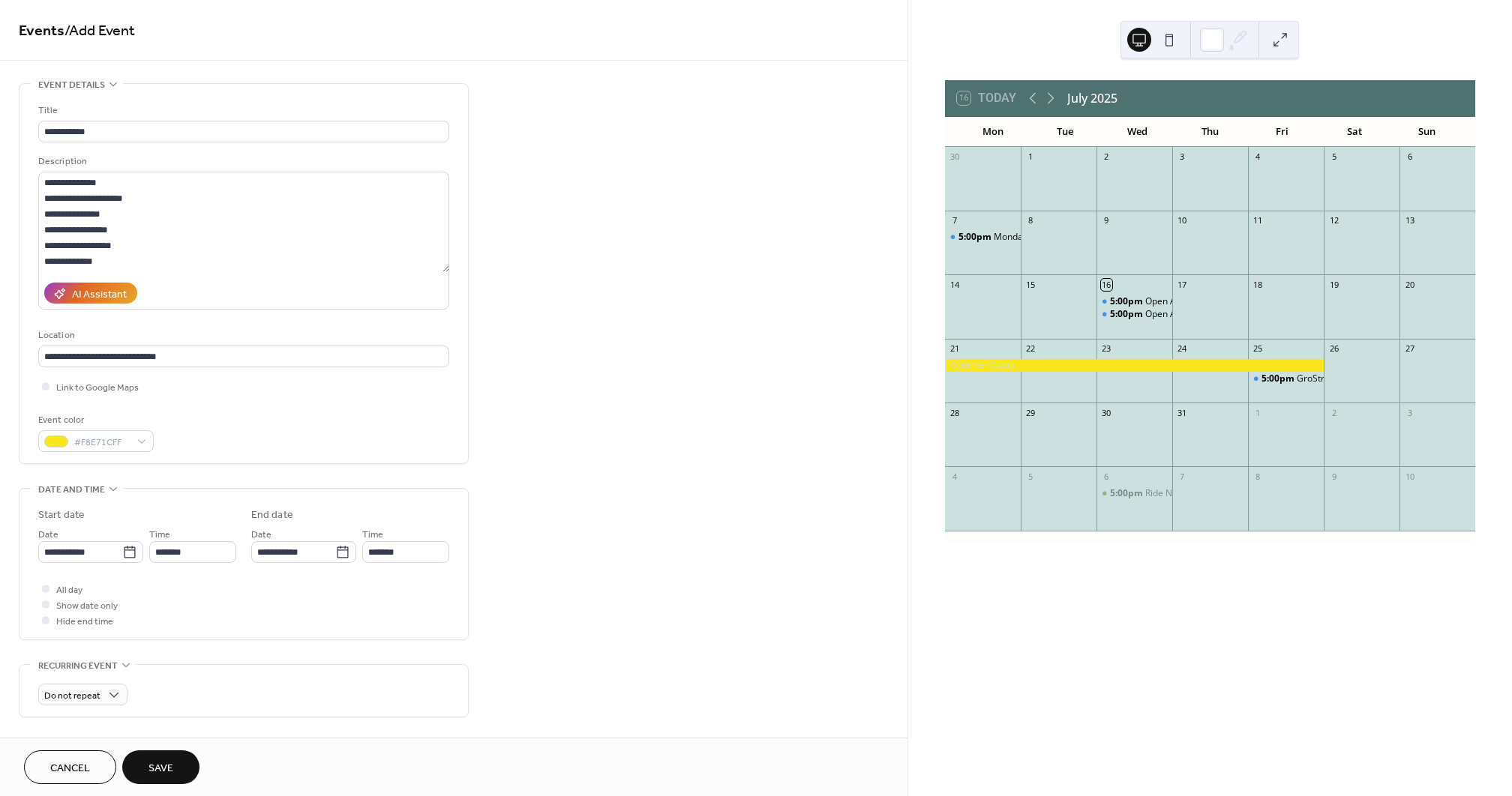 scroll, scrollTop: 0, scrollLeft: 0, axis: both 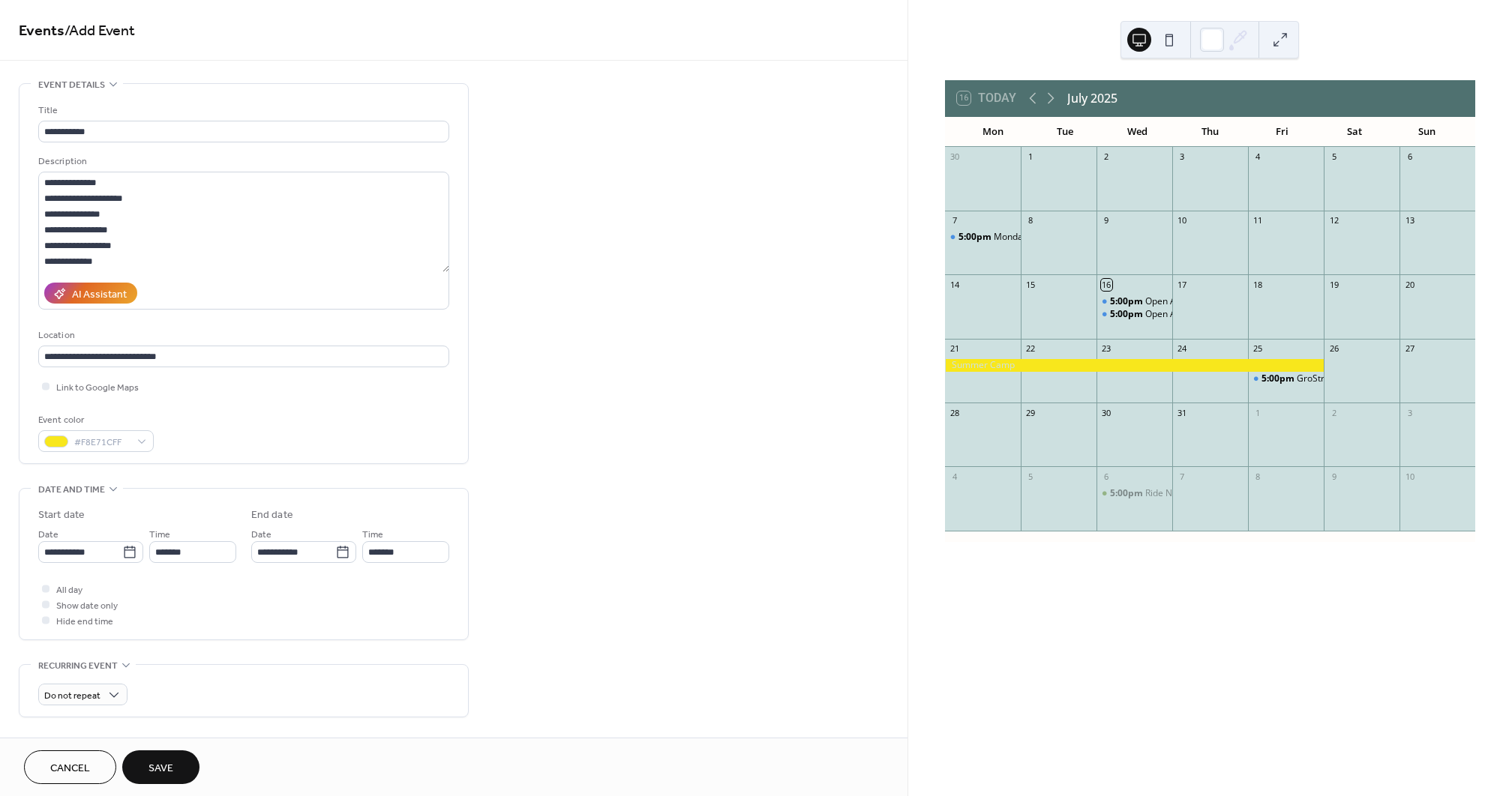 click on "Save" at bounding box center (160, 768) 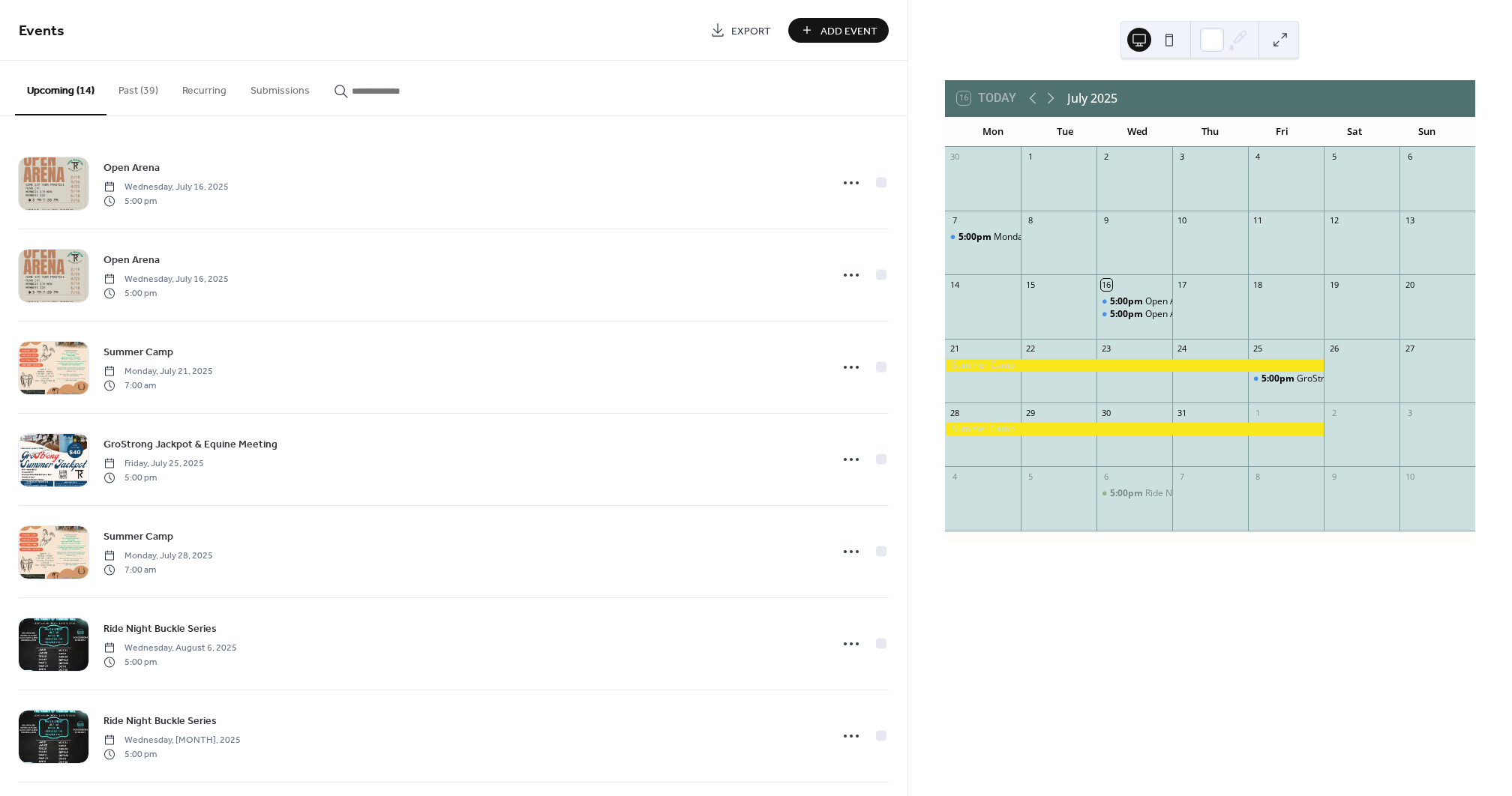 scroll, scrollTop: 4, scrollLeft: 0, axis: vertical 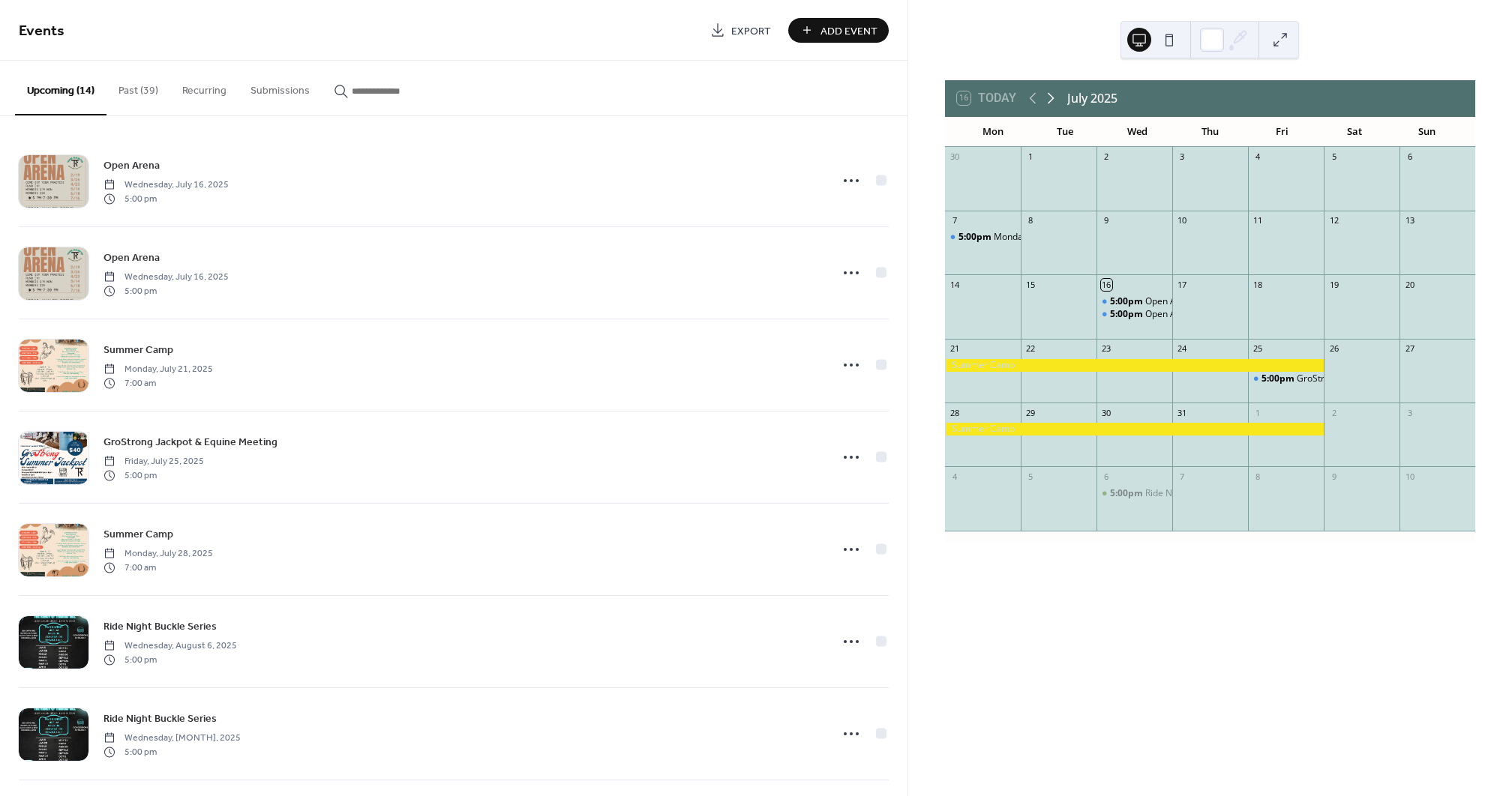 click 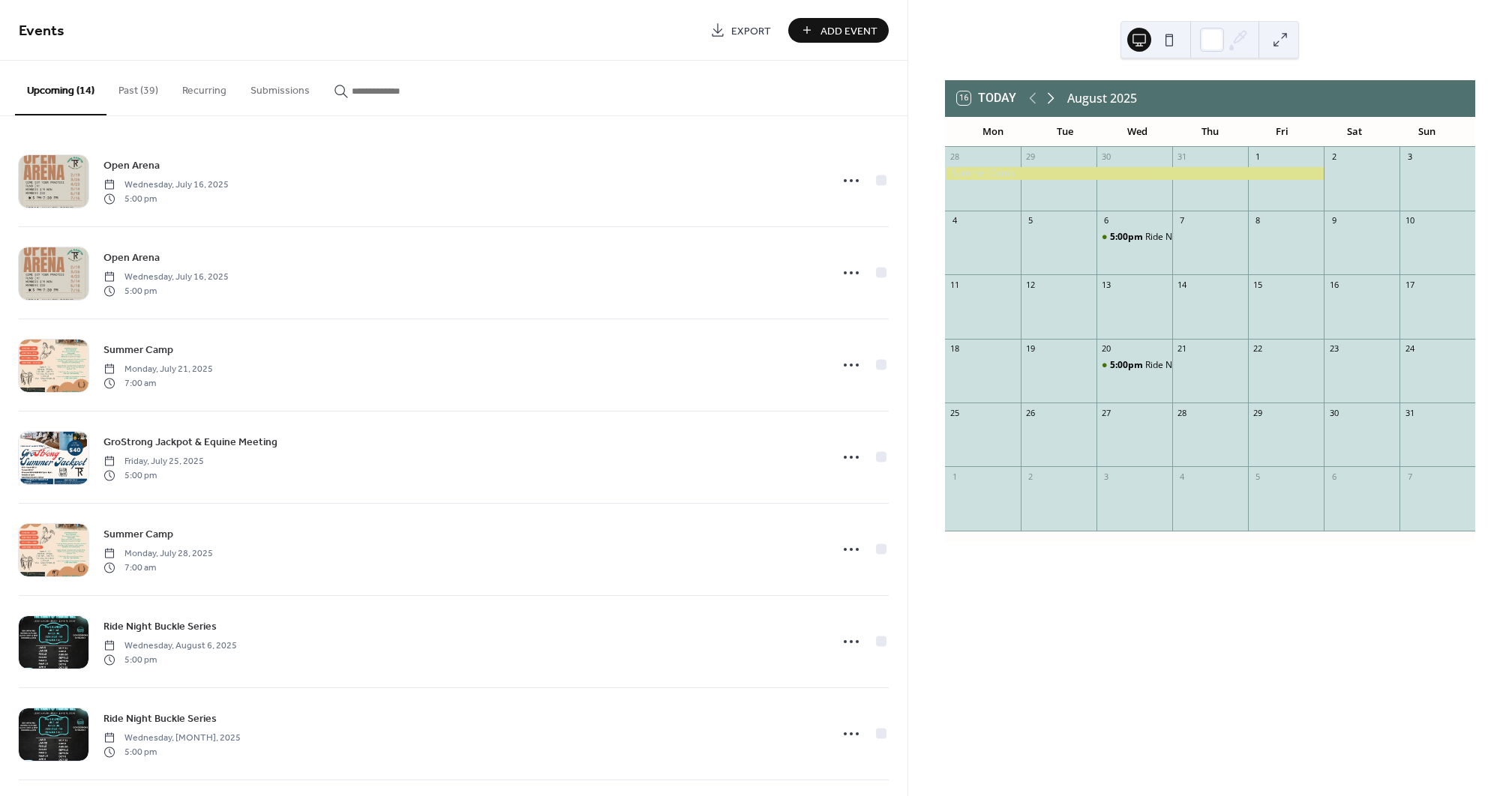 click 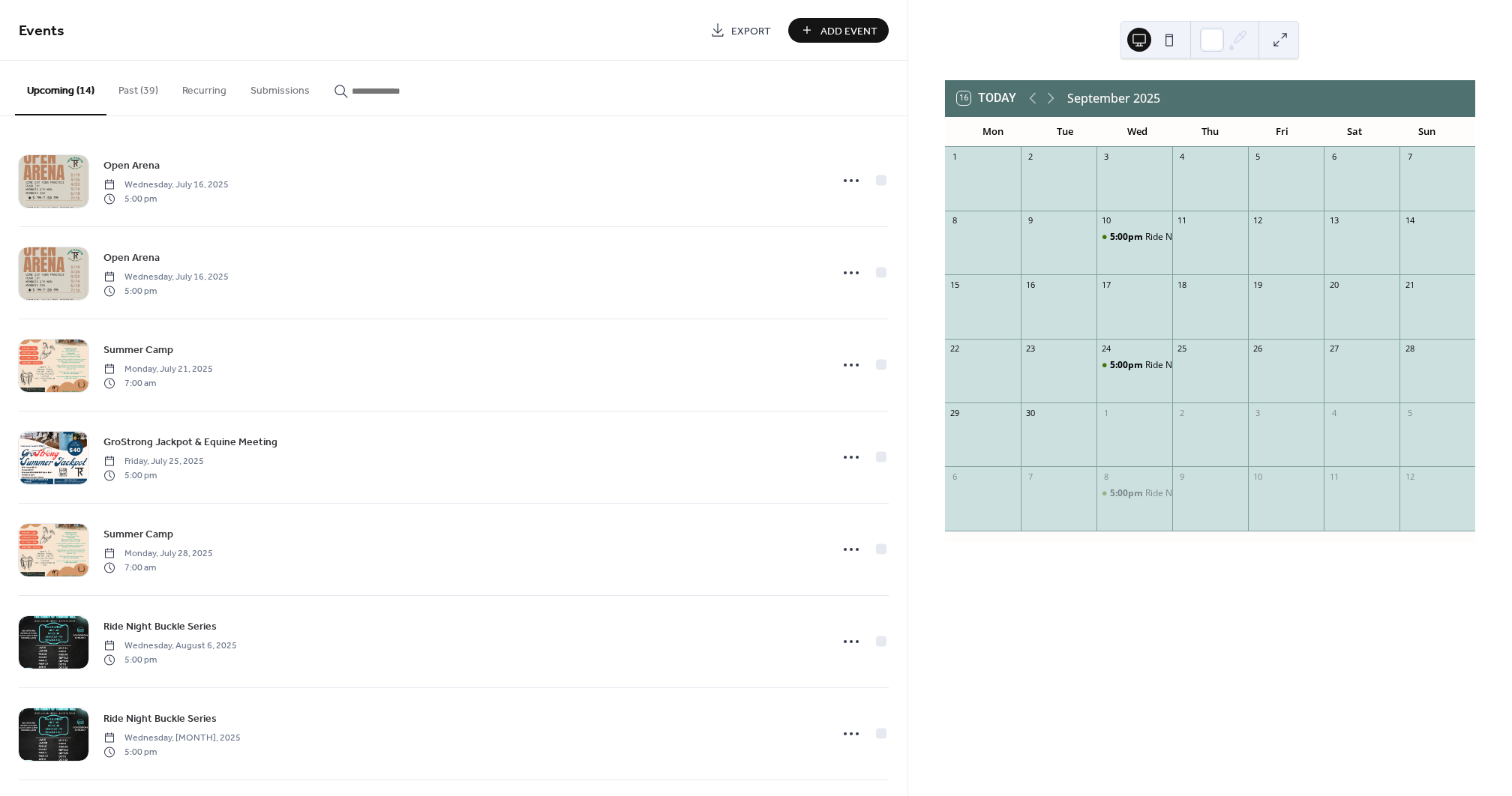click on "Add Event" at bounding box center [849, 31] 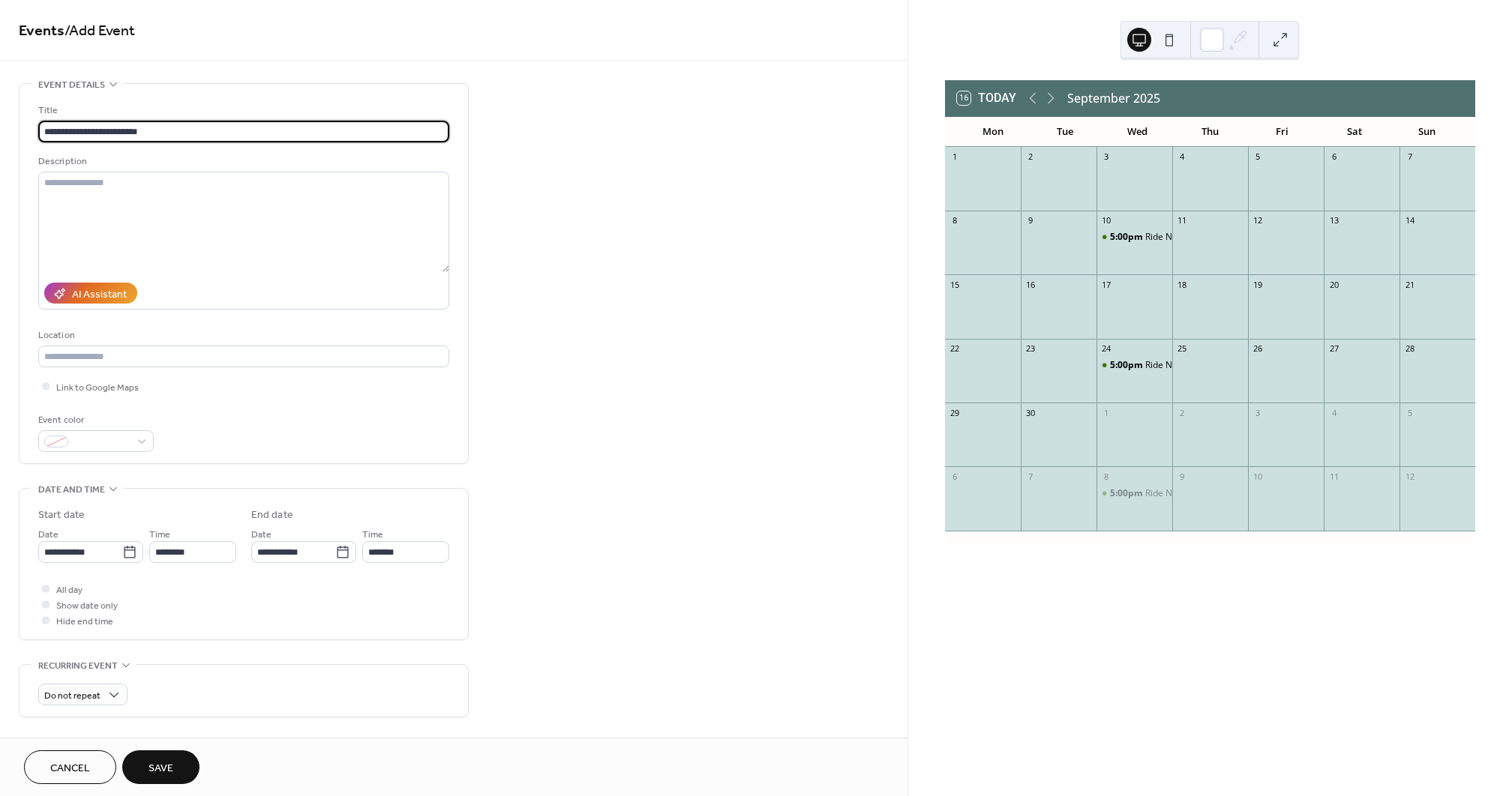 type on "**********" 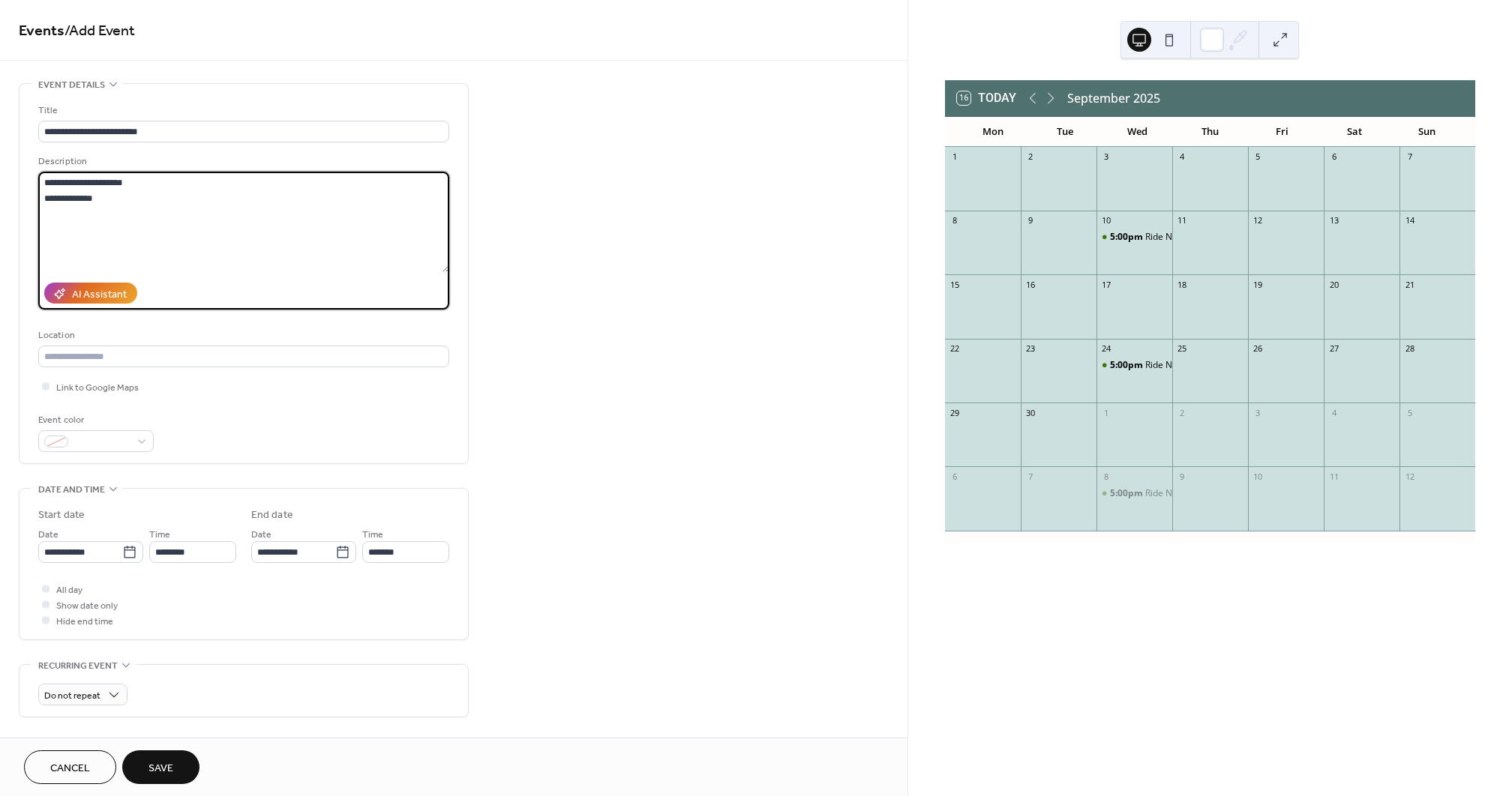 click on "**********" at bounding box center [244, 222] 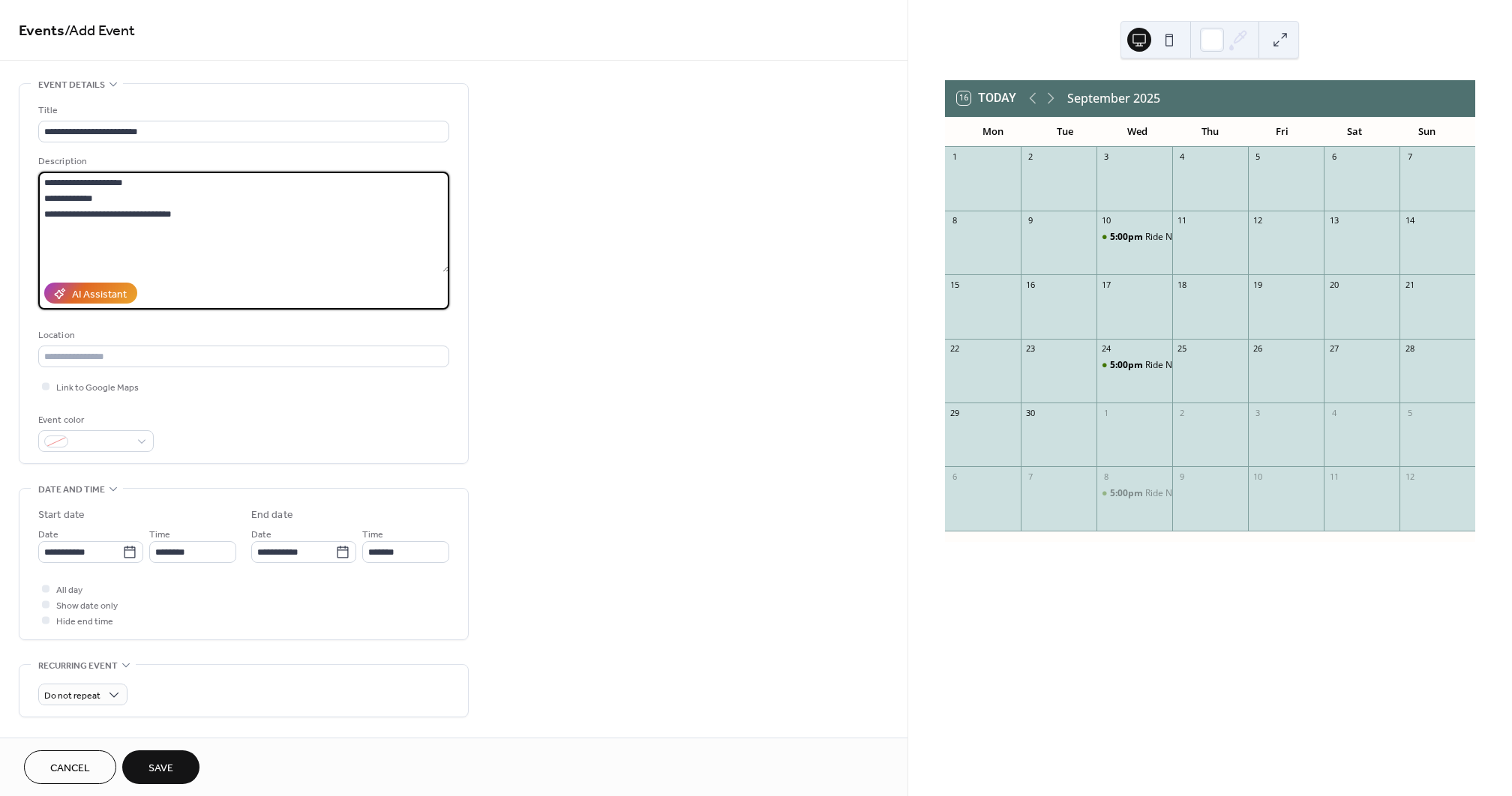 paste on "**********" 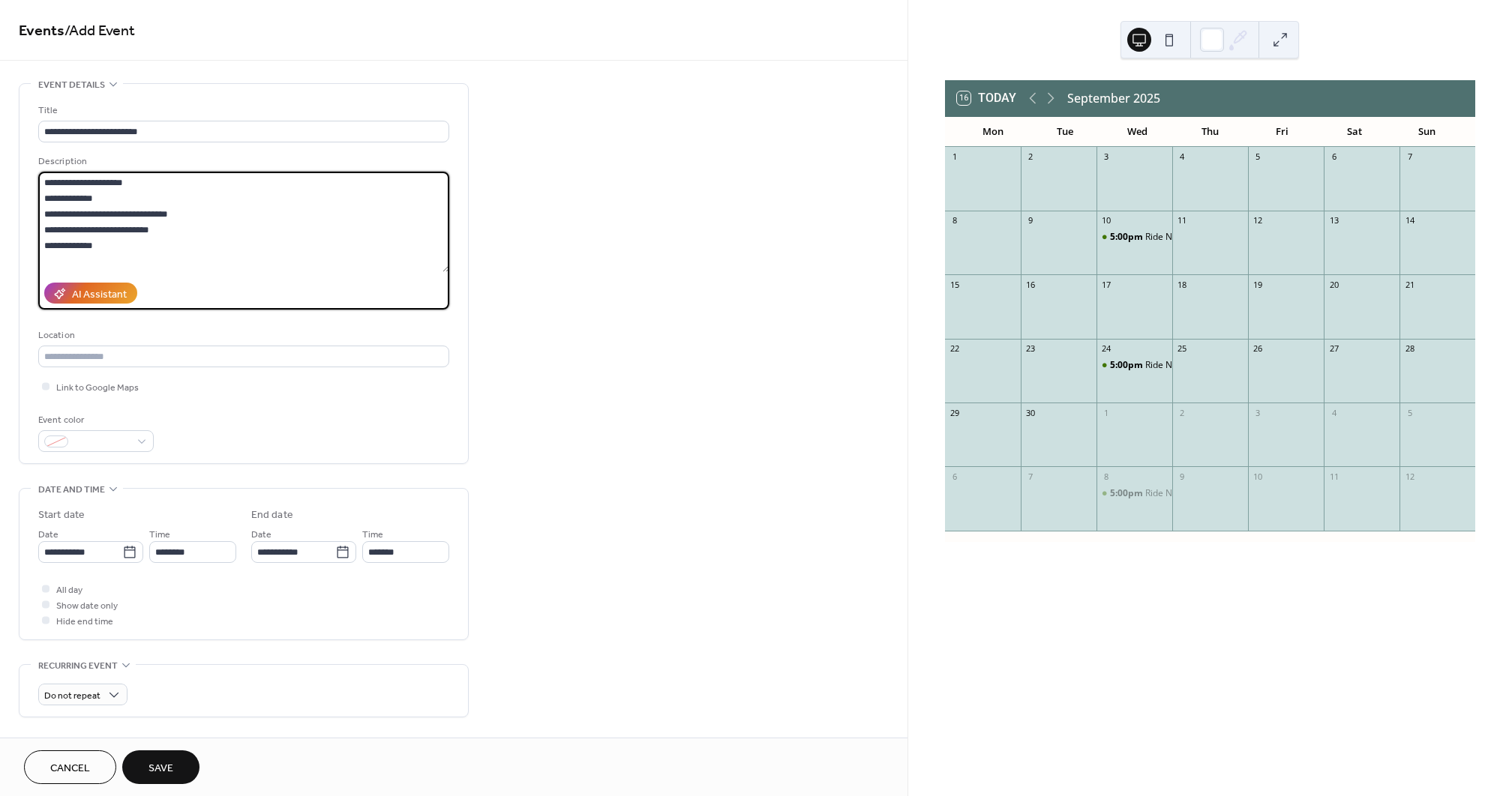 click on "**********" at bounding box center [244, 222] 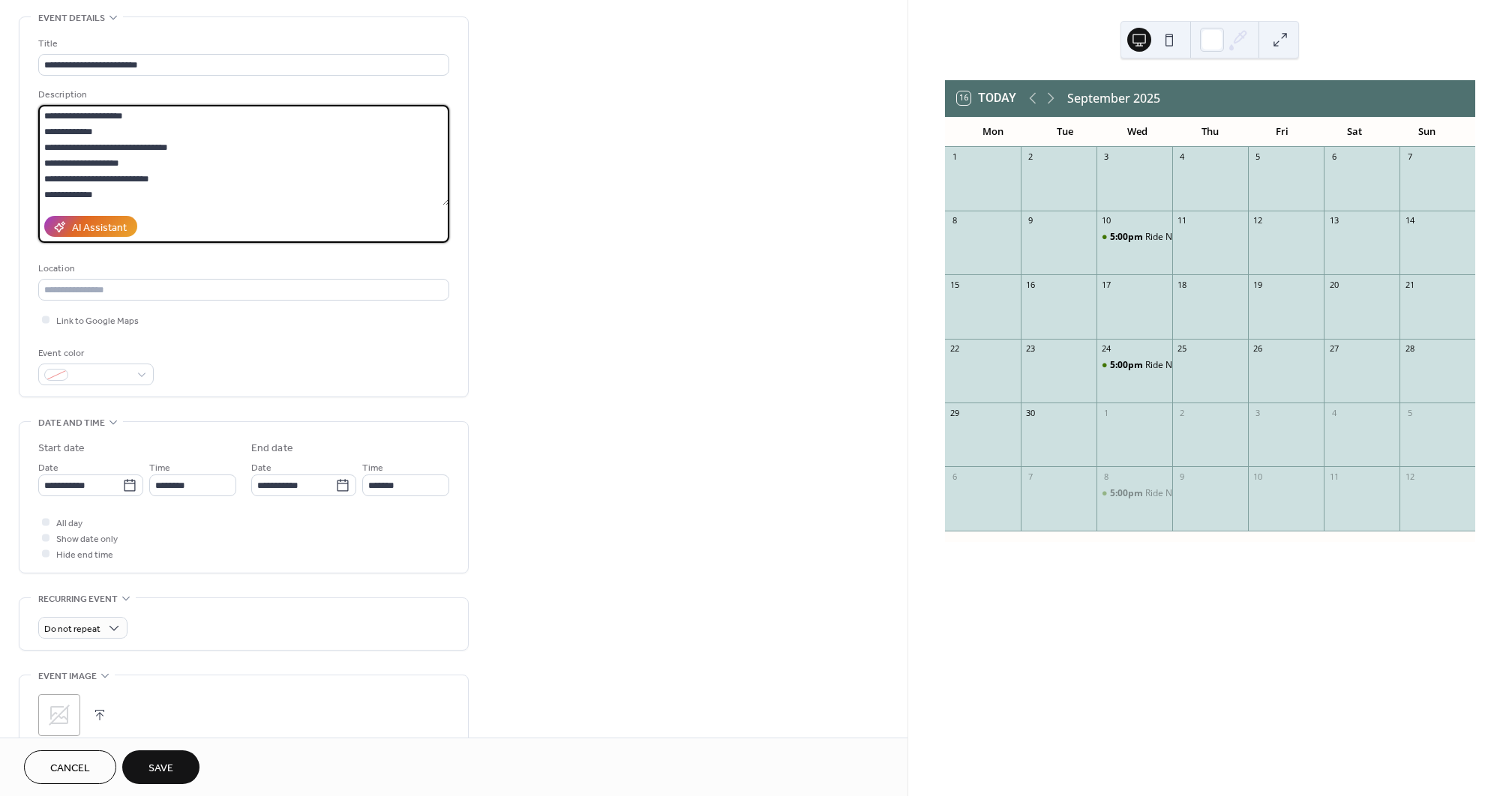 scroll, scrollTop: 82, scrollLeft: 0, axis: vertical 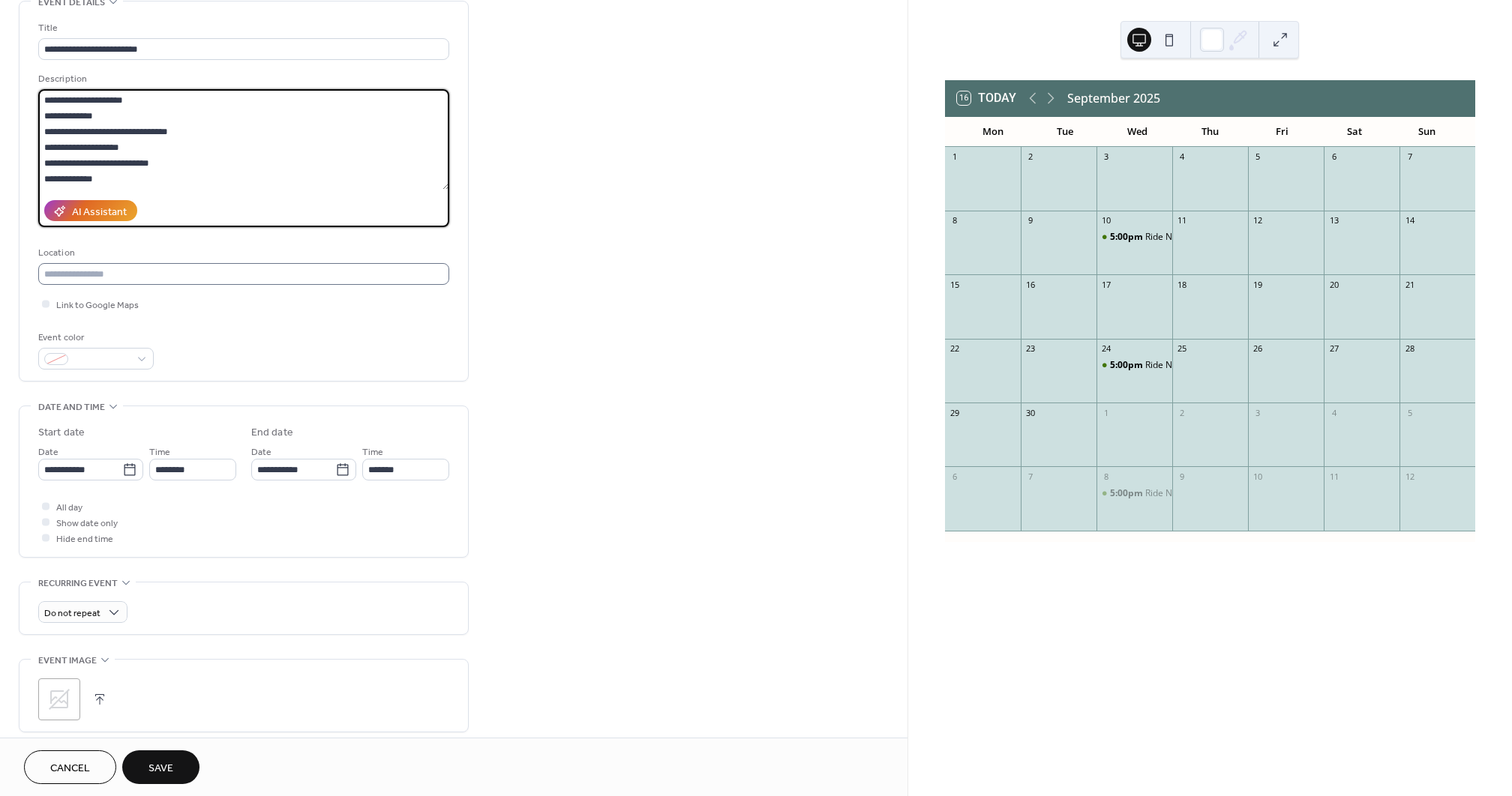 type on "**********" 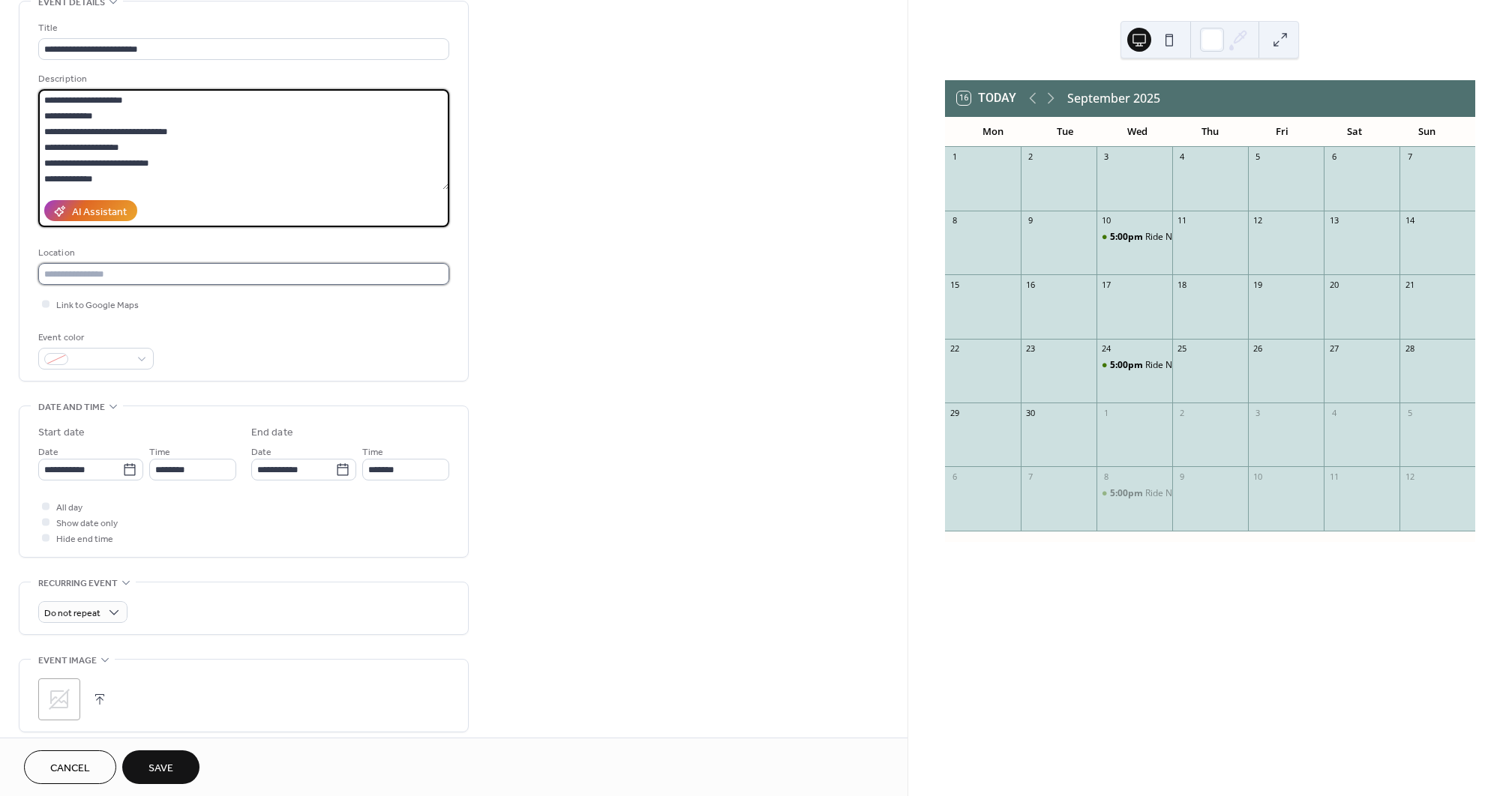 click at bounding box center (244, 274) 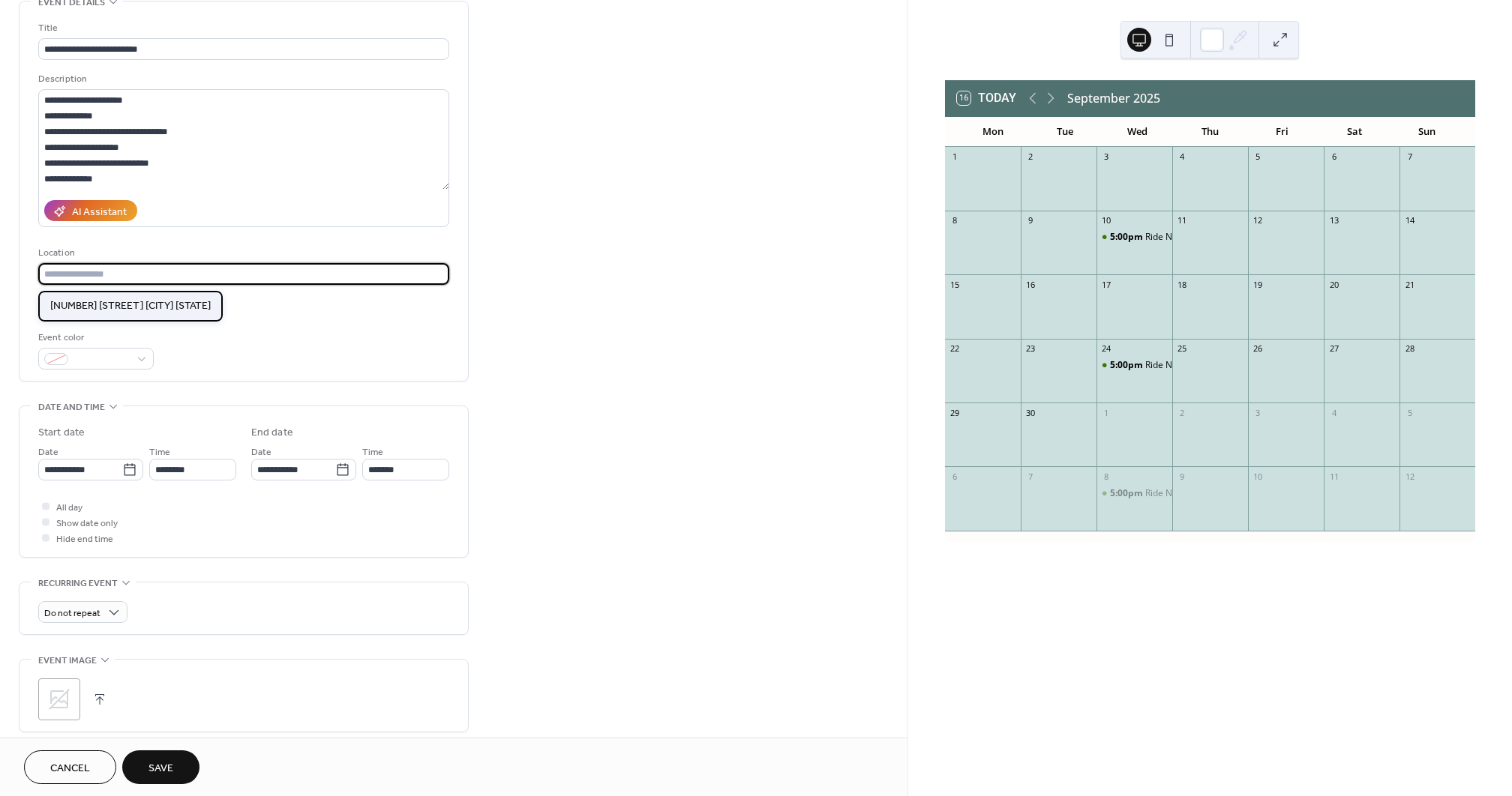 click on "[NUMBER] [STREET] [CITY] [STATE]" at bounding box center [130, 306] 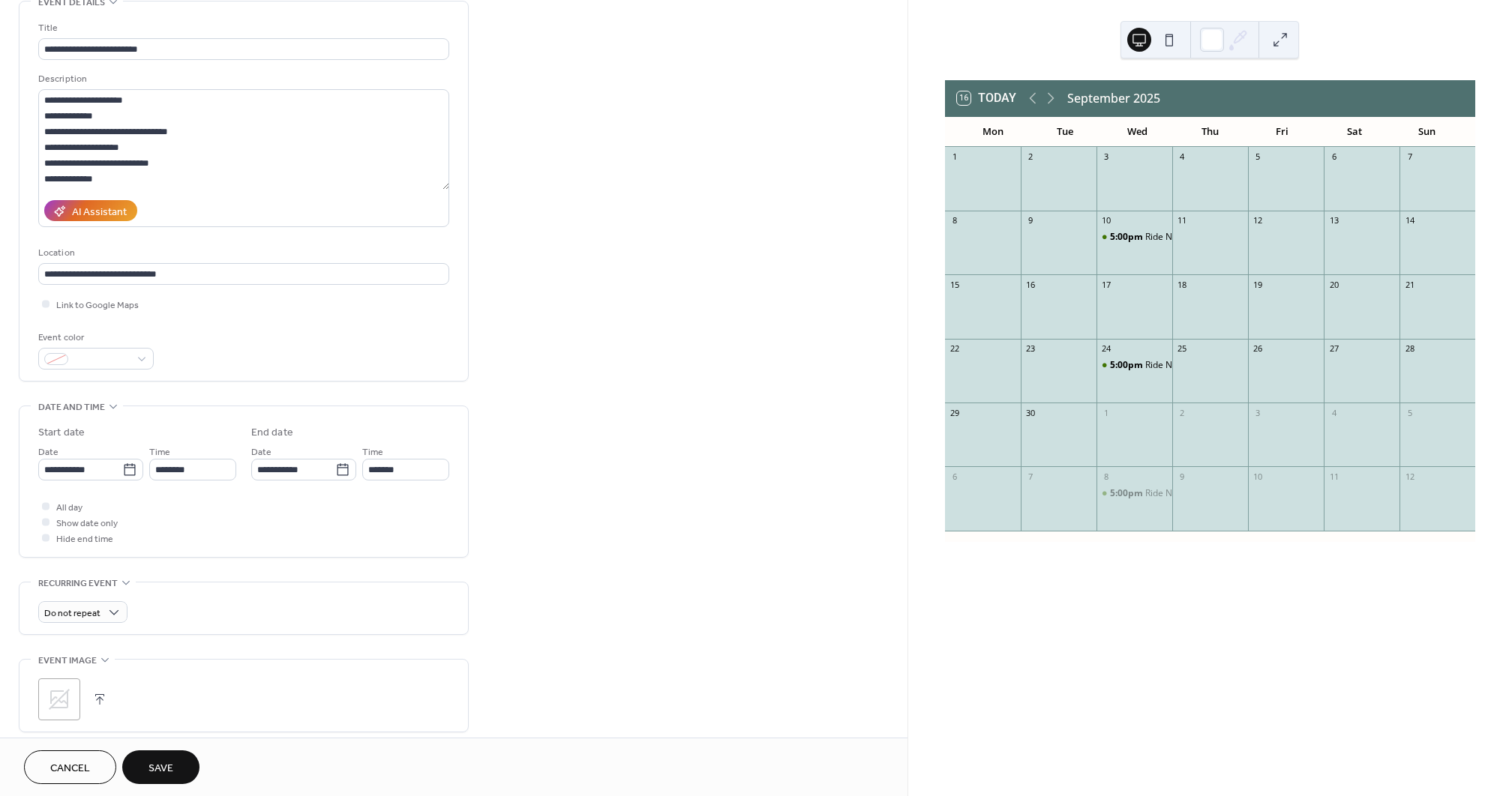 type on "**********" 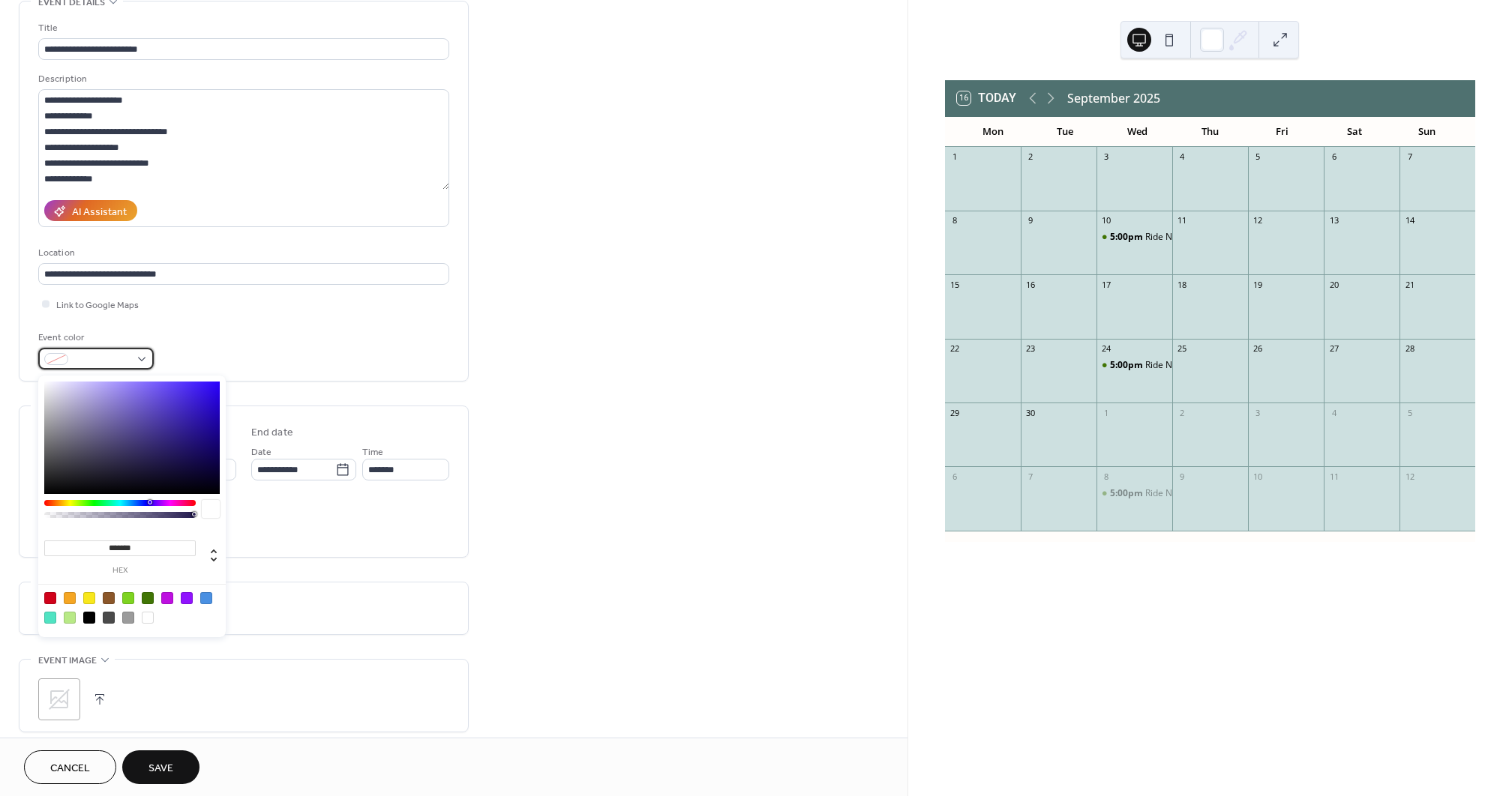 click at bounding box center [96, 358] 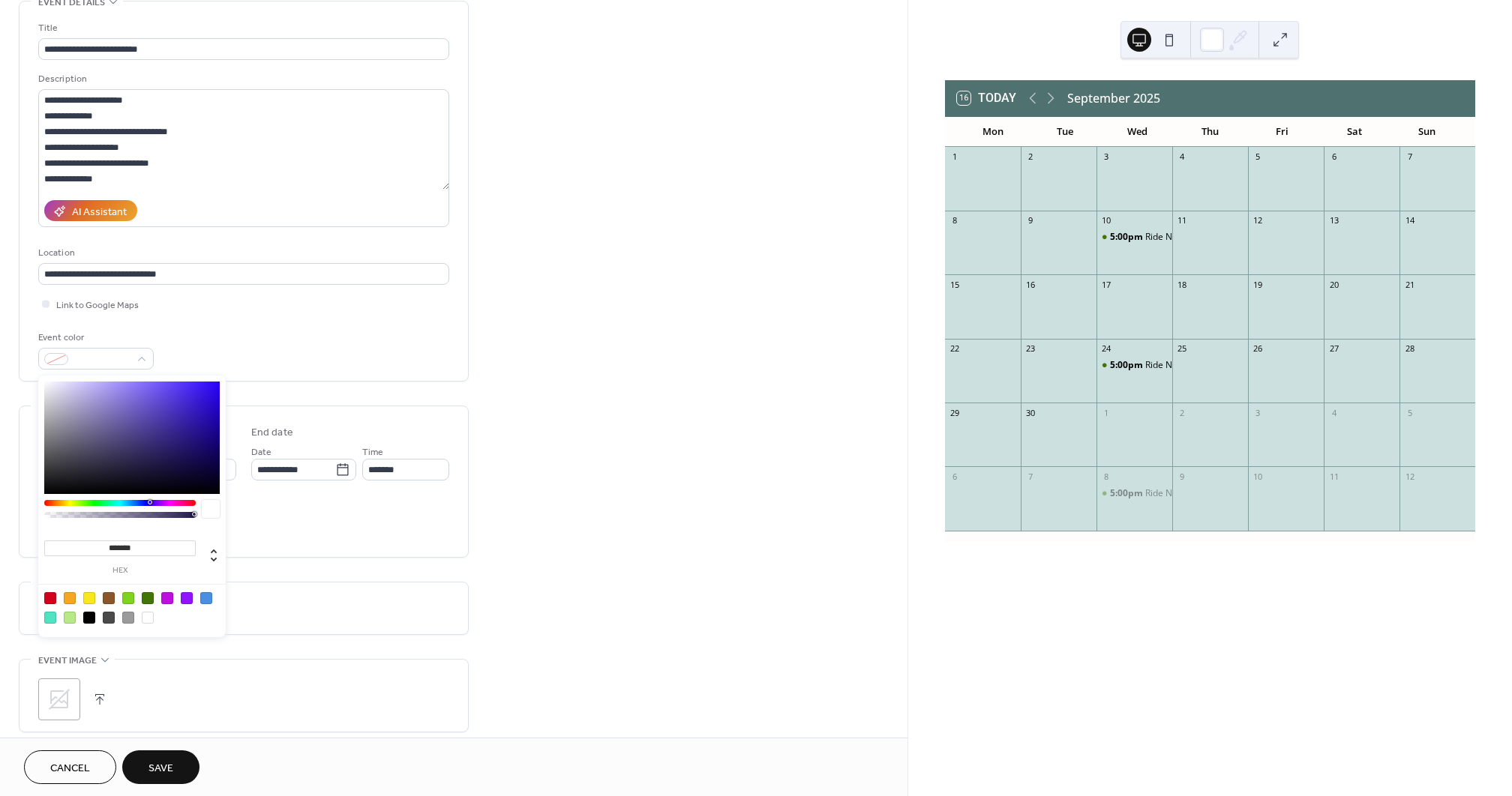 click at bounding box center [206, 598] 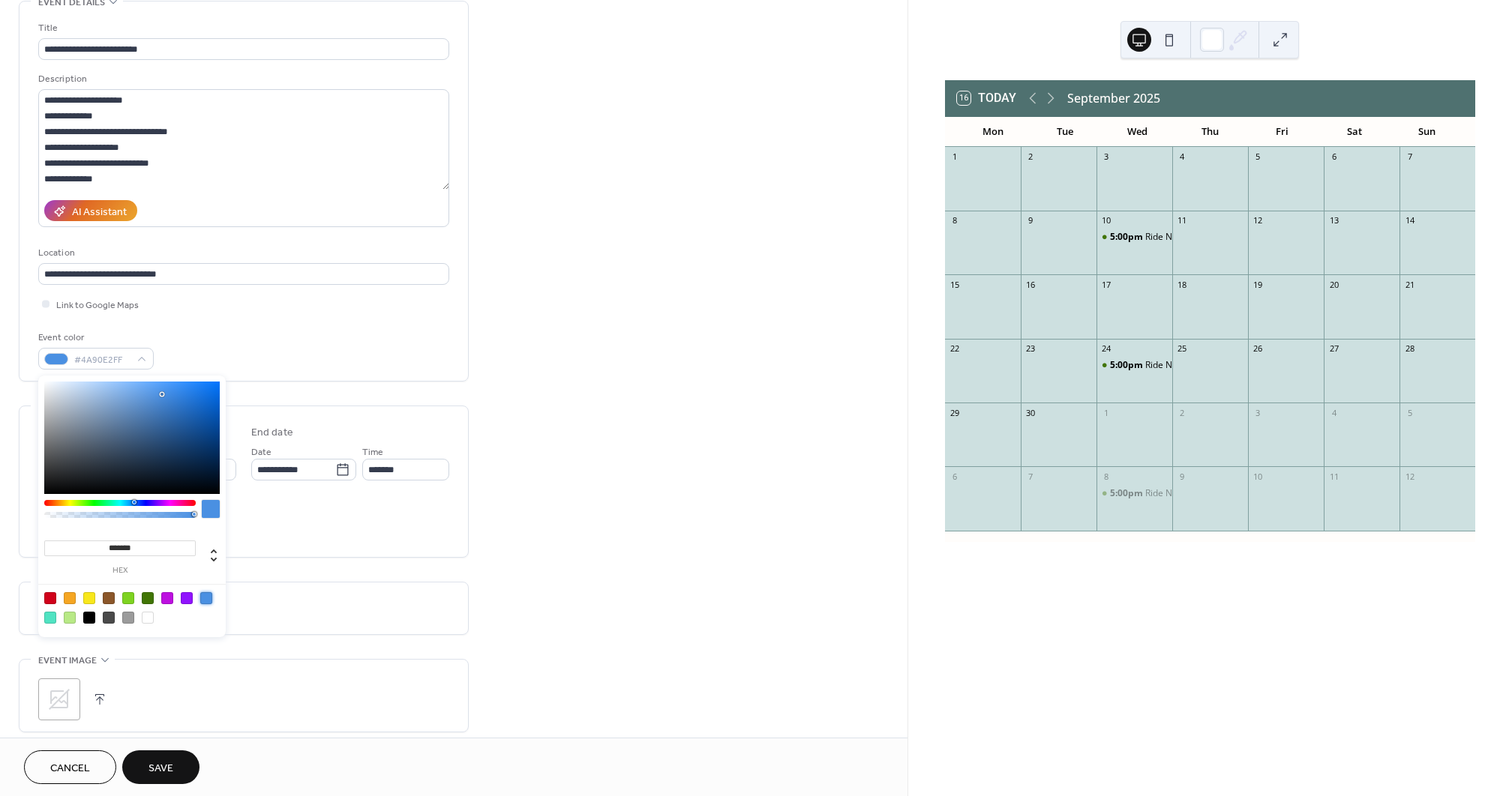 click on "All day Show date only Hide end time" at bounding box center [244, 522] 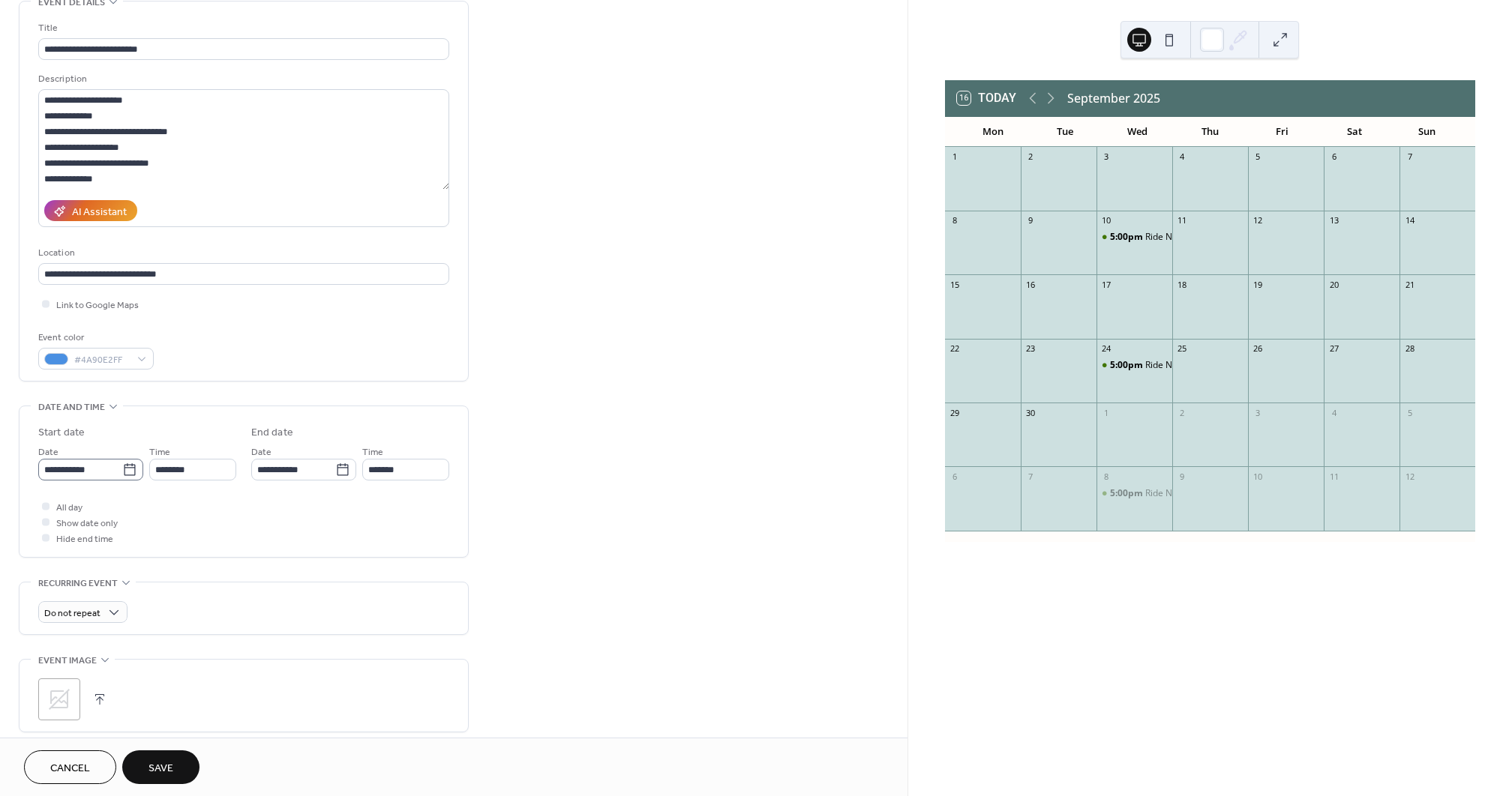 click 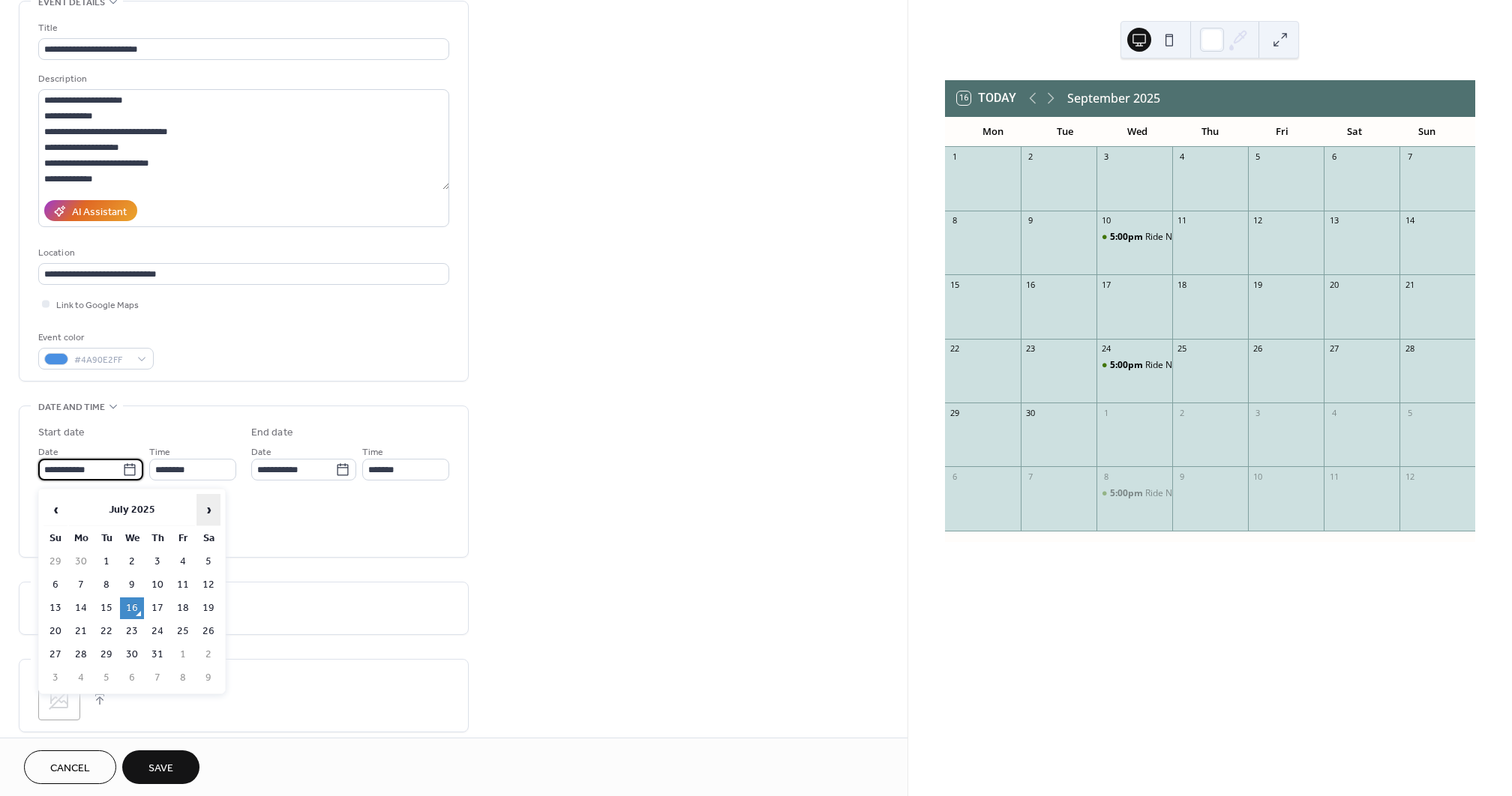 click on "›" at bounding box center (208, 510) 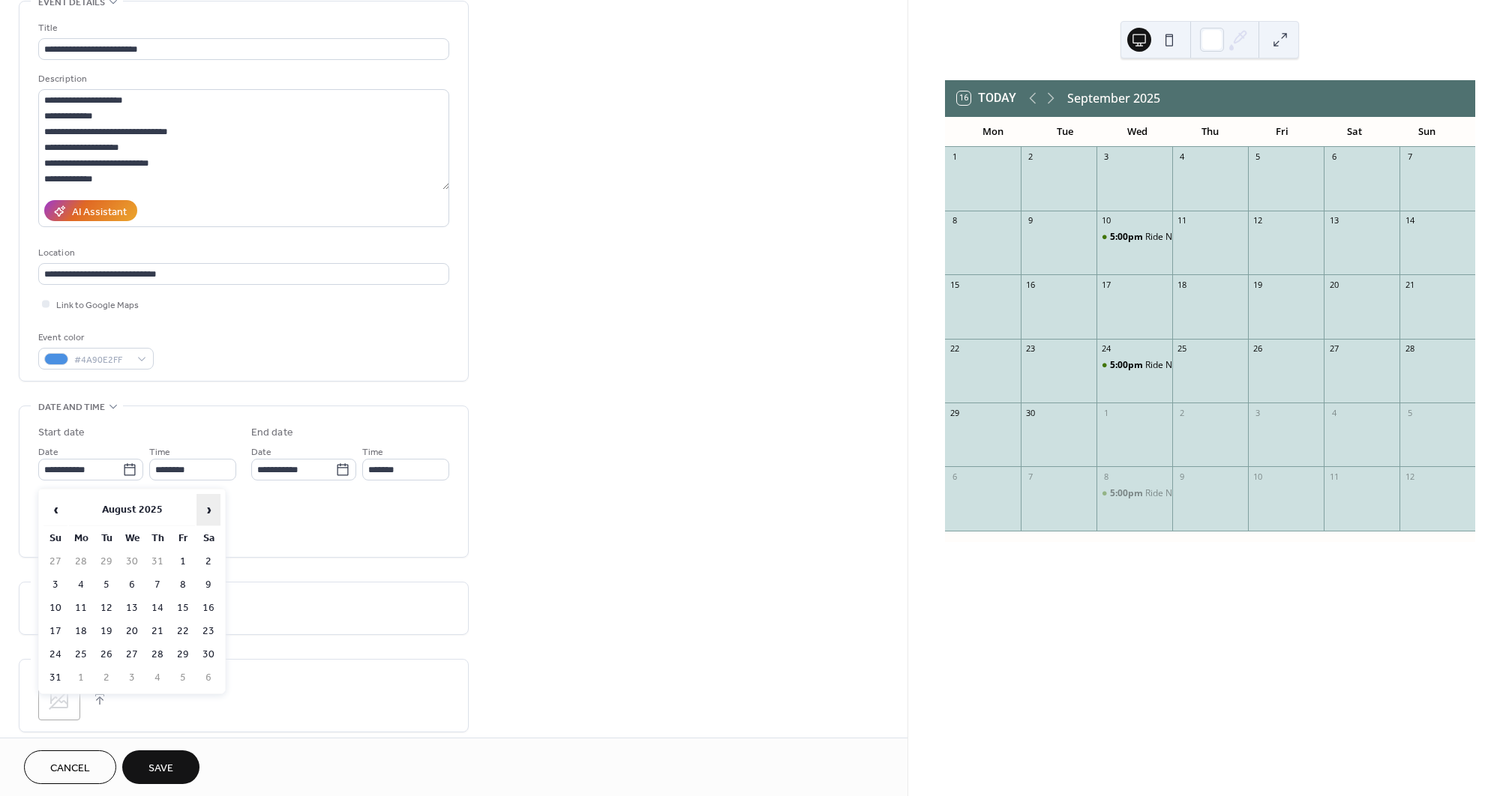 click on "›" at bounding box center (208, 510) 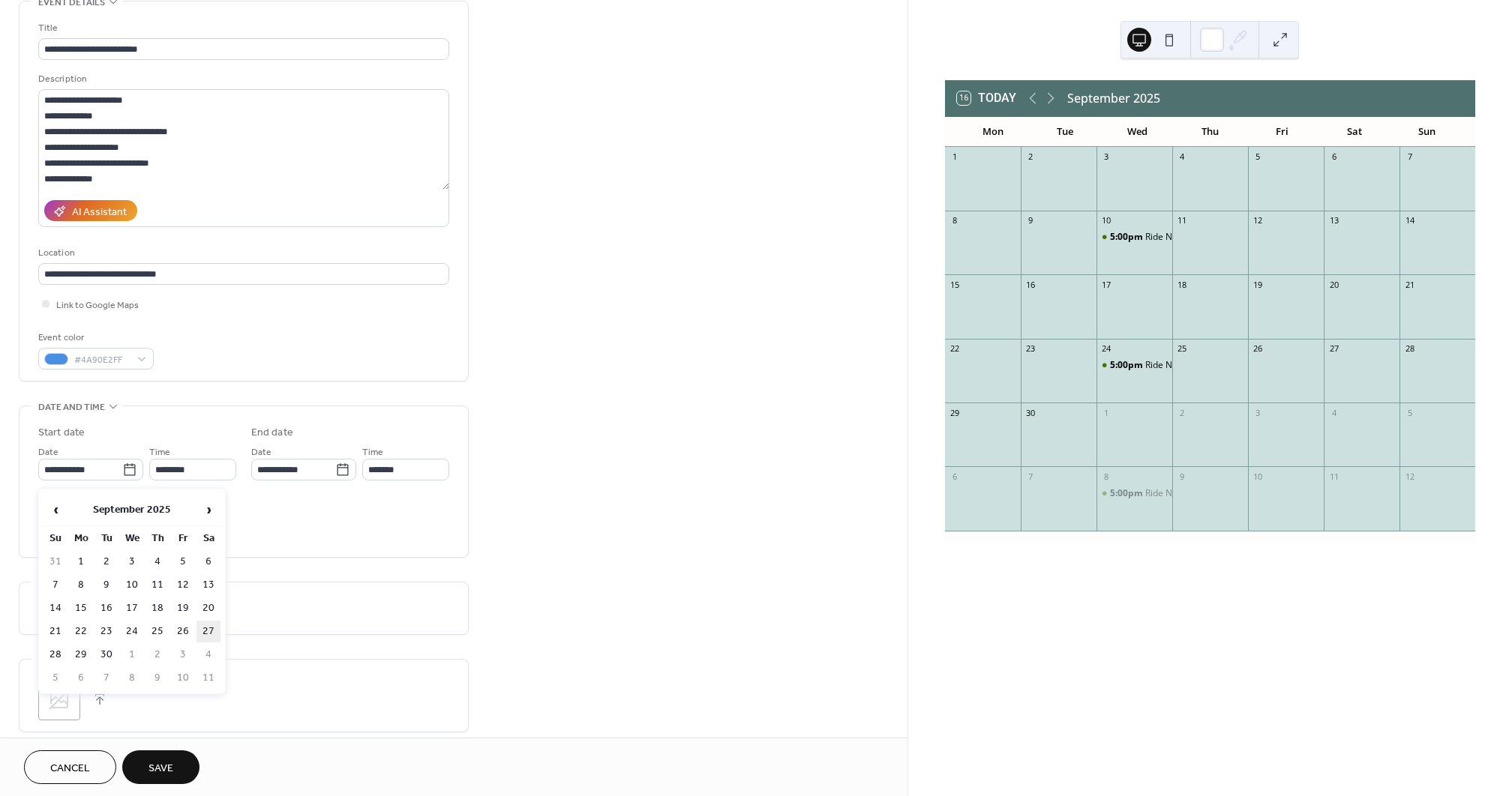 click on "27" at bounding box center [208, 631] 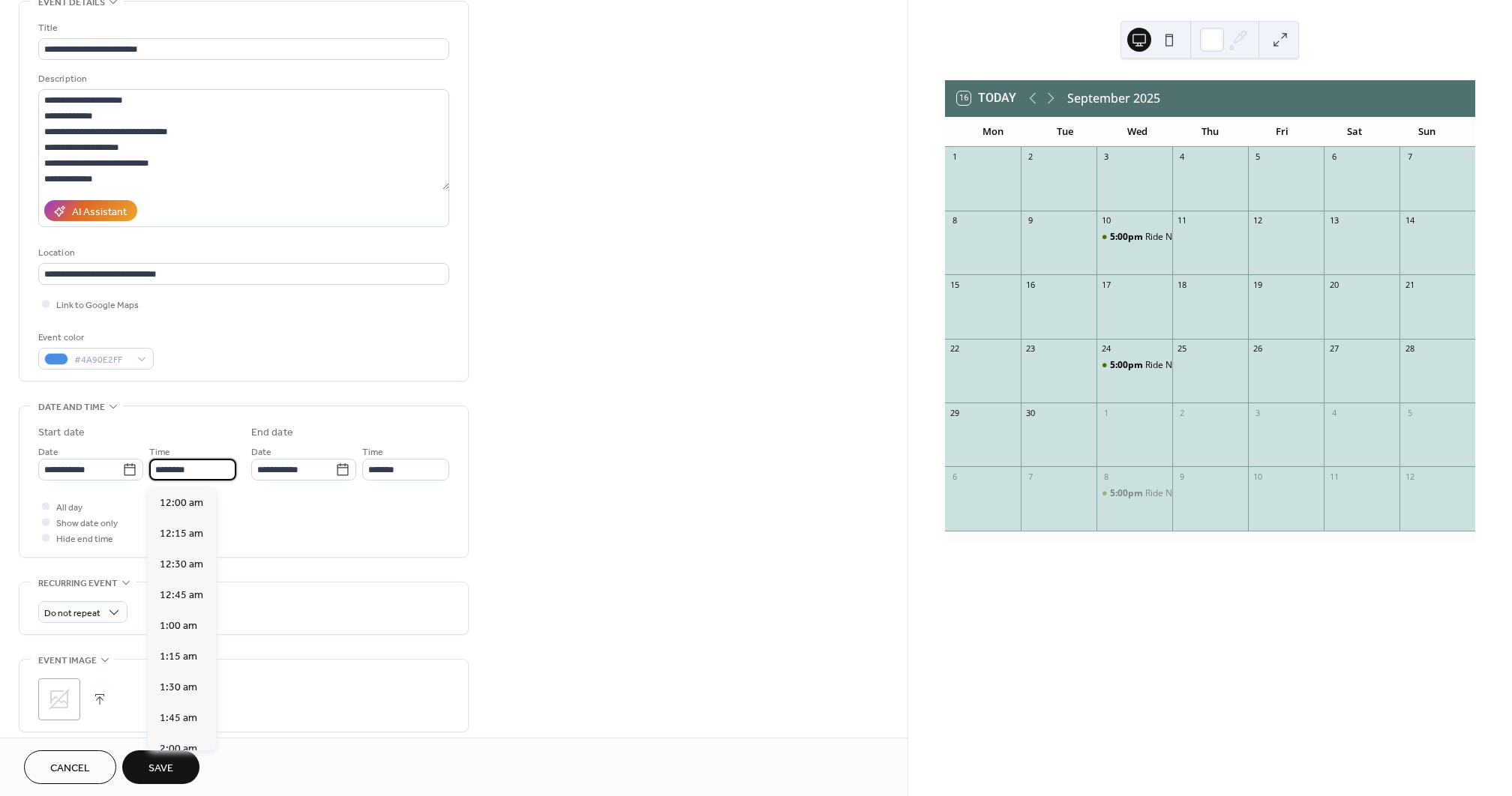 click on "********" at bounding box center (193, 469) 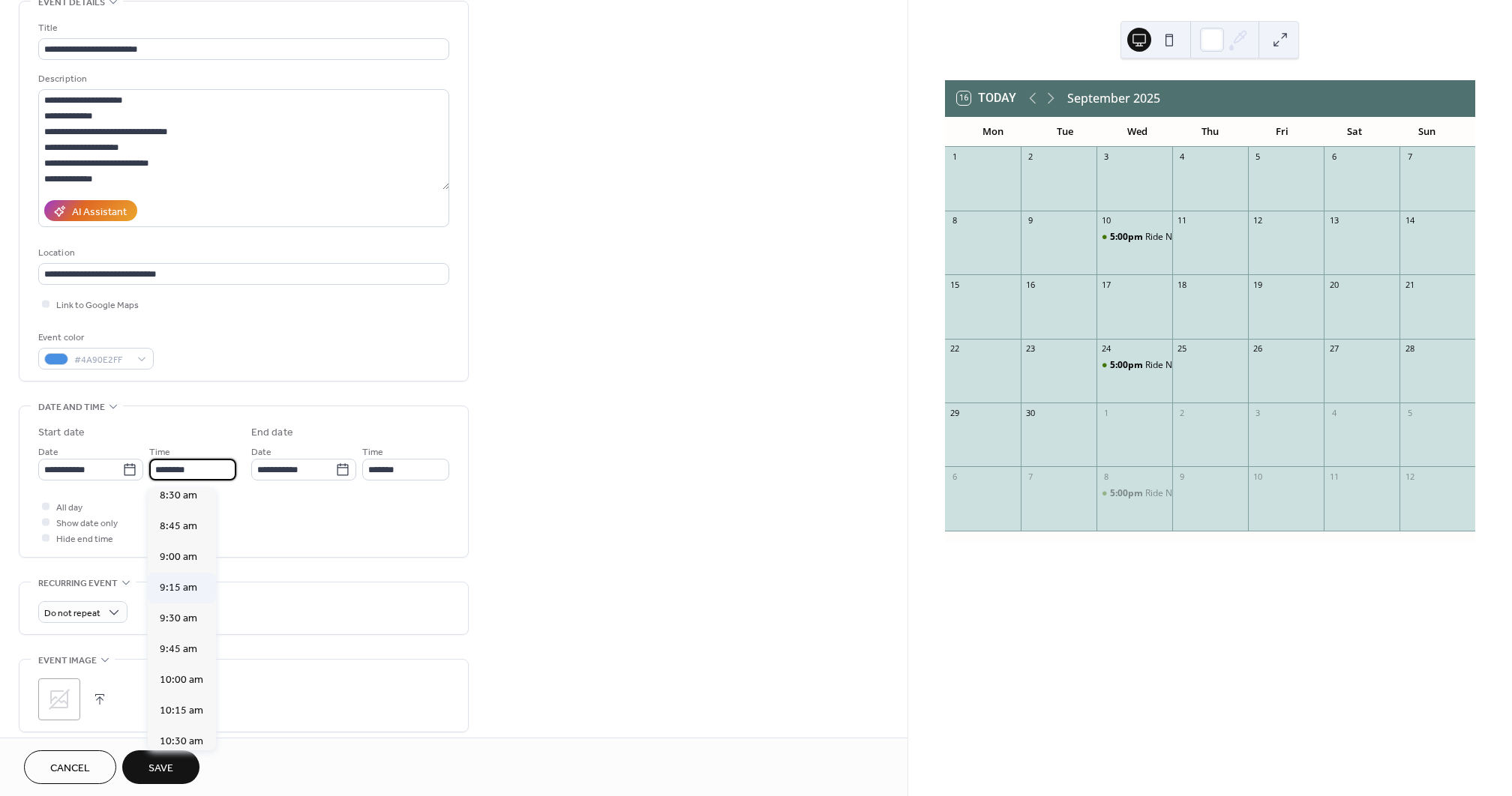 scroll, scrollTop: 1045, scrollLeft: 0, axis: vertical 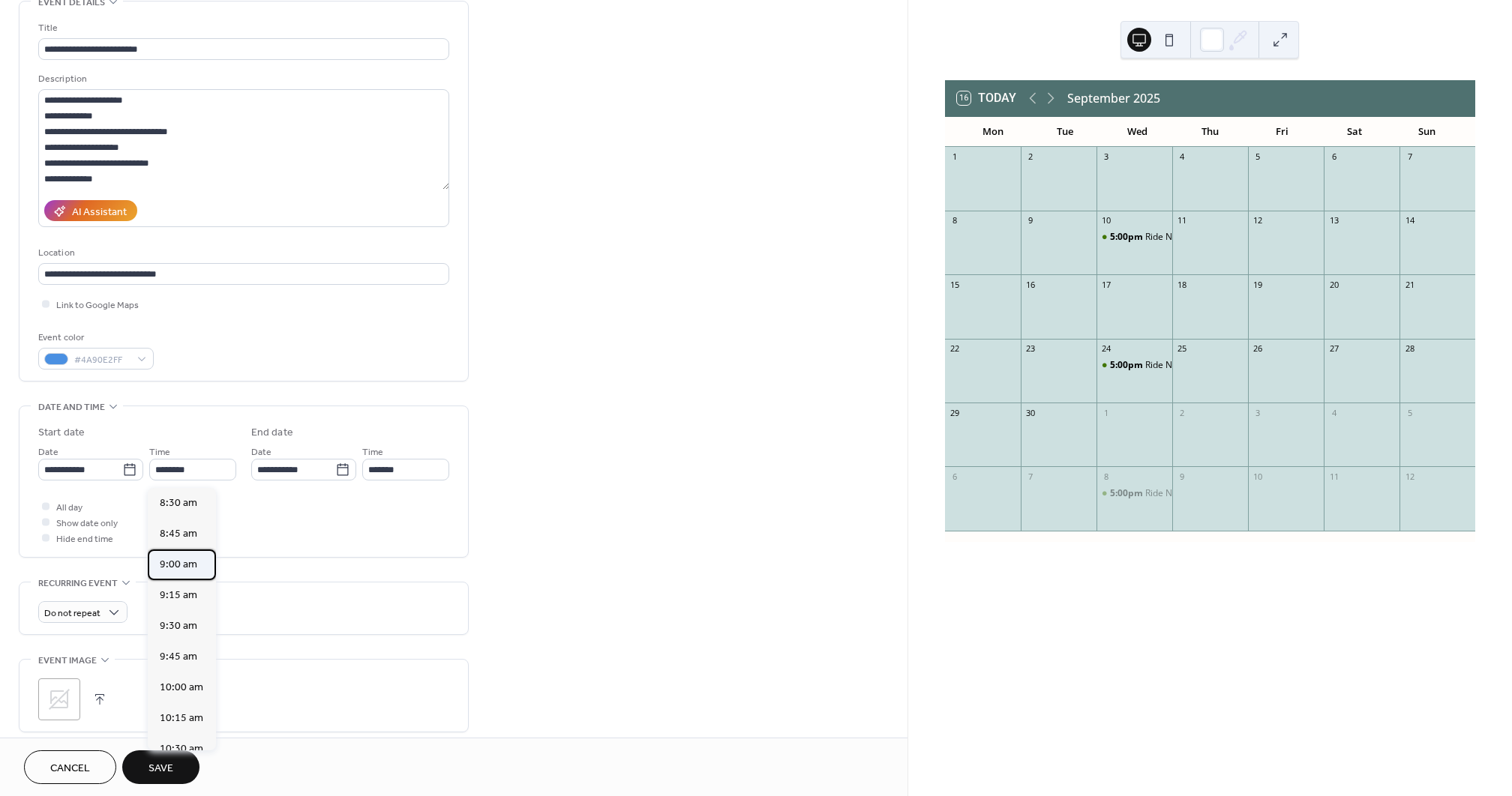 click on "9:00 am" at bounding box center (178, 564) 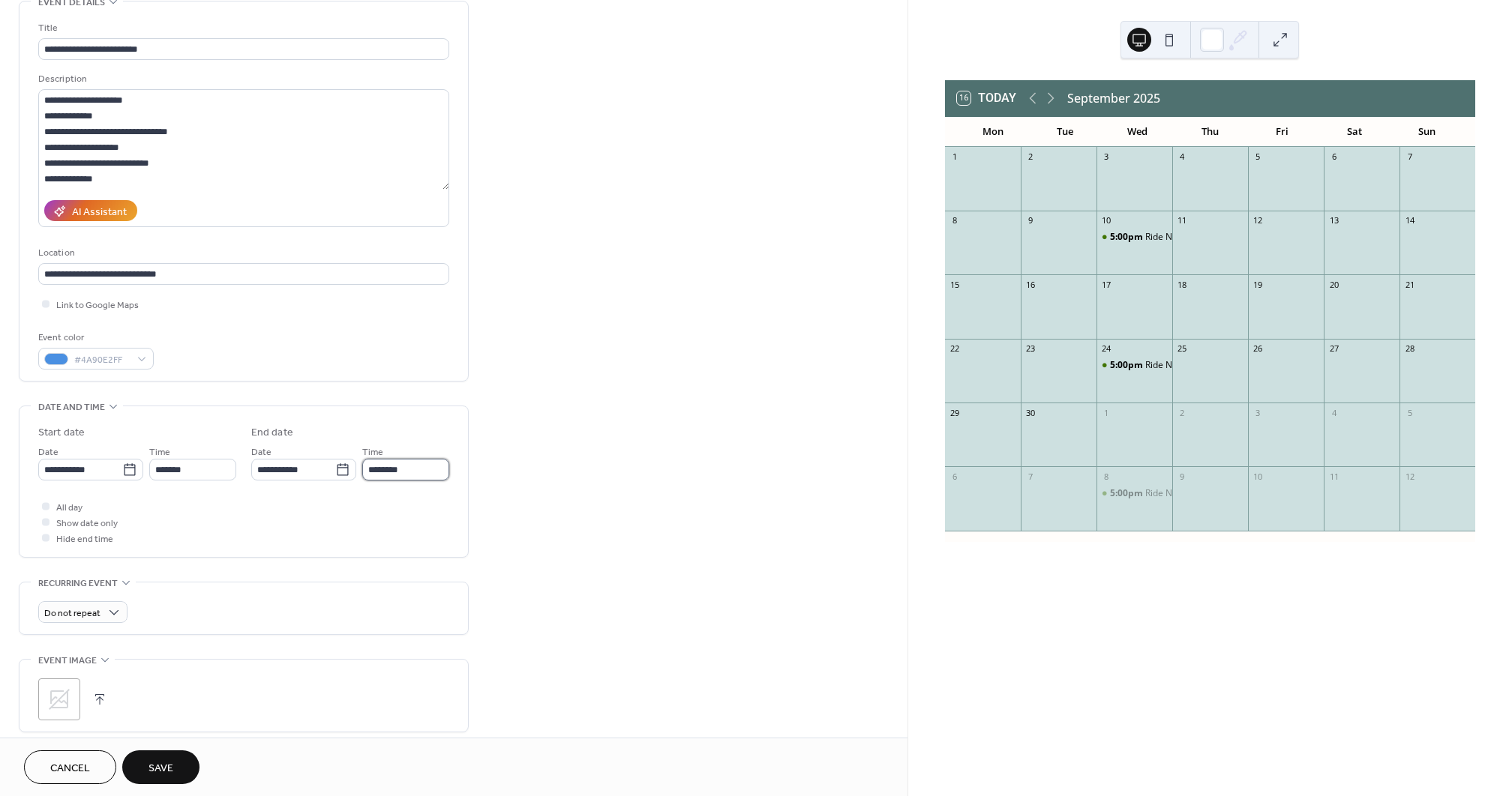 click on "********" at bounding box center [406, 469] 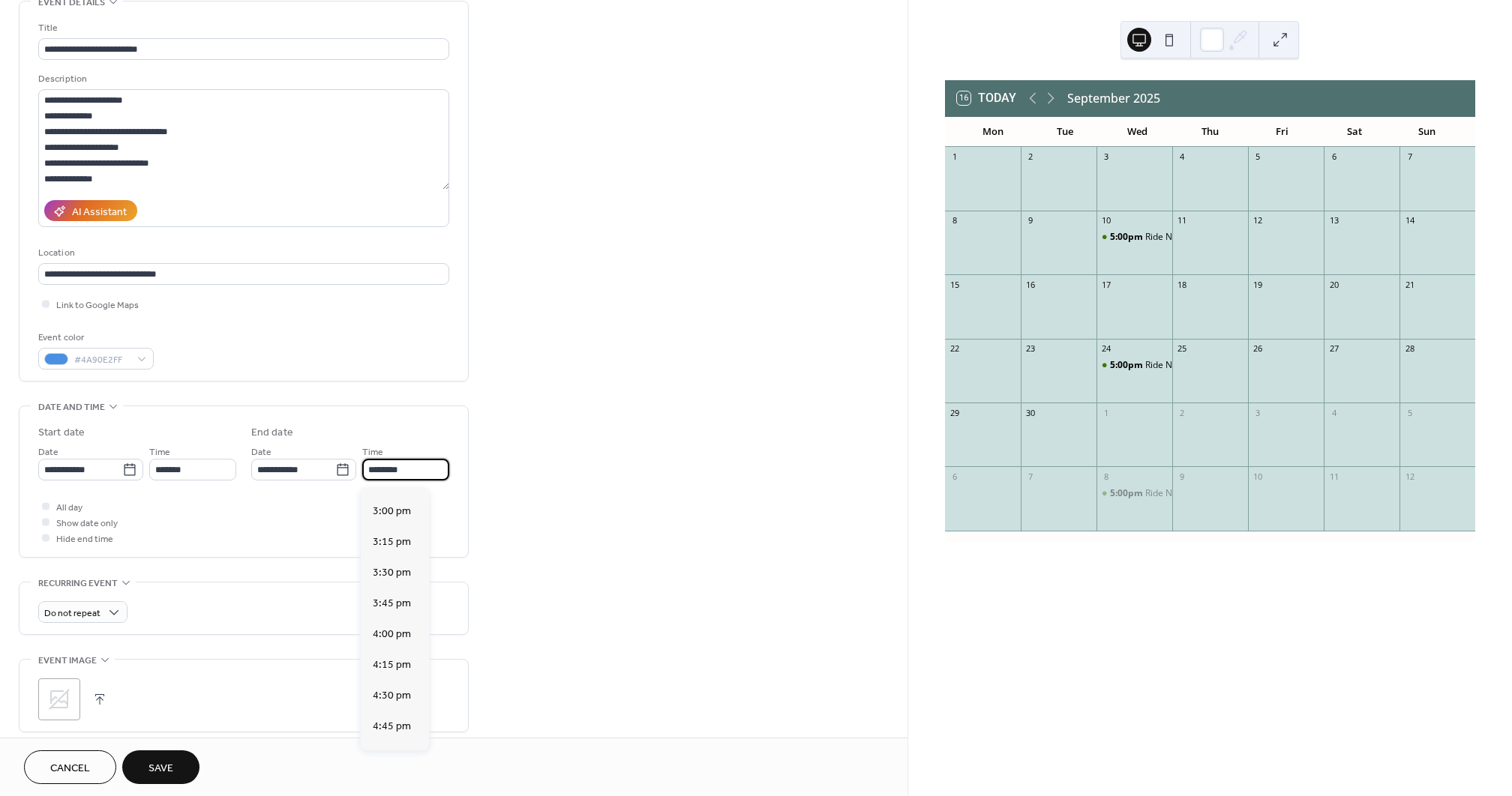 scroll, scrollTop: 699, scrollLeft: 0, axis: vertical 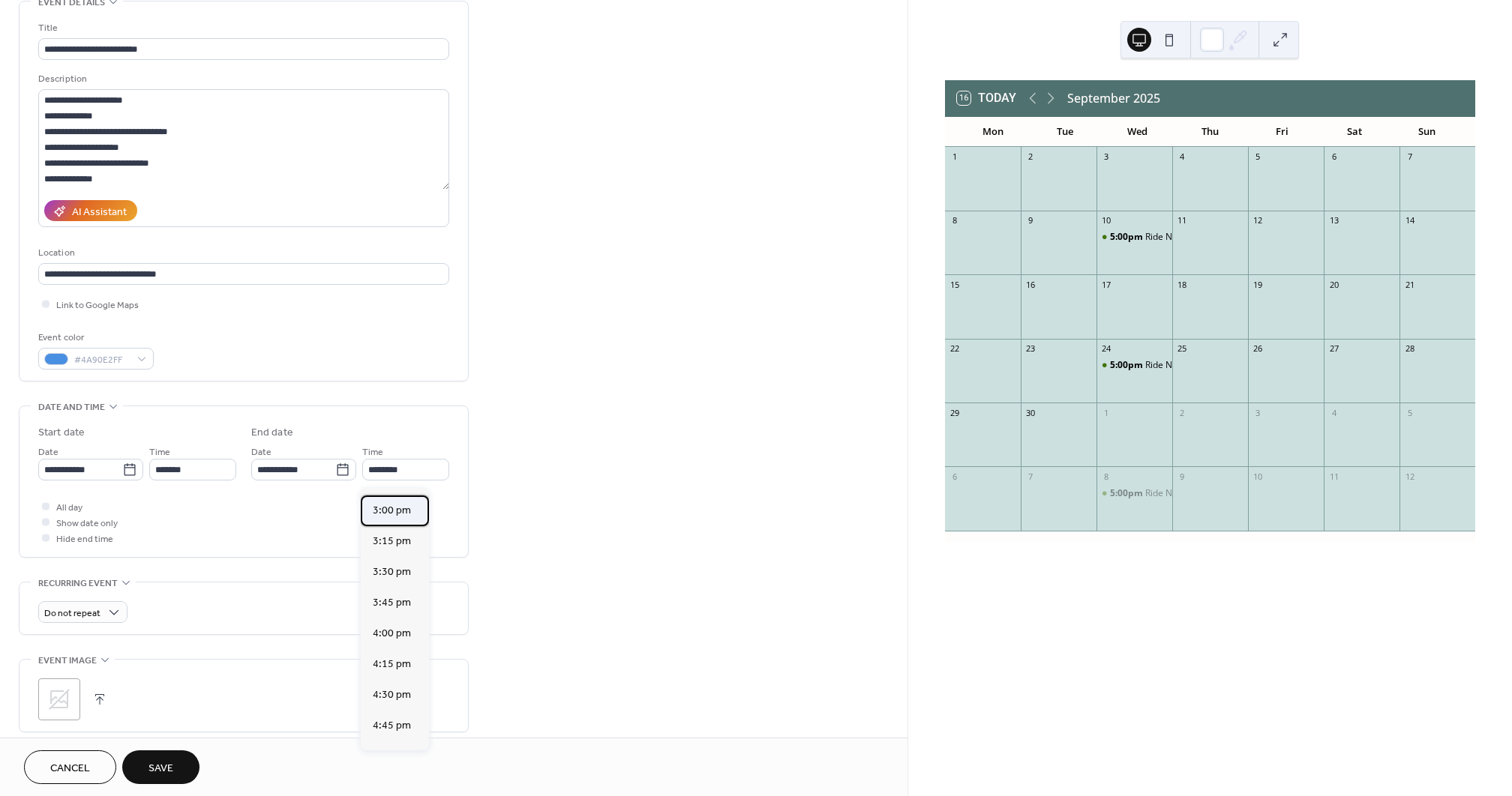 click on "3:00 pm" at bounding box center [394, 510] 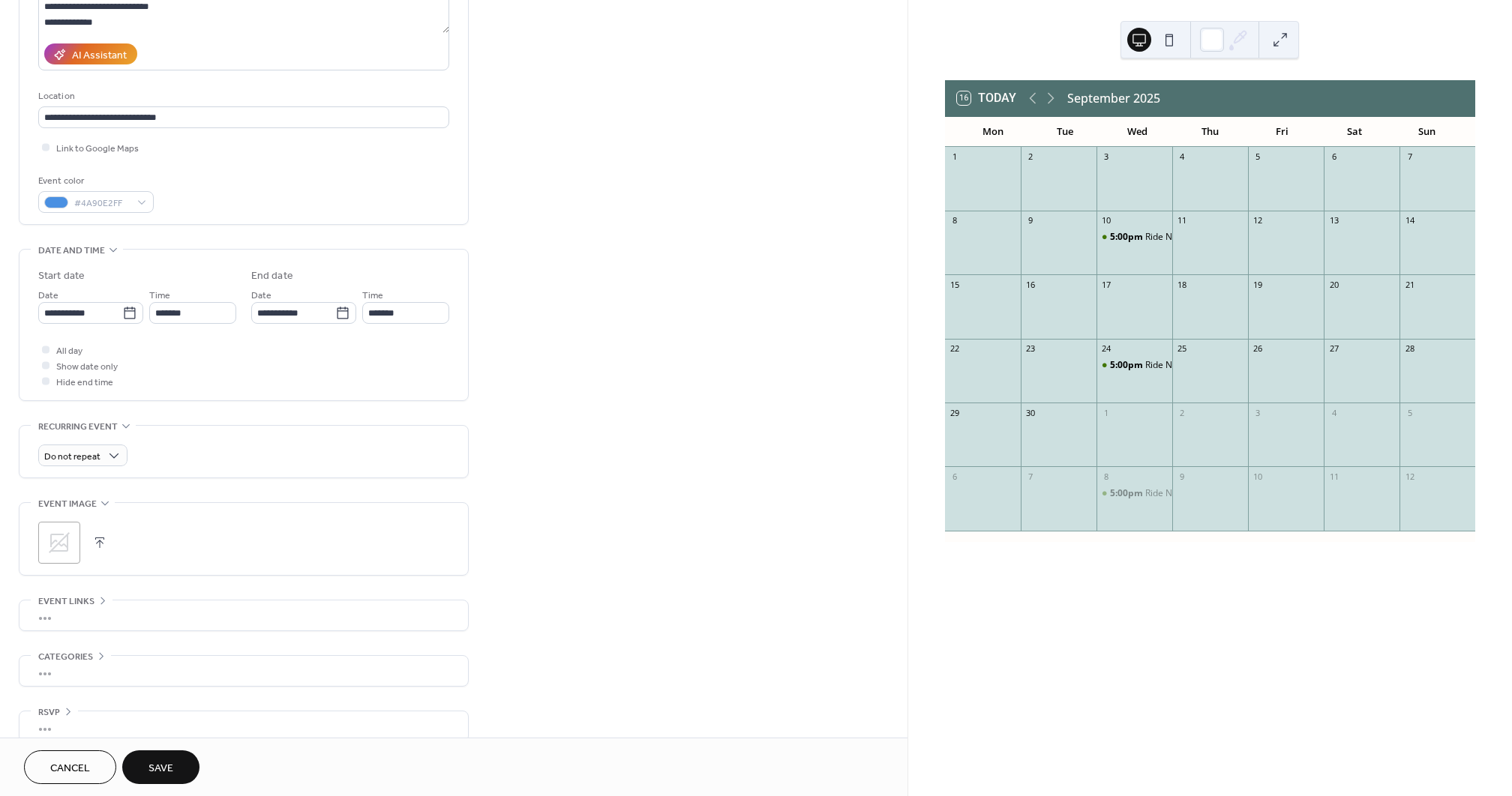 scroll, scrollTop: 235, scrollLeft: 0, axis: vertical 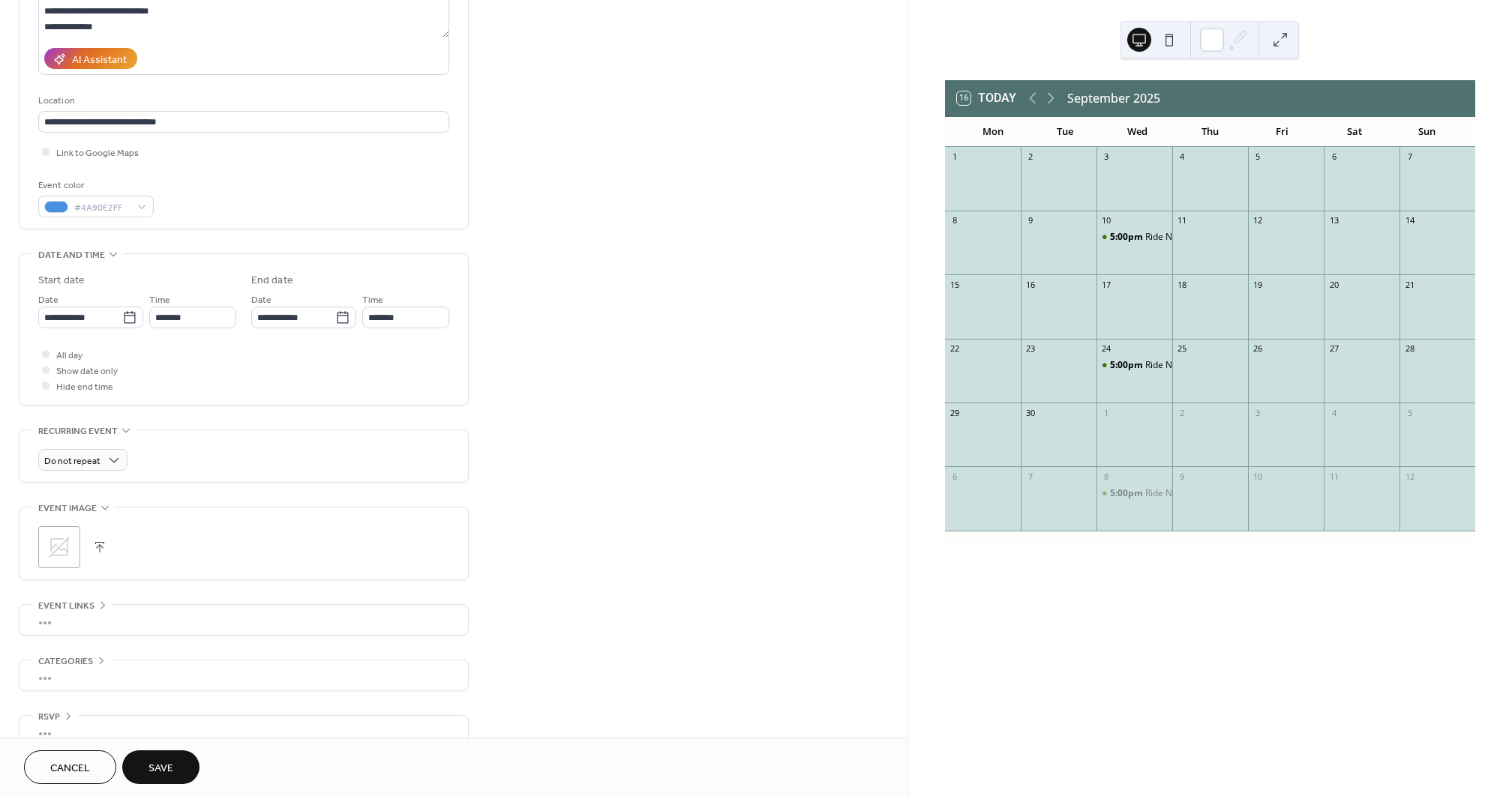 click on ";" at bounding box center [59, 547] 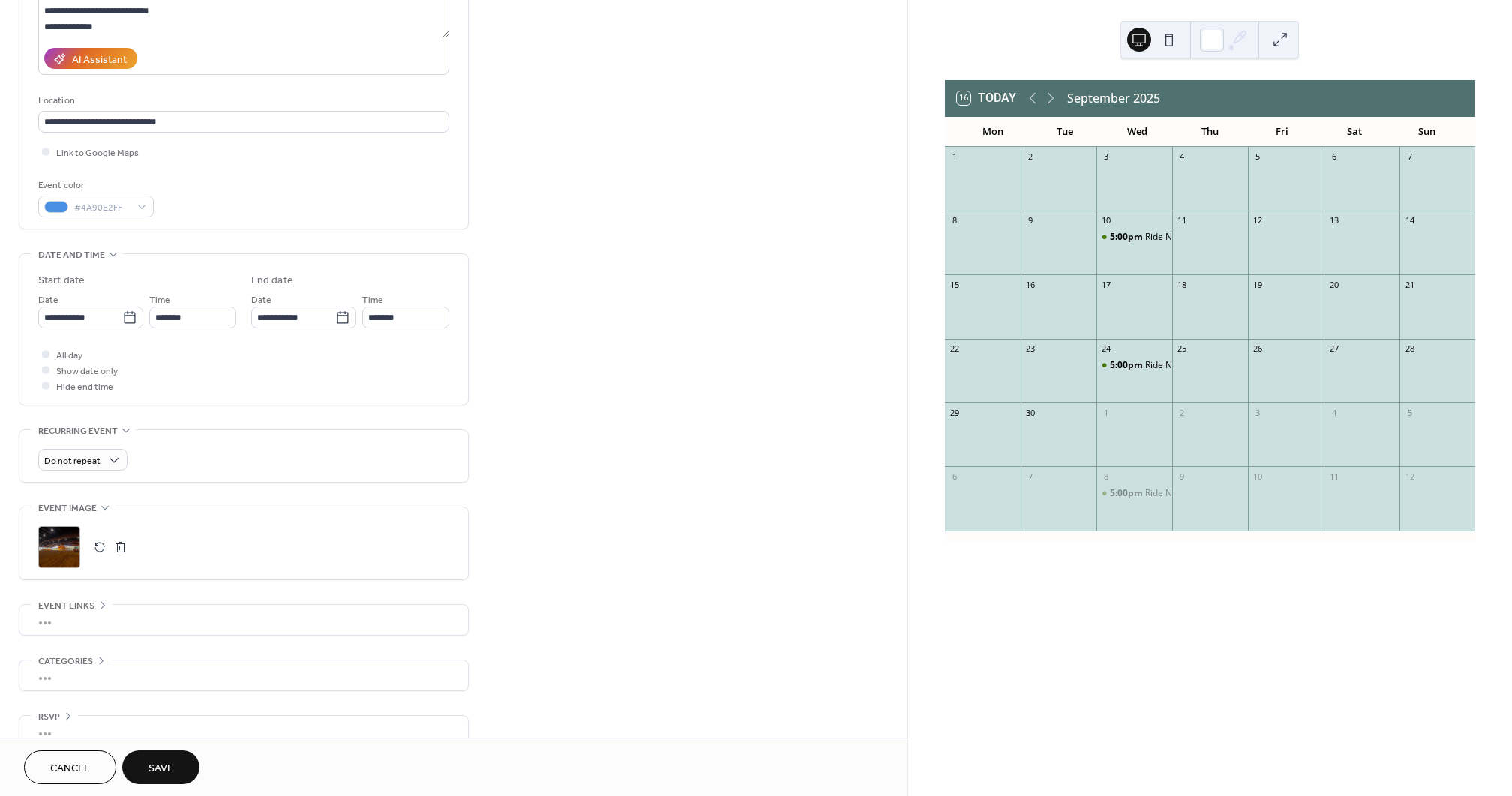 click on "Save" at bounding box center [160, 767] 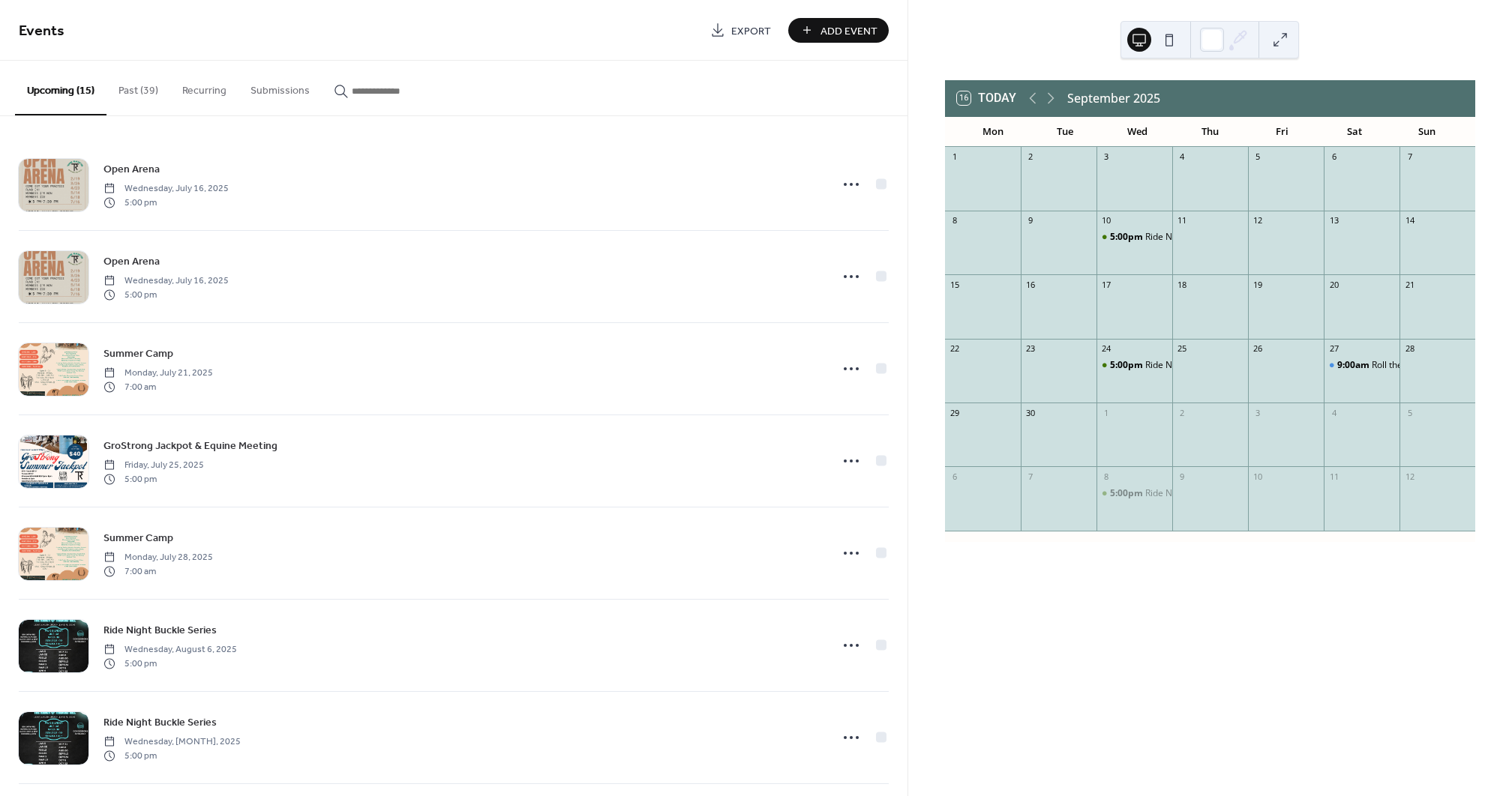 click on "Add Event" at bounding box center [849, 31] 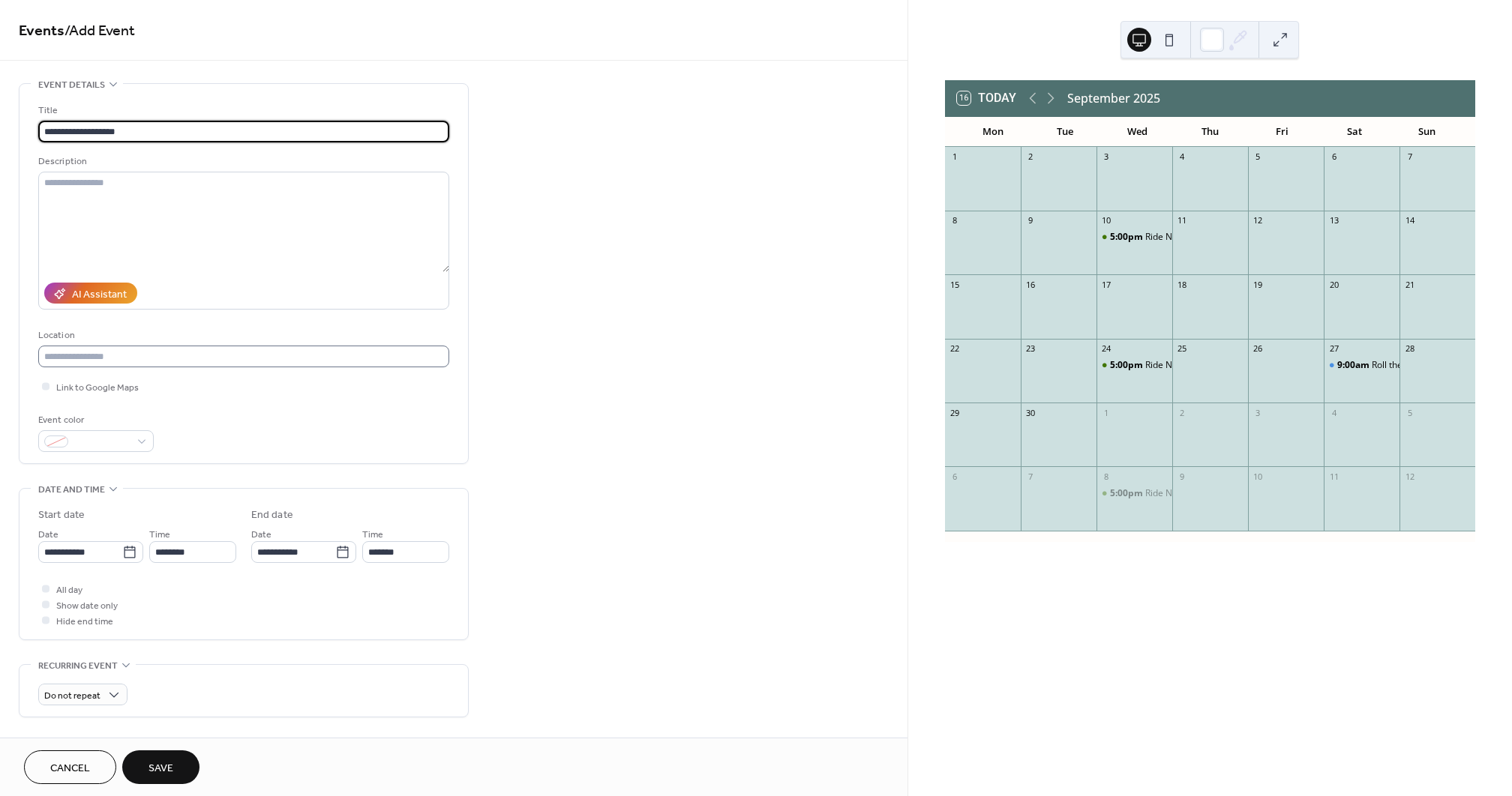type on "**********" 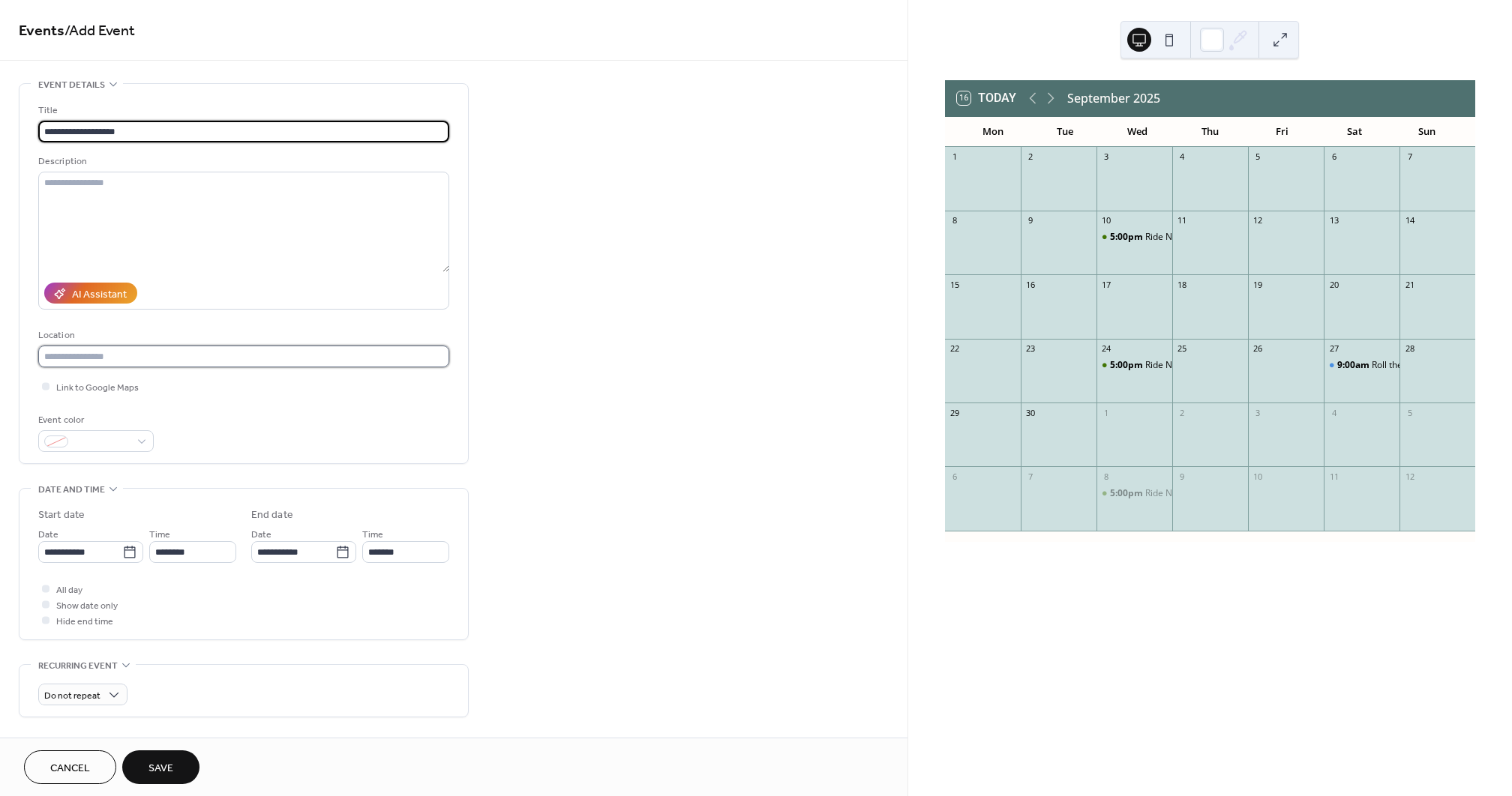 click at bounding box center (244, 356) 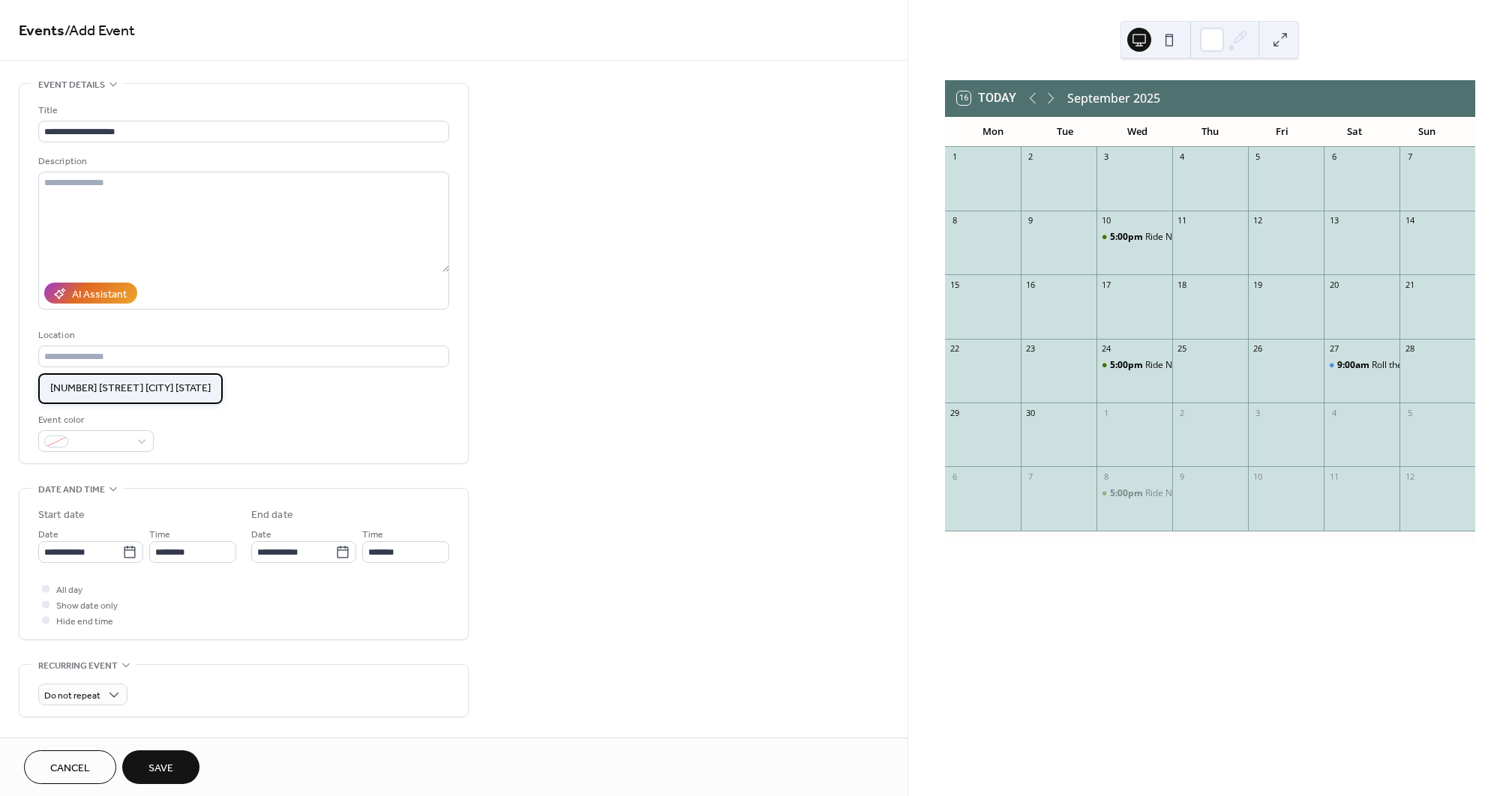 click on "[NUMBER] [STREET] [CITY] [STATE]" at bounding box center [130, 388] 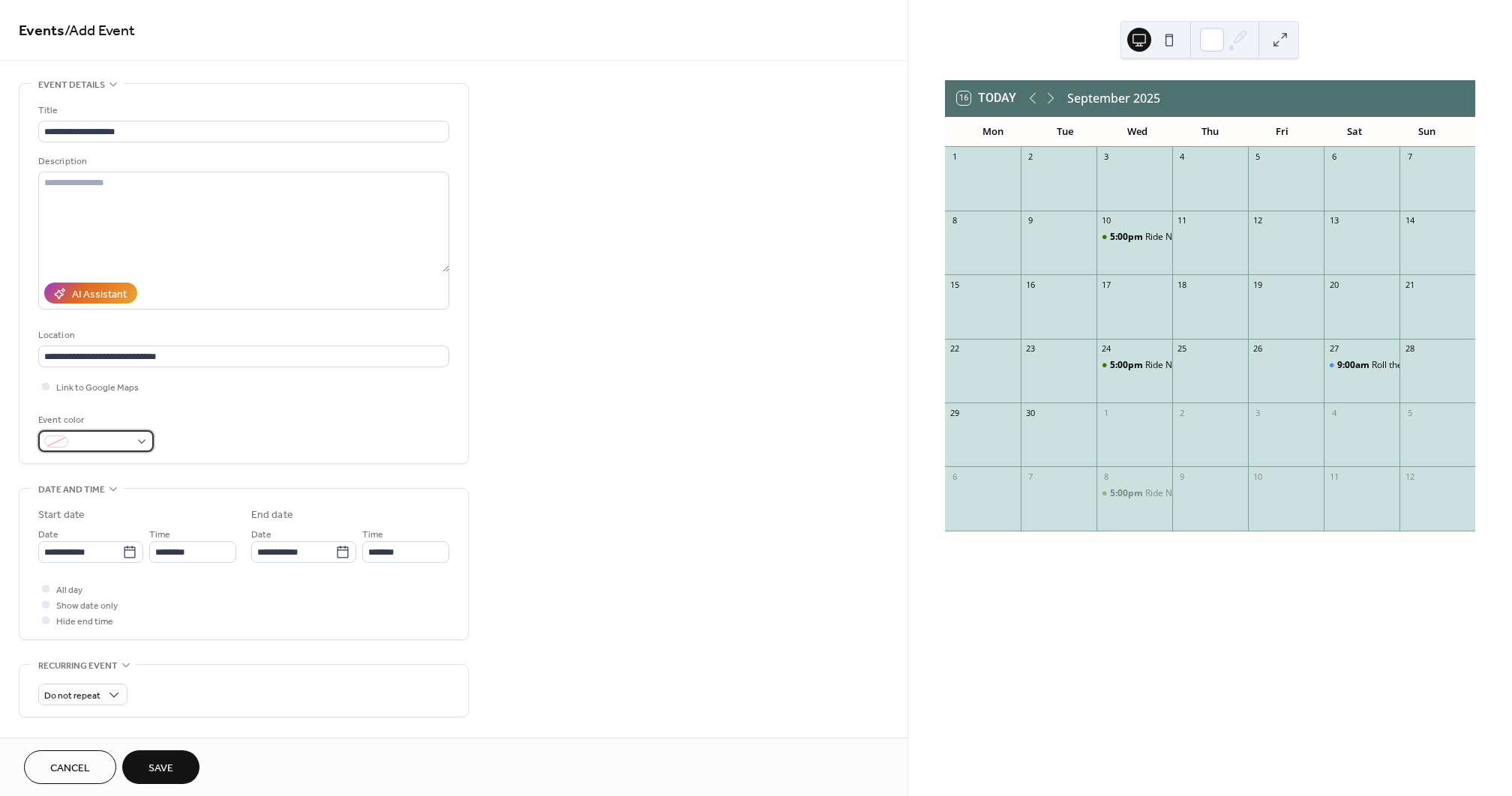 click at bounding box center [96, 441] 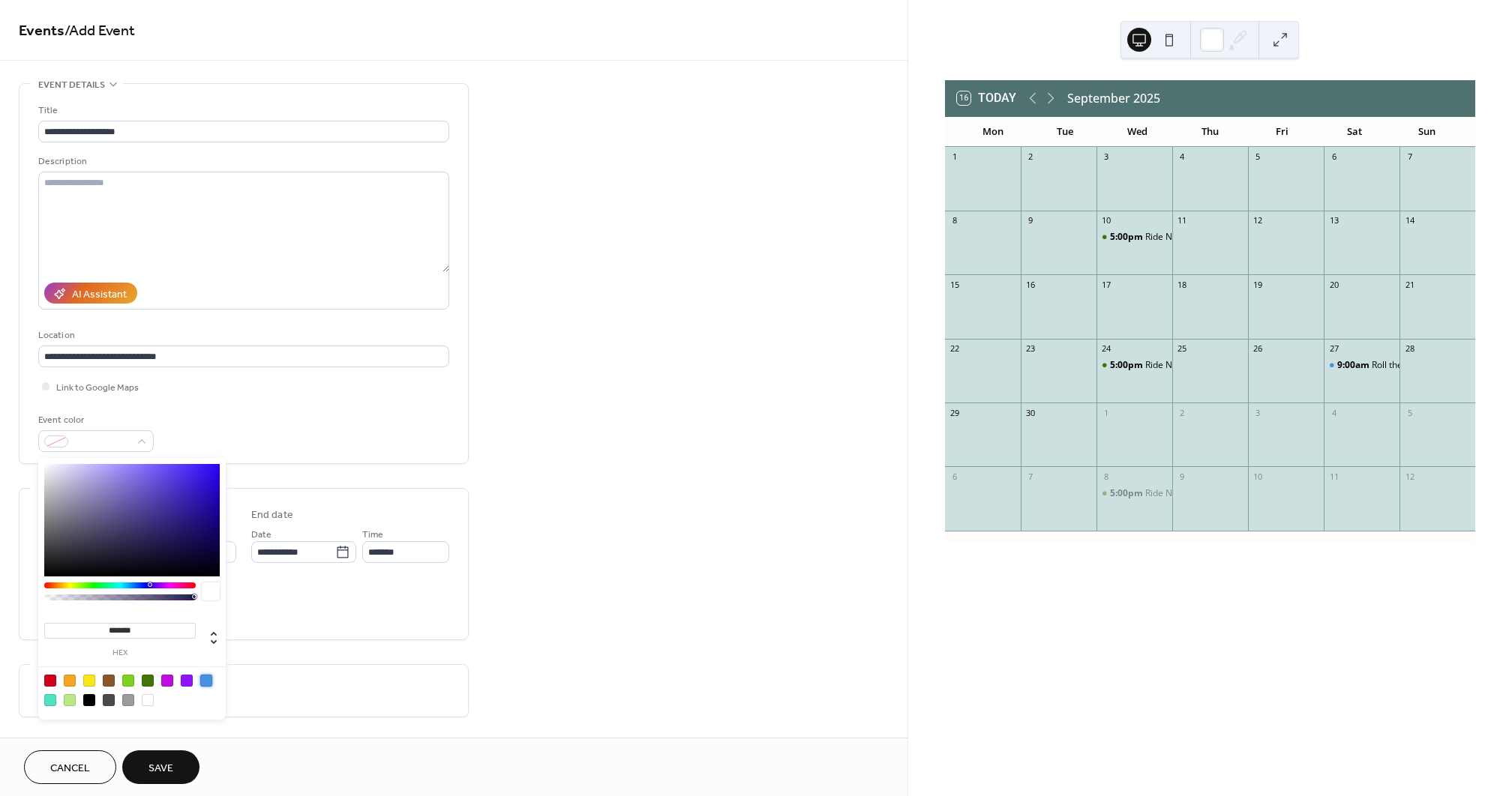 click at bounding box center [206, 681] 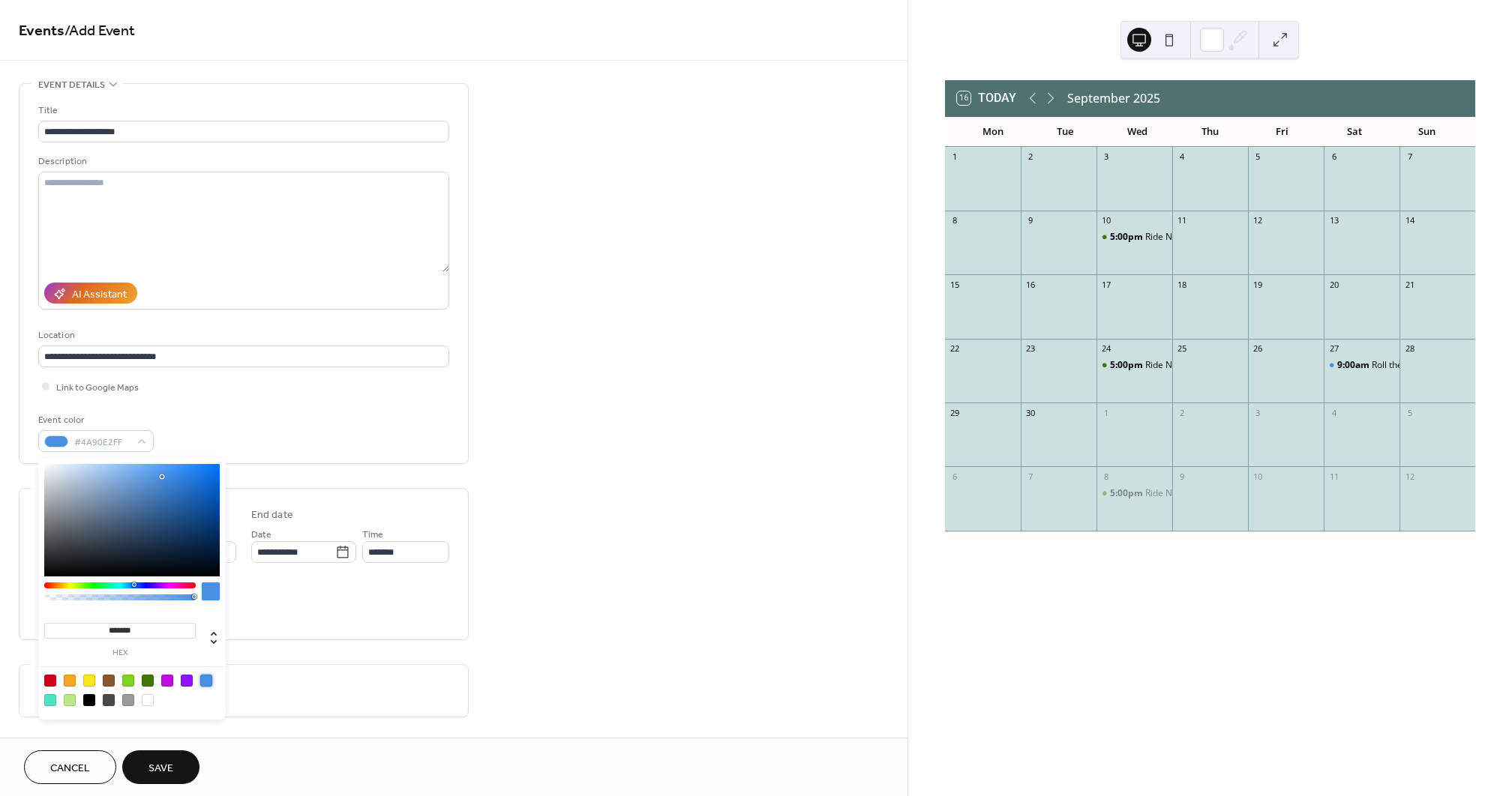 click on "All day Show date only Hide end time" at bounding box center [244, 604] 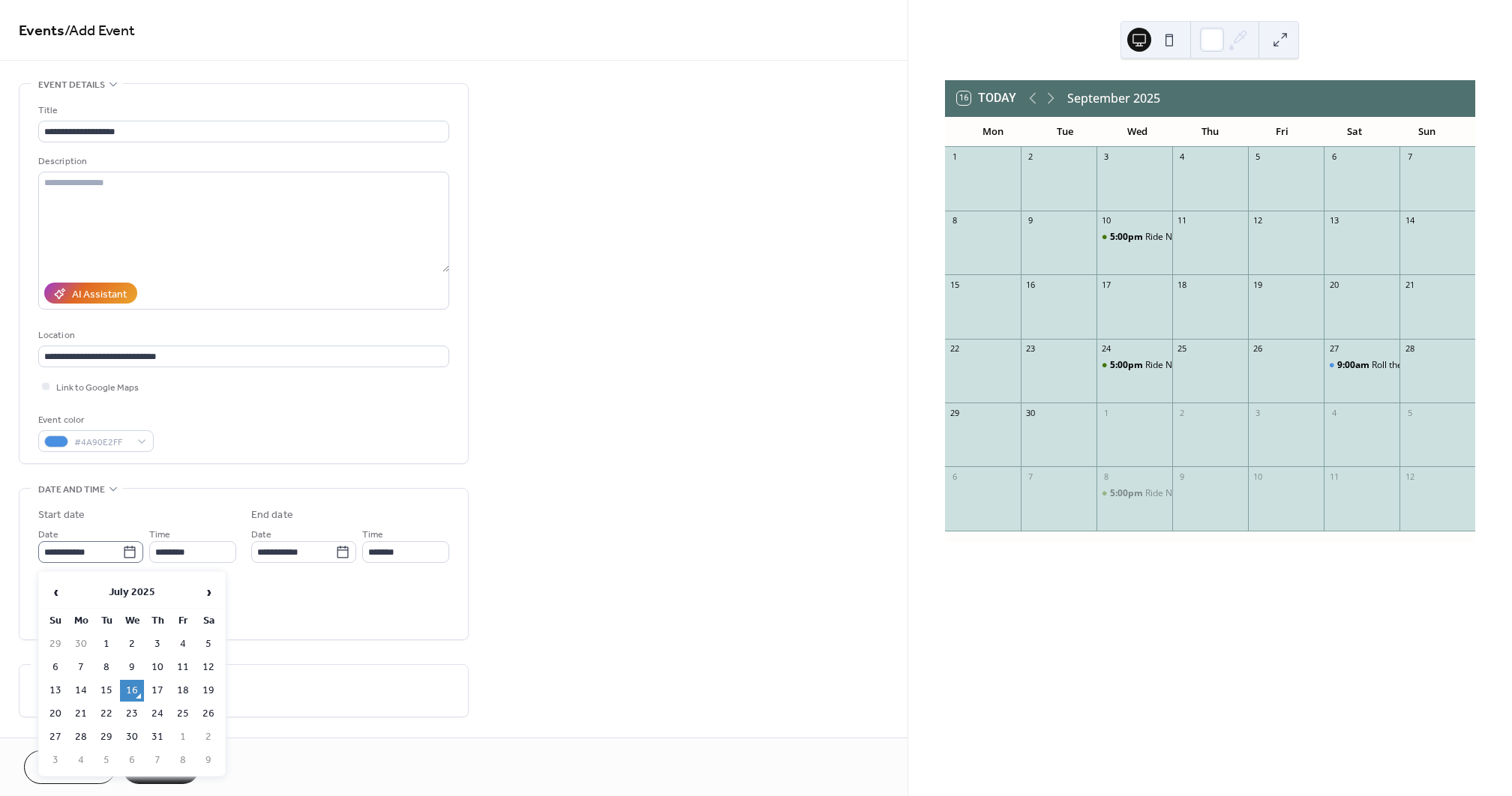 click 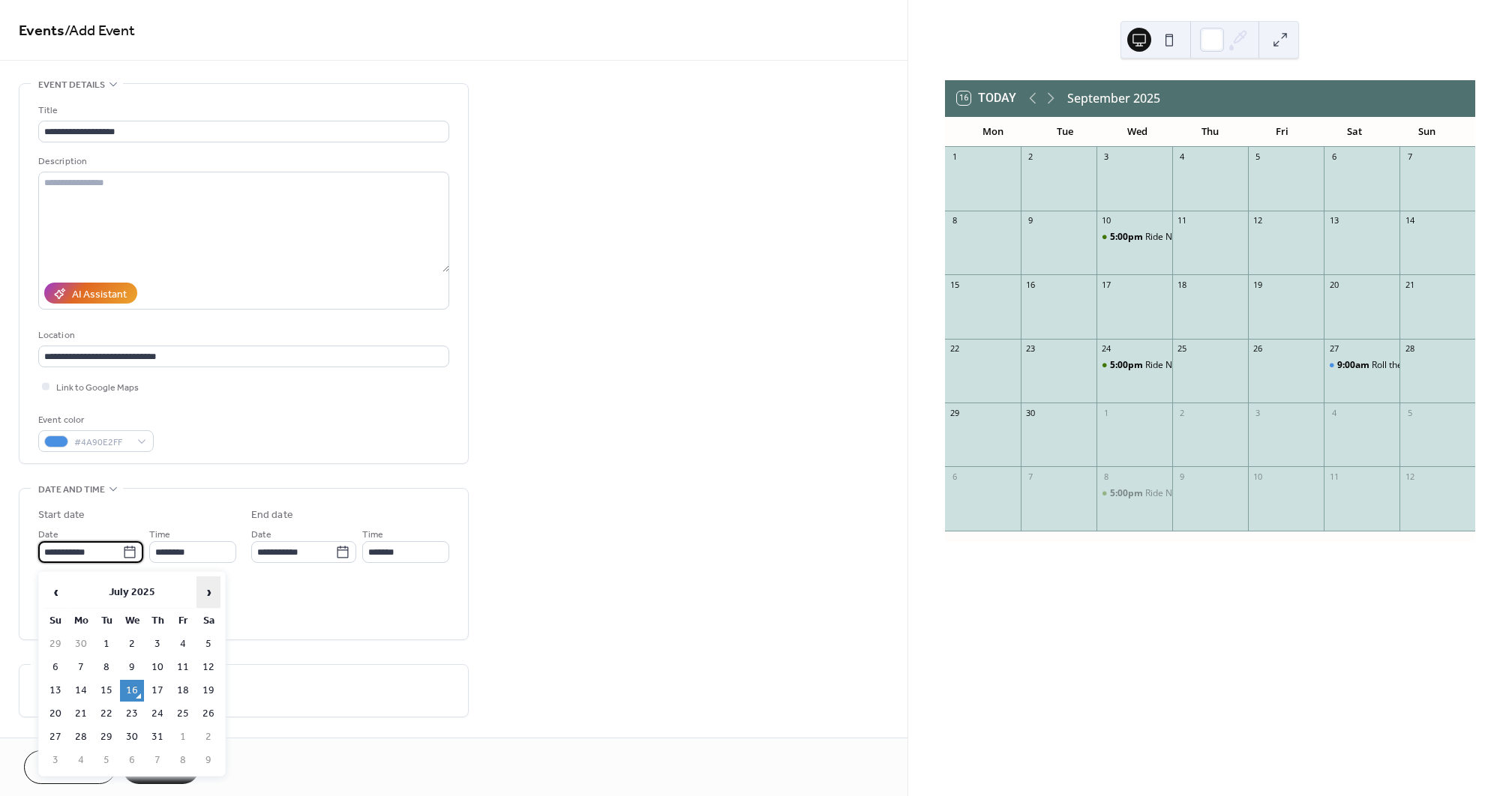 click on "›" at bounding box center (208, 592) 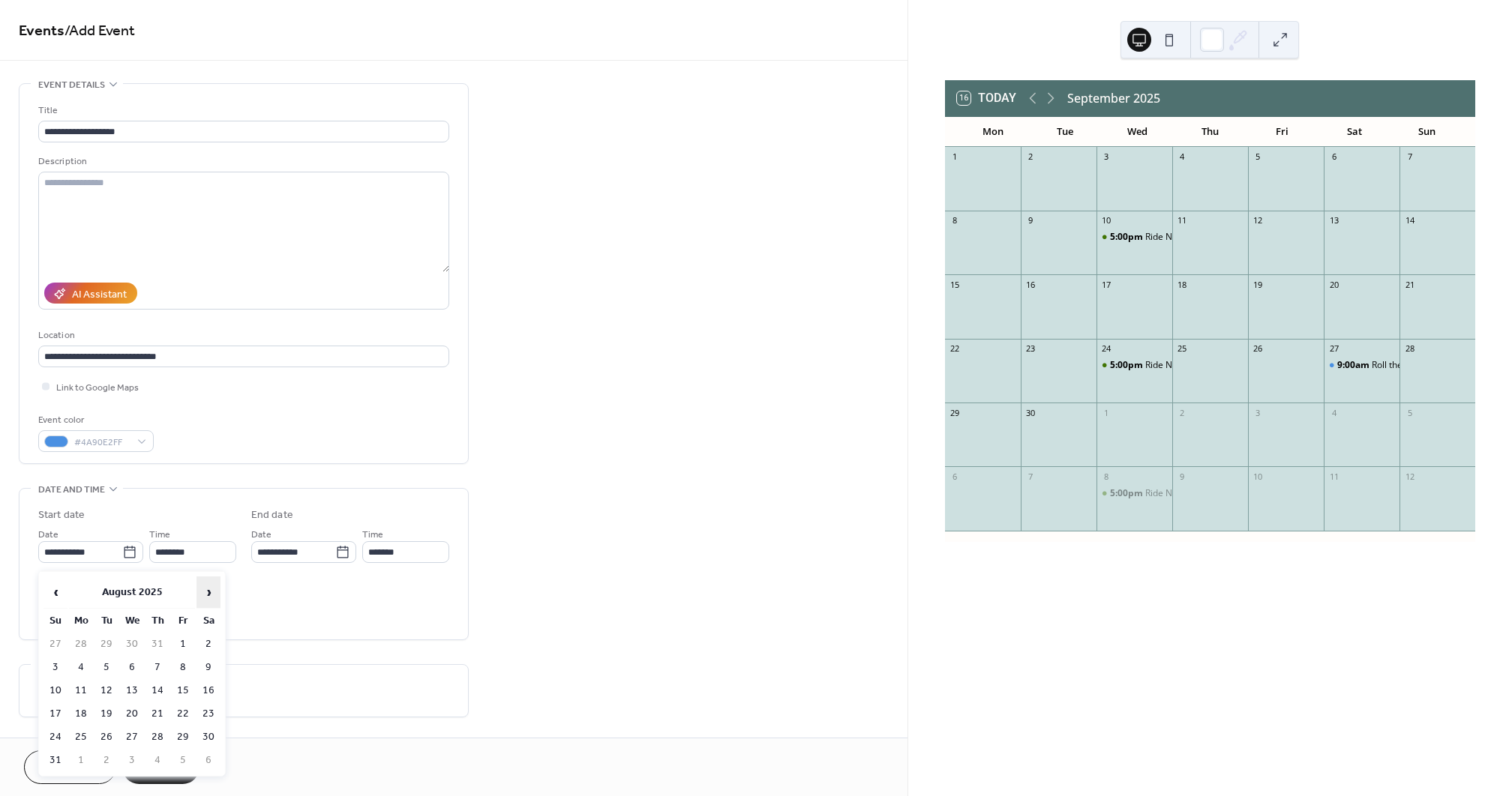 click on "›" at bounding box center (208, 592) 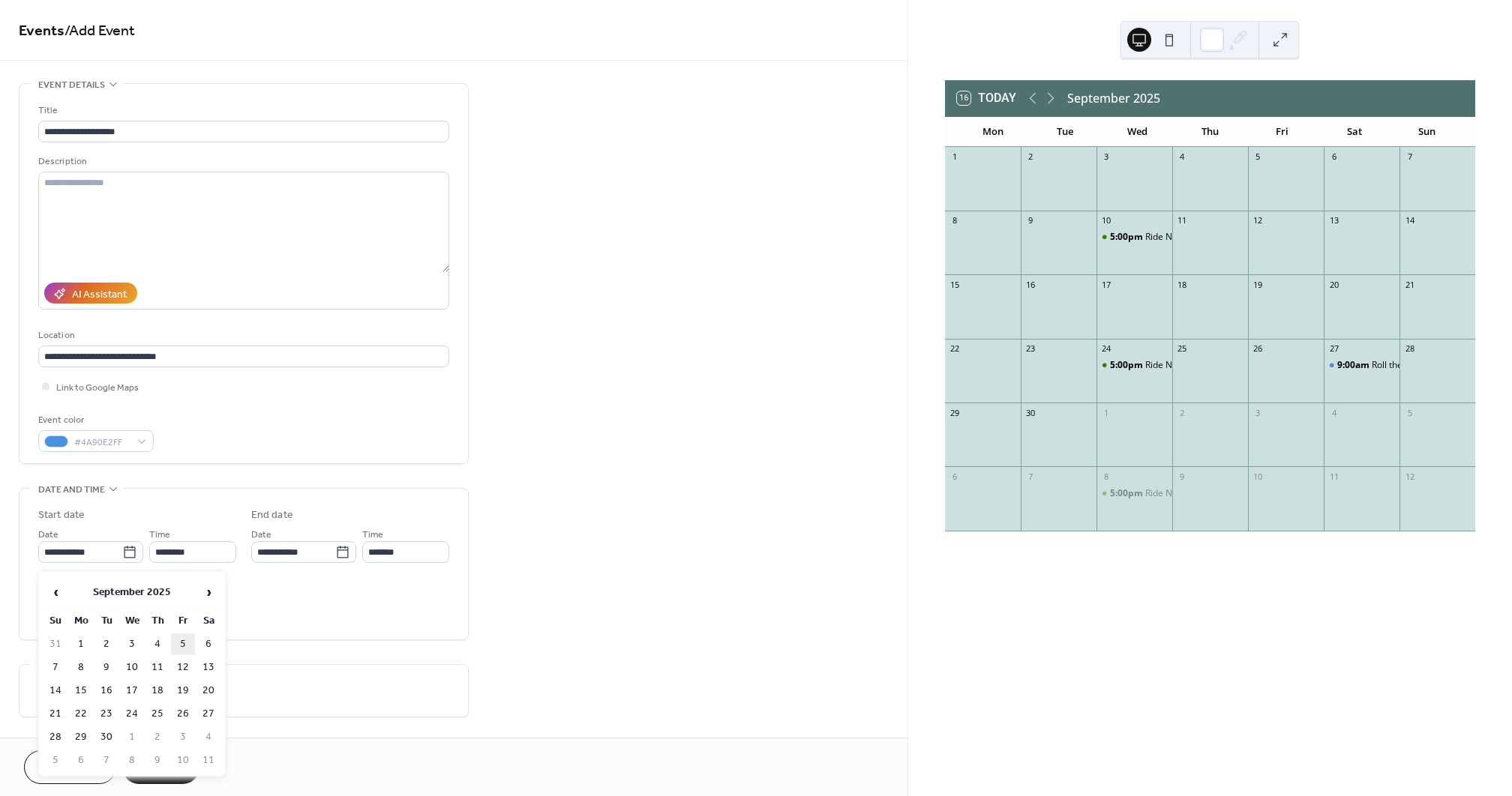 click on "5" at bounding box center (183, 644) 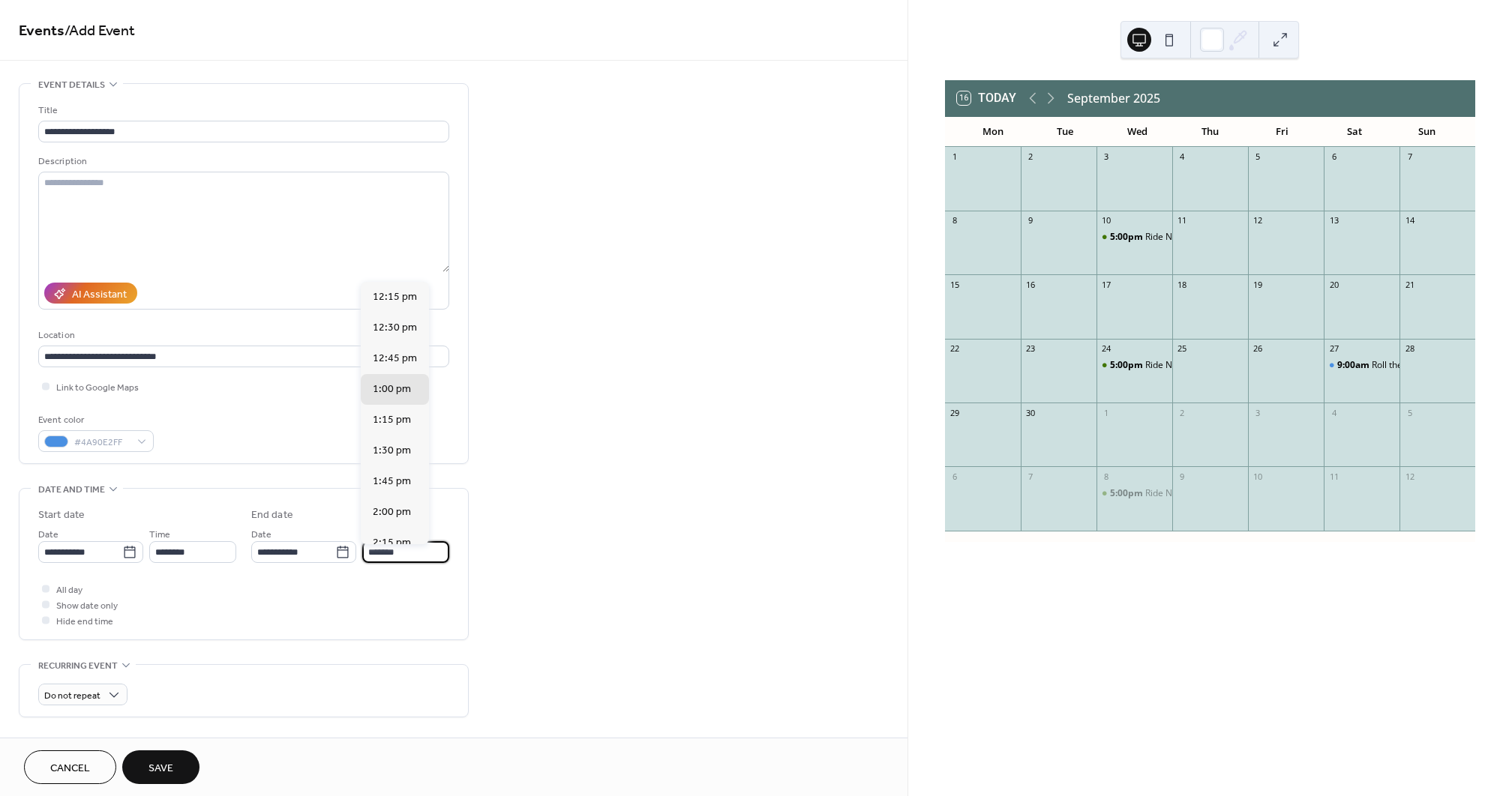 click on "*******" at bounding box center [406, 552] 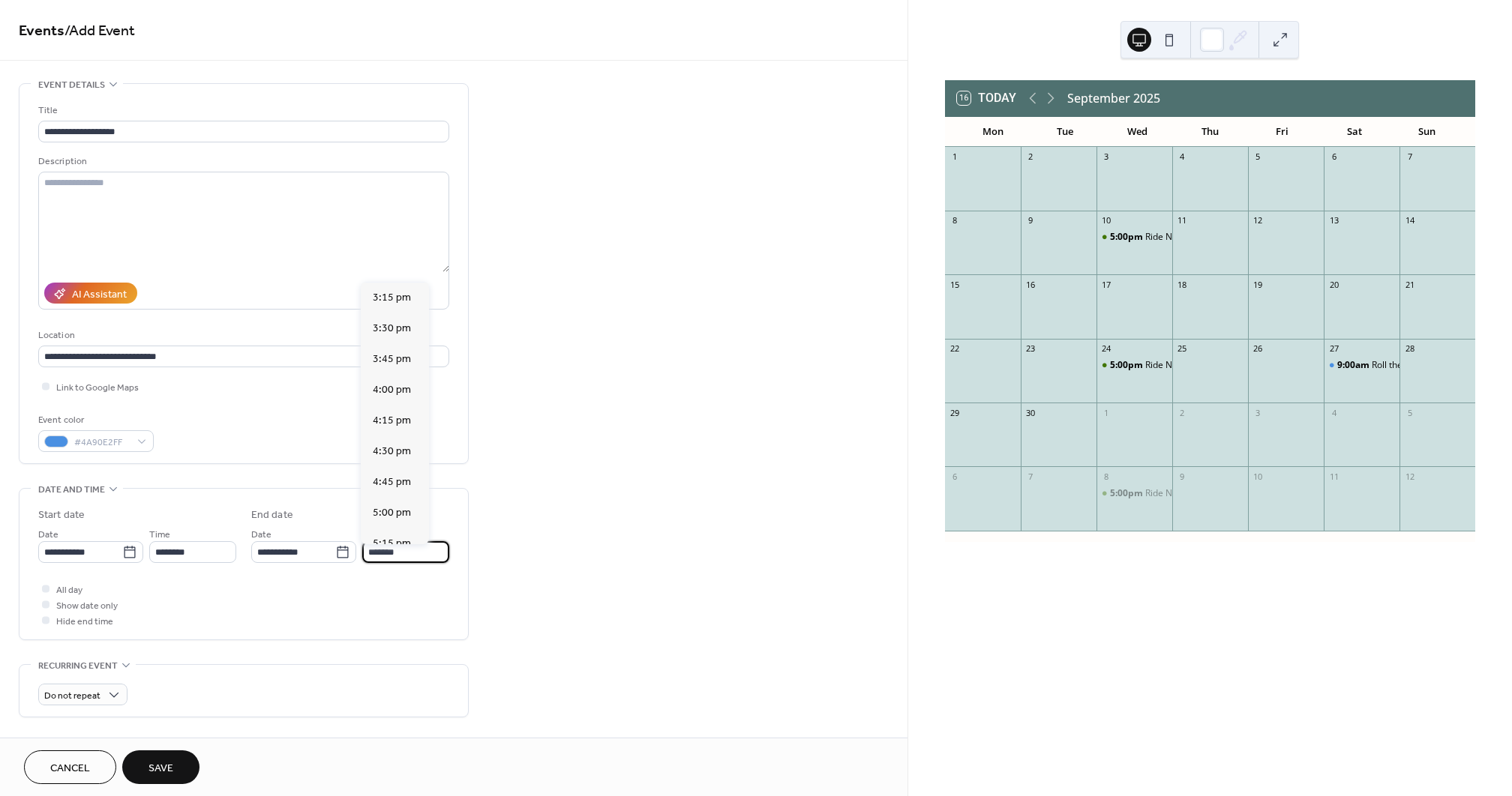 scroll, scrollTop: 378, scrollLeft: 0, axis: vertical 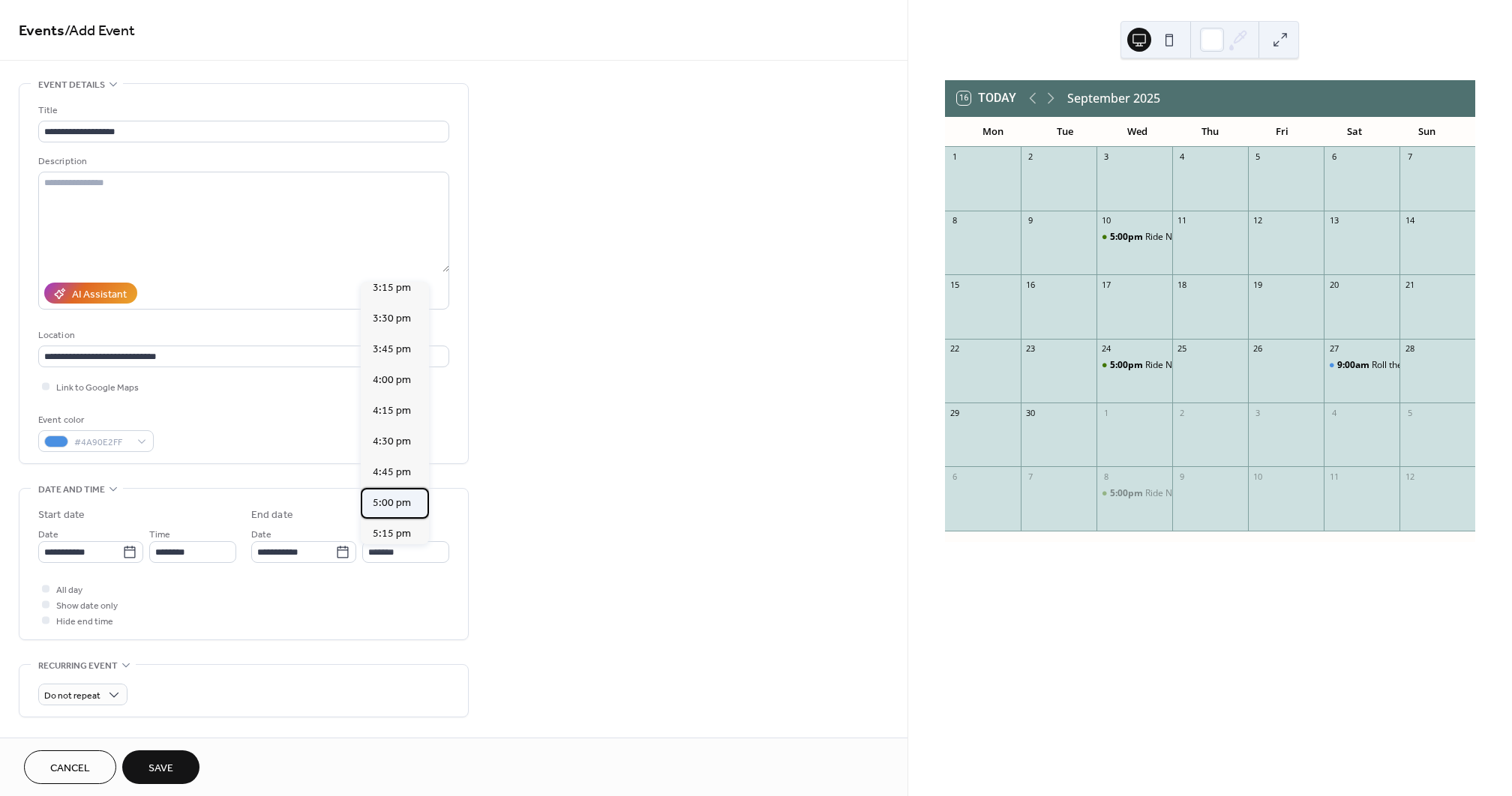 click on "5:00 pm" at bounding box center (392, 503) 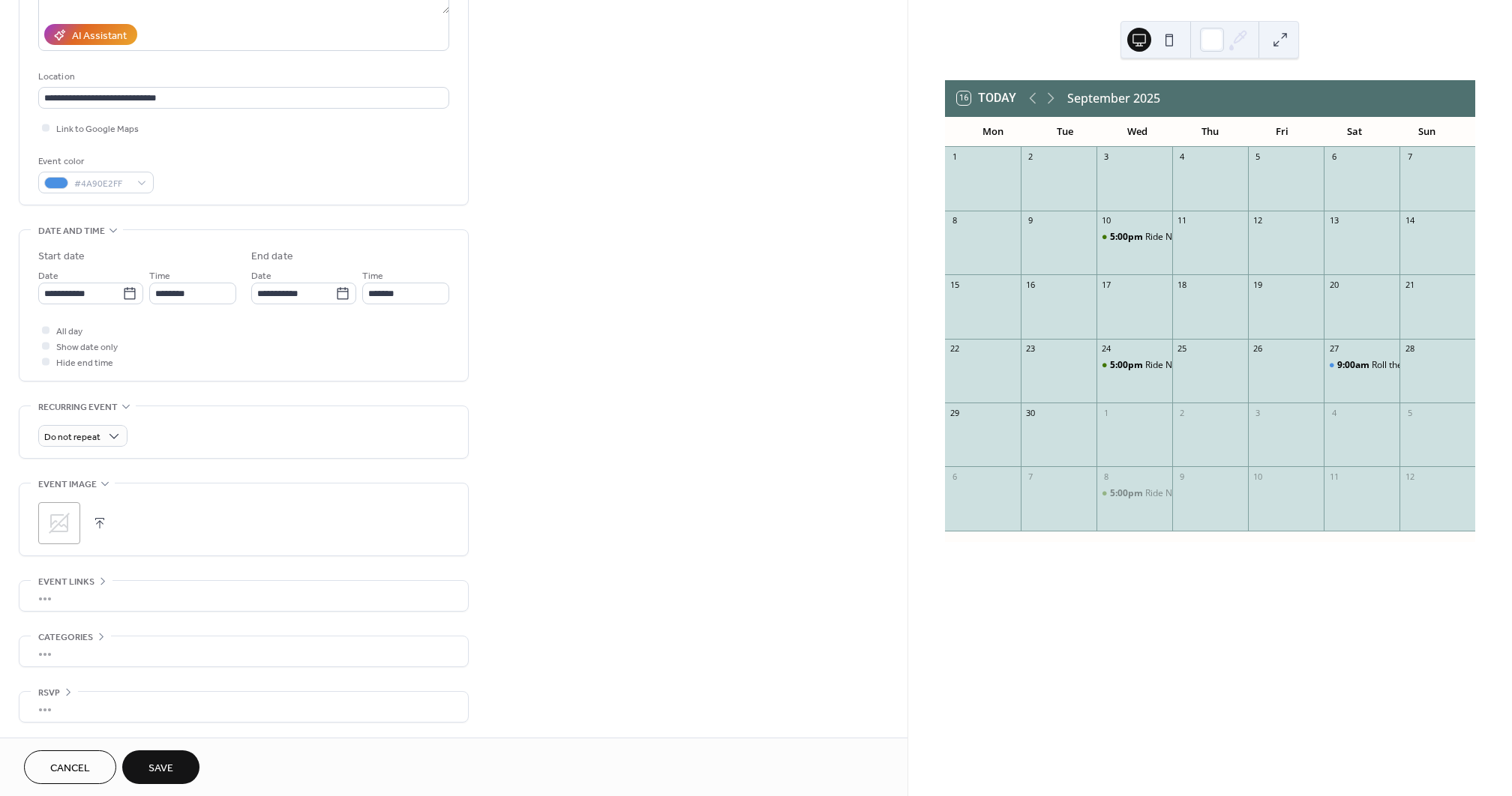 scroll, scrollTop: 263, scrollLeft: 0, axis: vertical 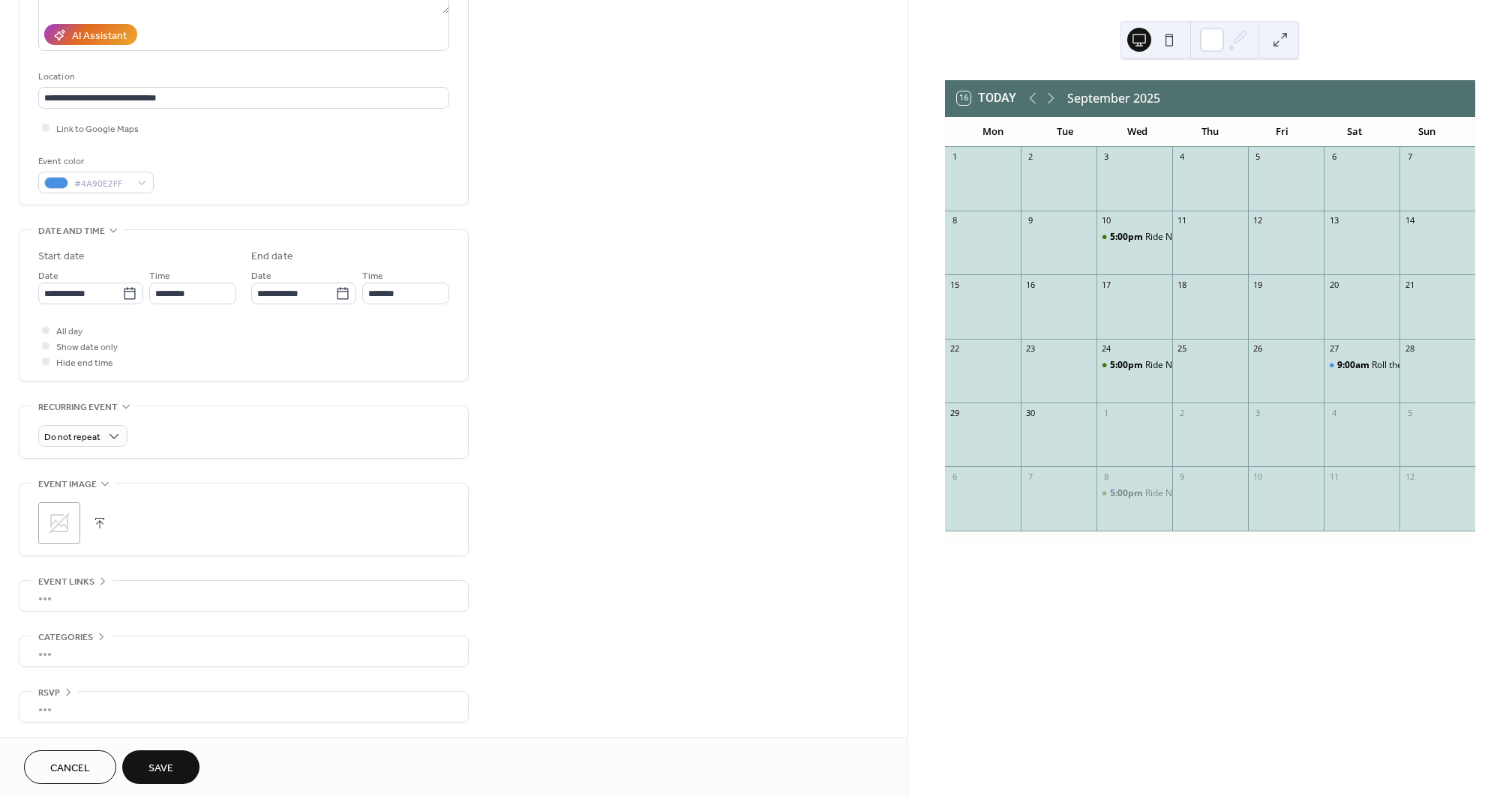 click at bounding box center (100, 523) 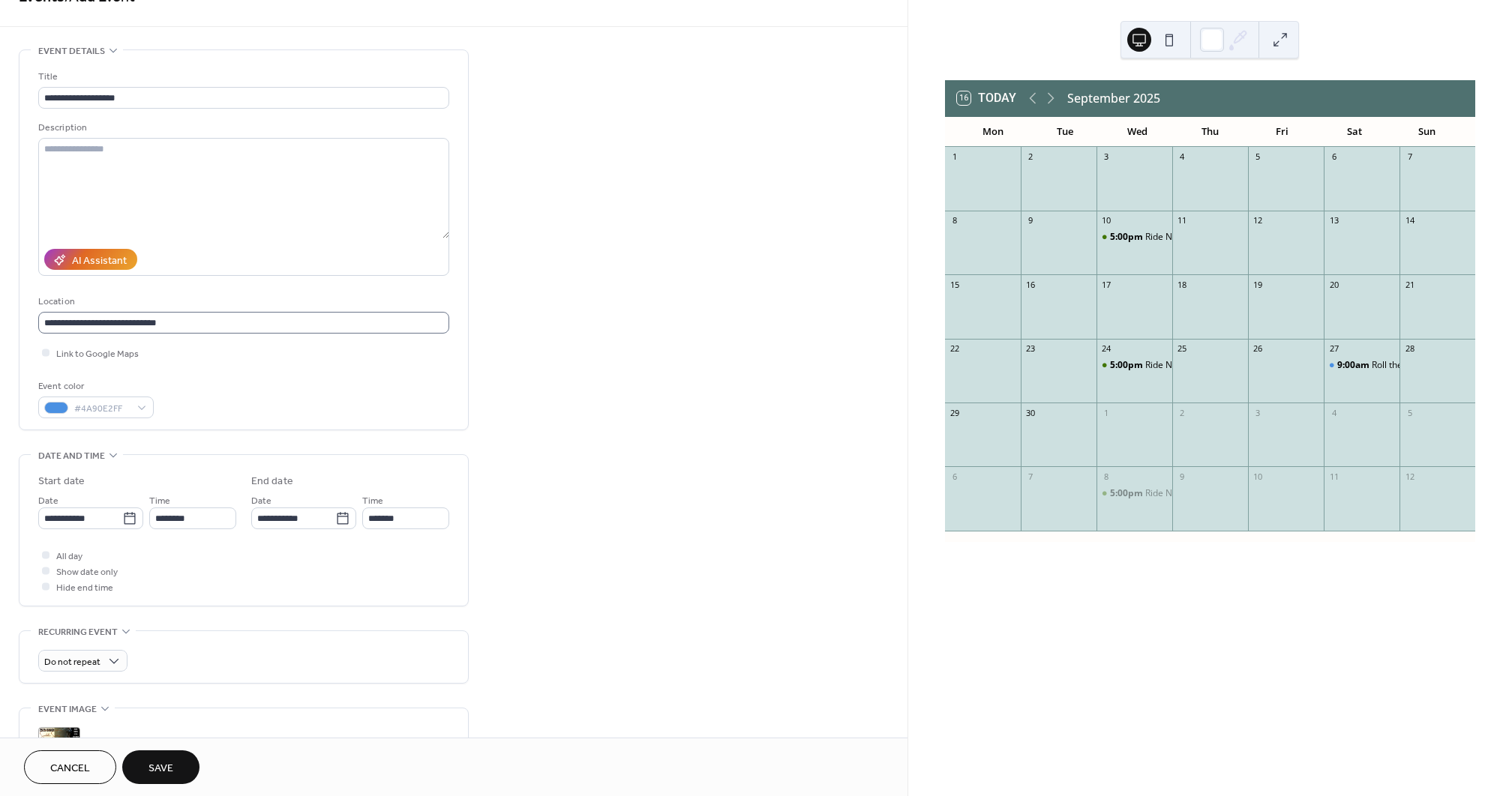 scroll, scrollTop: 24, scrollLeft: 0, axis: vertical 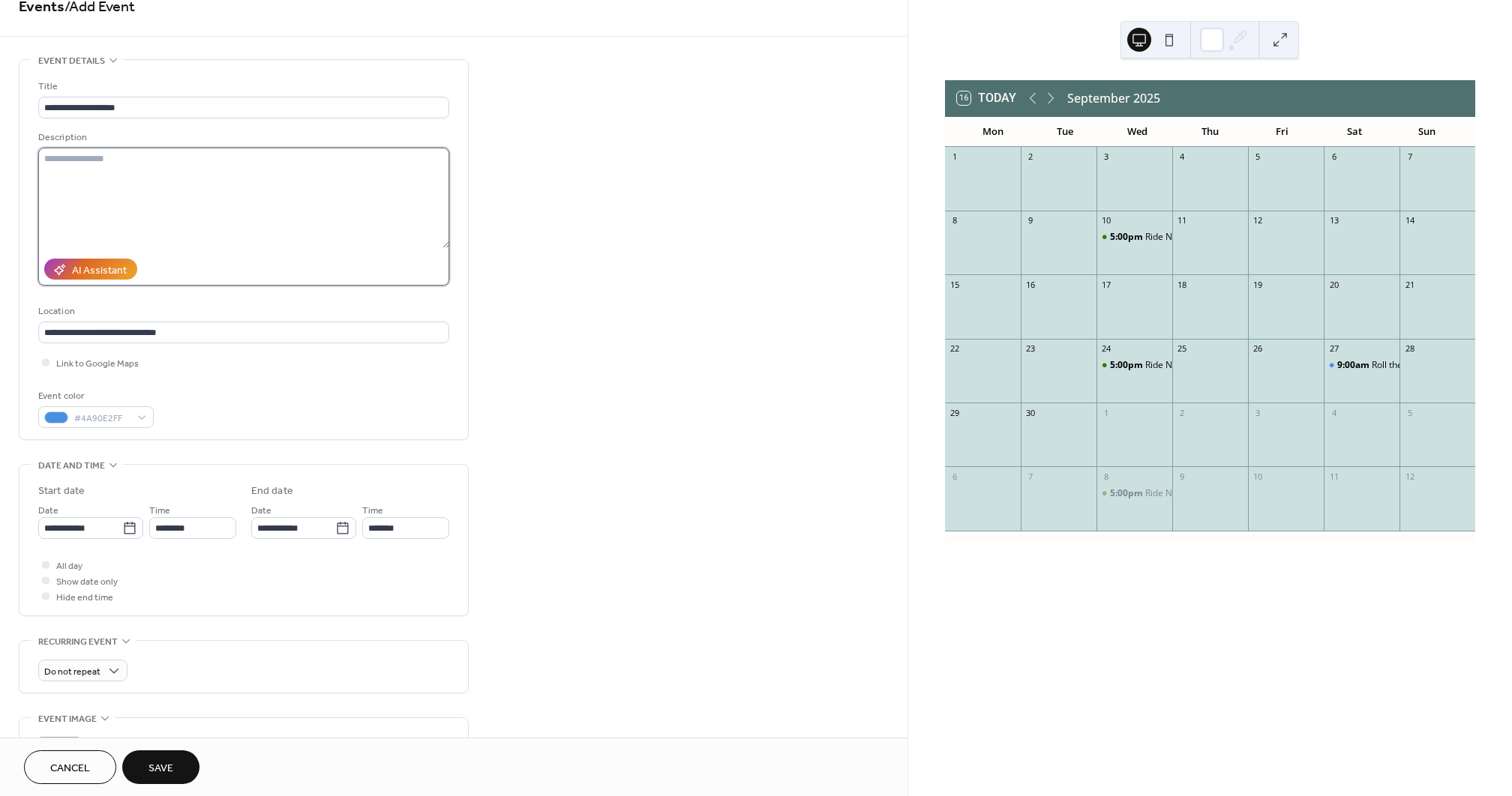 click at bounding box center [244, 198] 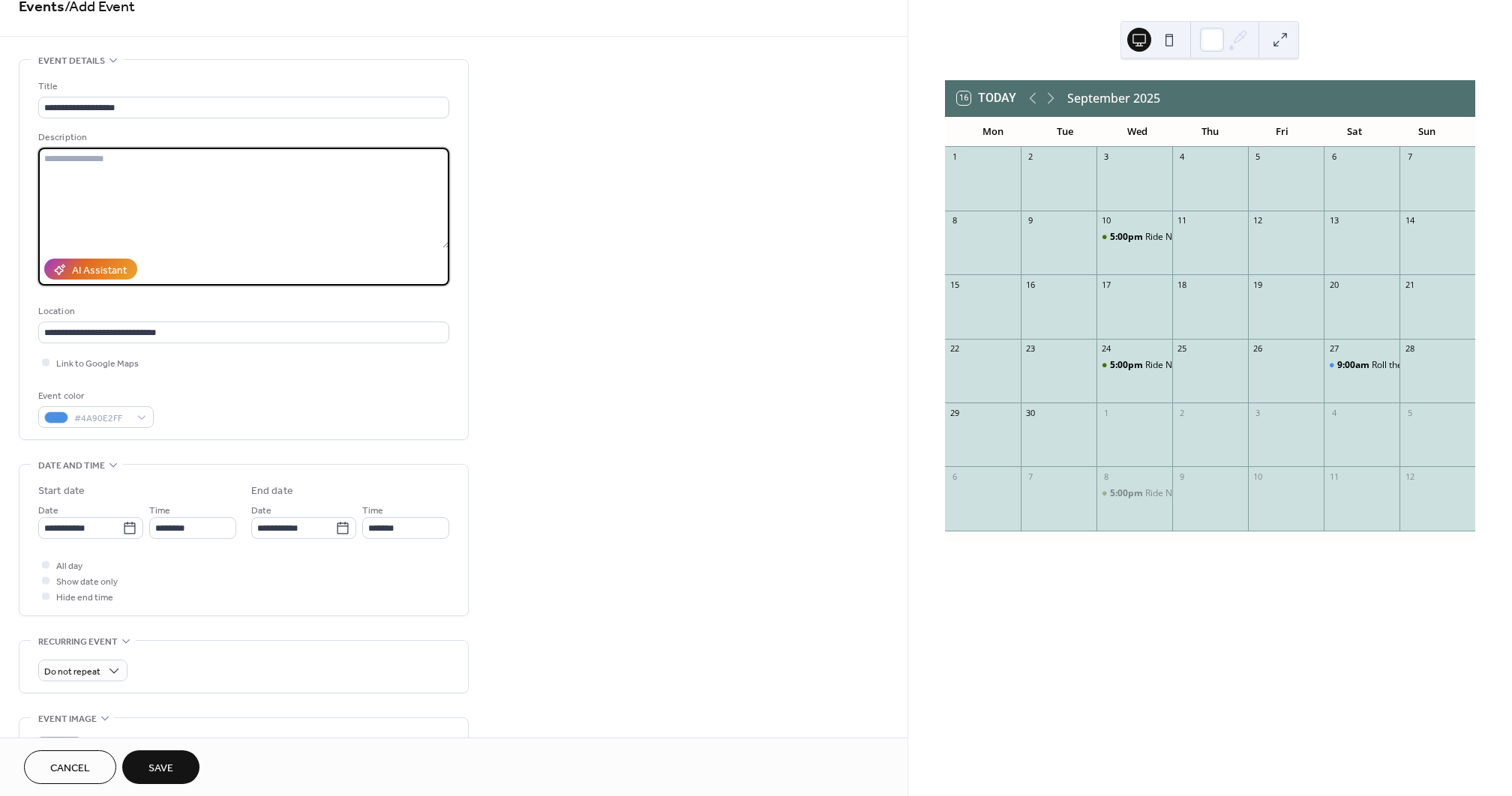 paste on "**********" 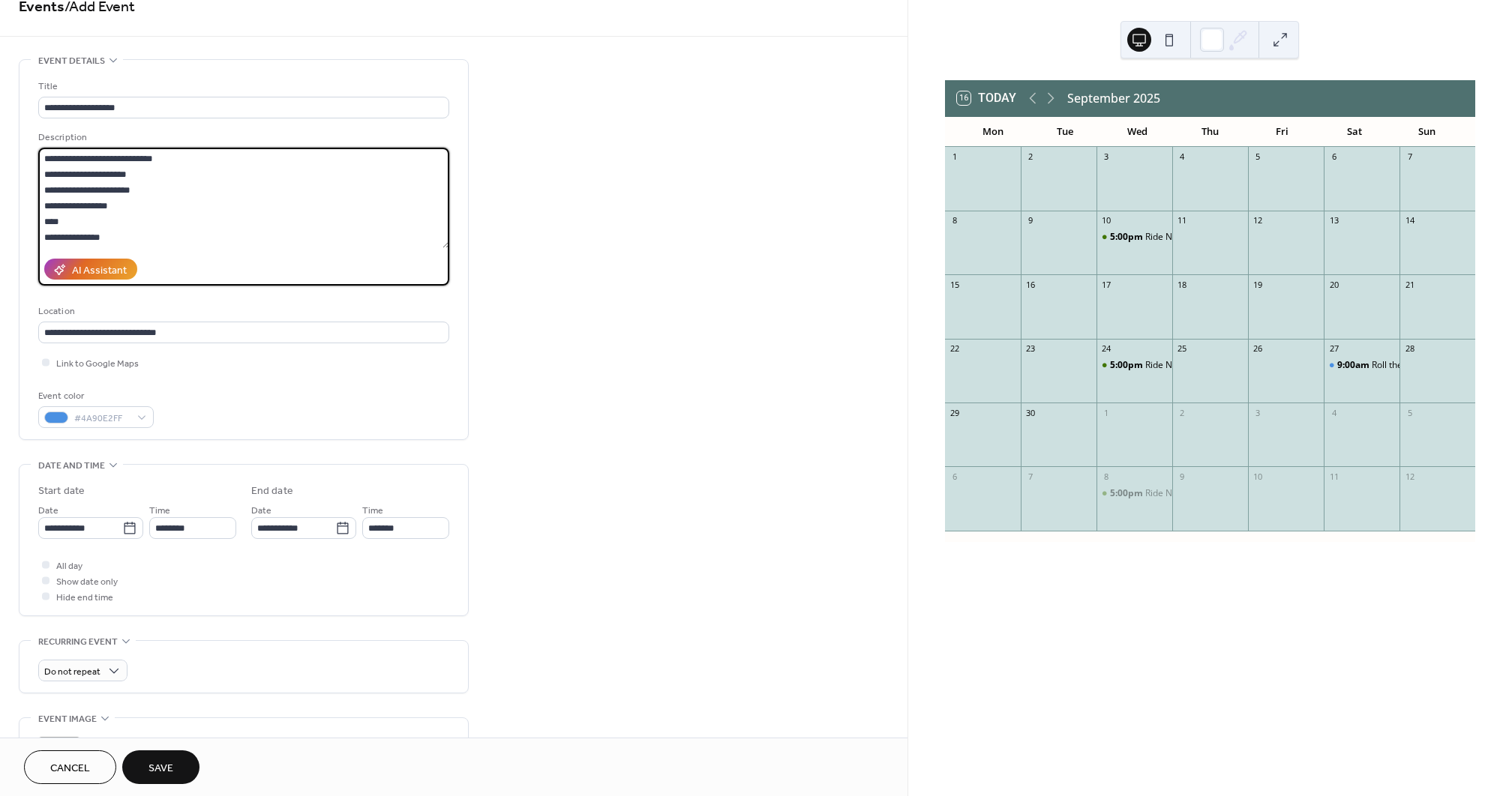 scroll, scrollTop: 142, scrollLeft: 0, axis: vertical 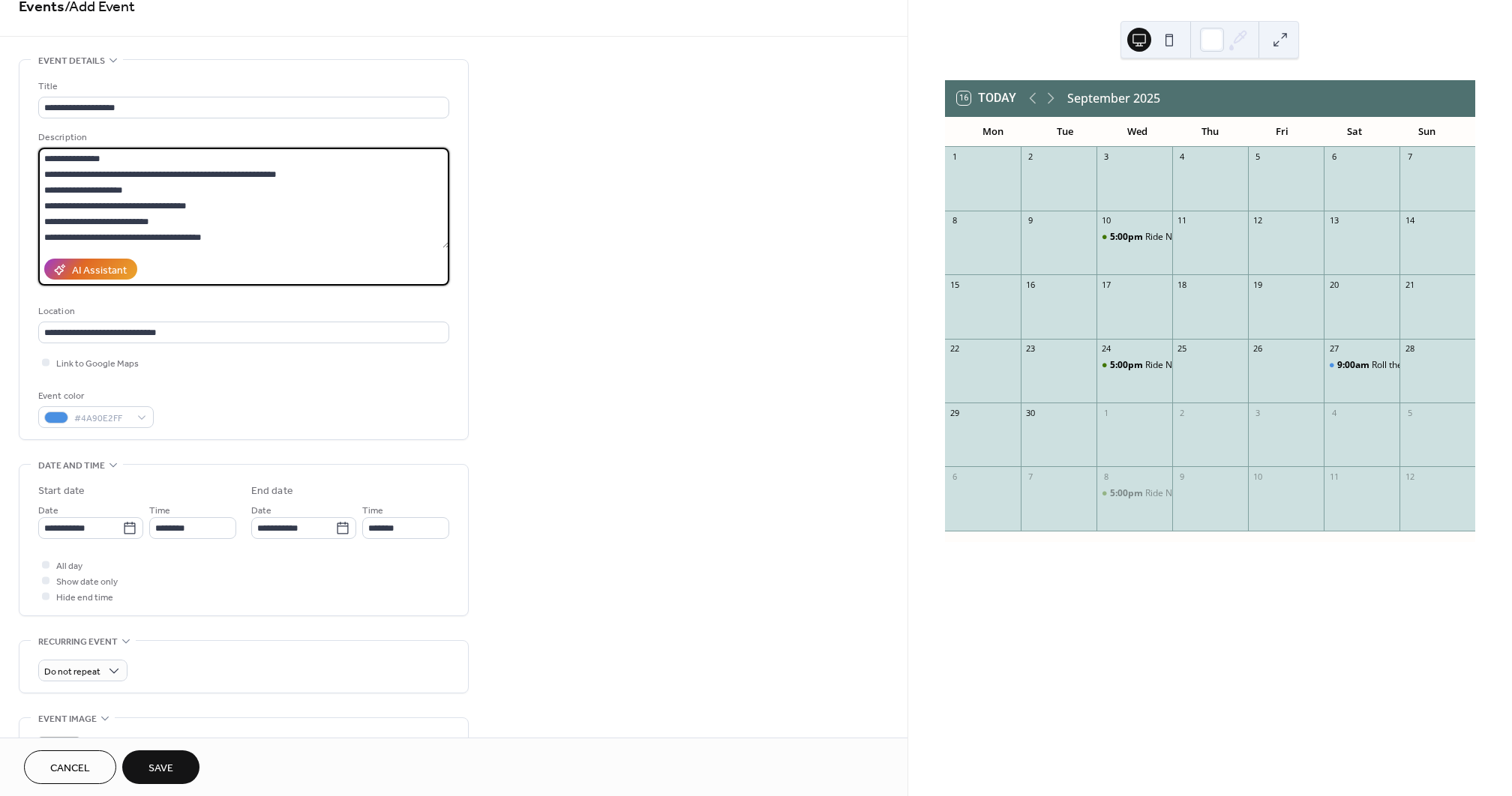 drag, startPoint x: 213, startPoint y: 240, endPoint x: 38, endPoint y: 223, distance: 175.82378 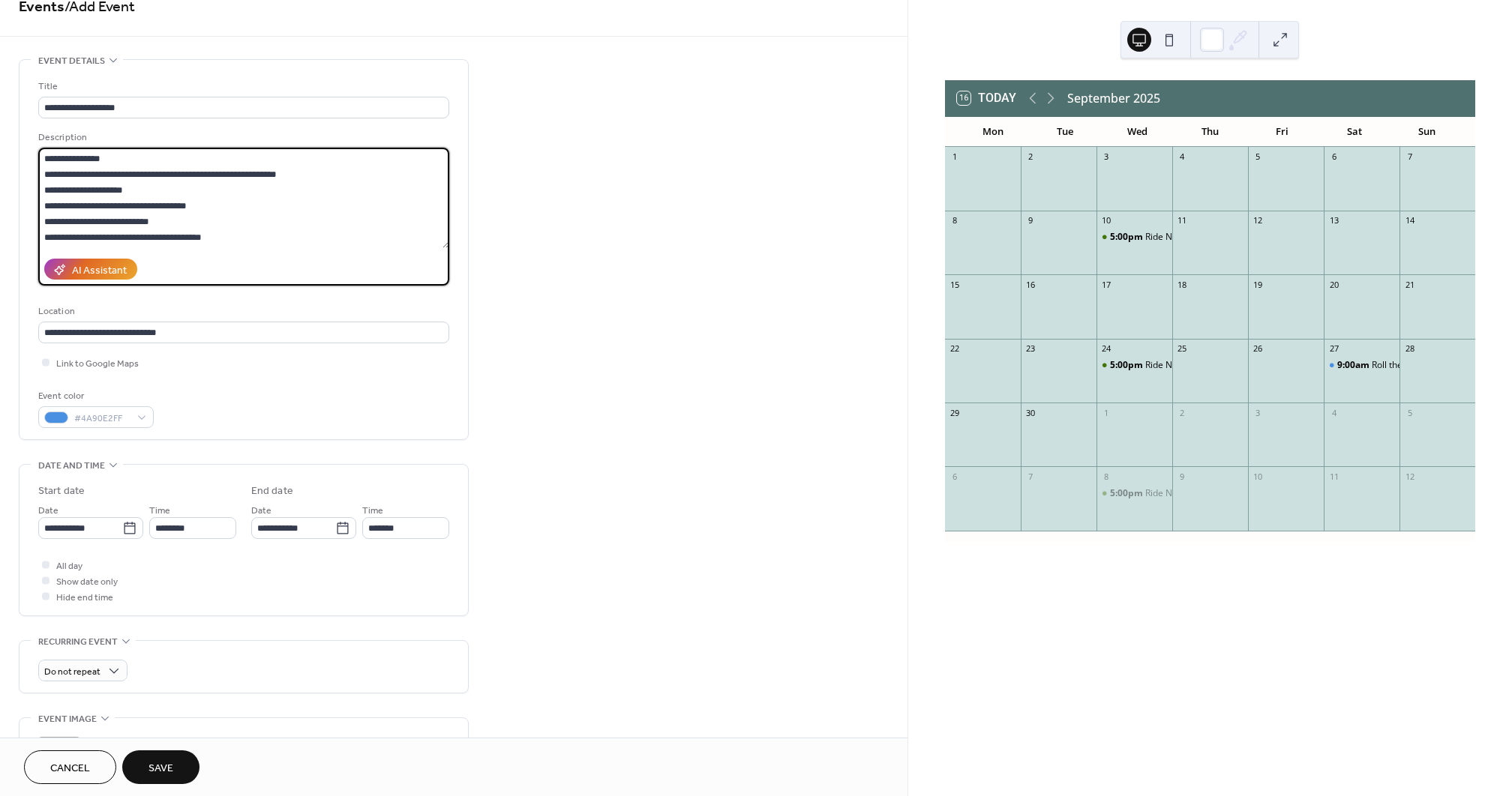 click on "**********" at bounding box center [244, 198] 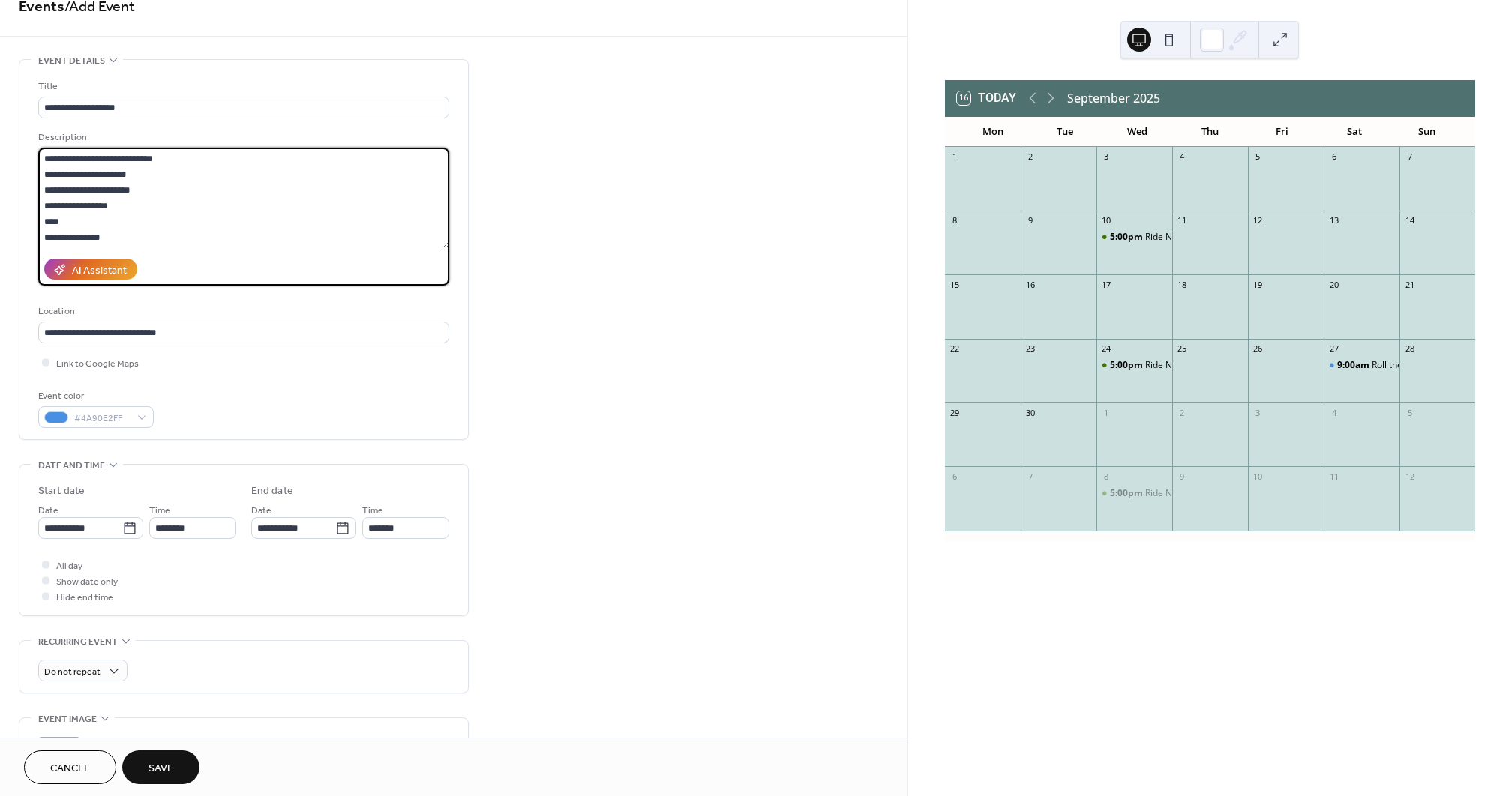 scroll, scrollTop: 0, scrollLeft: 0, axis: both 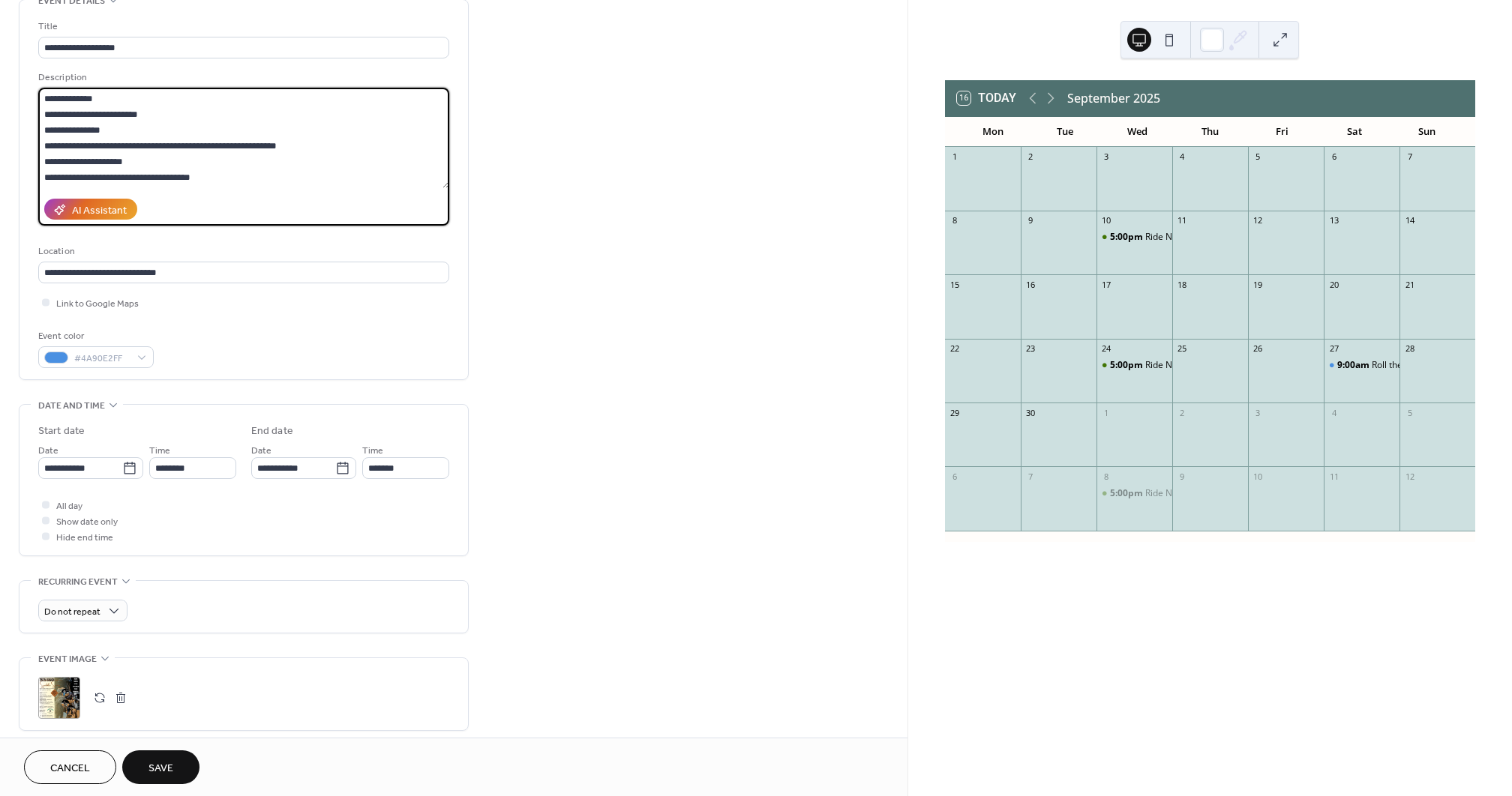 paste on "**********" 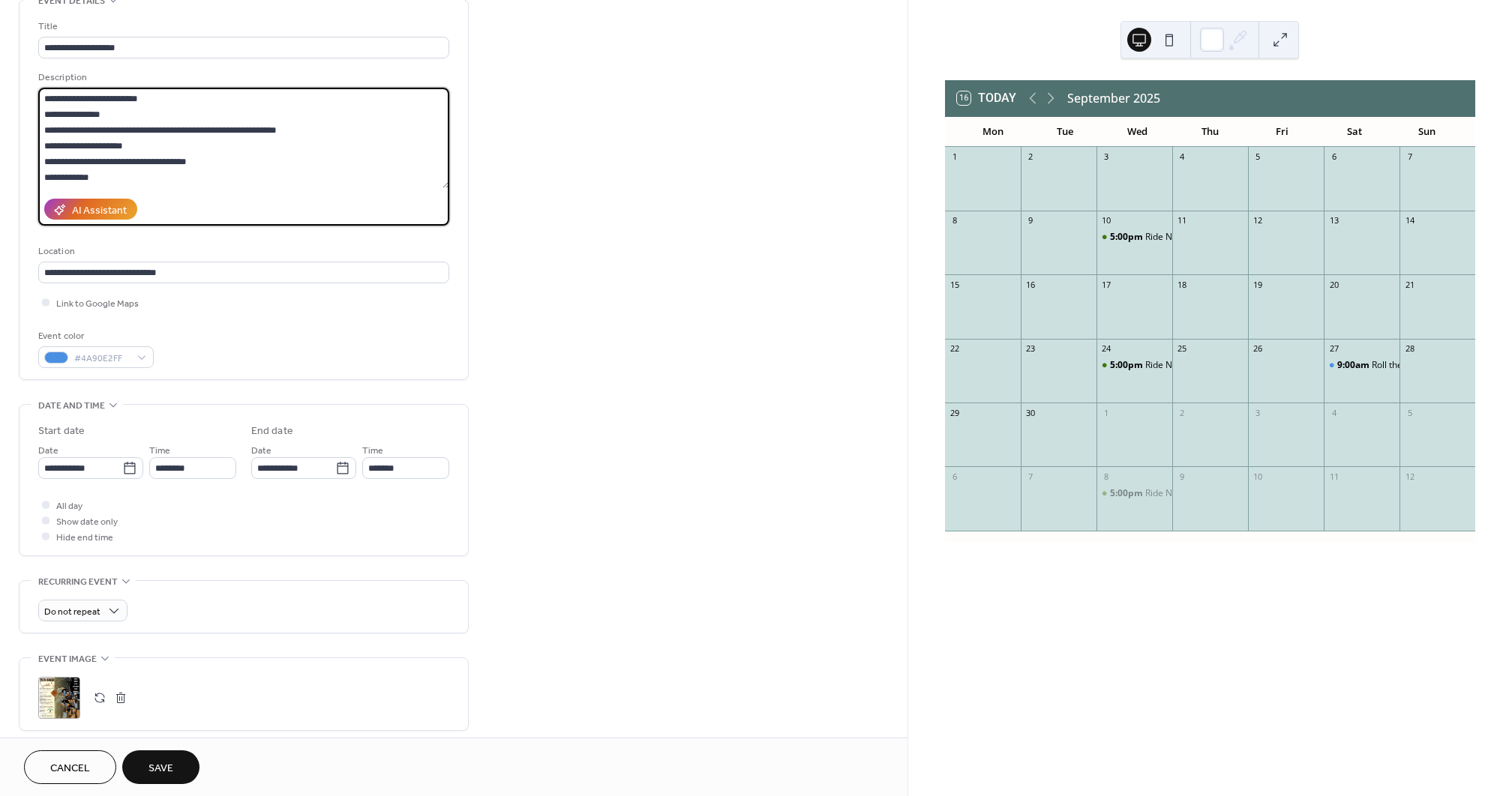 scroll, scrollTop: 157, scrollLeft: 0, axis: vertical 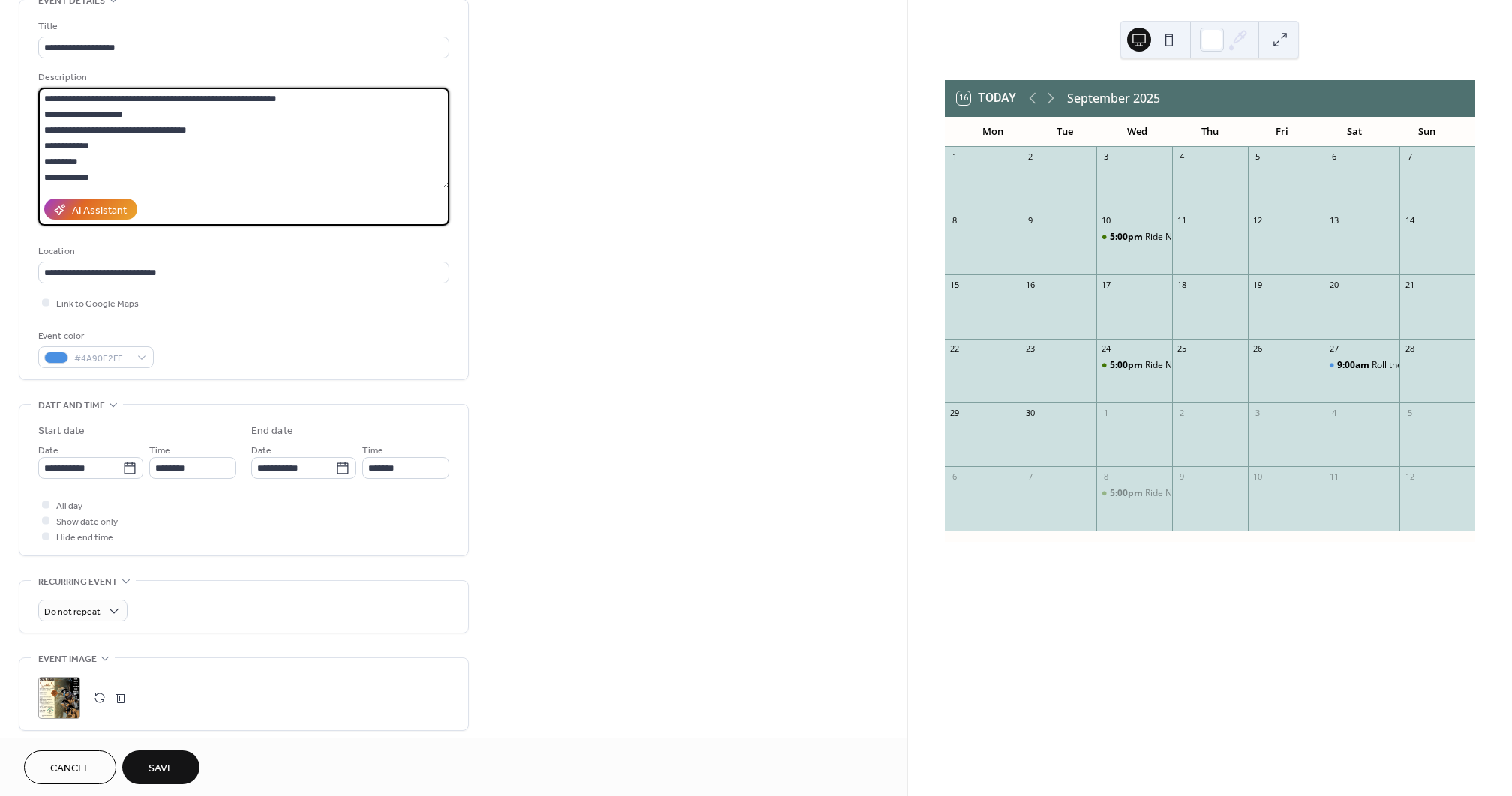 click on "**********" at bounding box center (244, 138) 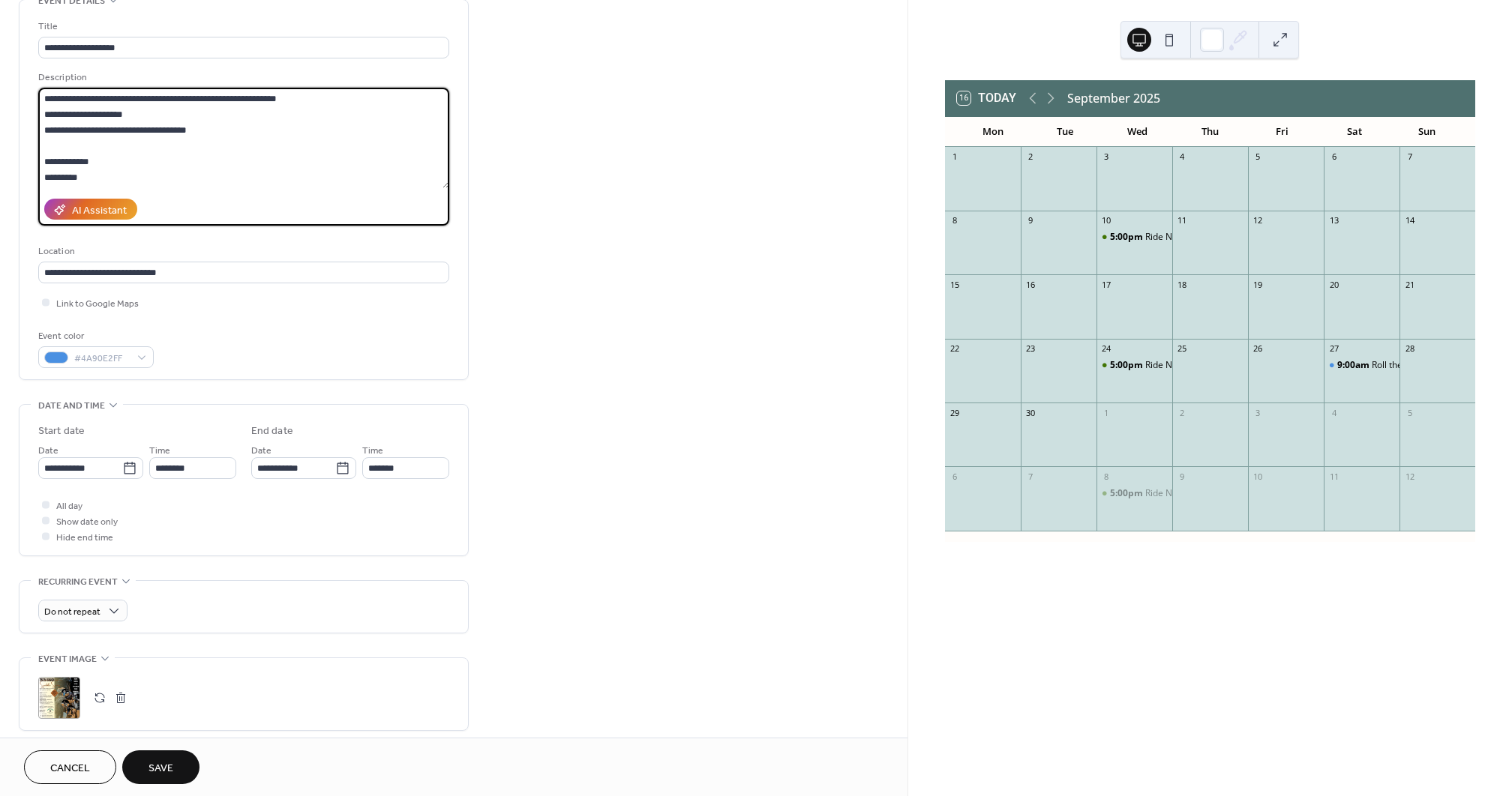 paste on "**********" 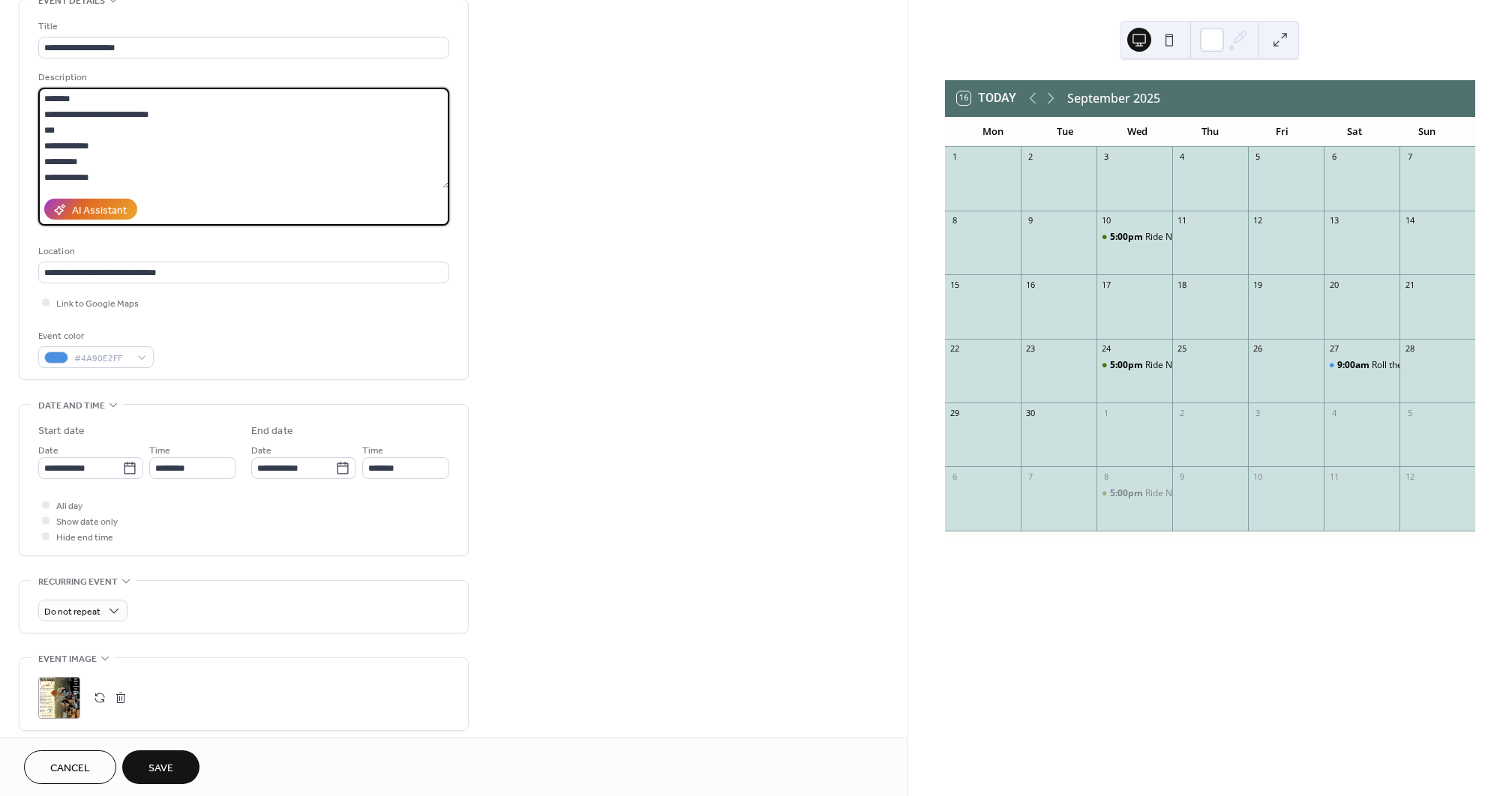 scroll, scrollTop: 220, scrollLeft: 0, axis: vertical 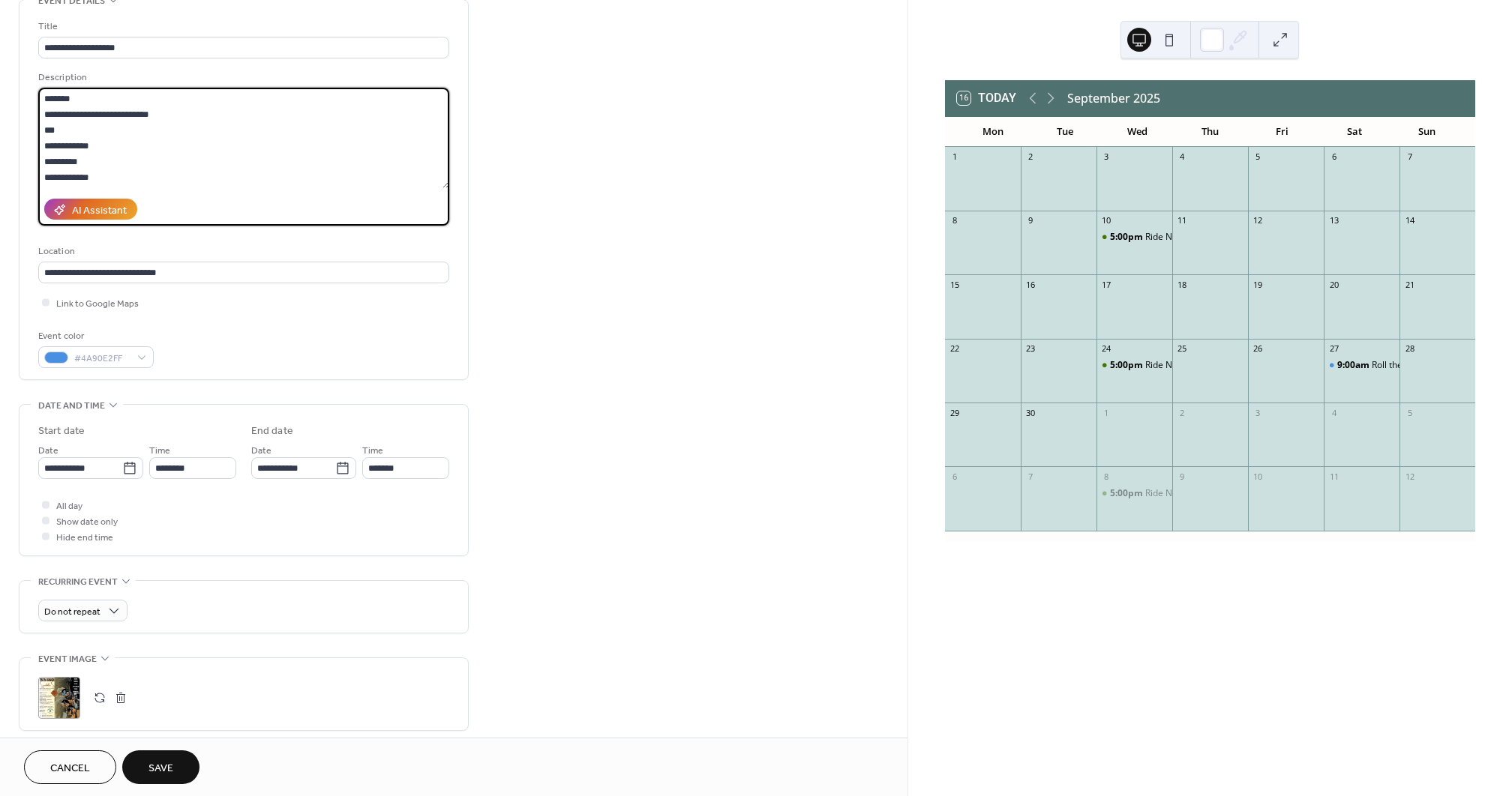 click on "**********" at bounding box center (244, 138) 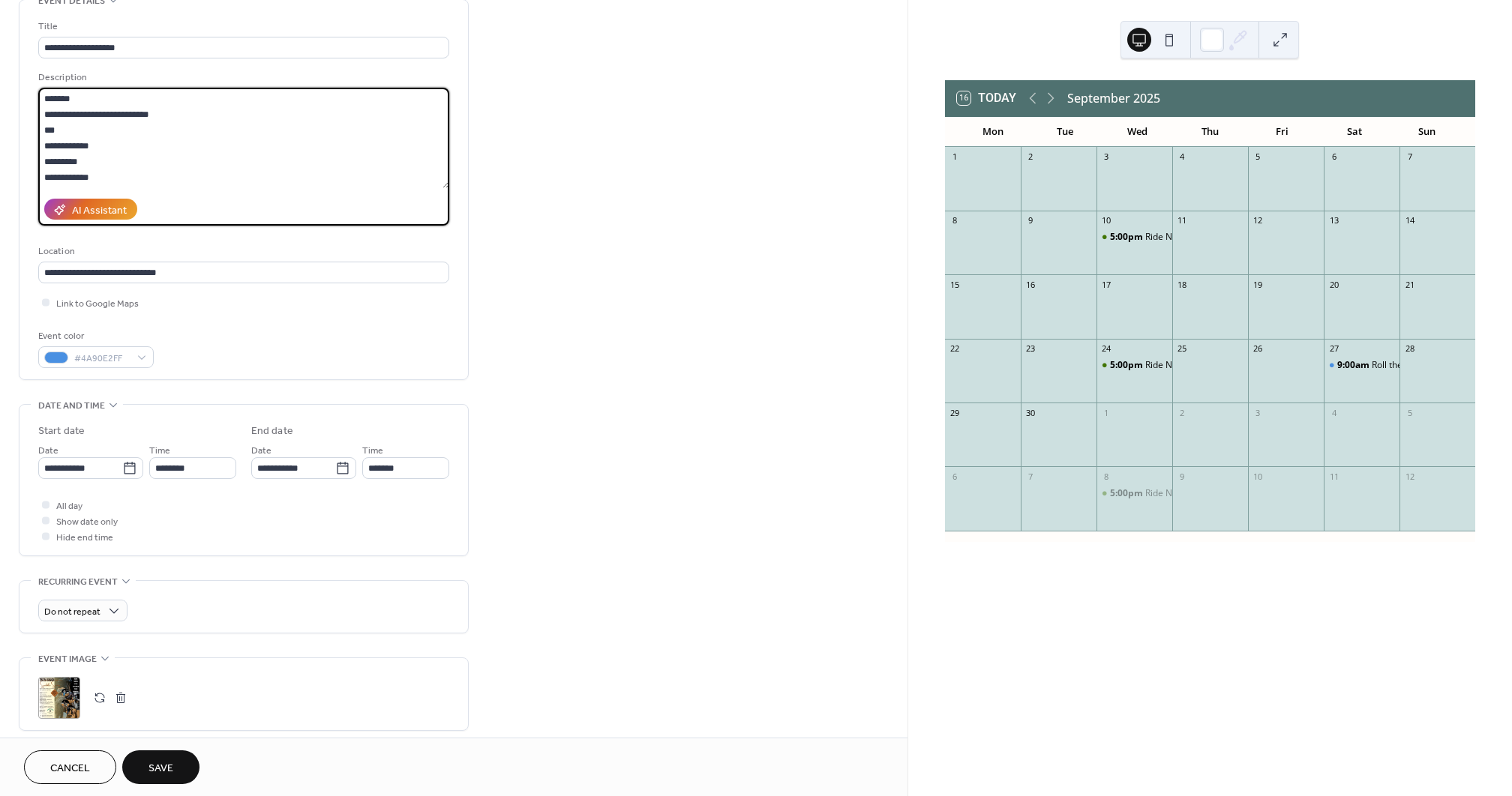 scroll, scrollTop: 220, scrollLeft: 0, axis: vertical 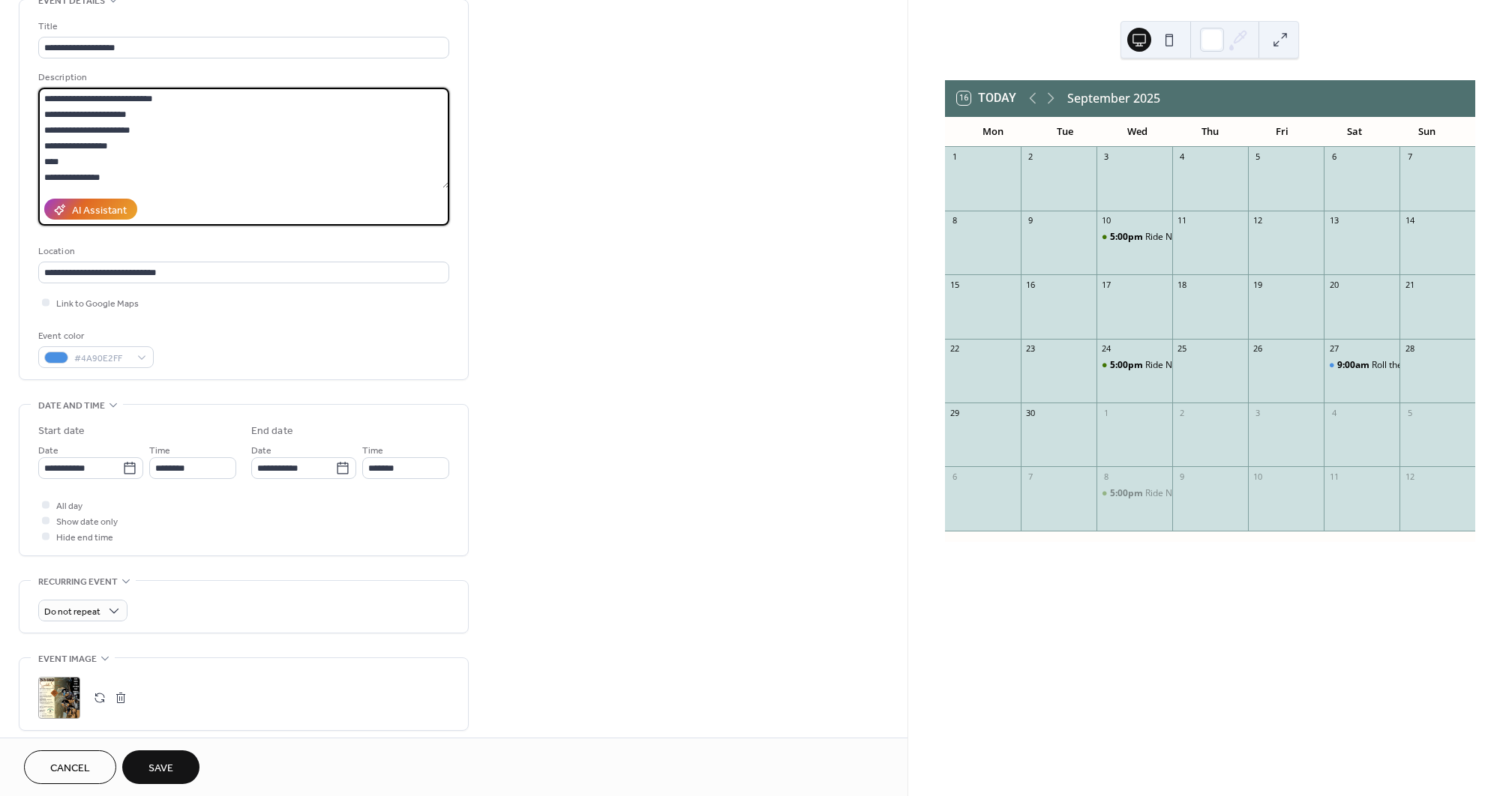 drag, startPoint x: 115, startPoint y: 177, endPoint x: -27, endPoint y: 49, distance: 191.17531 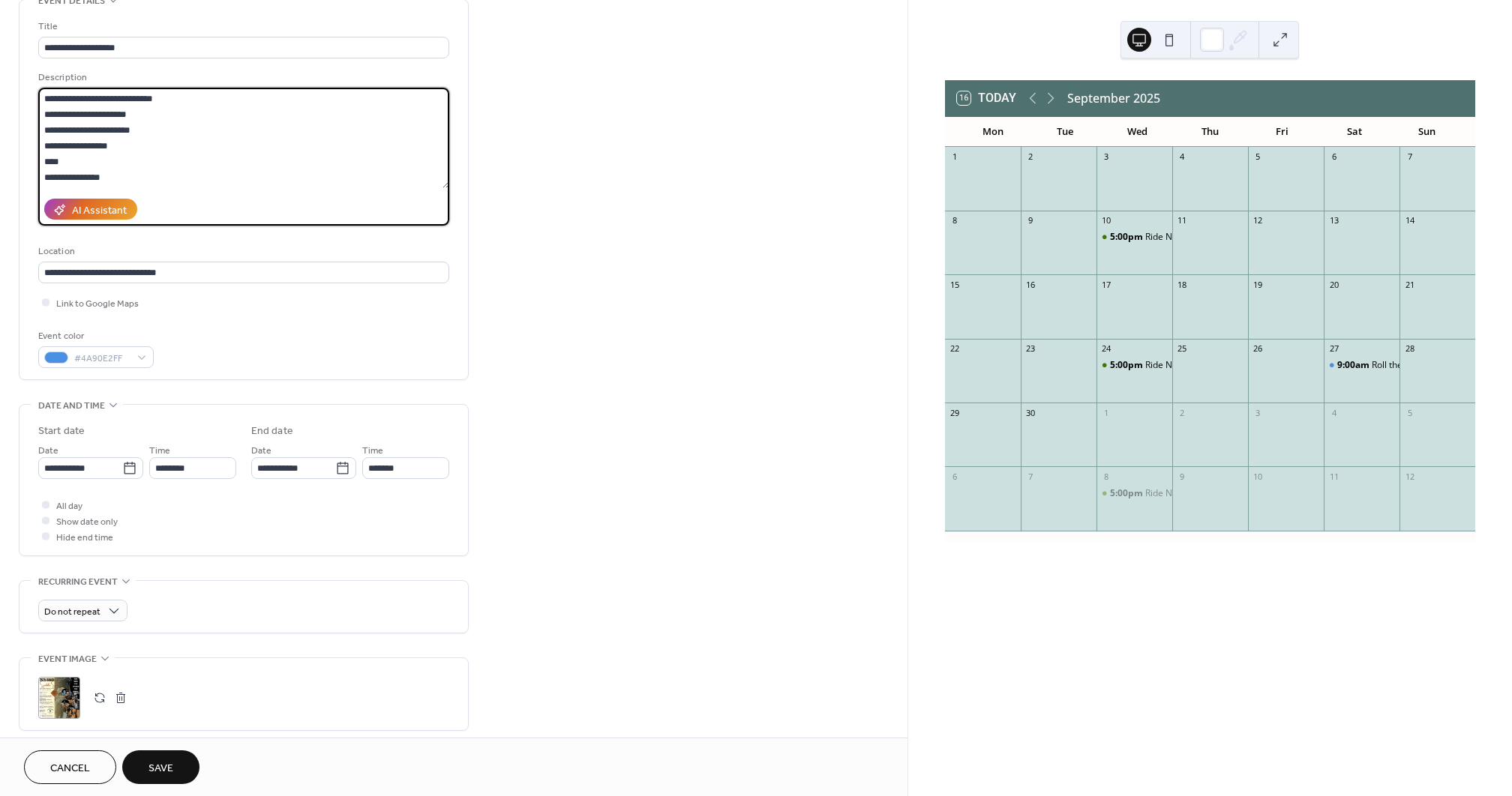 click on "**********" at bounding box center [756, 398] 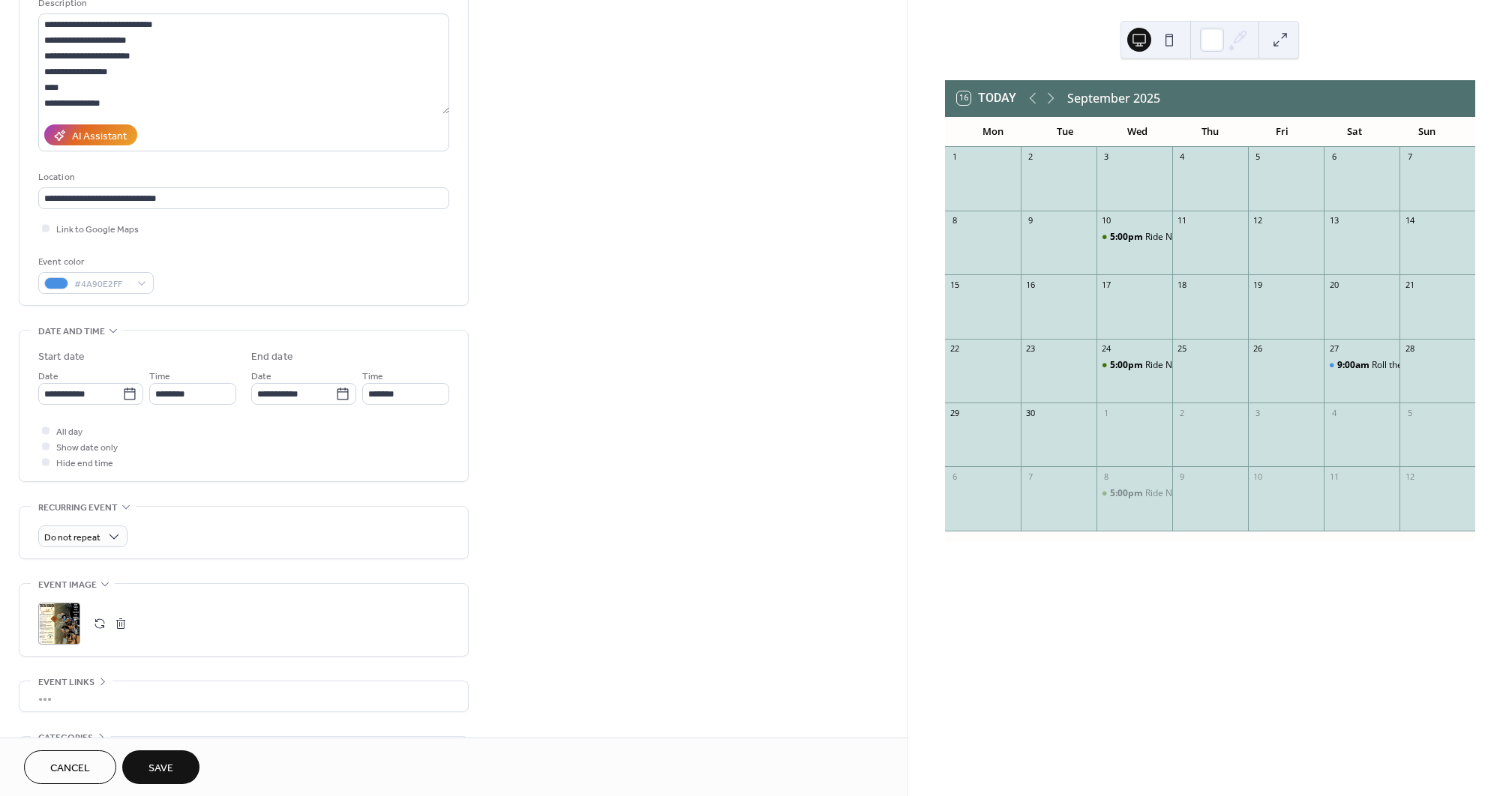 scroll, scrollTop: 160, scrollLeft: 0, axis: vertical 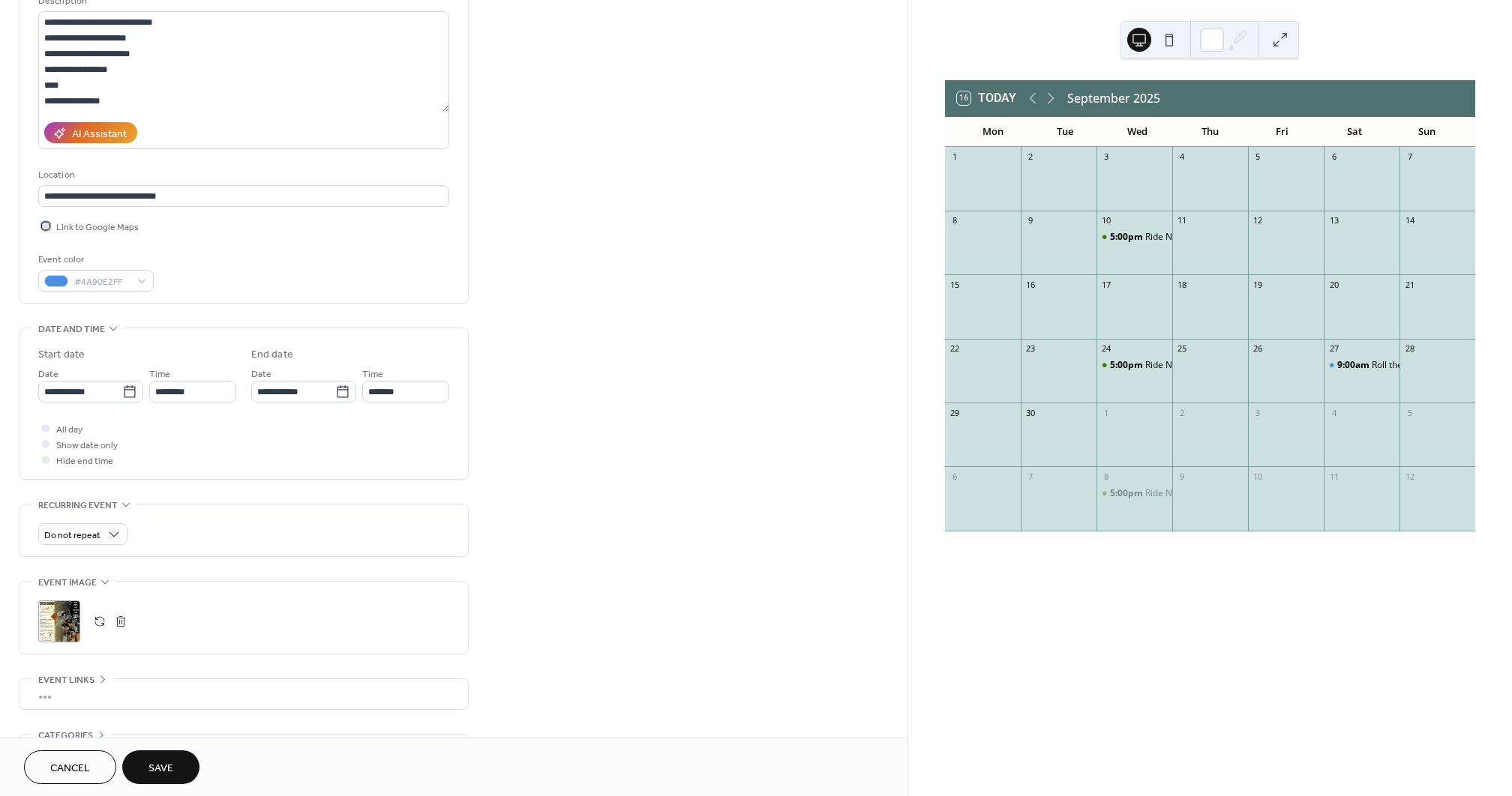 click at bounding box center (46, 226) 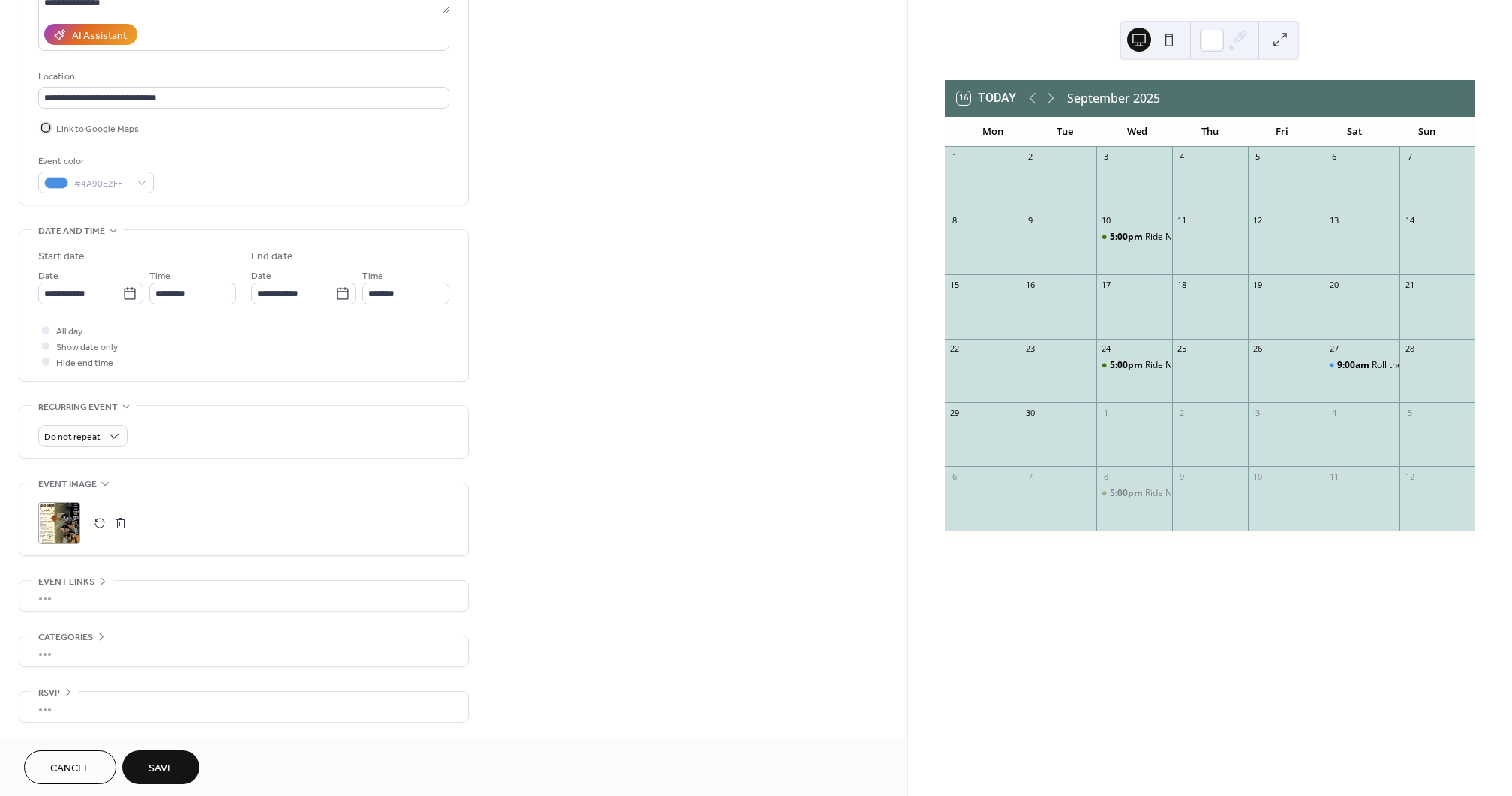 scroll, scrollTop: 263, scrollLeft: 0, axis: vertical 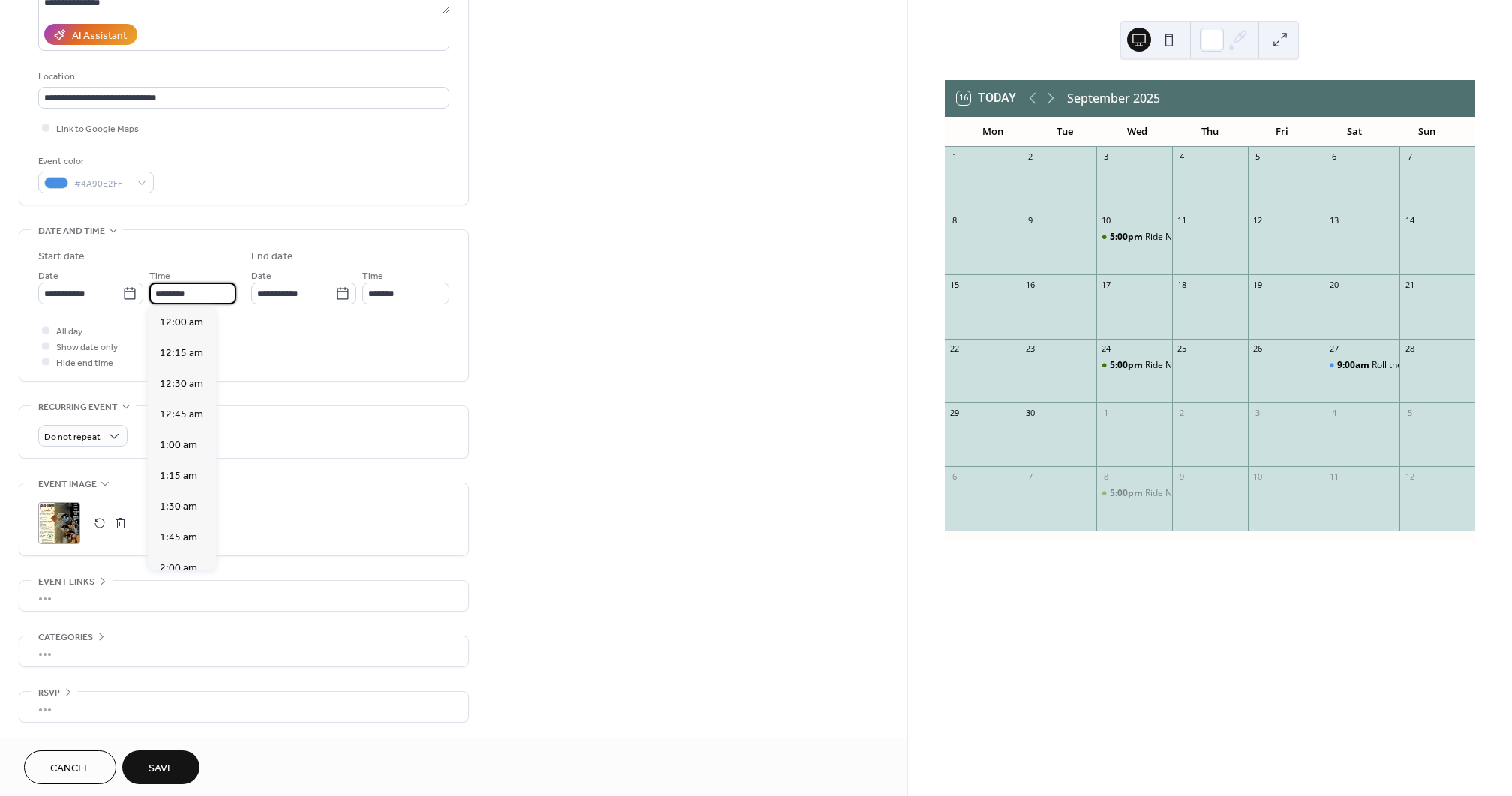 click on "********" at bounding box center (193, 293) 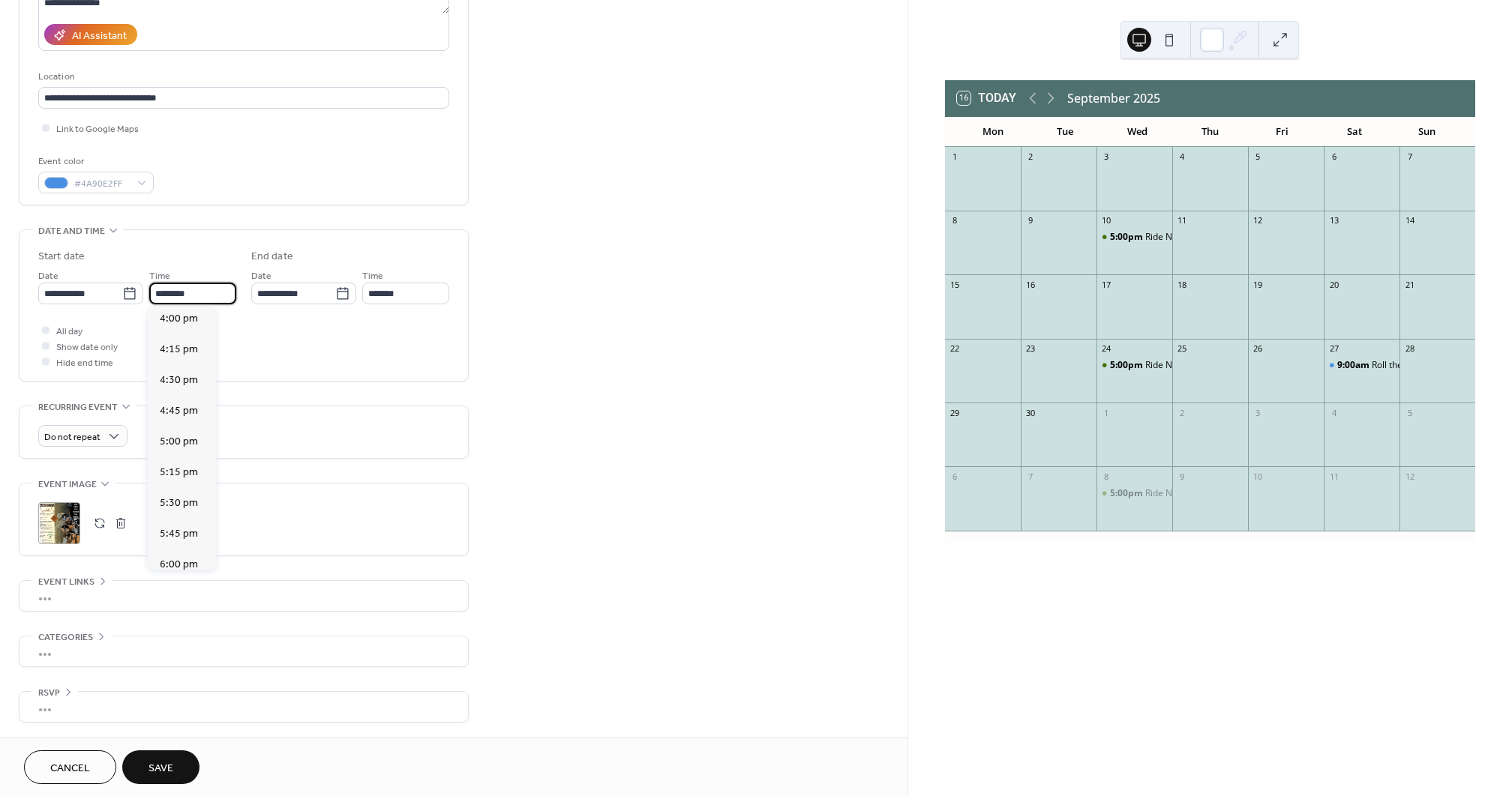 scroll, scrollTop: 1971, scrollLeft: 0, axis: vertical 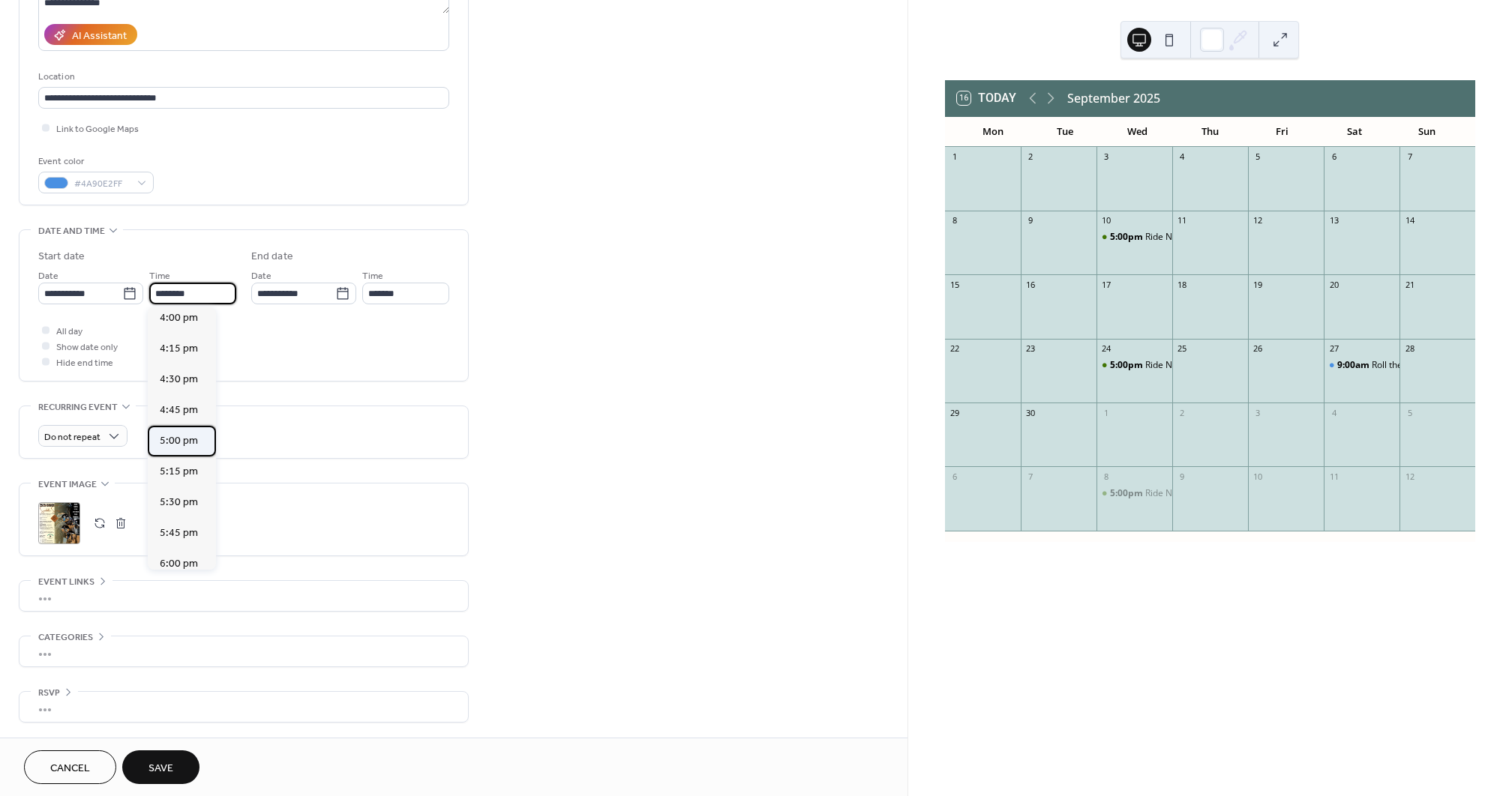 click on "5:00 pm" at bounding box center (182, 441) 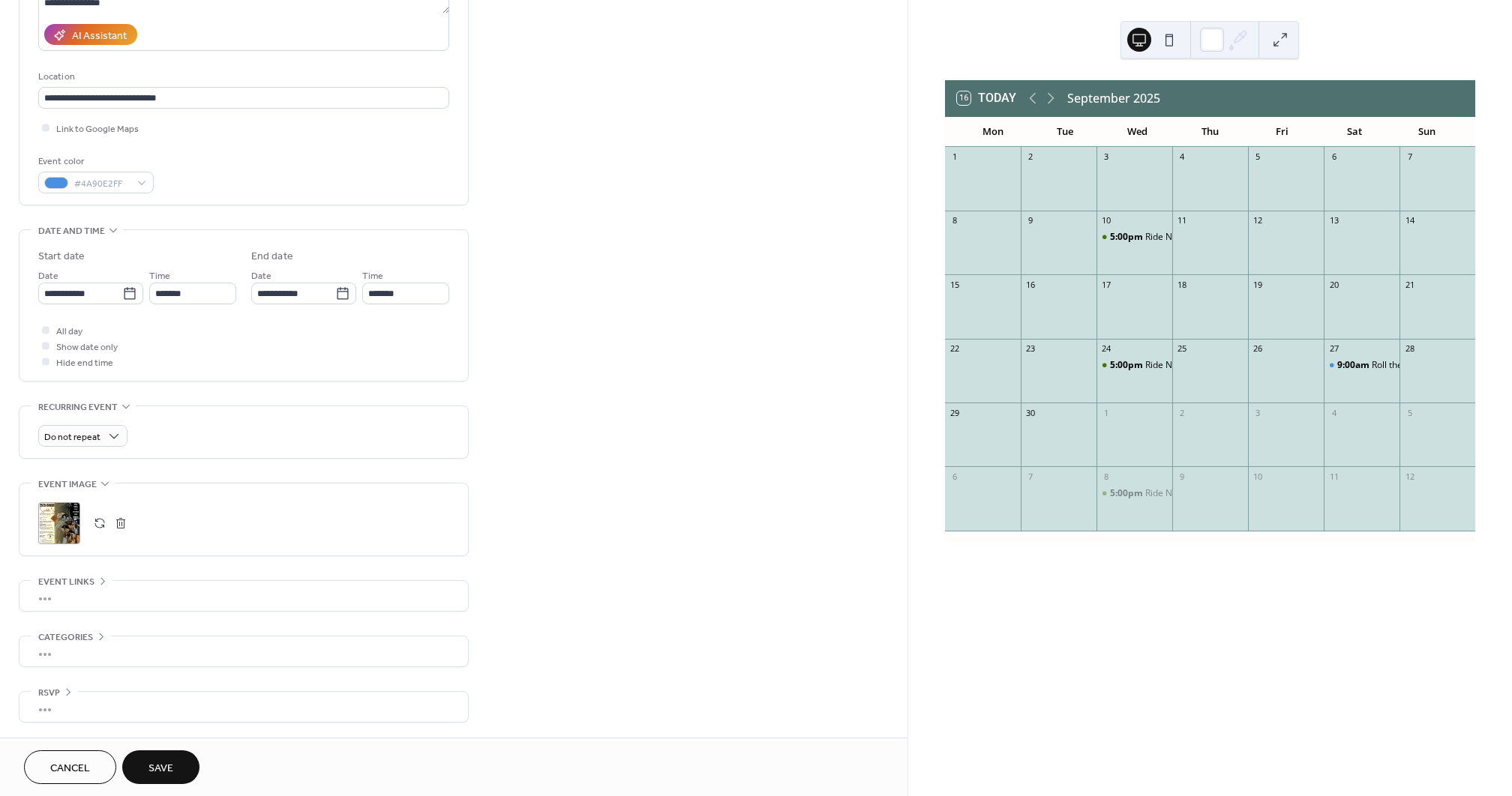 type on "*******" 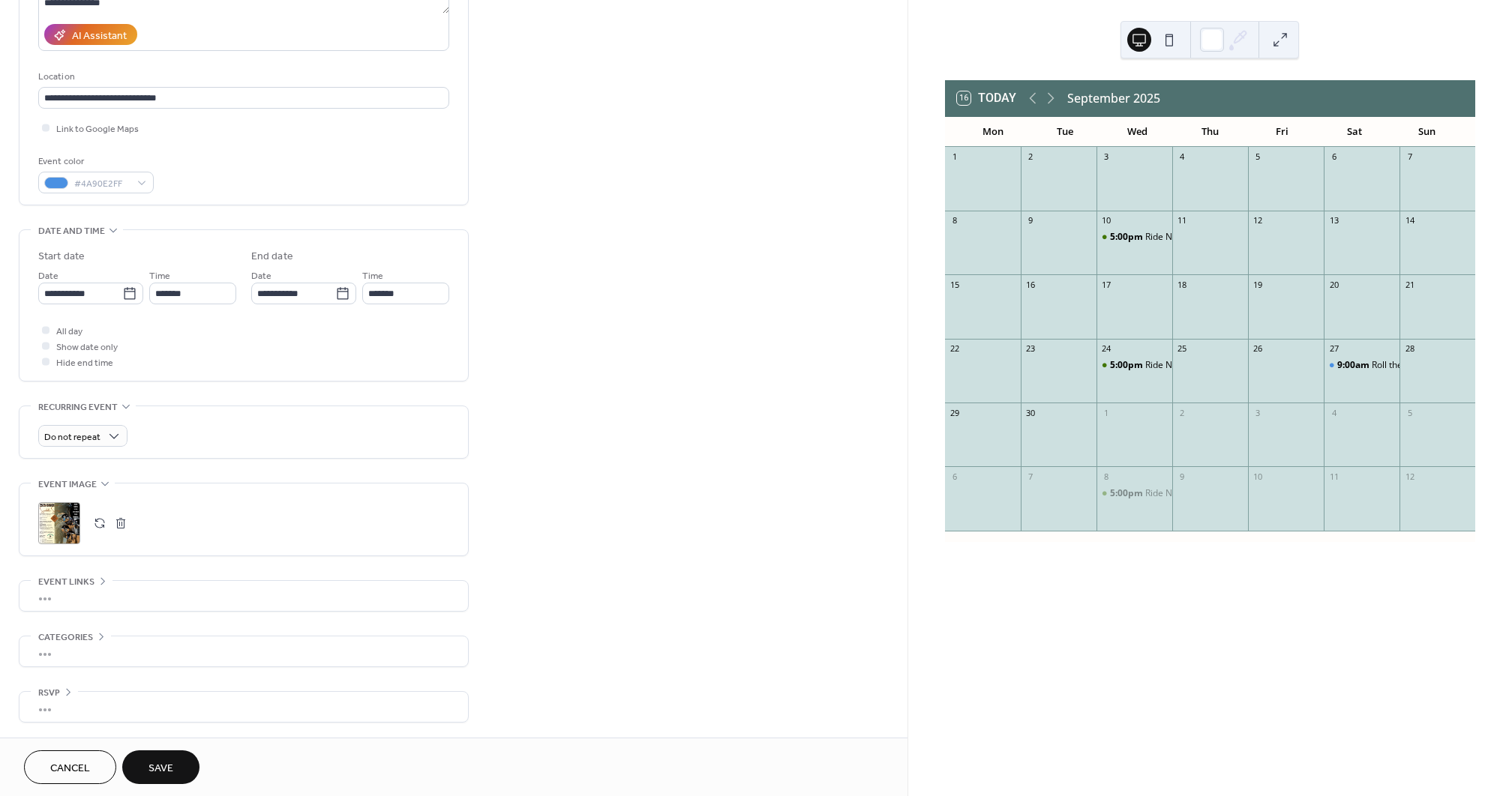 type on "********" 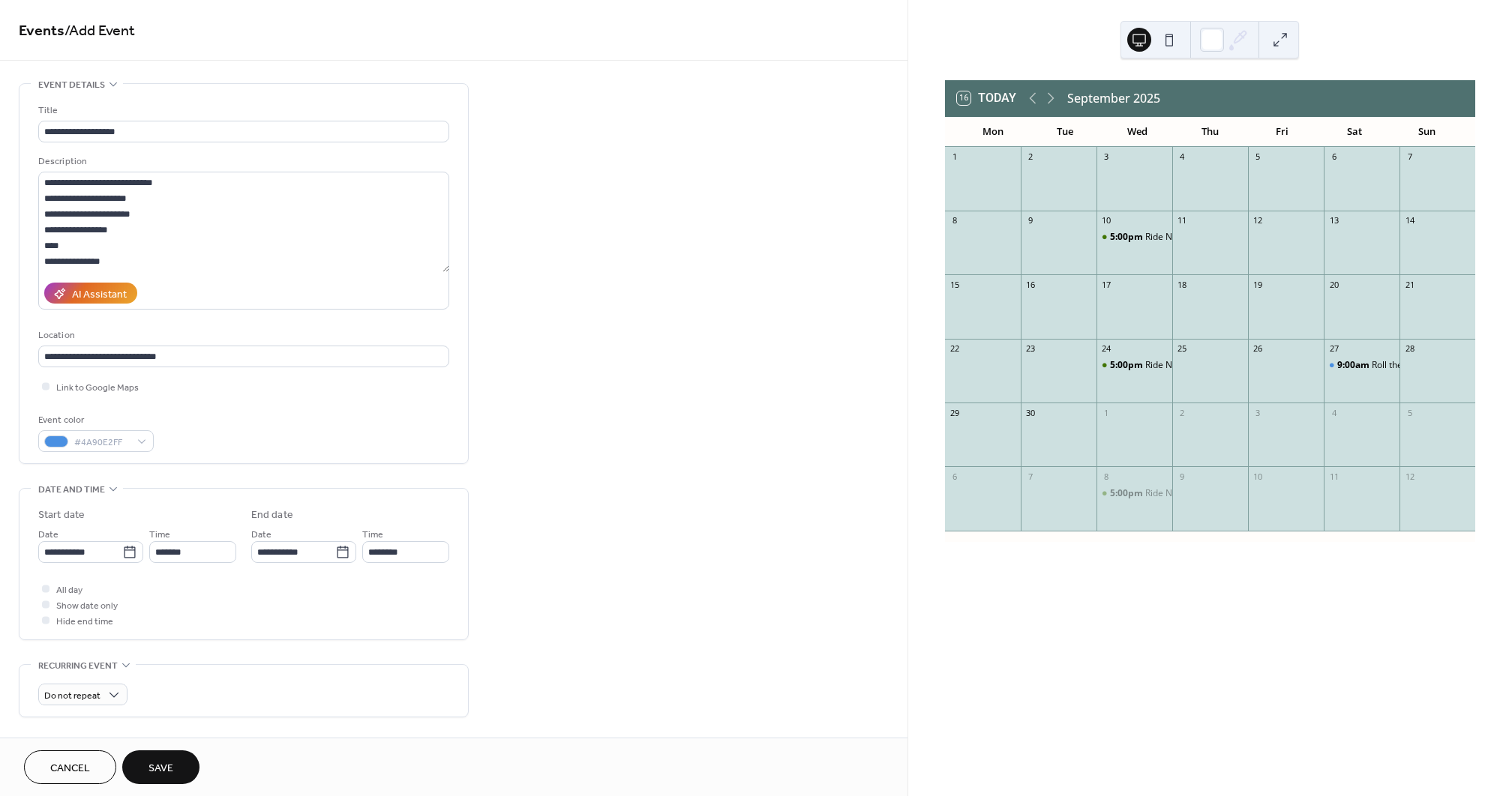 scroll, scrollTop: 0, scrollLeft: 0, axis: both 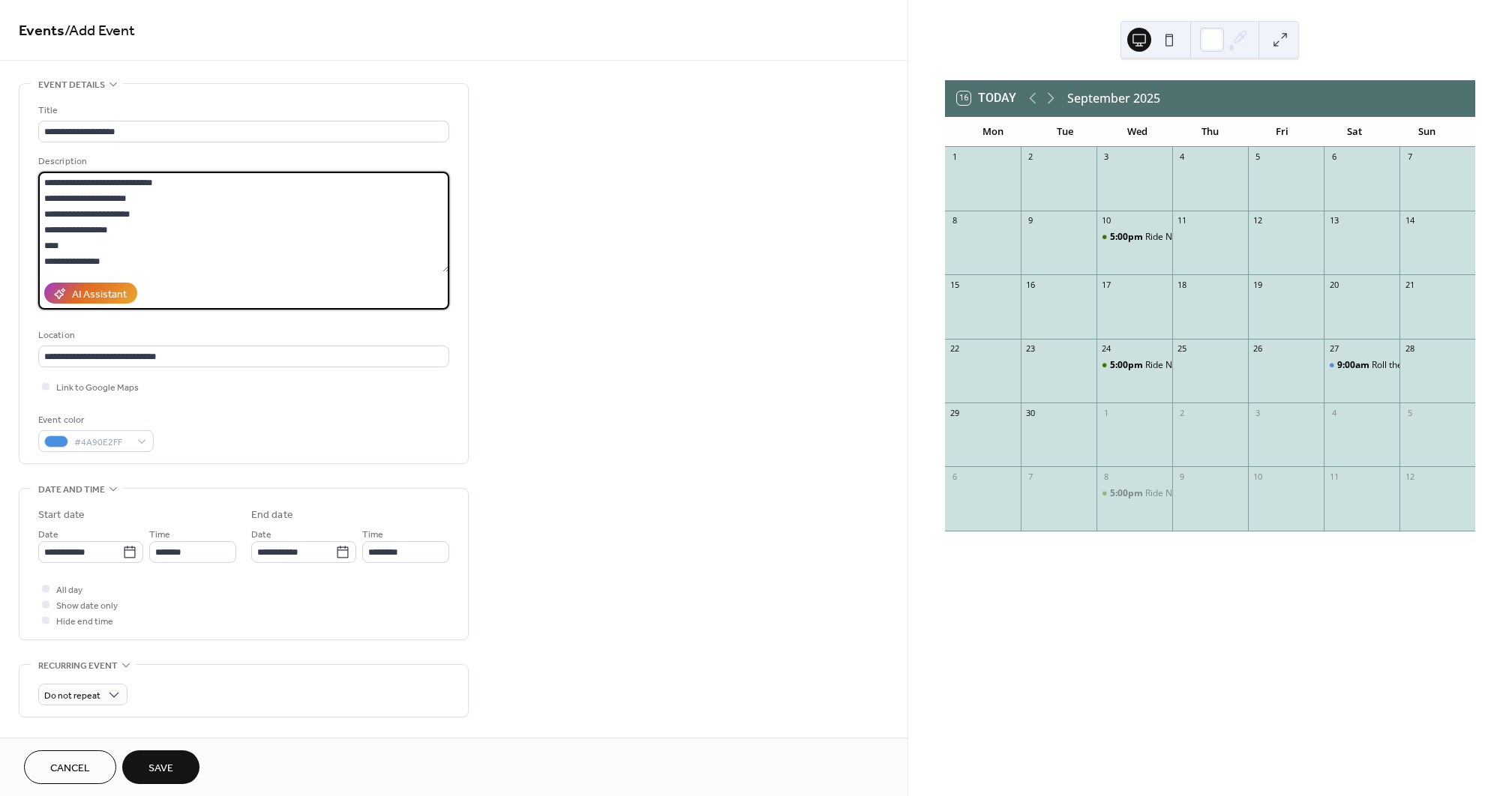 drag, startPoint x: 116, startPoint y: 261, endPoint x: 37, endPoint y: 131, distance: 152.12166 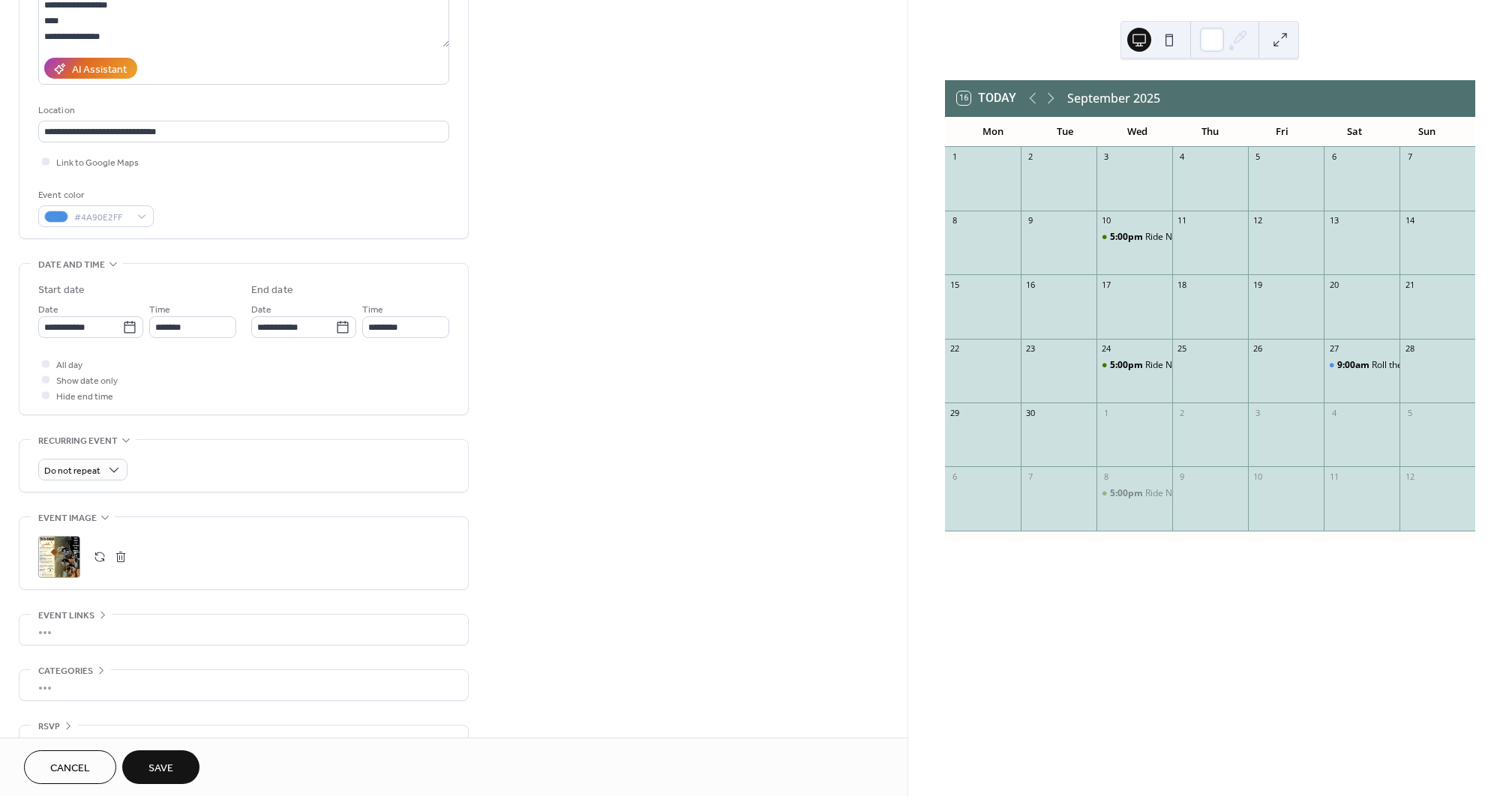 scroll, scrollTop: 227, scrollLeft: 0, axis: vertical 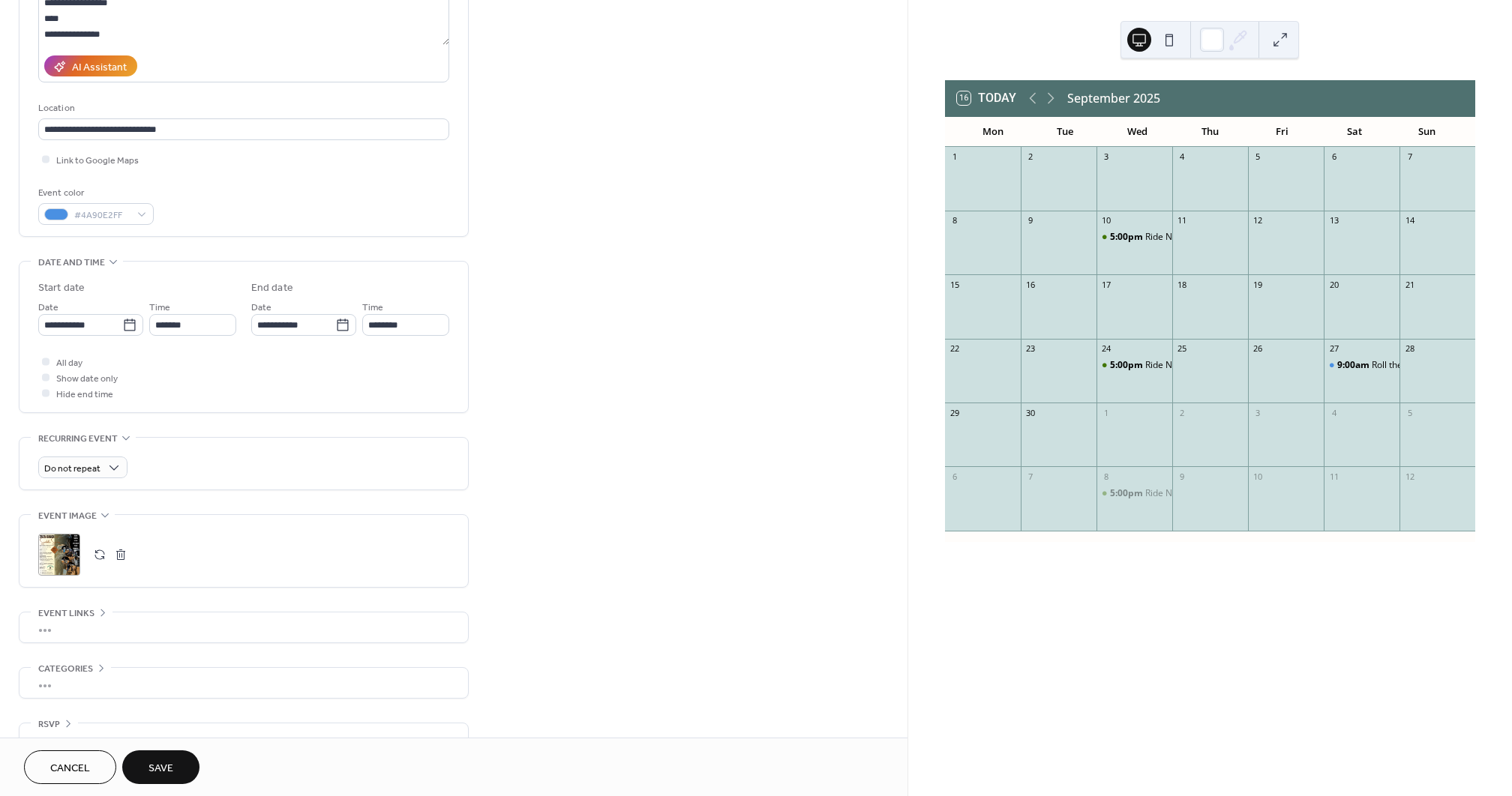 click on "Save" at bounding box center (160, 767) 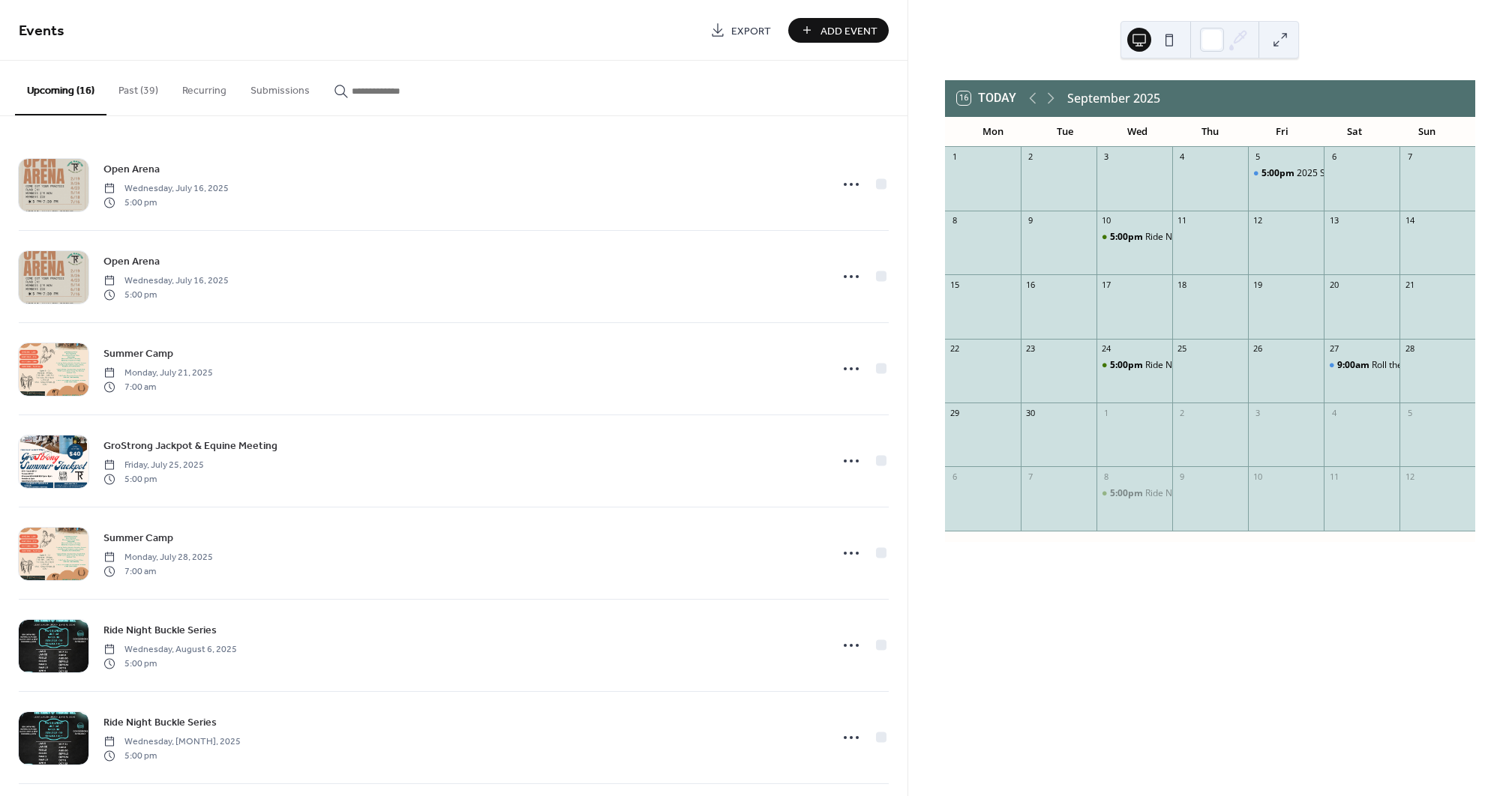 click on "Add Event" at bounding box center [849, 31] 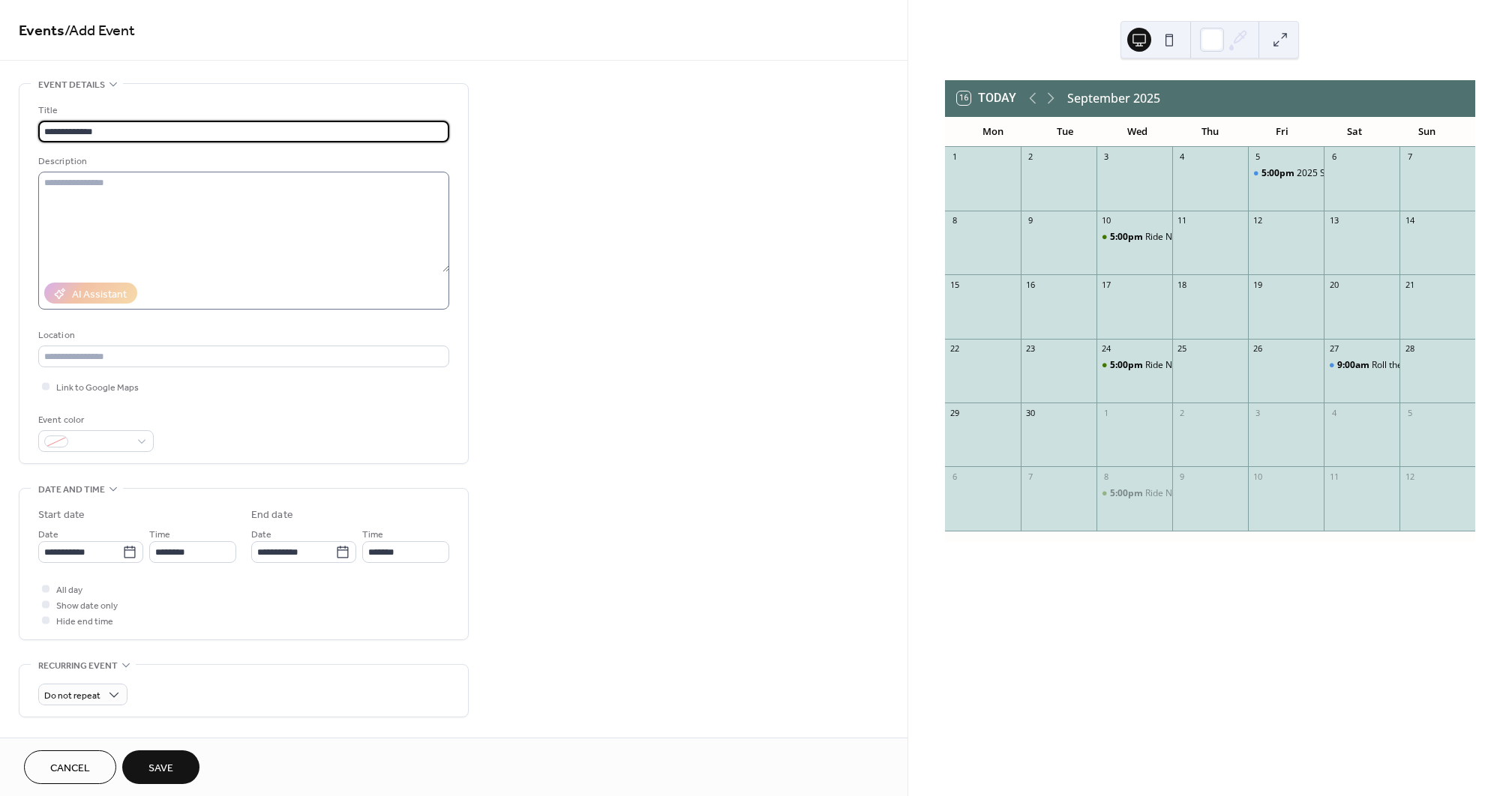 type on "**********" 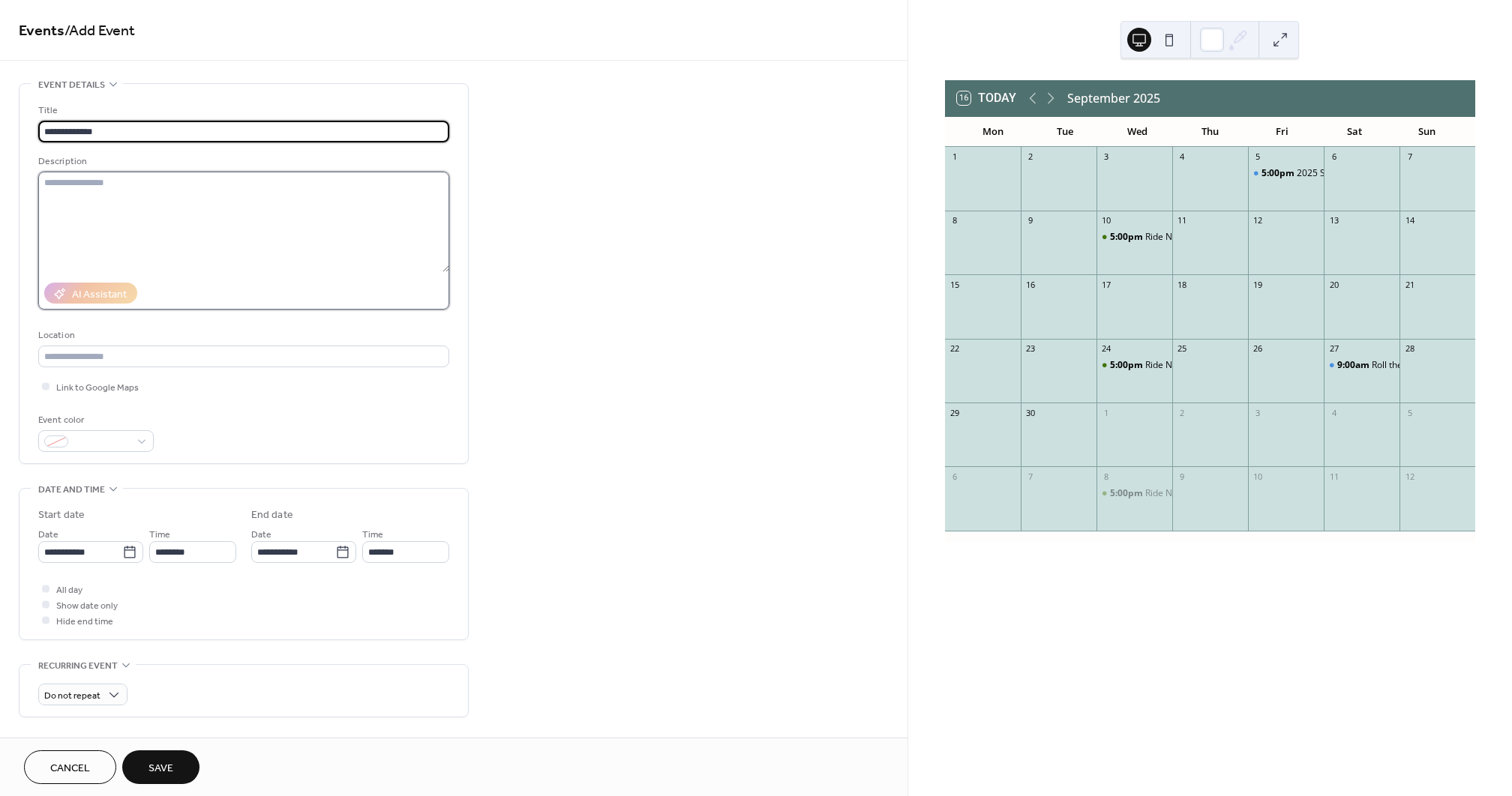 click at bounding box center [244, 222] 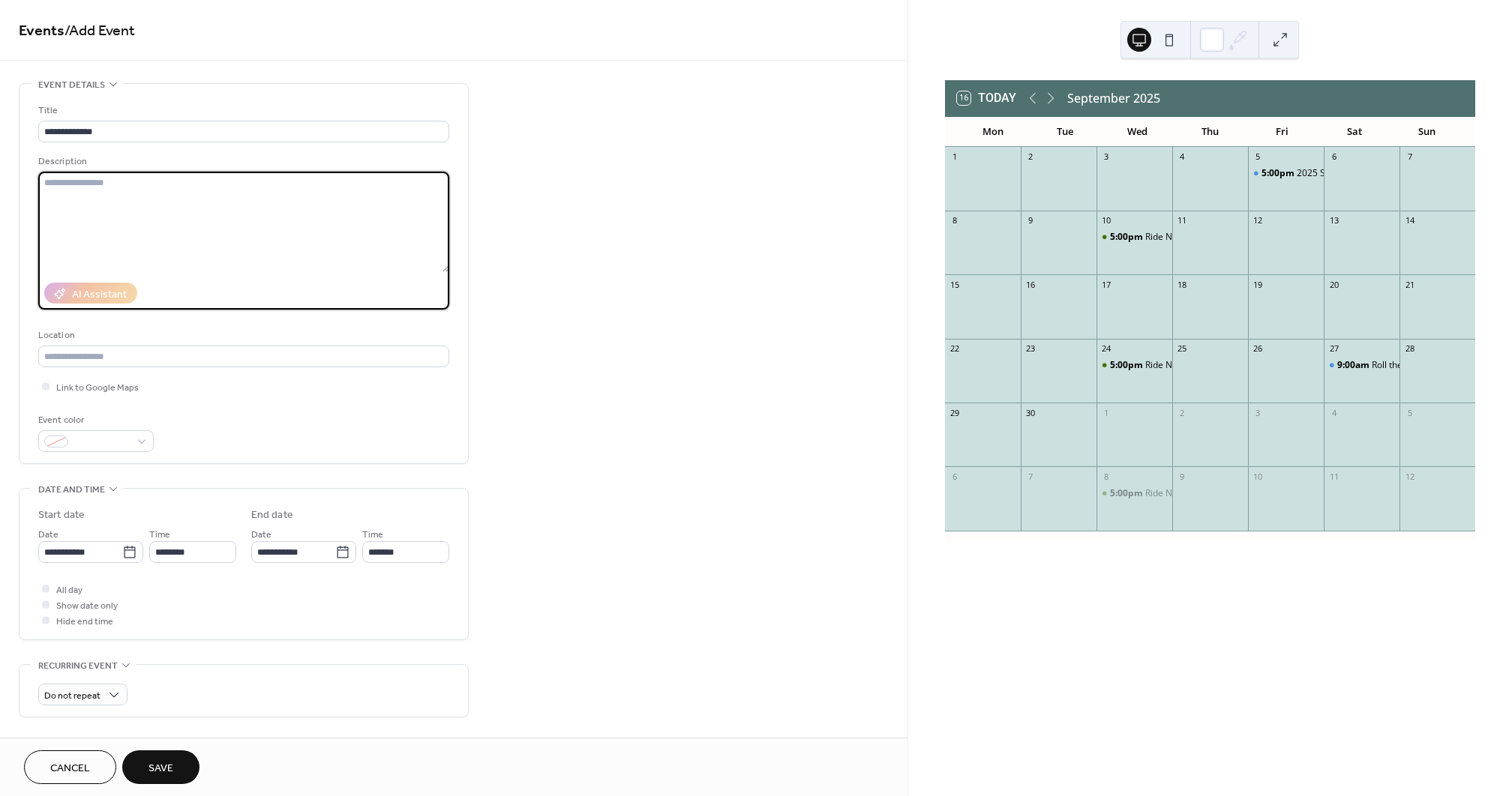 scroll, scrollTop: 1, scrollLeft: 0, axis: vertical 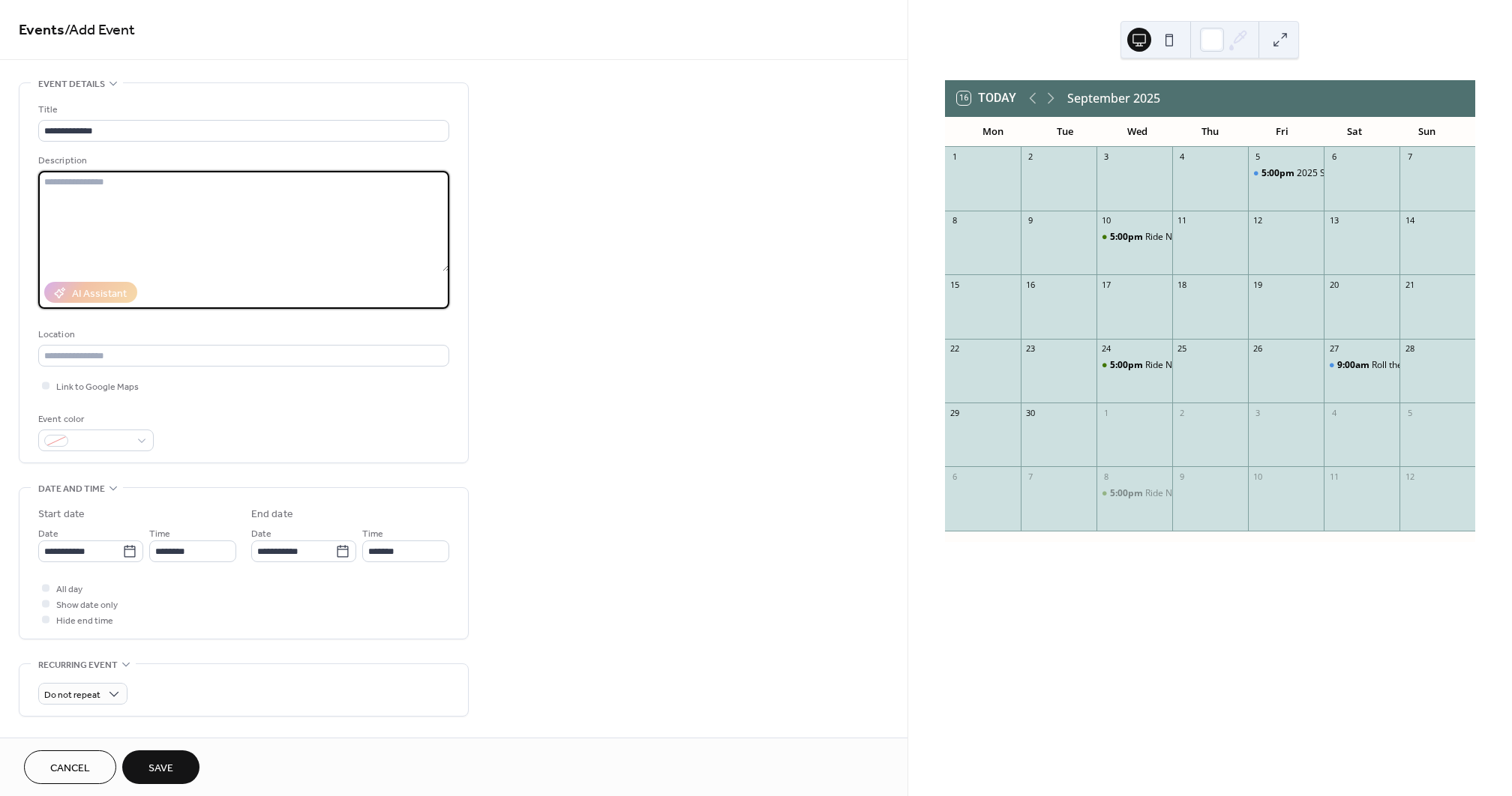 paste on "**********" 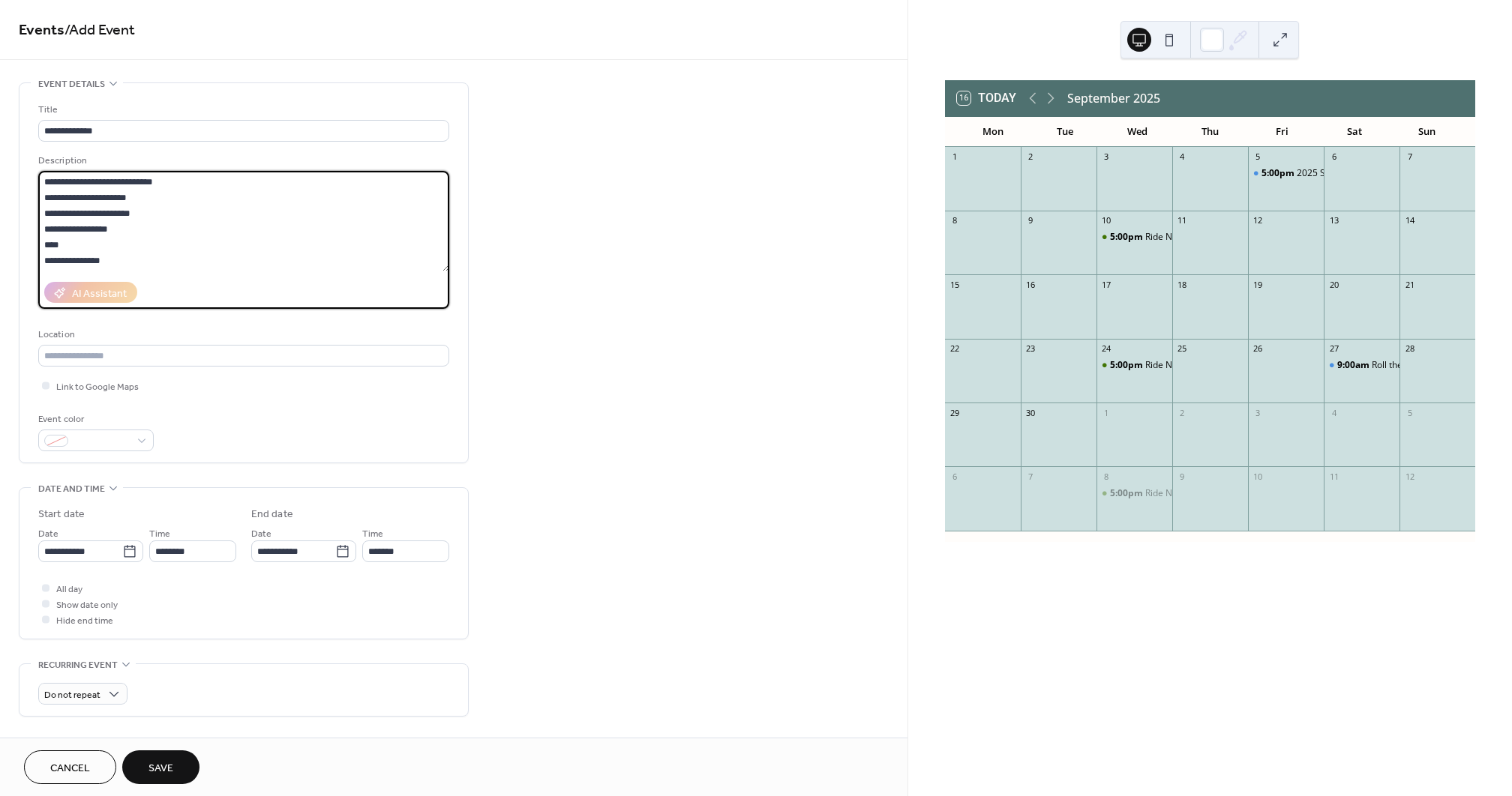 scroll, scrollTop: 220, scrollLeft: 0, axis: vertical 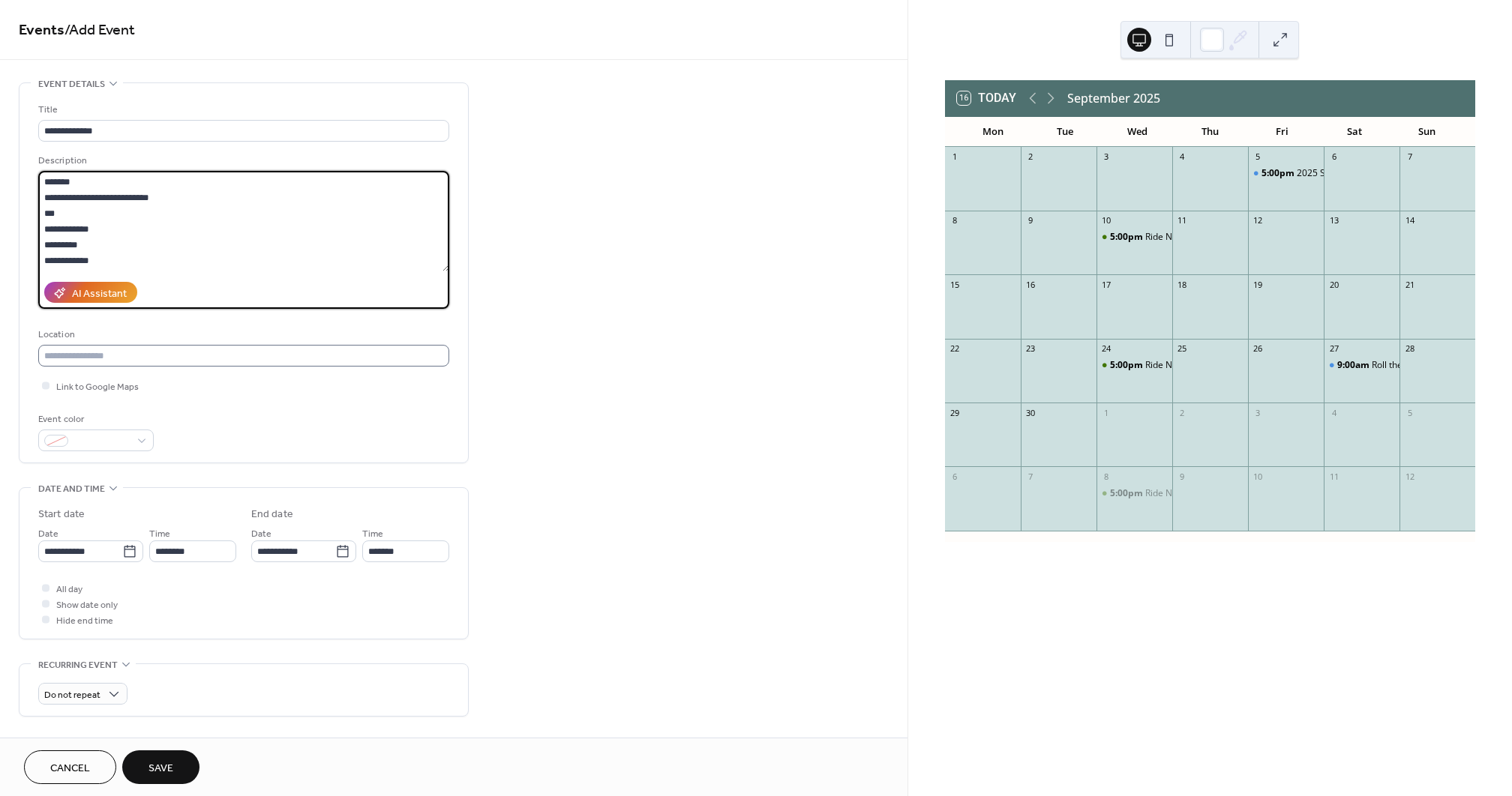 type on "**********" 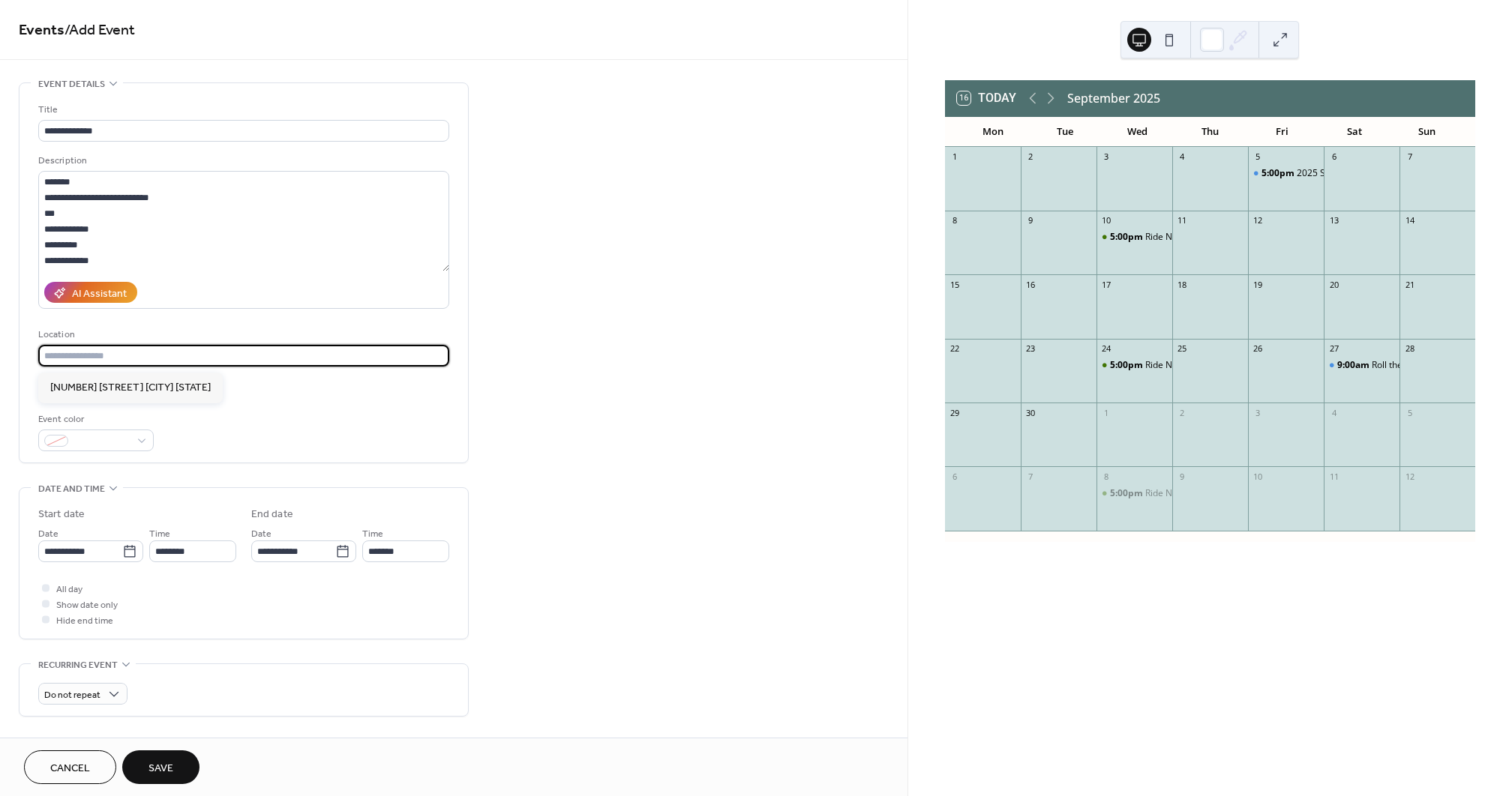 click at bounding box center (244, 355) 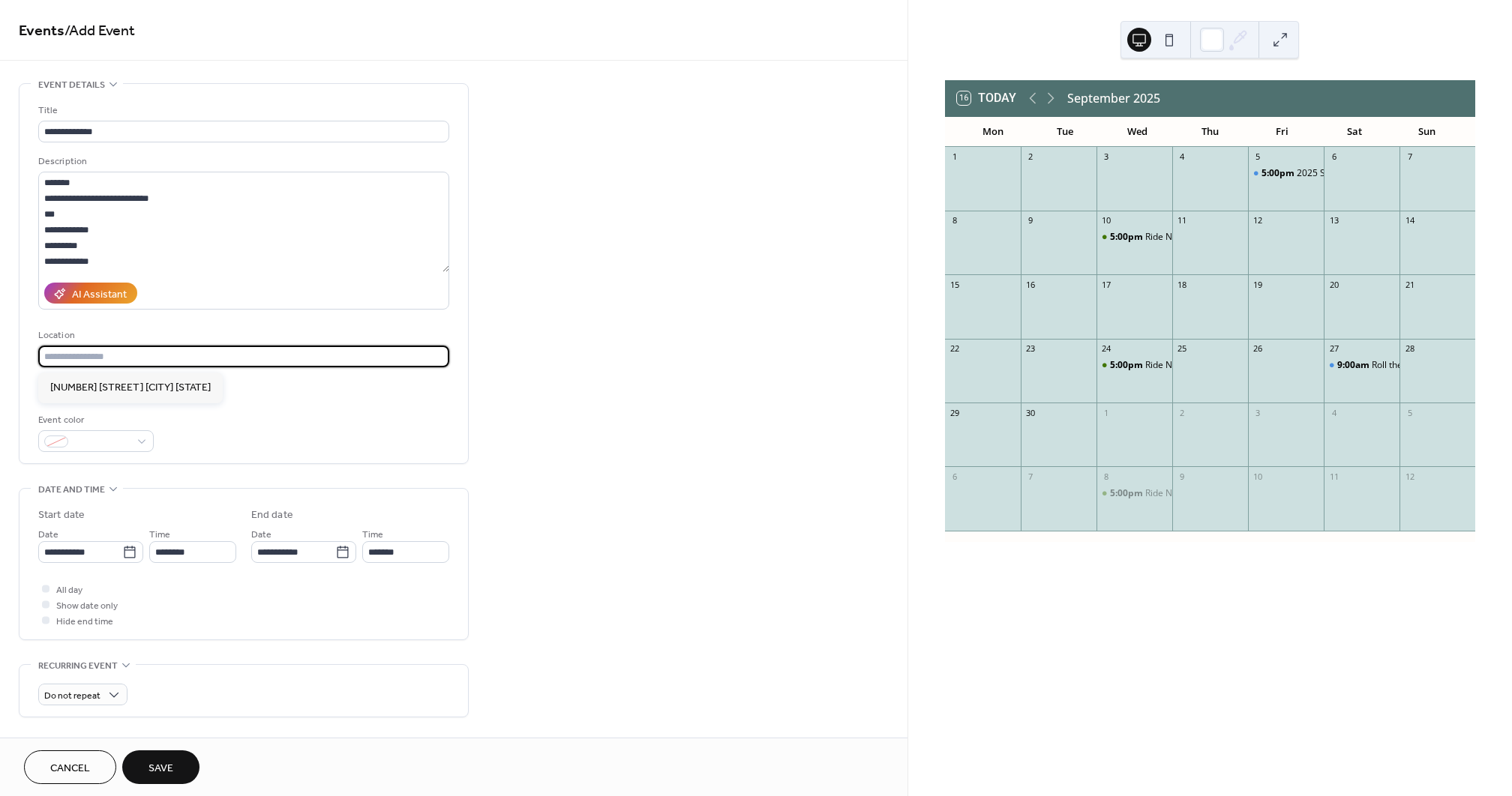 scroll, scrollTop: 1, scrollLeft: 0, axis: vertical 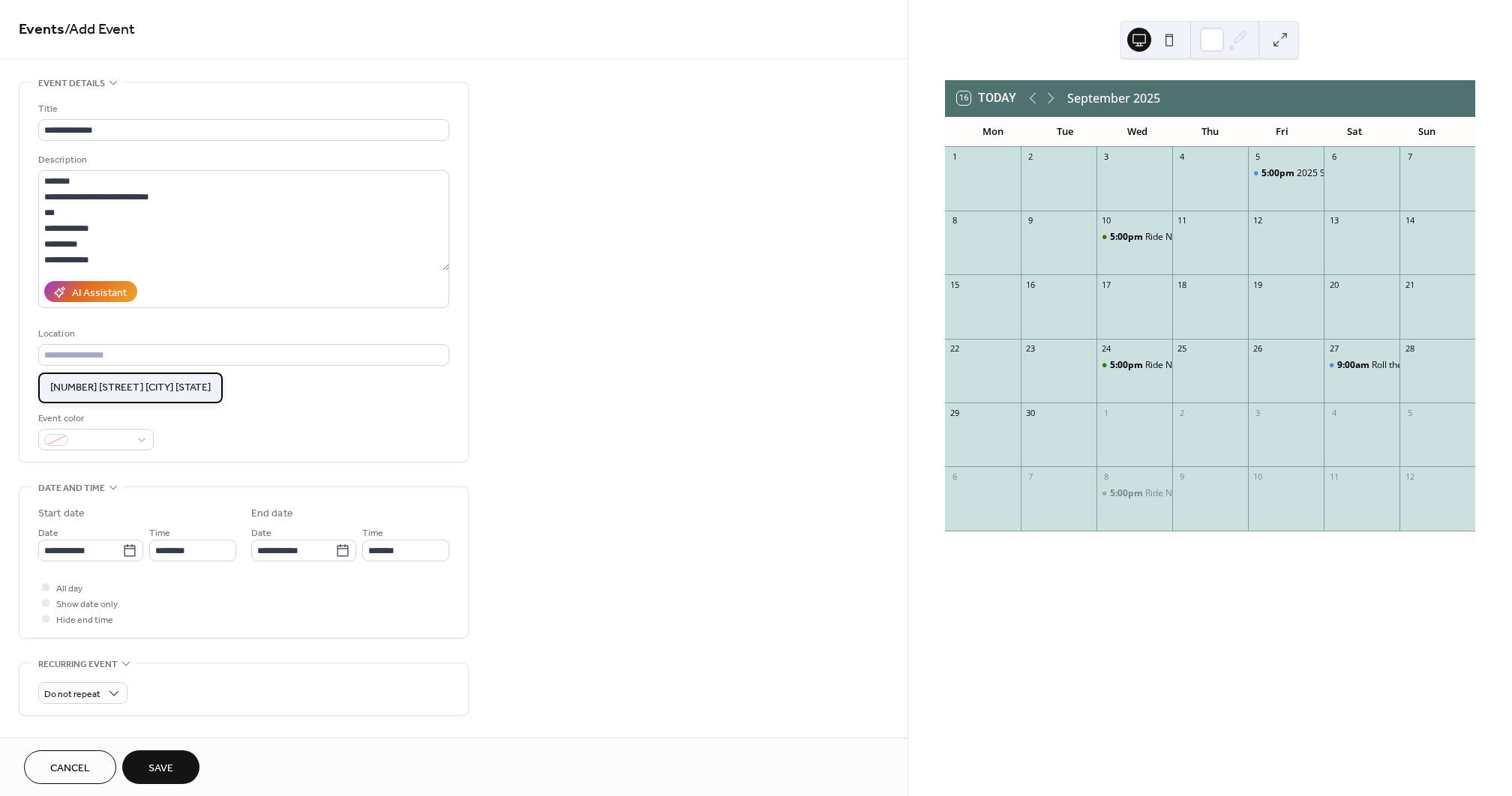 click on "[NUMBER] [STREET] [CITY] [STATE]" at bounding box center (130, 388) 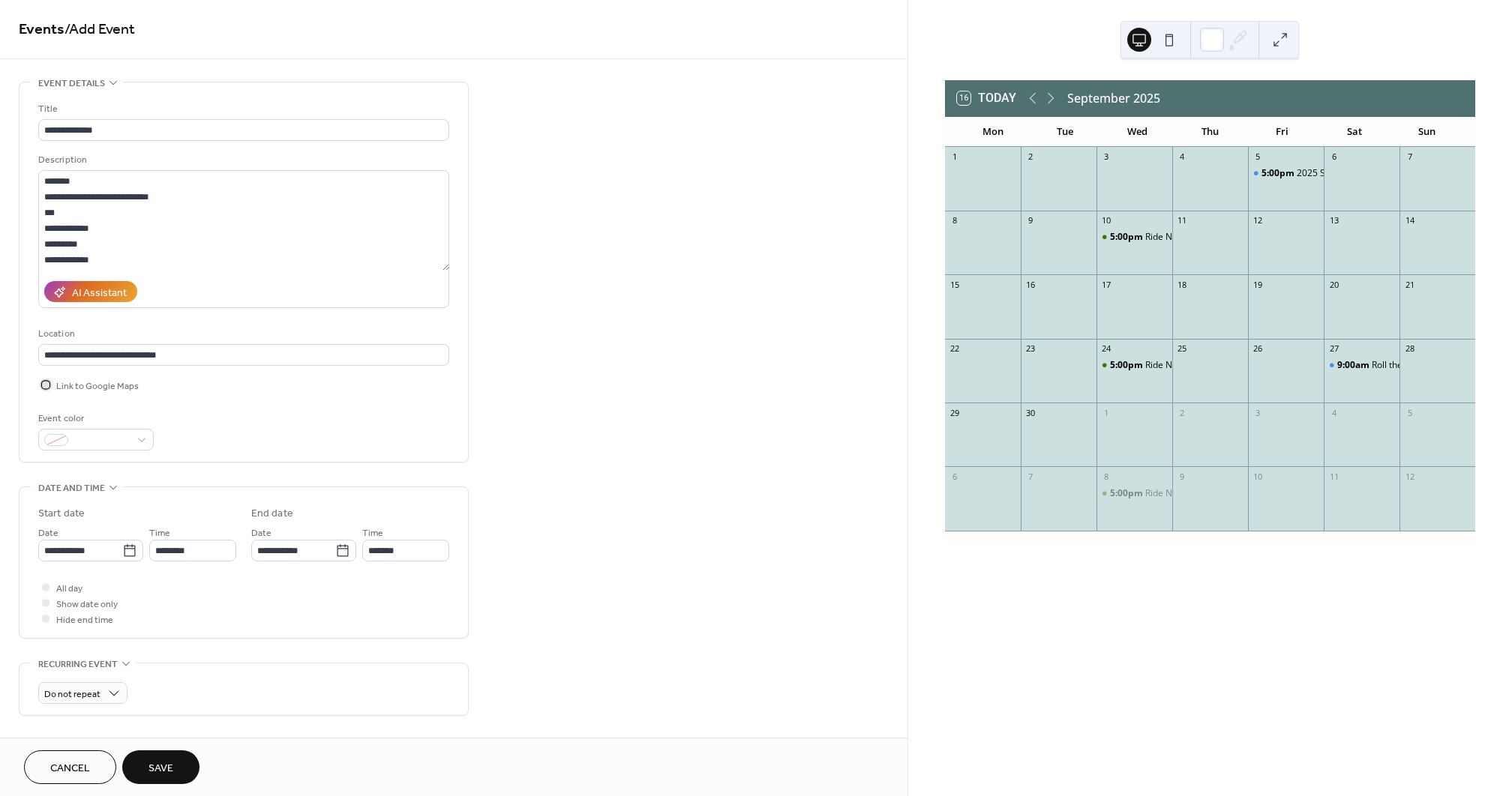 click on "Link to Google Maps" at bounding box center [98, 386] 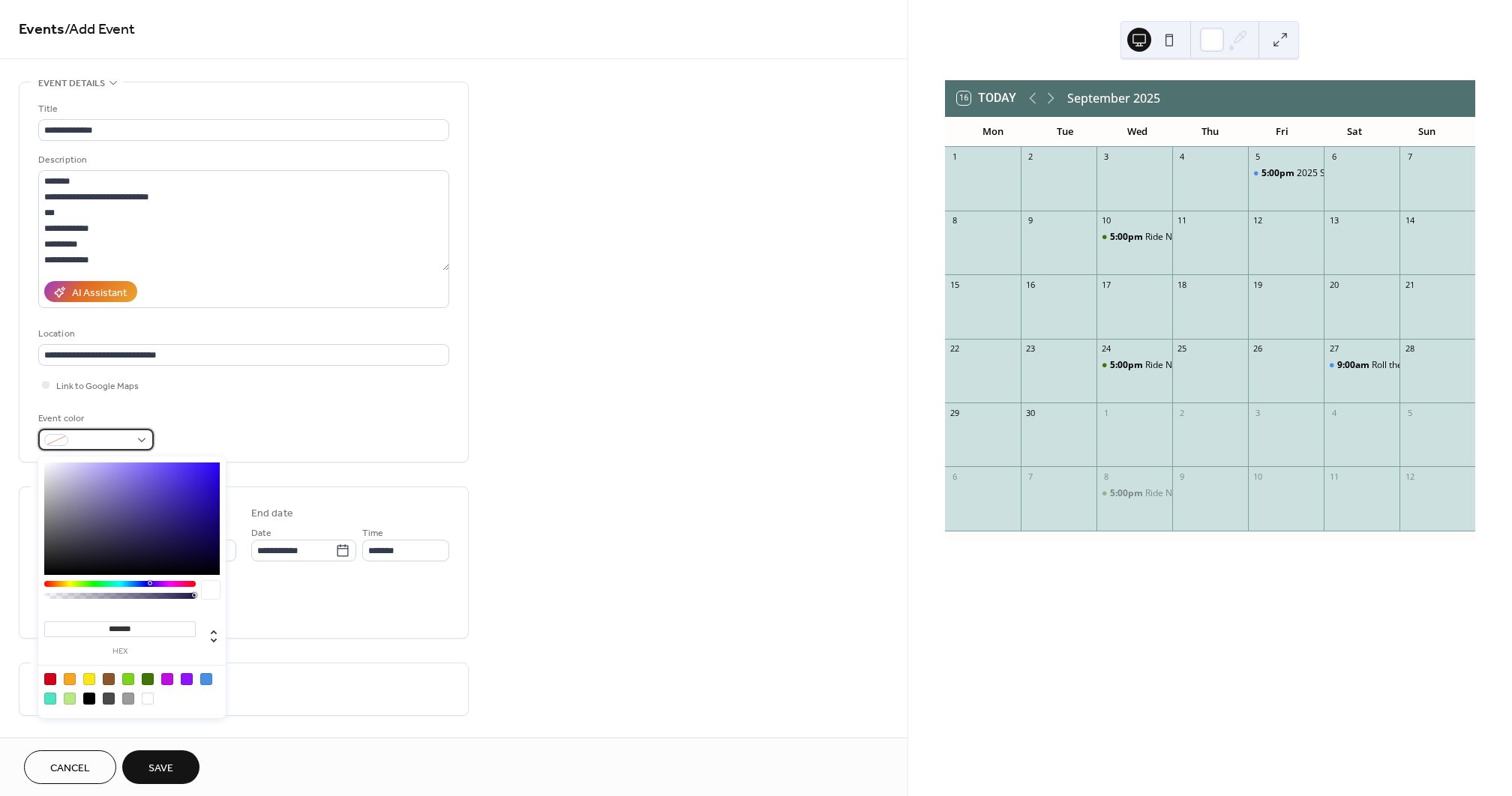 click at bounding box center [96, 439] 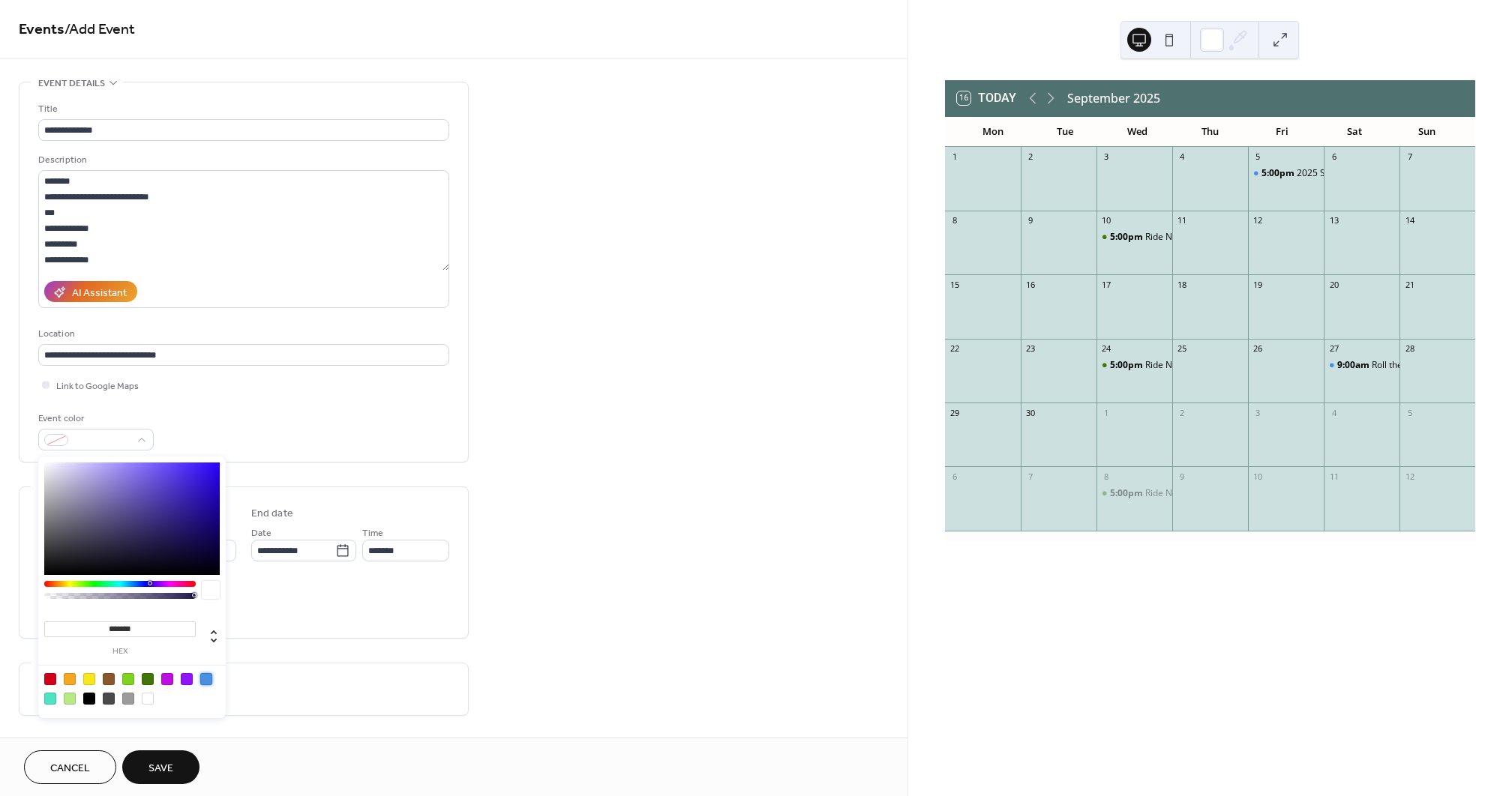 click at bounding box center [206, 679] 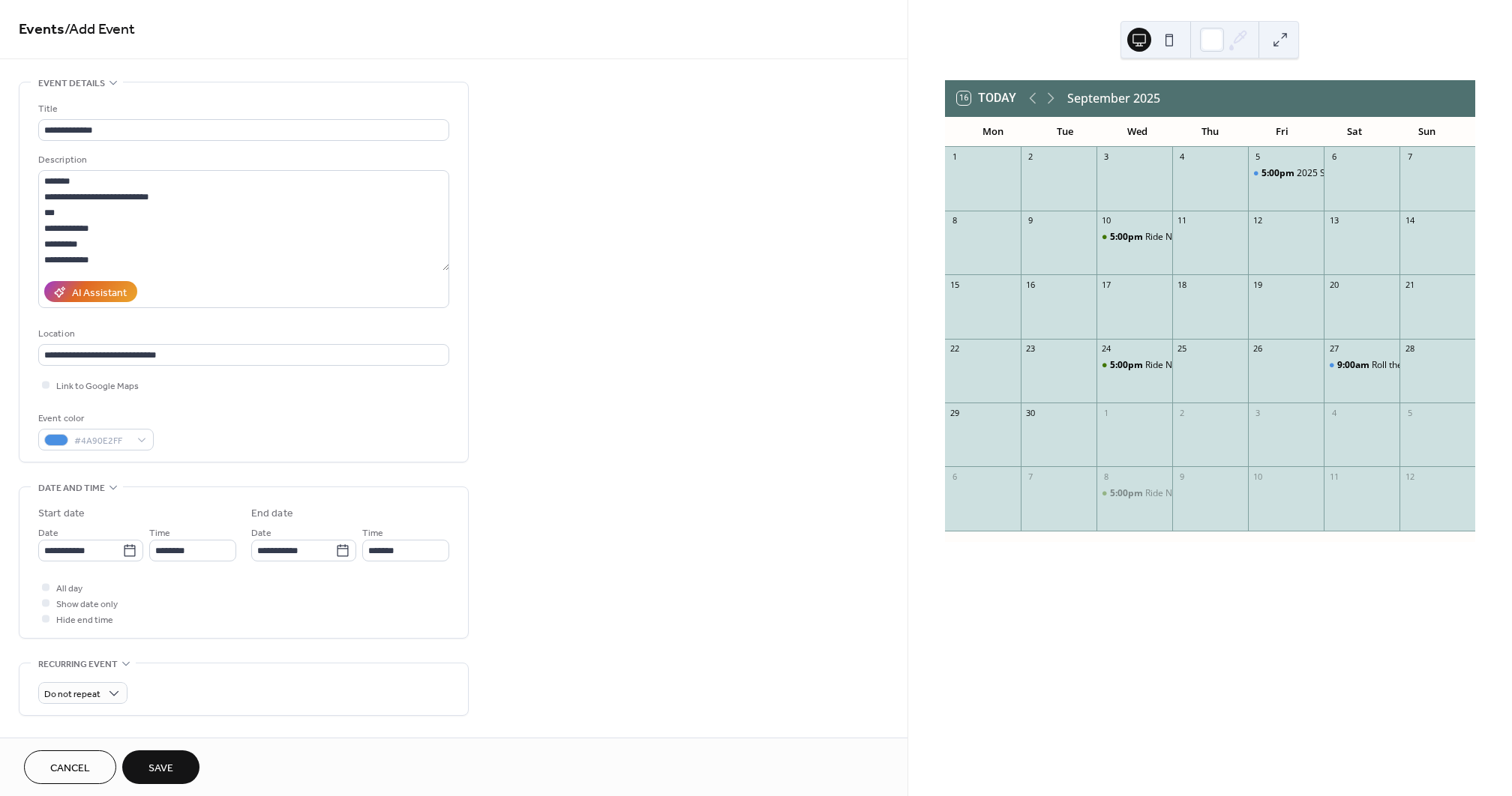 click on "**********" at bounding box center [244, 531] 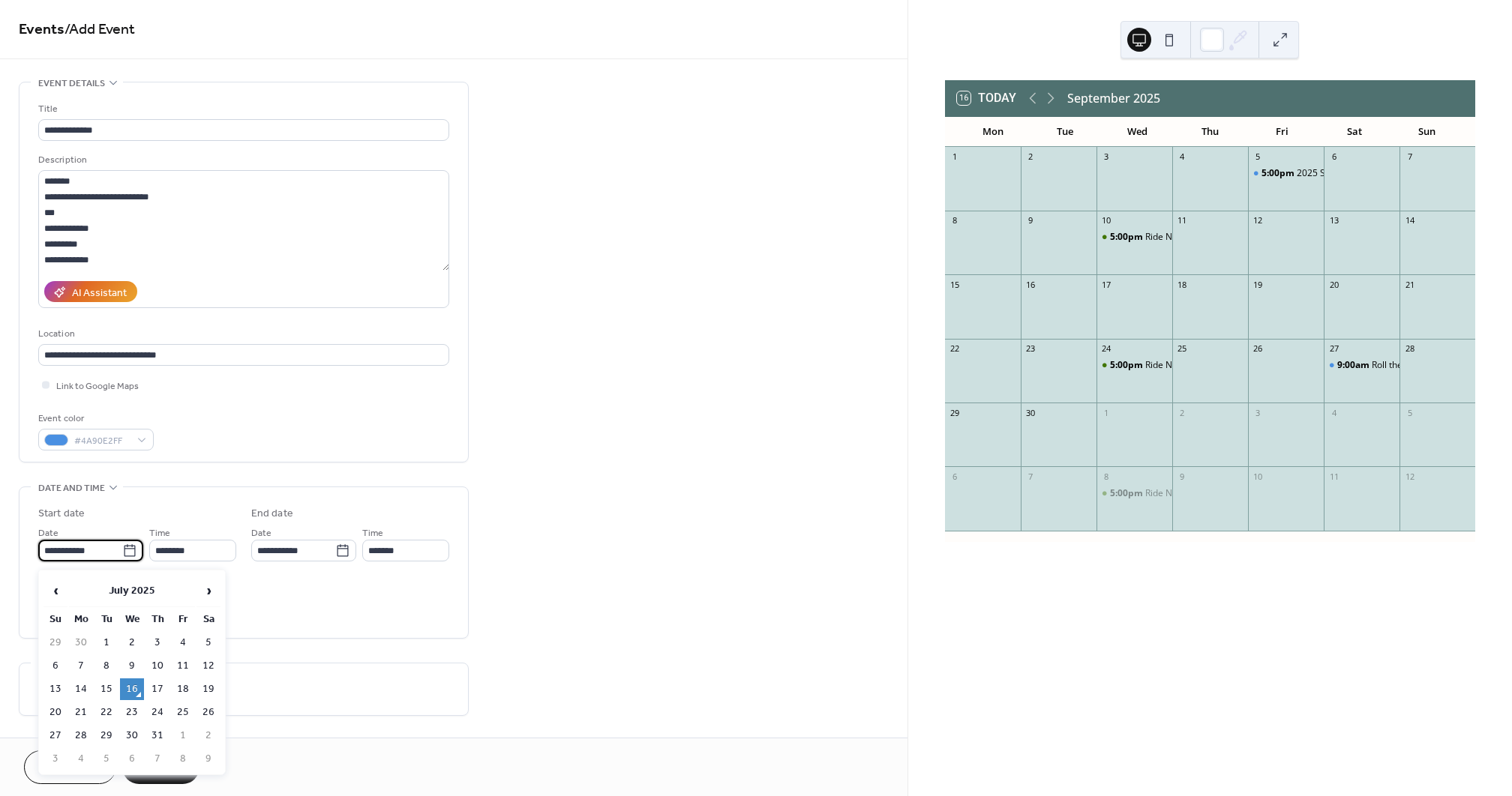 click on "**********" at bounding box center [80, 550] 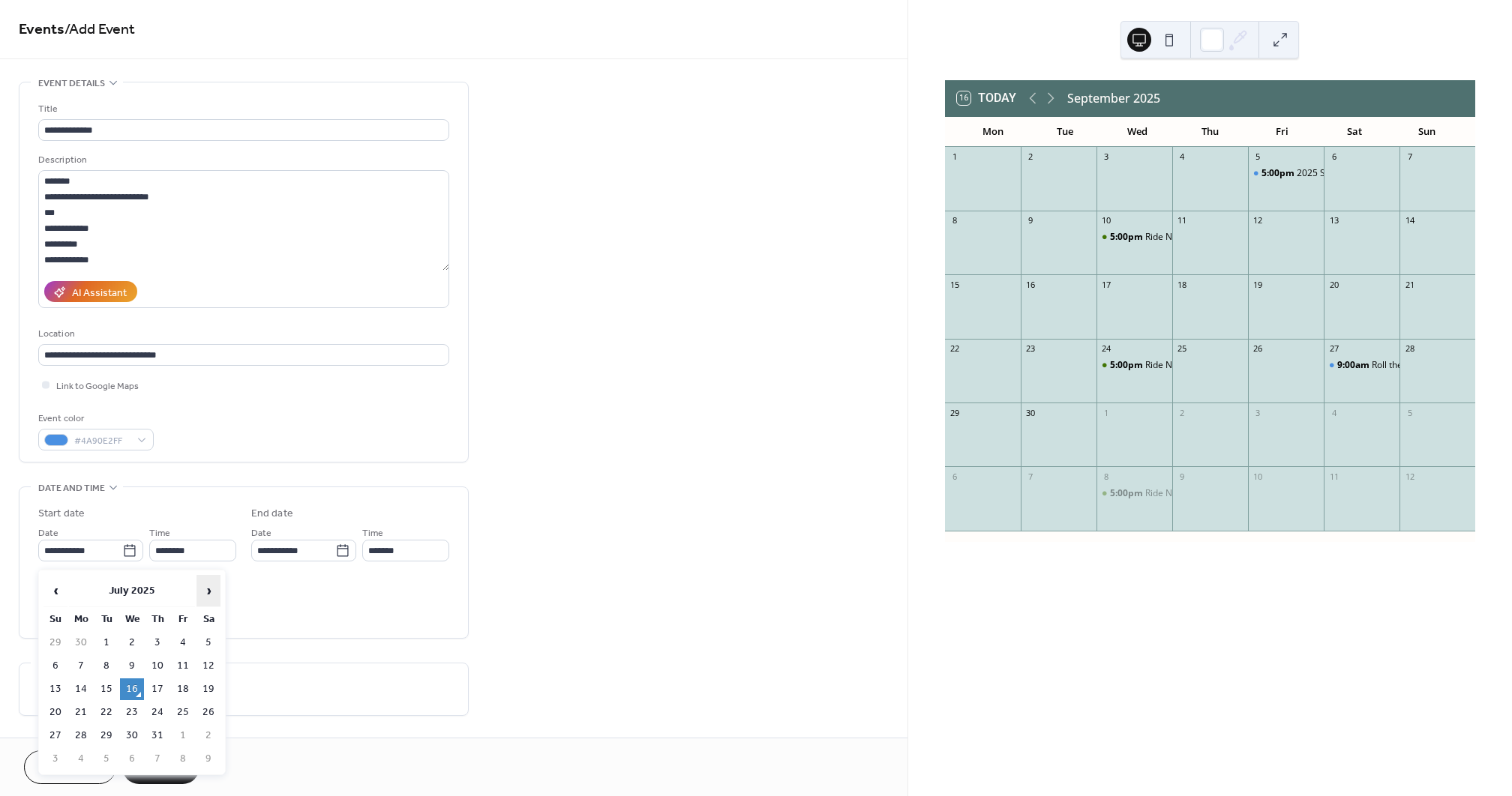 click on "›" at bounding box center (208, 591) 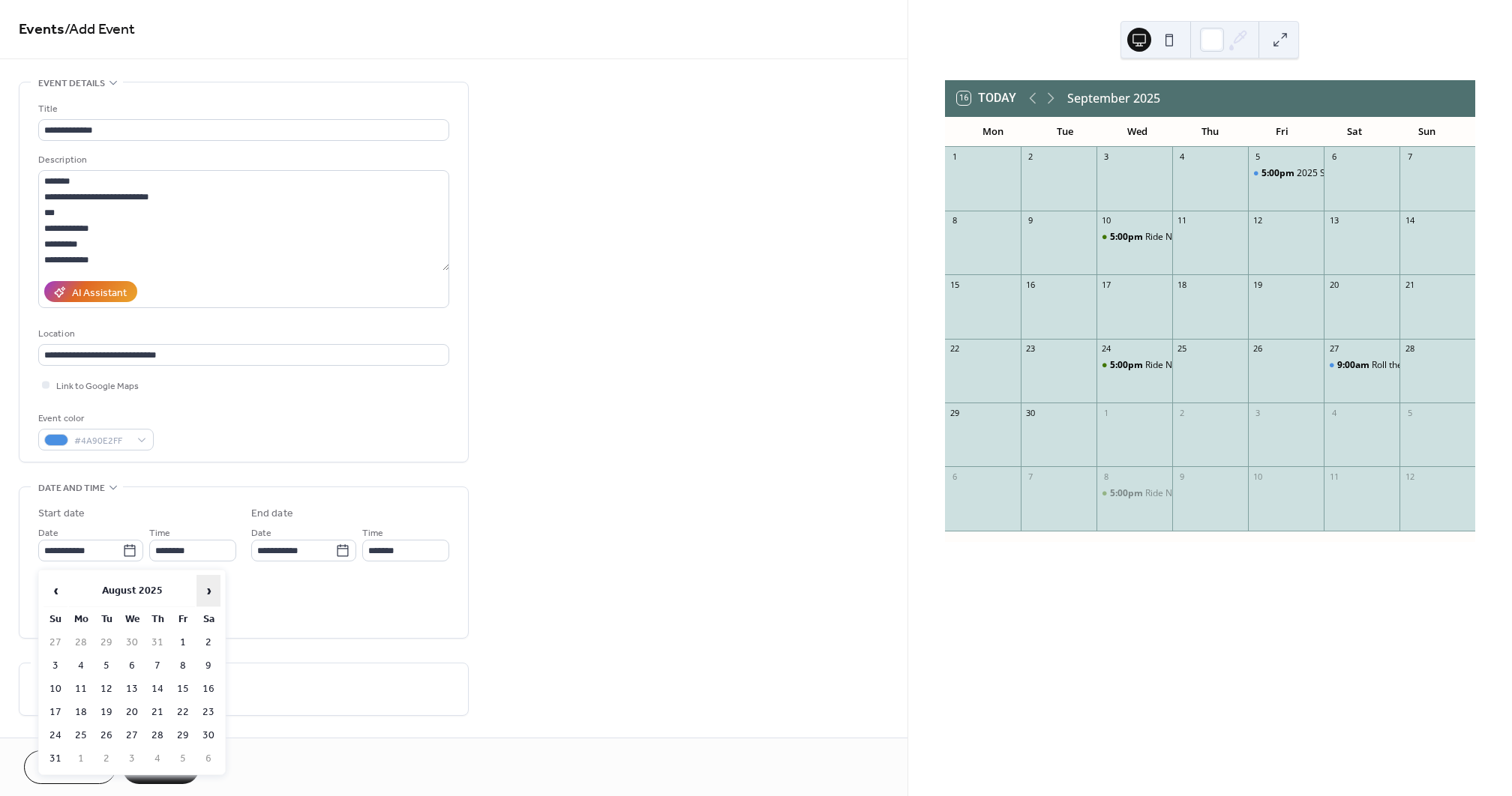 click on "›" at bounding box center [208, 591] 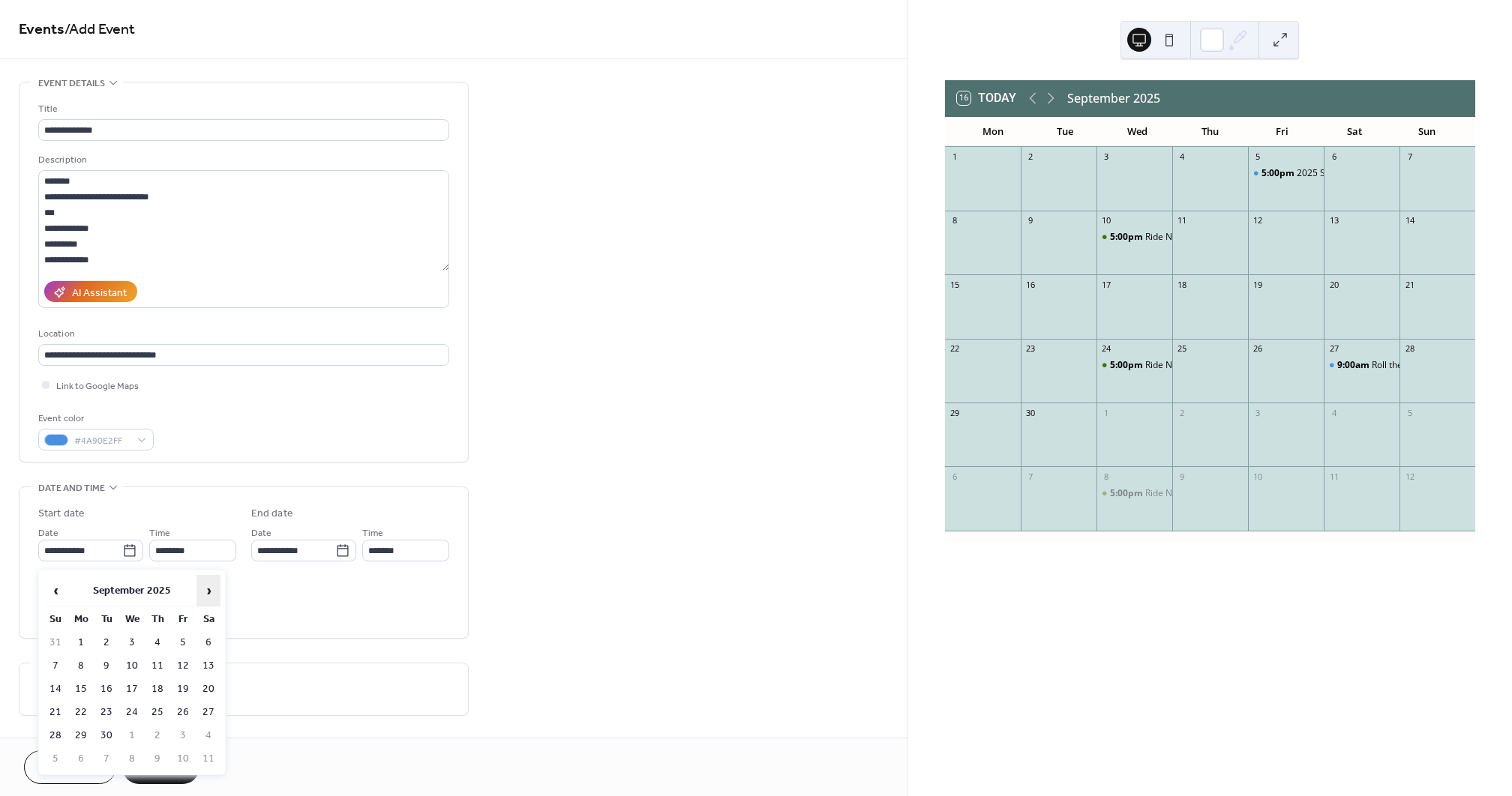 click on "›" at bounding box center (208, 591) 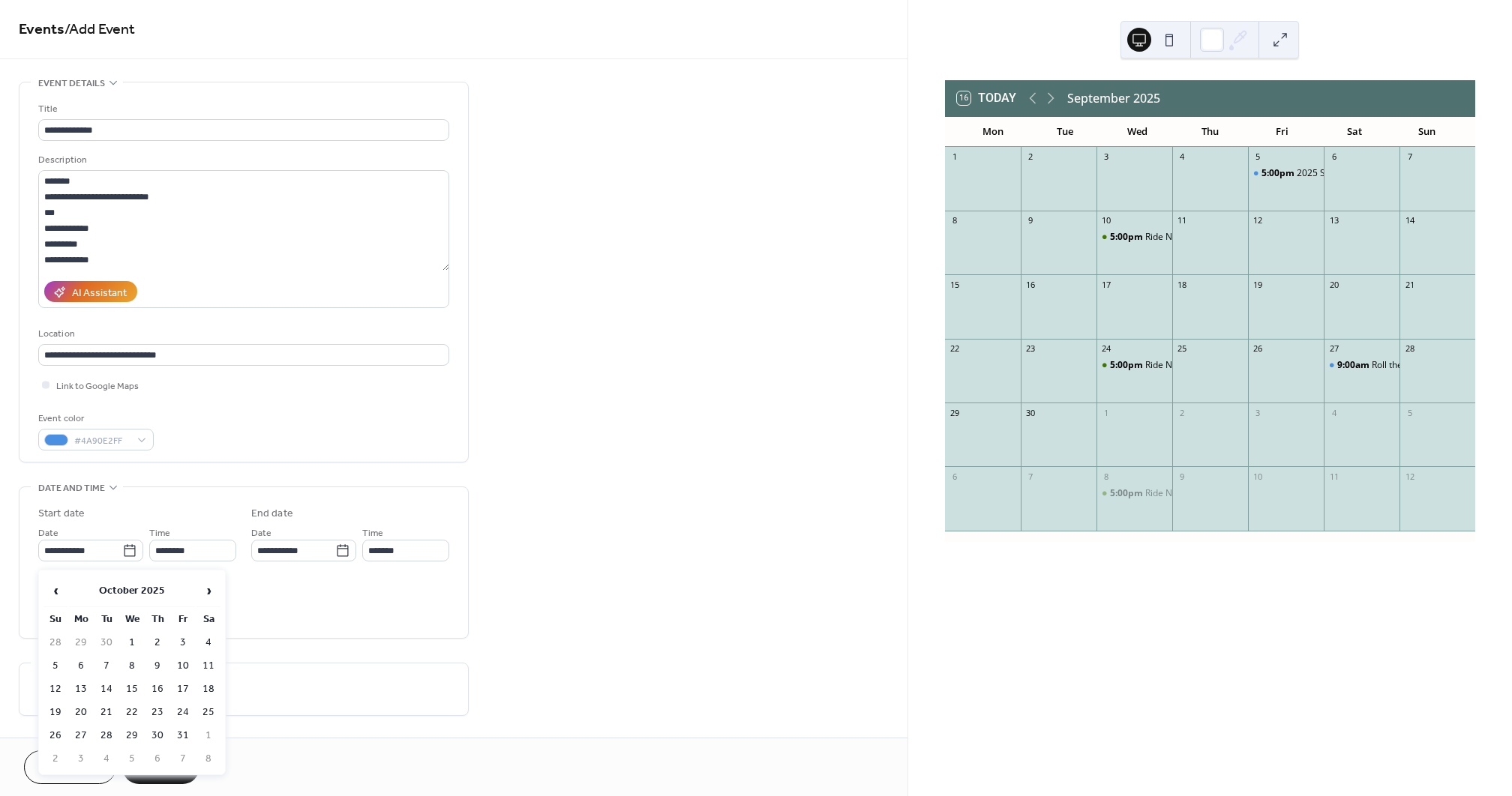 click on "3" at bounding box center [183, 642] 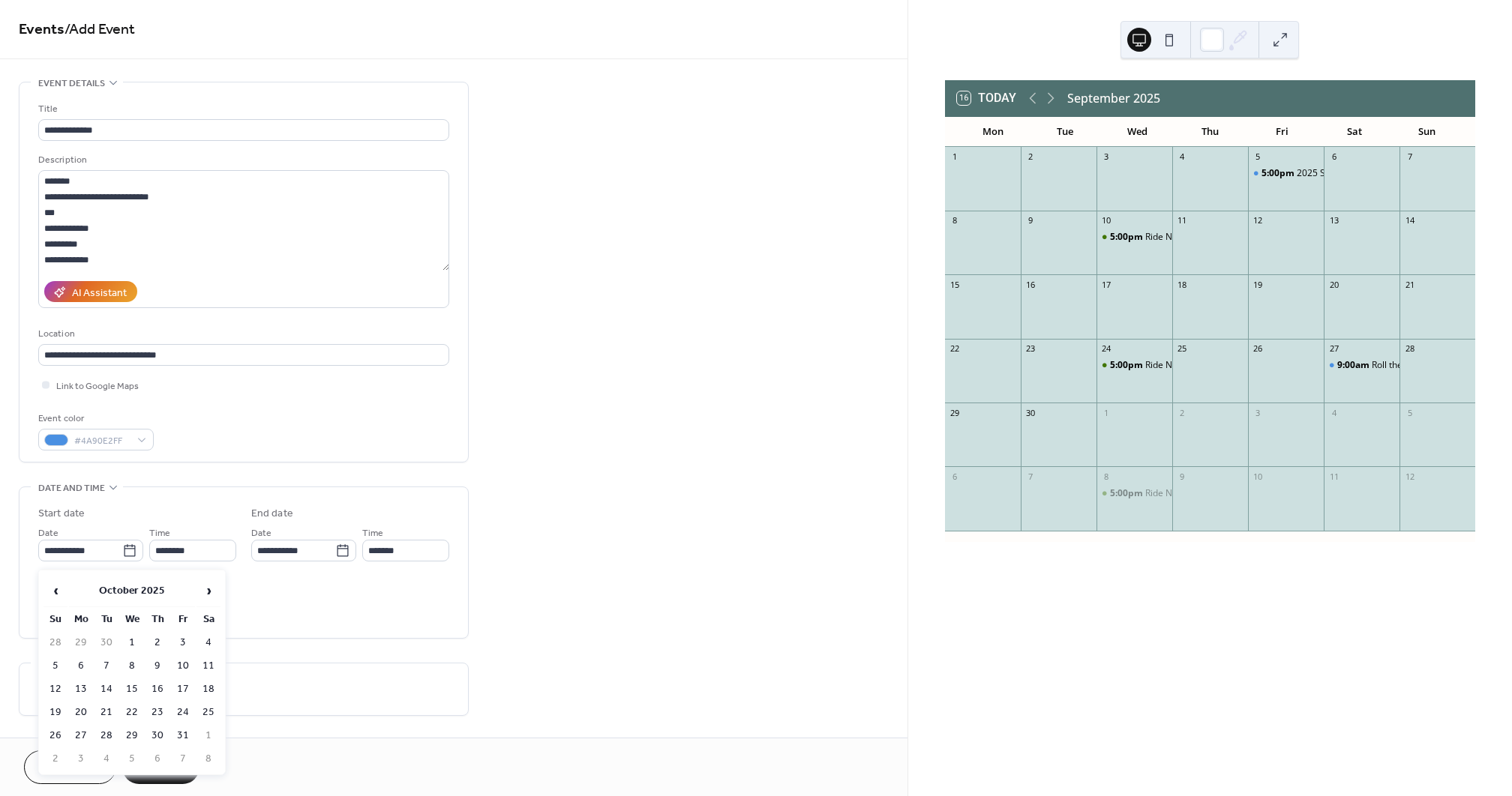 type on "**********" 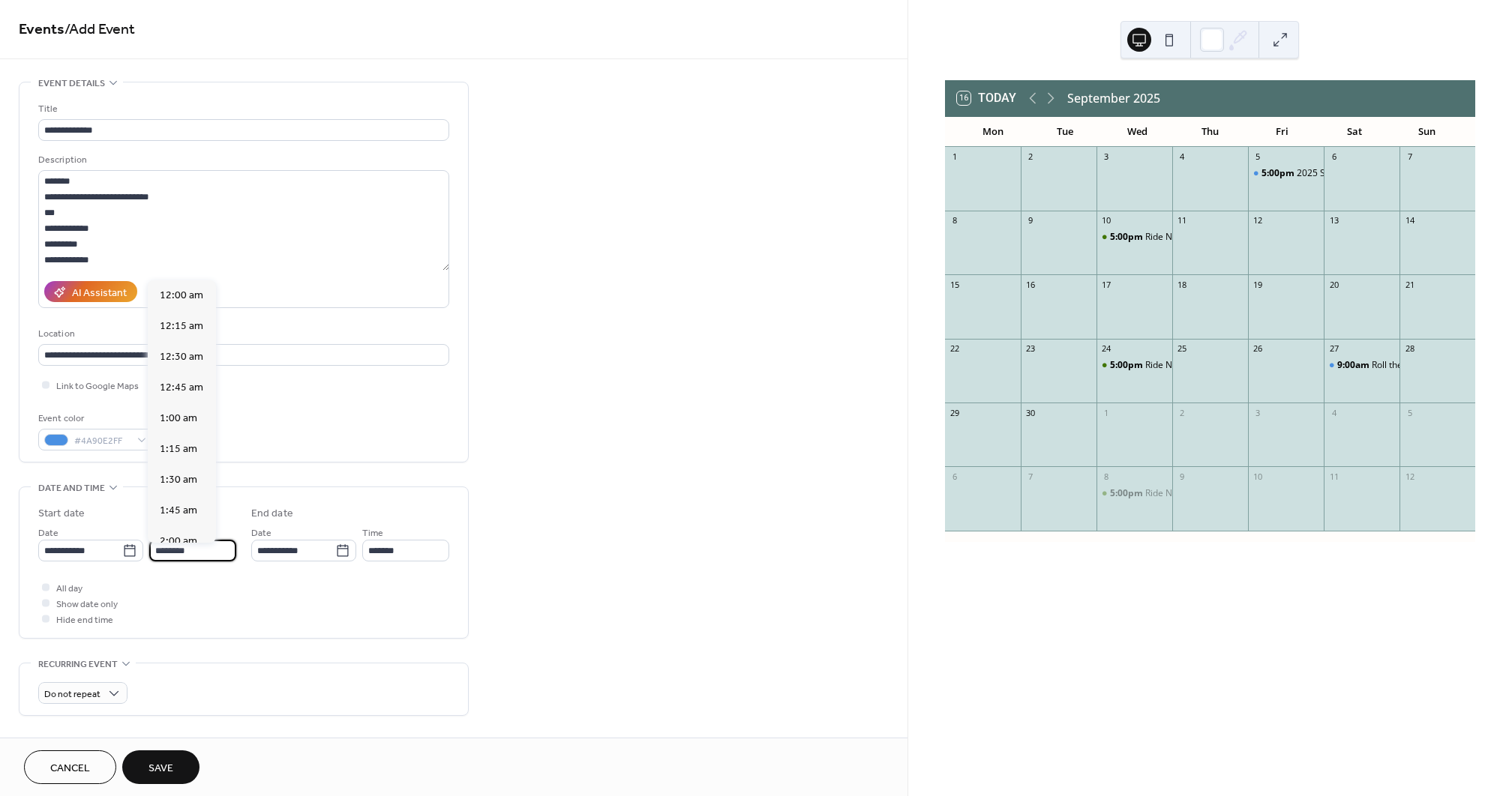 scroll, scrollTop: 1475, scrollLeft: 0, axis: vertical 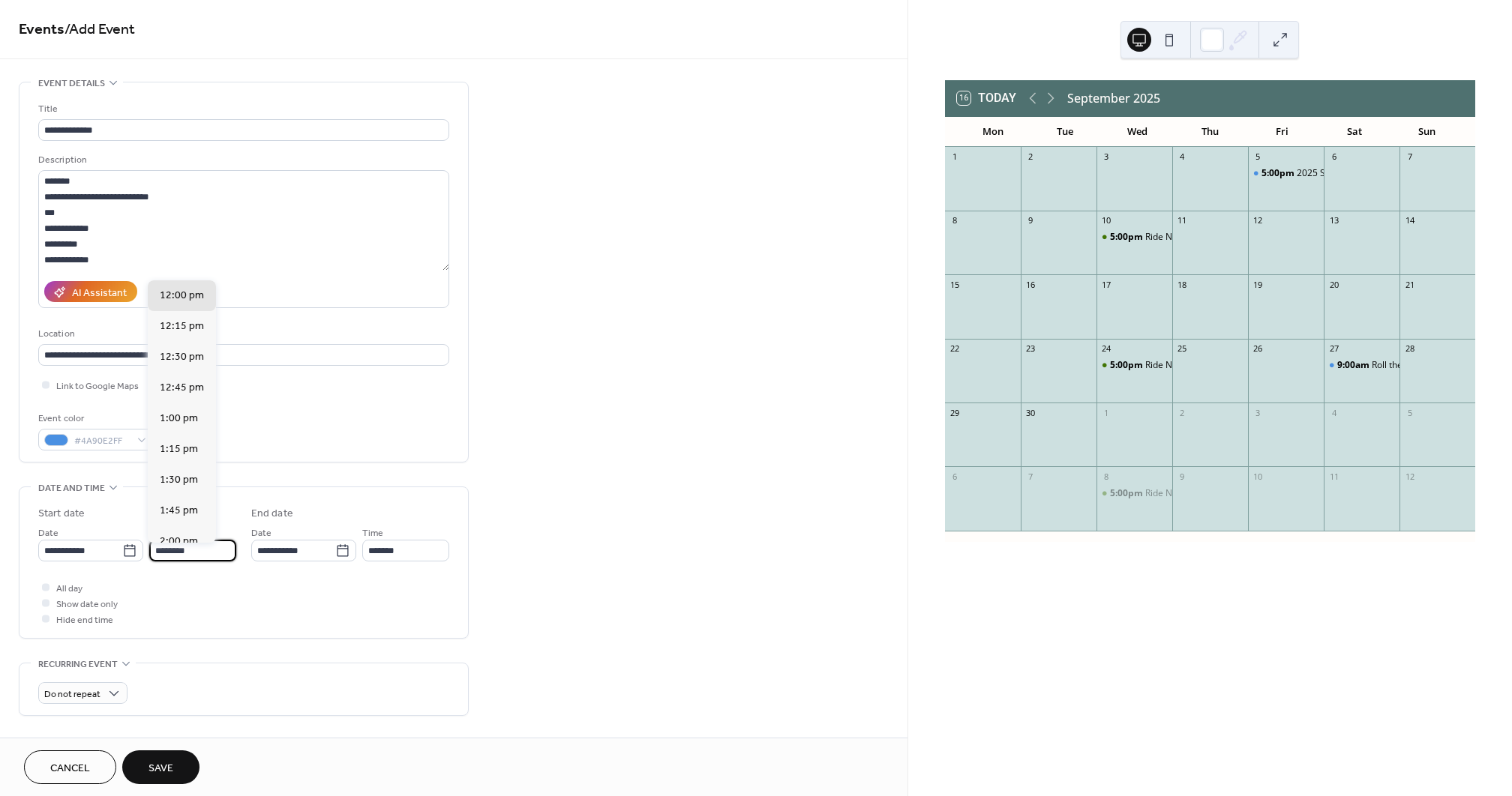 drag, startPoint x: 200, startPoint y: 554, endPoint x: 152, endPoint y: 554, distance: 48 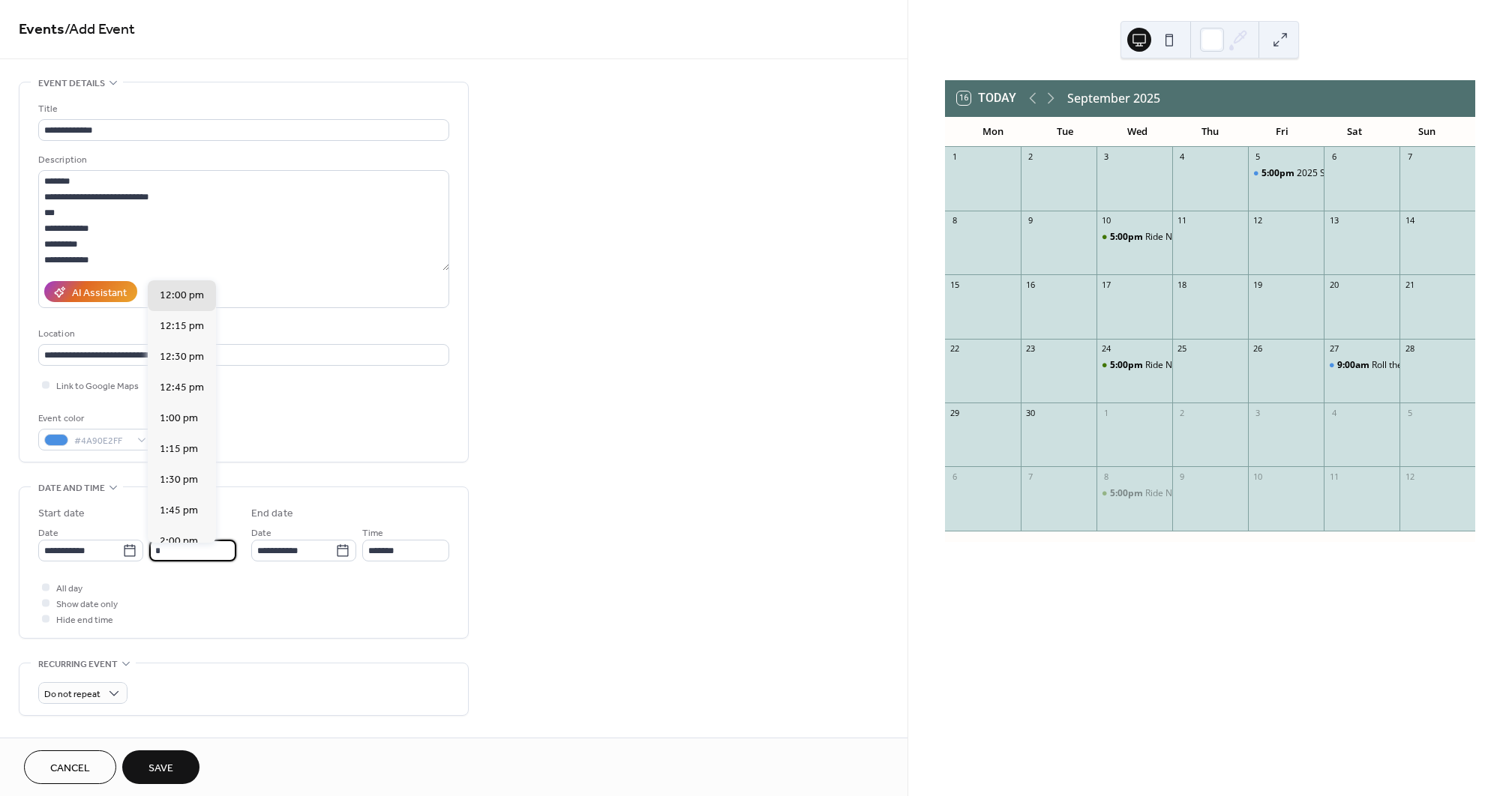 scroll, scrollTop: 615, scrollLeft: 0, axis: vertical 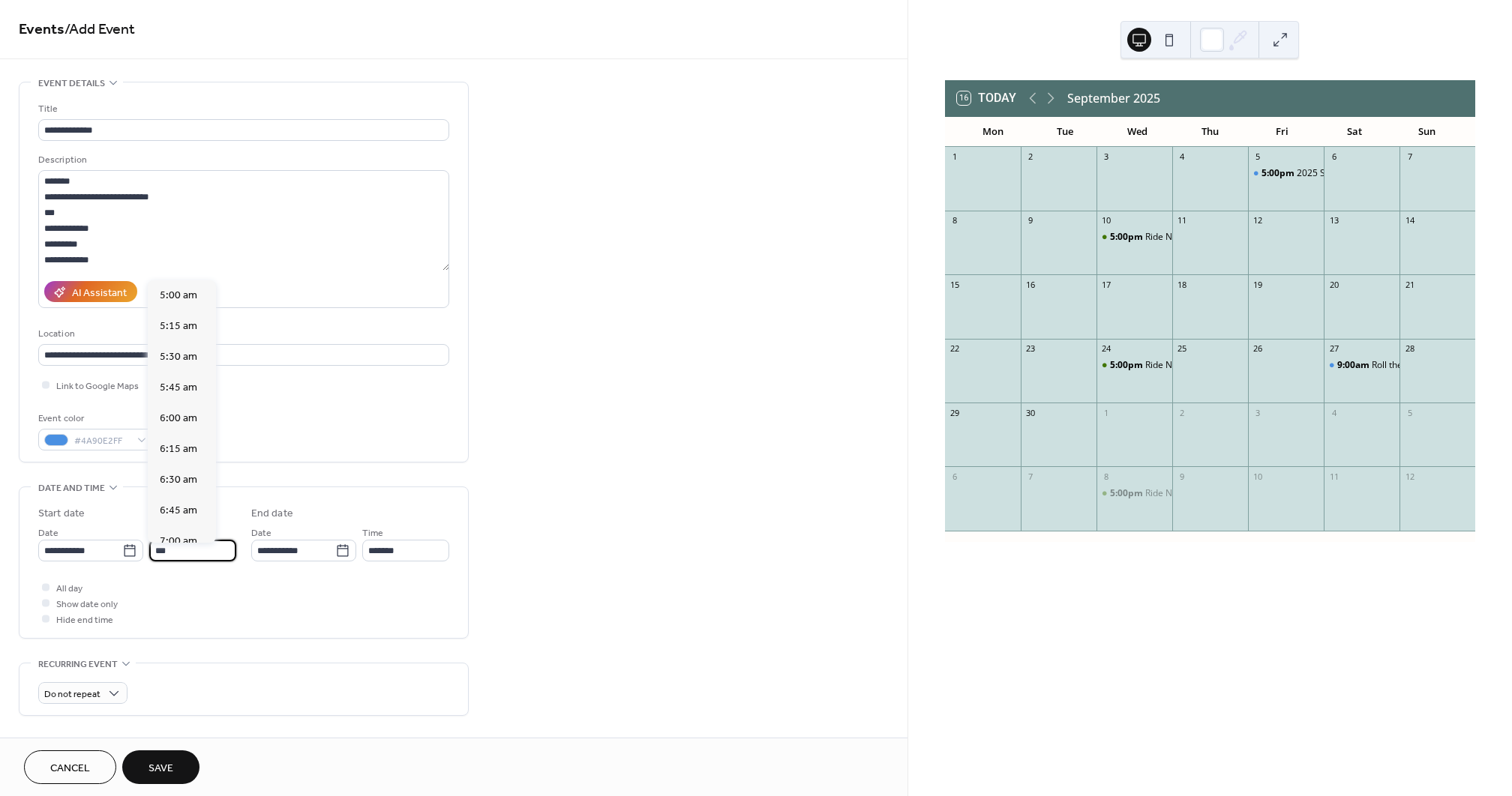 type on "*******" 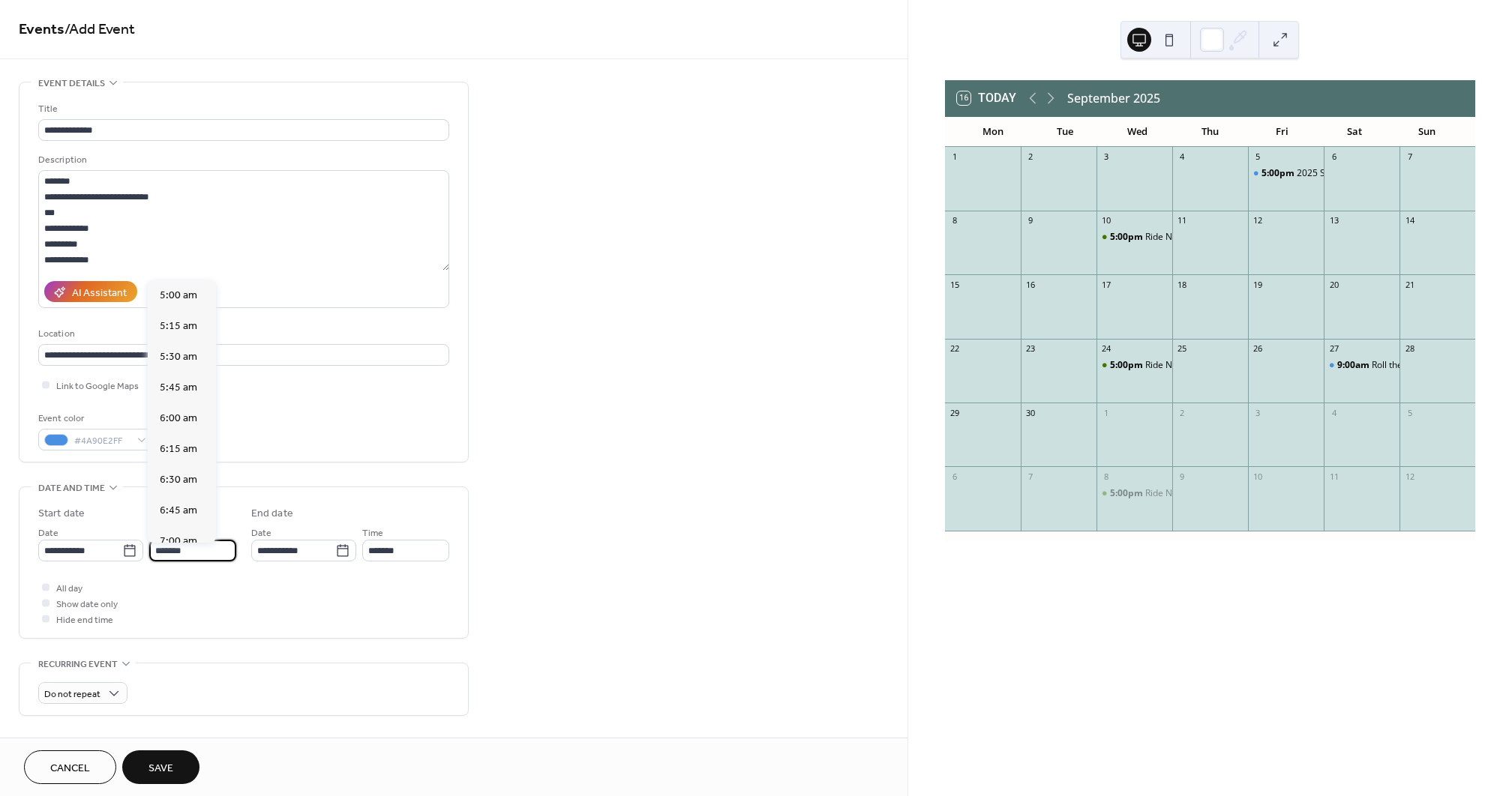click on "**********" at bounding box center [244, 566] 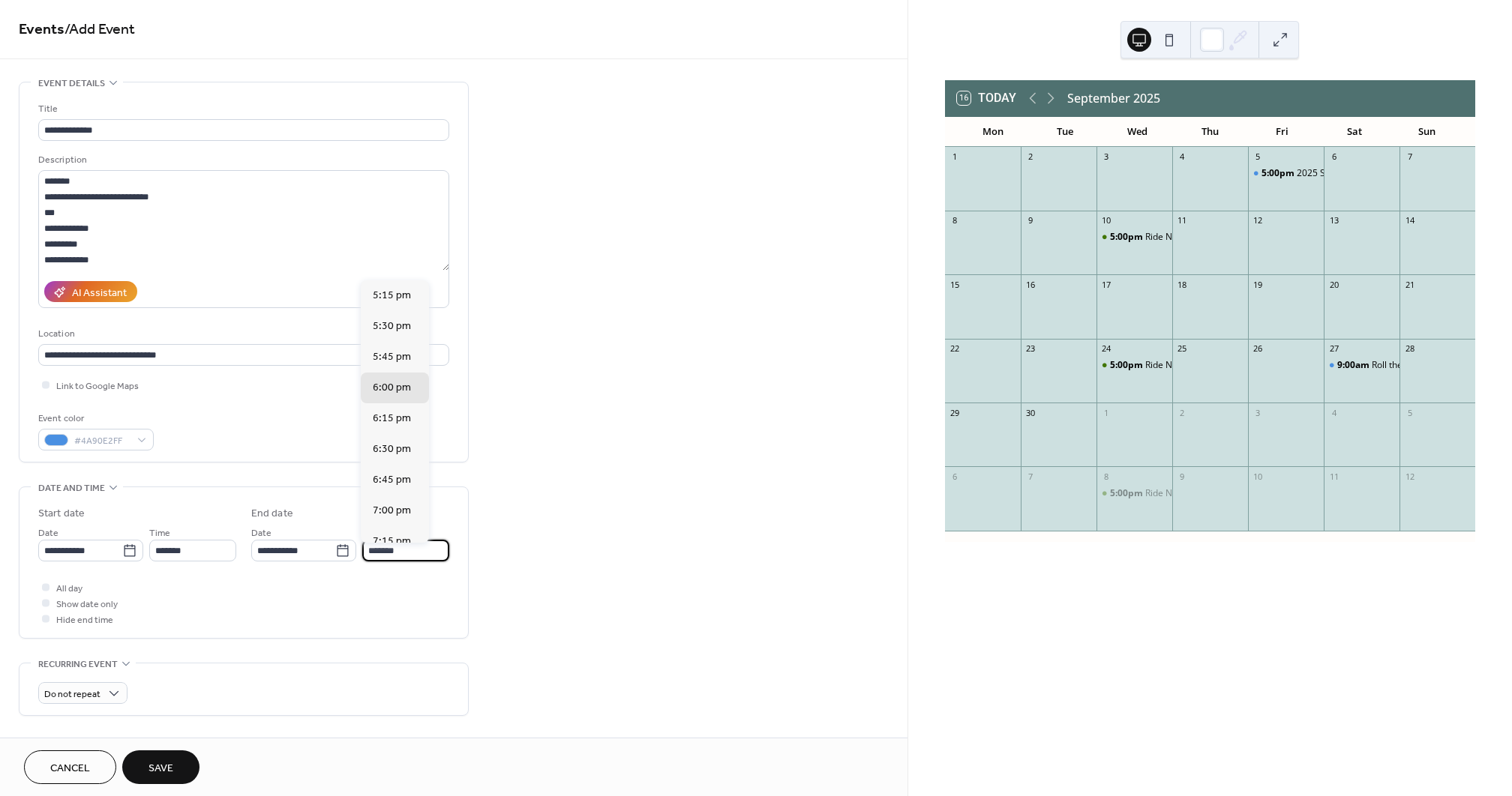 drag, startPoint x: 408, startPoint y: 552, endPoint x: 362, endPoint y: 554, distance: 46.04346 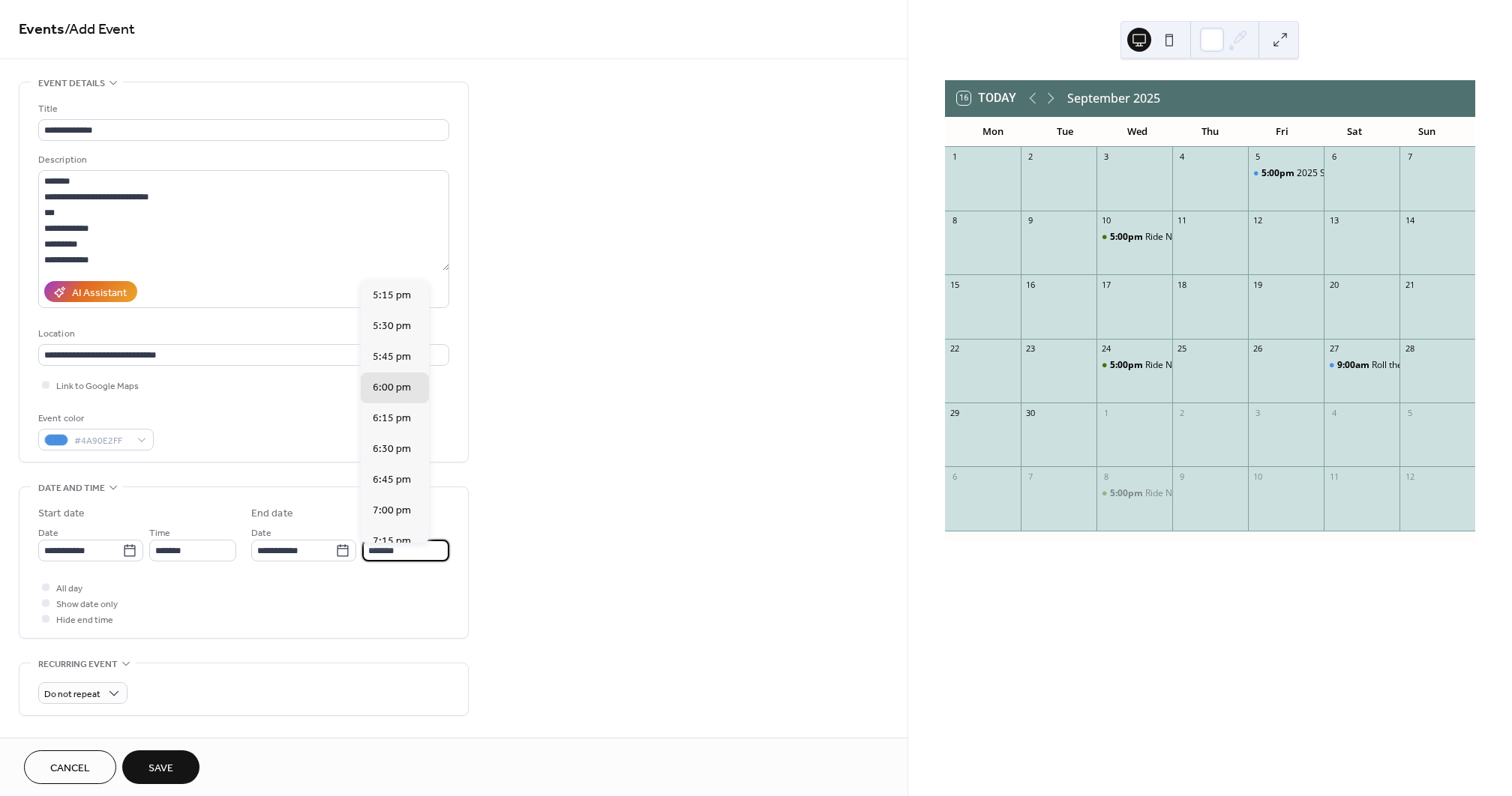 click on "*******" at bounding box center [406, 550] 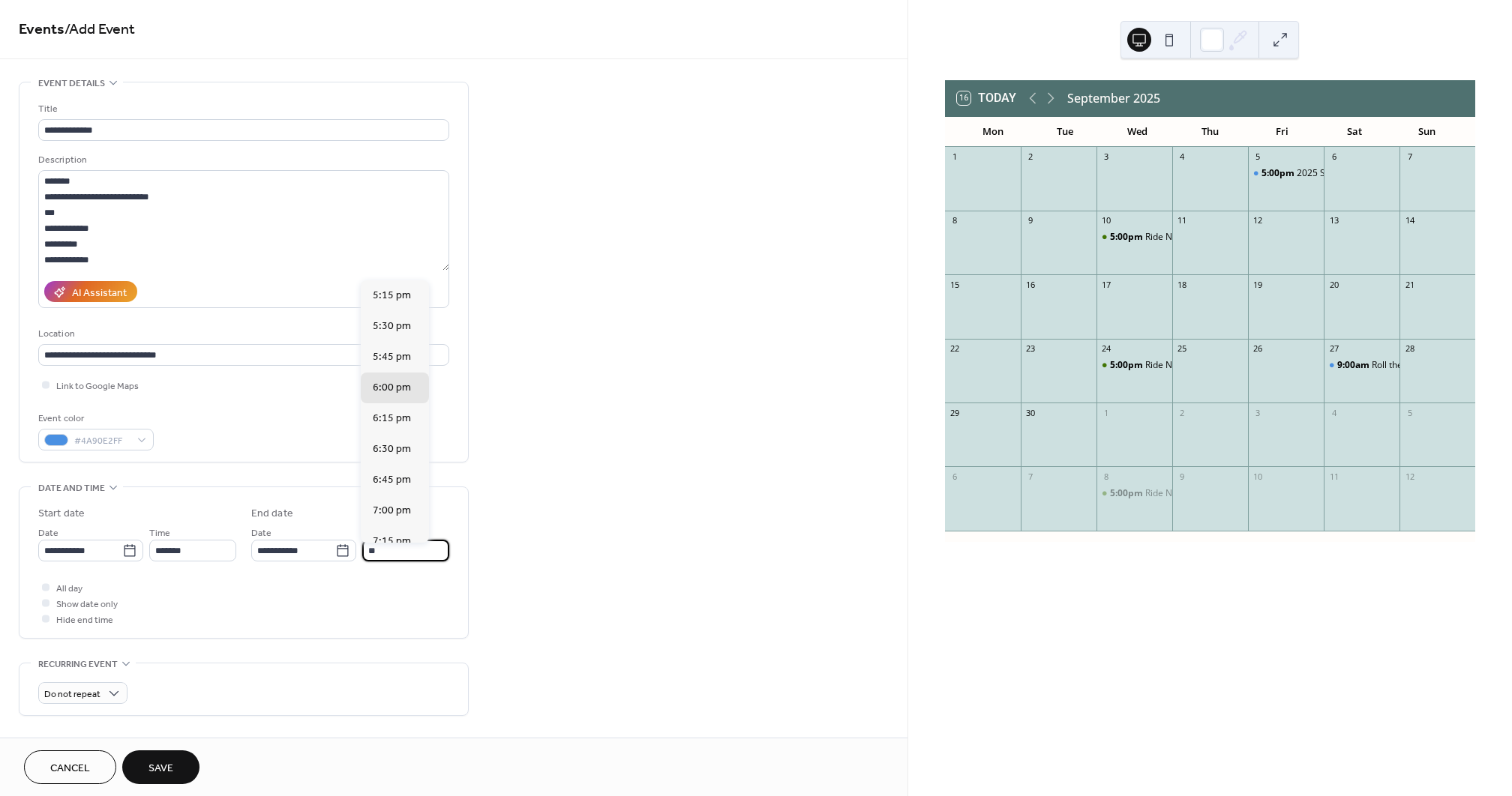 scroll, scrollTop: 567, scrollLeft: 0, axis: vertical 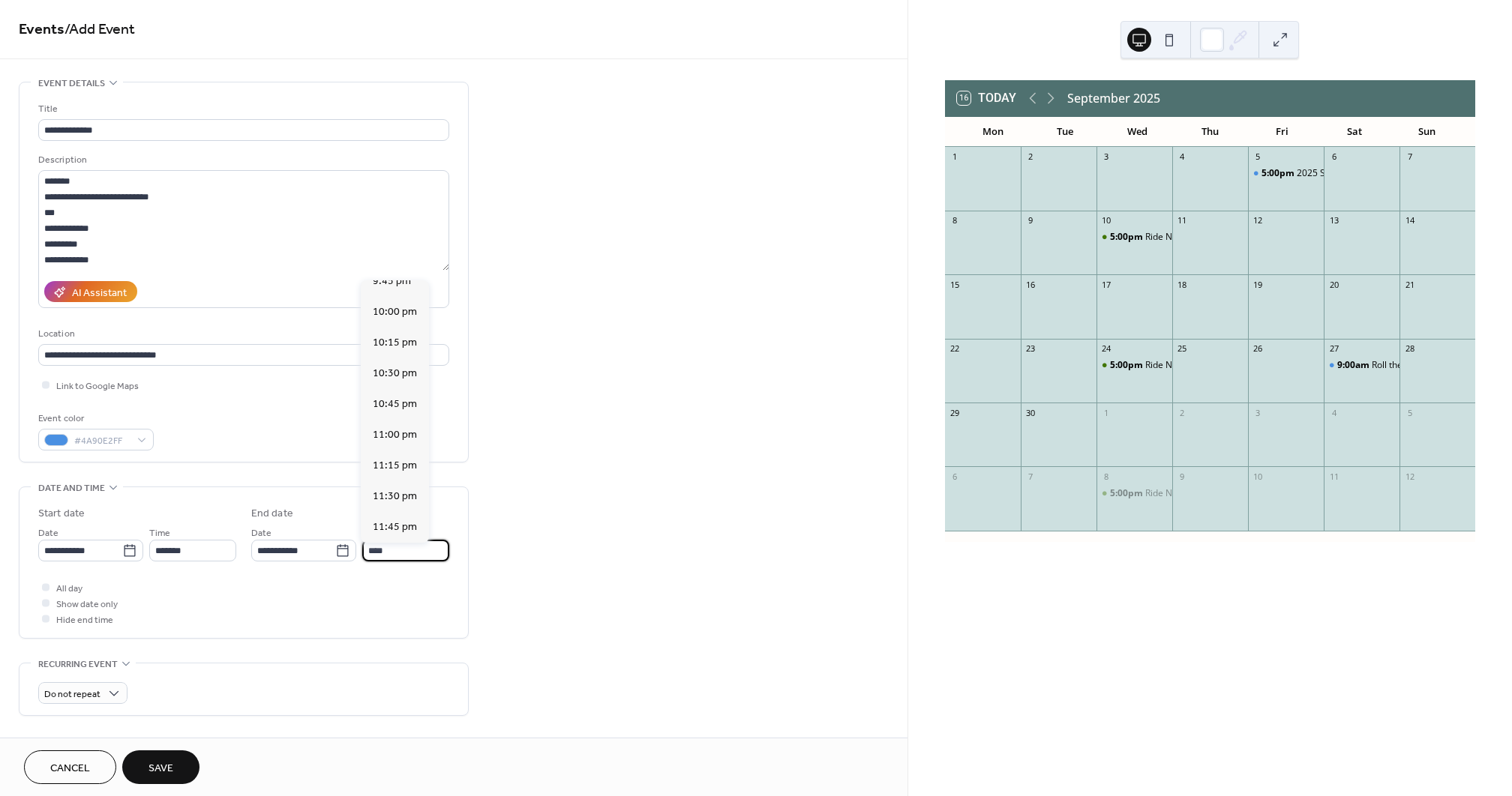 type on "********" 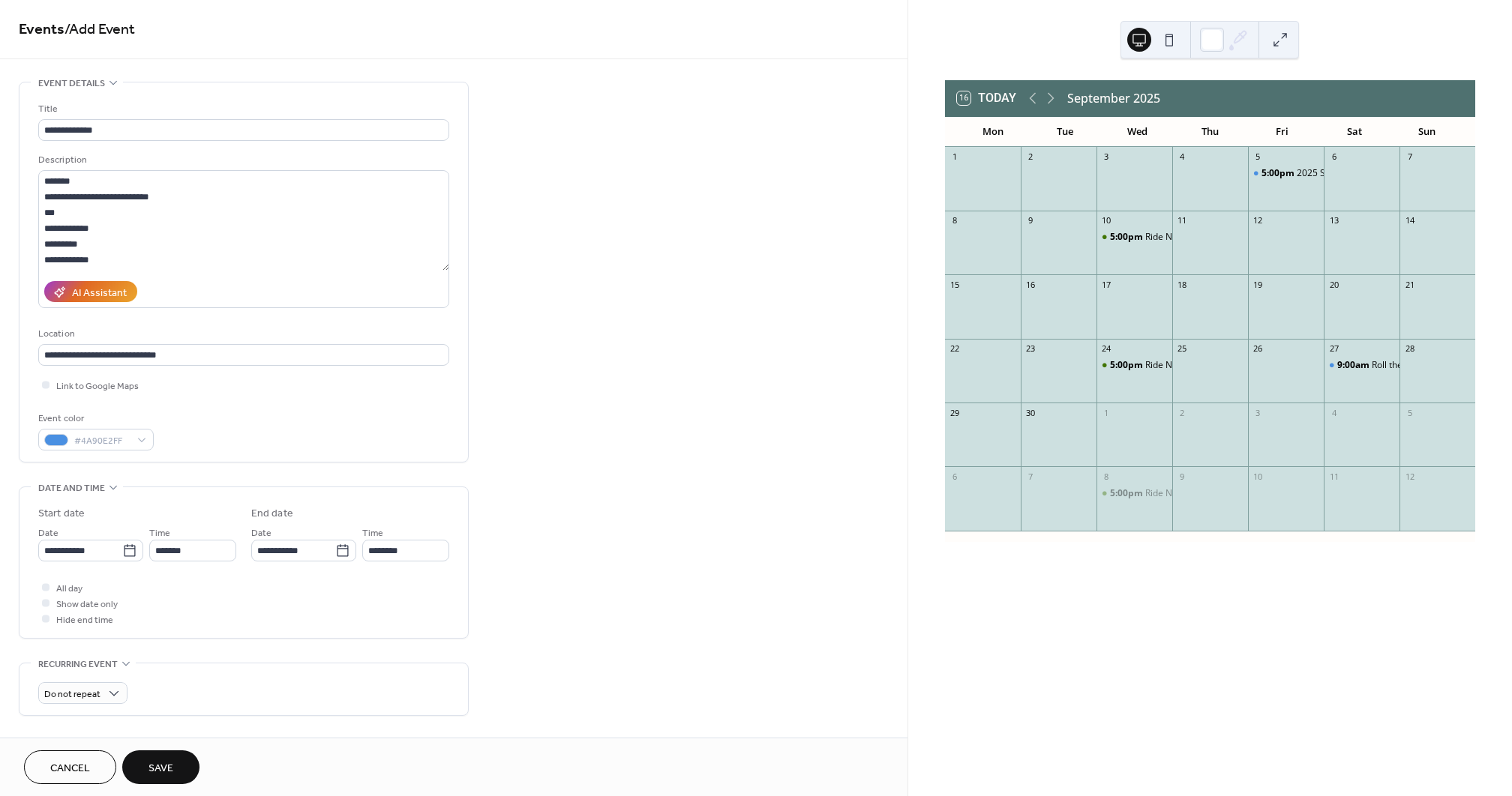 click on "All day Show date only Hide end time" at bounding box center [244, 603] 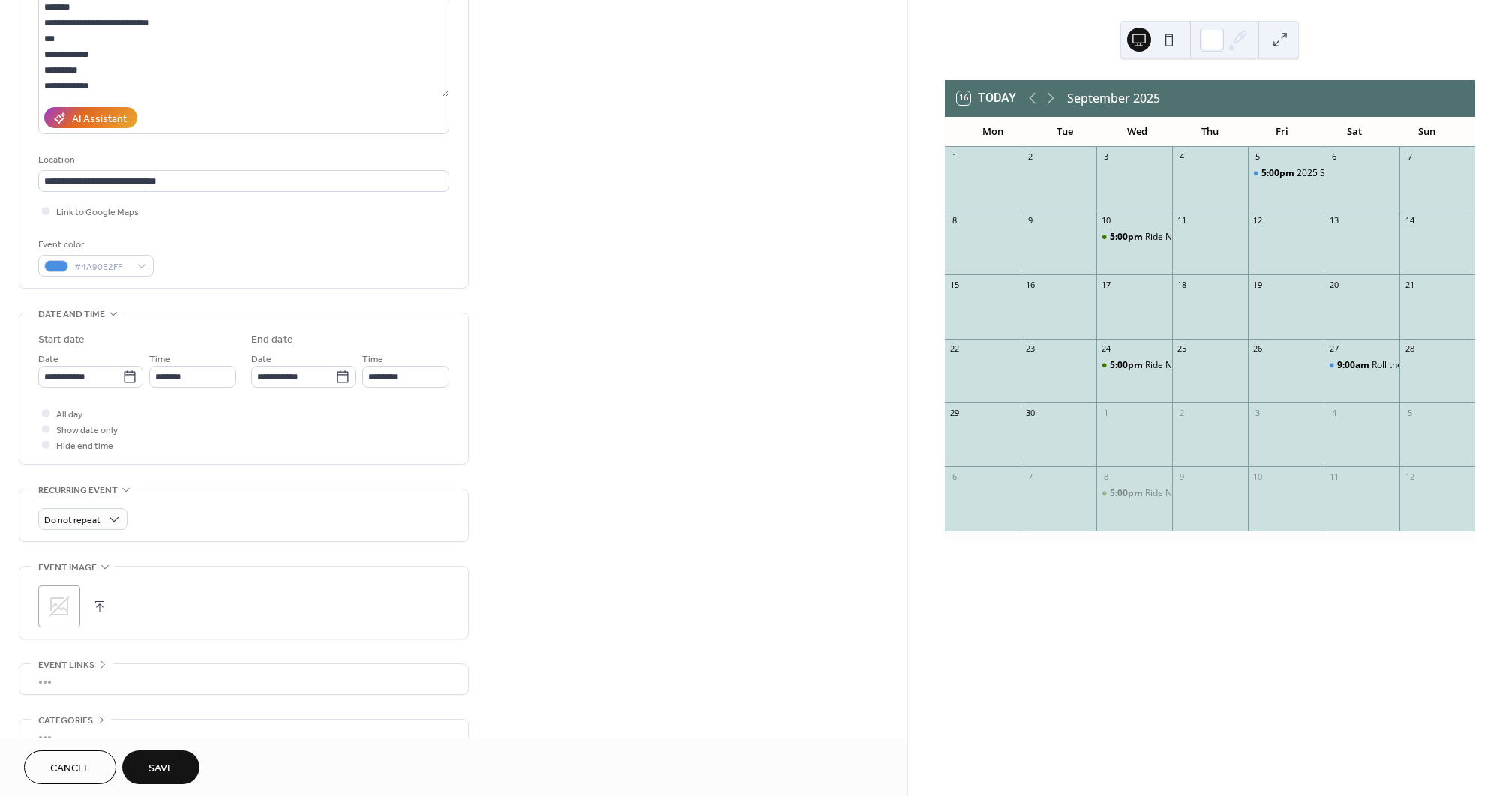 scroll, scrollTop: 182, scrollLeft: 0, axis: vertical 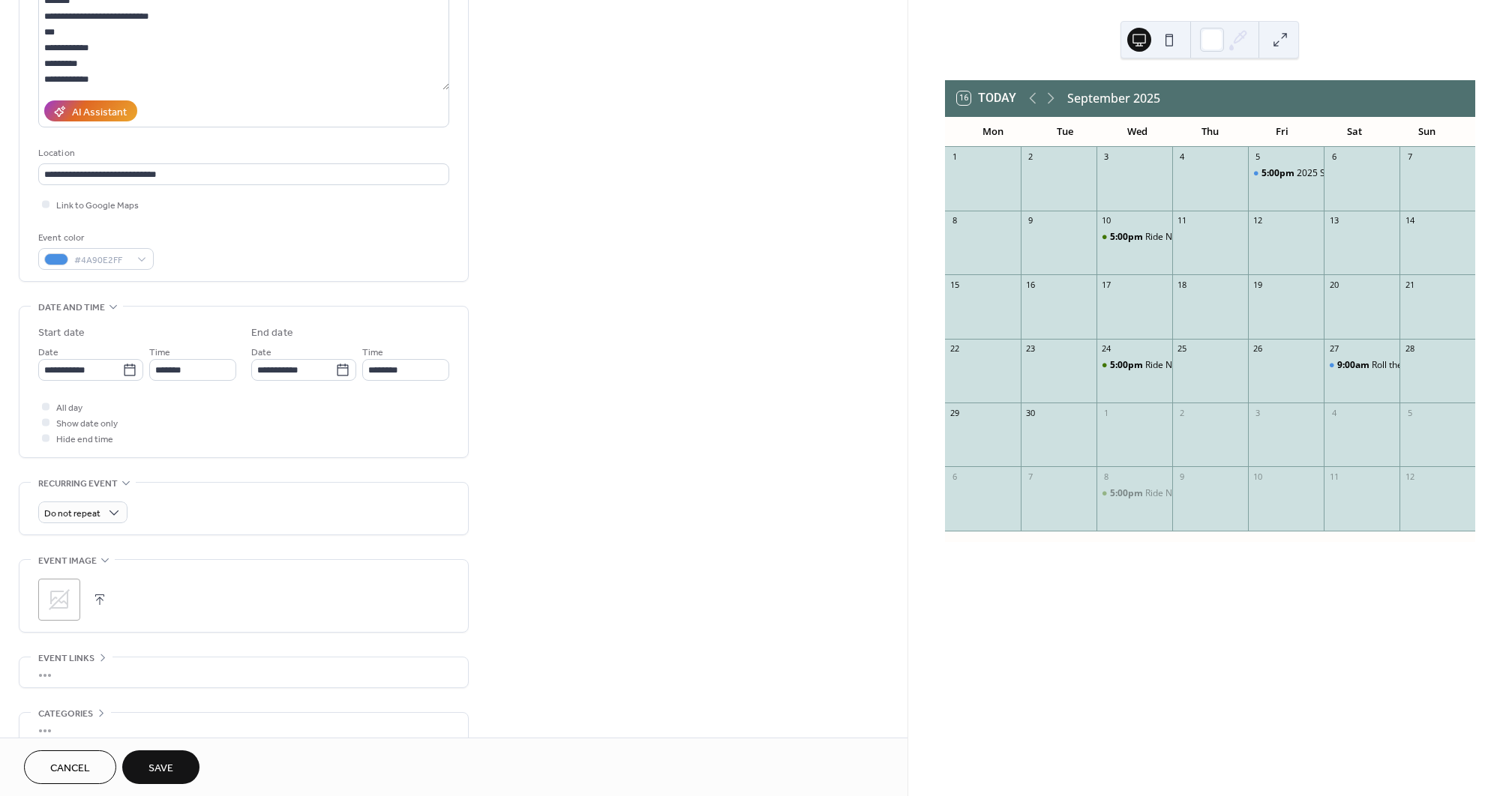 click at bounding box center (100, 600) 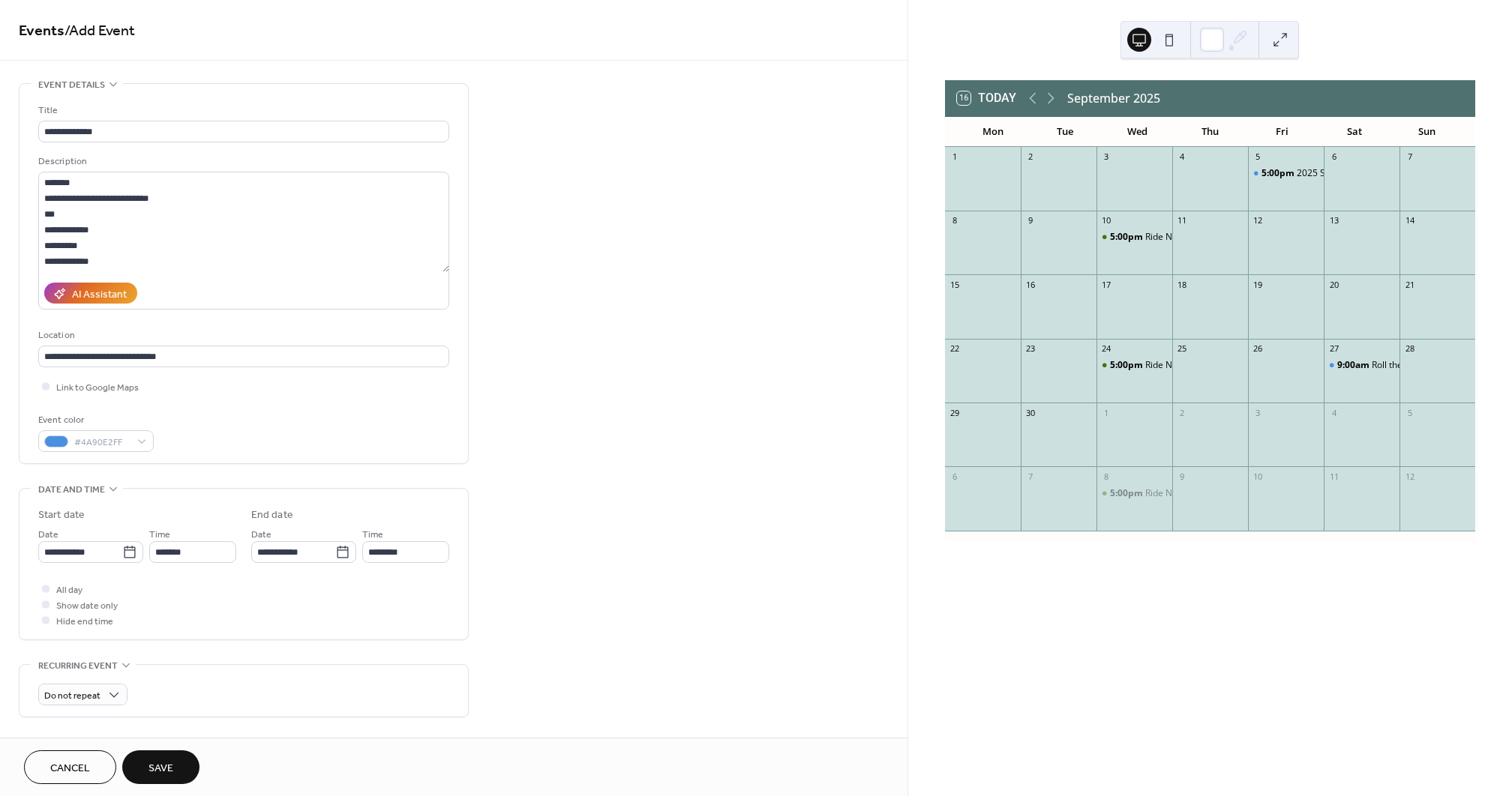 scroll, scrollTop: 0, scrollLeft: 0, axis: both 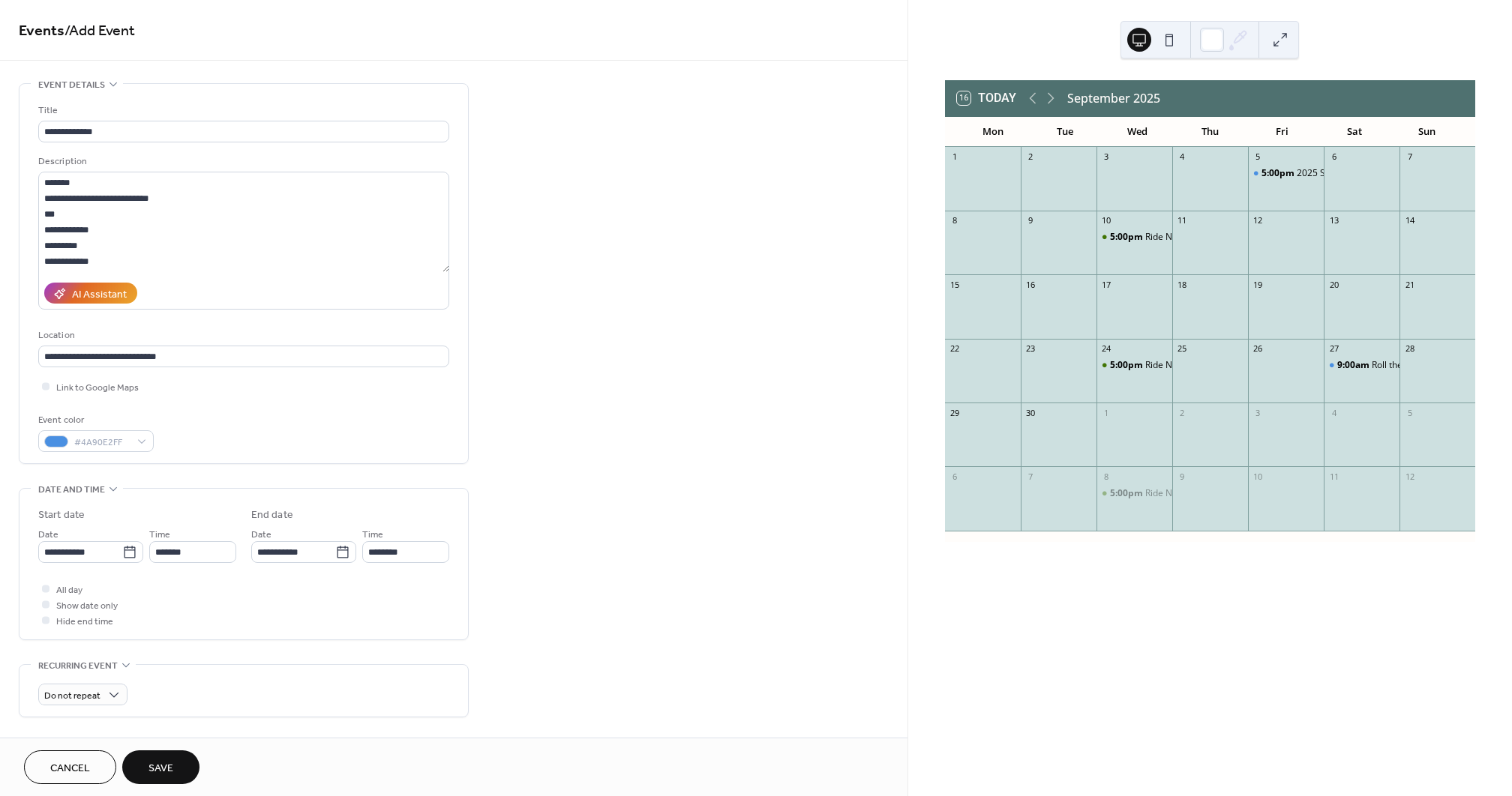 click on "Save" at bounding box center [160, 767] 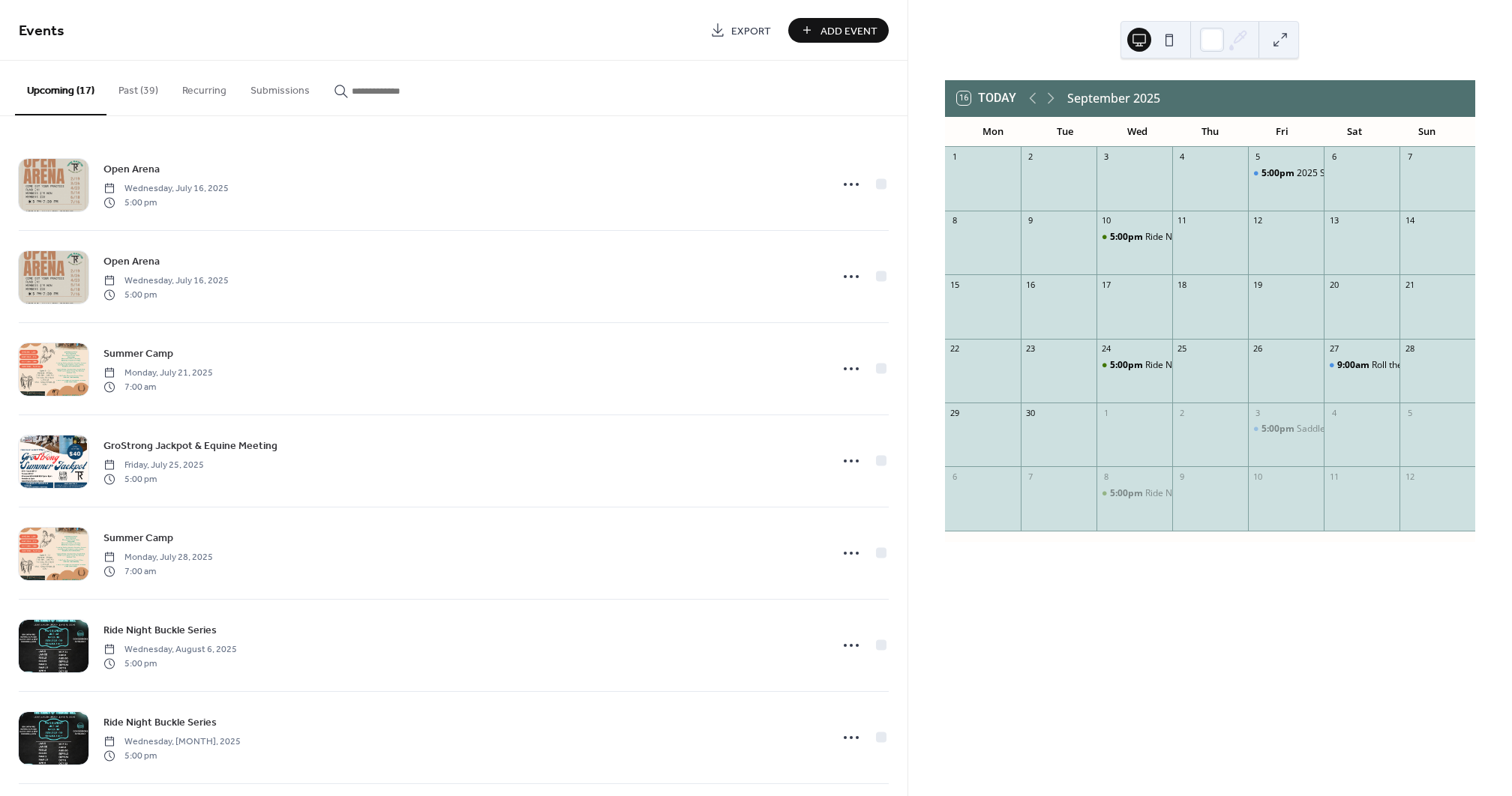 click on "Add Event" at bounding box center [849, 31] 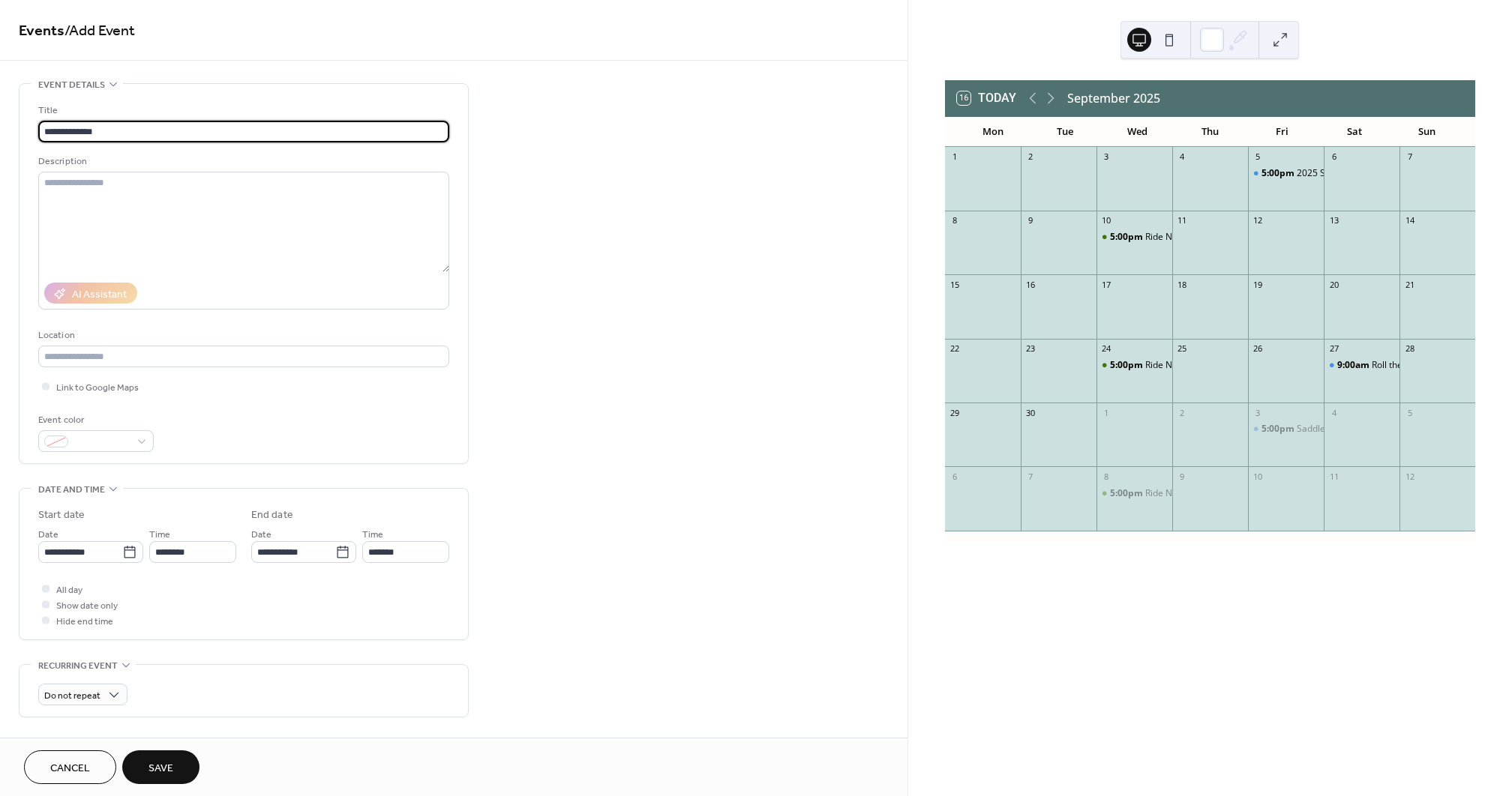 scroll, scrollTop: 1, scrollLeft: 0, axis: vertical 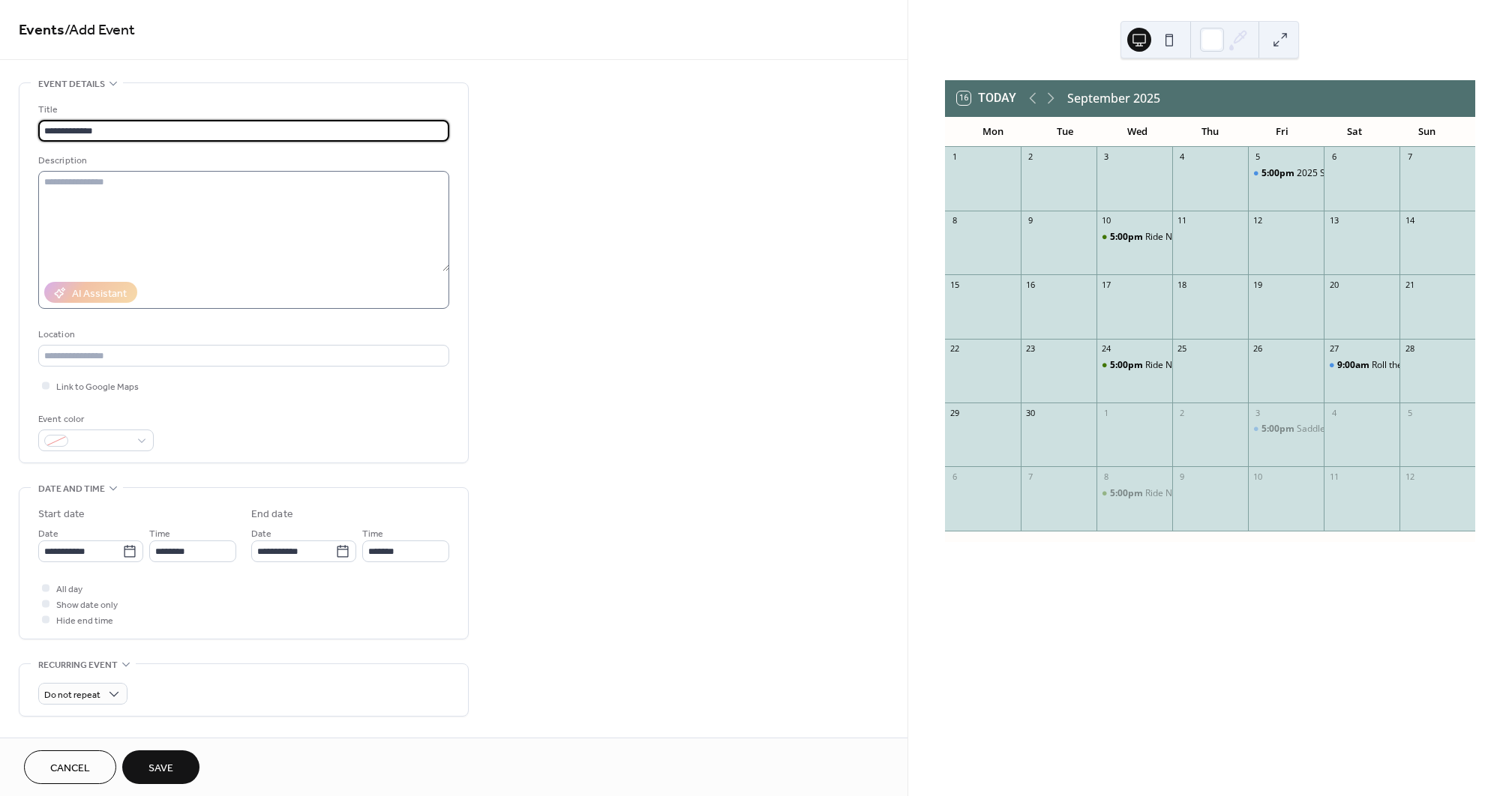 type on "**********" 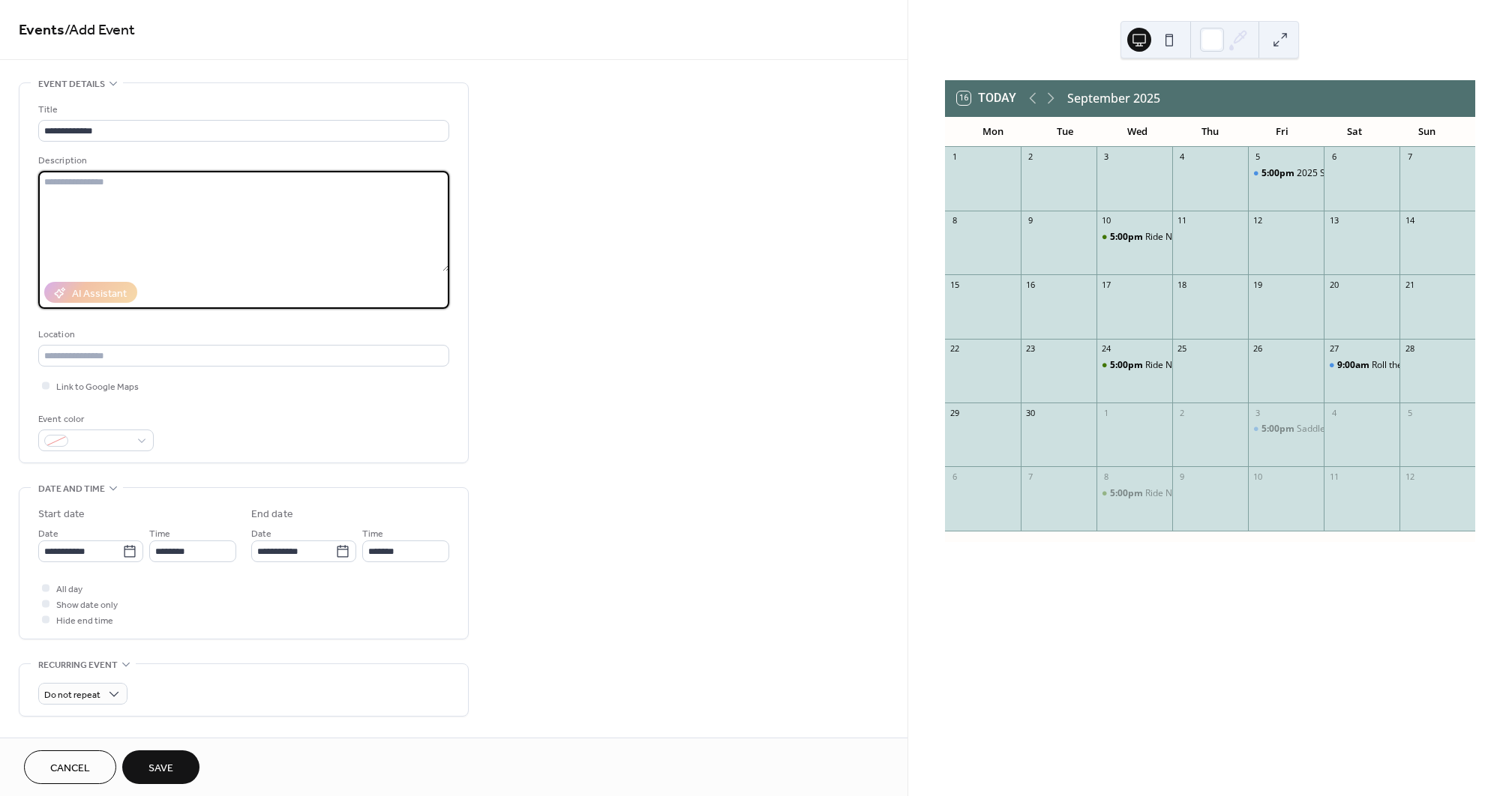 click at bounding box center (244, 221) 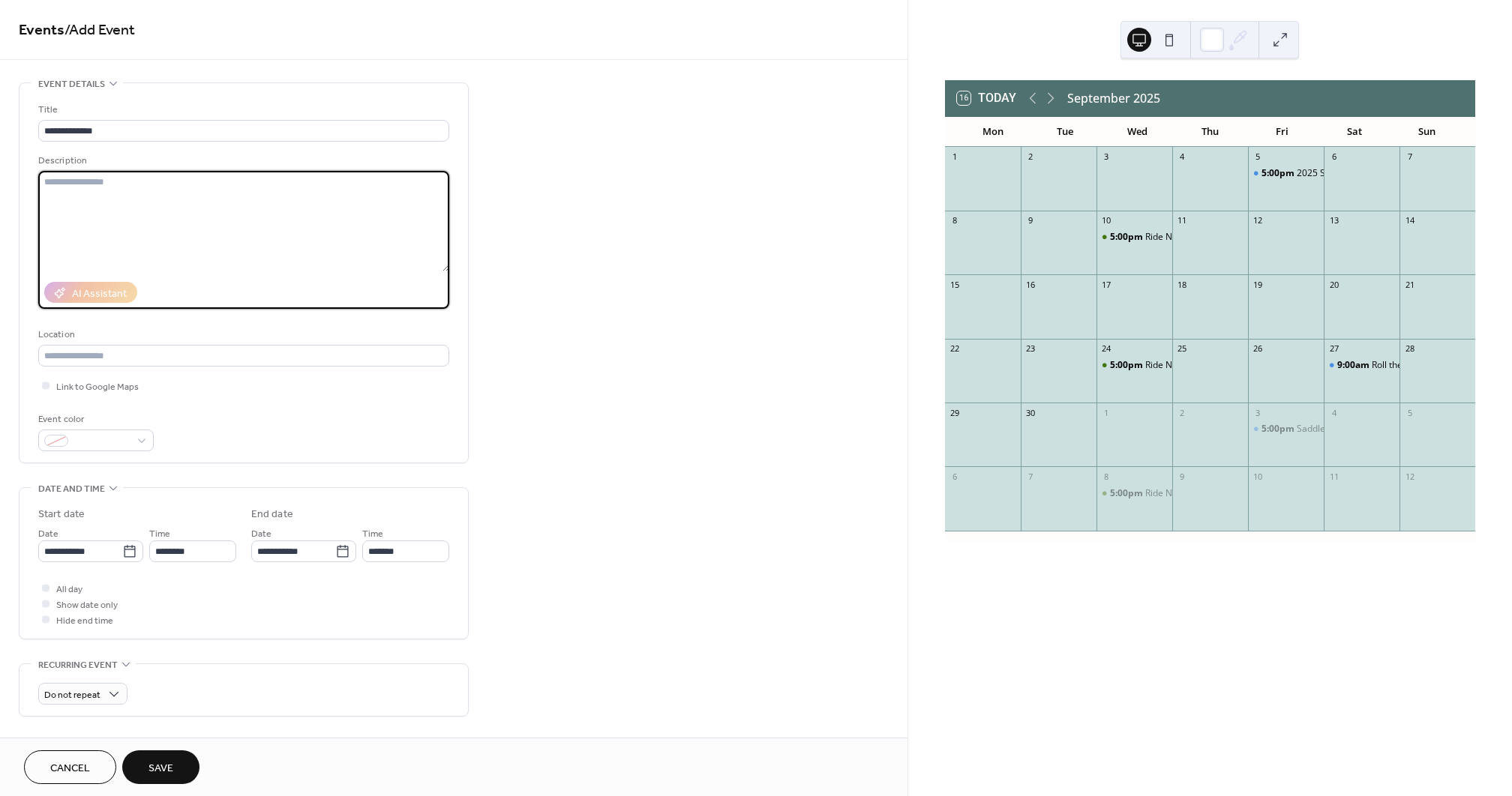 paste on "**********" 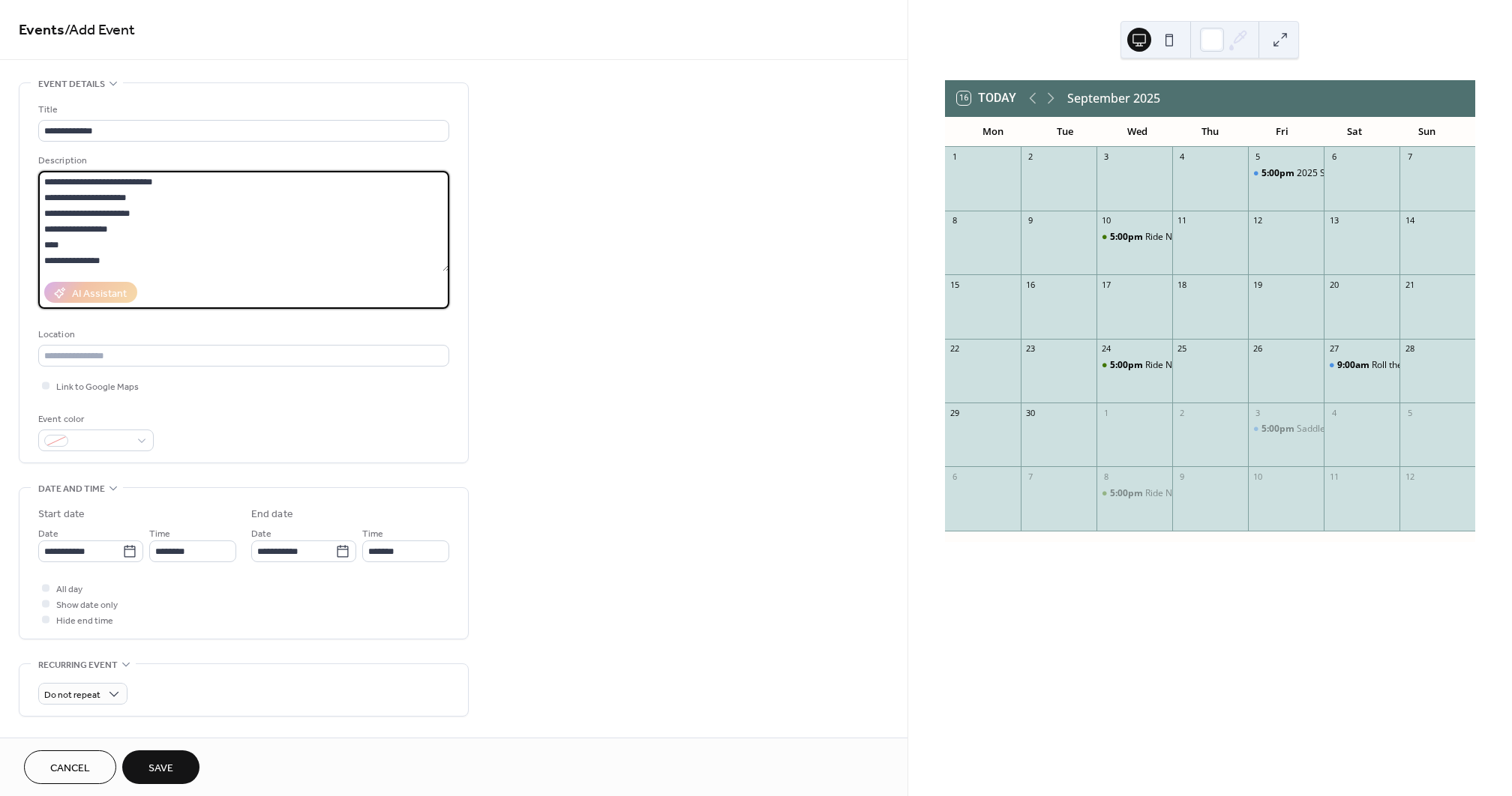 scroll, scrollTop: 220, scrollLeft: 0, axis: vertical 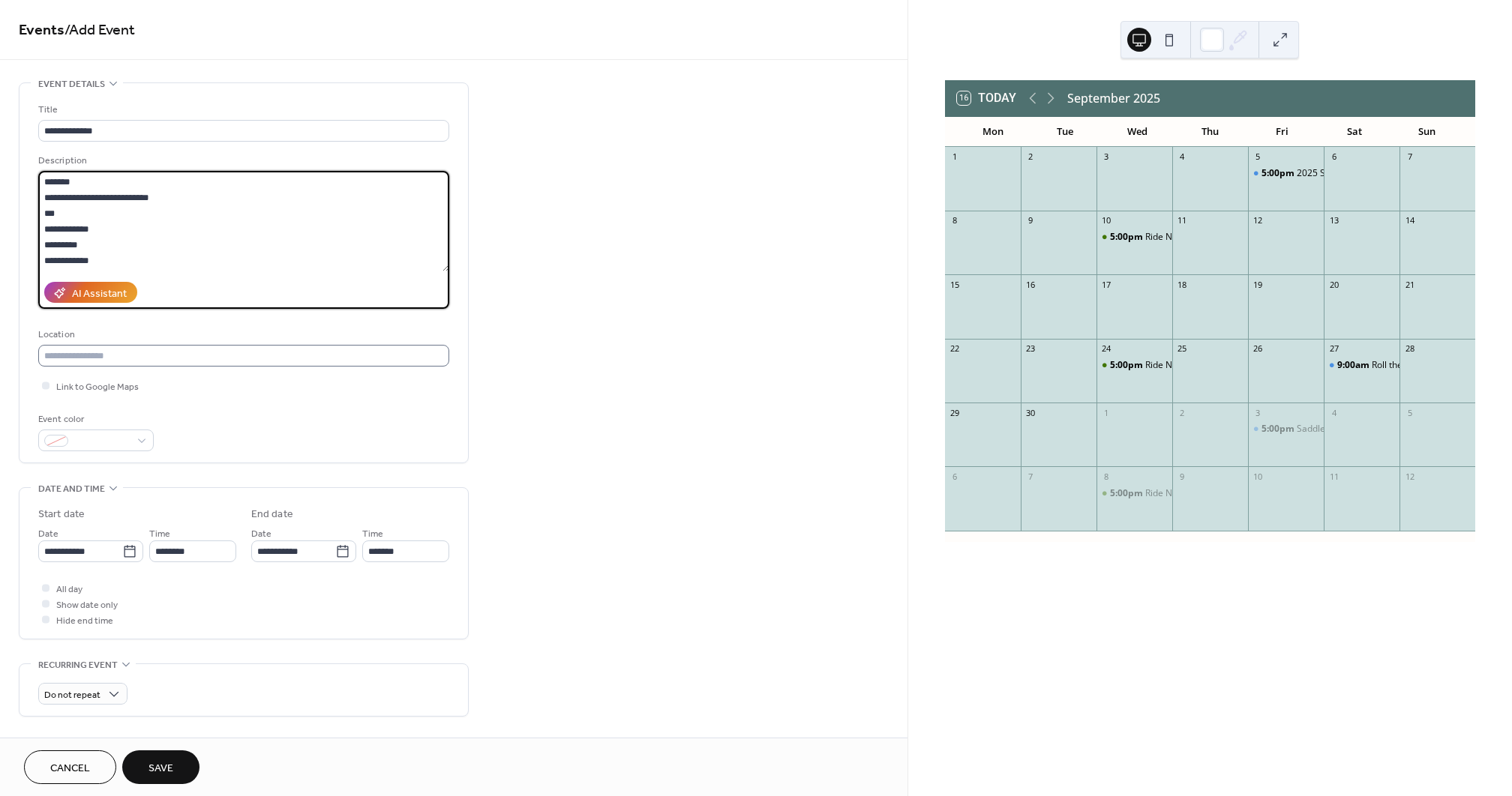 type on "**********" 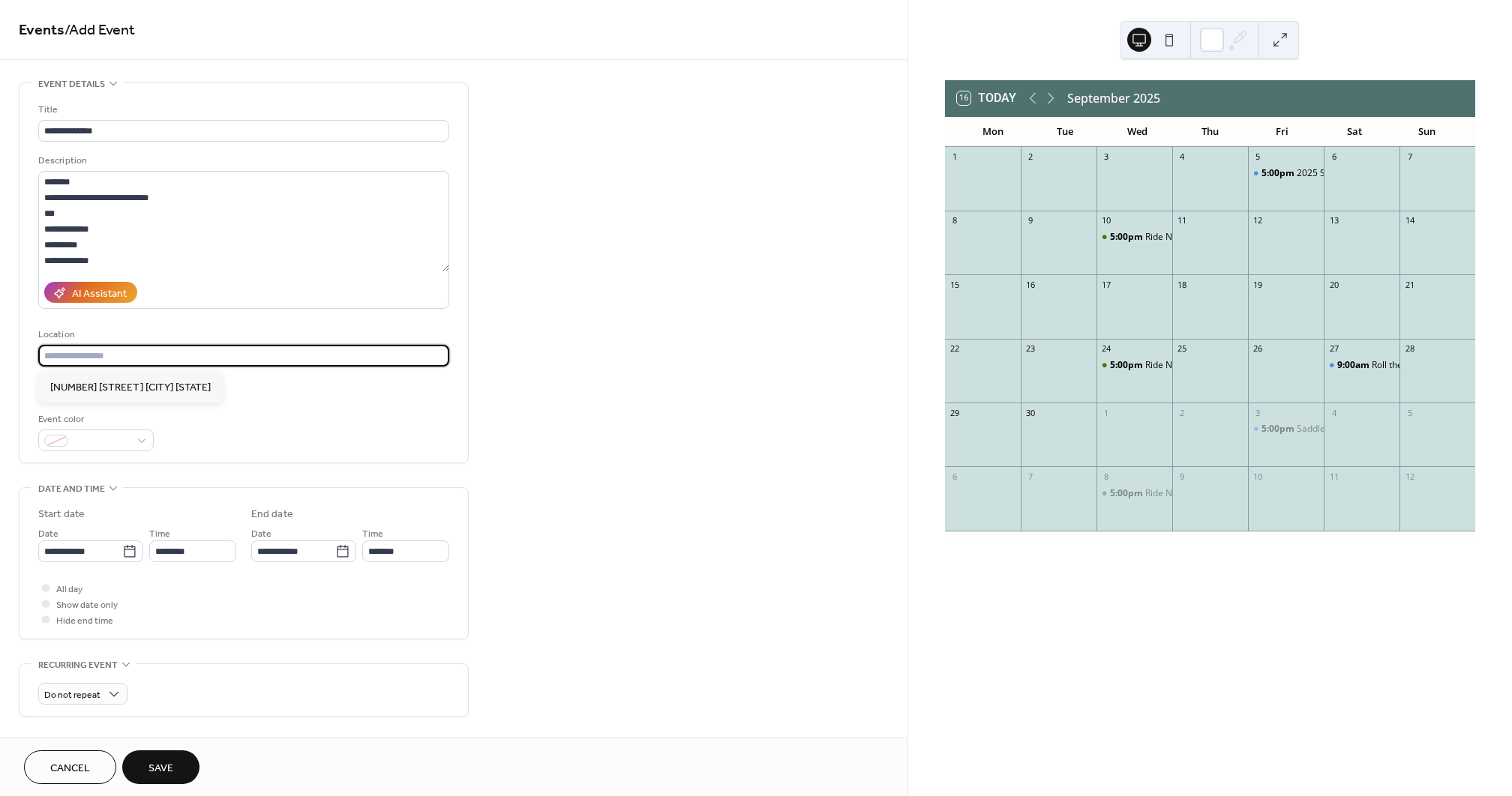 click at bounding box center [244, 355] 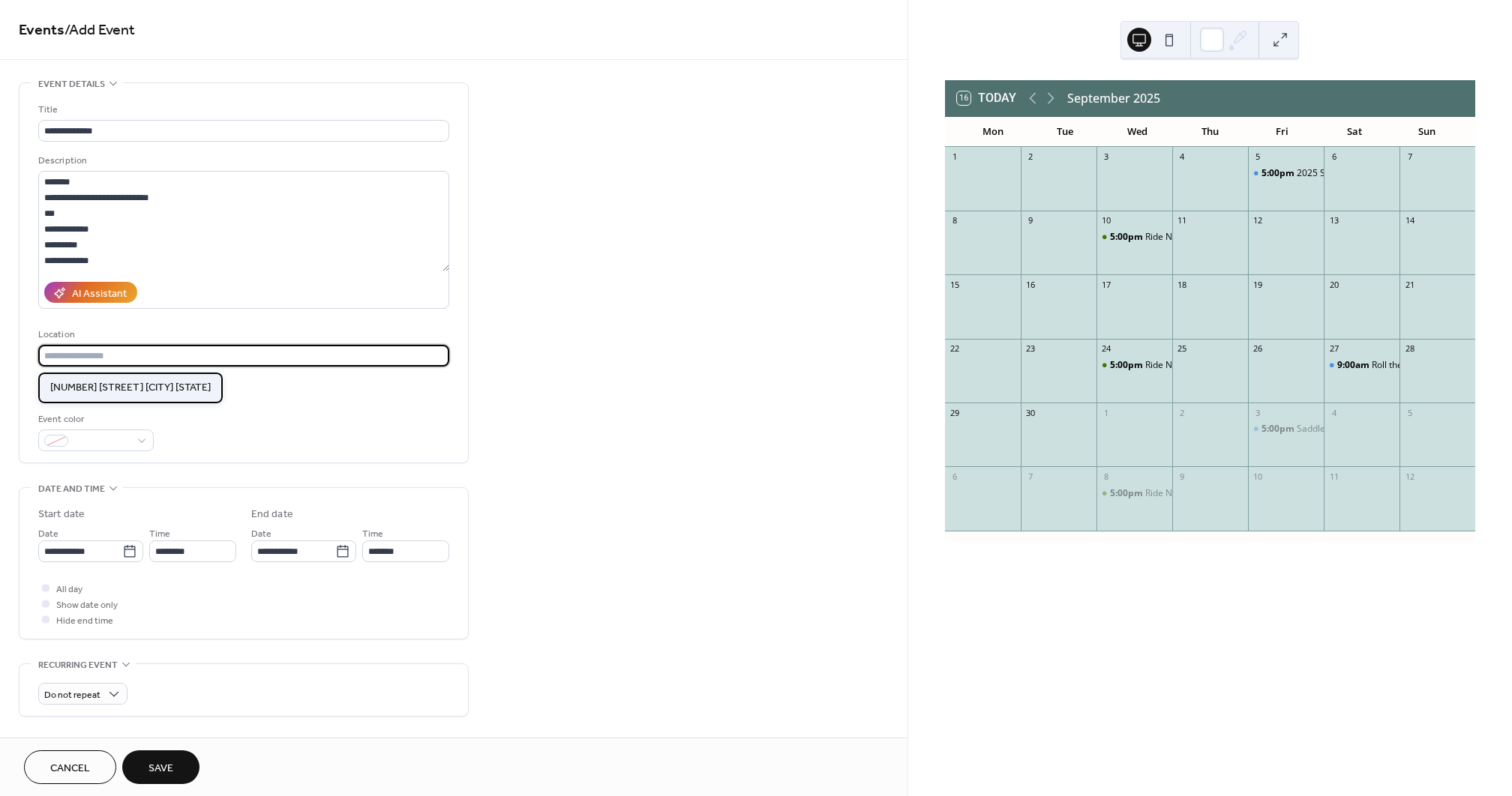 click on "[NUMBER] [STREET] [CITY] [STATE]" at bounding box center (130, 388) 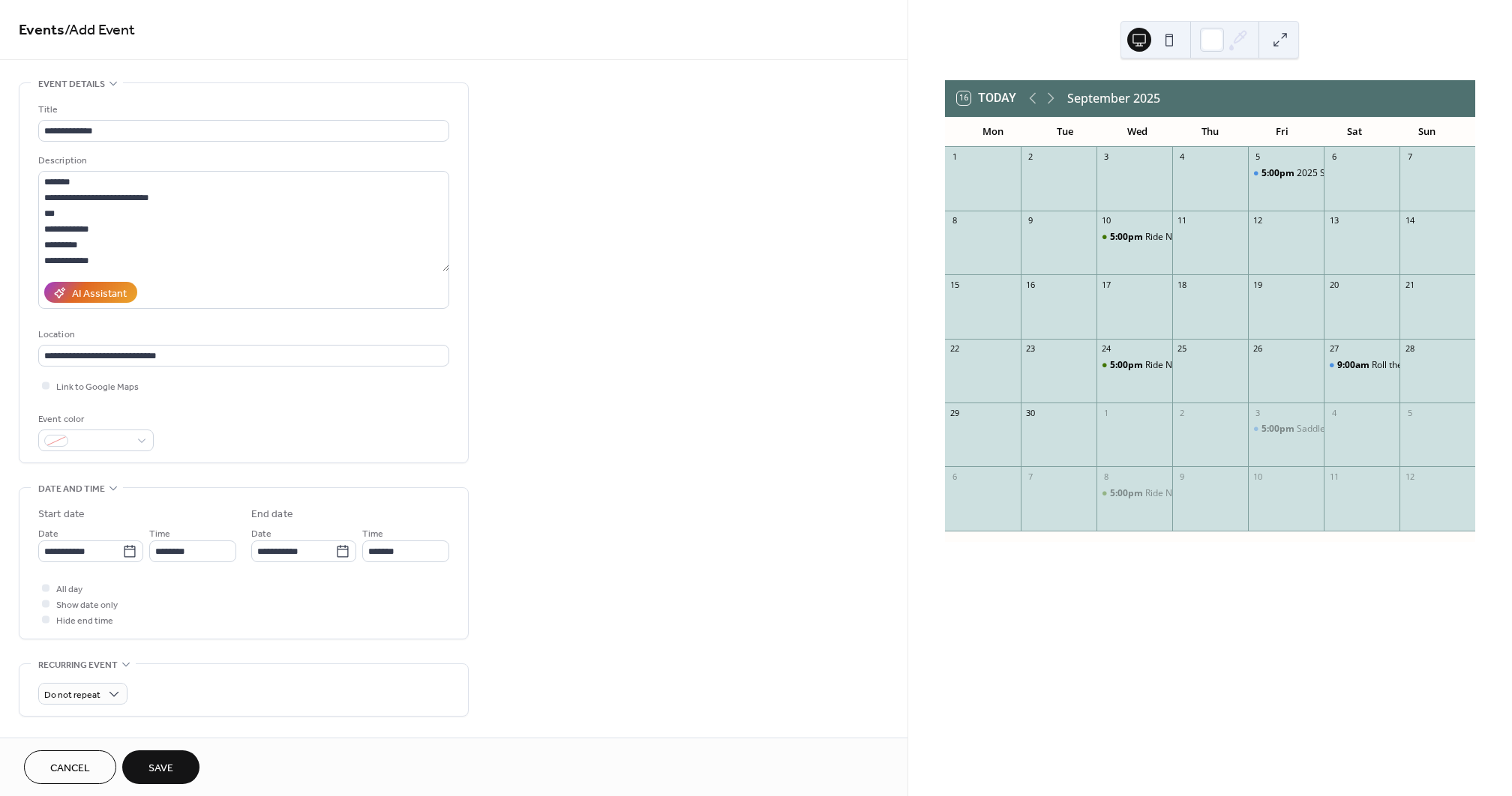 type on "**********" 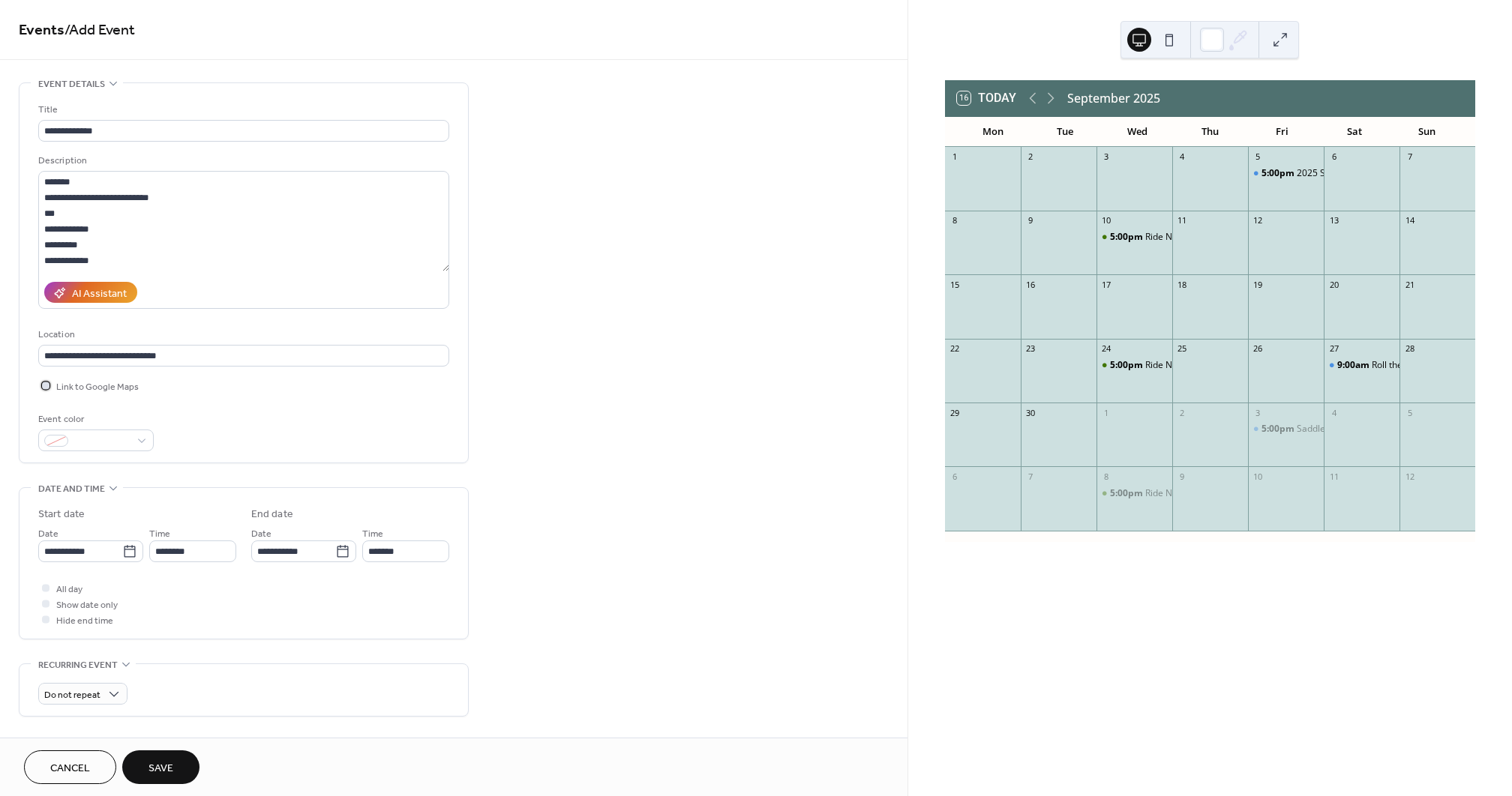 click on "Link to Google Maps" at bounding box center [98, 387] 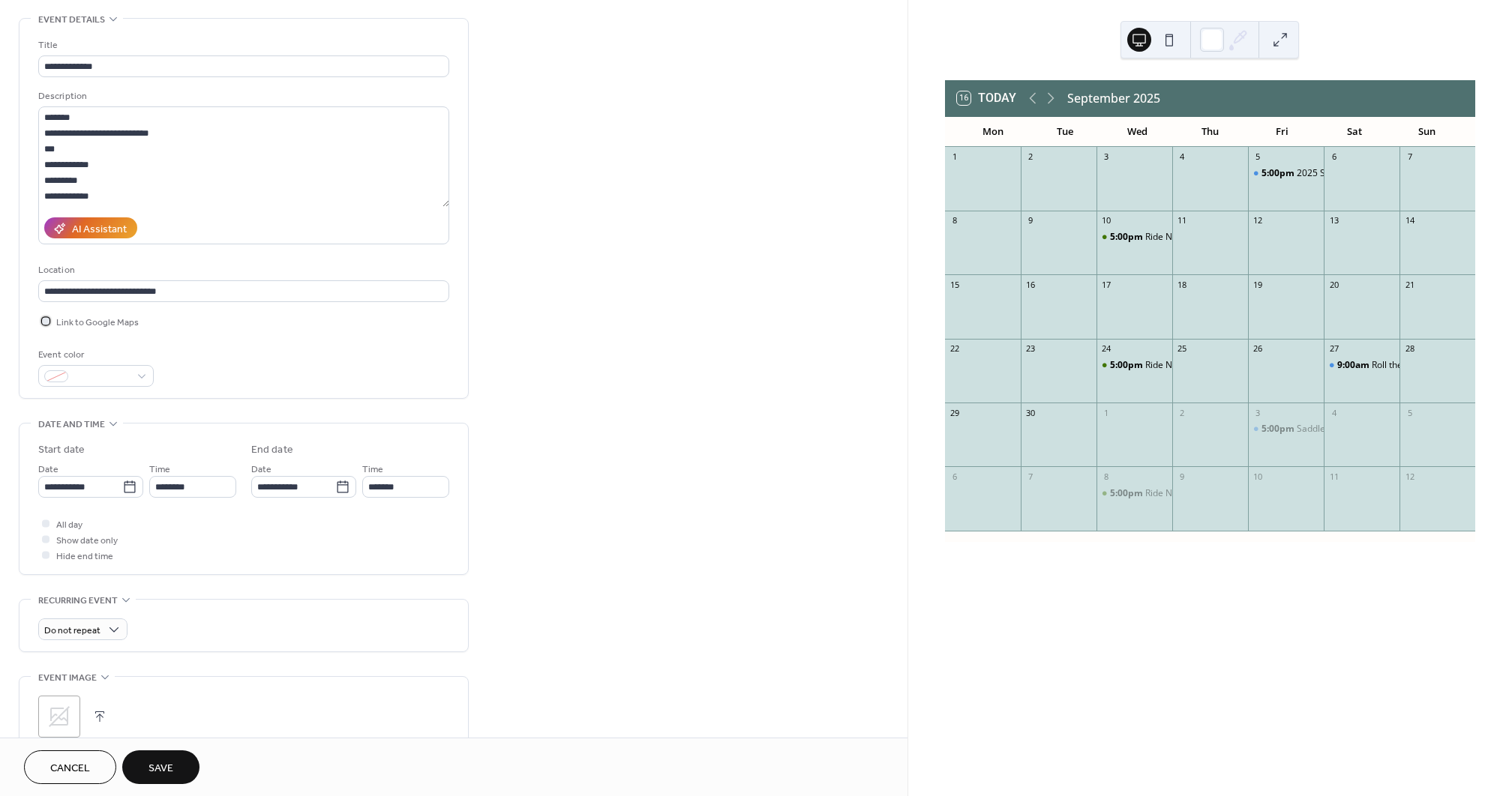 scroll, scrollTop: 67, scrollLeft: 0, axis: vertical 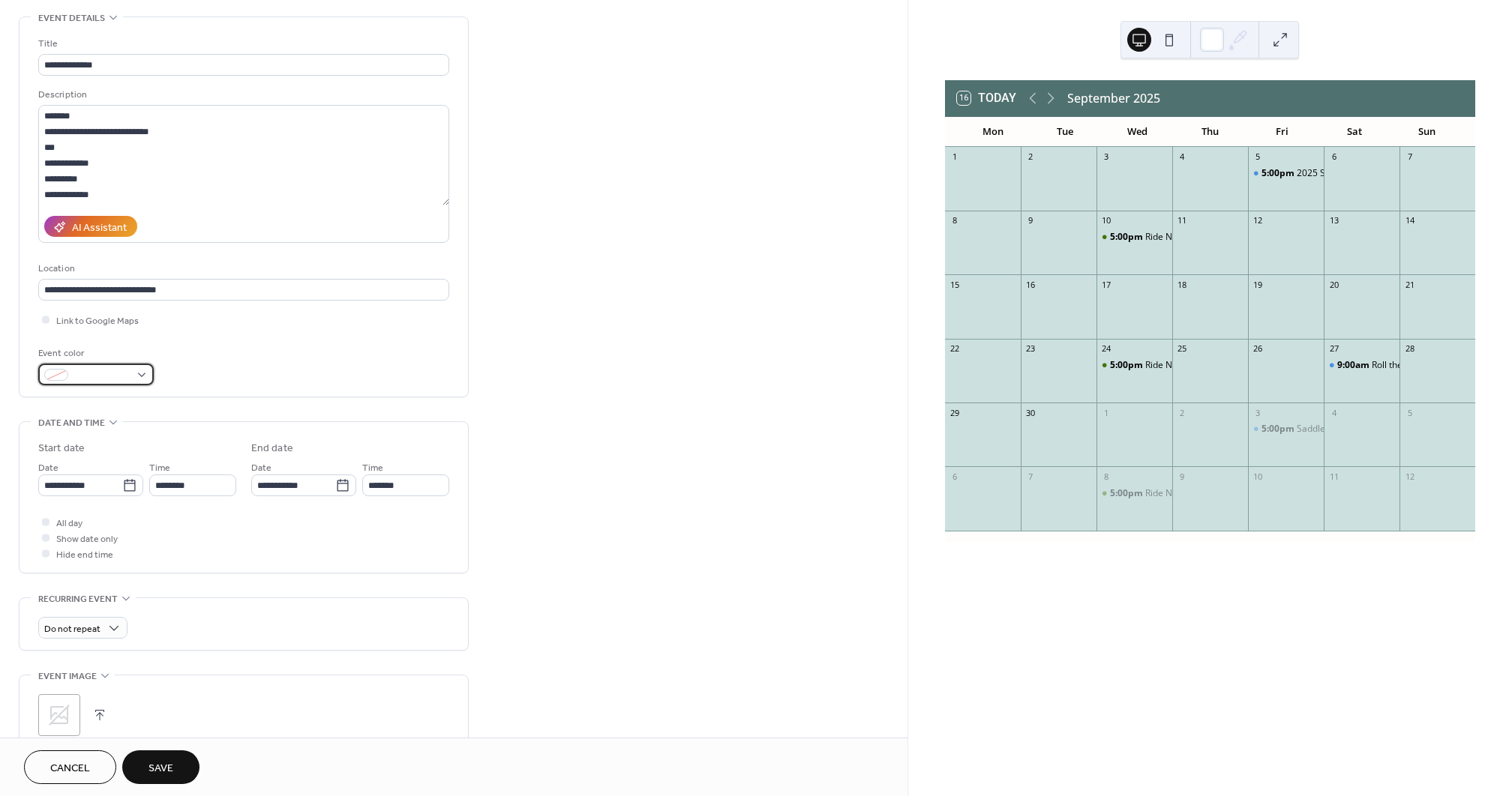 click at bounding box center (96, 374) 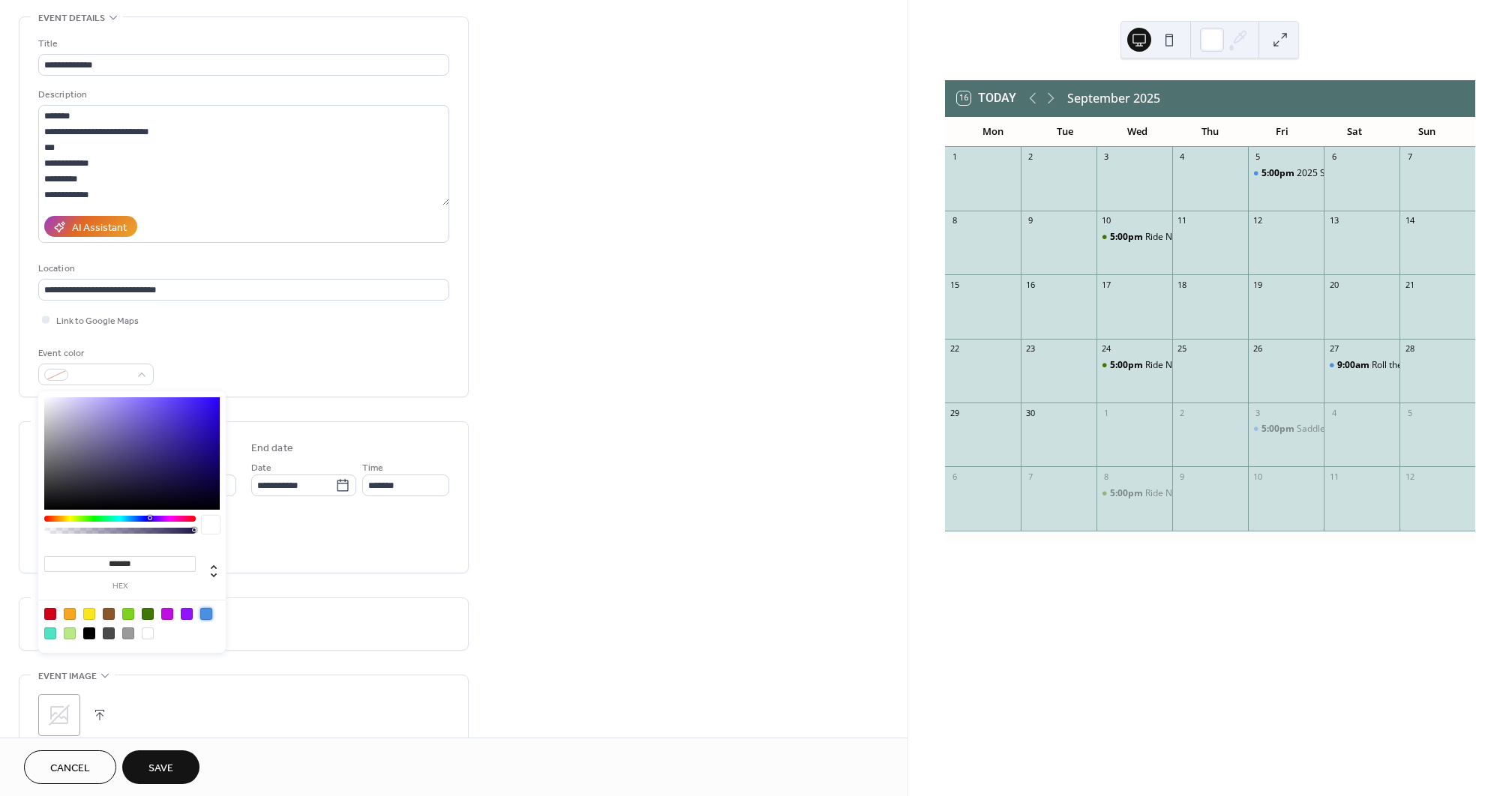 click at bounding box center [206, 614] 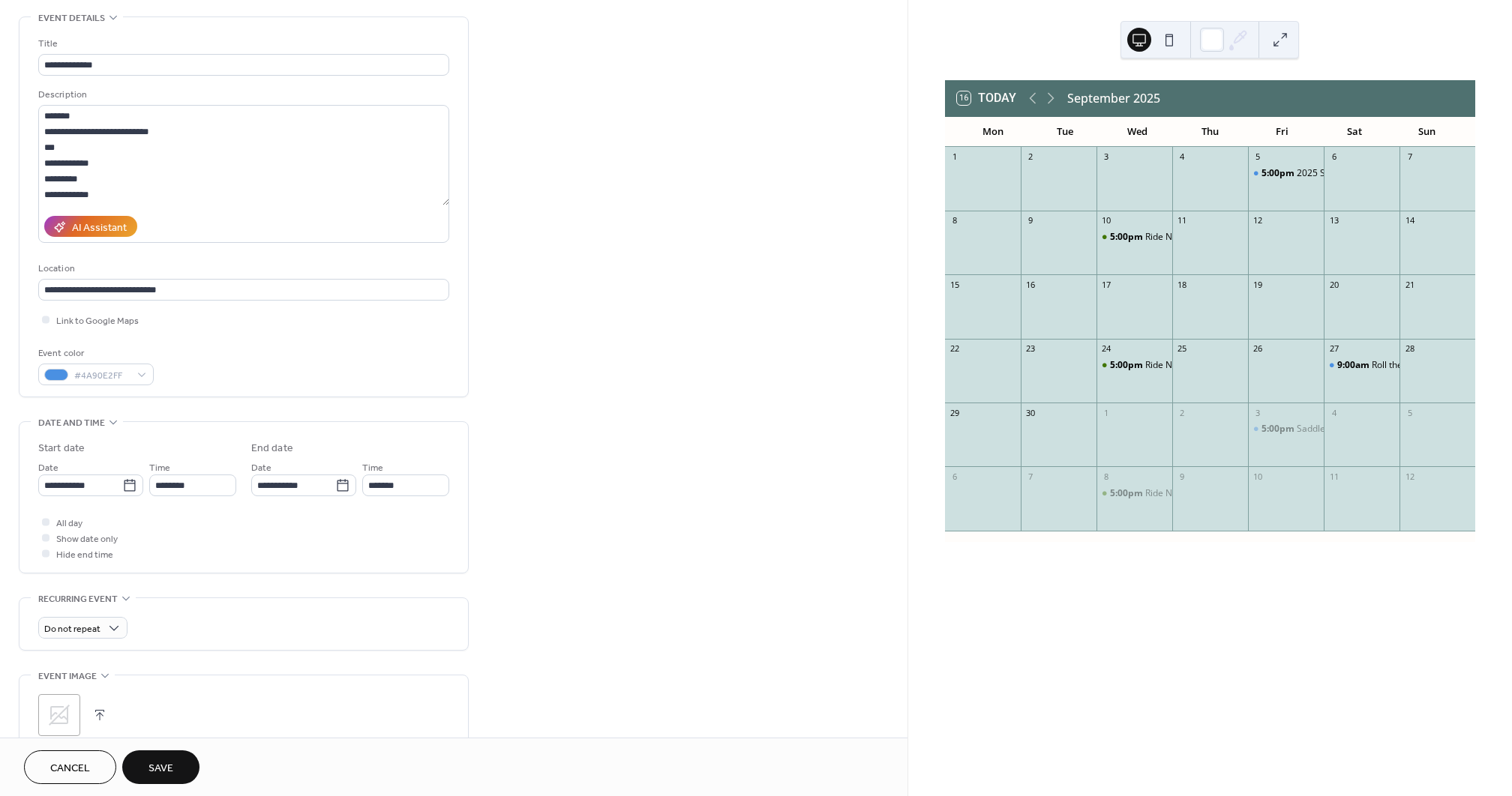 click on "All day Show date only Hide end time" at bounding box center [244, 537] 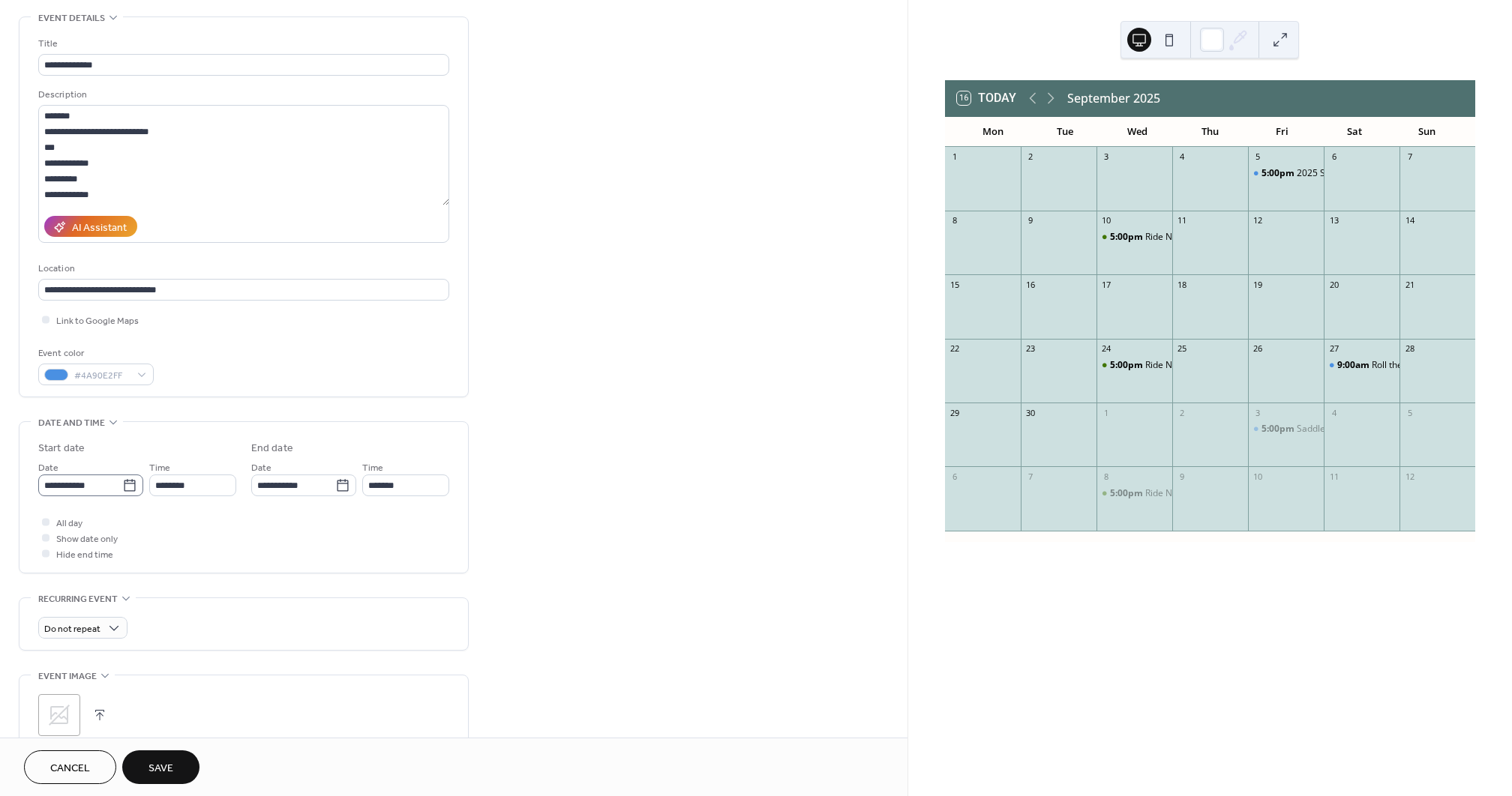 click 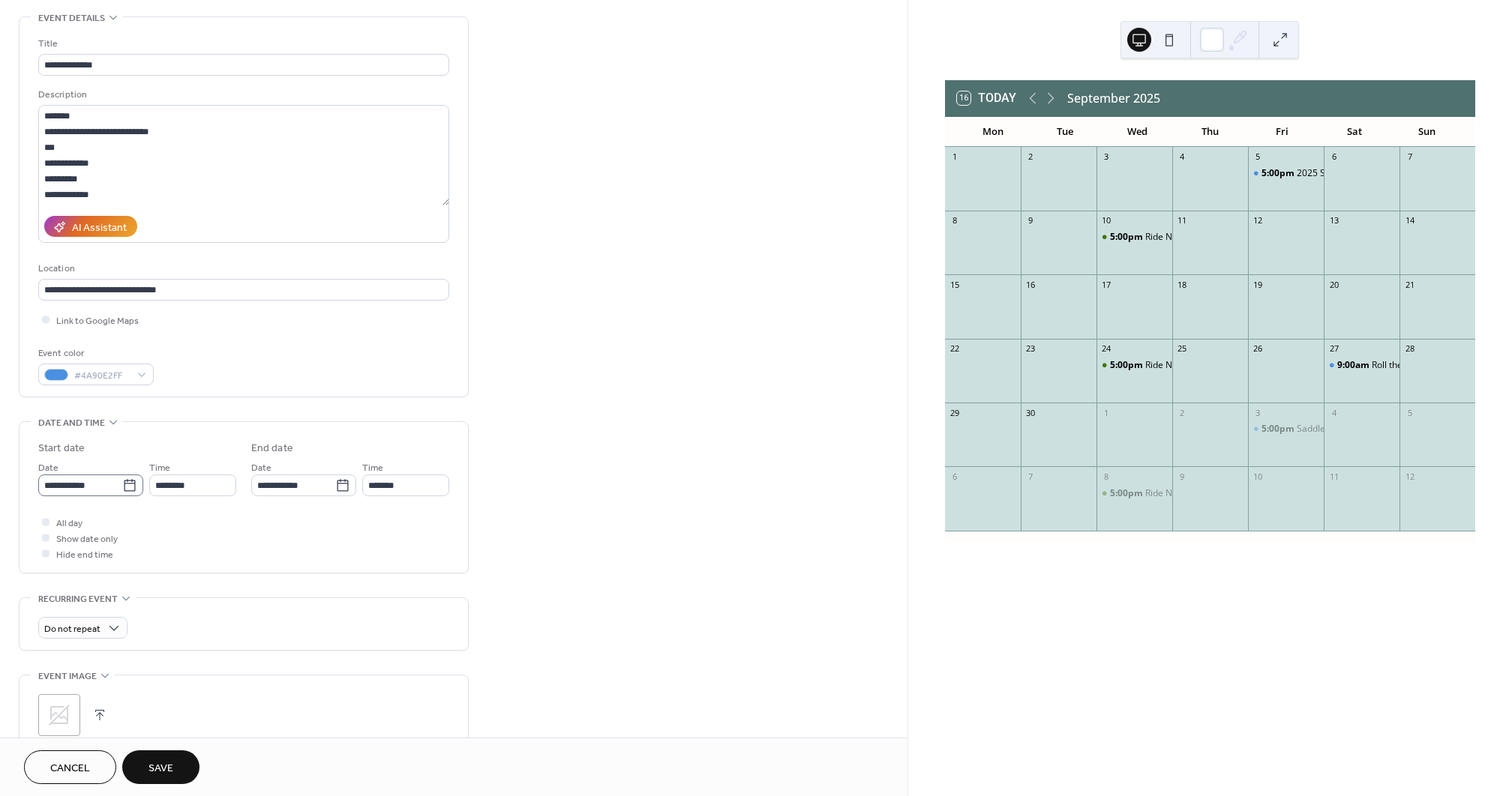 click on "**********" at bounding box center (80, 485) 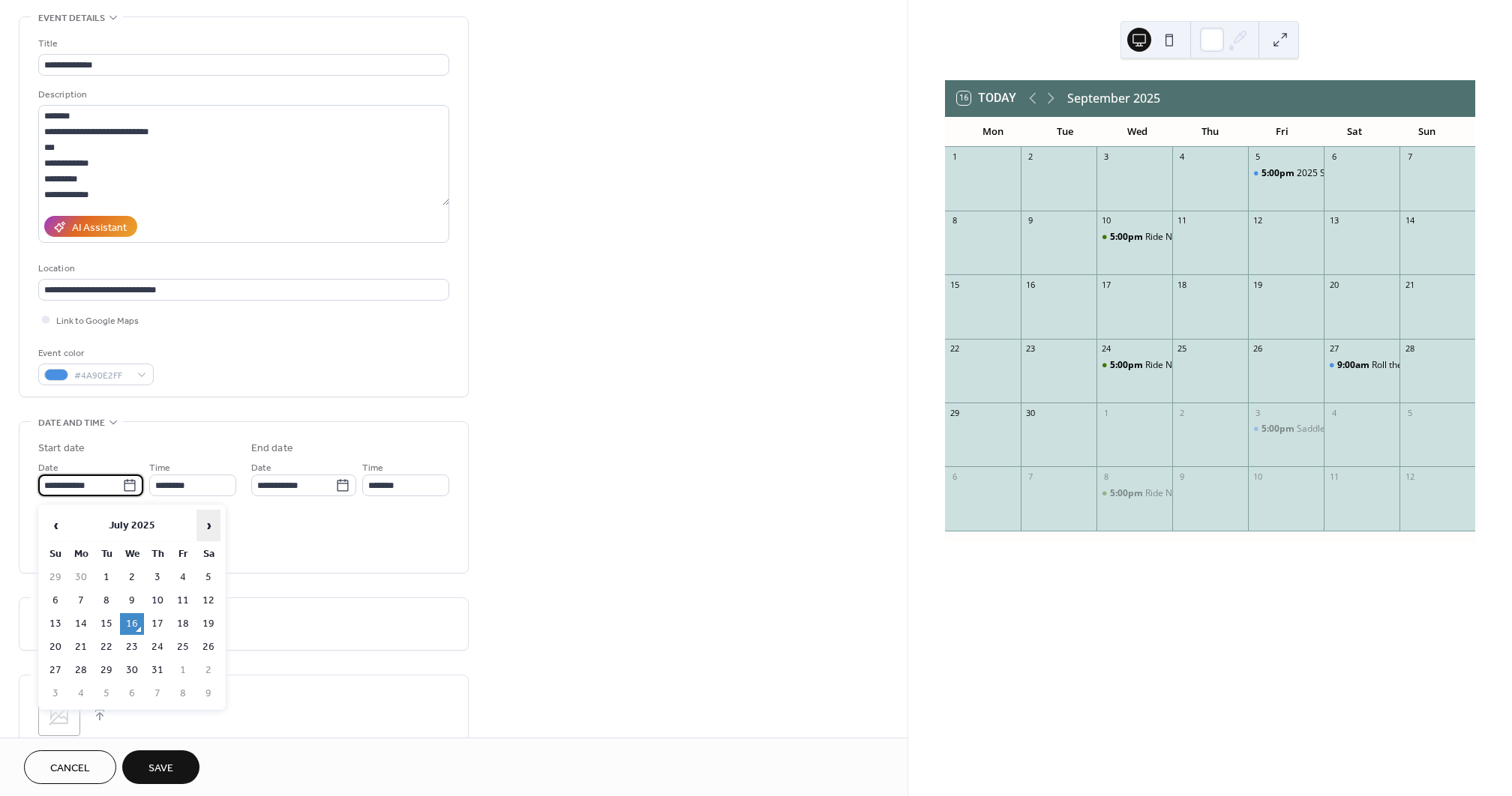 click on "›" at bounding box center (208, 525) 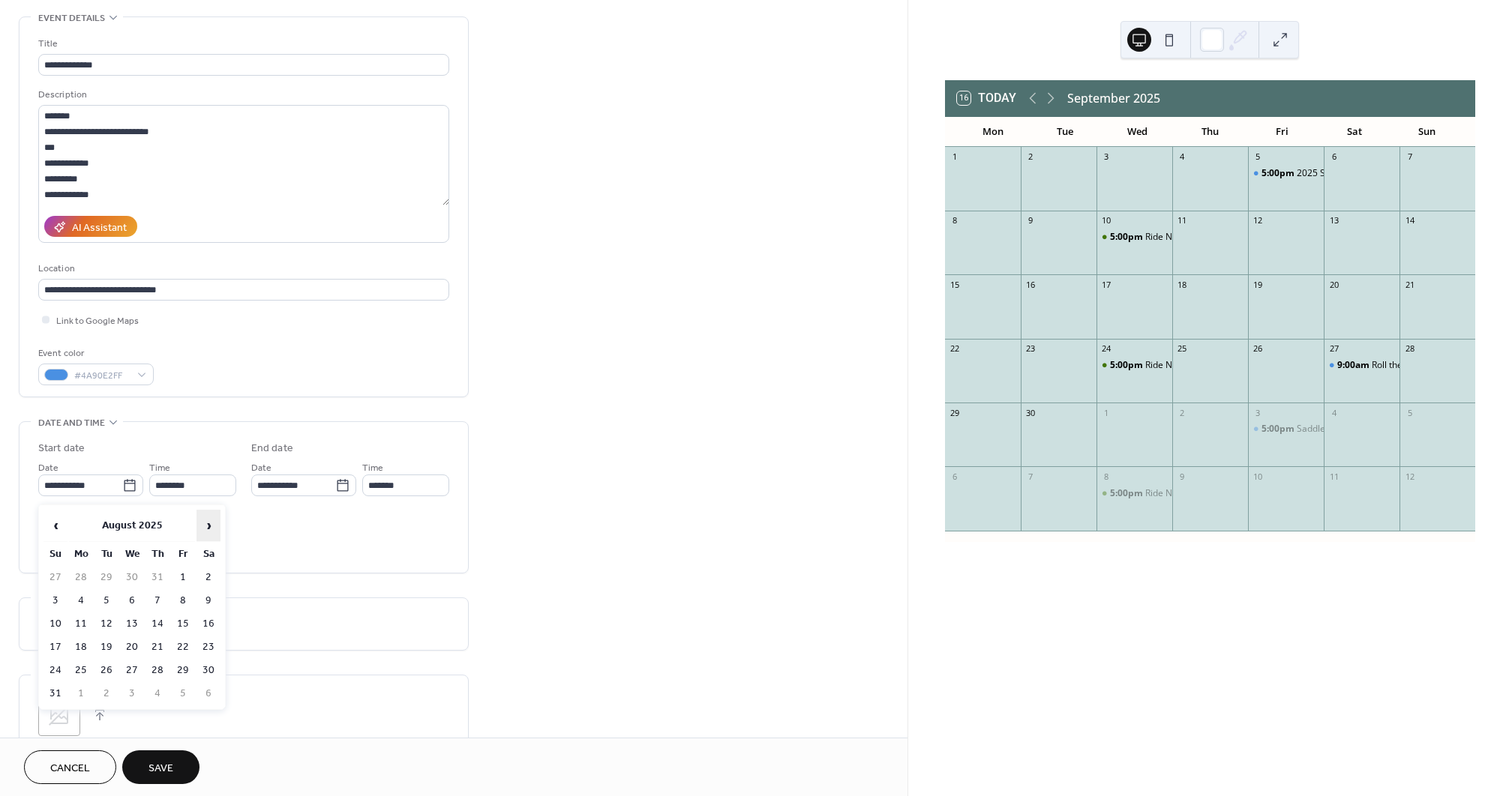 click on "›" at bounding box center [208, 525] 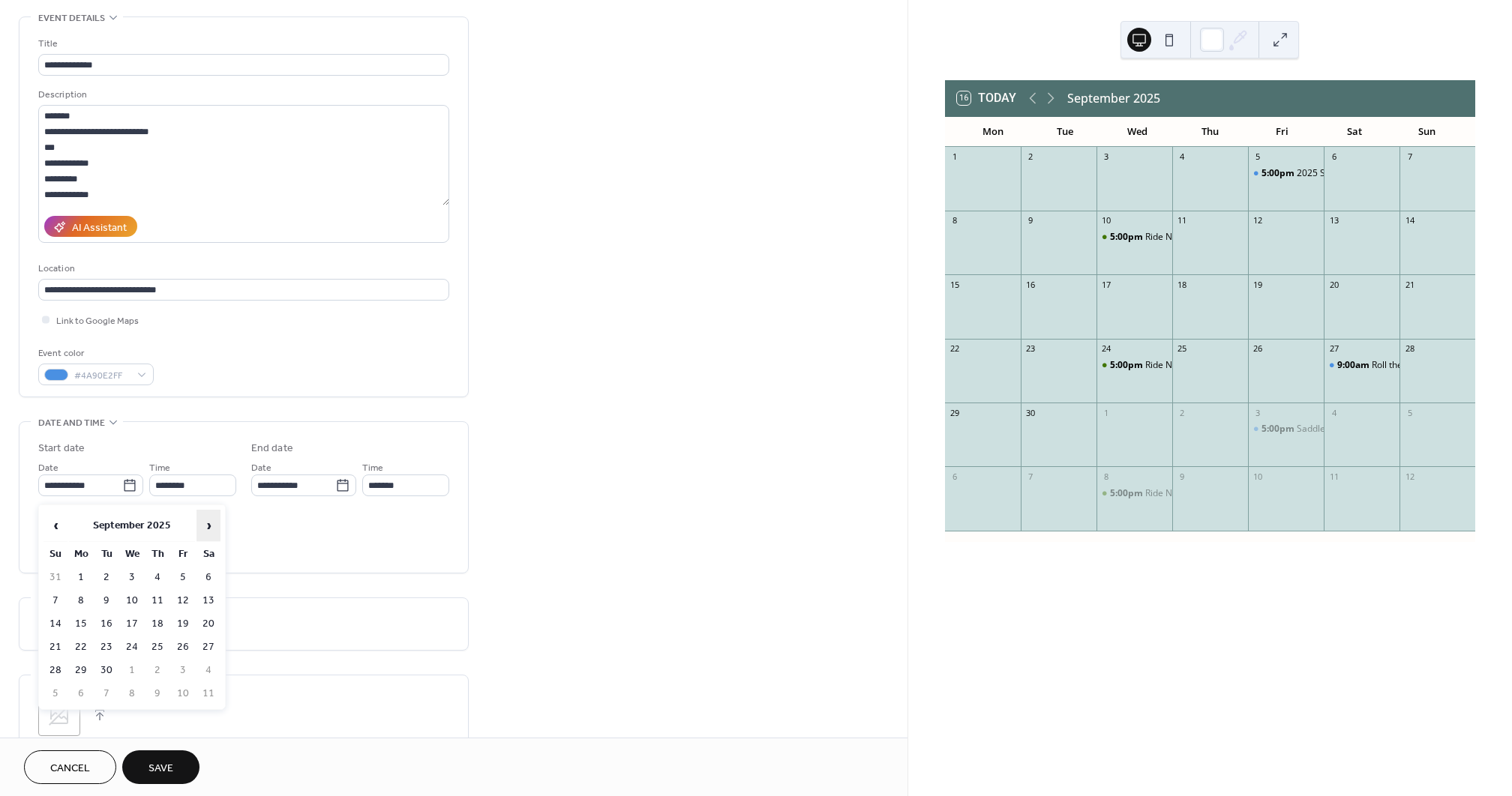 click on "›" at bounding box center [208, 525] 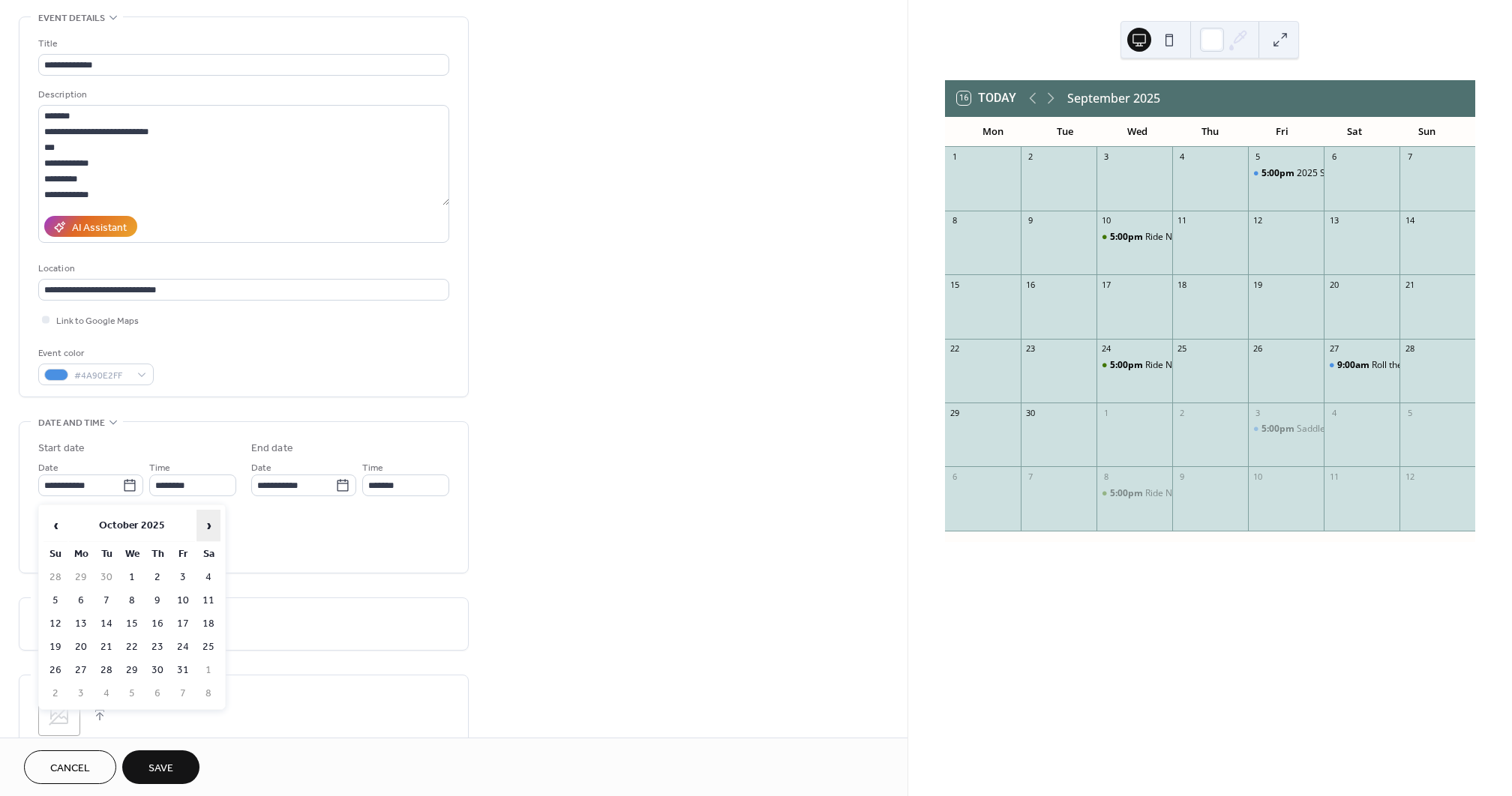 click on "›" at bounding box center (208, 525) 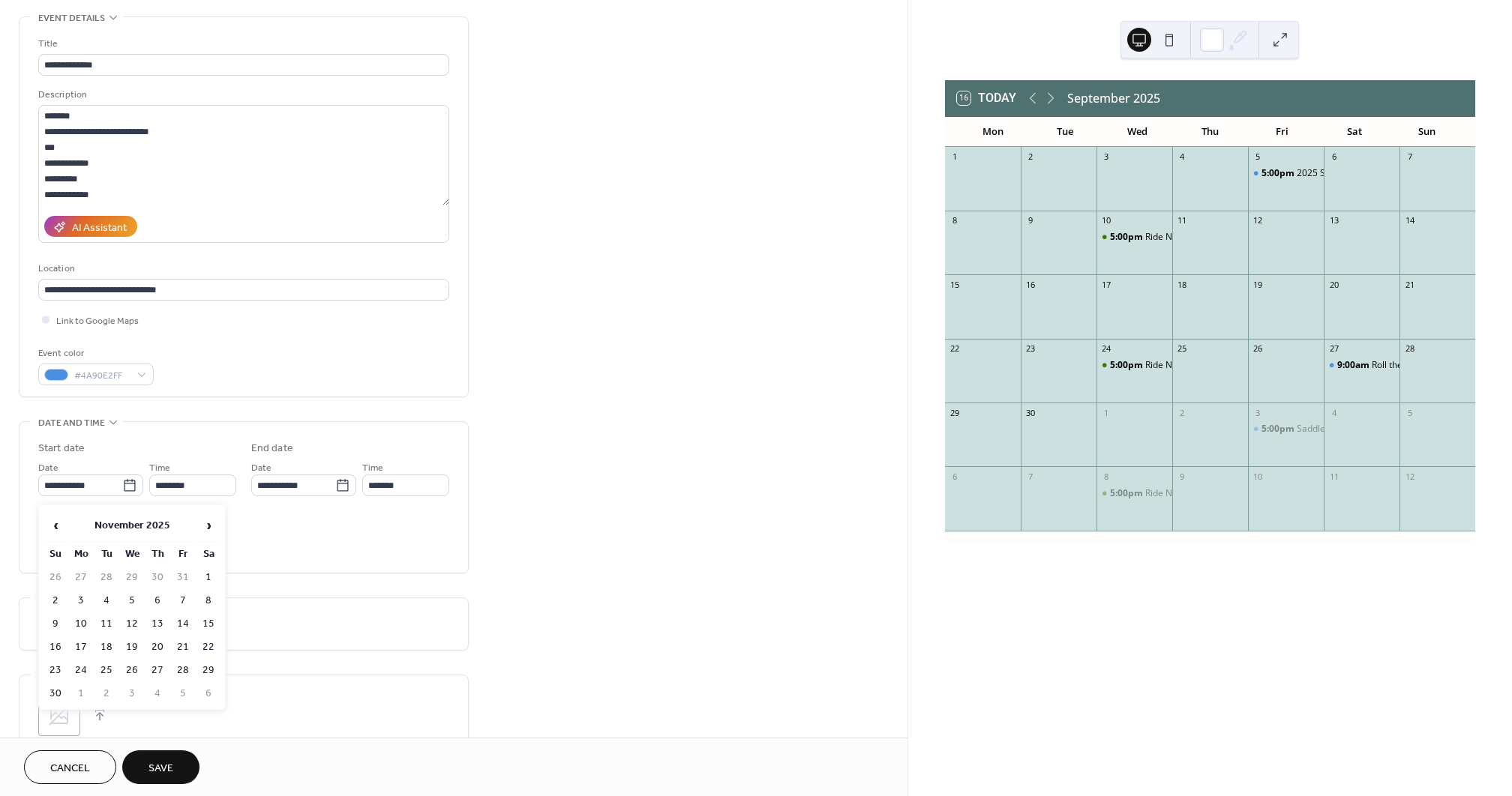 click on "7" at bounding box center (183, 600) 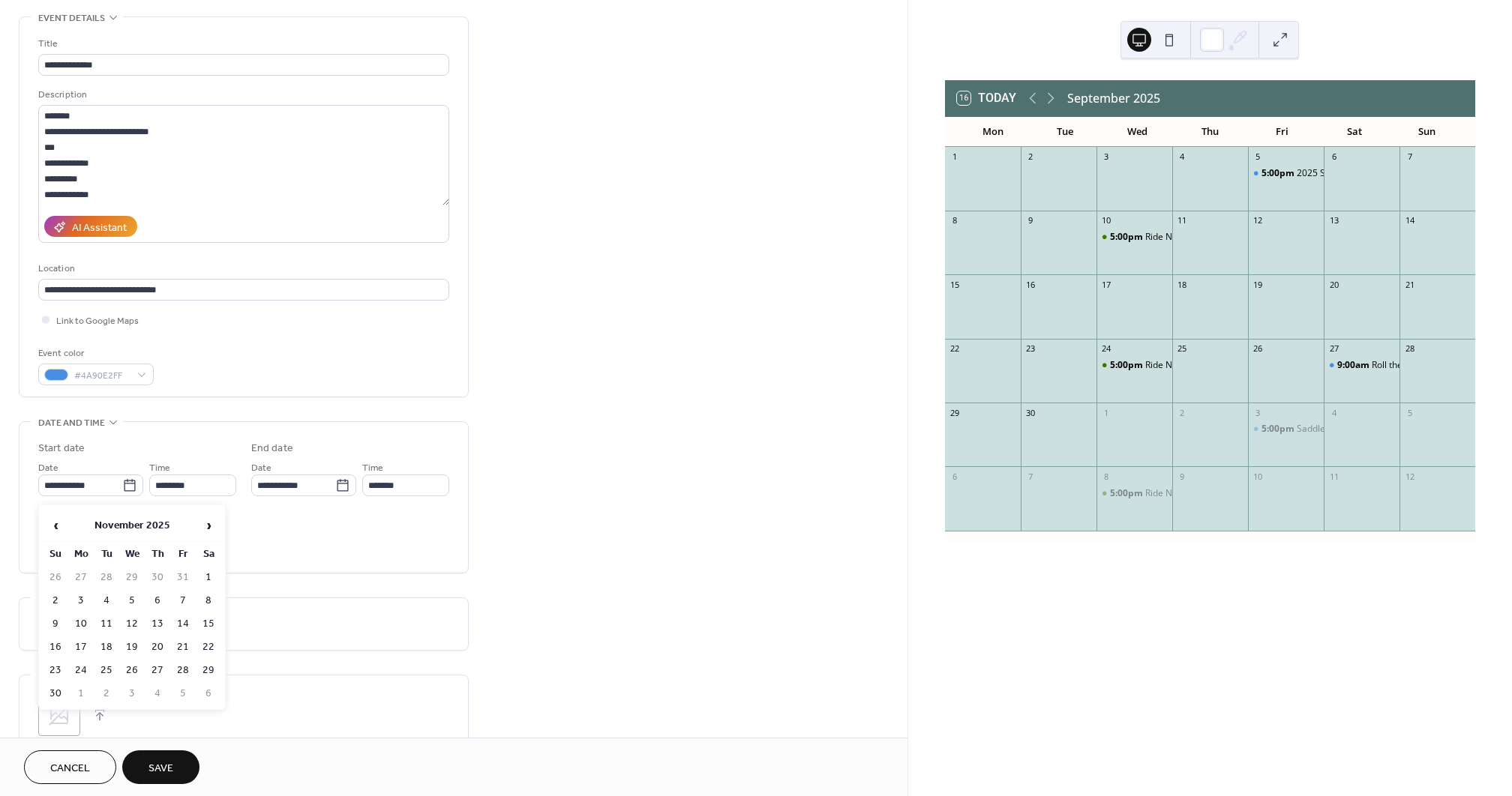 type on "**********" 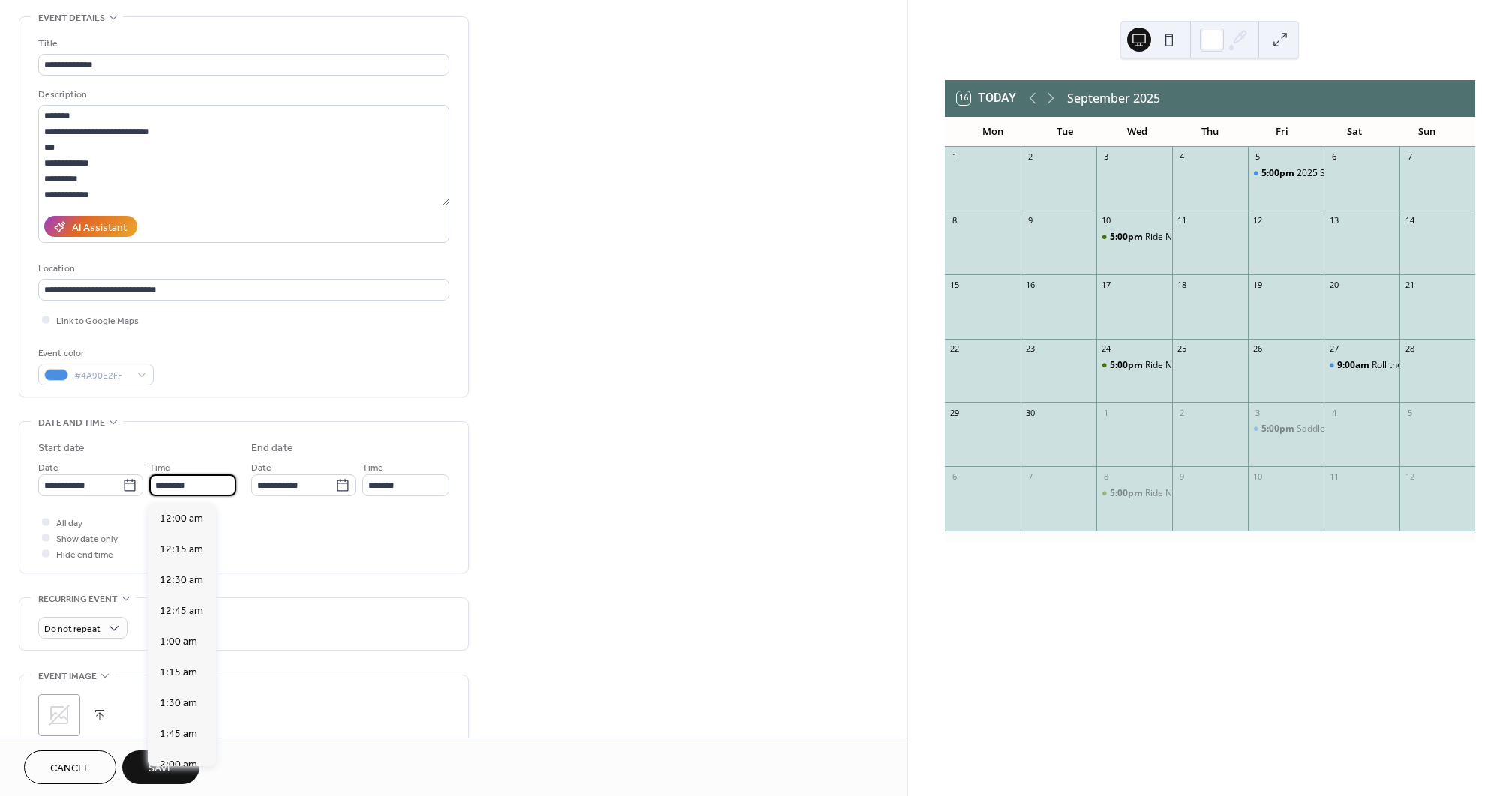 scroll, scrollTop: 1475, scrollLeft: 0, axis: vertical 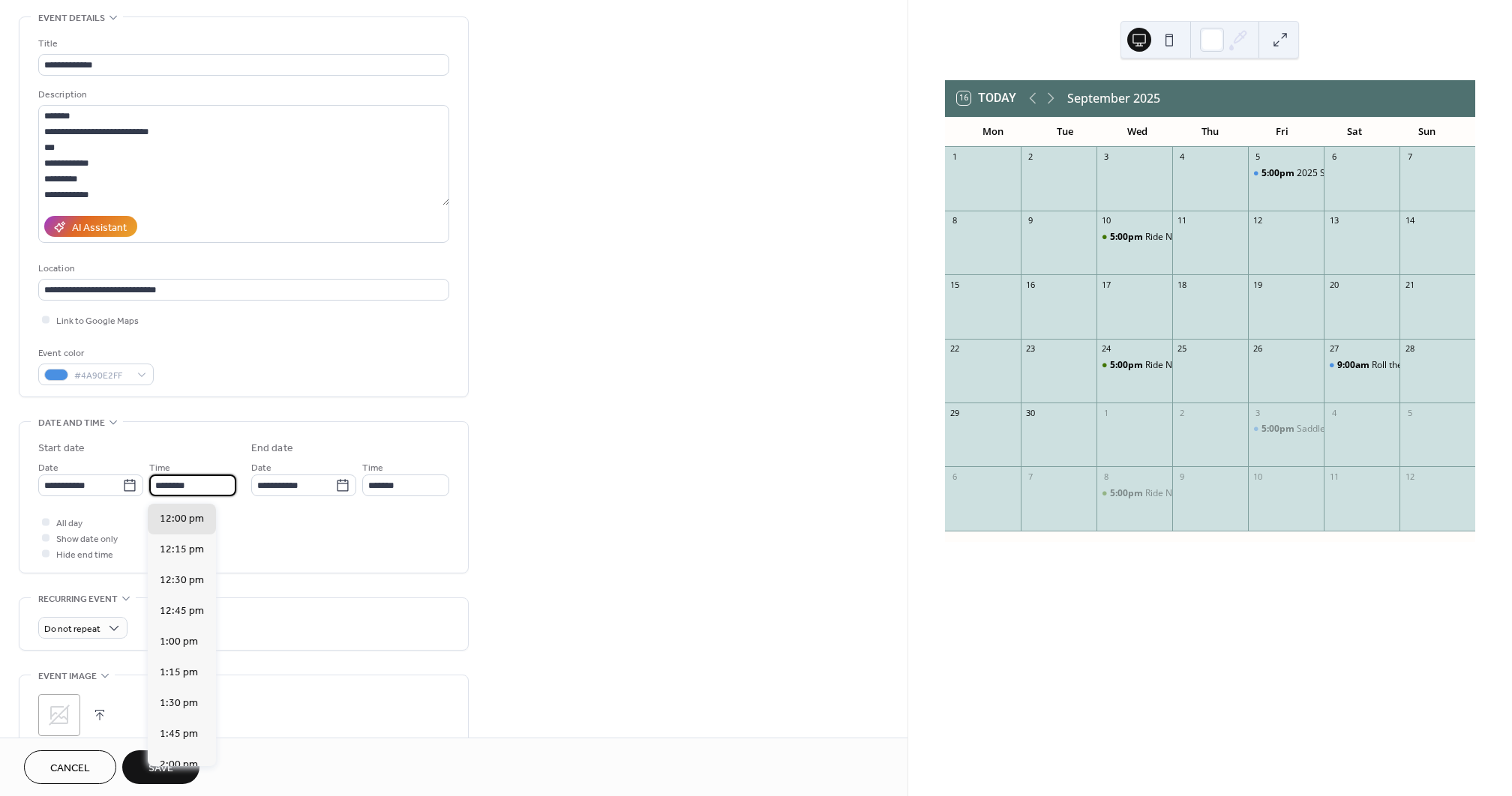 drag, startPoint x: 207, startPoint y: 491, endPoint x: 152, endPoint y: 492, distance: 55.00909 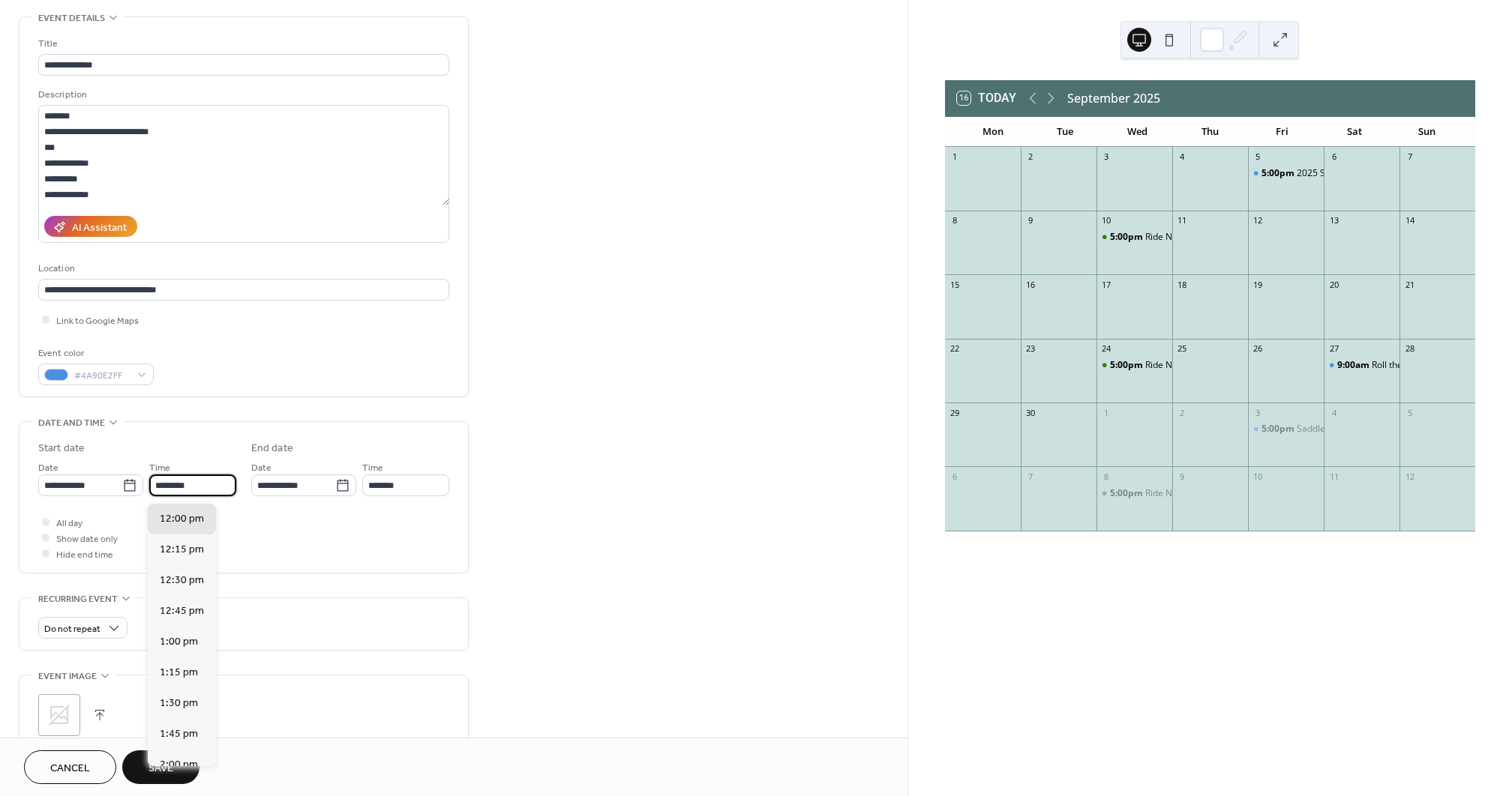 click on "********" at bounding box center [193, 485] 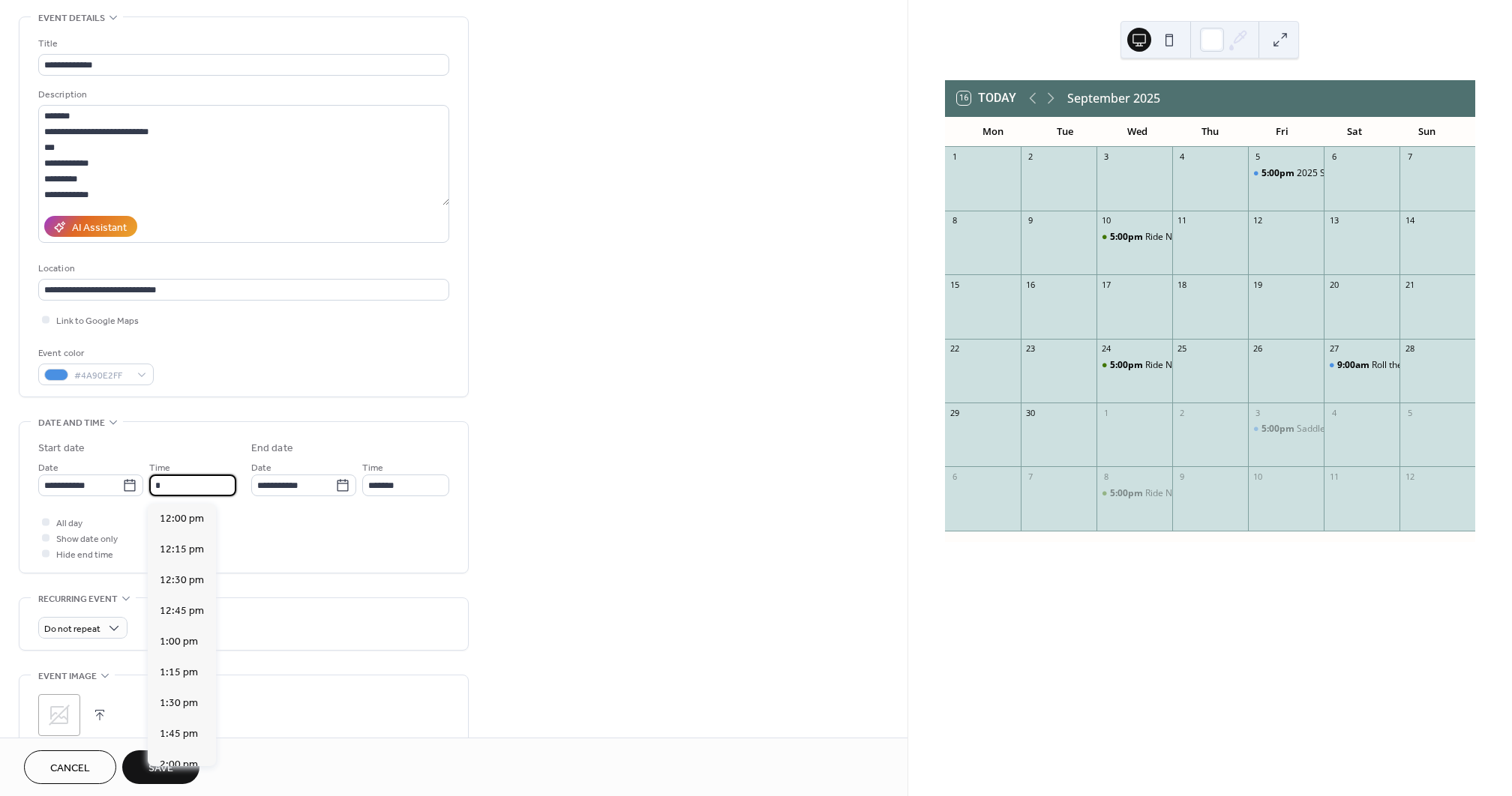 scroll, scrollTop: 615, scrollLeft: 0, axis: vertical 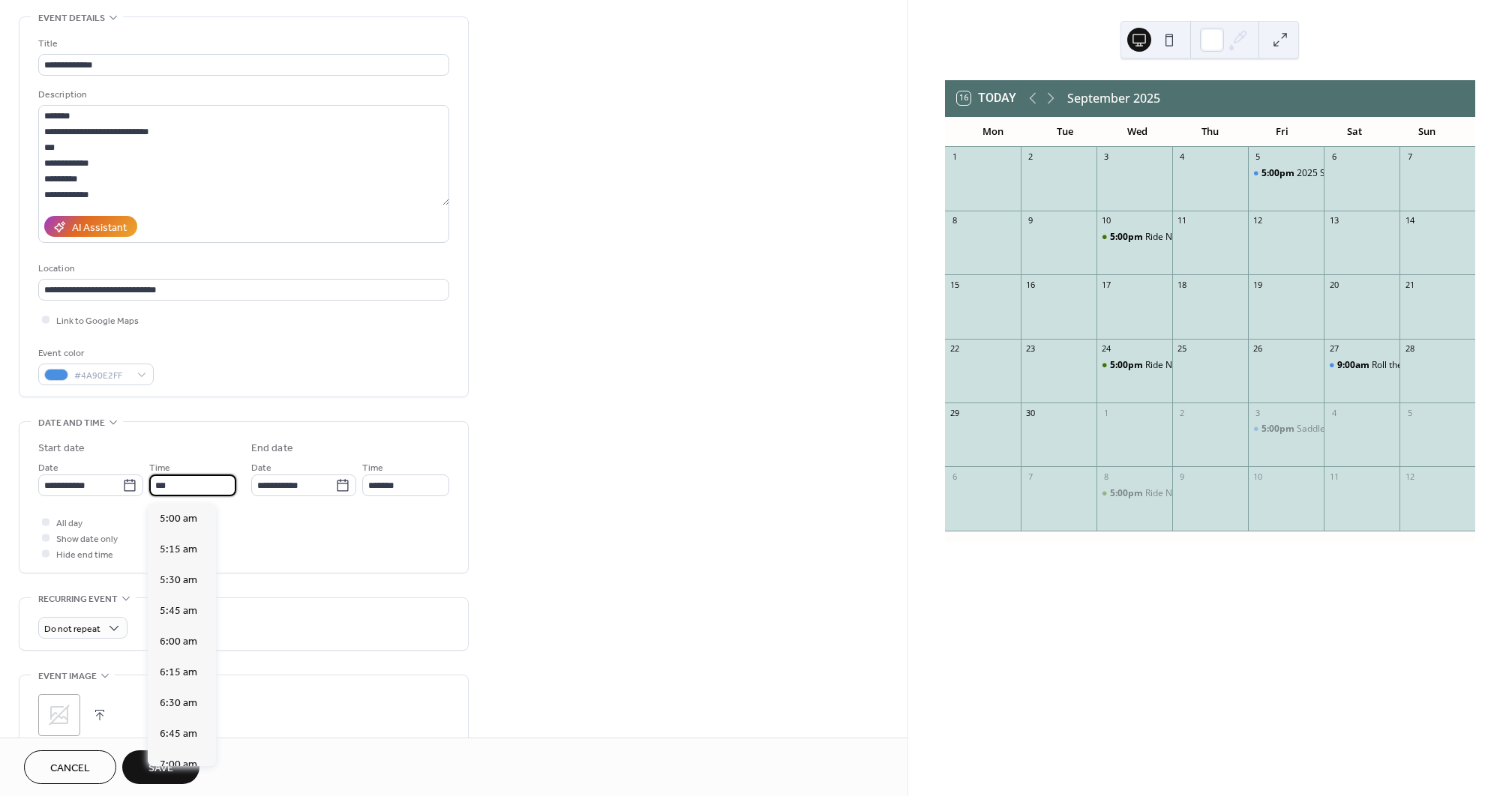 type on "*******" 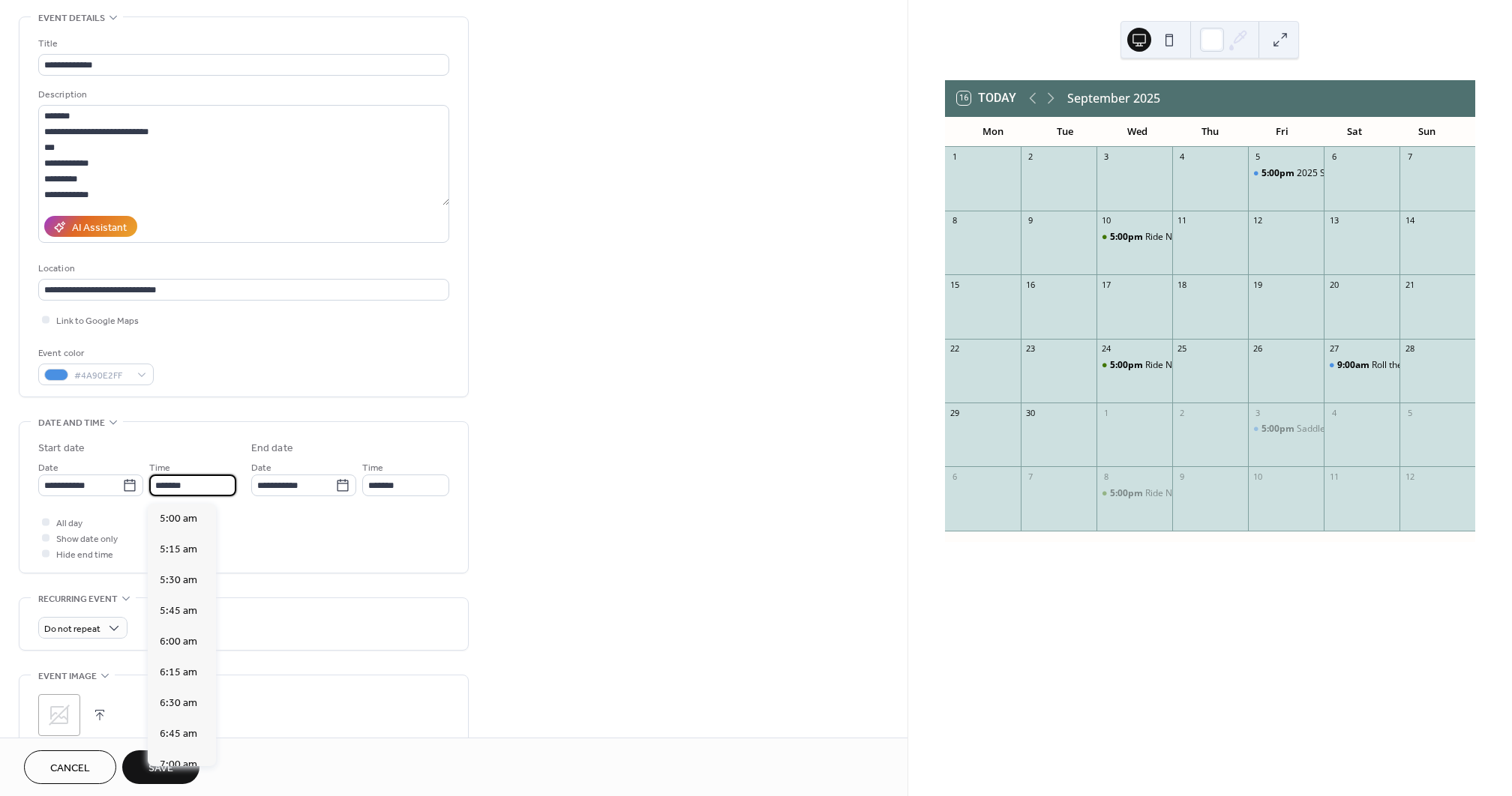 click on "All day Show date only Hide end time" at bounding box center [244, 537] 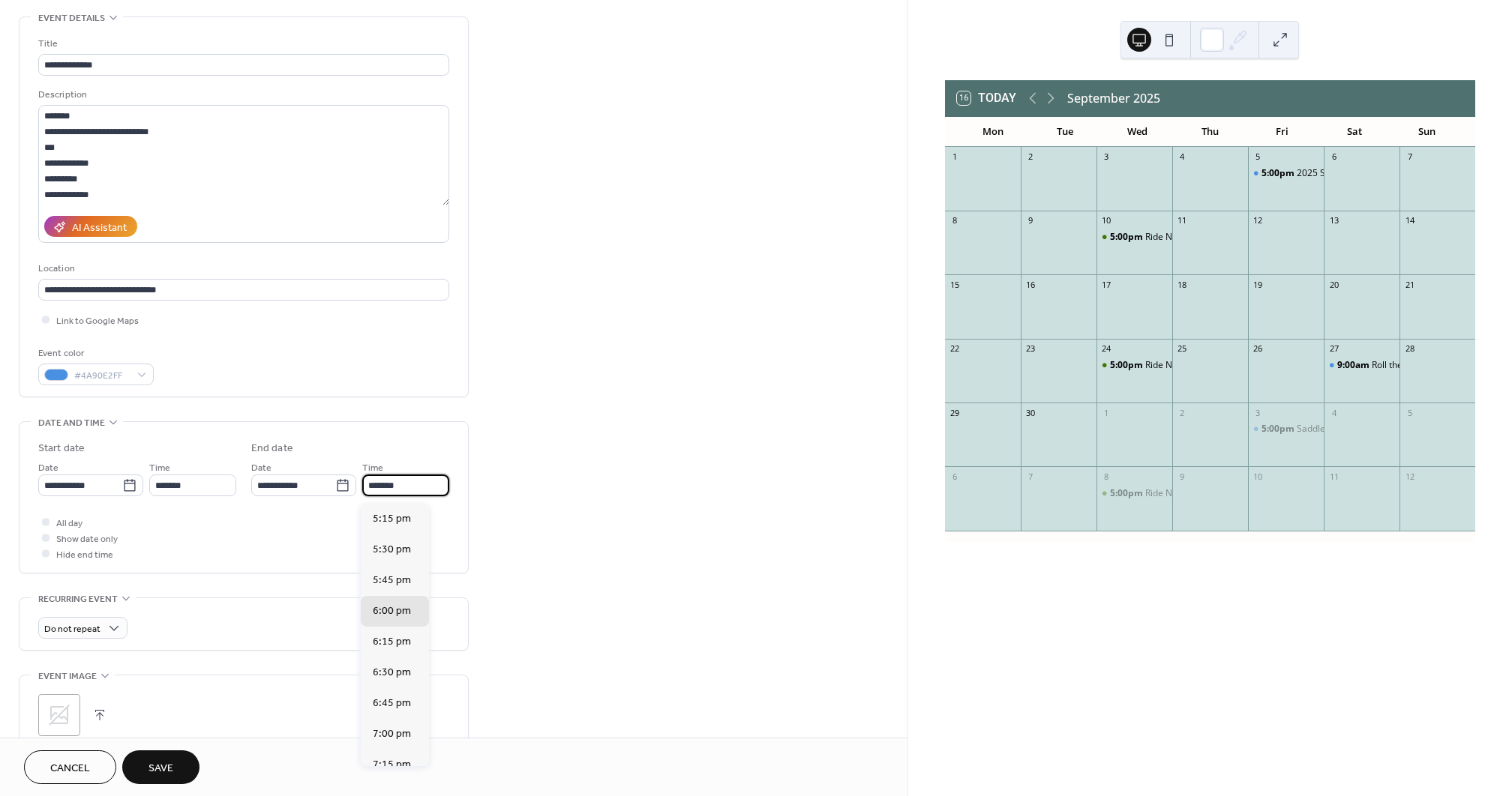 drag, startPoint x: 398, startPoint y: 490, endPoint x: 366, endPoint y: 490, distance: 32 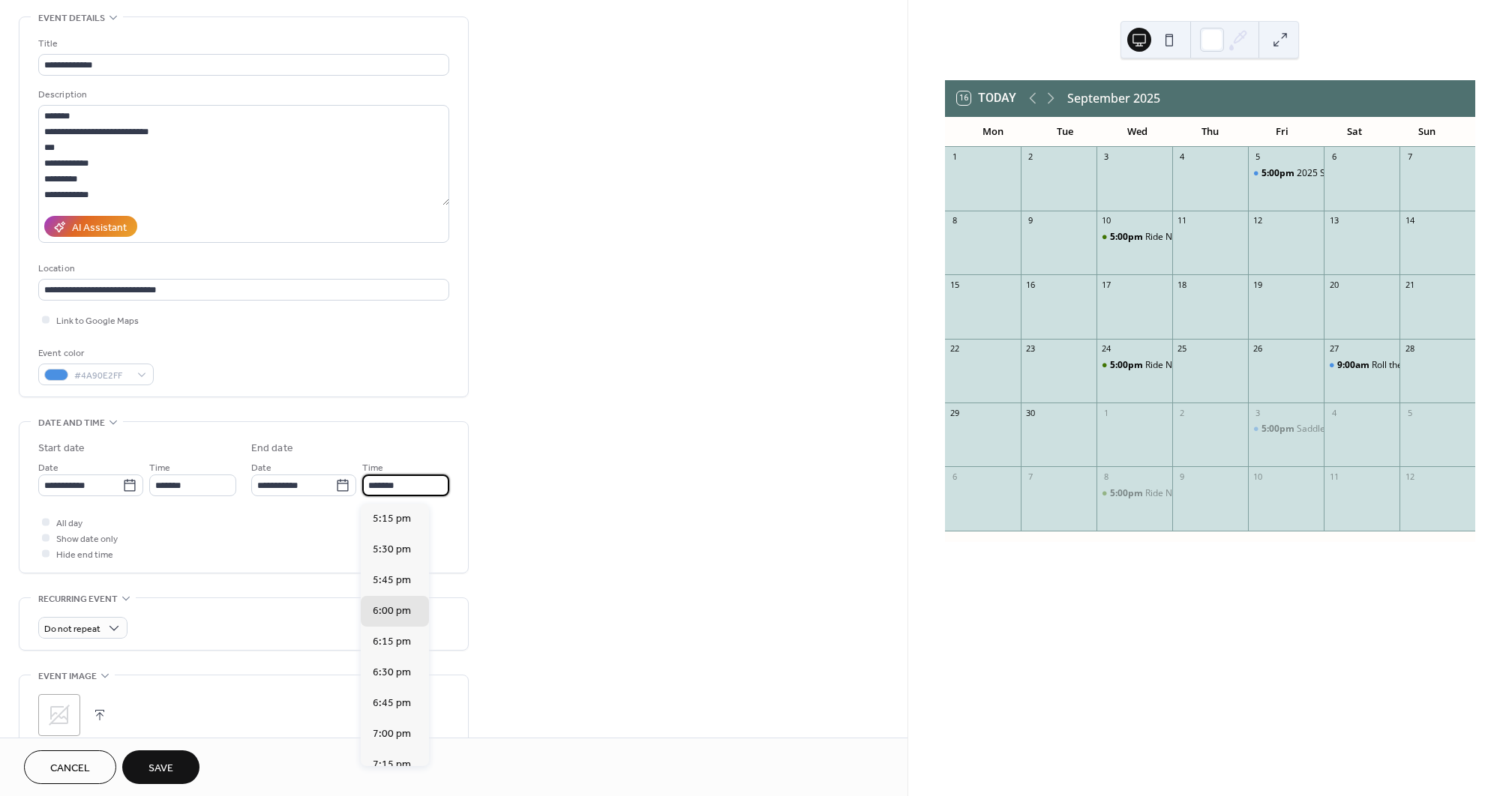 click on "*******" at bounding box center [406, 485] 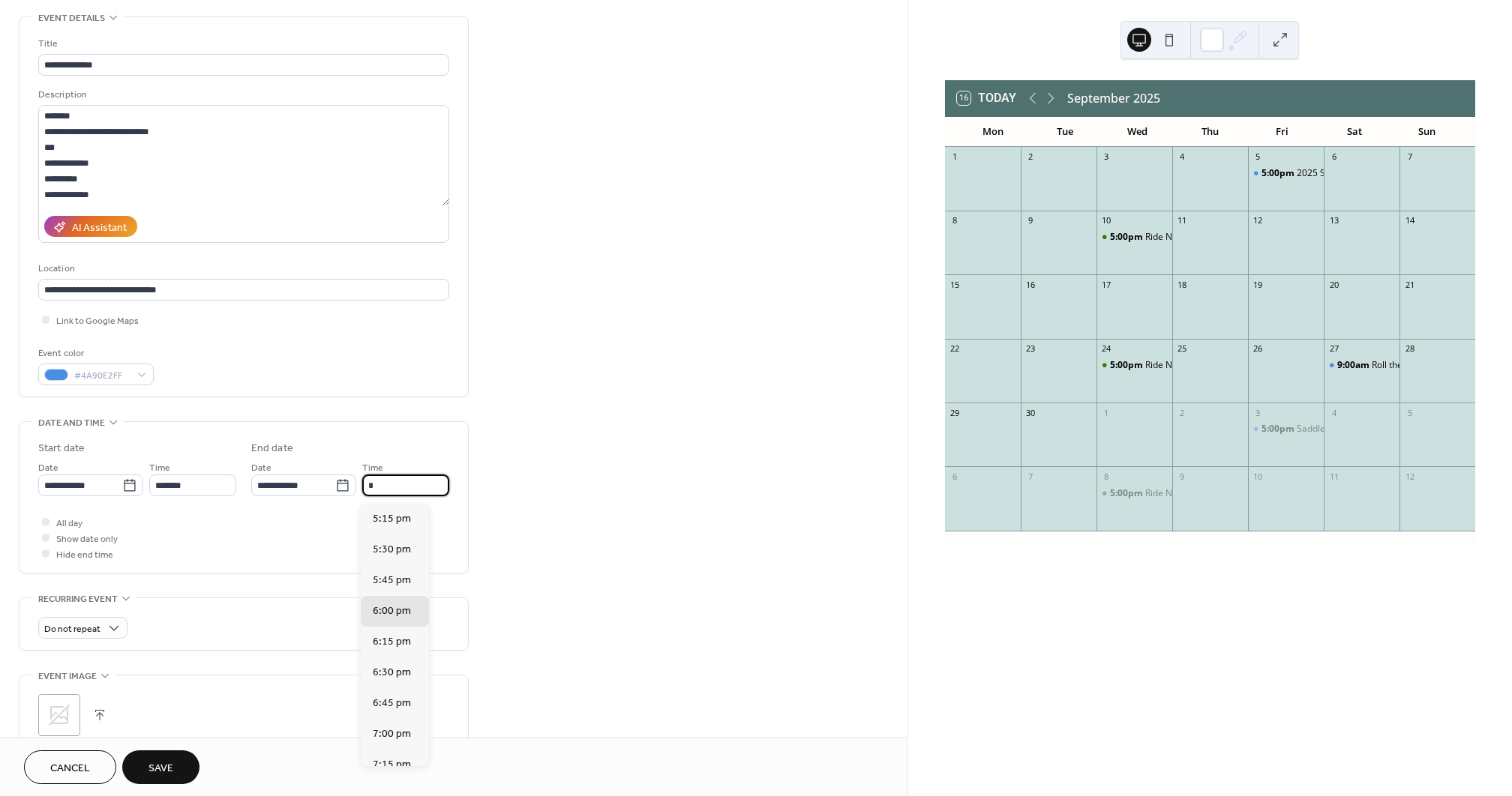 scroll, scrollTop: 567, scrollLeft: 0, axis: vertical 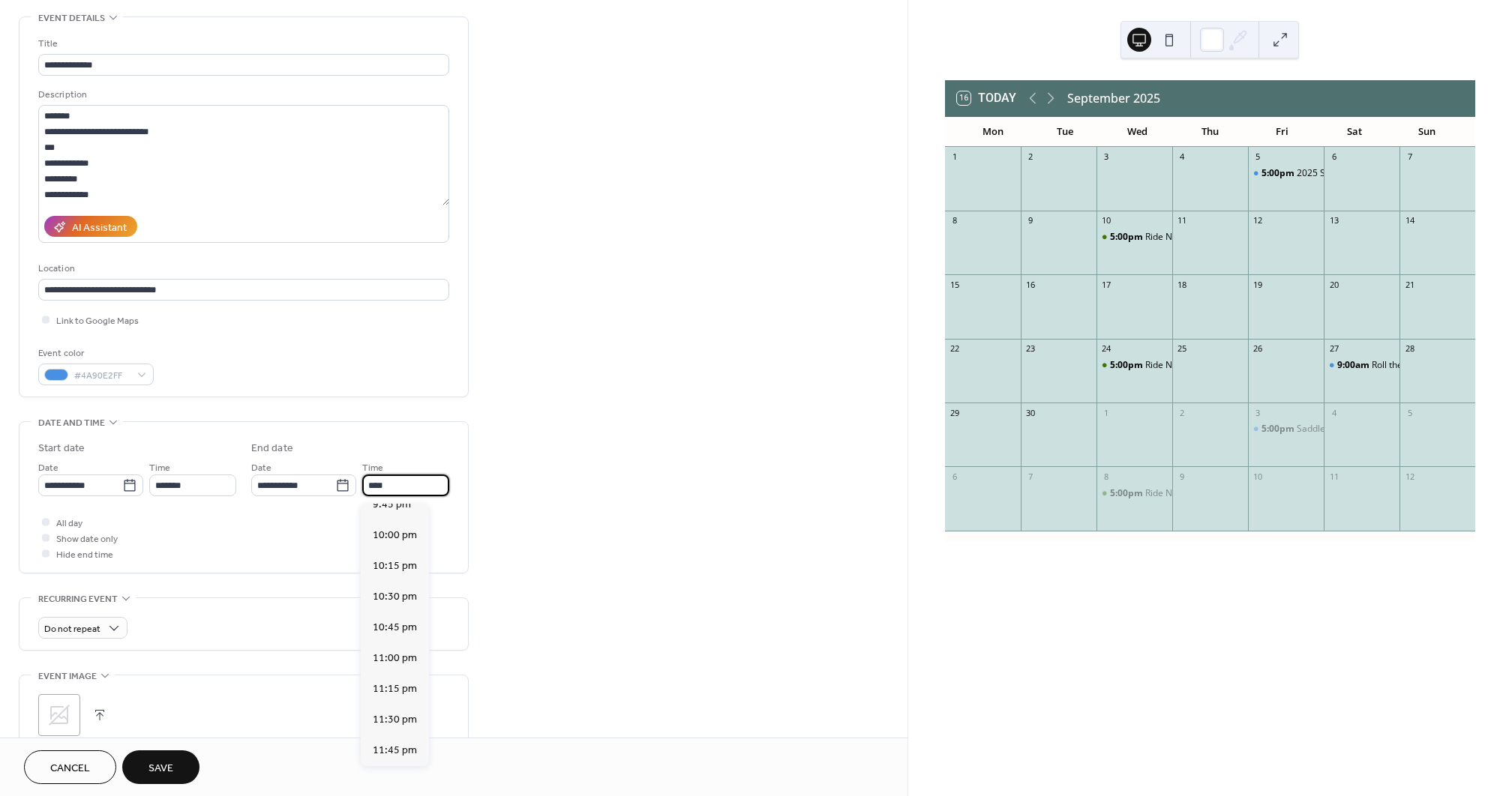 type on "********" 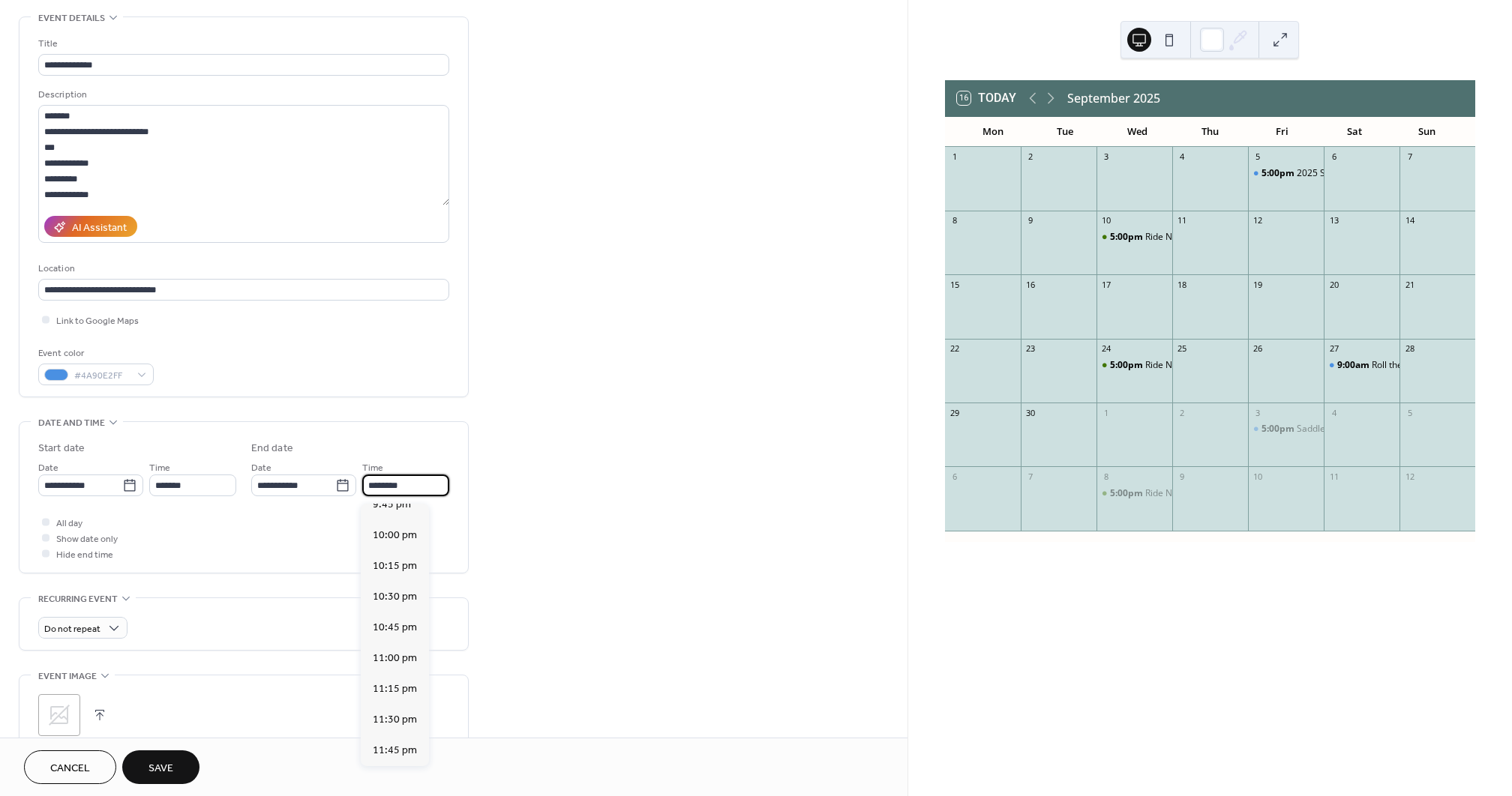 click on "All day Show date only Hide end time" at bounding box center (244, 537) 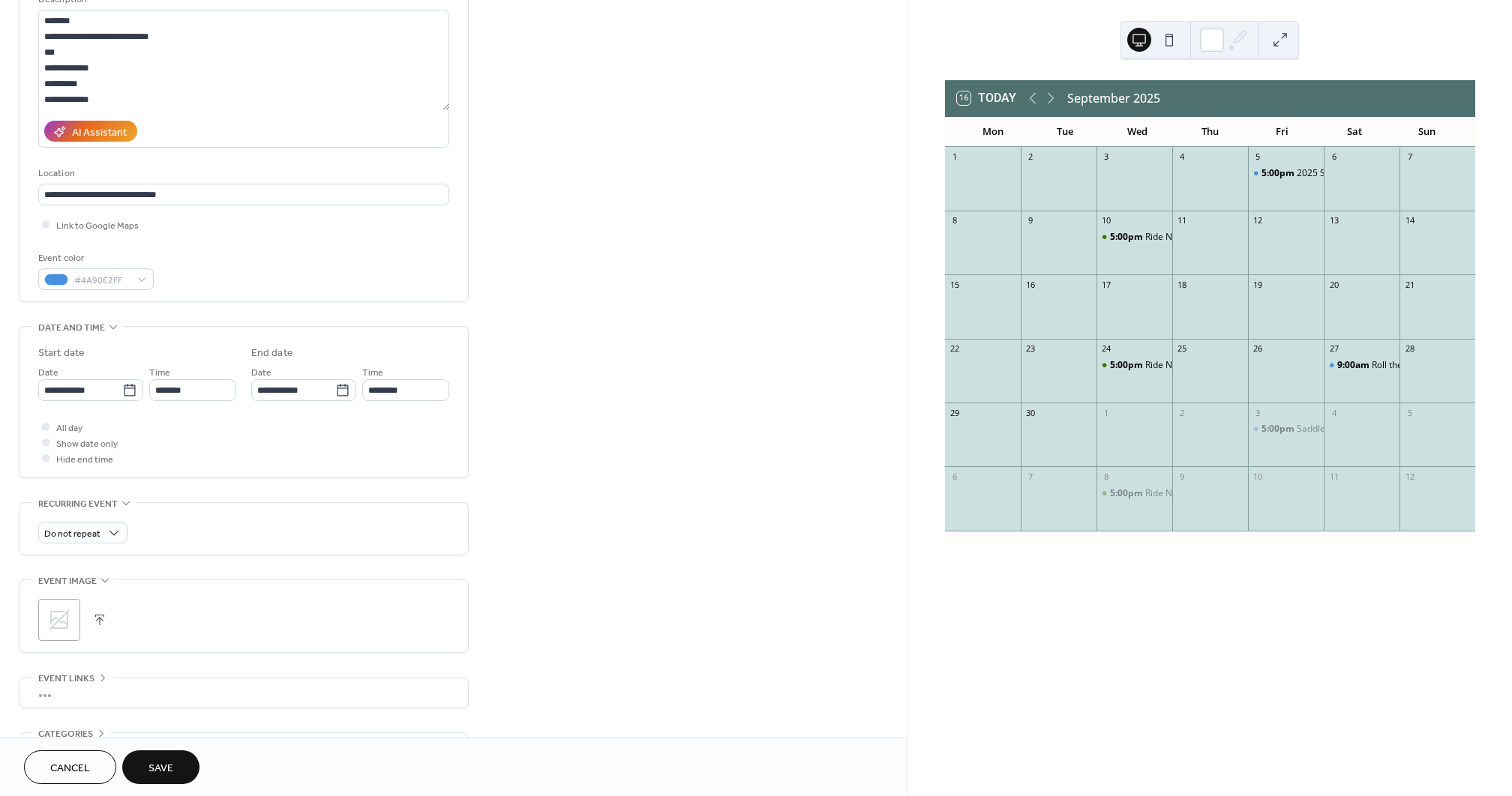 scroll, scrollTop: 166, scrollLeft: 0, axis: vertical 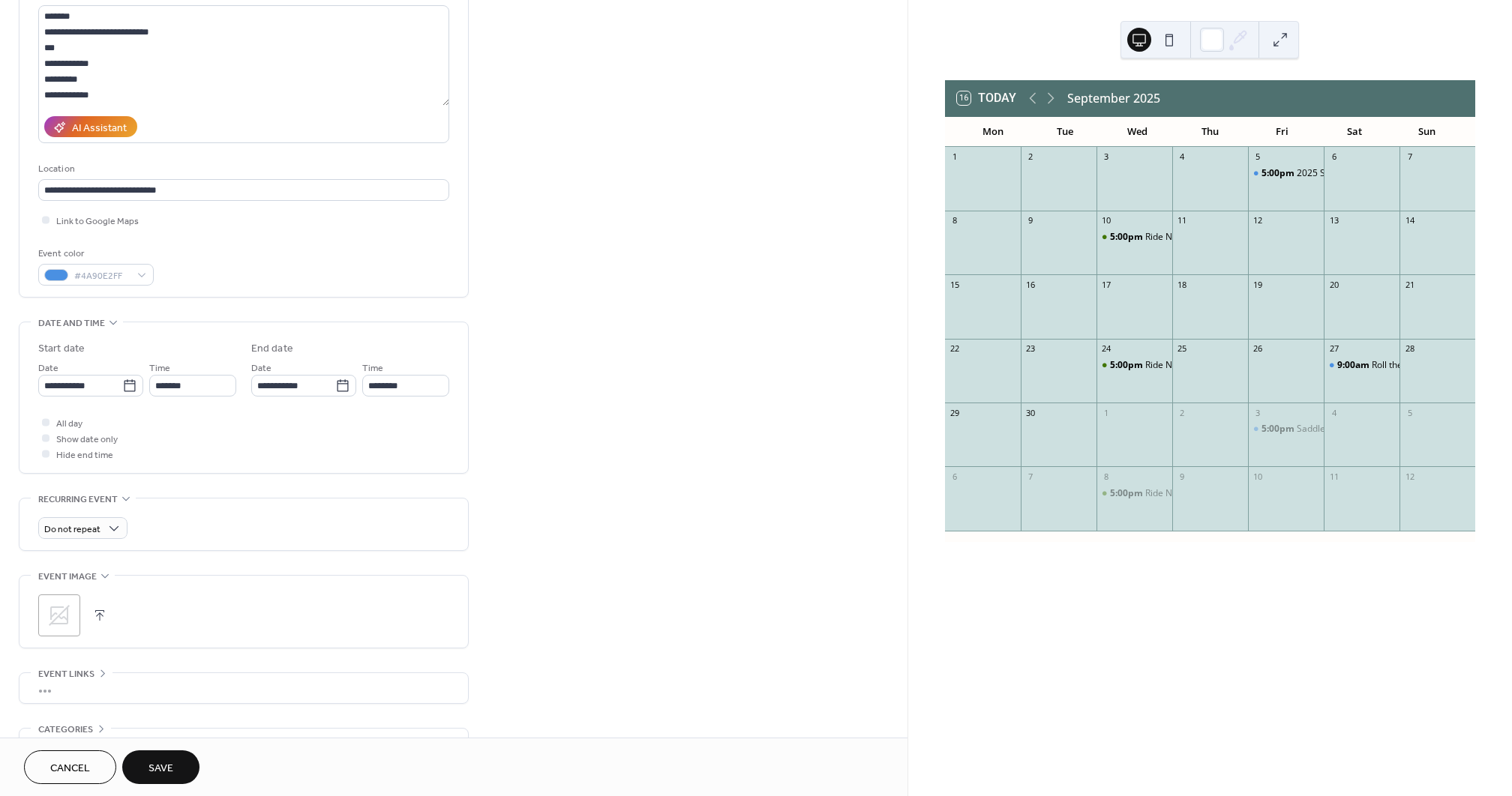 click on ";" at bounding box center [59, 615] 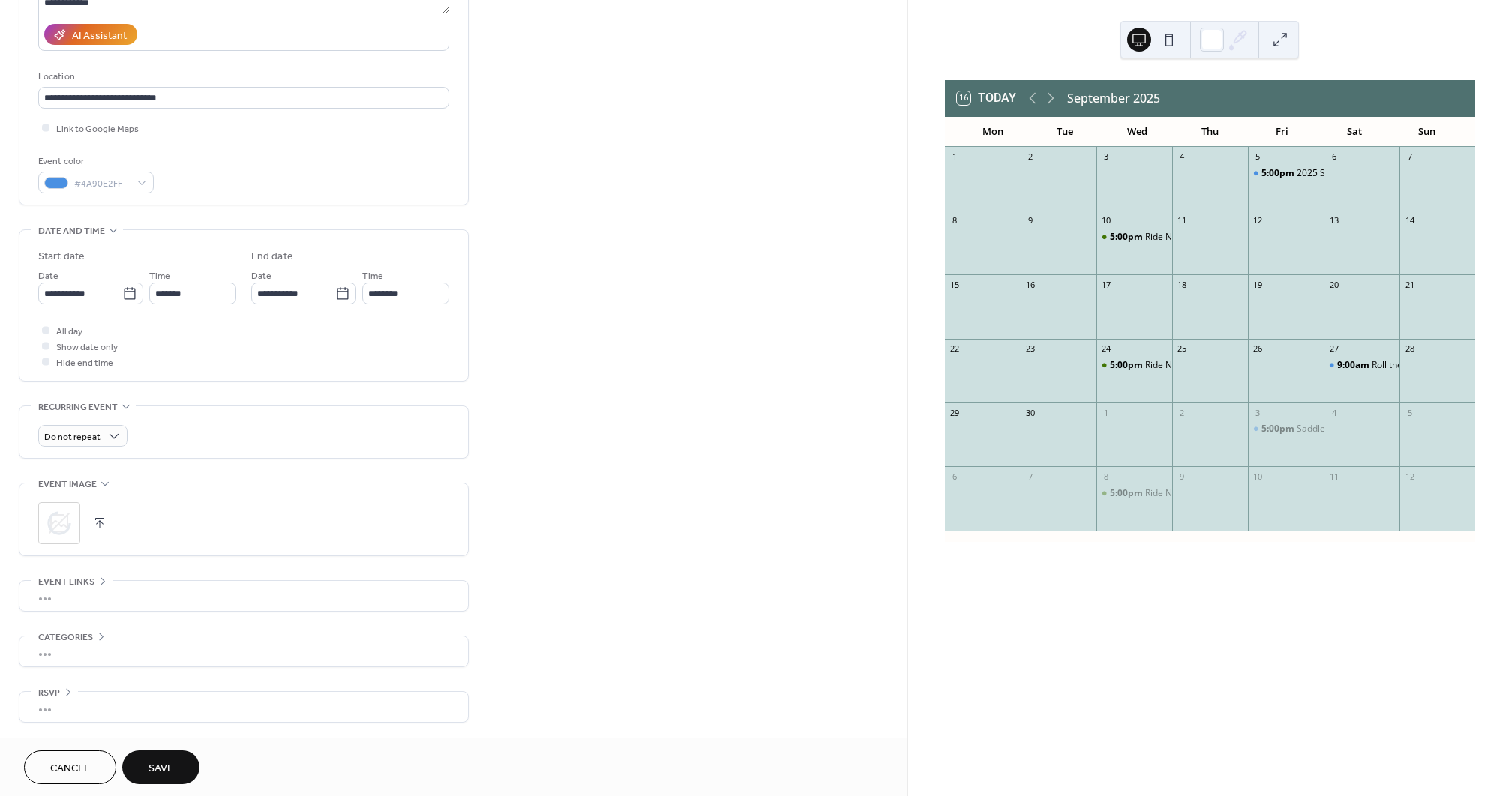 scroll, scrollTop: 263, scrollLeft: 0, axis: vertical 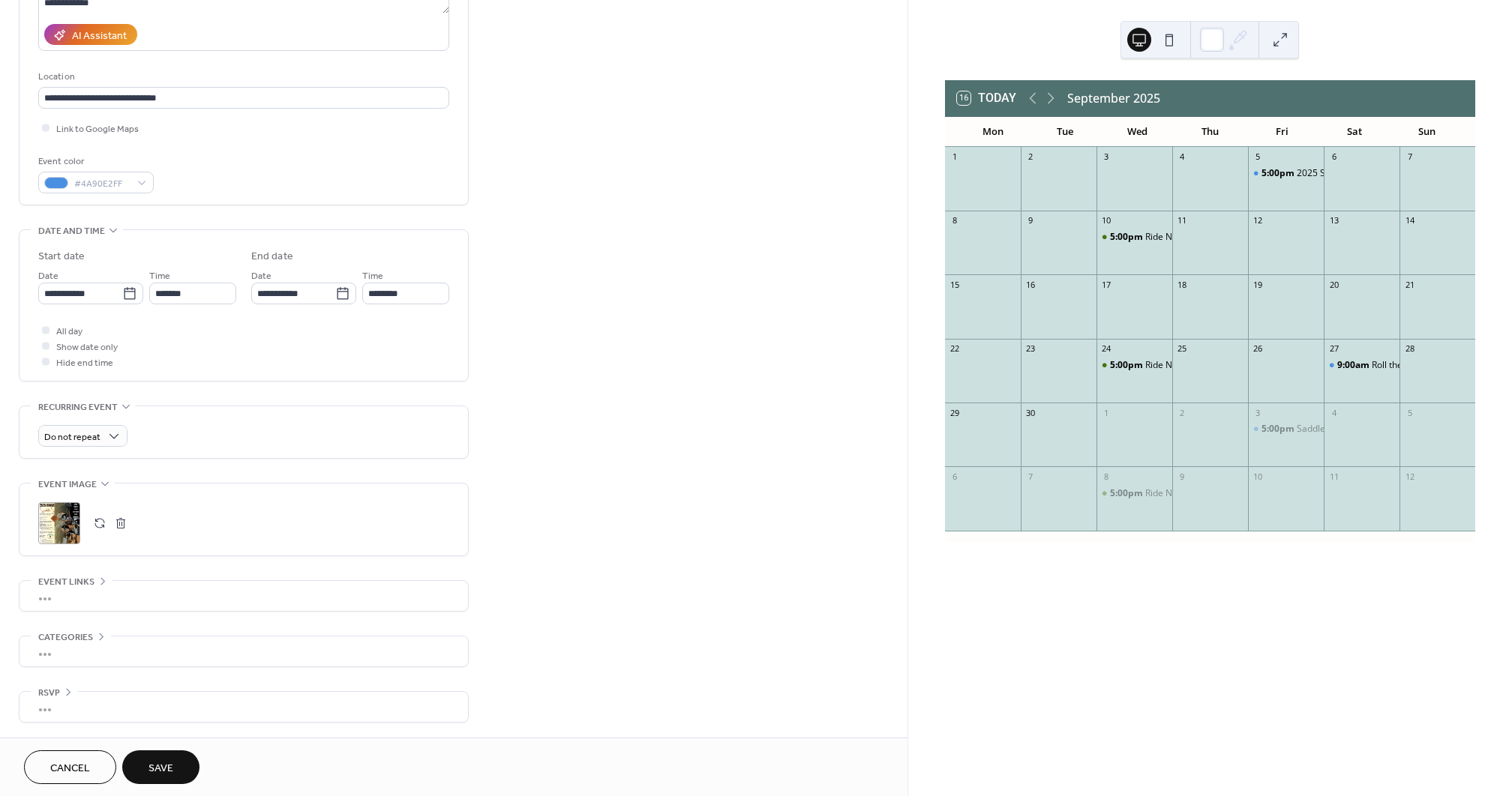 click on "Save" at bounding box center [160, 768] 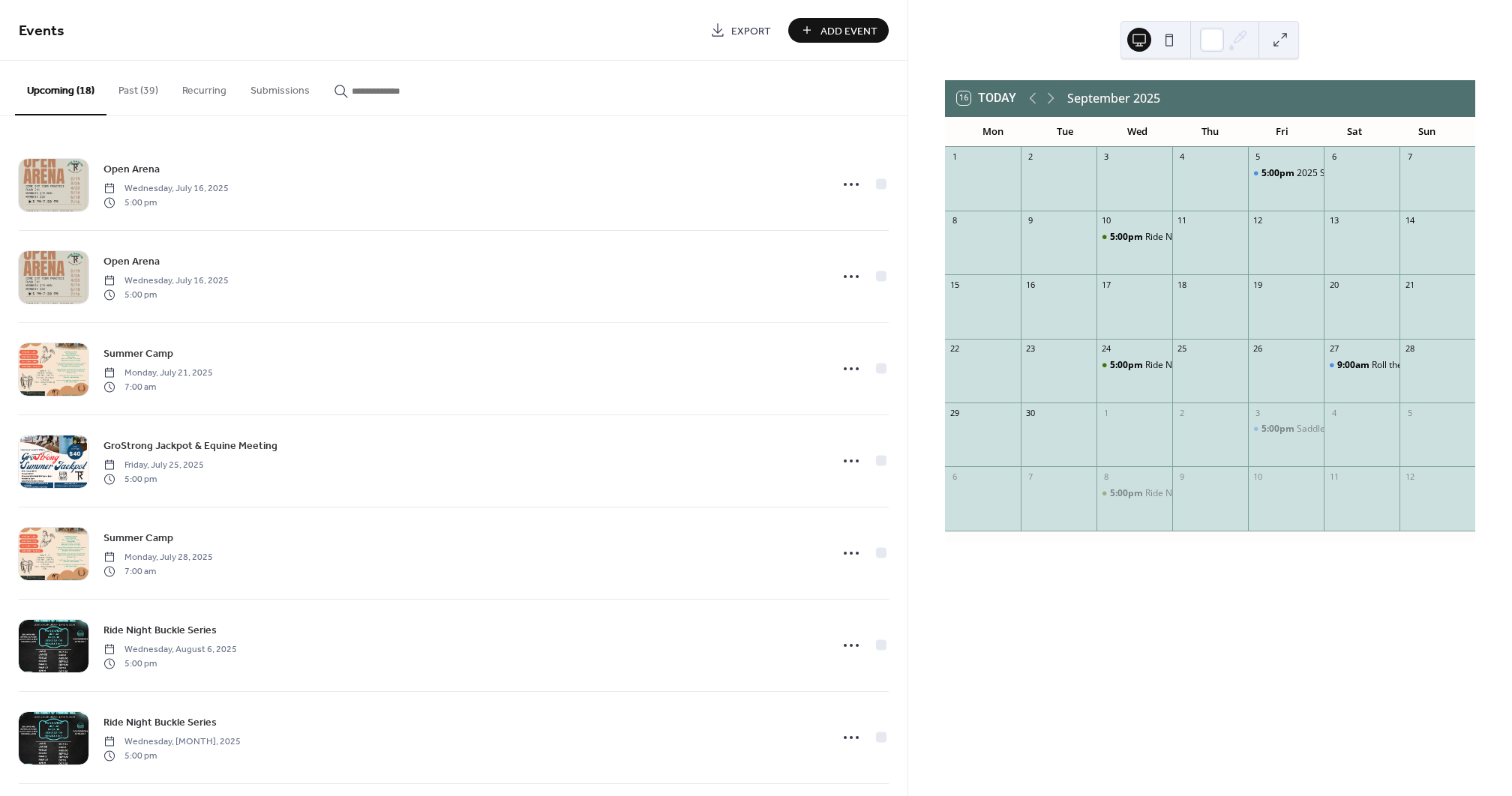 click on "Add Event" at bounding box center (838, 30) 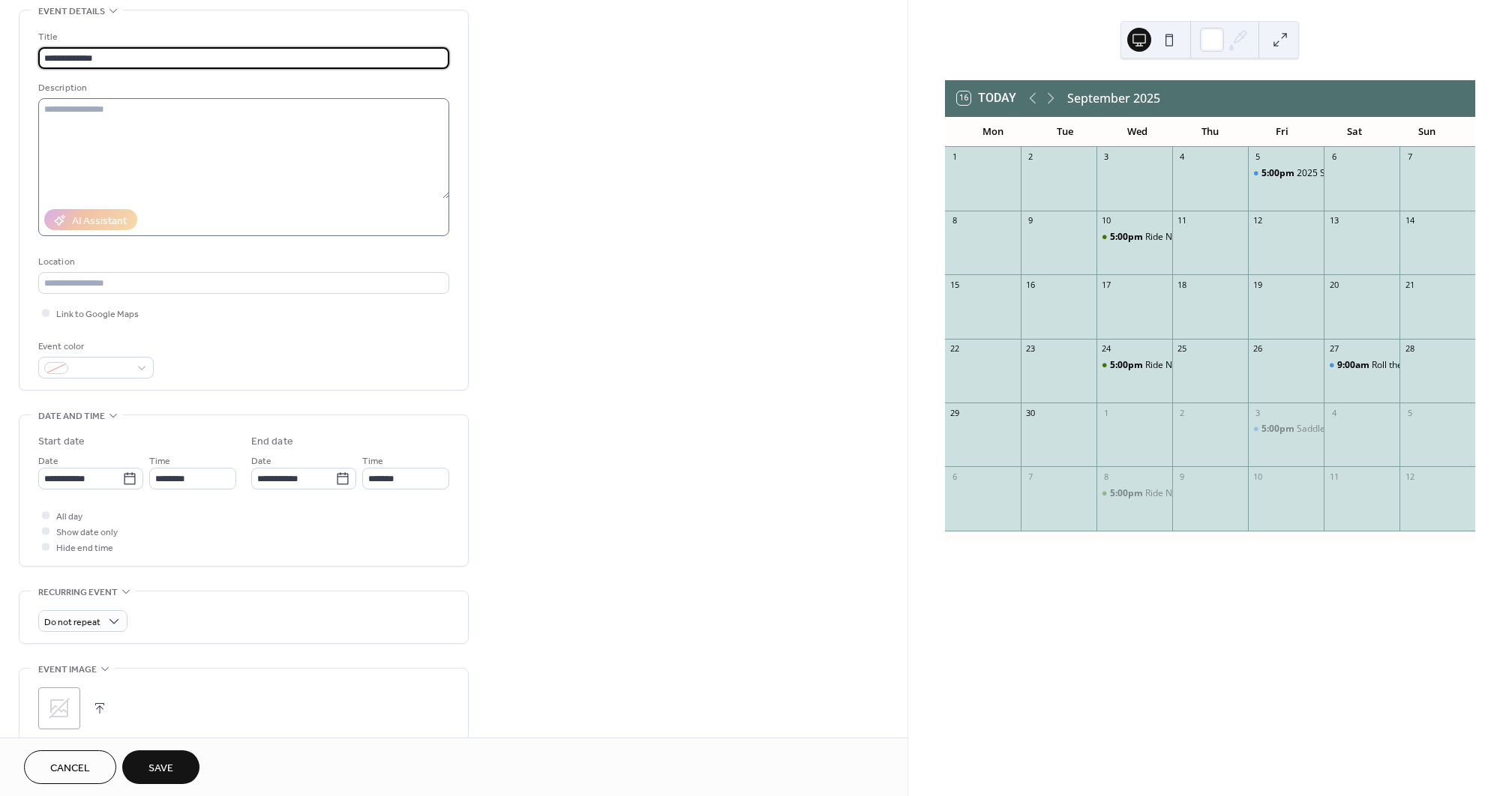 scroll, scrollTop: 87, scrollLeft: 0, axis: vertical 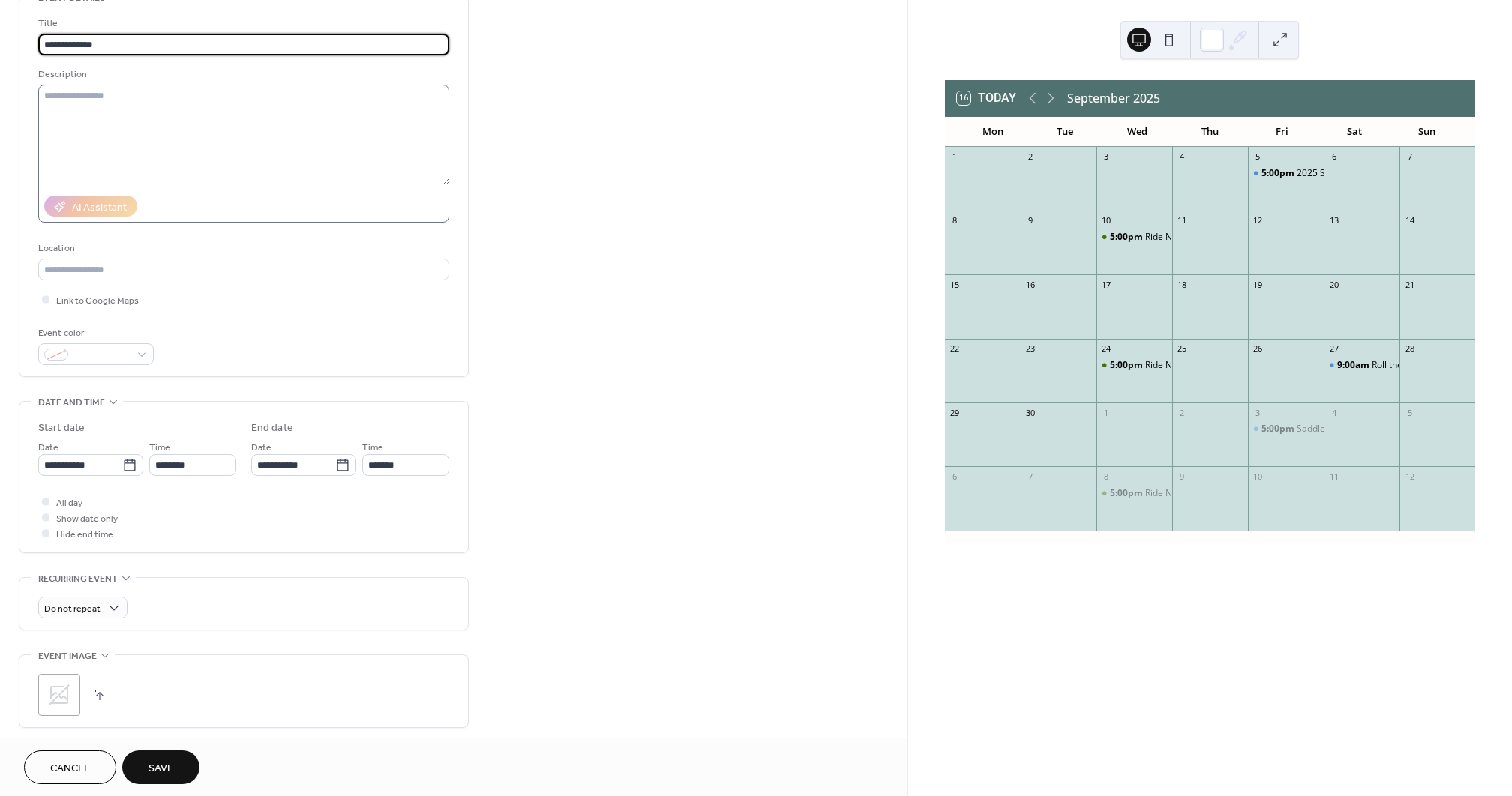 type on "**********" 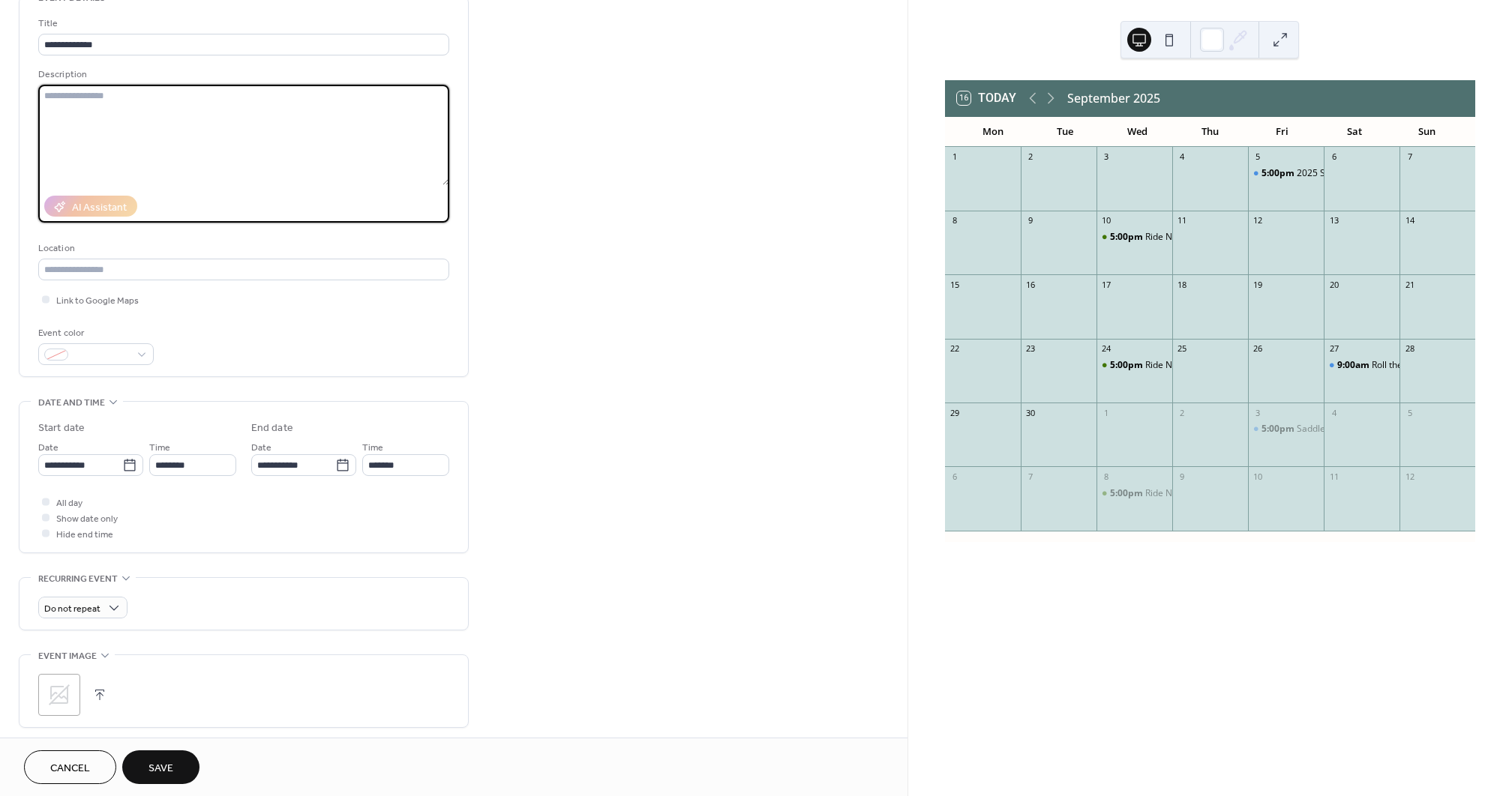 click at bounding box center [244, 135] 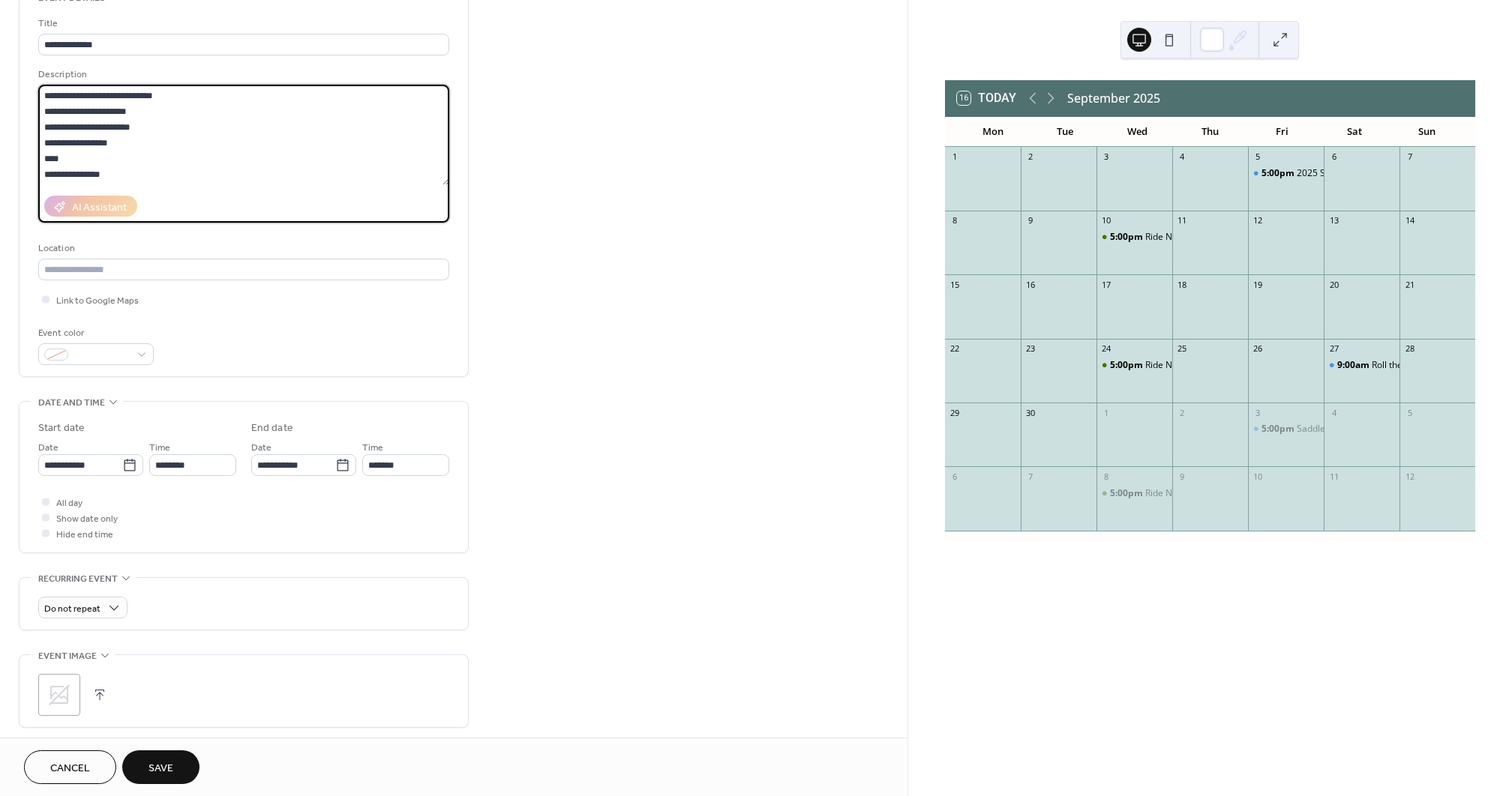 scroll, scrollTop: 220, scrollLeft: 0, axis: vertical 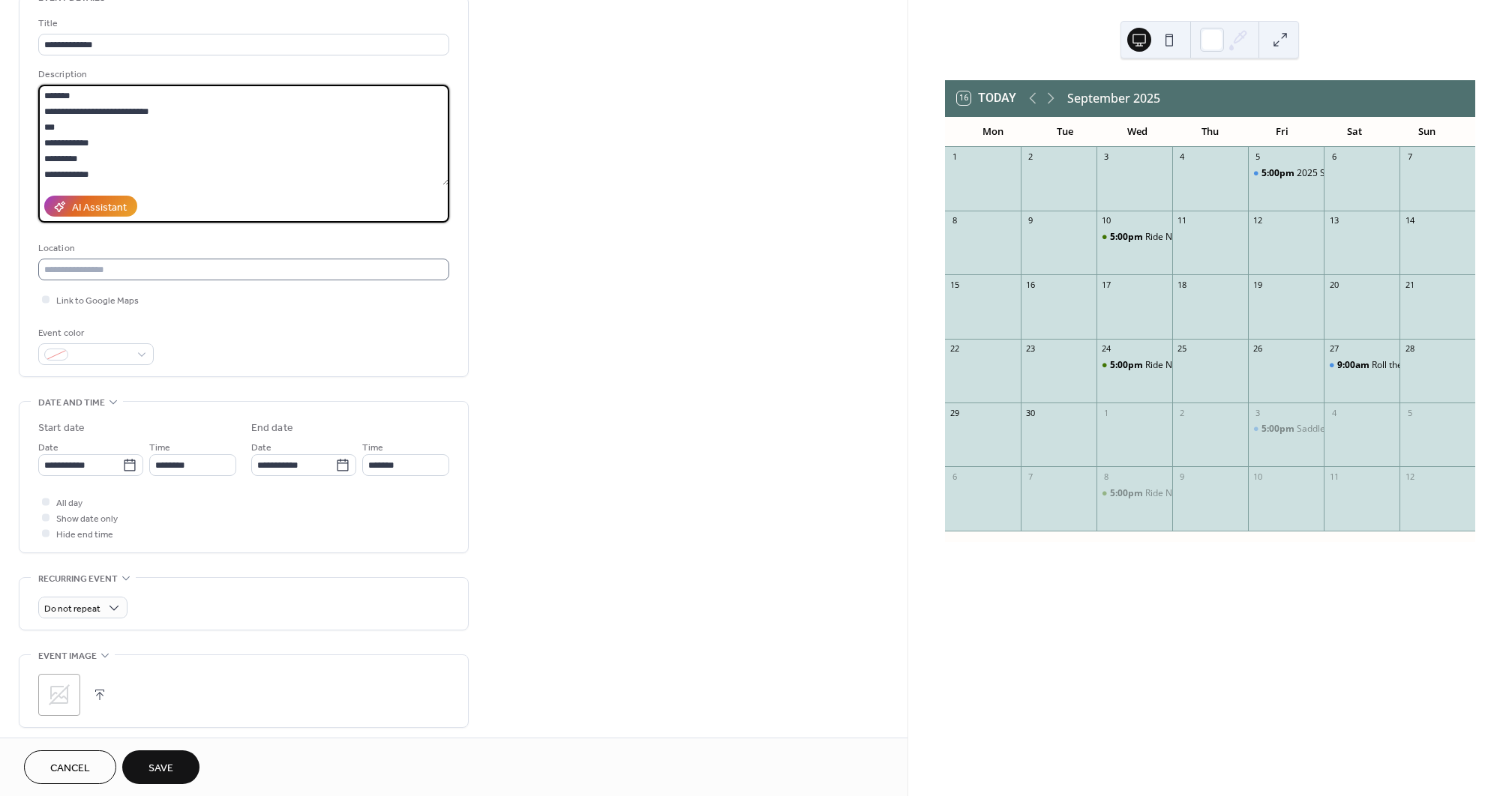 type on "**********" 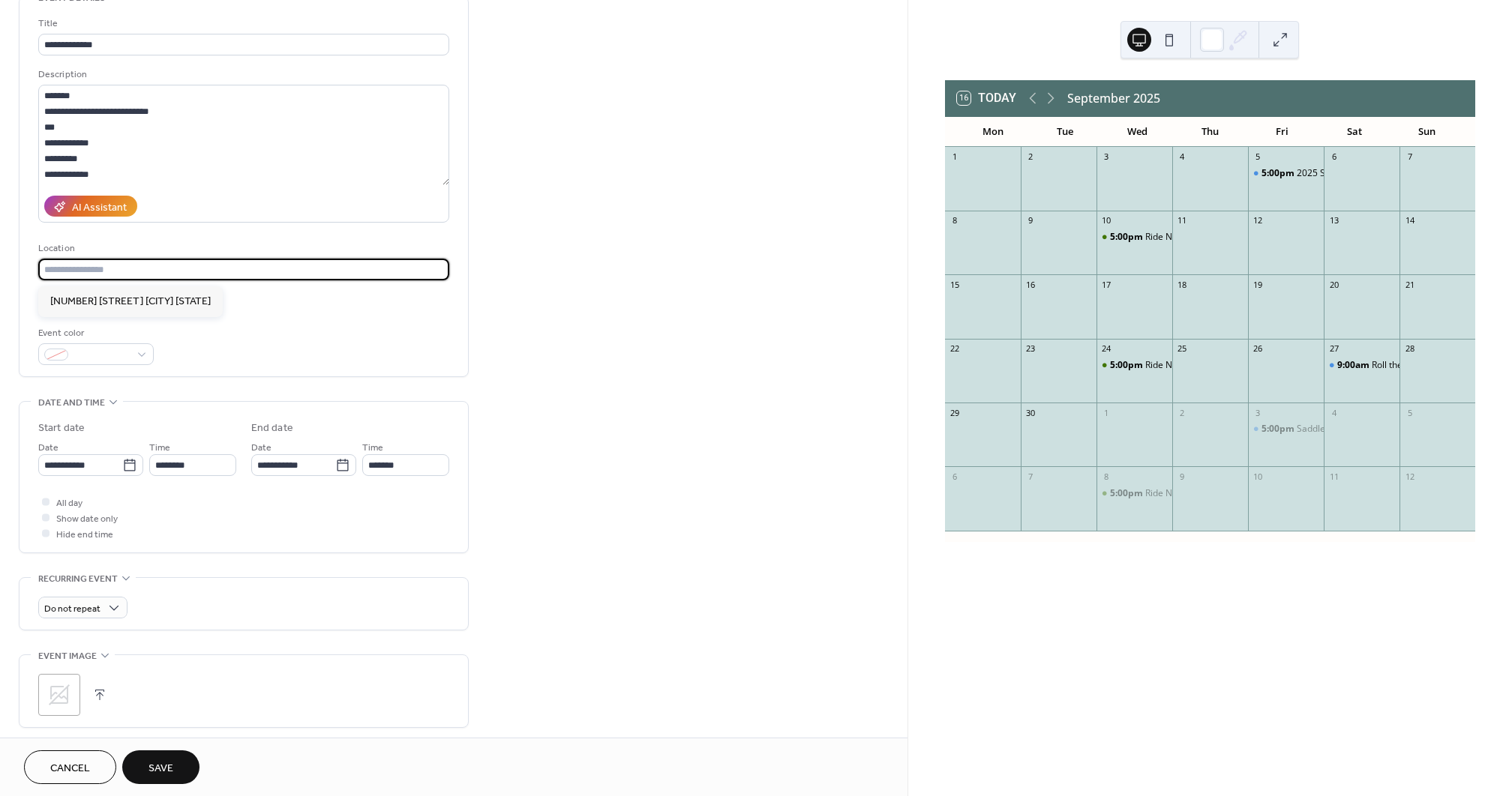 click at bounding box center [244, 269] 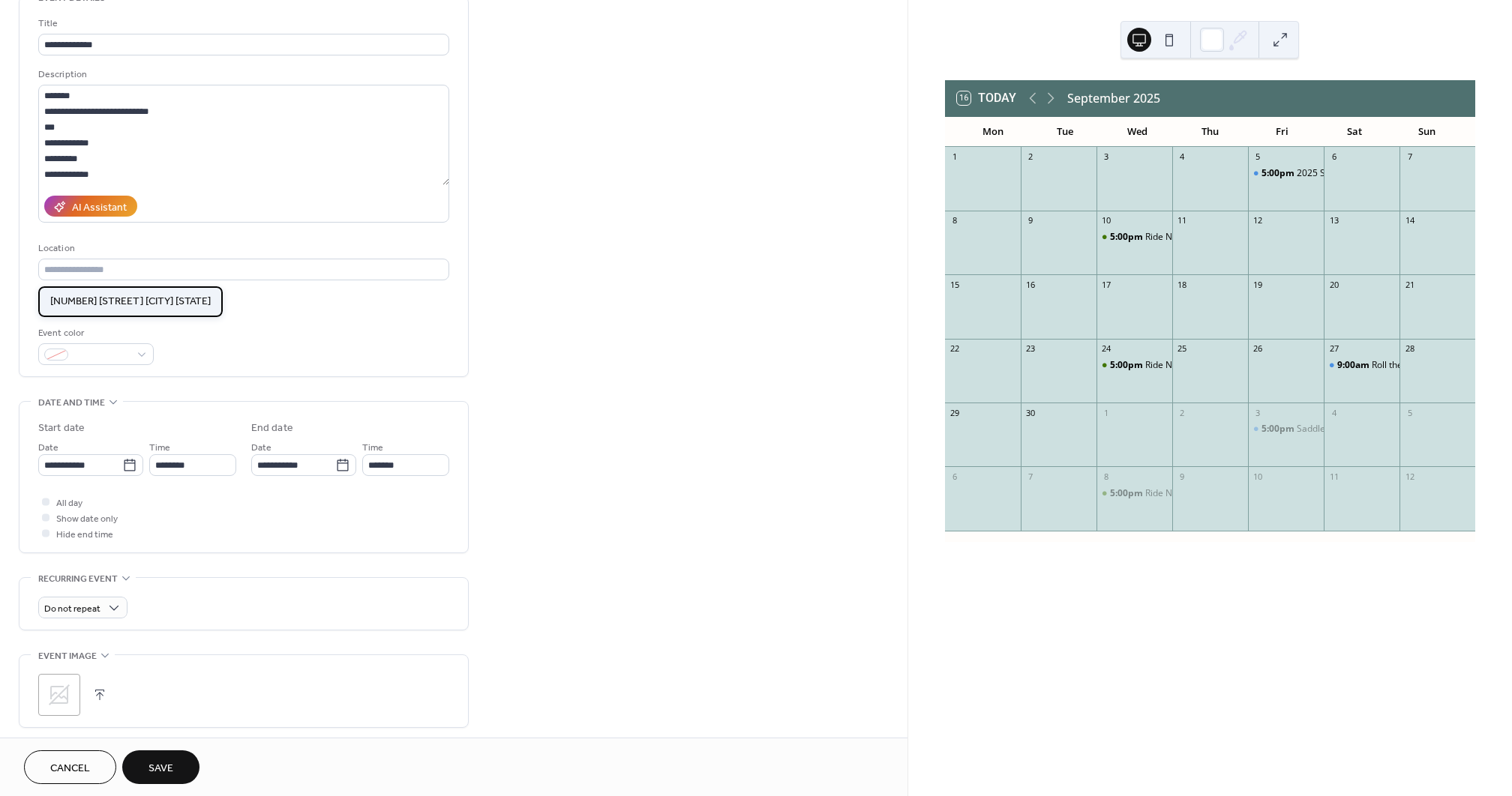 click on "[NUMBER] [STREET] [CITY] [STATE]" at bounding box center [130, 301] 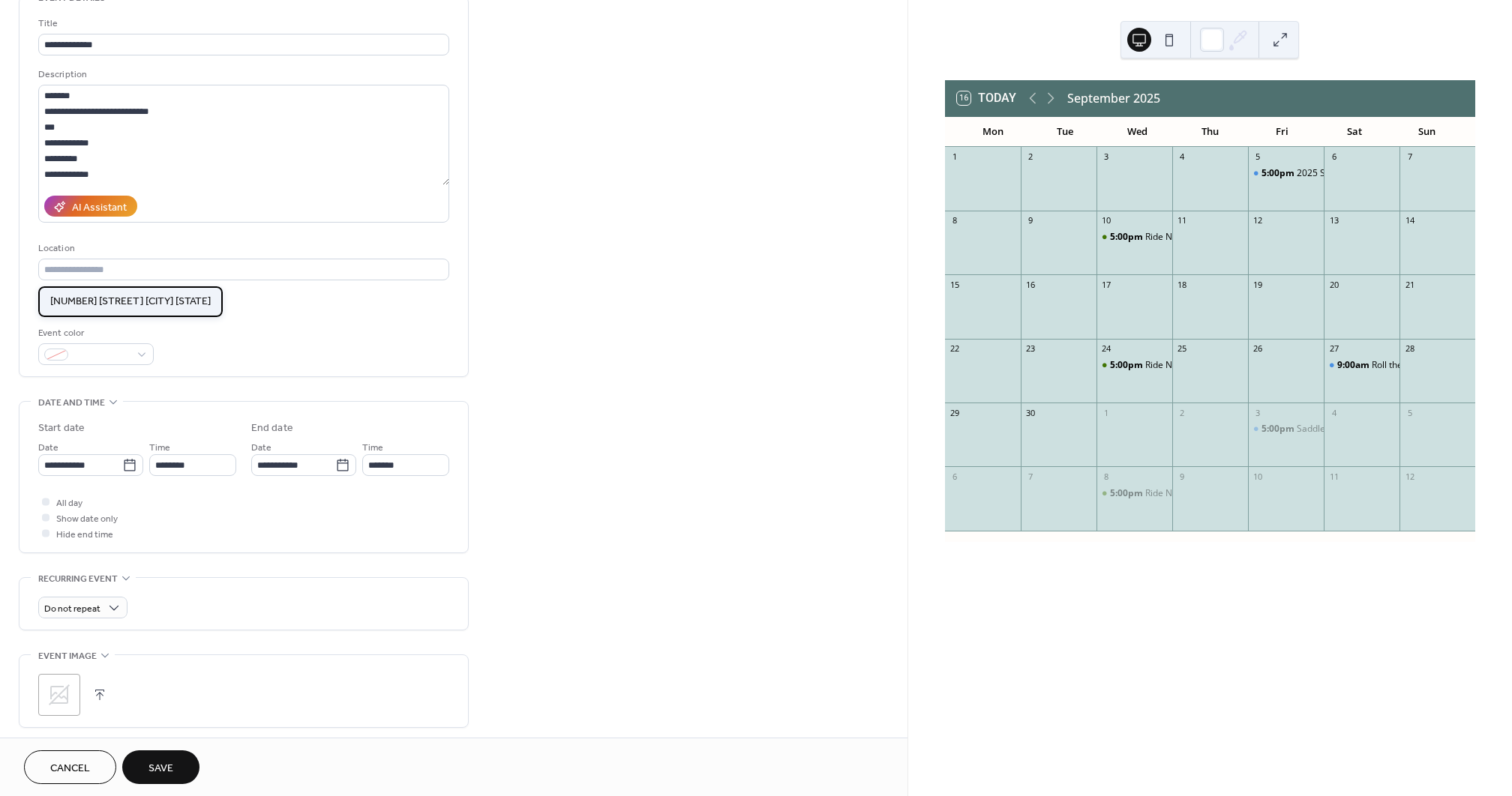type on "**********" 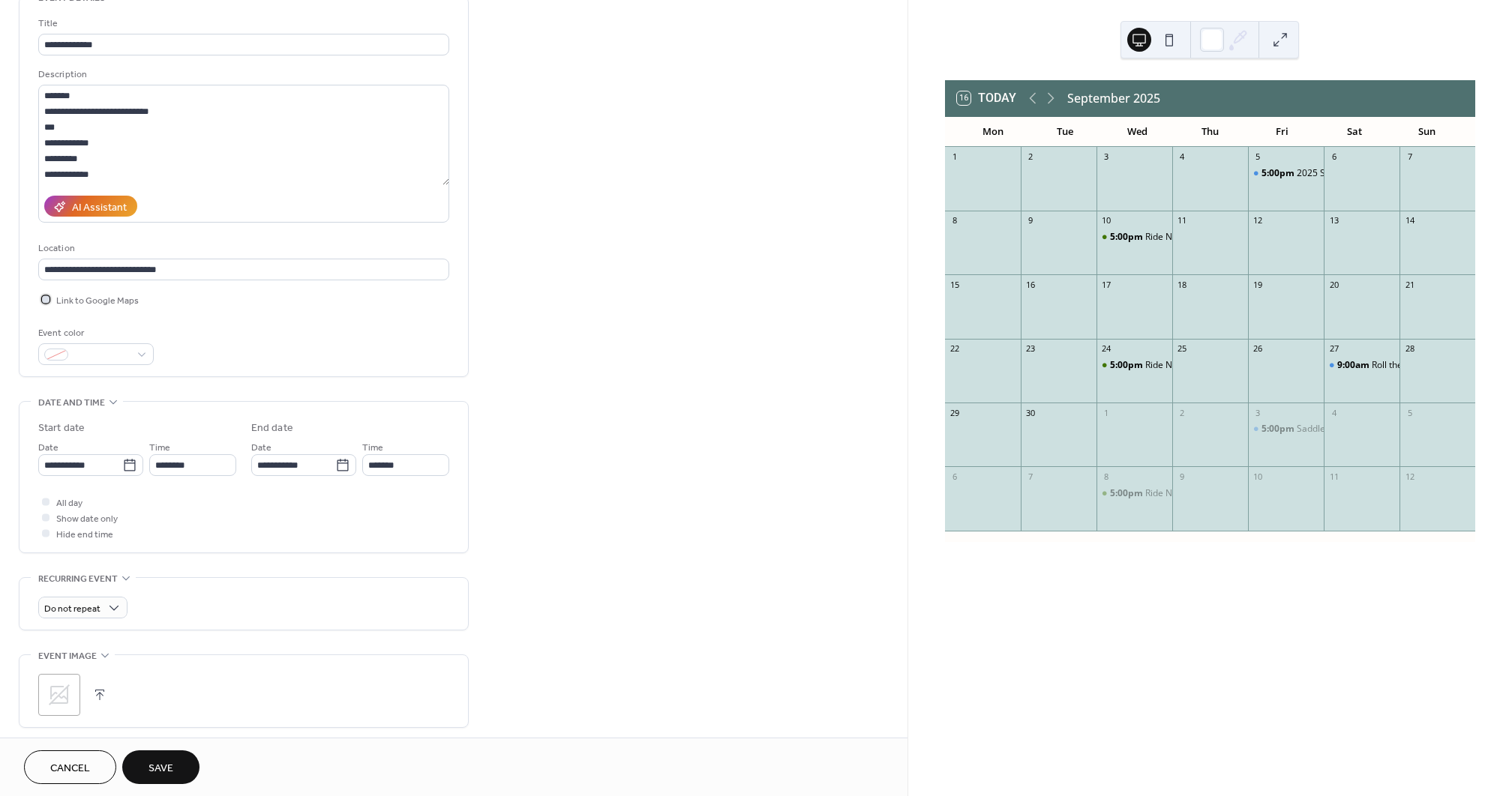 click at bounding box center [46, 299] 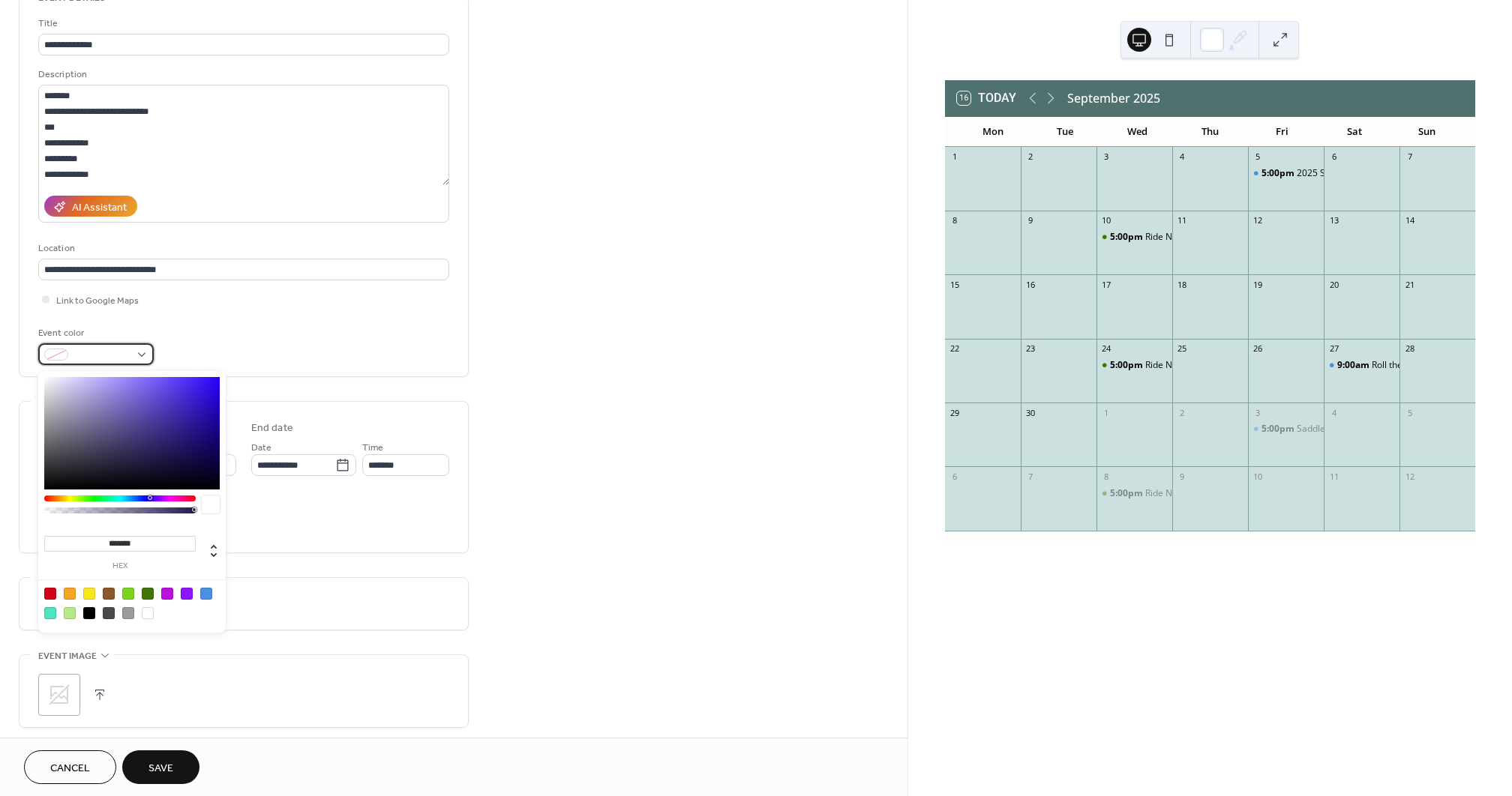 click at bounding box center (96, 354) 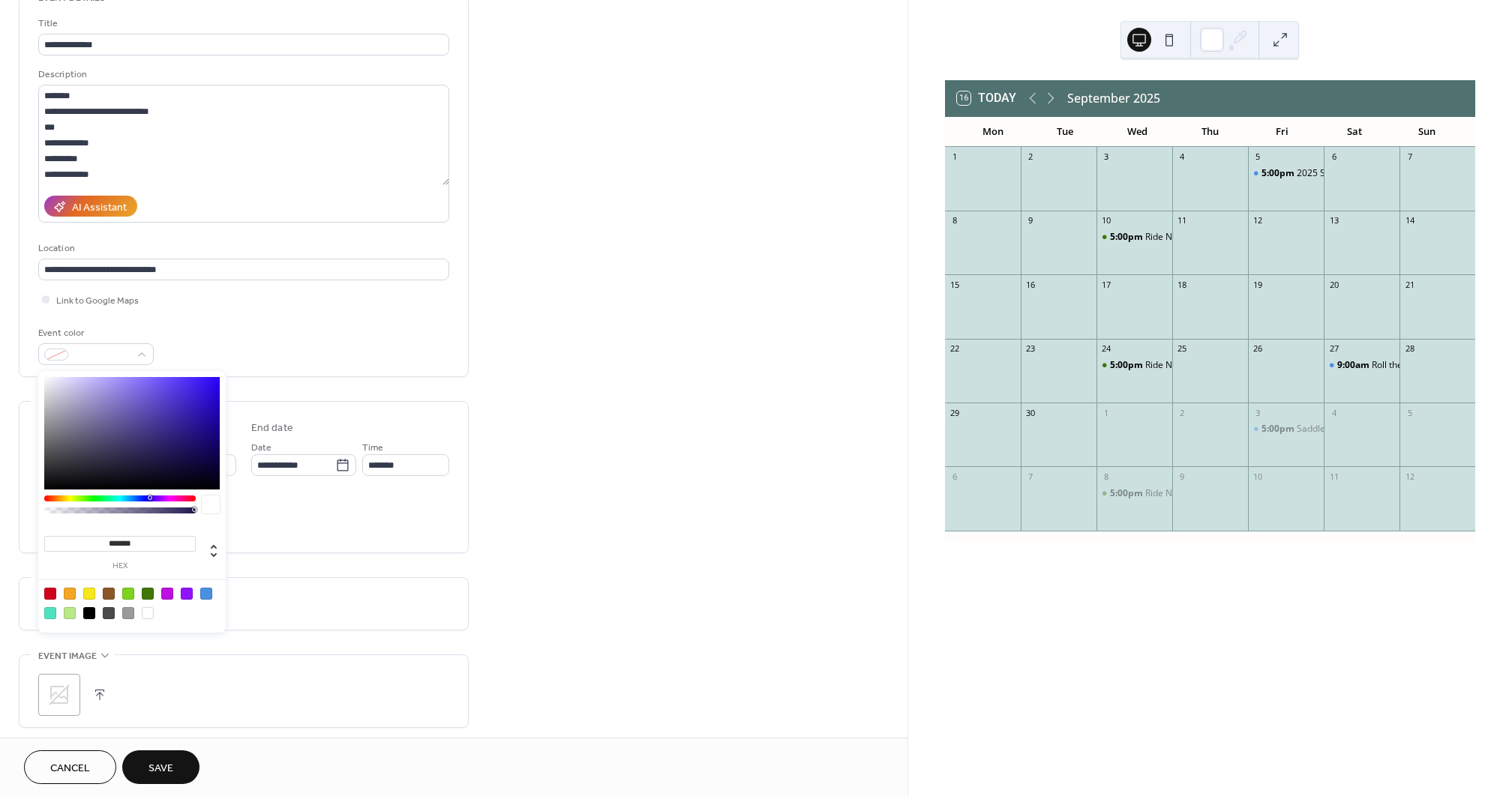 click at bounding box center (206, 594) 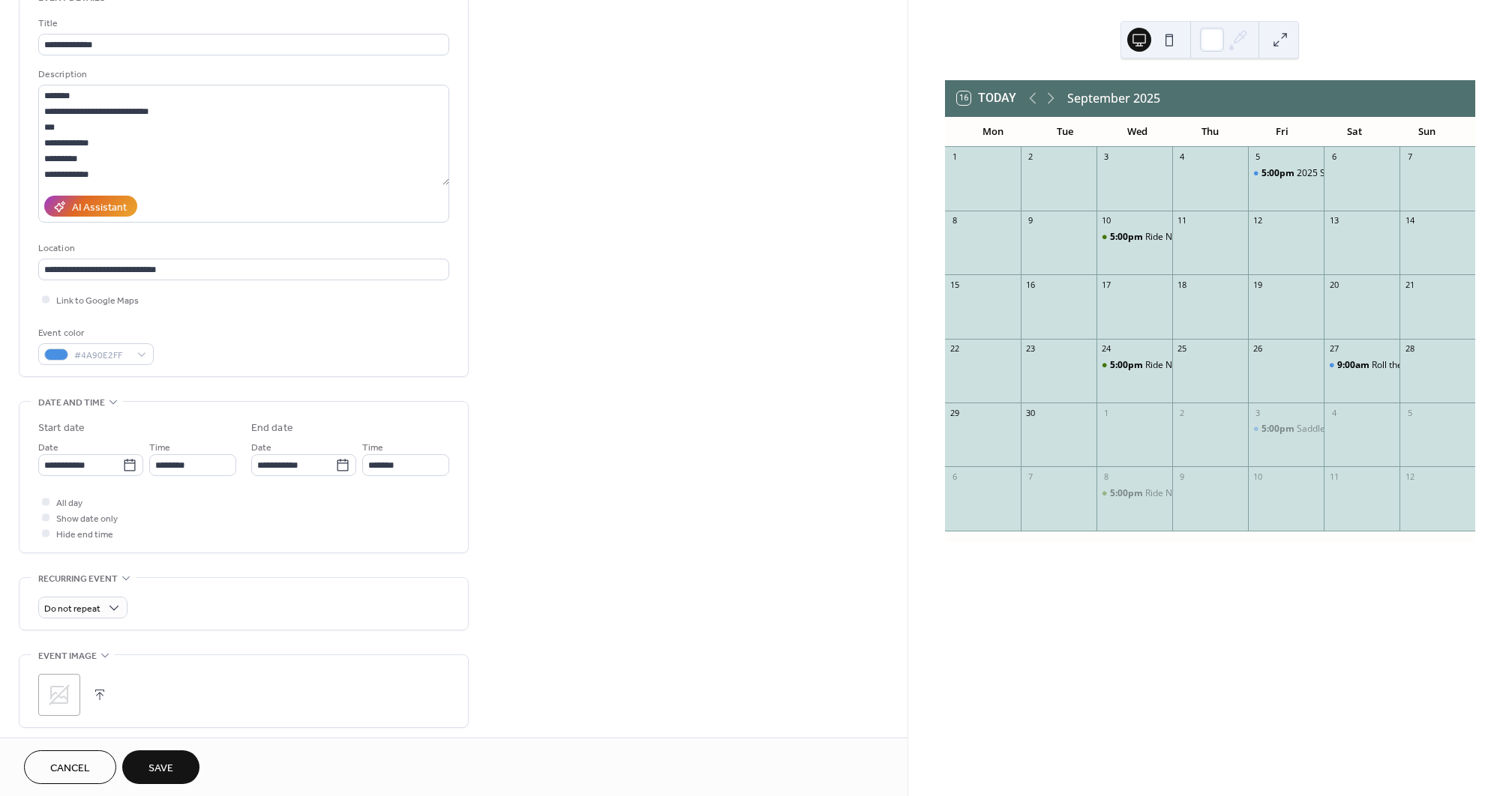 click on "All day Show date only Hide end time" at bounding box center (244, 517) 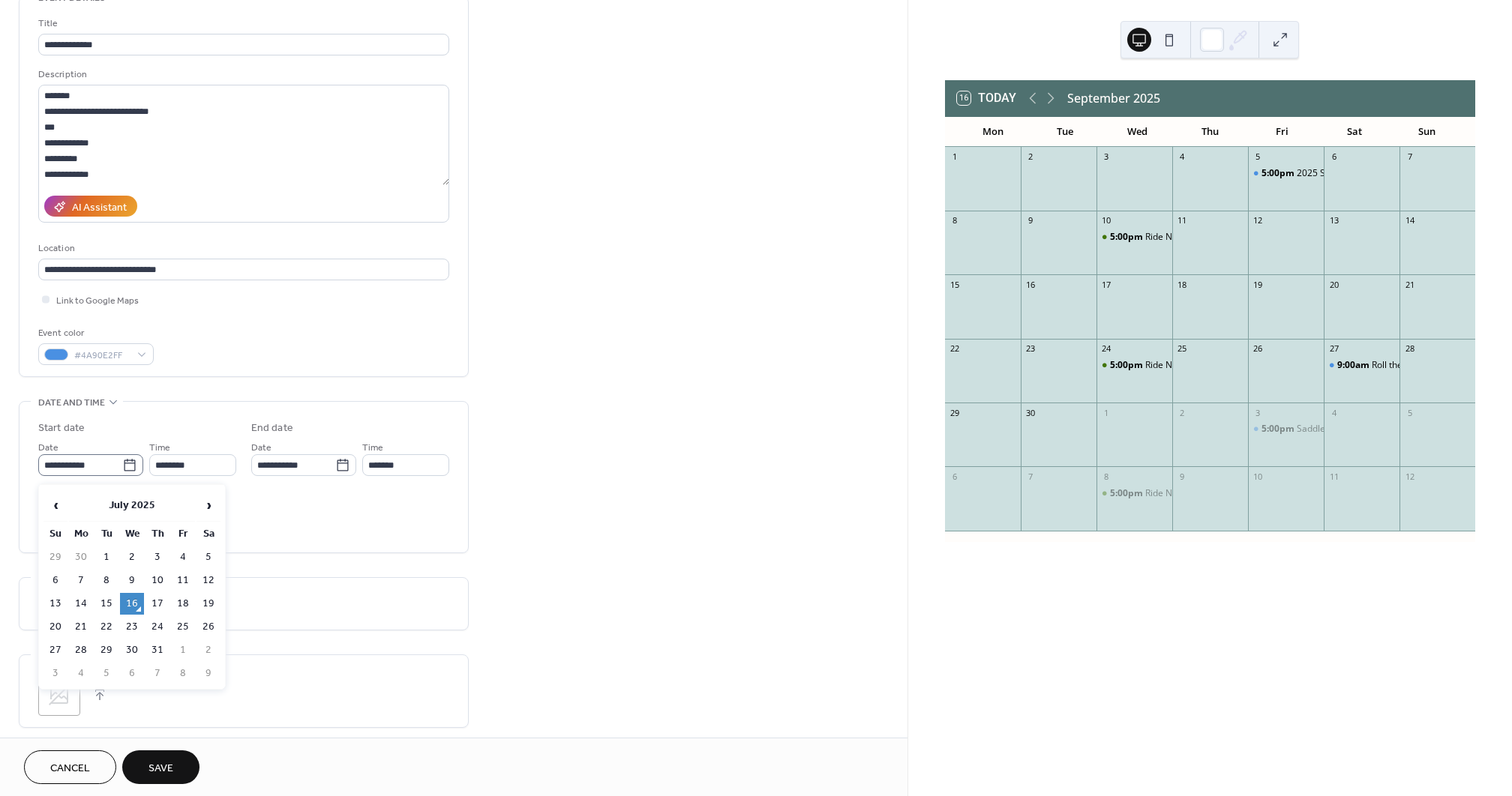 click 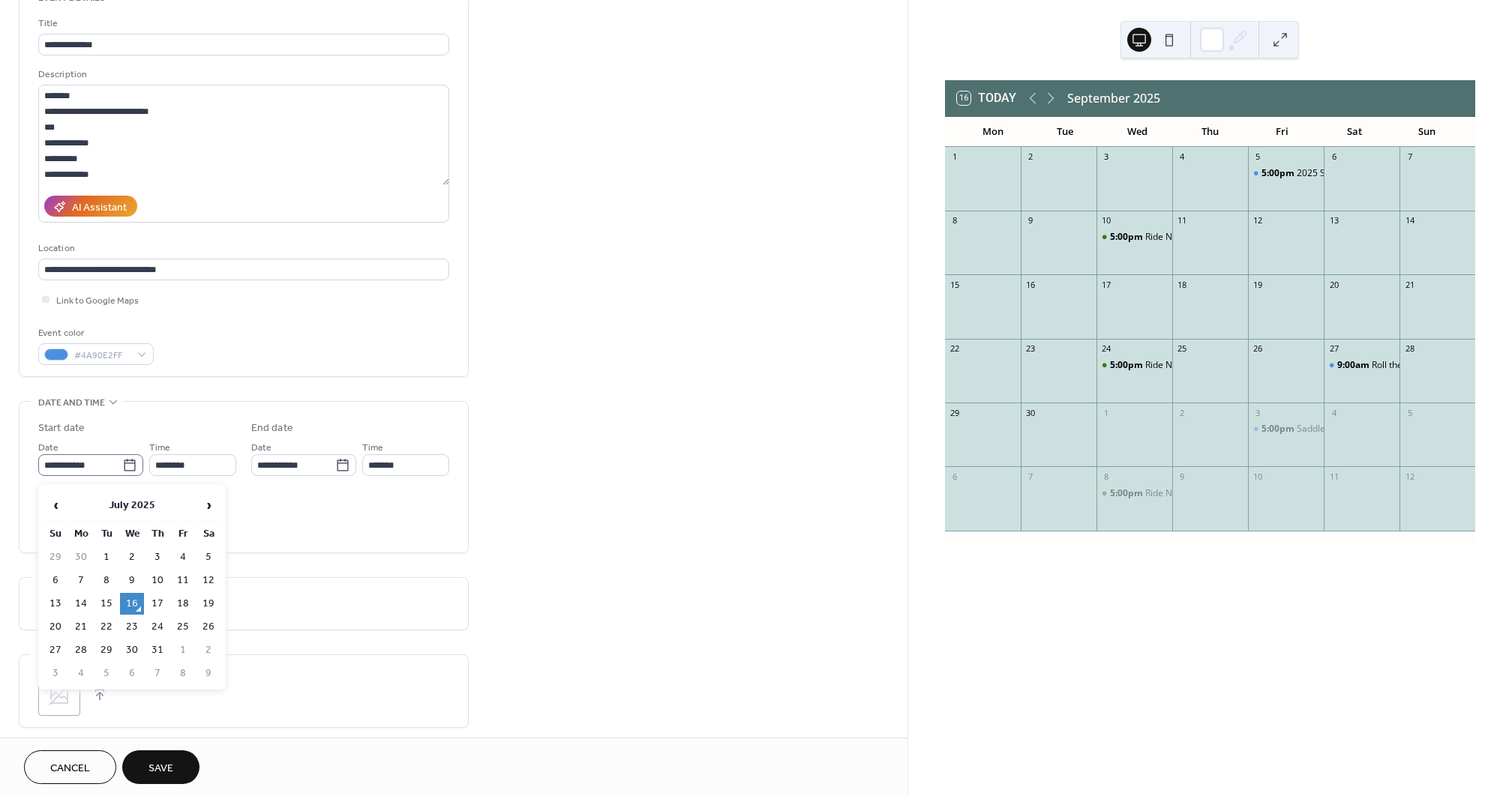 click on "**********" at bounding box center [80, 465] 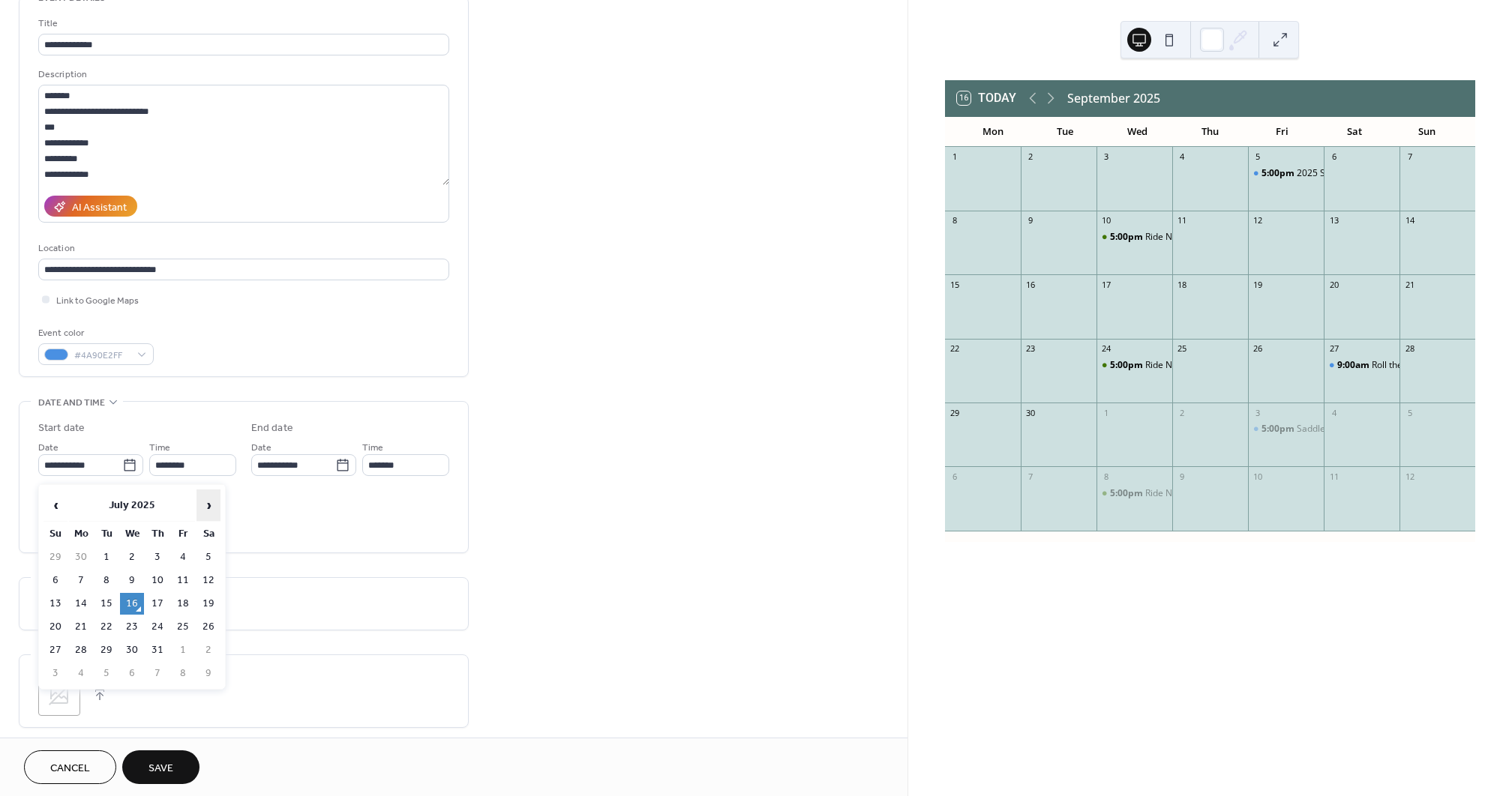 click on "›" at bounding box center (208, 505) 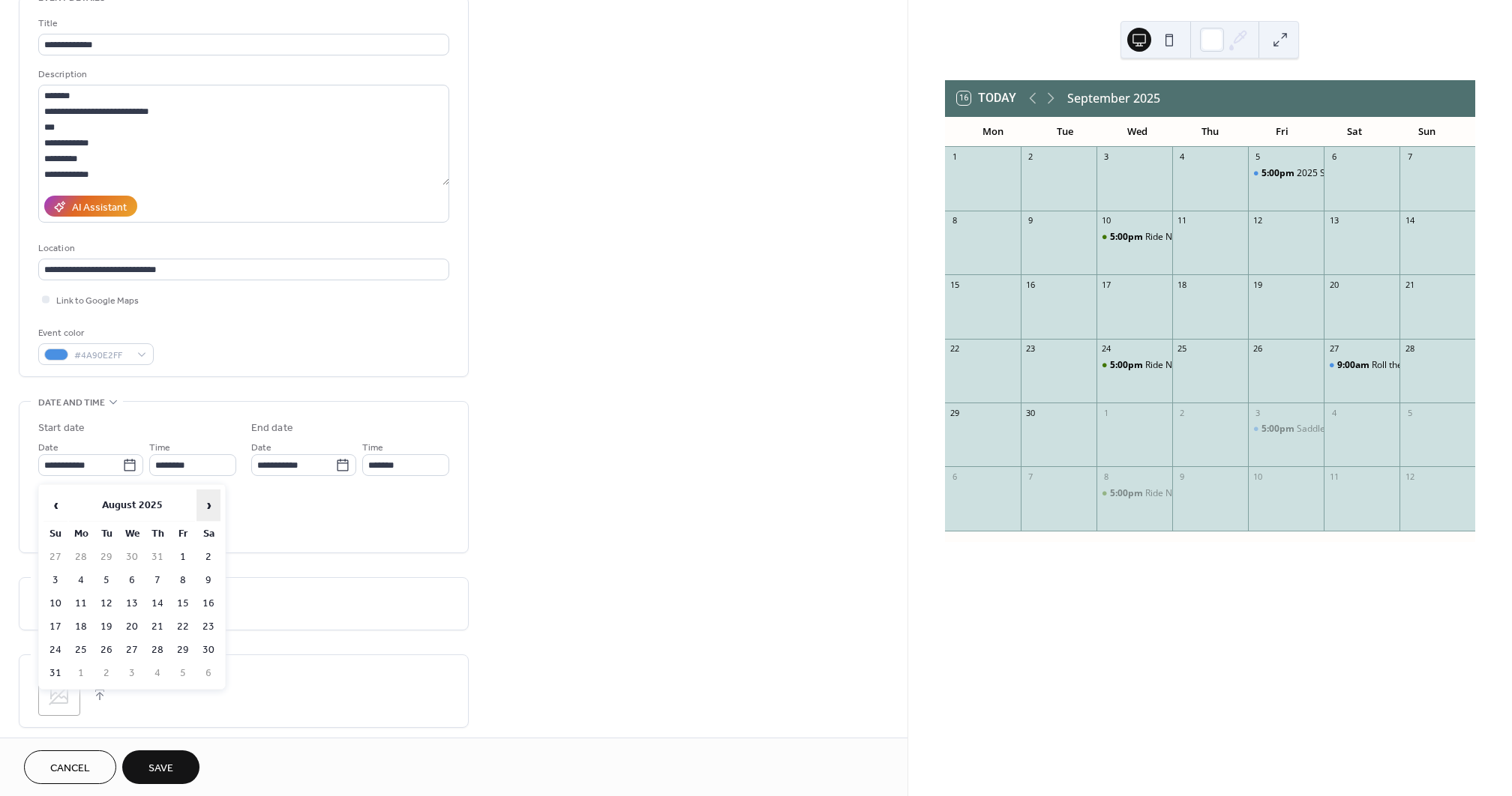 click on "›" at bounding box center (208, 505) 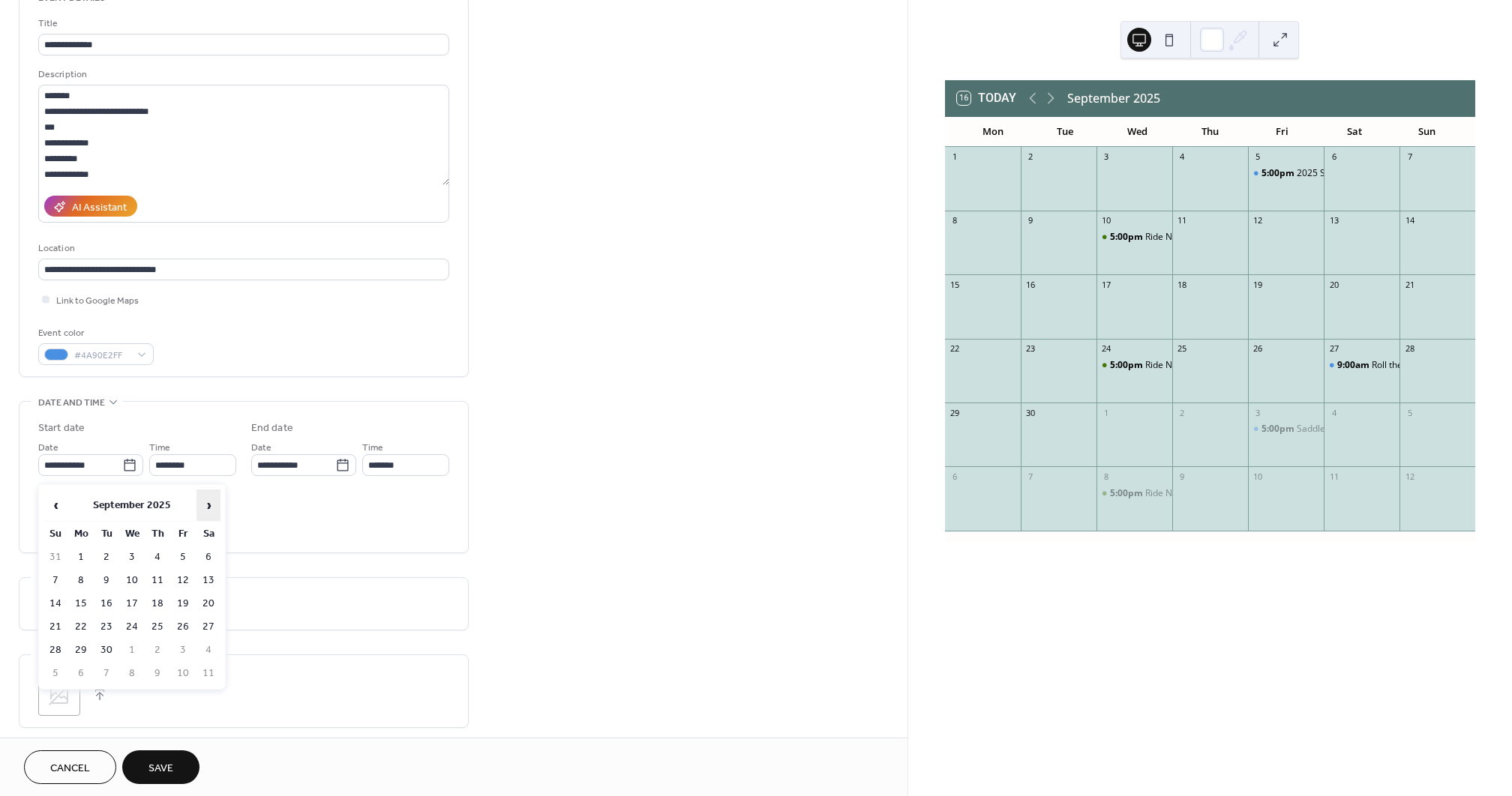 click on "›" at bounding box center (208, 505) 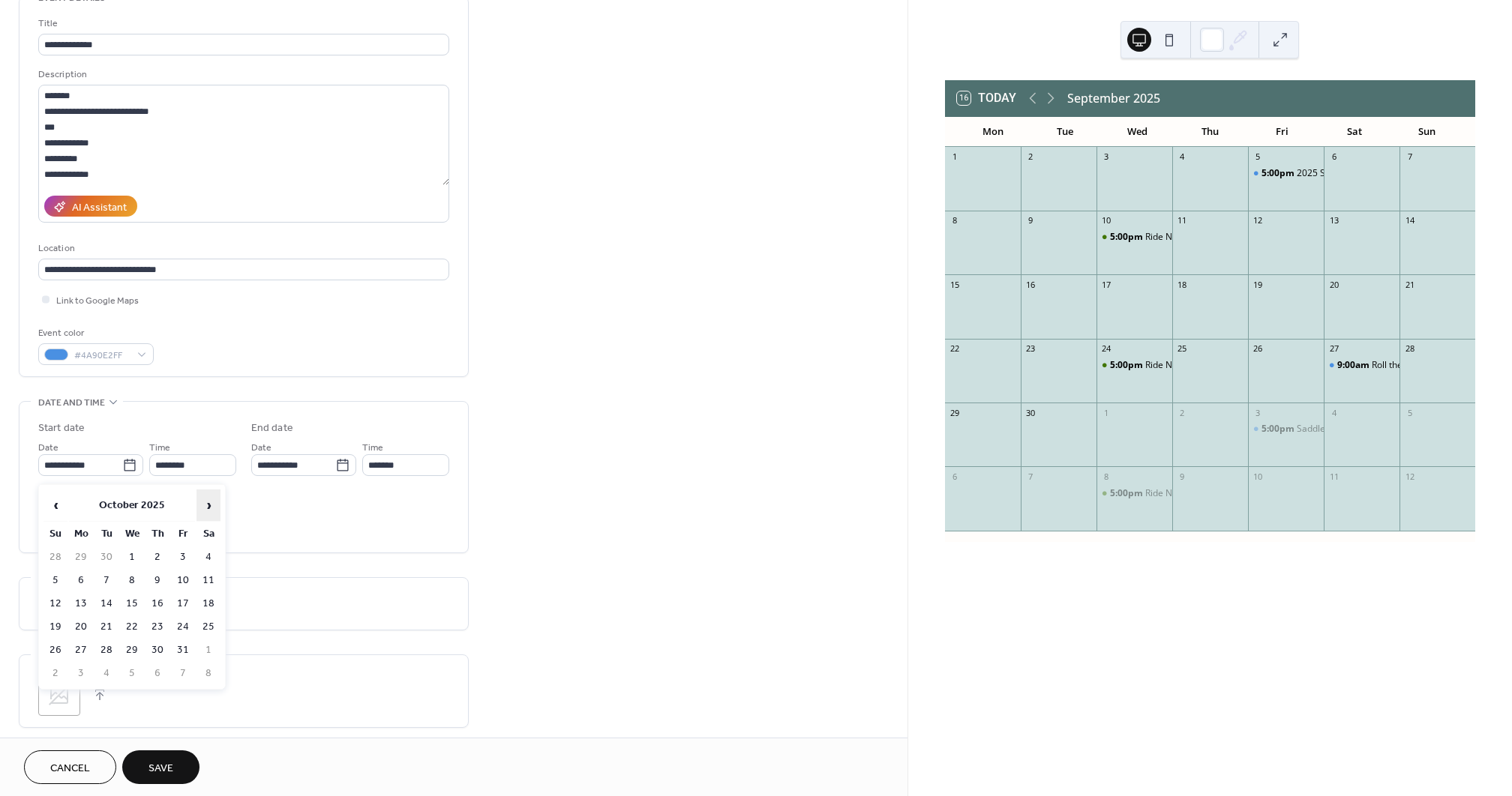 click on "›" at bounding box center (208, 505) 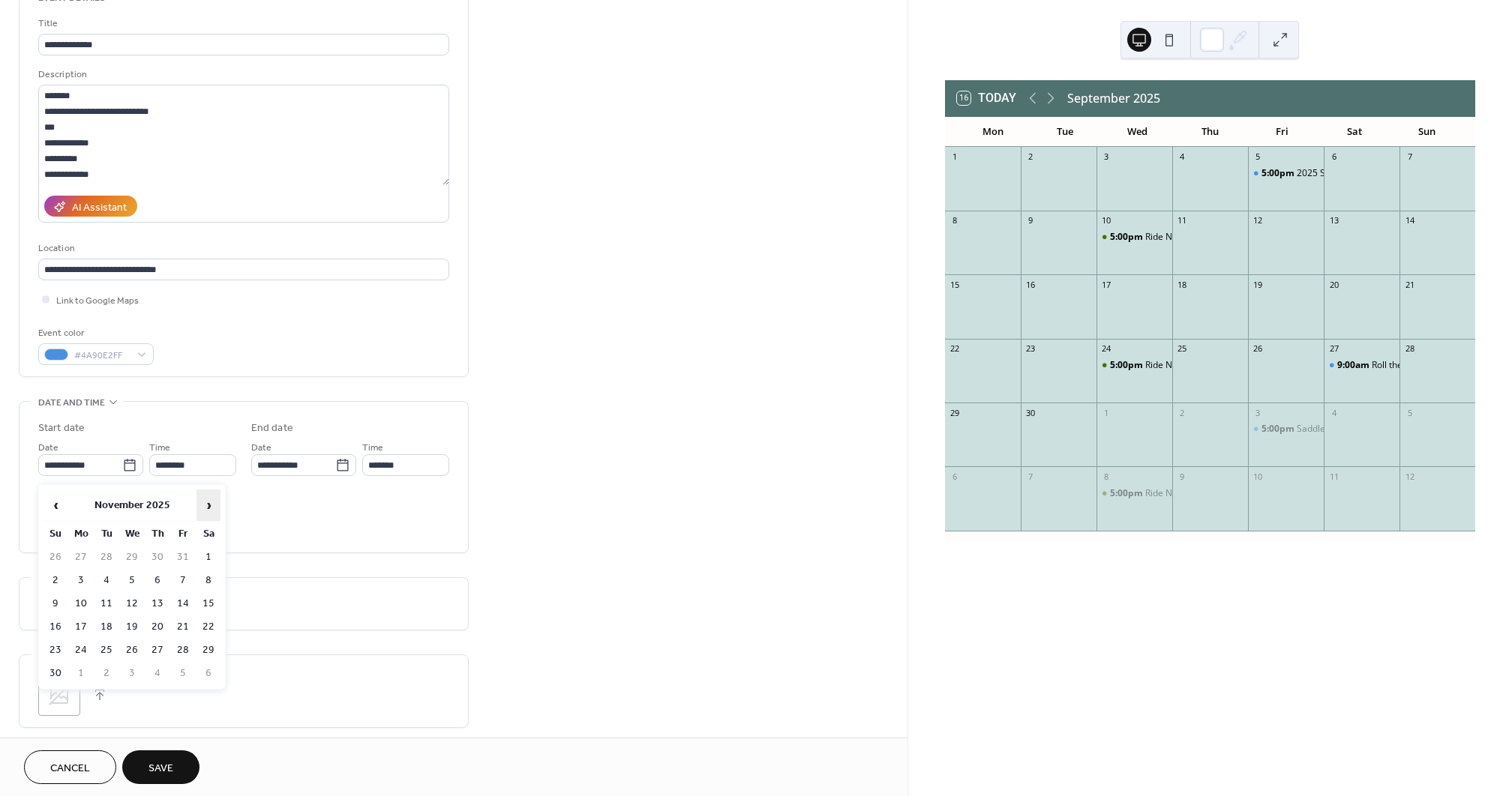 click on "›" at bounding box center (208, 505) 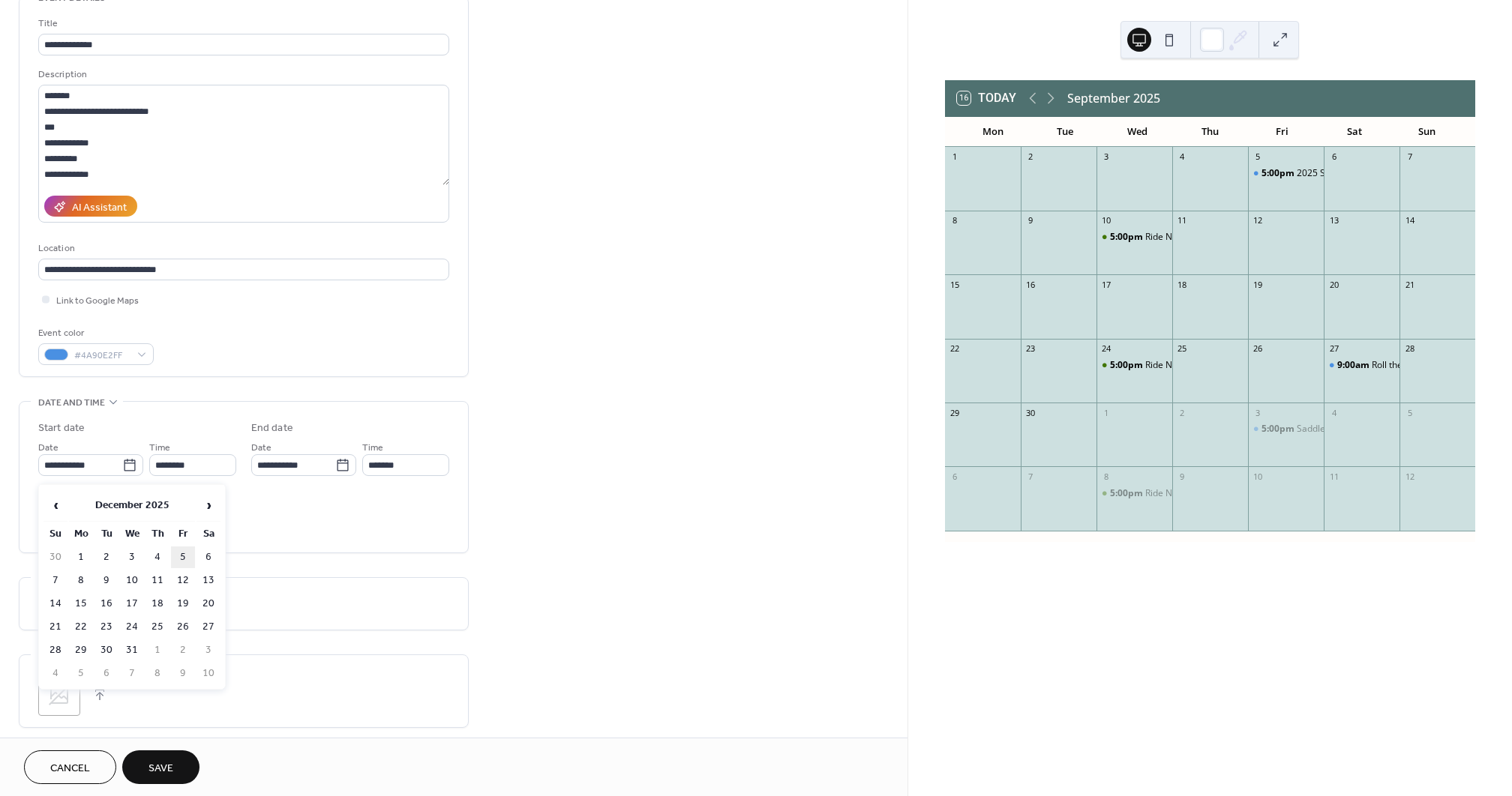 click on "5" at bounding box center [183, 557] 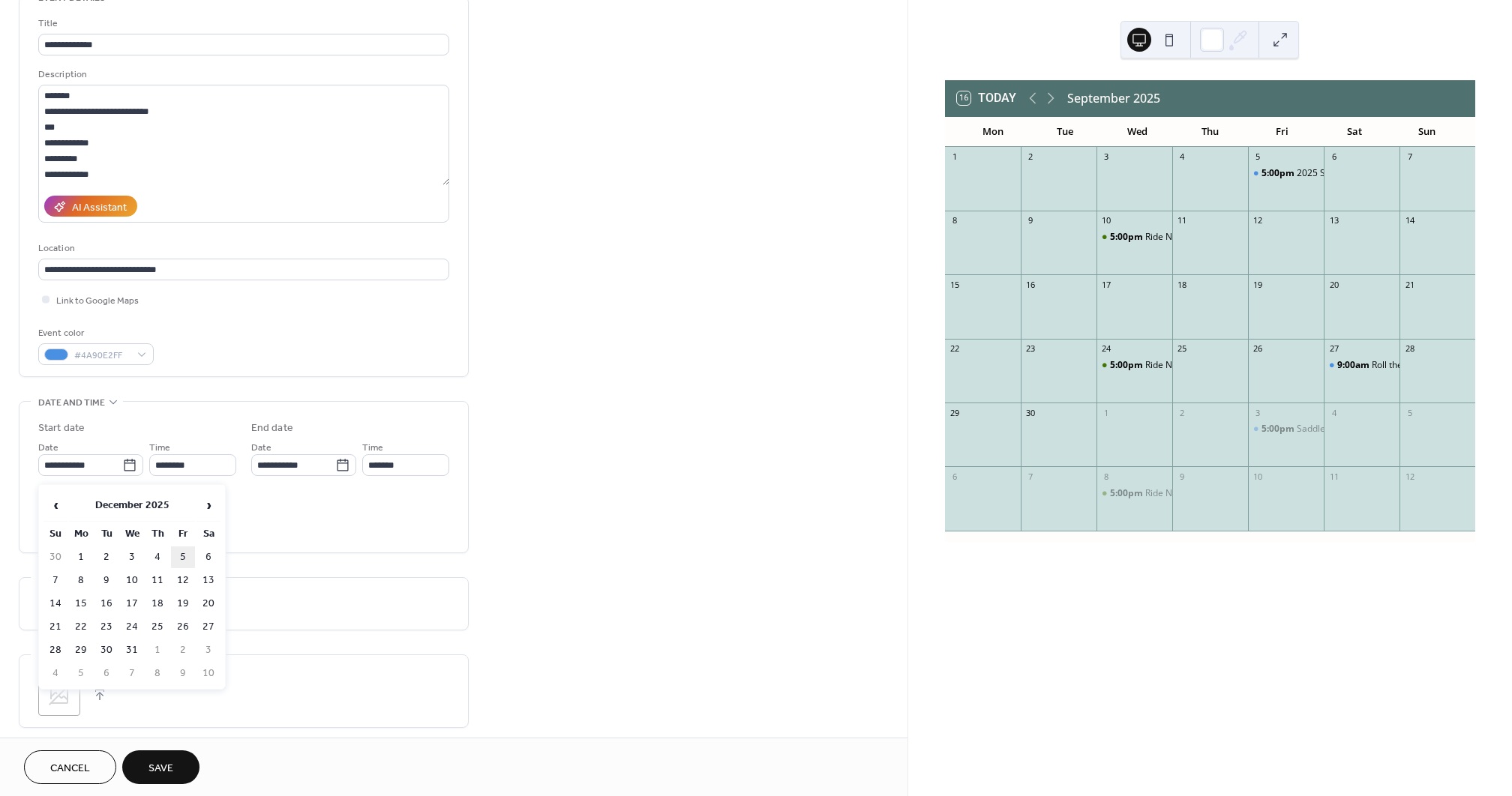 type on "**********" 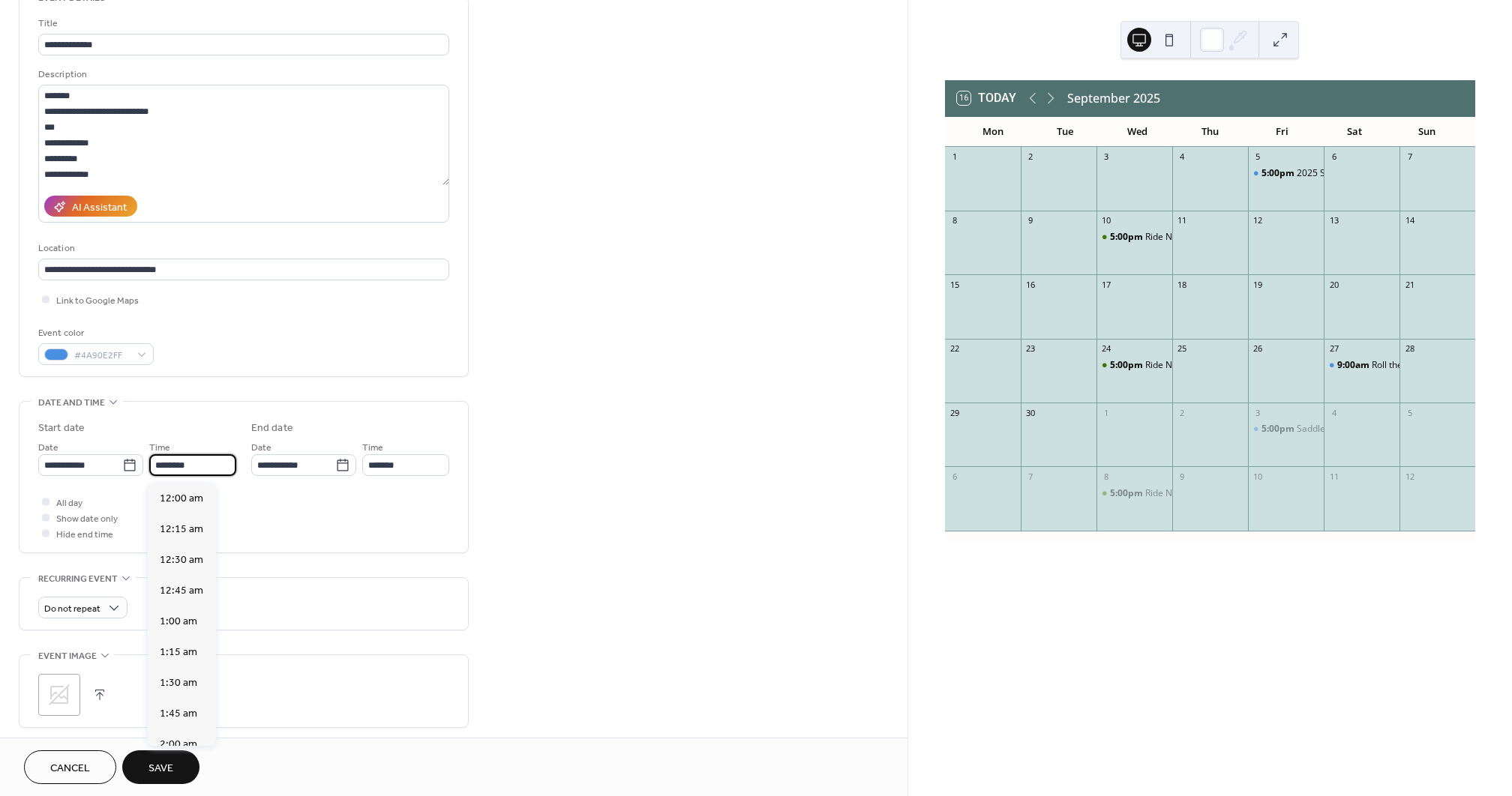 scroll, scrollTop: 1475, scrollLeft: 0, axis: vertical 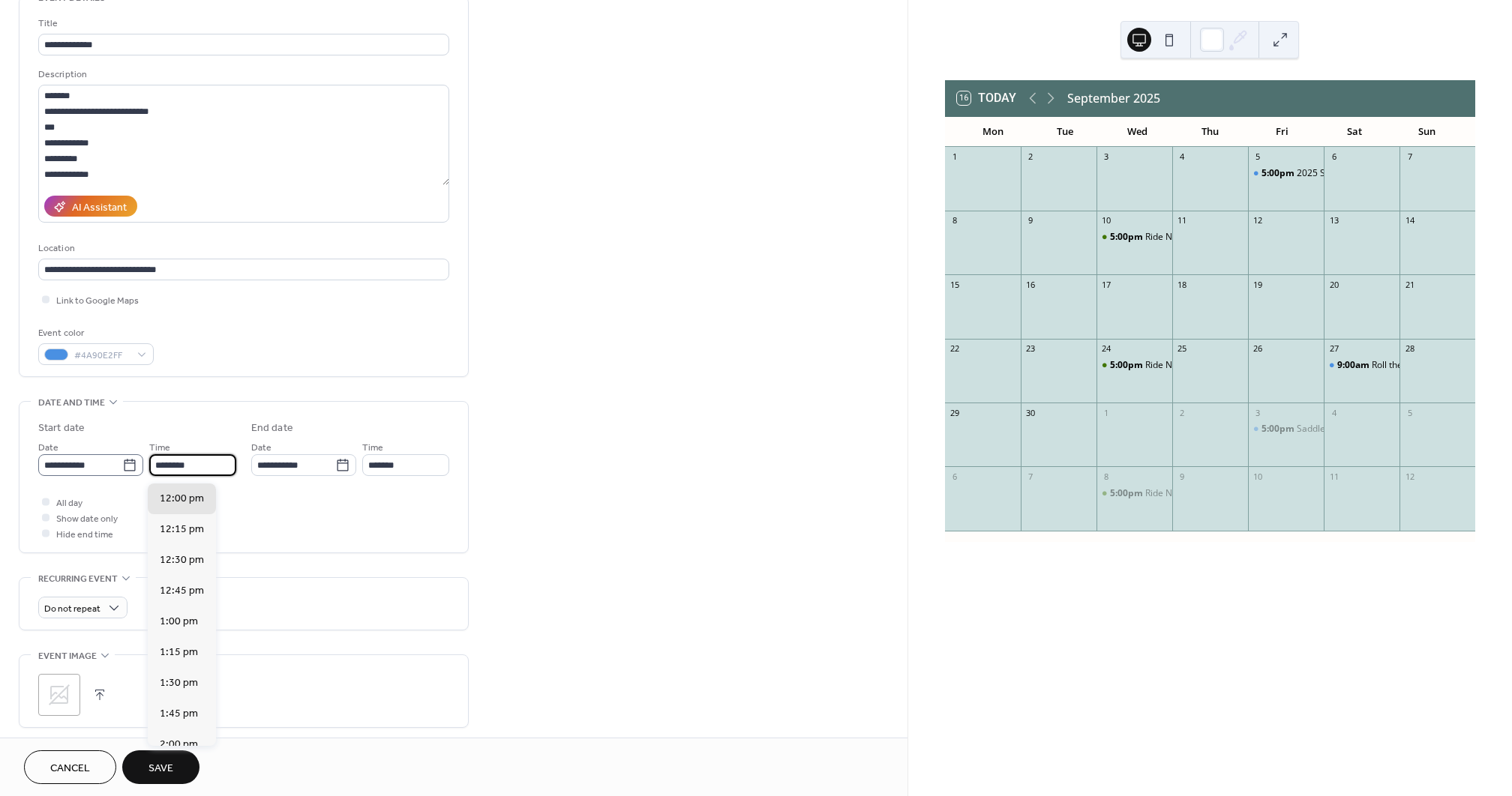drag, startPoint x: 211, startPoint y: 467, endPoint x: 138, endPoint y: 468, distance: 73.00685 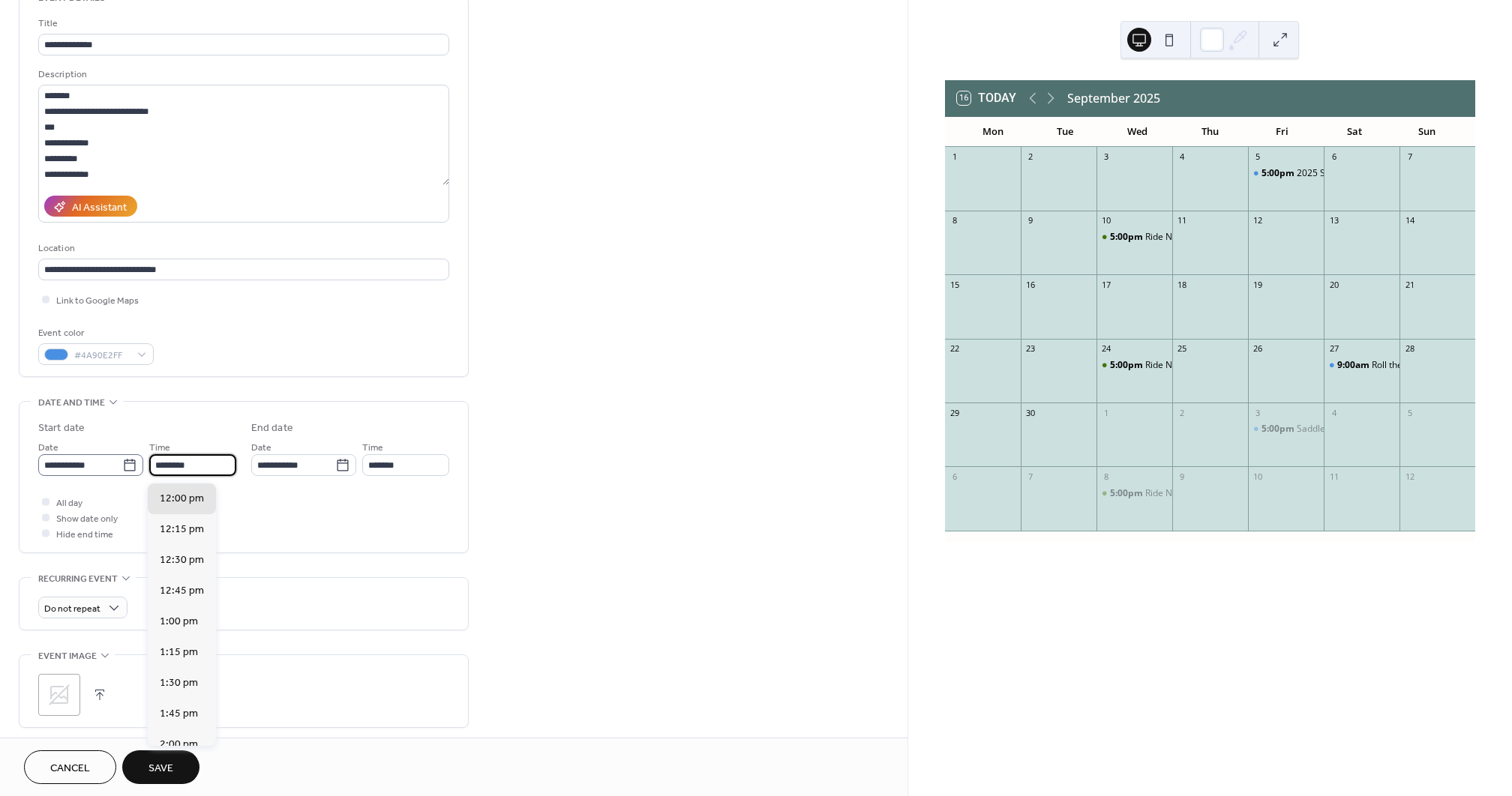 click on "**********" at bounding box center [137, 457] 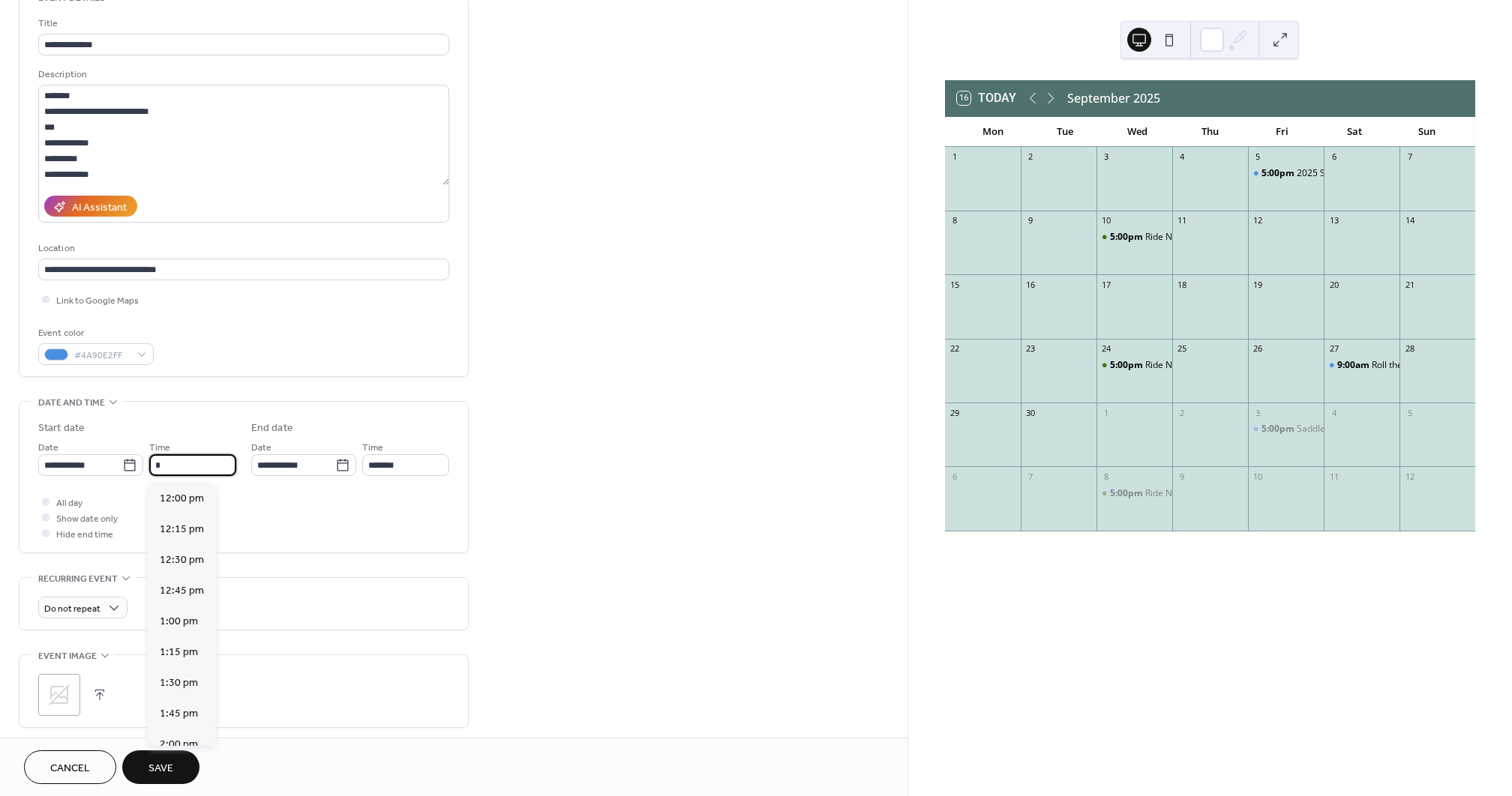 scroll, scrollTop: 615, scrollLeft: 0, axis: vertical 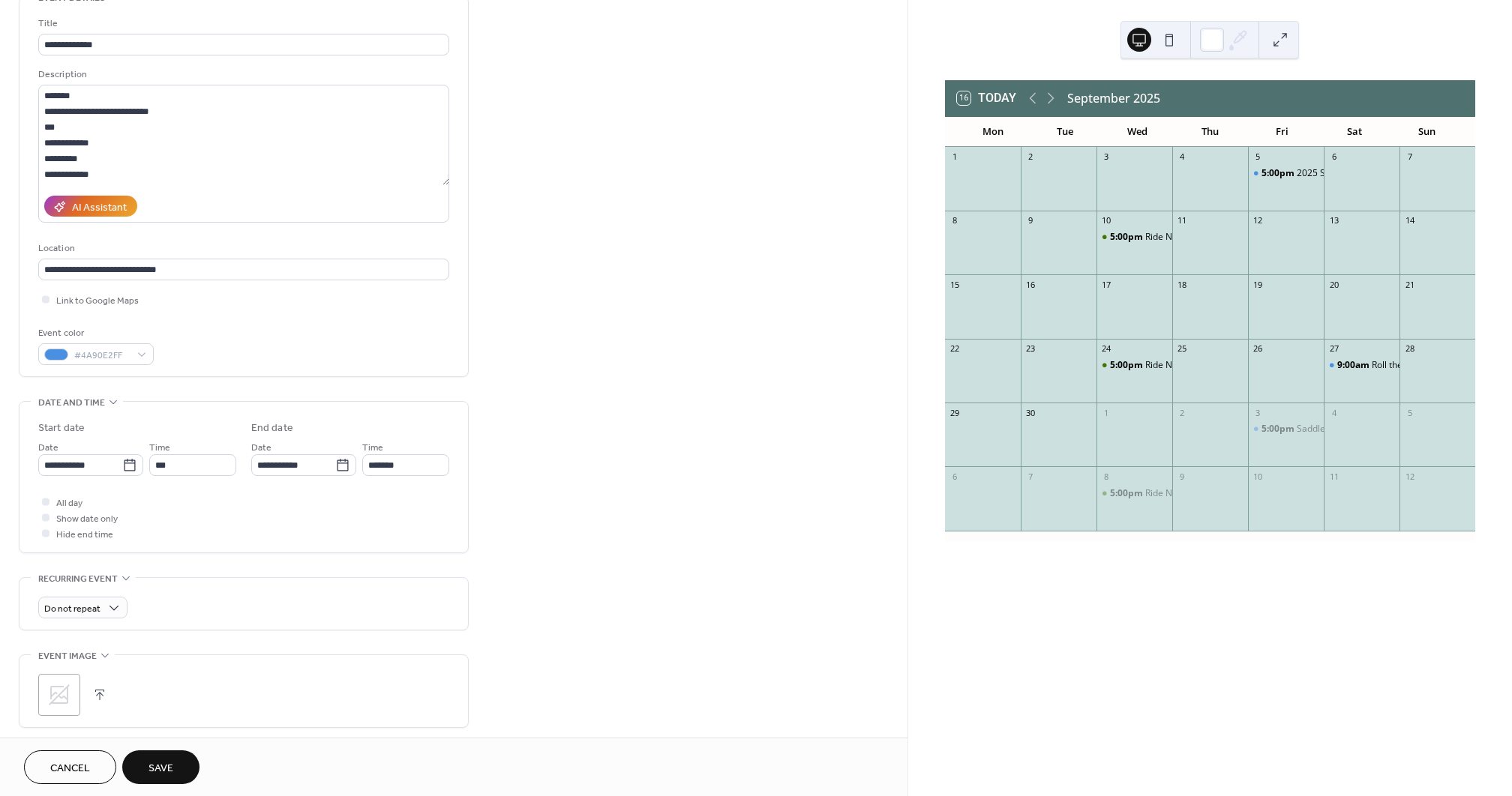 type on "*******" 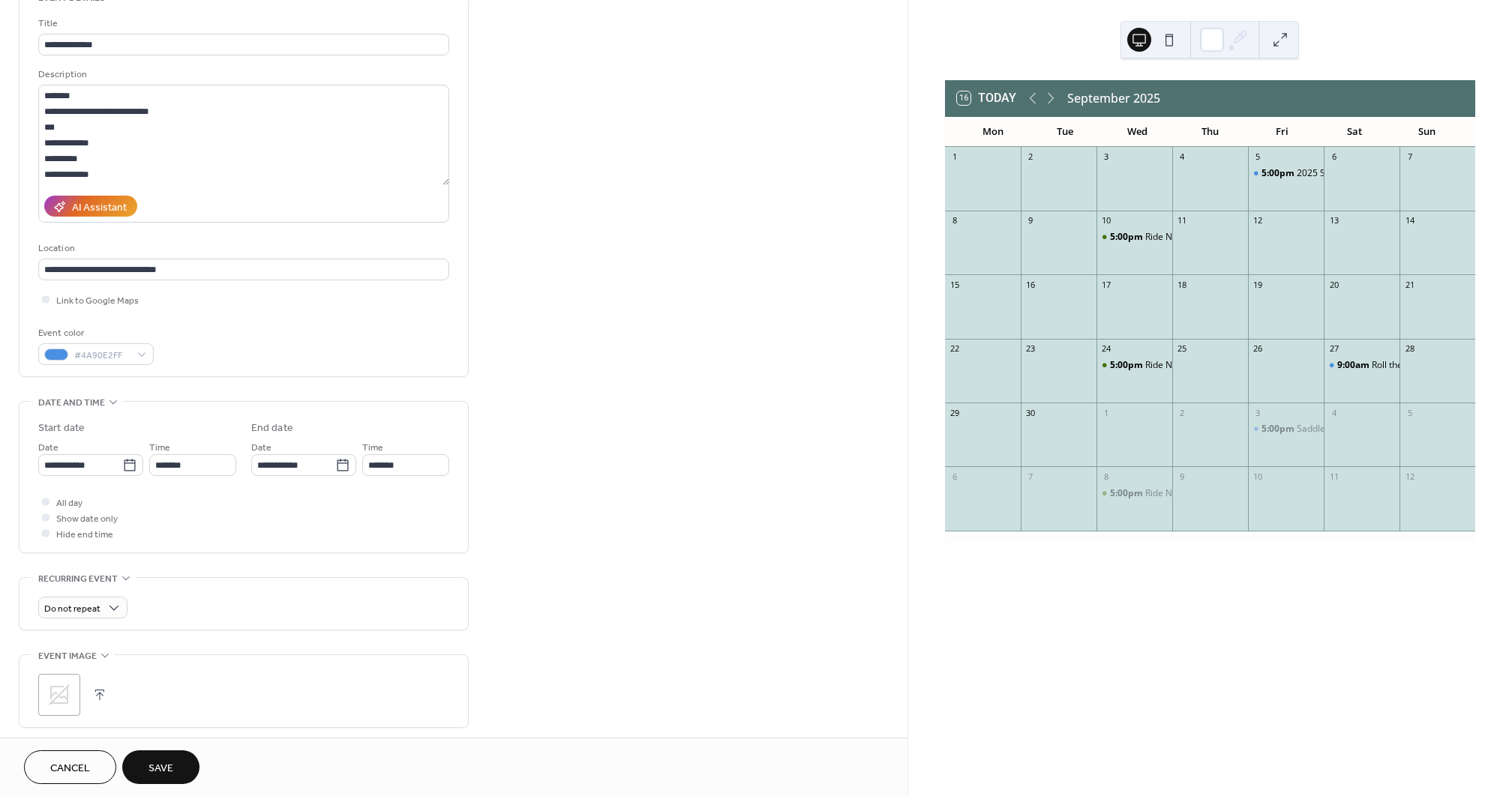 click on "All day Show date only Hide end time" at bounding box center [244, 517] 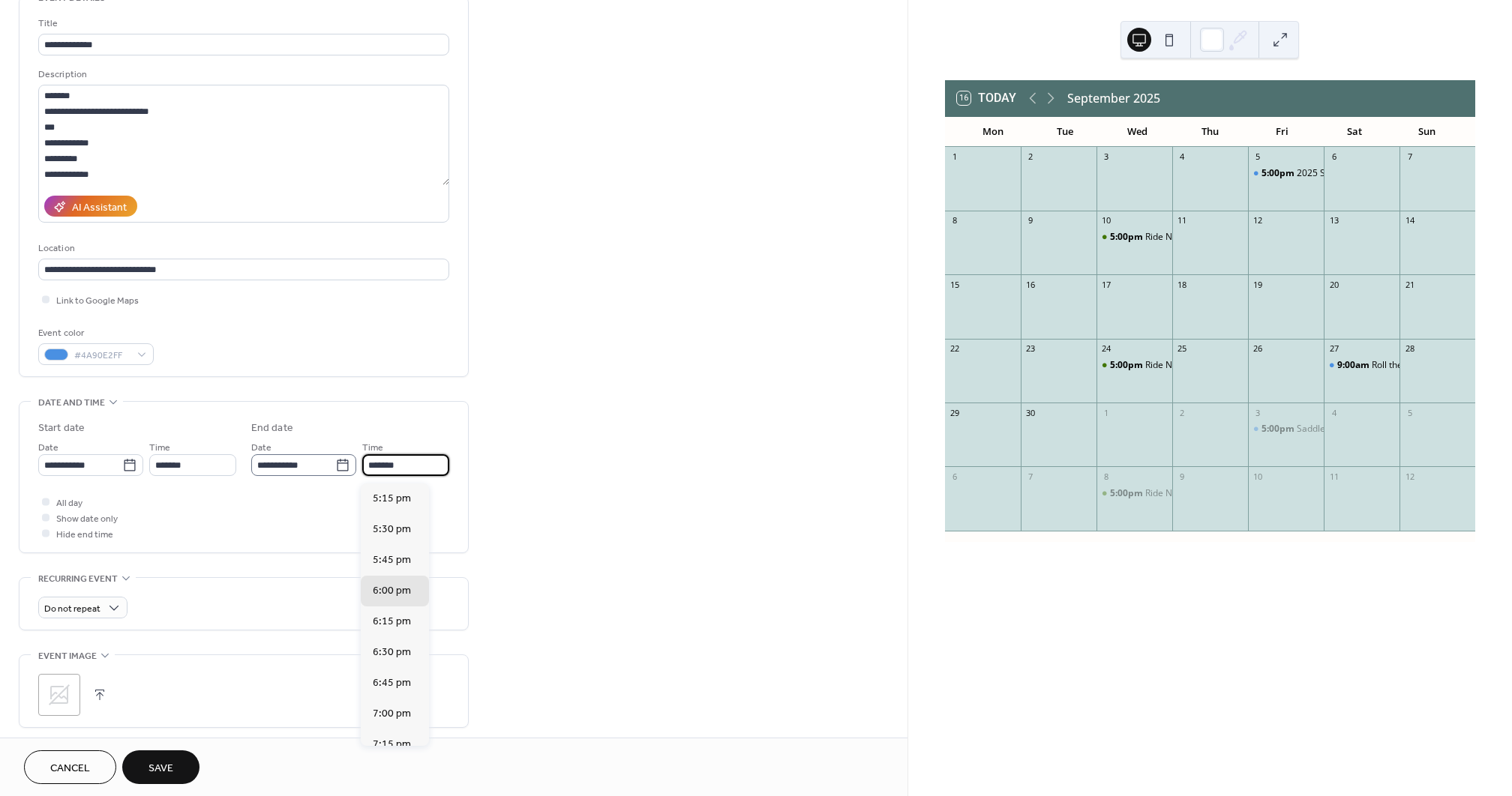 drag, startPoint x: 406, startPoint y: 471, endPoint x: 350, endPoint y: 470, distance: 56.00893 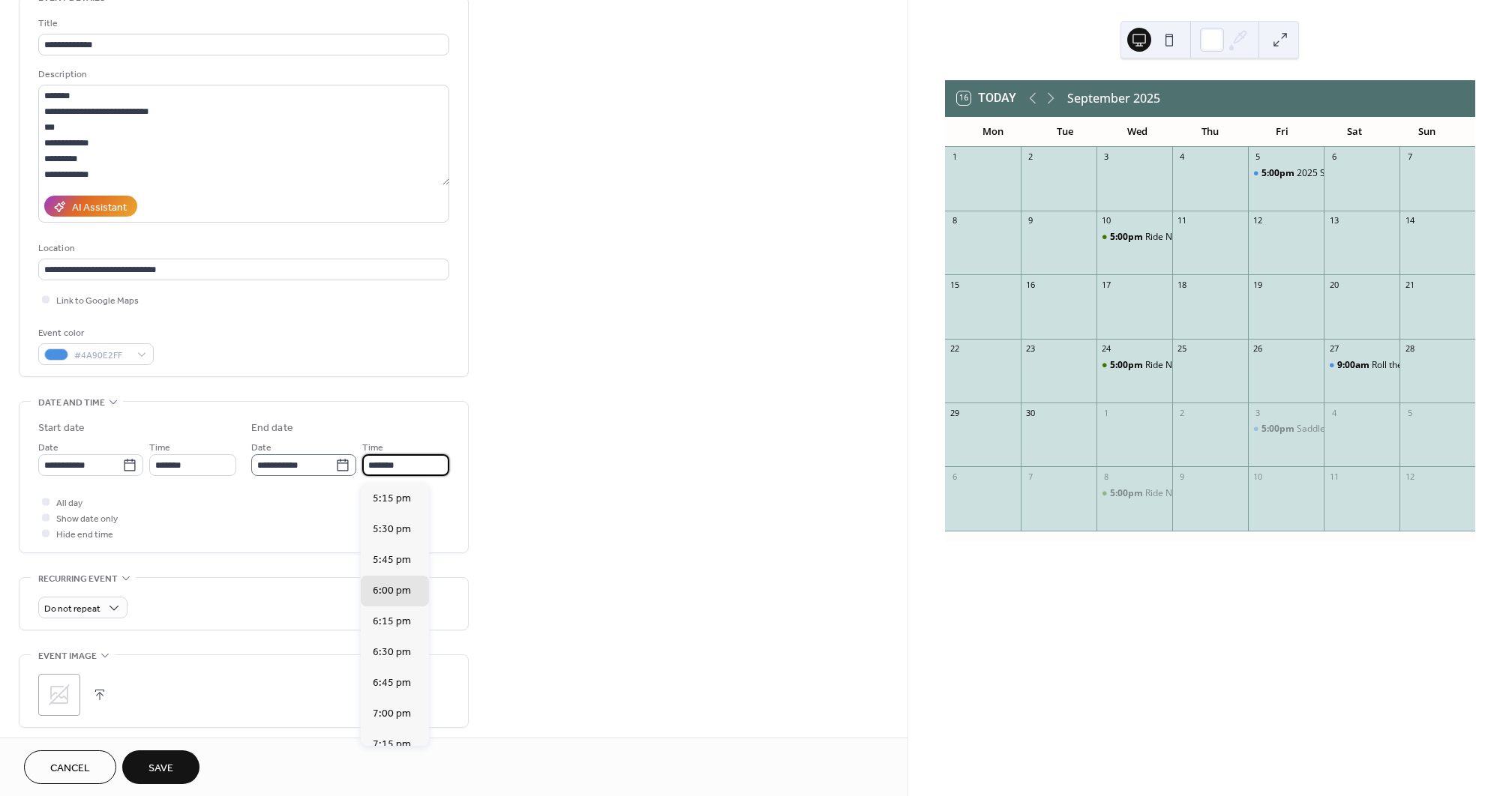 click on "**********" at bounding box center (350, 457) 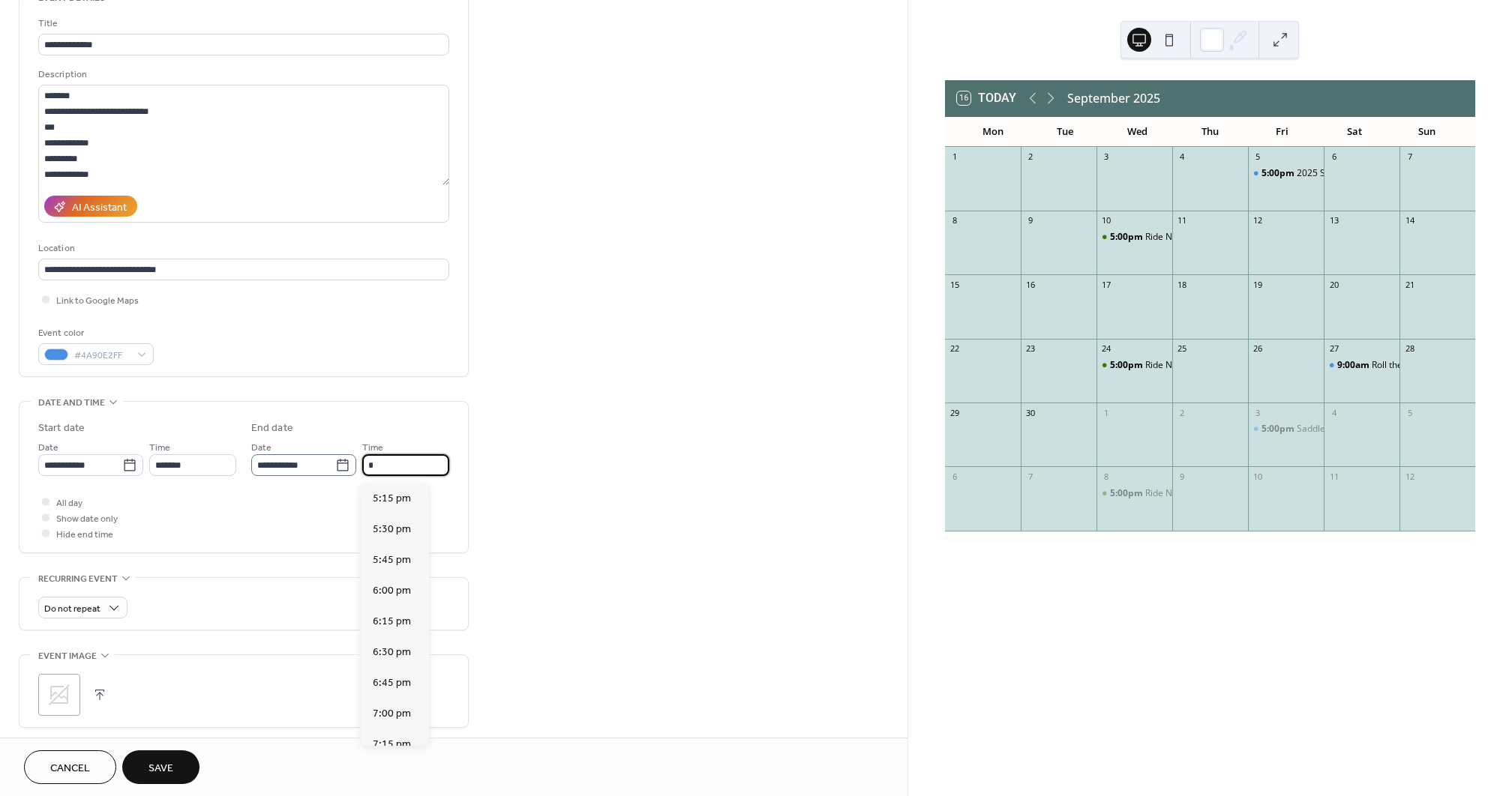 scroll, scrollTop: 567, scrollLeft: 0, axis: vertical 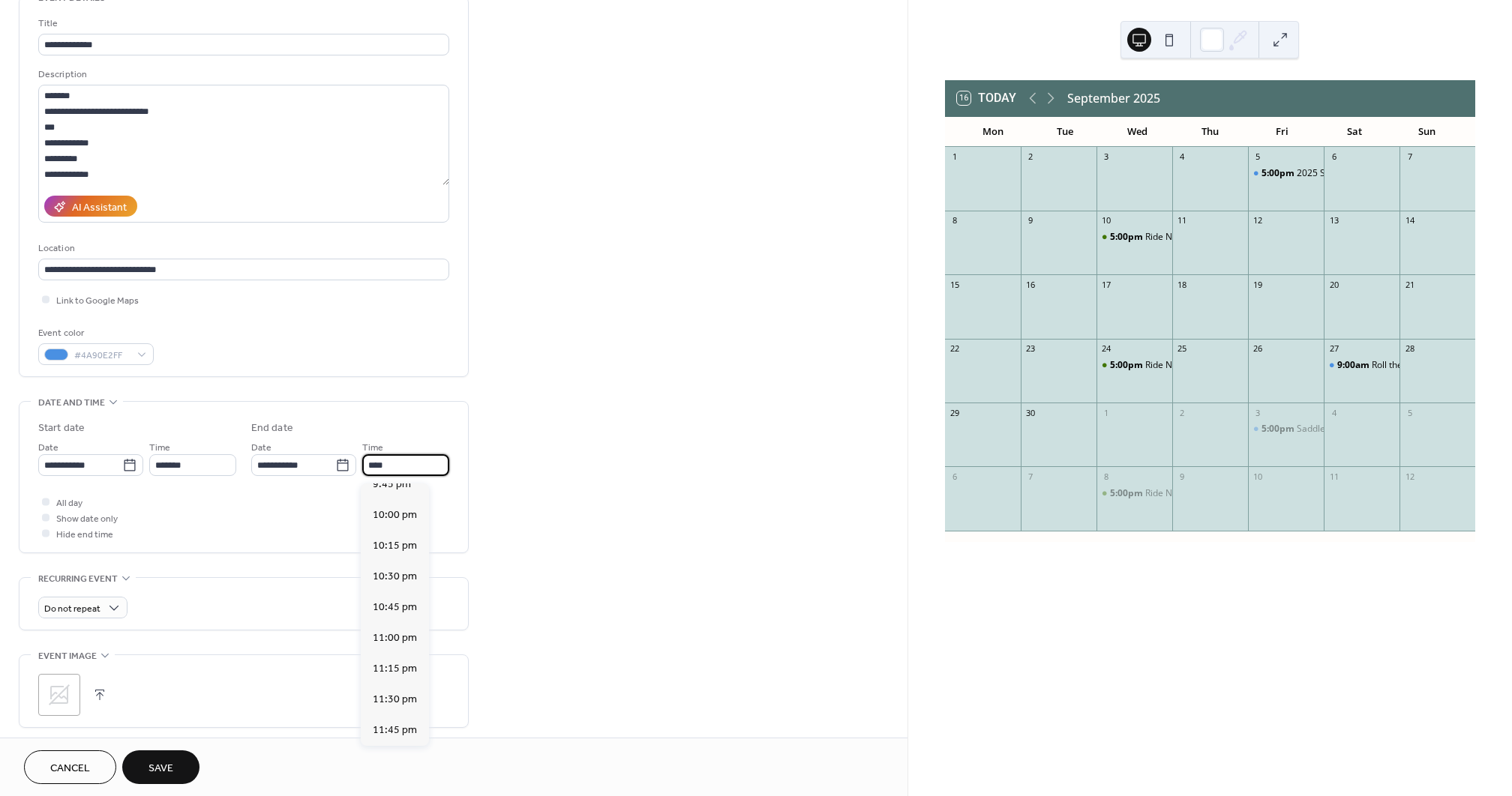 type on "********" 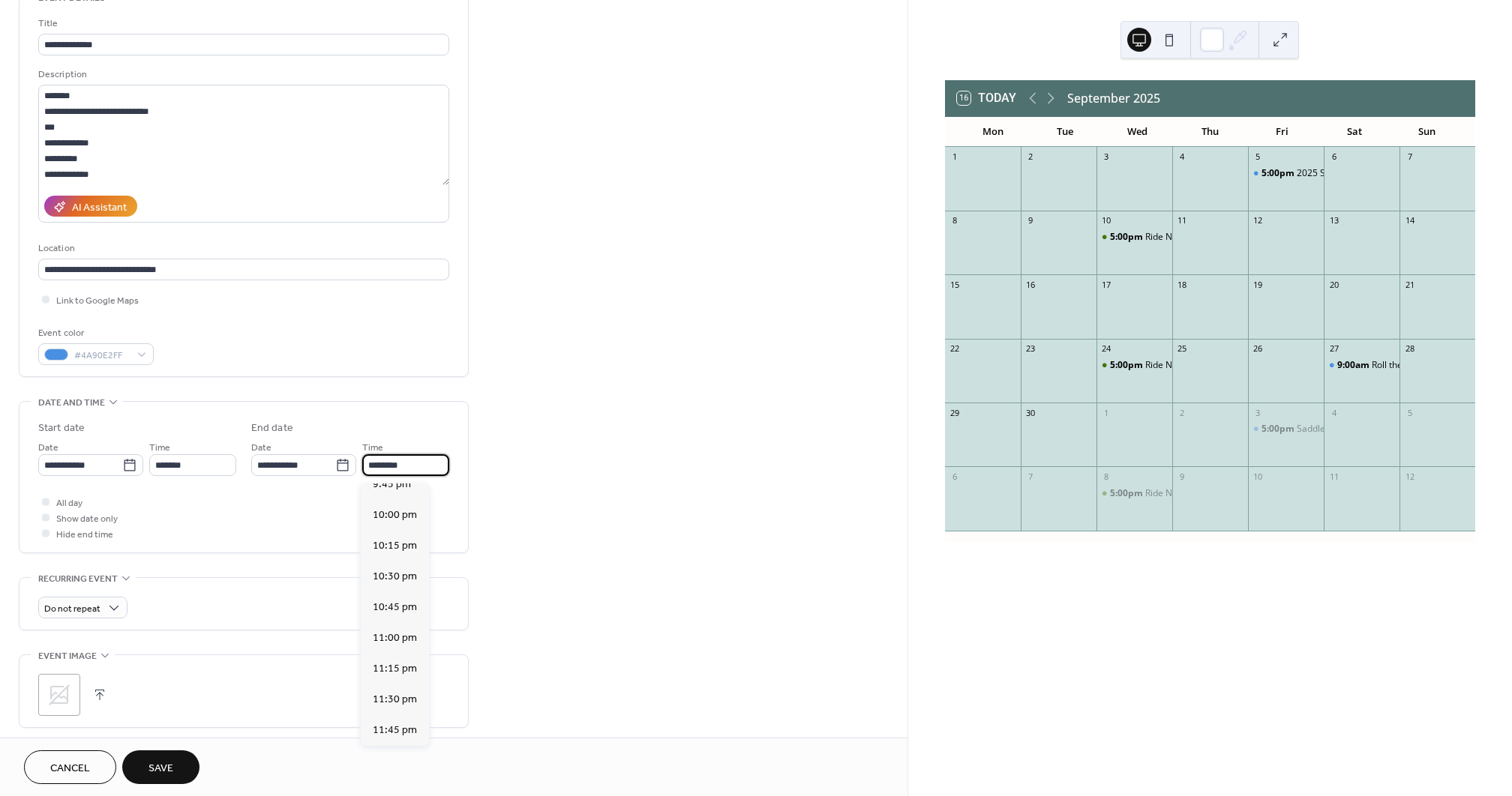 click on "All day Show date only Hide end time" at bounding box center (244, 517) 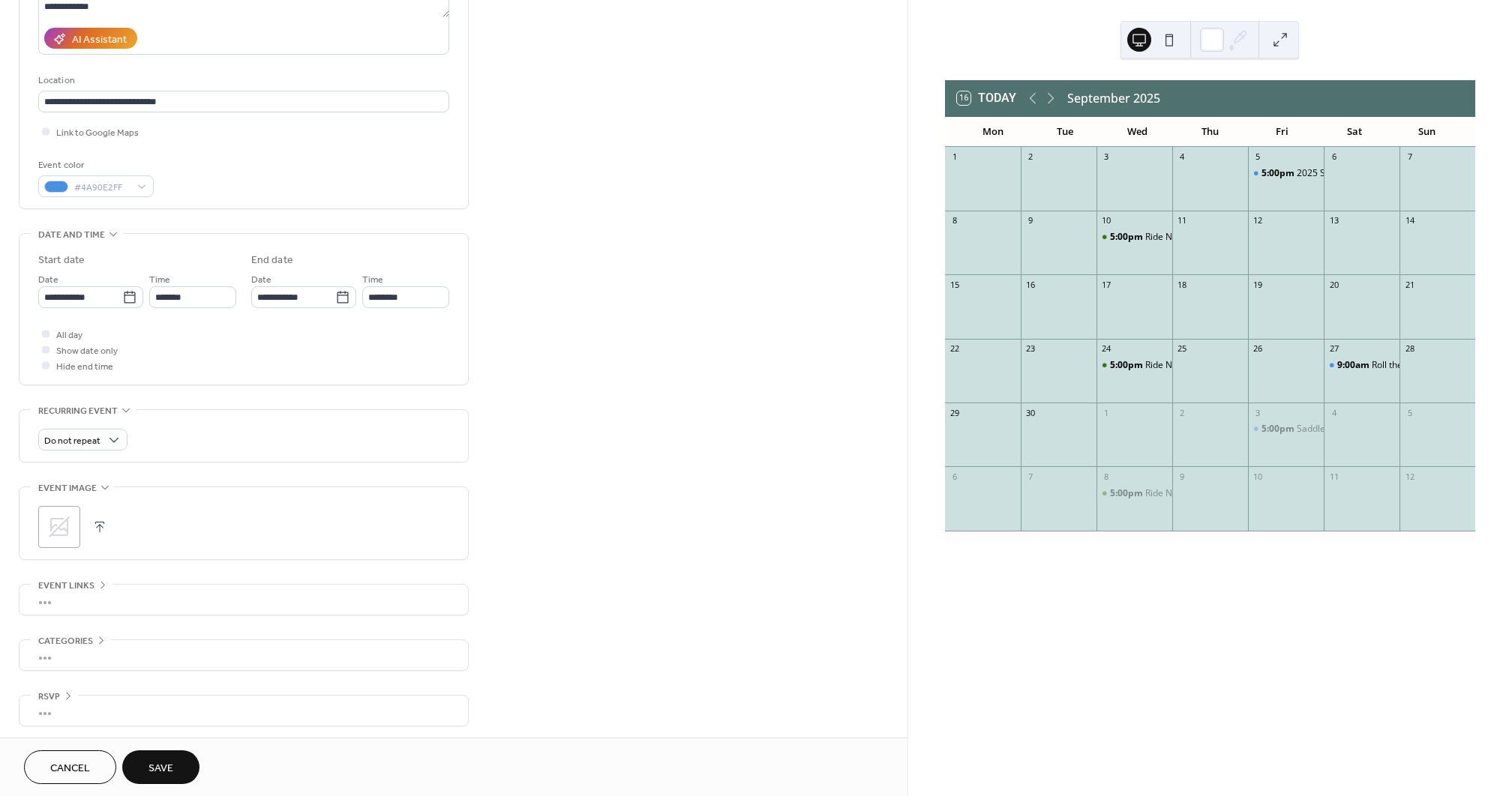 scroll, scrollTop: 256, scrollLeft: 0, axis: vertical 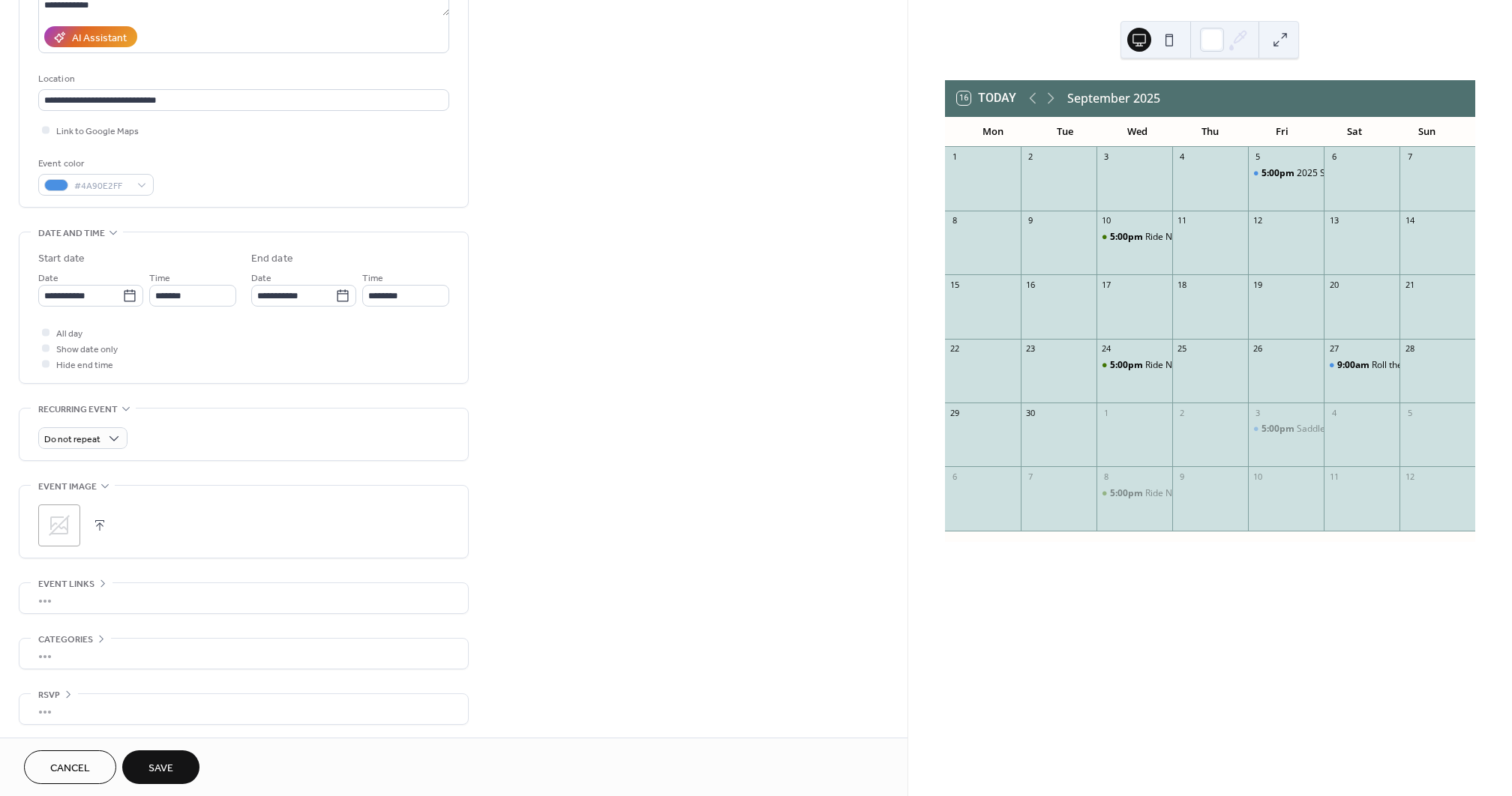 click at bounding box center (100, 525) 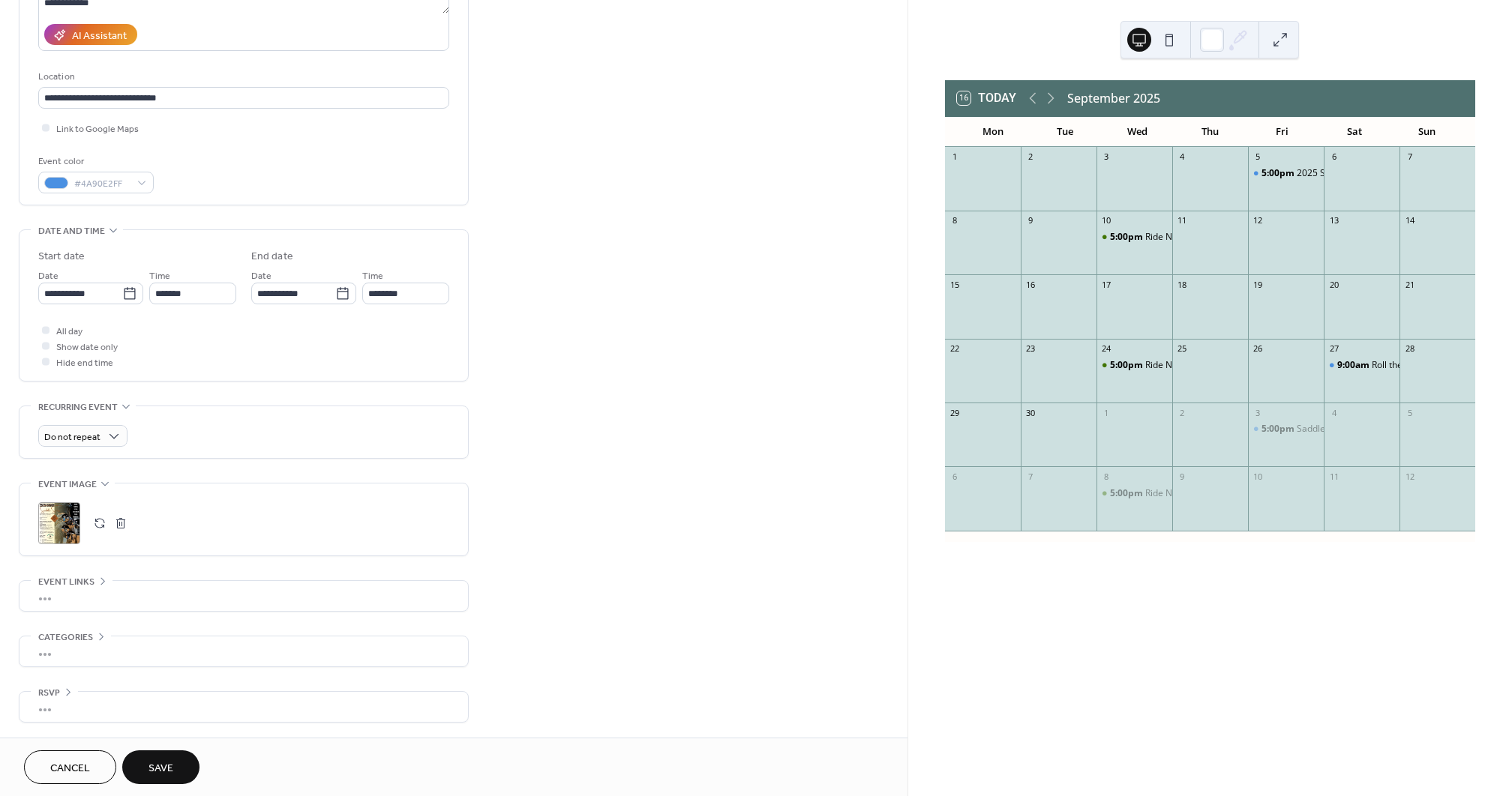 scroll, scrollTop: 263, scrollLeft: 0, axis: vertical 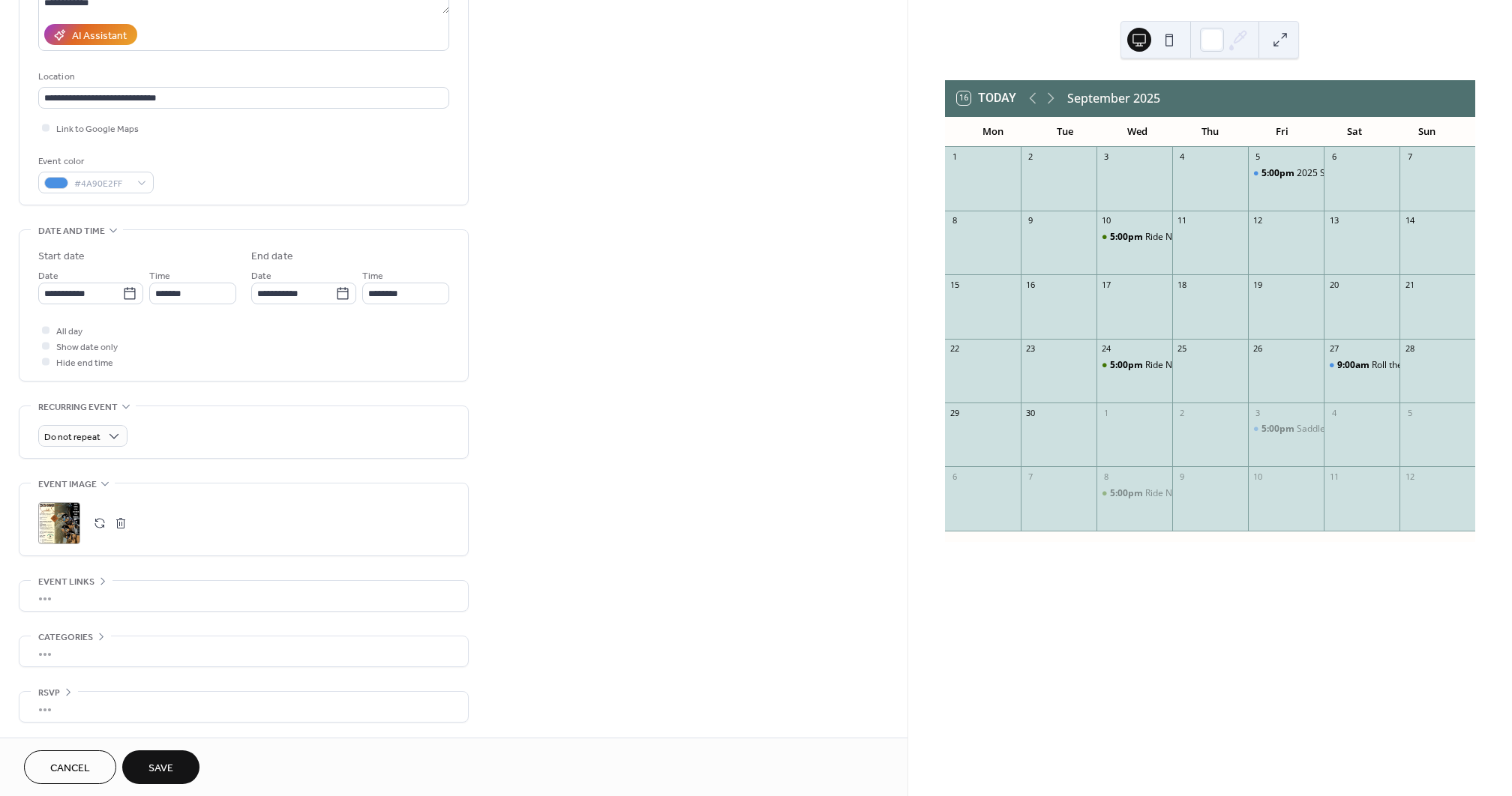click on "Save" at bounding box center (160, 767) 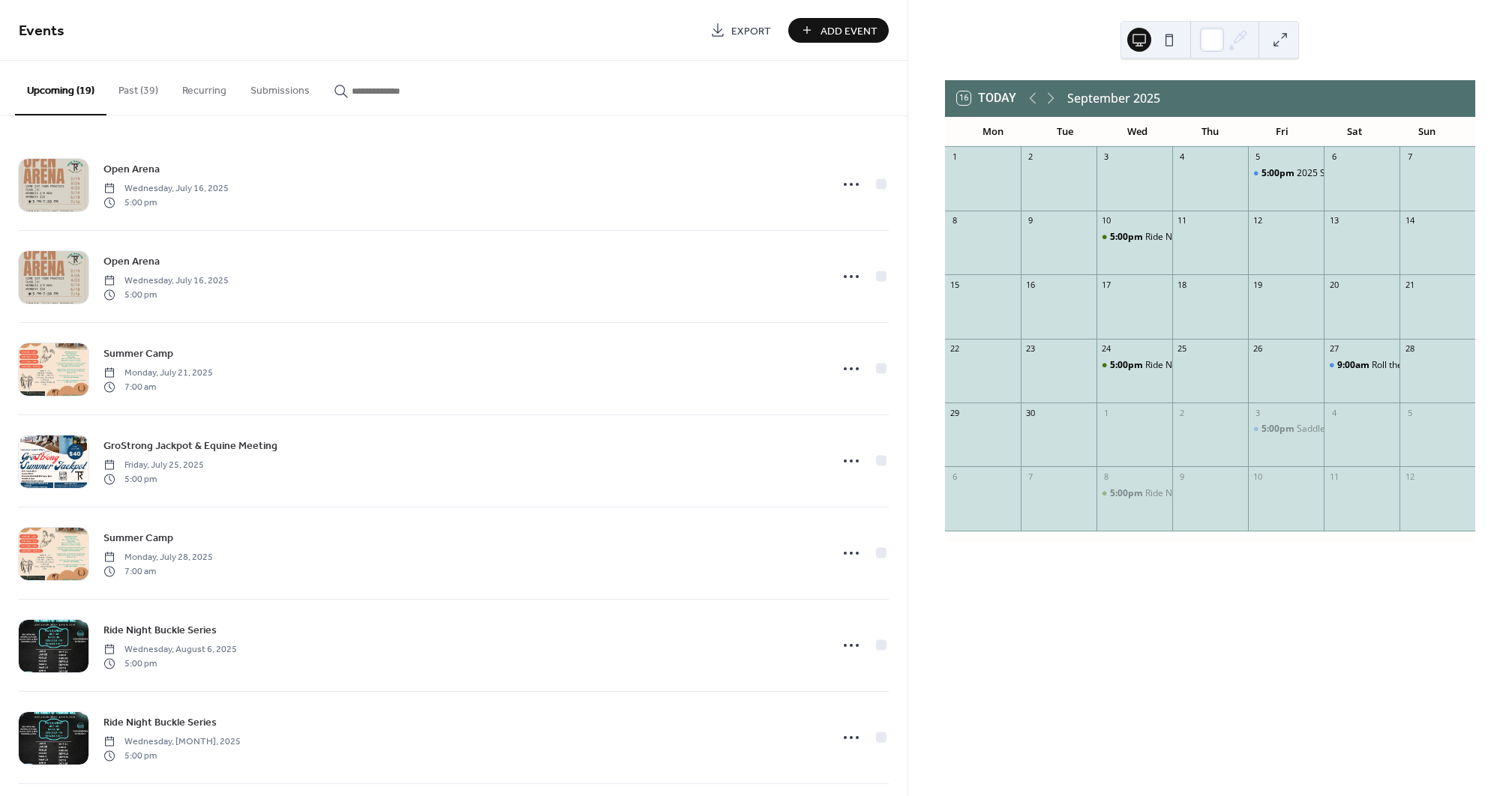 click on "Add Event" at bounding box center [849, 31] 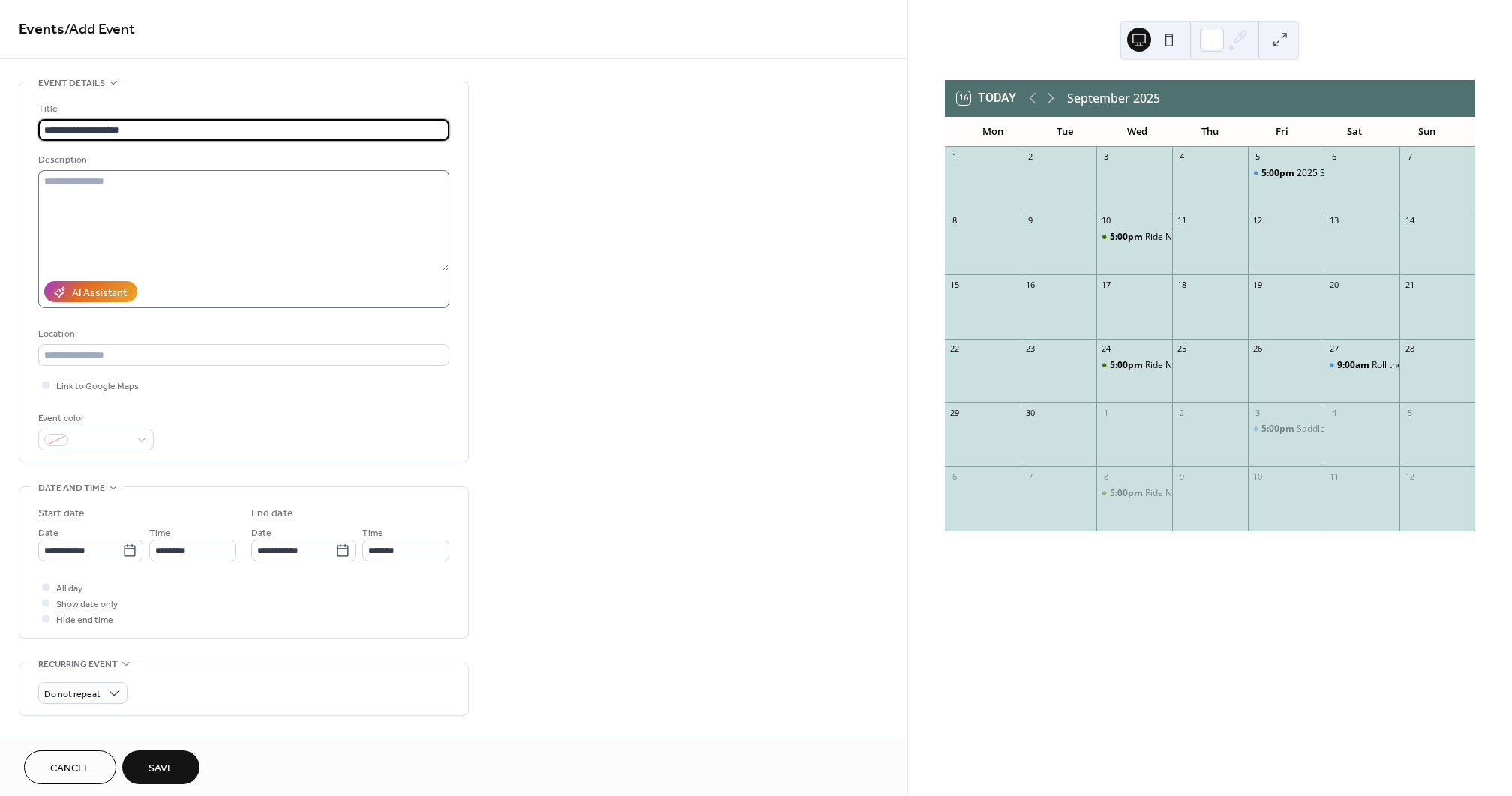 type on "**********" 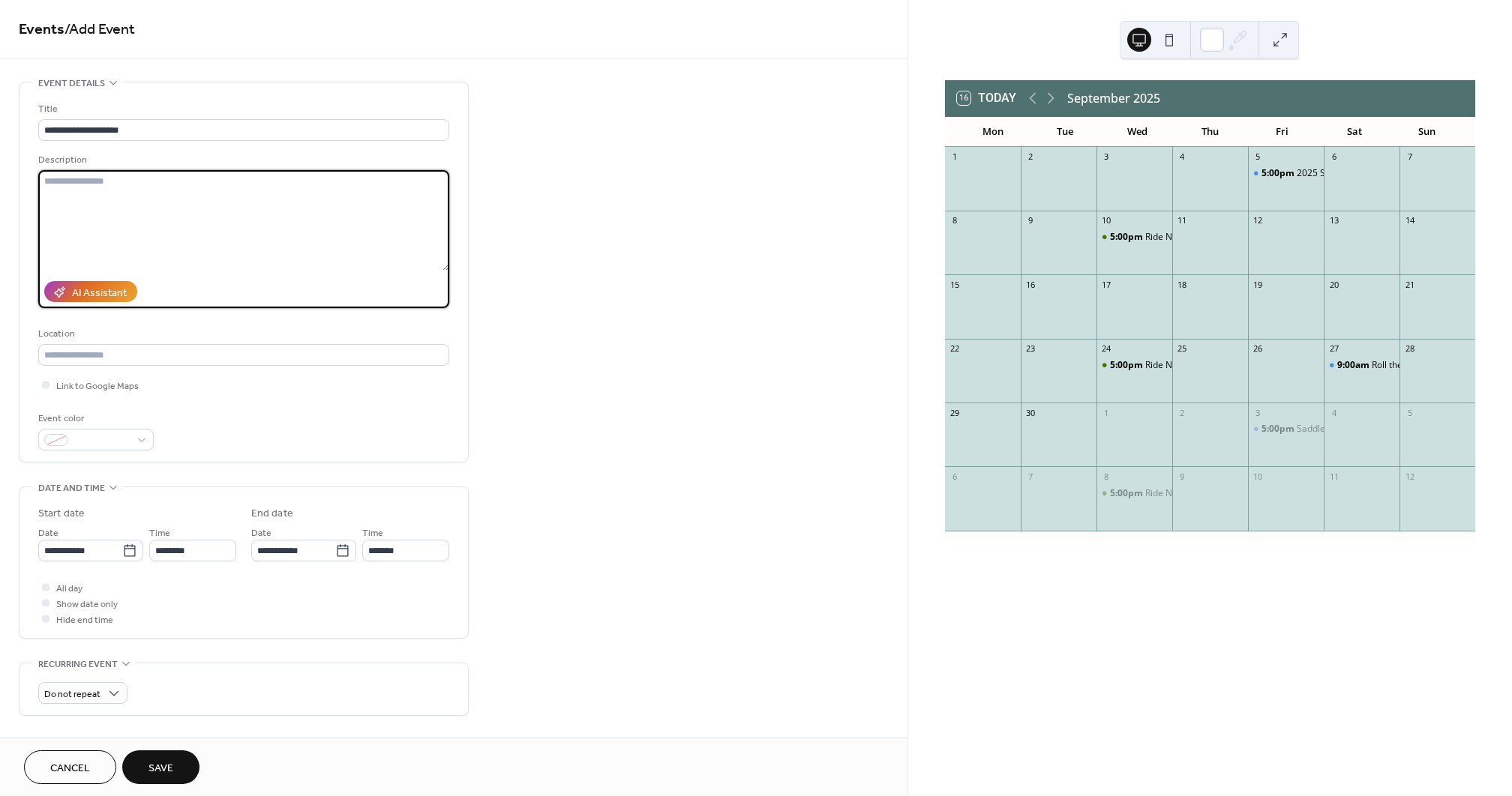 click at bounding box center [244, 220] 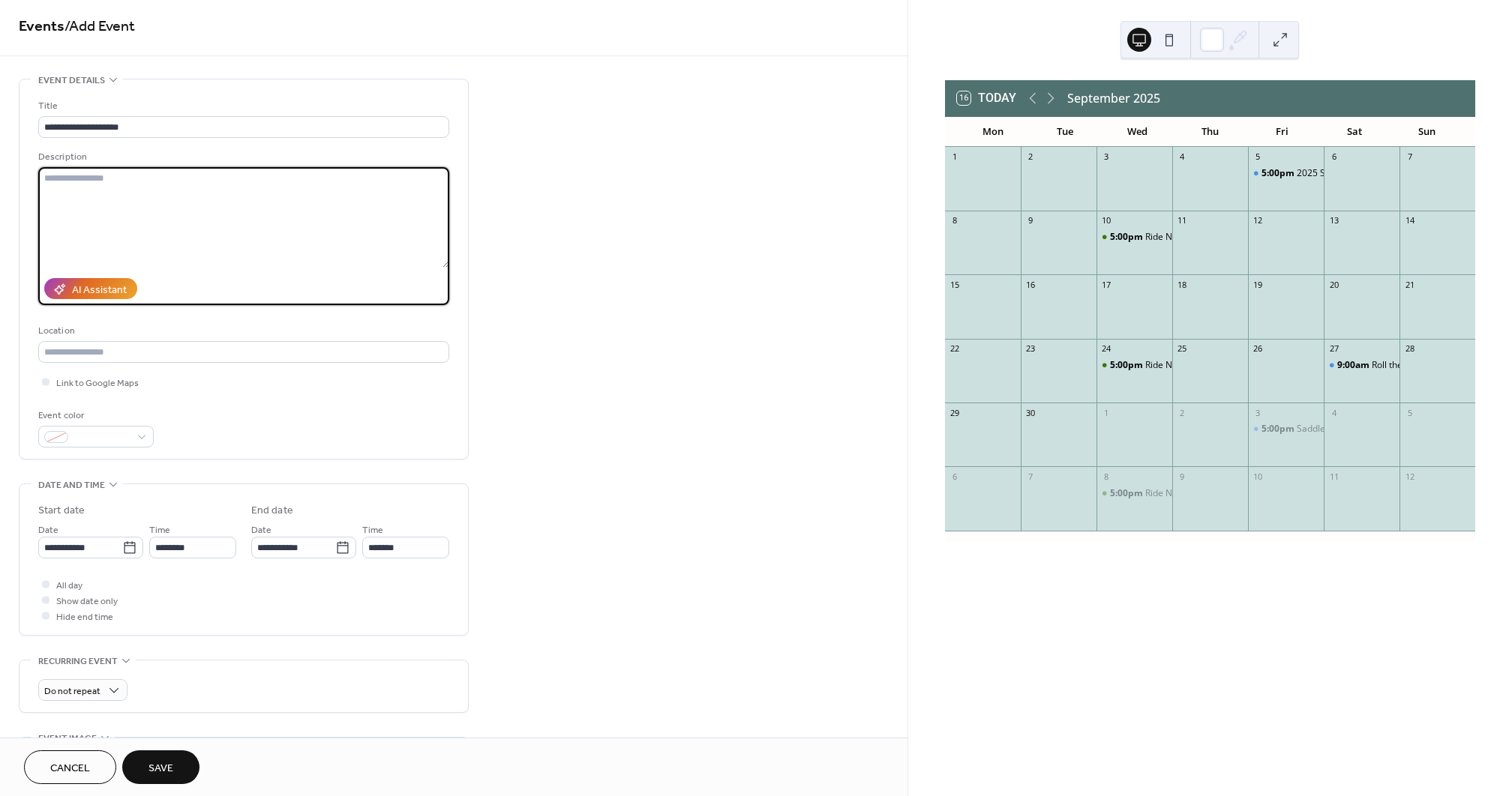 scroll, scrollTop: 5, scrollLeft: 0, axis: vertical 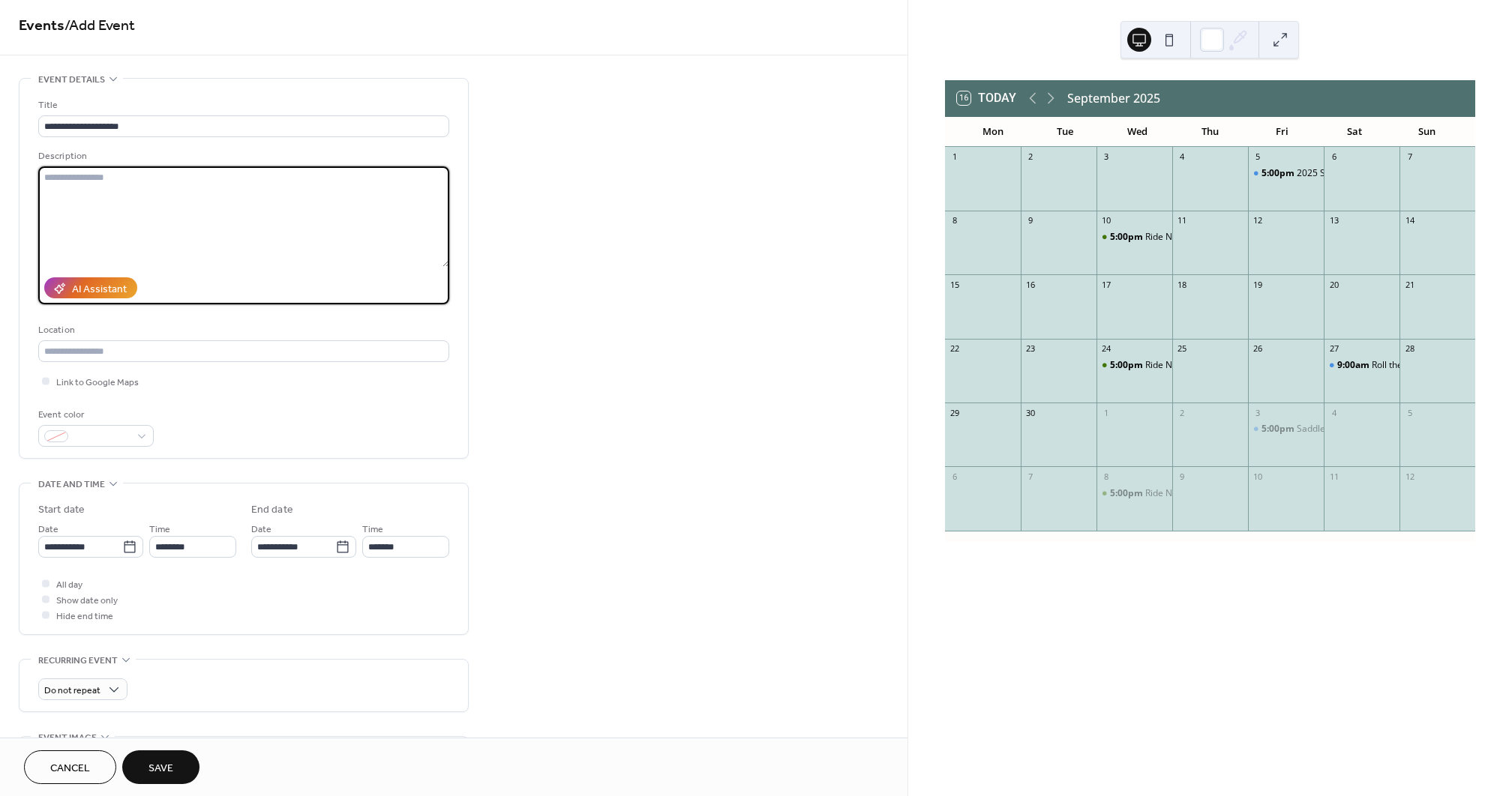 paste on "**********" 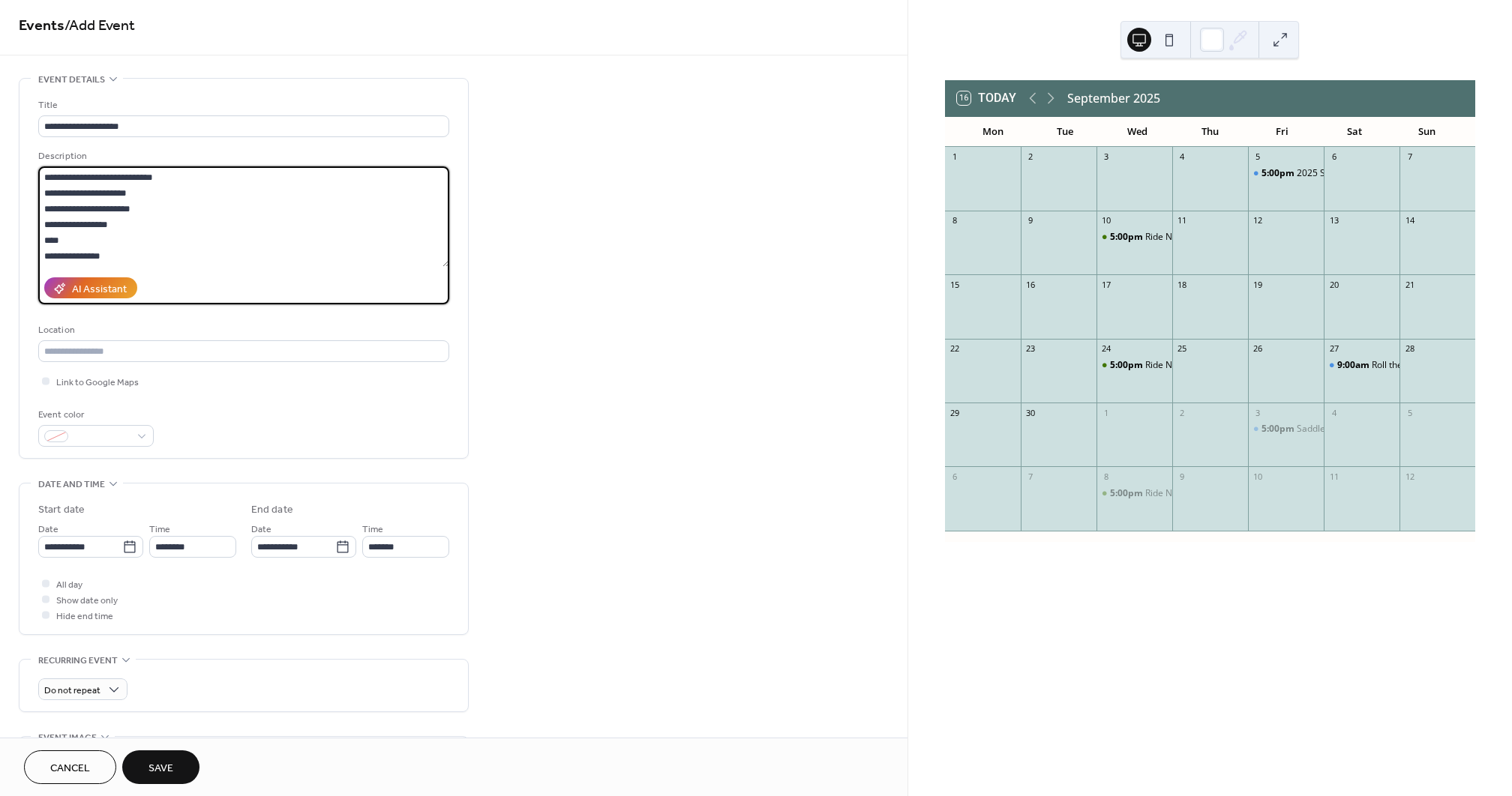 scroll, scrollTop: 220, scrollLeft: 0, axis: vertical 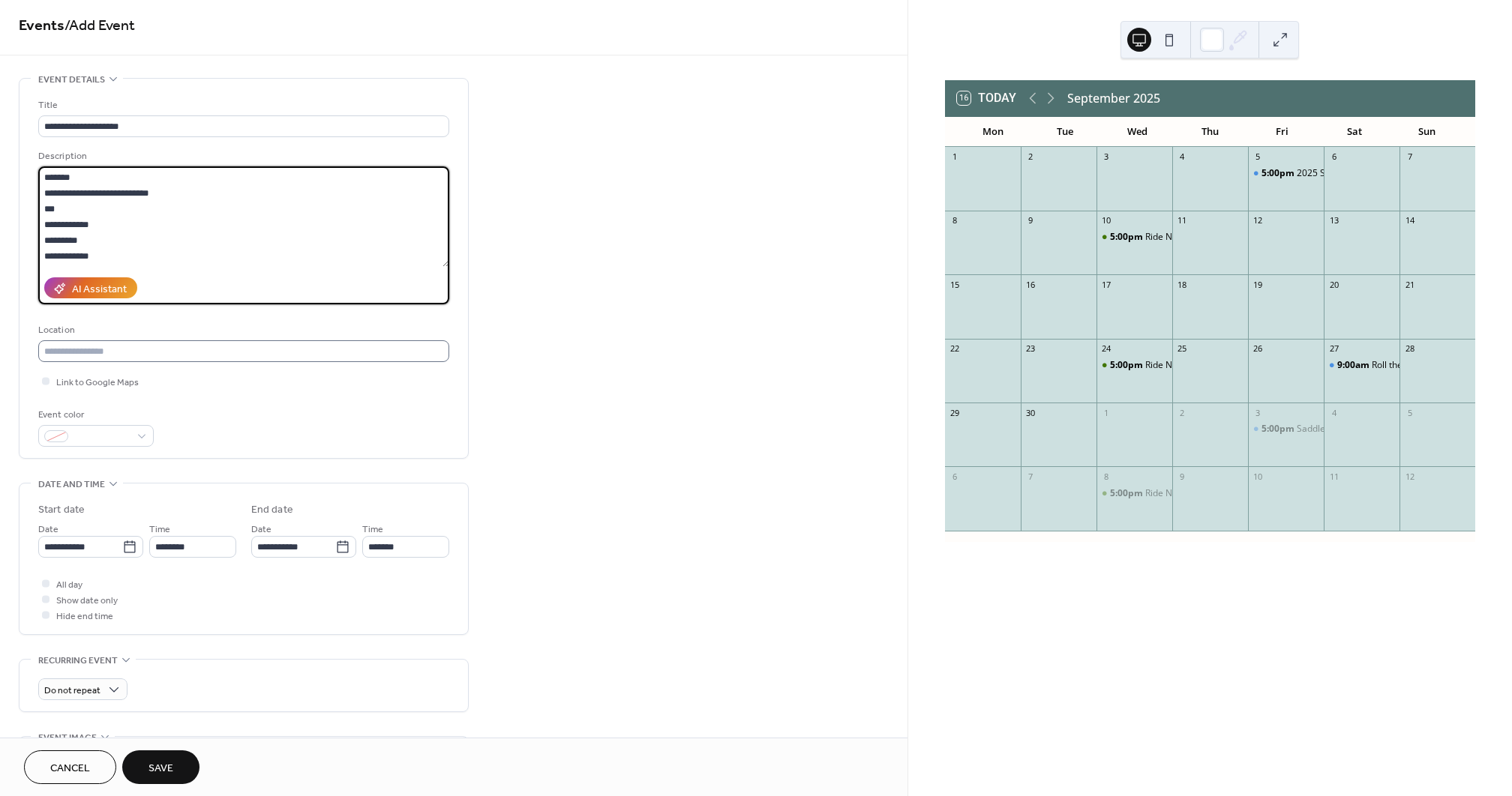 type on "**********" 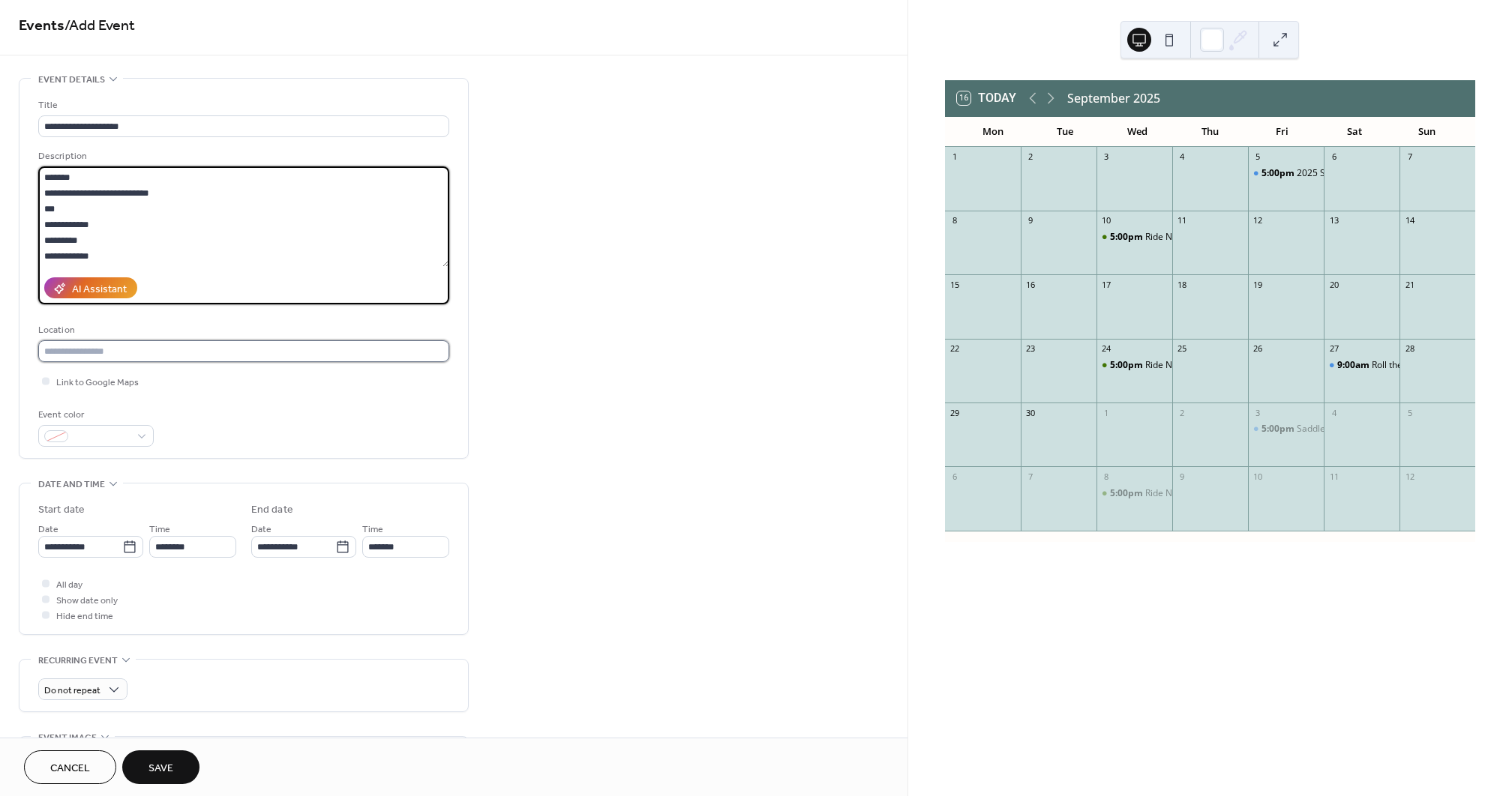 click at bounding box center [244, 351] 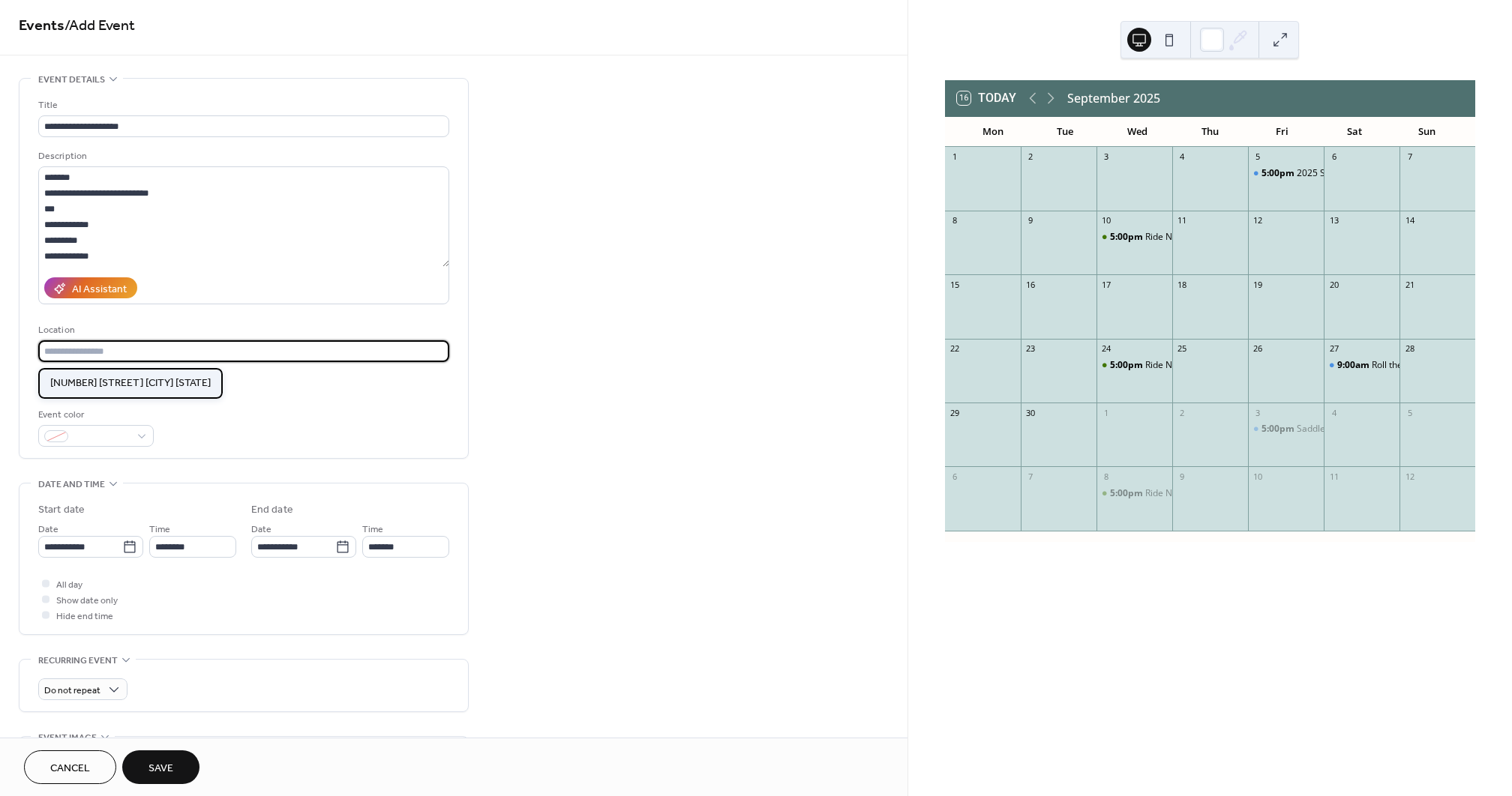 click on "[NUMBER] [STREET] [CITY] [STATE]" at bounding box center (130, 383) 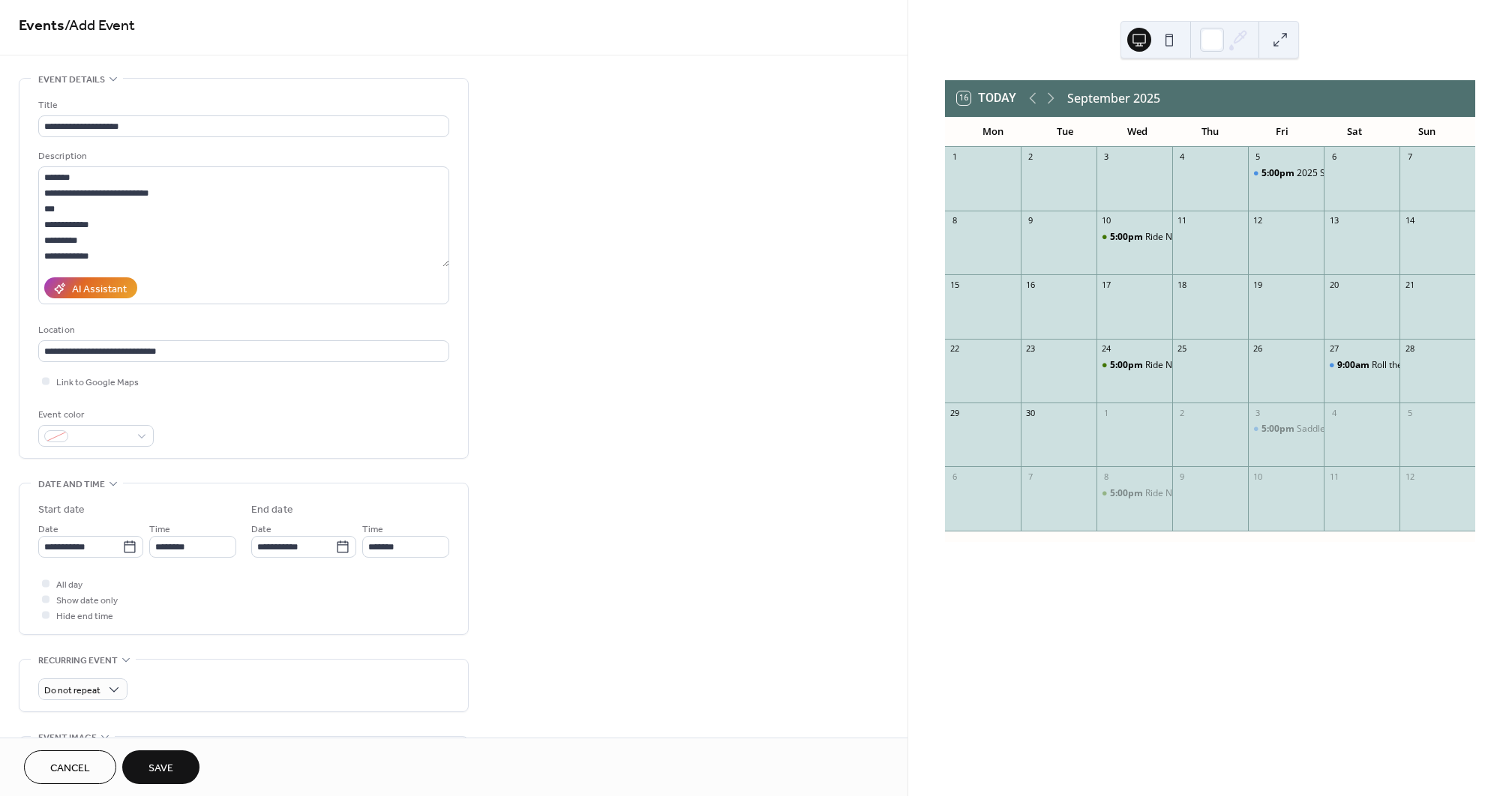 type on "**********" 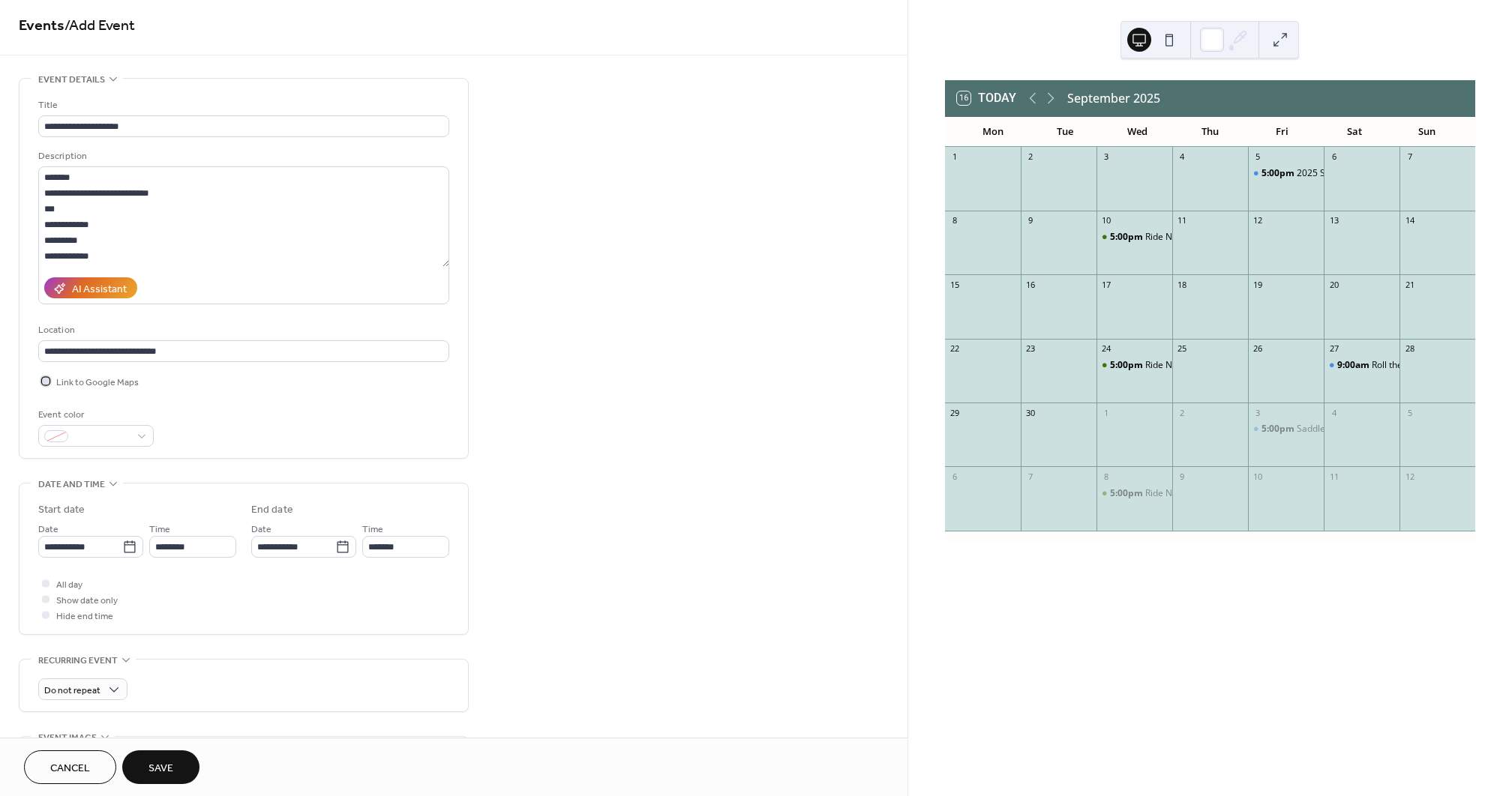 click on "Link to Google Maps" at bounding box center [98, 382] 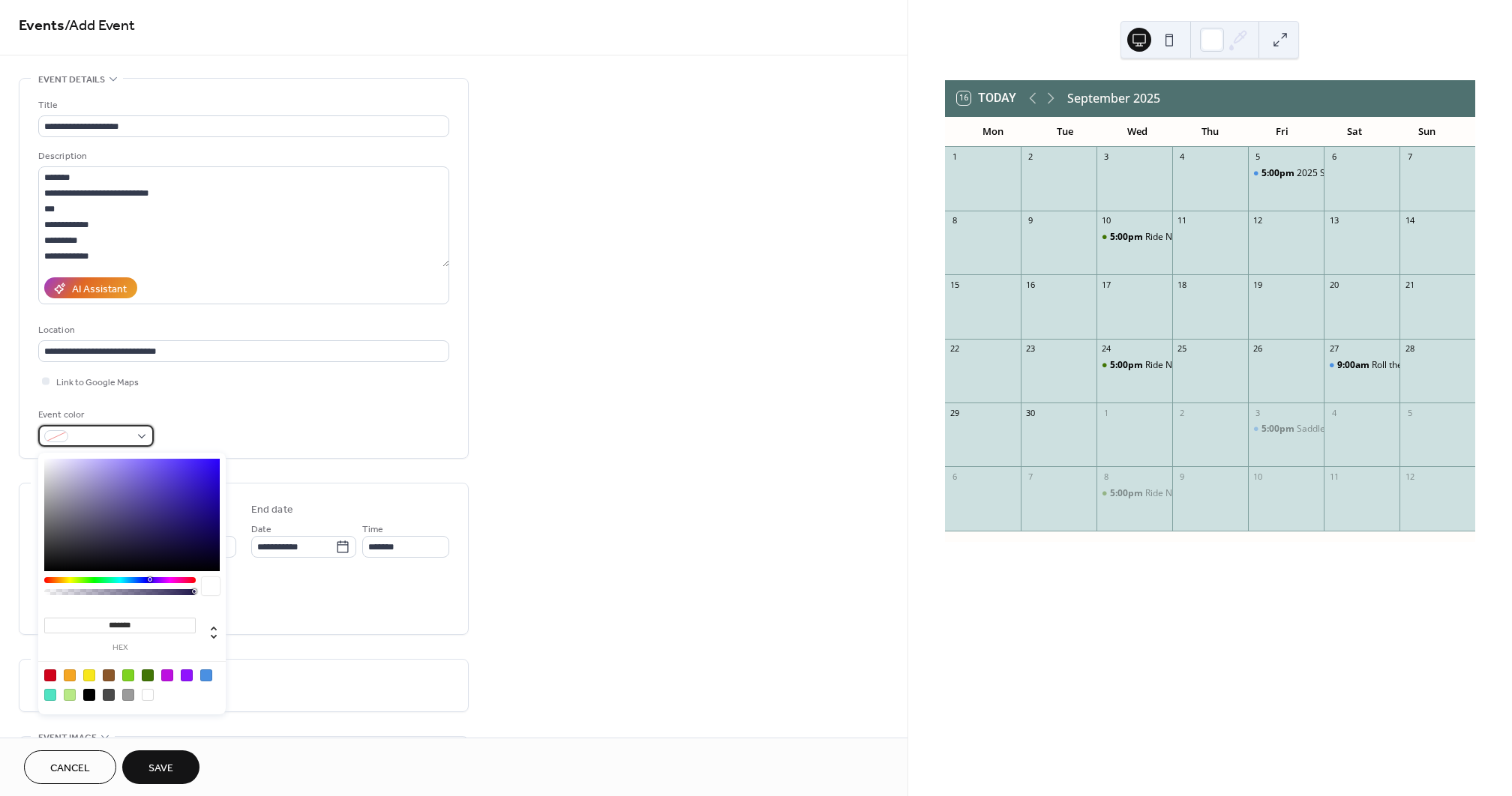 click at bounding box center [102, 437] 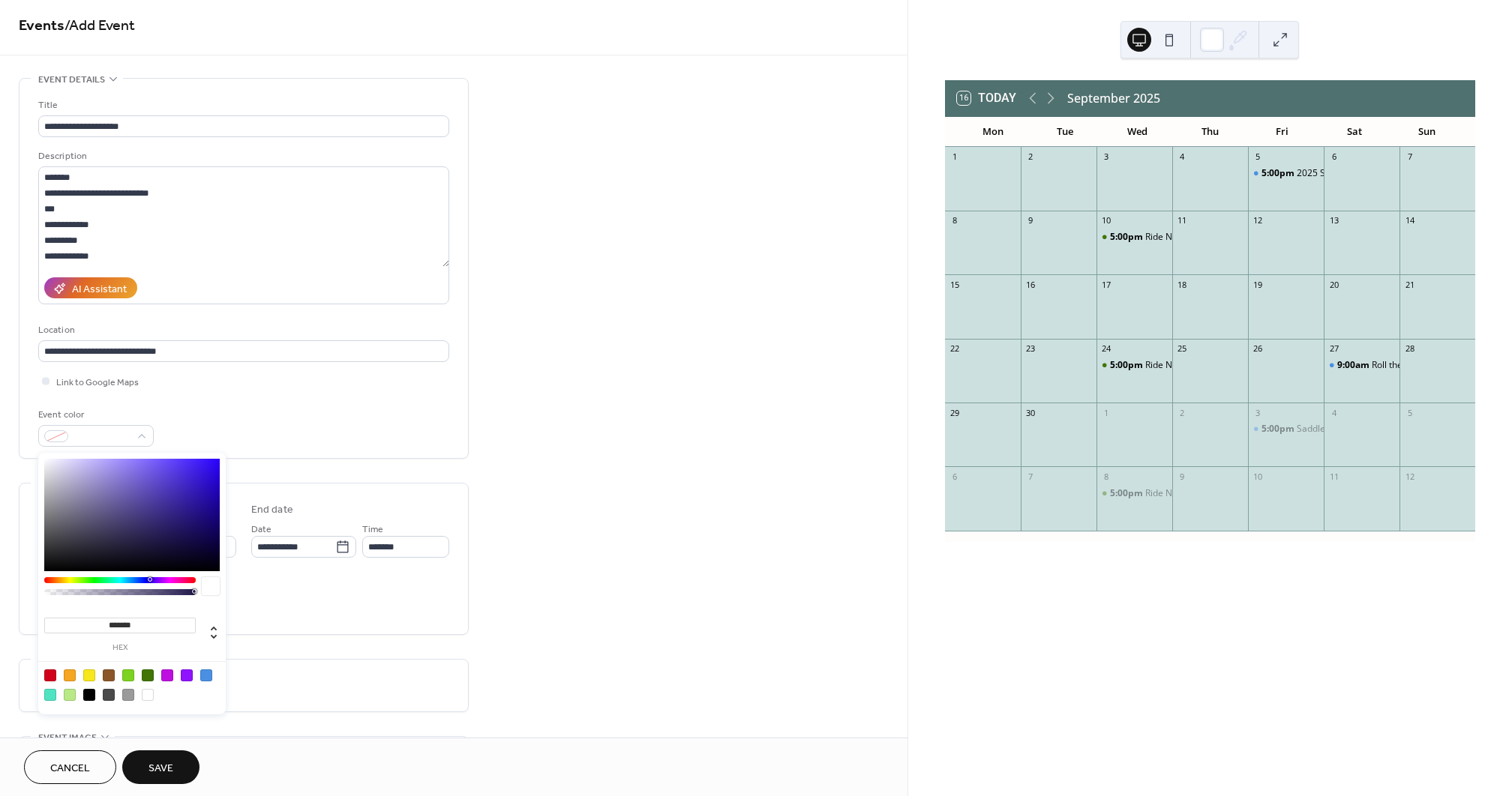 click at bounding box center (206, 675) 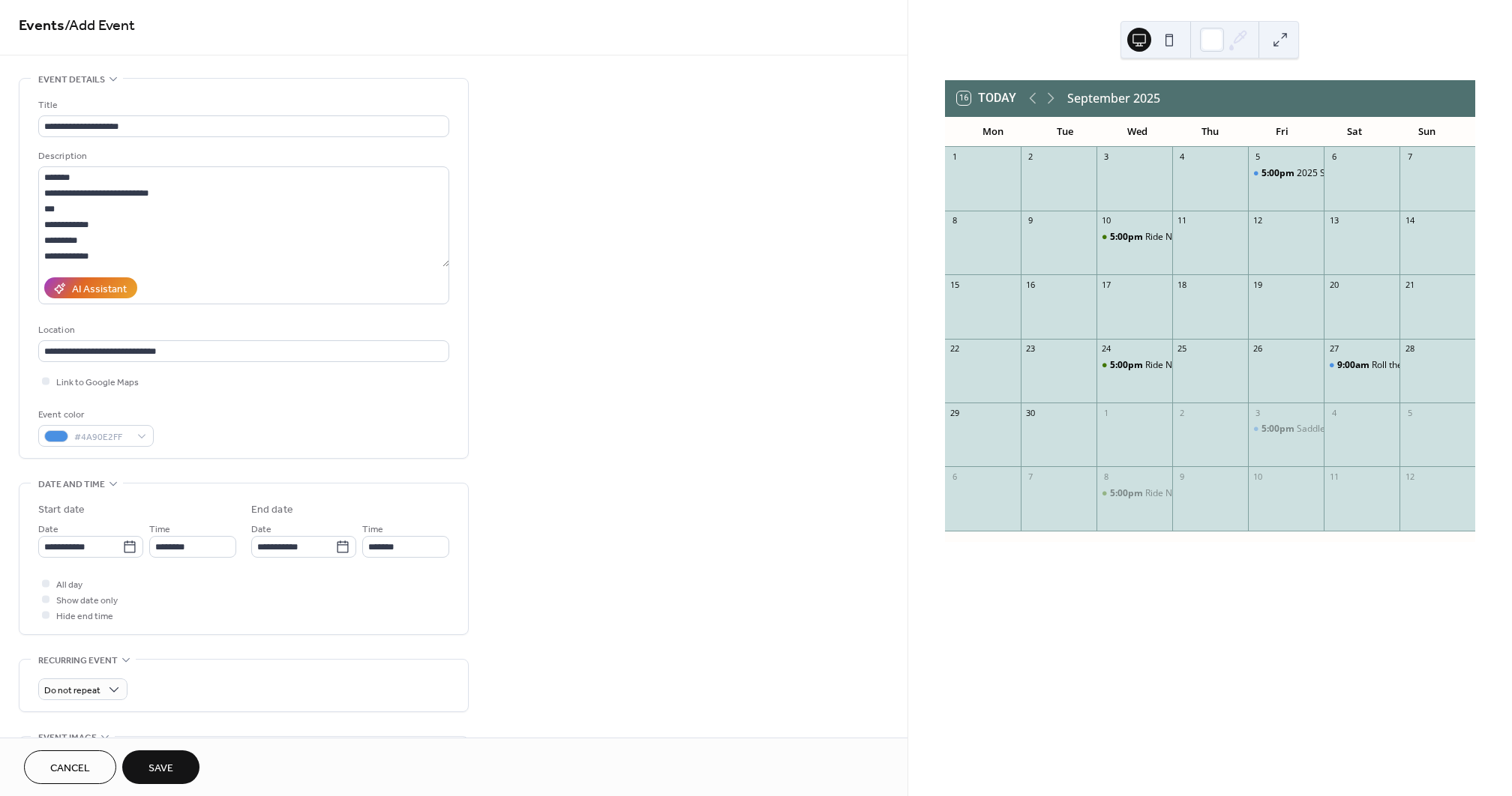 click on "**********" at bounding box center (244, 527) 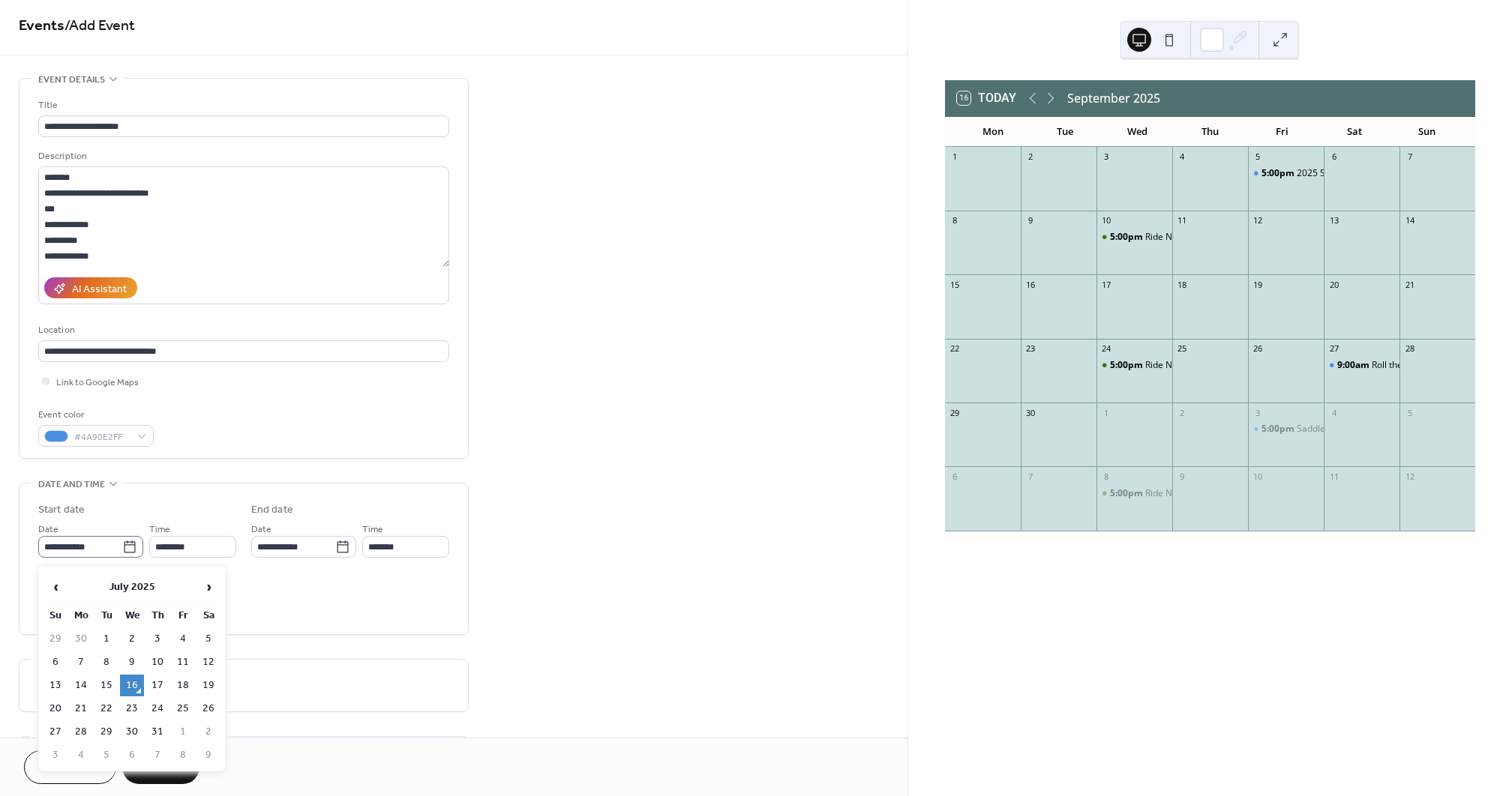 click 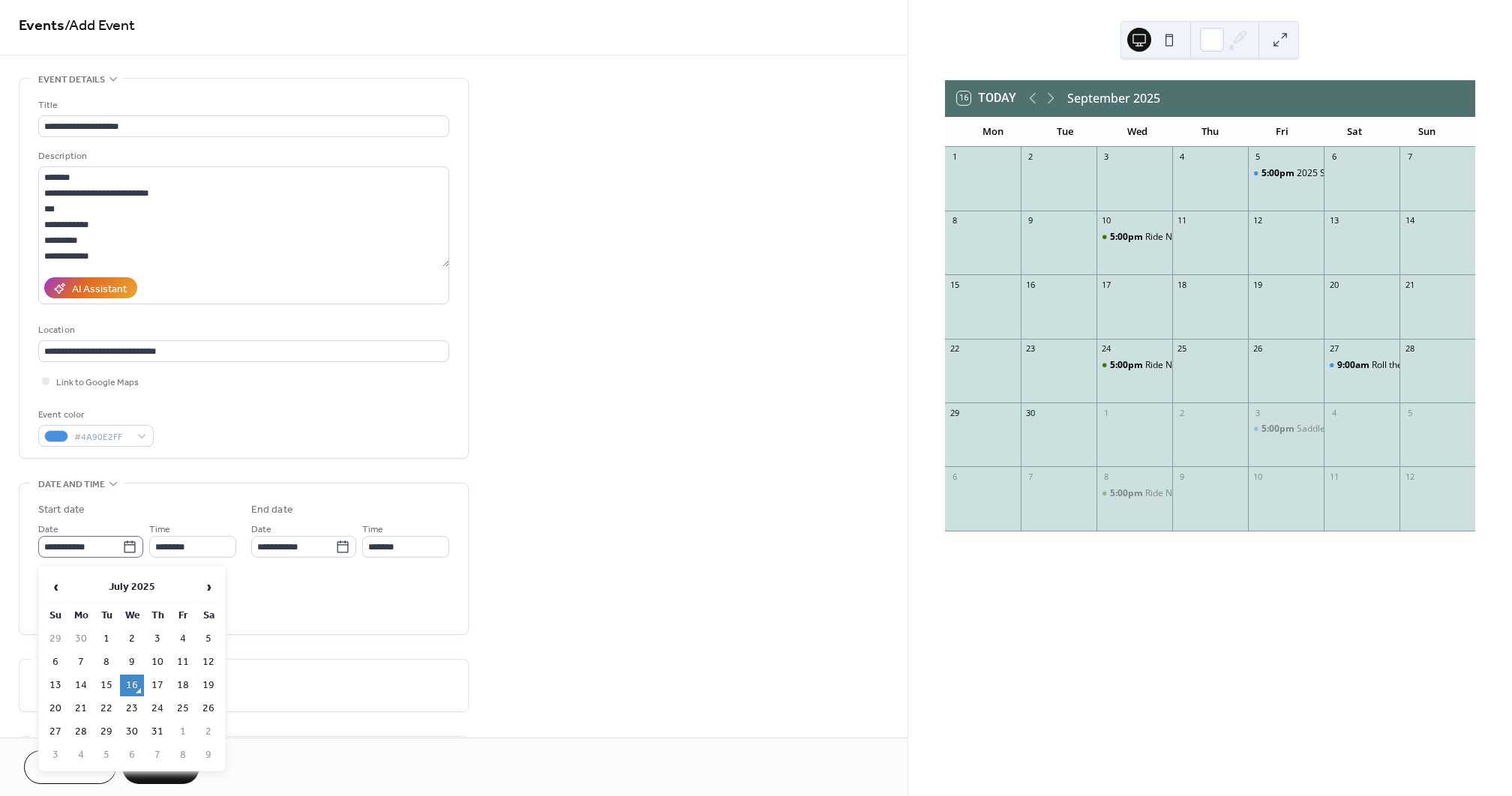 click on "**********" at bounding box center [80, 546] 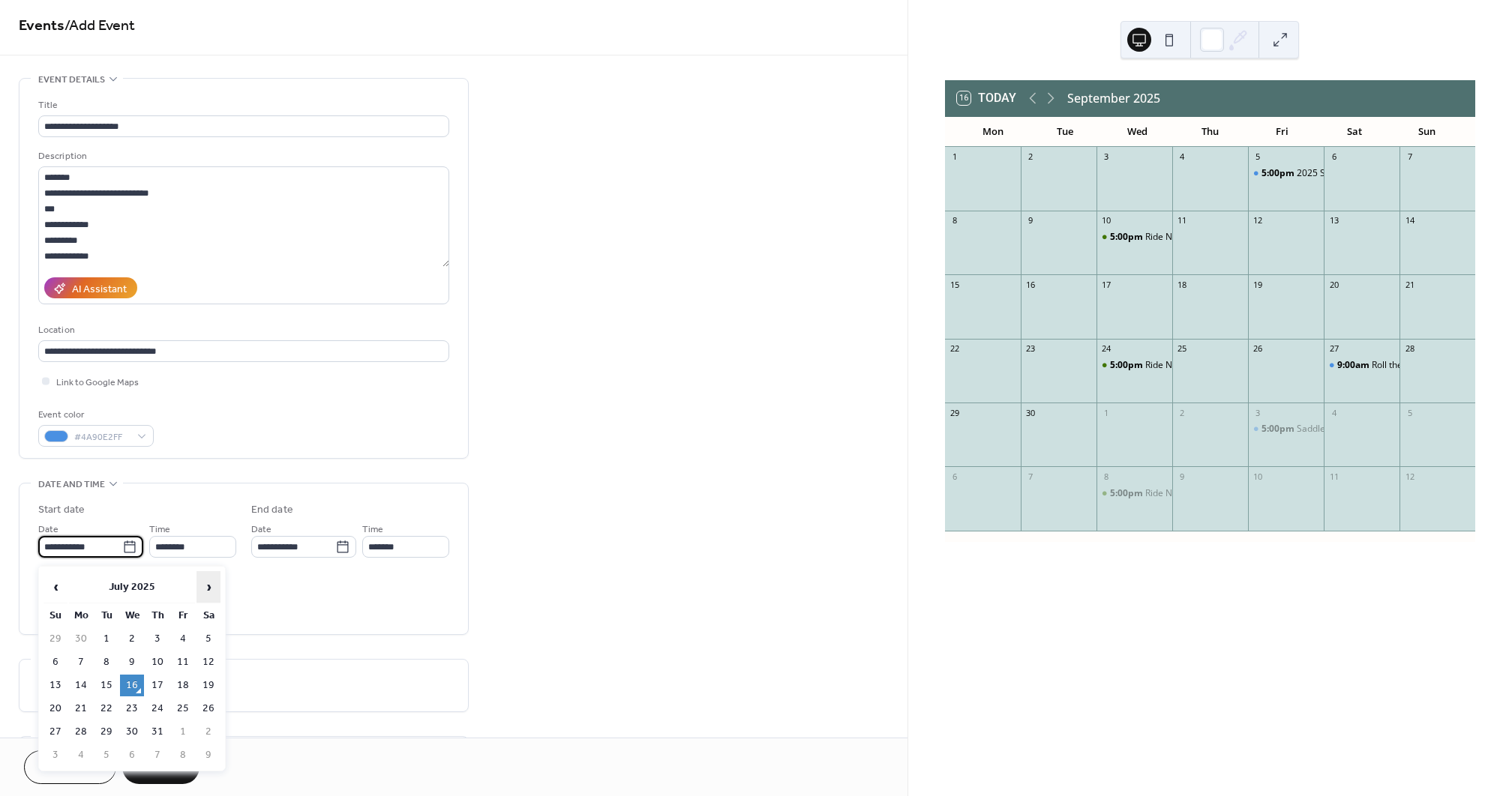 click on "›" at bounding box center [208, 587] 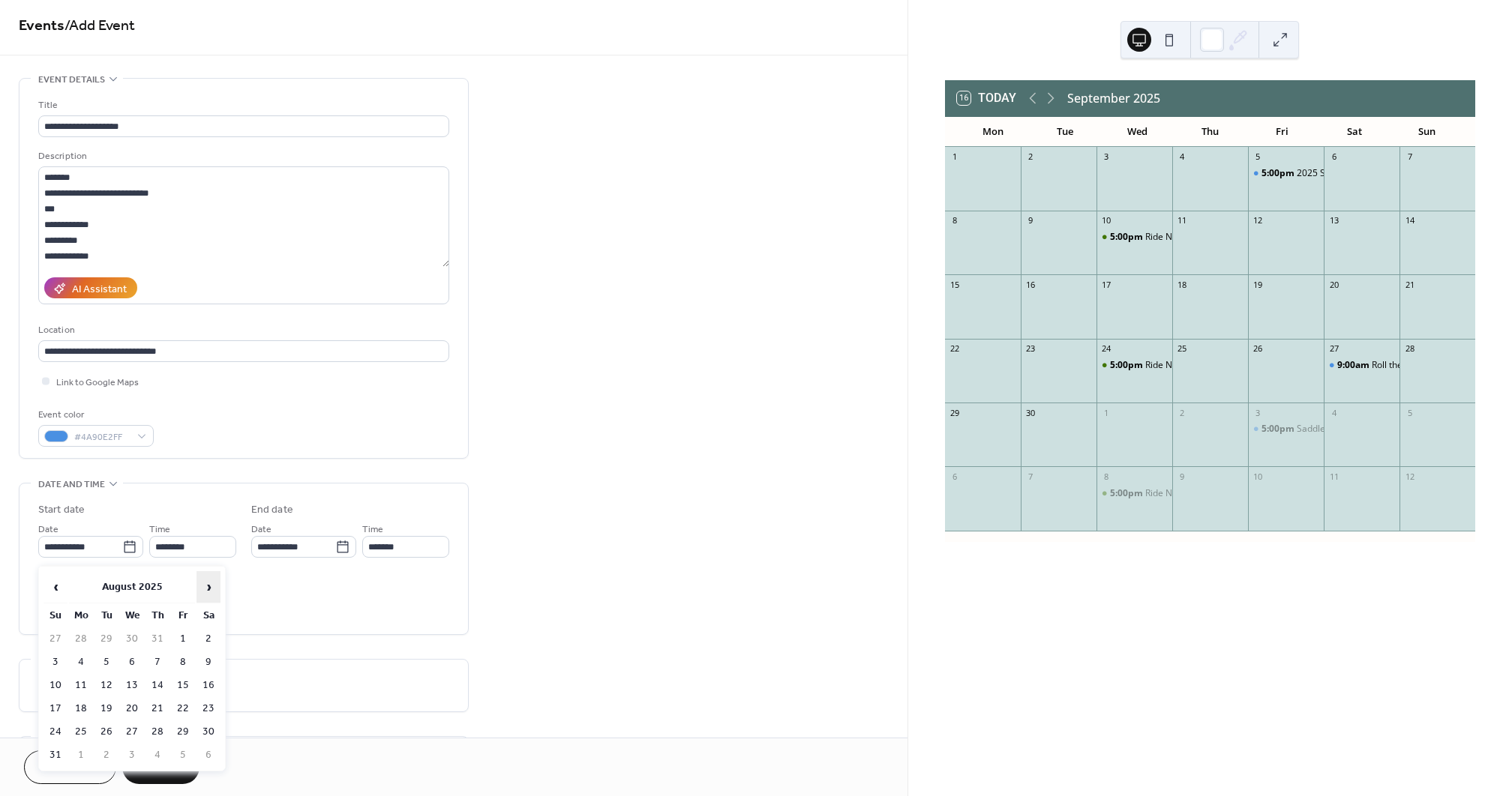 click on "›" at bounding box center (208, 587) 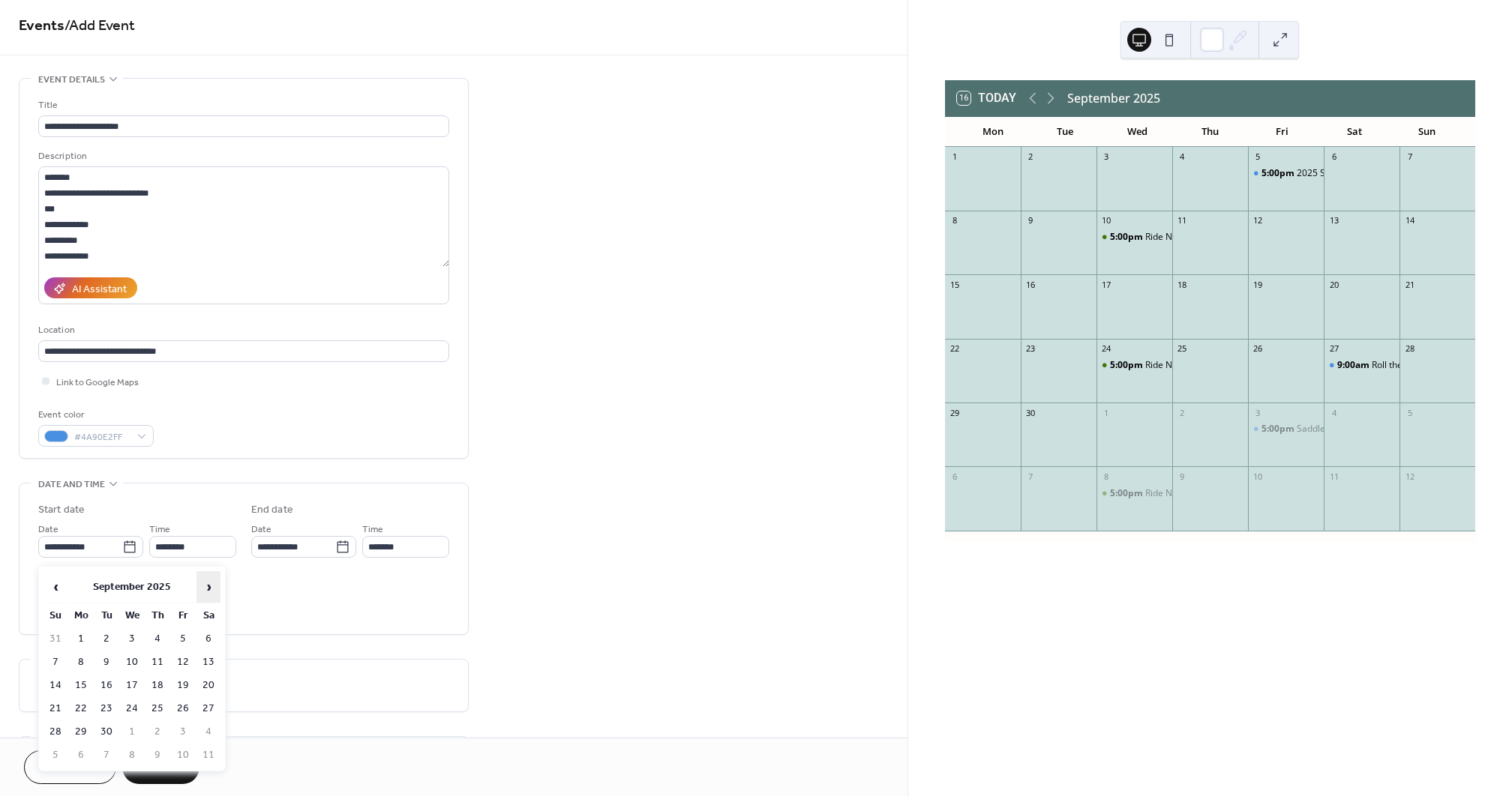 click on "›" at bounding box center (208, 587) 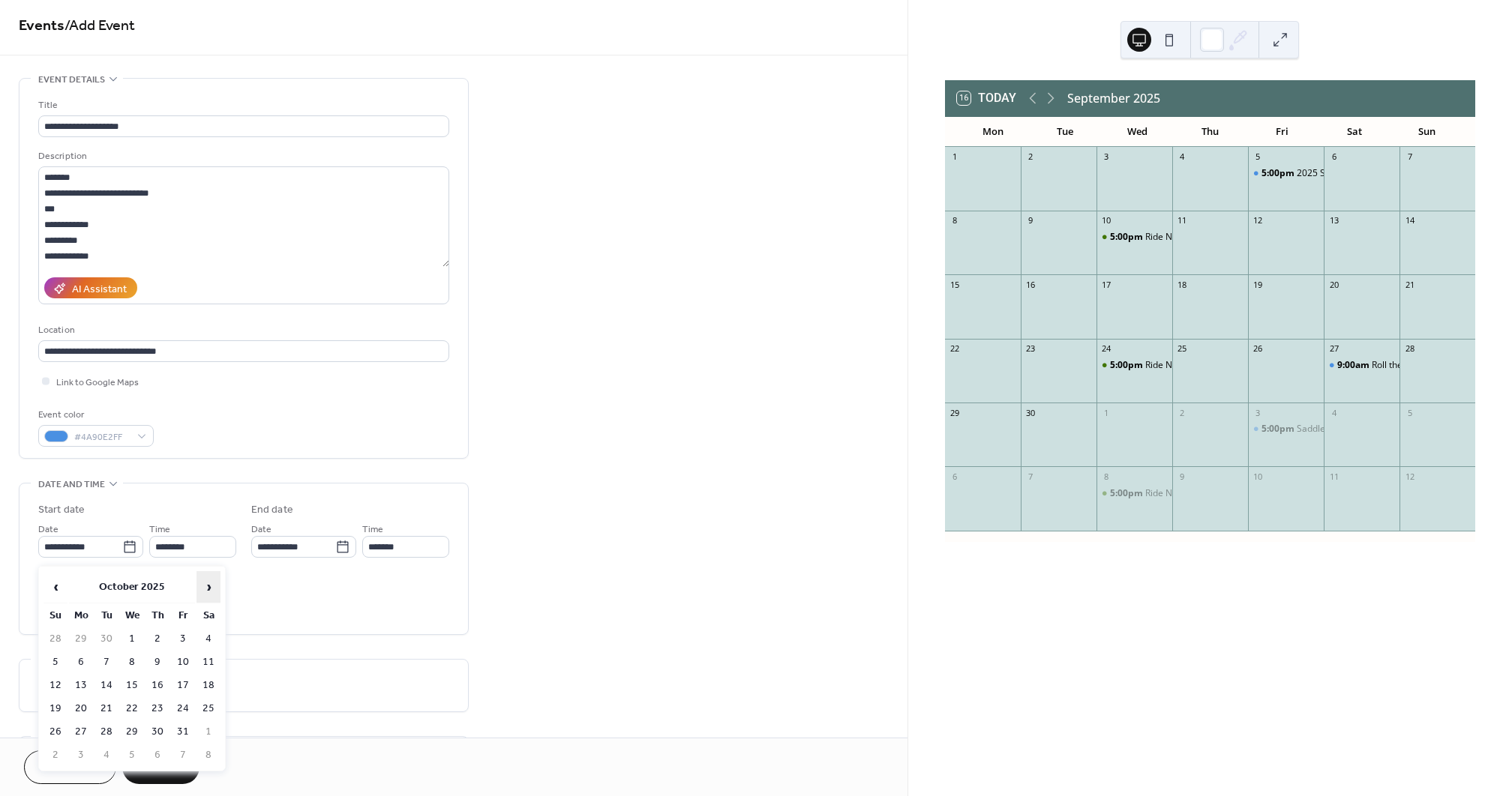 click on "›" at bounding box center [208, 587] 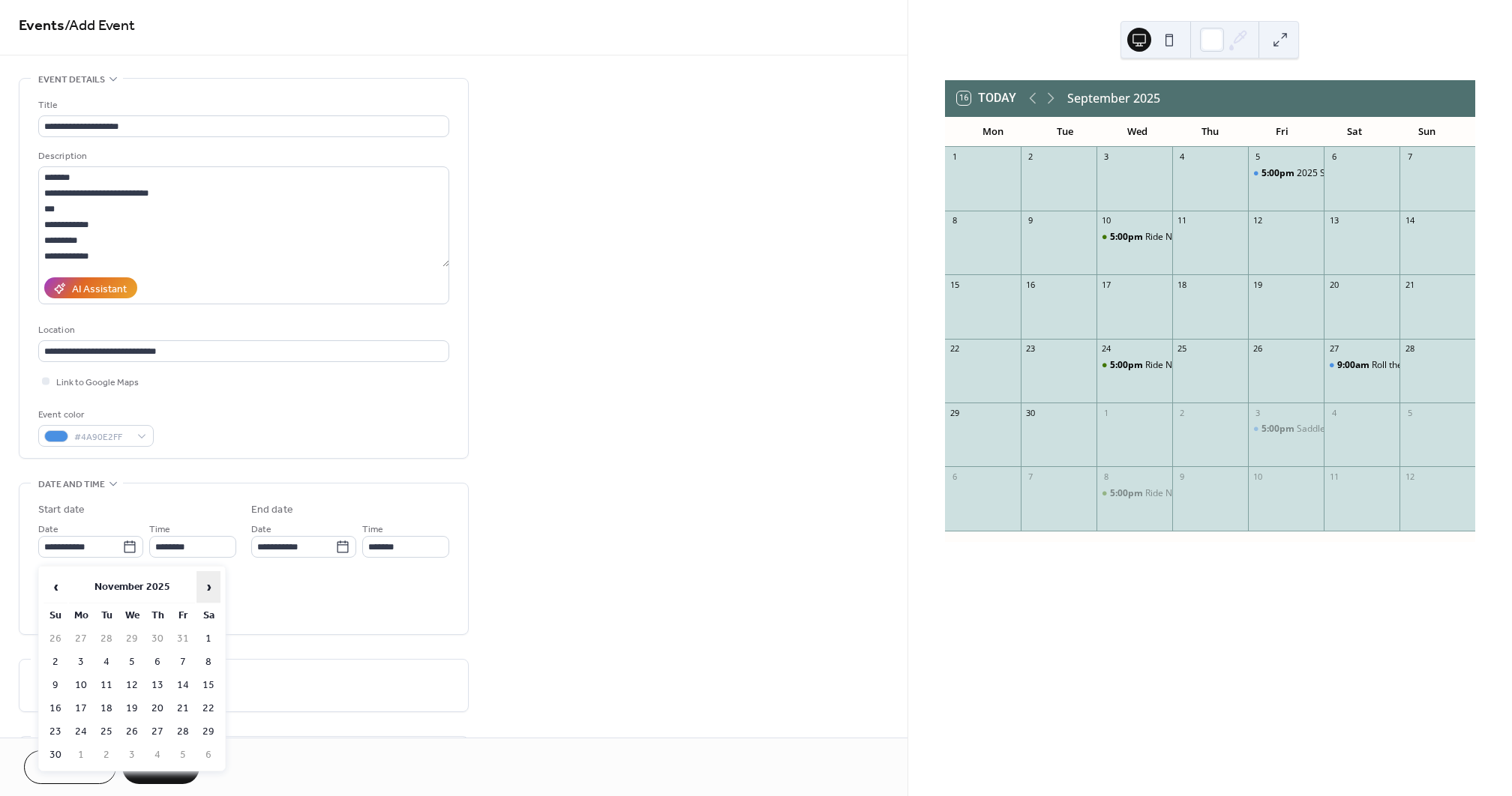 click on "›" at bounding box center [208, 587] 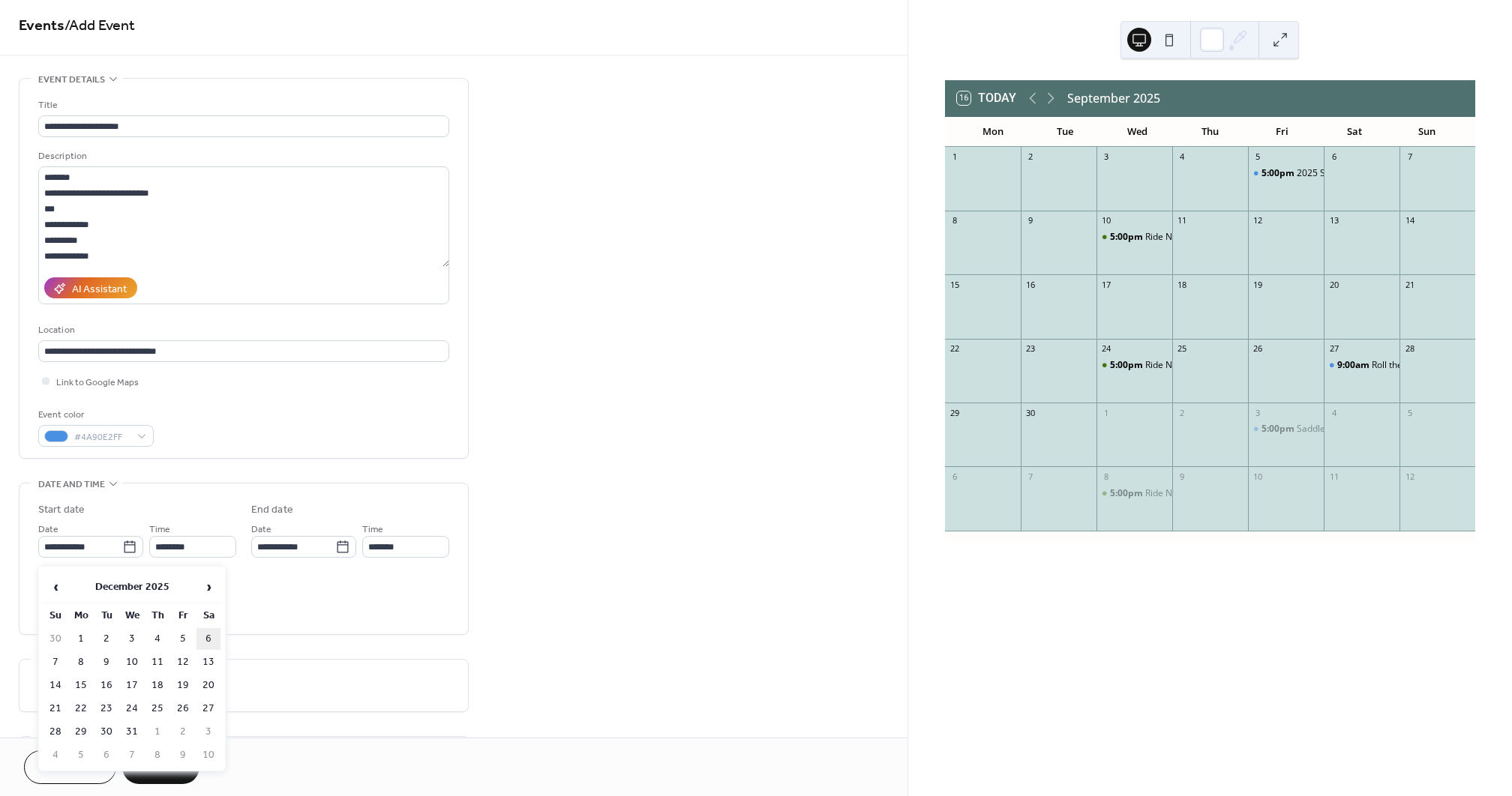 click on "6" at bounding box center (208, 639) 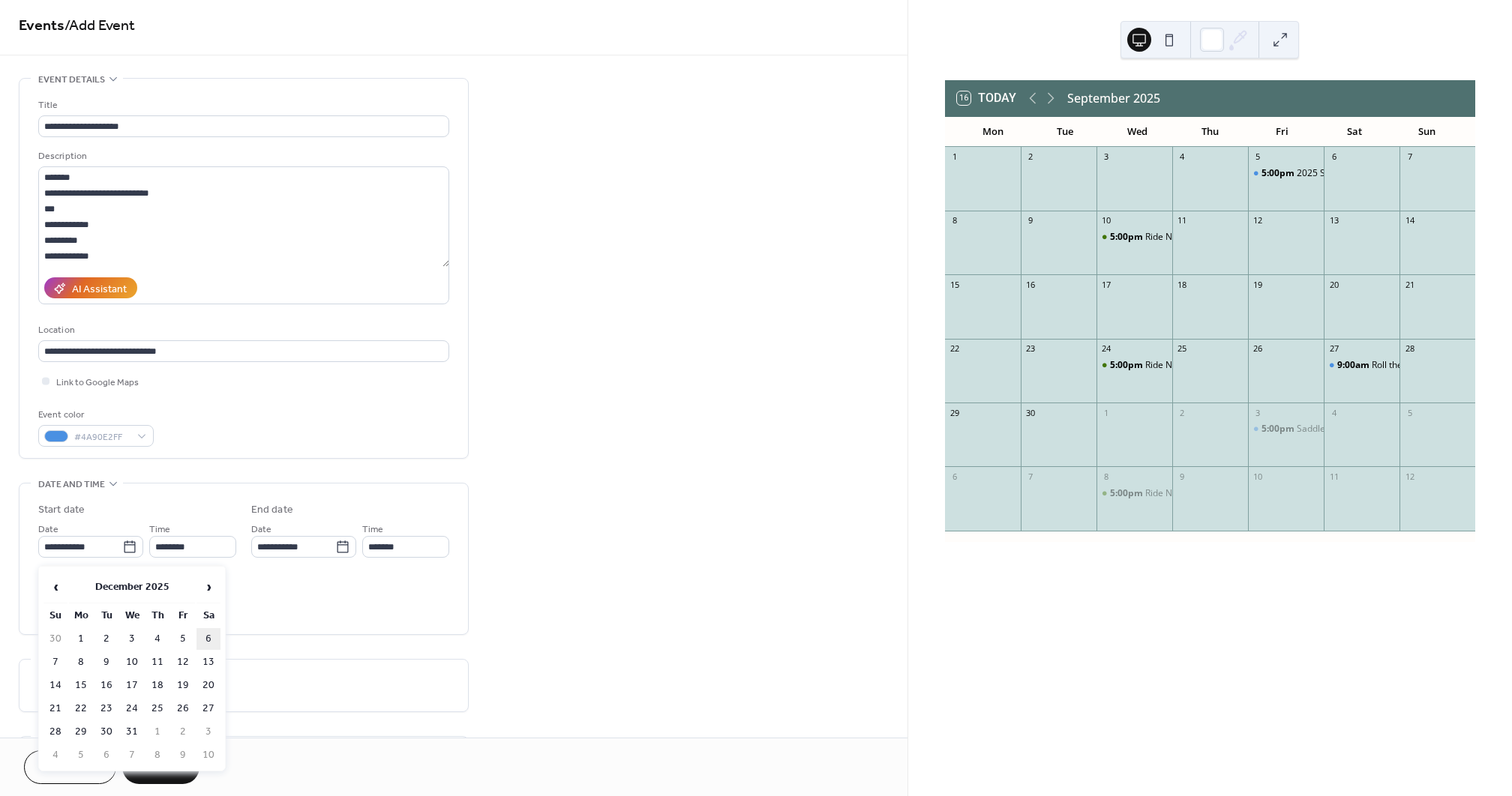 type on "**********" 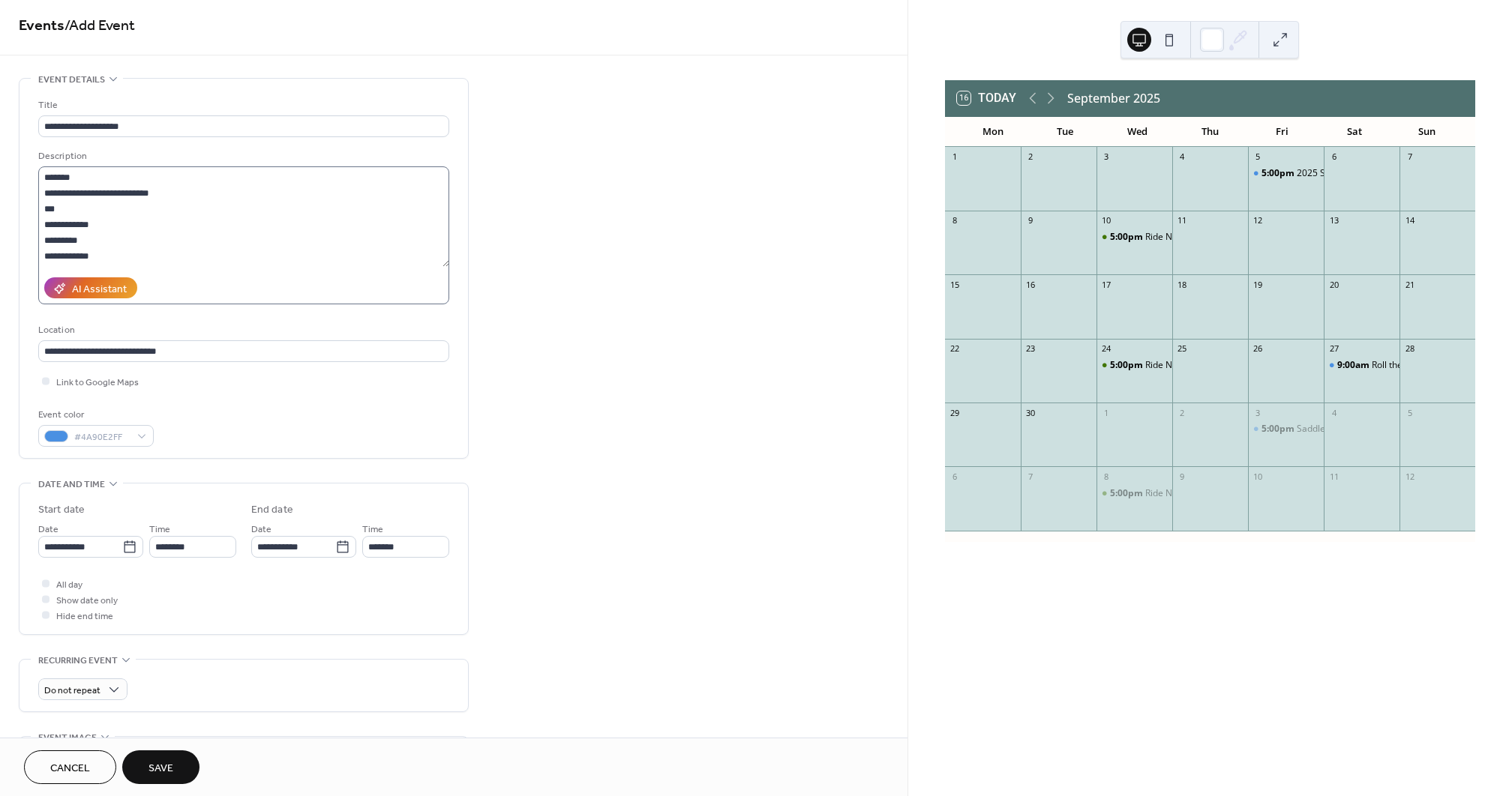 scroll, scrollTop: 220, scrollLeft: 0, axis: vertical 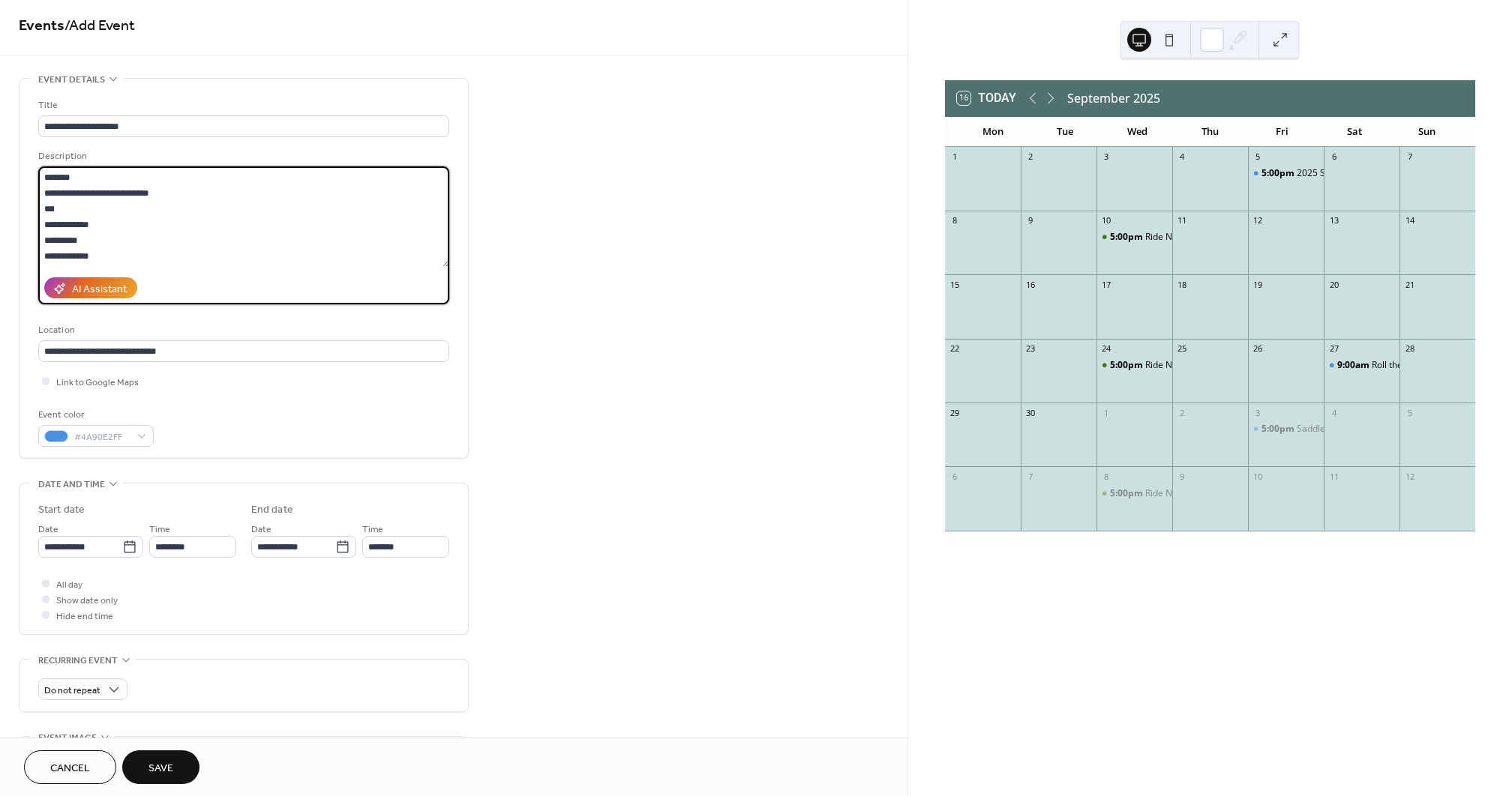 drag, startPoint x: 103, startPoint y: 258, endPoint x: 44, endPoint y: 226, distance: 67.119297 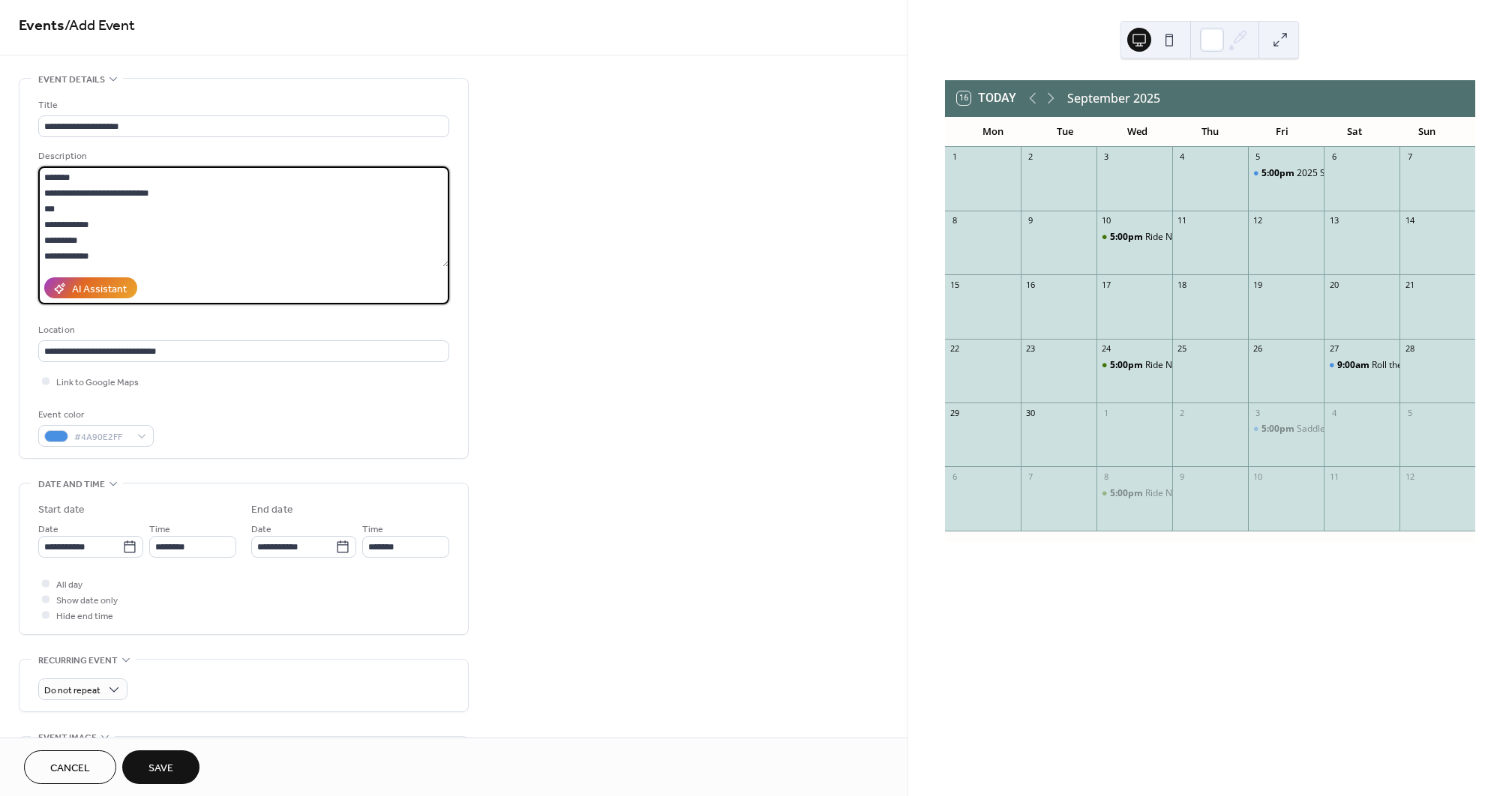 click on "**********" at bounding box center (244, 217) 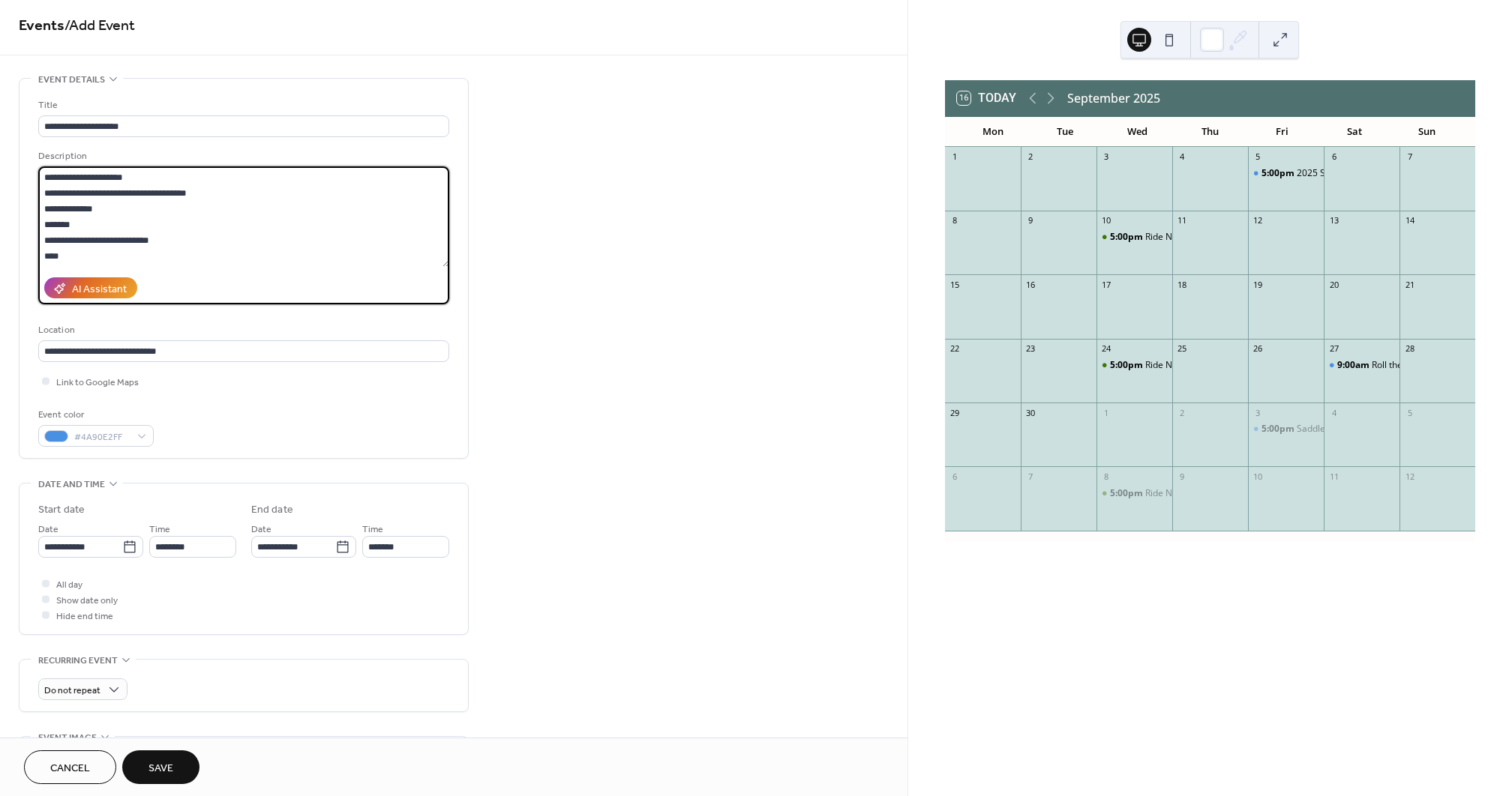 scroll, scrollTop: 187, scrollLeft: 0, axis: vertical 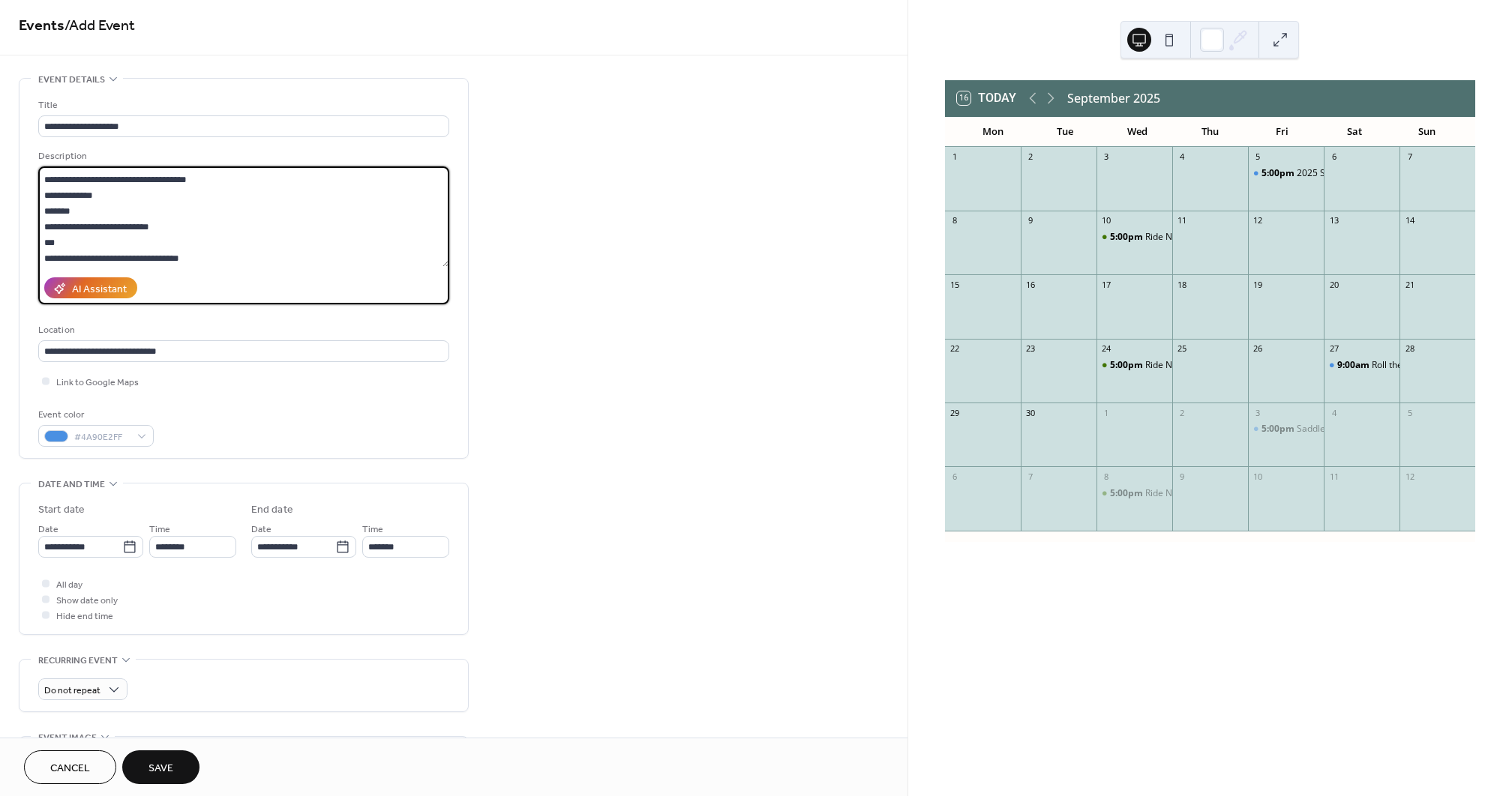 drag, startPoint x: 73, startPoint y: 261, endPoint x: 36, endPoint y: 260, distance: 37.013511 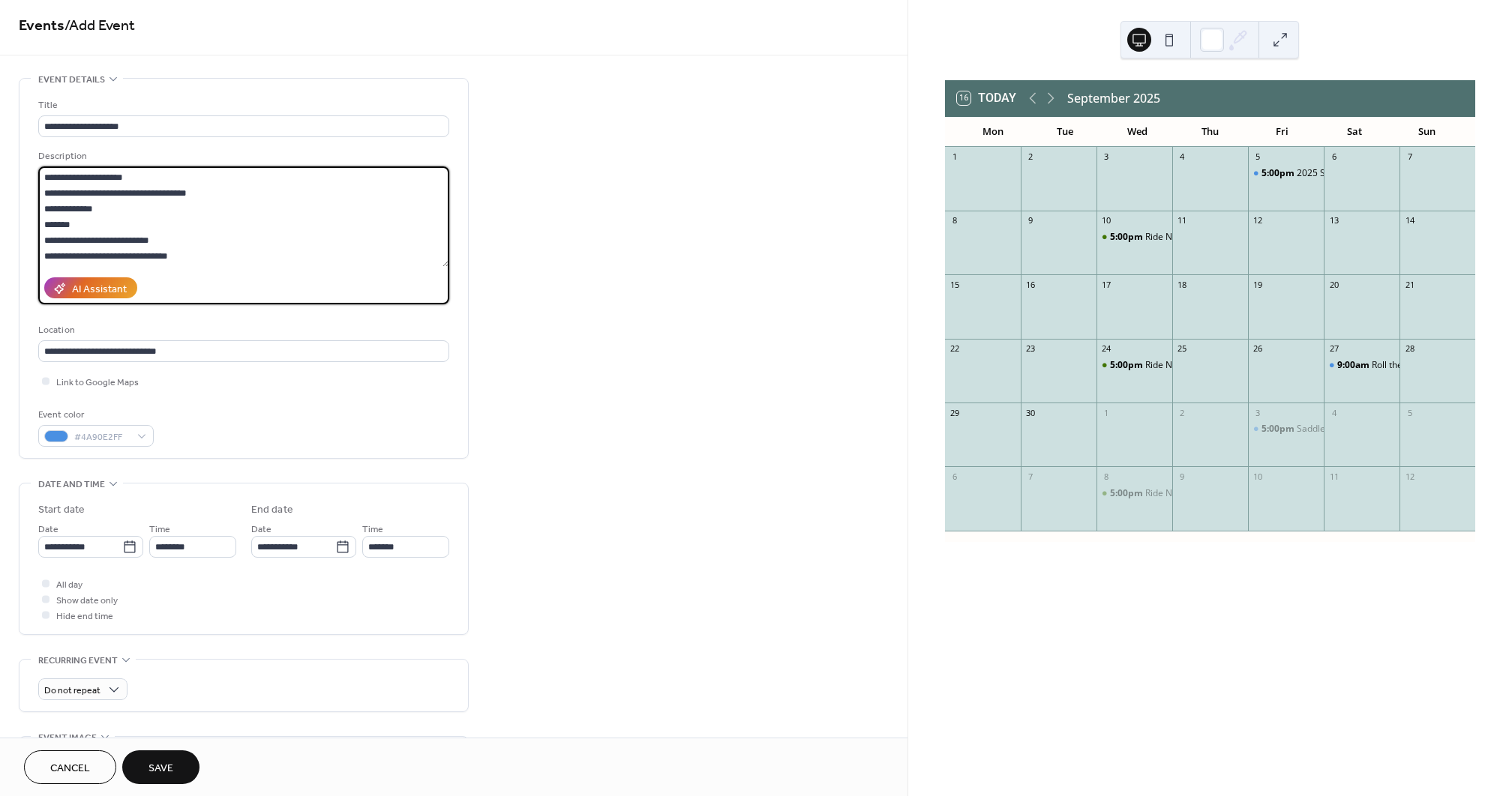 scroll, scrollTop: 173, scrollLeft: 0, axis: vertical 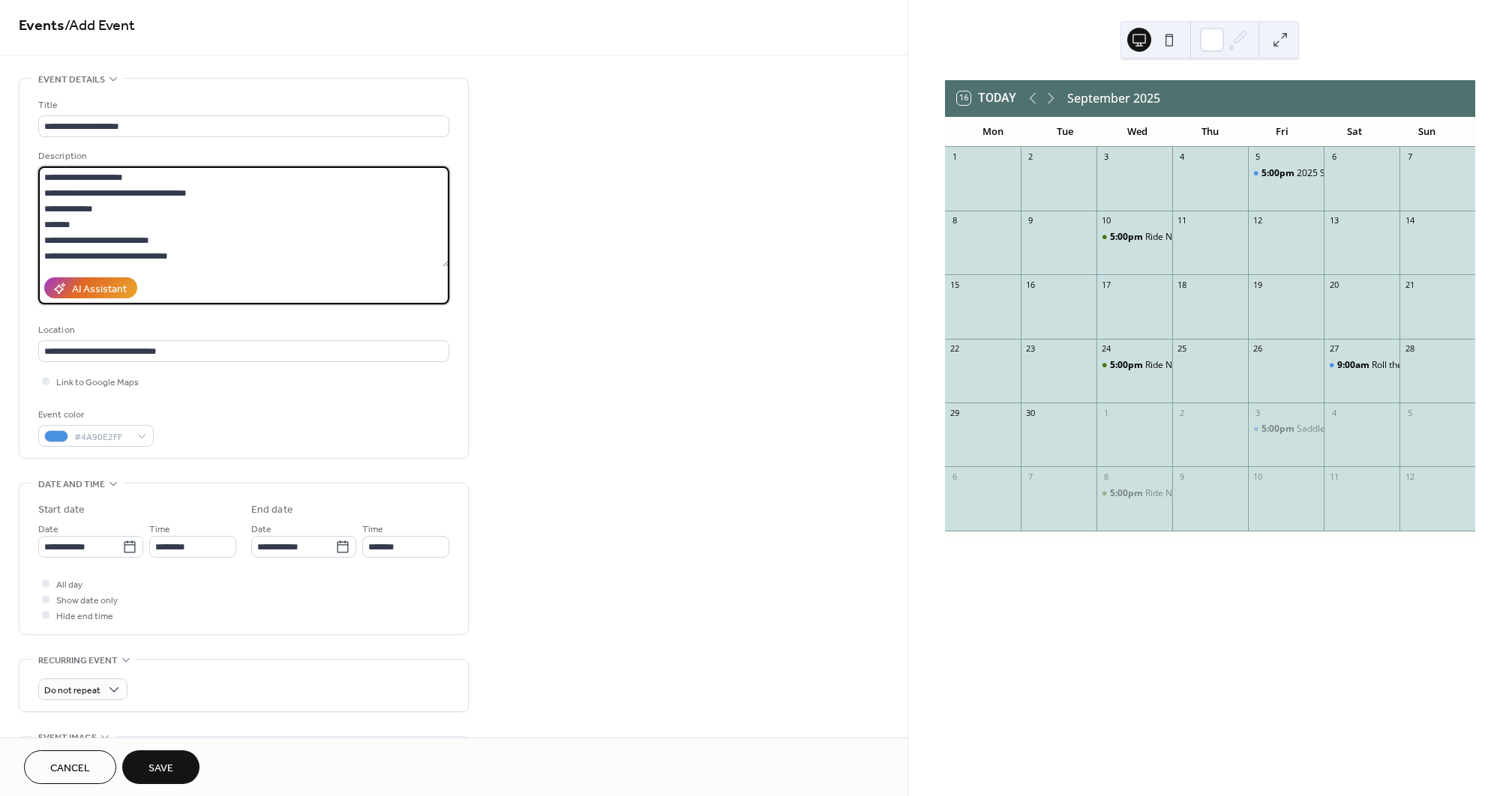 click on "**********" at bounding box center [244, 217] 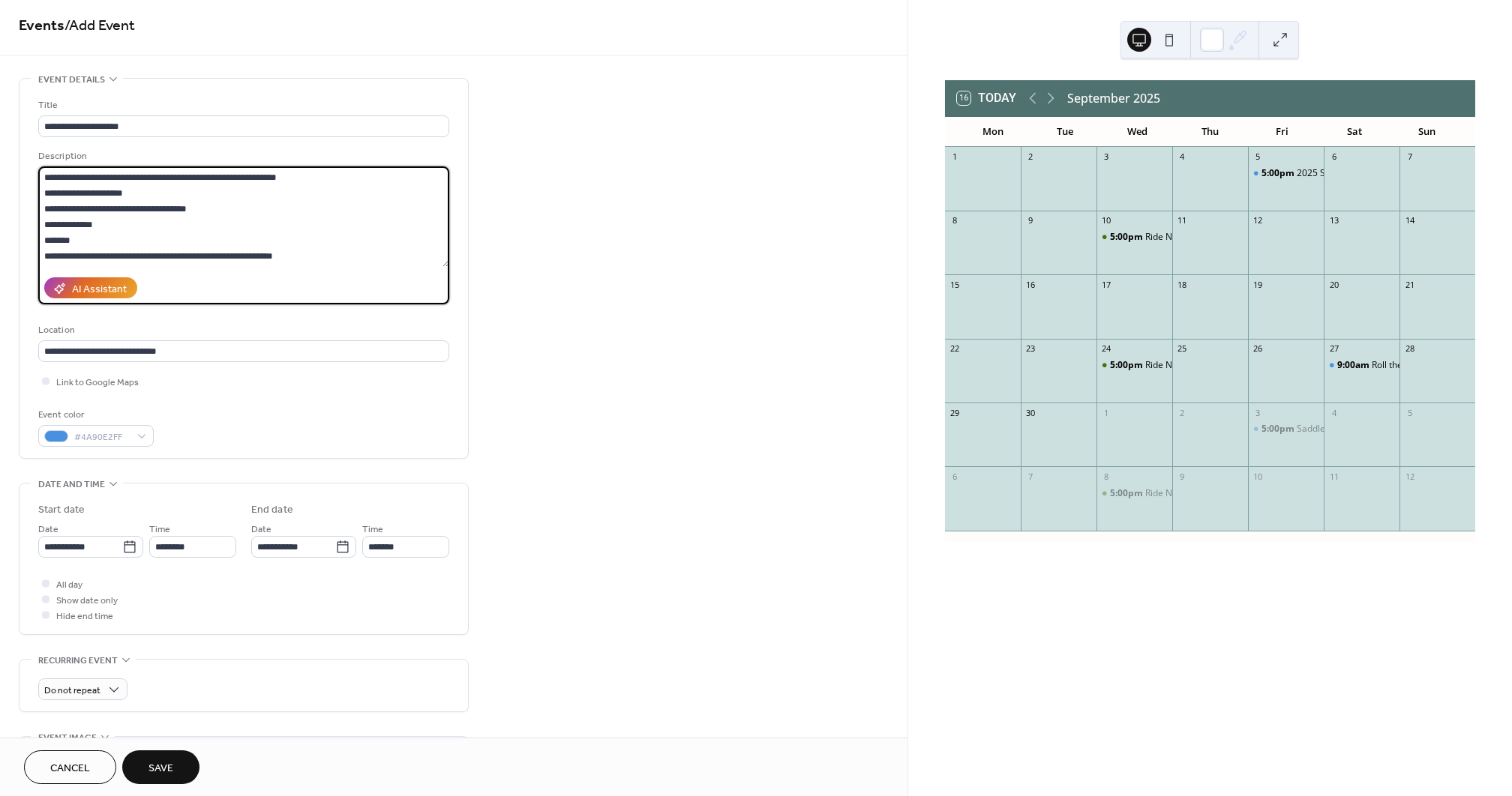 scroll, scrollTop: 157, scrollLeft: 0, axis: vertical 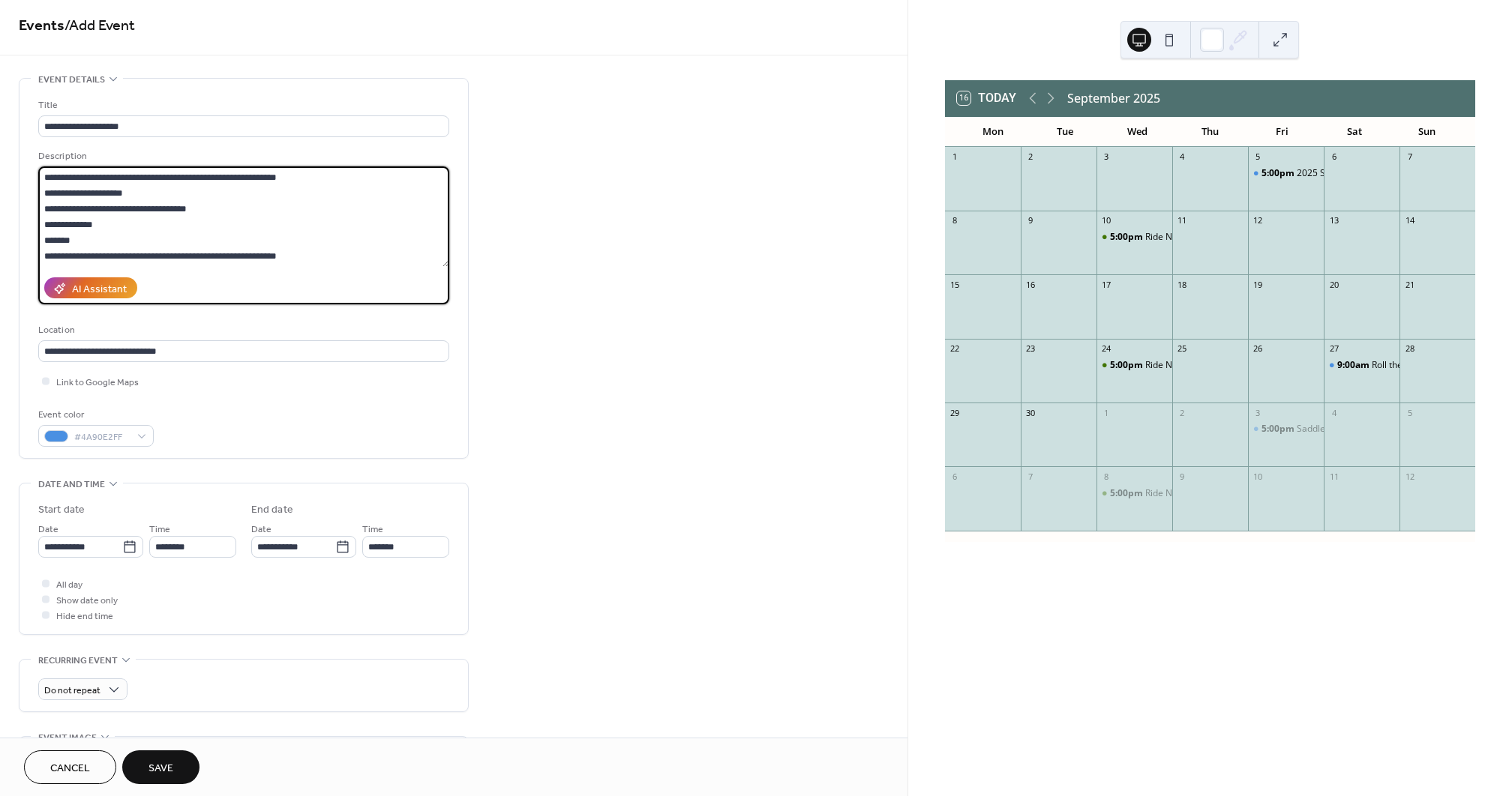 click on "**********" at bounding box center (244, 217) 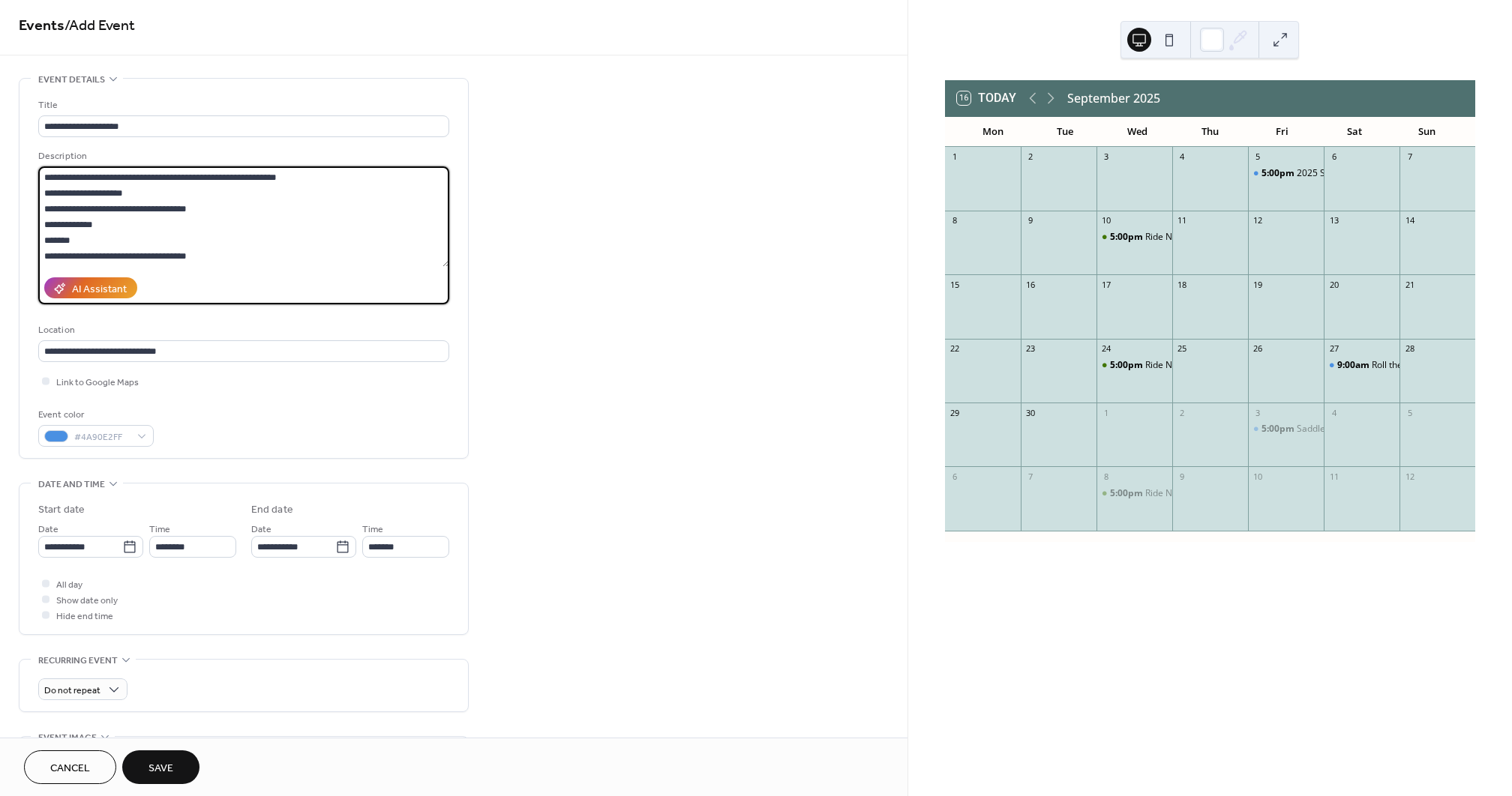 scroll, scrollTop: 171, scrollLeft: 0, axis: vertical 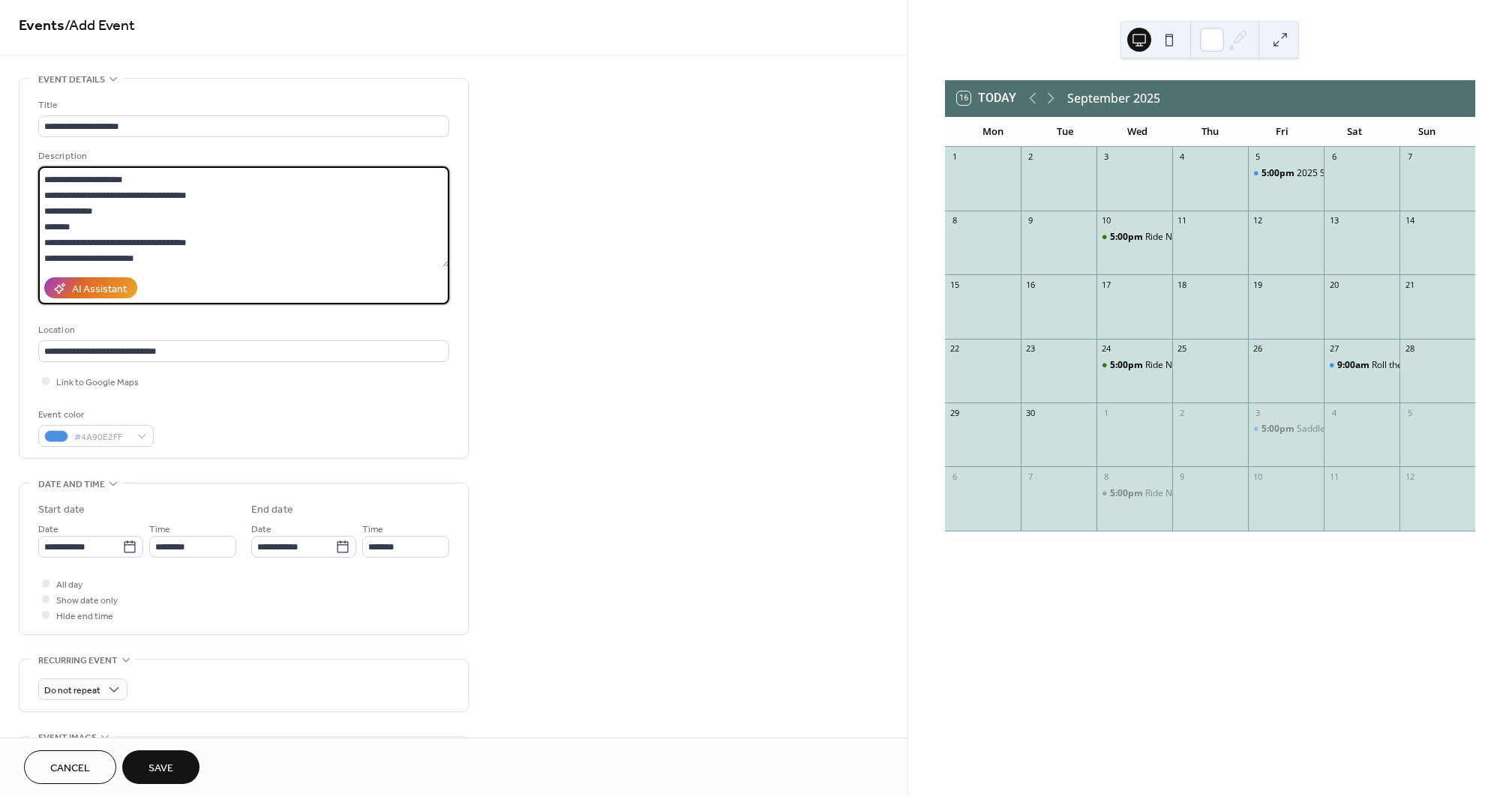 click on "**********" at bounding box center [244, 217] 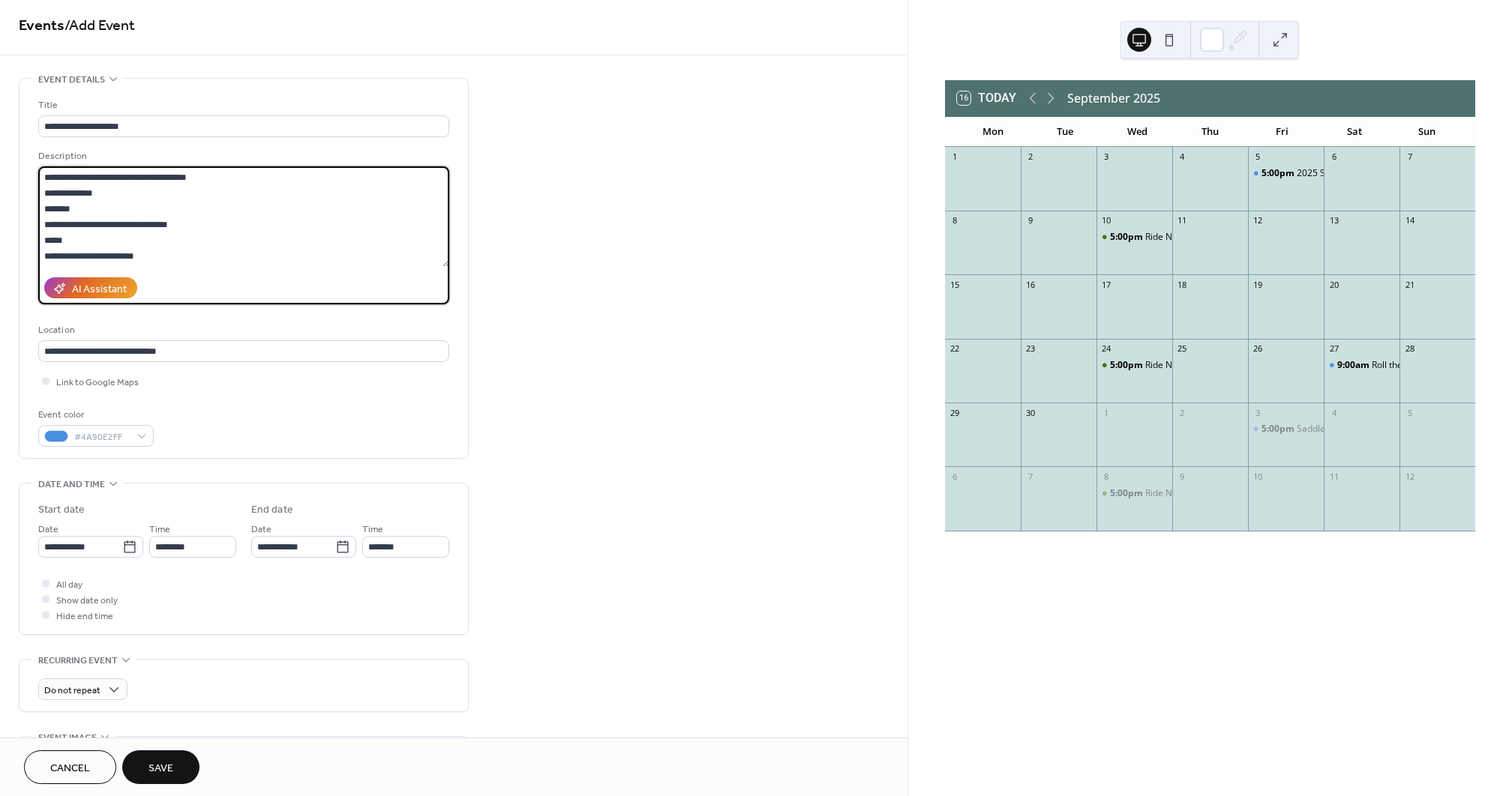 scroll, scrollTop: 189, scrollLeft: 0, axis: vertical 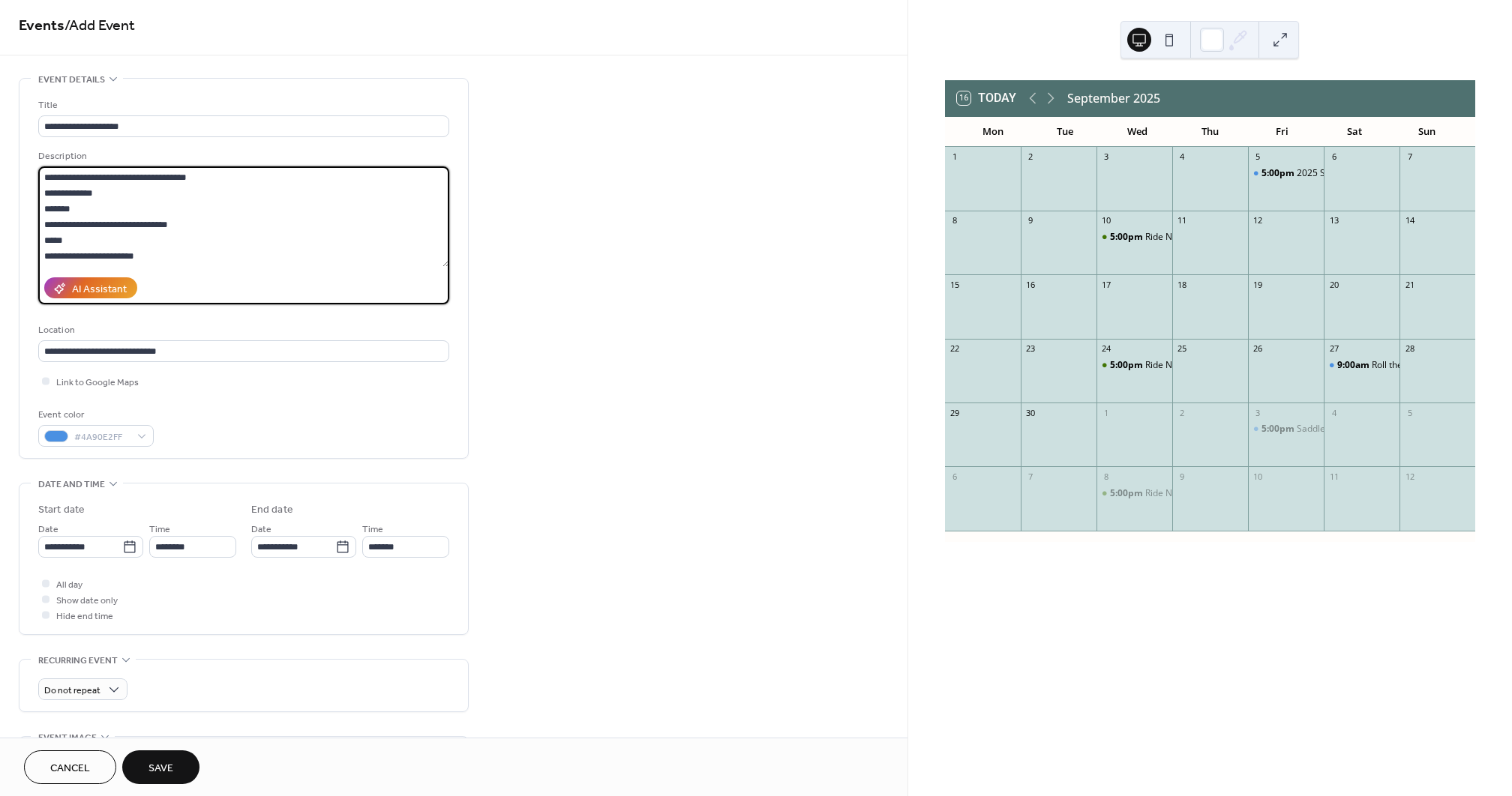 click on "**********" at bounding box center (244, 217) 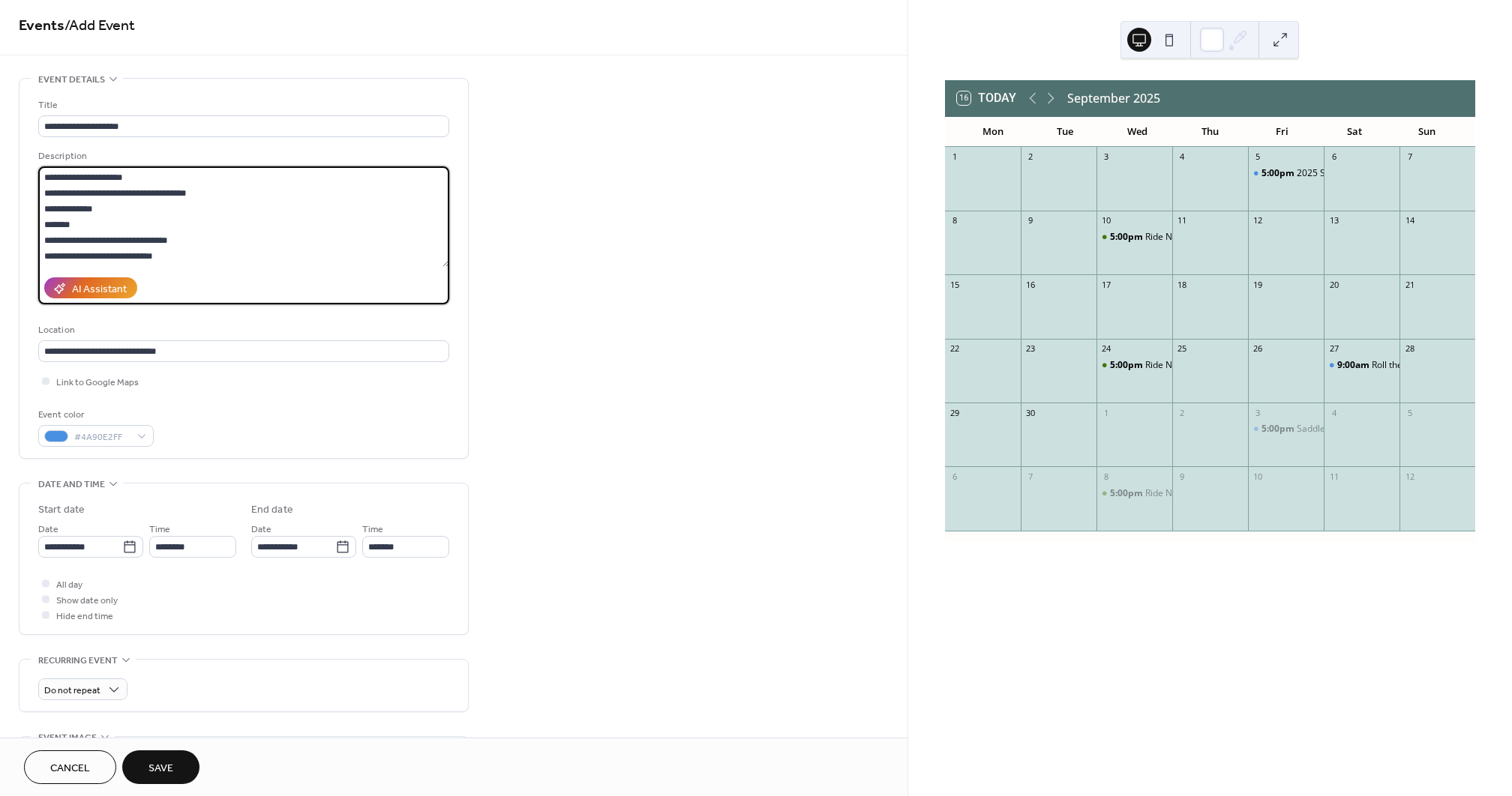 scroll, scrollTop: 173, scrollLeft: 0, axis: vertical 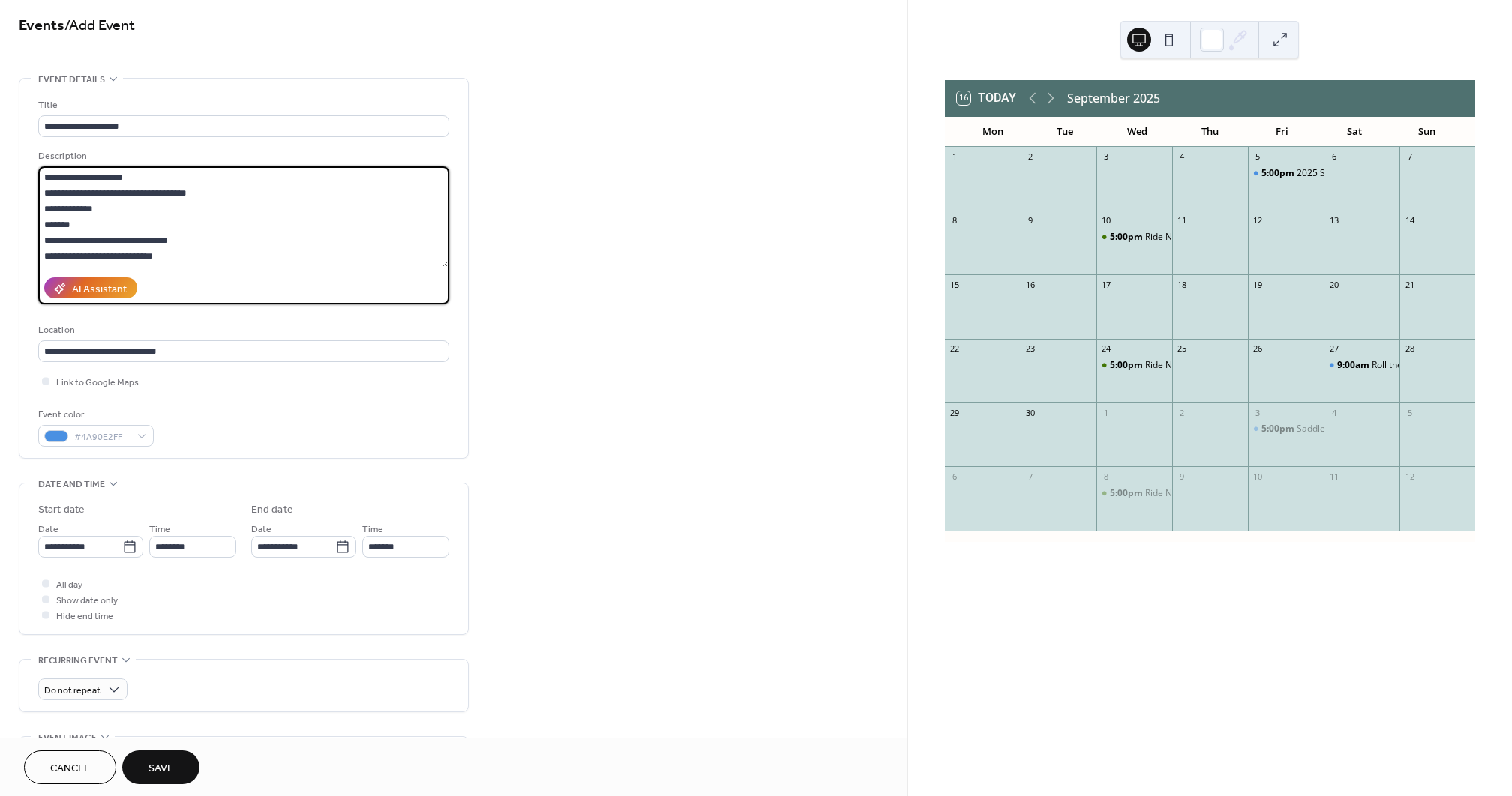 click on "**********" at bounding box center (244, 217) 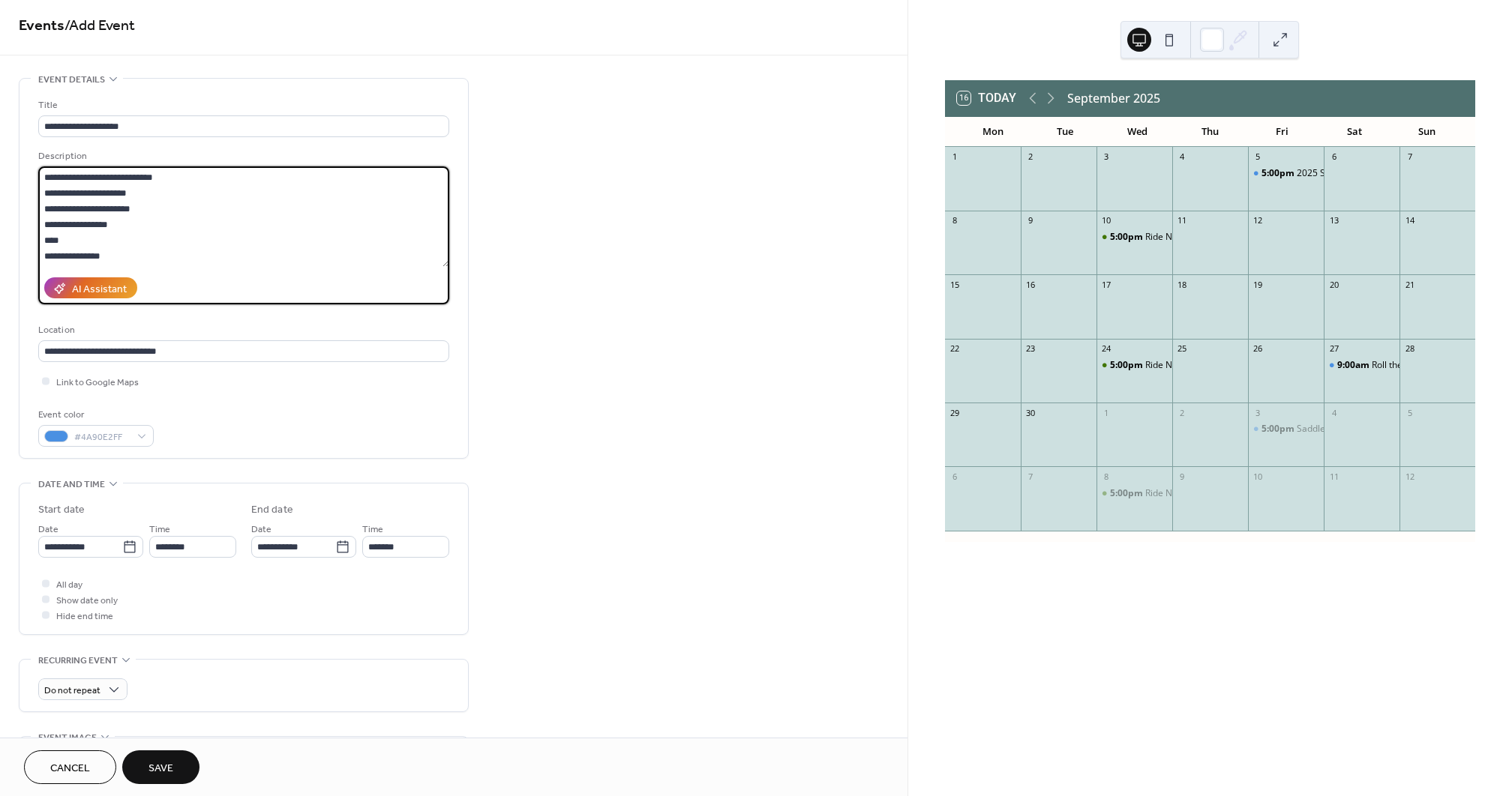 scroll, scrollTop: 0, scrollLeft: 0, axis: both 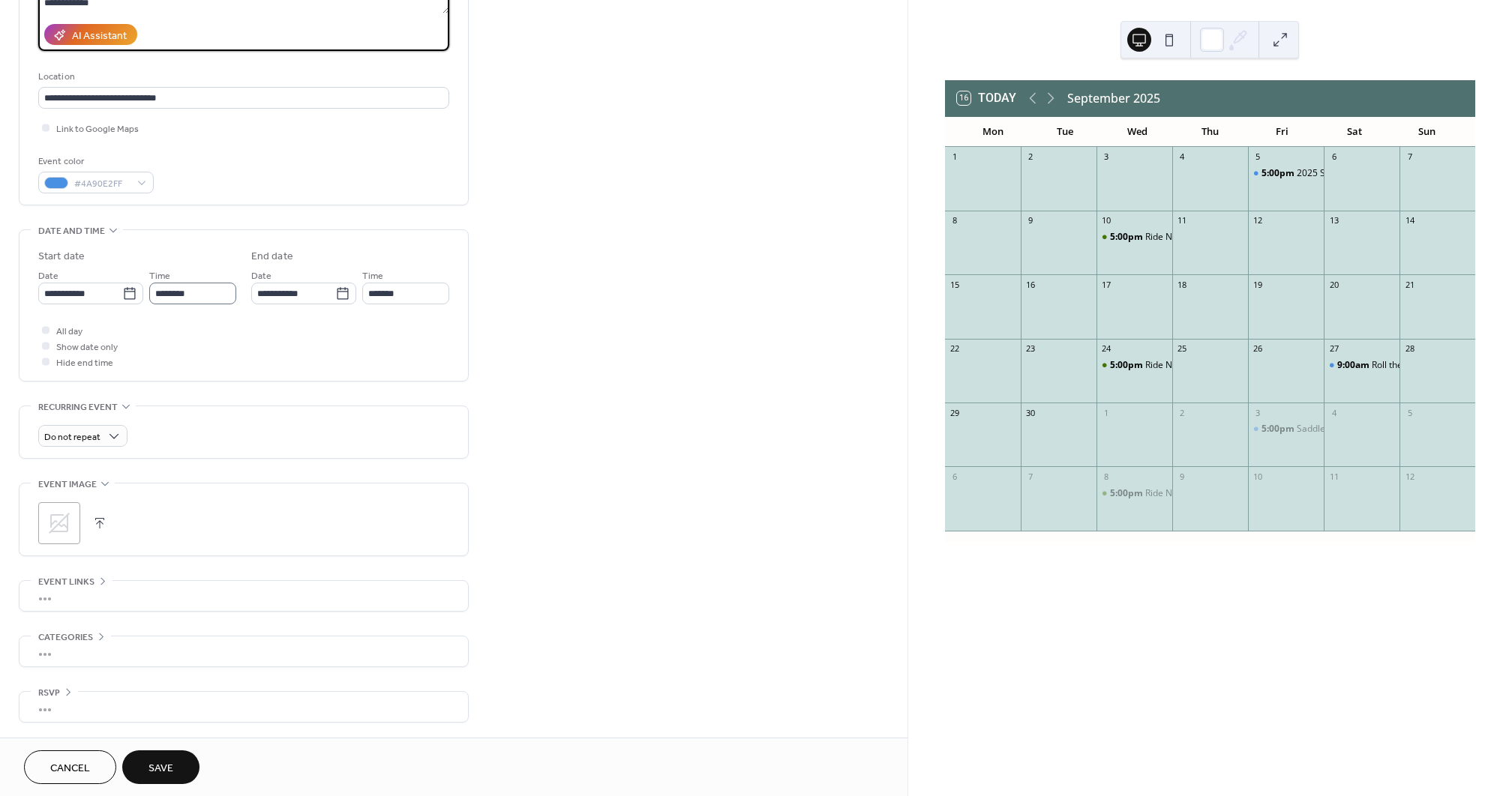 type on "**********" 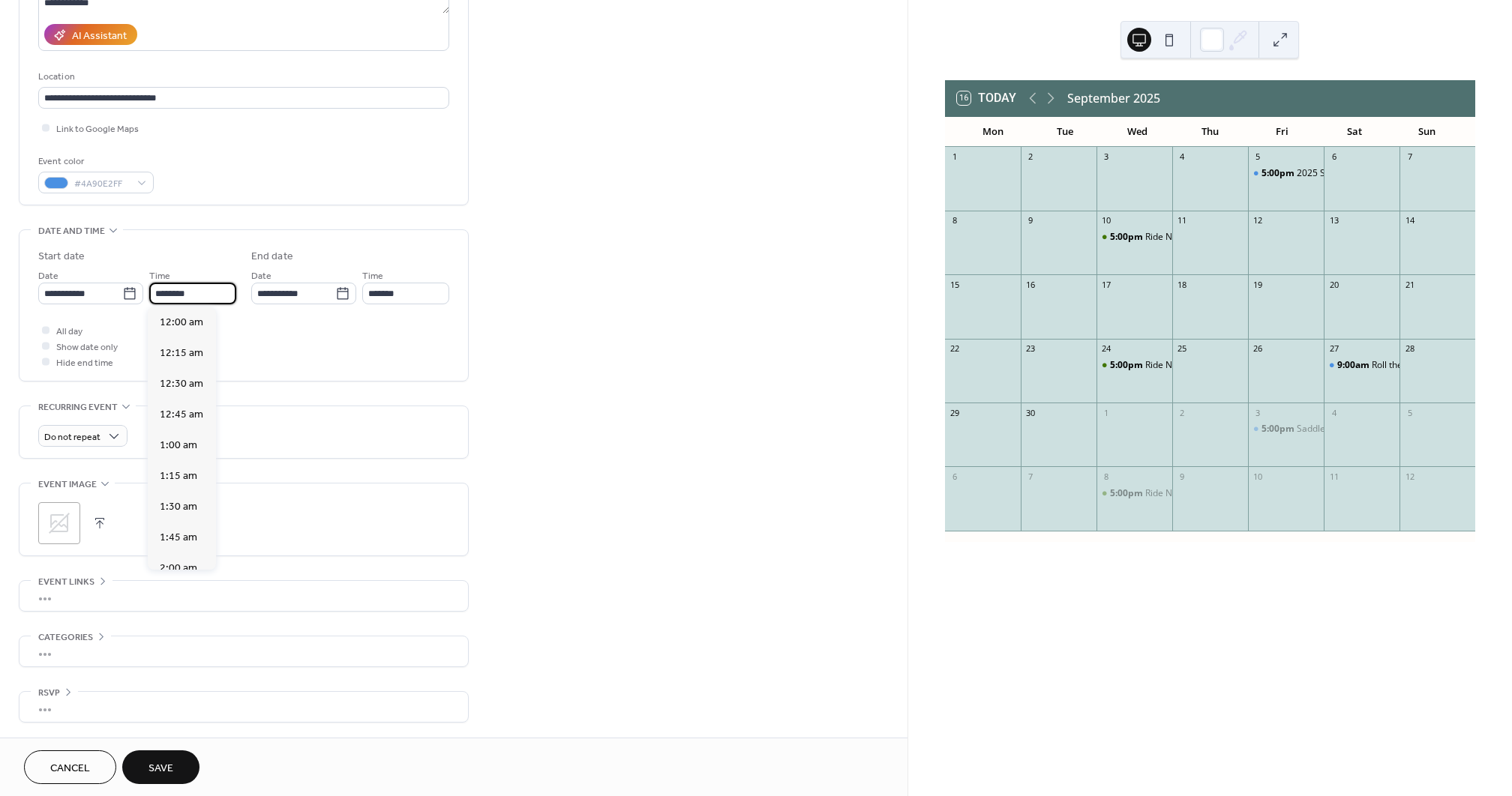 scroll, scrollTop: 1475, scrollLeft: 0, axis: vertical 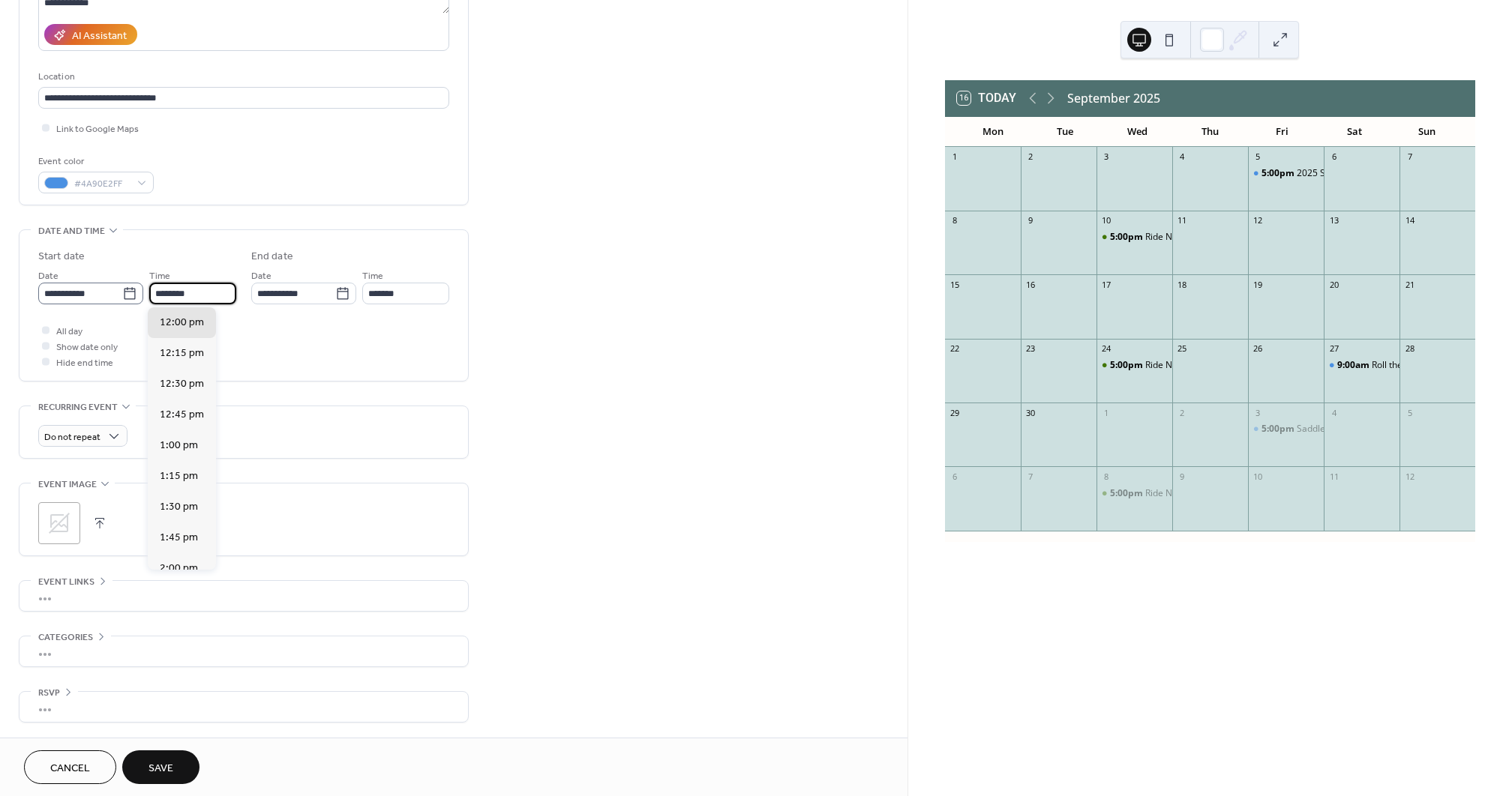 drag, startPoint x: 207, startPoint y: 292, endPoint x: 136, endPoint y: 292, distance: 71 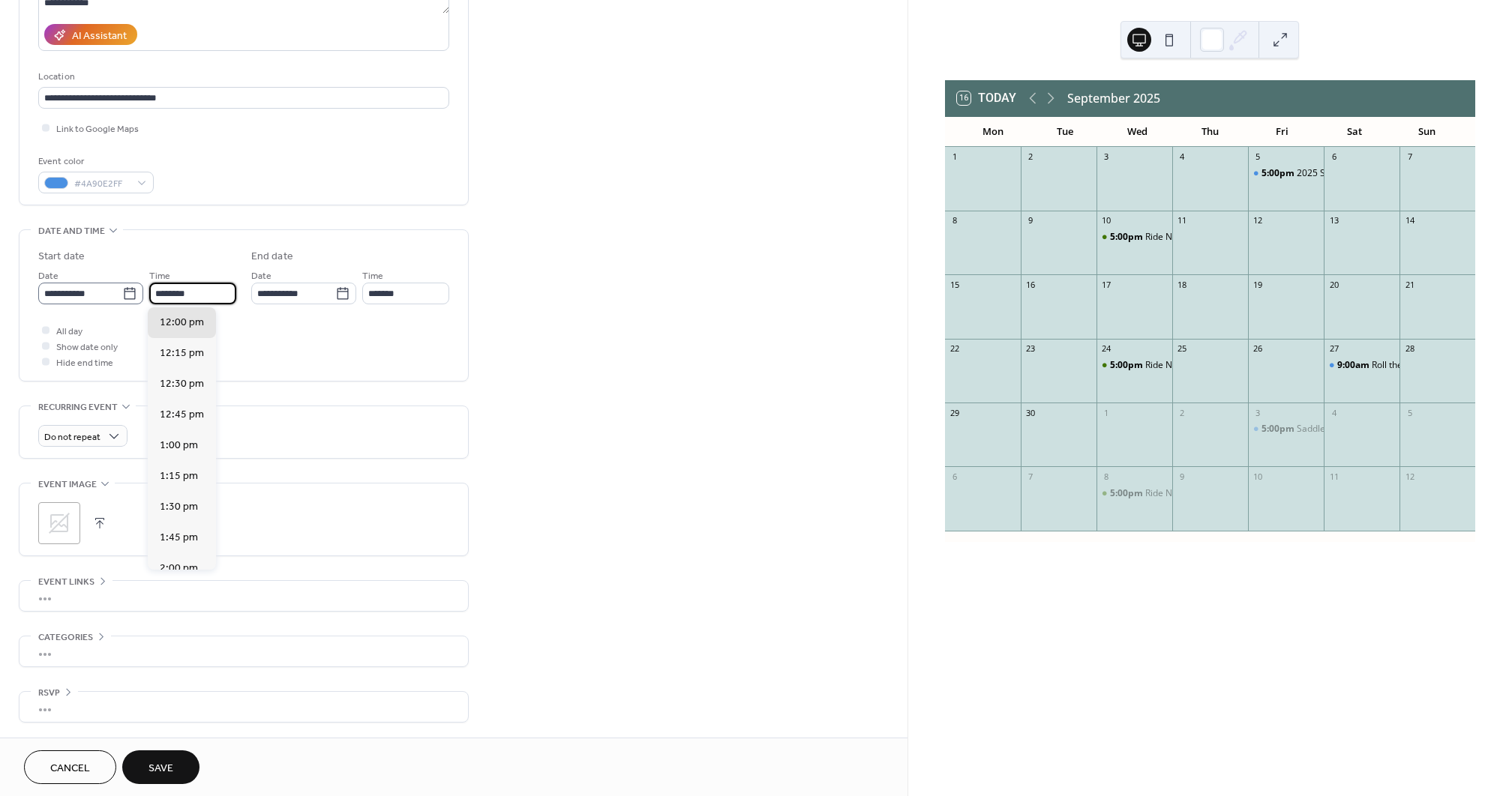 click on "**********" at bounding box center (137, 286) 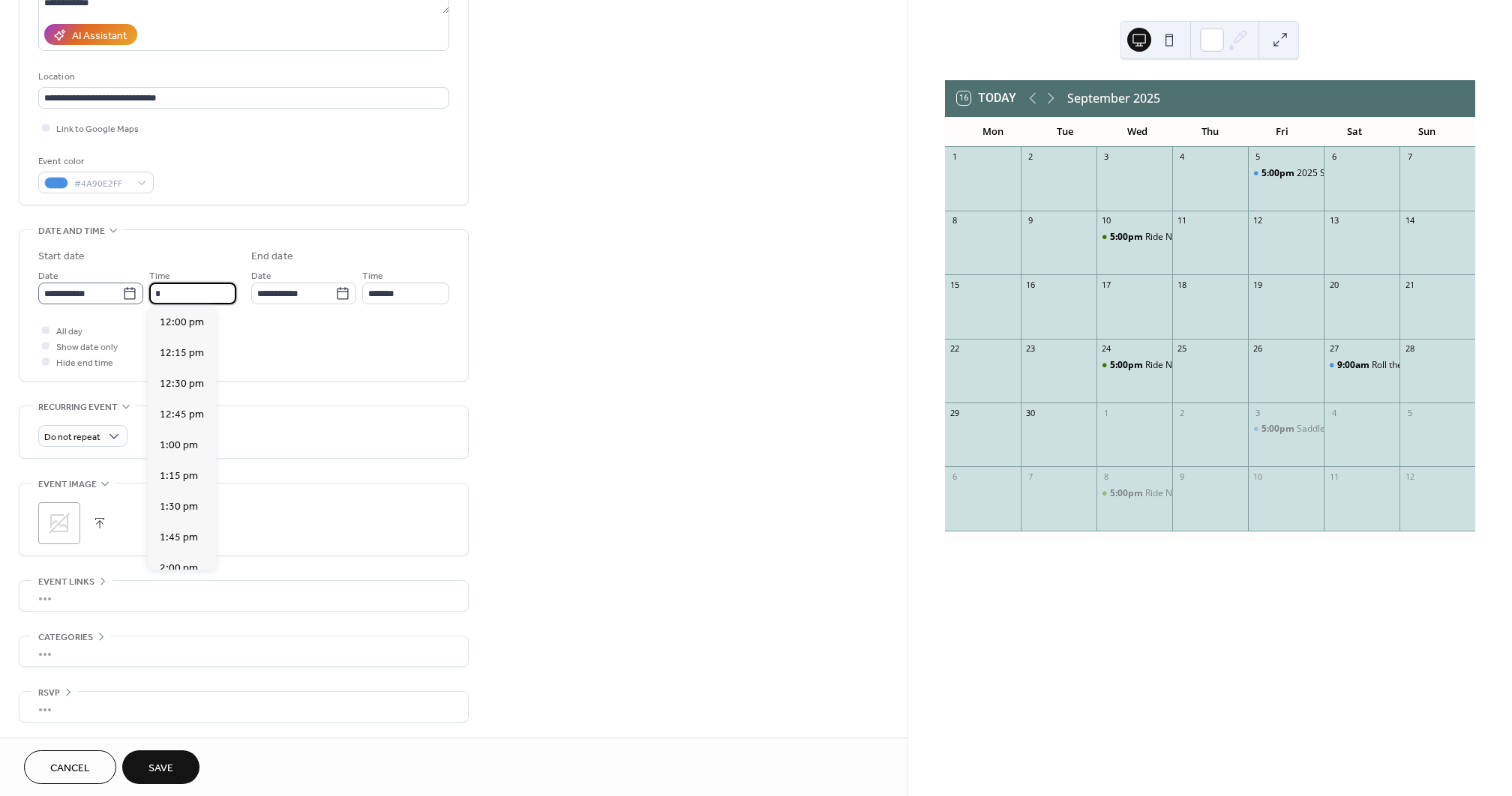 scroll, scrollTop: 1106, scrollLeft: 0, axis: vertical 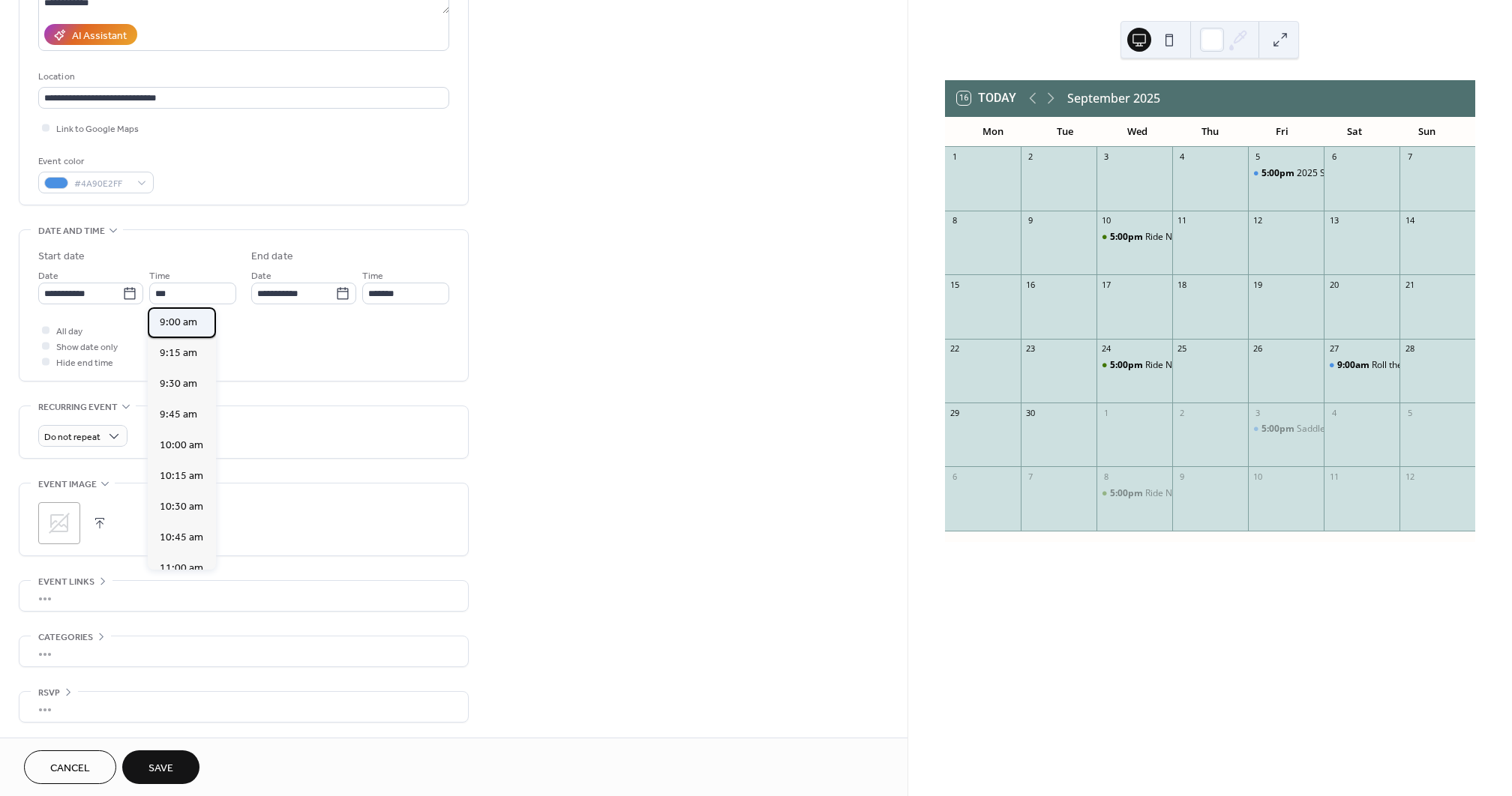 click on "9:00 am" at bounding box center [182, 322] 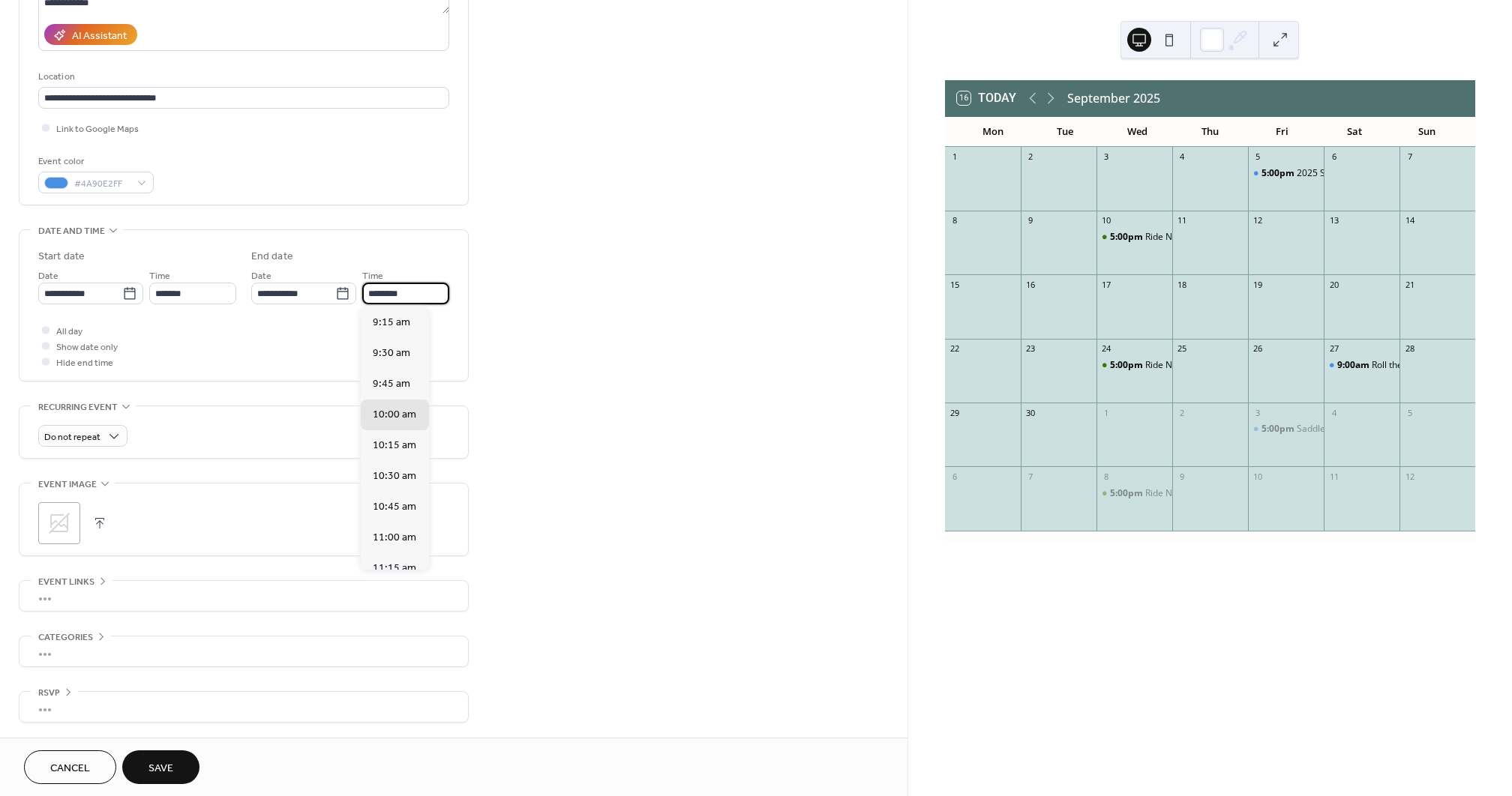 drag, startPoint x: 404, startPoint y: 292, endPoint x: 361, endPoint y: 292, distance: 43 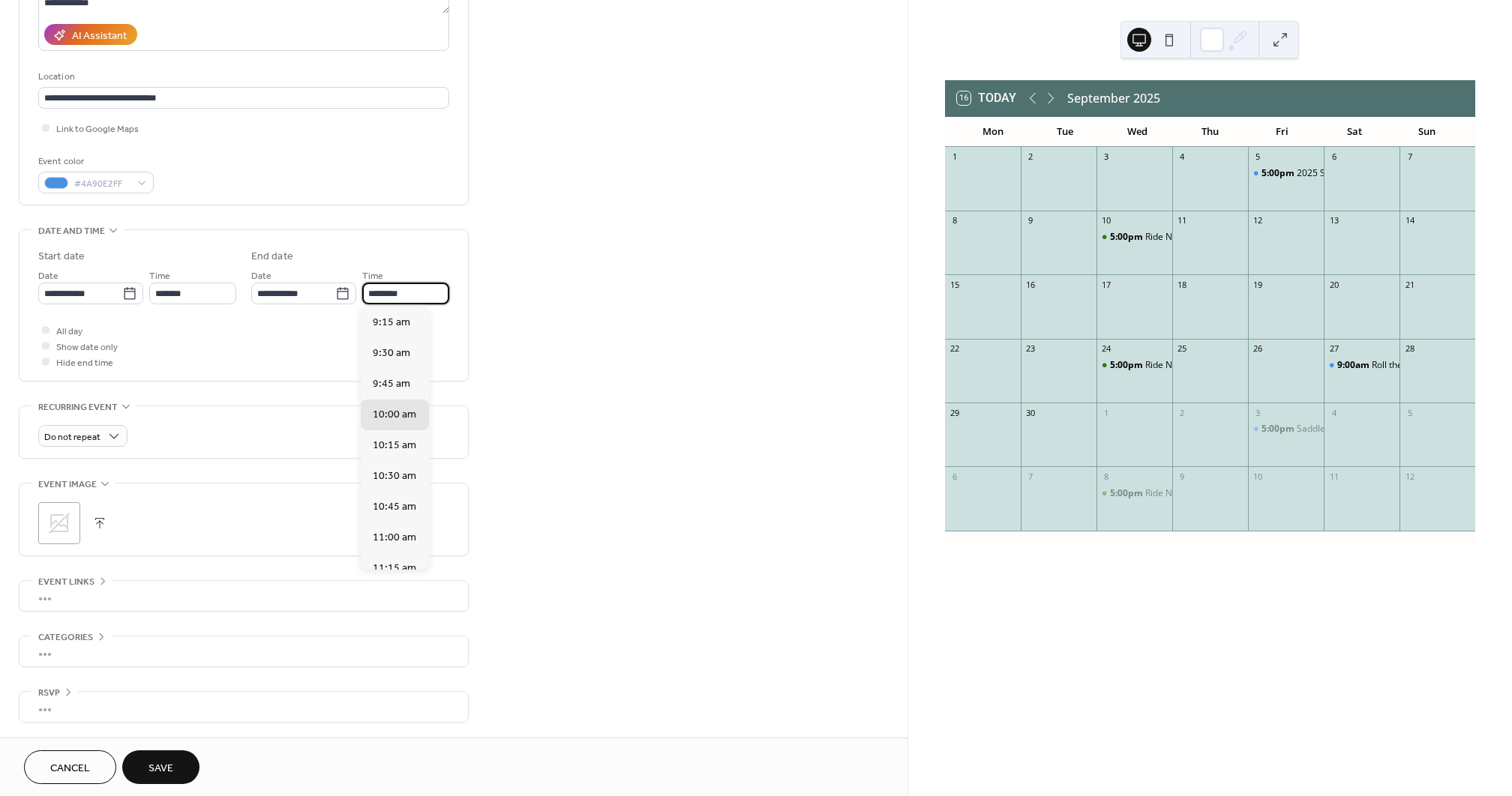 click on "********" at bounding box center (406, 293) 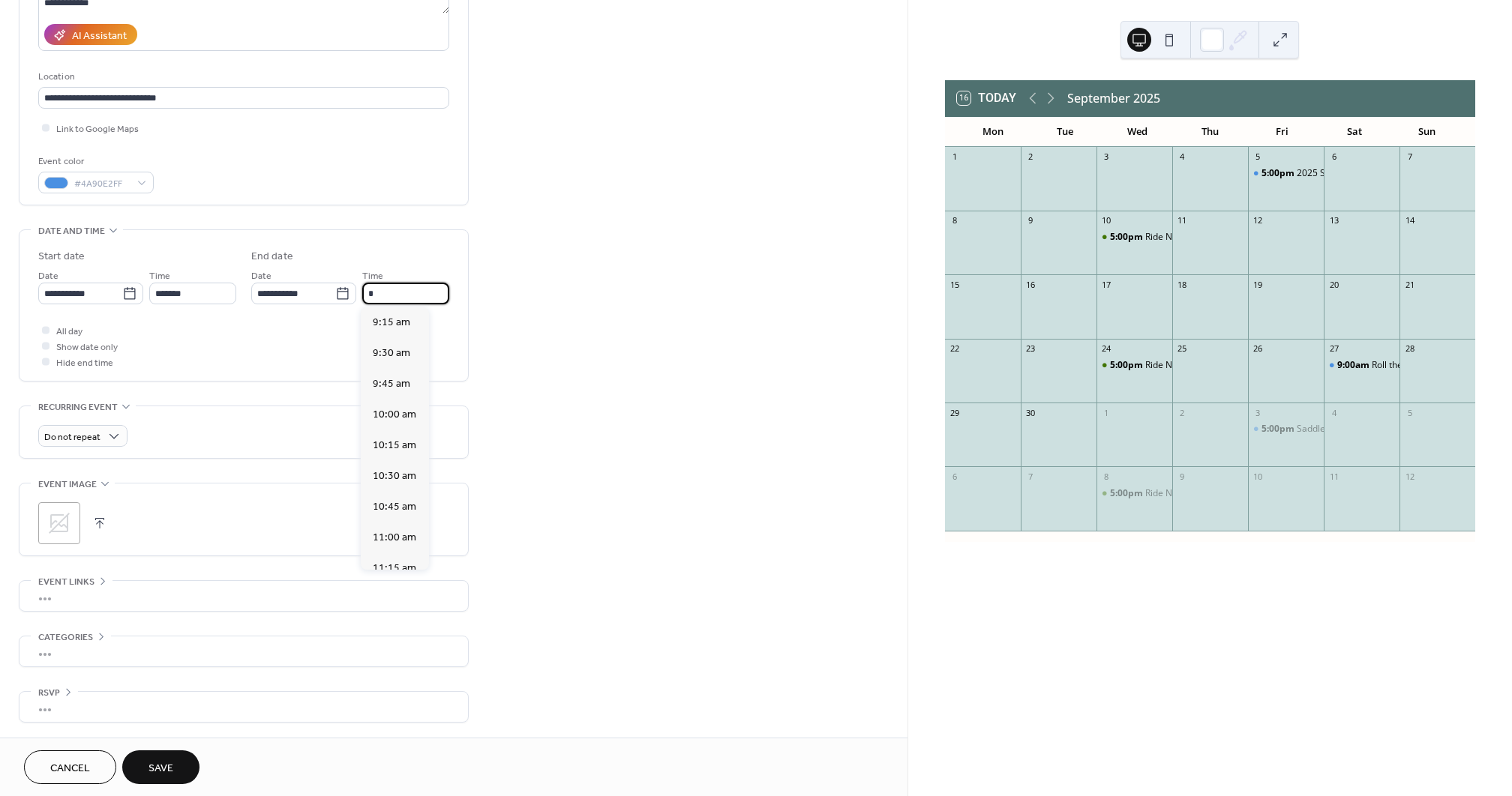 scroll, scrollTop: 584, scrollLeft: 0, axis: vertical 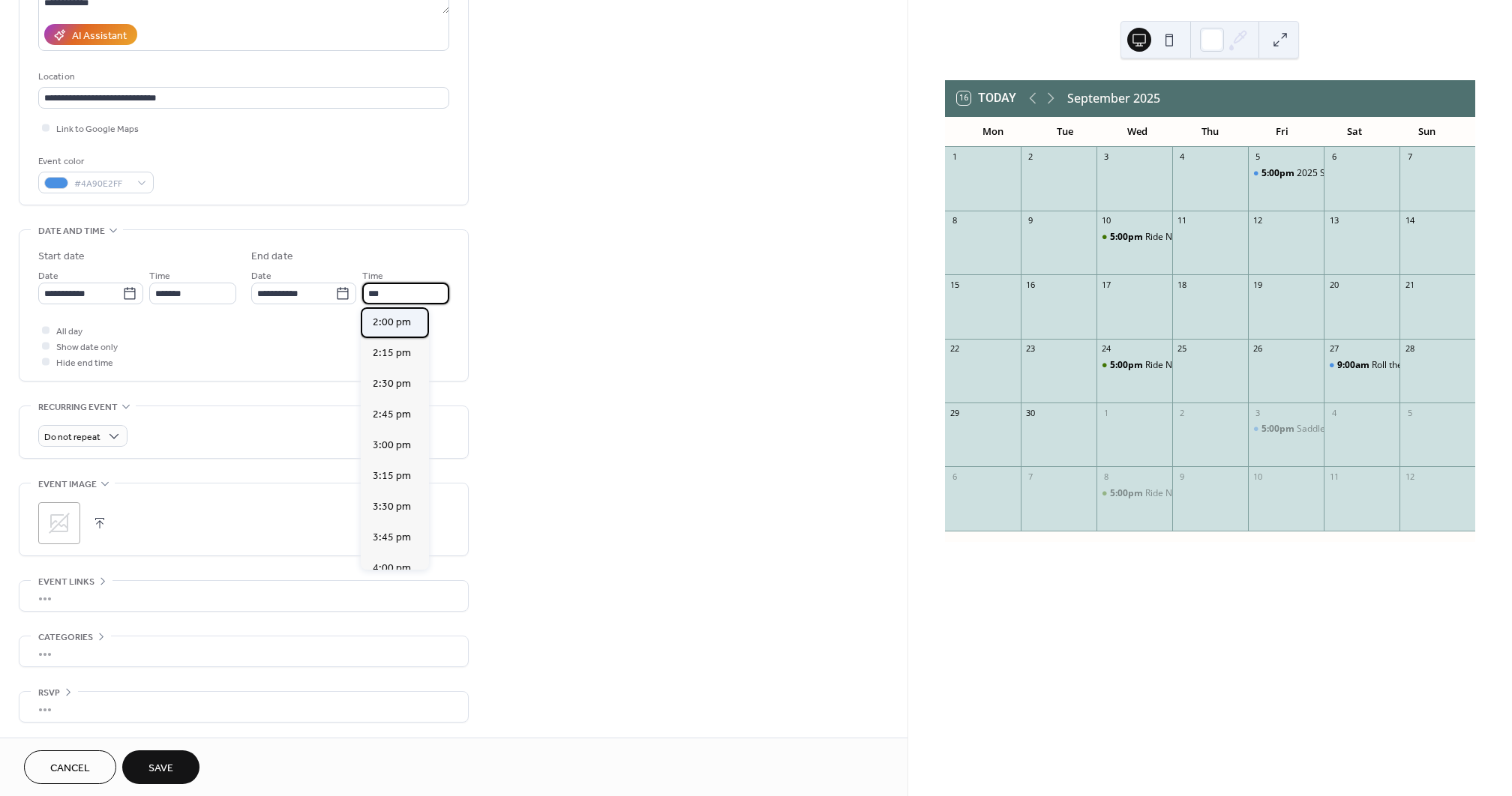 click on "2:00 pm" at bounding box center [392, 322] 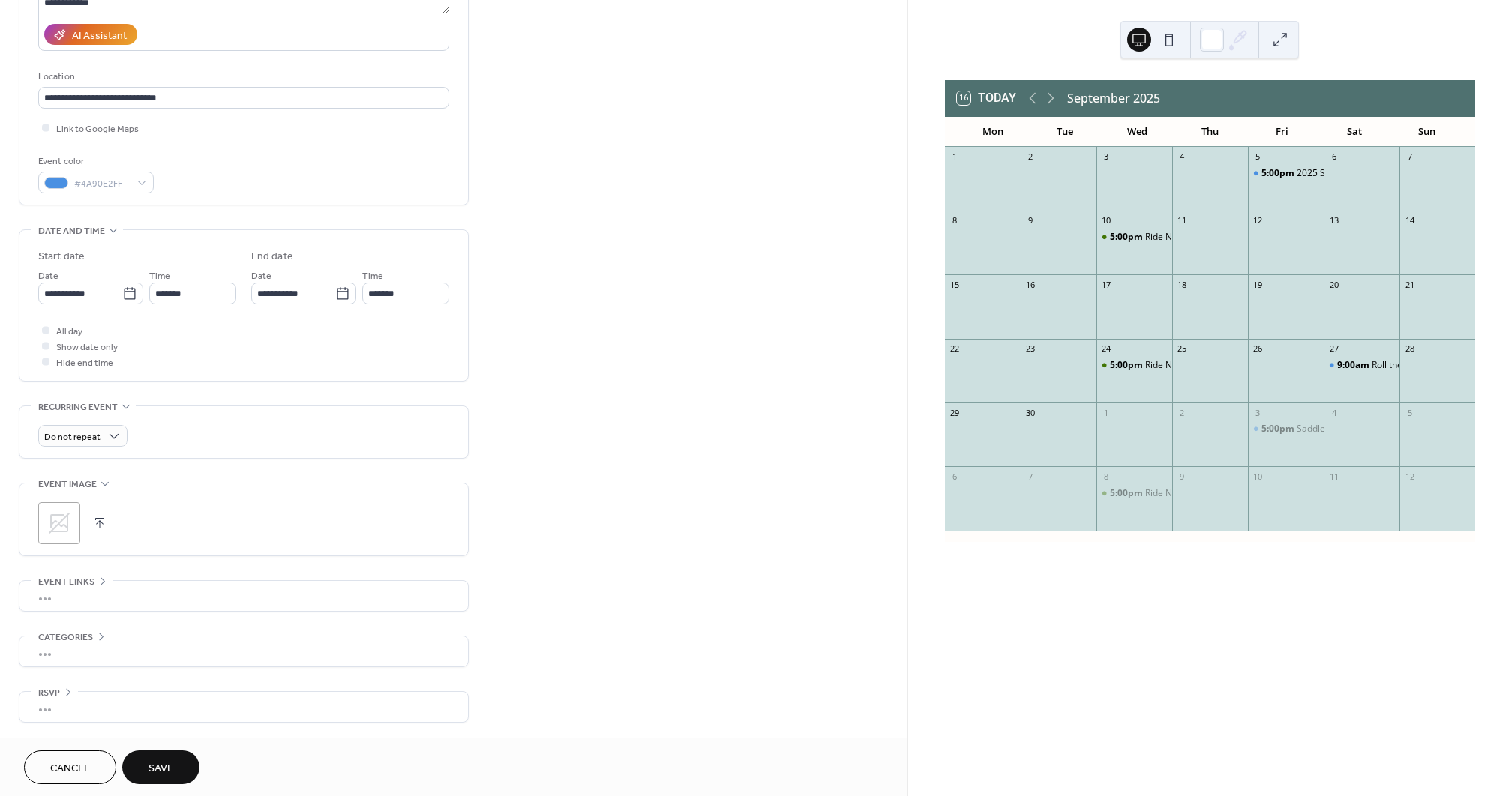 click on "All day Show date only Hide end time" at bounding box center (244, 346) 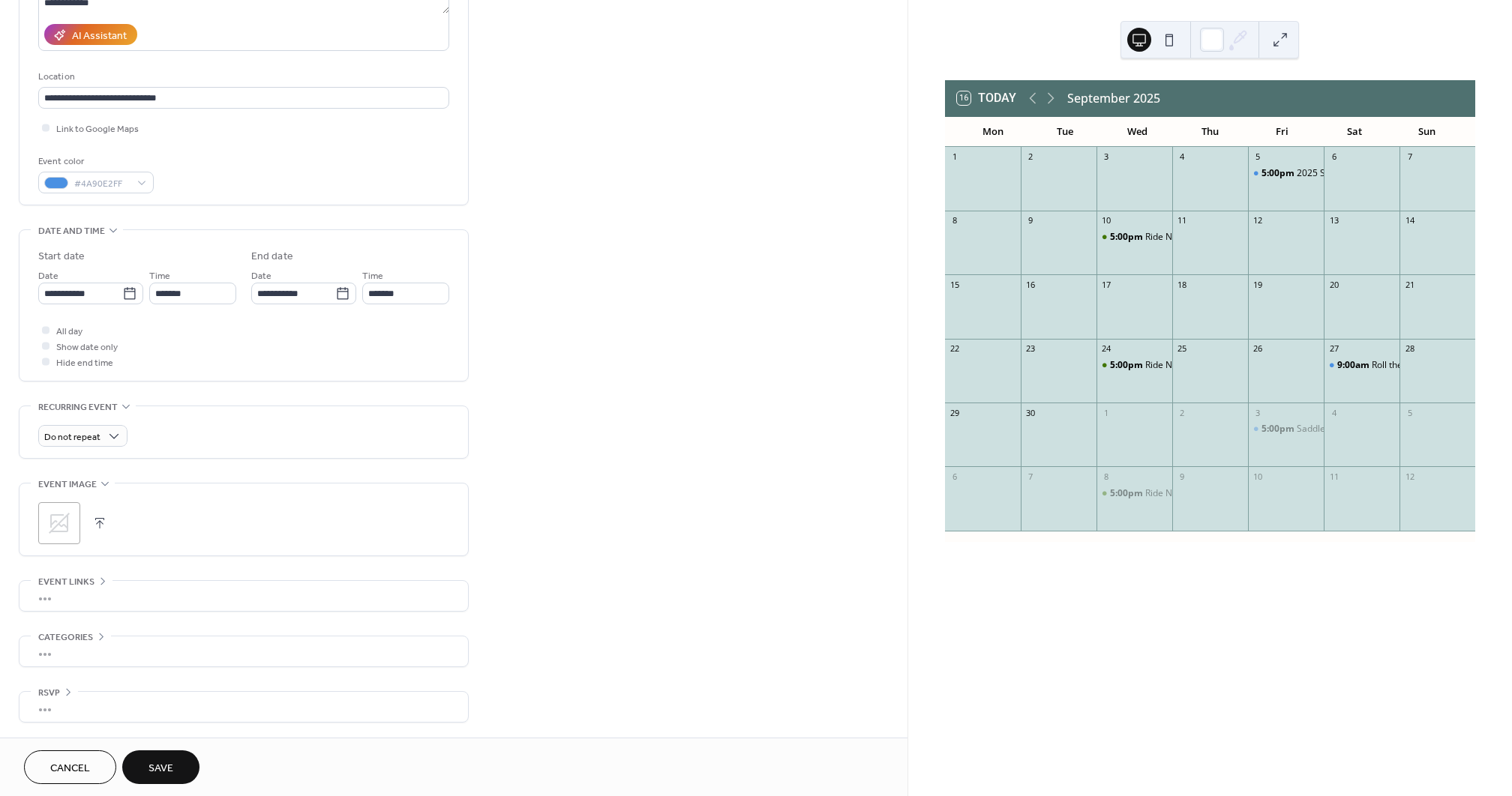 click at bounding box center [100, 523] 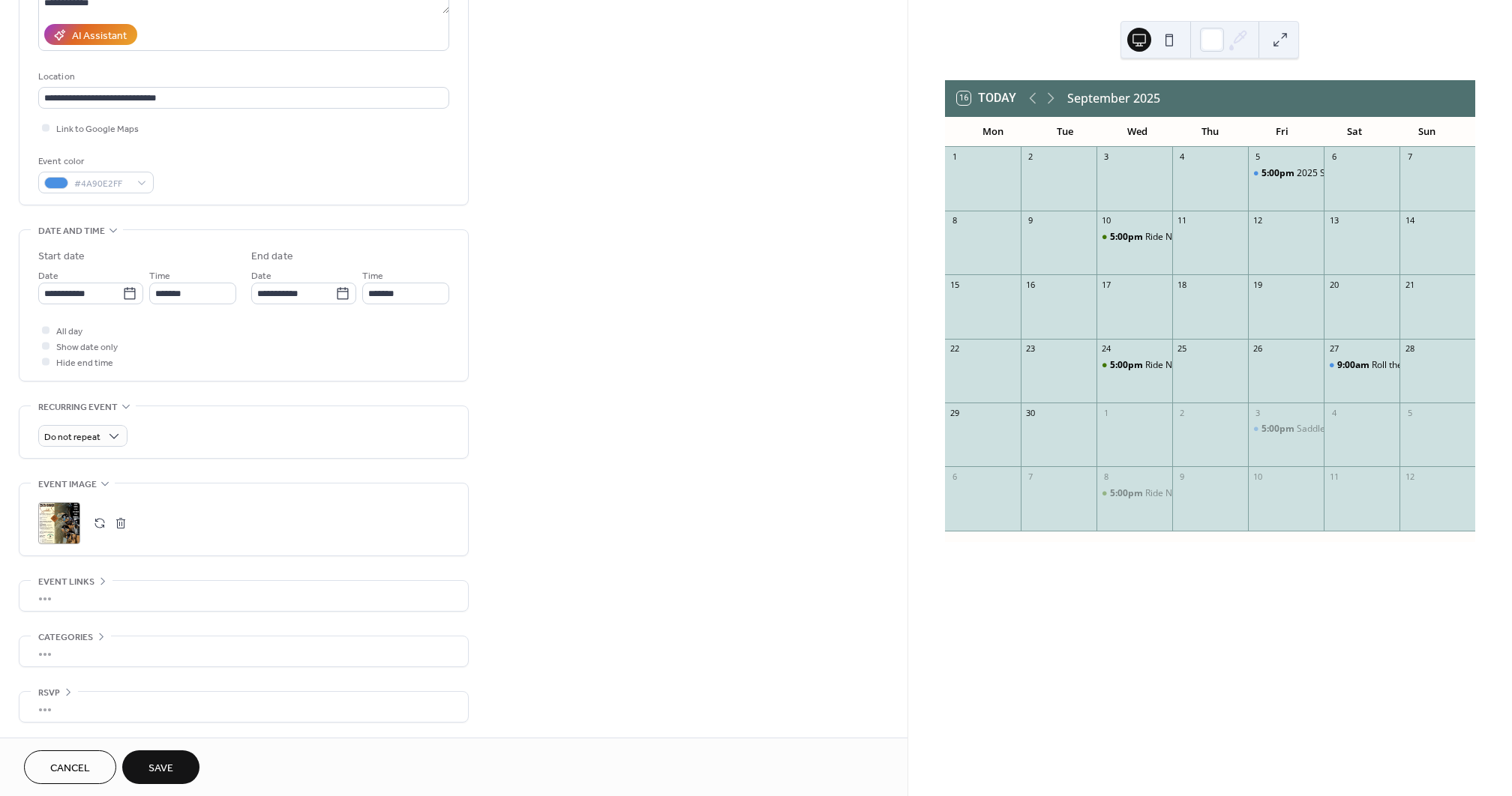 scroll, scrollTop: 263, scrollLeft: 0, axis: vertical 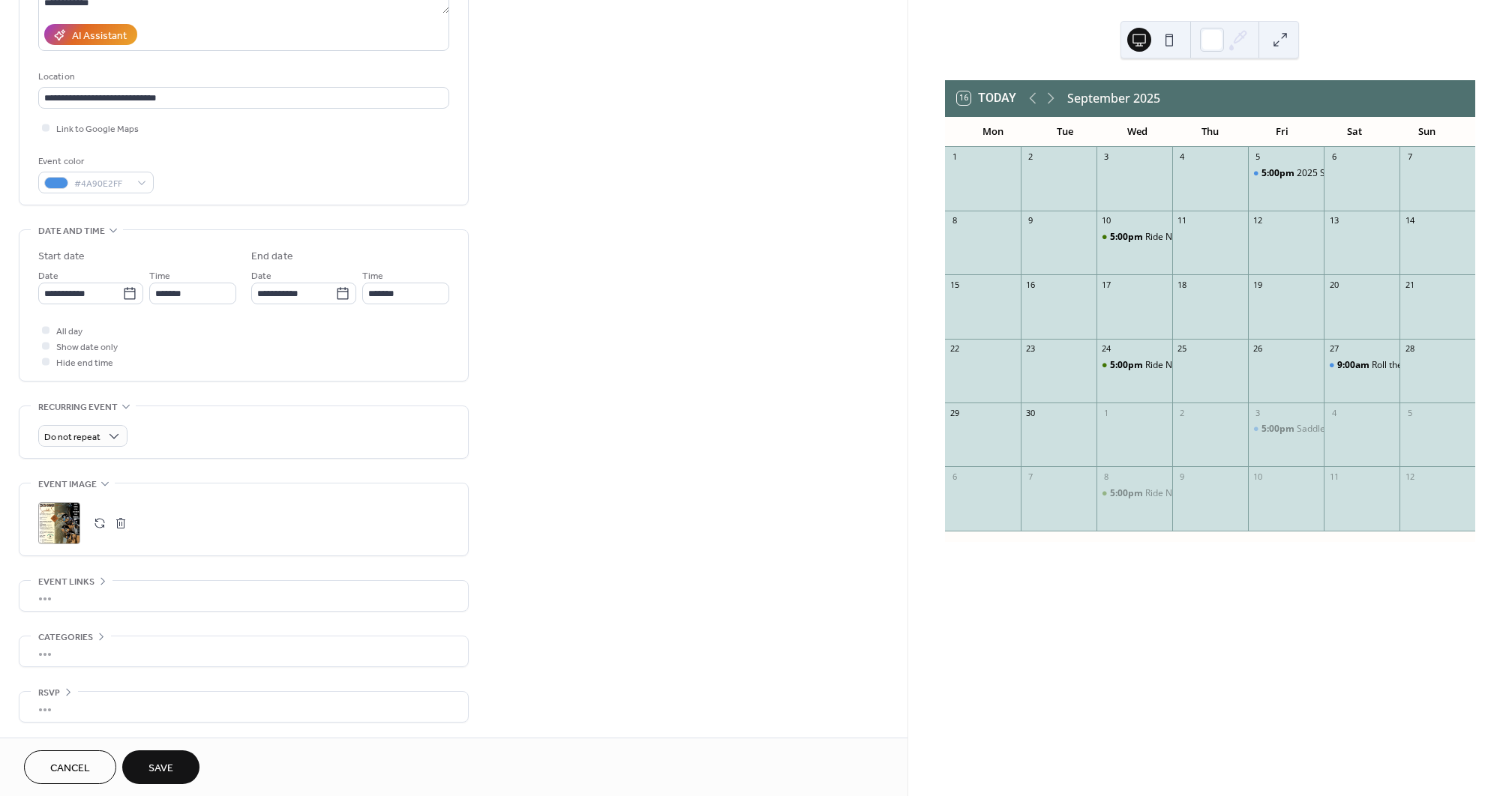 click on "Save" at bounding box center (160, 767) 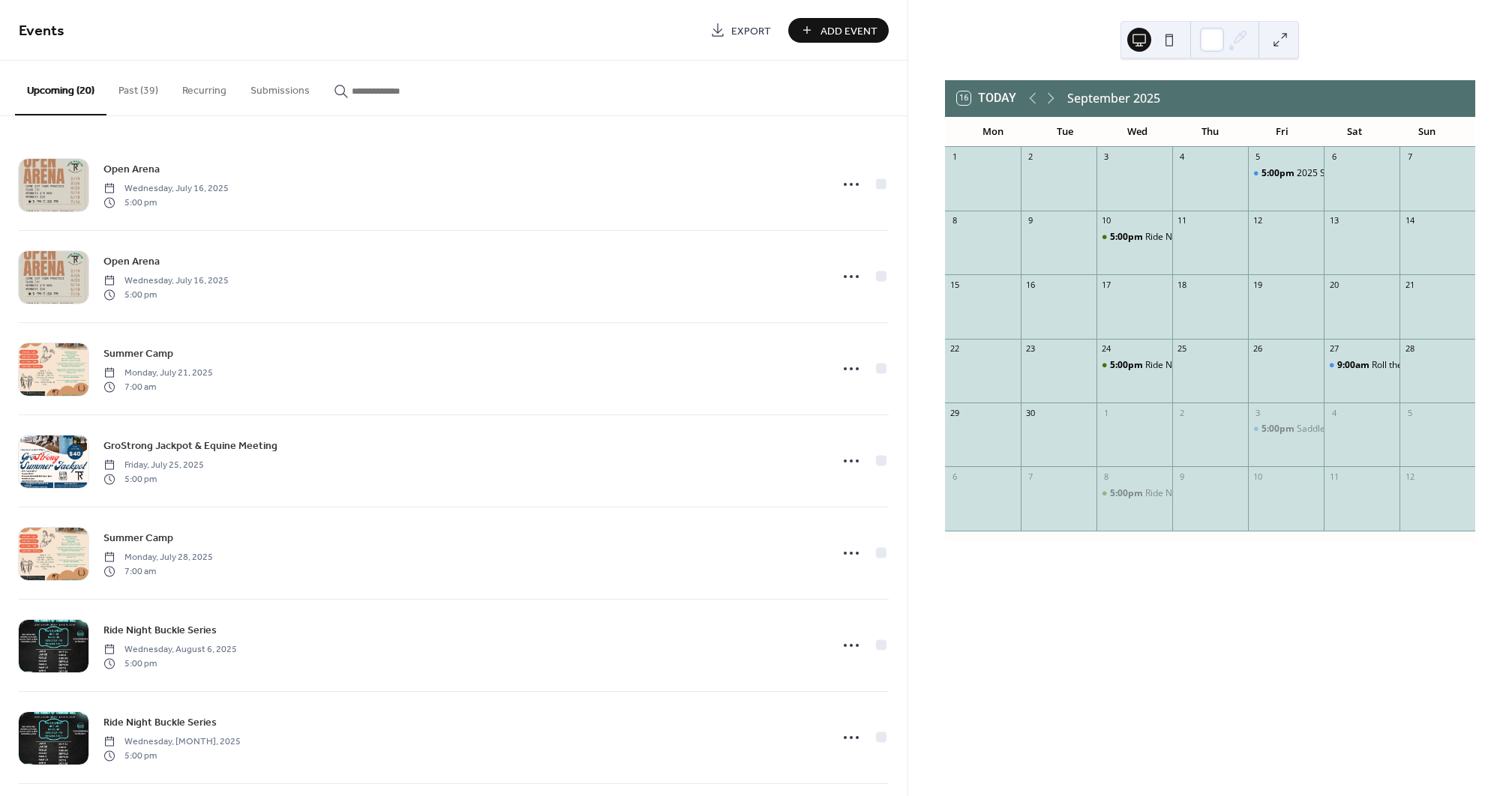 click on "Add Event" at bounding box center (849, 31) 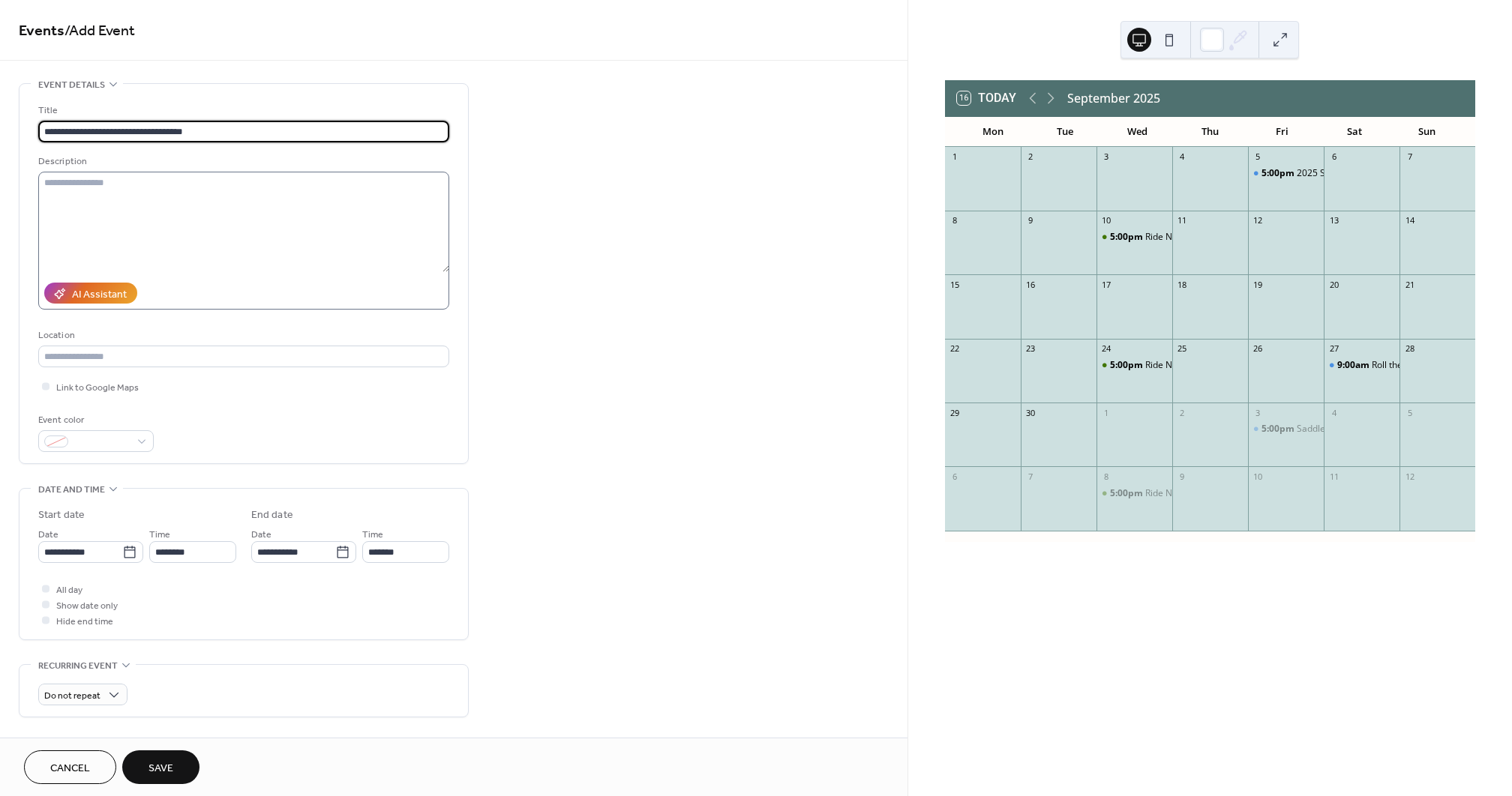 type on "**********" 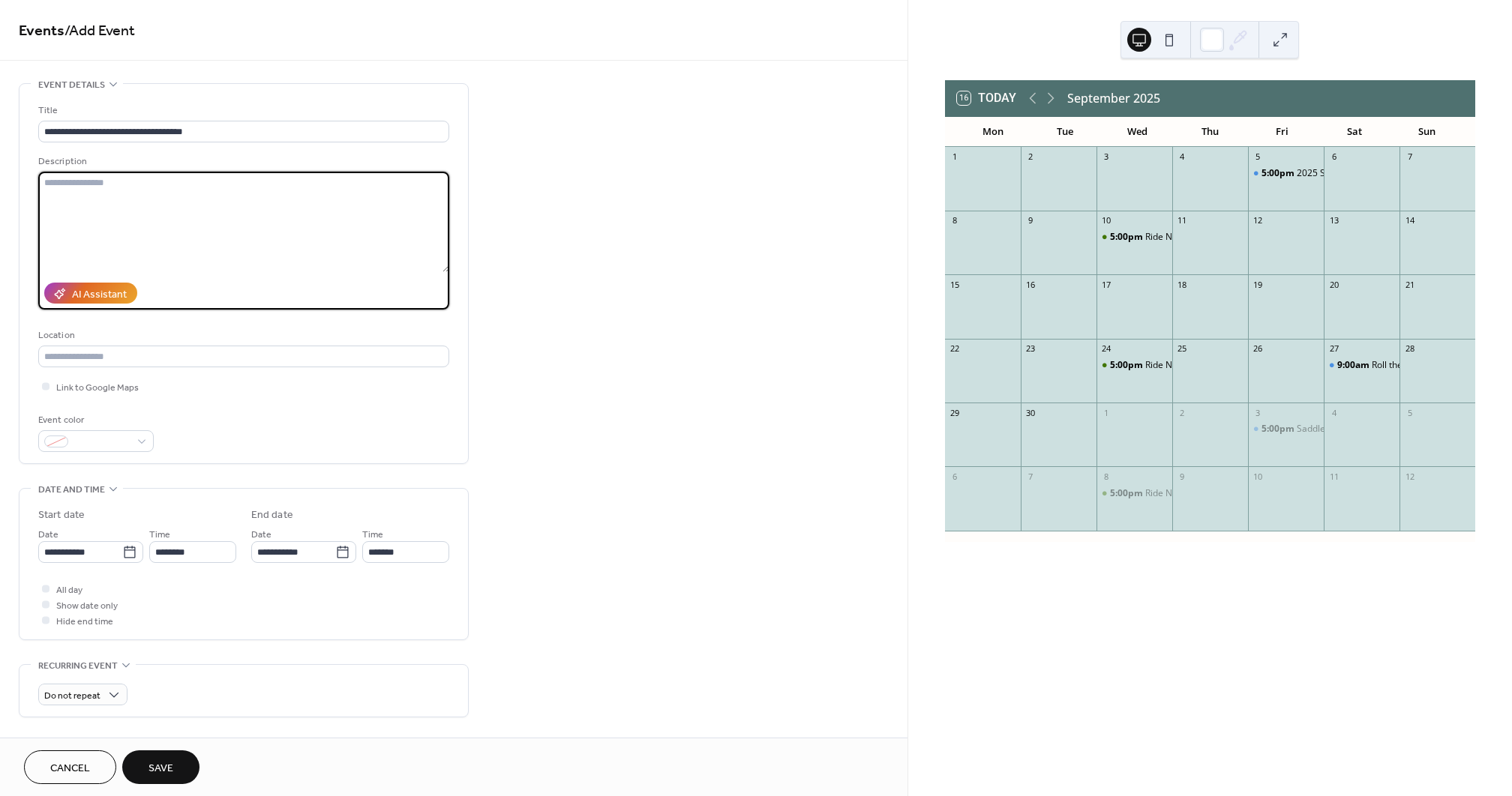 click at bounding box center [244, 222] 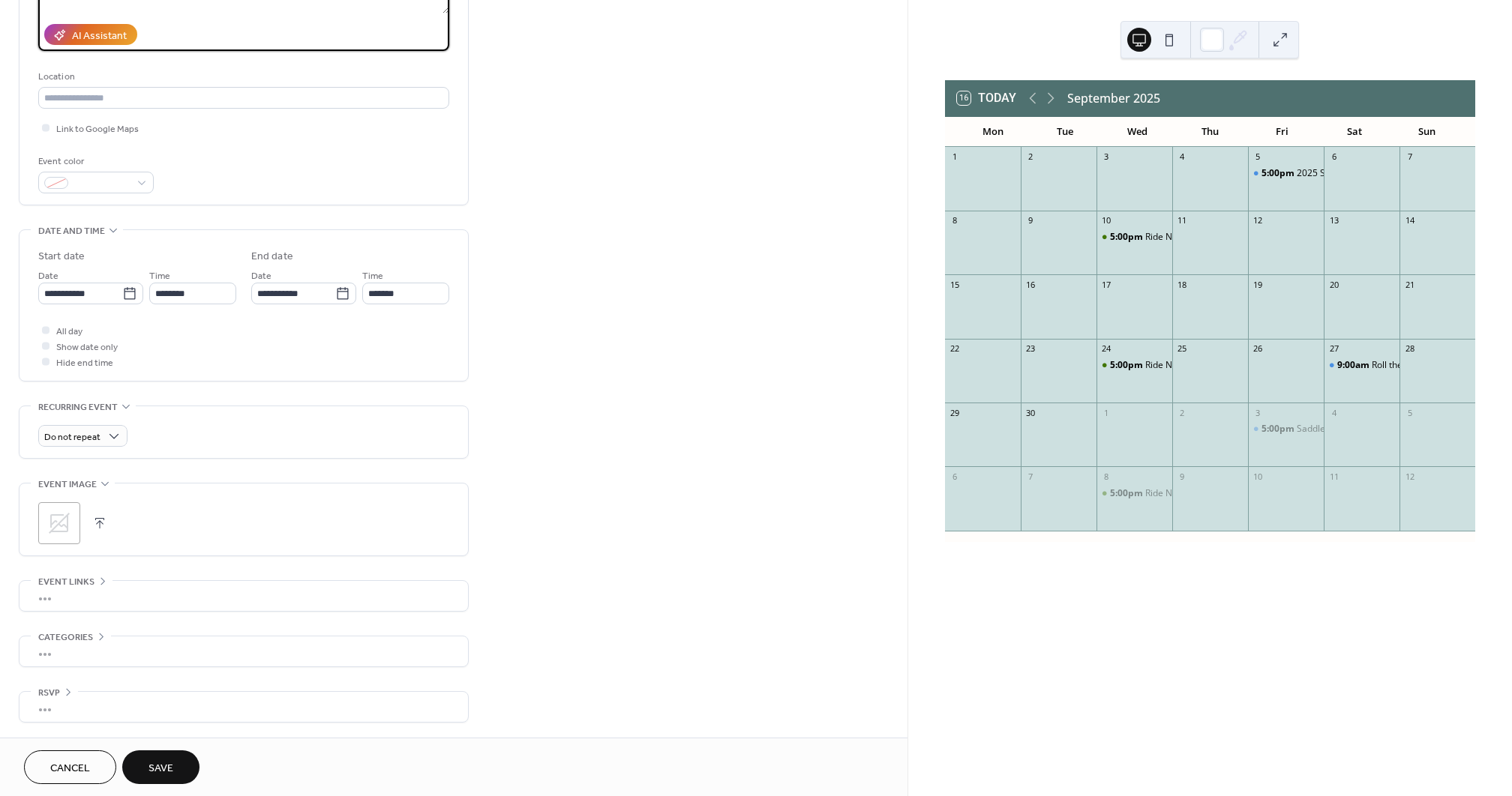 scroll, scrollTop: 263, scrollLeft: 0, axis: vertical 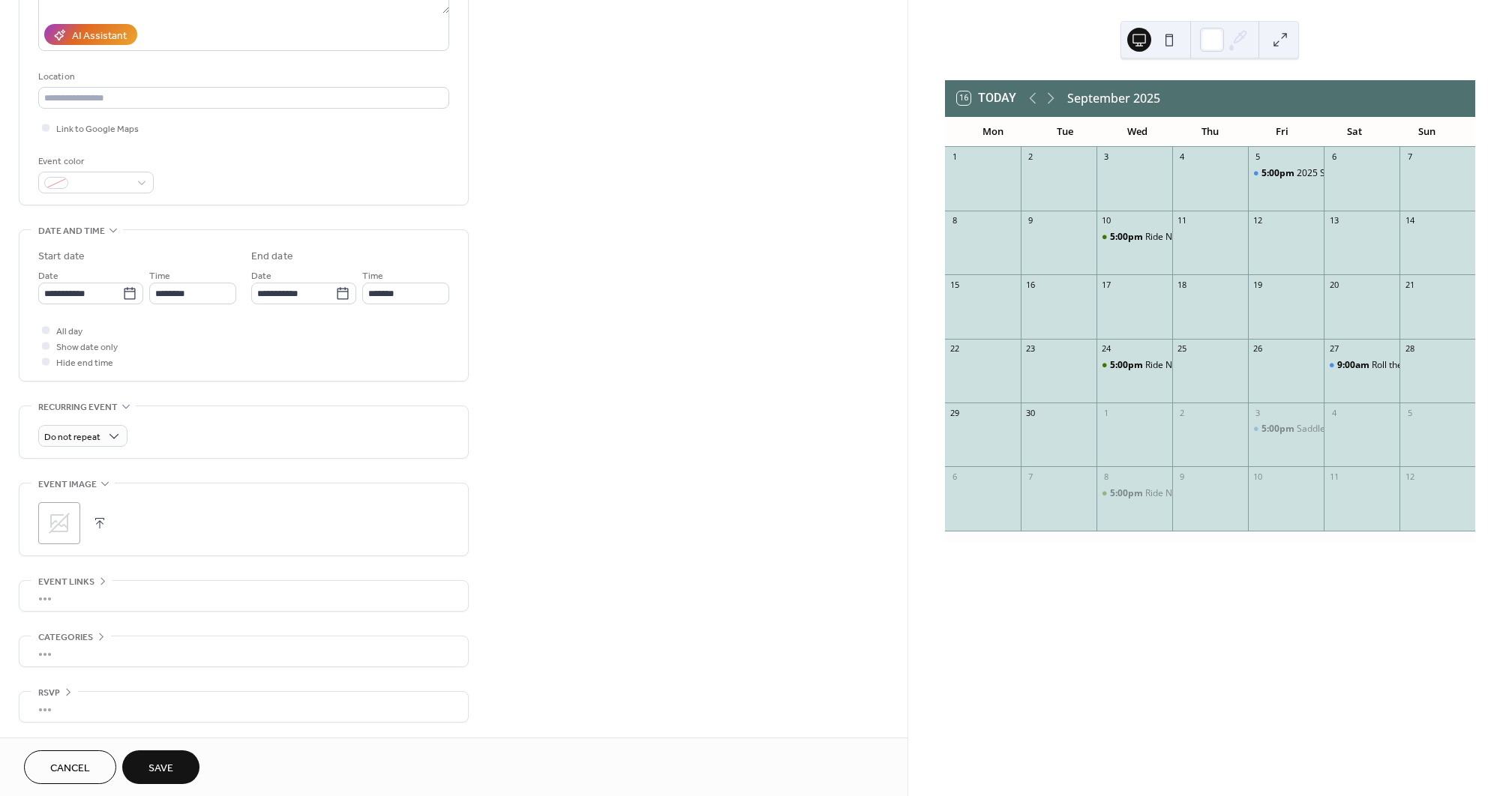 click at bounding box center [100, 523] 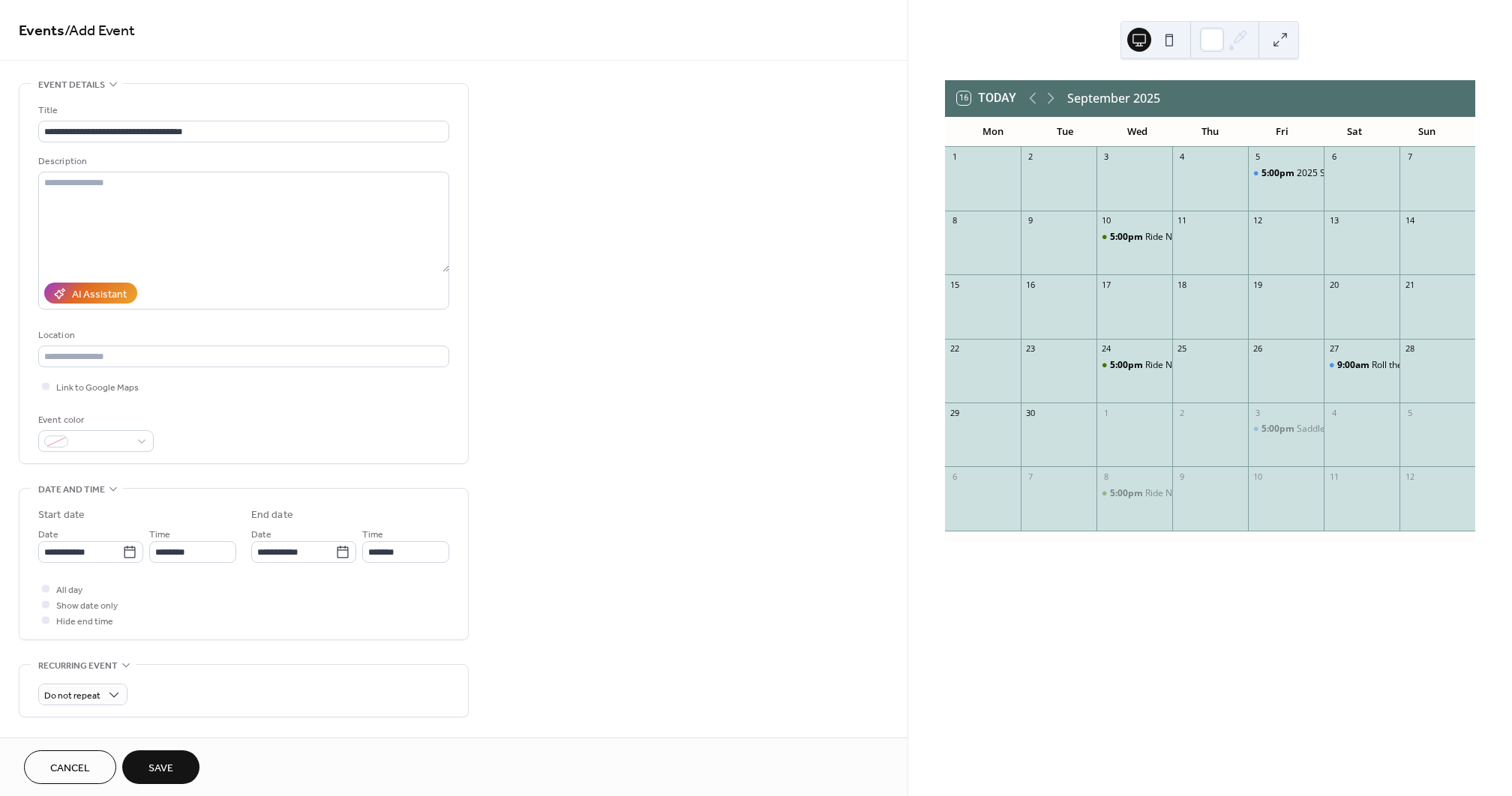 scroll, scrollTop: 0, scrollLeft: 0, axis: both 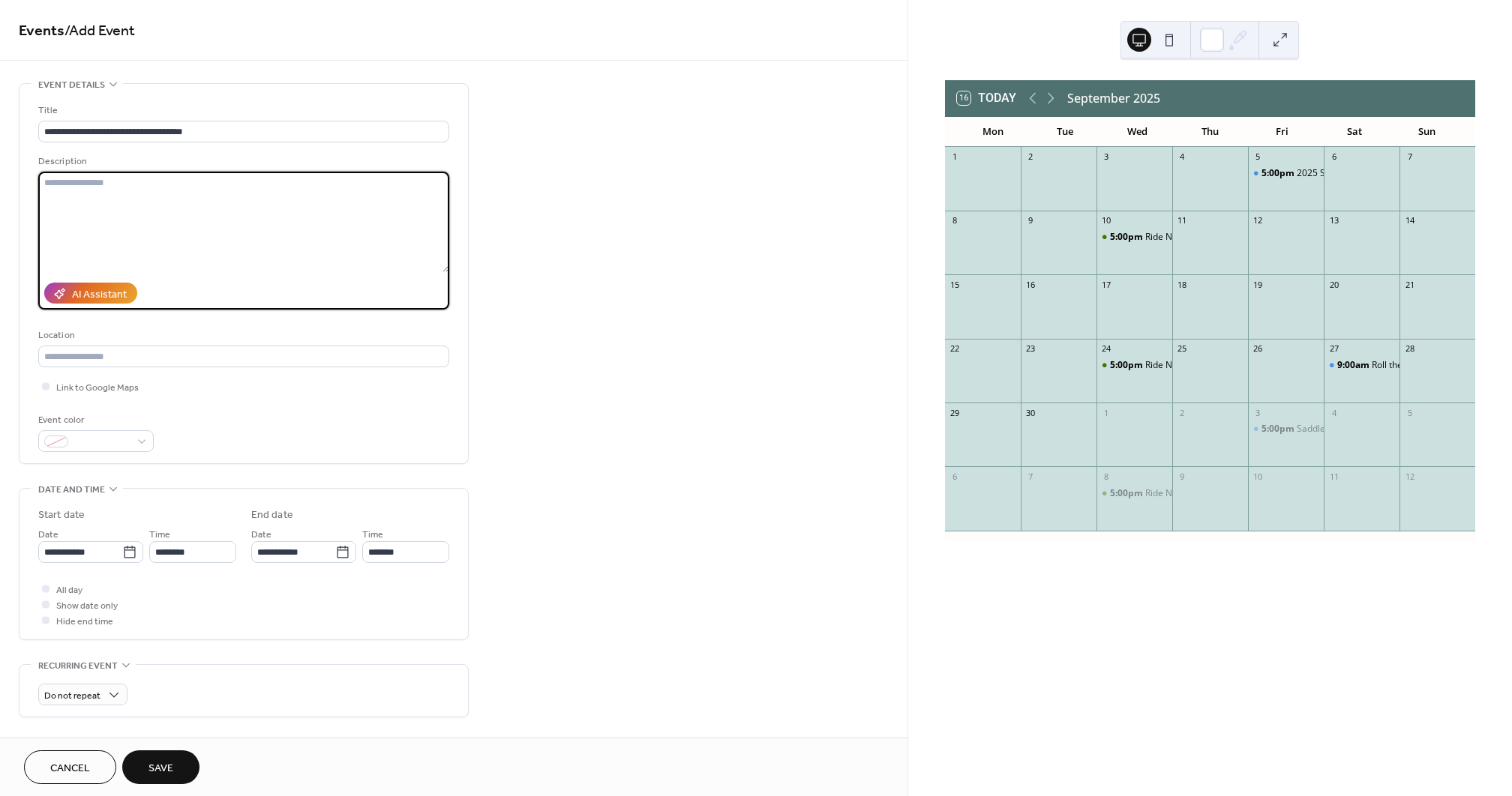 click at bounding box center [244, 222] 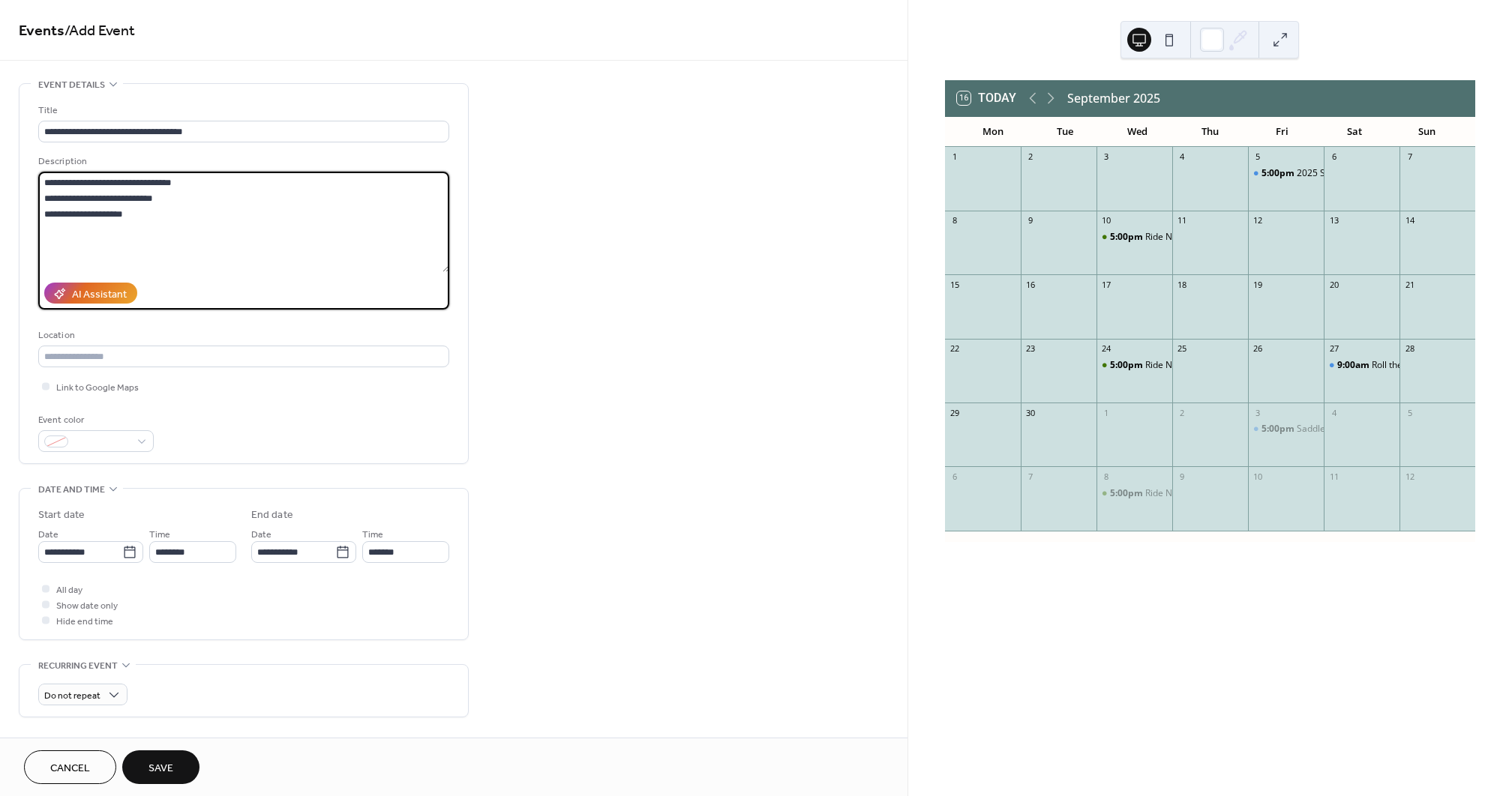 paste on "**********" 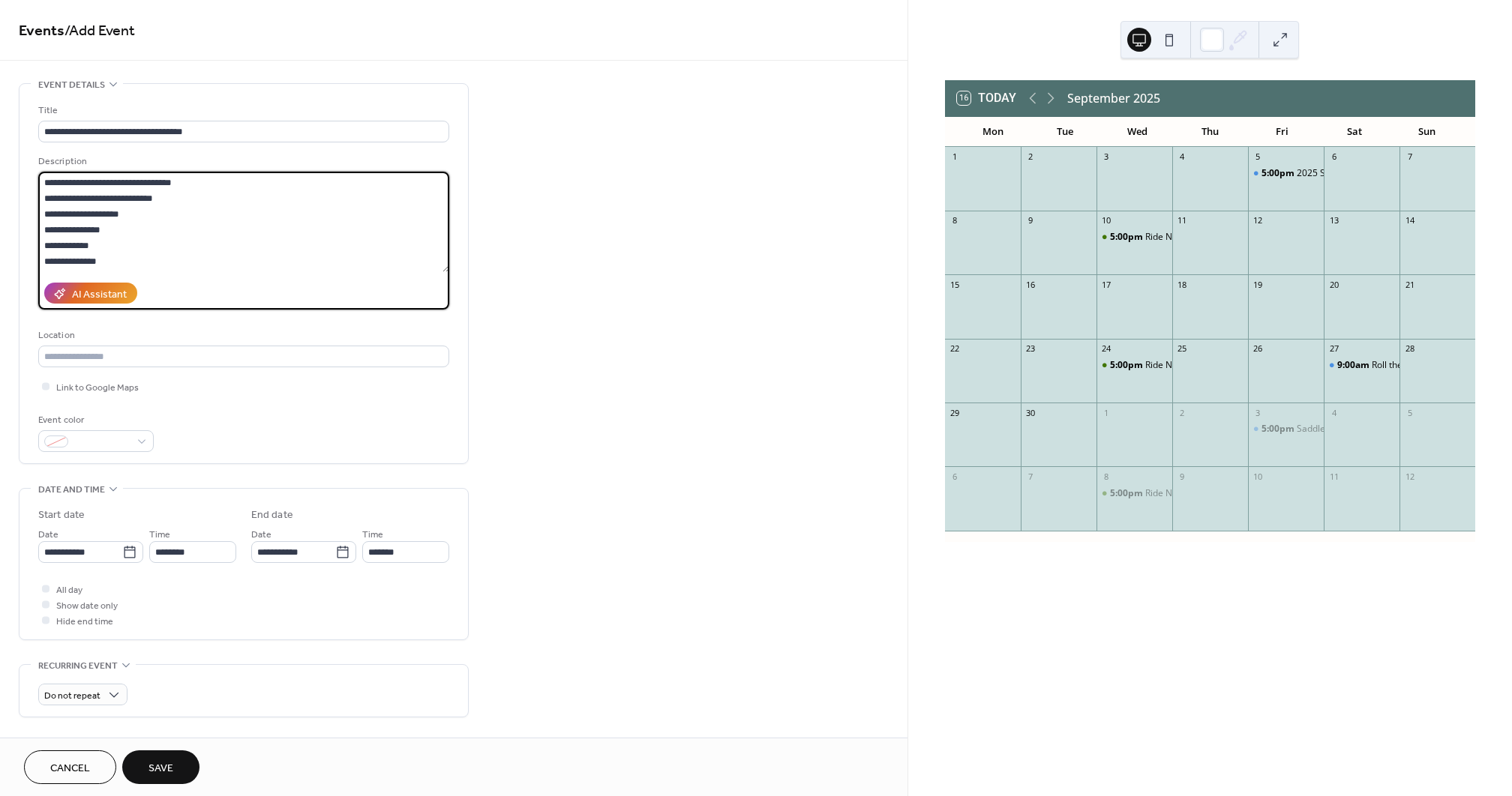 scroll, scrollTop: 31, scrollLeft: 0, axis: vertical 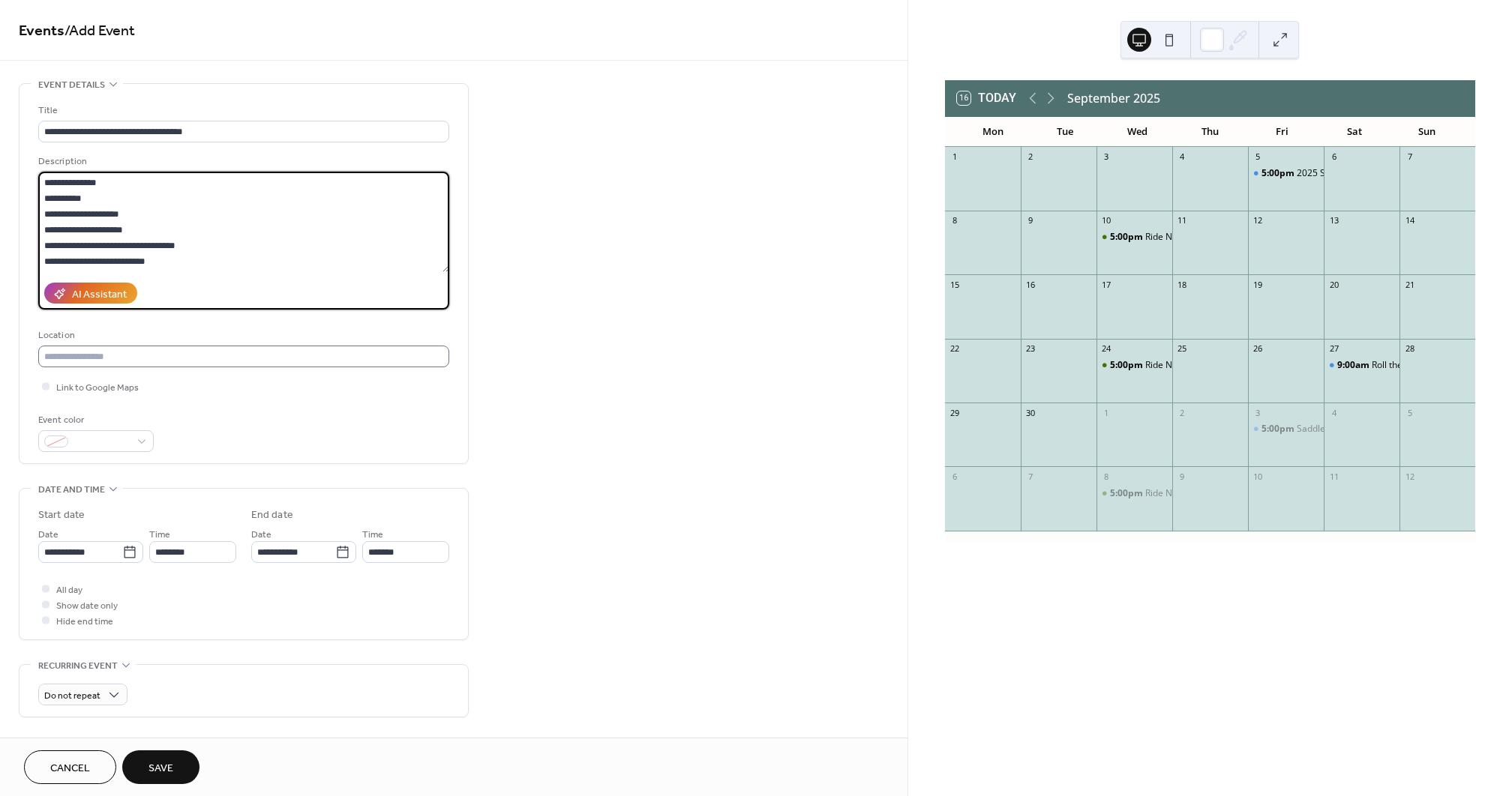 type on "**********" 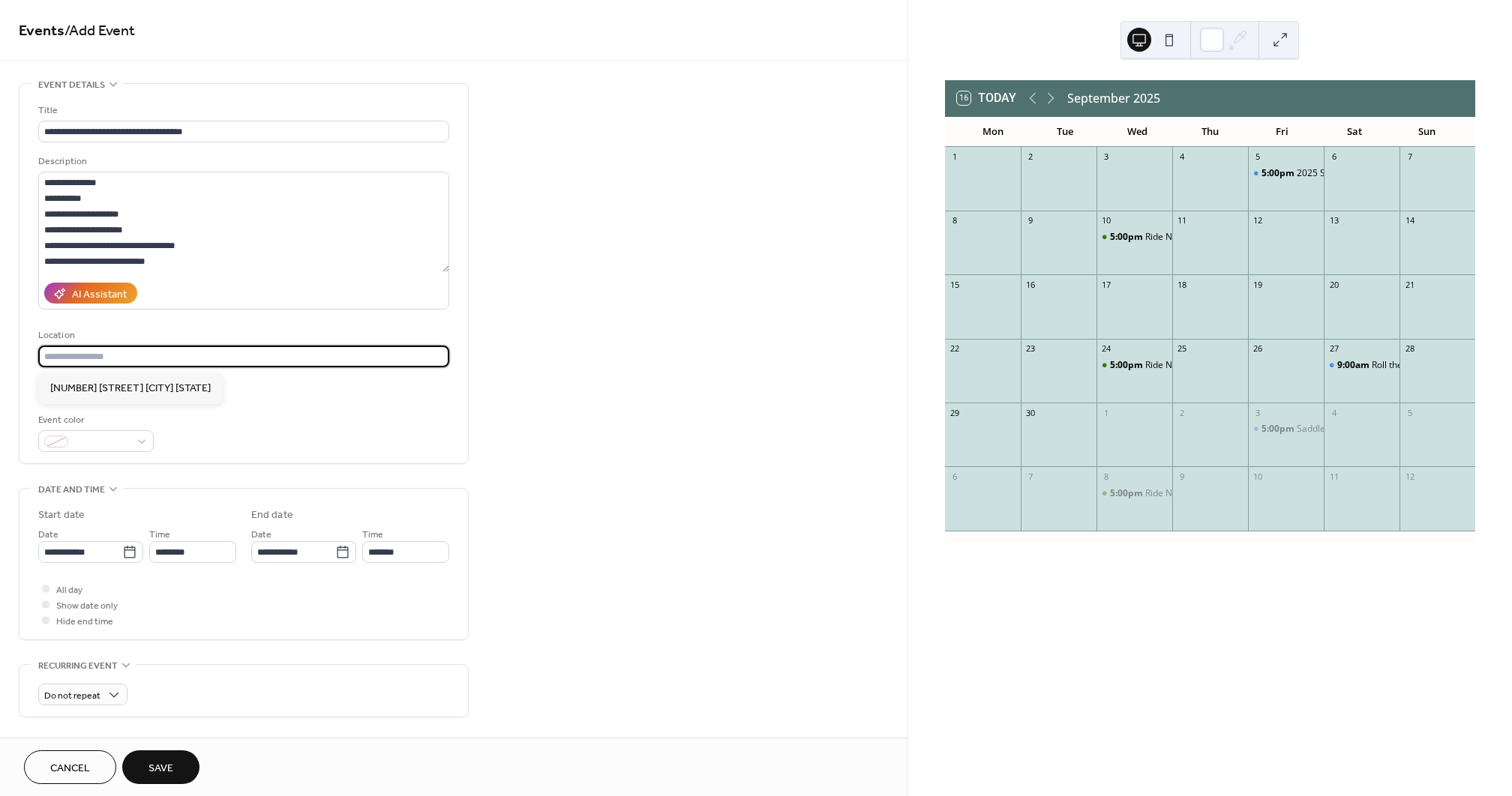 click at bounding box center [244, 356] 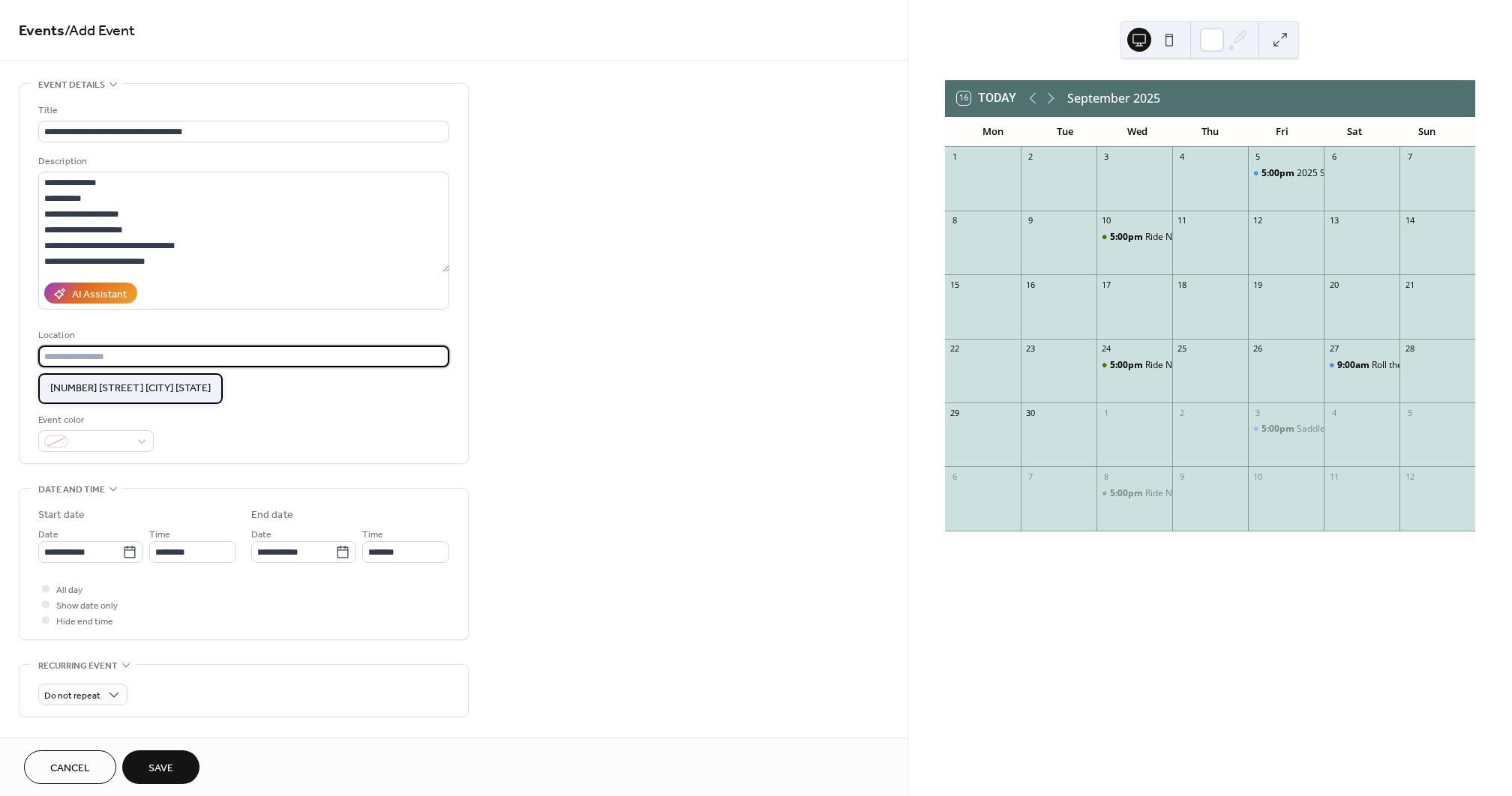 click on "[NUMBER] [STREET] [CITY] [STATE]" at bounding box center (130, 388) 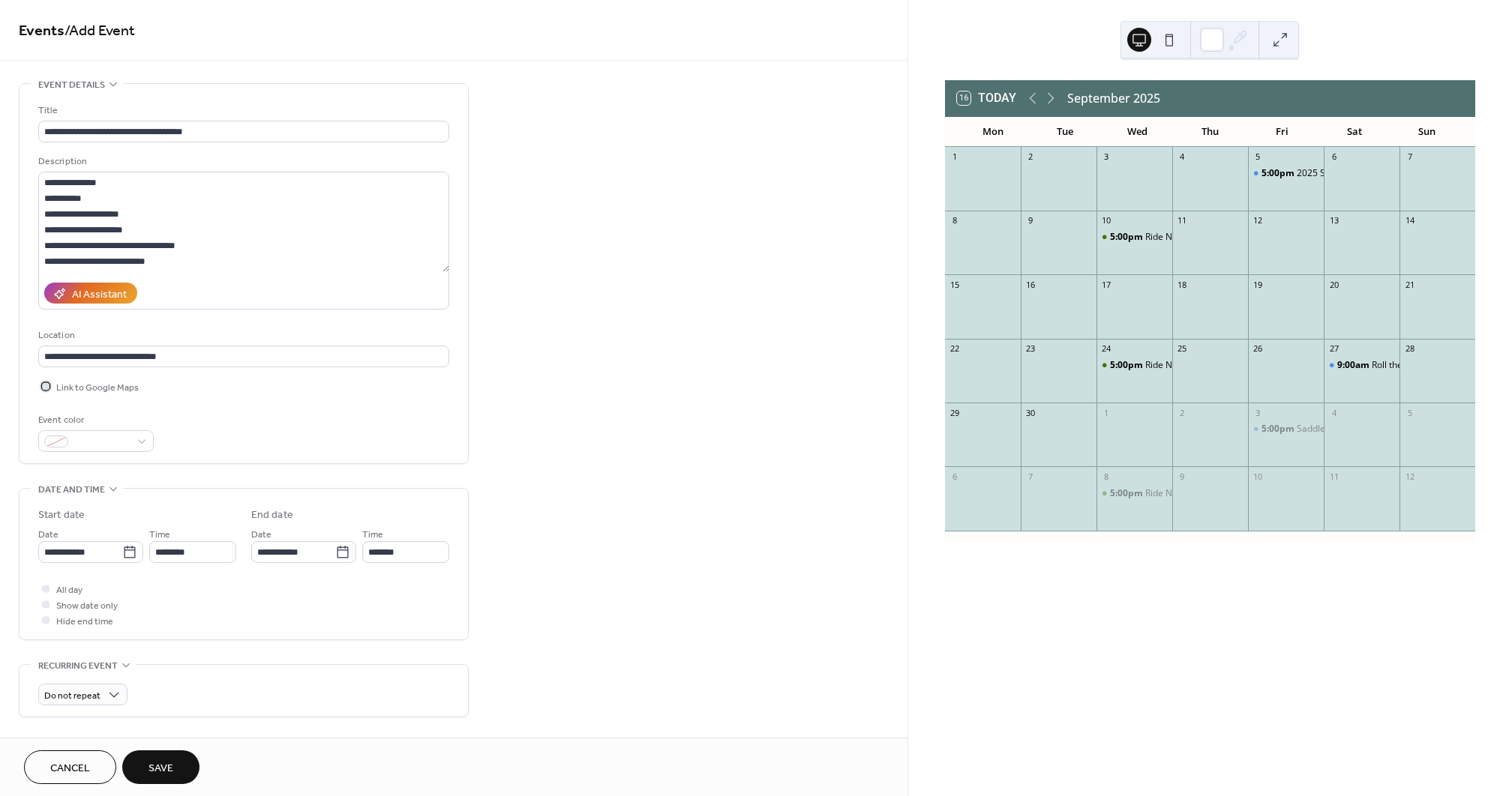 click at bounding box center [46, 386] 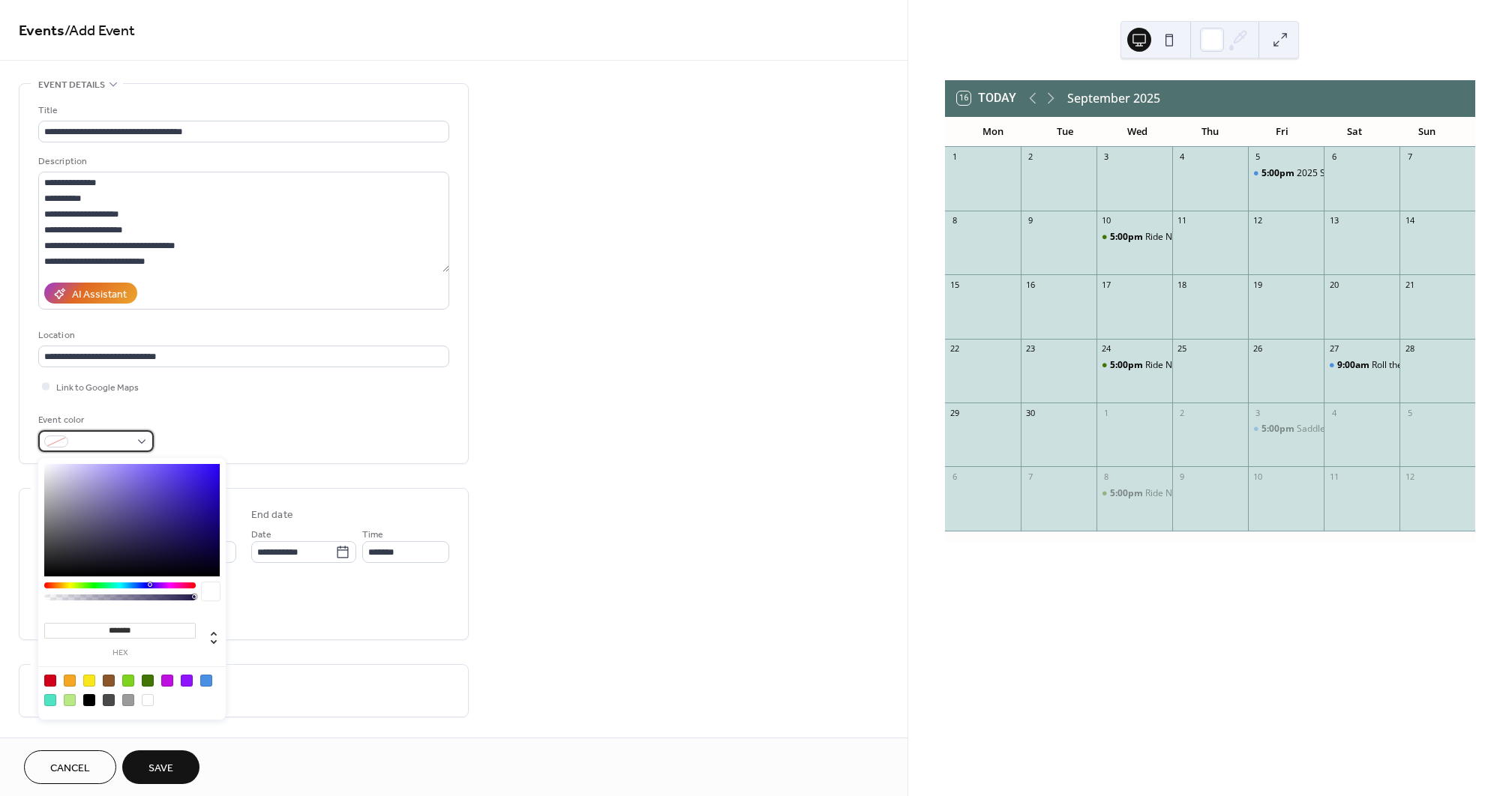 click at bounding box center (102, 442) 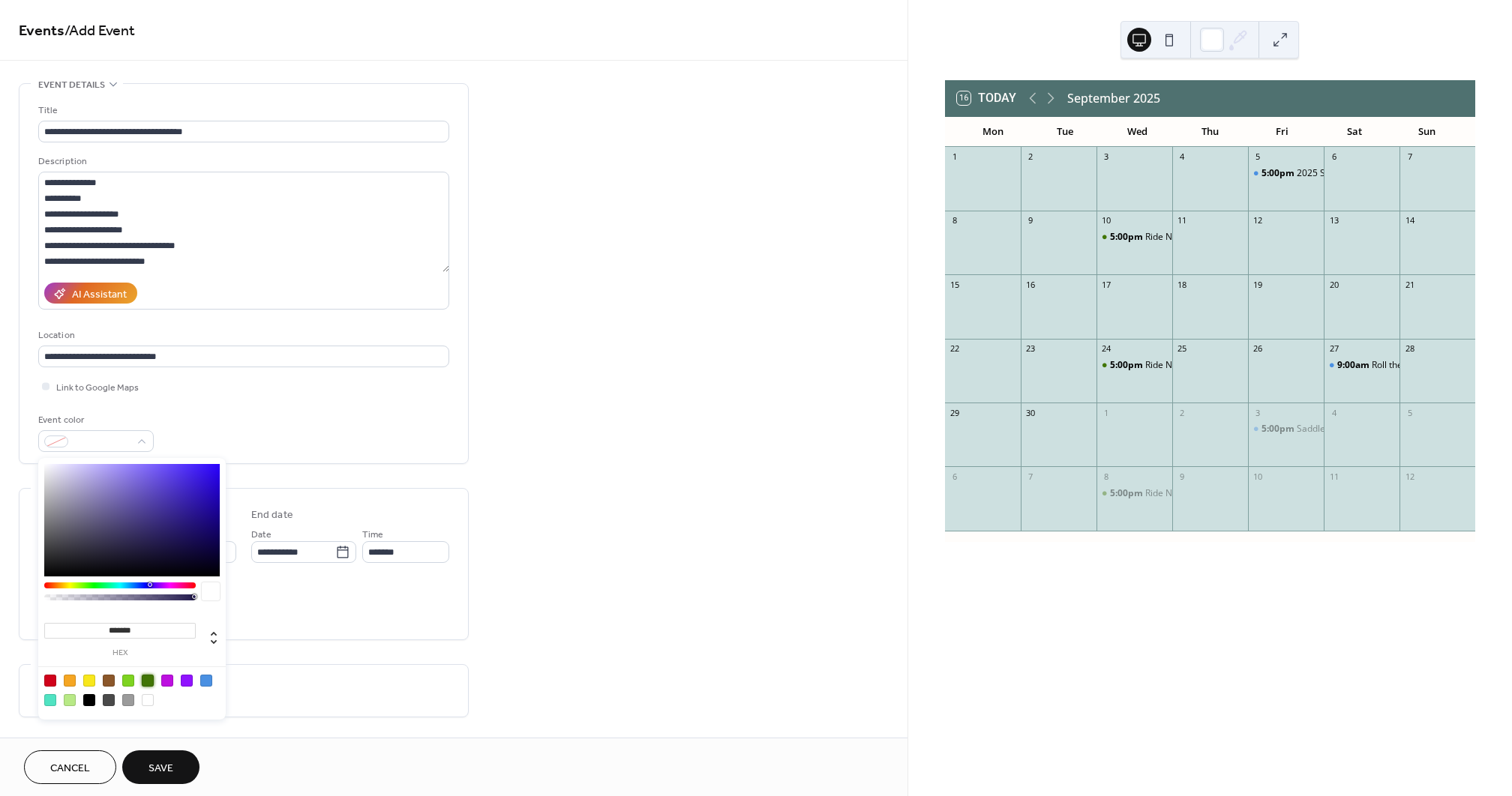 click at bounding box center [148, 681] 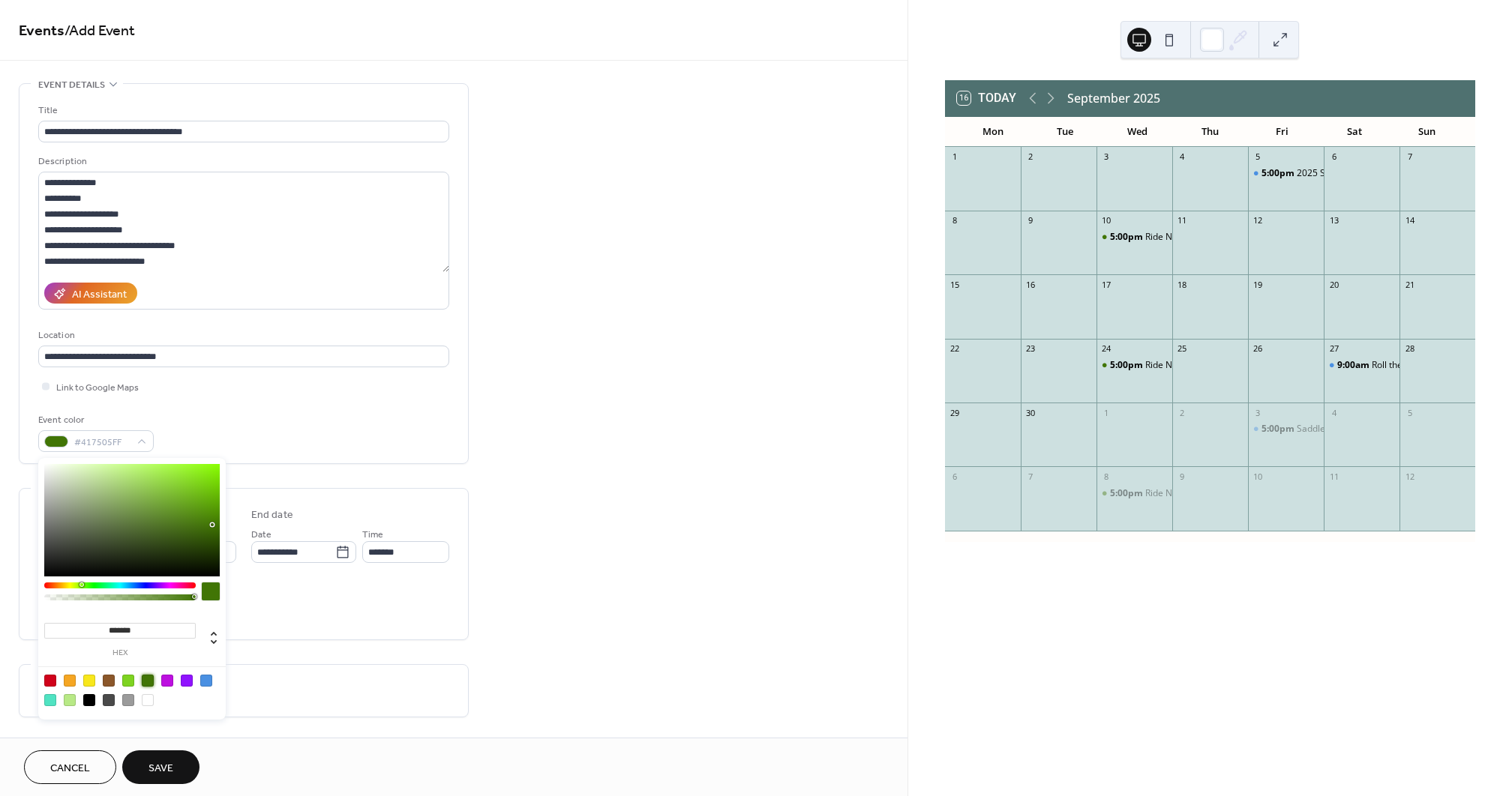 click at bounding box center (206, 681) 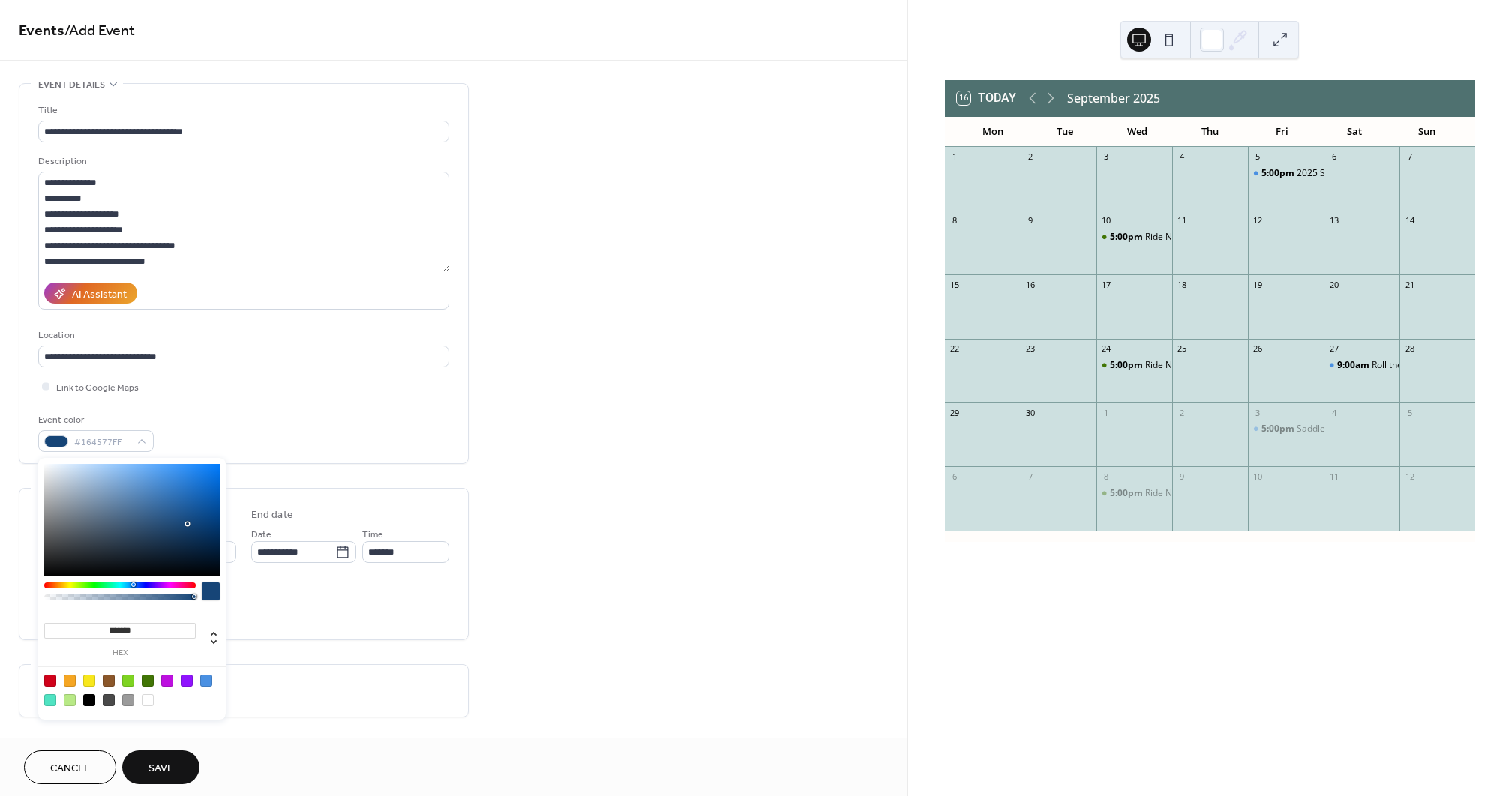 type on "*******" 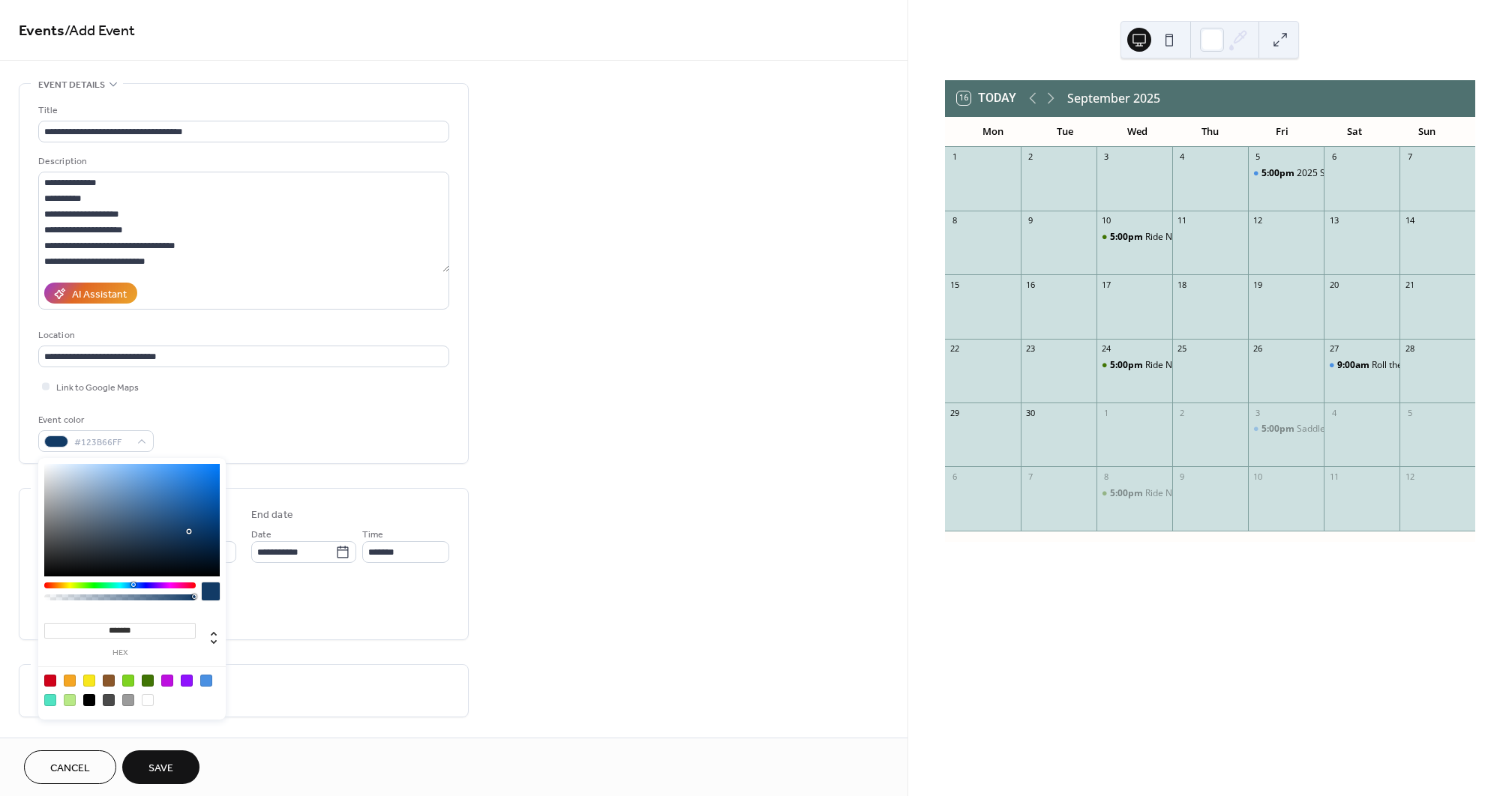 drag, startPoint x: 163, startPoint y: 477, endPoint x: 189, endPoint y: 531, distance: 59.9333 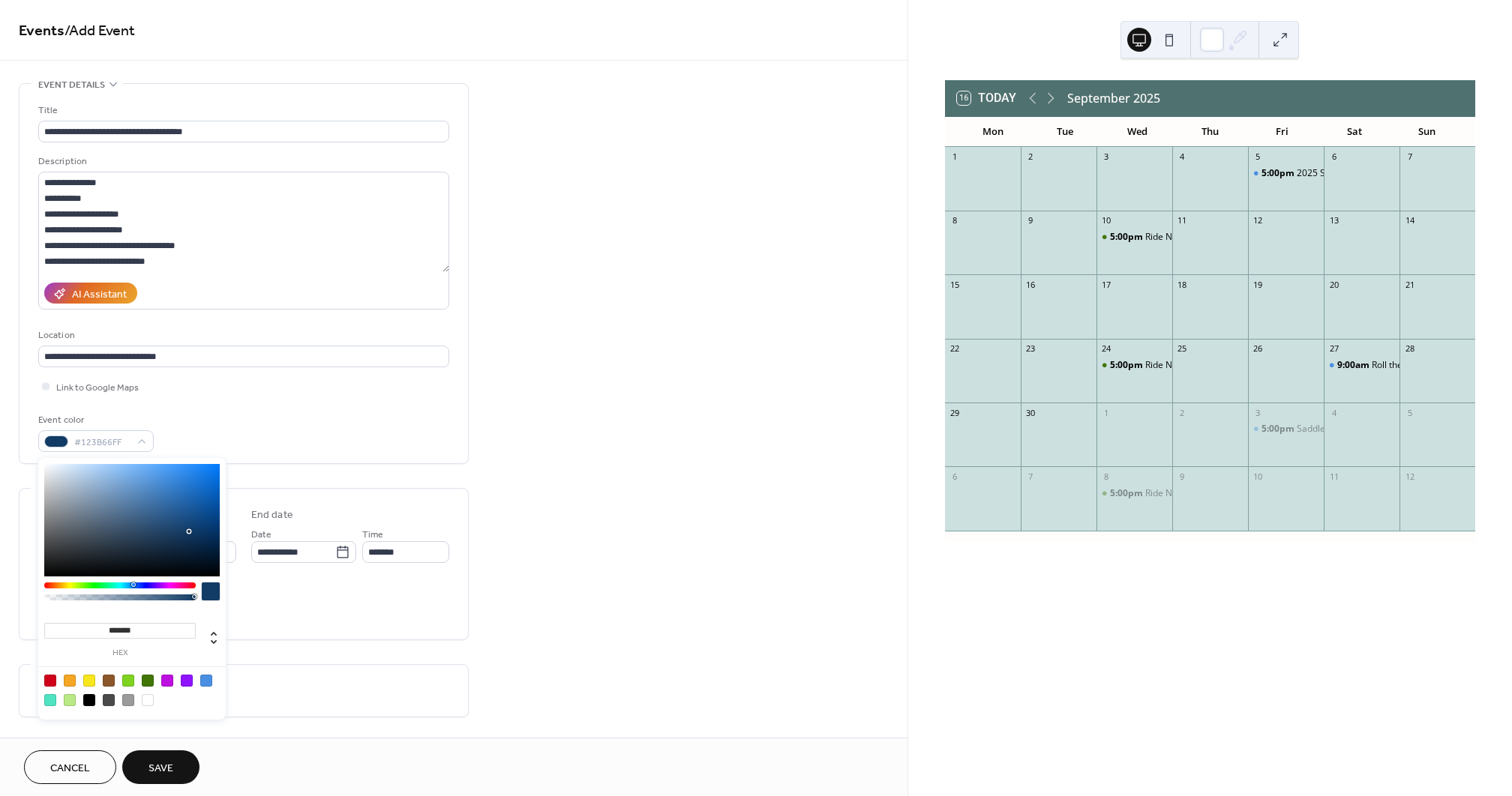 click at bounding box center [189, 531] 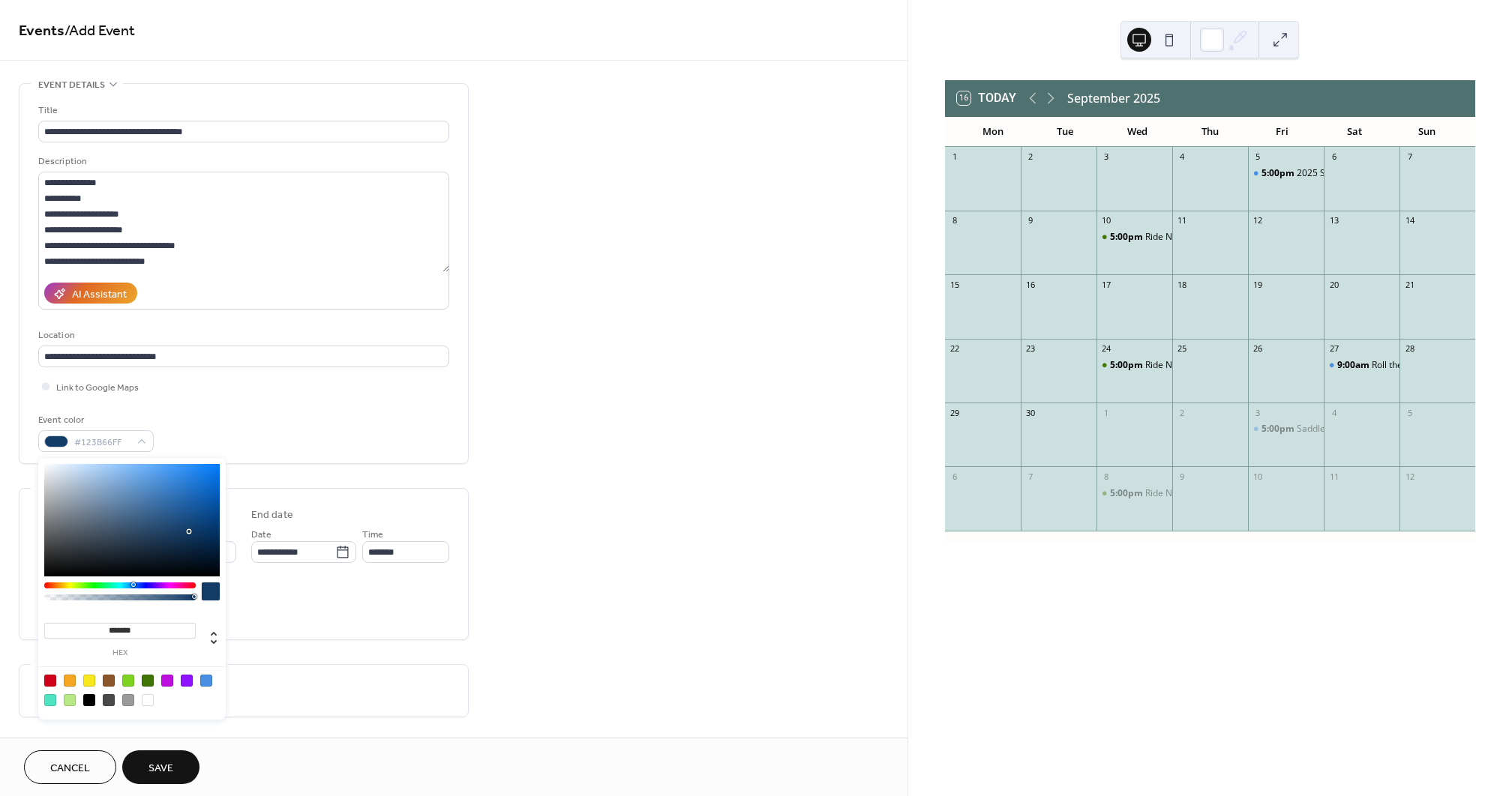 click on "All day Show date only Hide end time" at bounding box center [244, 604] 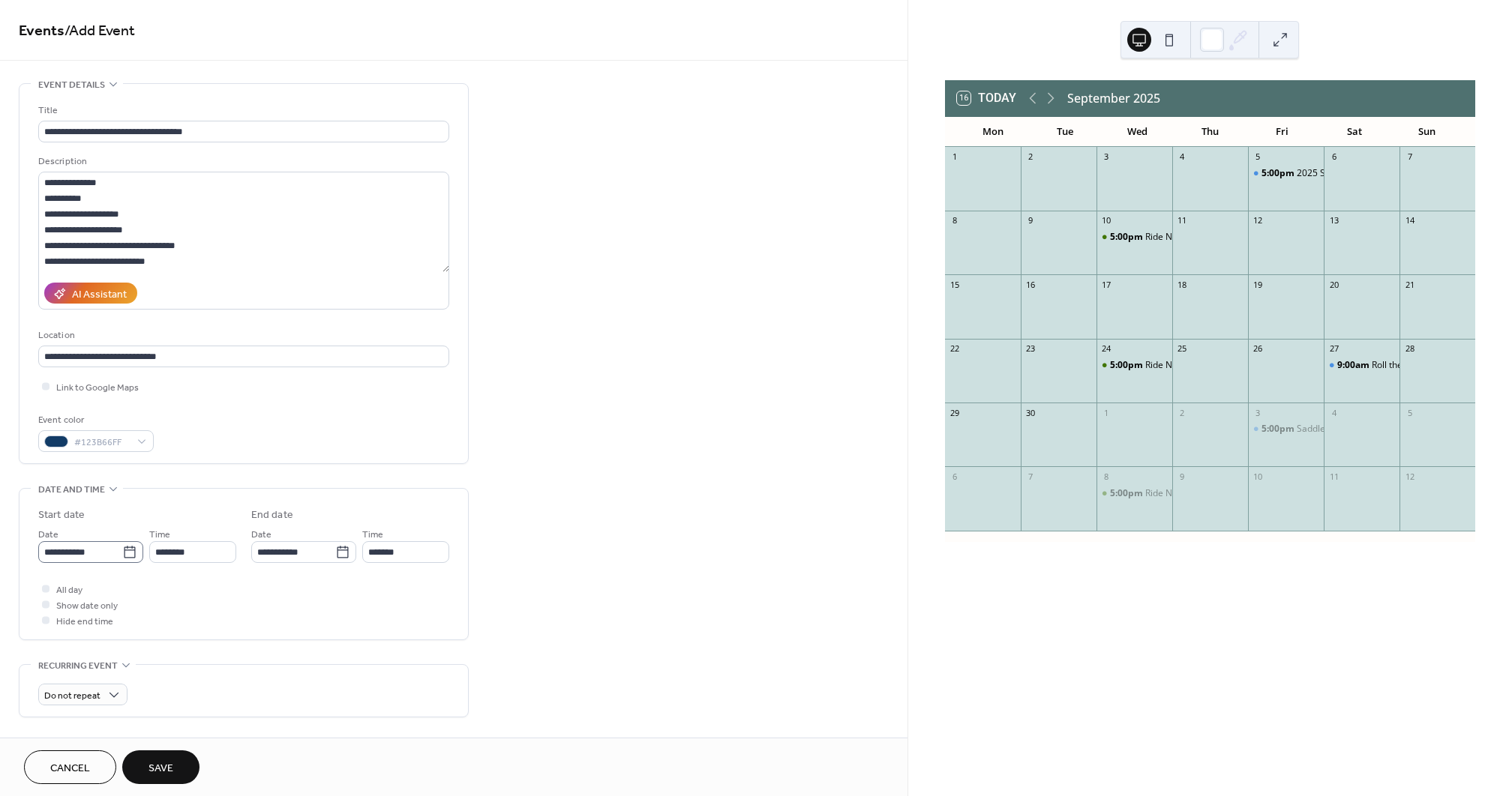 click 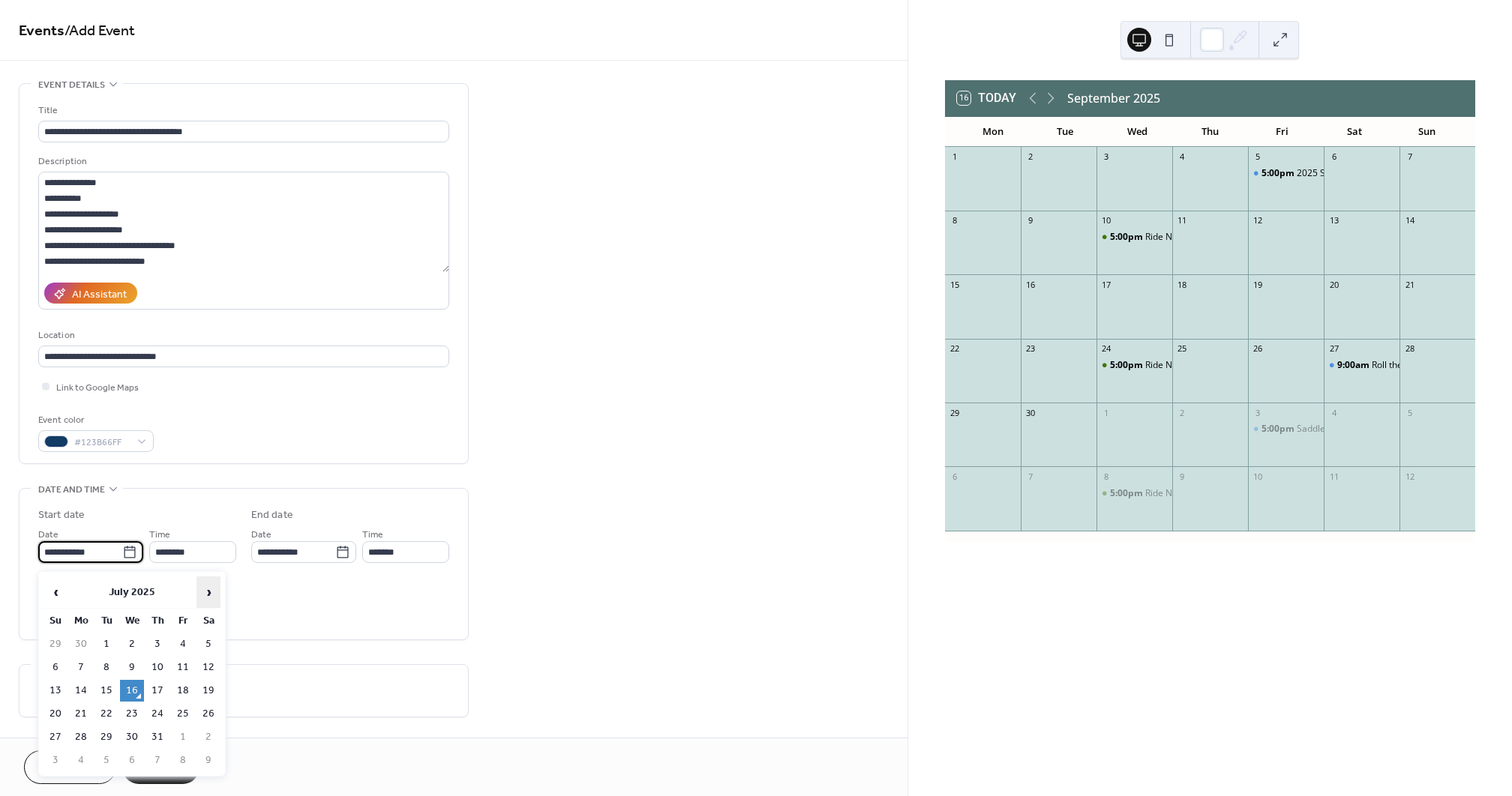 click on "›" at bounding box center [208, 592] 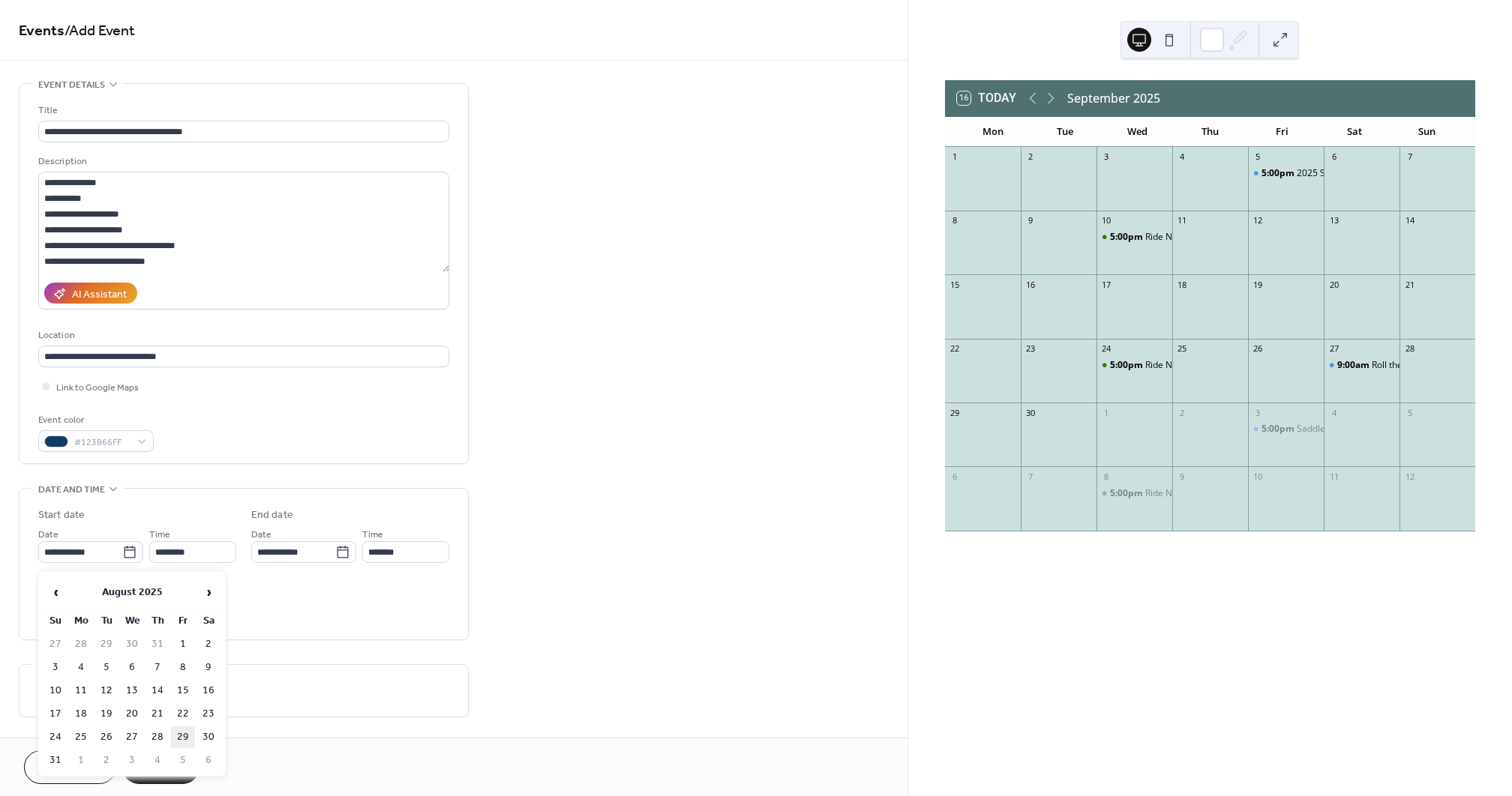 click on "29" at bounding box center [183, 737] 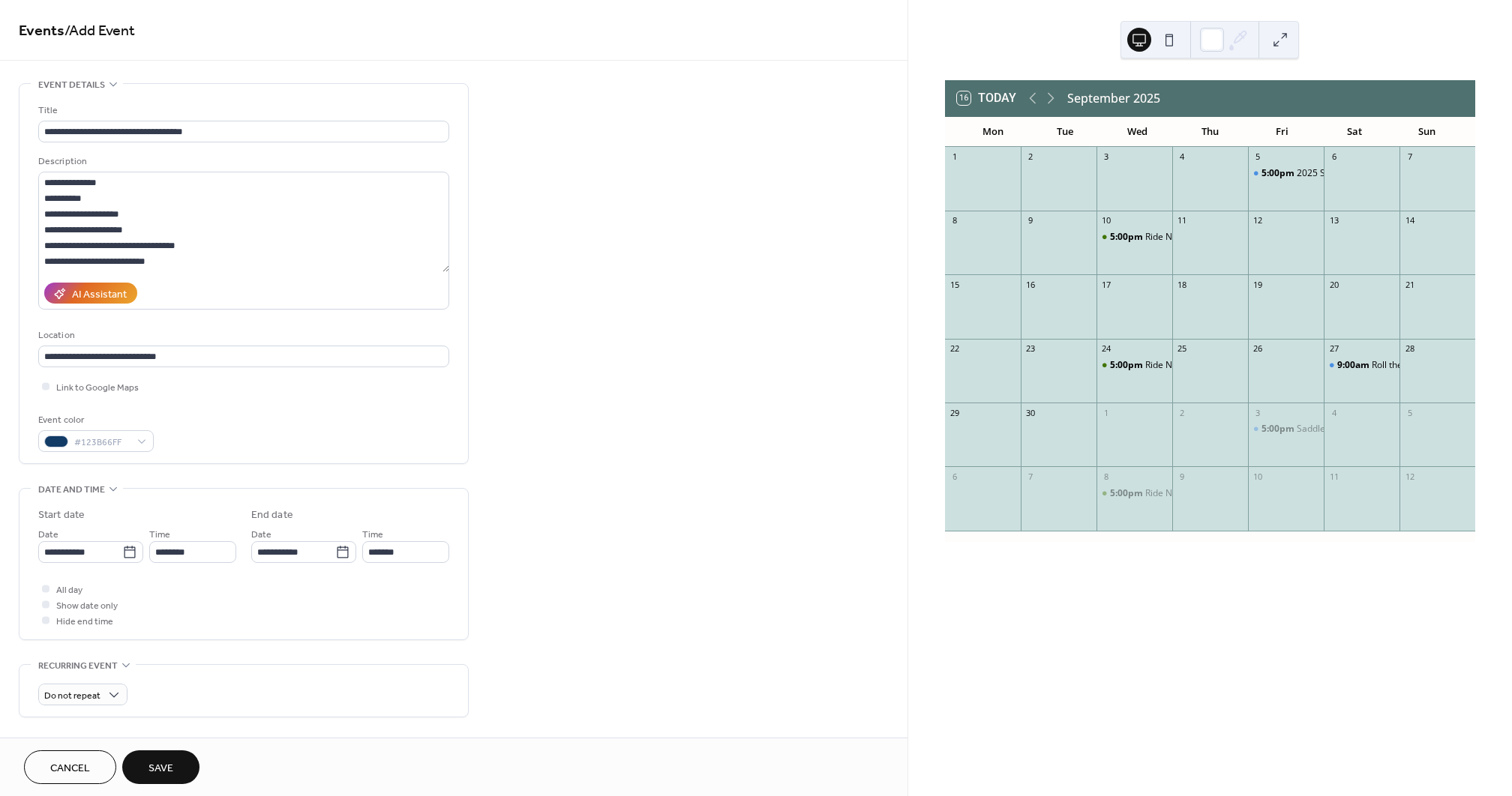 type on "**********" 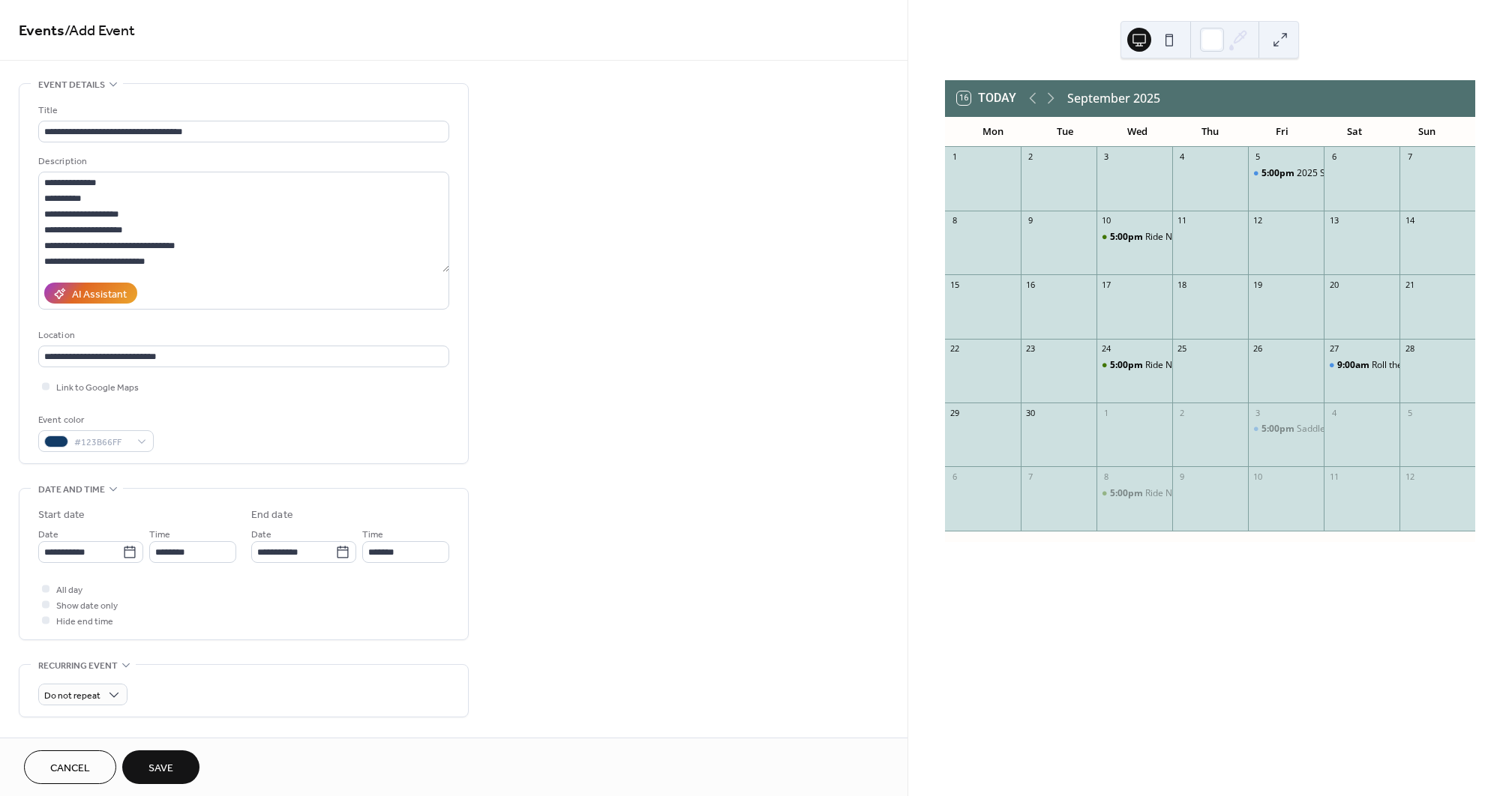 type on "**********" 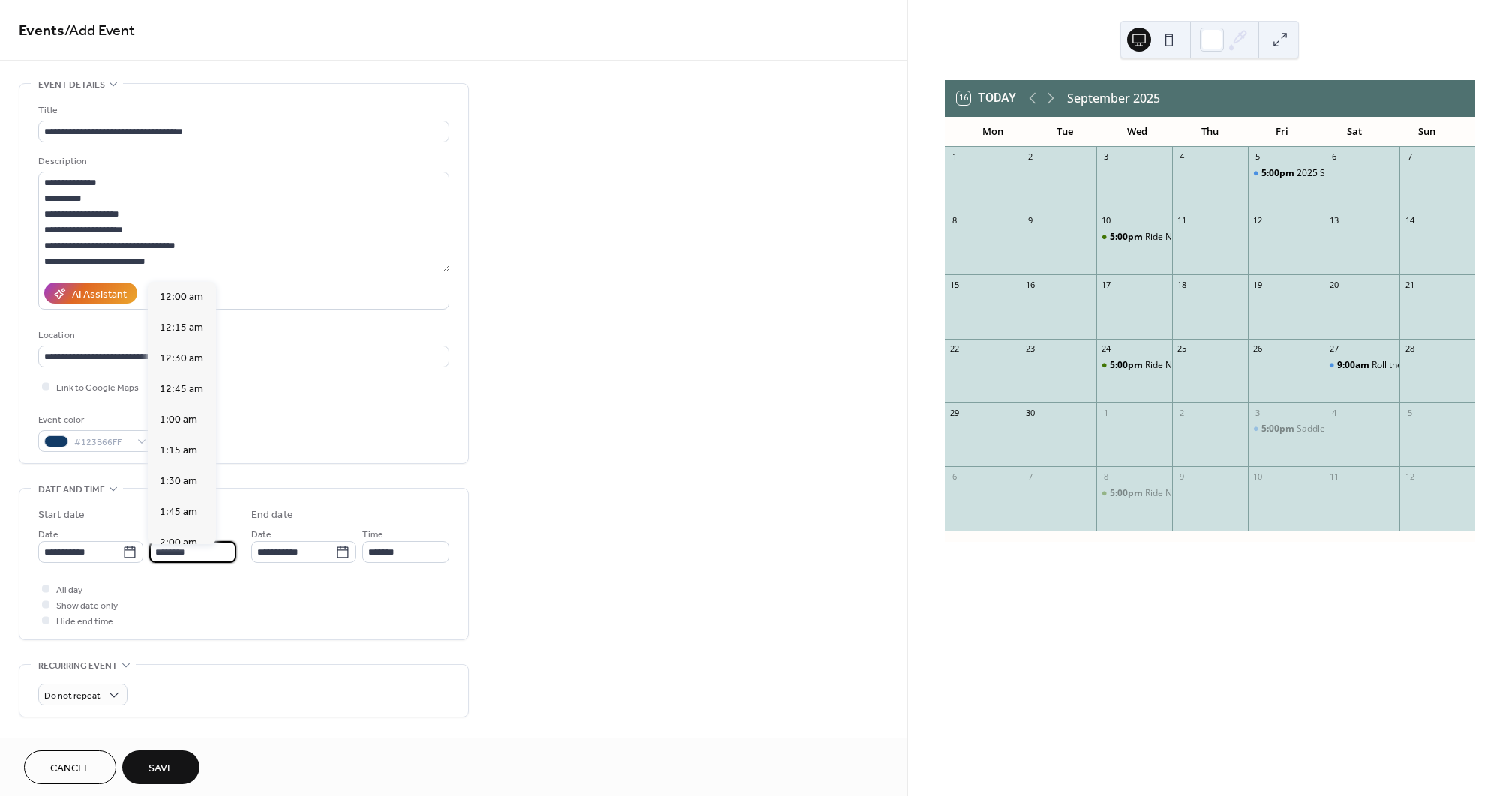 scroll, scrollTop: 1475, scrollLeft: 0, axis: vertical 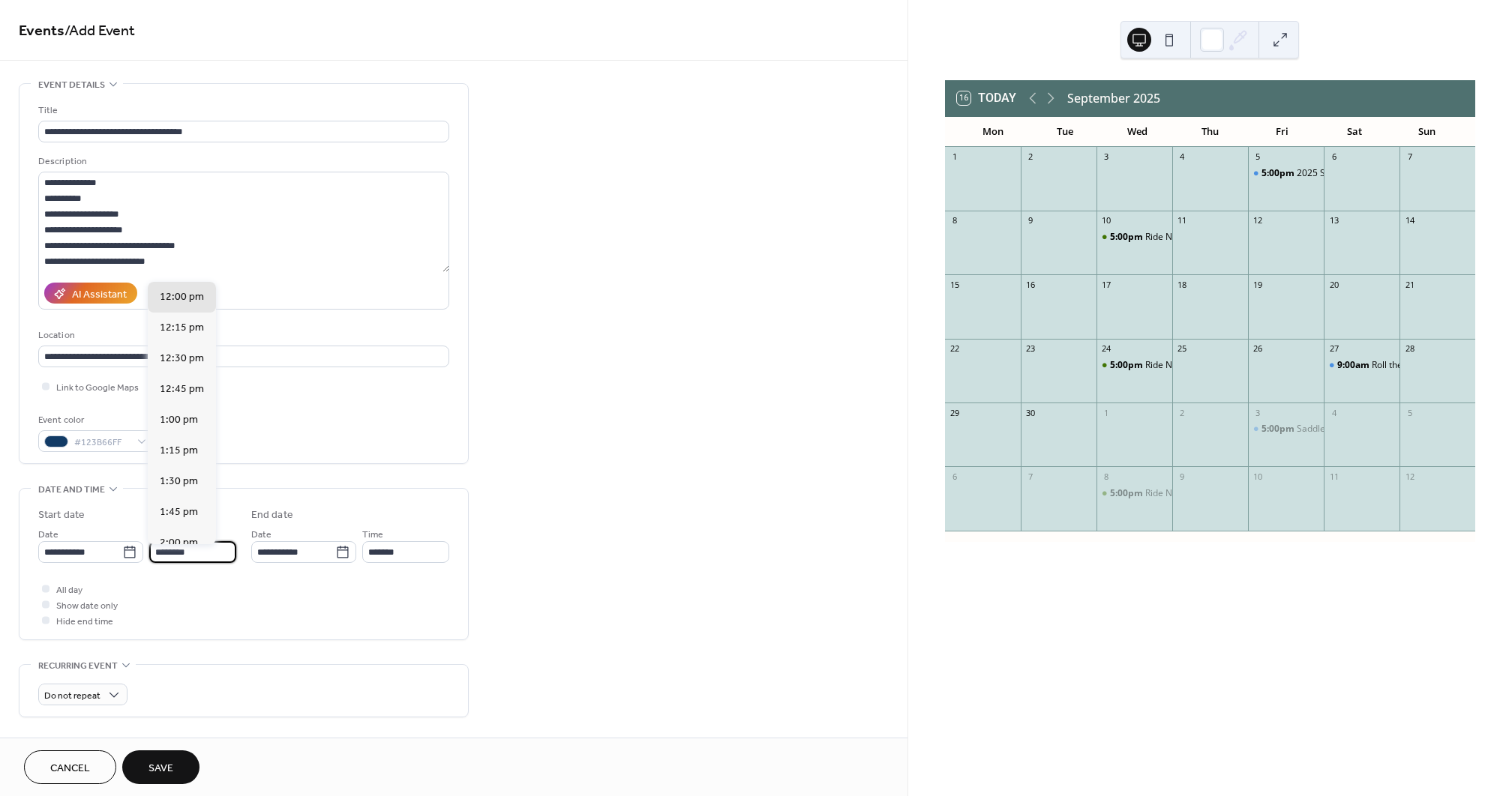 drag, startPoint x: 200, startPoint y: 556, endPoint x: 149, endPoint y: 556, distance: 51 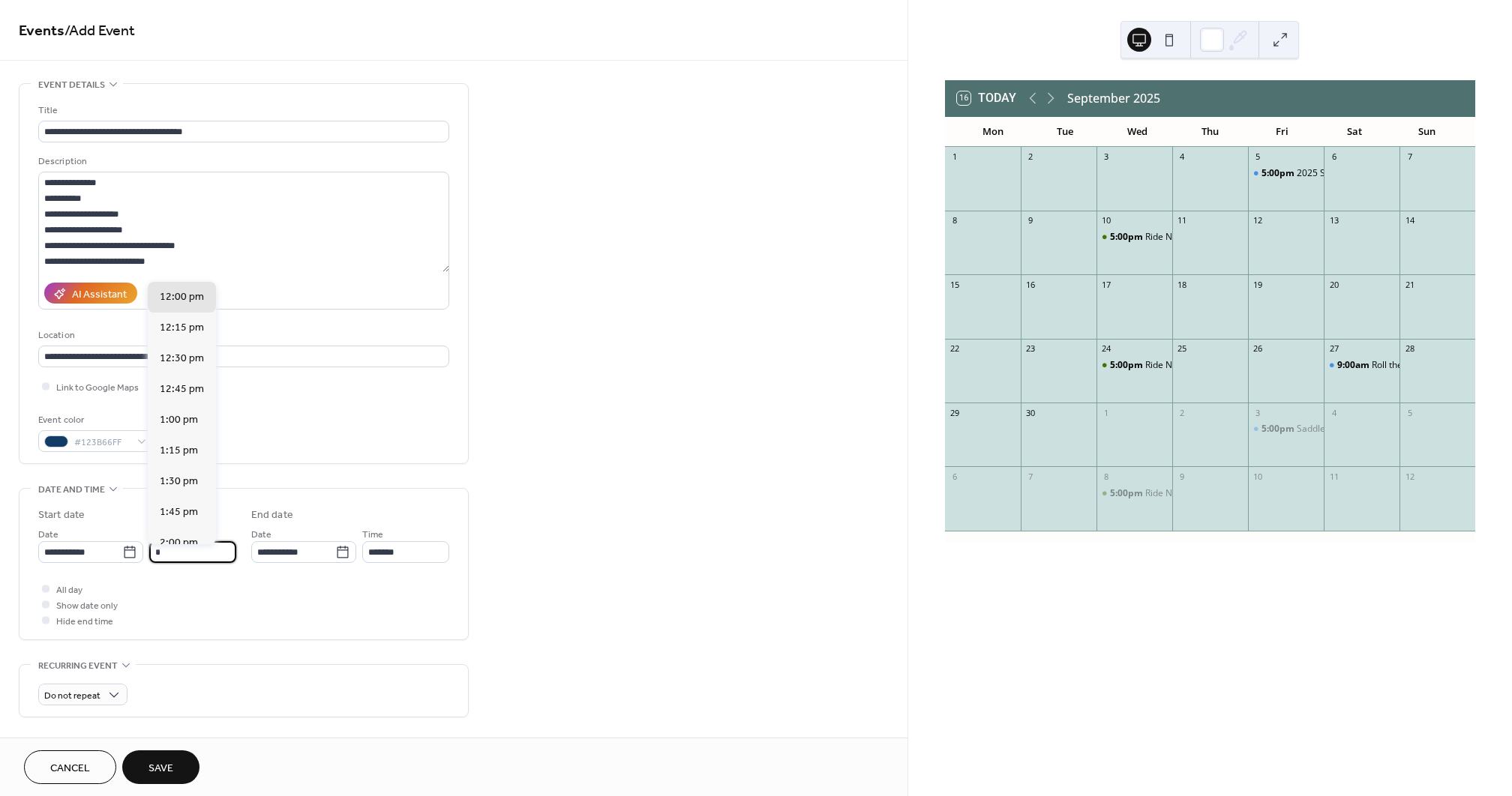 scroll, scrollTop: 983, scrollLeft: 0, axis: vertical 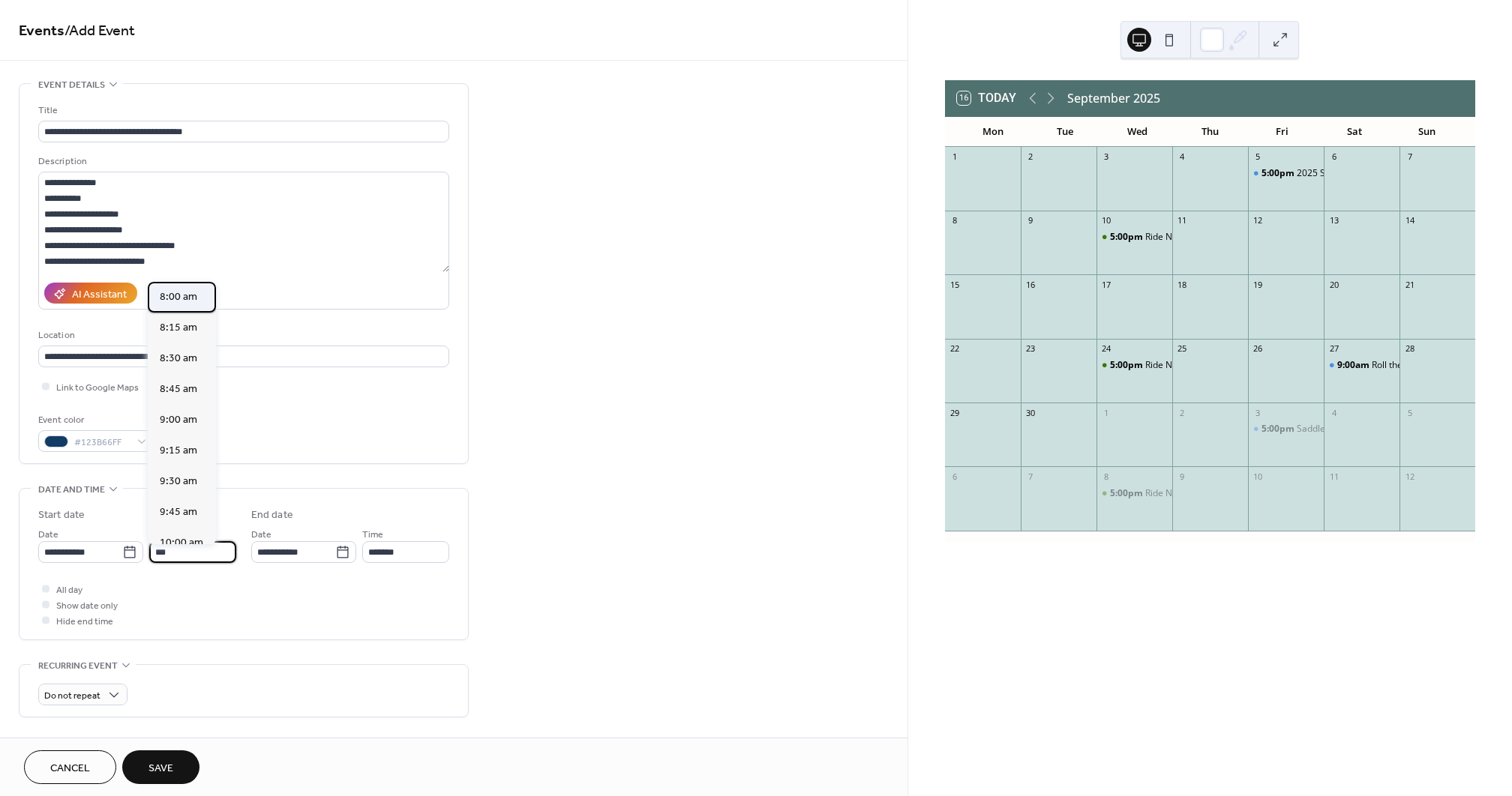 click on "8:00 am" at bounding box center [178, 297] 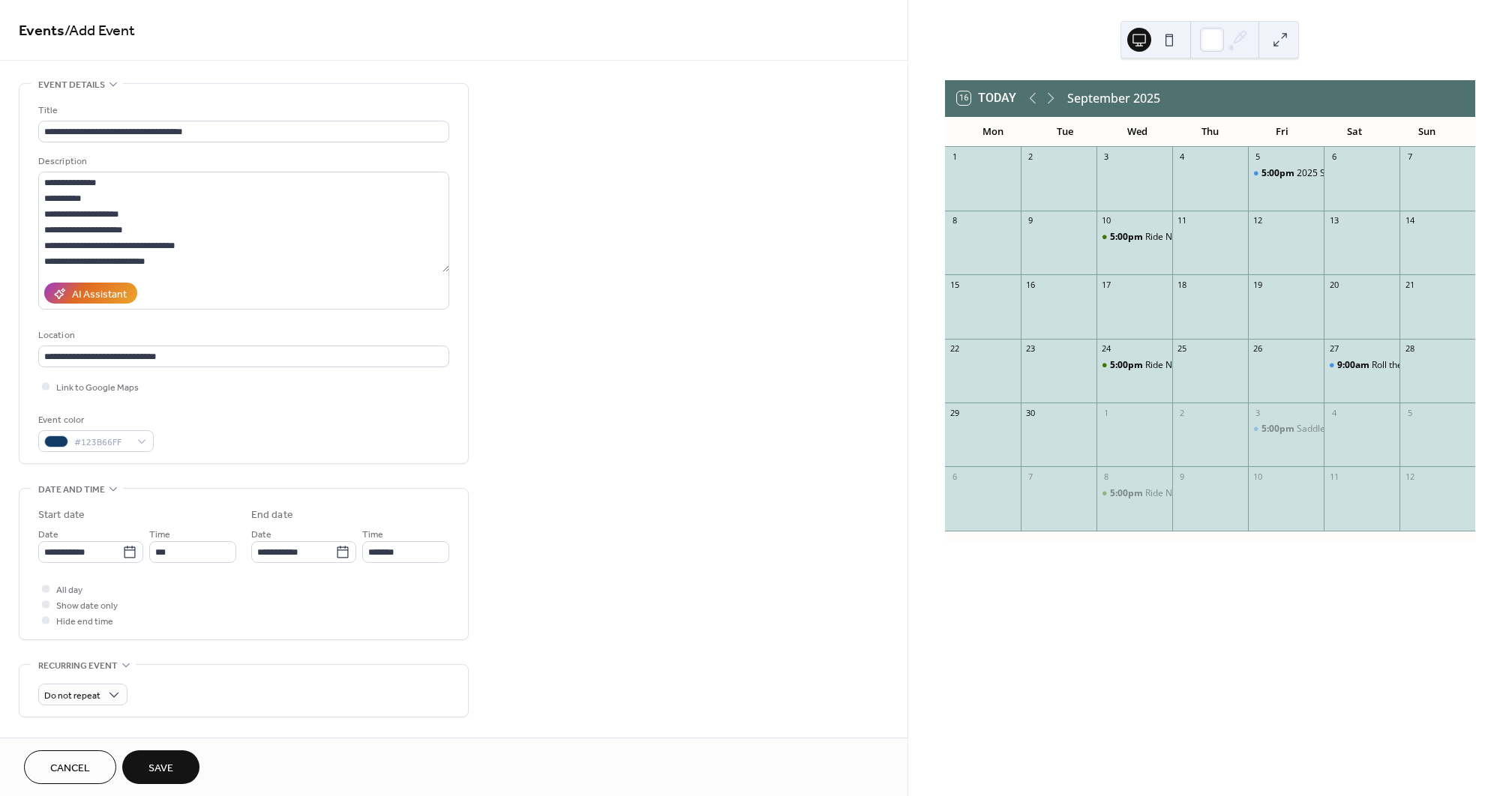 type on "*******" 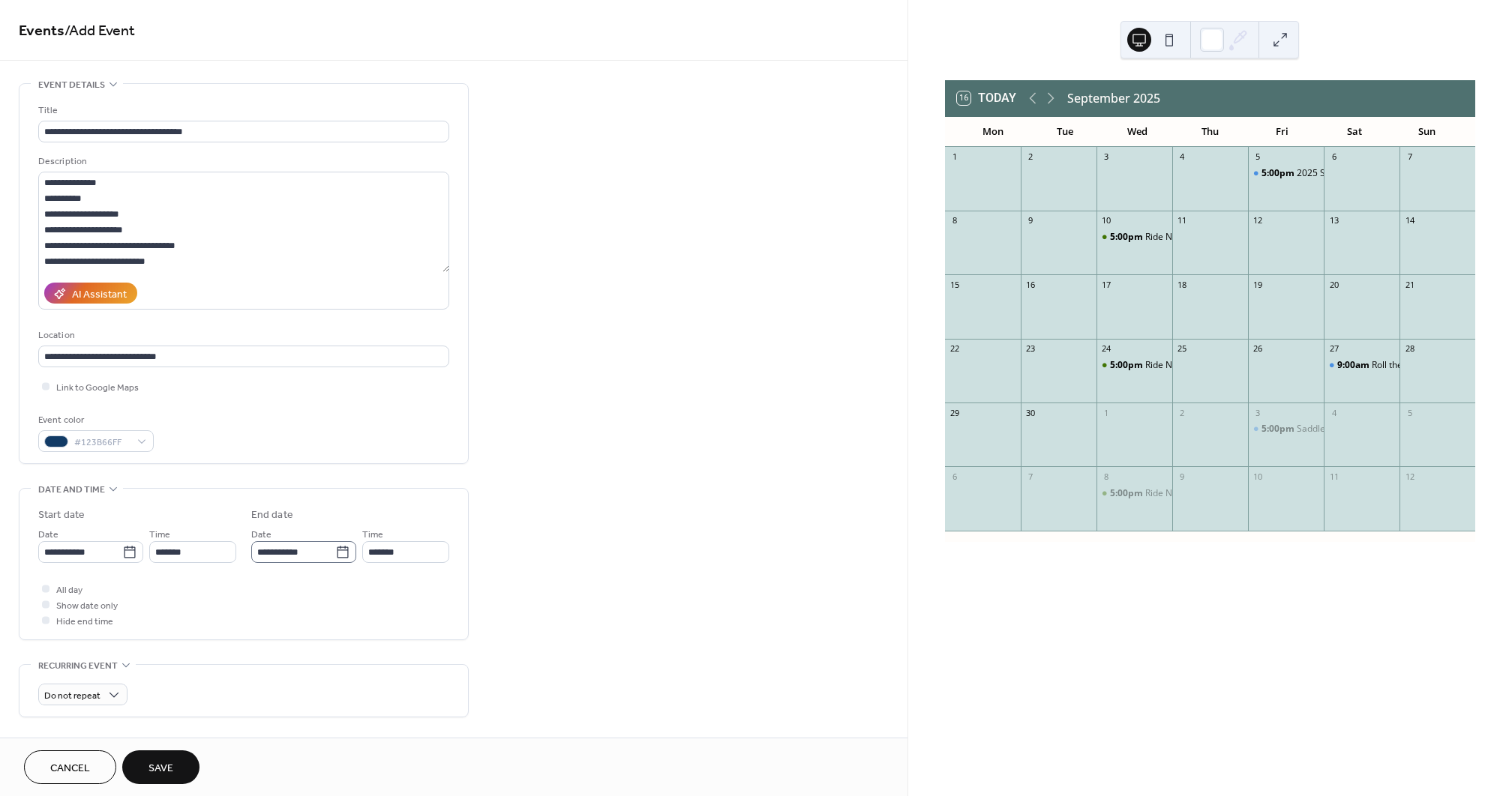 click 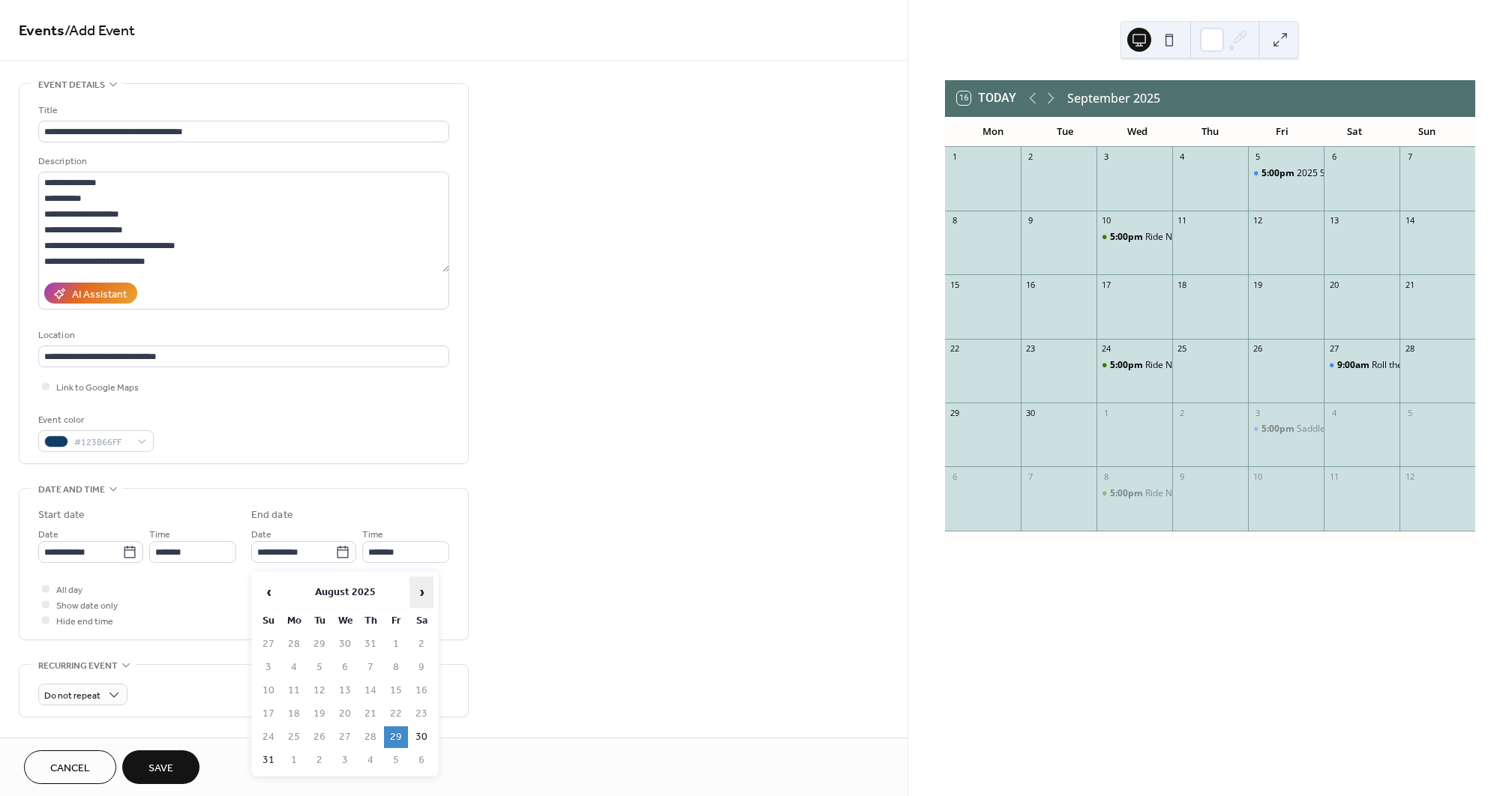 click on "›" at bounding box center (422, 592) 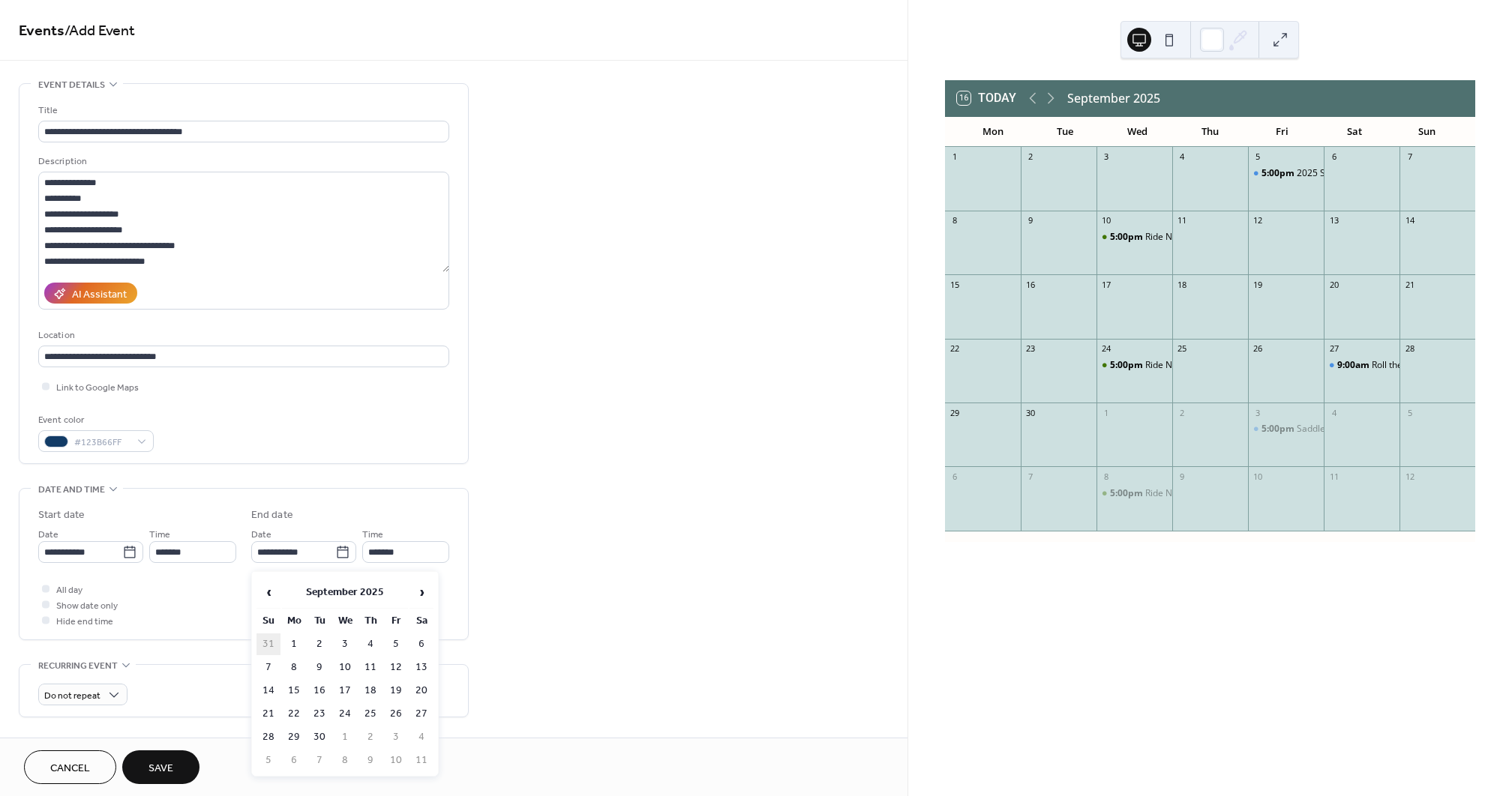 click on "31" at bounding box center (268, 644) 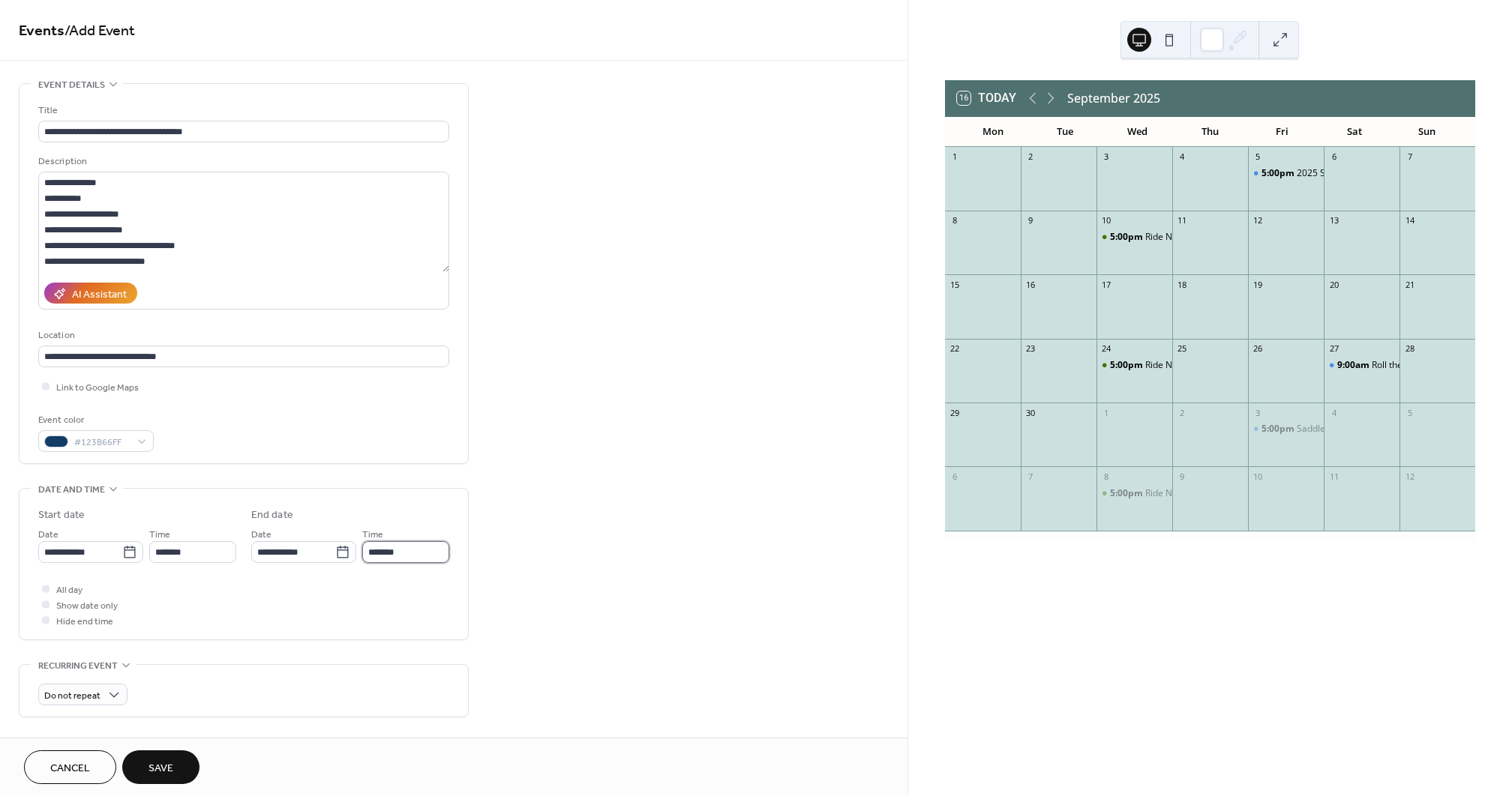 click on "*******" at bounding box center [406, 552] 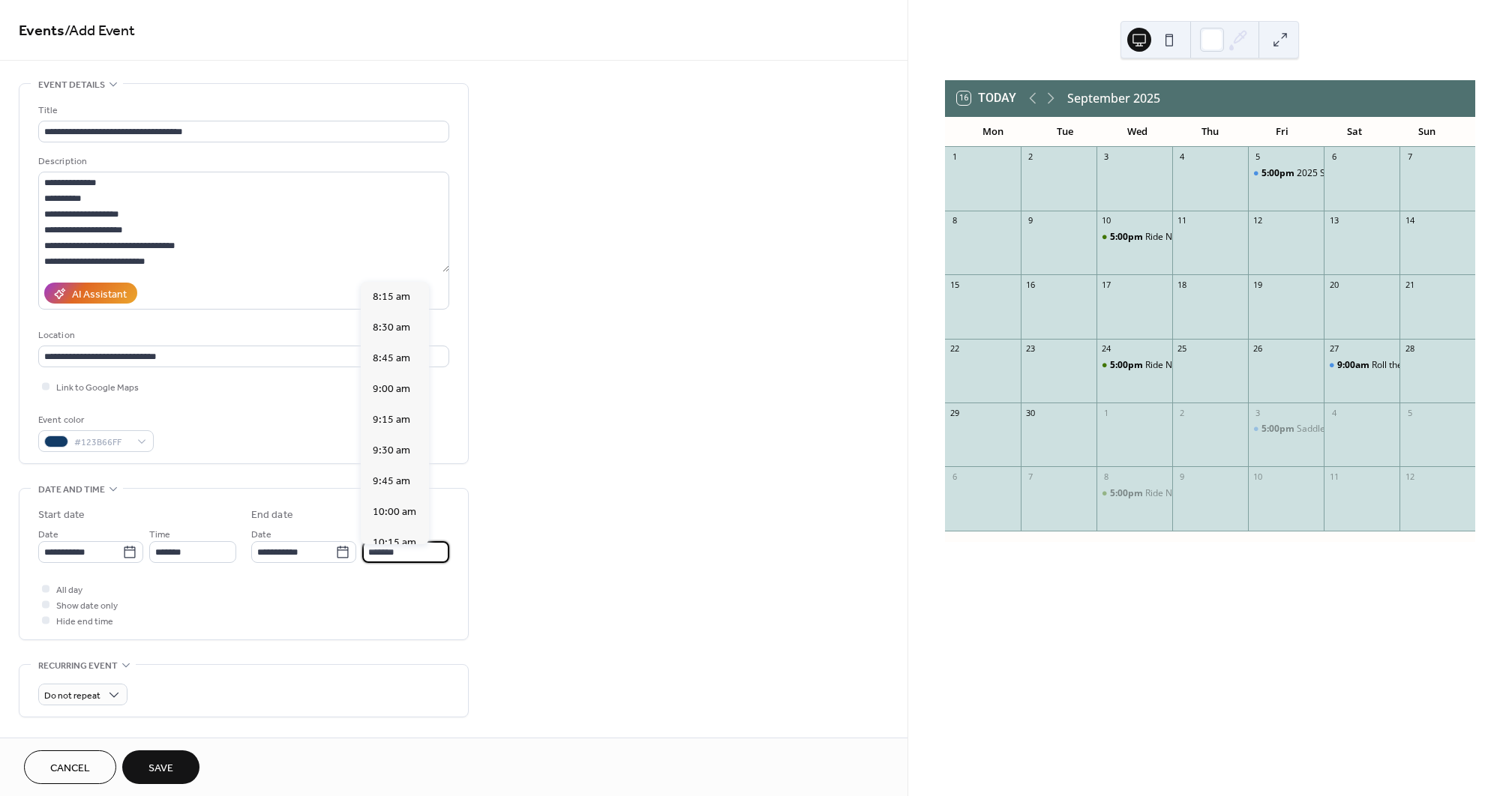 drag, startPoint x: 394, startPoint y: 555, endPoint x: 363, endPoint y: 555, distance: 31 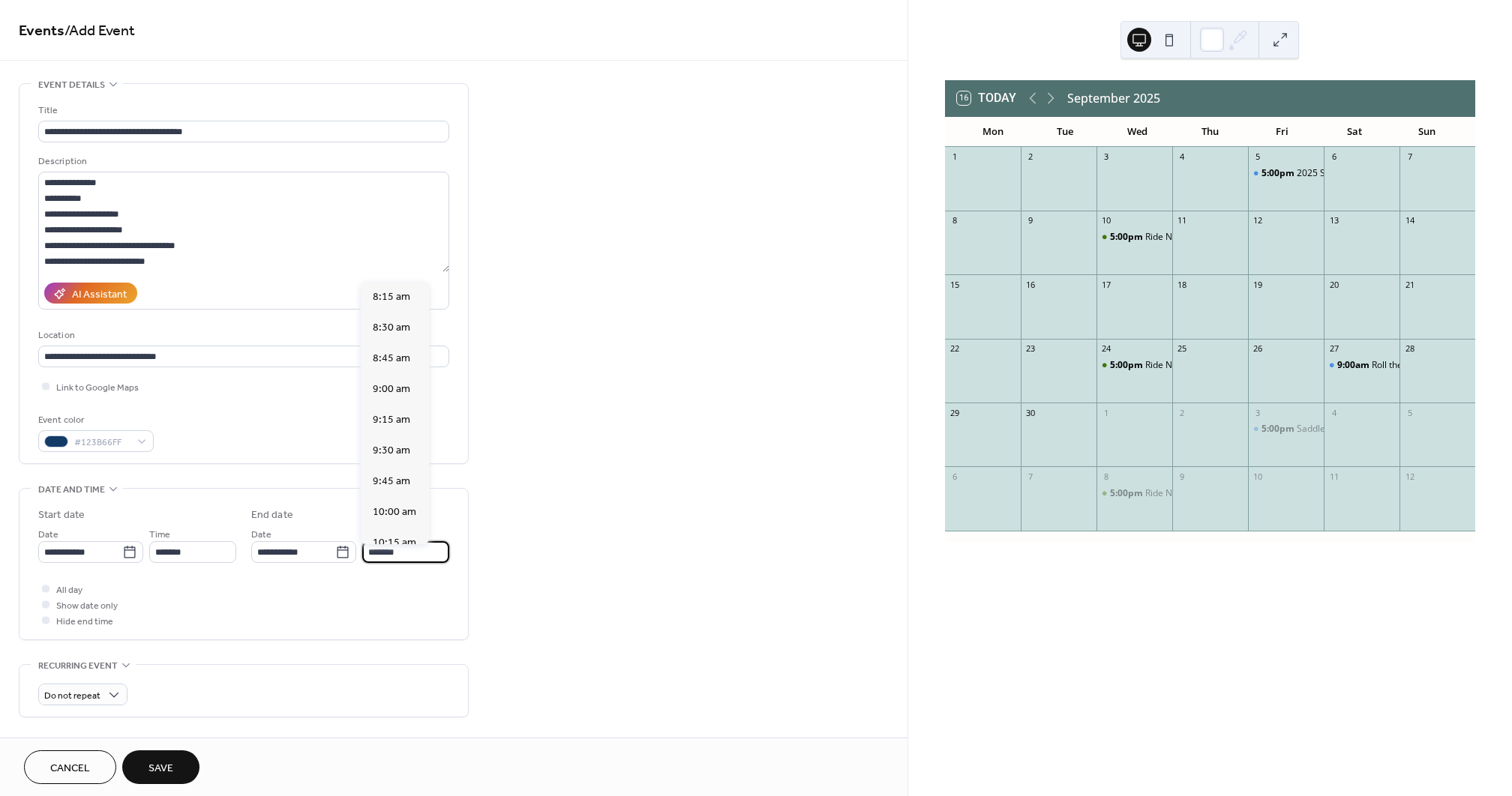 click on "*******" at bounding box center (406, 552) 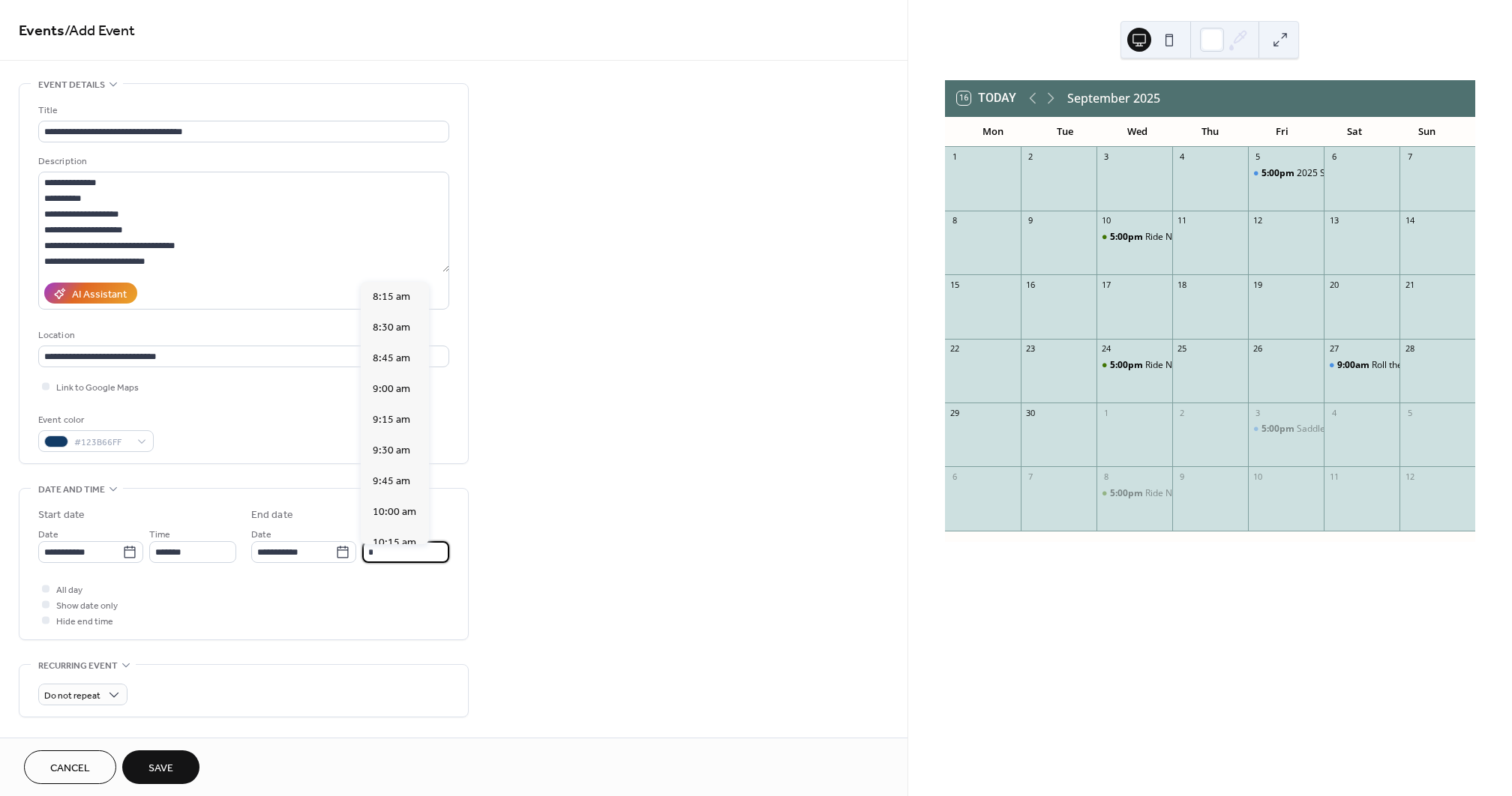 scroll, scrollTop: 830, scrollLeft: 0, axis: vertical 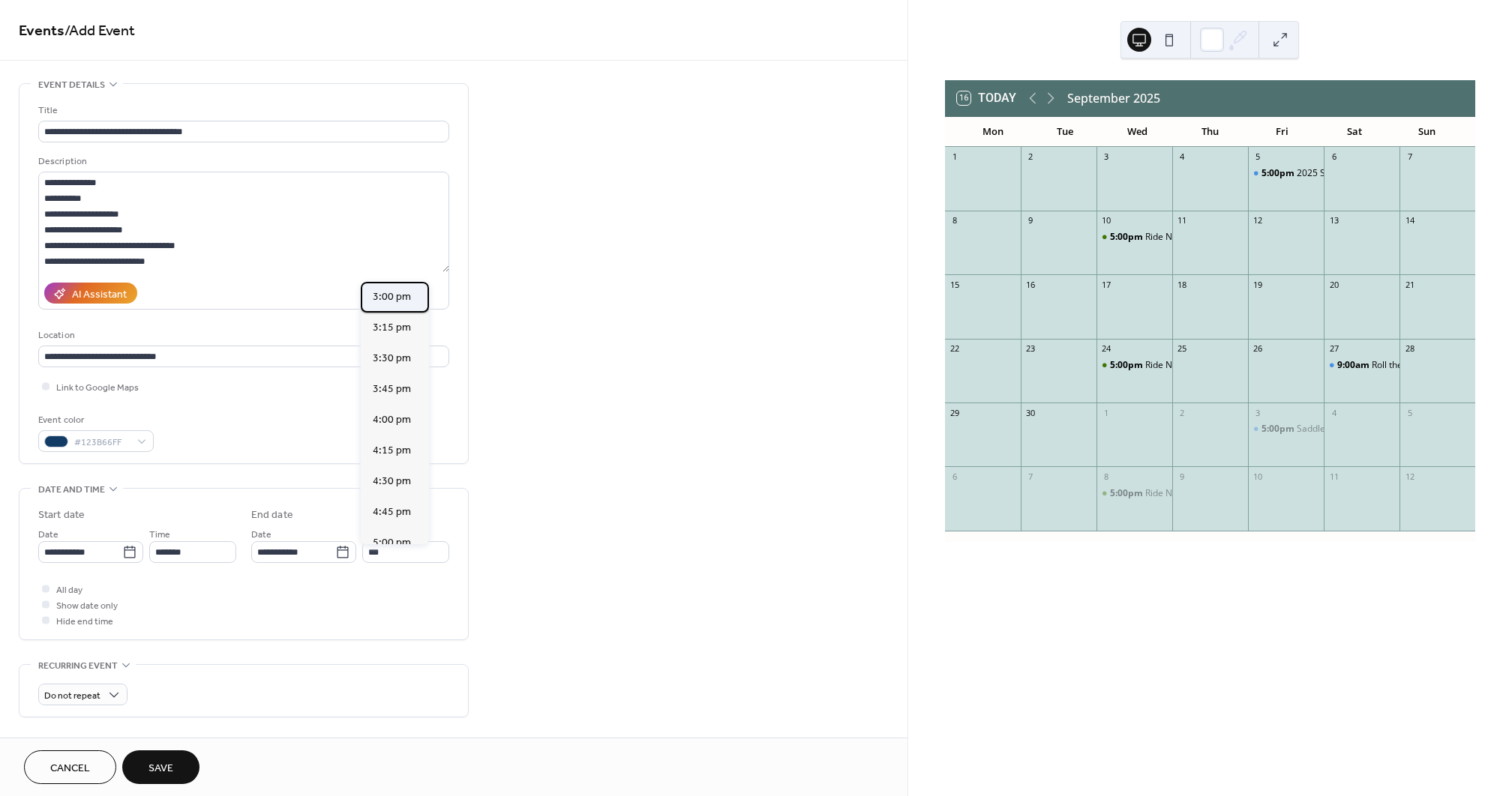 click on "3:00 pm" at bounding box center (394, 297) 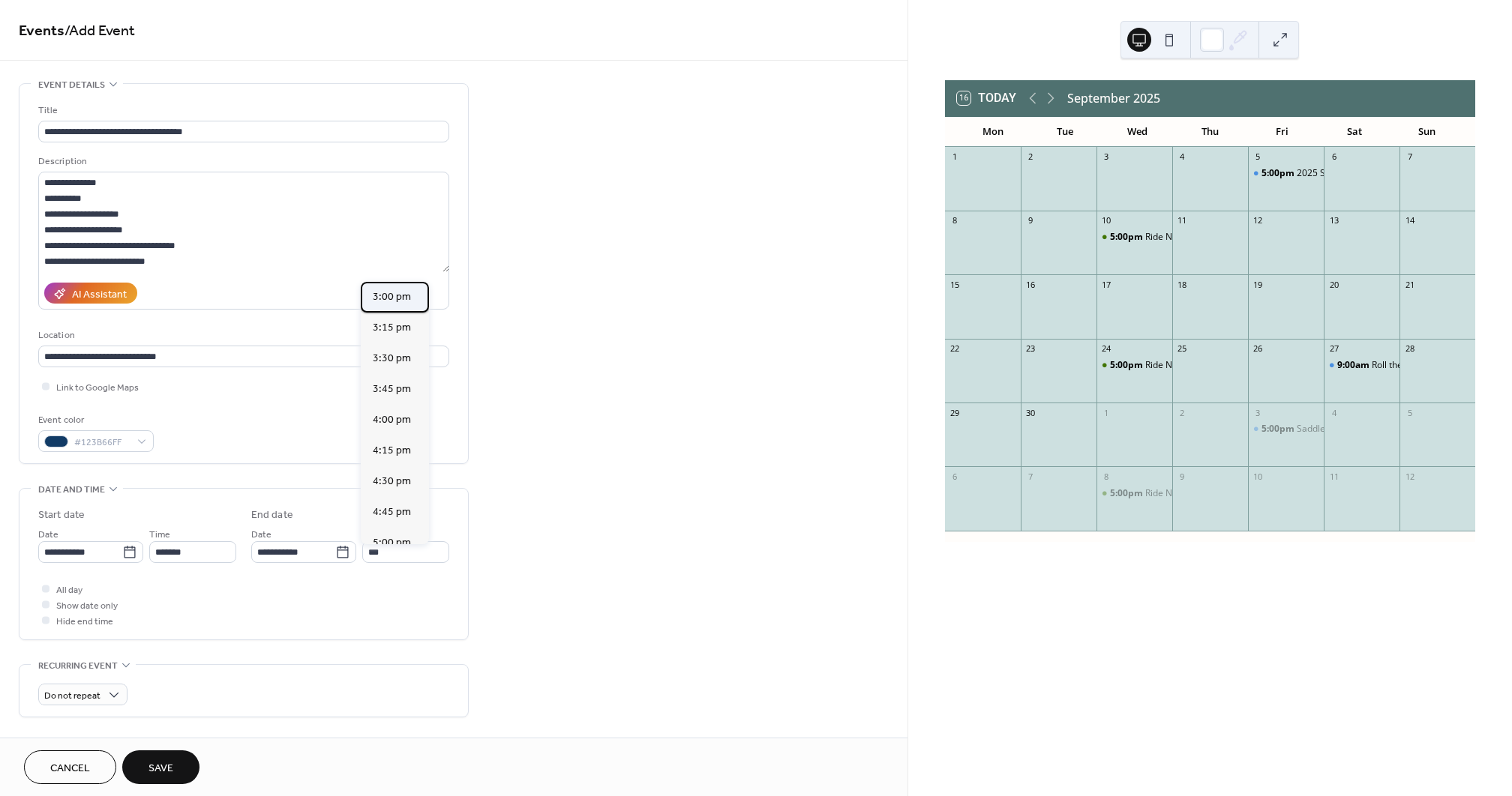 type on "*******" 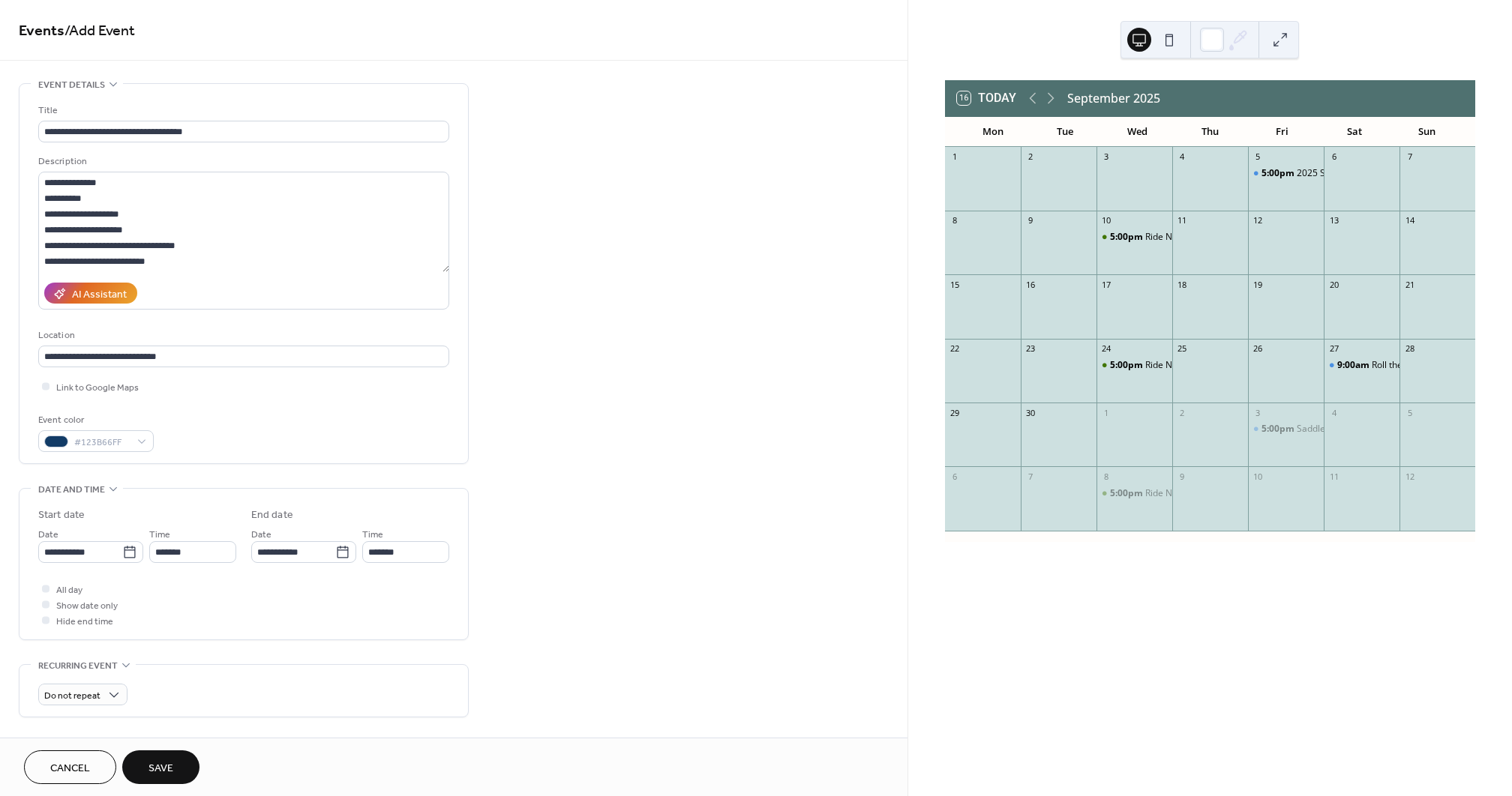 click on "All day Show date only Hide end time" at bounding box center (244, 604) 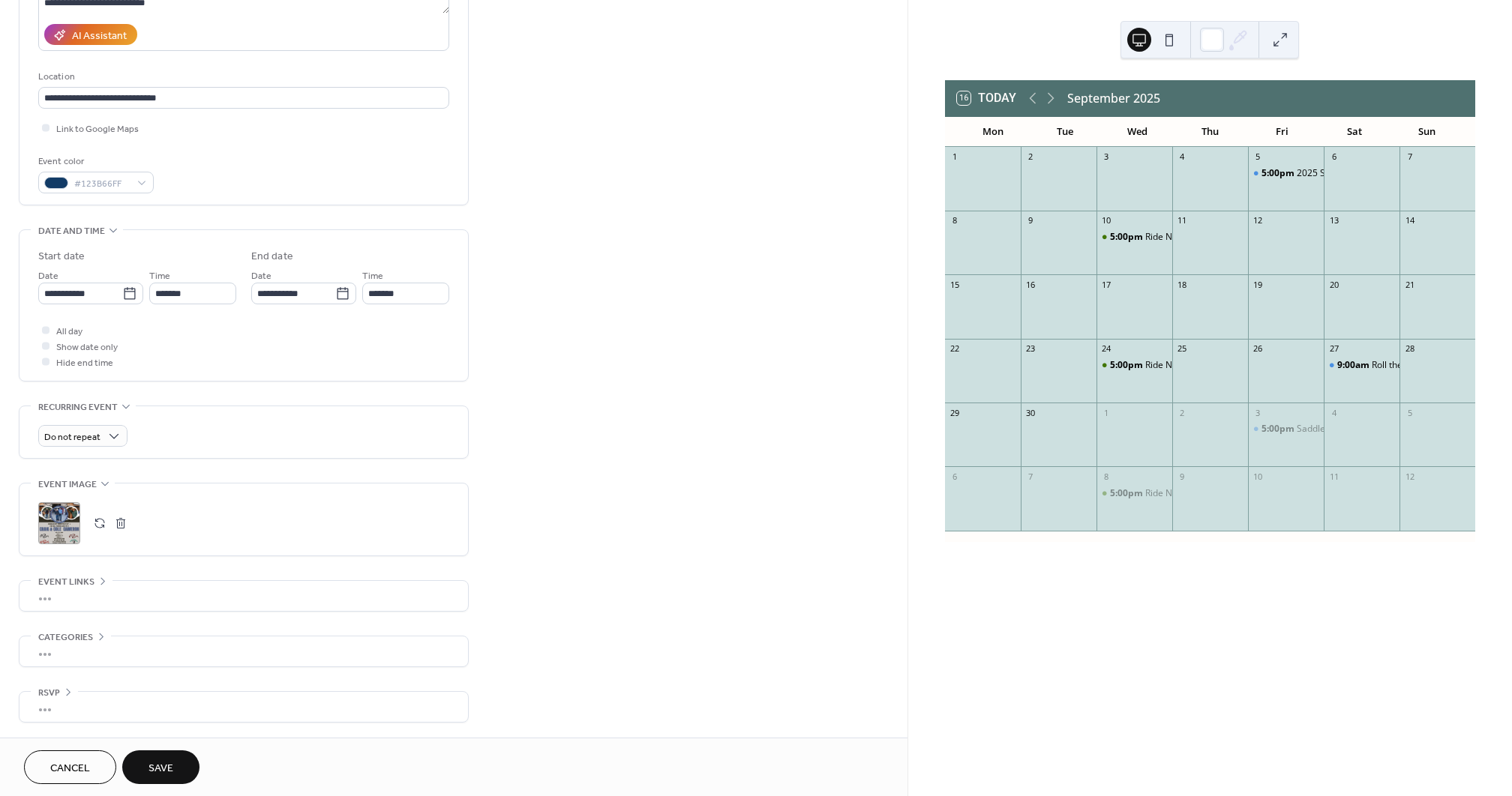 scroll, scrollTop: 263, scrollLeft: 0, axis: vertical 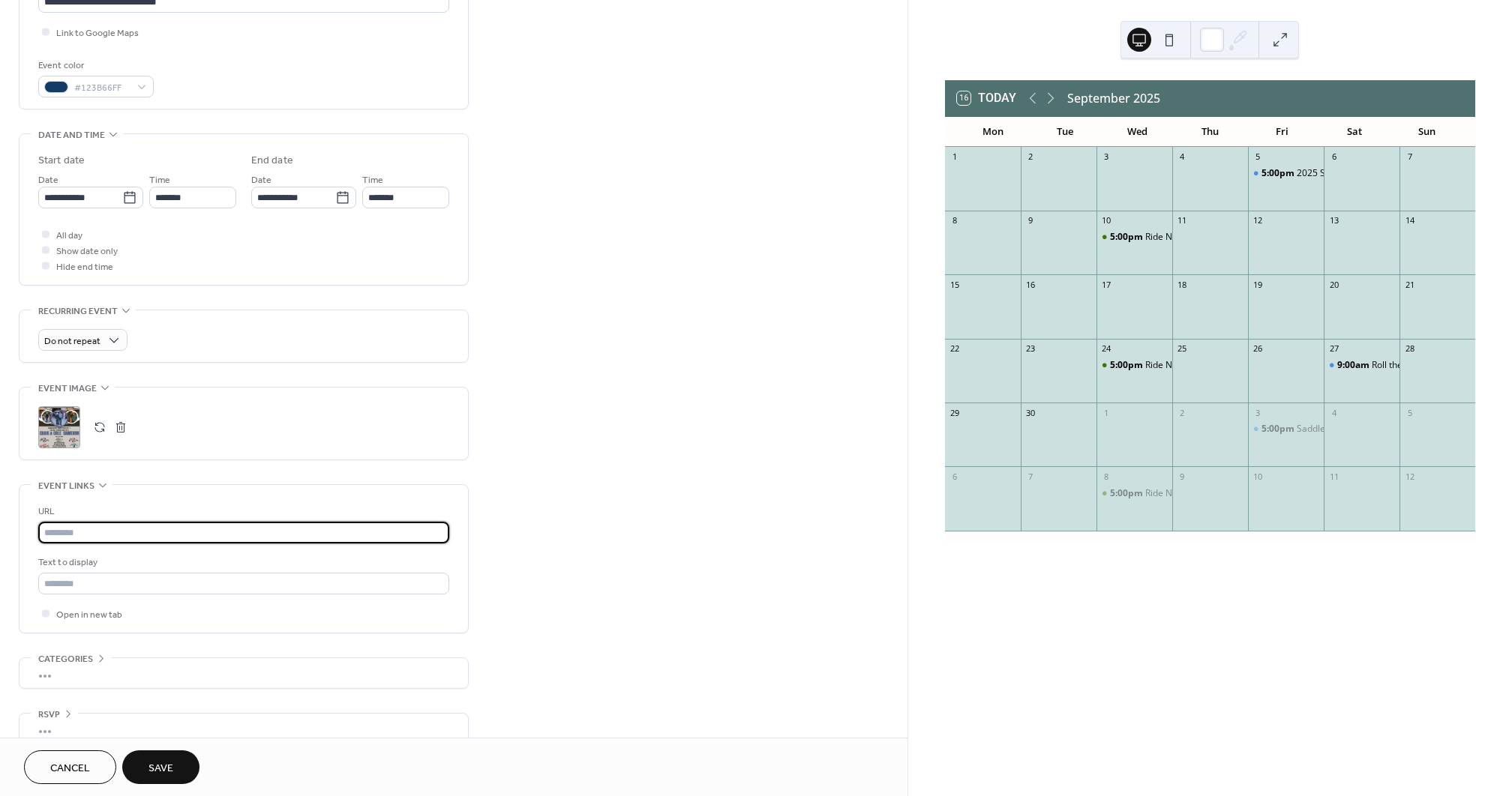 click at bounding box center (244, 532) 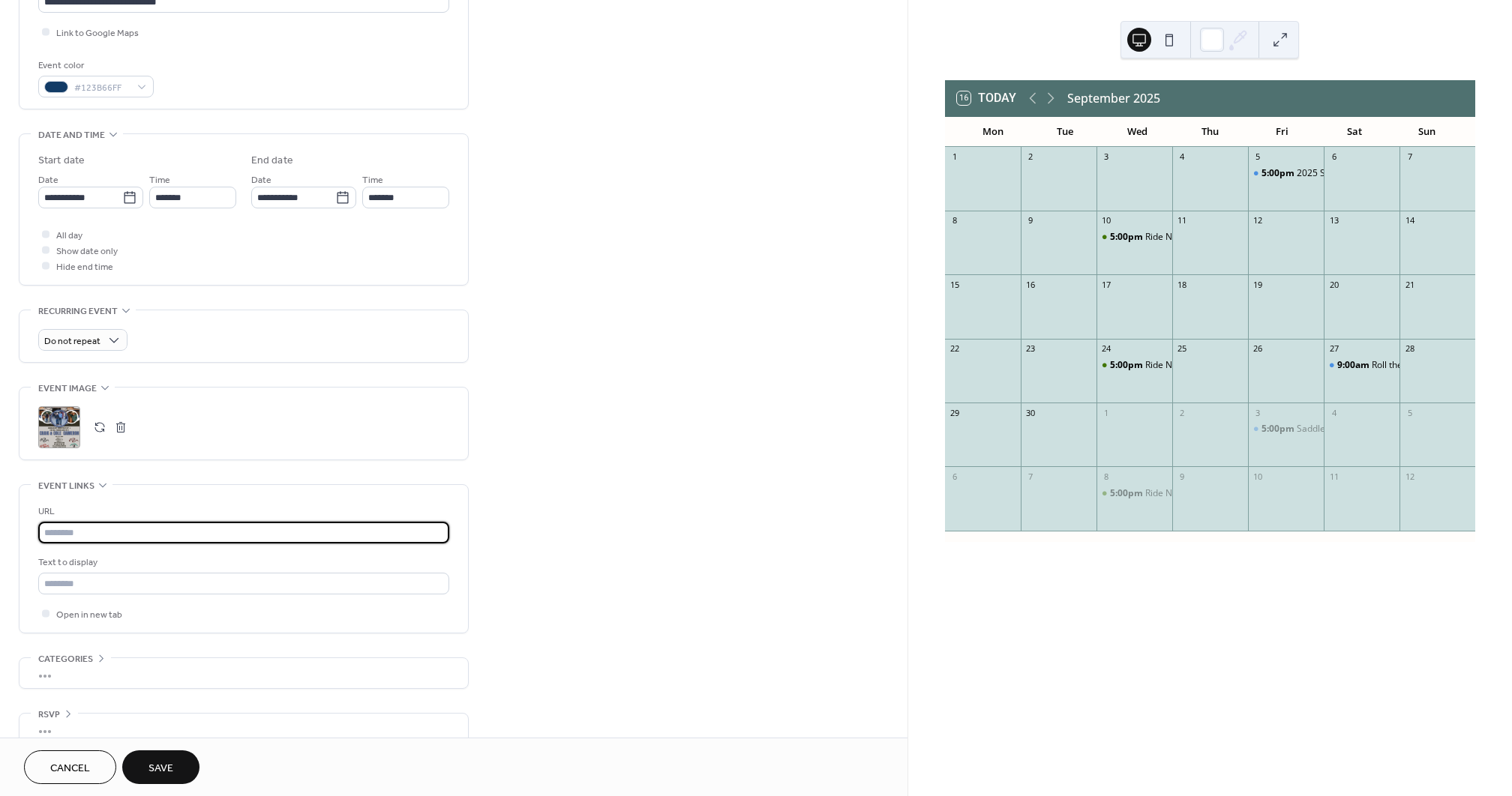 paste on "**********" 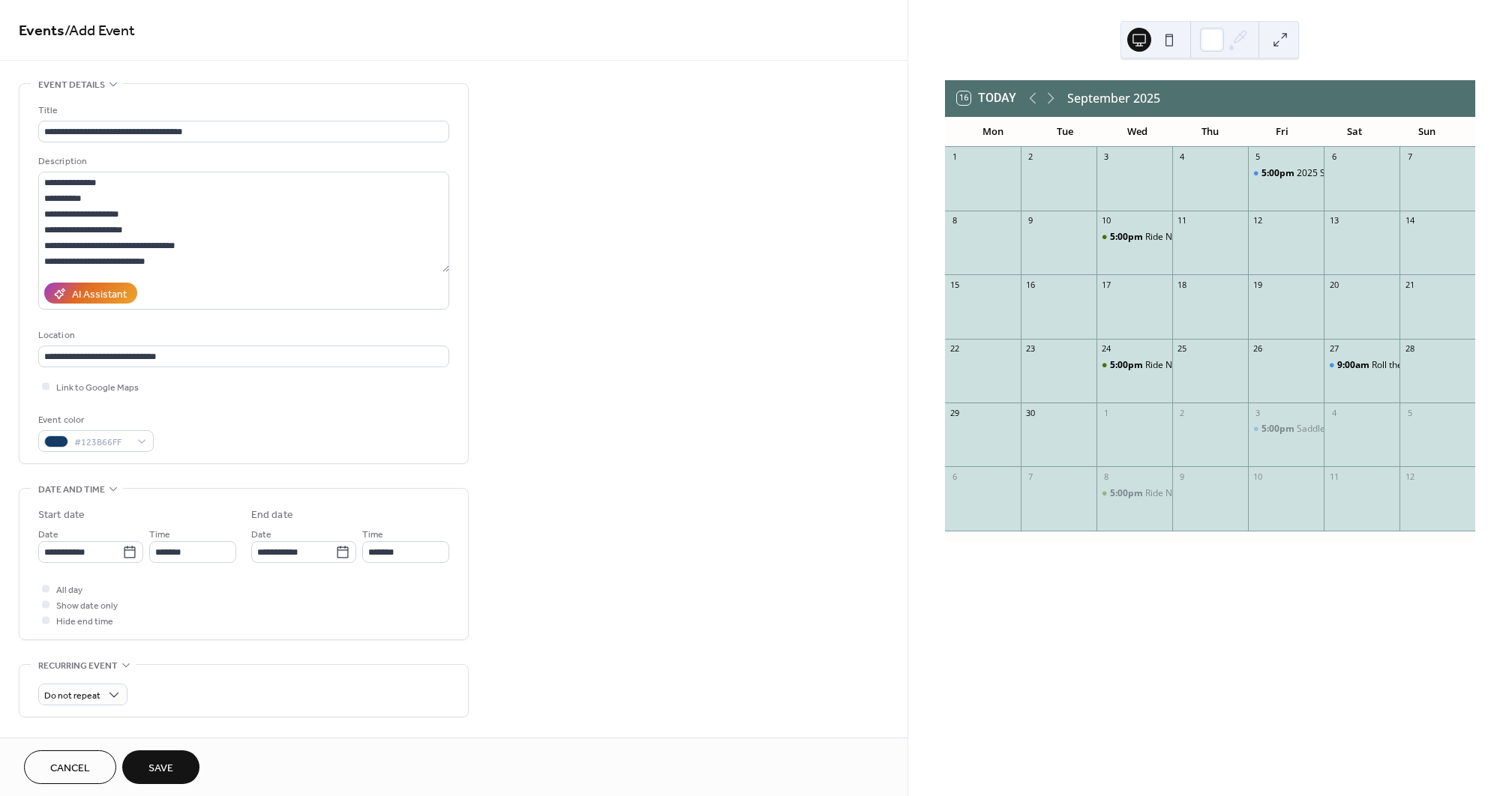 scroll, scrollTop: 0, scrollLeft: 0, axis: both 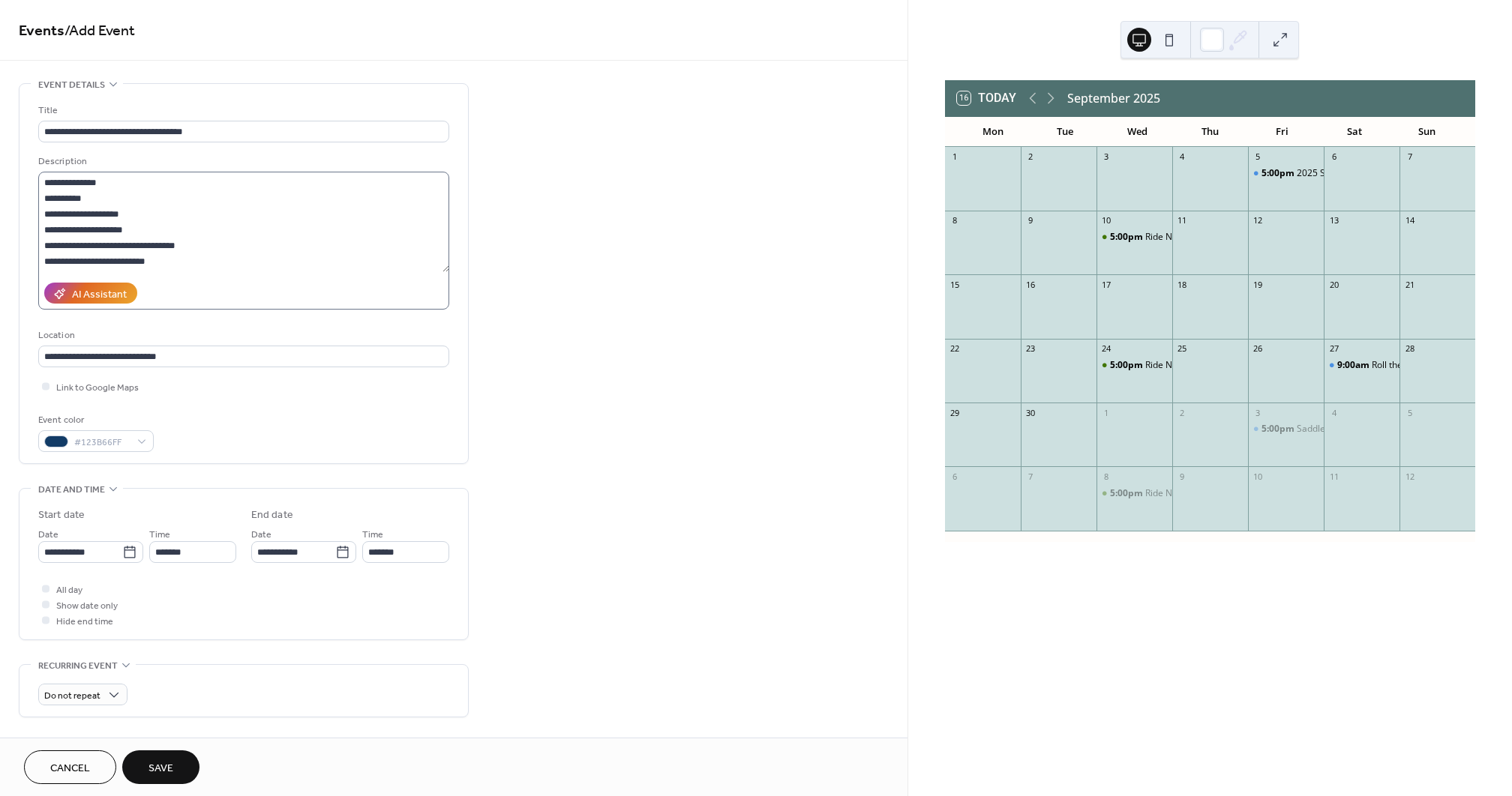 type on "**********" 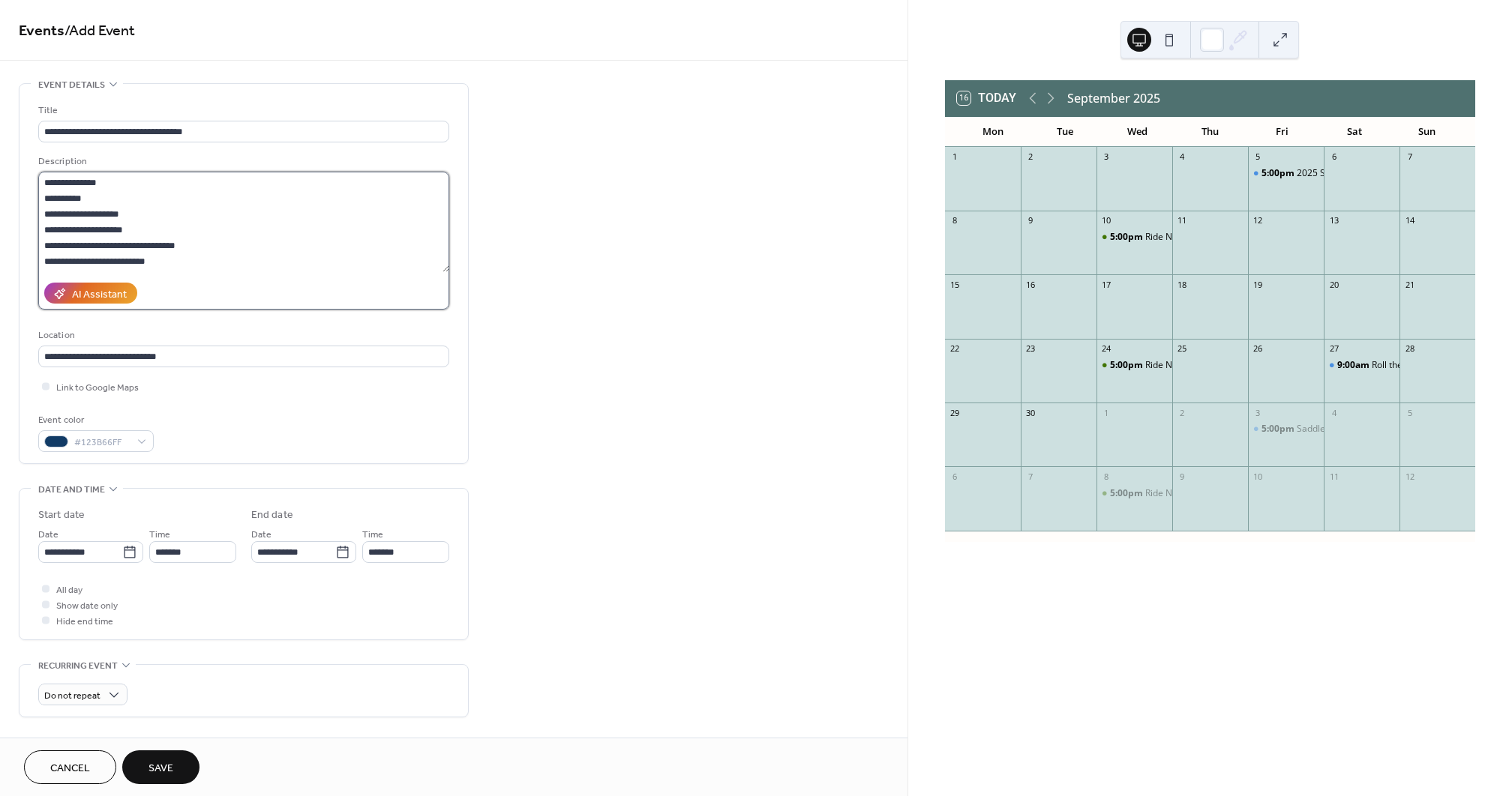 click on "**********" at bounding box center [244, 222] 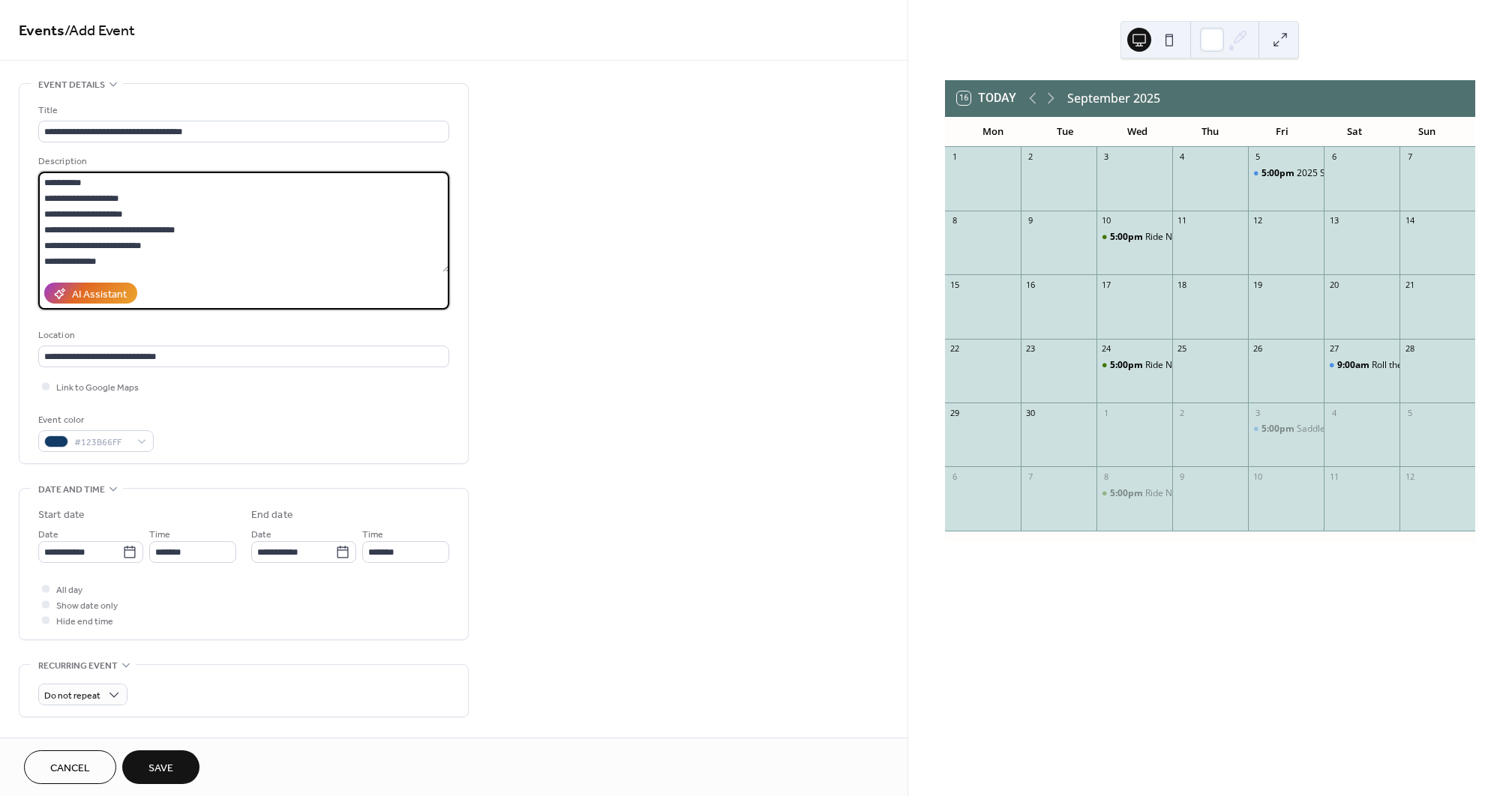 scroll, scrollTop: 108, scrollLeft: 0, axis: vertical 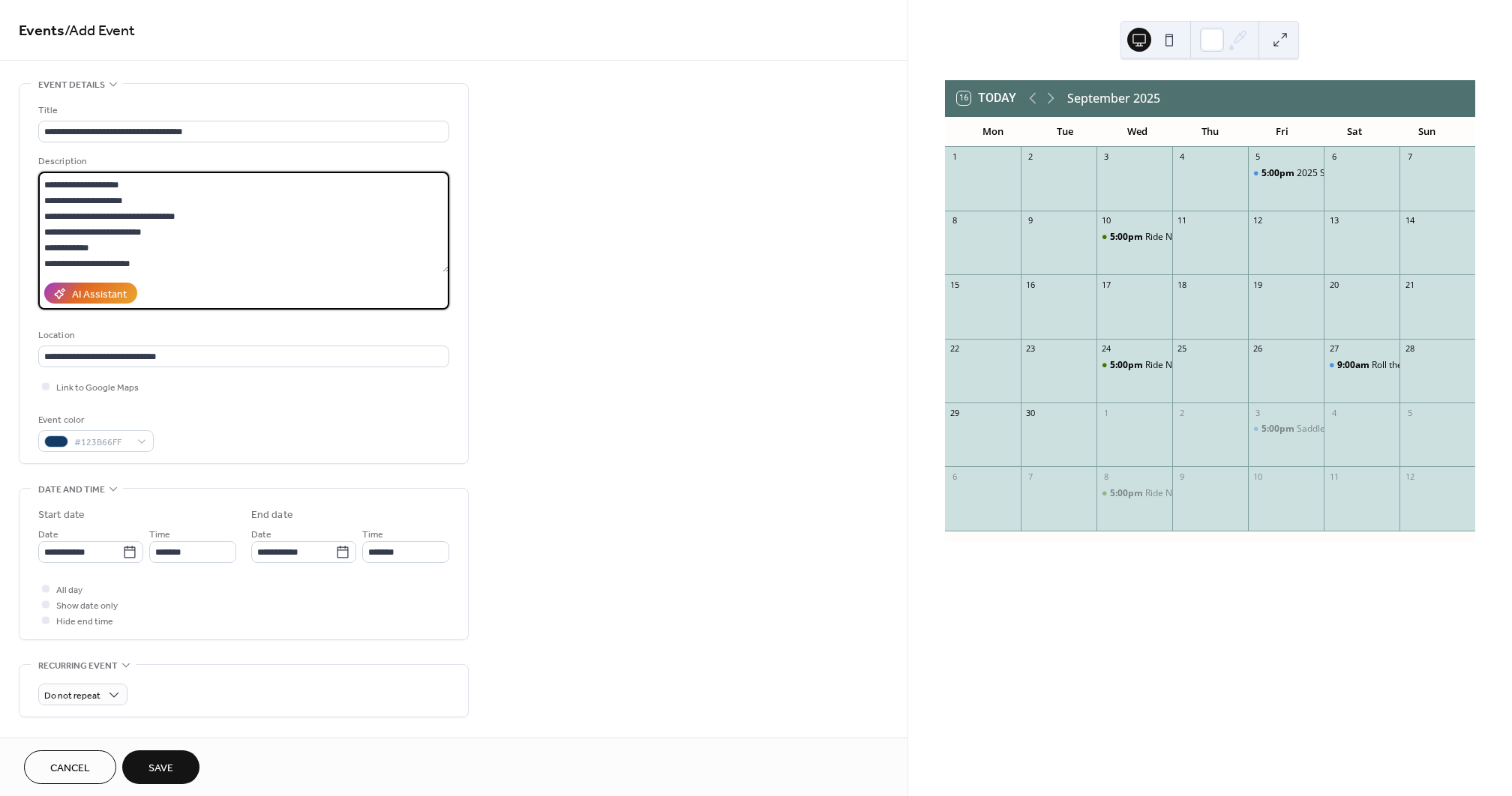 type on "**********" 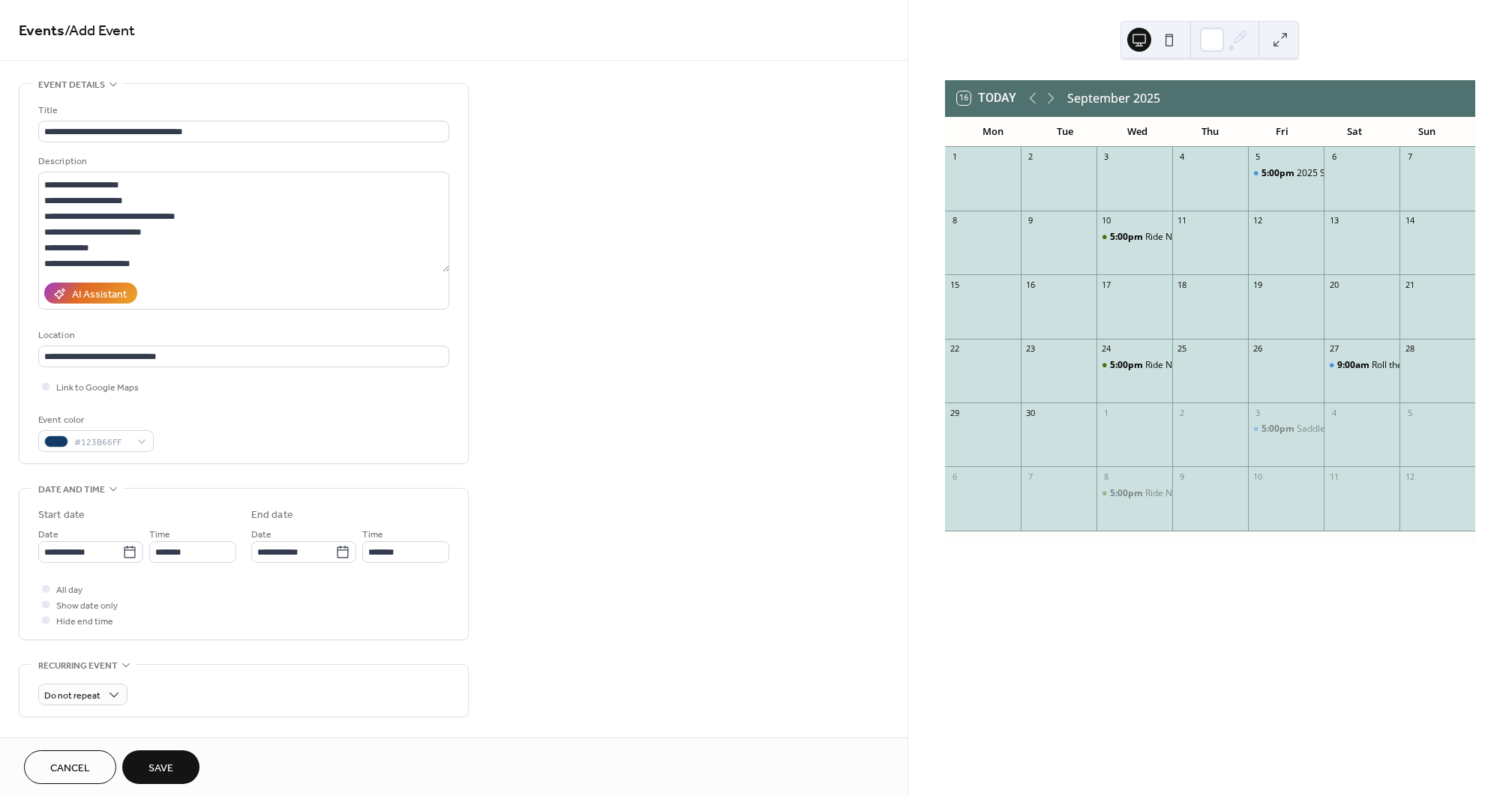 click on "AI Assistant" at bounding box center [244, 293] 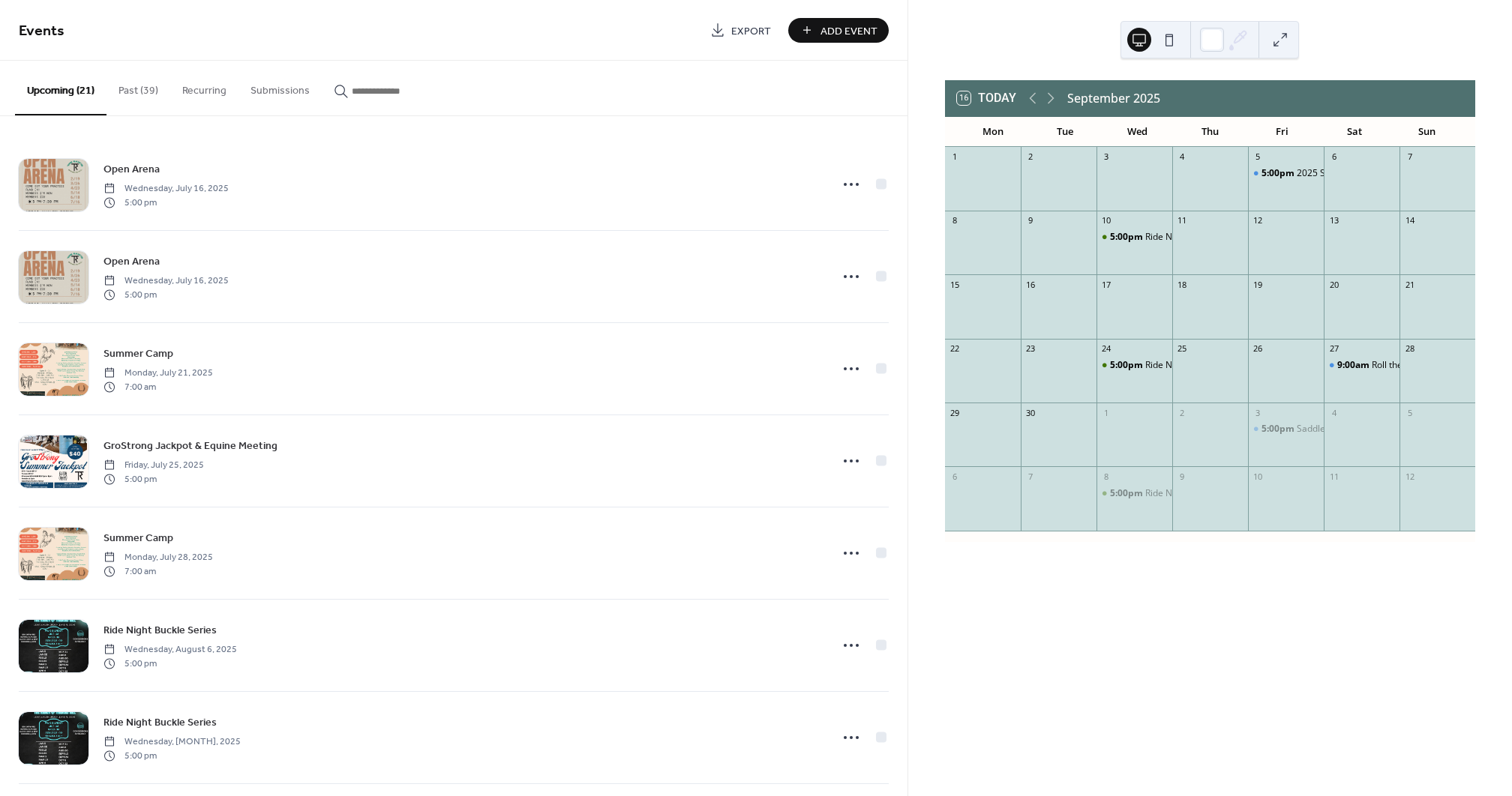 click on "Add Event" at bounding box center (838, 30) 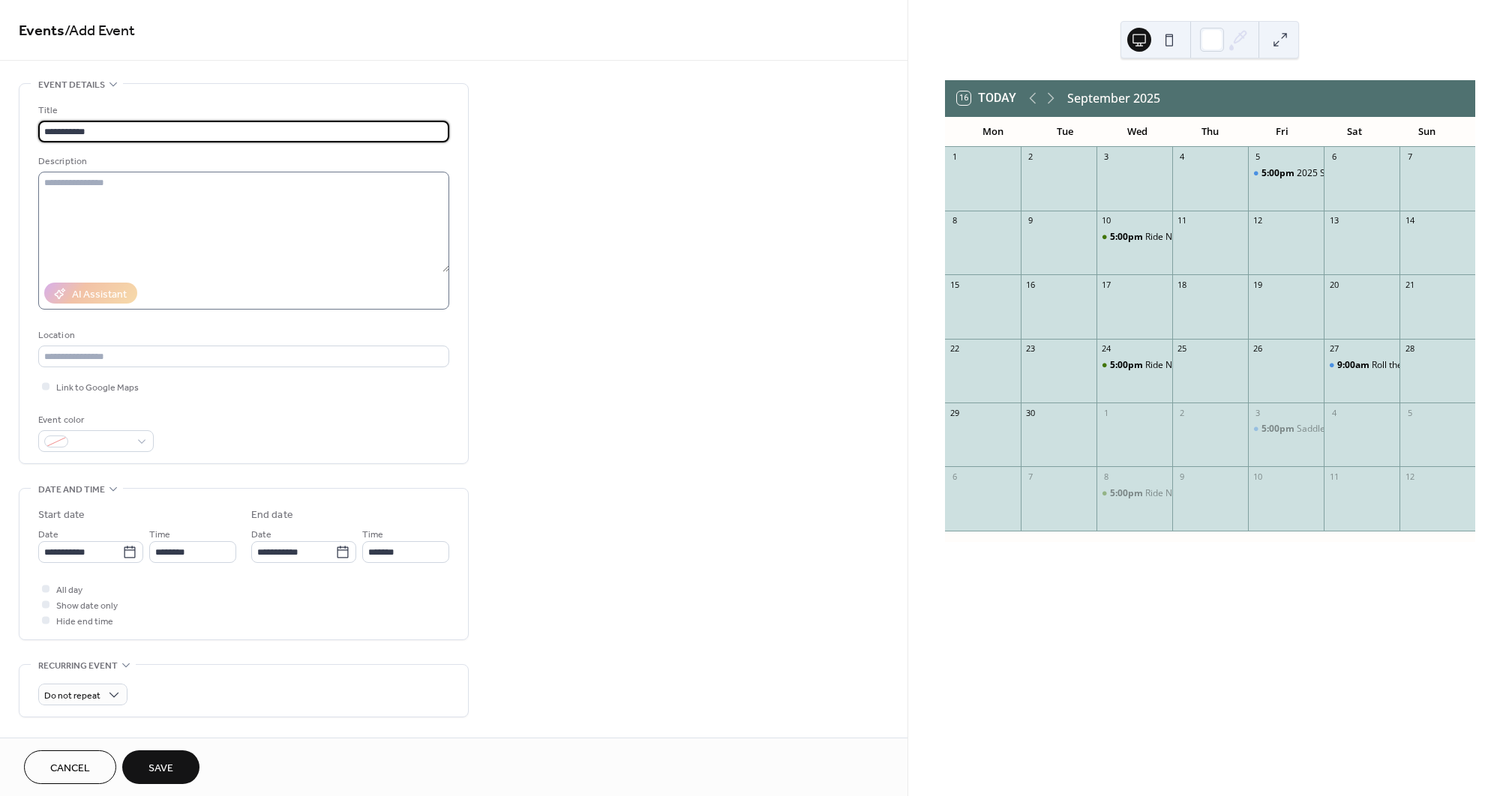 type on "**********" 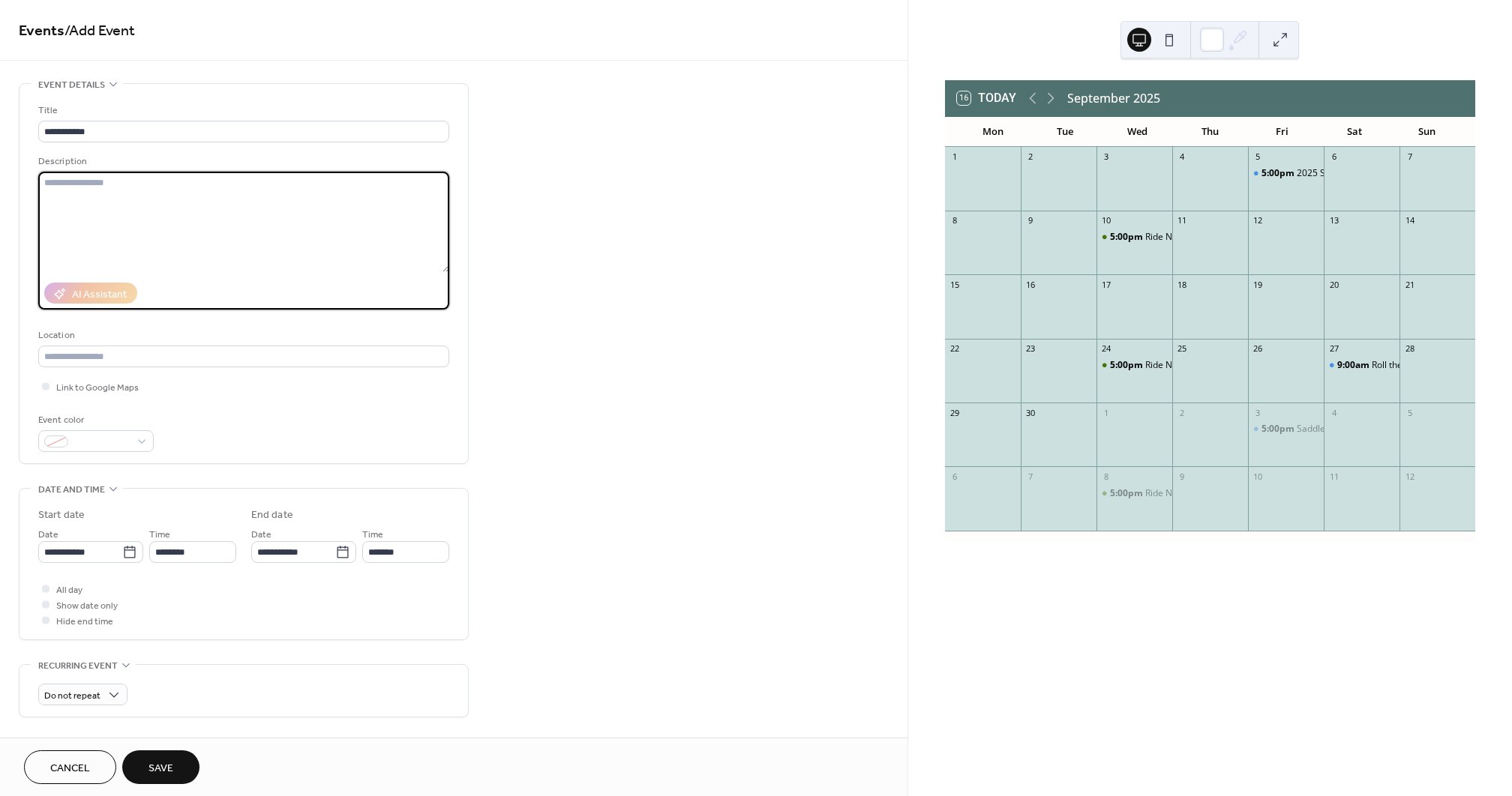 click at bounding box center [244, 222] 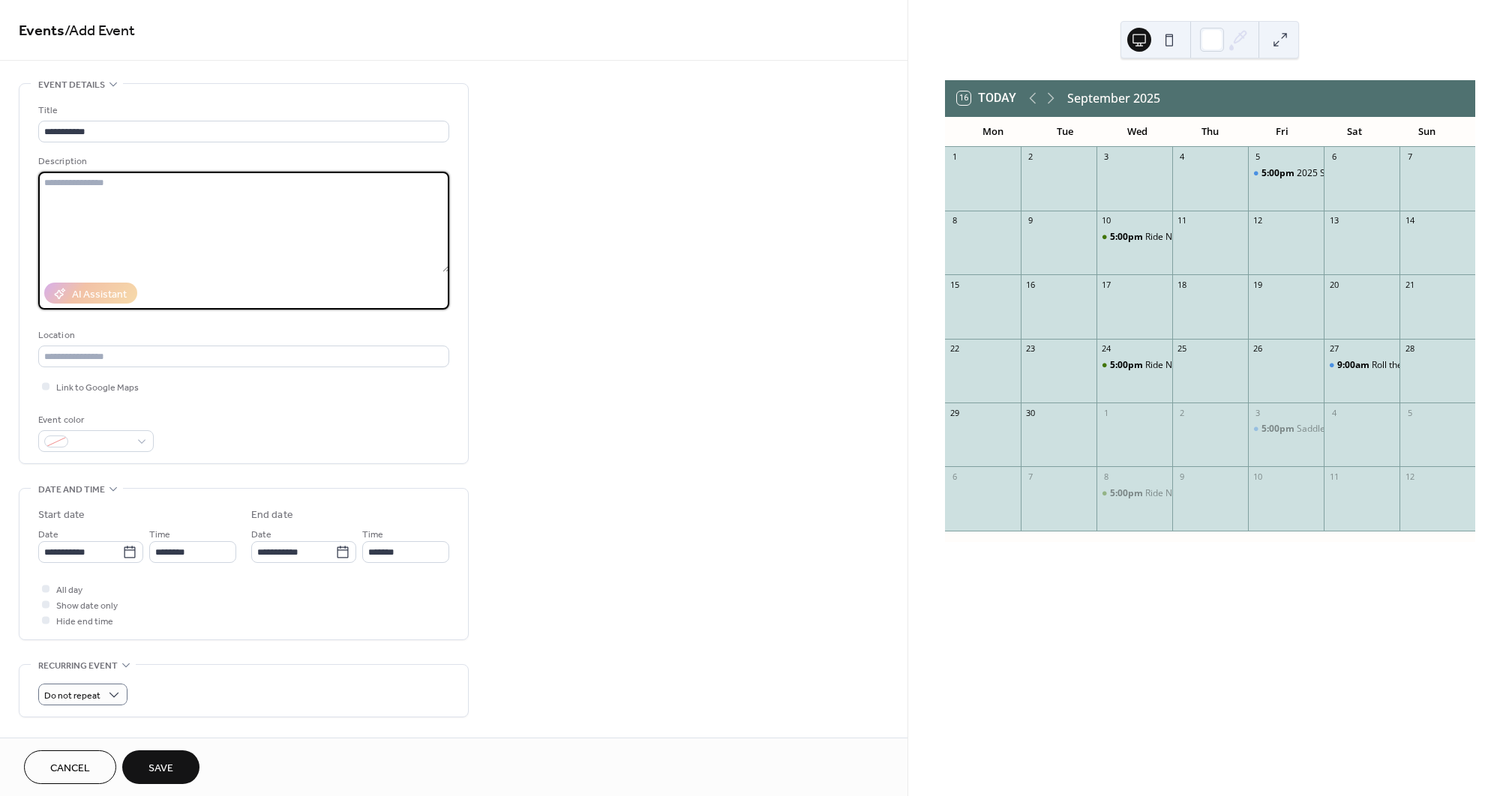 scroll, scrollTop: 0, scrollLeft: 0, axis: both 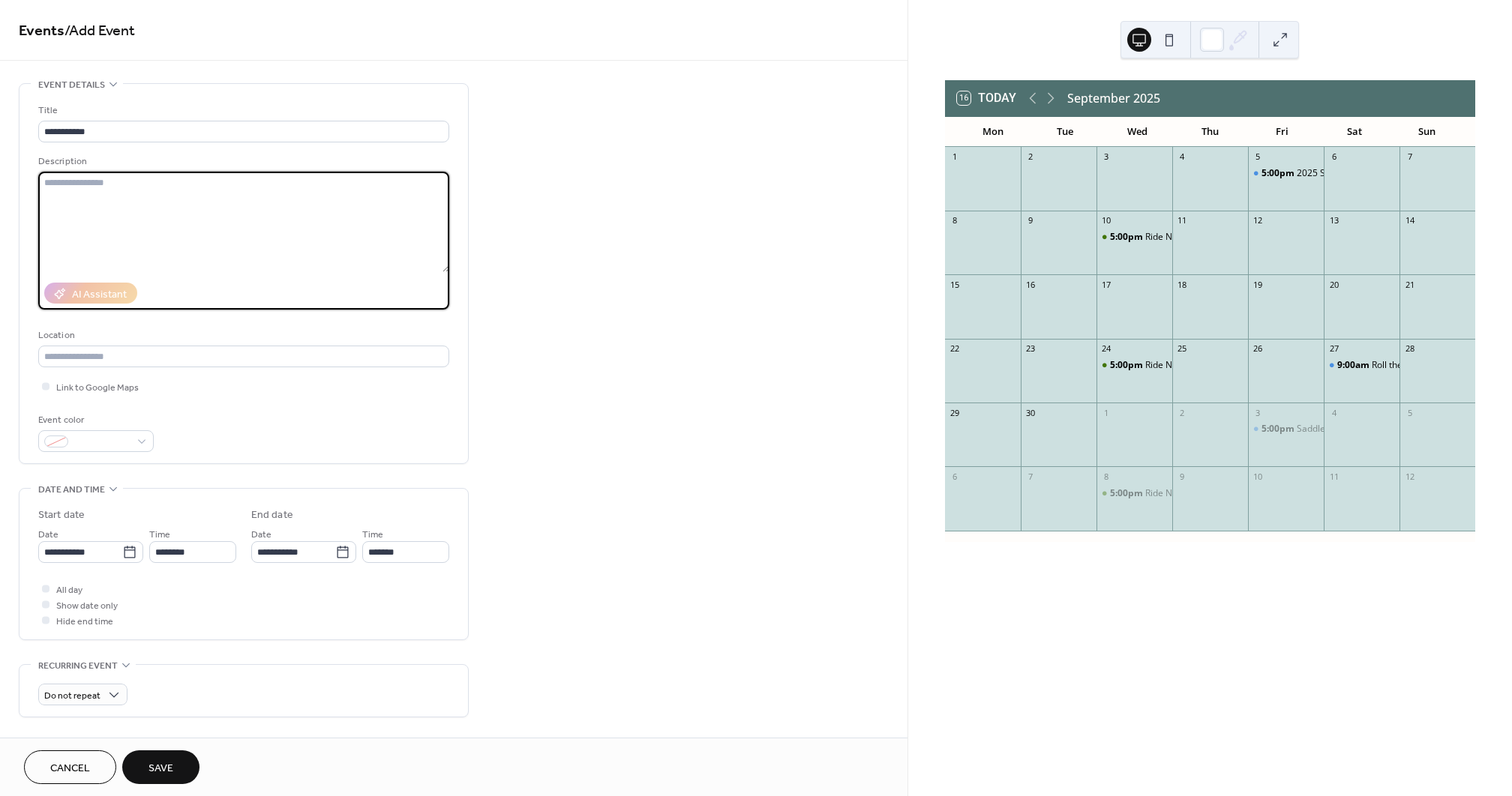 paste on "**********" 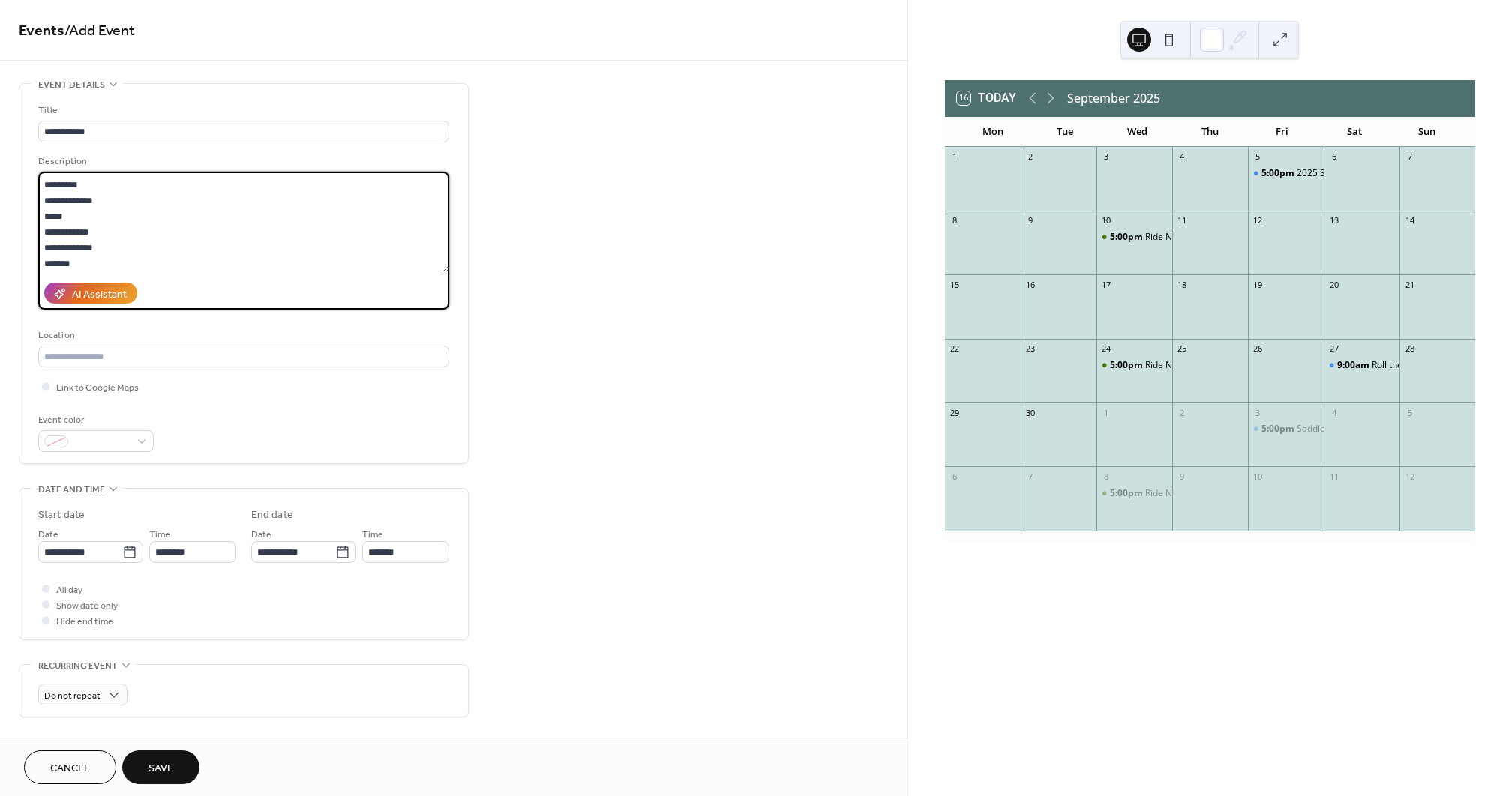 scroll, scrollTop: 202, scrollLeft: 0, axis: vertical 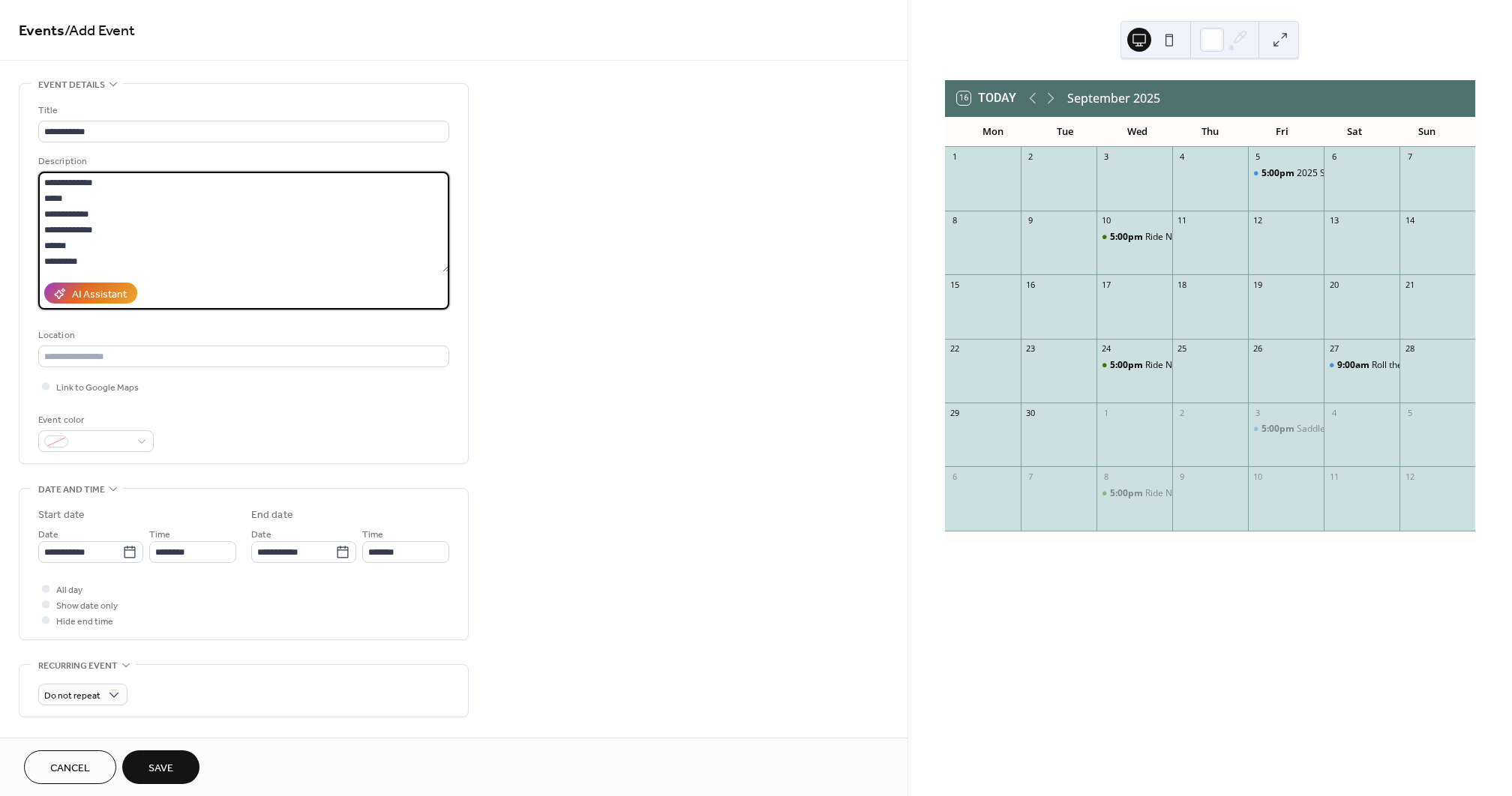 paste on "**********" 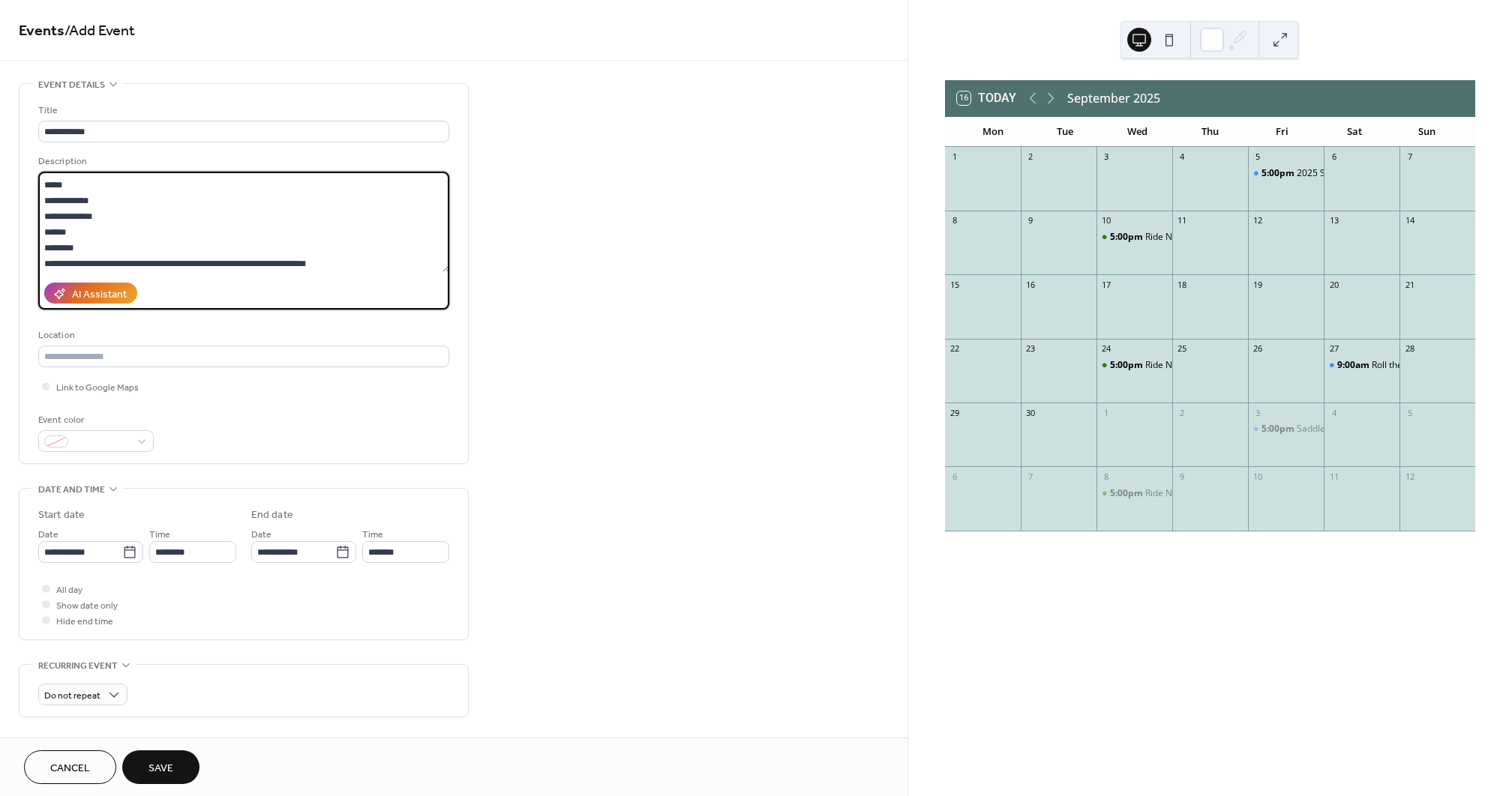 drag, startPoint x: 326, startPoint y: 261, endPoint x: 36, endPoint y: 264, distance: 290.01552 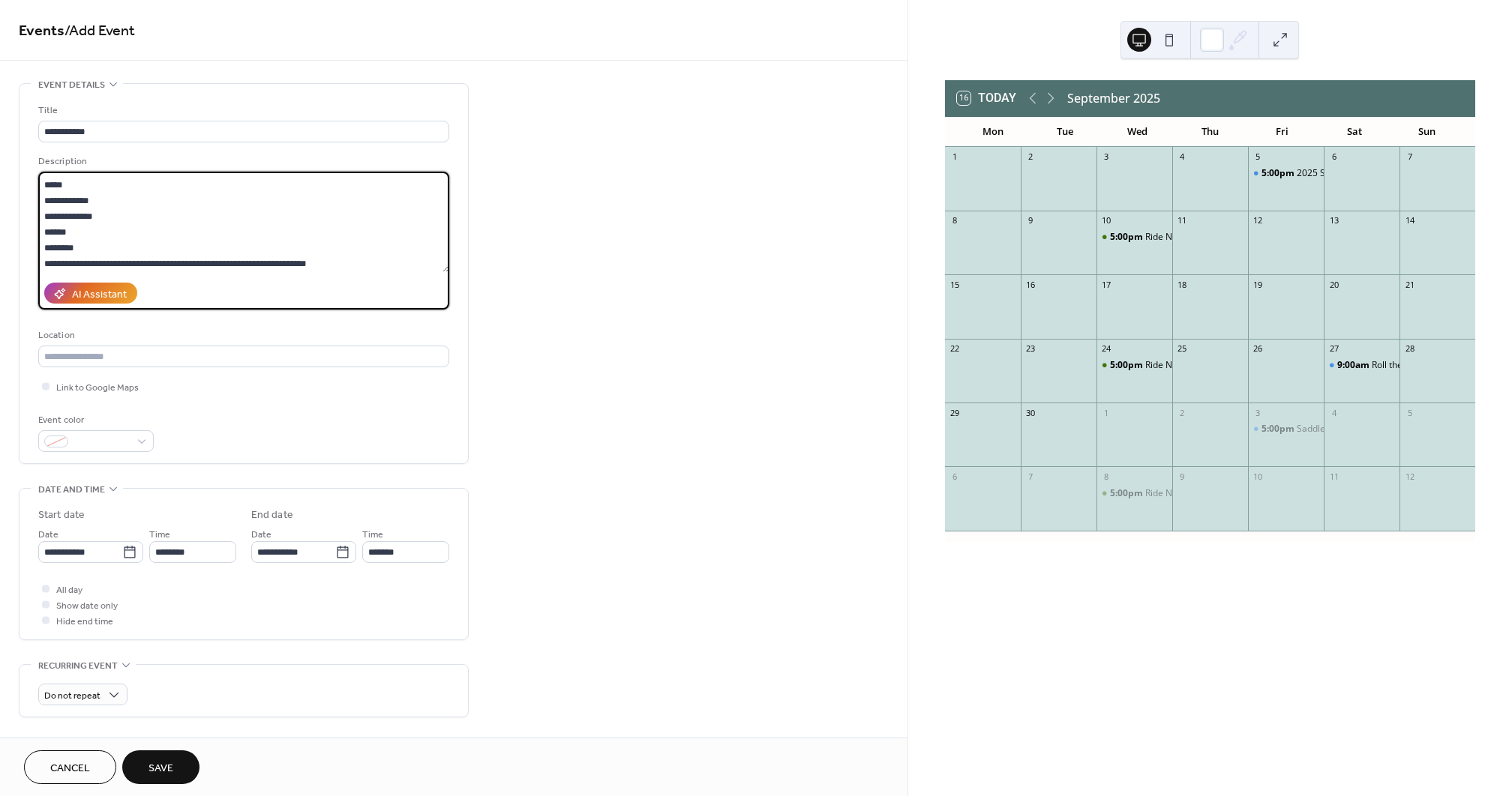click on "**********" at bounding box center [244, 274] 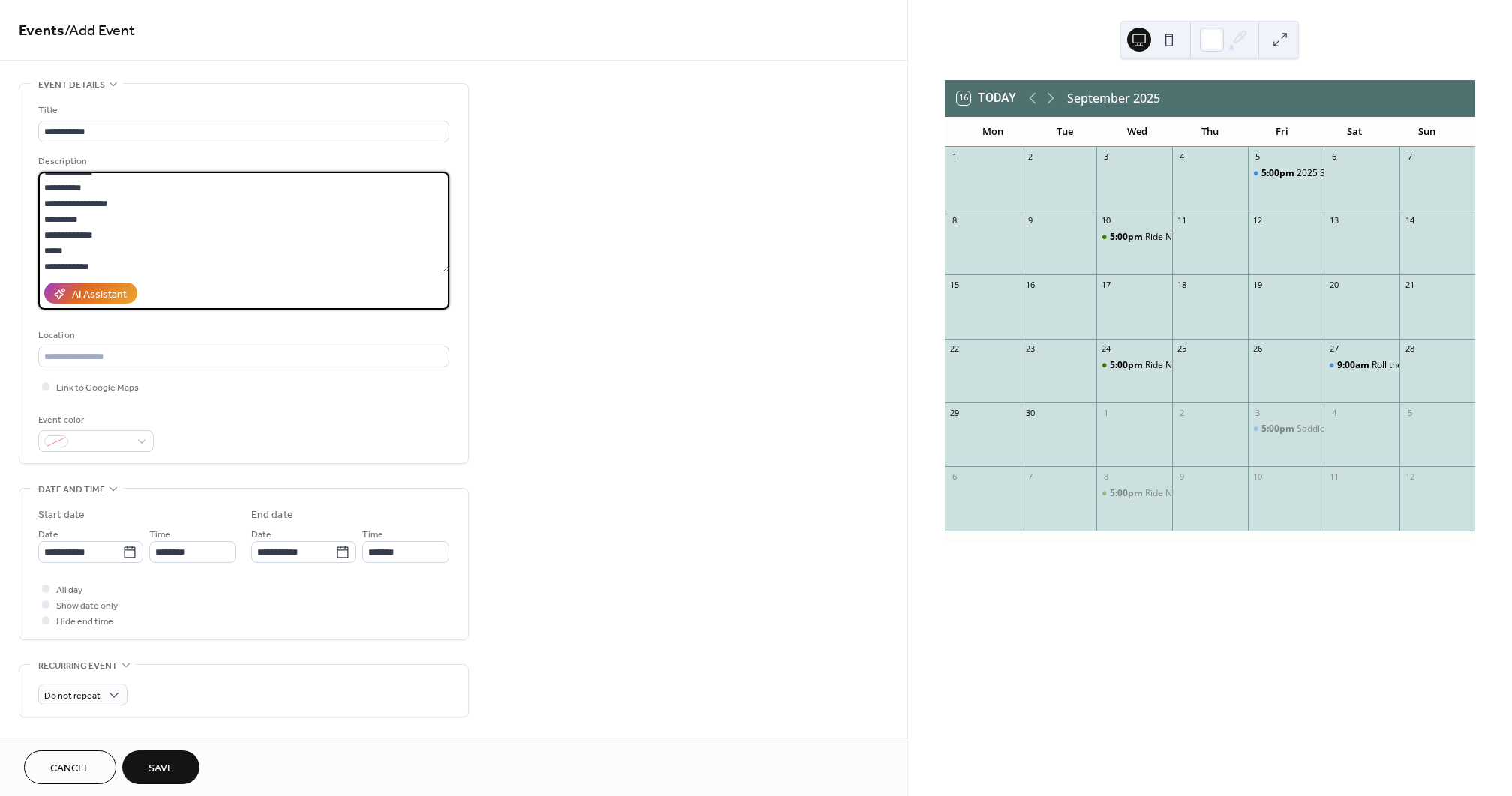 scroll, scrollTop: 151, scrollLeft: 0, axis: vertical 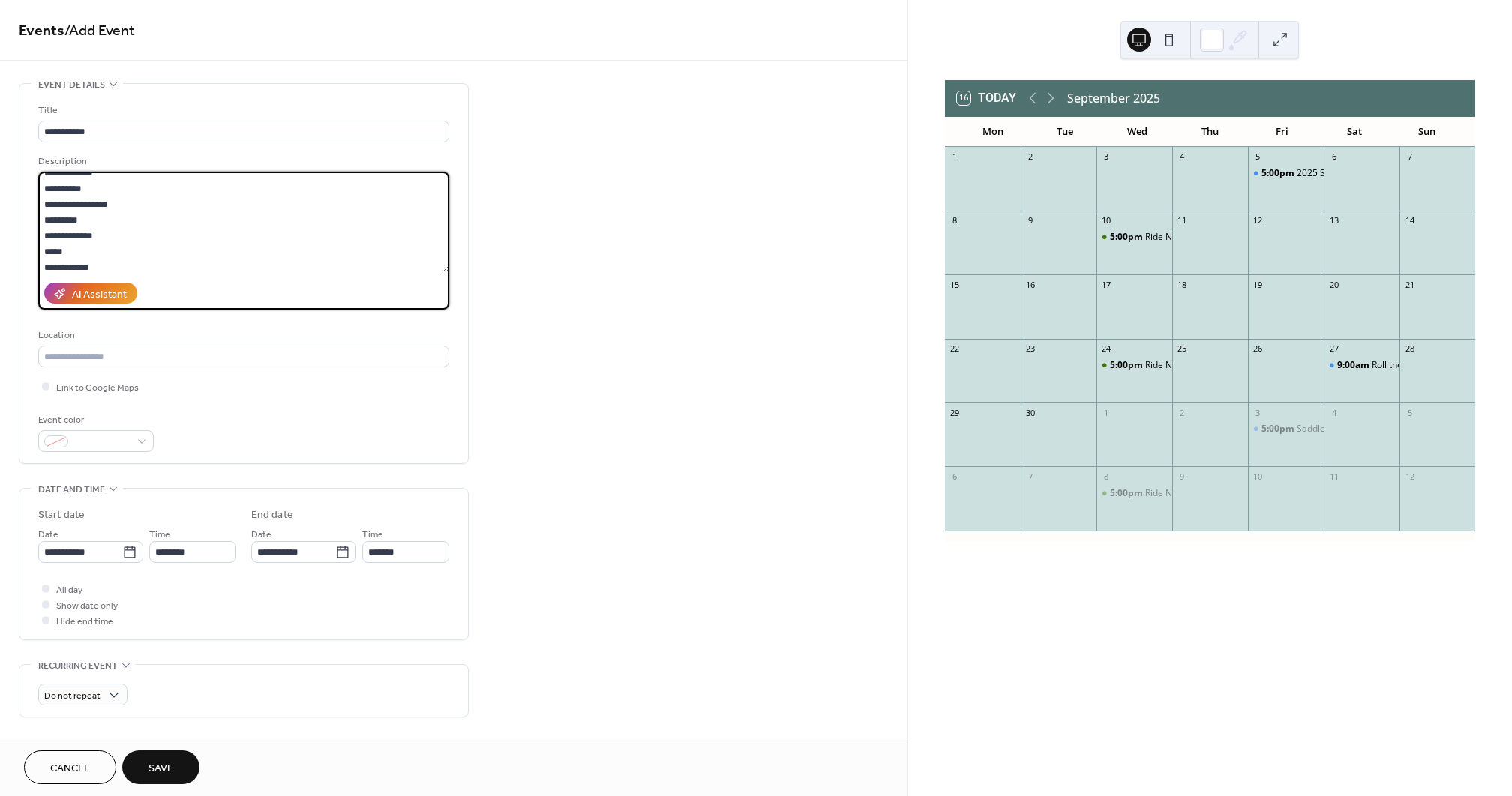 click on "**********" at bounding box center [244, 222] 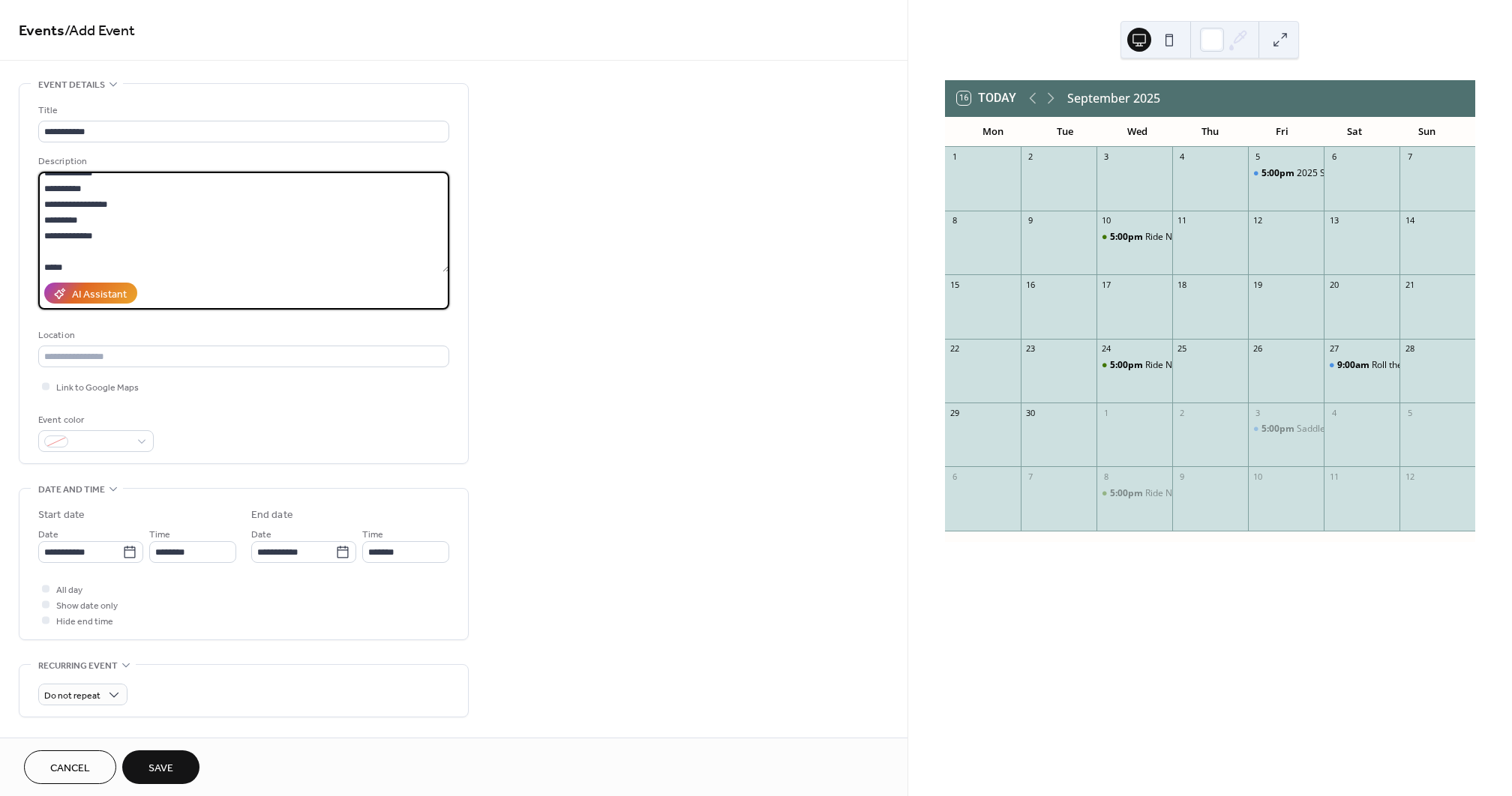 paste on "**********" 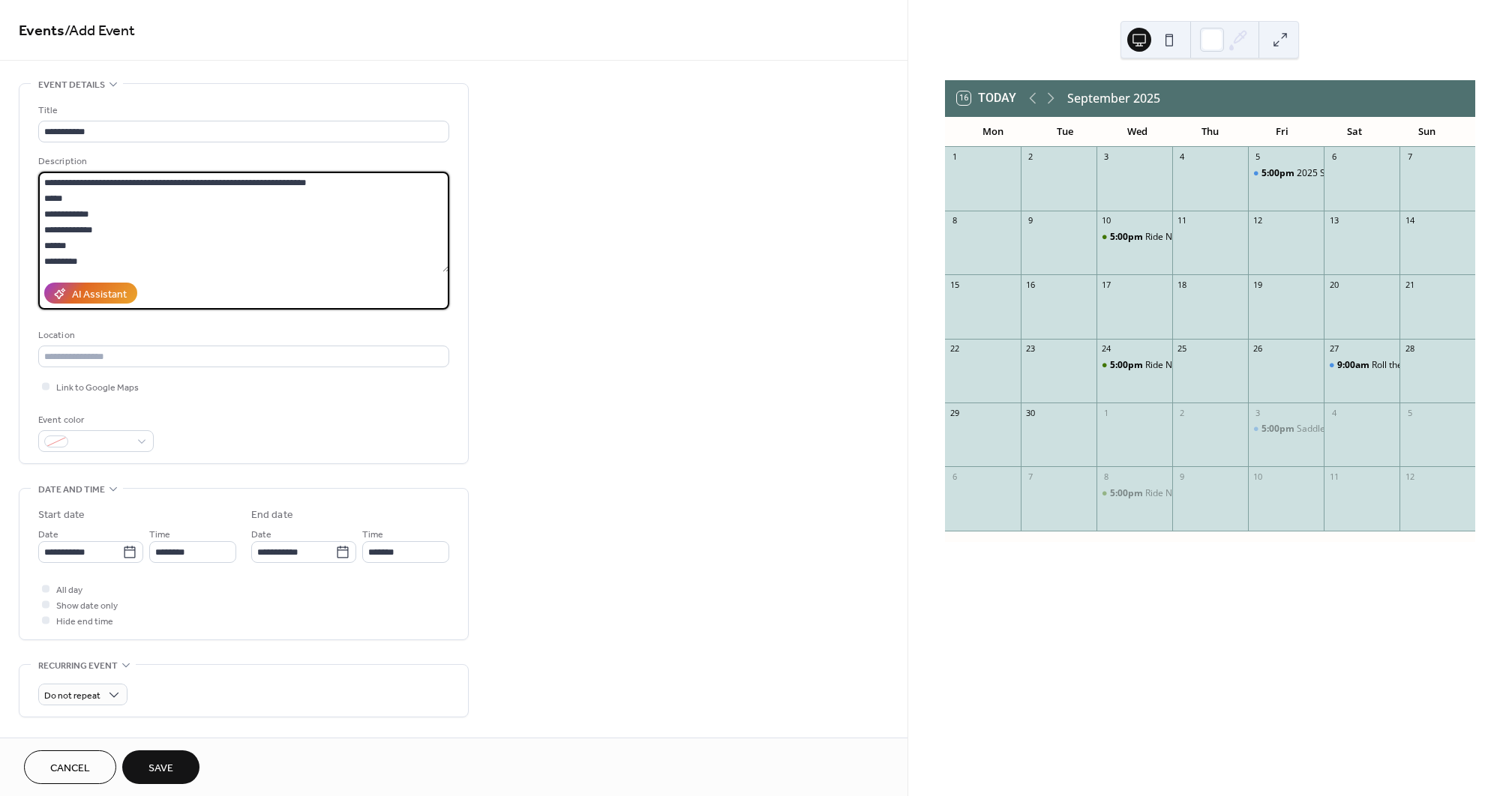 scroll, scrollTop: 236, scrollLeft: 0, axis: vertical 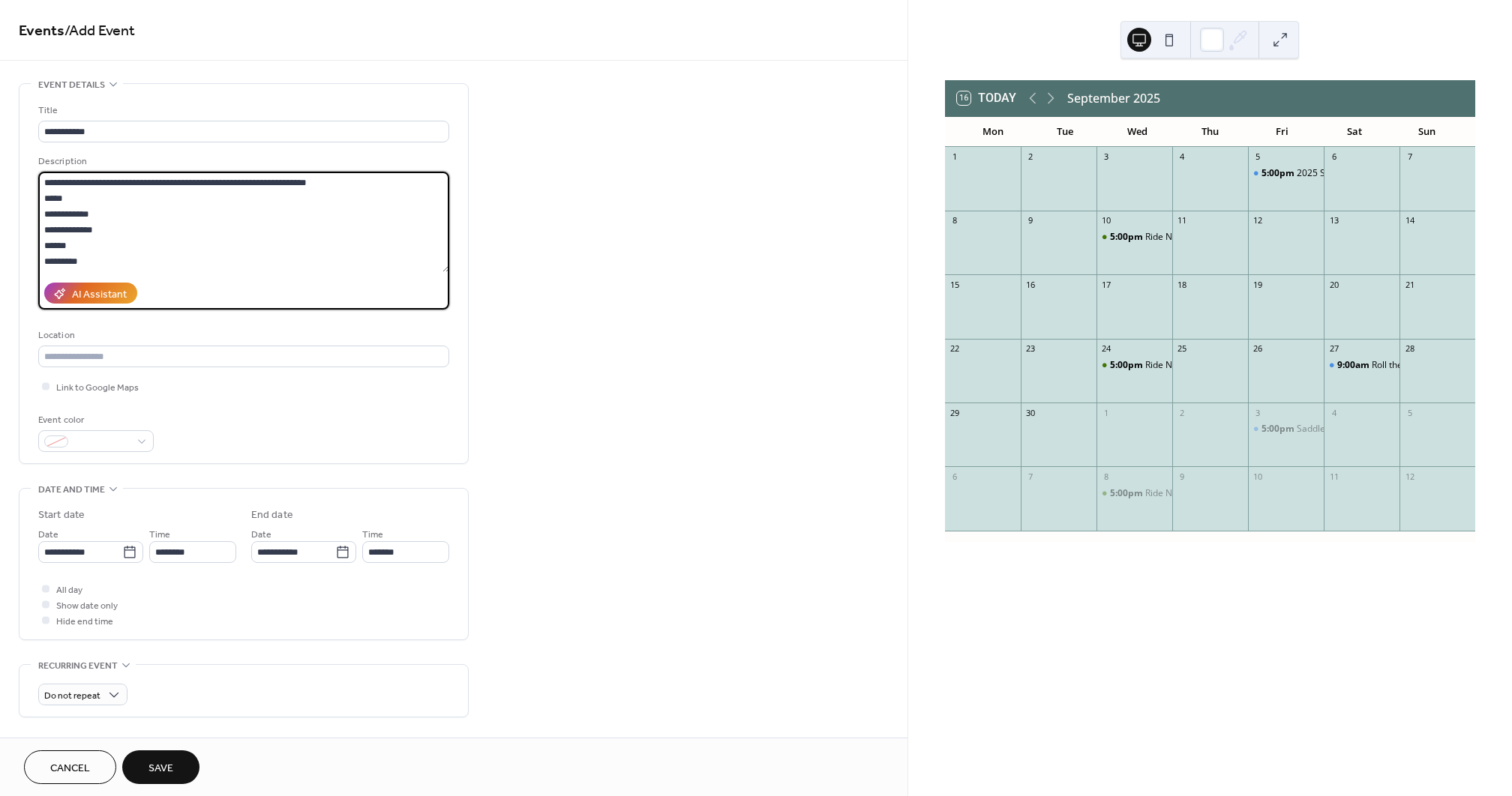 click on "**********" at bounding box center (244, 222) 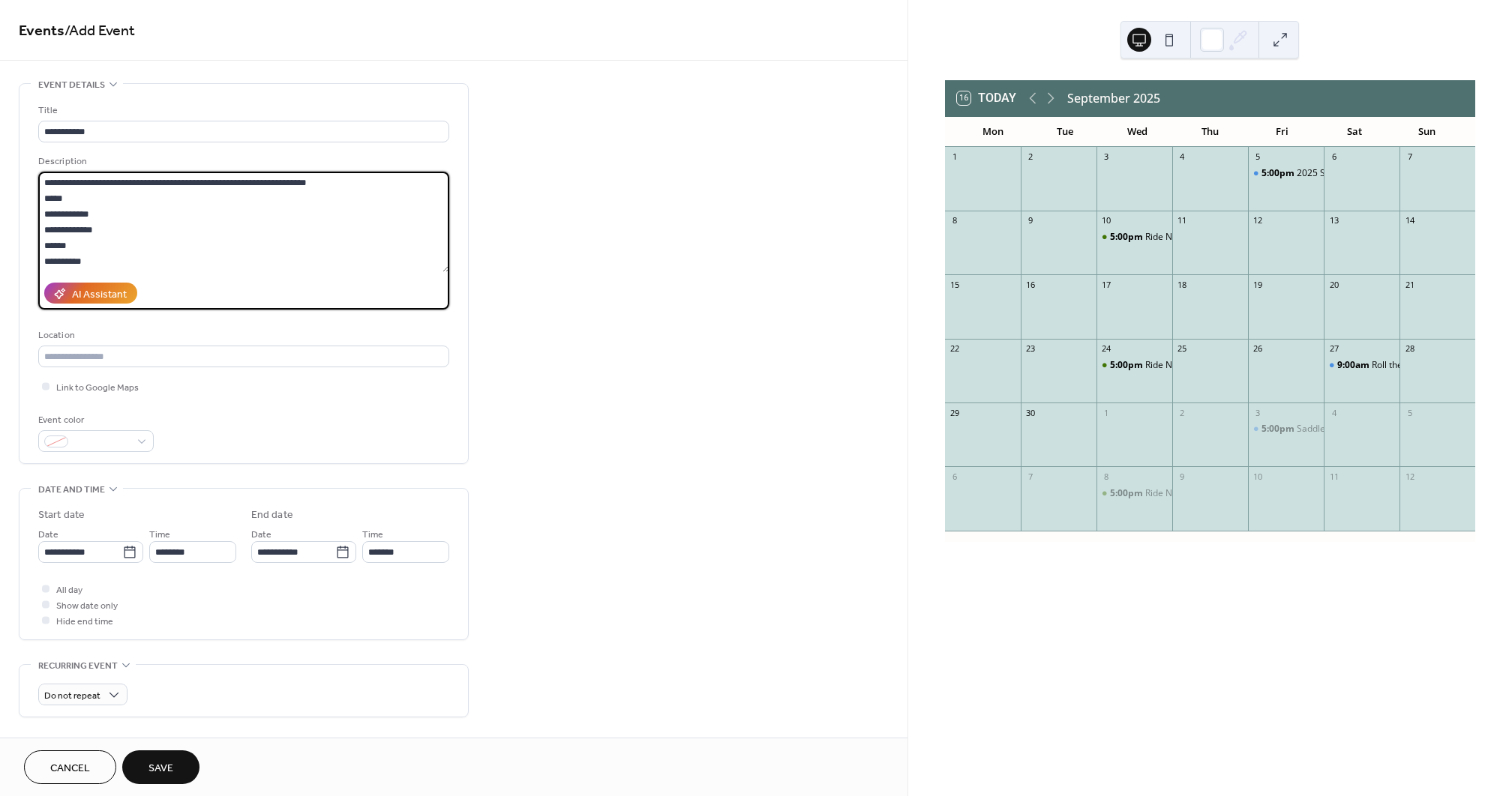paste on "**********" 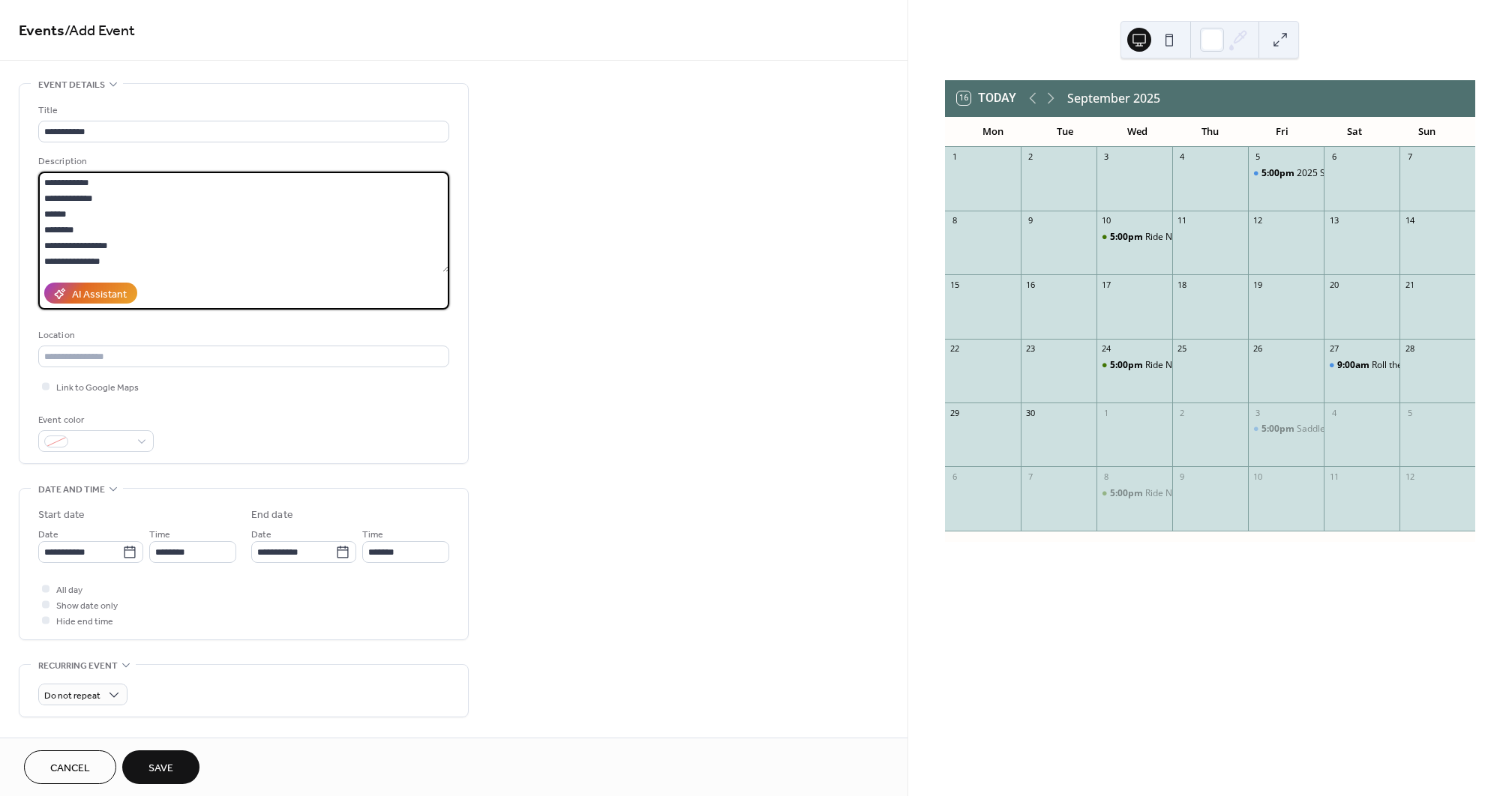 scroll, scrollTop: 268, scrollLeft: 0, axis: vertical 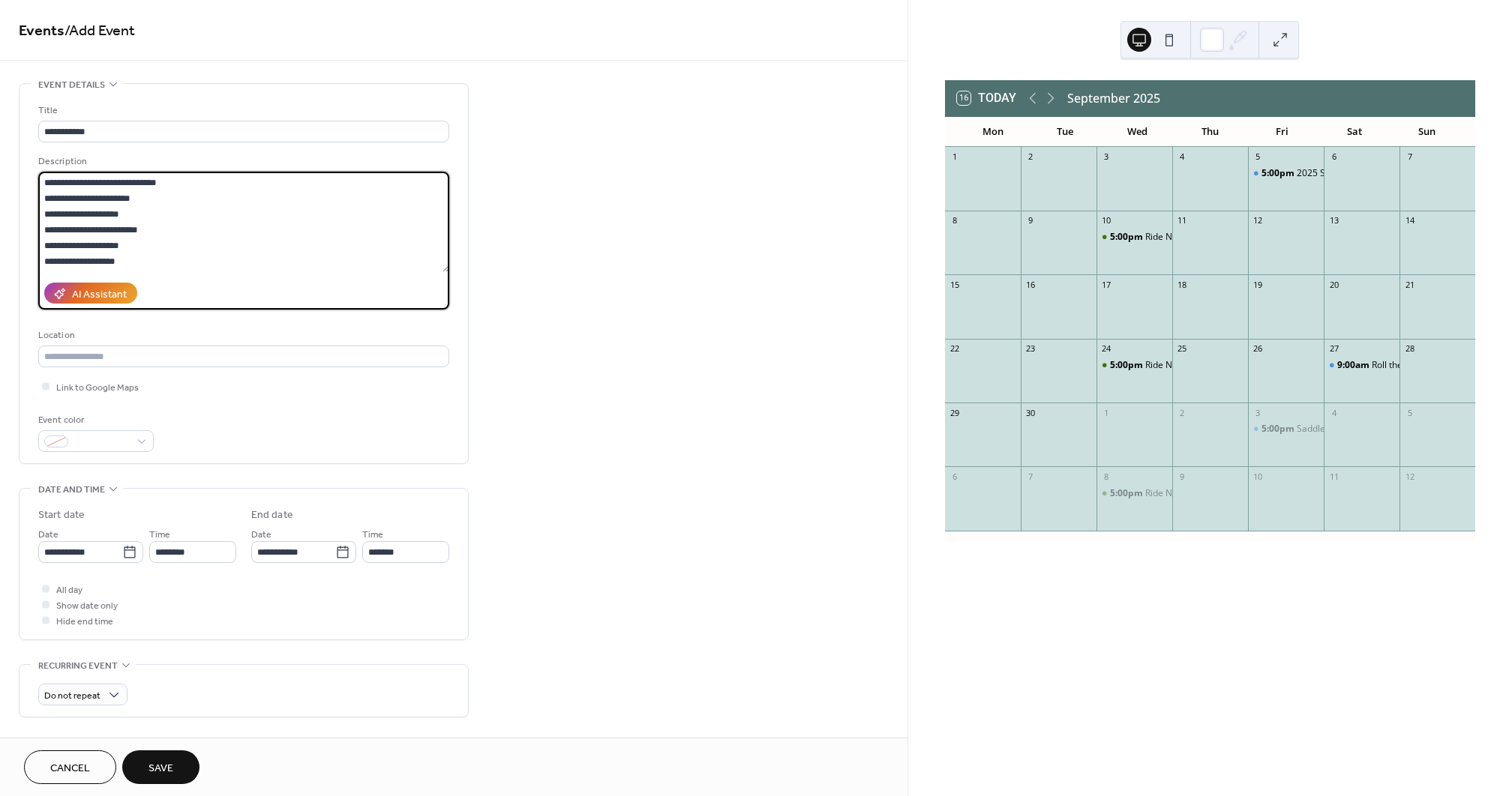 drag, startPoint x: 118, startPoint y: 246, endPoint x: 28, endPoint y: 91, distance: 179.23448 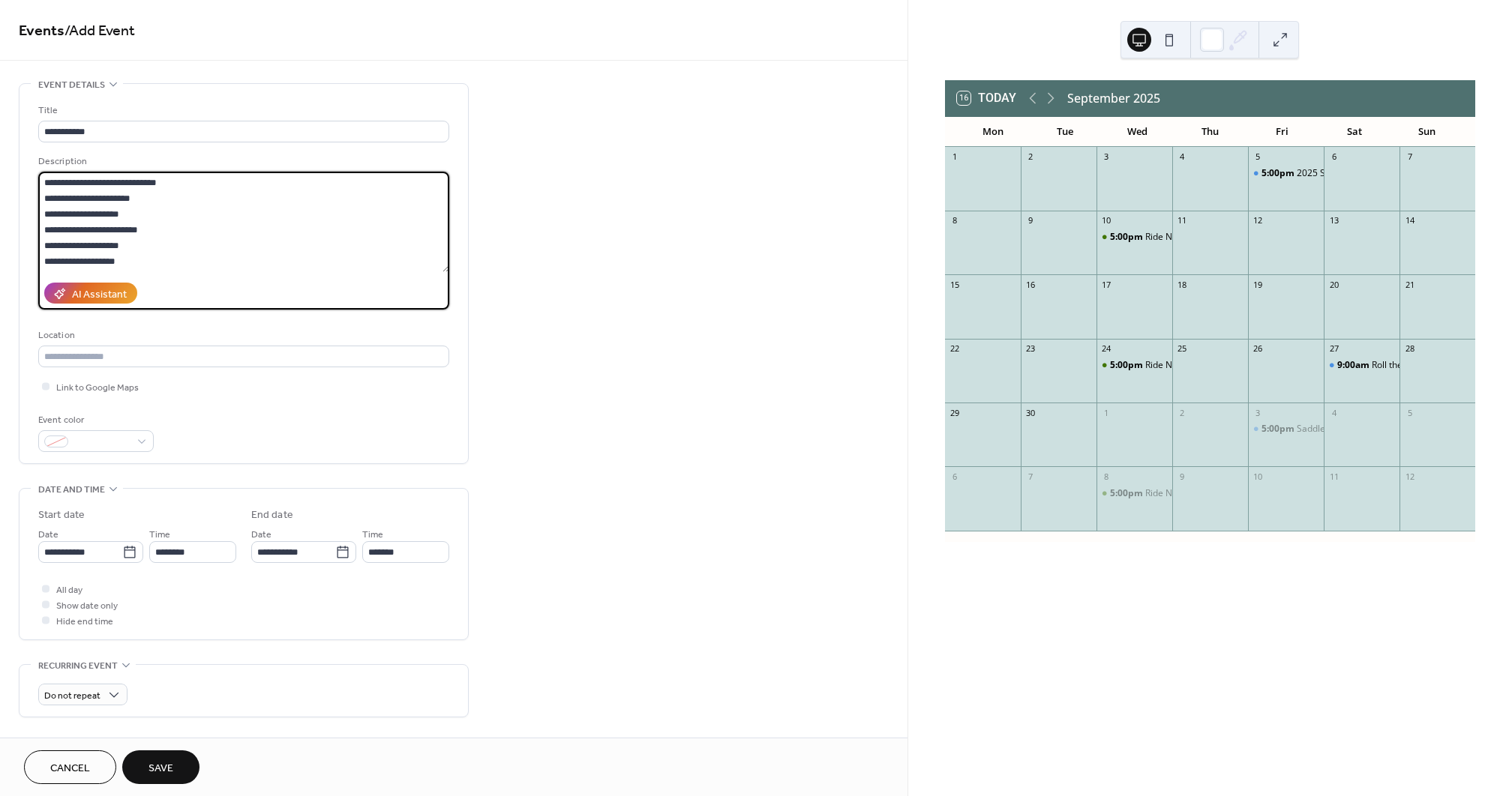 click on "**********" at bounding box center [244, 274] 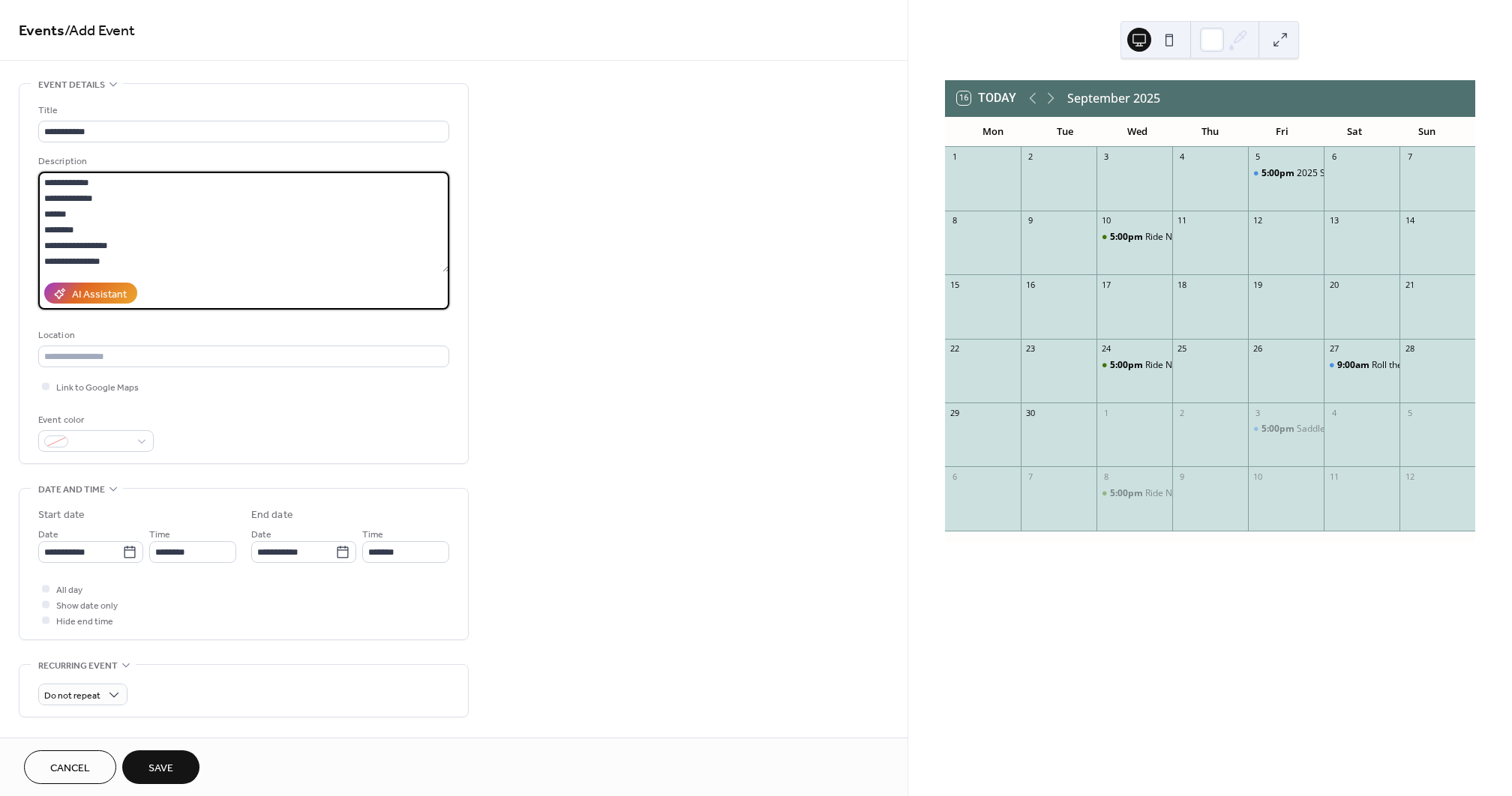 scroll, scrollTop: 268, scrollLeft: 0, axis: vertical 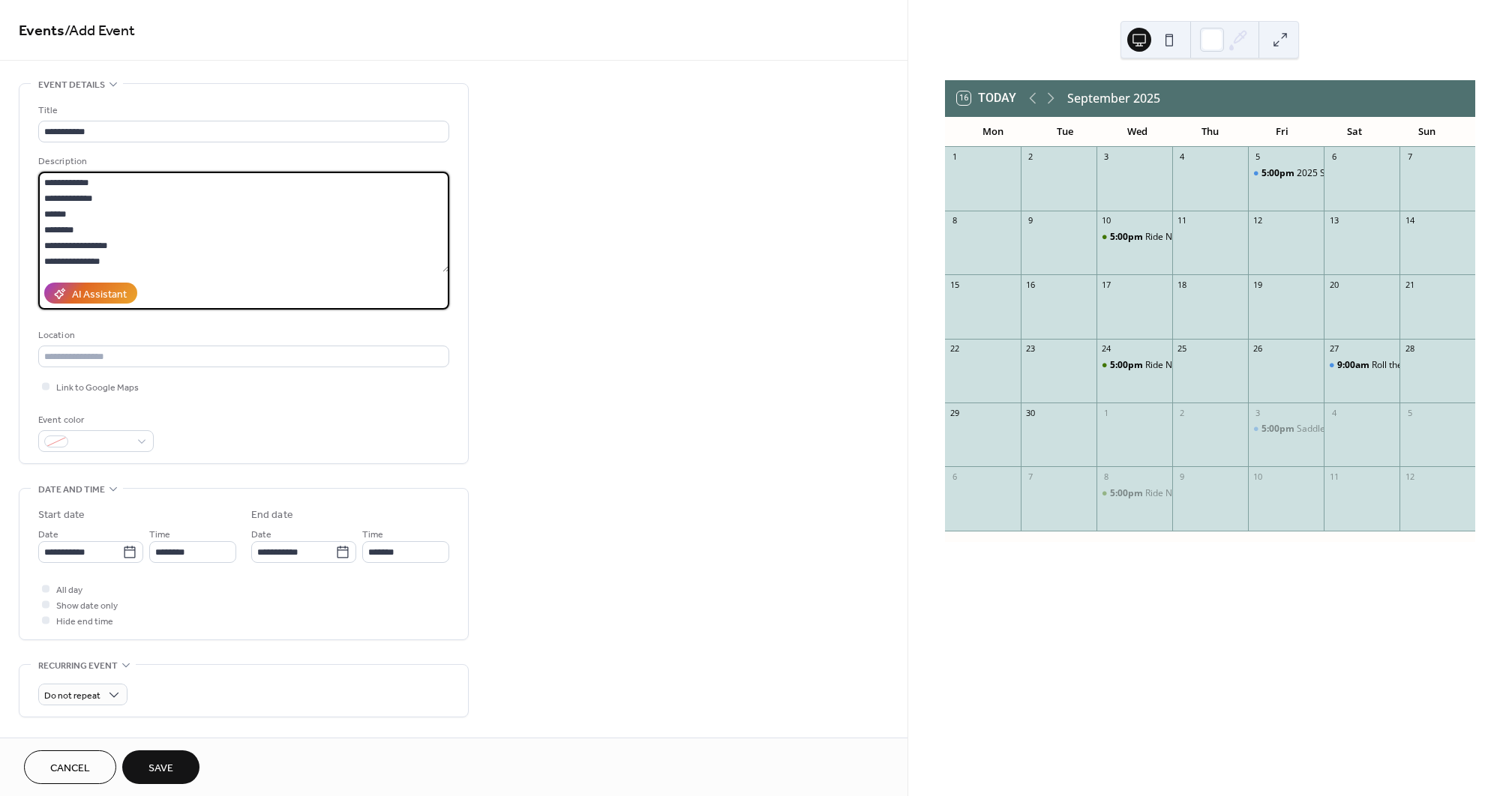click on "**********" at bounding box center (244, 222) 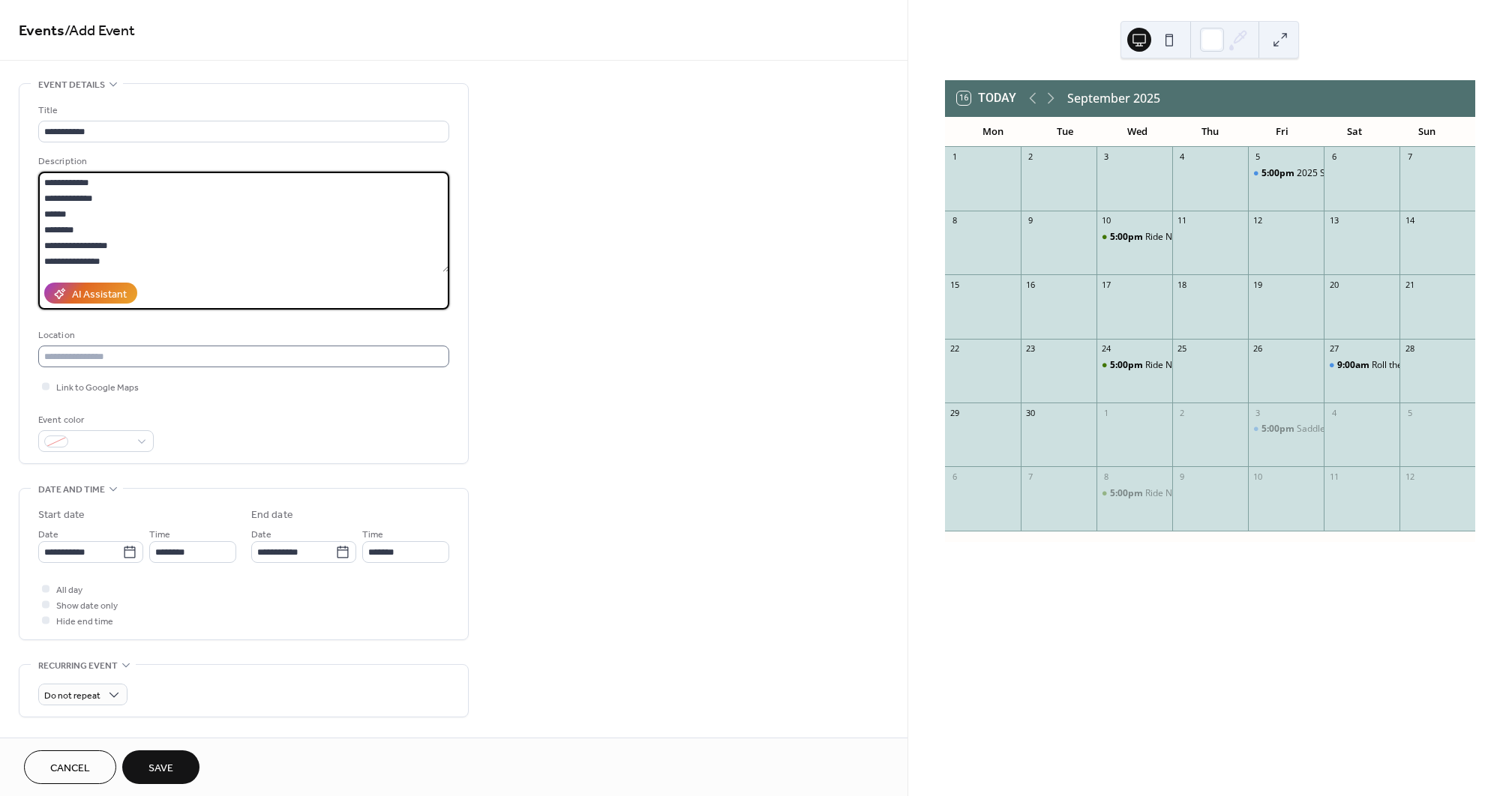 type on "**********" 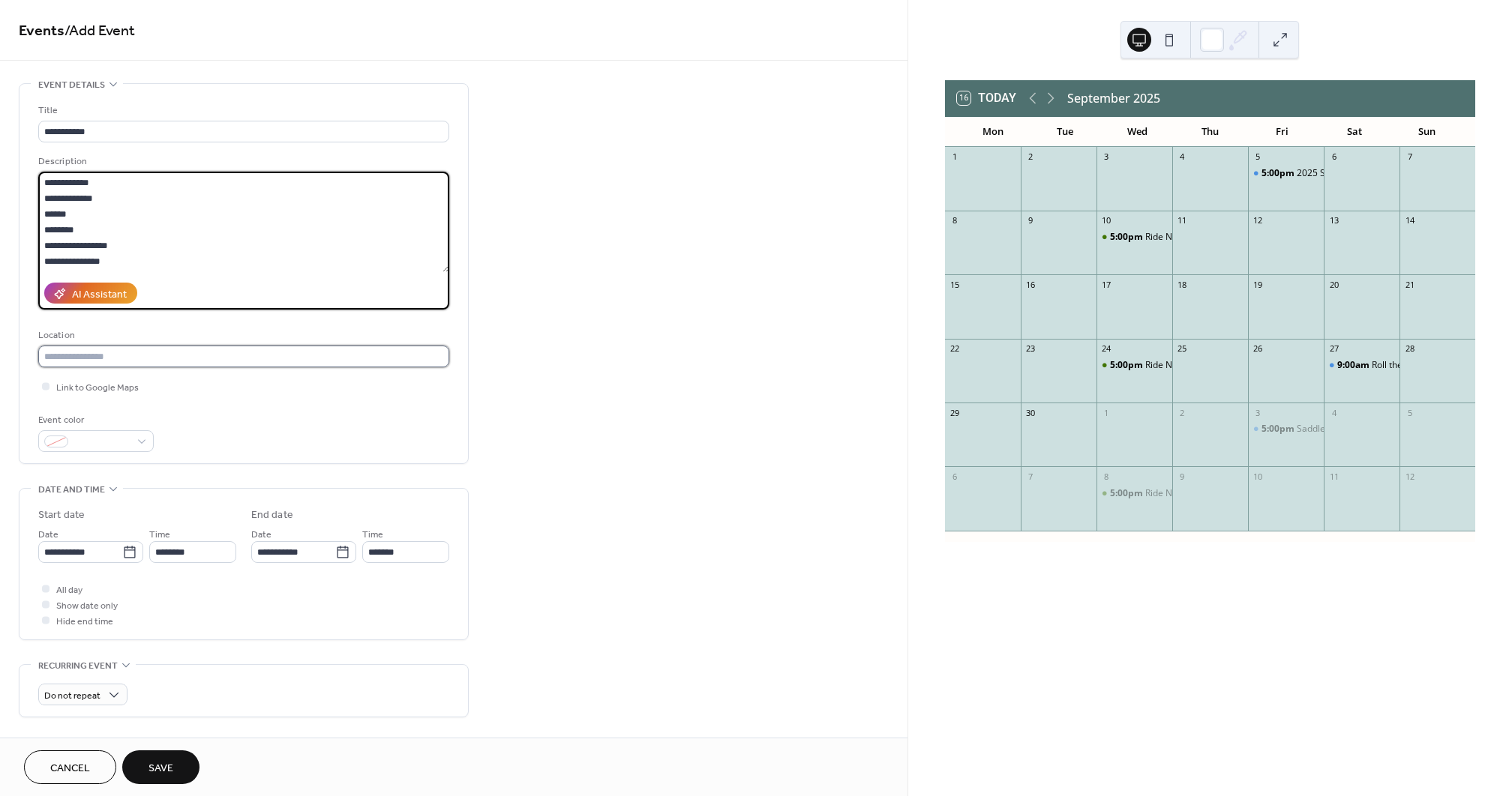 click at bounding box center [244, 356] 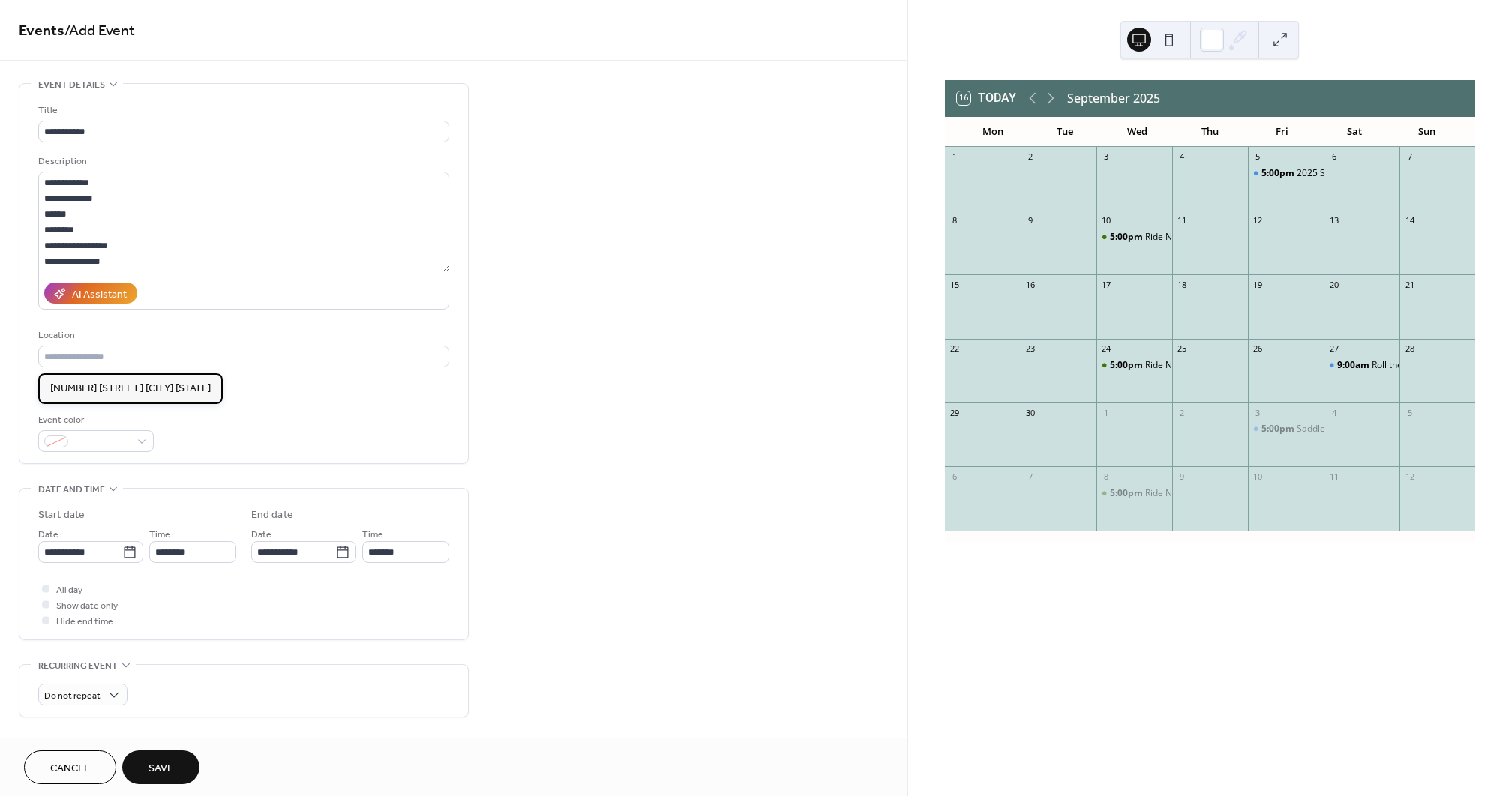 click on "[NUMBER] [STREET] [CITY] [STATE]" at bounding box center [130, 388] 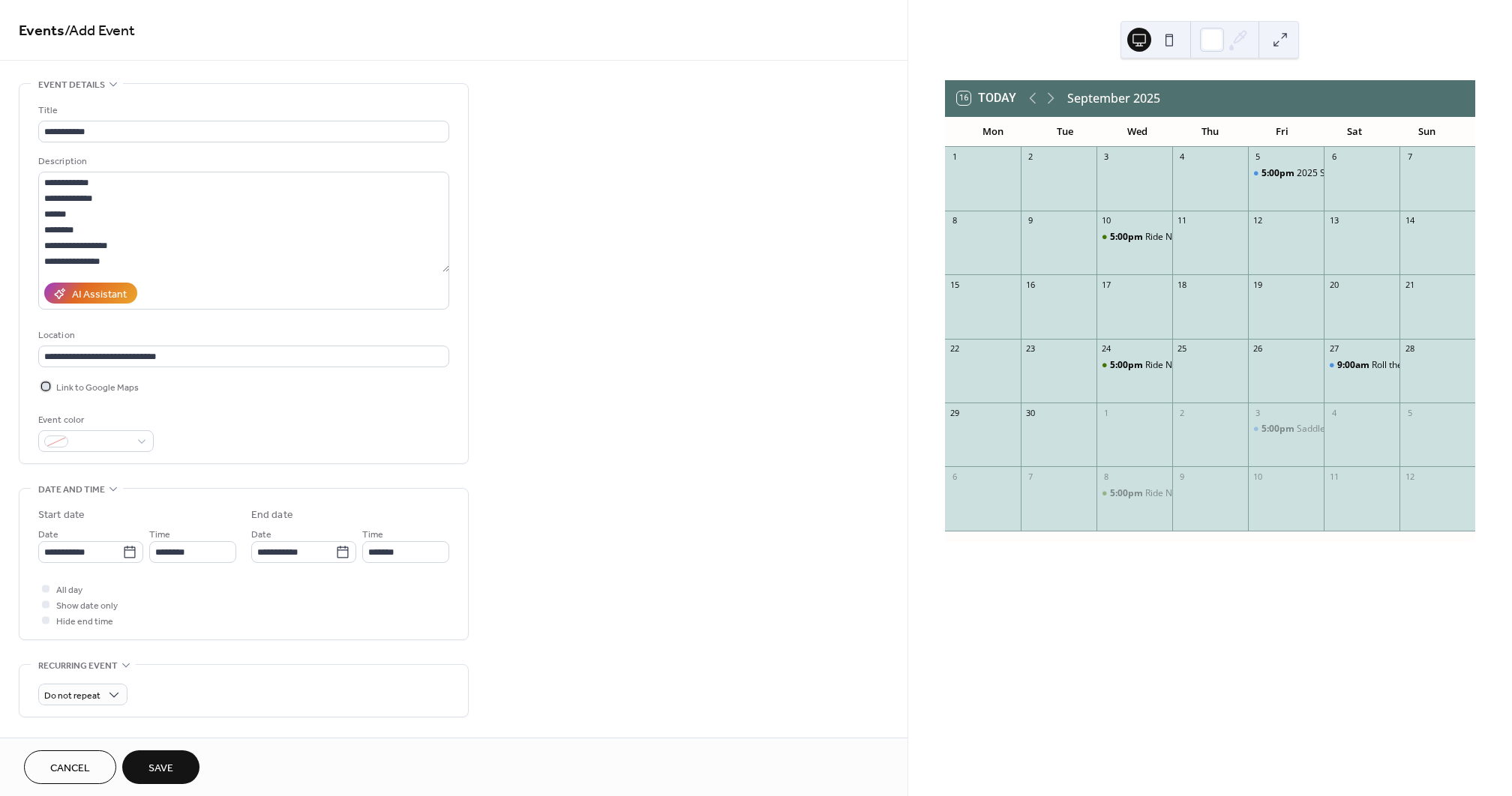 click at bounding box center (46, 386) 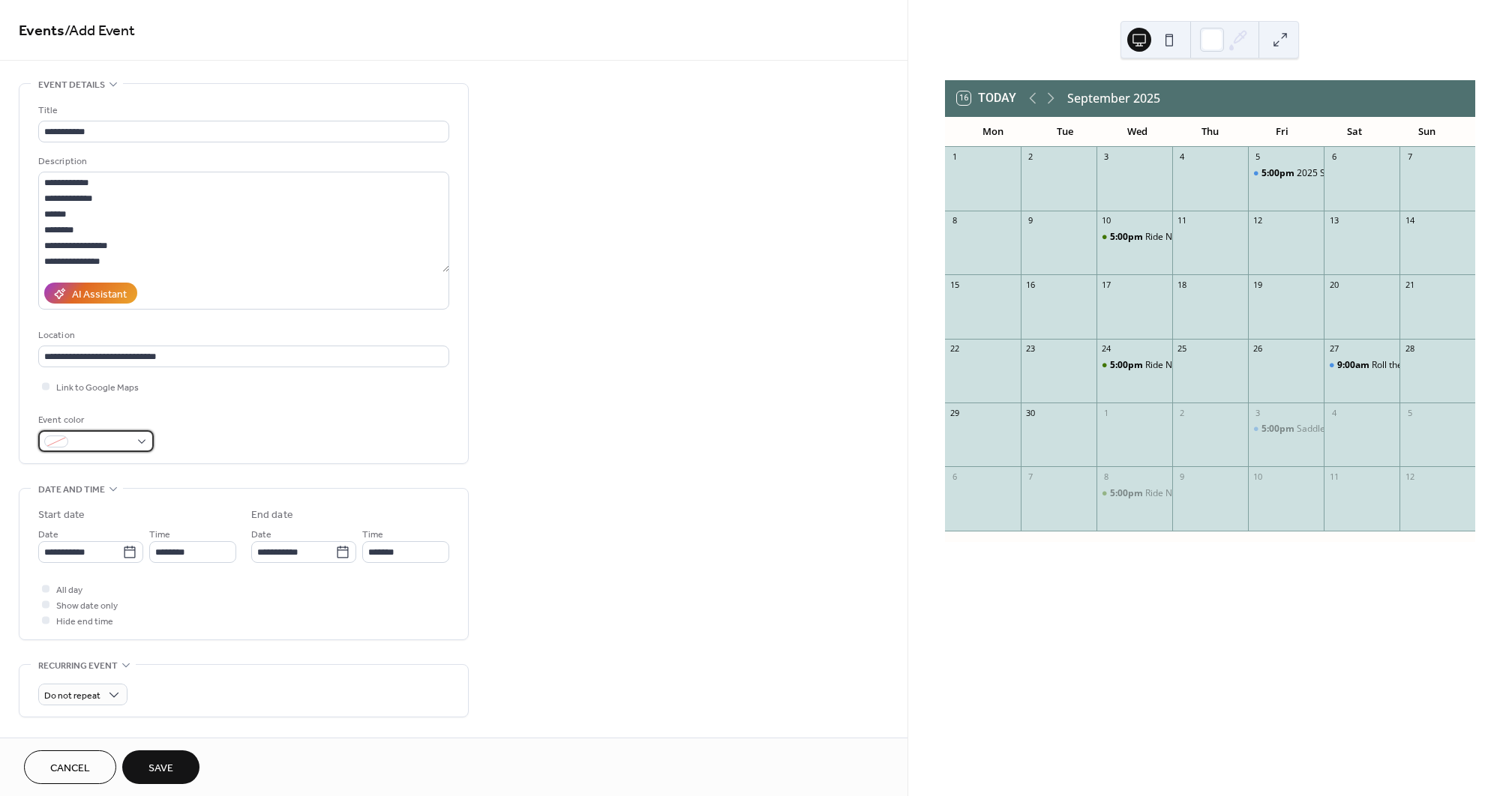 click at bounding box center [96, 441] 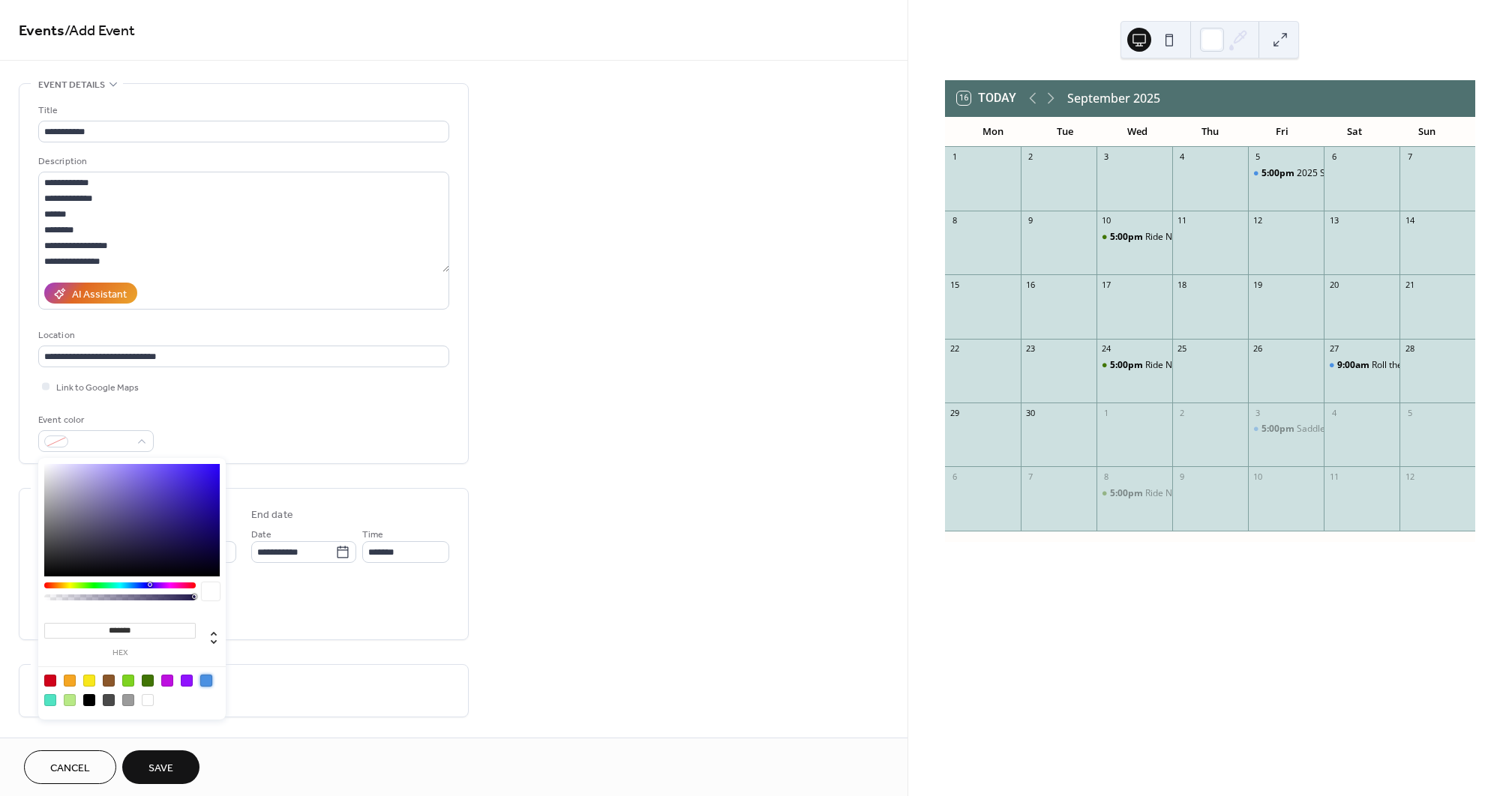click at bounding box center (206, 681) 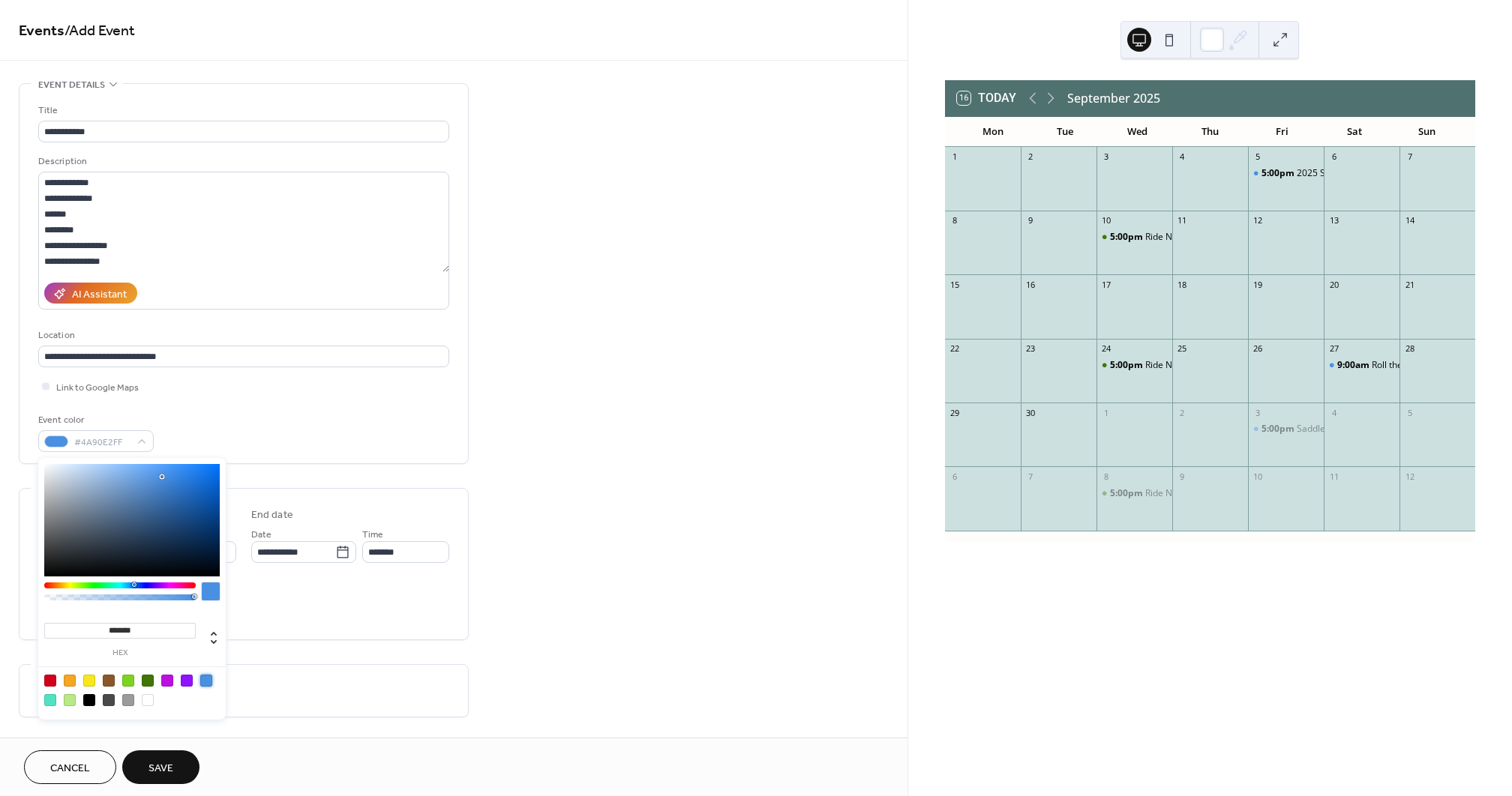 click on "Event color #4A90E2FF" at bounding box center (244, 432) 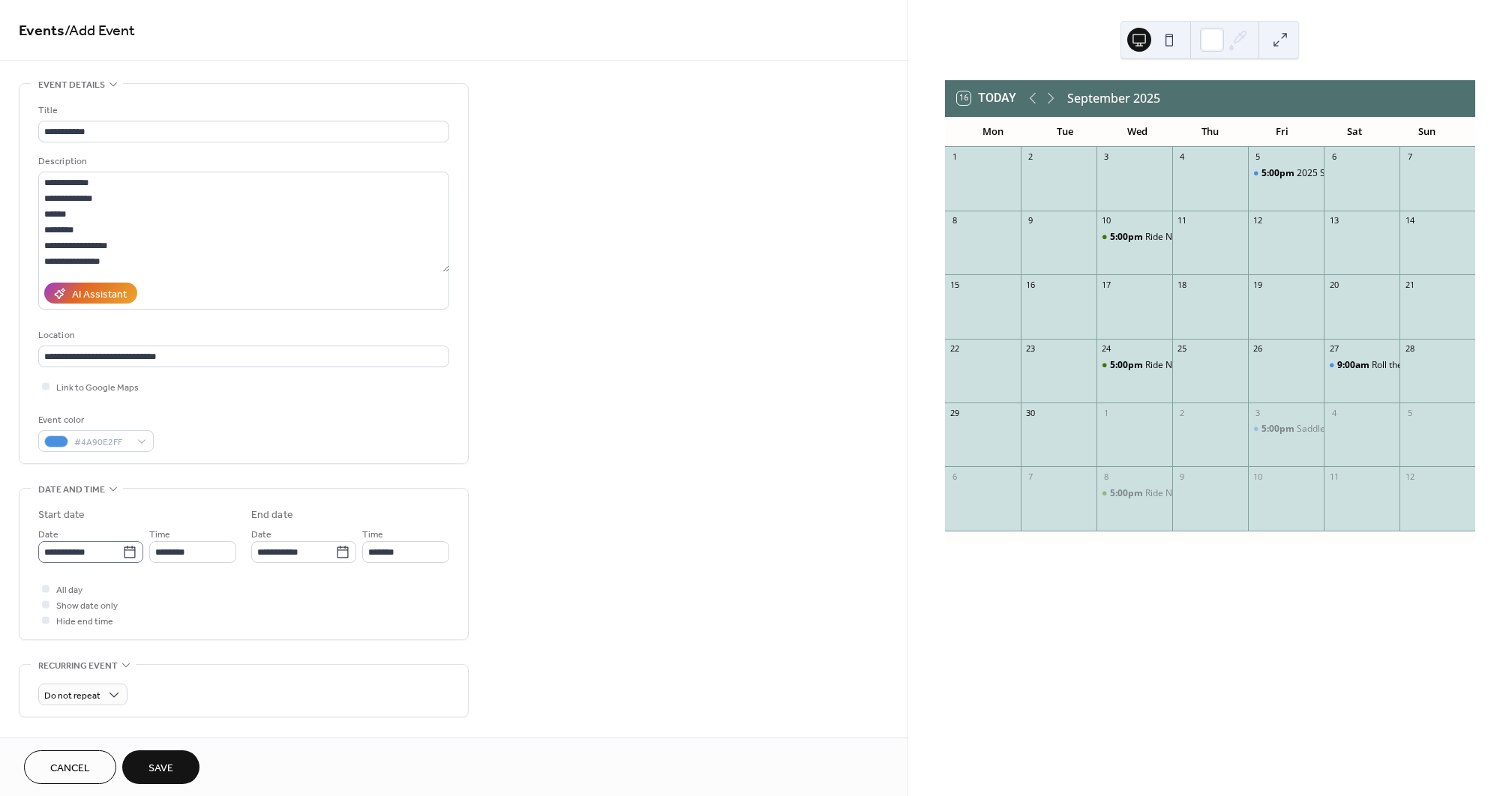 click 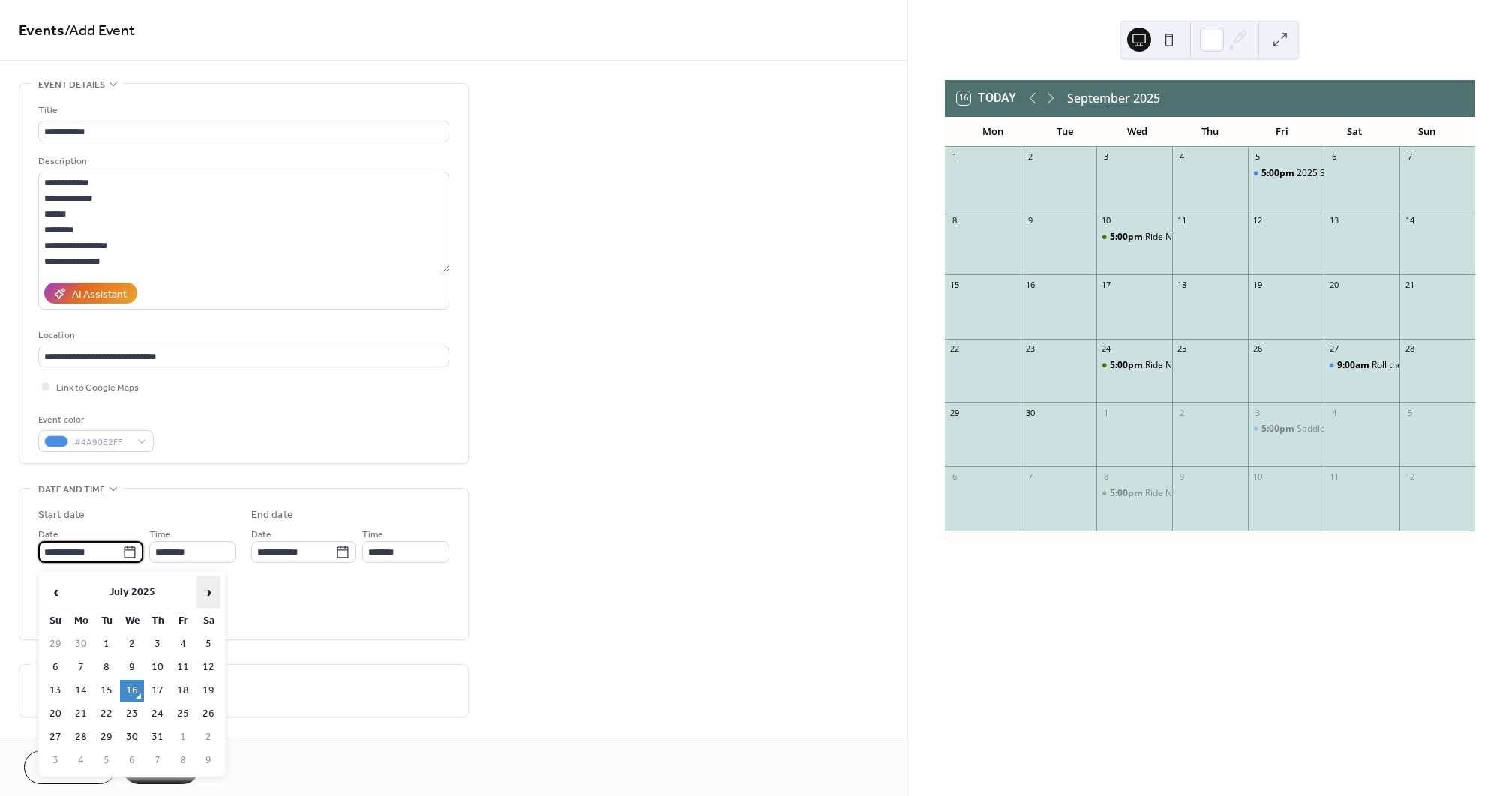 click on "›" at bounding box center (208, 592) 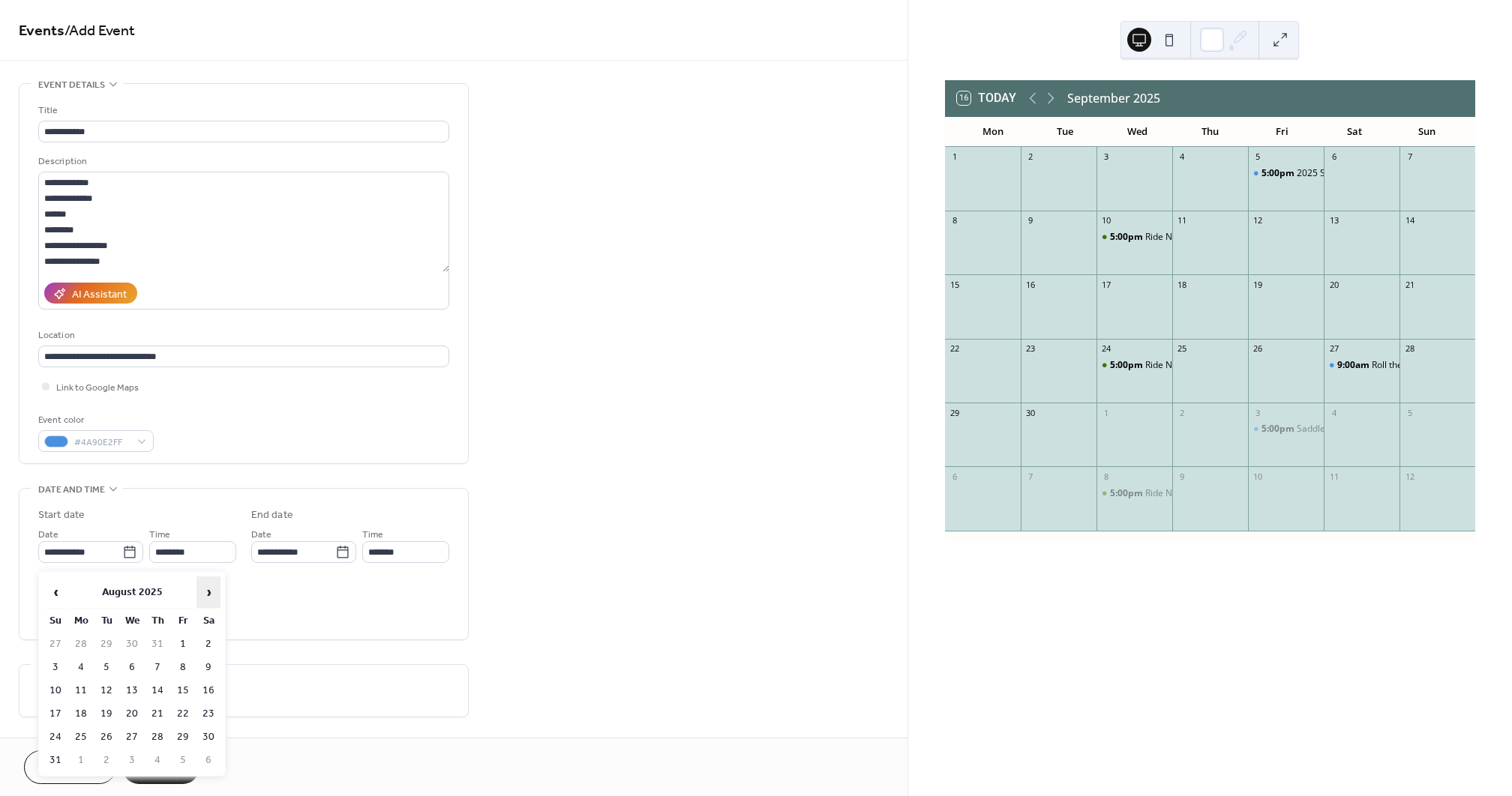 click on "›" at bounding box center (208, 592) 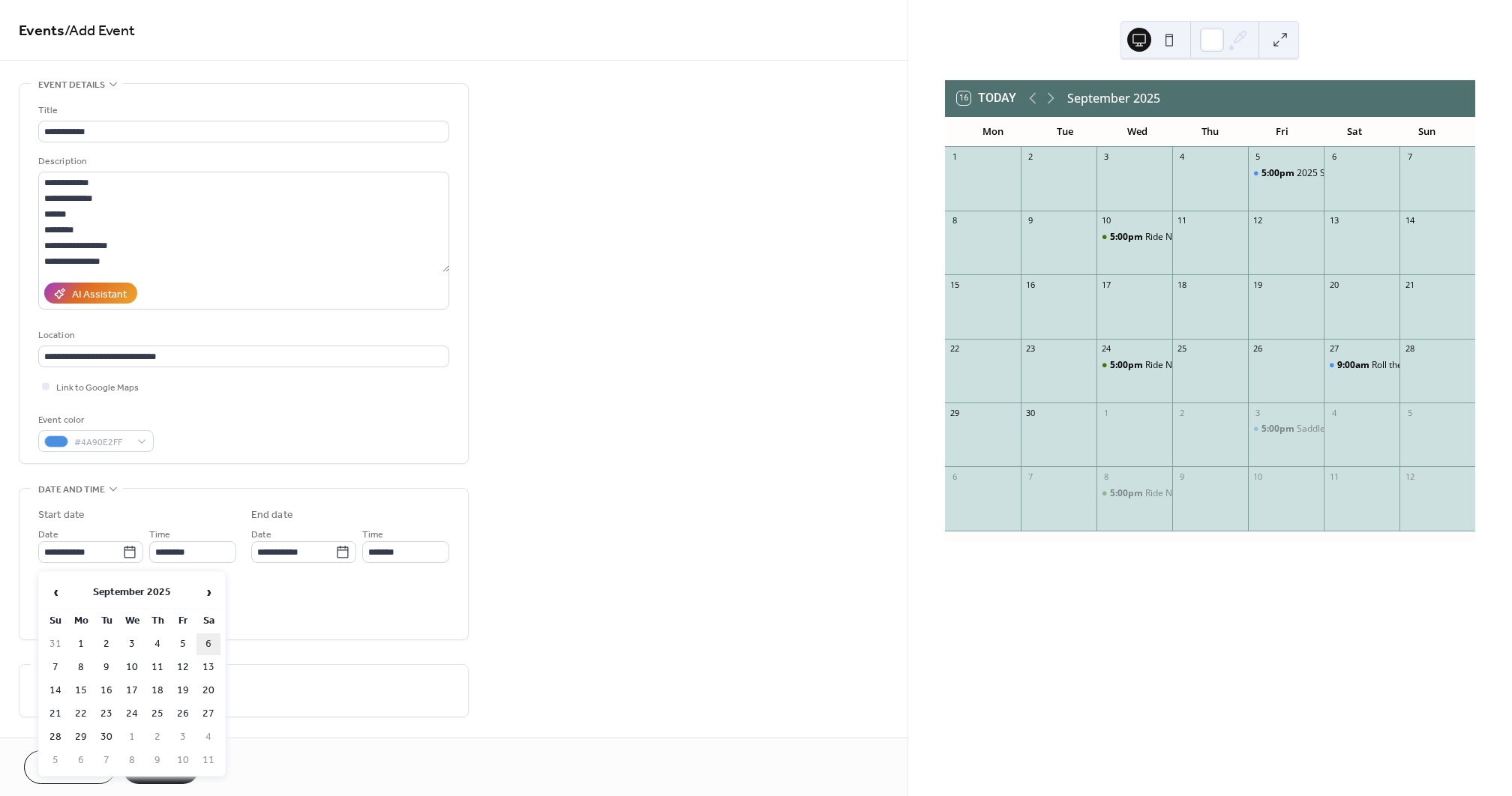 click on "6" at bounding box center [208, 644] 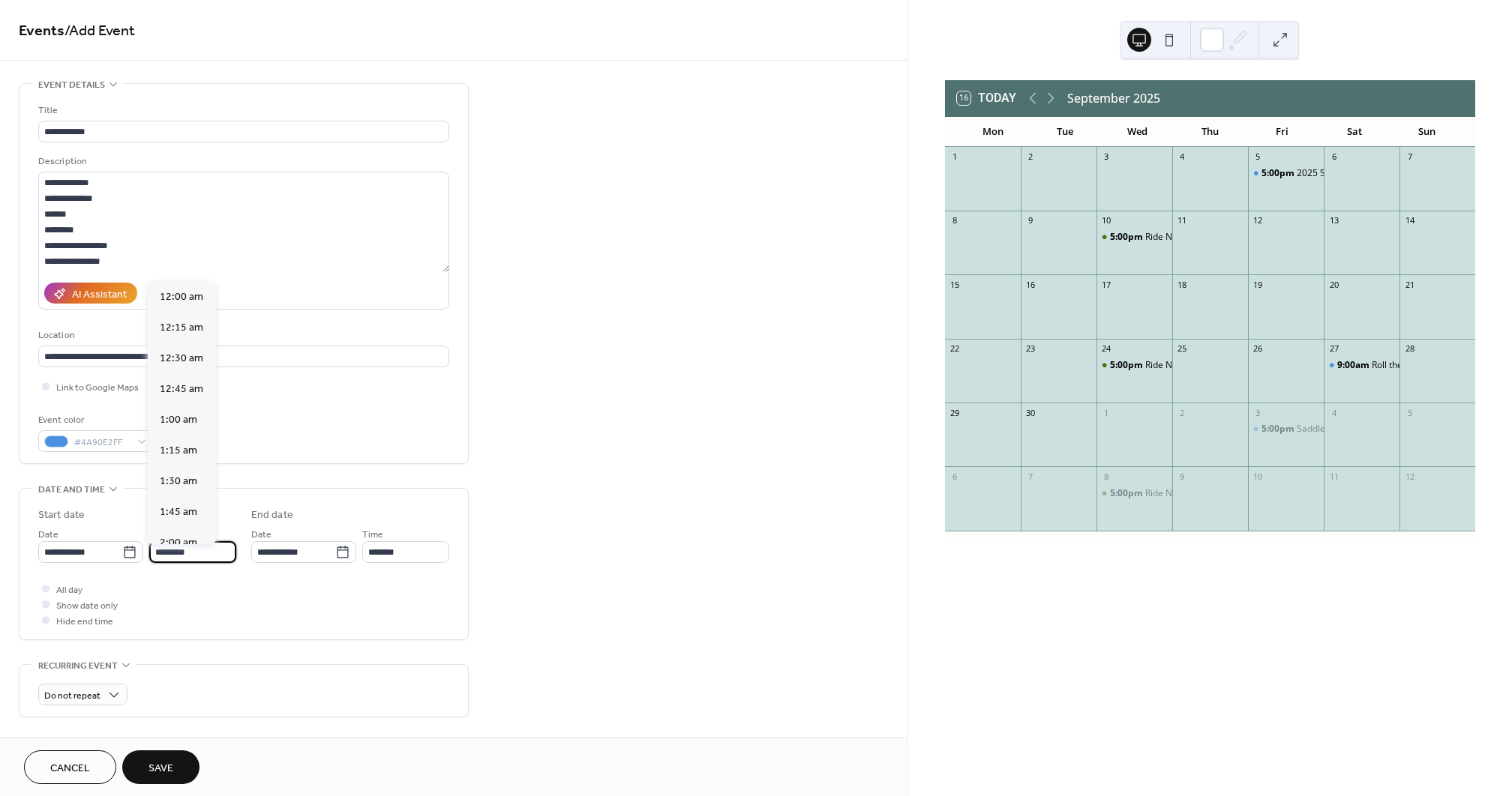 scroll, scrollTop: 1475, scrollLeft: 0, axis: vertical 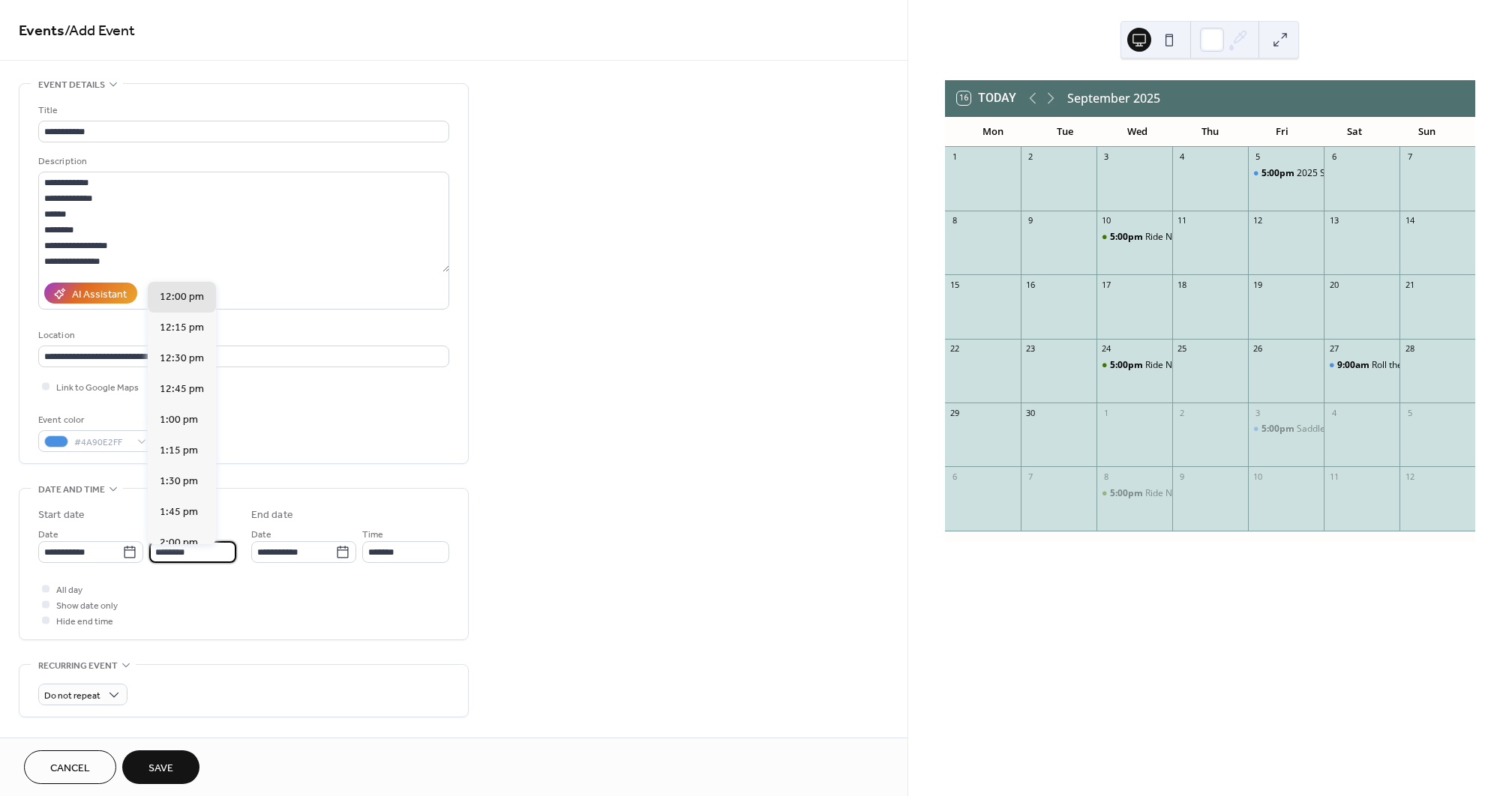 drag, startPoint x: 193, startPoint y: 558, endPoint x: 146, endPoint y: 557, distance: 47.010637 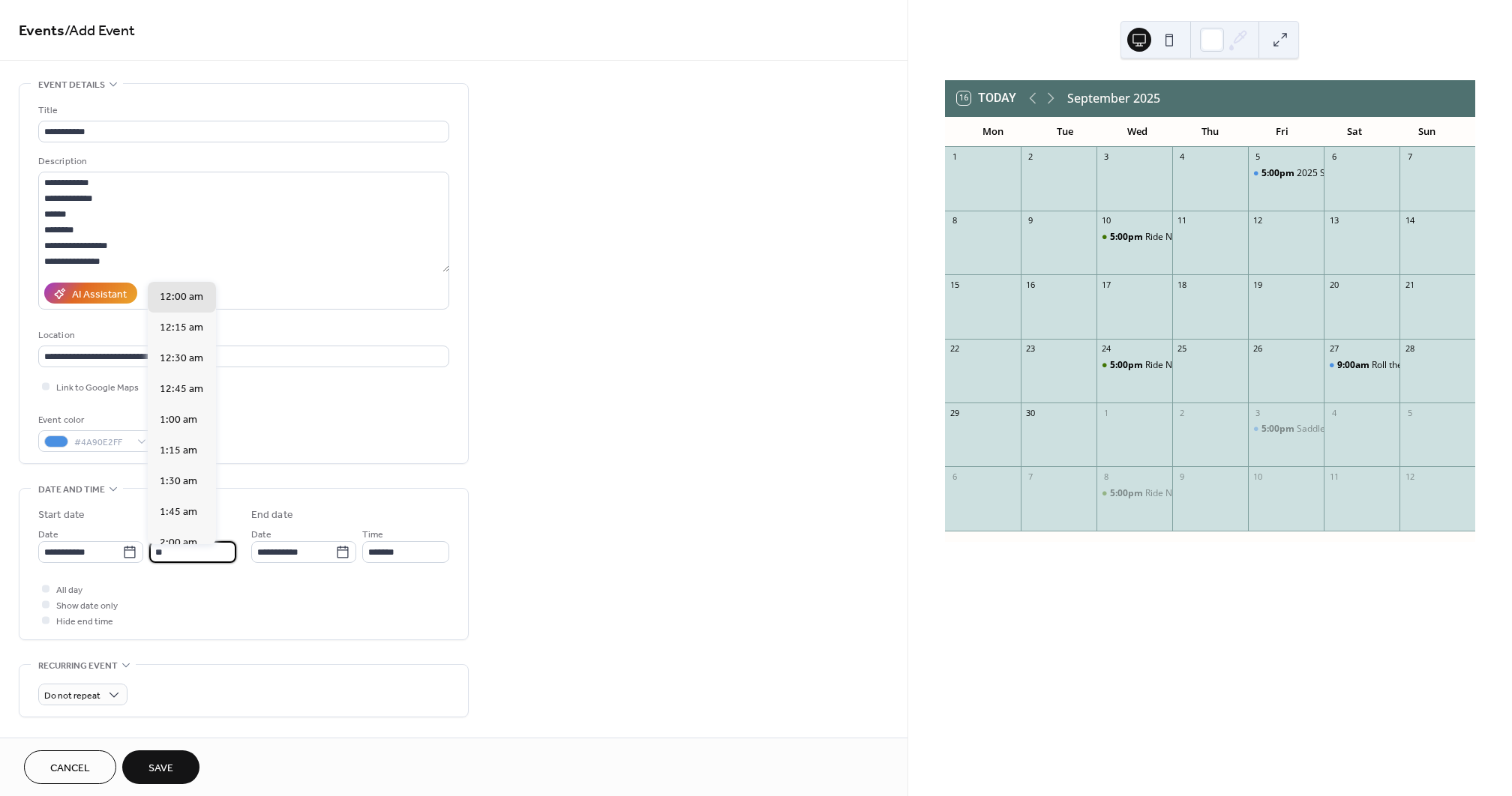scroll, scrollTop: 1352, scrollLeft: 0, axis: vertical 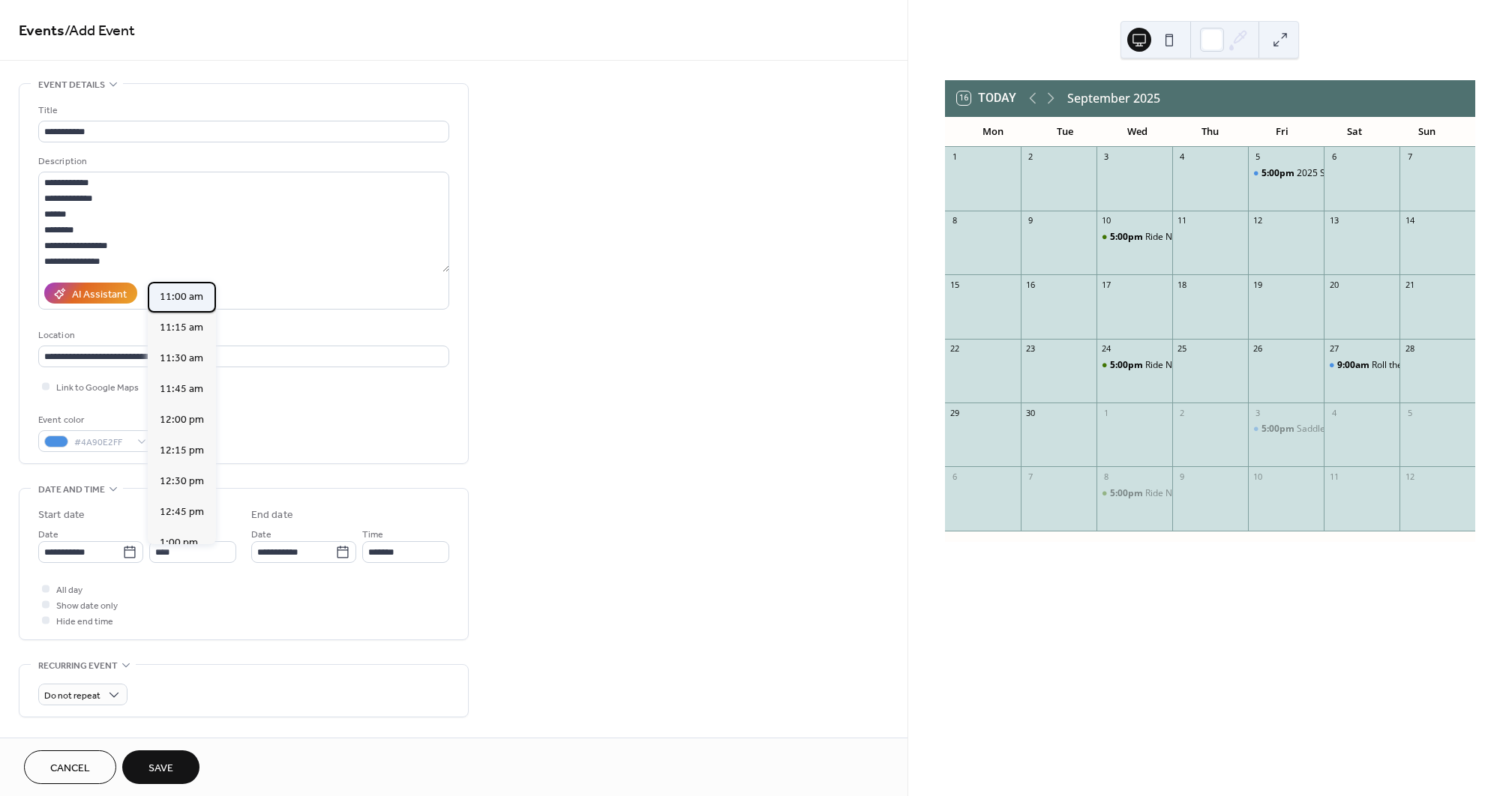 click on "11:00 am" at bounding box center [182, 297] 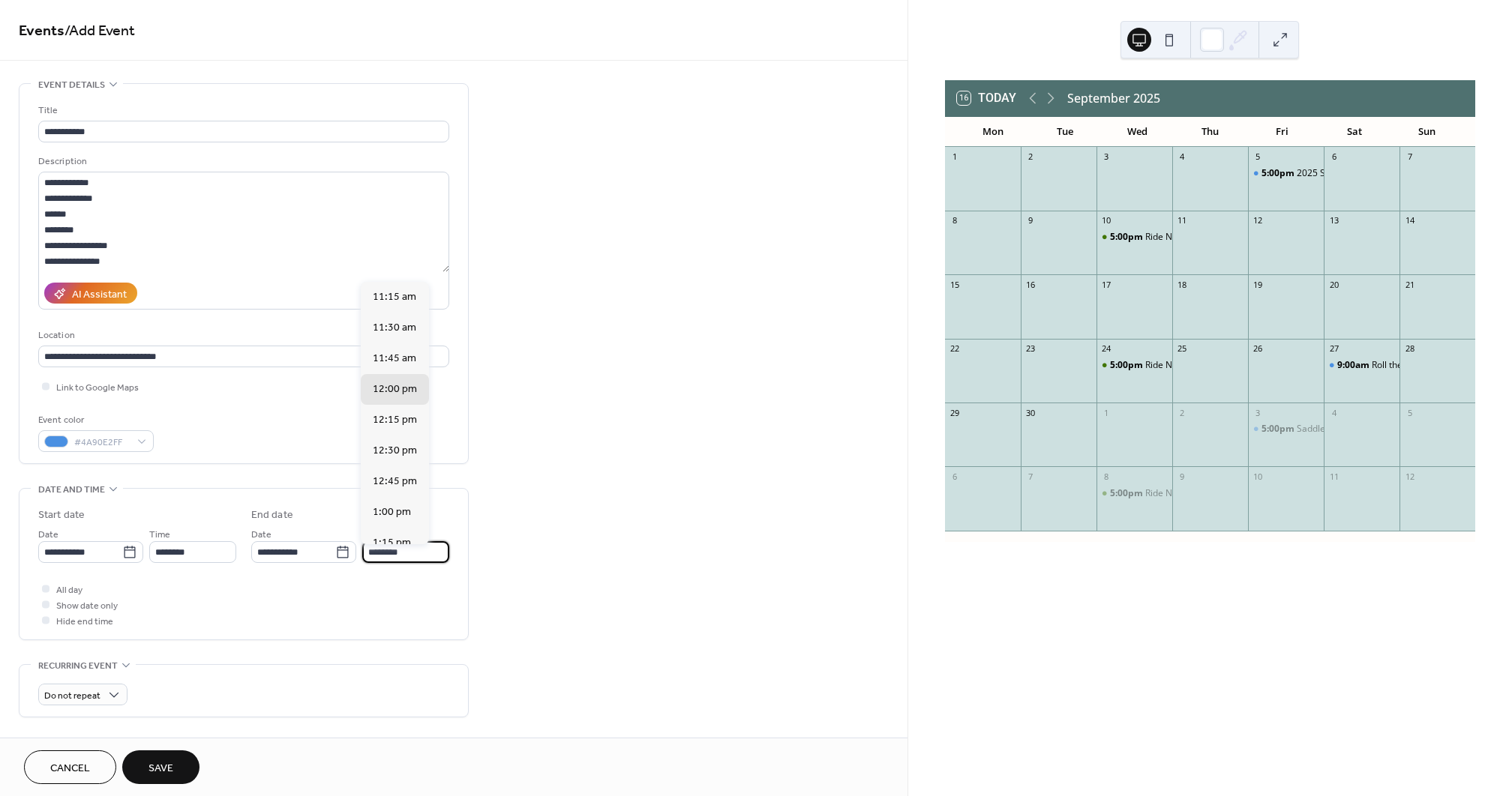 drag, startPoint x: 409, startPoint y: 554, endPoint x: 362, endPoint y: 554, distance: 47 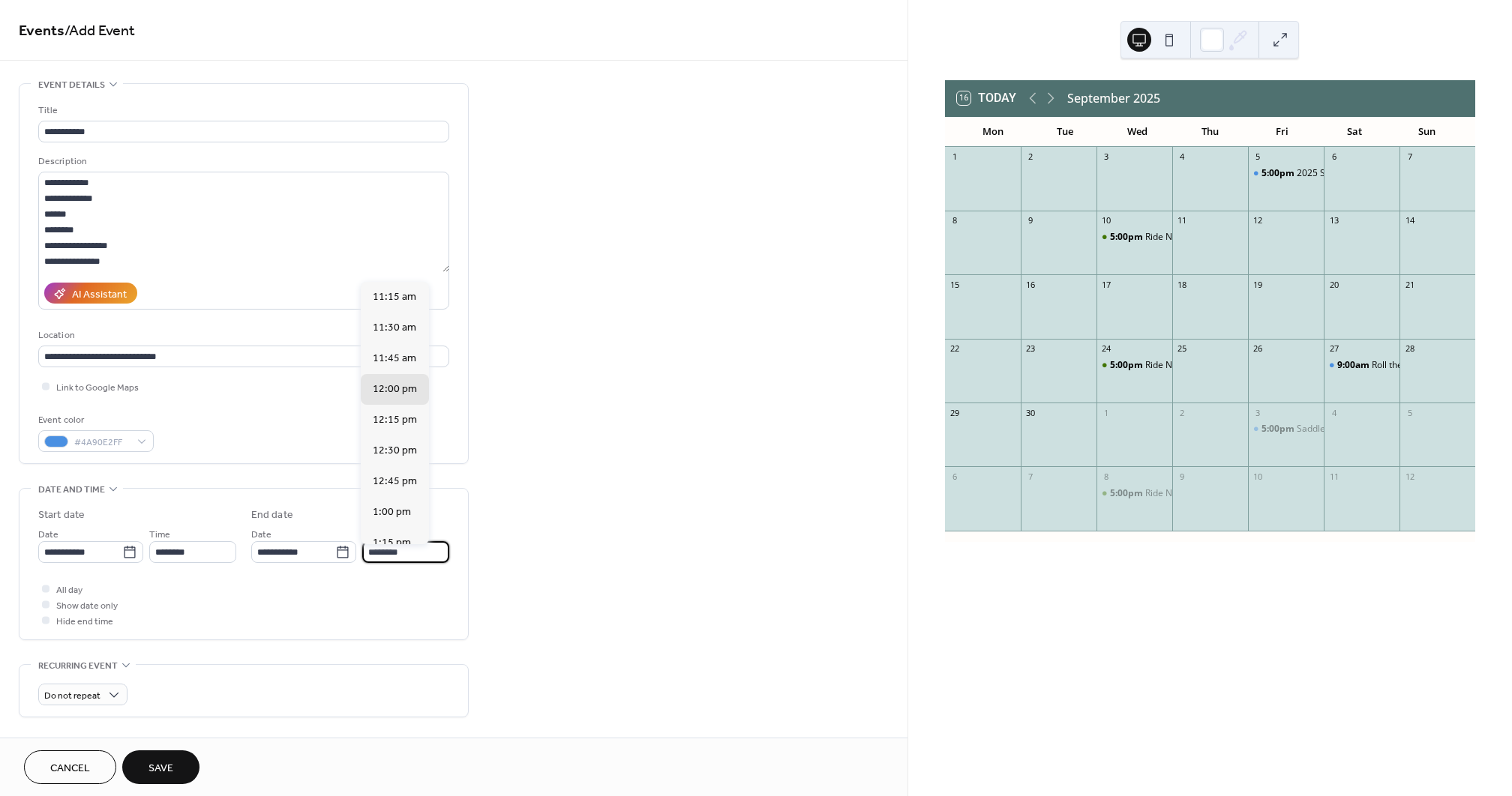 click on "********" at bounding box center (406, 552) 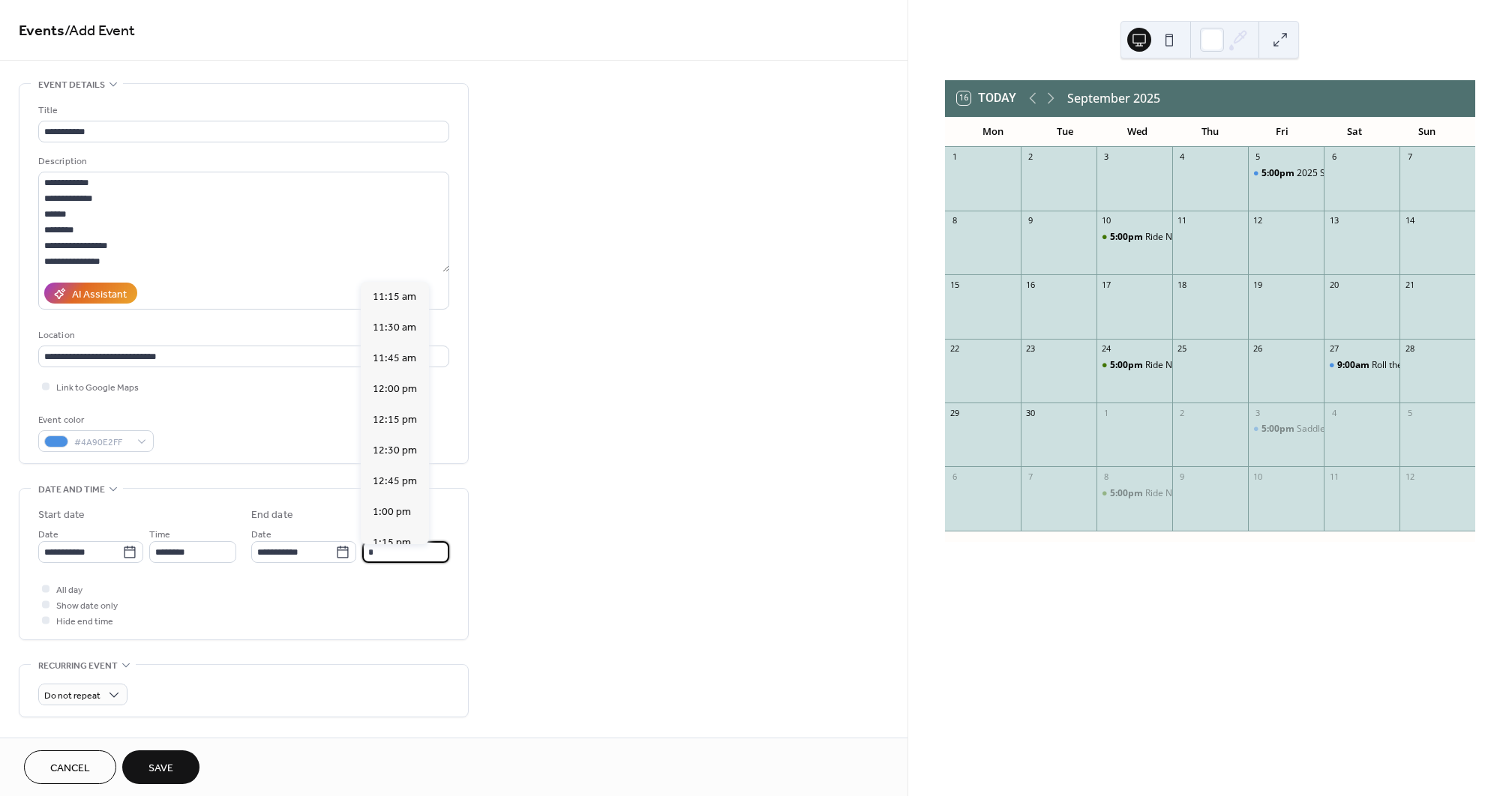 scroll, scrollTop: 461, scrollLeft: 0, axis: vertical 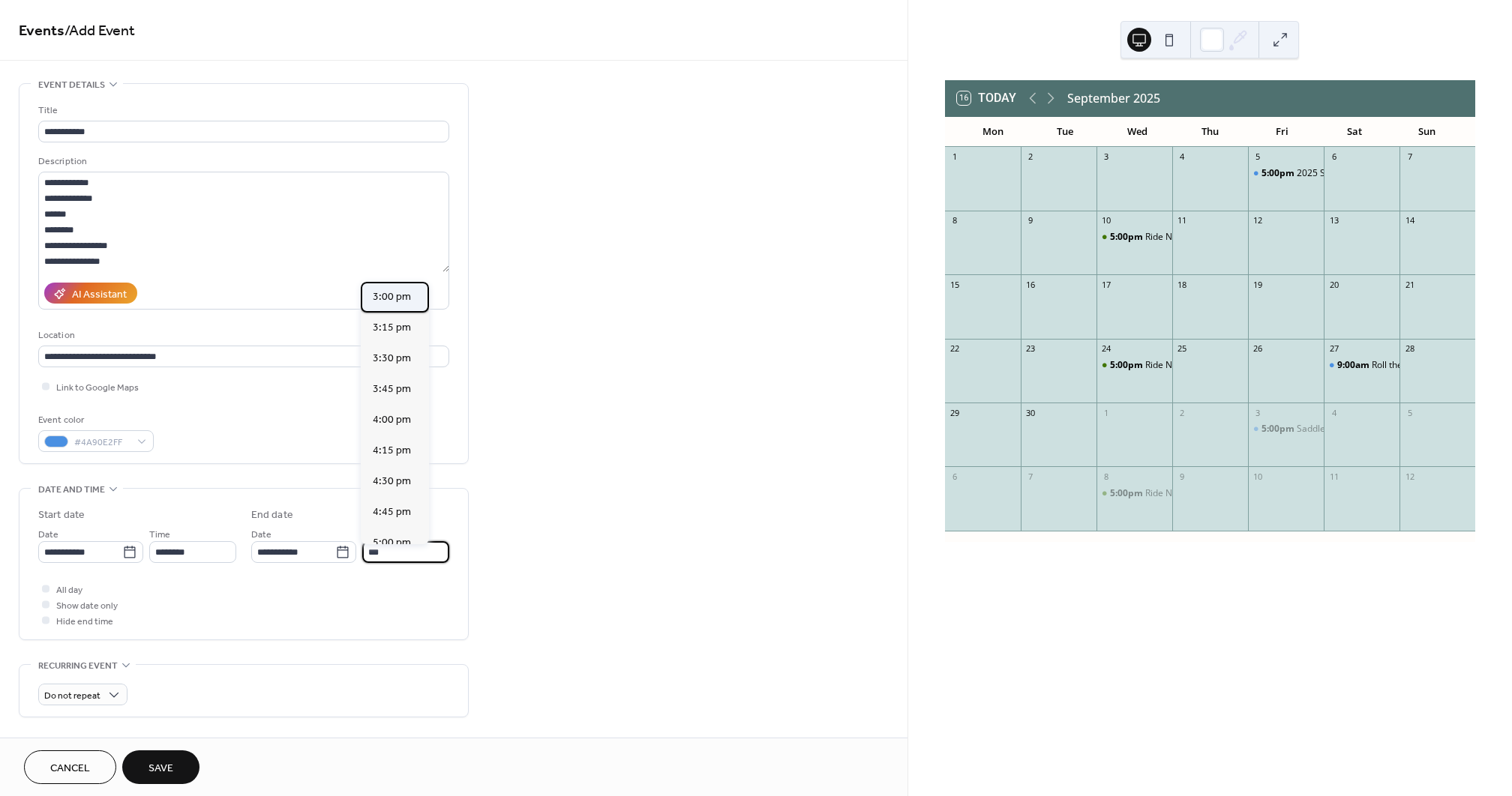 click on "3:00 pm" at bounding box center [394, 297] 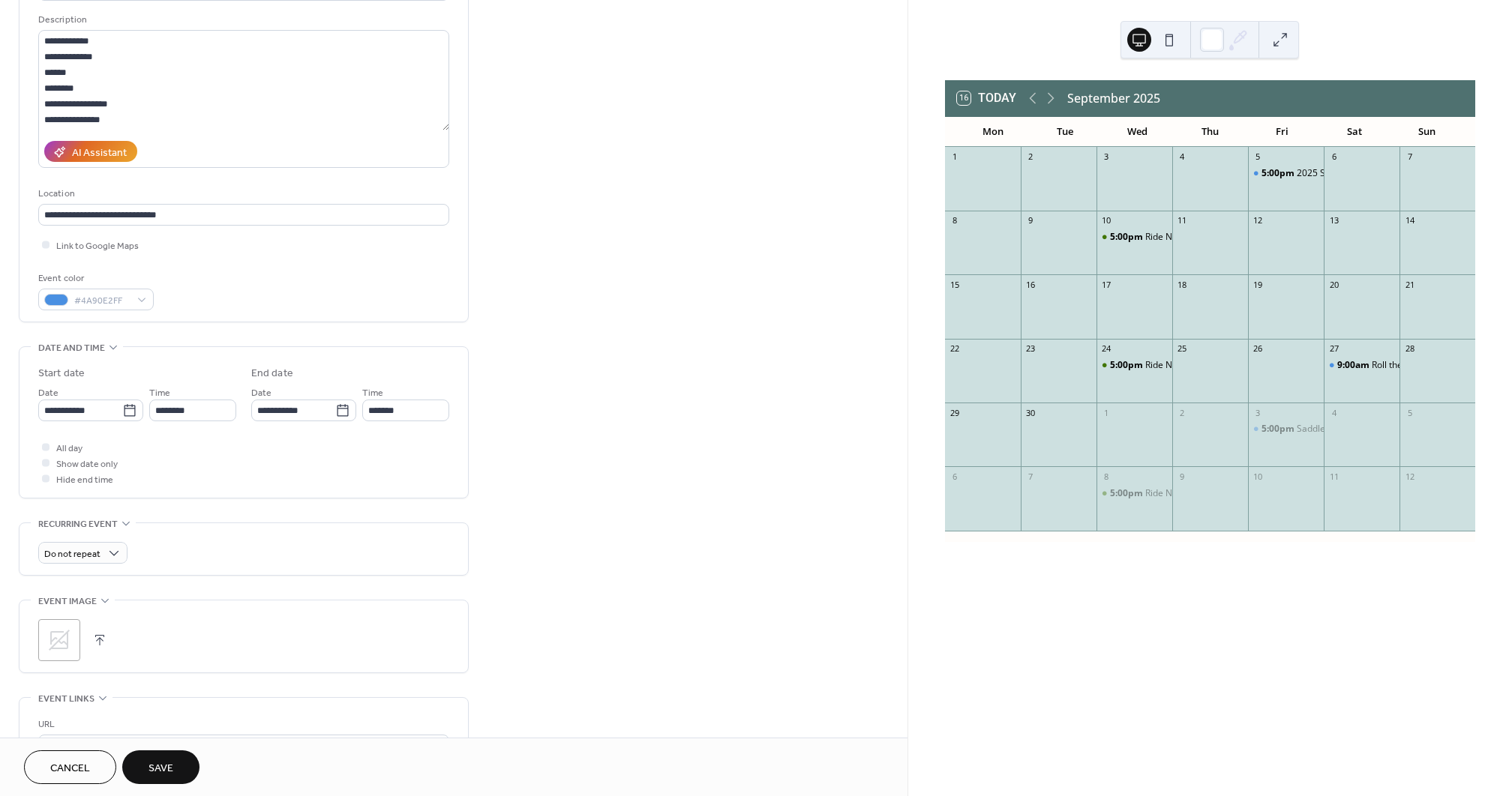 scroll, scrollTop: 193, scrollLeft: 0, axis: vertical 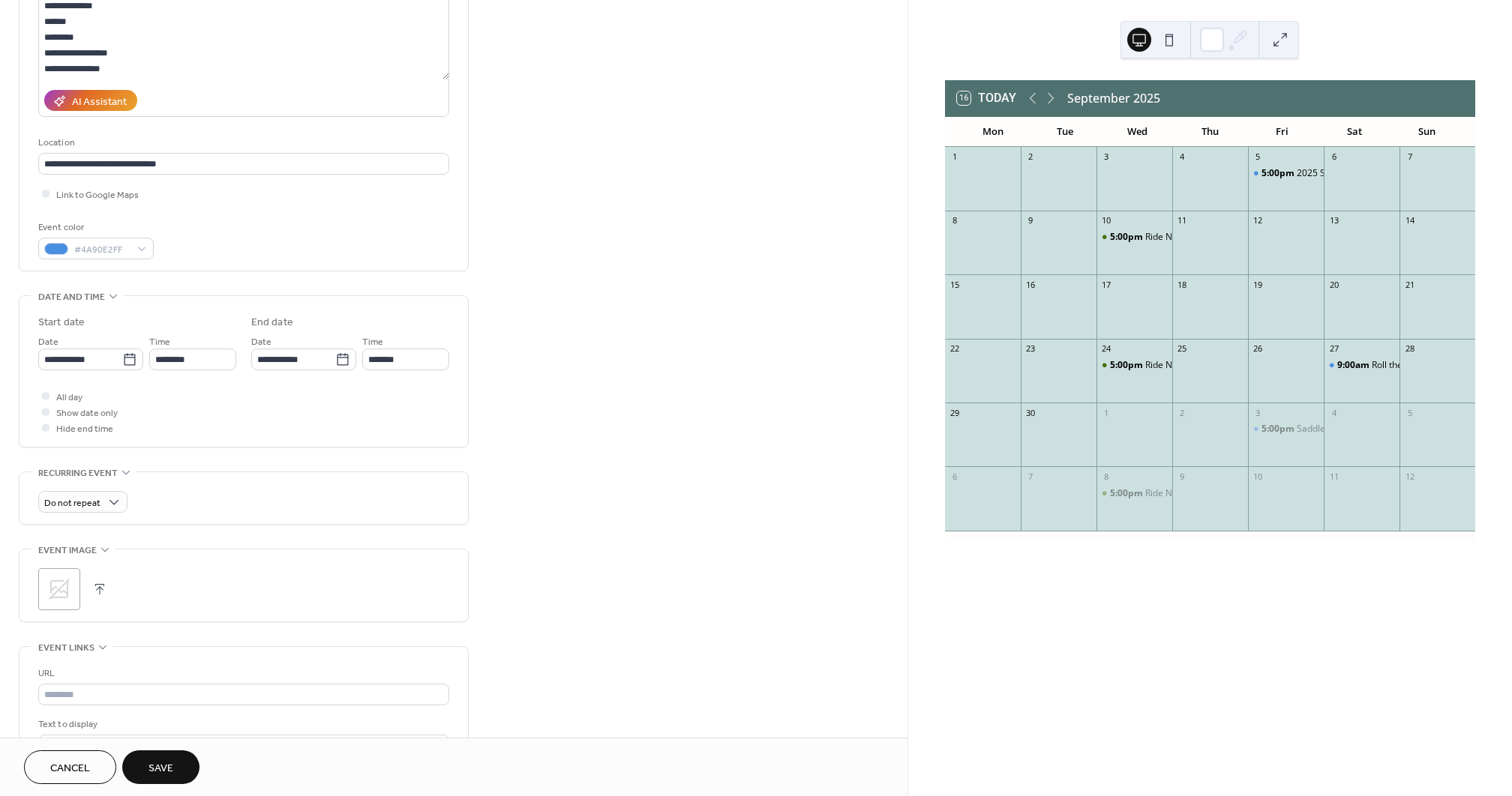 click at bounding box center (100, 589) 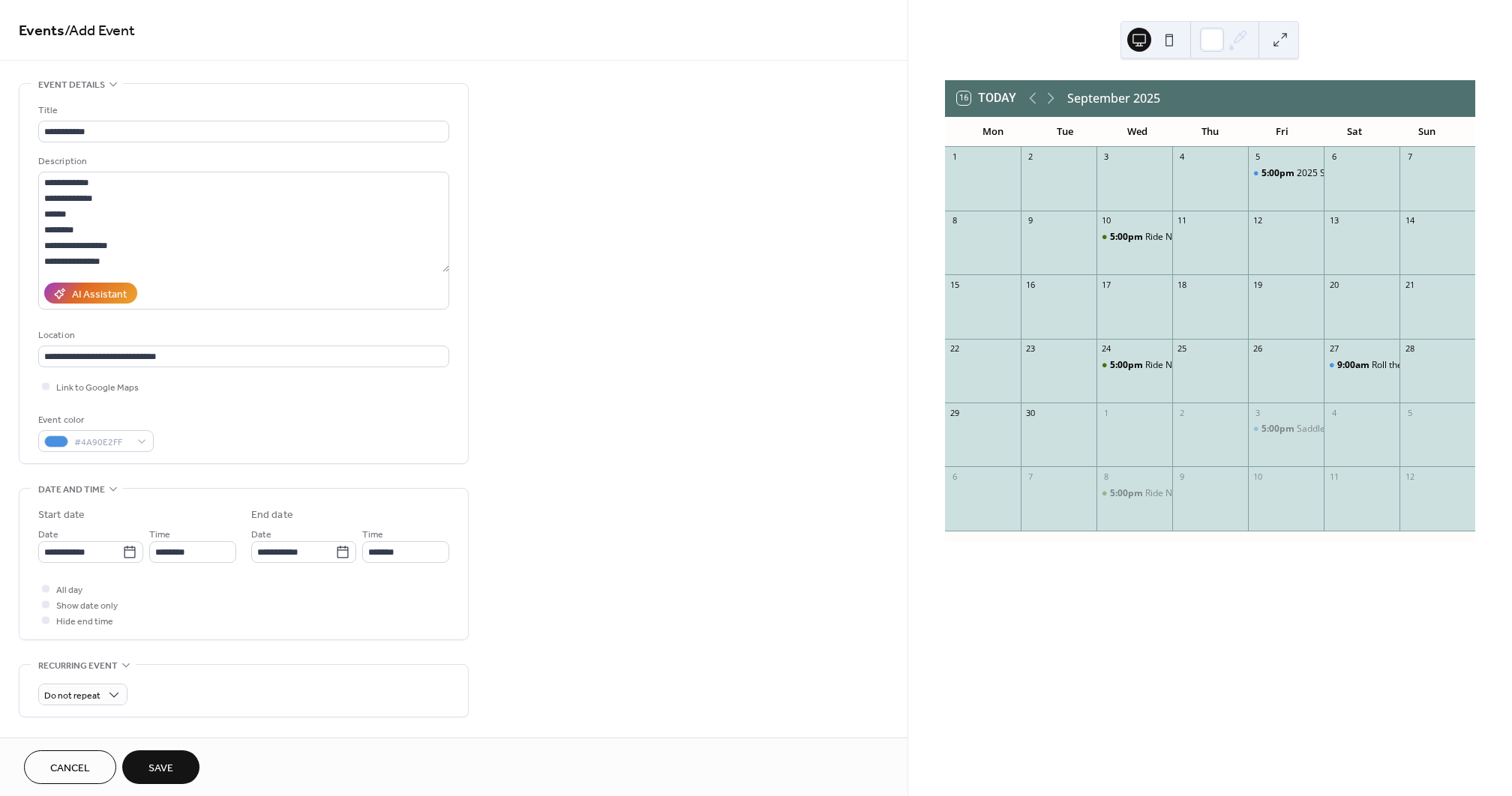 scroll, scrollTop: 0, scrollLeft: 0, axis: both 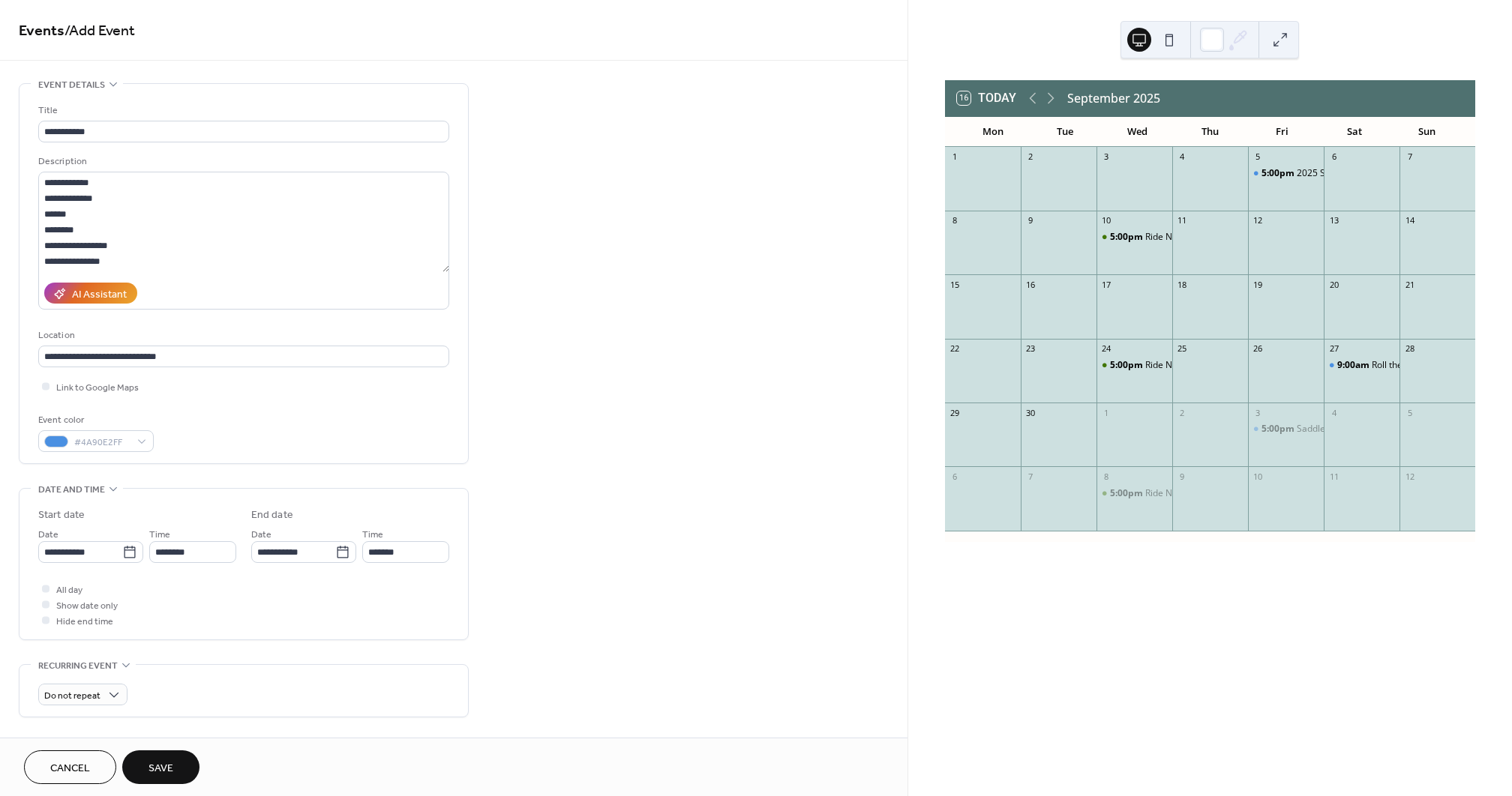 click on "Save" at bounding box center (160, 768) 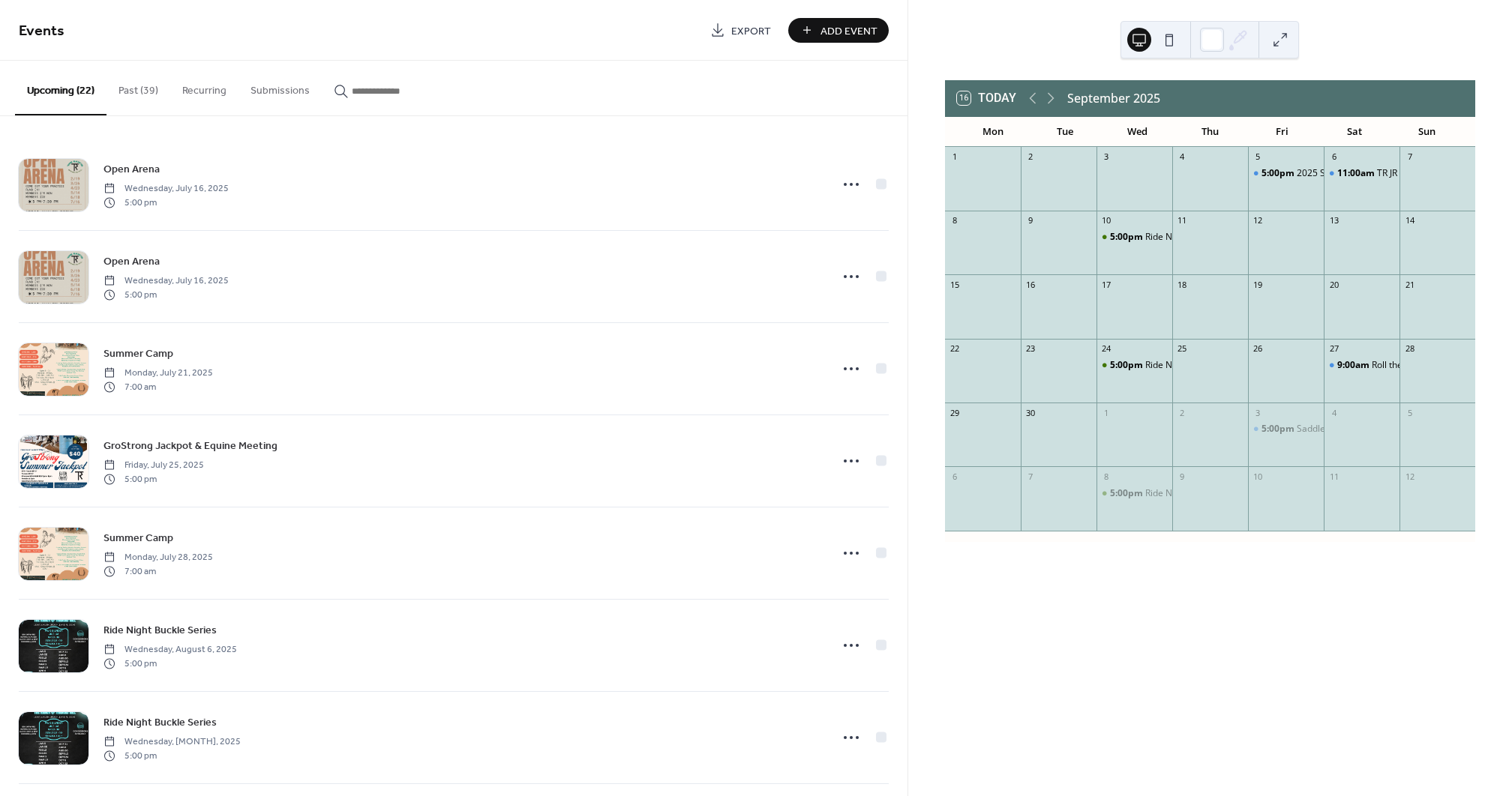 click on "Add Event" at bounding box center (849, 31) 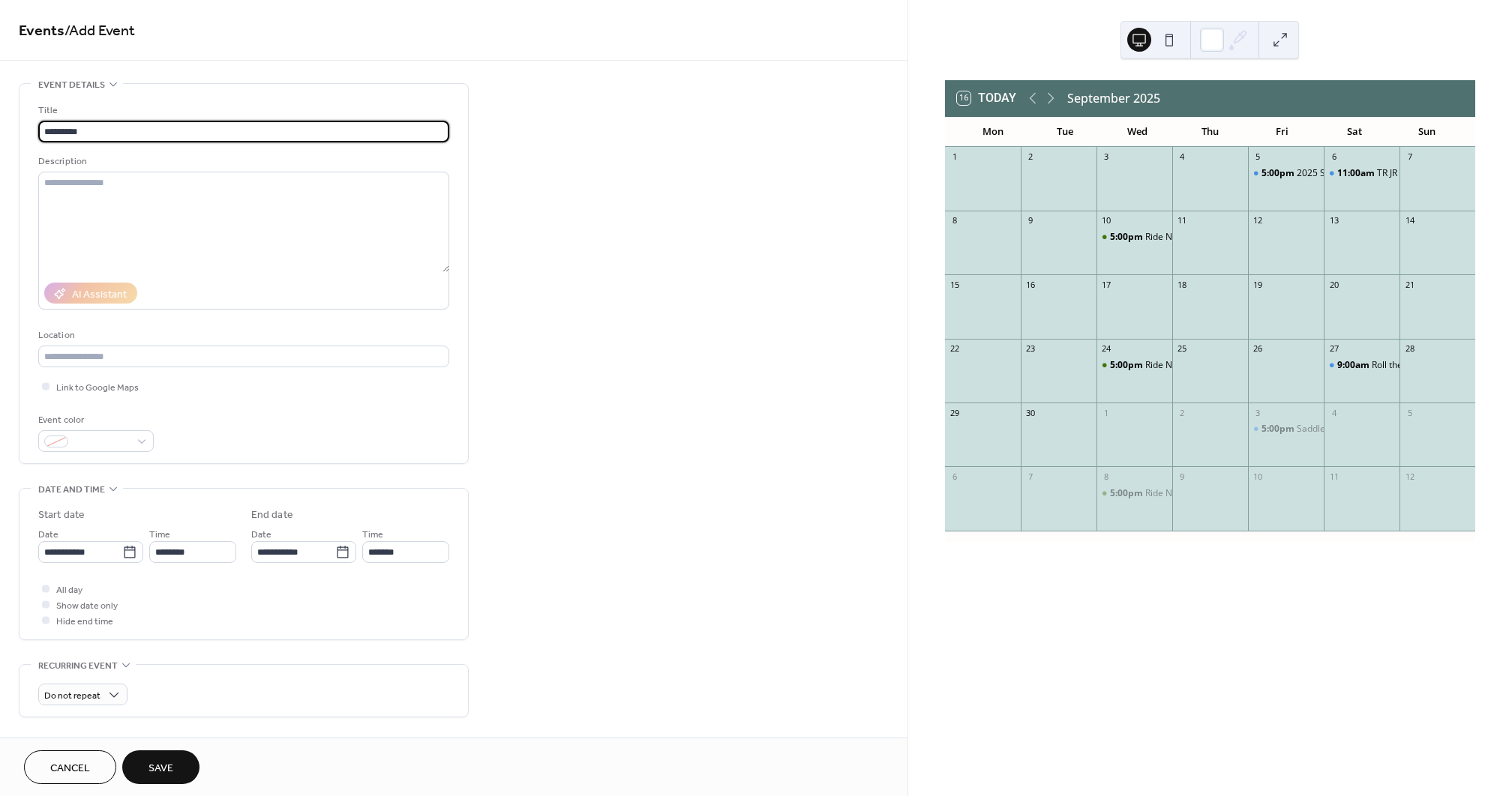 click on "********" at bounding box center [244, 131] 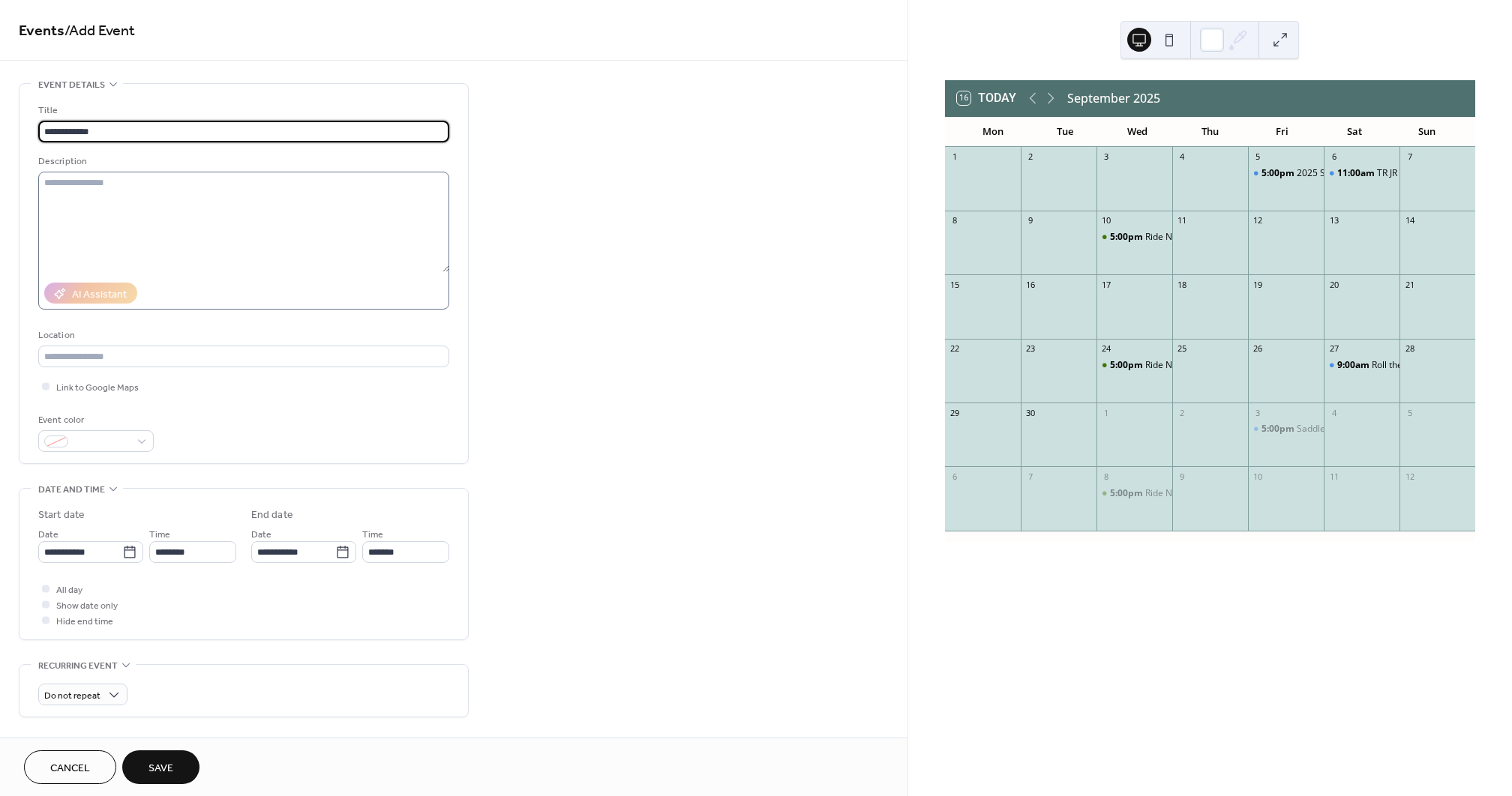 type on "**********" 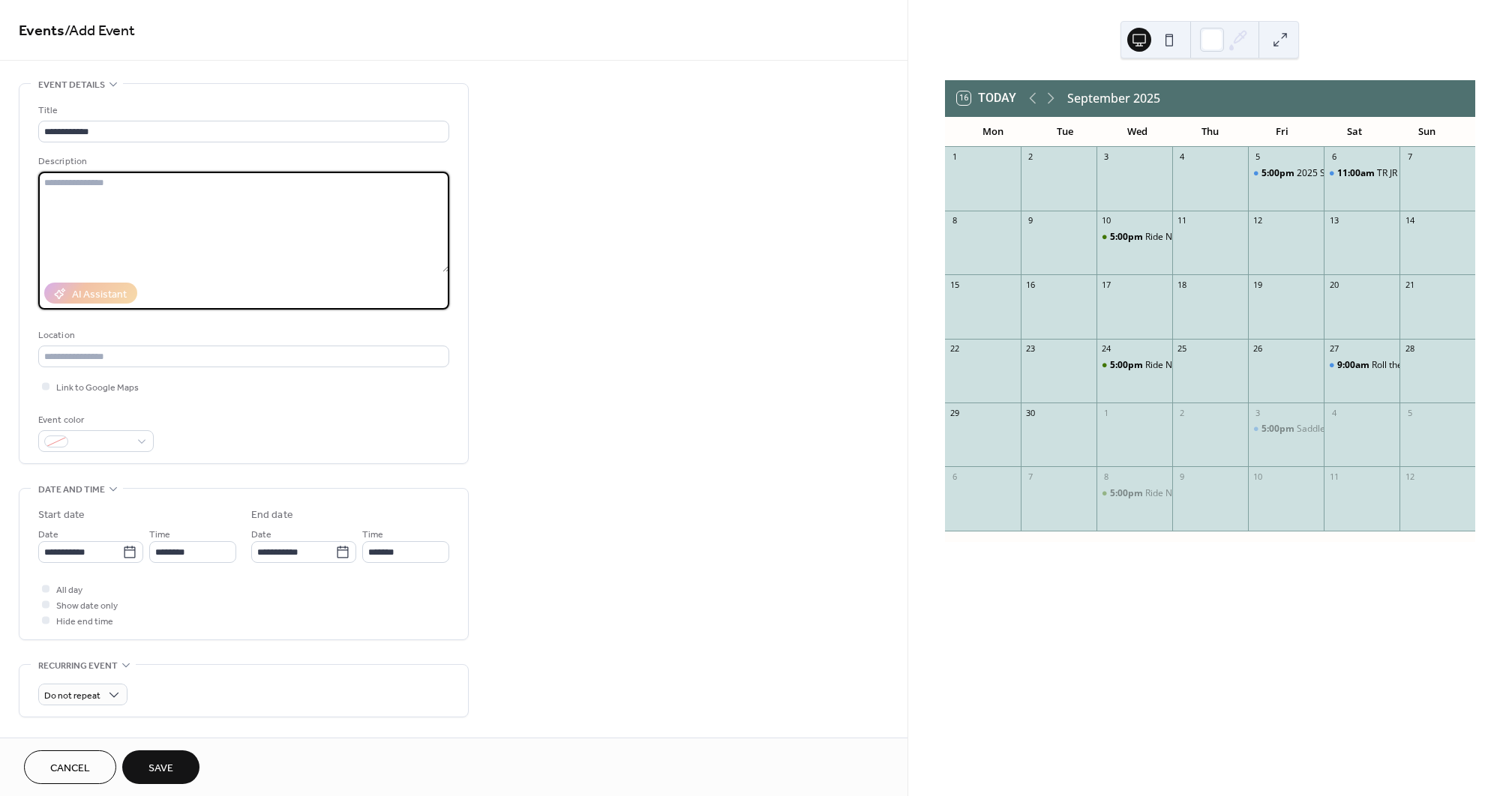 click at bounding box center (244, 222) 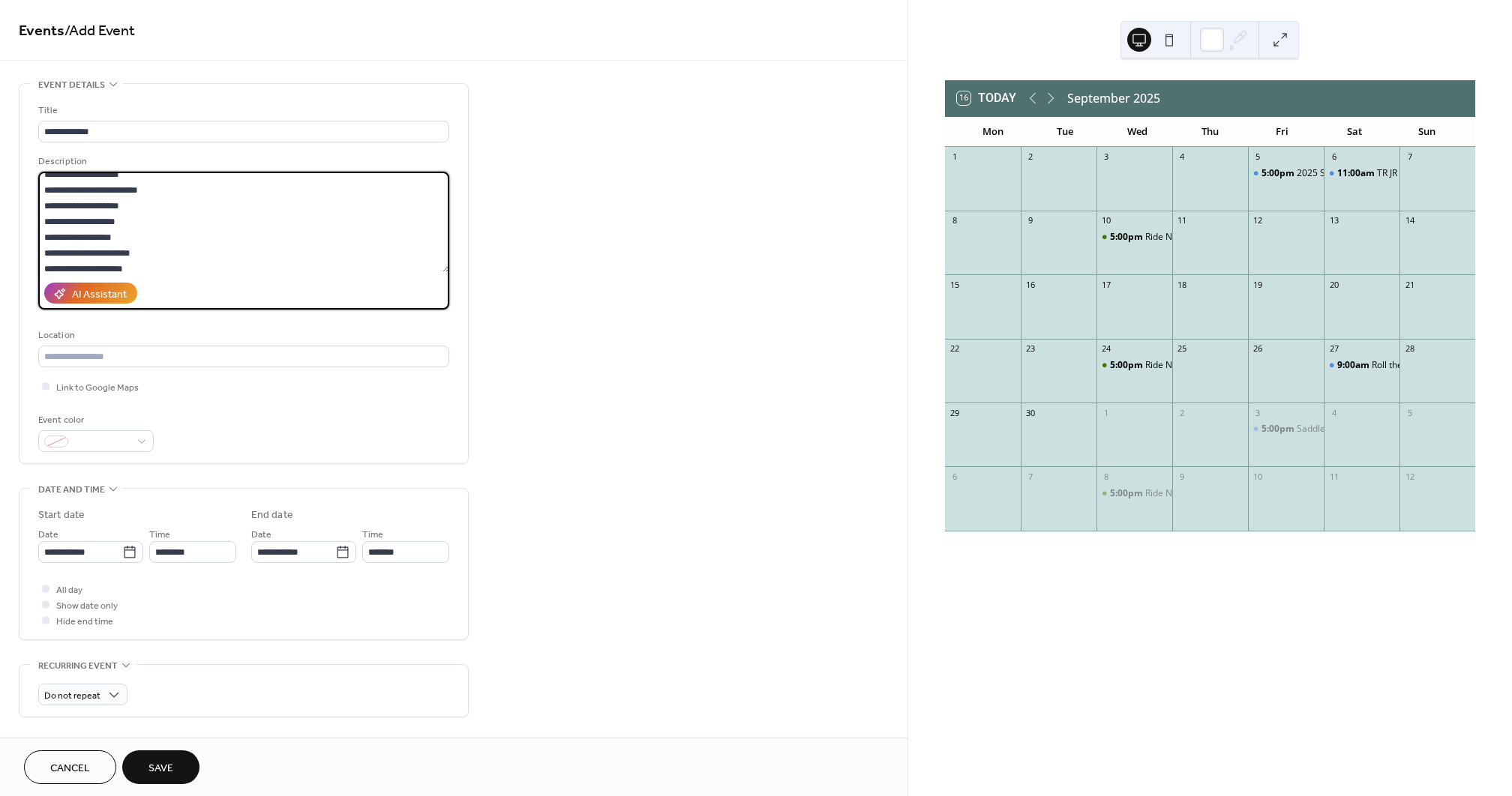 scroll, scrollTop: 13, scrollLeft: 0, axis: vertical 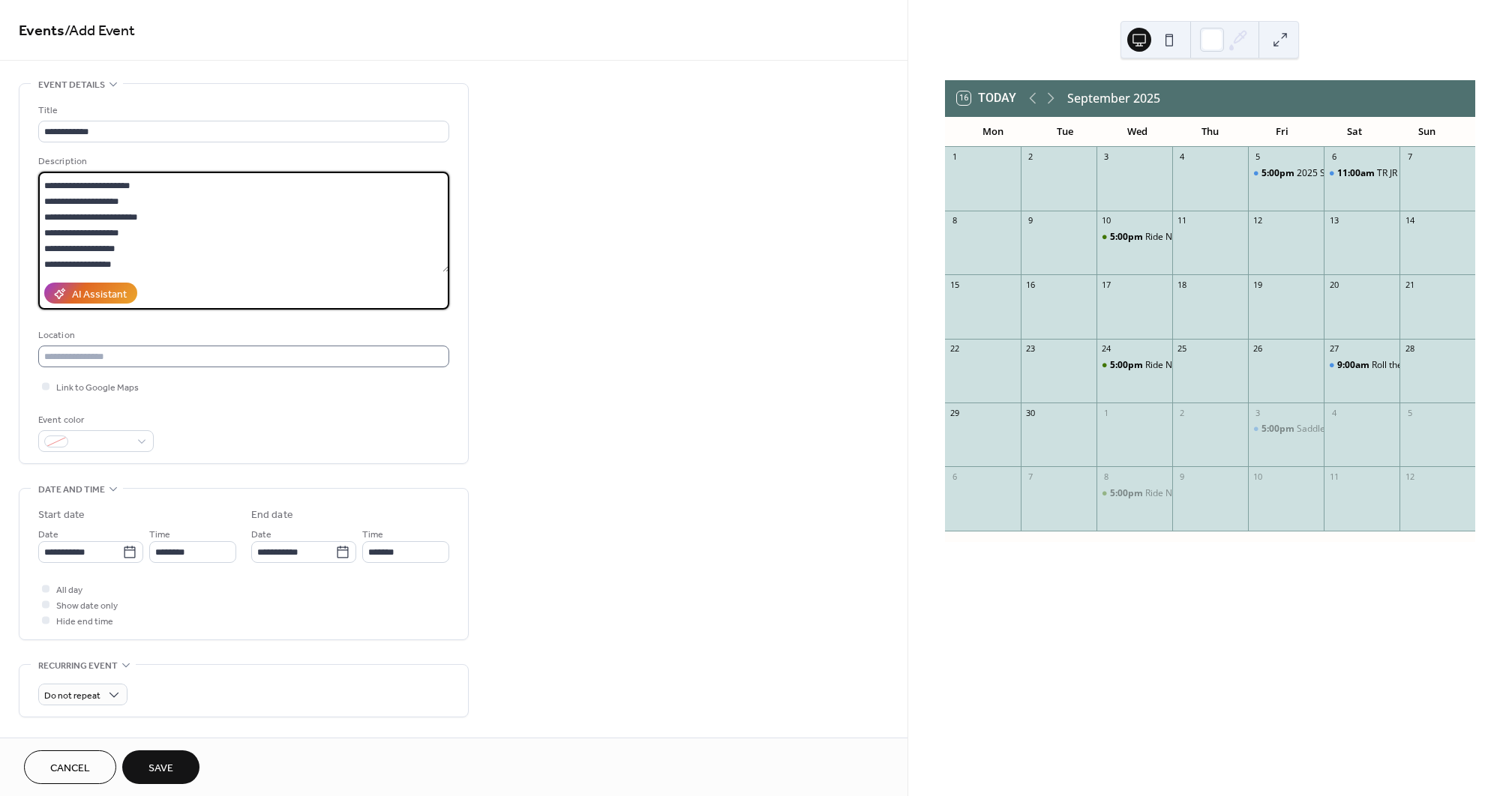 type on "**********" 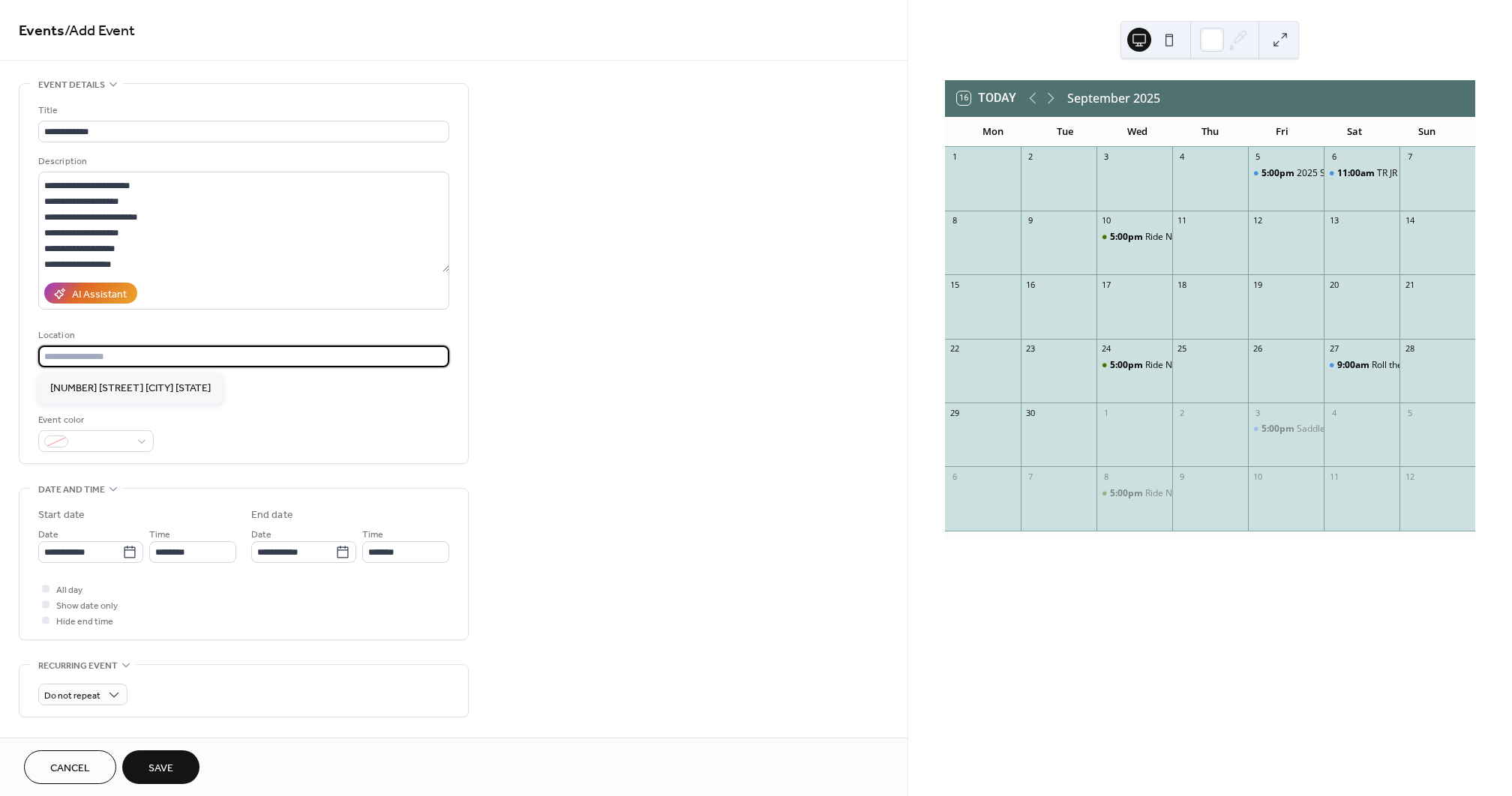 click at bounding box center [244, 356] 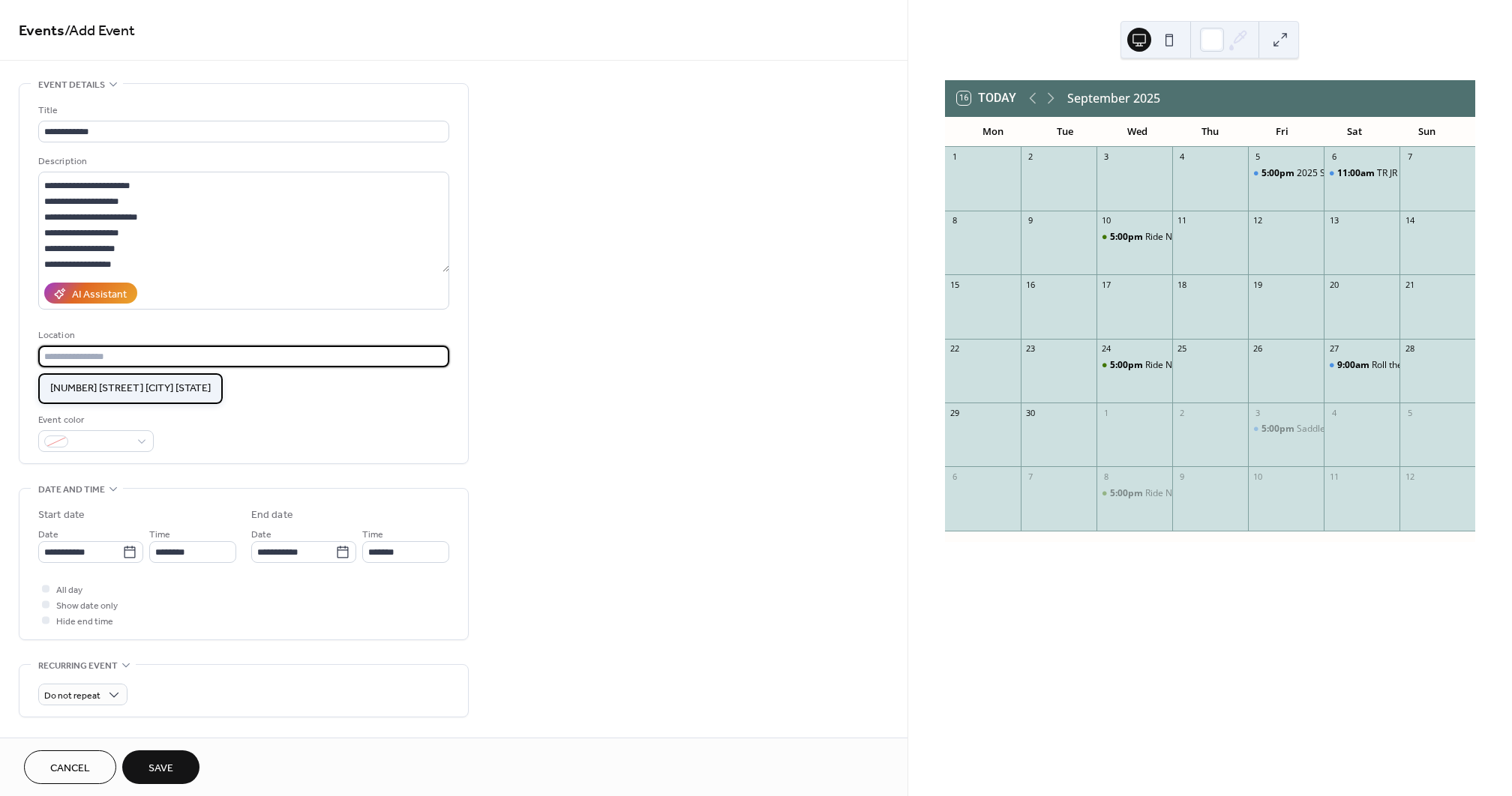click on "[NUMBER] [STREET] [CITY] [STATE]" at bounding box center (130, 388) 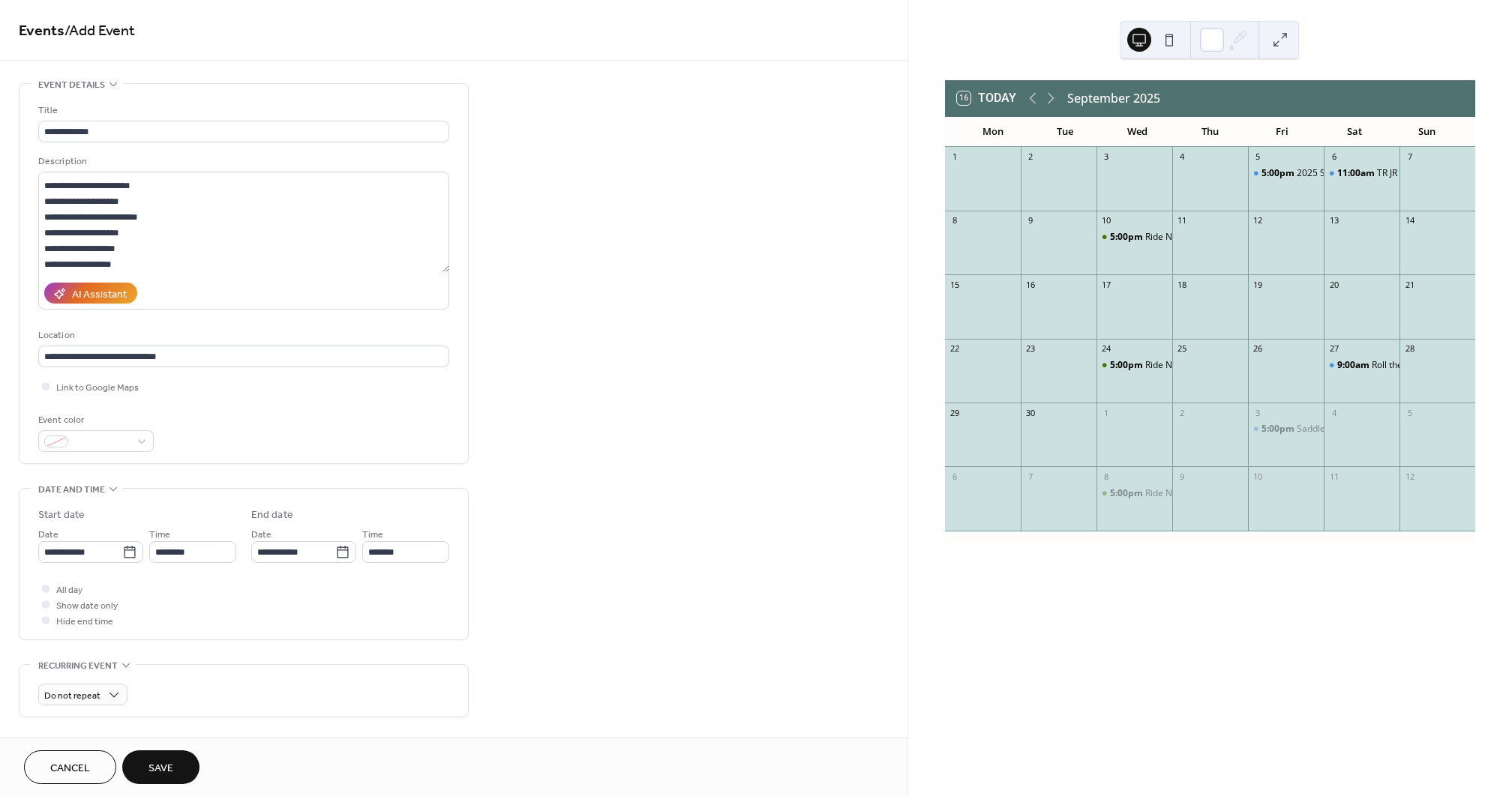 type on "**********" 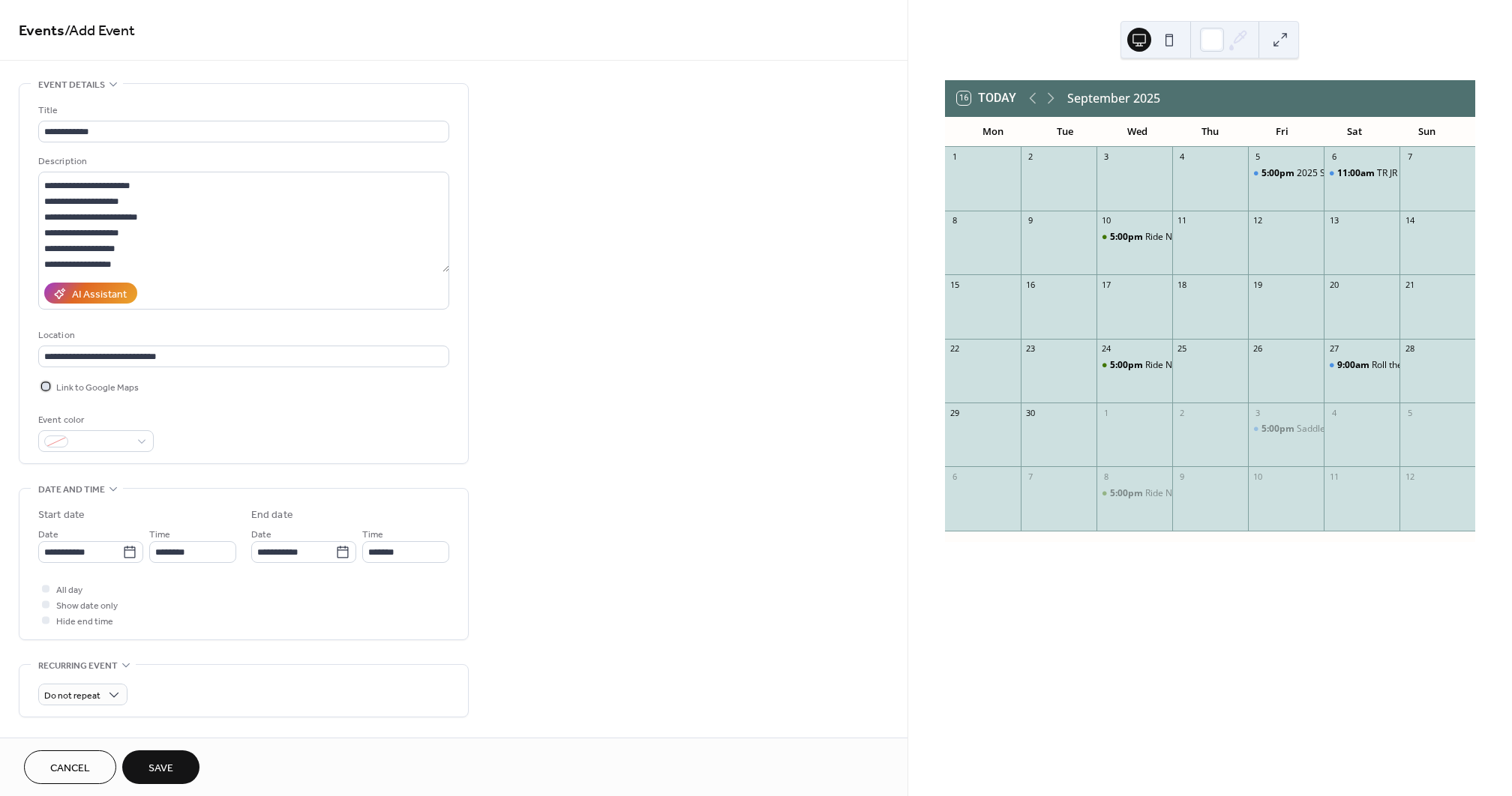 click on "Link to Google Maps" at bounding box center [98, 388] 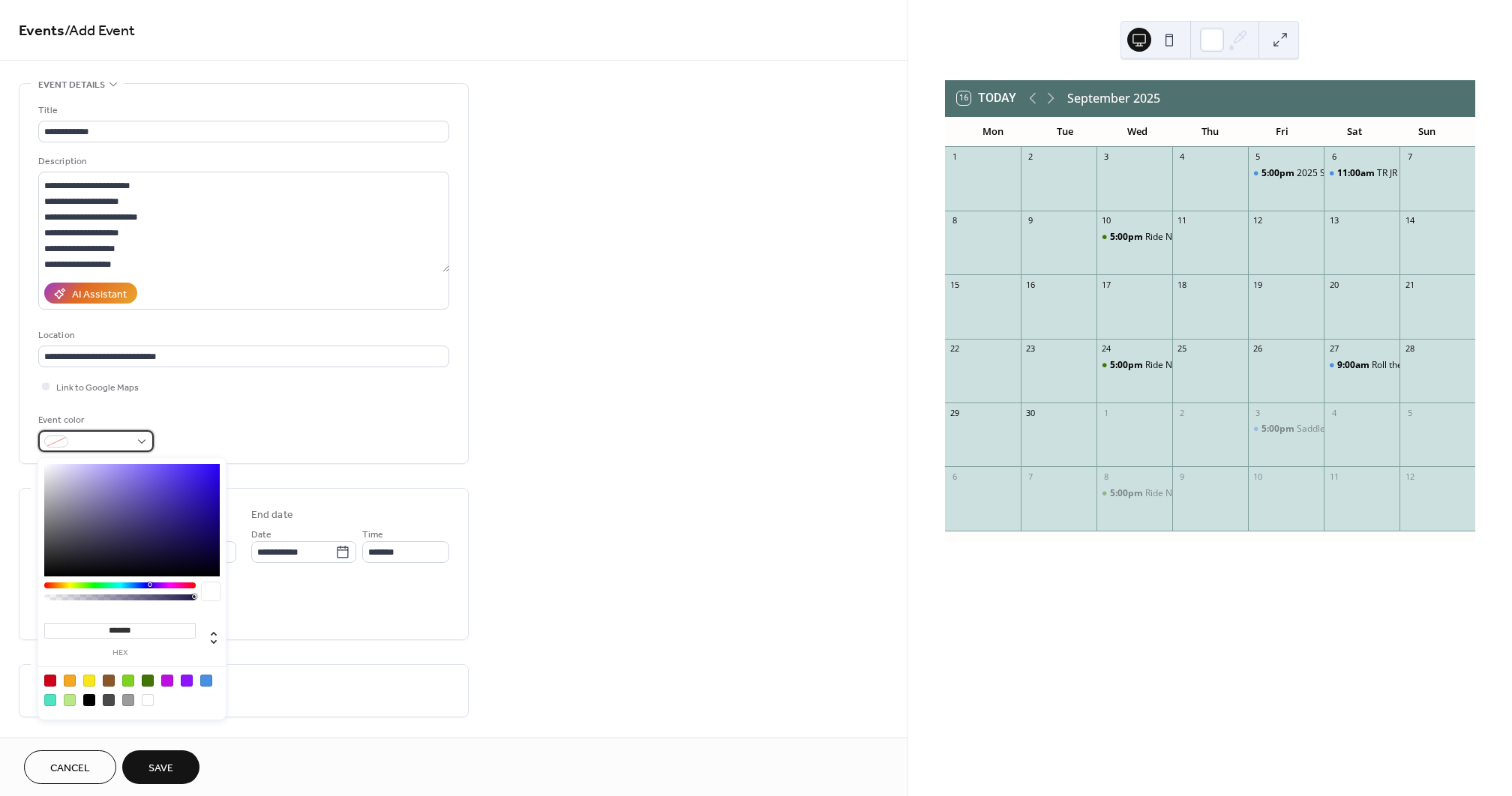 click at bounding box center [102, 442] 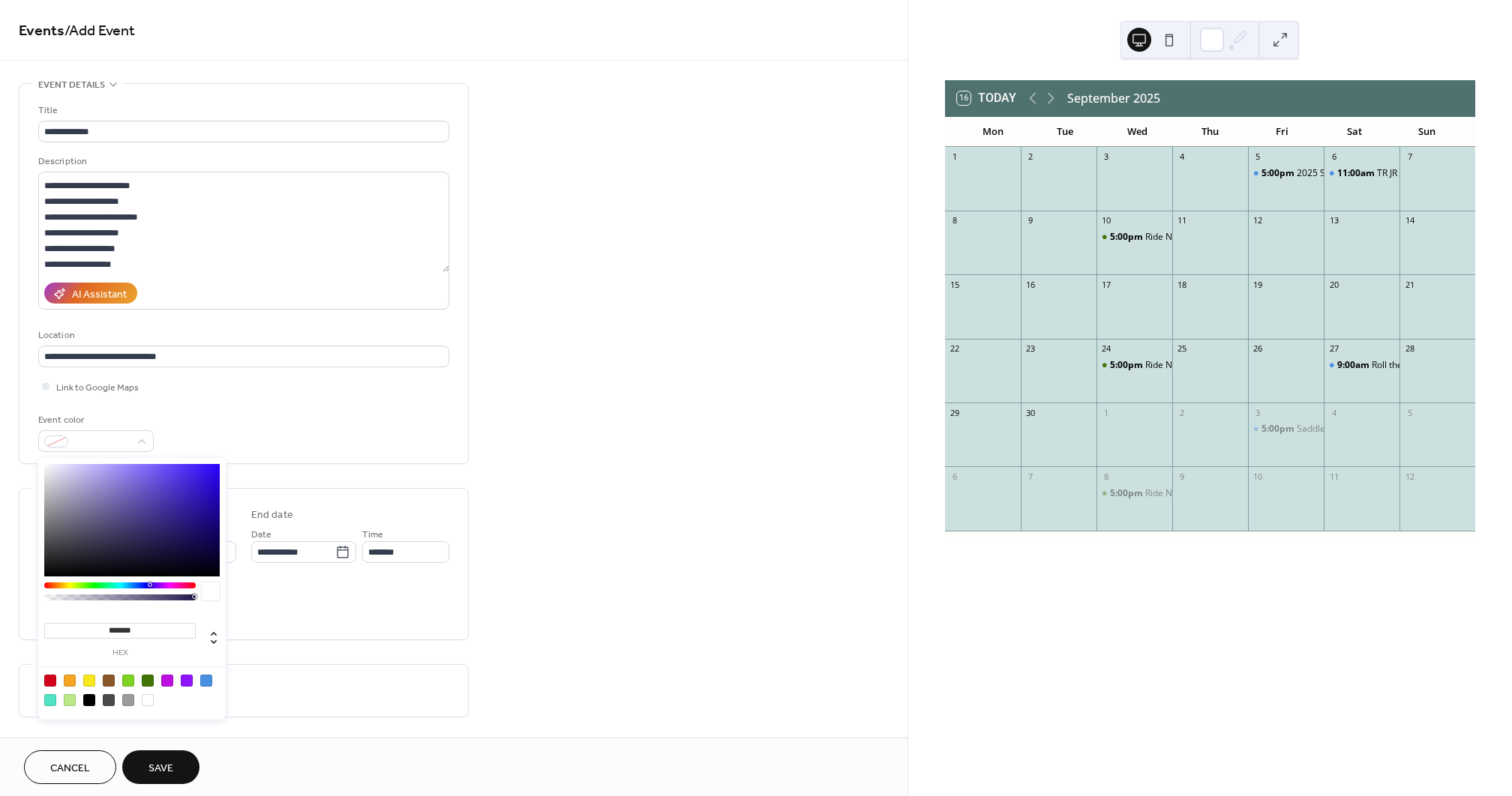 click at bounding box center [132, 520] 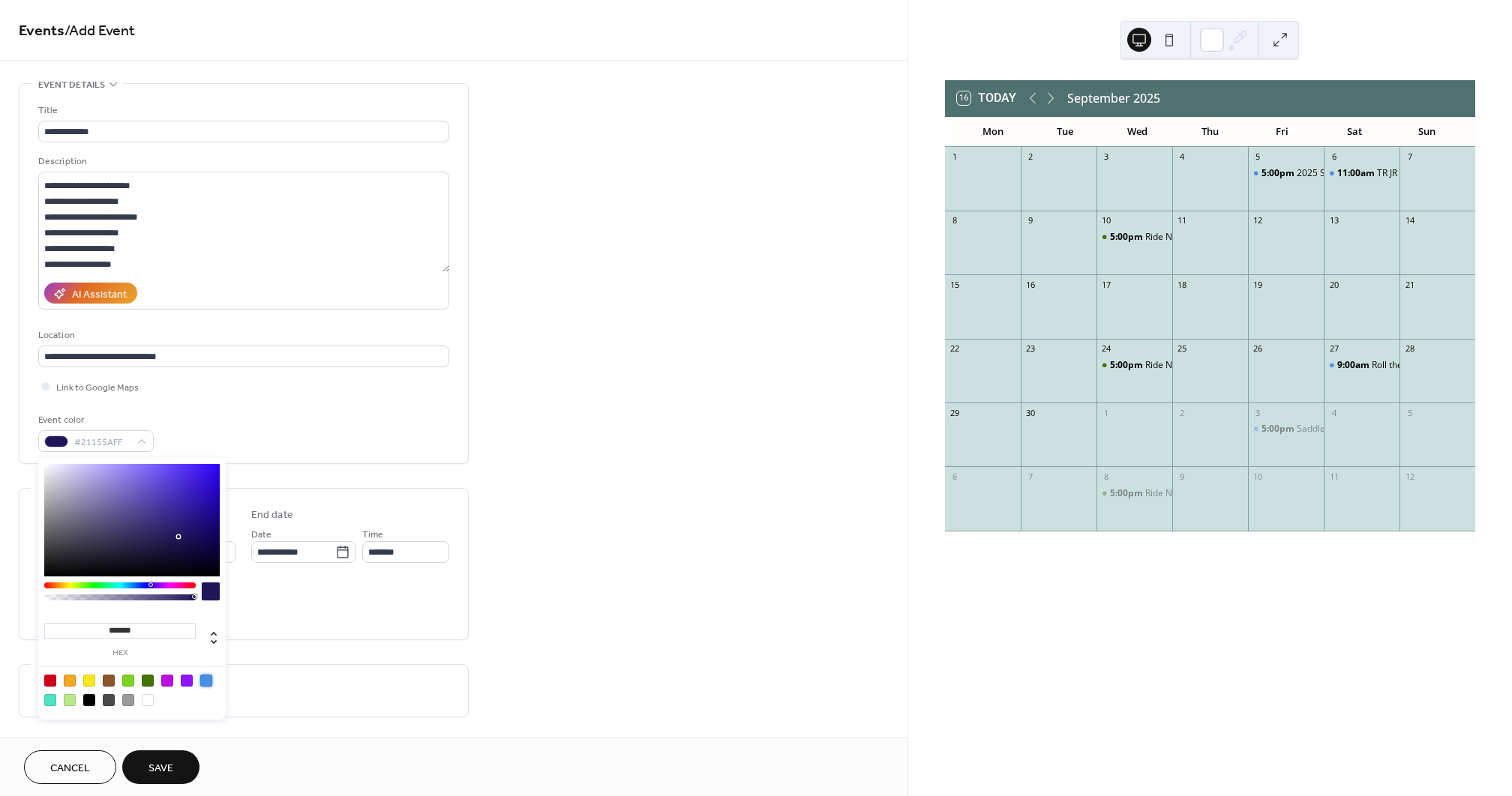 click at bounding box center [206, 681] 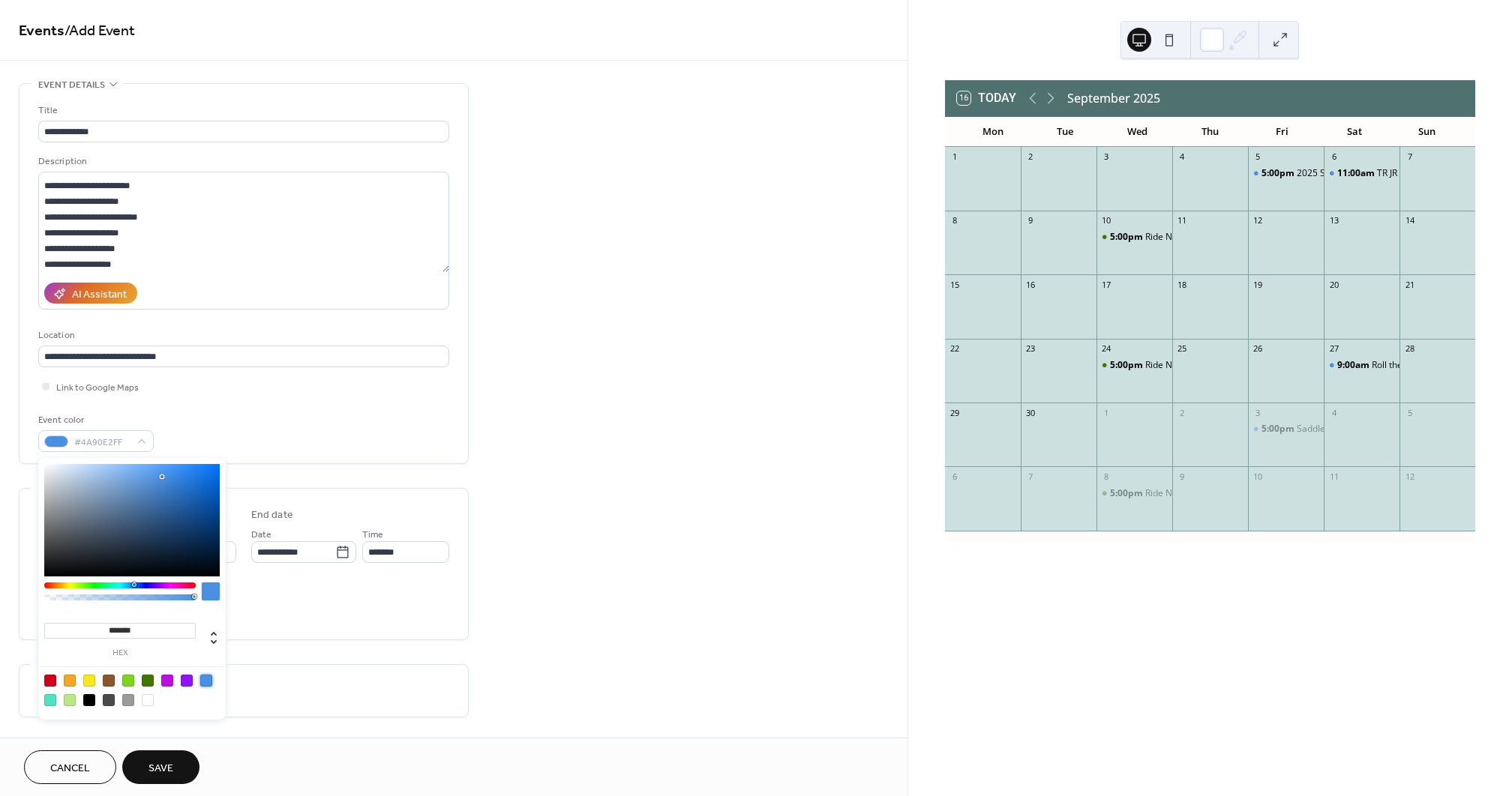 click on "All day Show date only Hide end time" at bounding box center [244, 604] 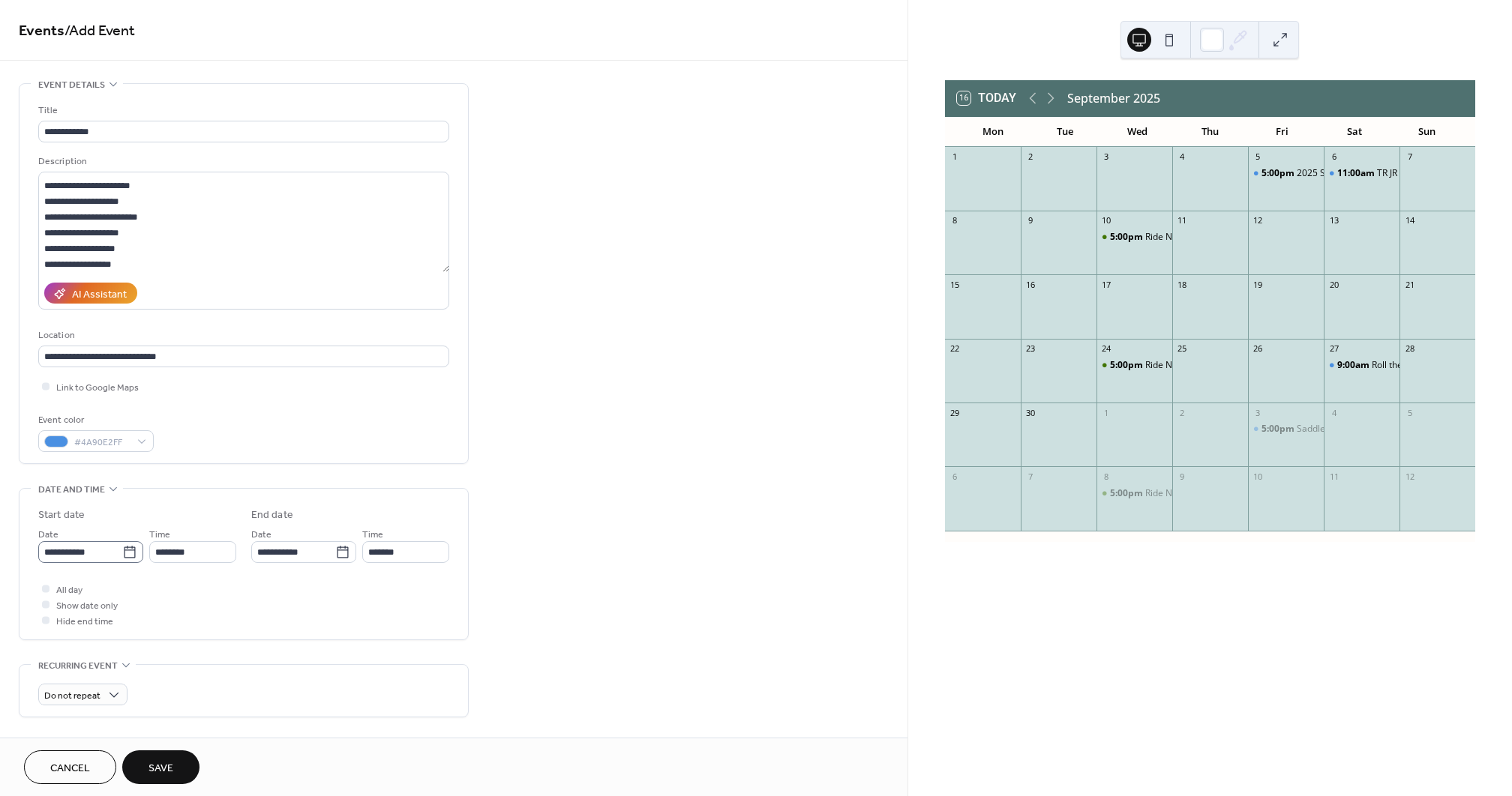 click 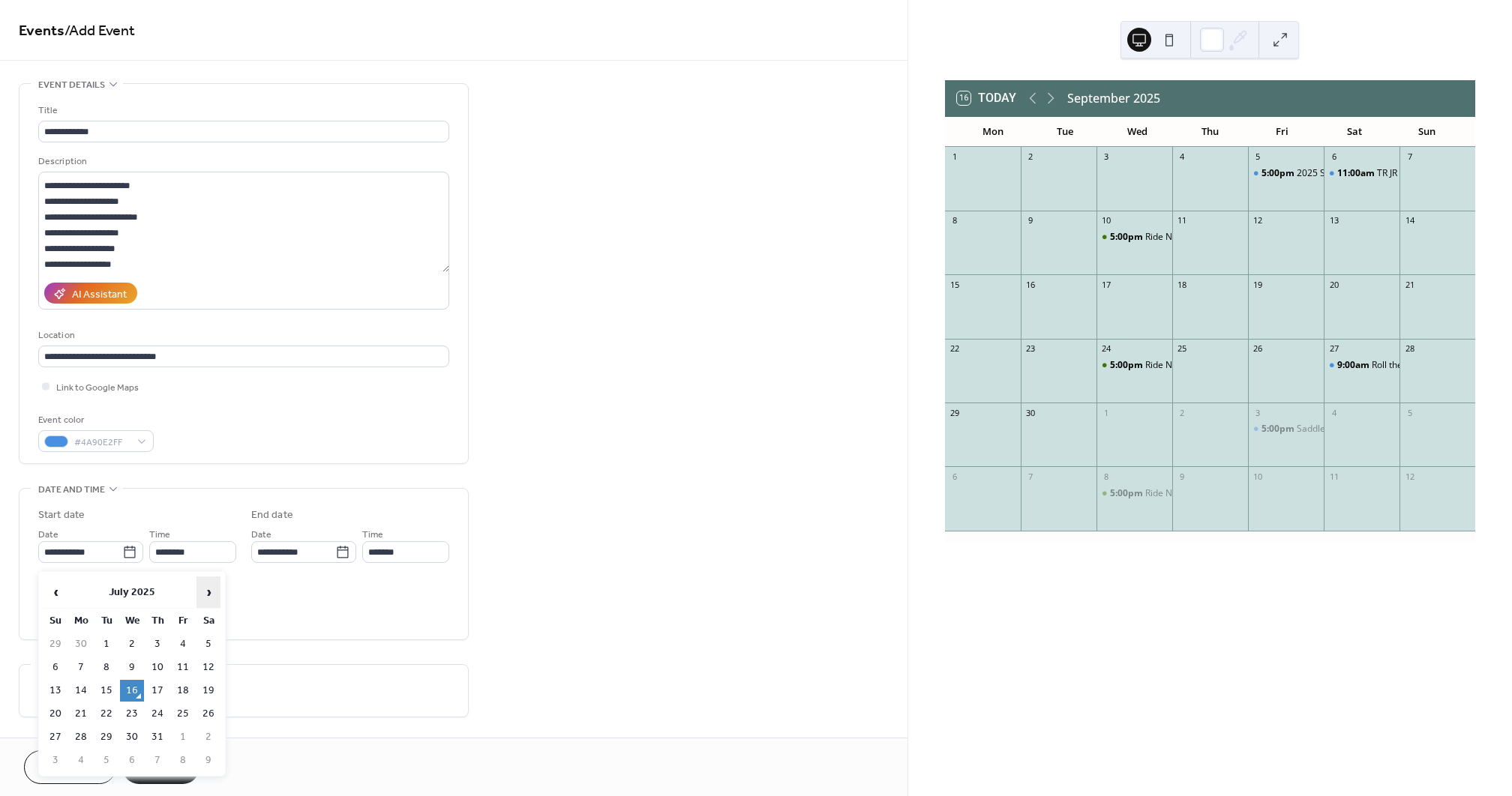 click on "›" at bounding box center [208, 592] 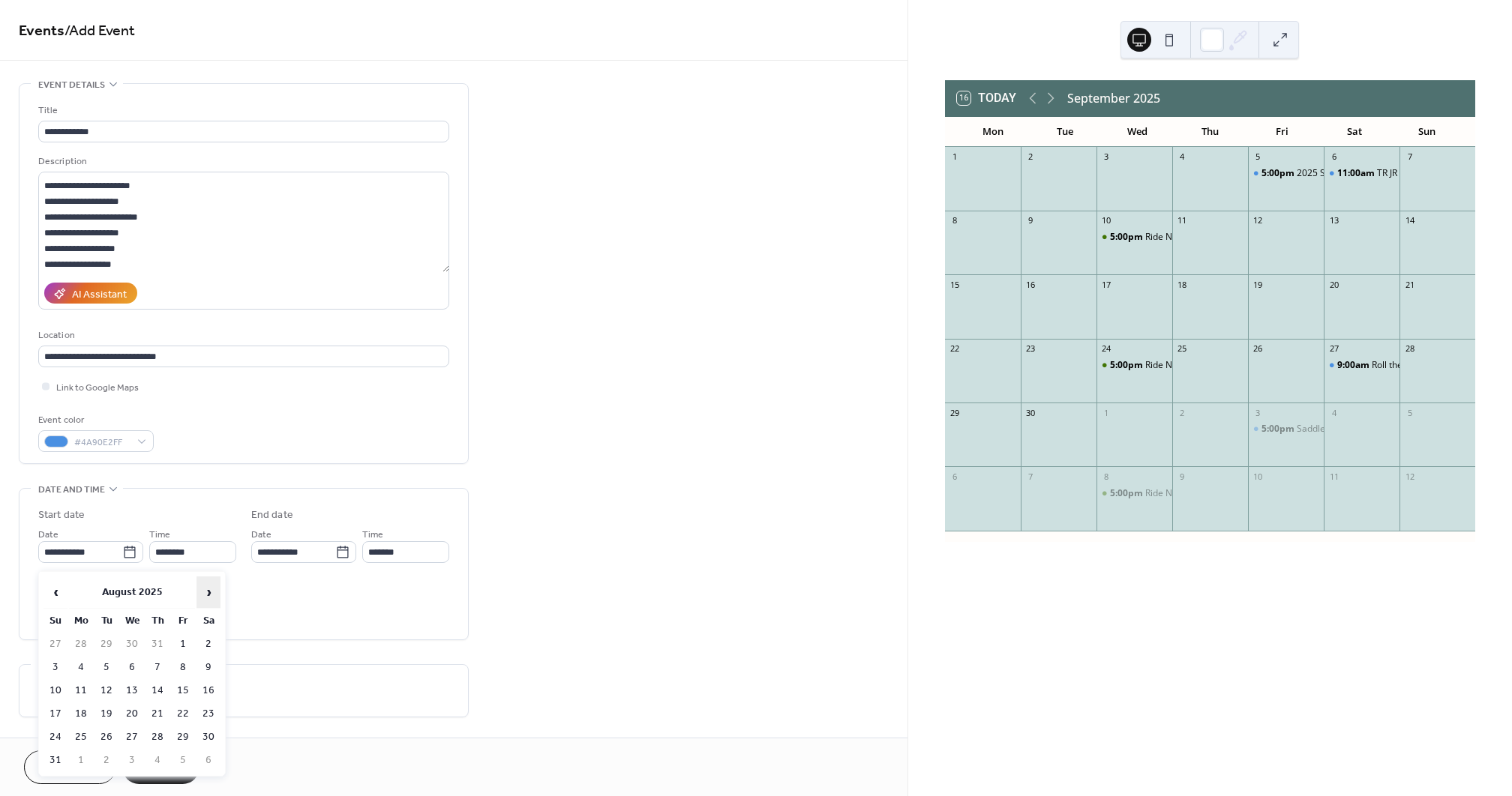 click on "›" at bounding box center [208, 592] 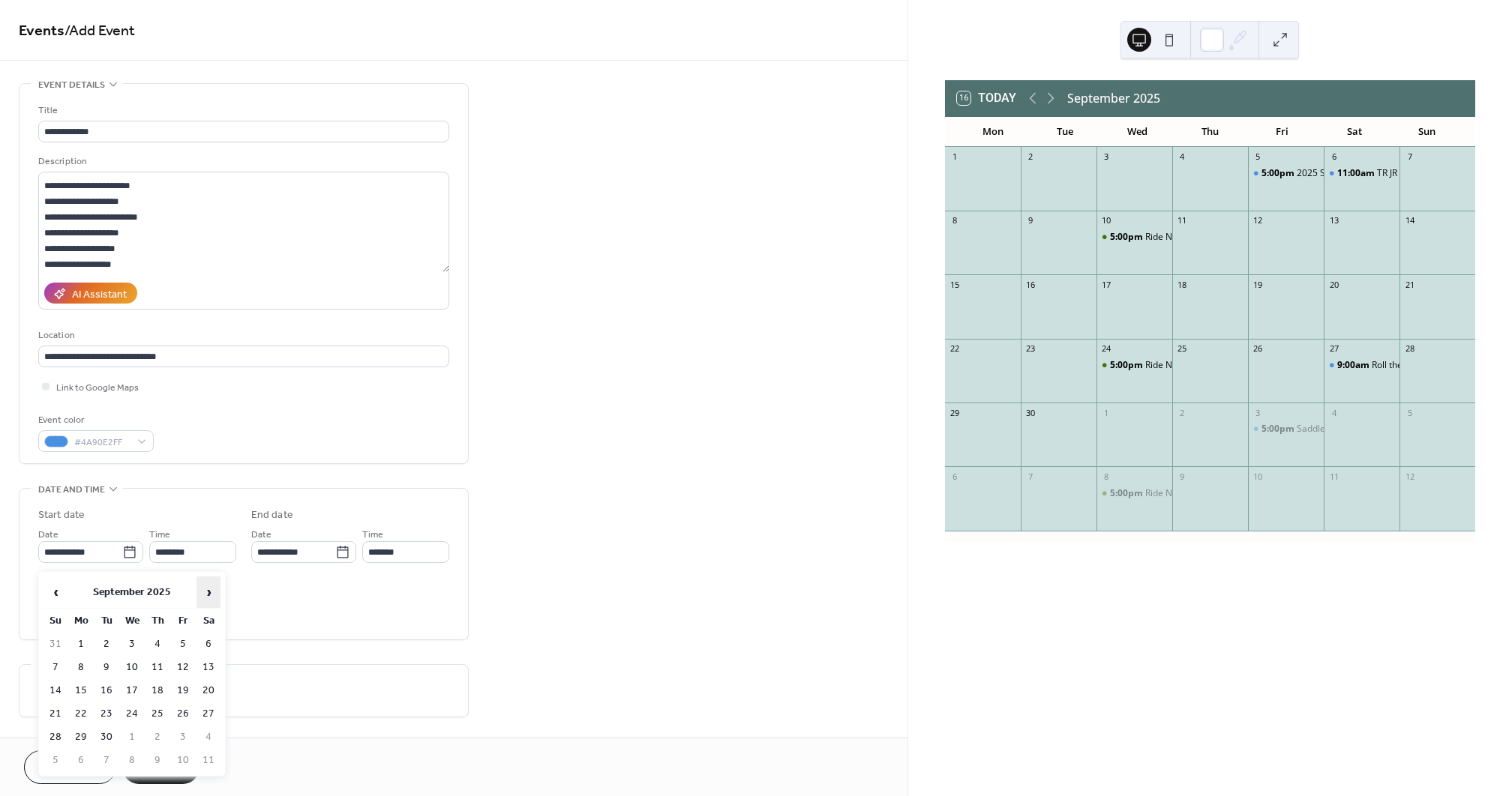 click on "›" at bounding box center (208, 592) 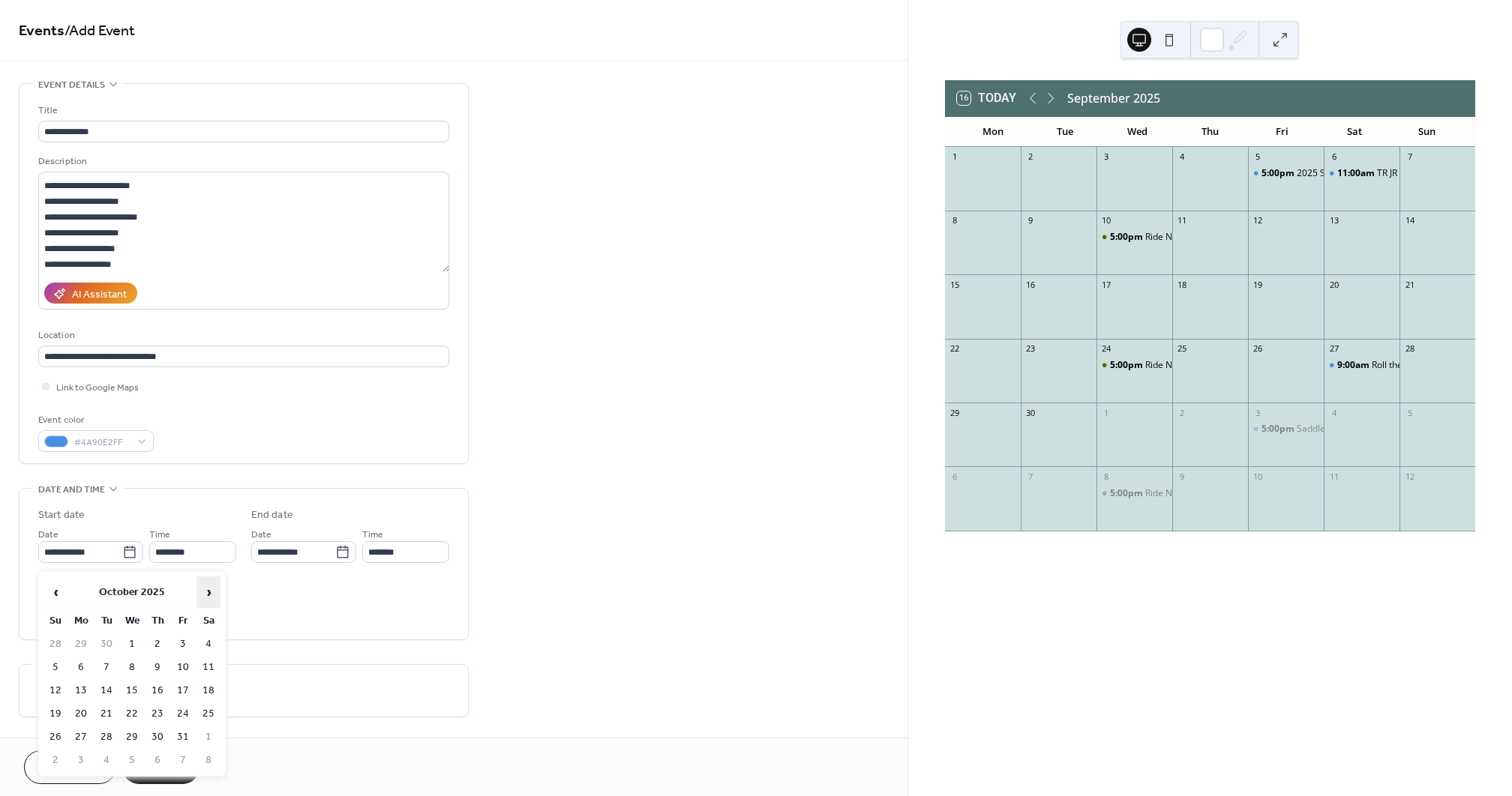 click on "›" at bounding box center (208, 592) 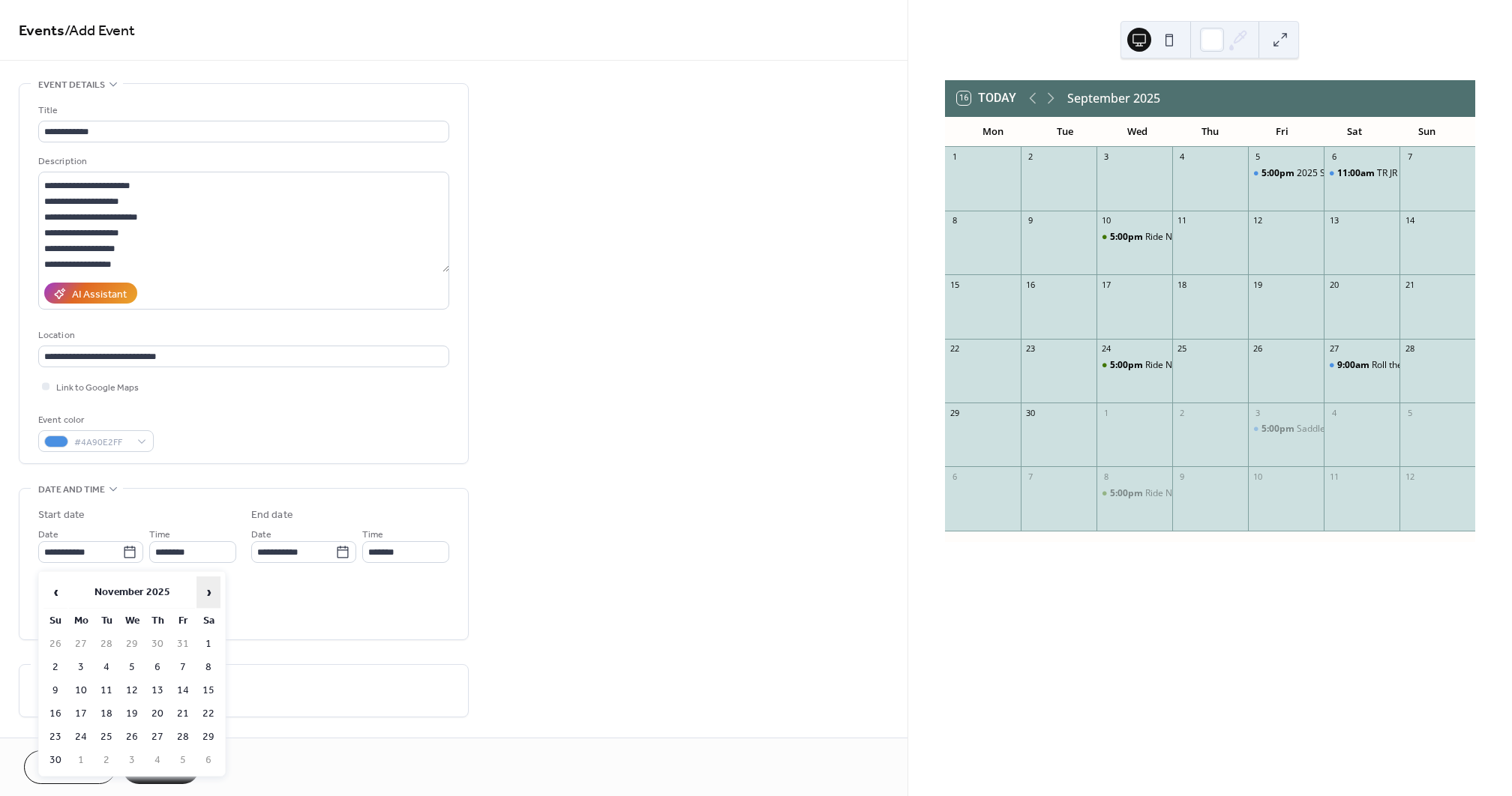 click on "›" at bounding box center [208, 592] 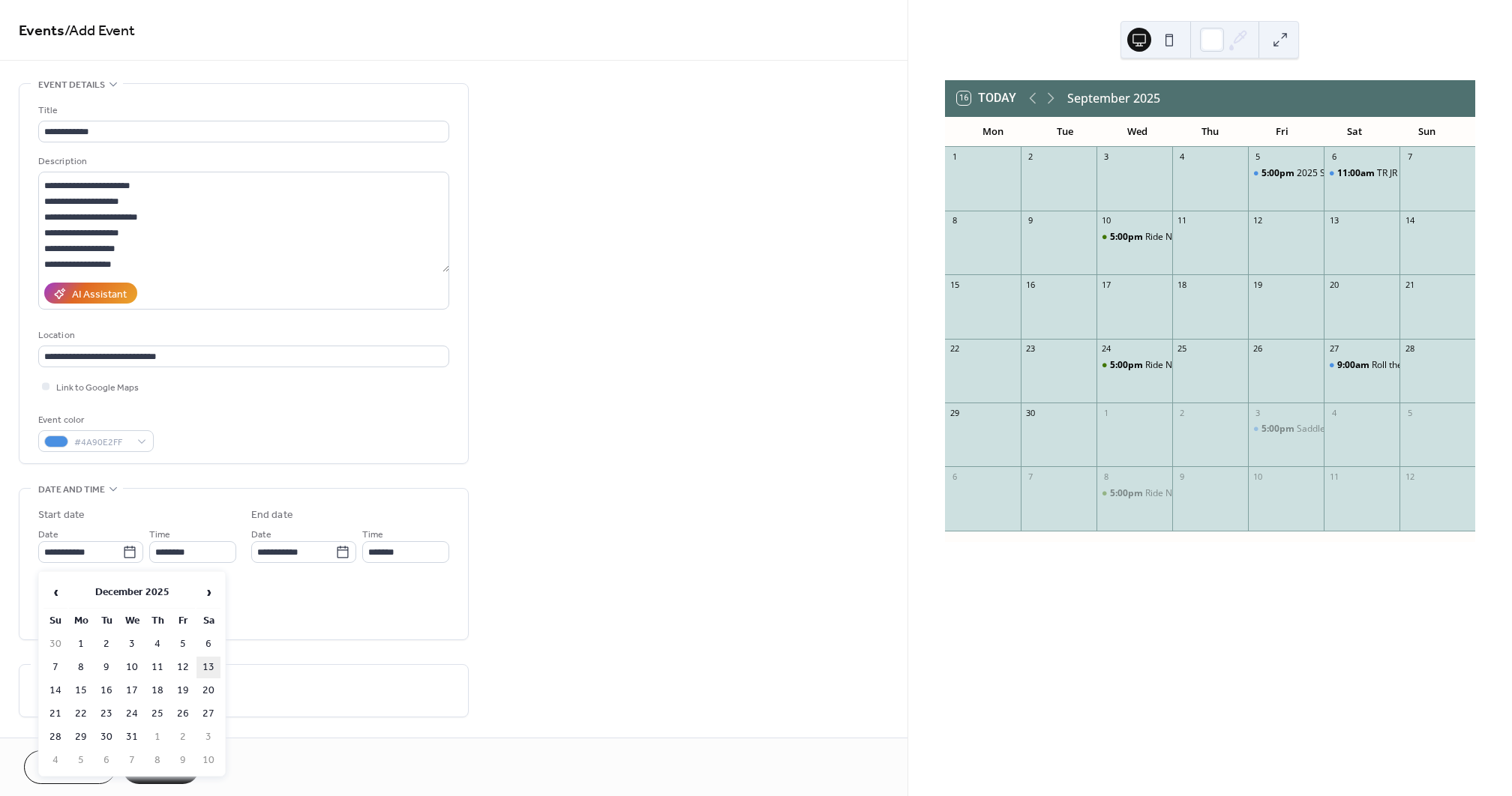 click on "13" at bounding box center (208, 667) 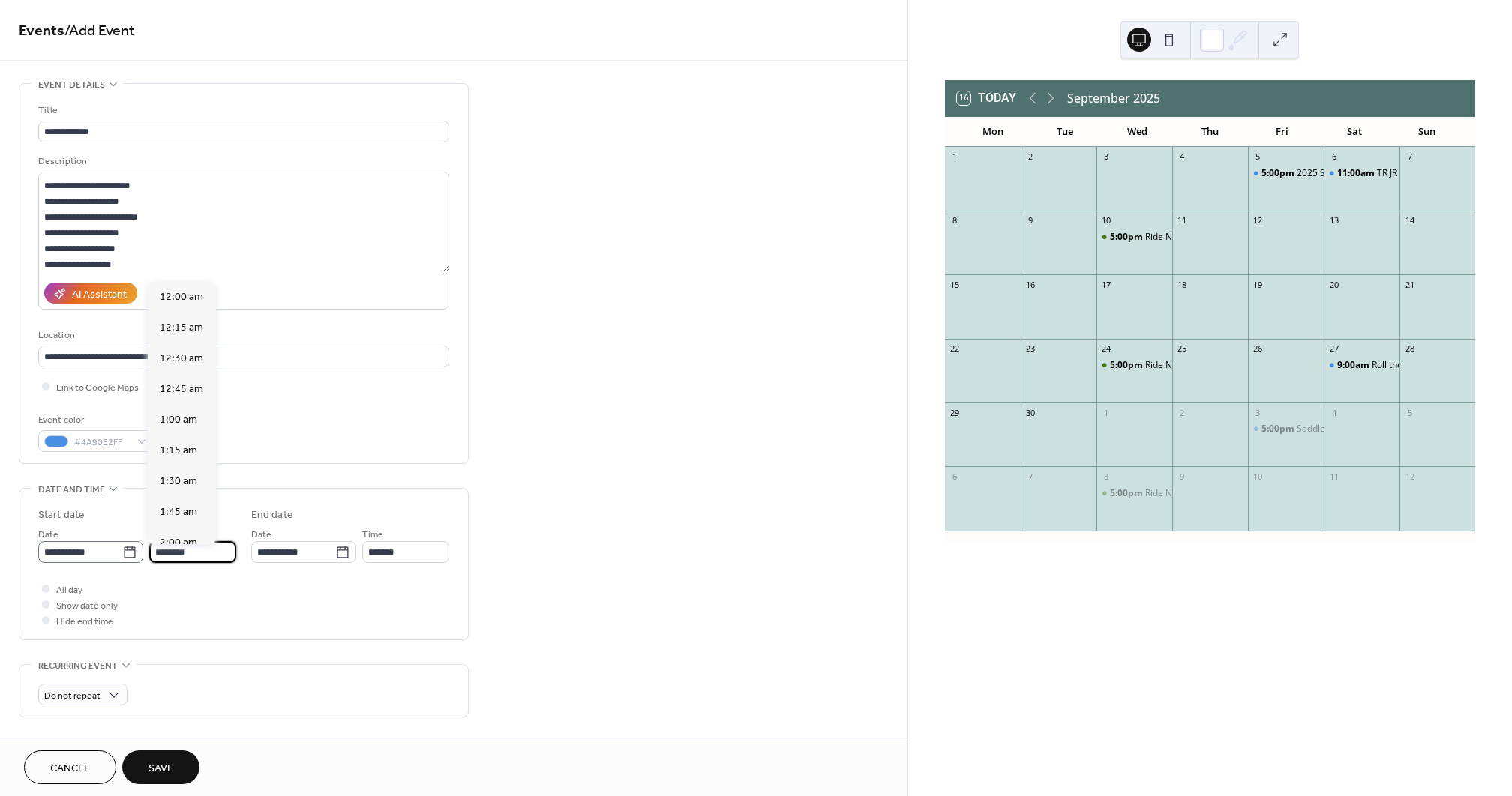 scroll, scrollTop: 1475, scrollLeft: 0, axis: vertical 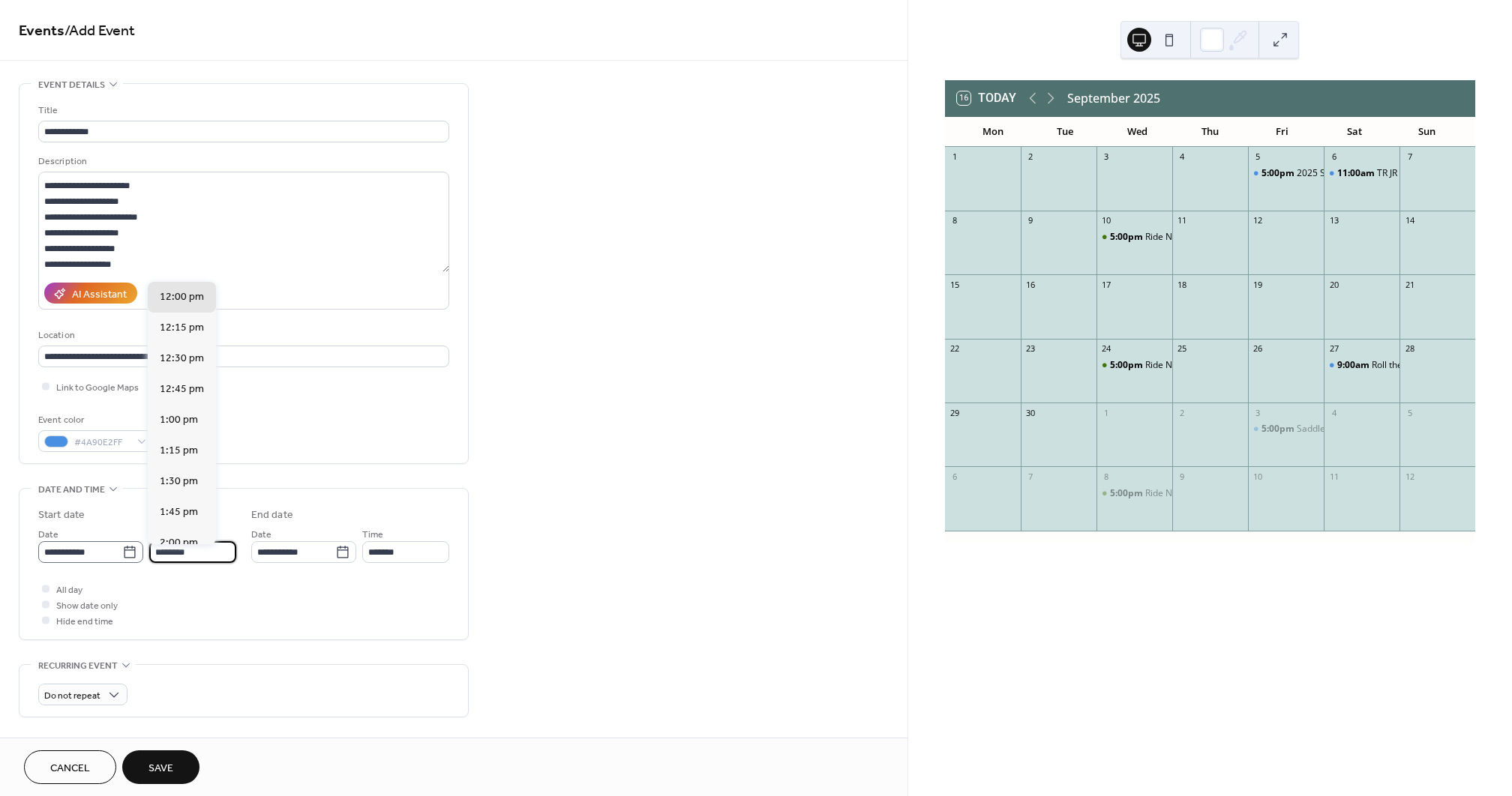 drag, startPoint x: 193, startPoint y: 558, endPoint x: 136, endPoint y: 557, distance: 57.00877 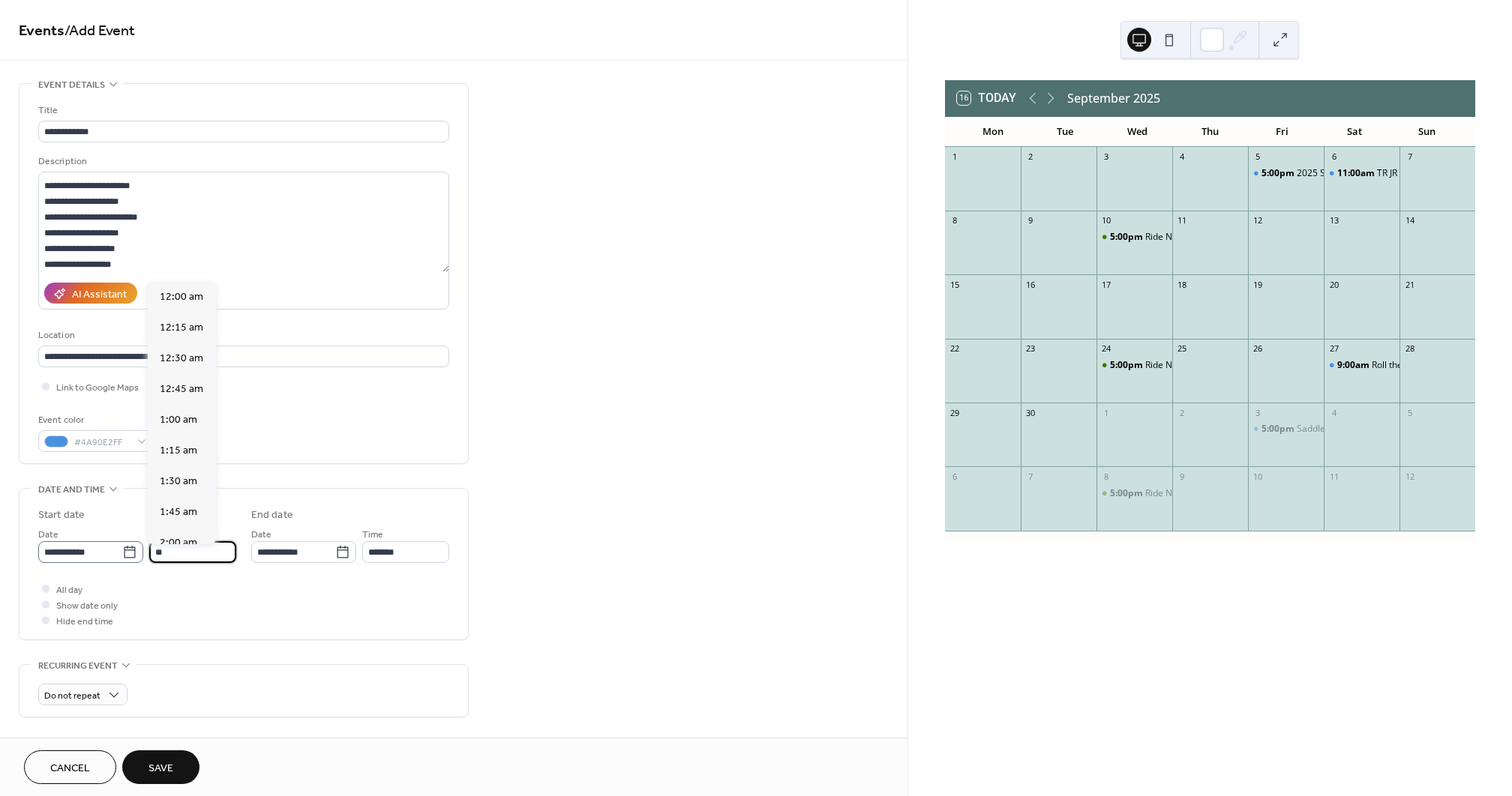 scroll, scrollTop: 1352, scrollLeft: 0, axis: vertical 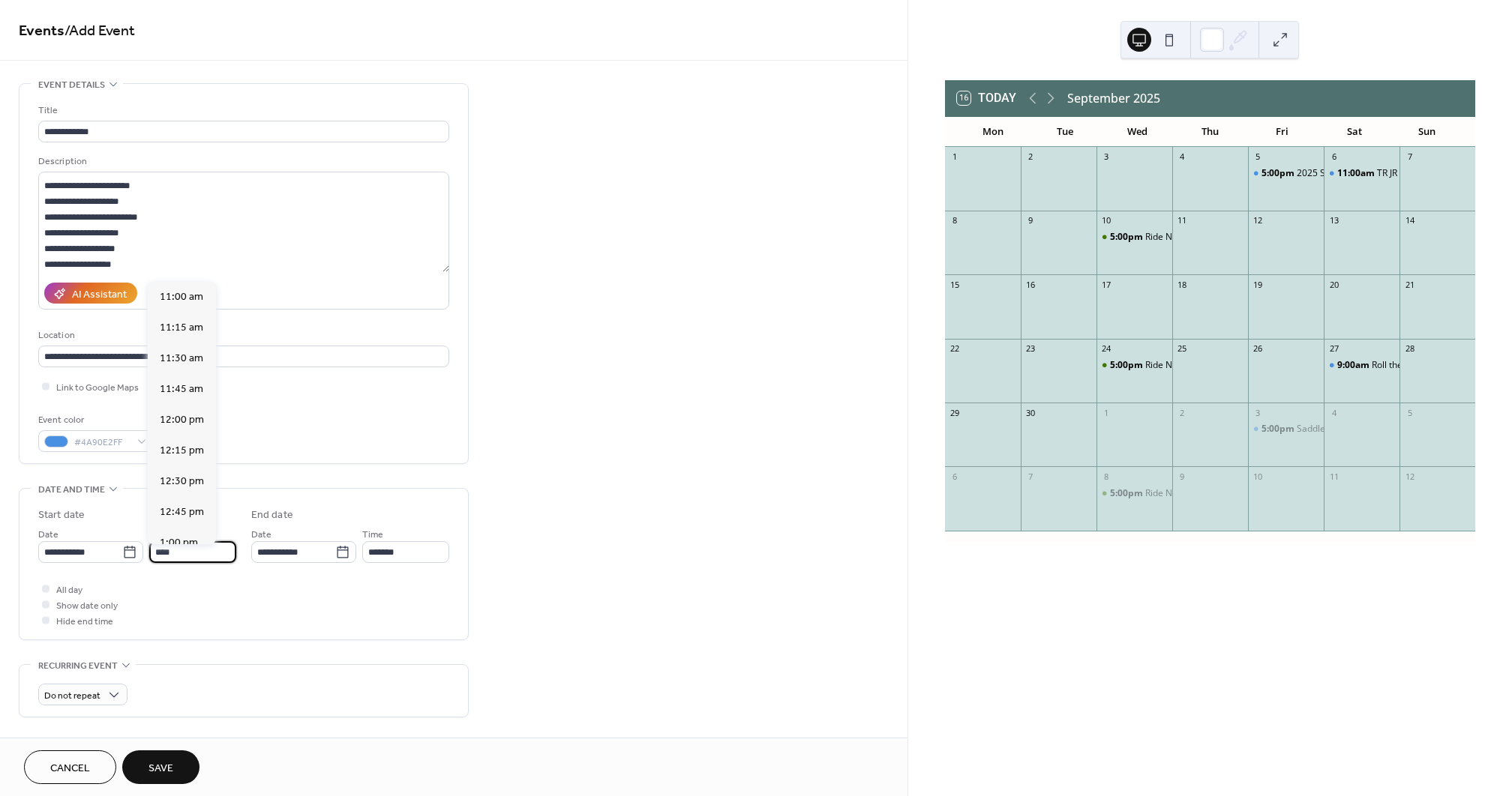 type on "********" 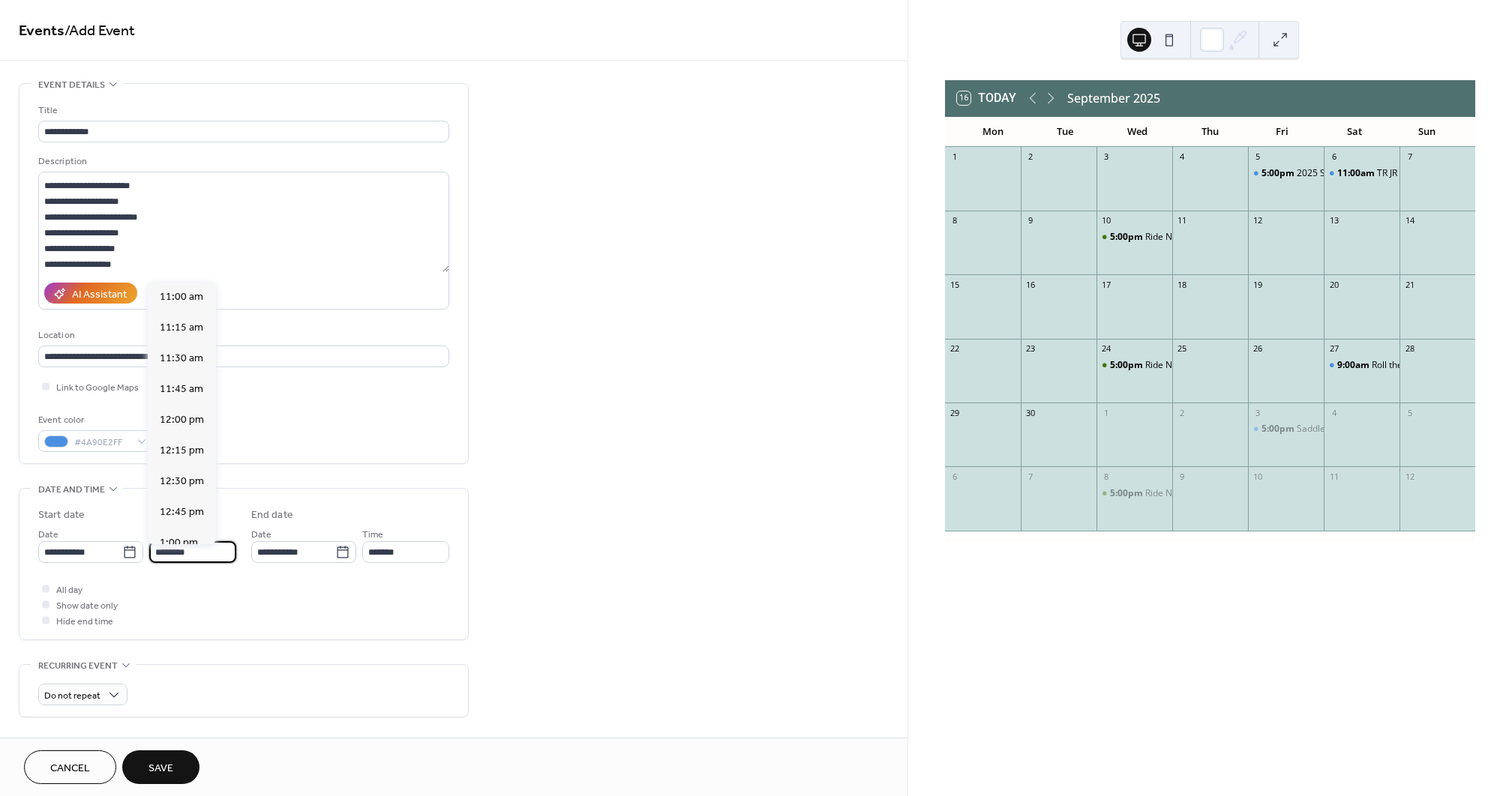click on "All day Show date only Hide end time" at bounding box center (244, 604) 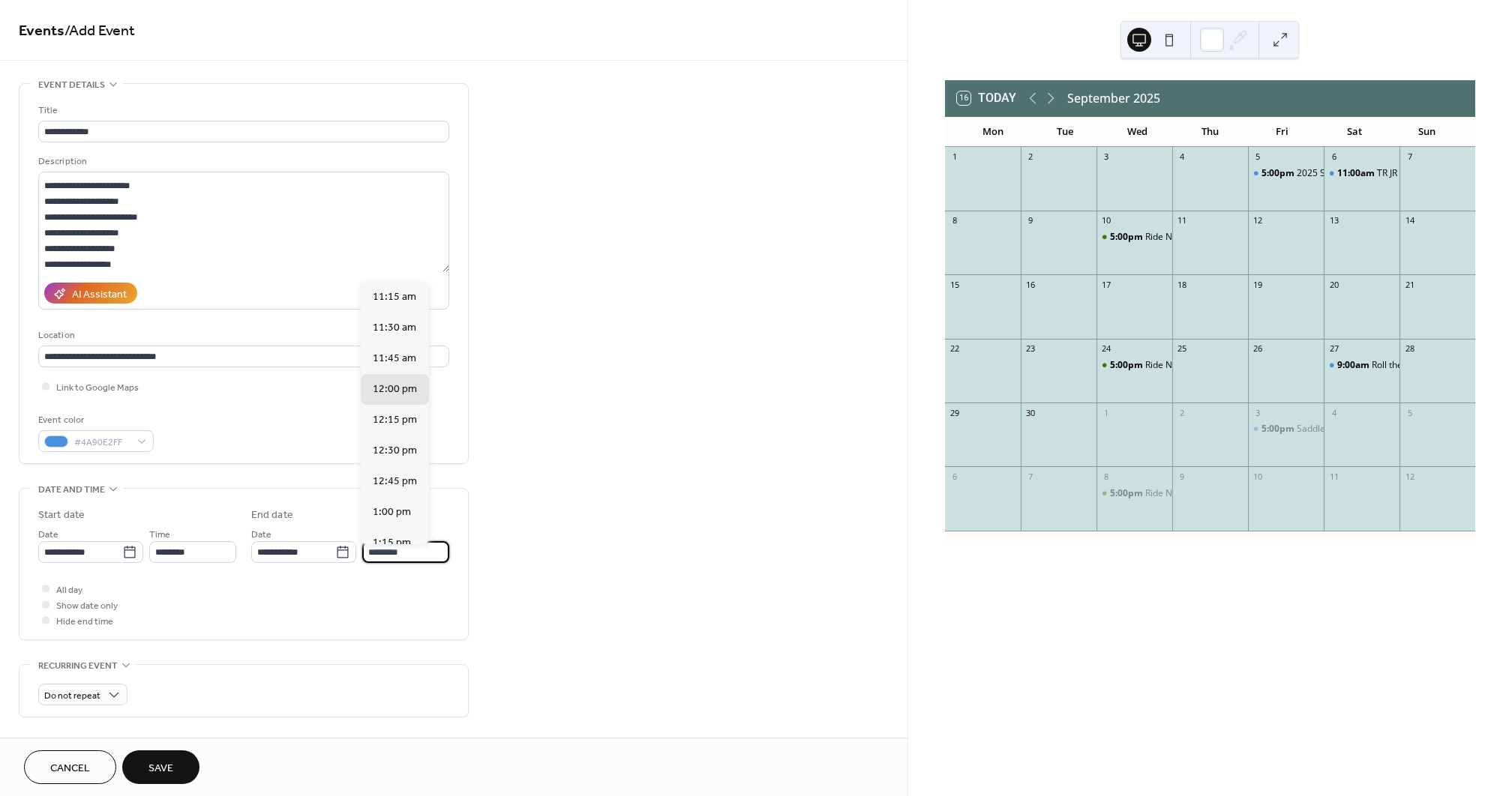 drag, startPoint x: 418, startPoint y: 553, endPoint x: 355, endPoint y: 553, distance: 63 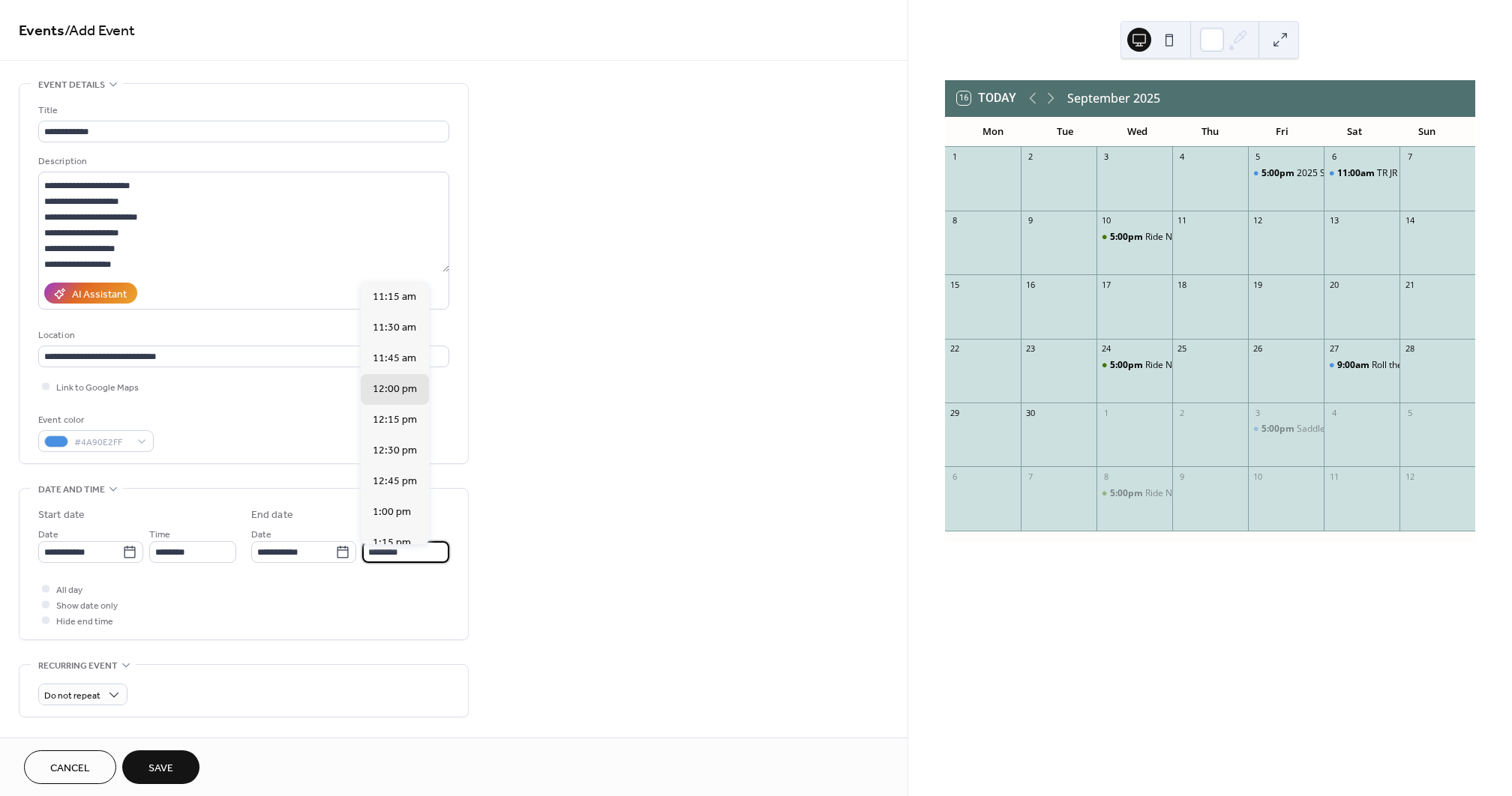 click on "**********" at bounding box center (350, 544) 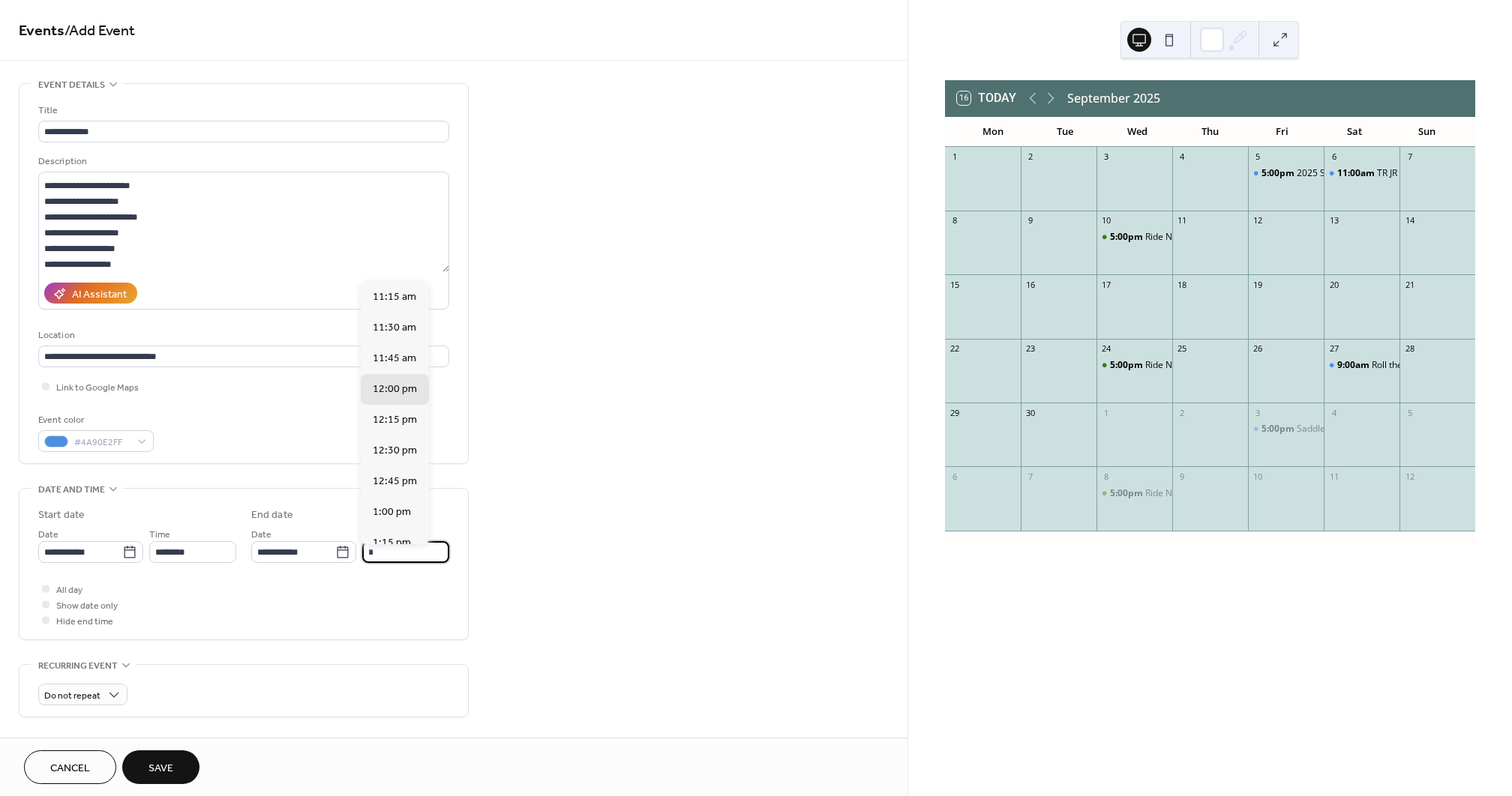 scroll, scrollTop: 461, scrollLeft: 0, axis: vertical 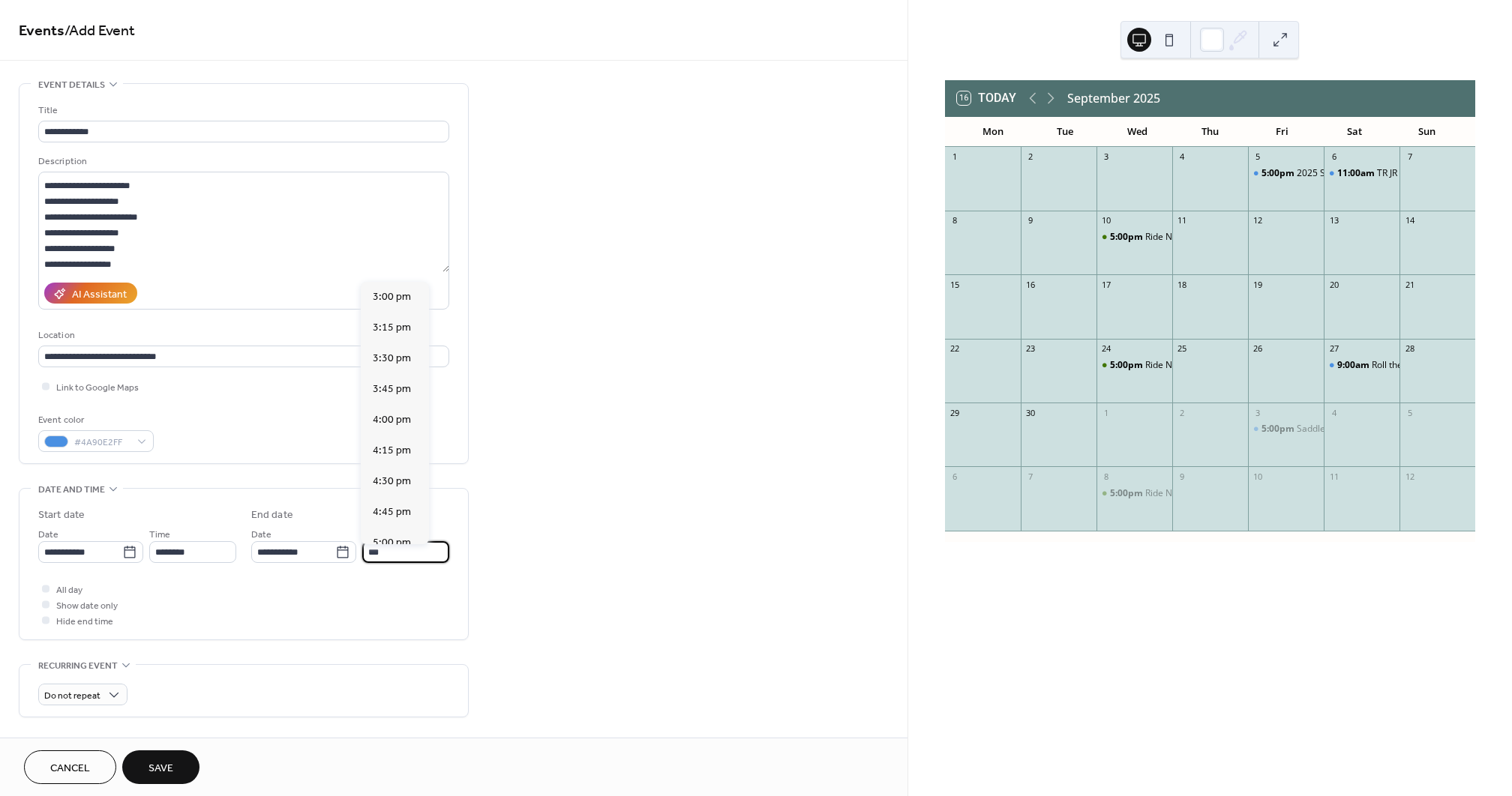 type on "********" 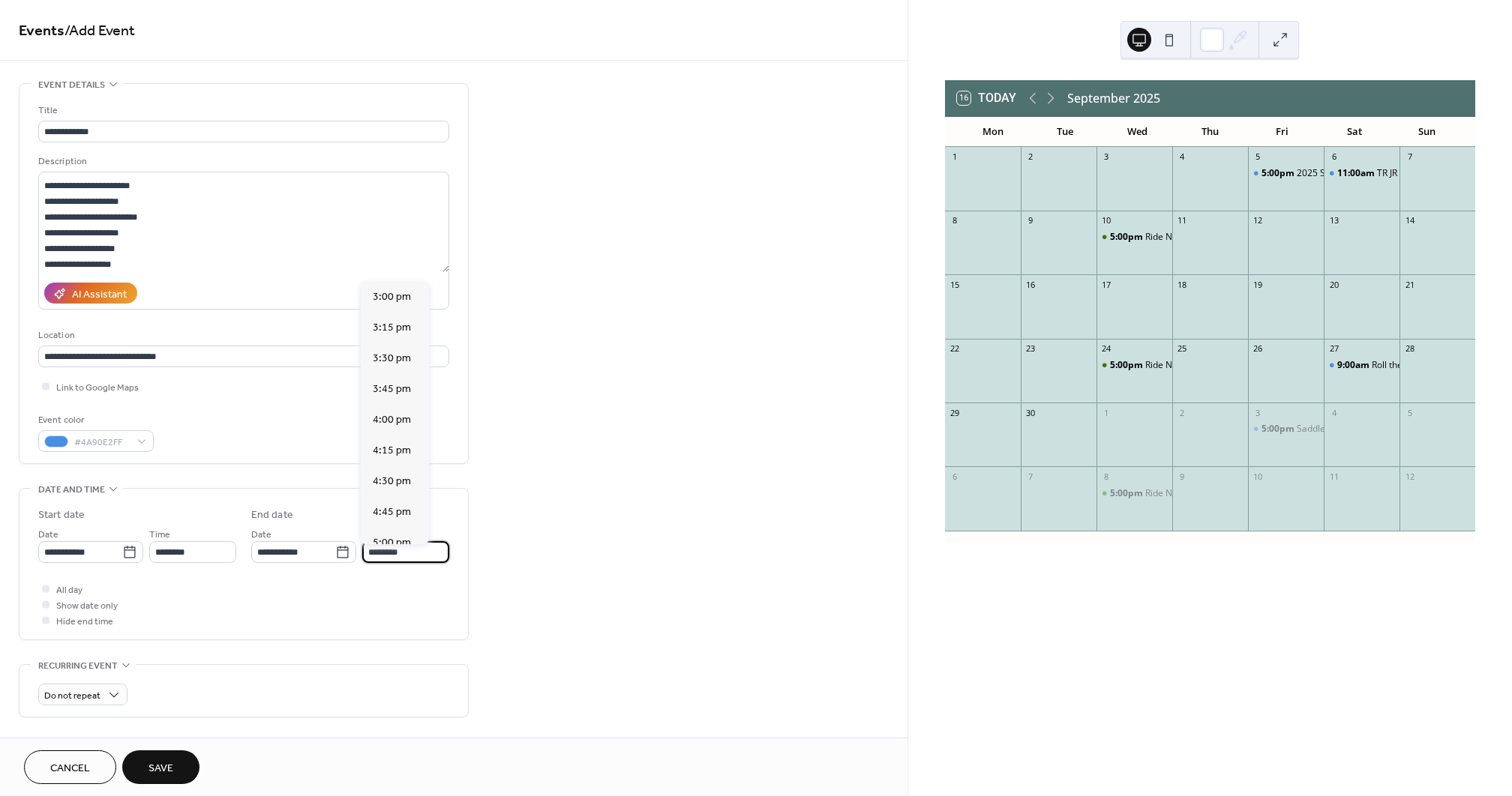 click on "All day Show date only Hide end time" at bounding box center (244, 604) 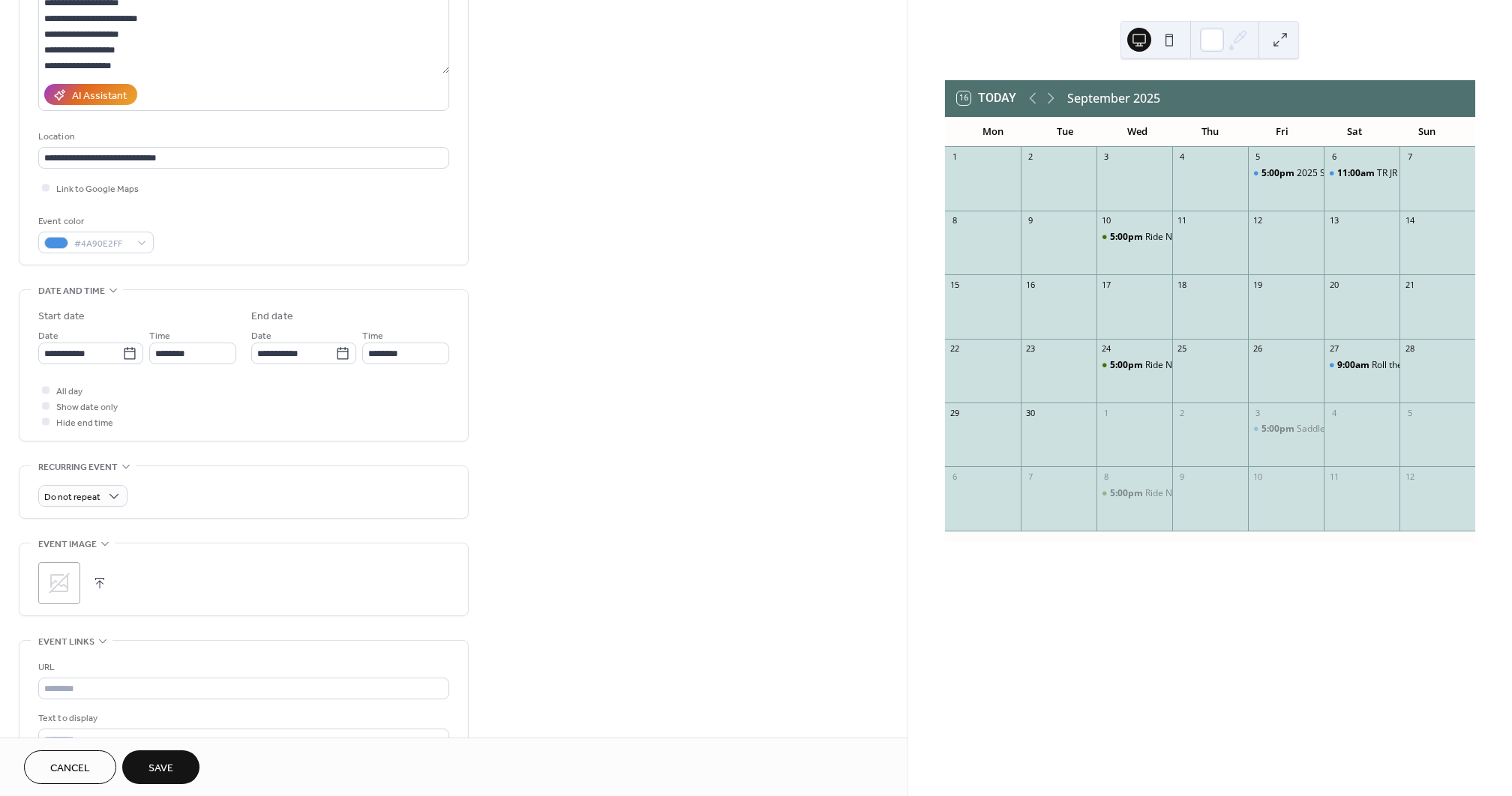 scroll, scrollTop: 199, scrollLeft: 0, axis: vertical 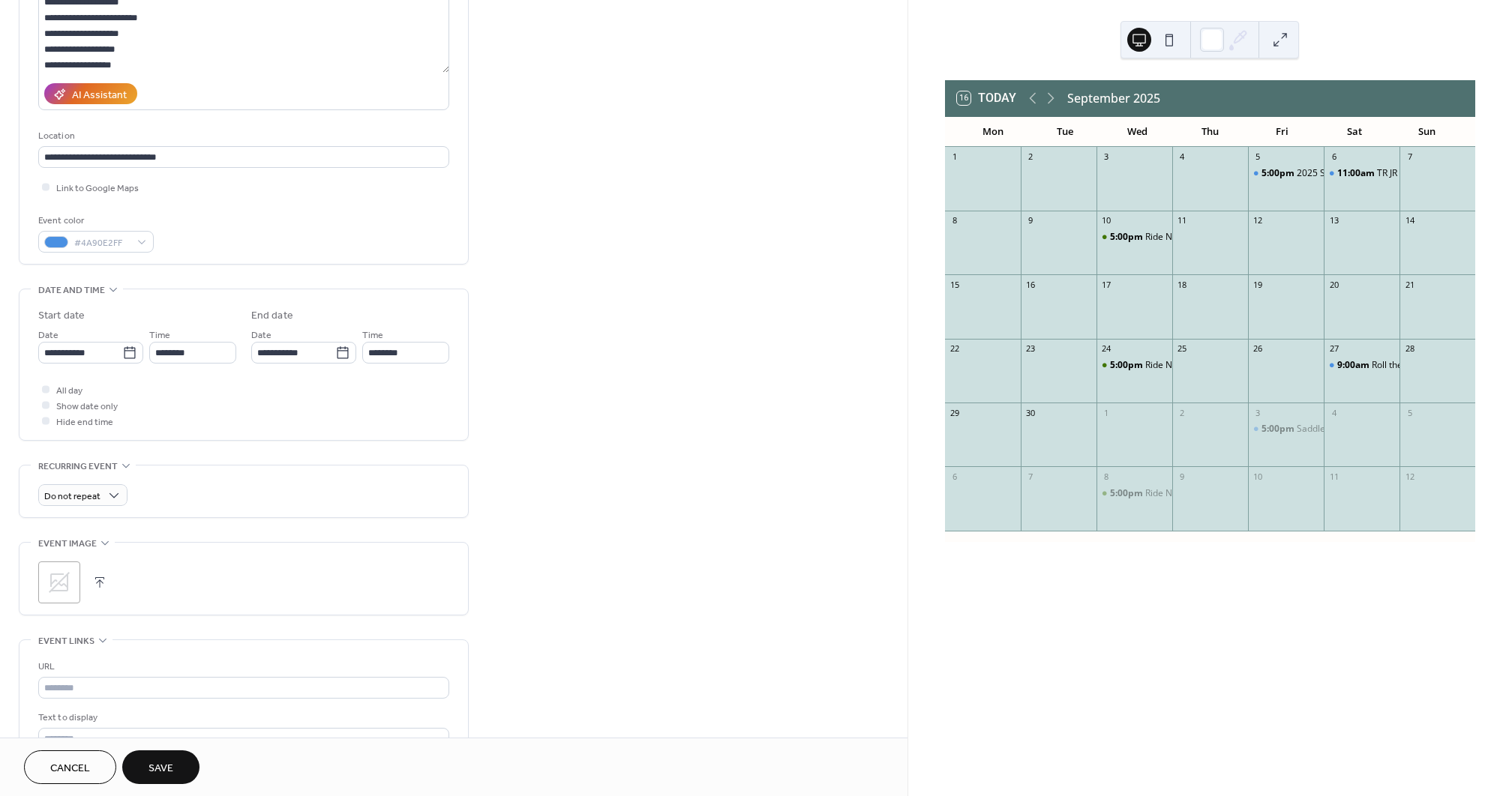 click at bounding box center [100, 582] 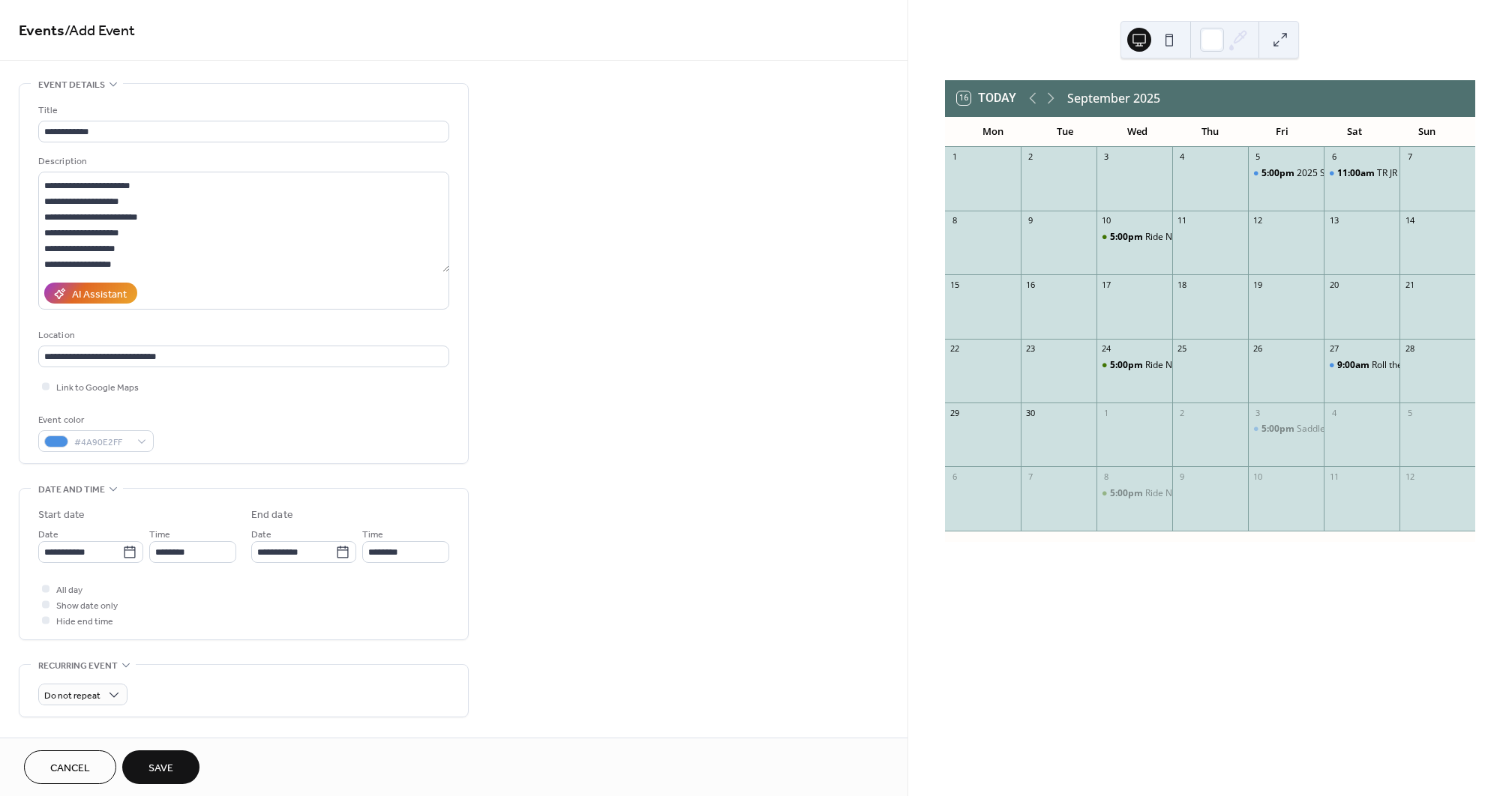 scroll, scrollTop: 0, scrollLeft: 0, axis: both 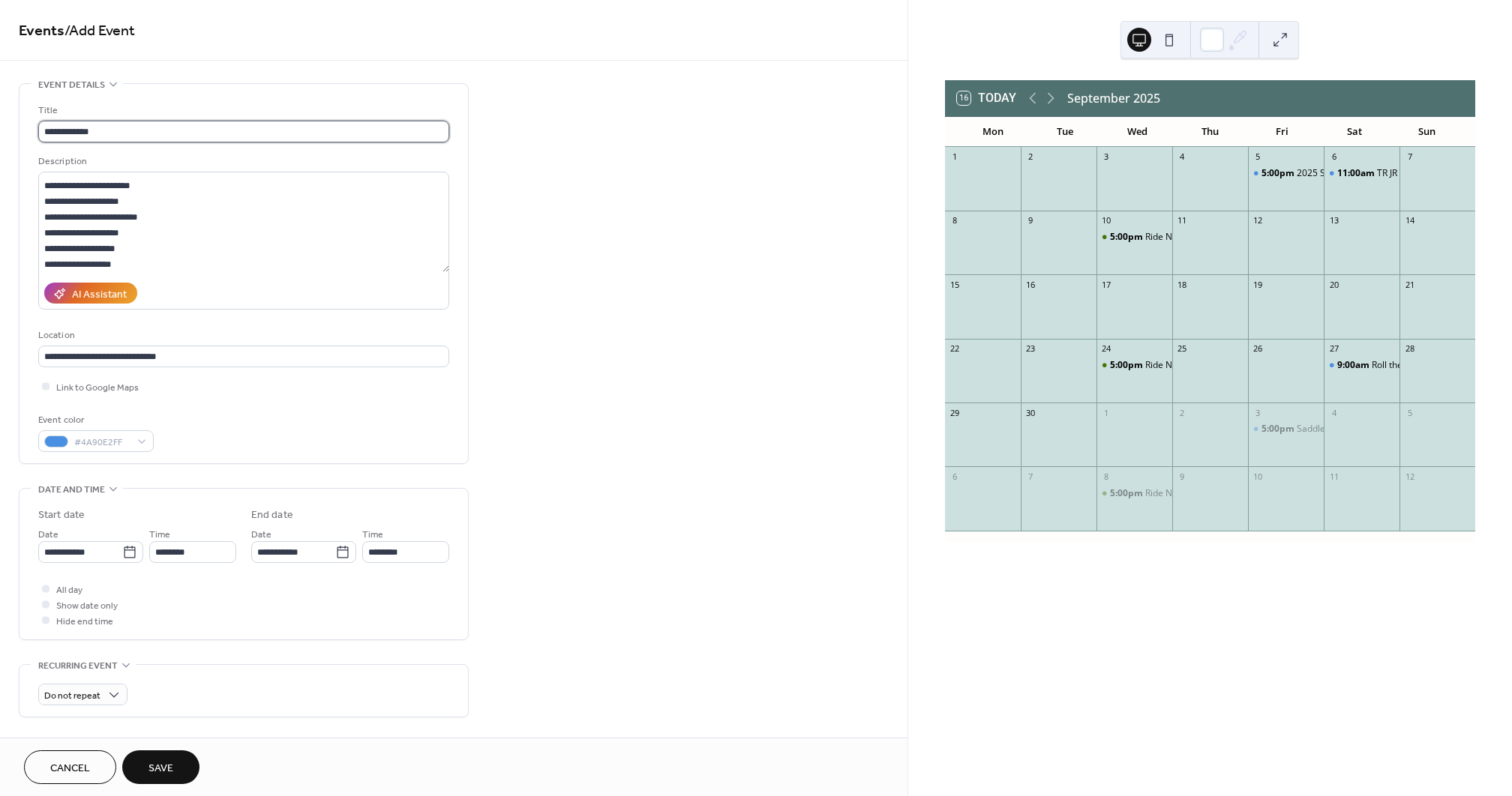 click on "**********" at bounding box center (244, 131) 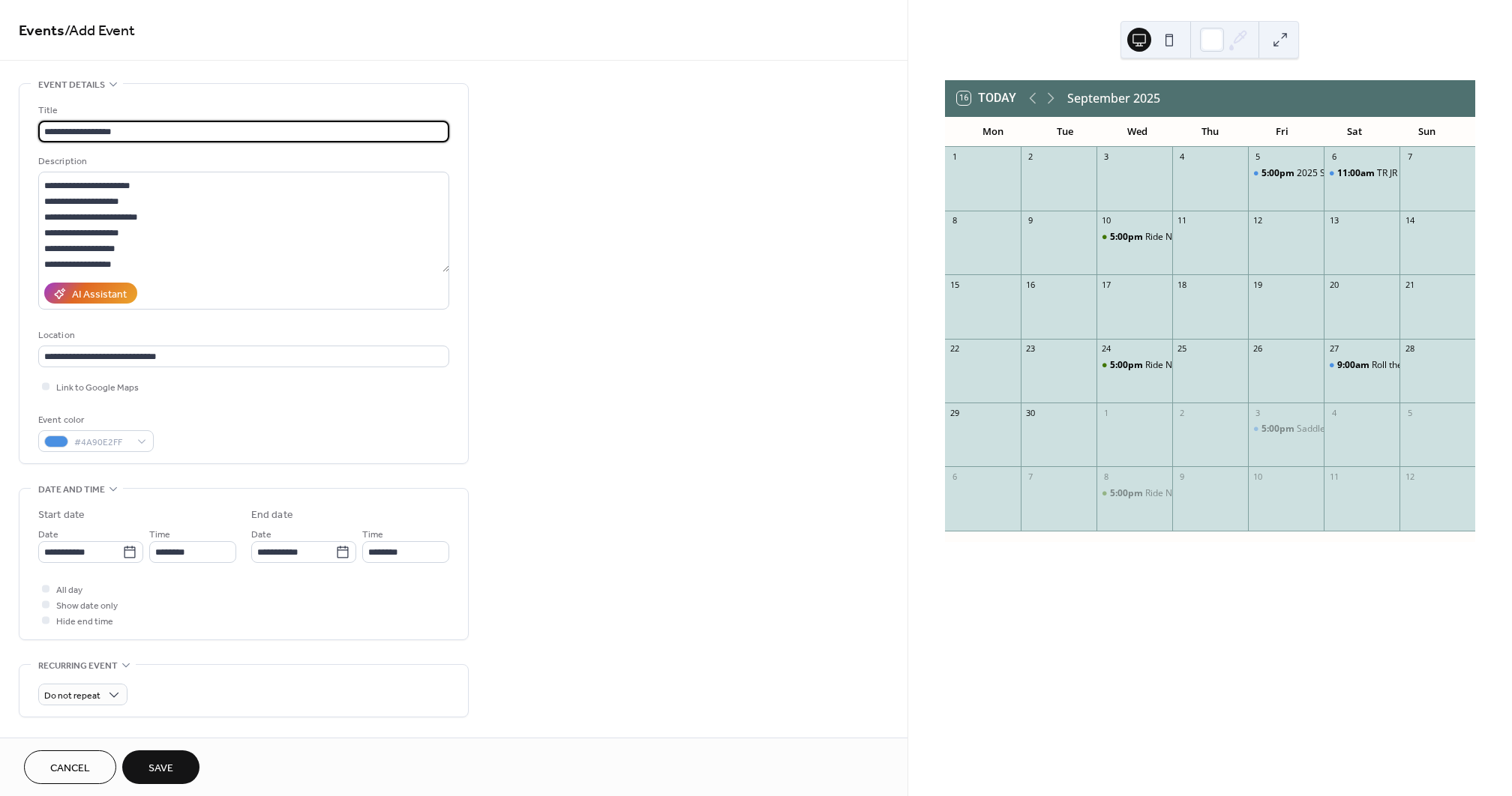 type on "**********" 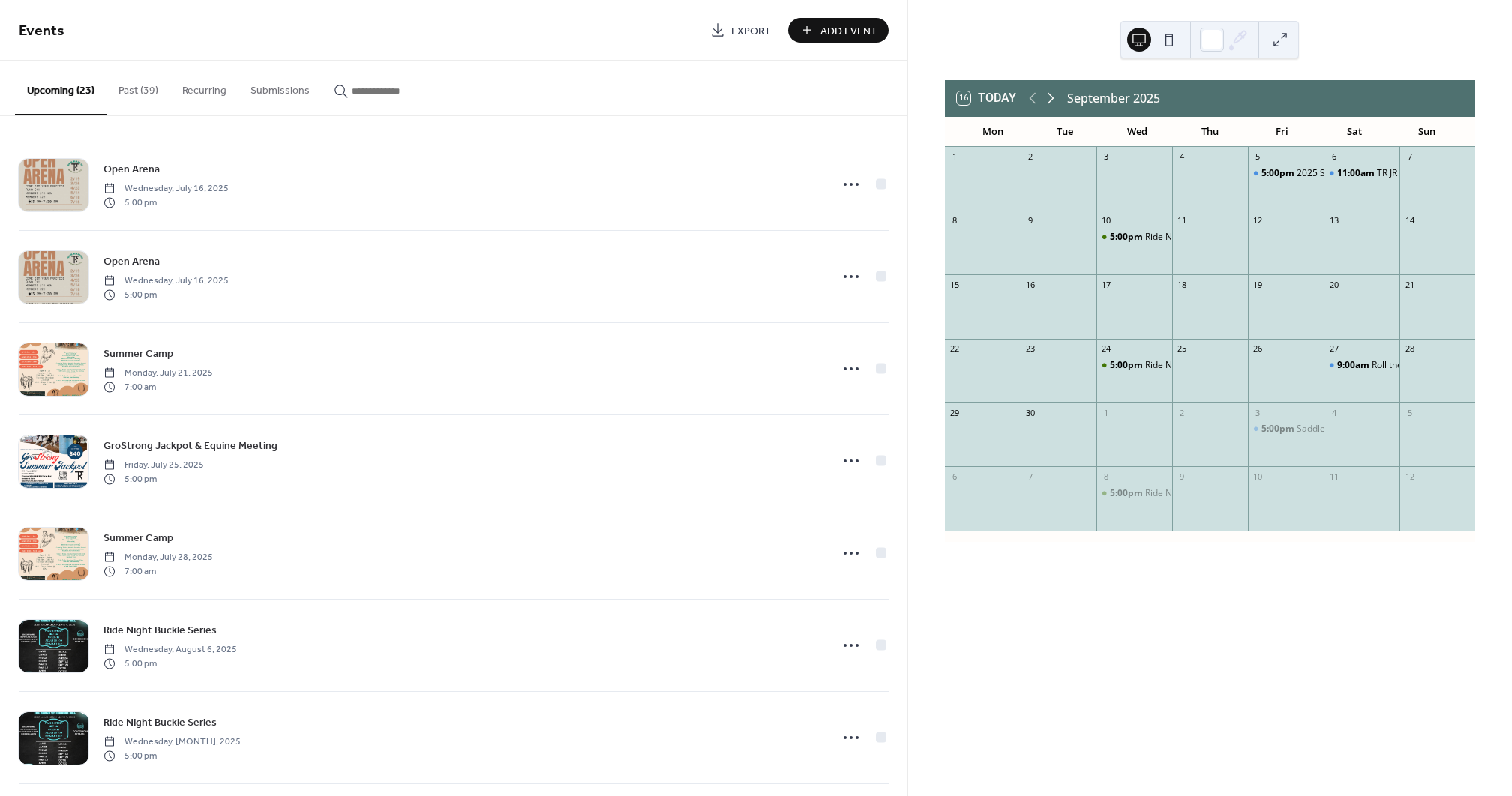 click 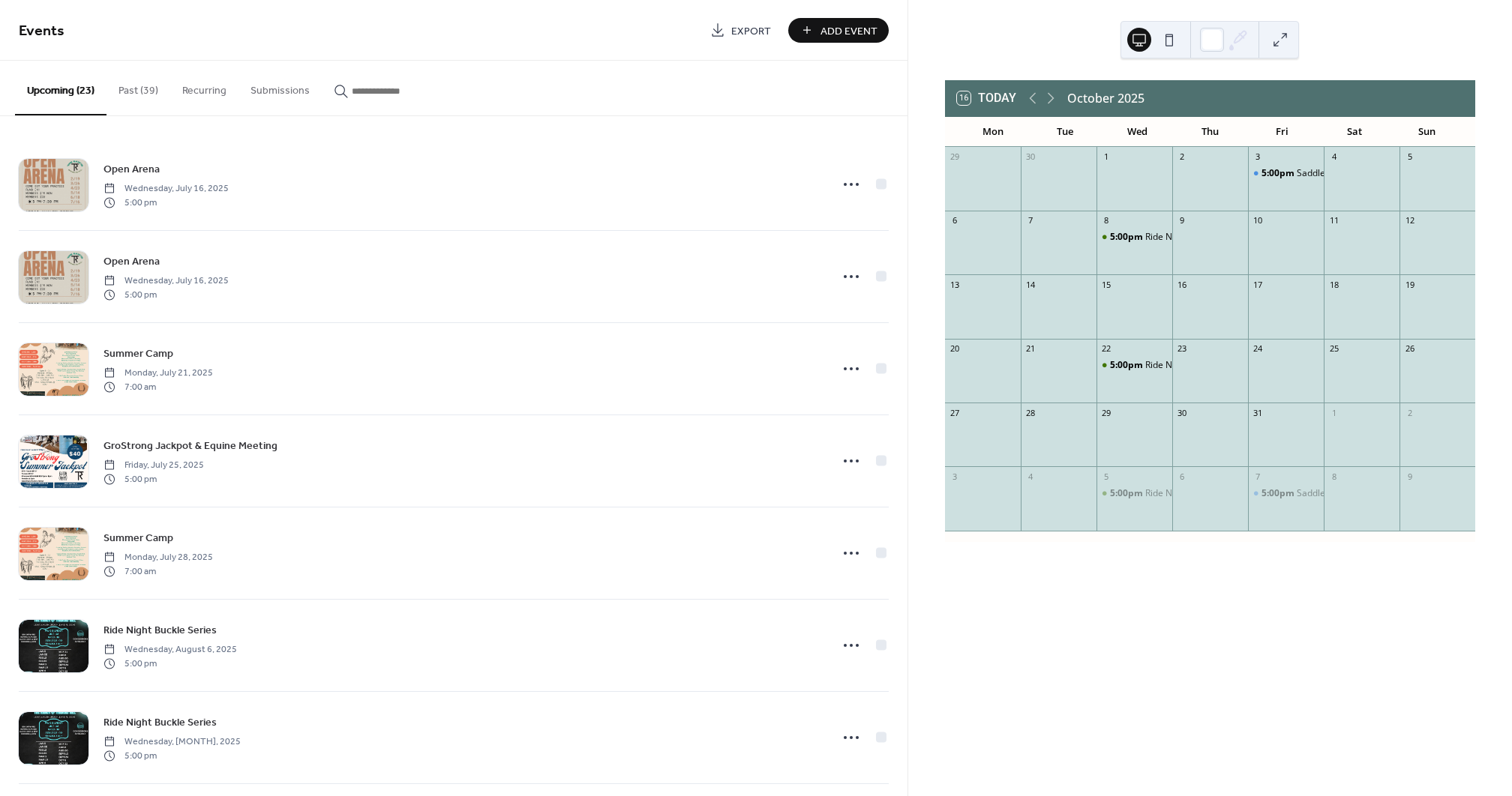 click on "Add Event" at bounding box center [849, 31] 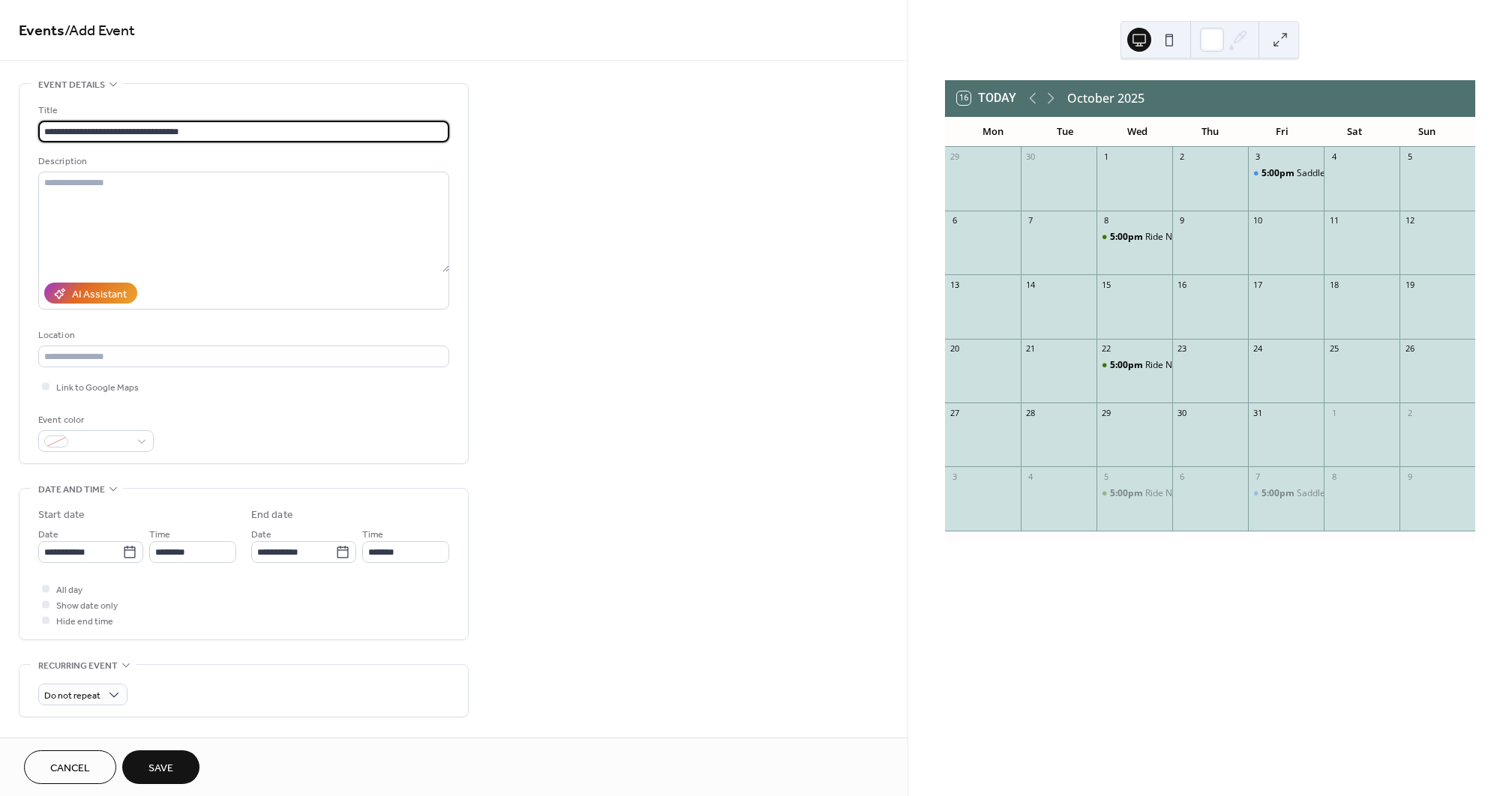 click on "**********" at bounding box center [244, 131] 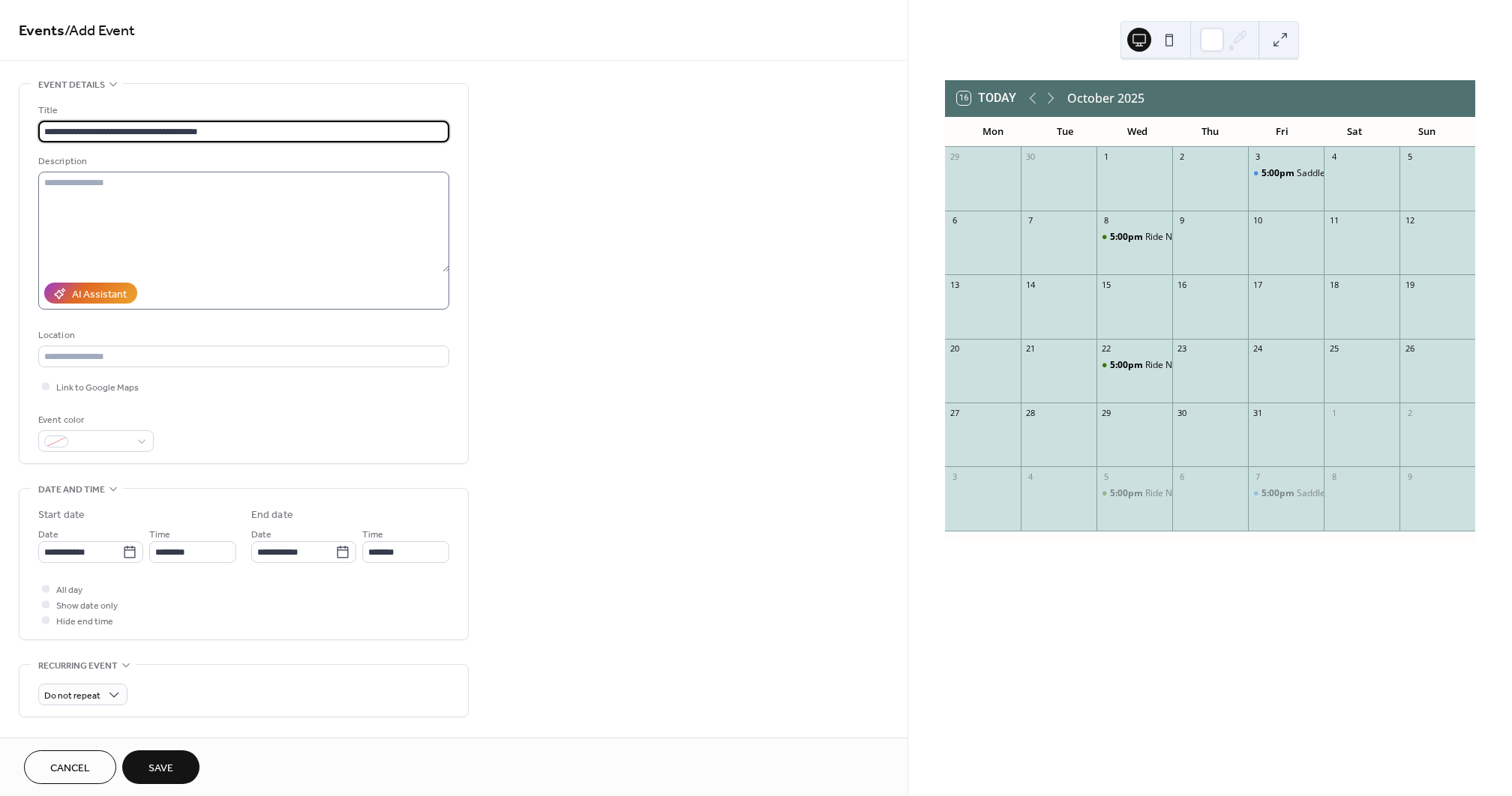 type on "**********" 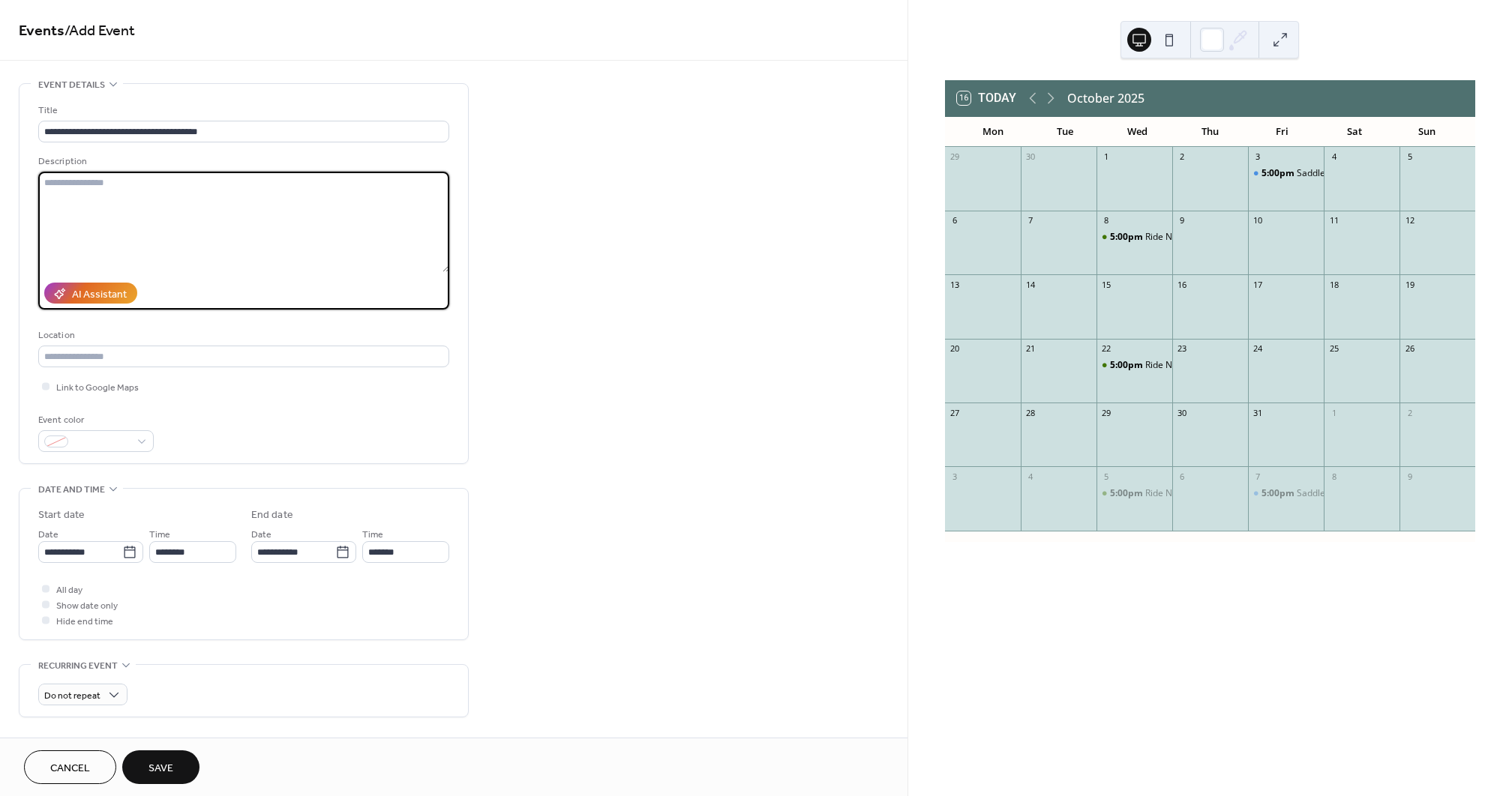 click at bounding box center (244, 222) 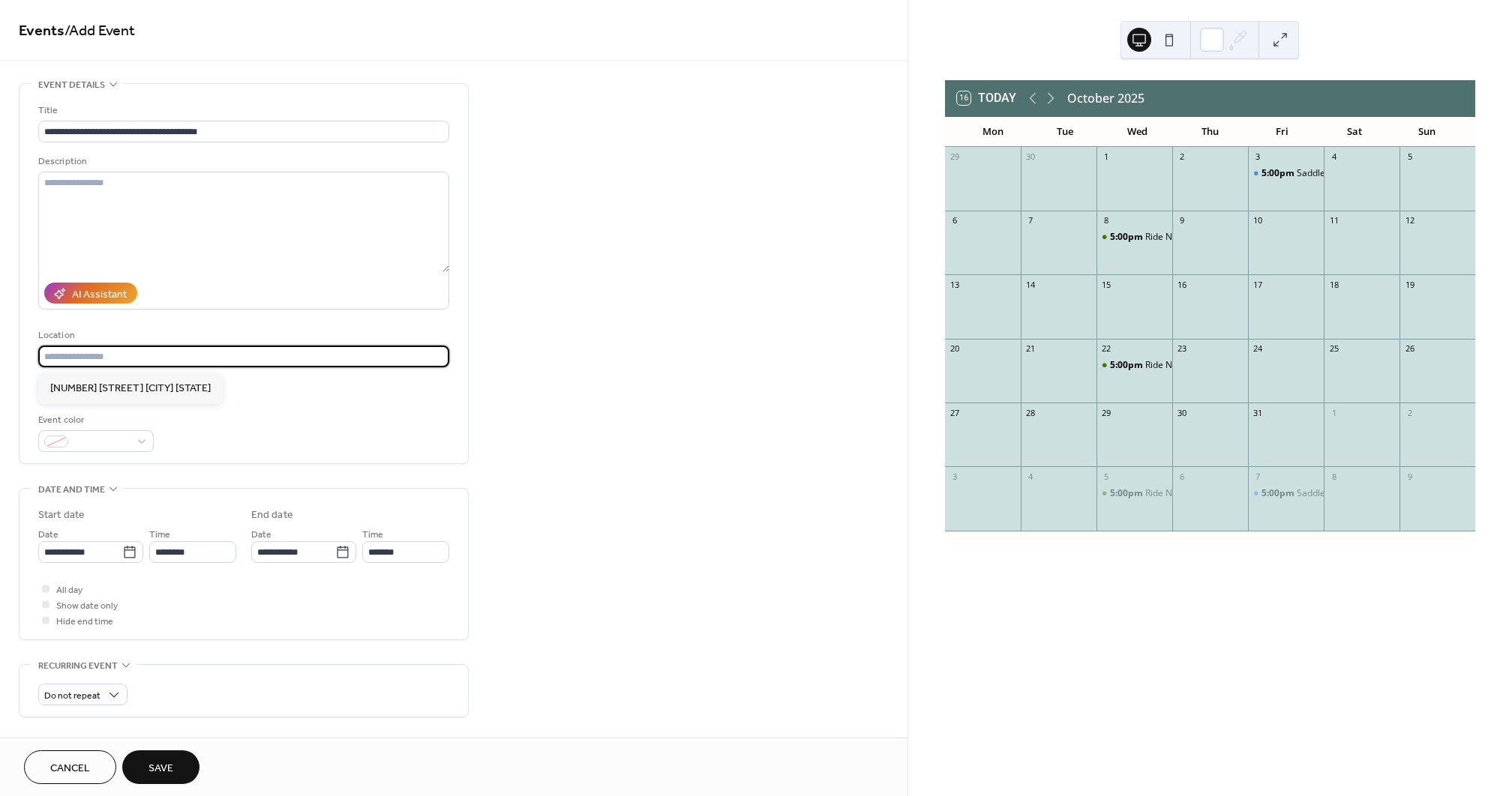 click at bounding box center [244, 356] 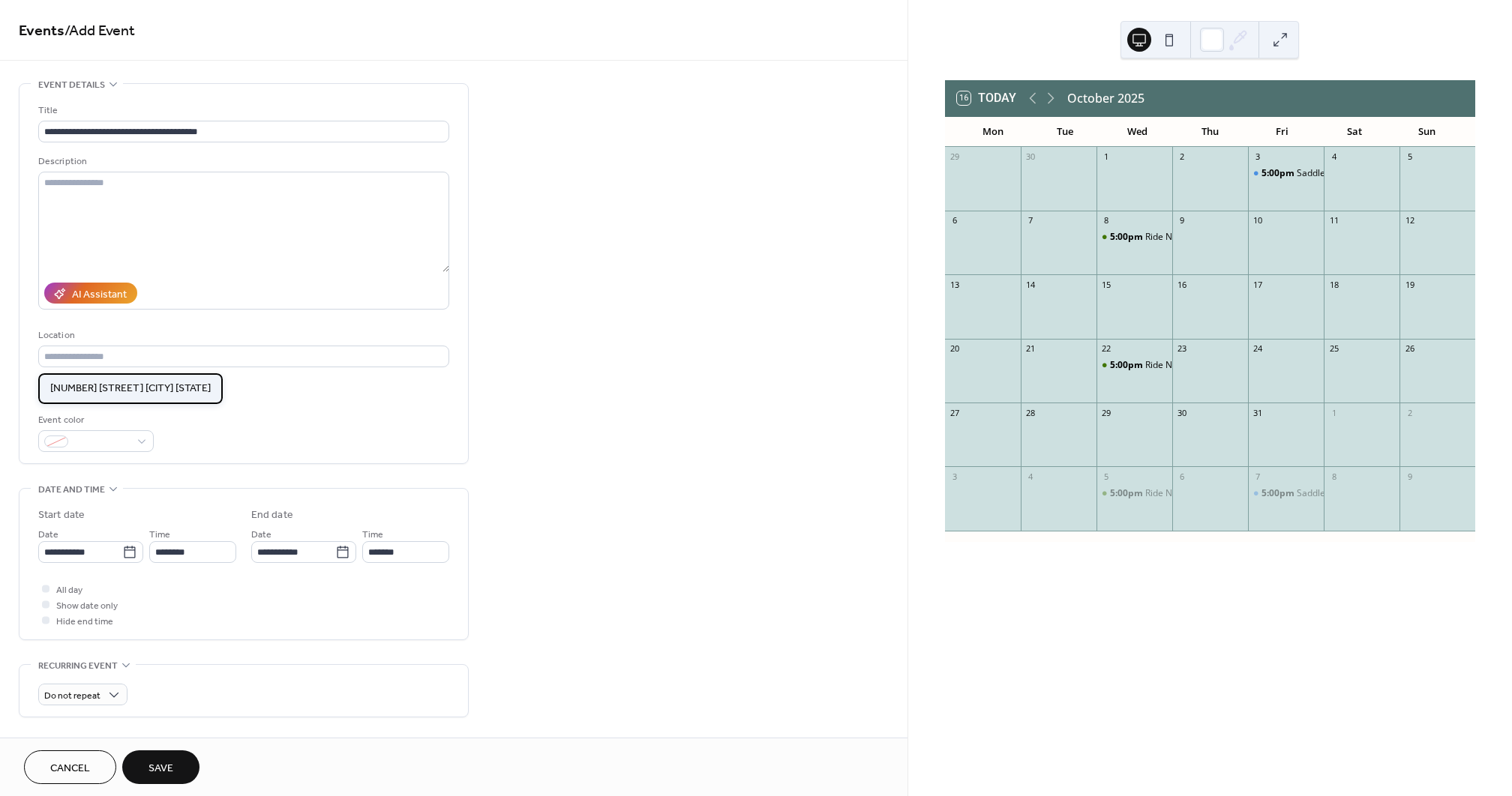 click on "[NUMBER] [STREET] [CITY] [STATE]" at bounding box center [130, 388] 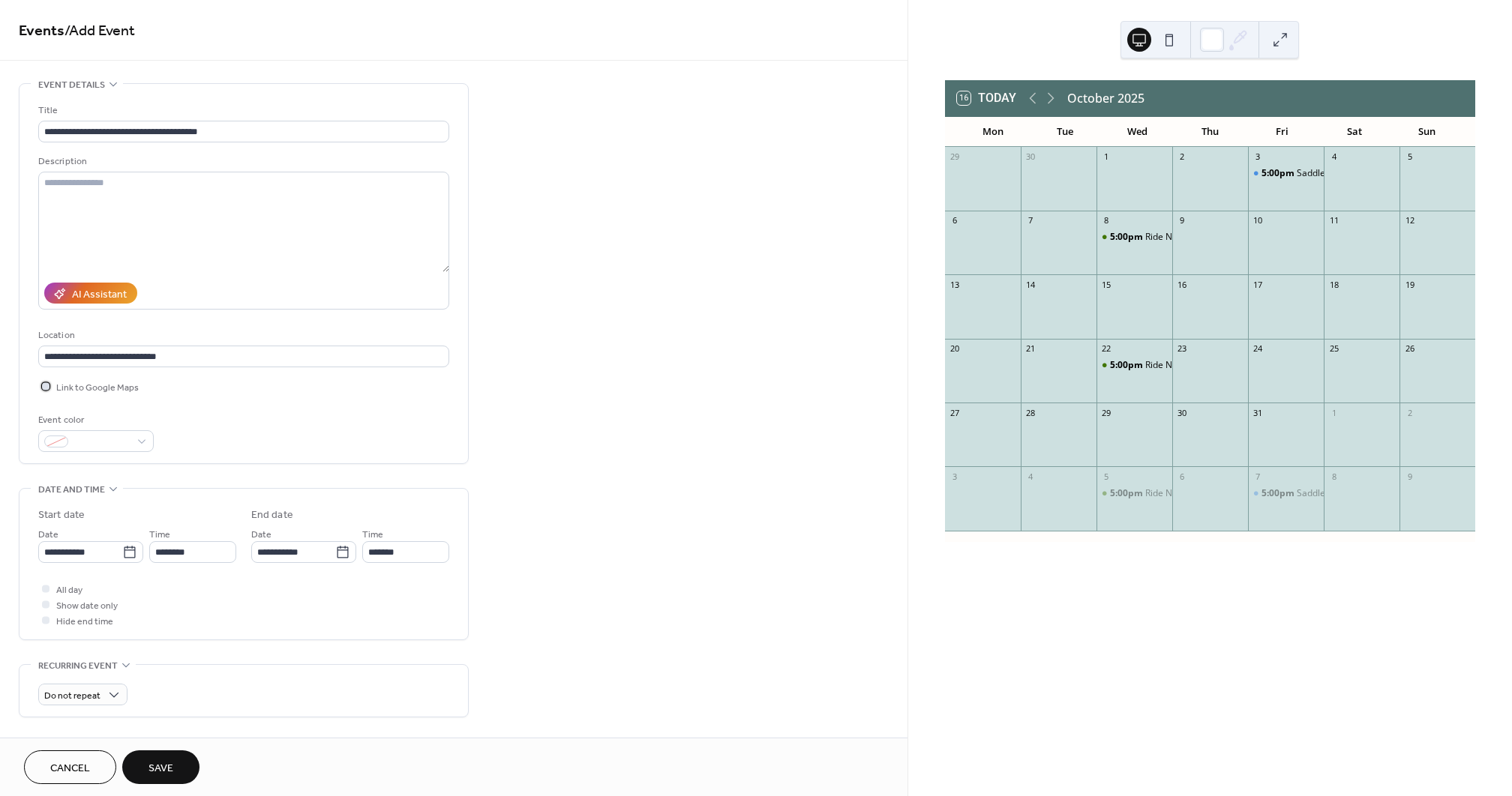 click at bounding box center (46, 386) 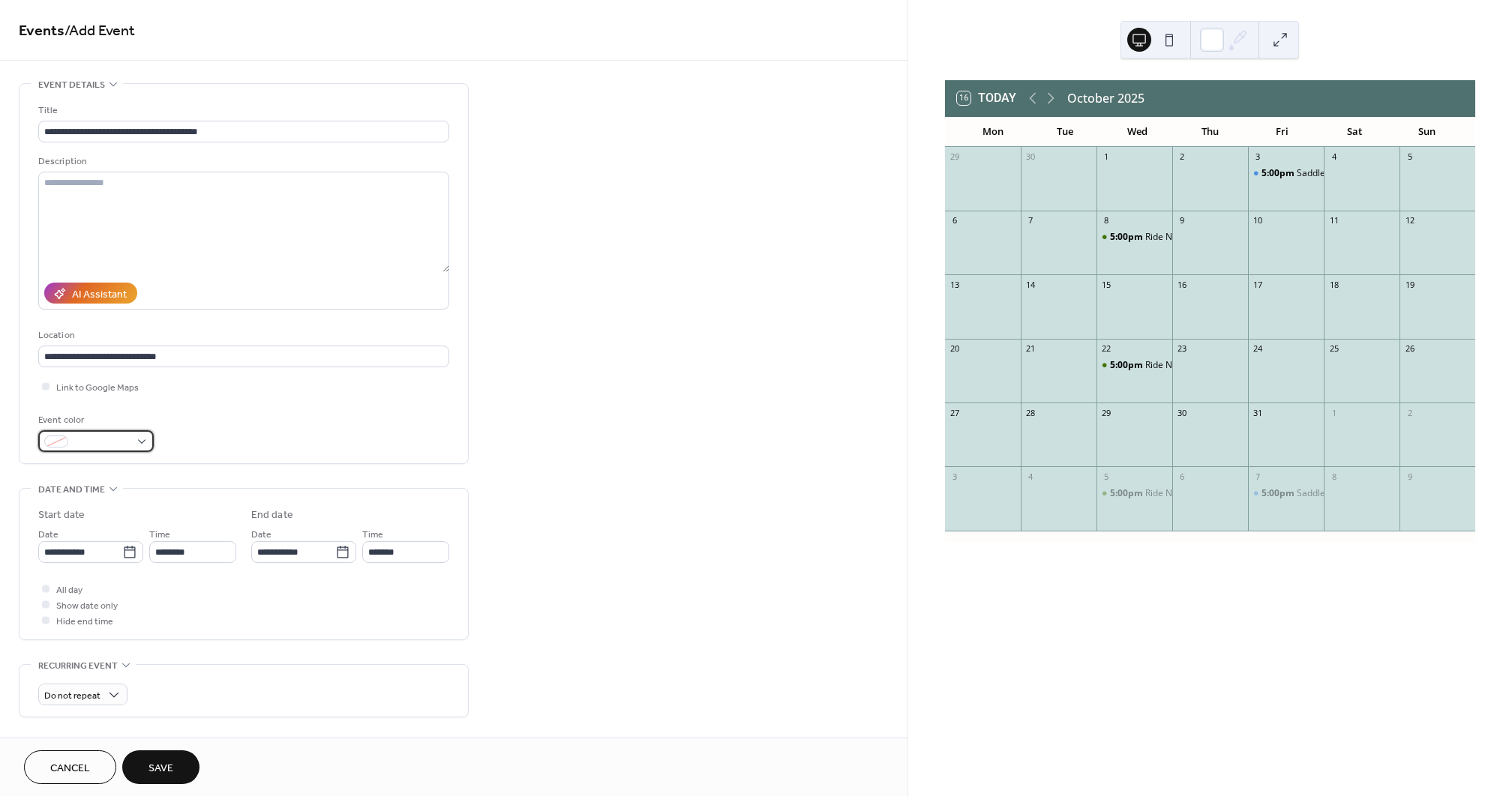 click at bounding box center [96, 441] 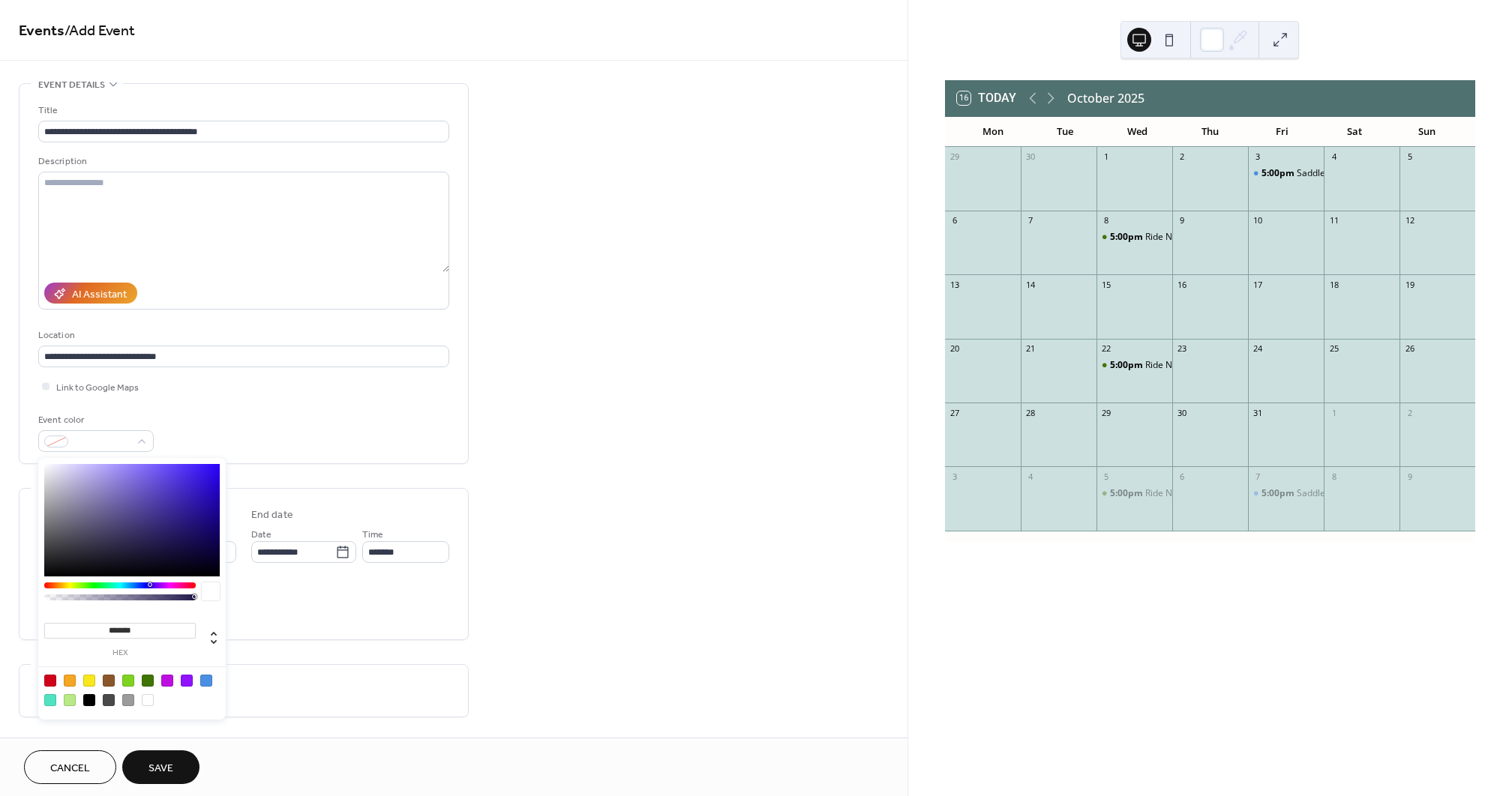click at bounding box center (148, 681) 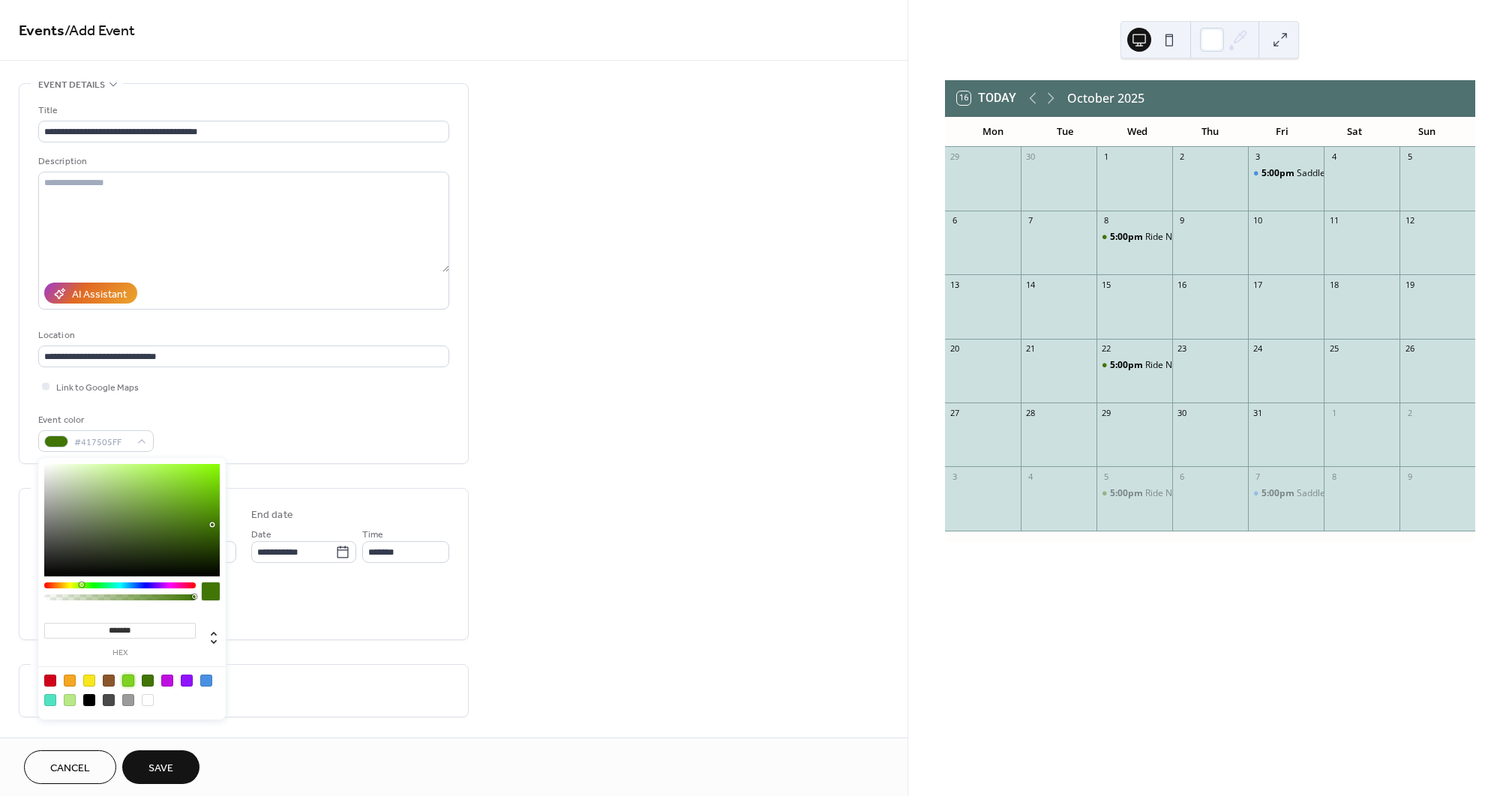 click at bounding box center [128, 681] 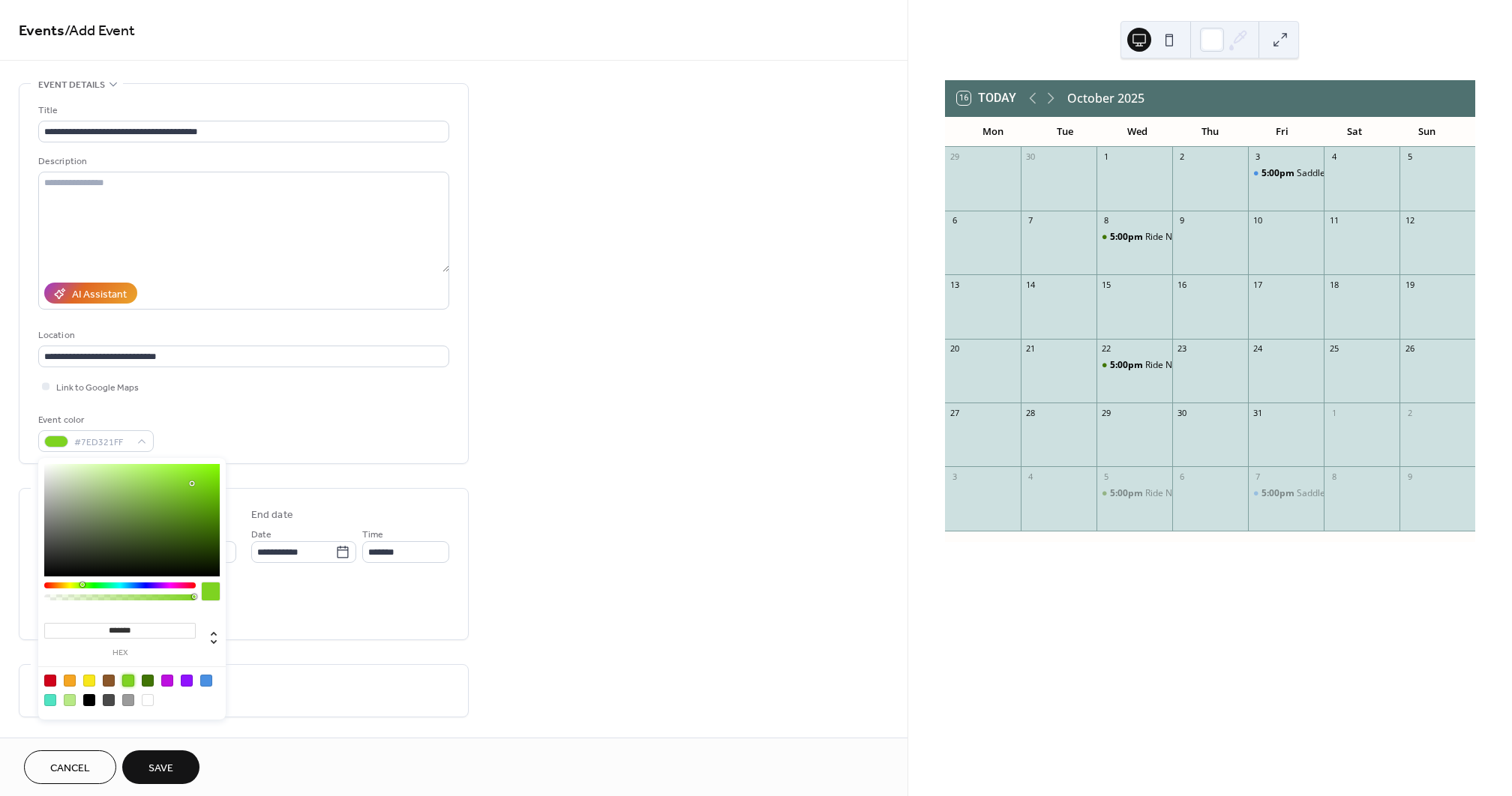 click on "**********" at bounding box center [244, 564] 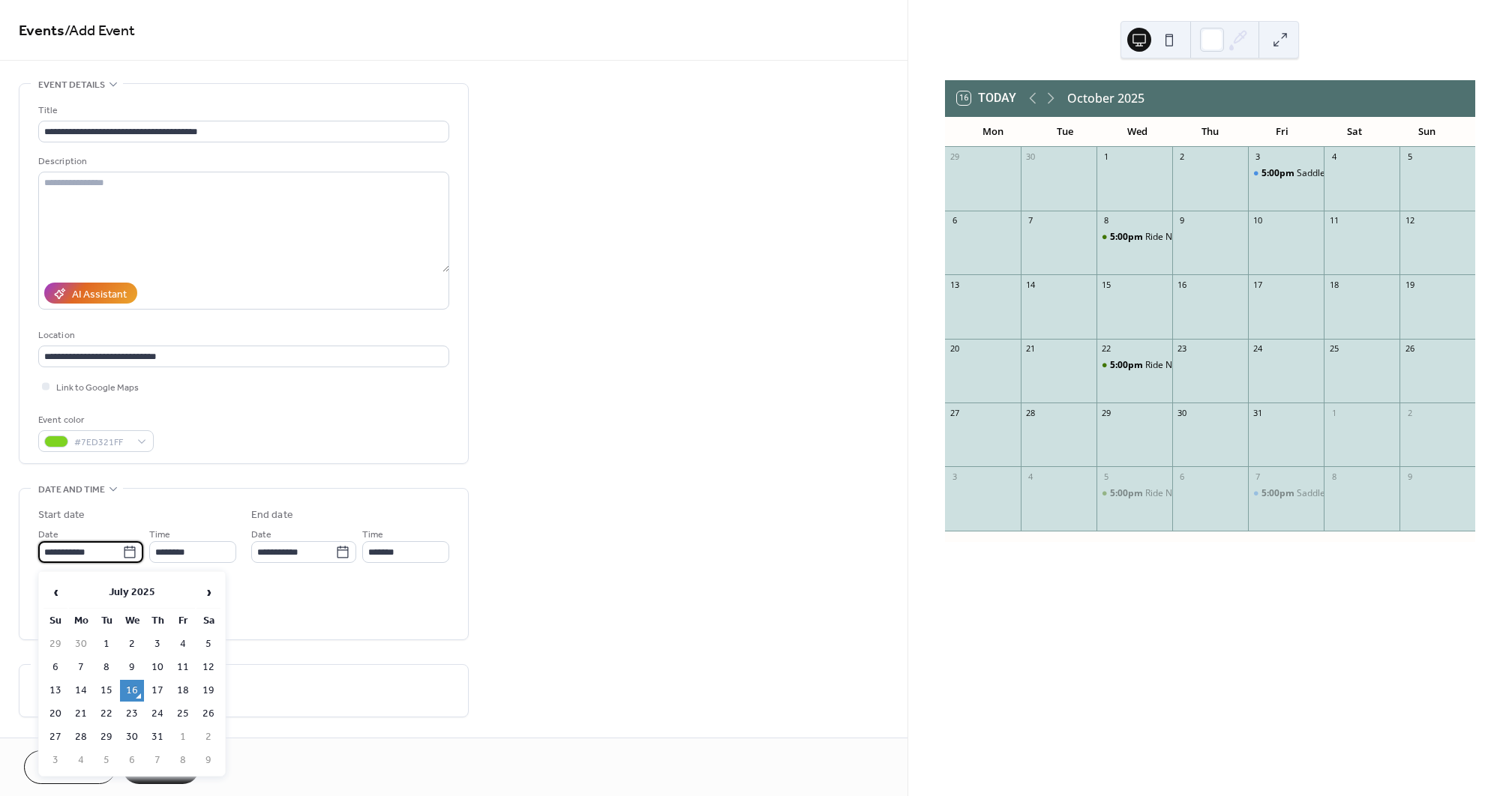 click on "**********" at bounding box center (80, 552) 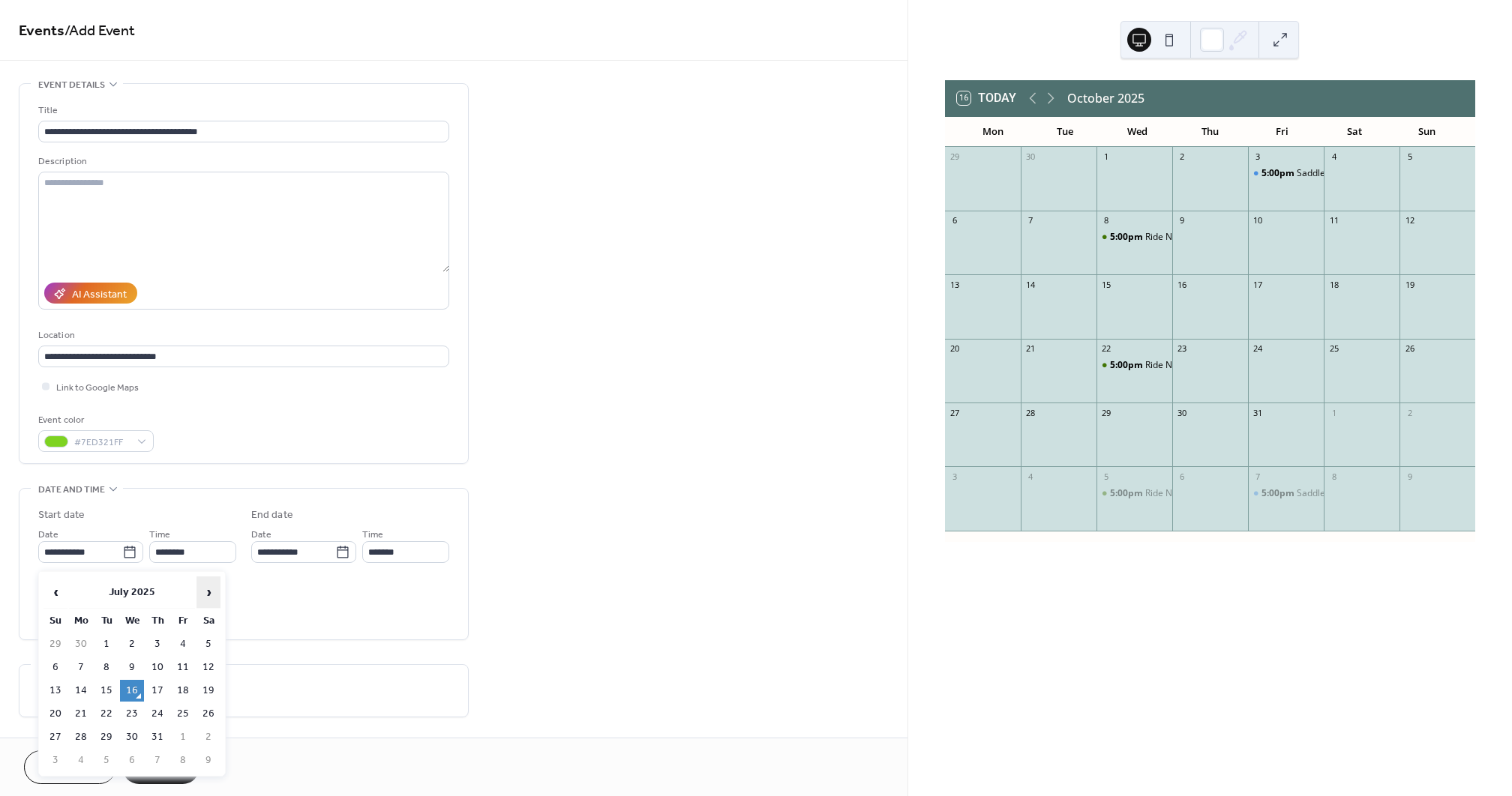 click on "›" at bounding box center [208, 592] 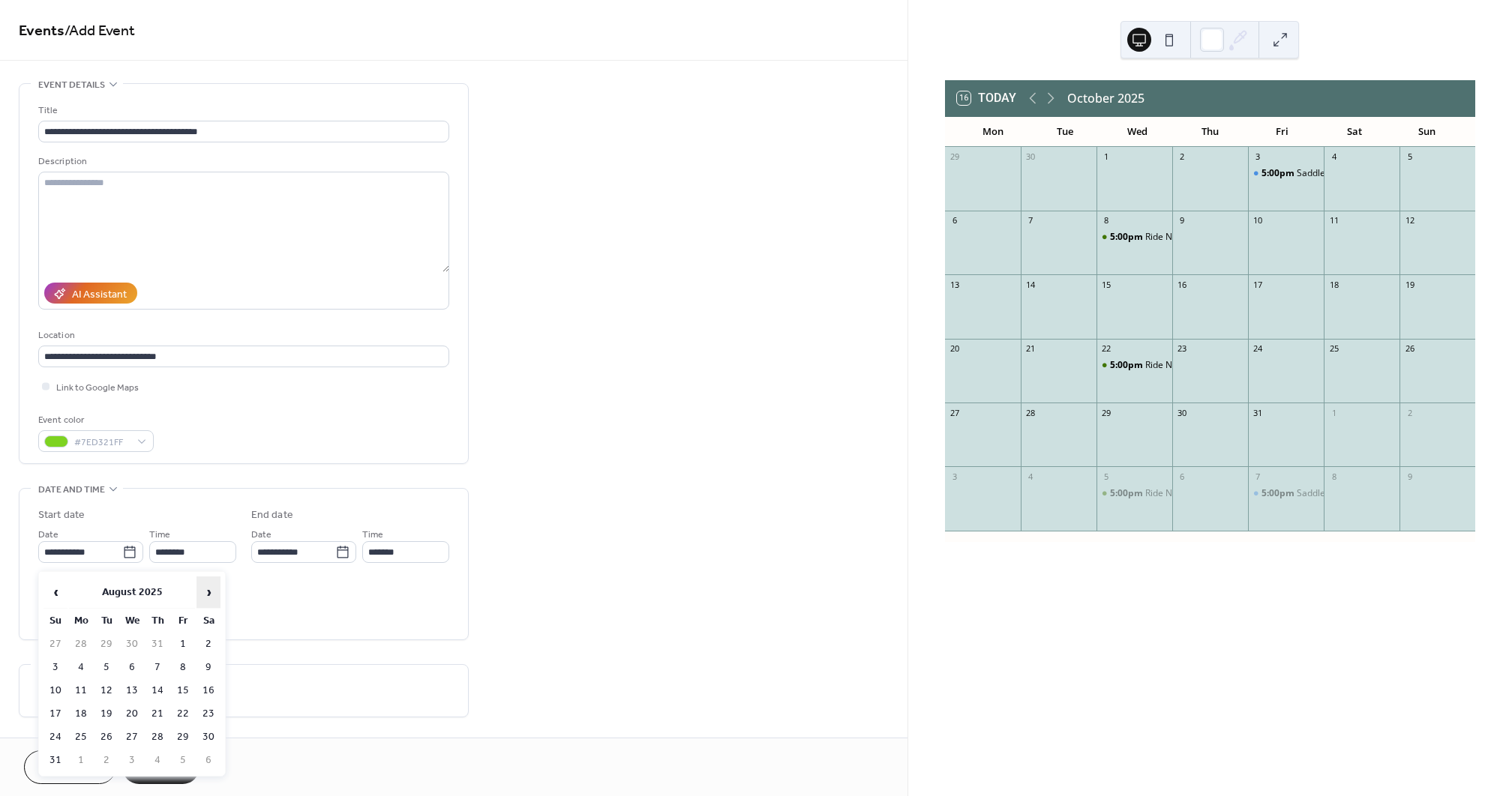 click on "›" at bounding box center [208, 592] 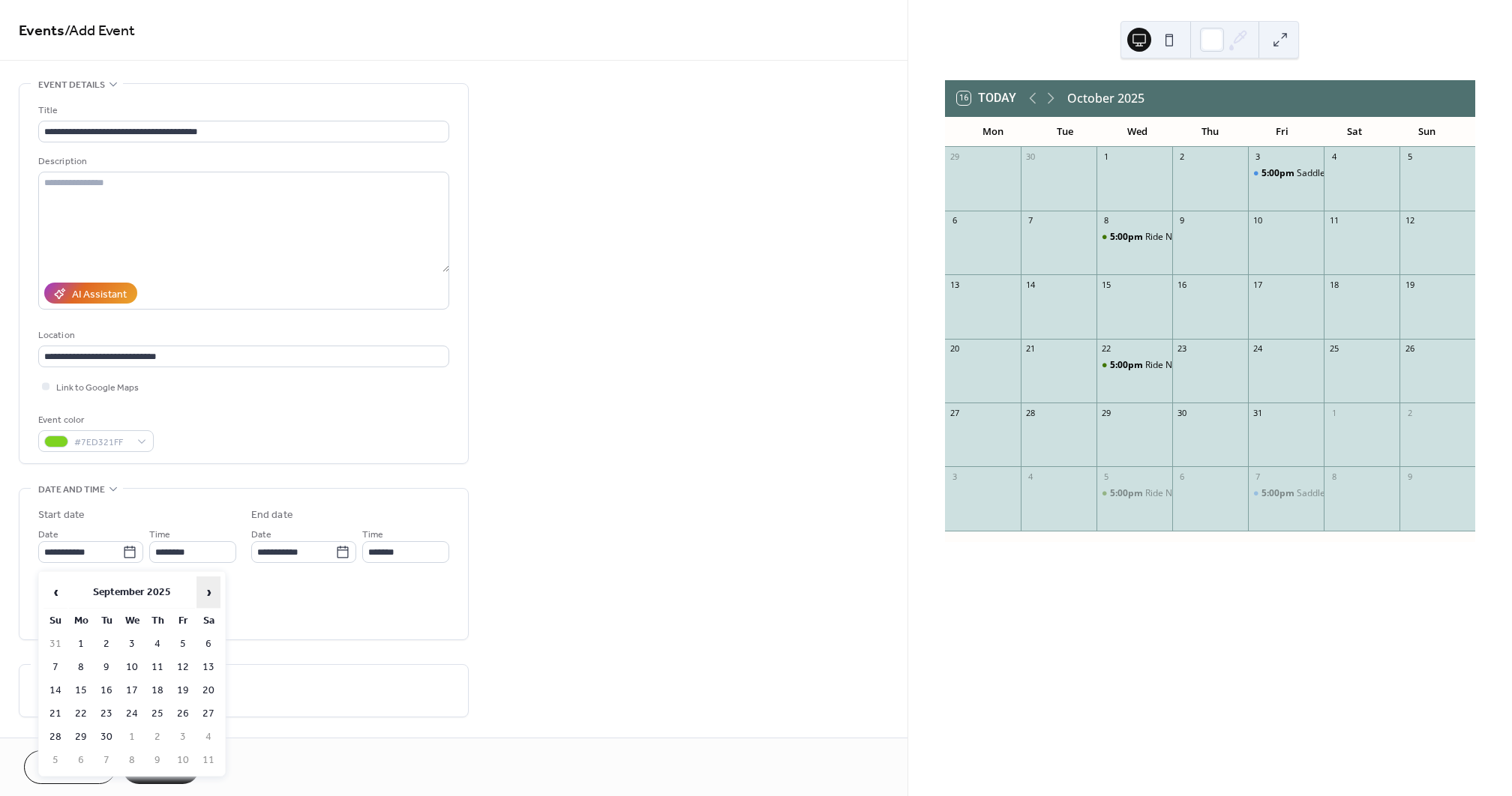 click on "›" at bounding box center [208, 592] 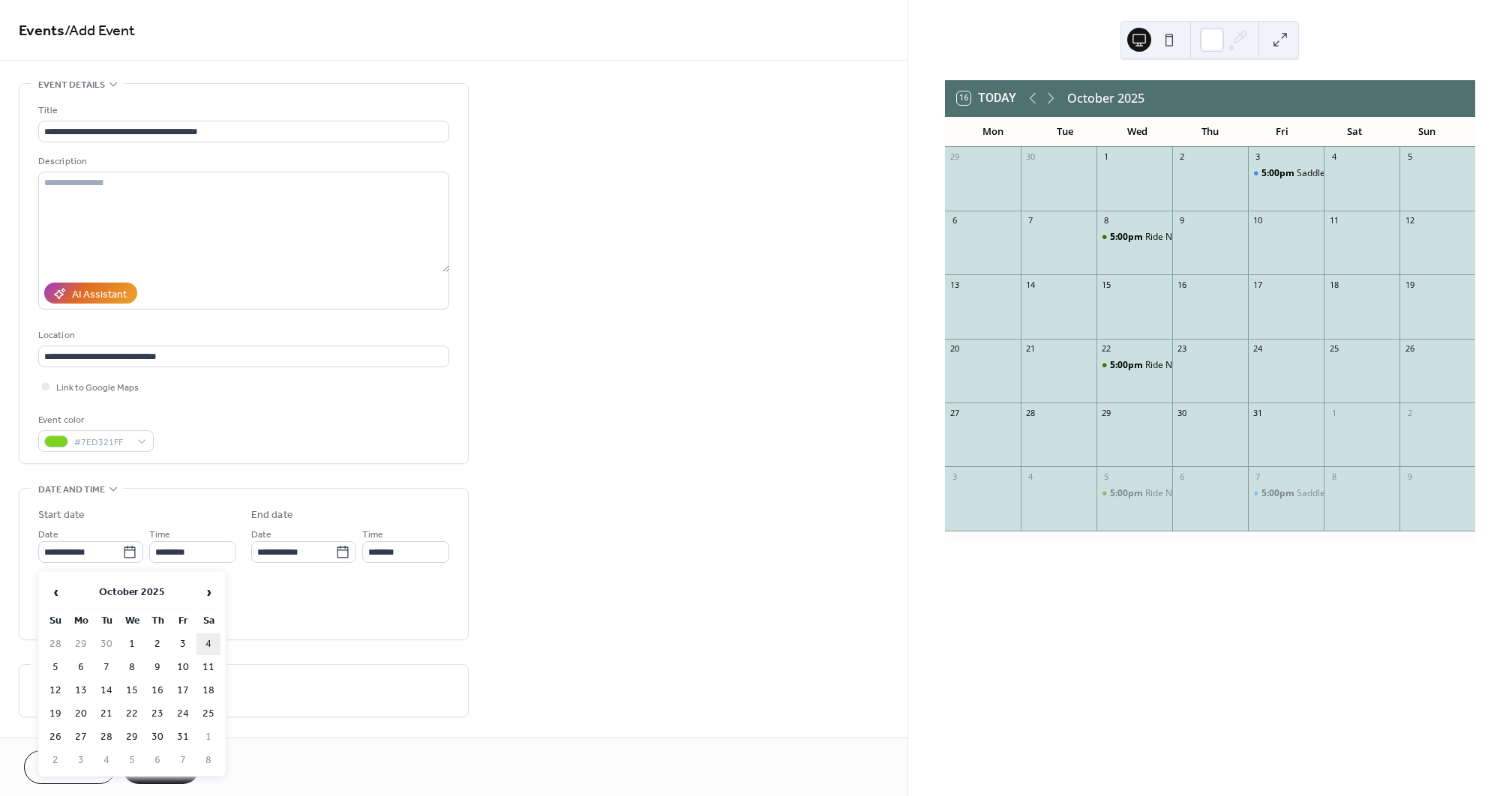 click on "4" at bounding box center (208, 644) 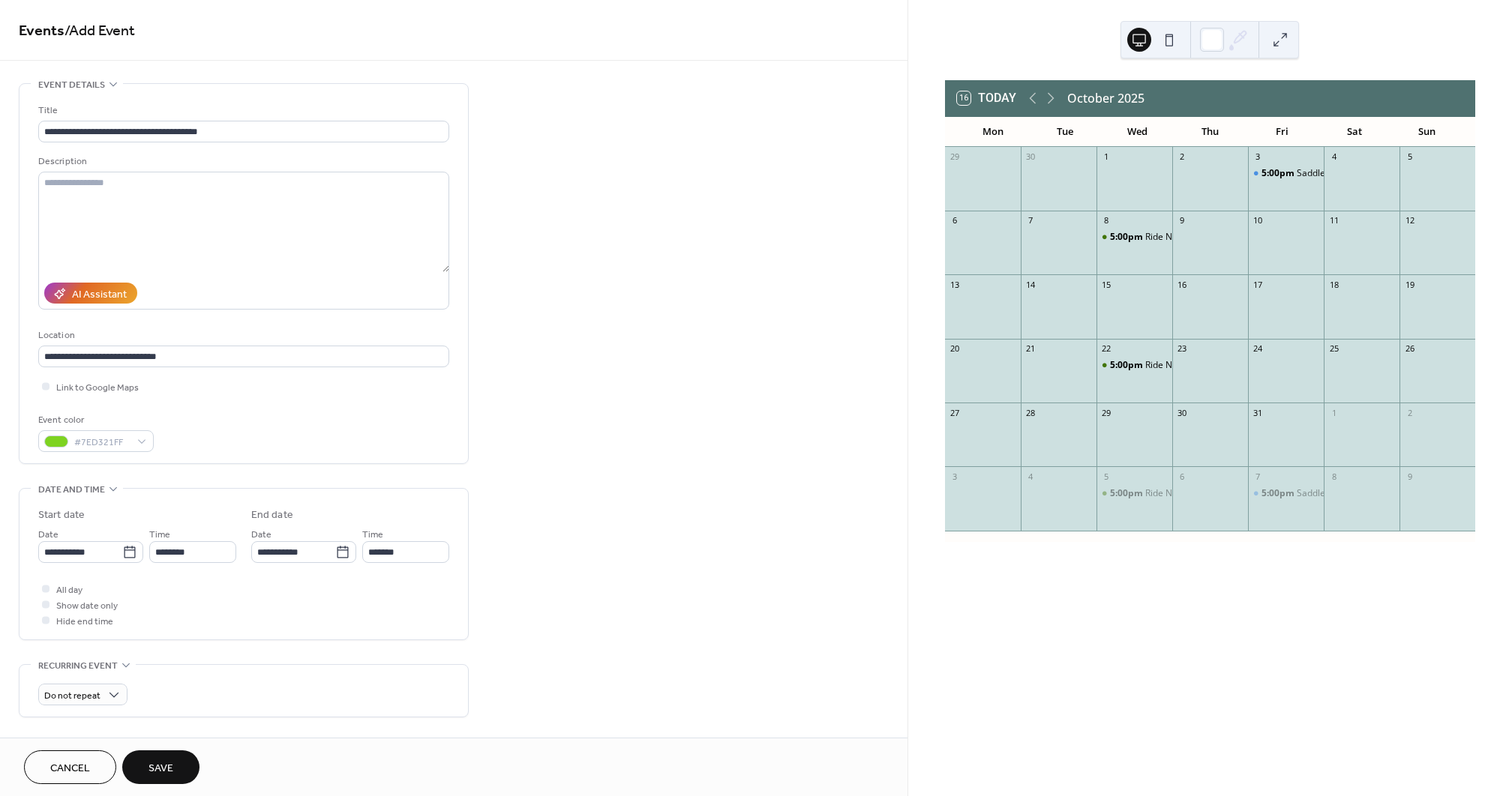 type on "**********" 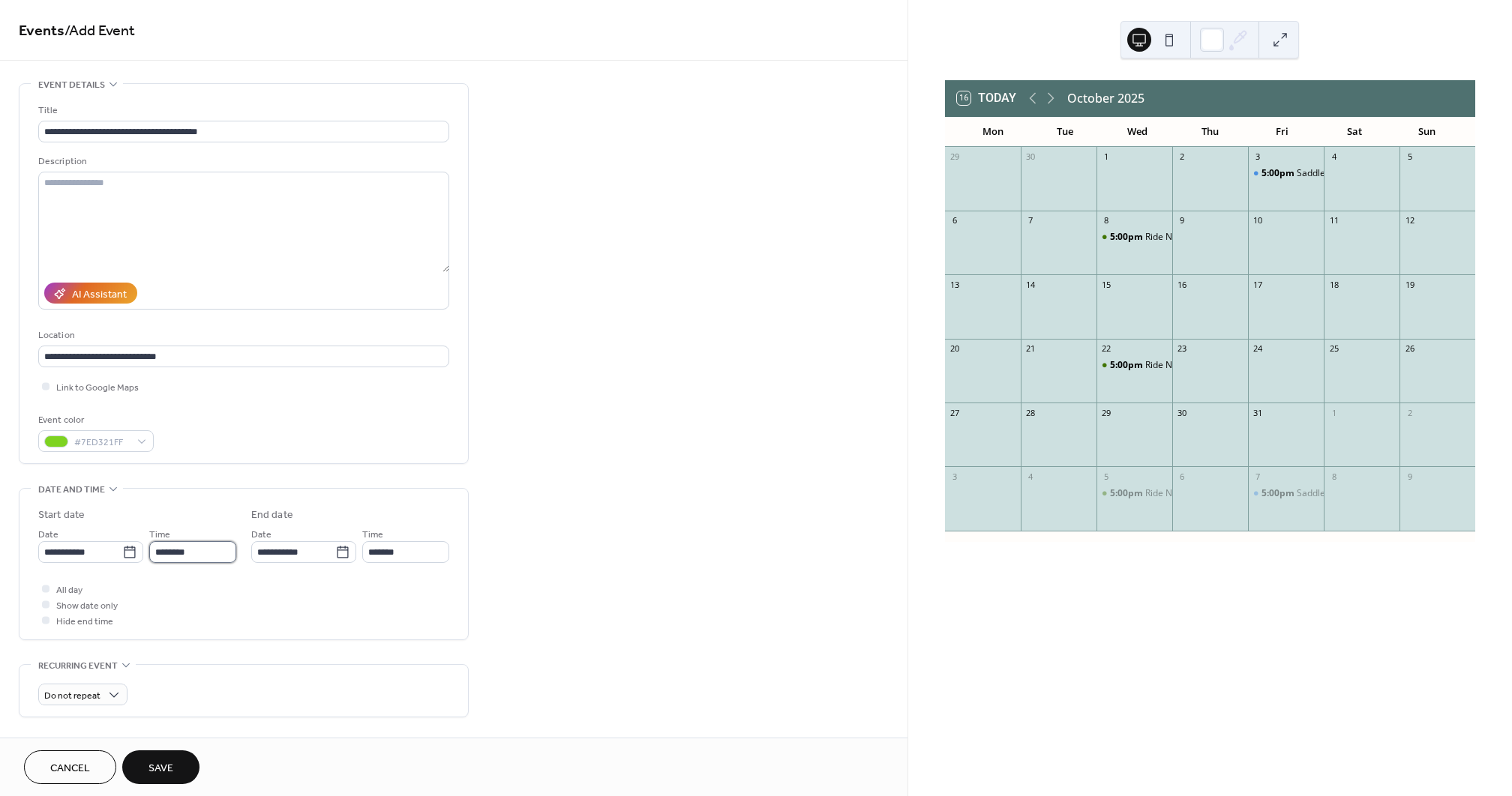 click on "********" at bounding box center (193, 552) 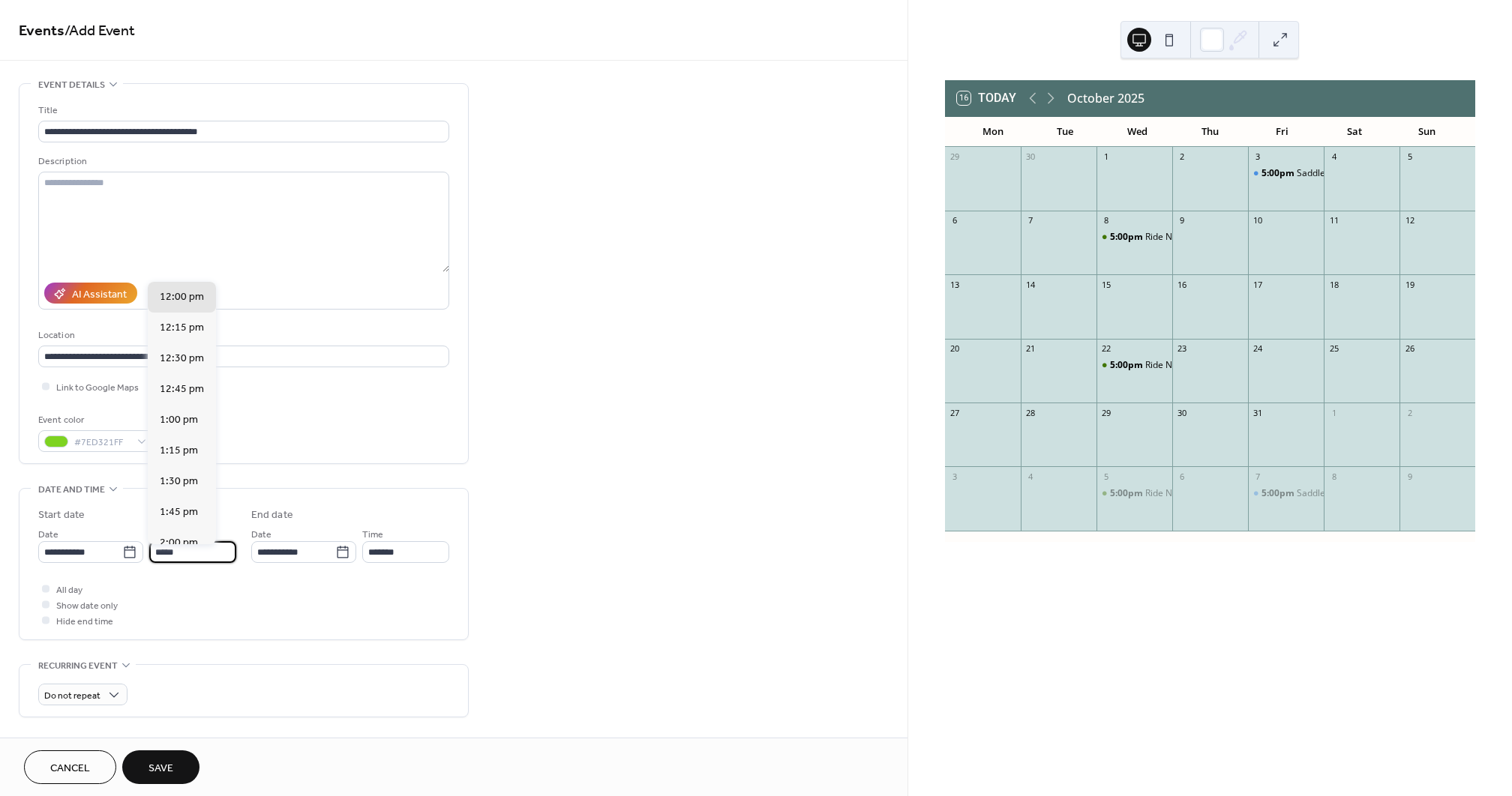 scroll, scrollTop: 0, scrollLeft: 0, axis: both 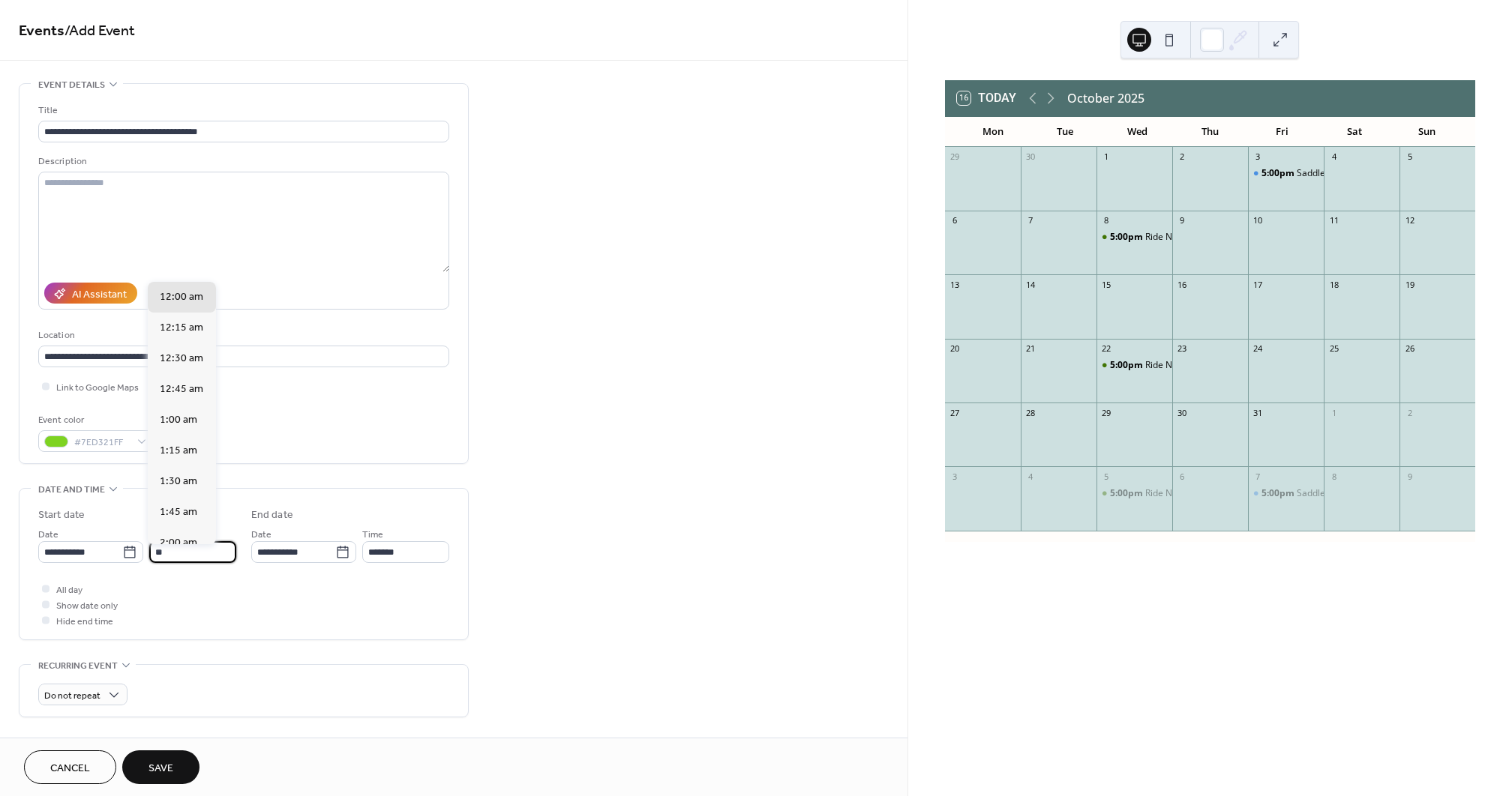 type on "*" 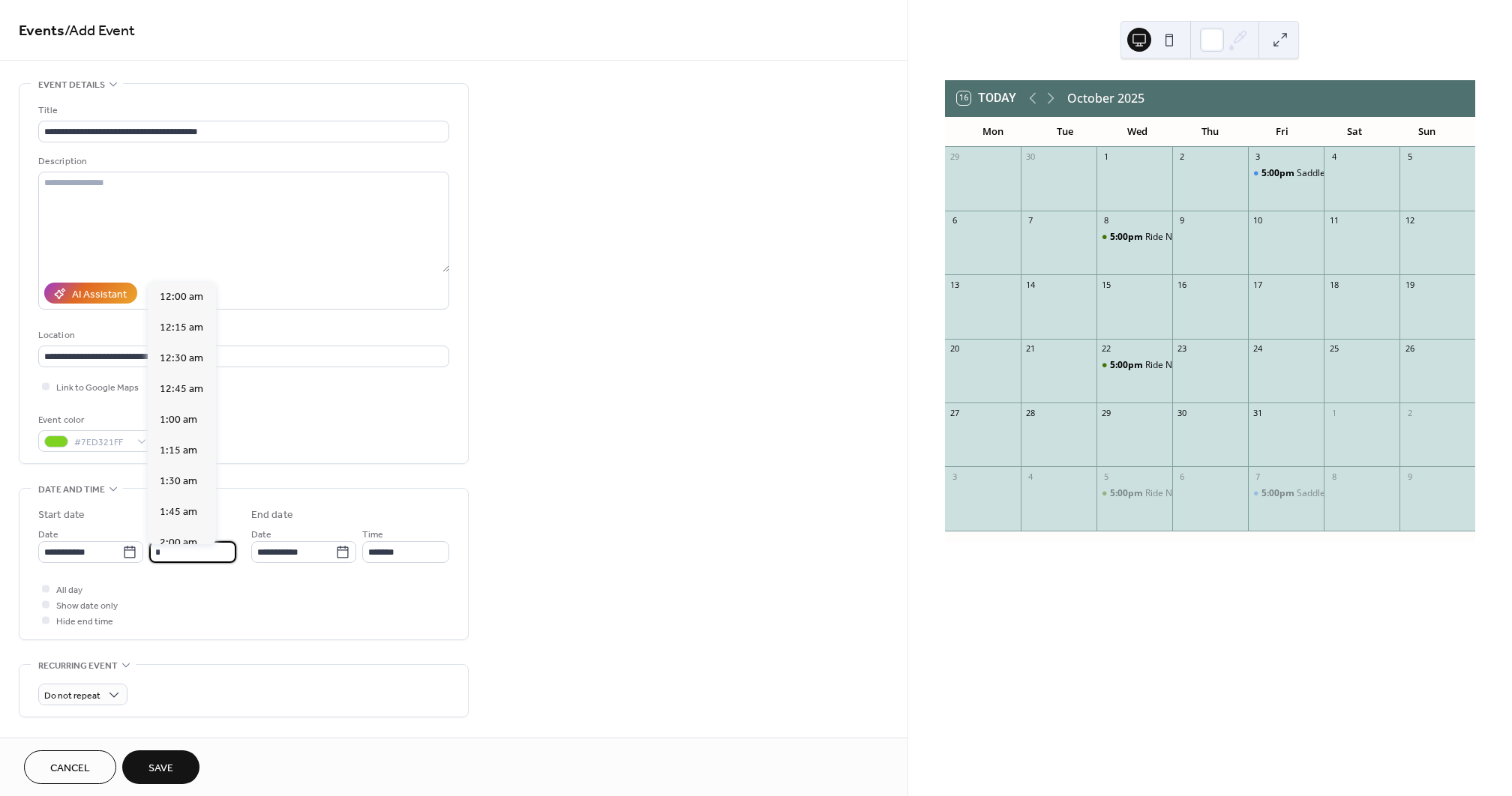 scroll, scrollTop: 983, scrollLeft: 0, axis: vertical 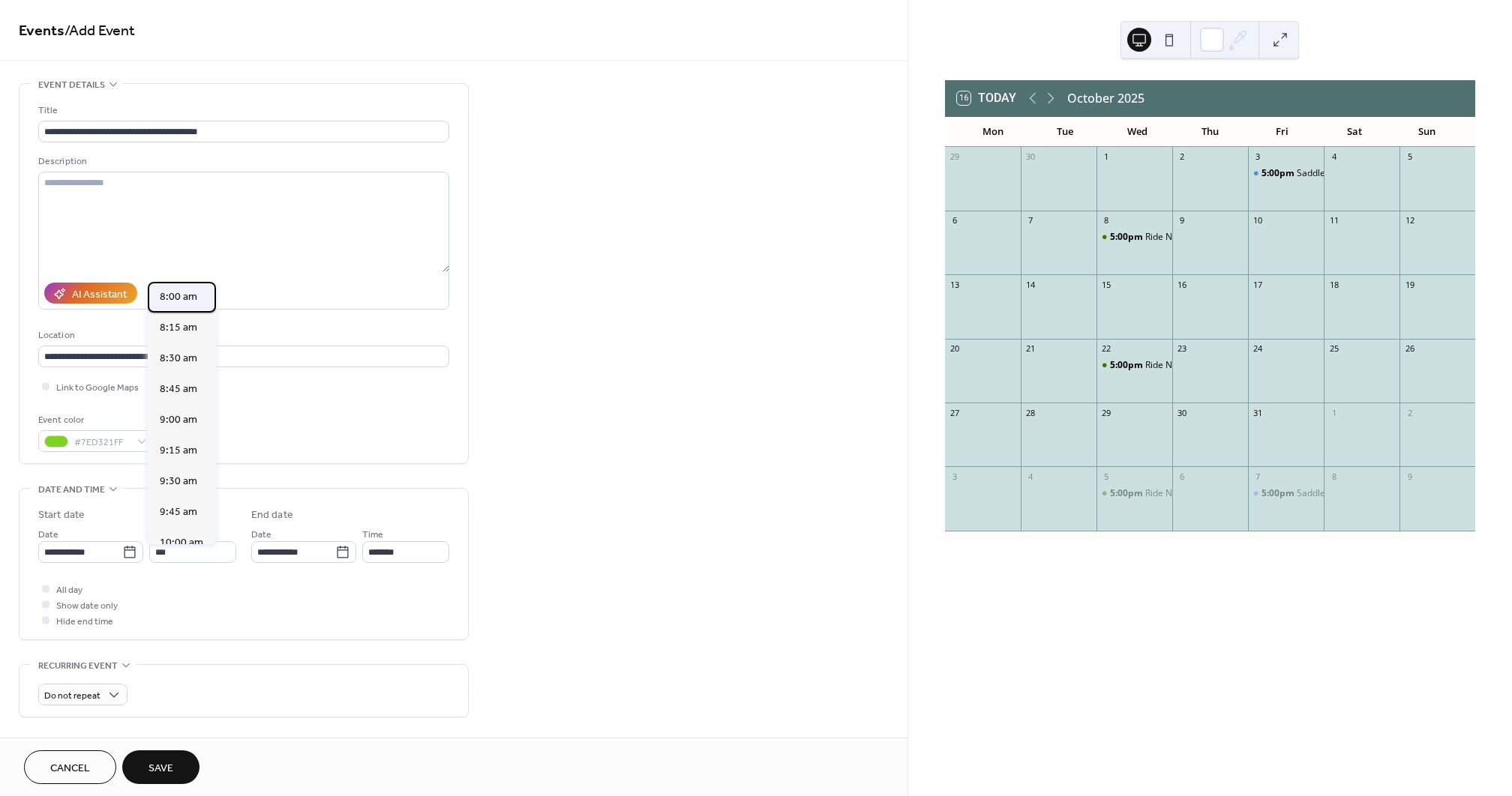click on "8:00 am" at bounding box center (178, 297) 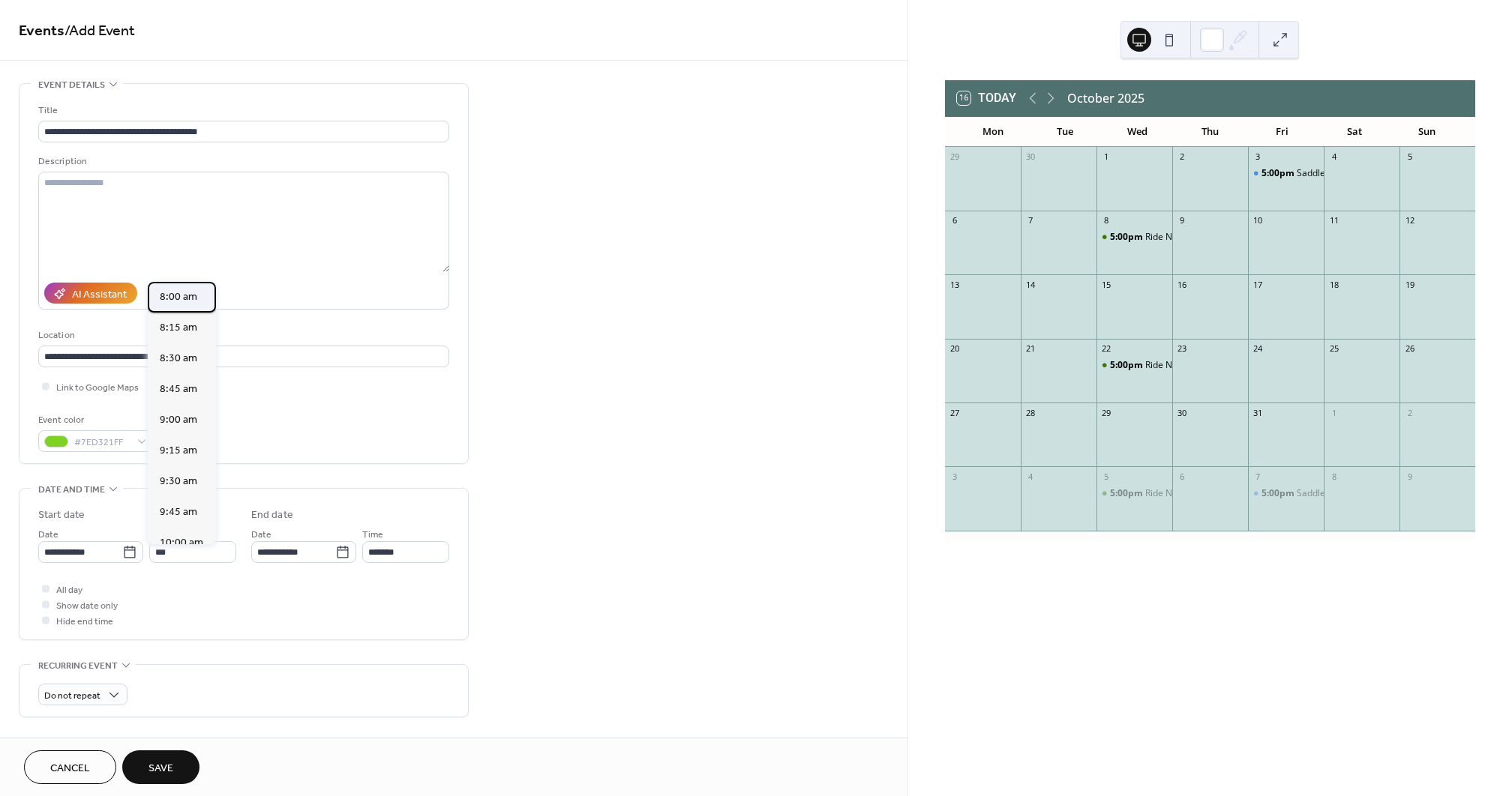 type on "*******" 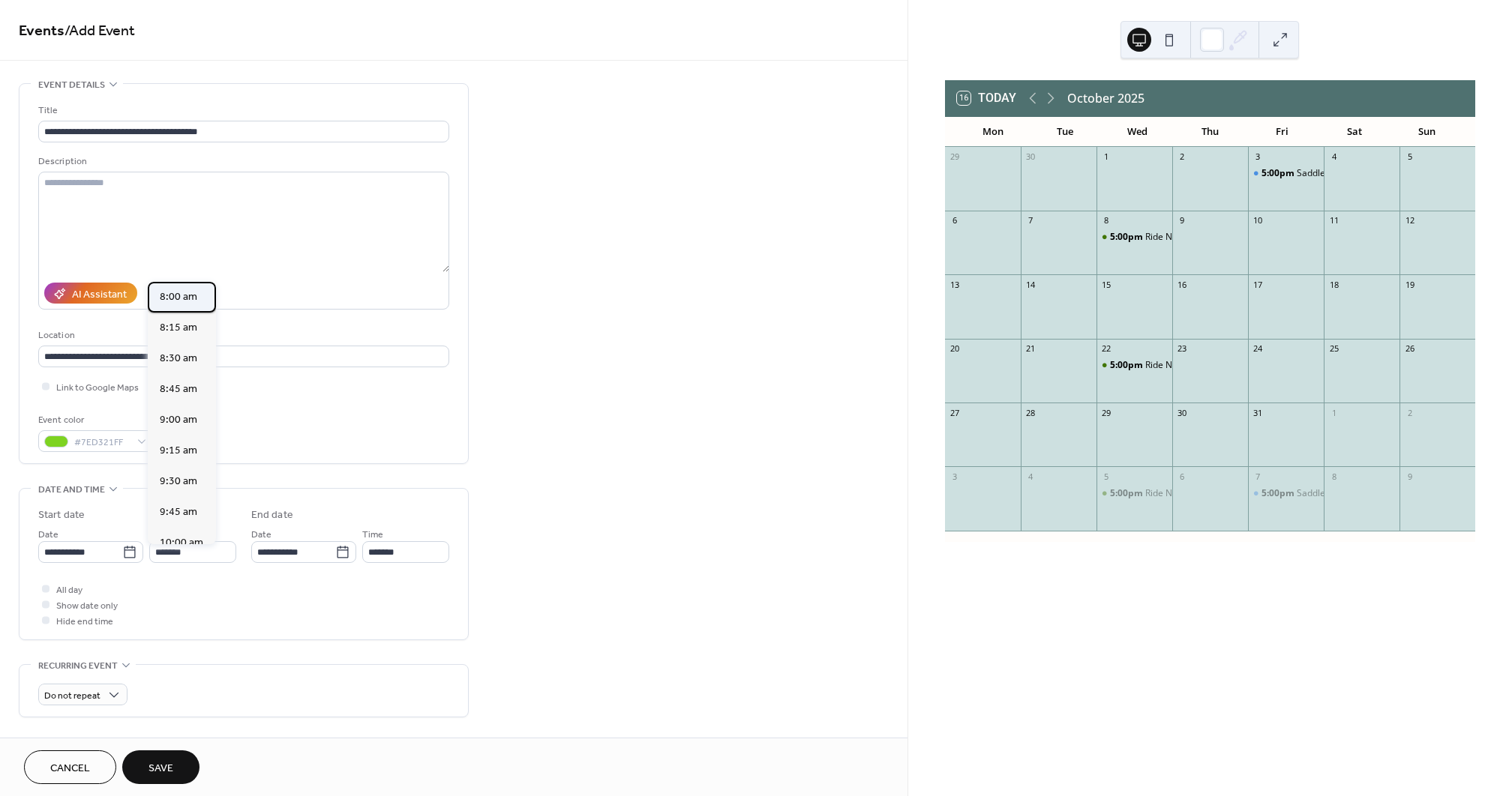 type on "*******" 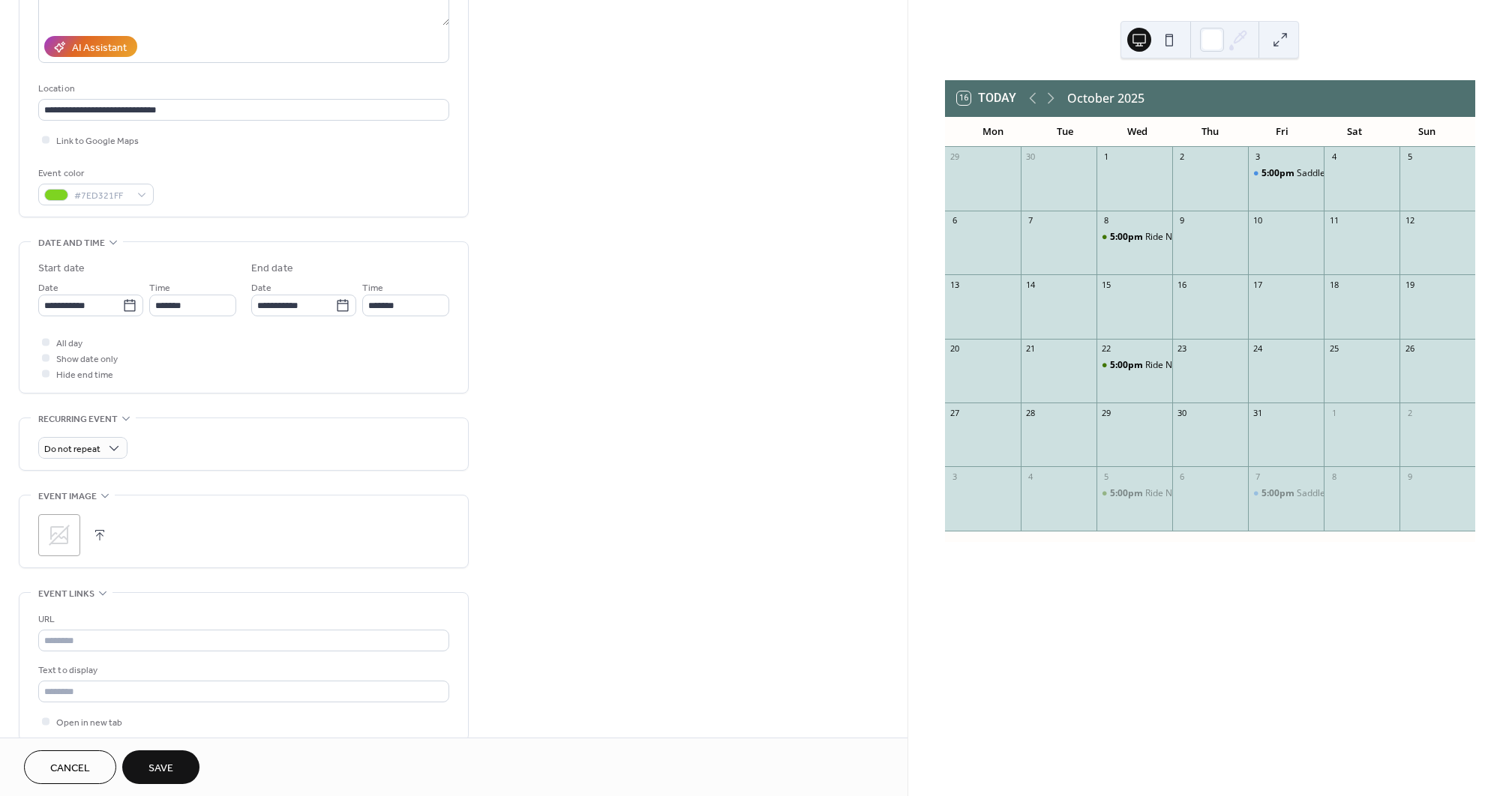 scroll, scrollTop: 247, scrollLeft: 0, axis: vertical 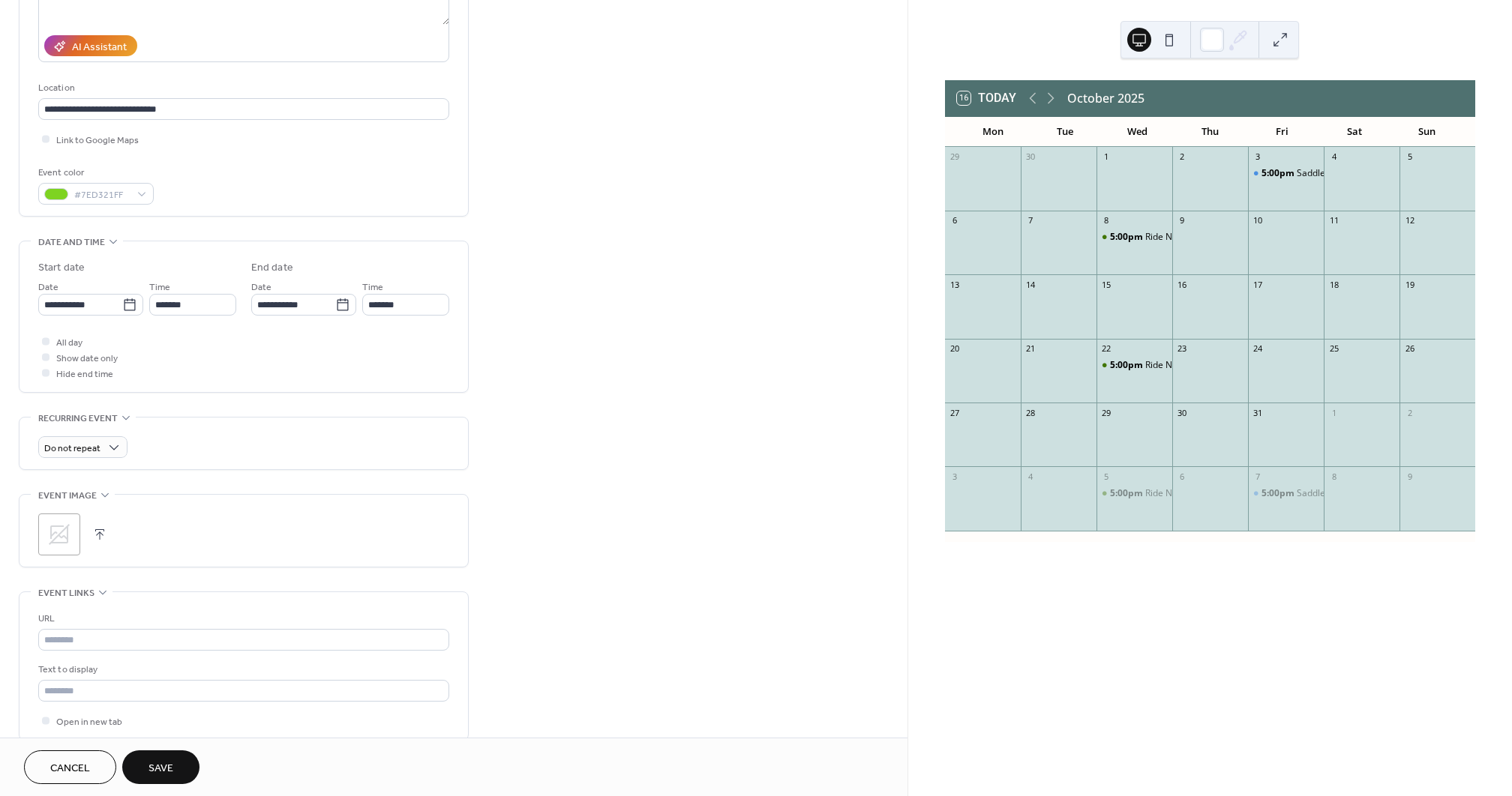 click at bounding box center (100, 534) 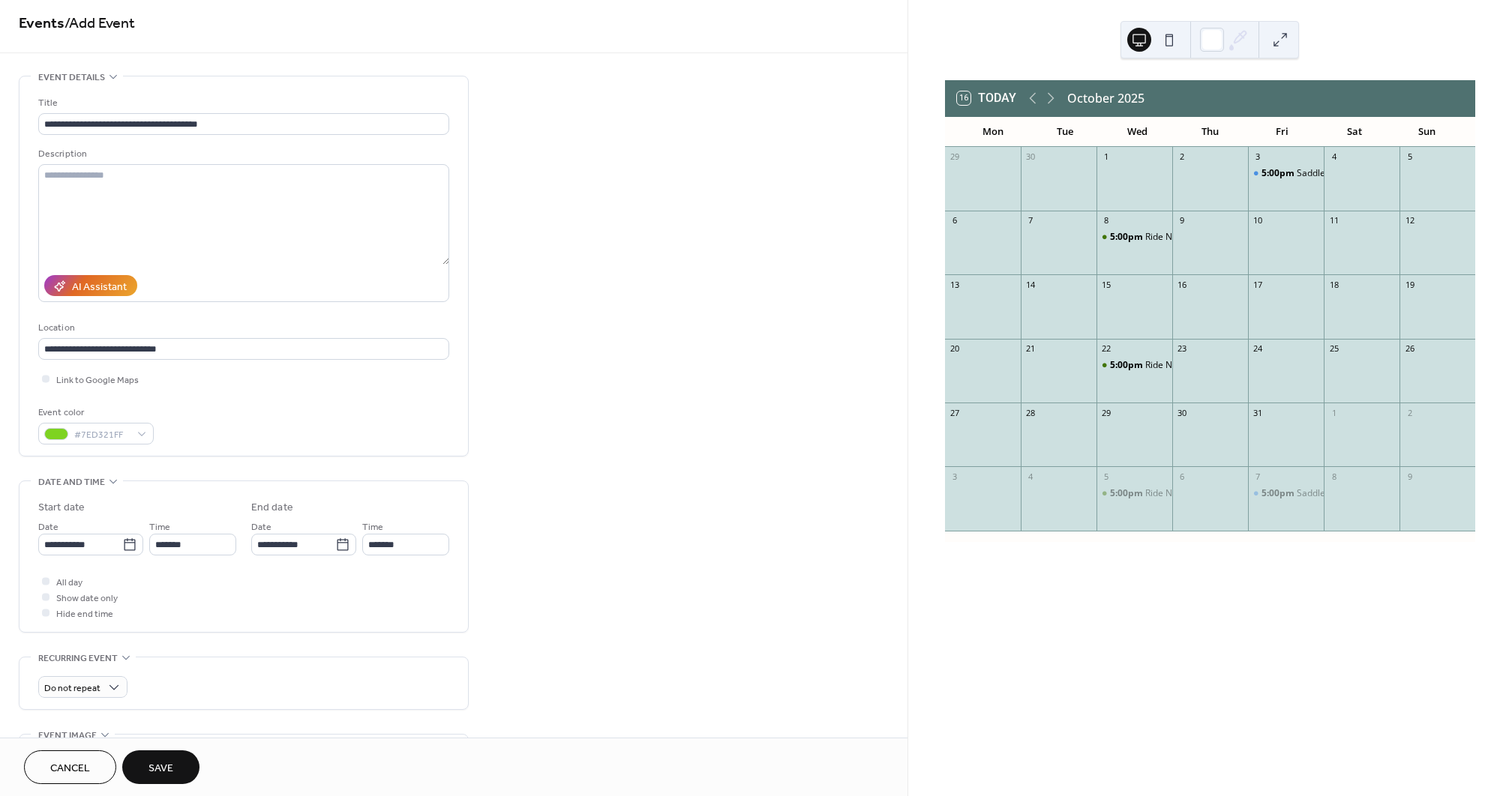 scroll, scrollTop: 1, scrollLeft: 0, axis: vertical 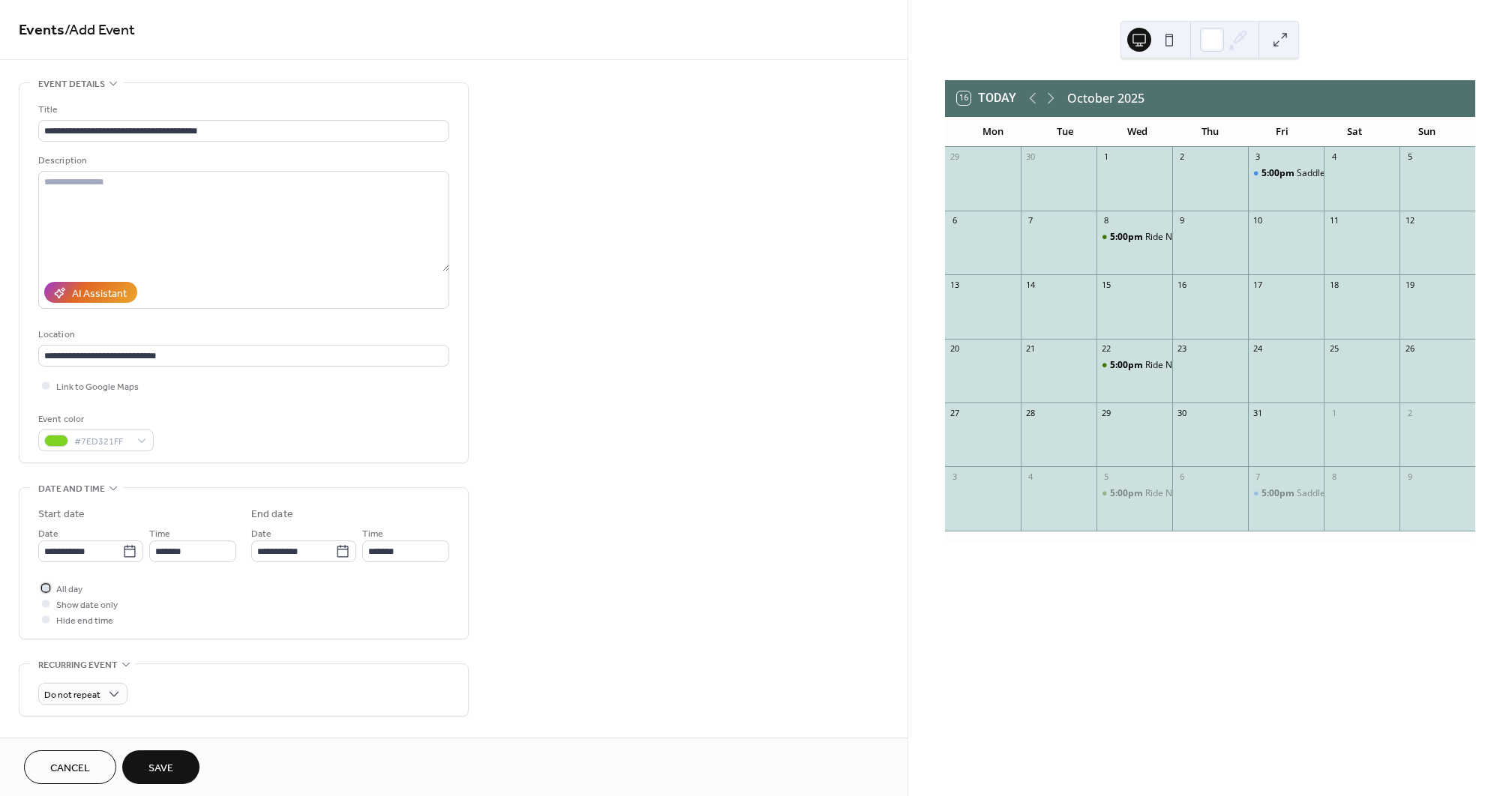 click at bounding box center [46, 588] 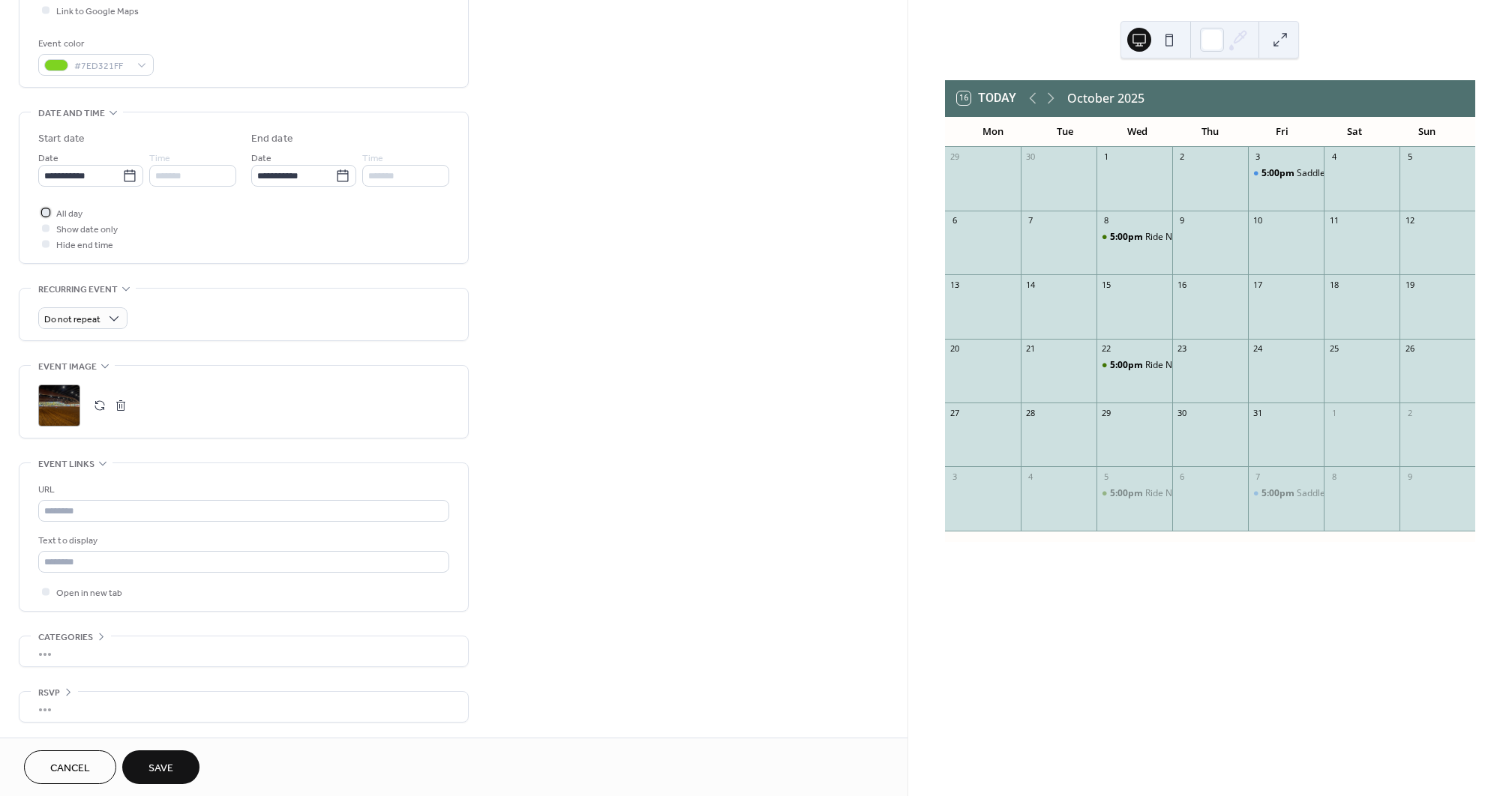 scroll, scrollTop: 384, scrollLeft: 0, axis: vertical 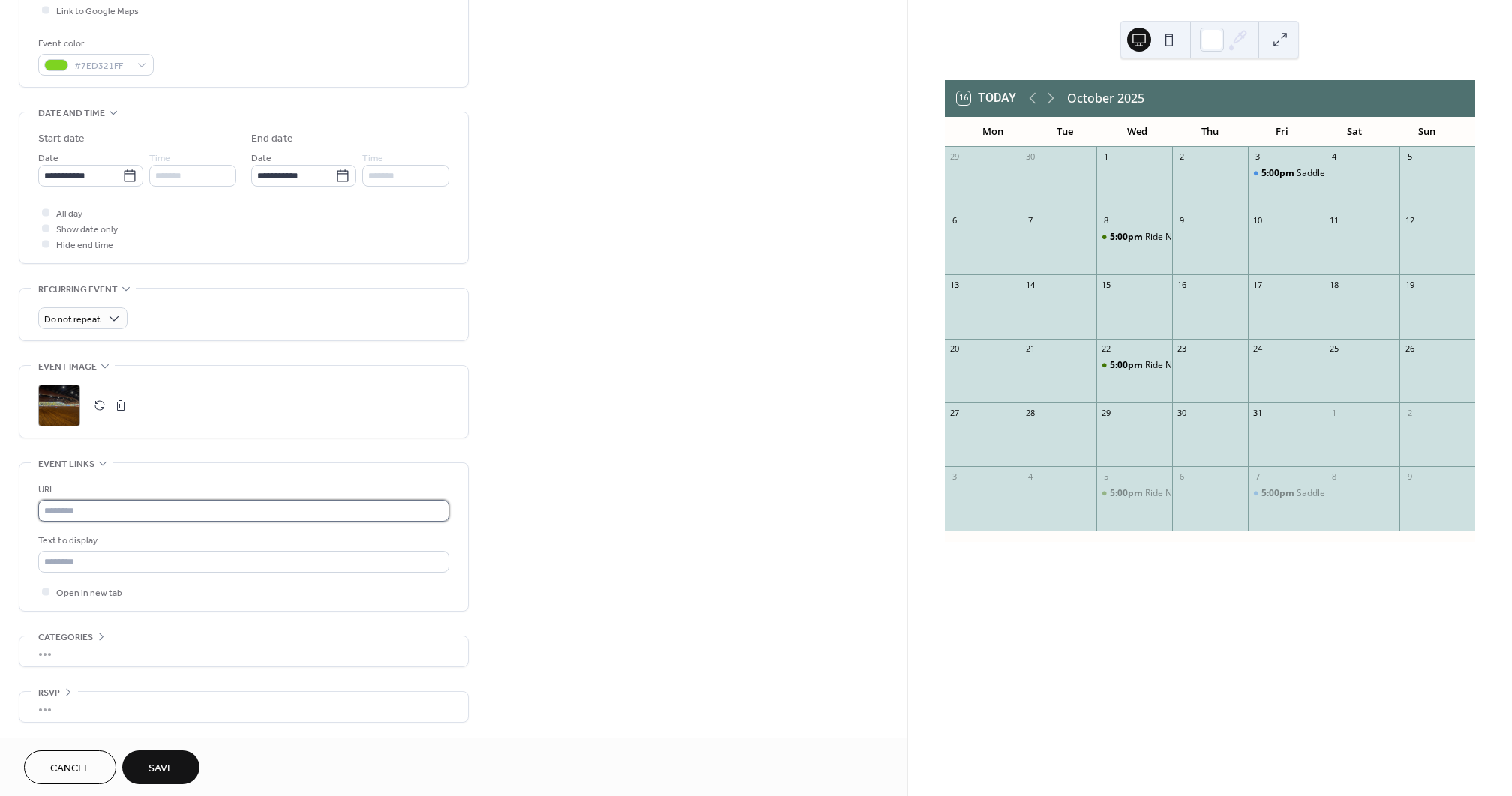 click at bounding box center [244, 510] 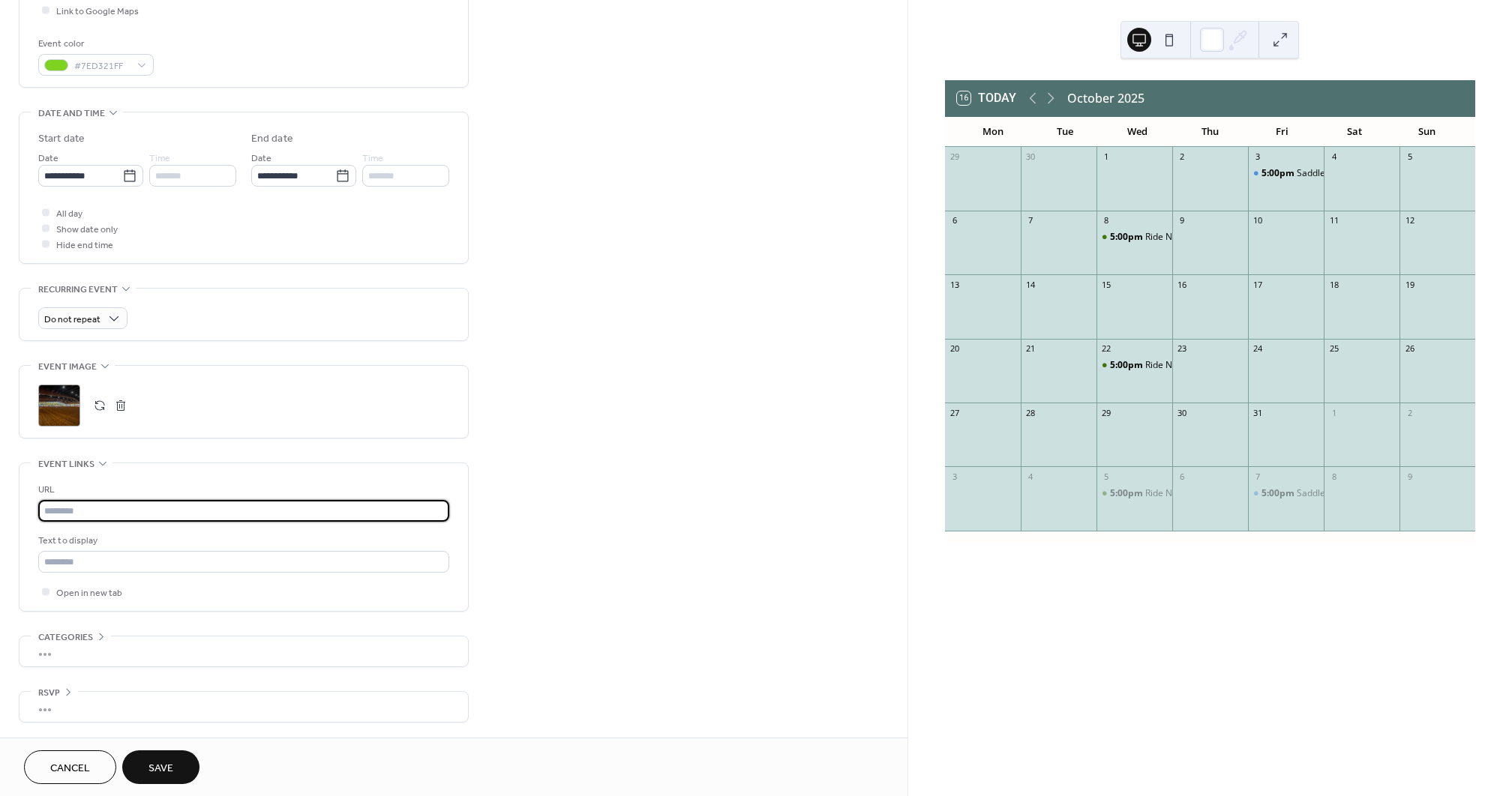 paste on "**********" 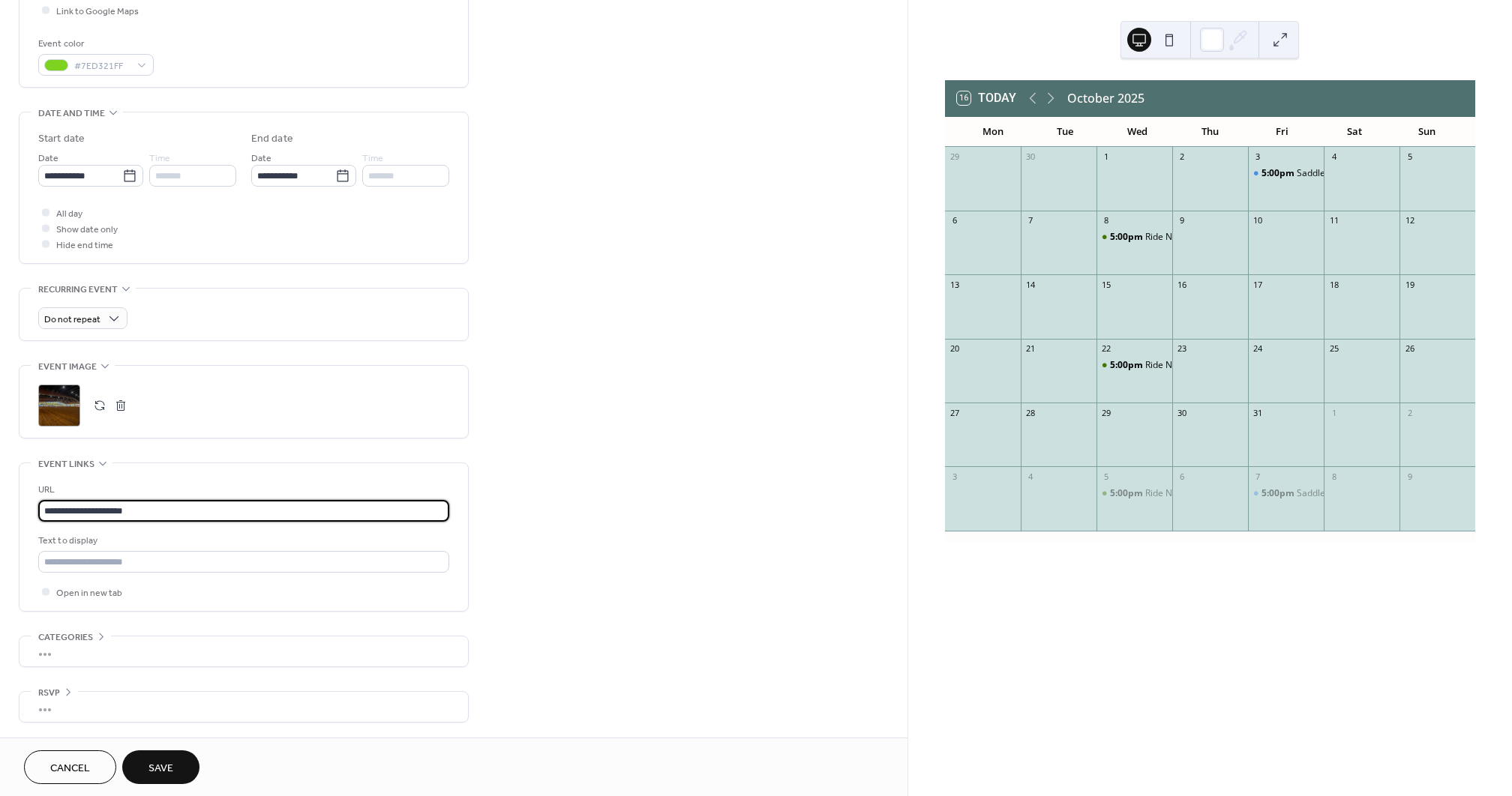 type on "**********" 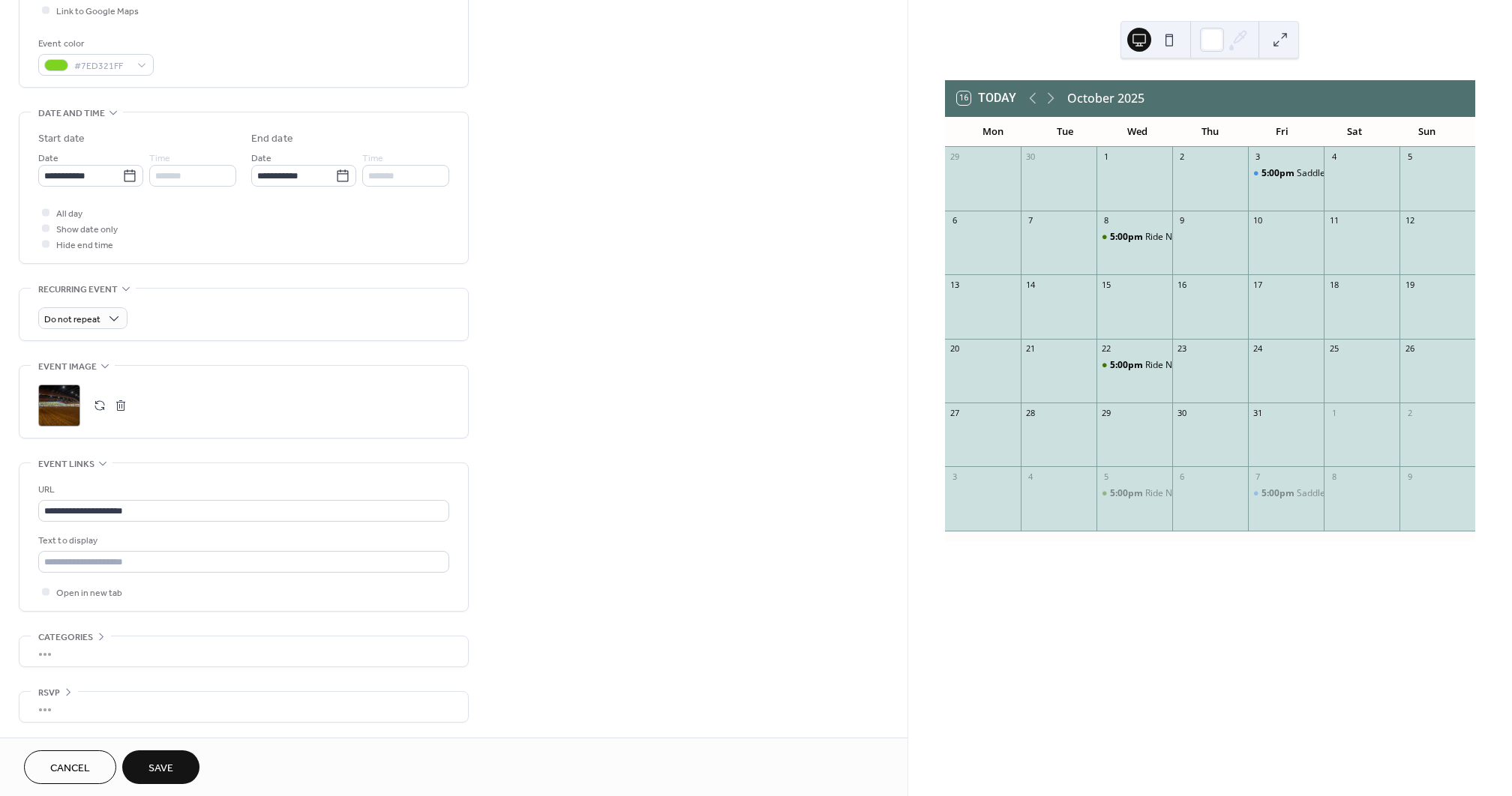 click on "**********" at bounding box center [454, 222] 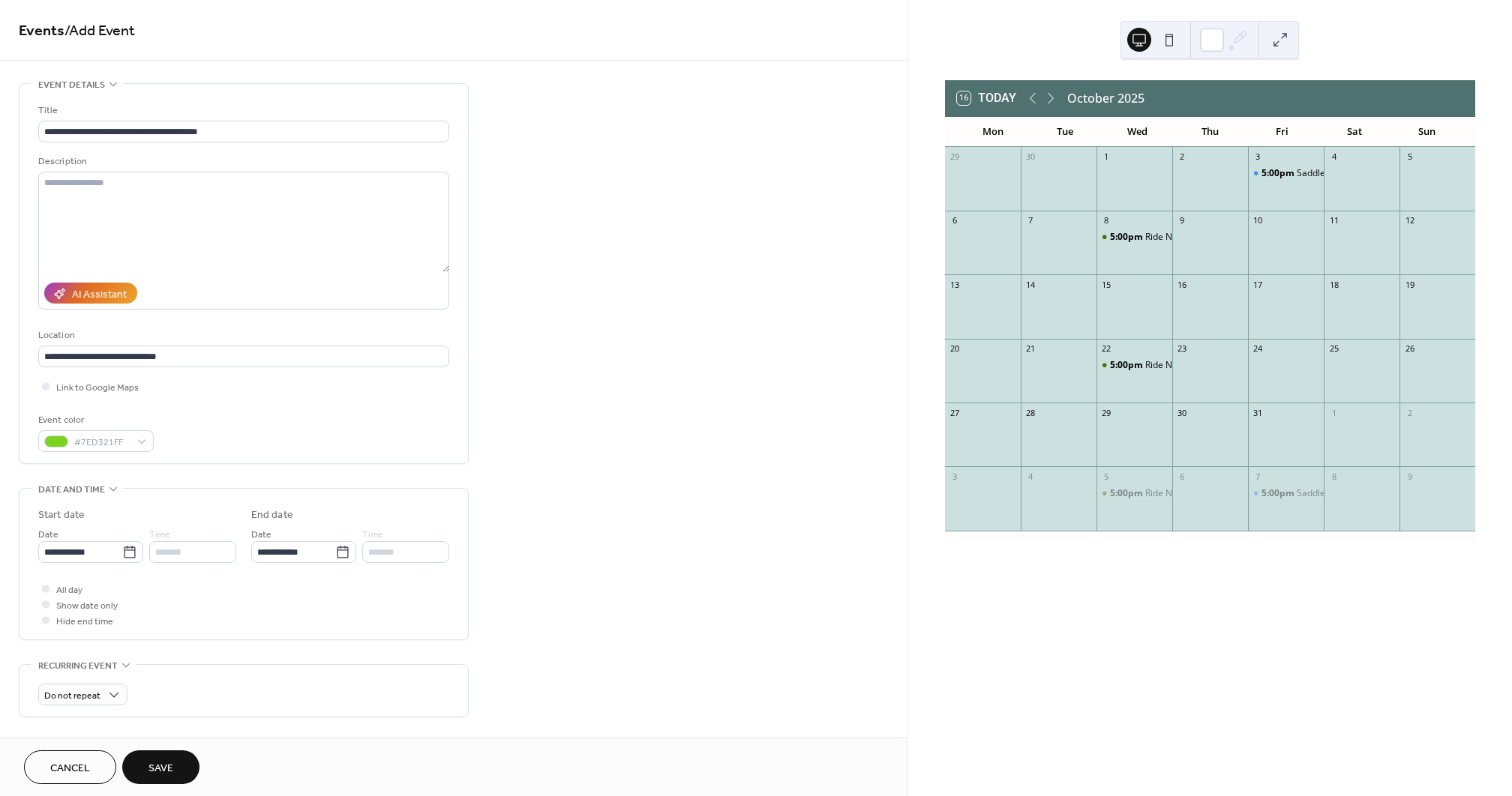 scroll, scrollTop: 0, scrollLeft: 0, axis: both 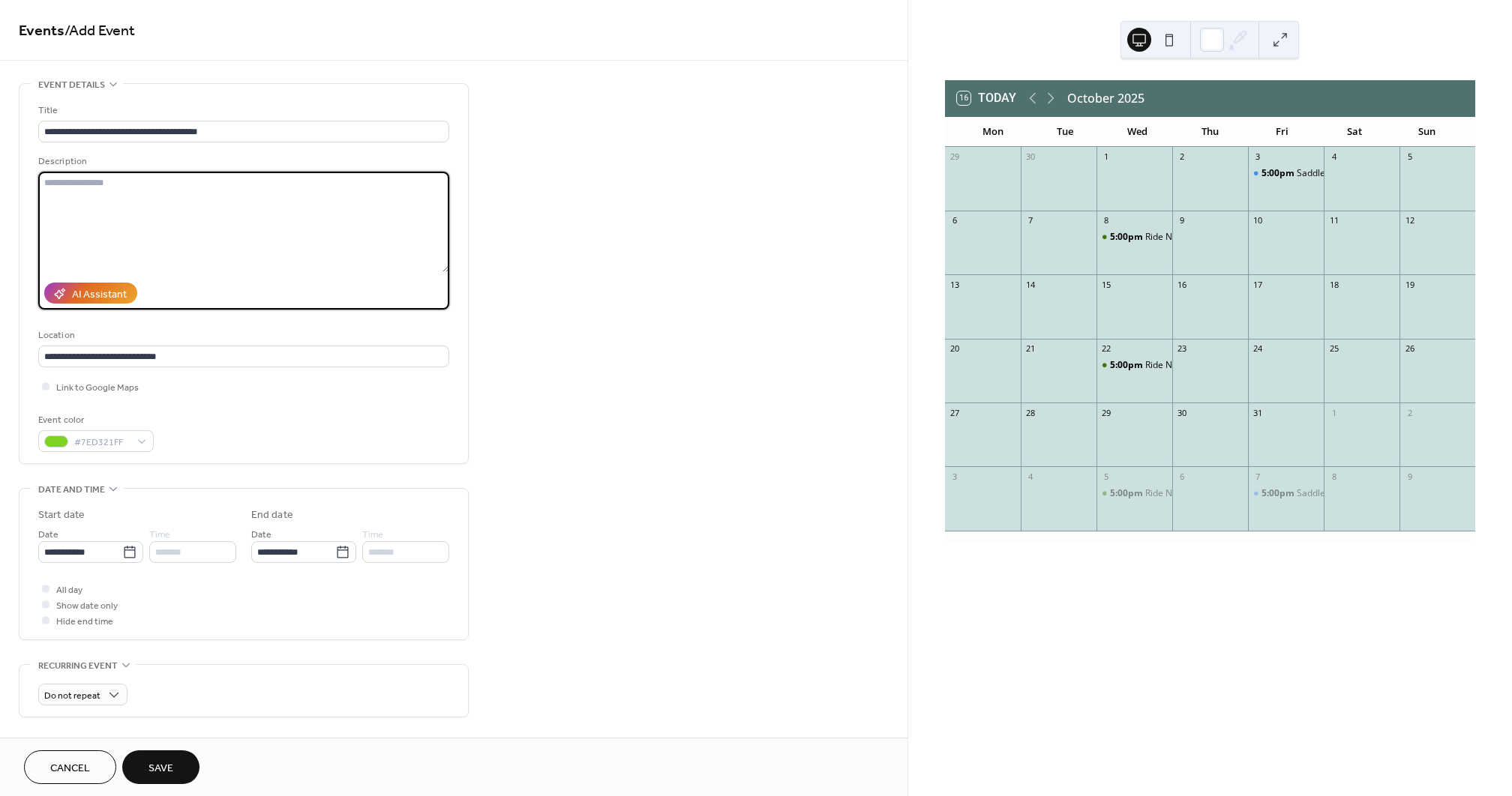 click at bounding box center (244, 222) 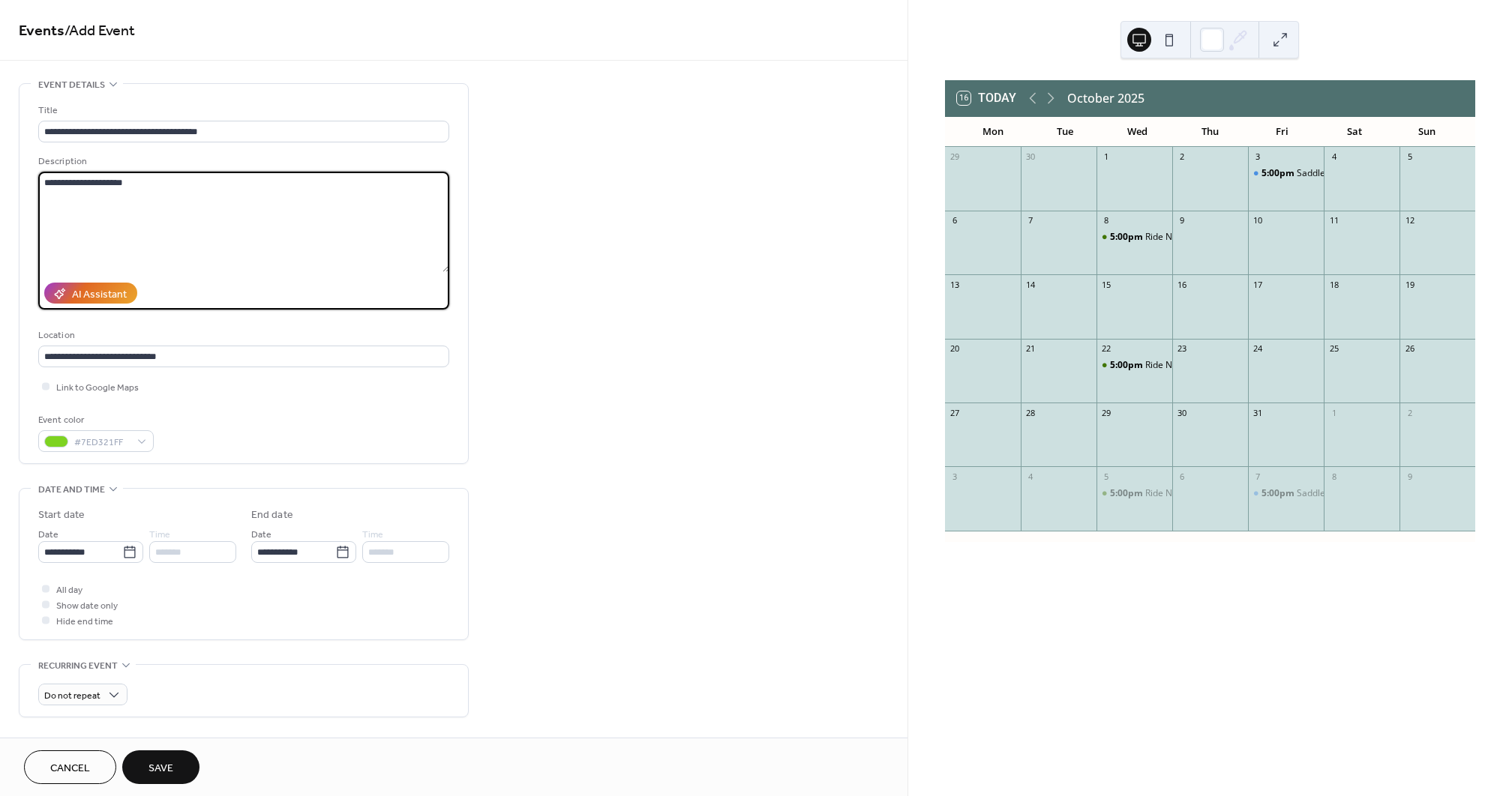 scroll, scrollTop: 0, scrollLeft: 0, axis: both 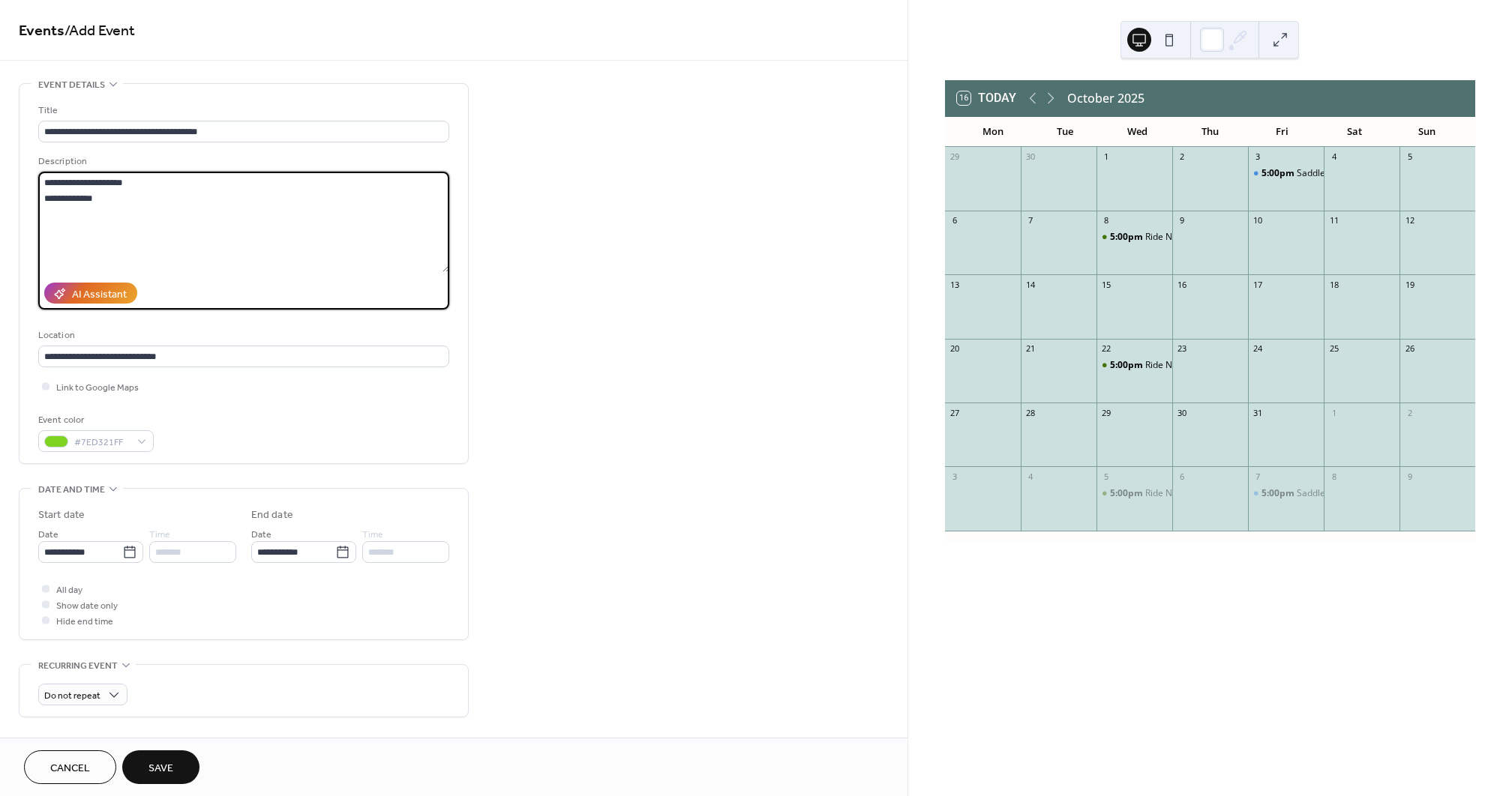 paste on "**********" 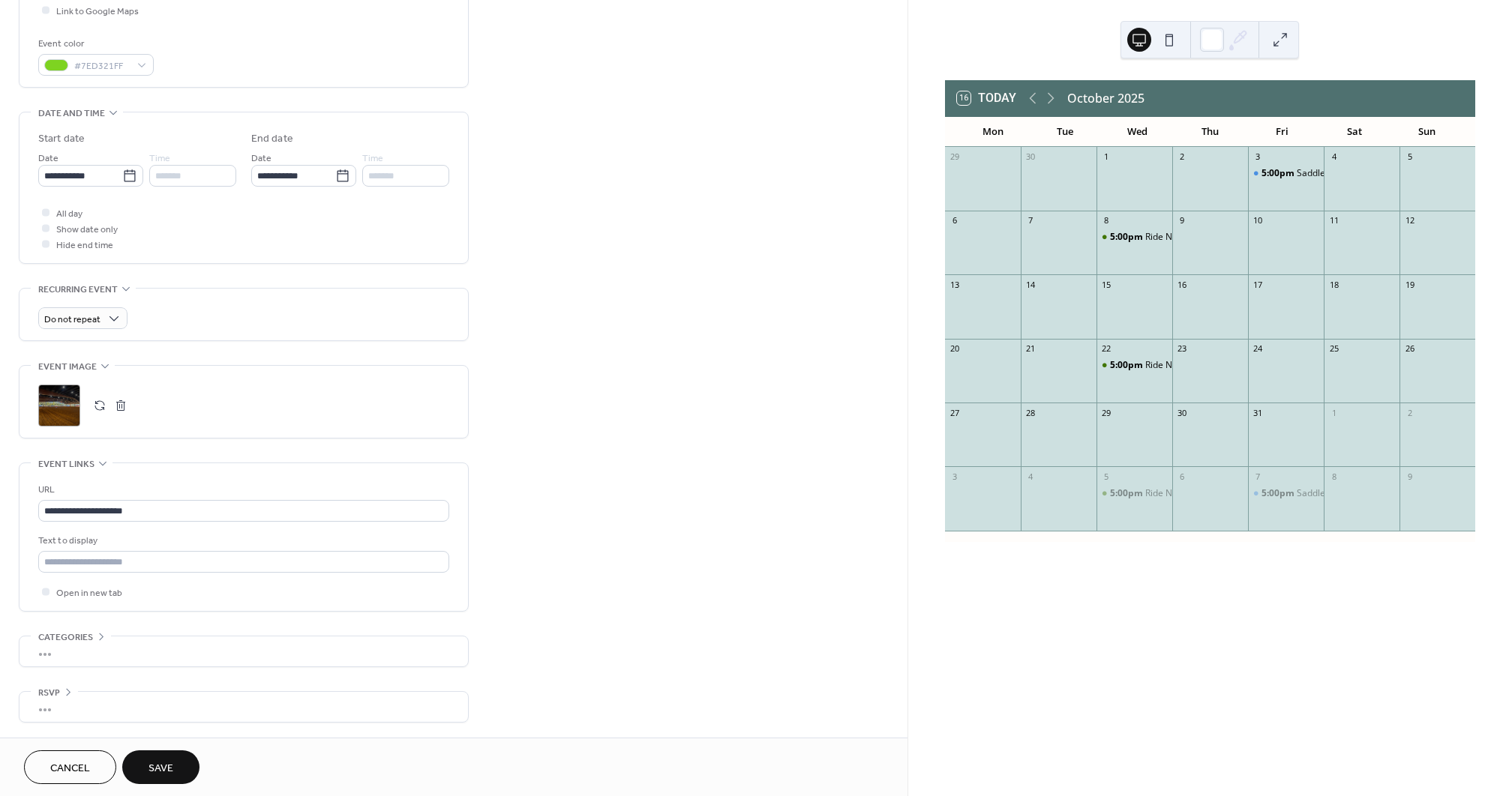 scroll, scrollTop: 384, scrollLeft: 0, axis: vertical 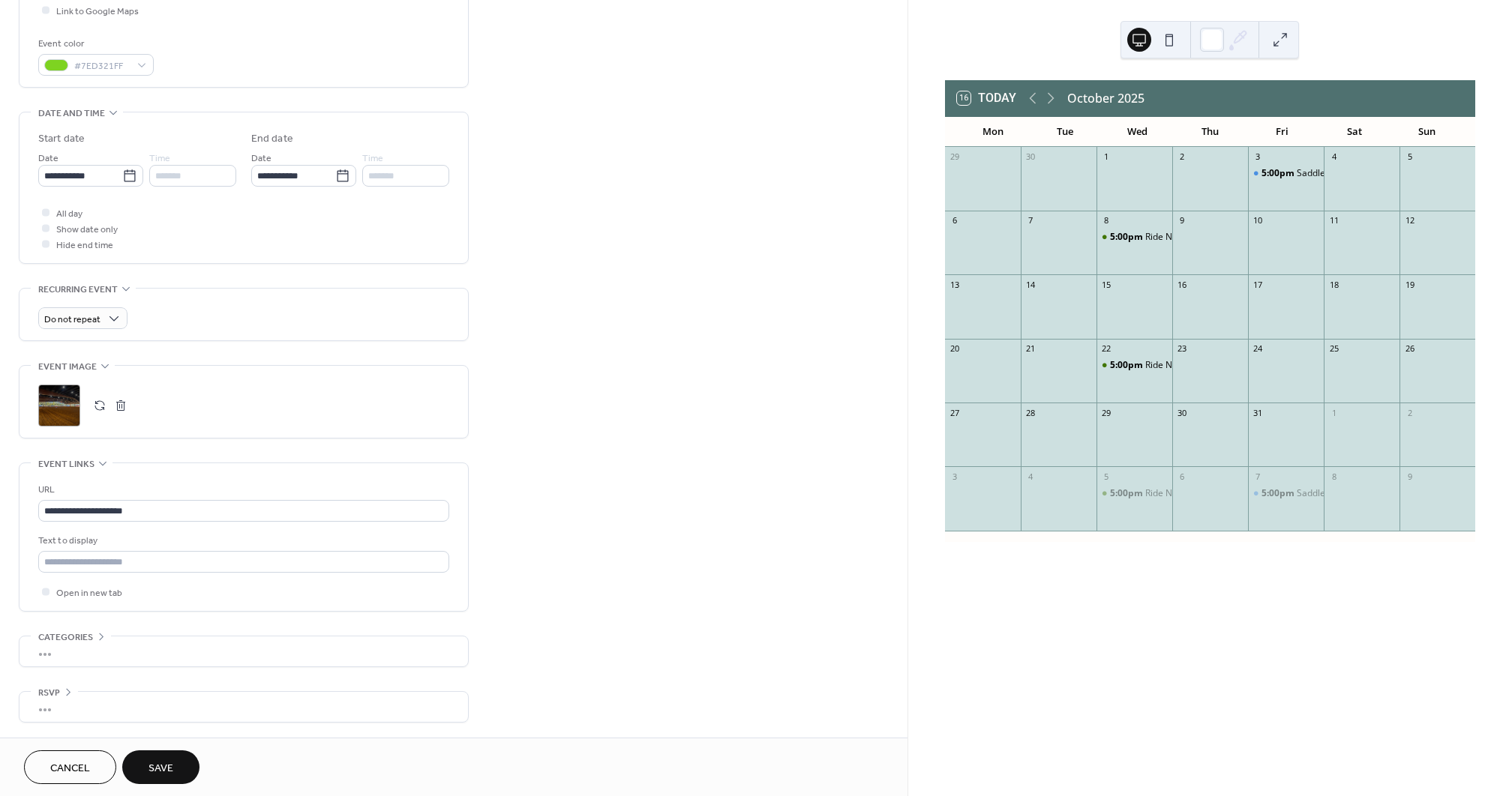 type on "**********" 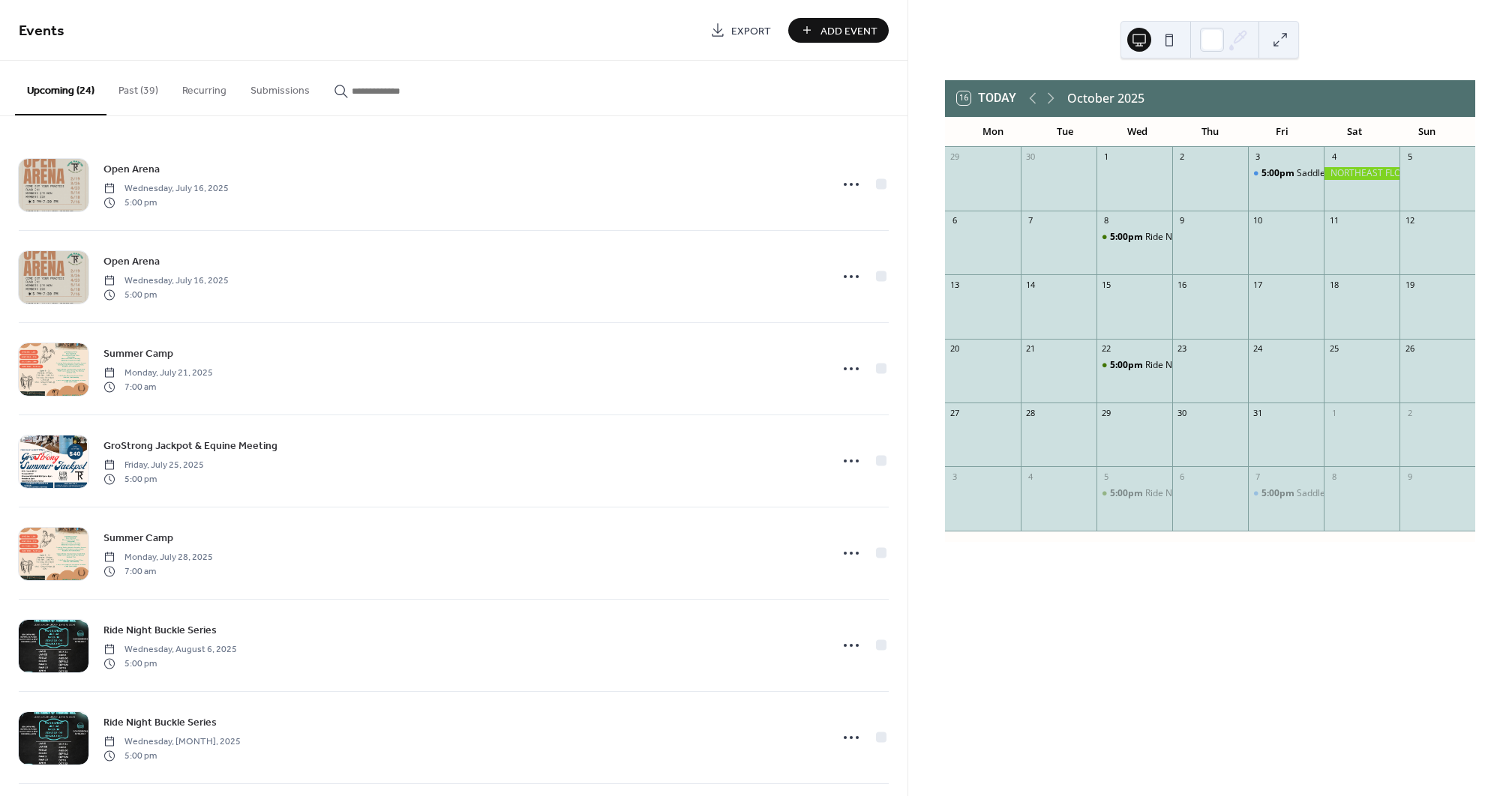 click on "Add Event" at bounding box center [849, 31] 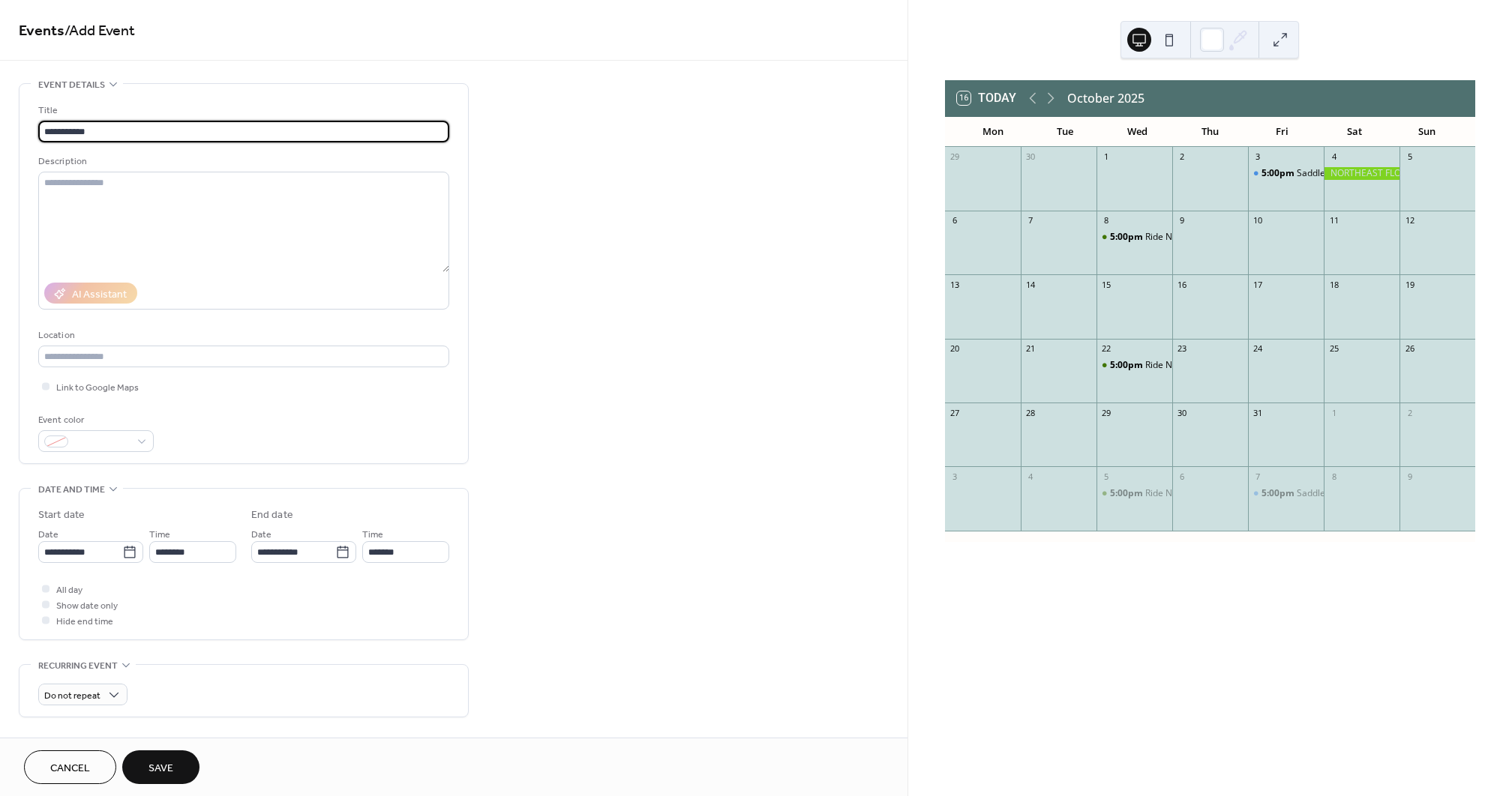type on "**********" 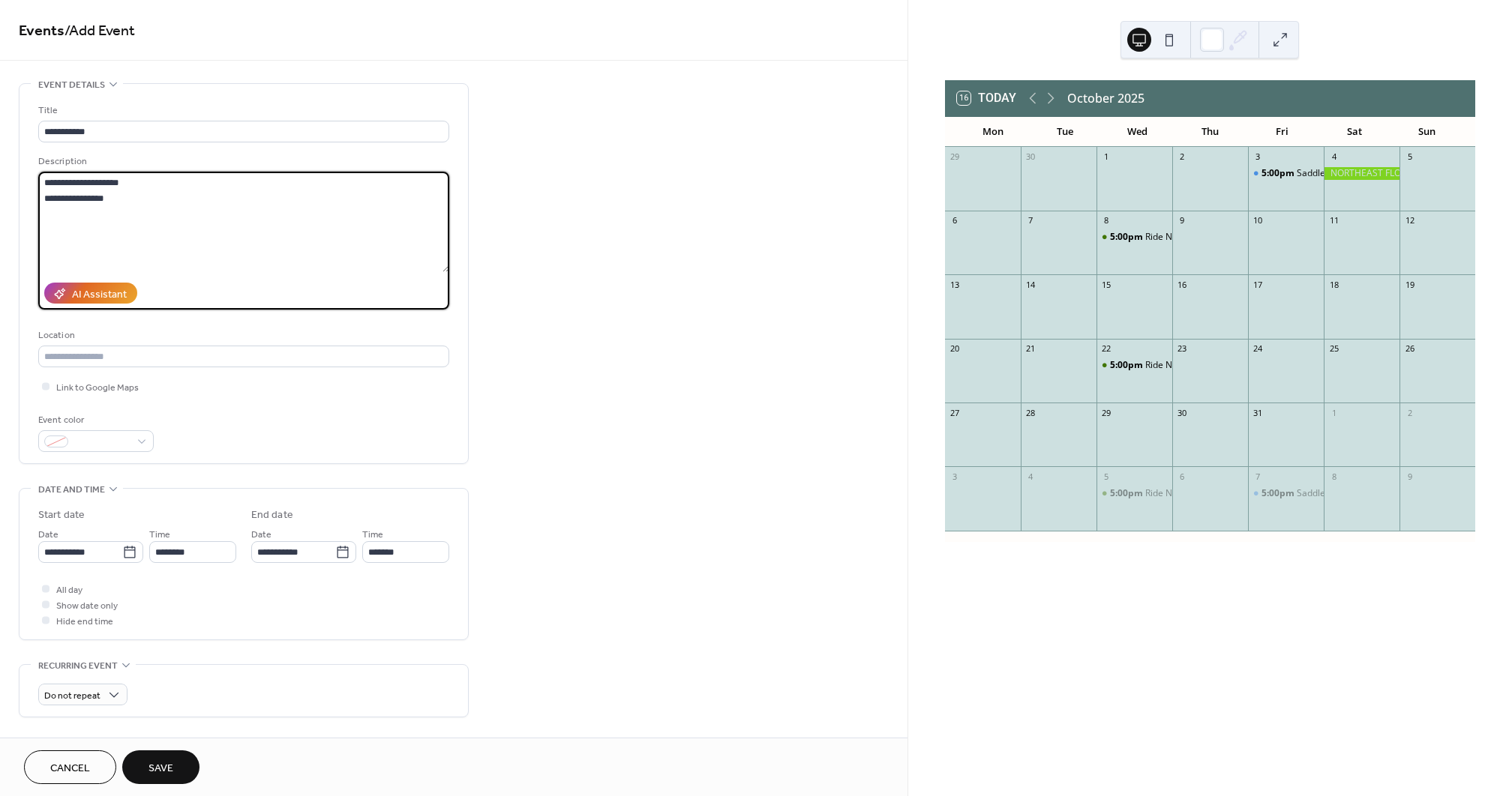 drag, startPoint x: 142, startPoint y: 199, endPoint x: 41, endPoint y: 183, distance: 102.25947 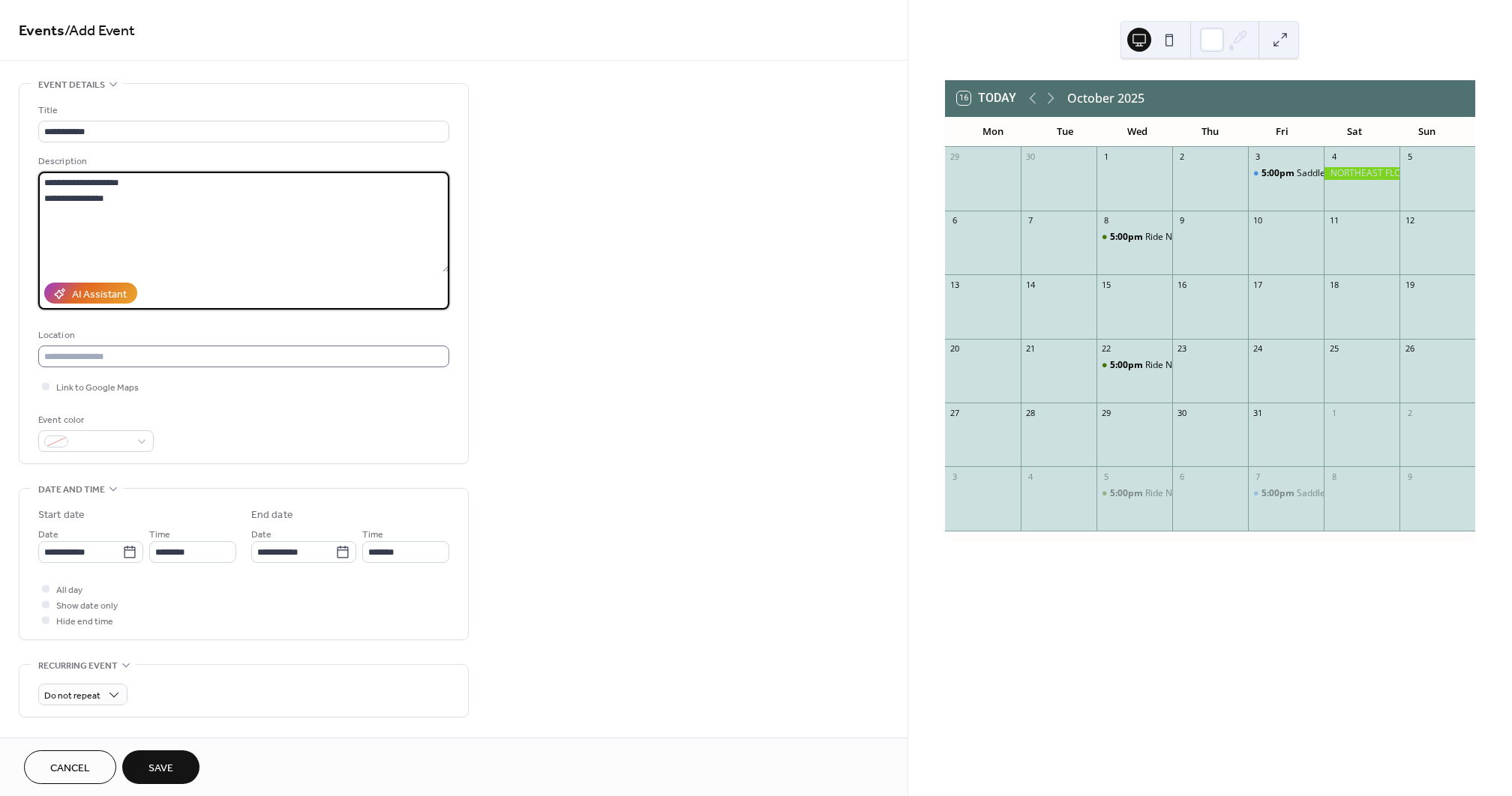 type on "**********" 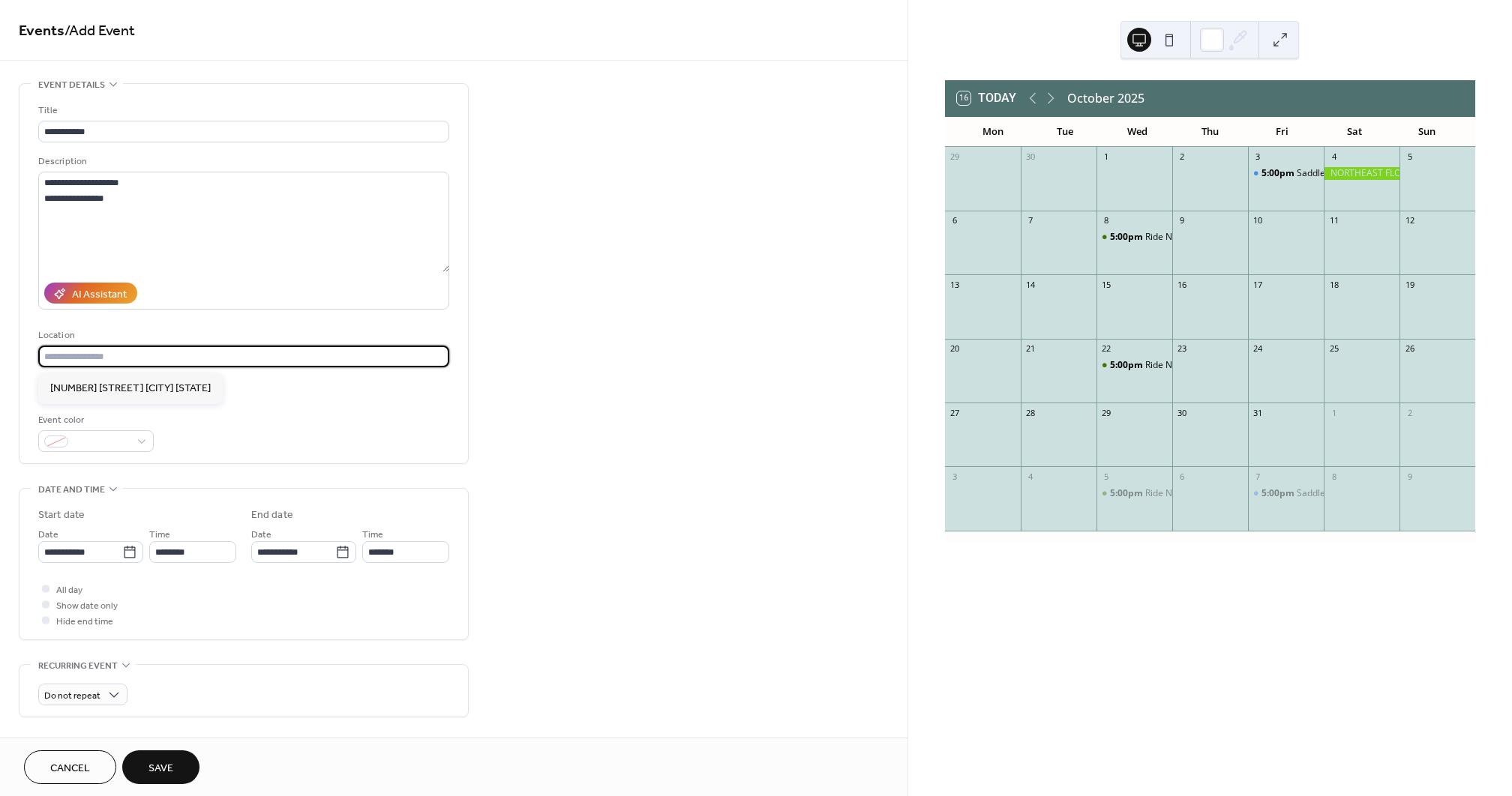 click at bounding box center (244, 356) 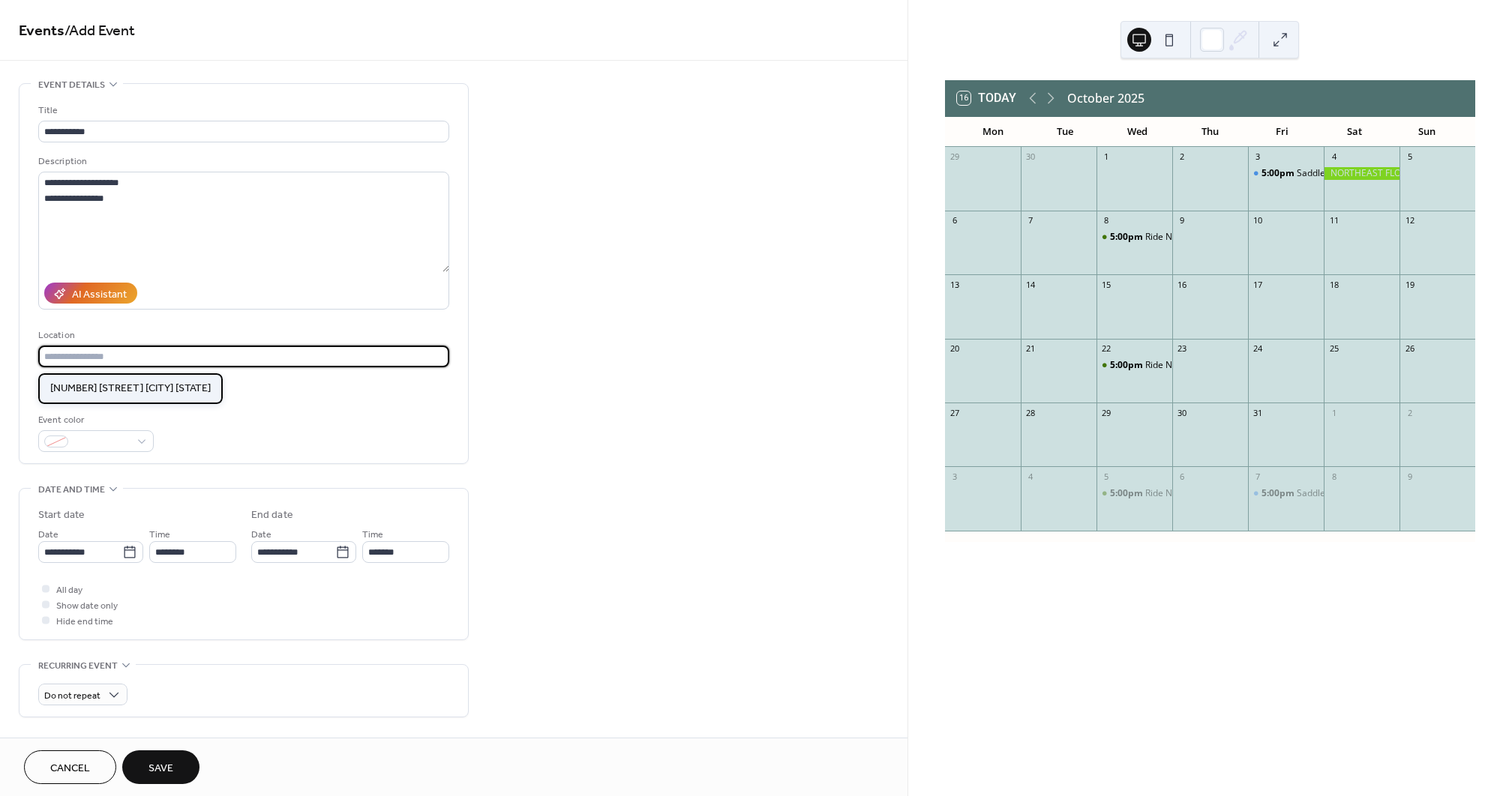 click on "[NUMBER] [STREET] [CITY] [STATE]" at bounding box center (130, 388) 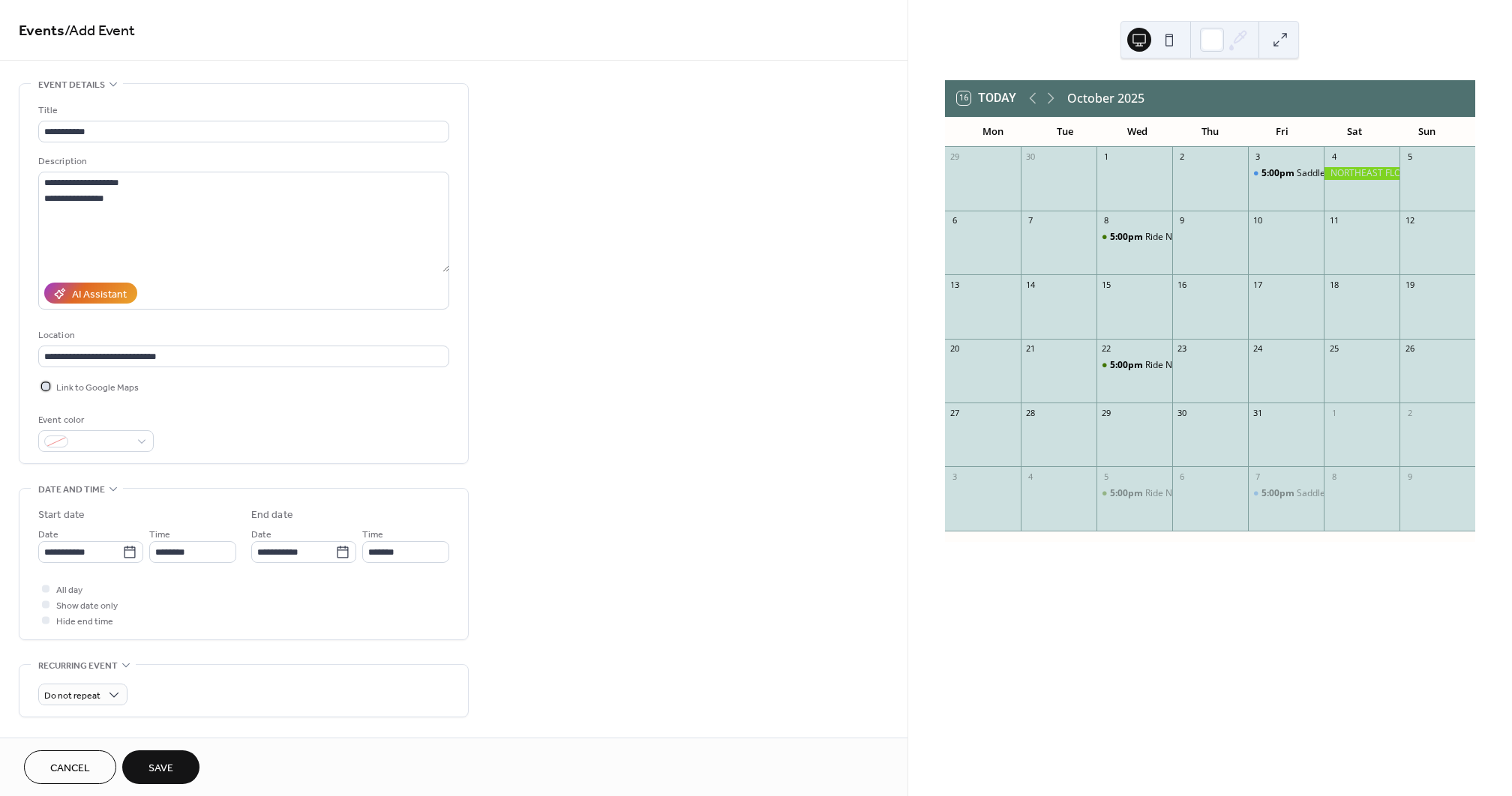 click on "Link to Google Maps" at bounding box center (98, 388) 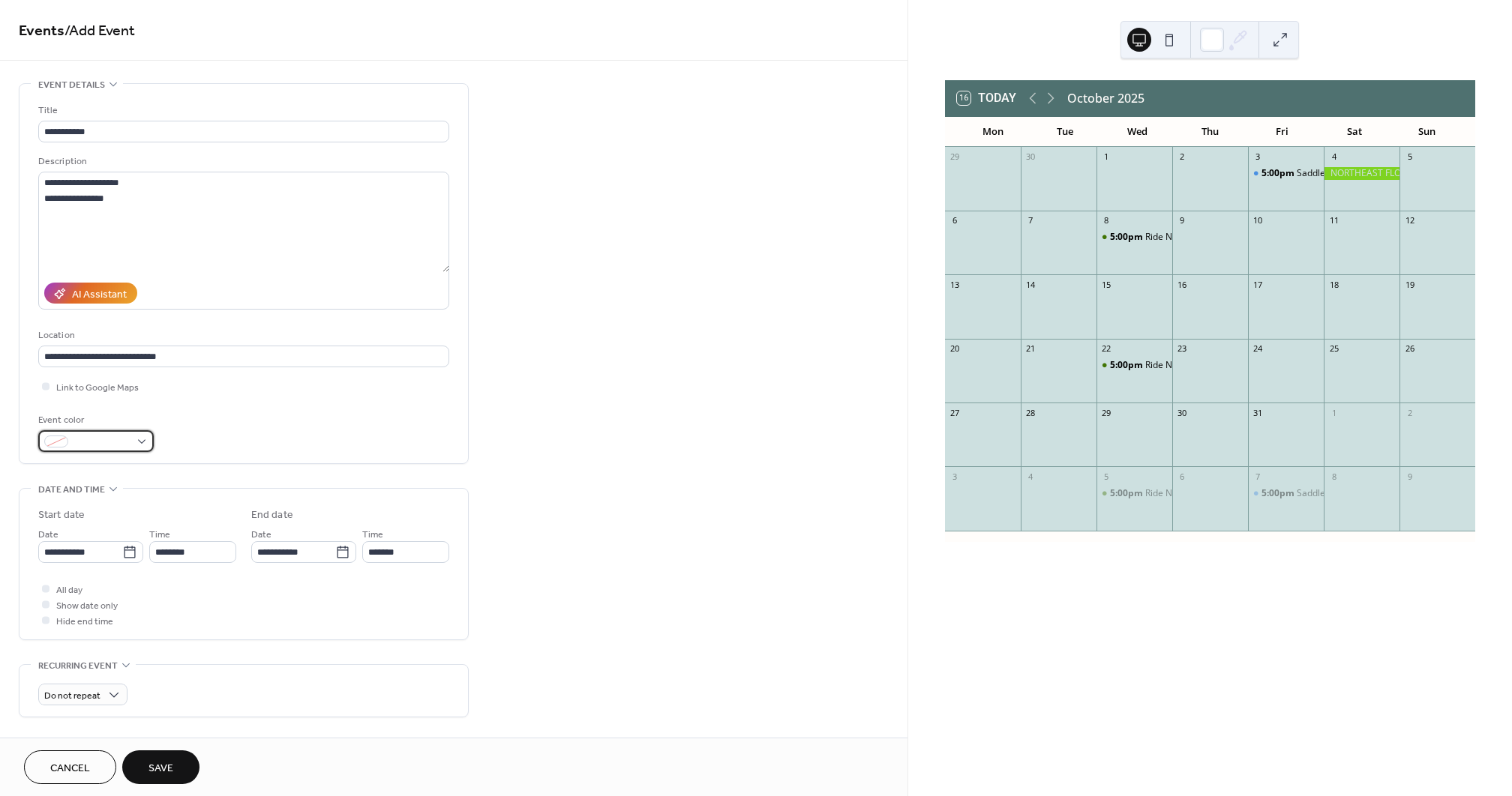 click at bounding box center [96, 441] 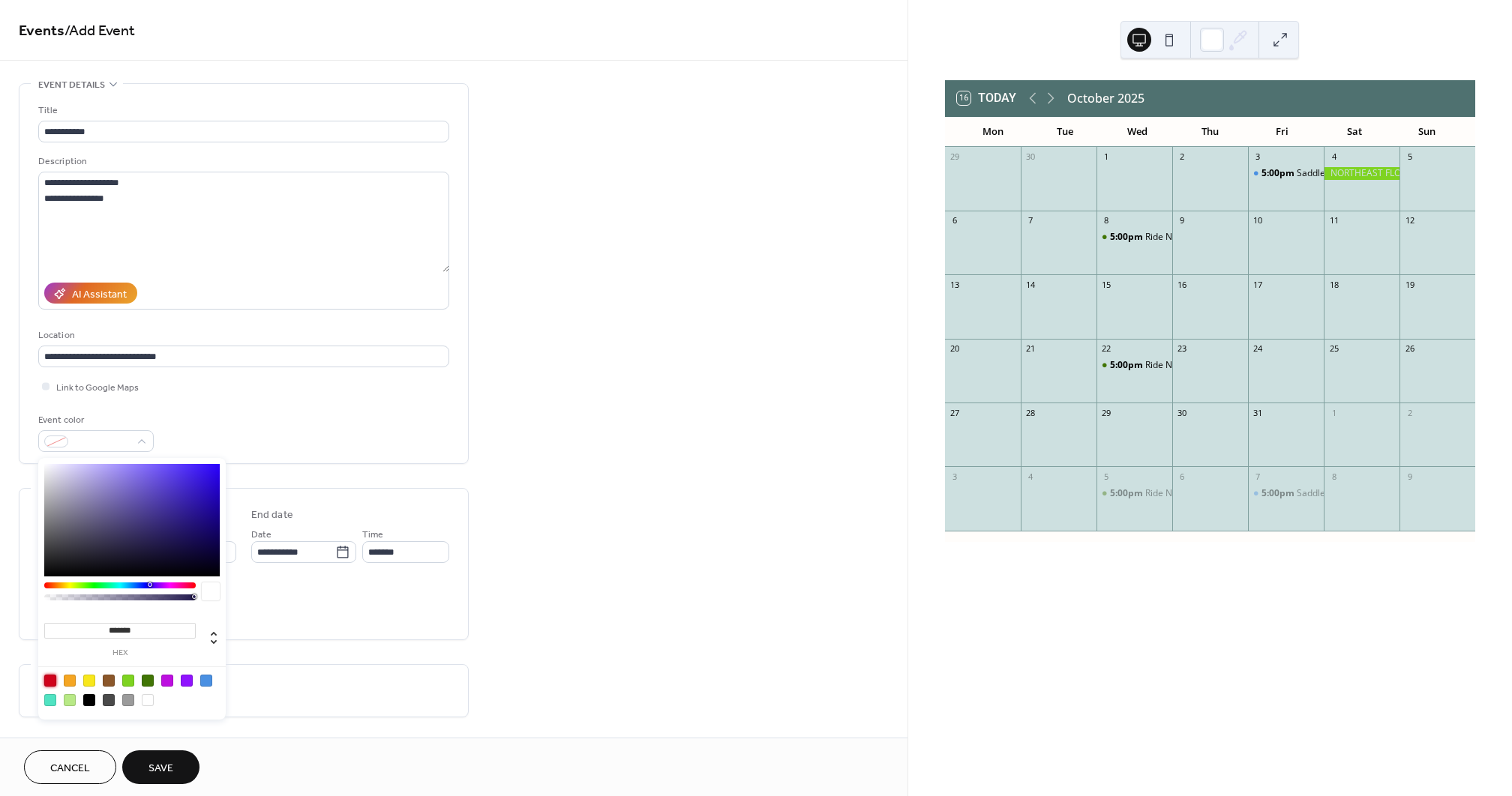 click at bounding box center (50, 681) 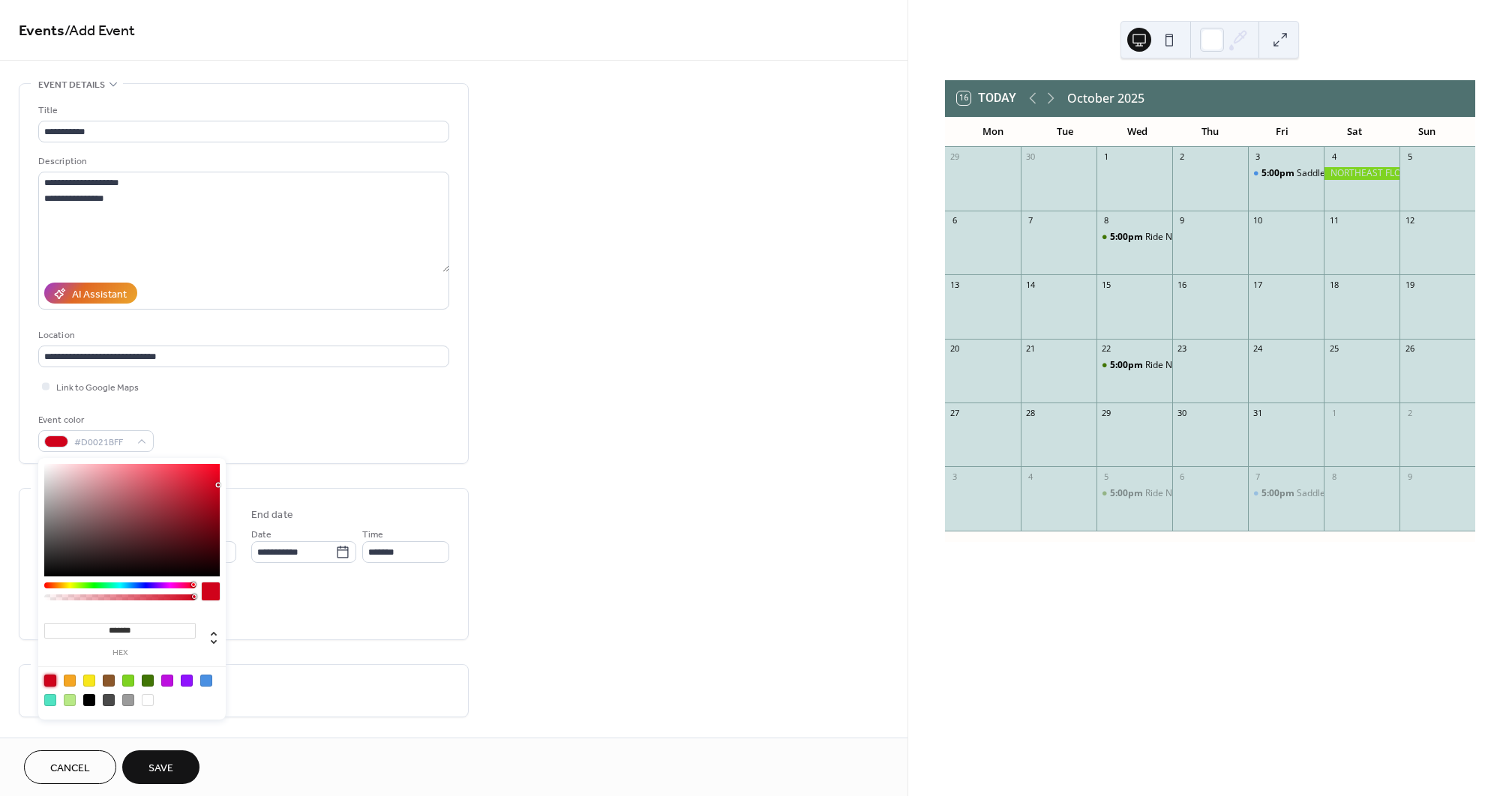 click on "**********" at bounding box center (454, 540) 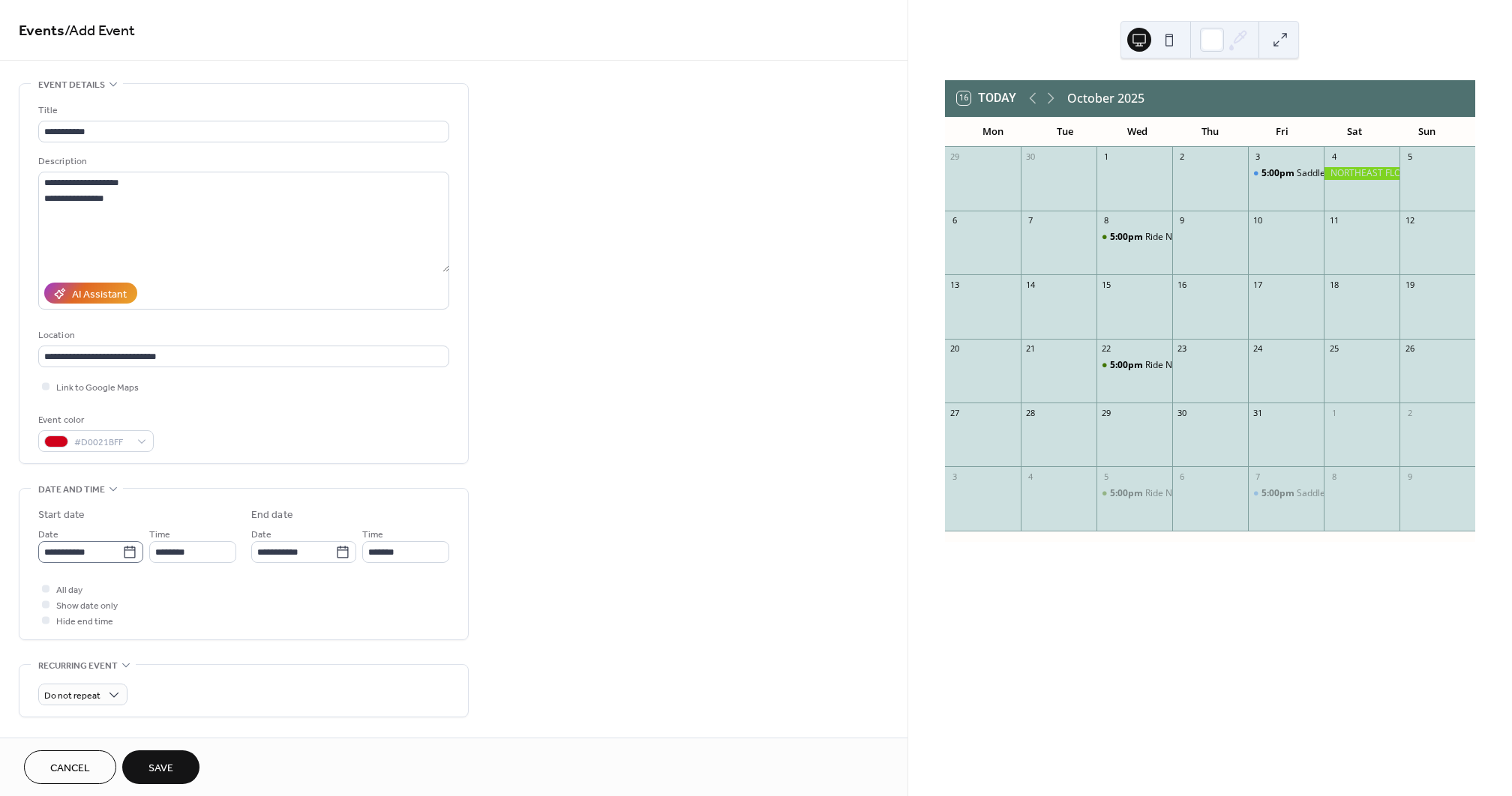 click 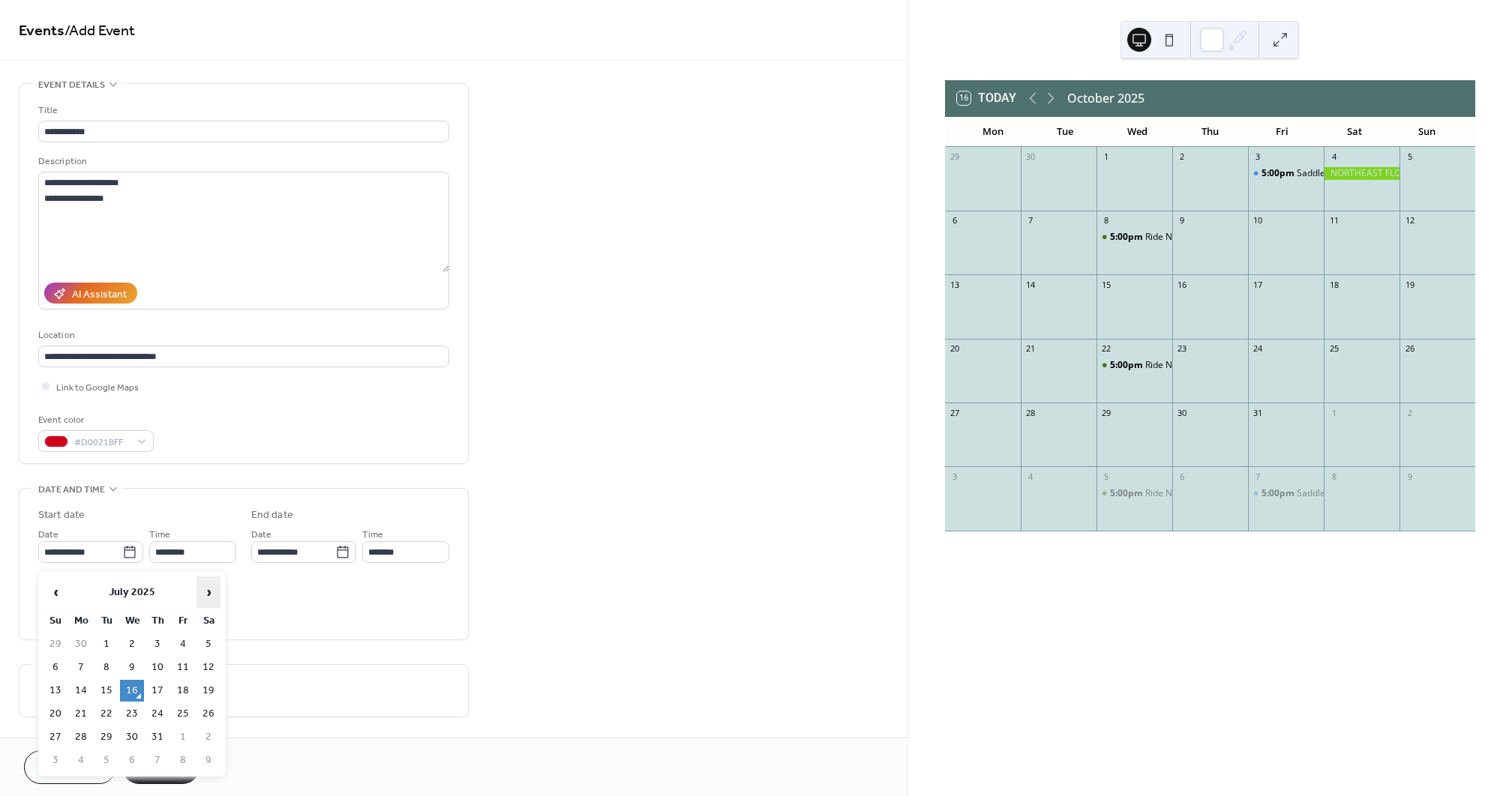 click on "›" at bounding box center (208, 592) 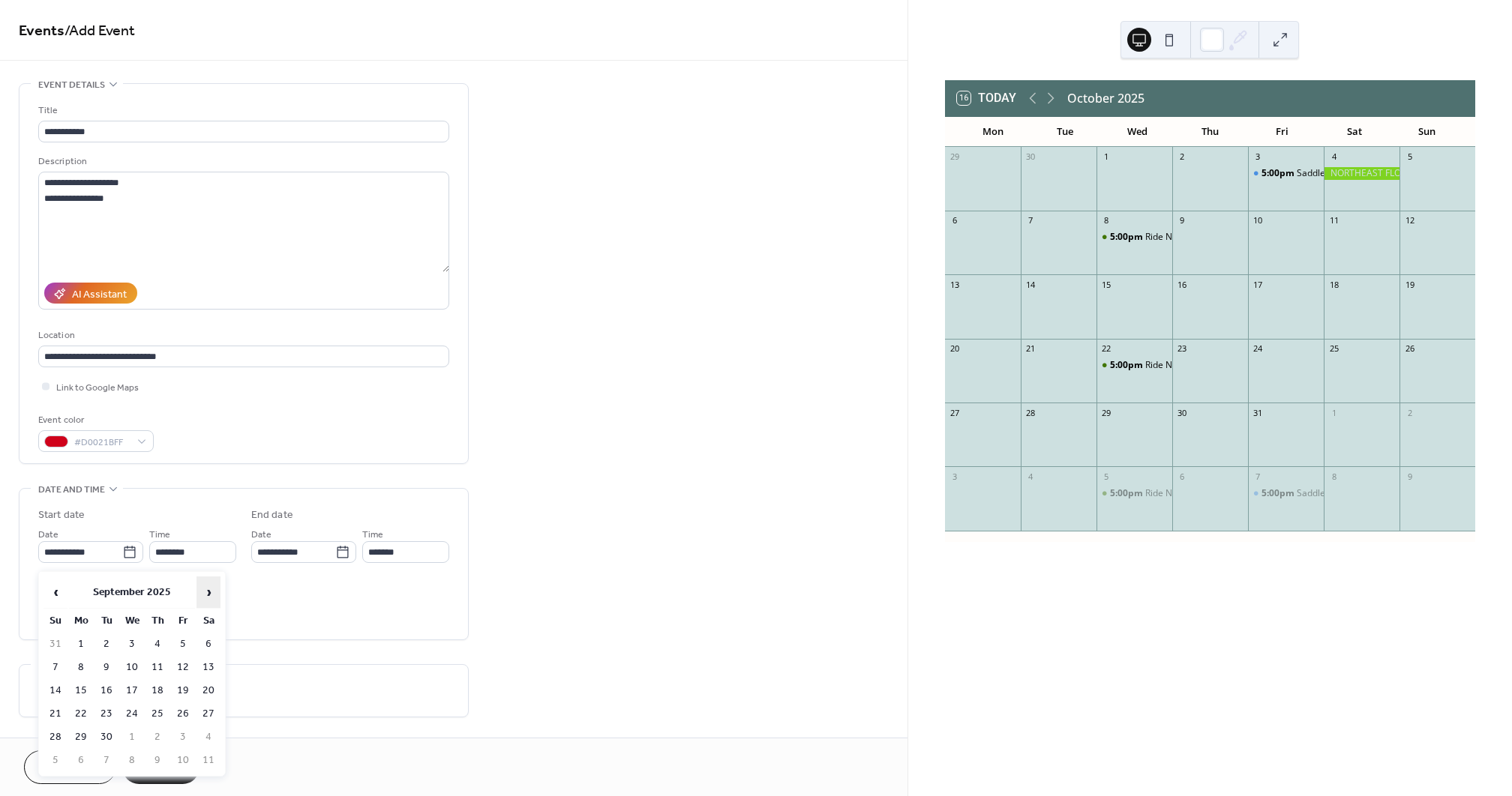 click on "›" at bounding box center (208, 592) 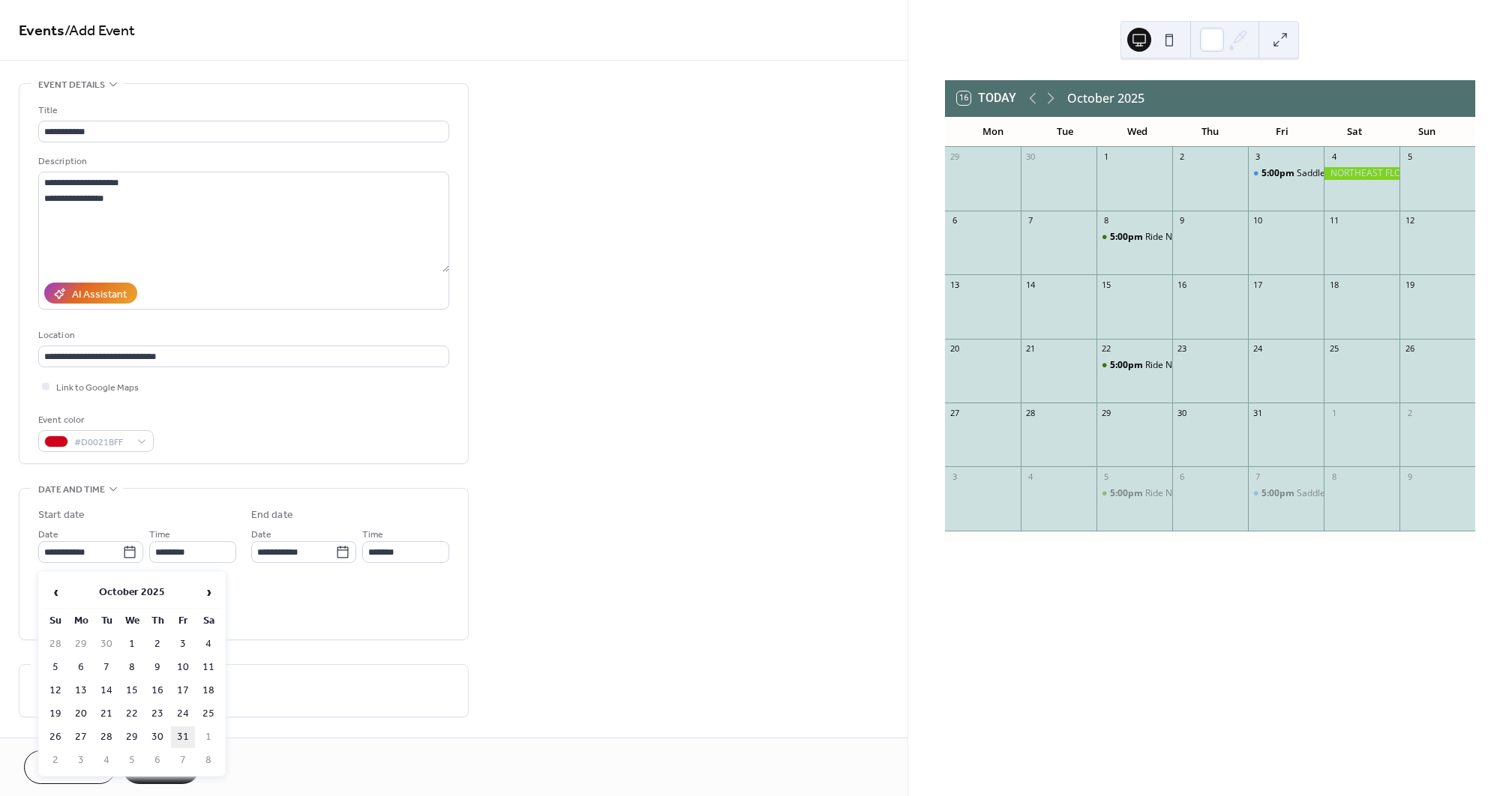 click on "31" at bounding box center [183, 737] 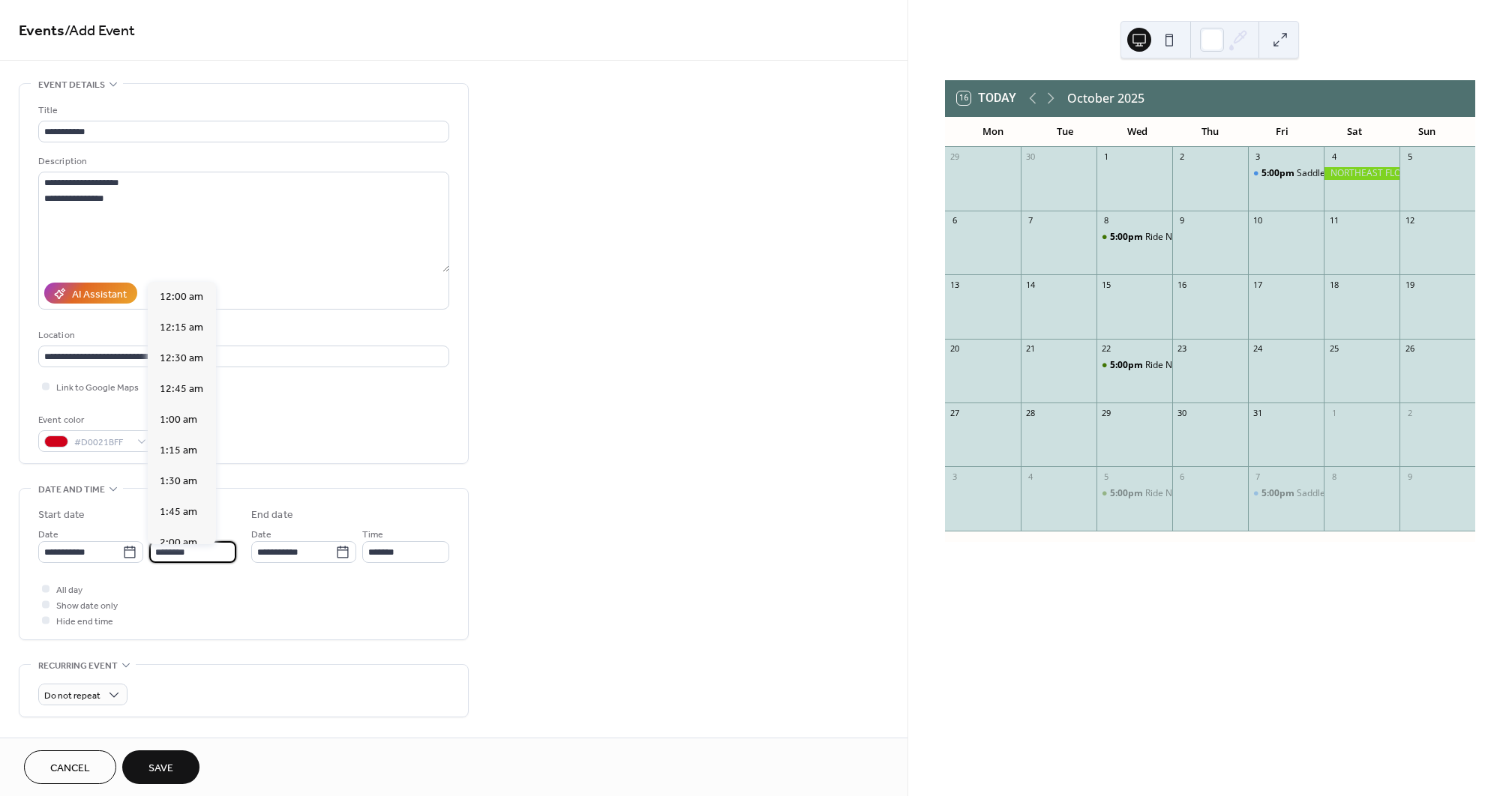 scroll, scrollTop: 1475, scrollLeft: 0, axis: vertical 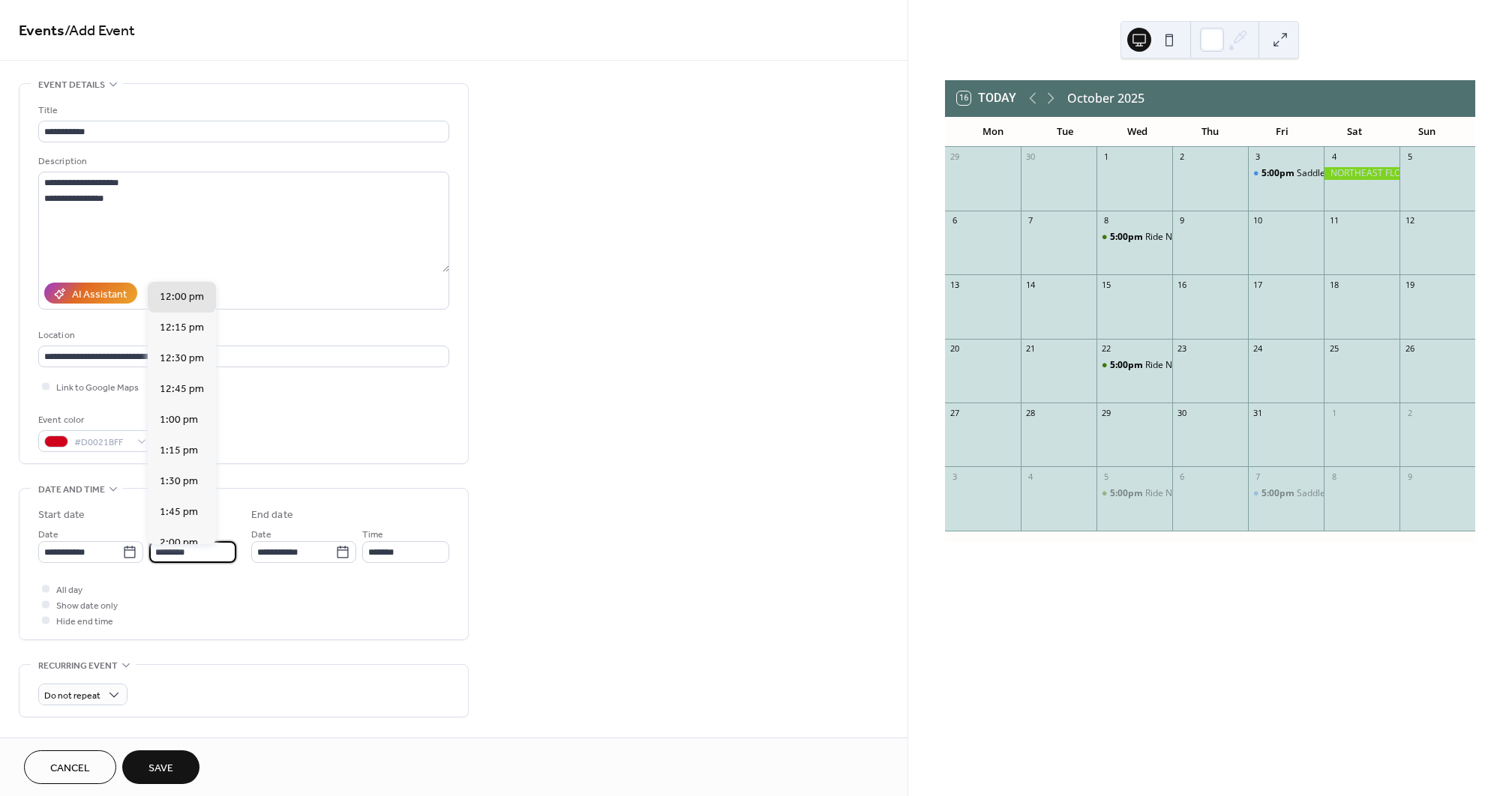 drag, startPoint x: 189, startPoint y: 554, endPoint x: 152, endPoint y: 554, distance: 37 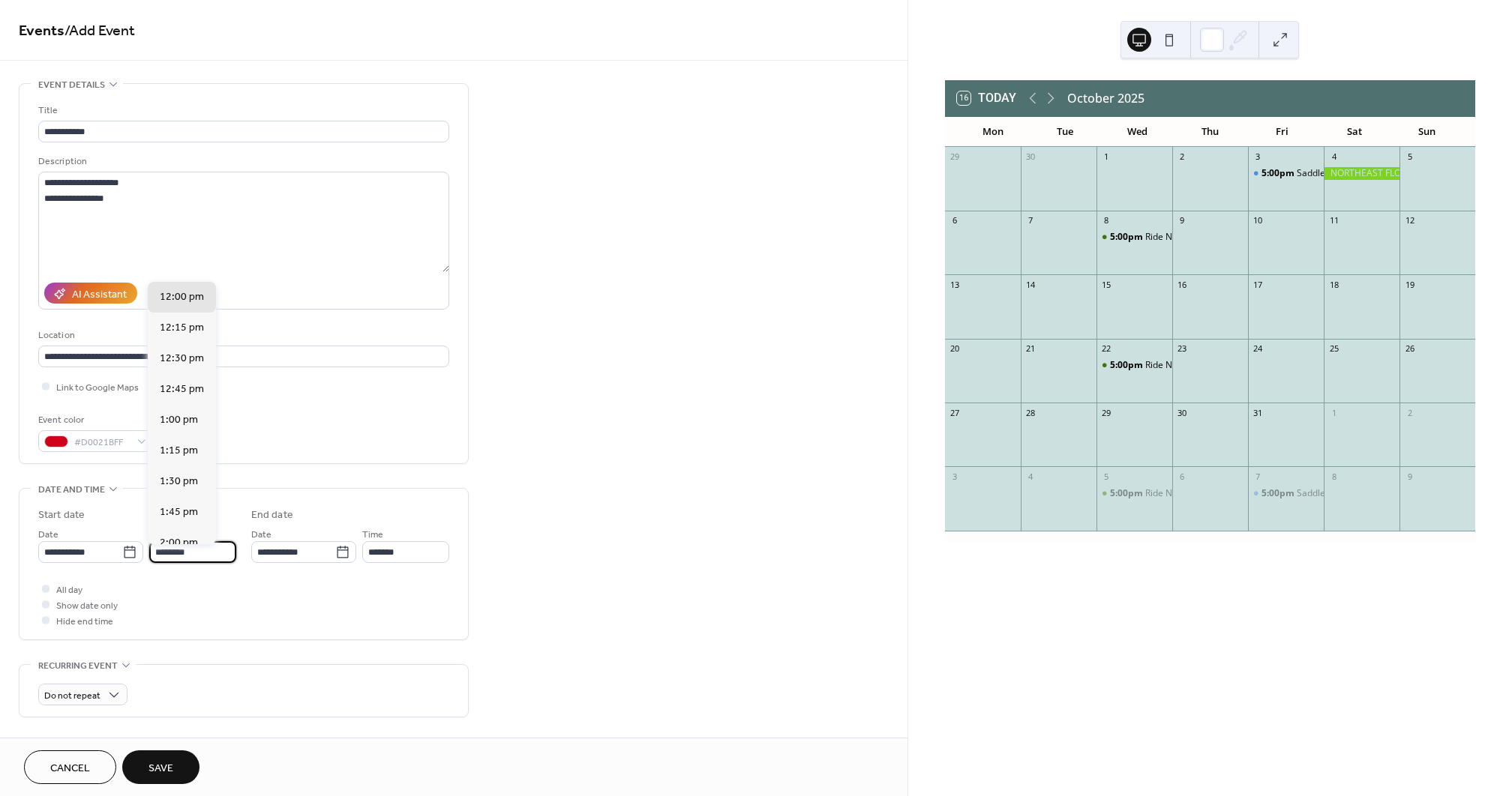 click on "********" at bounding box center (193, 552) 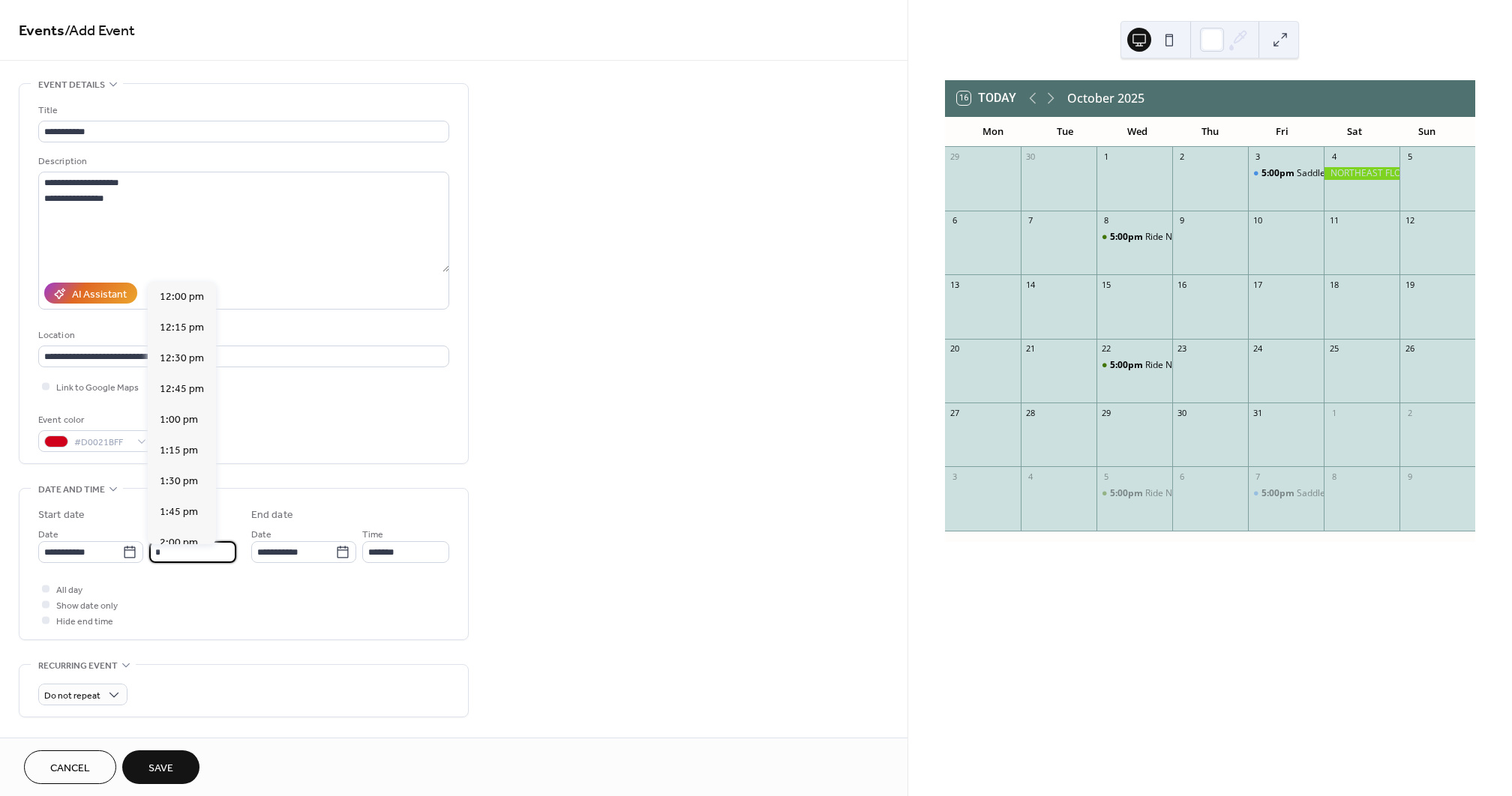 scroll, scrollTop: 860, scrollLeft: 0, axis: vertical 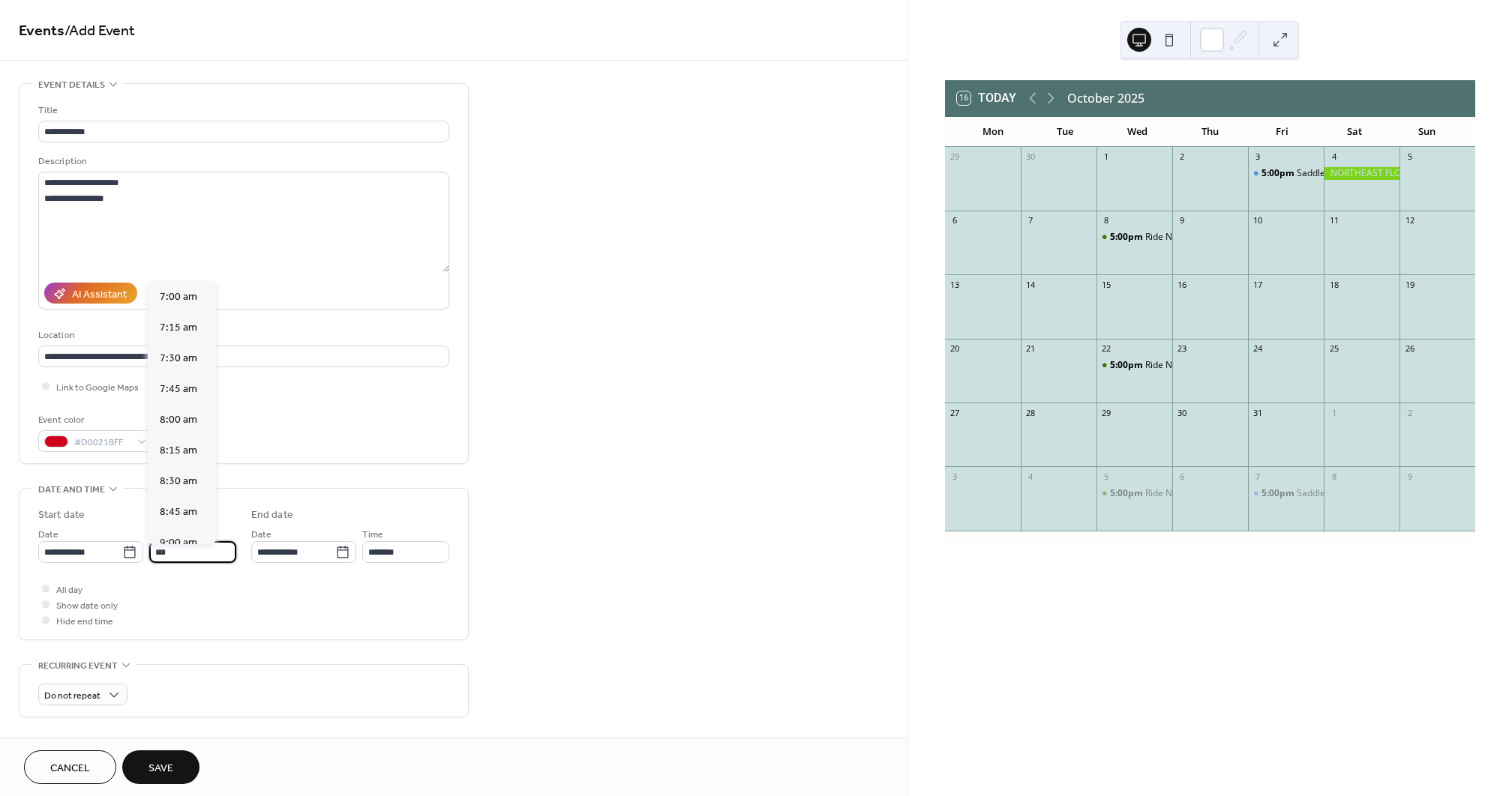 type on "*******" 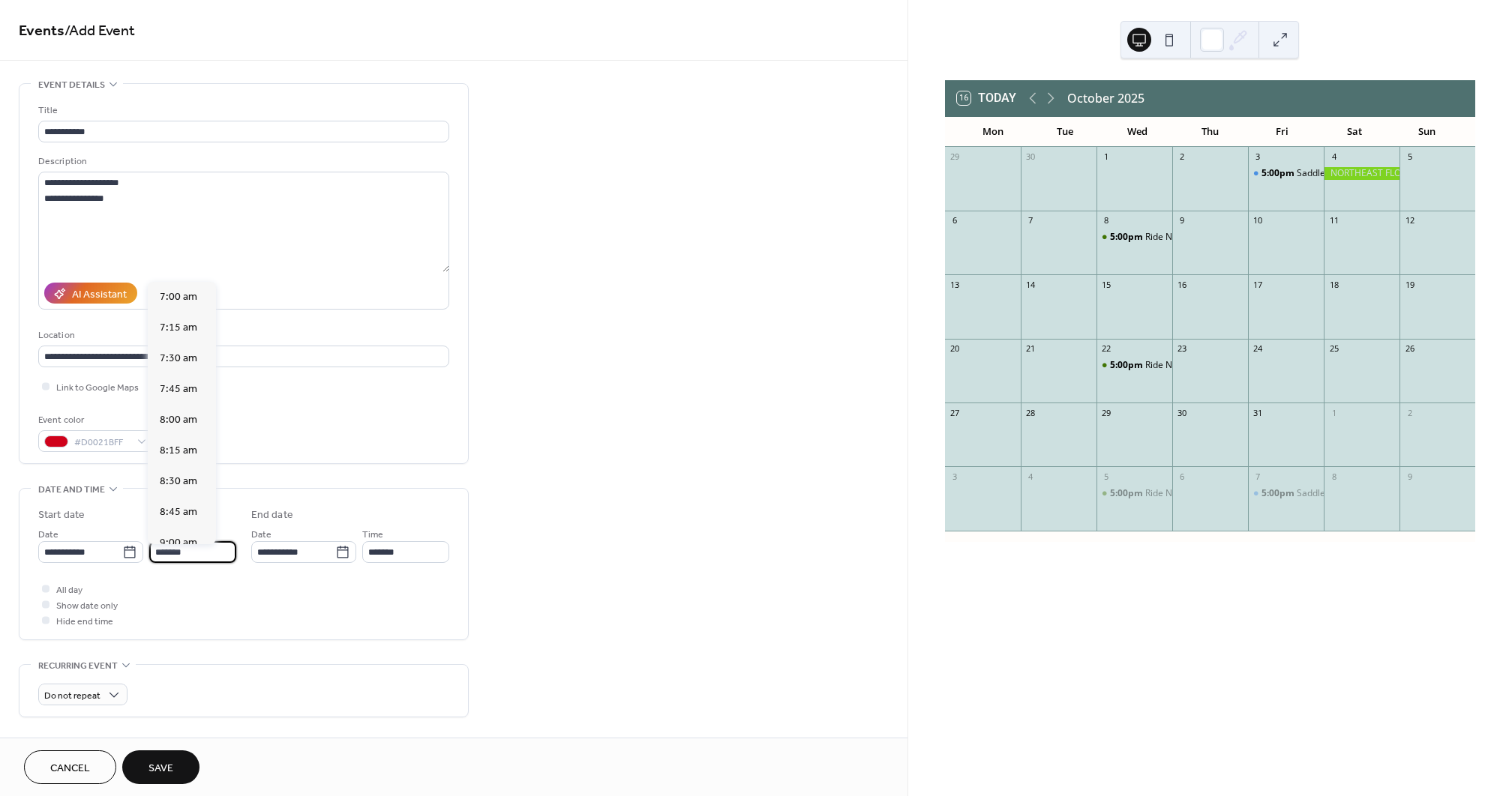 type on "*******" 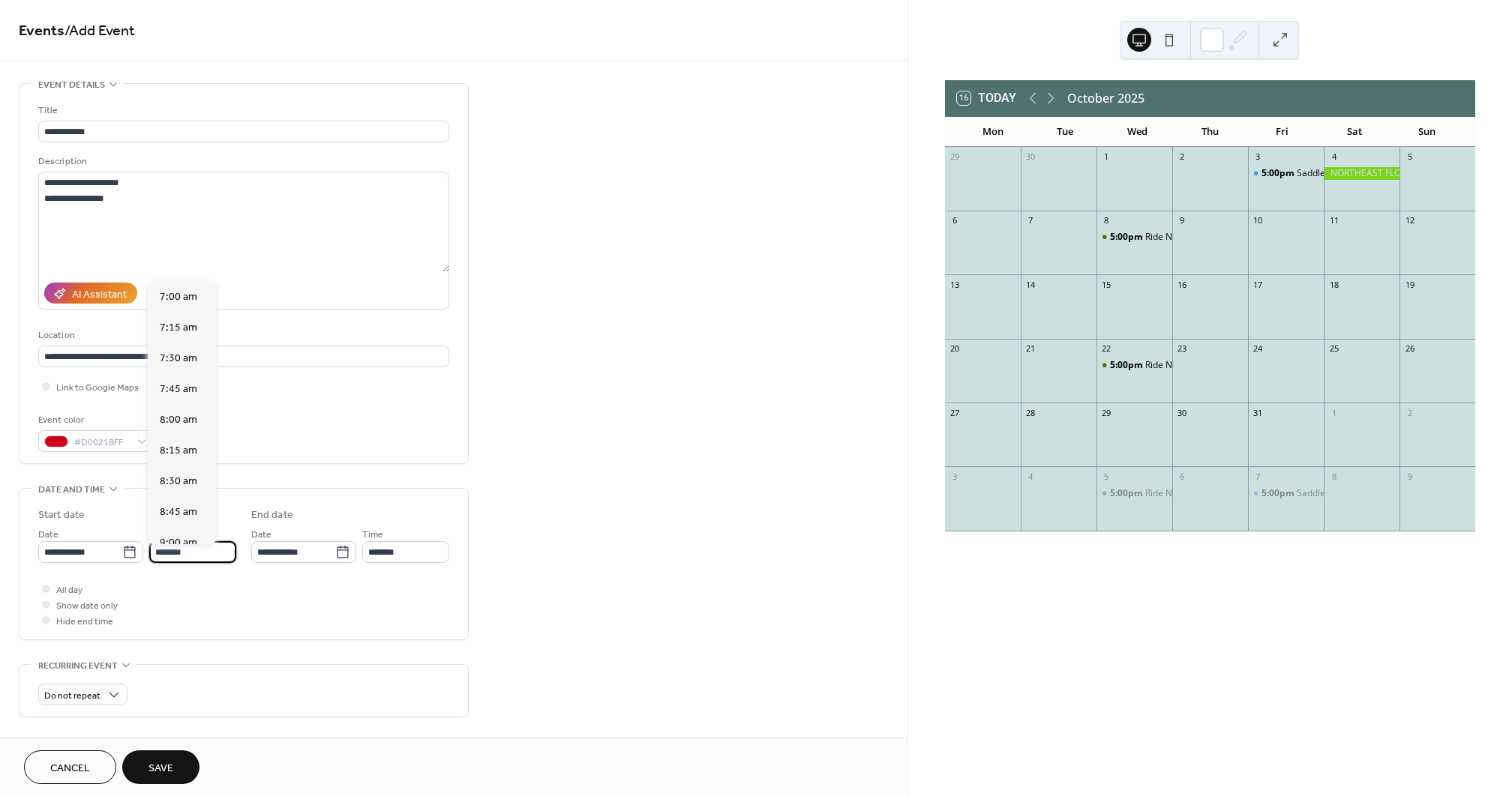 click on "All day Show date only Hide end time" at bounding box center (244, 604) 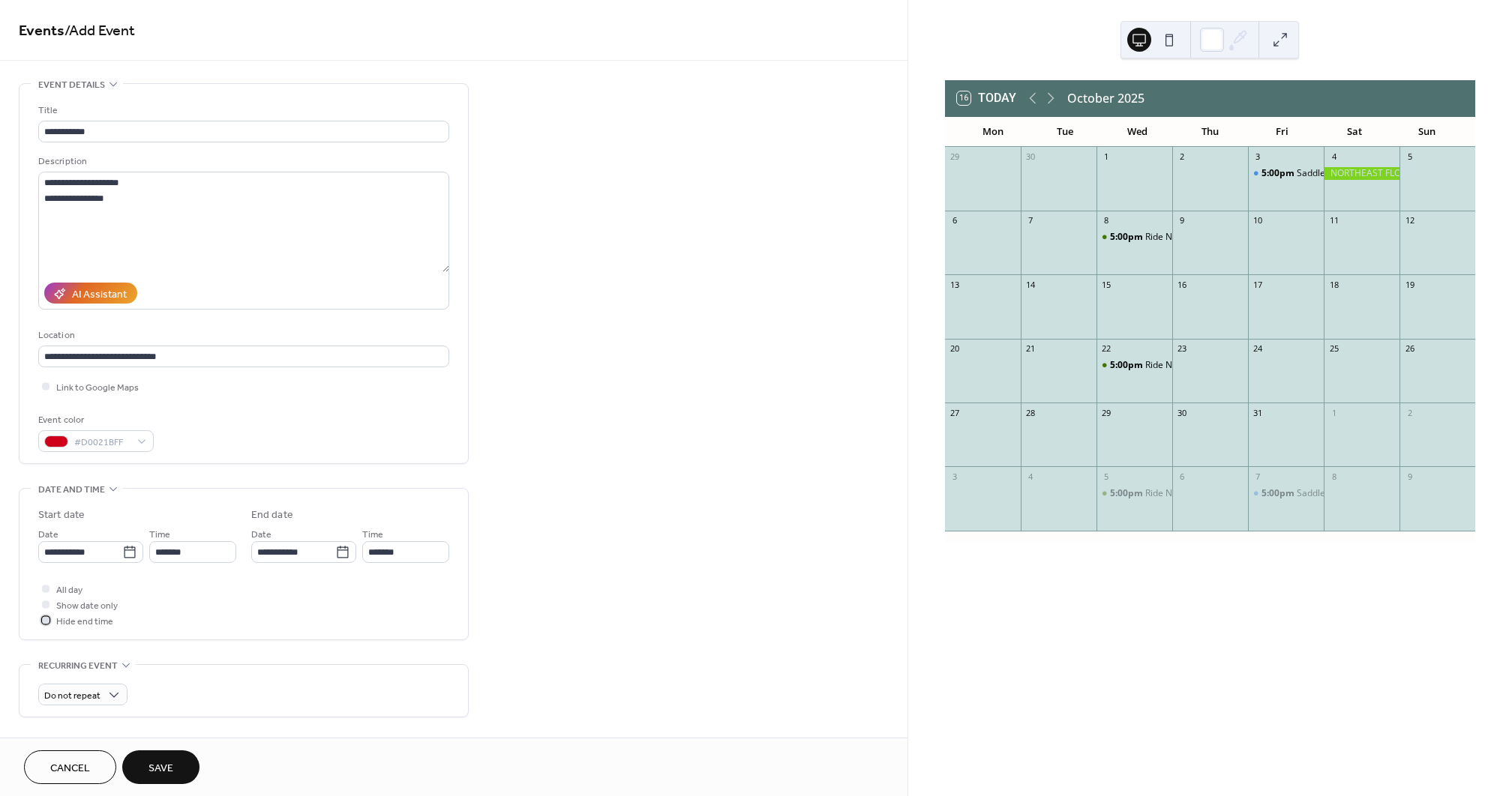 click at bounding box center [46, 620] 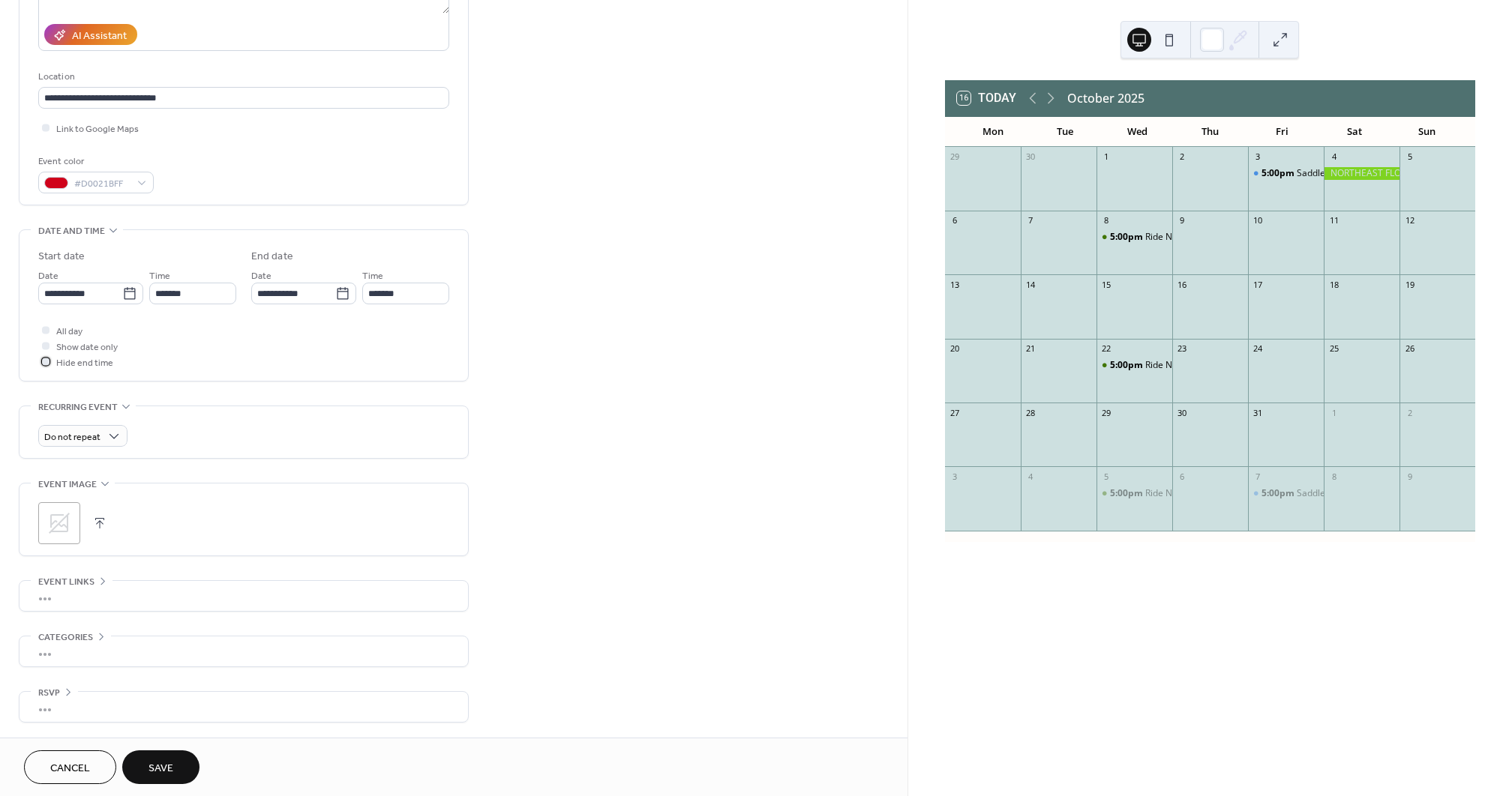 scroll, scrollTop: 263, scrollLeft: 0, axis: vertical 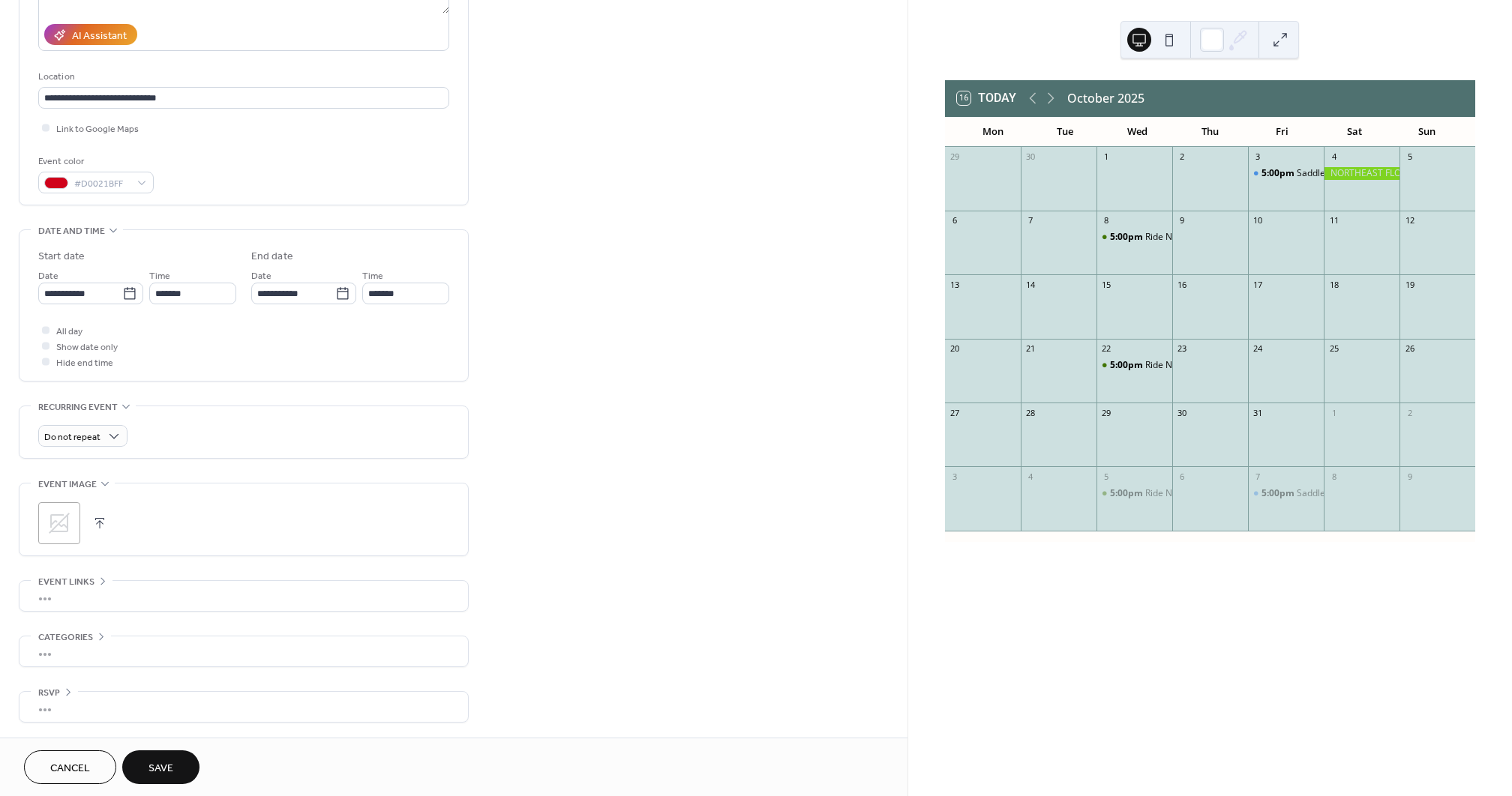 click on "Save" at bounding box center [160, 768] 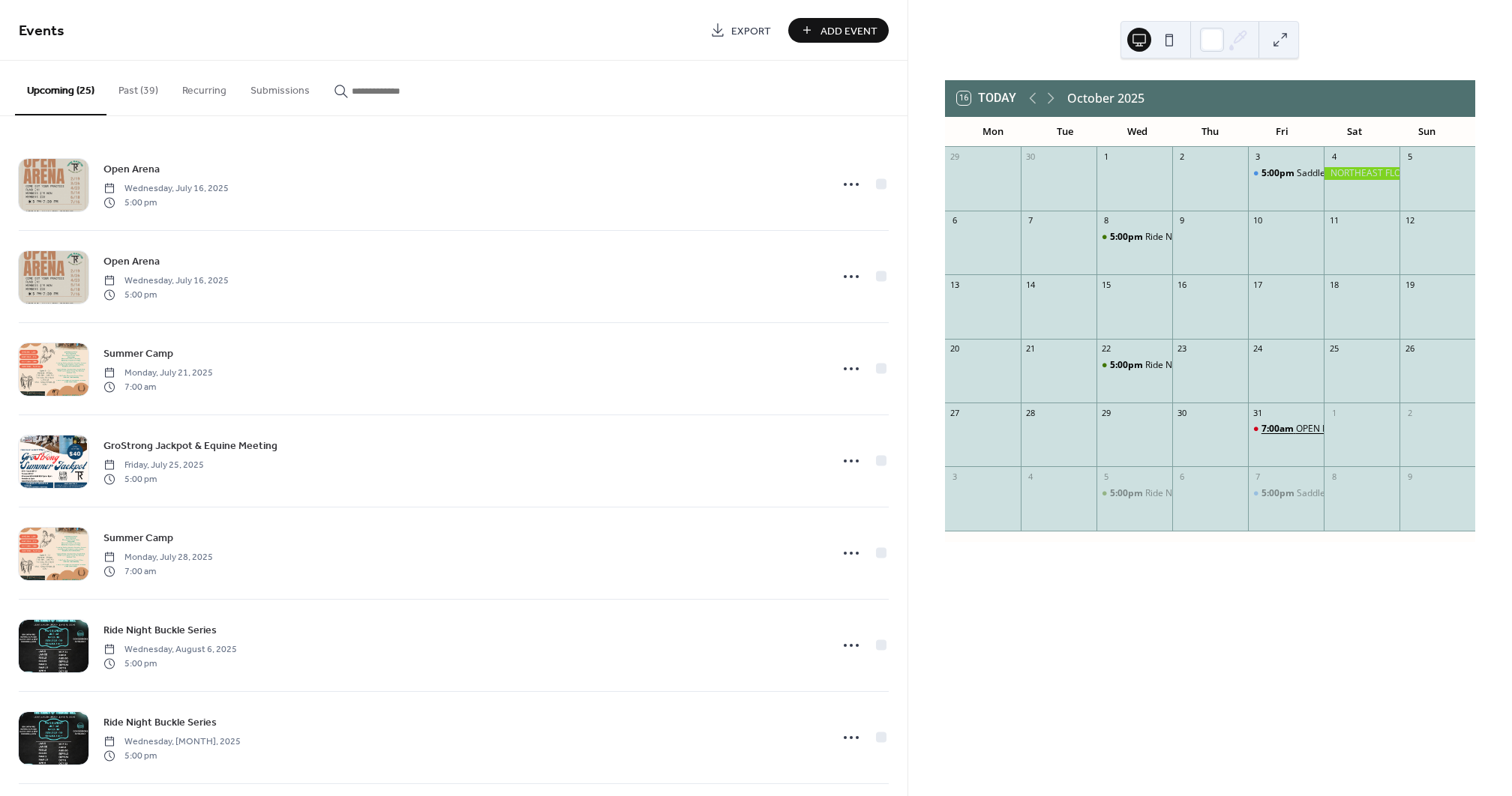 click on "7:00am" at bounding box center (1279, 429) 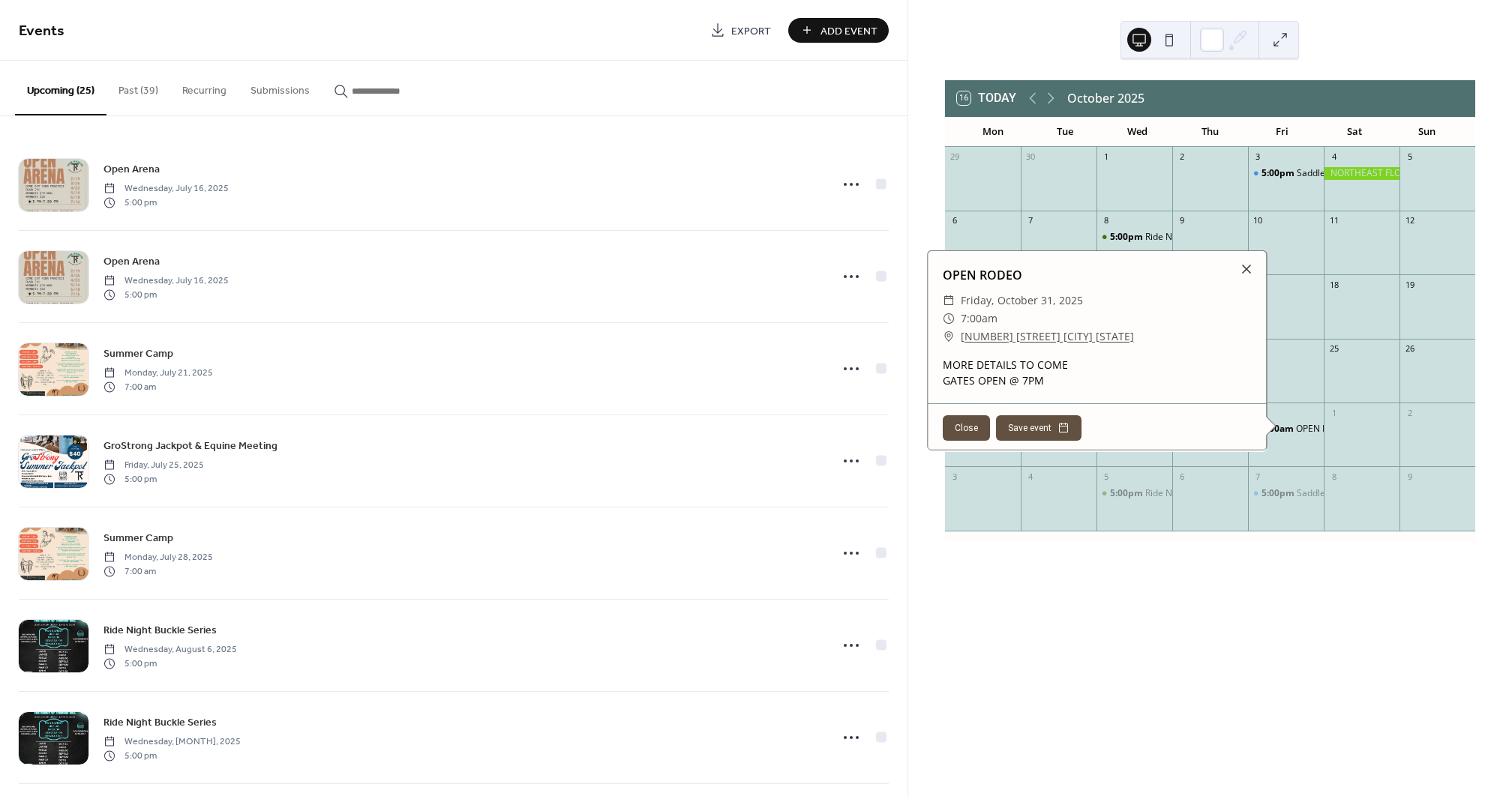 click on "7:00am" at bounding box center [979, 319] 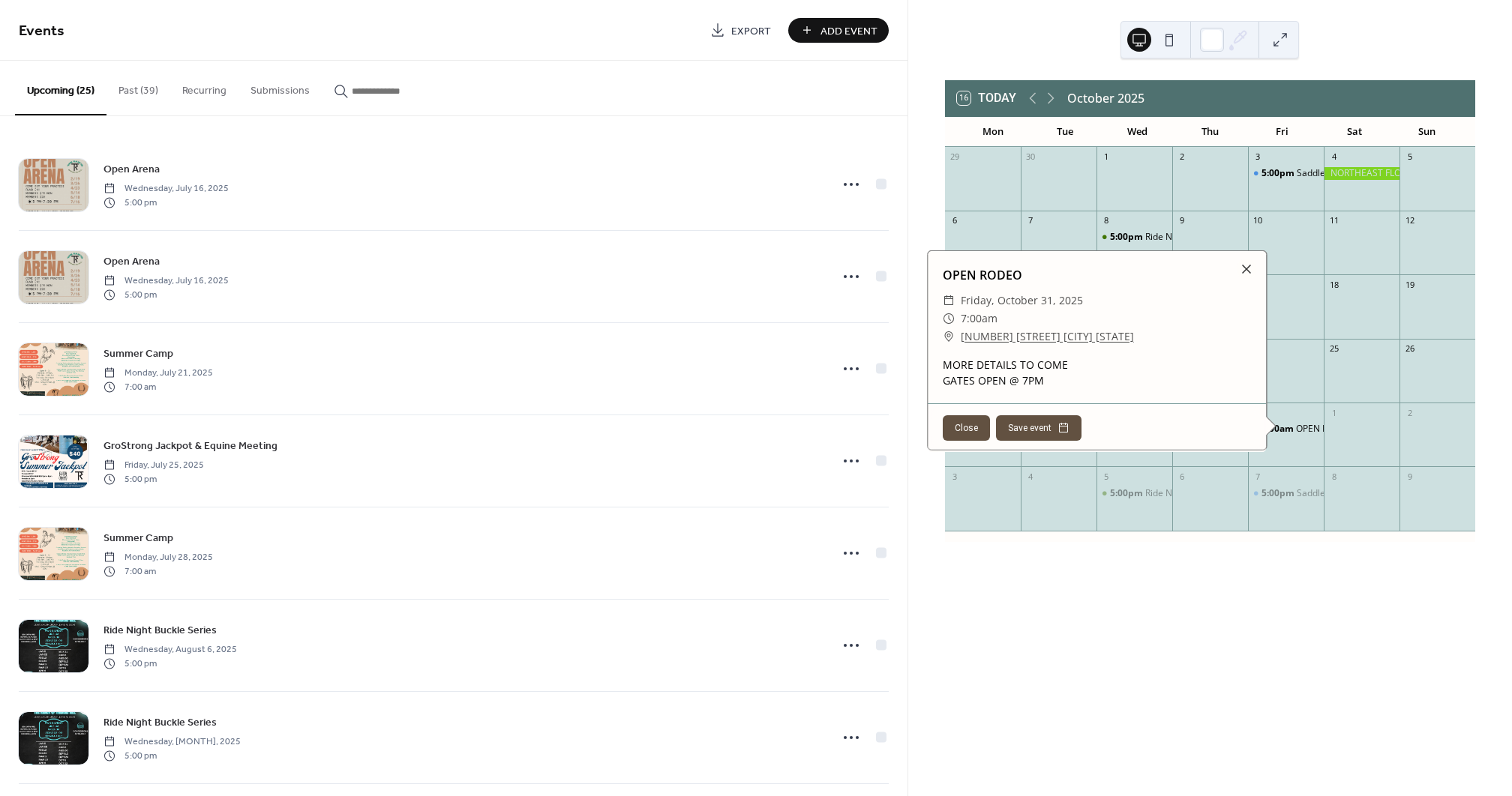 click on "​ [TIME]" at bounding box center (1096, 319) 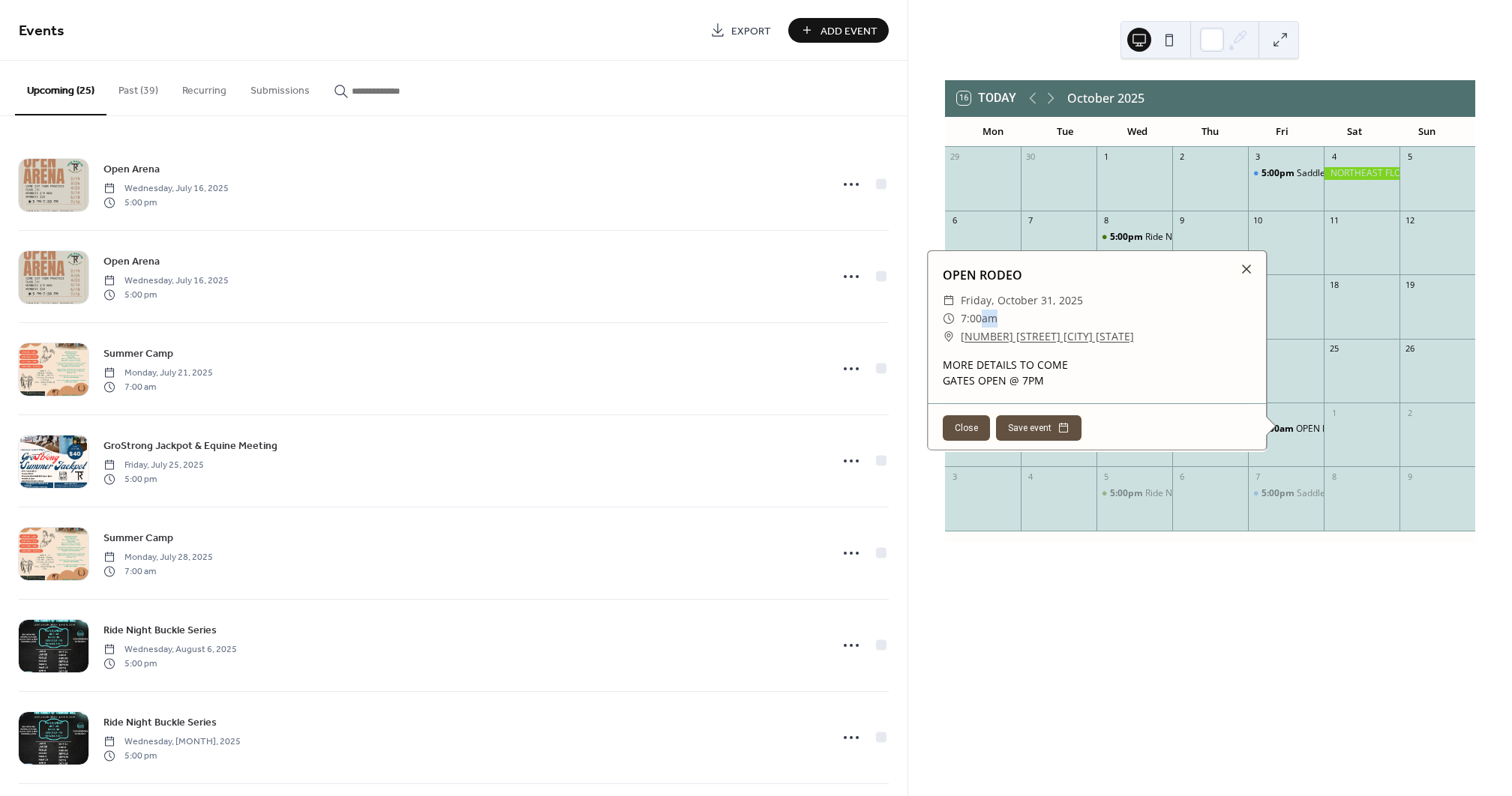 drag, startPoint x: 992, startPoint y: 320, endPoint x: 975, endPoint y: 319, distance: 17.029386 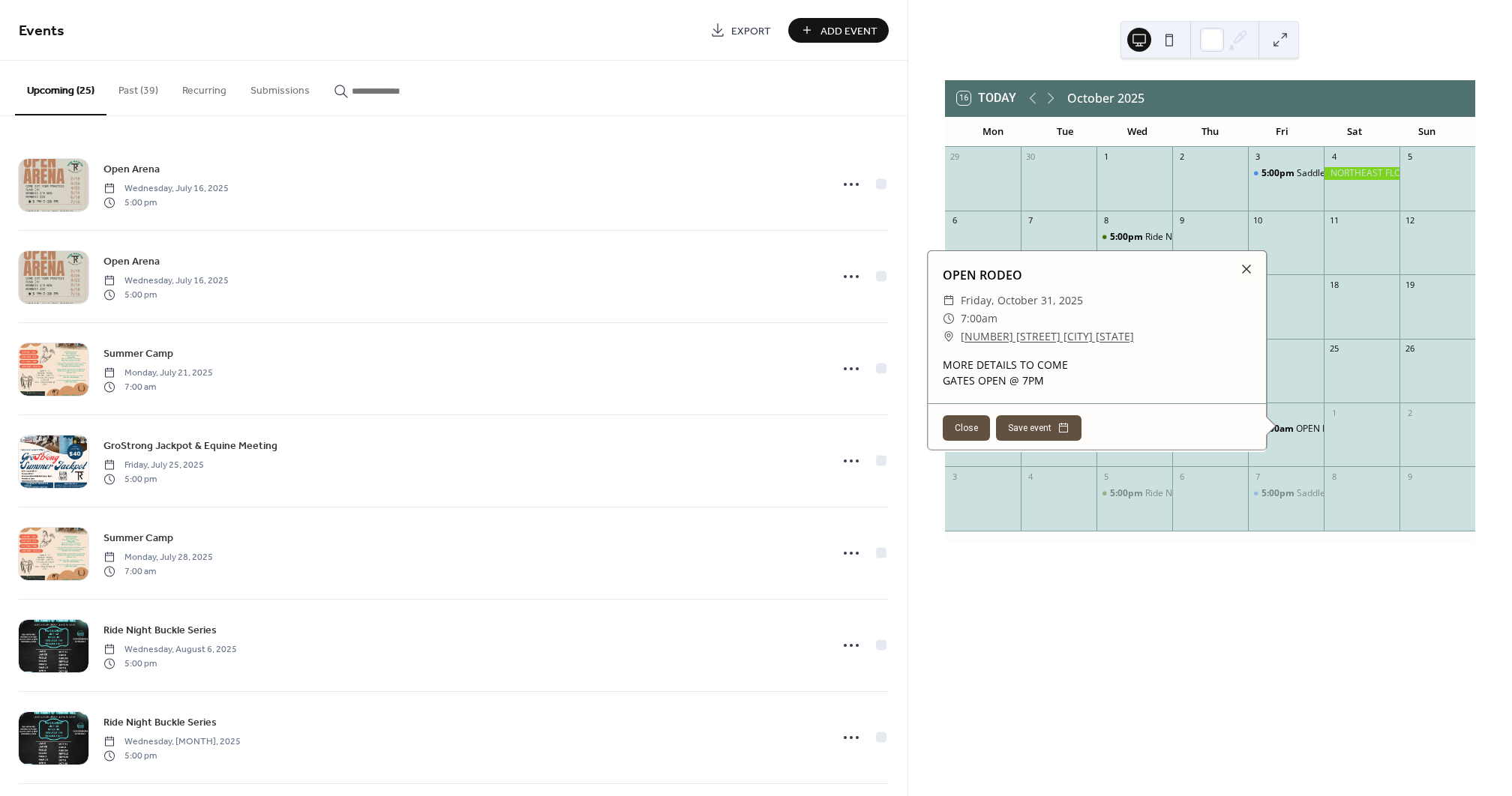 click on "​ [TIME]" at bounding box center (1096, 319) 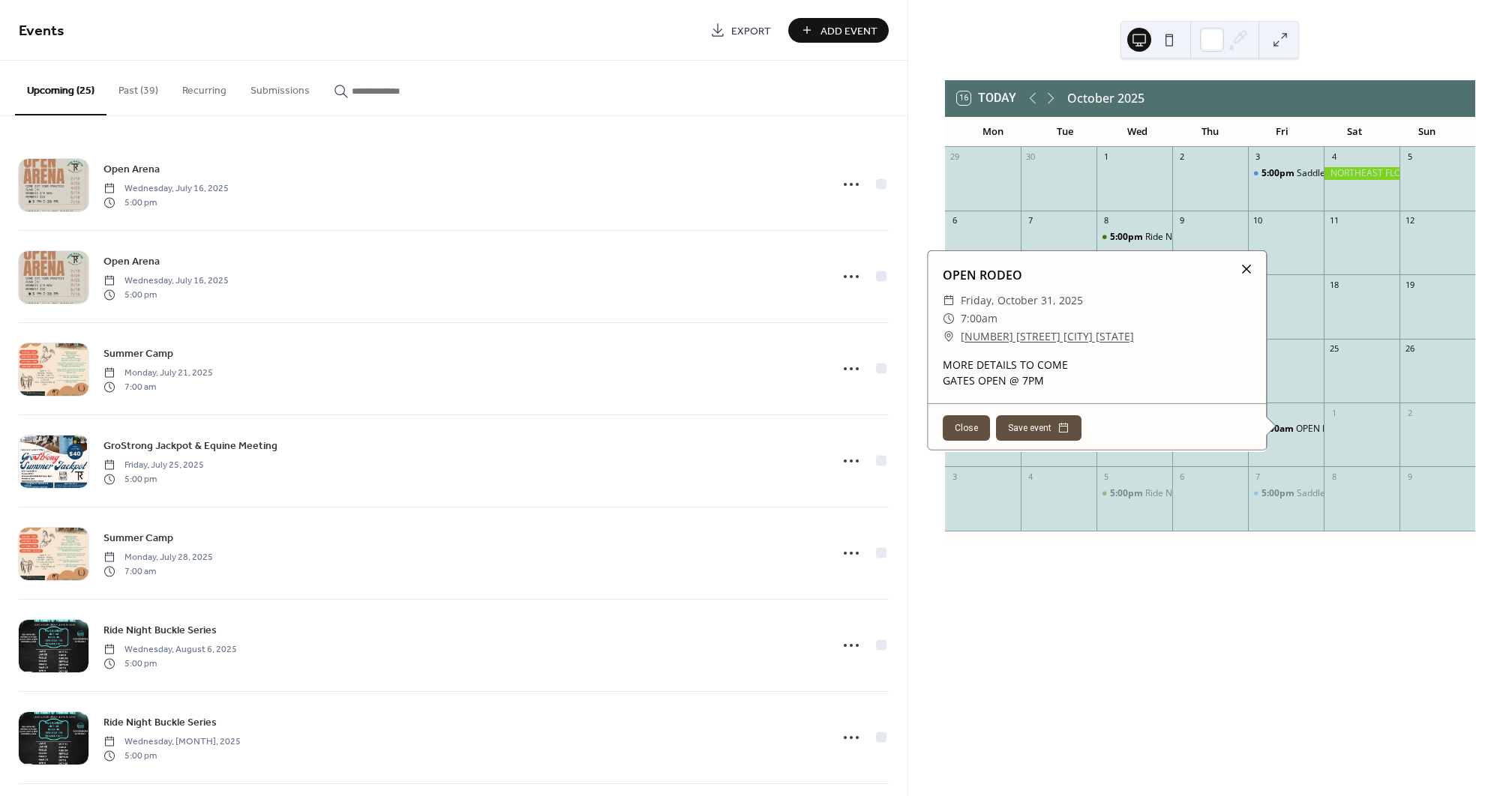 click at bounding box center [1246, 269] 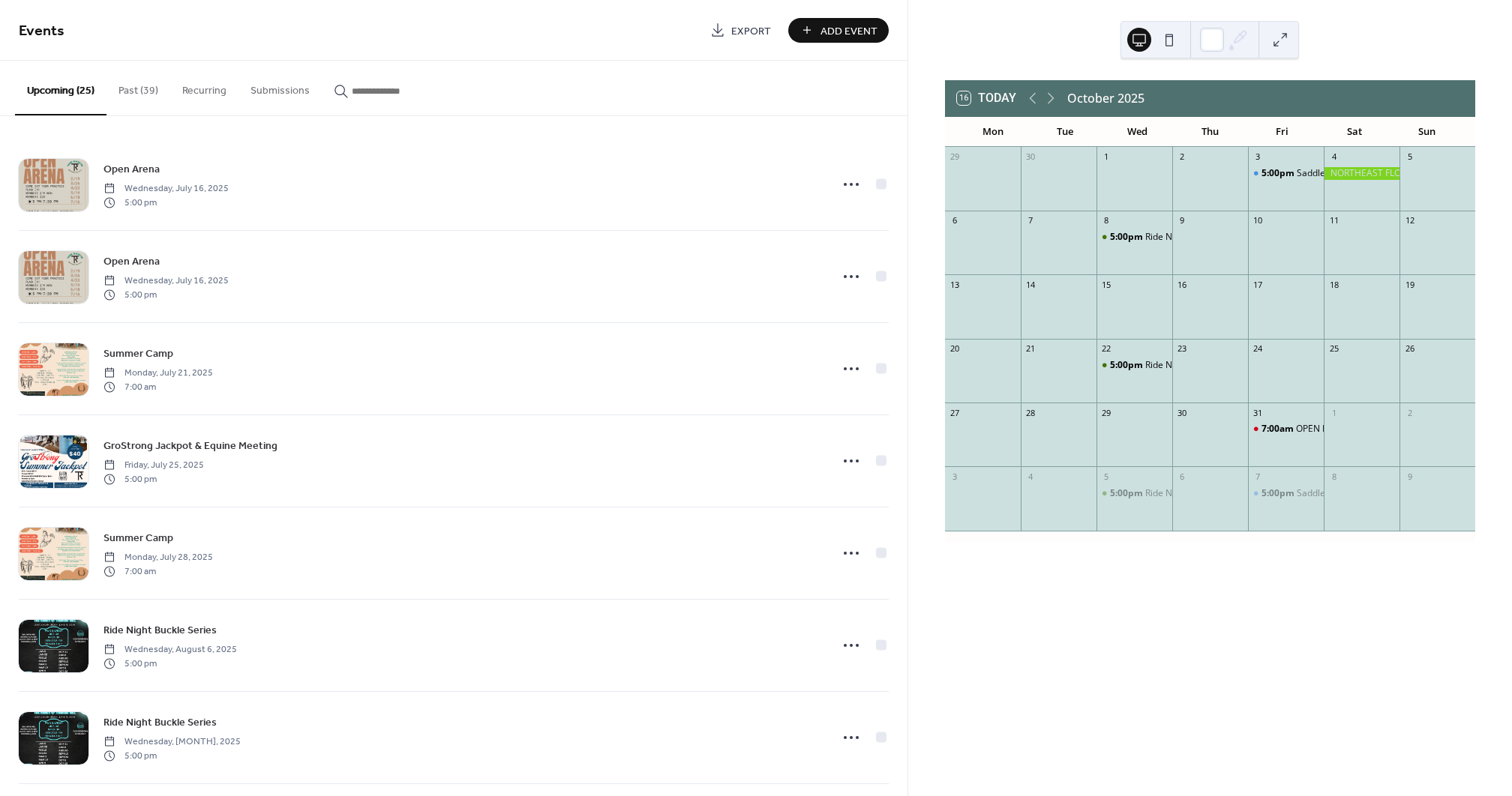 click on "Add Event" at bounding box center (838, 30) 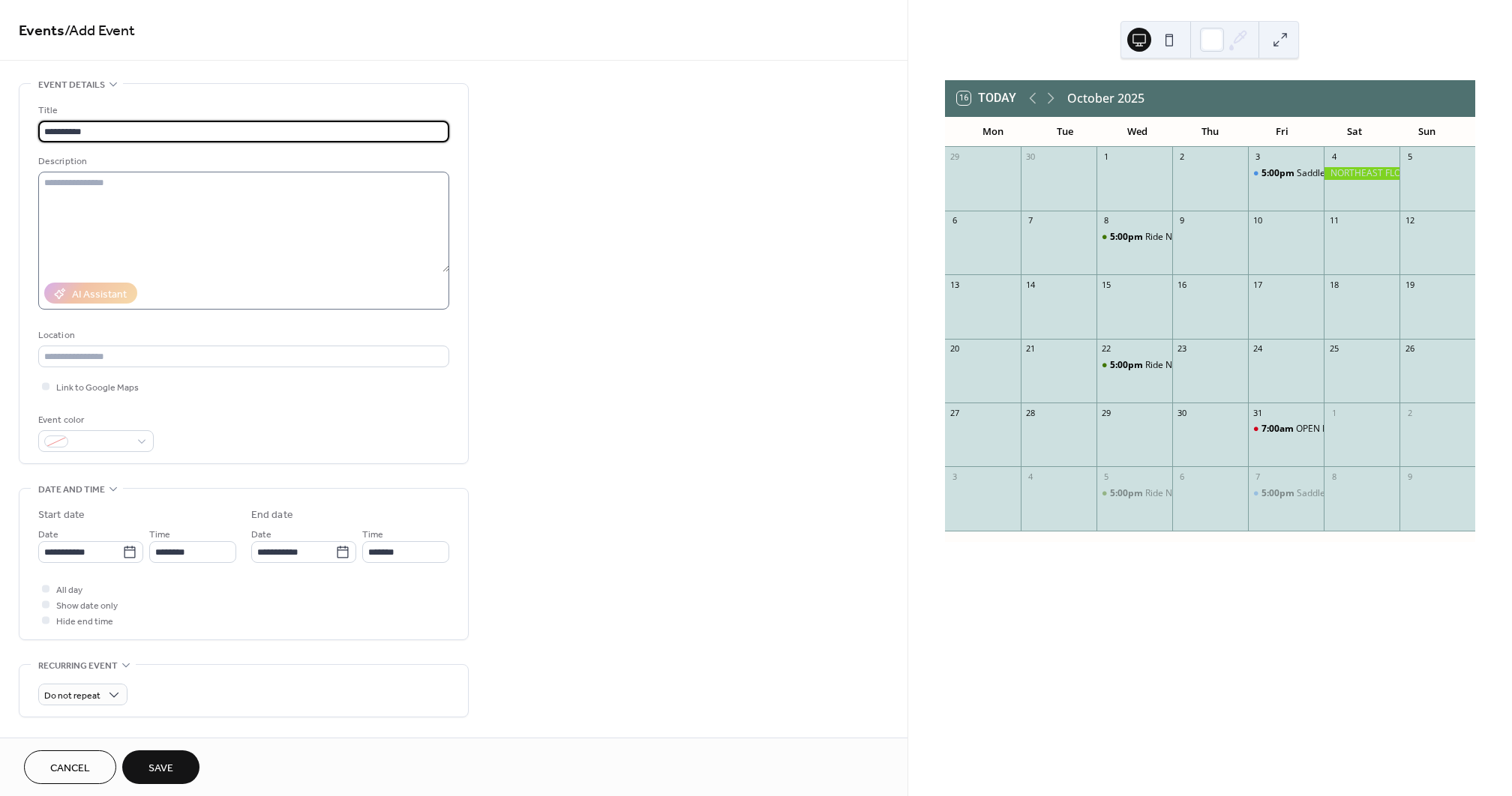 type on "**********" 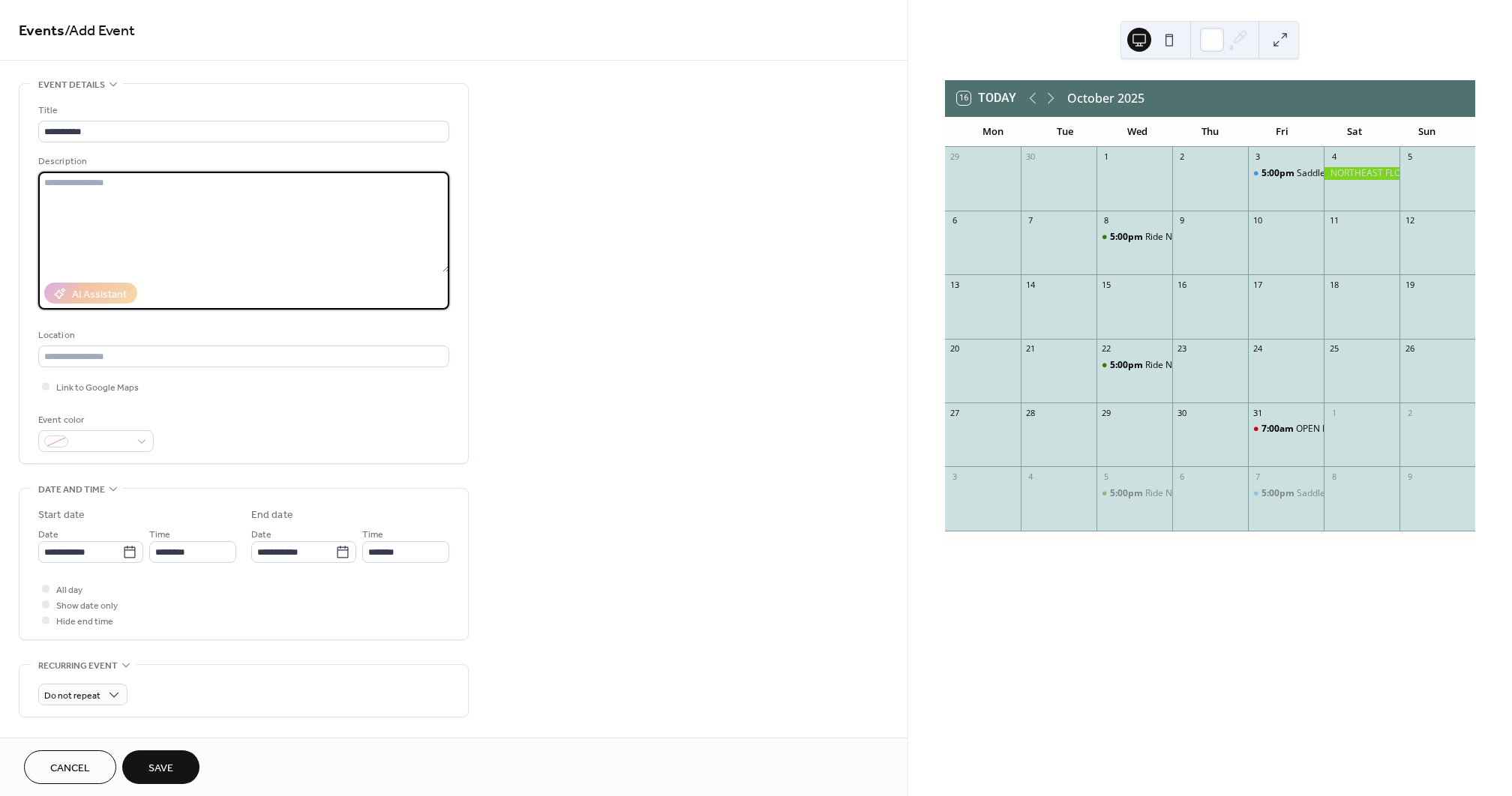 paste on "**********" 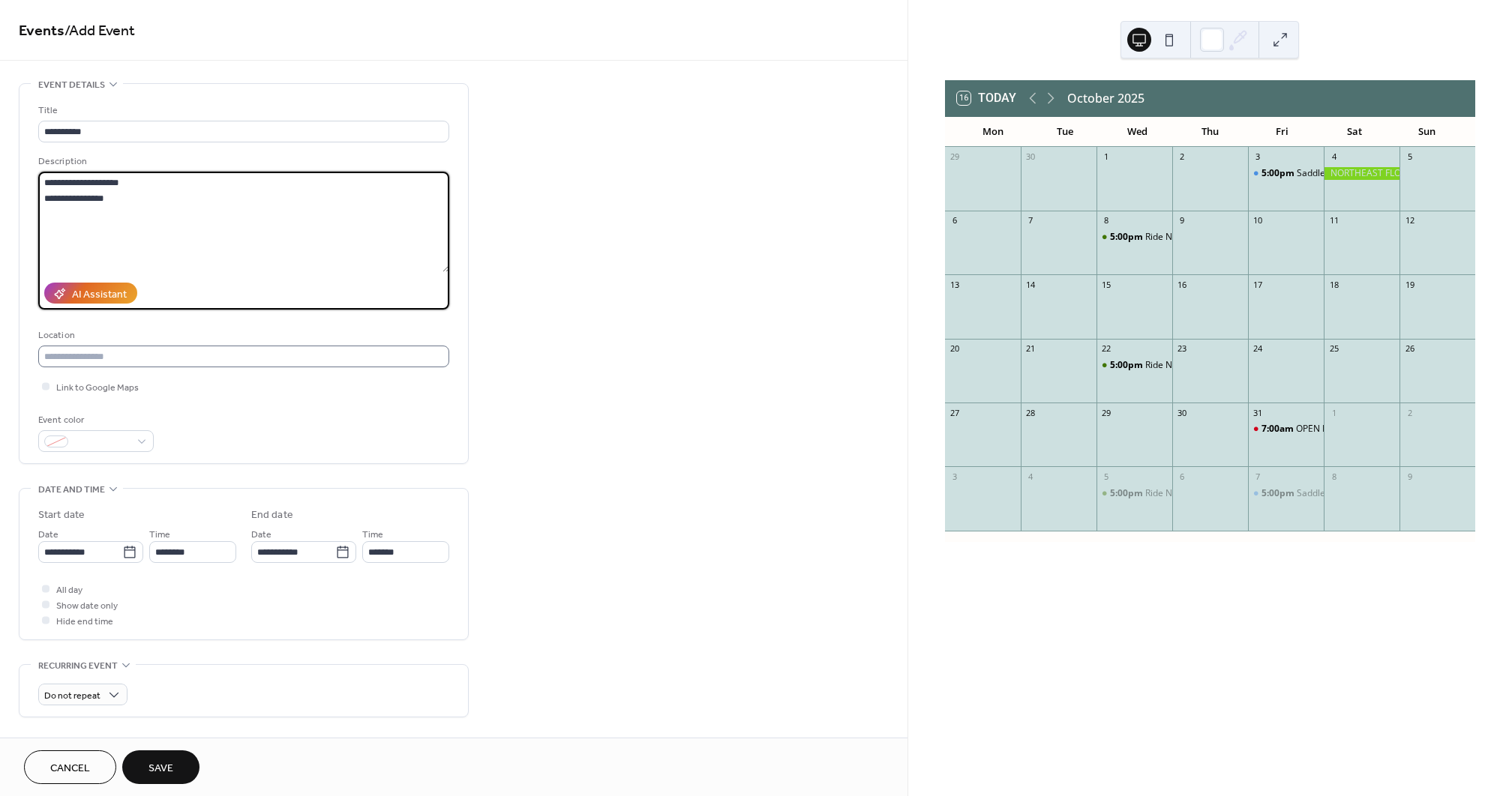 type on "**********" 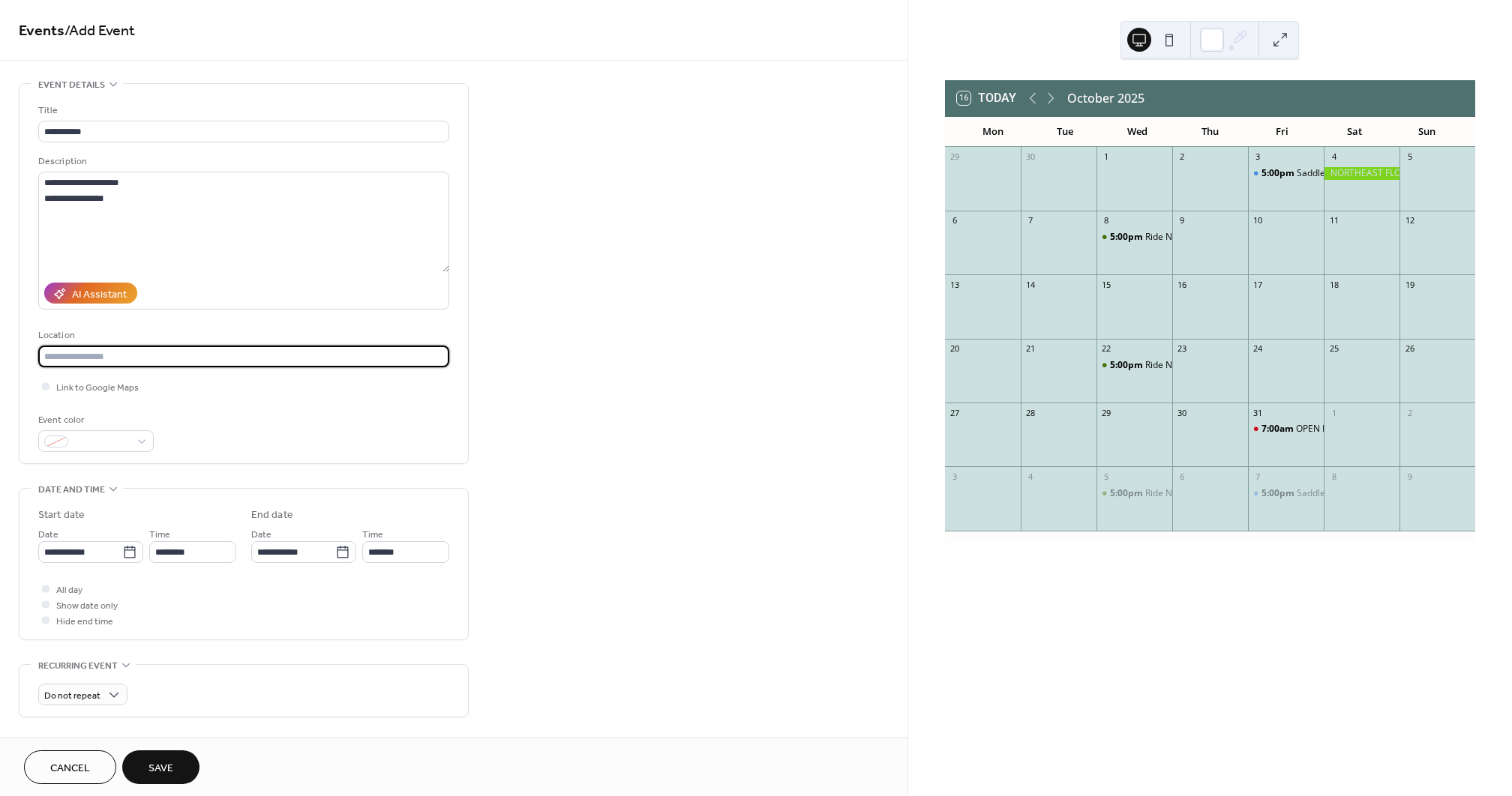 click at bounding box center [244, 356] 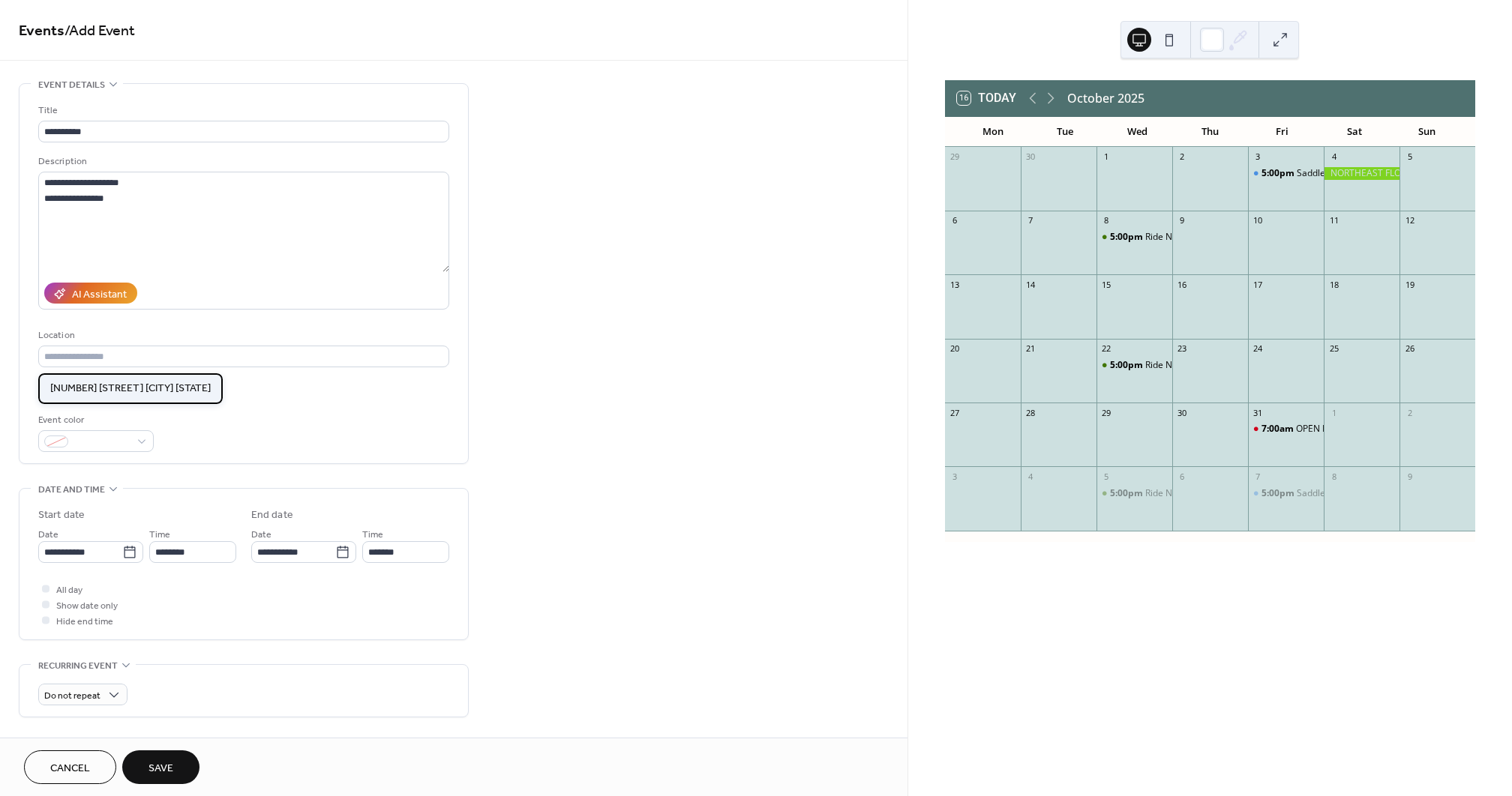 click on "[NUMBER] [STREET] [CITY] [STATE]" at bounding box center (130, 388) 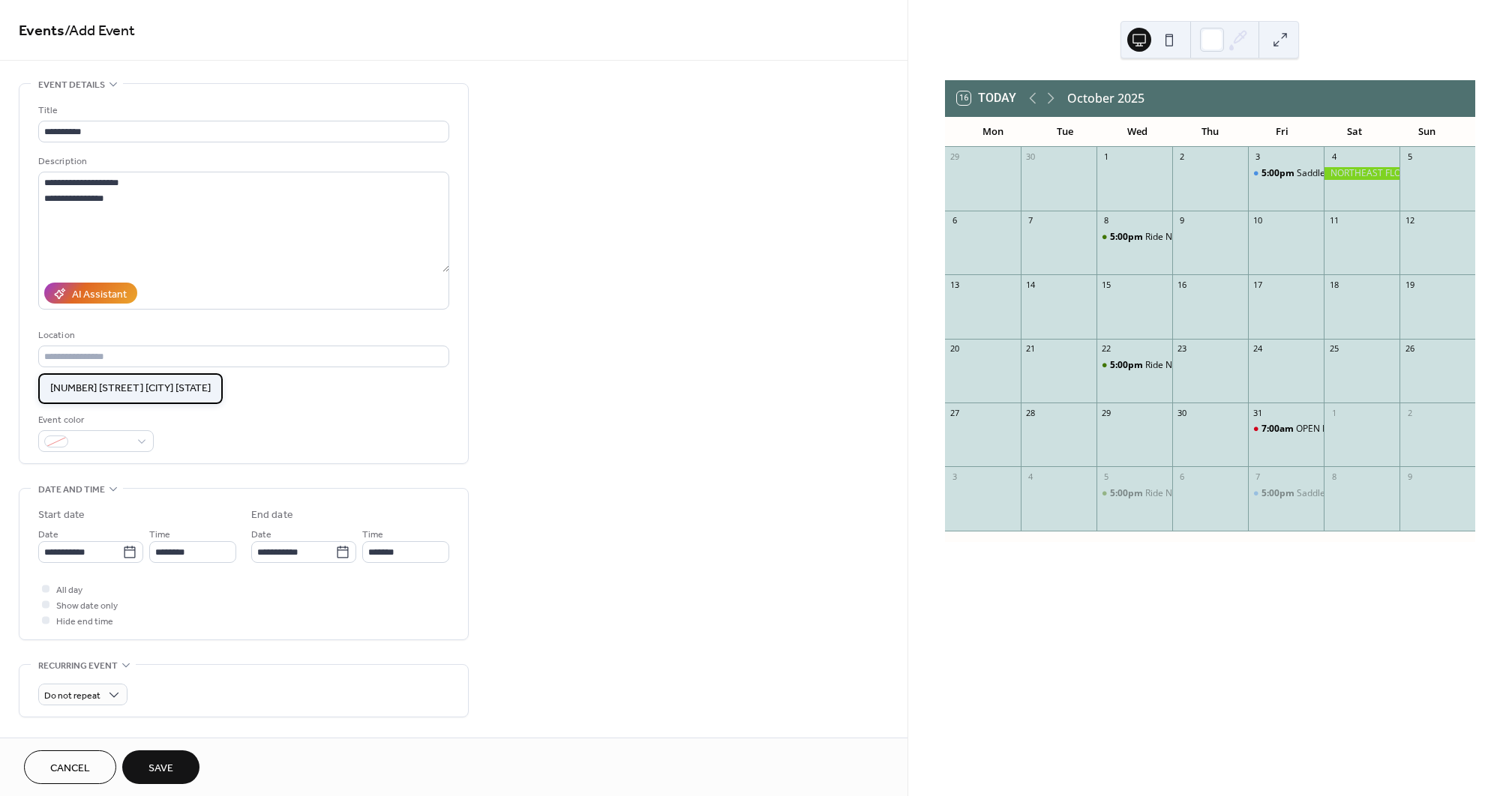 type on "**********" 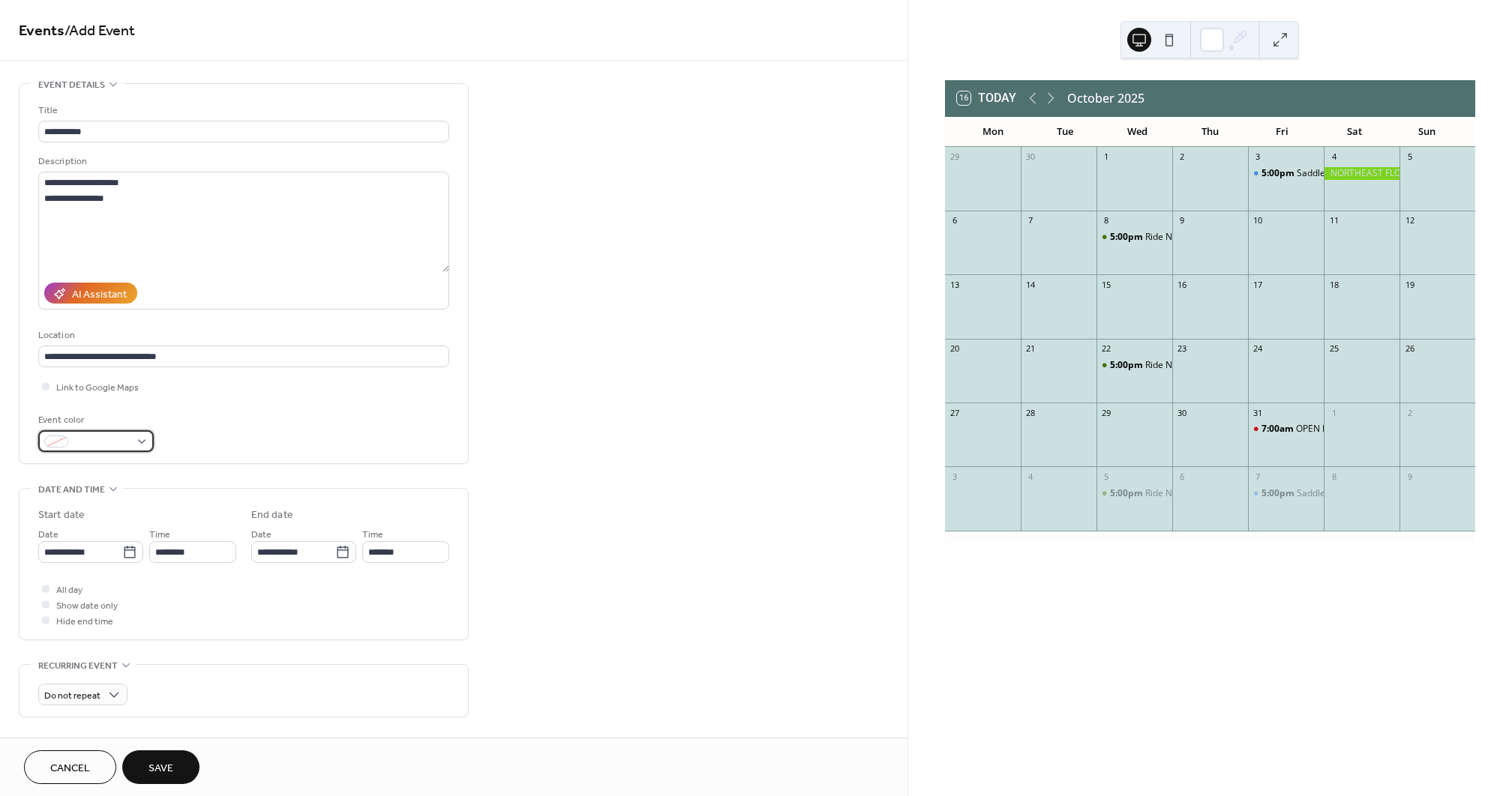 click at bounding box center [96, 441] 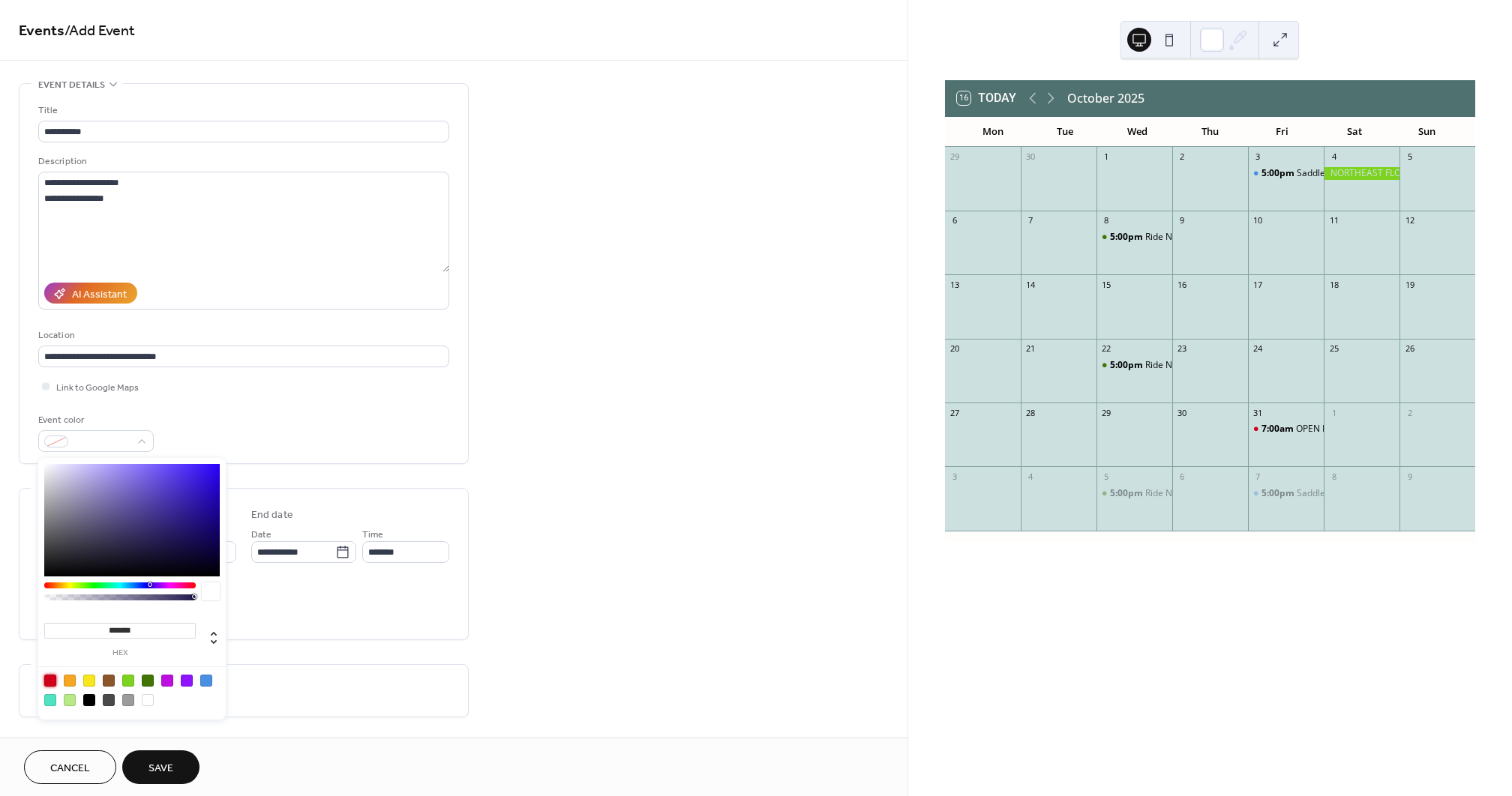 click at bounding box center [50, 681] 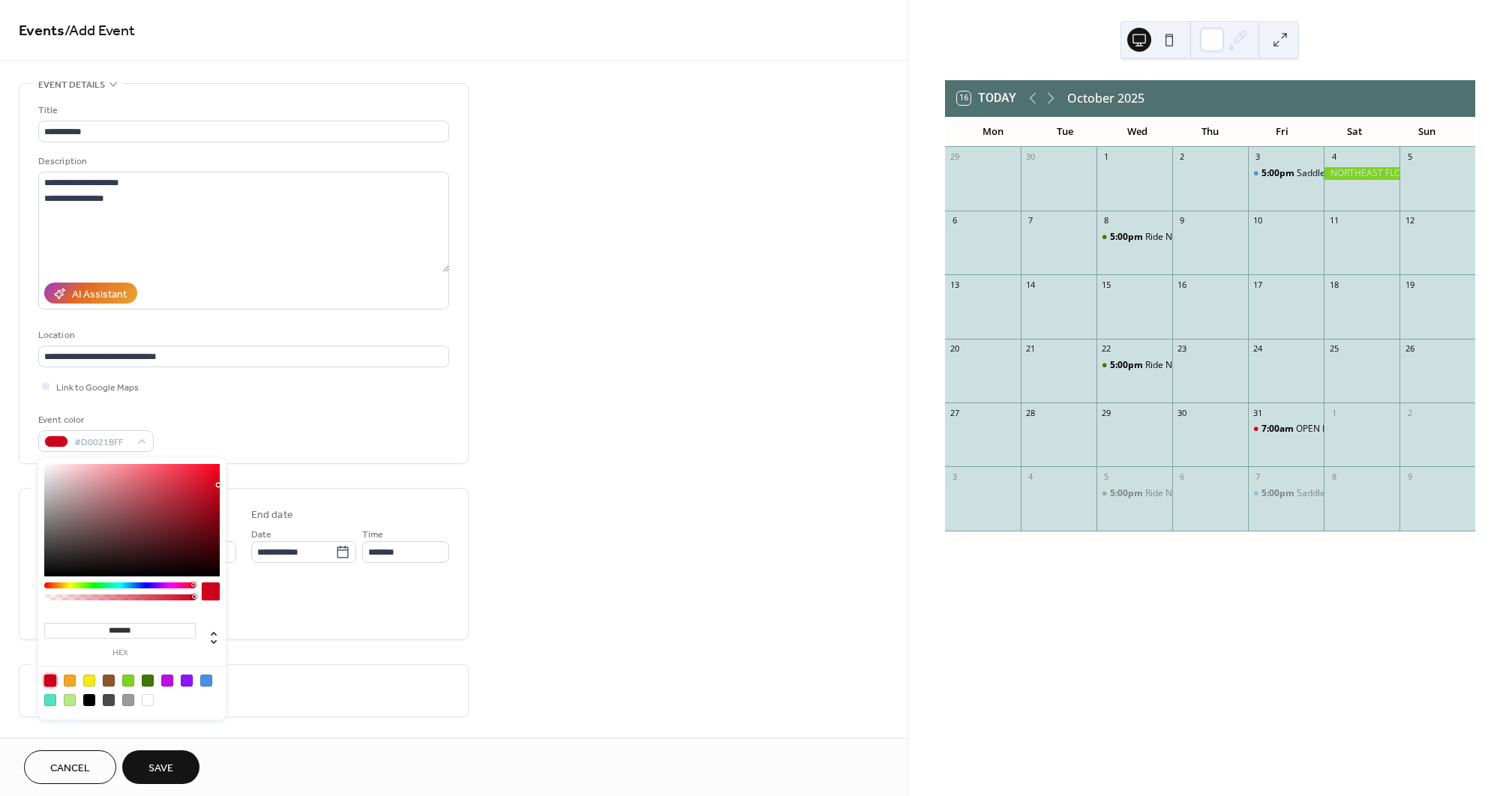 click on "Do not repeat" at bounding box center [244, 690] 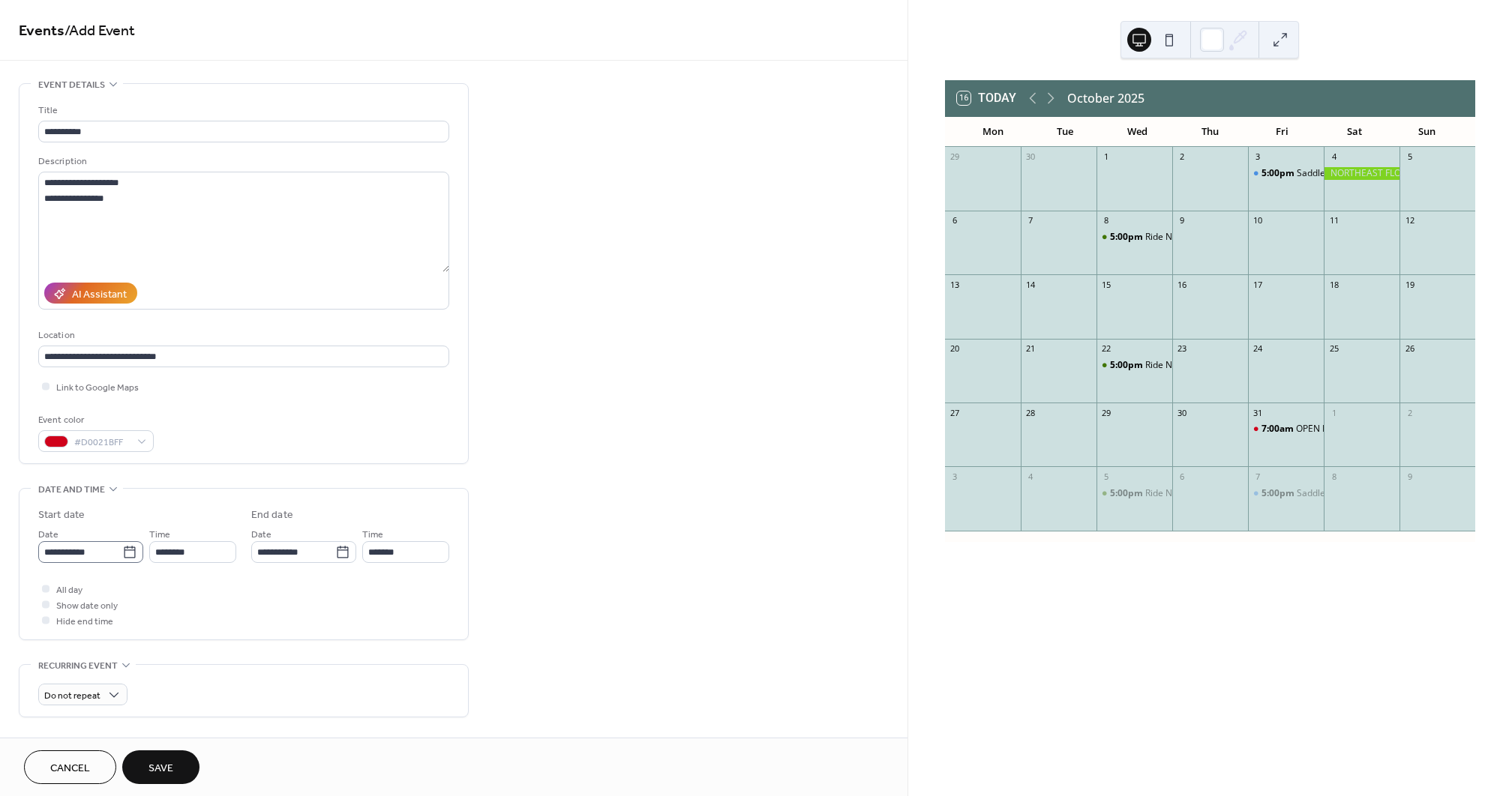 click 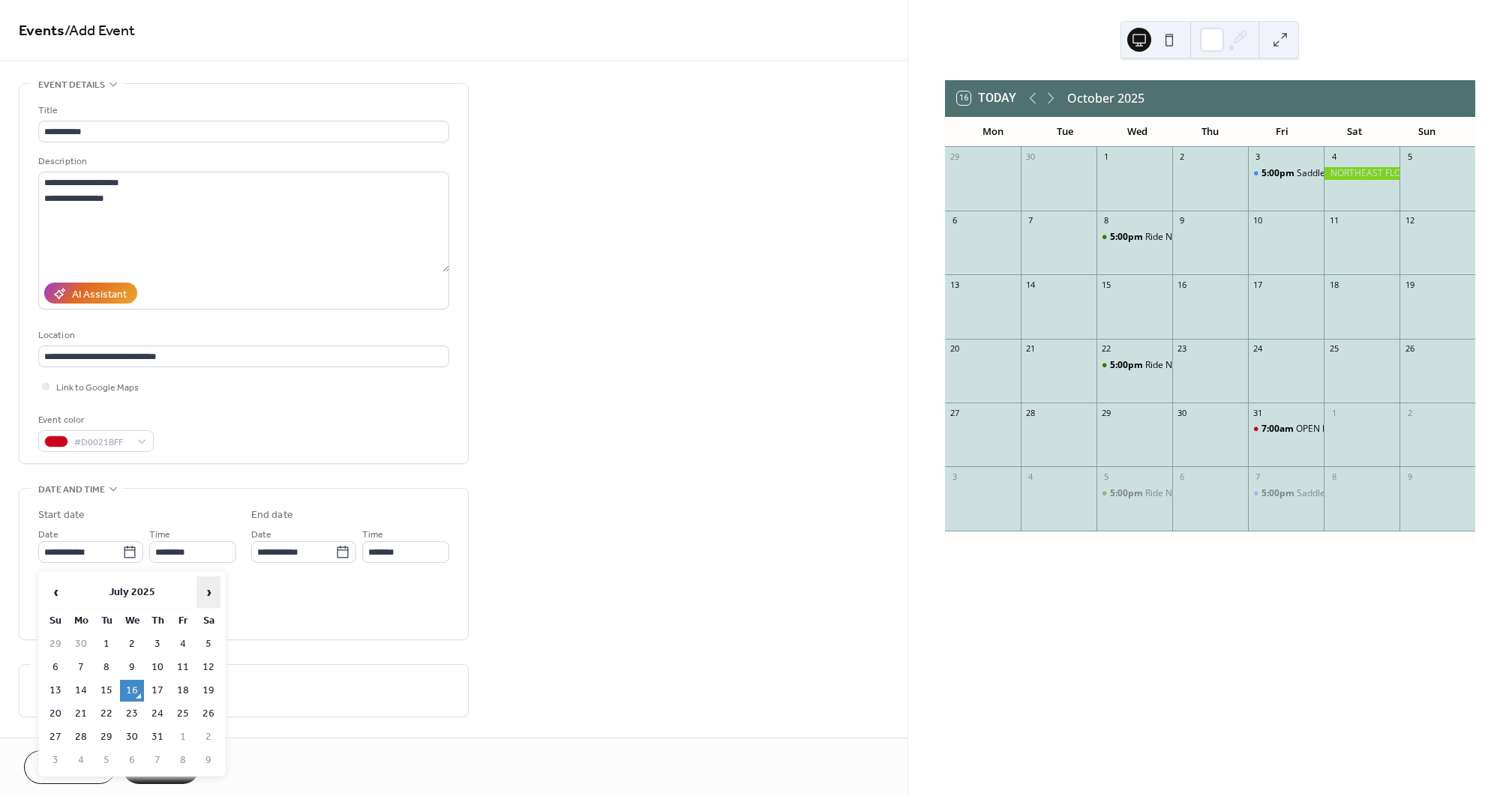 click on "›" at bounding box center [208, 592] 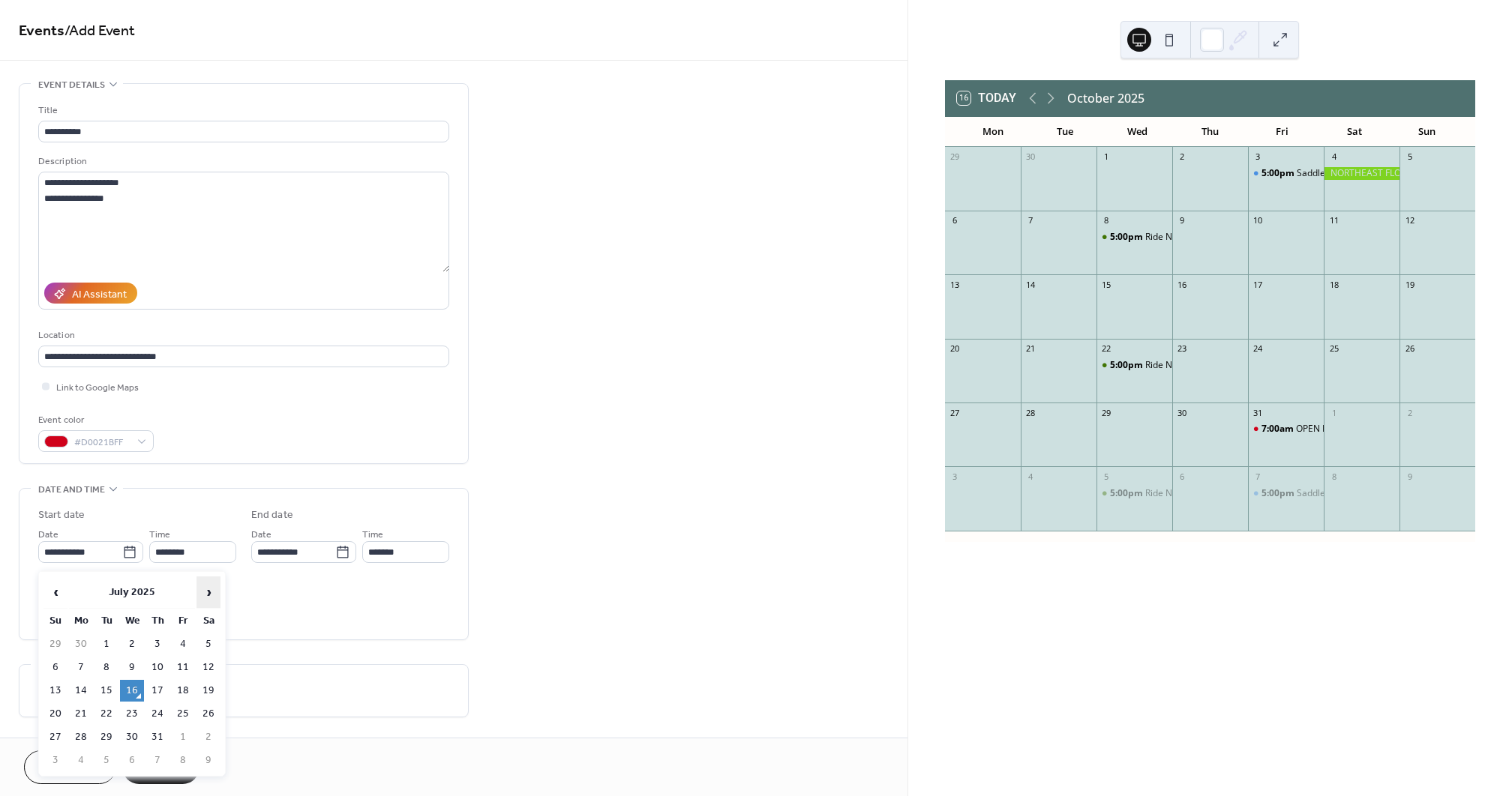 click on "›" at bounding box center (208, 592) 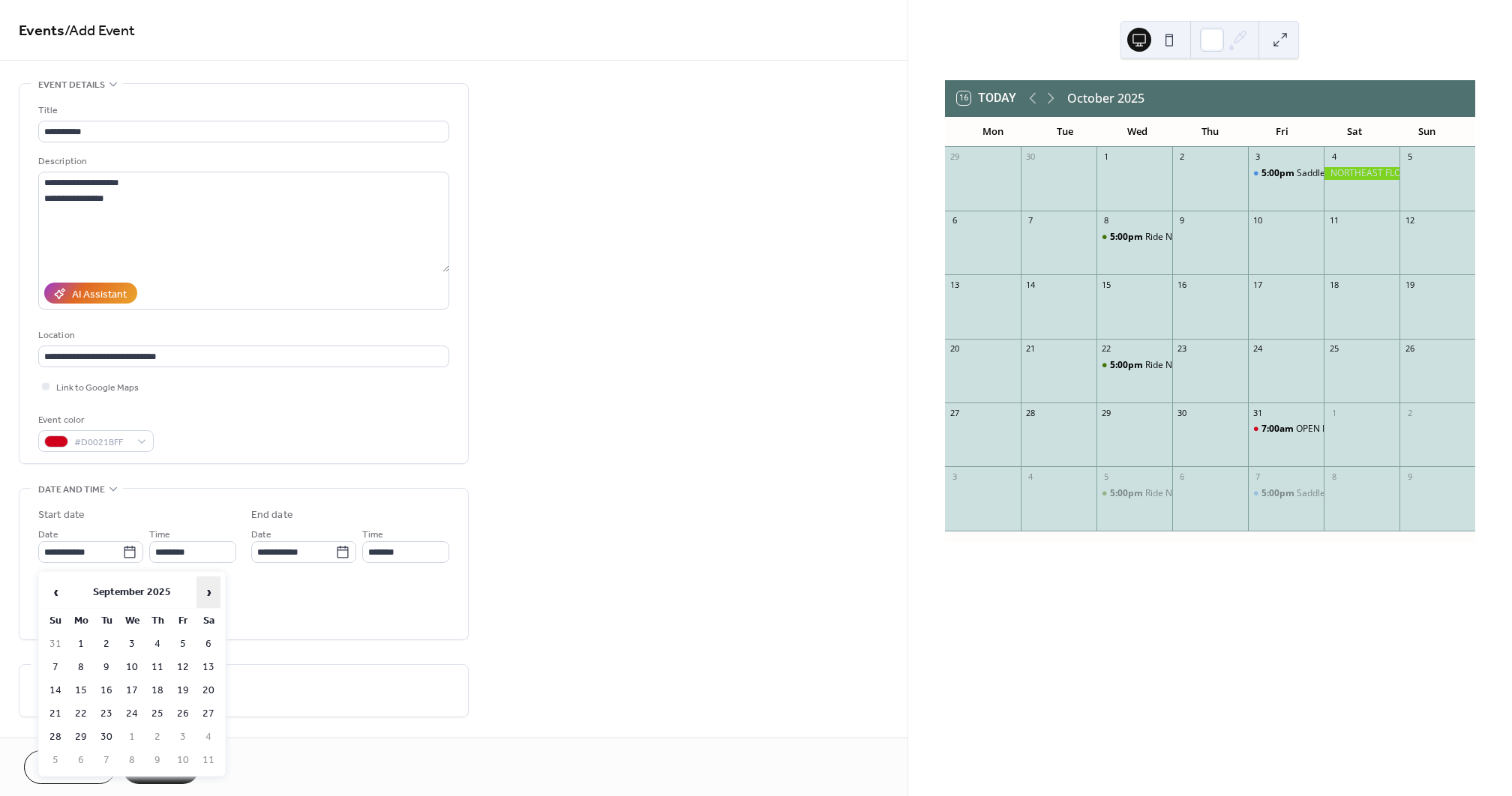 click on "›" at bounding box center [208, 592] 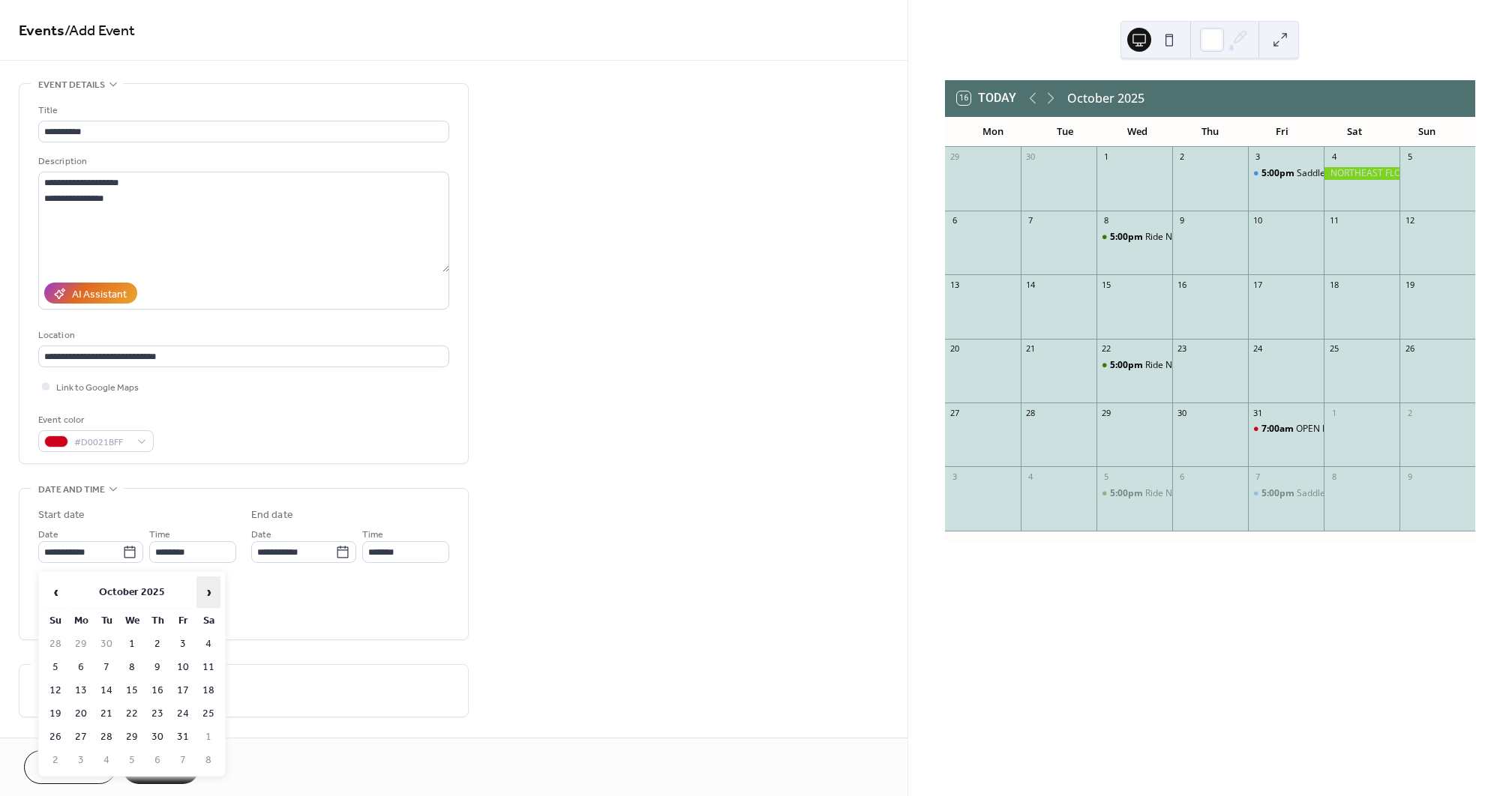 click on "›" at bounding box center (208, 592) 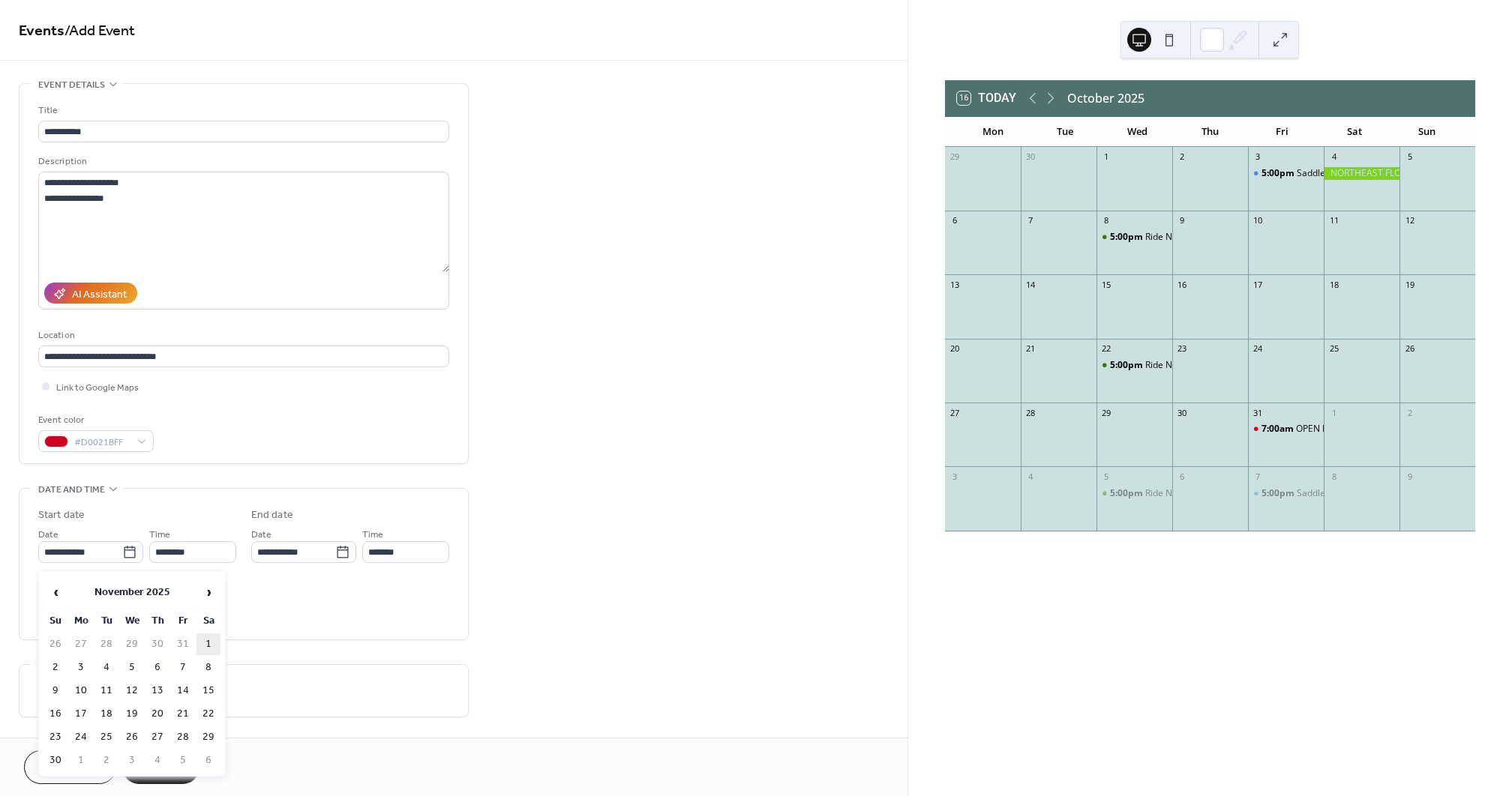 click on "1" at bounding box center (208, 644) 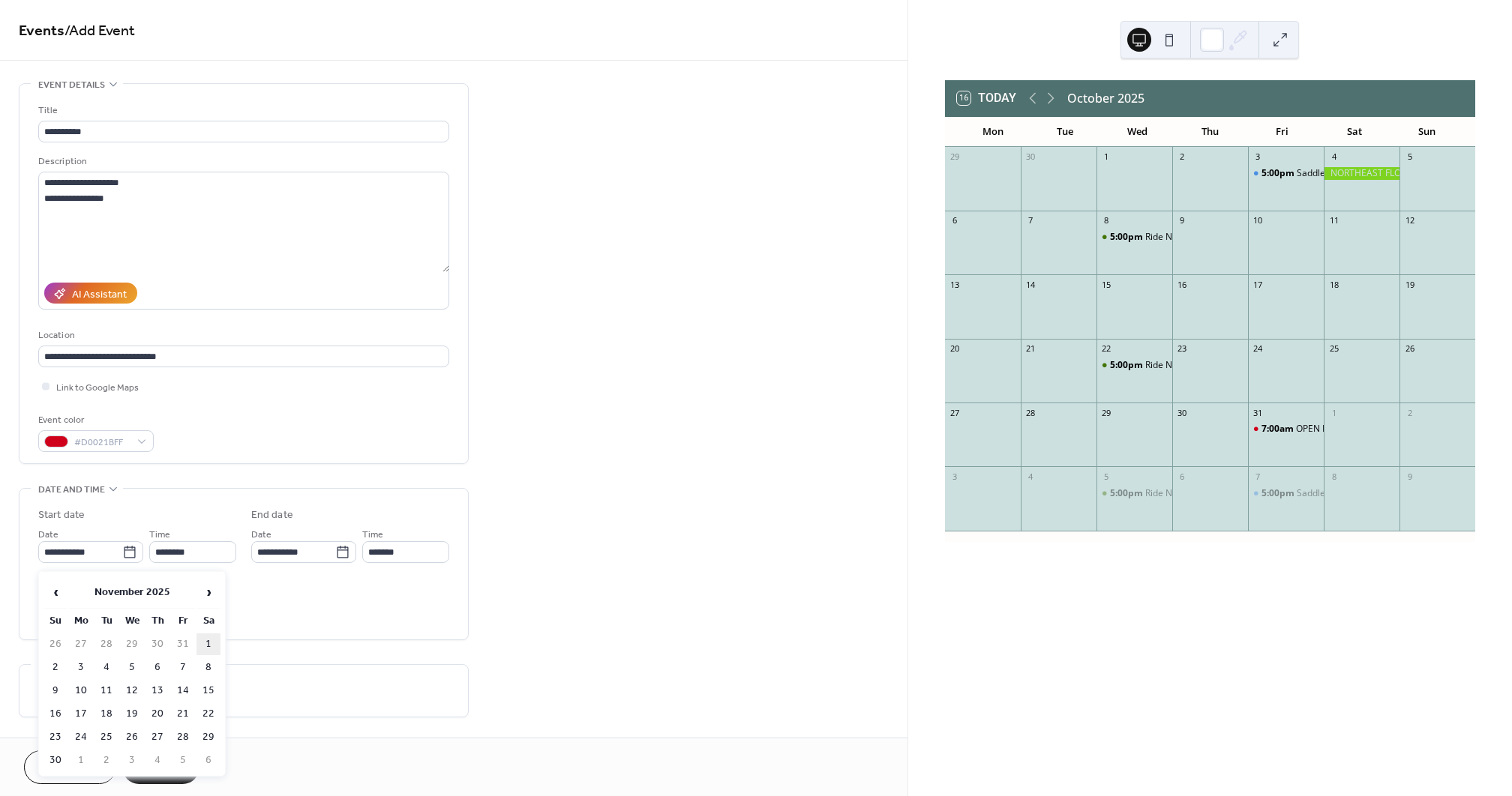 type on "**********" 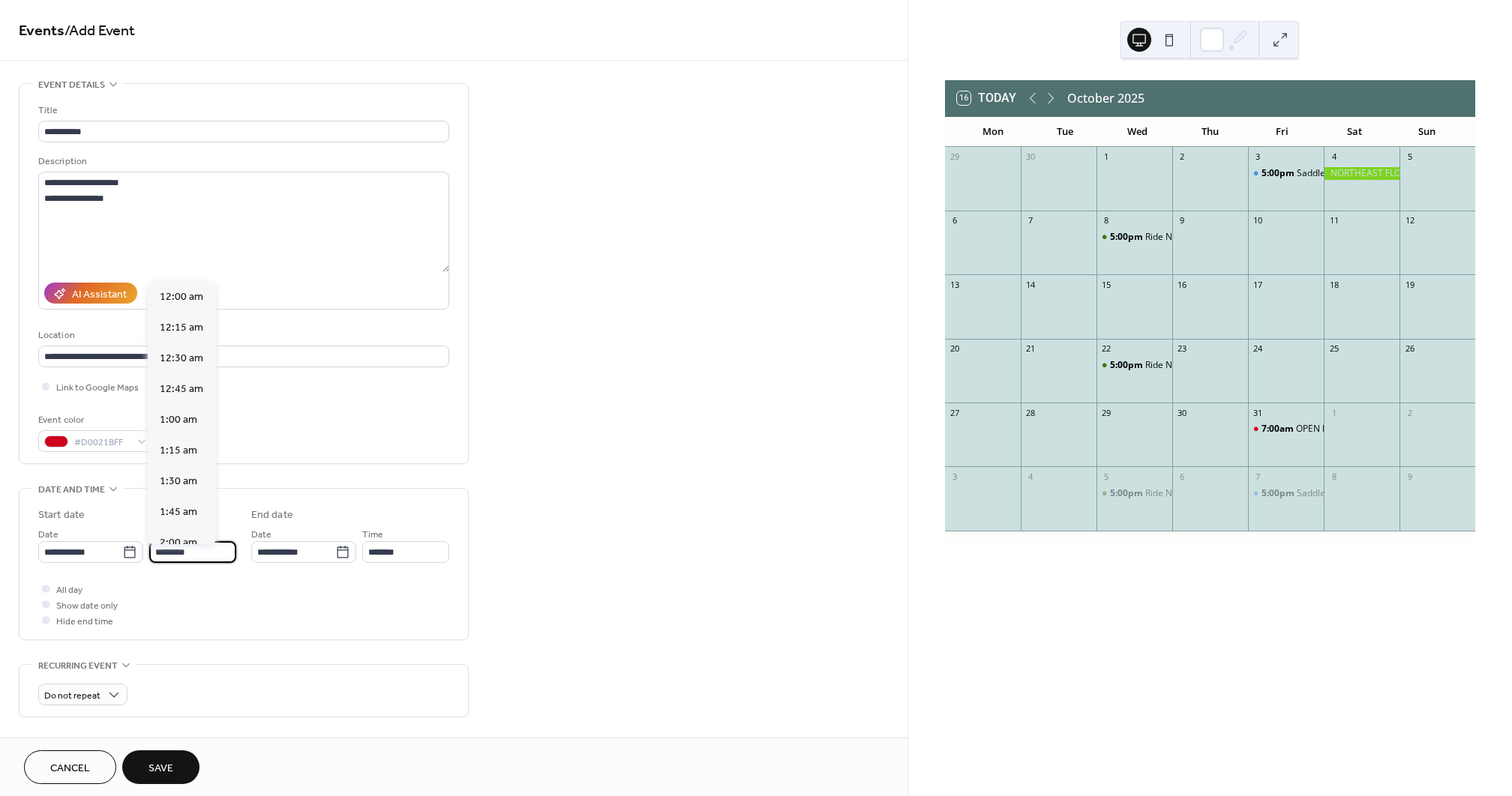 scroll, scrollTop: 1475, scrollLeft: 0, axis: vertical 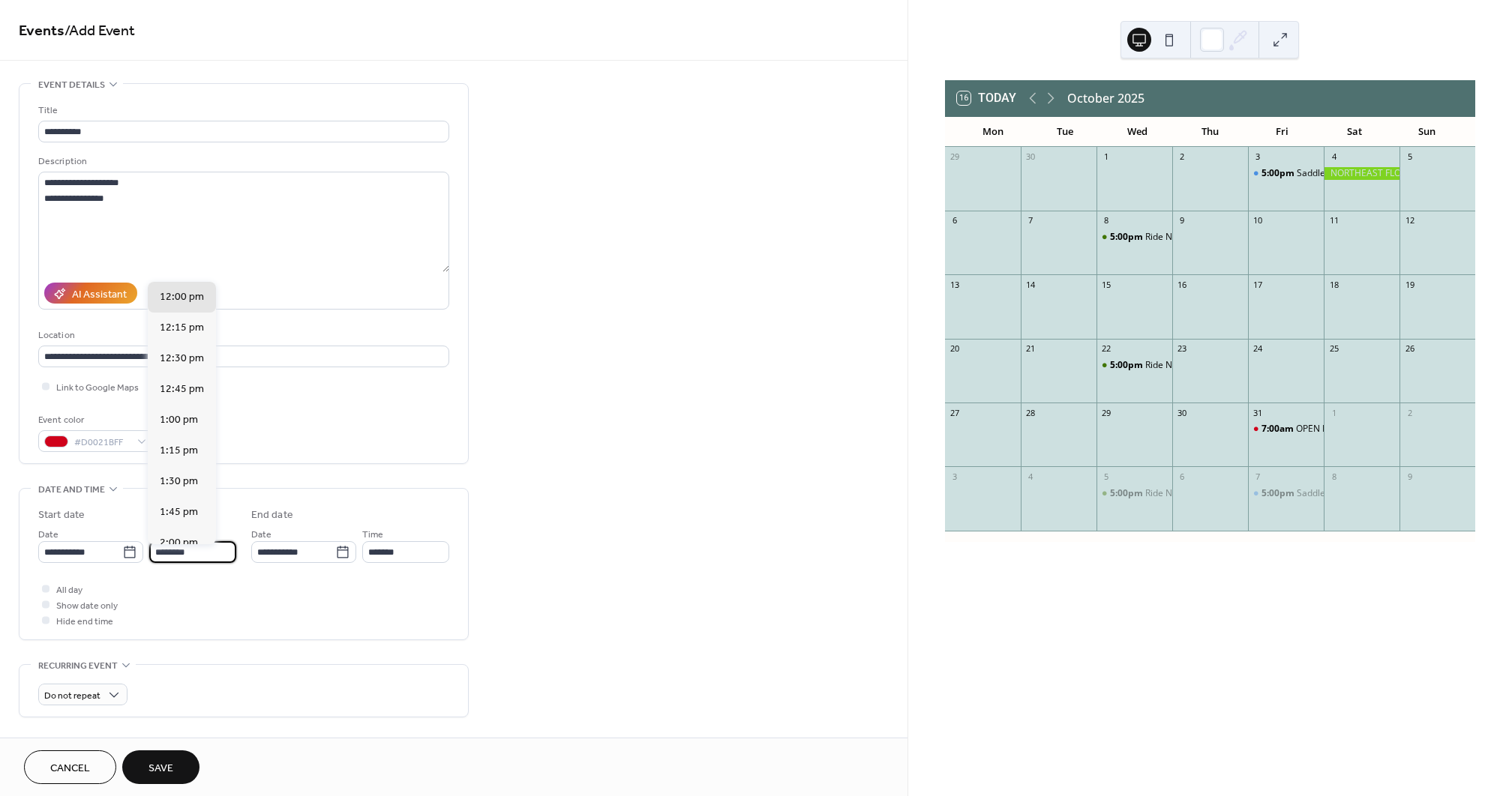 drag, startPoint x: 197, startPoint y: 558, endPoint x: 146, endPoint y: 556, distance: 51.0392 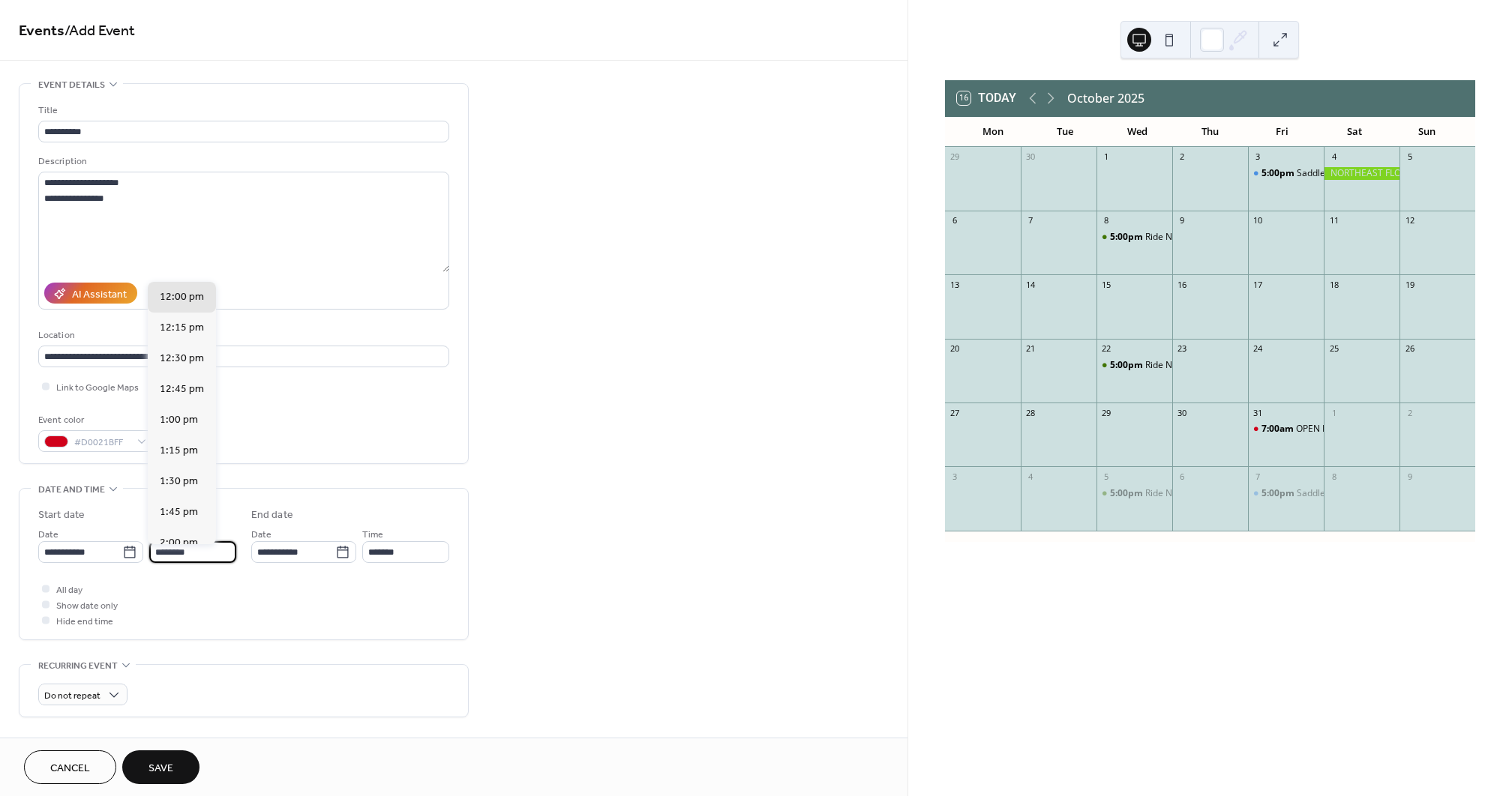 click on "**********" at bounding box center (137, 544) 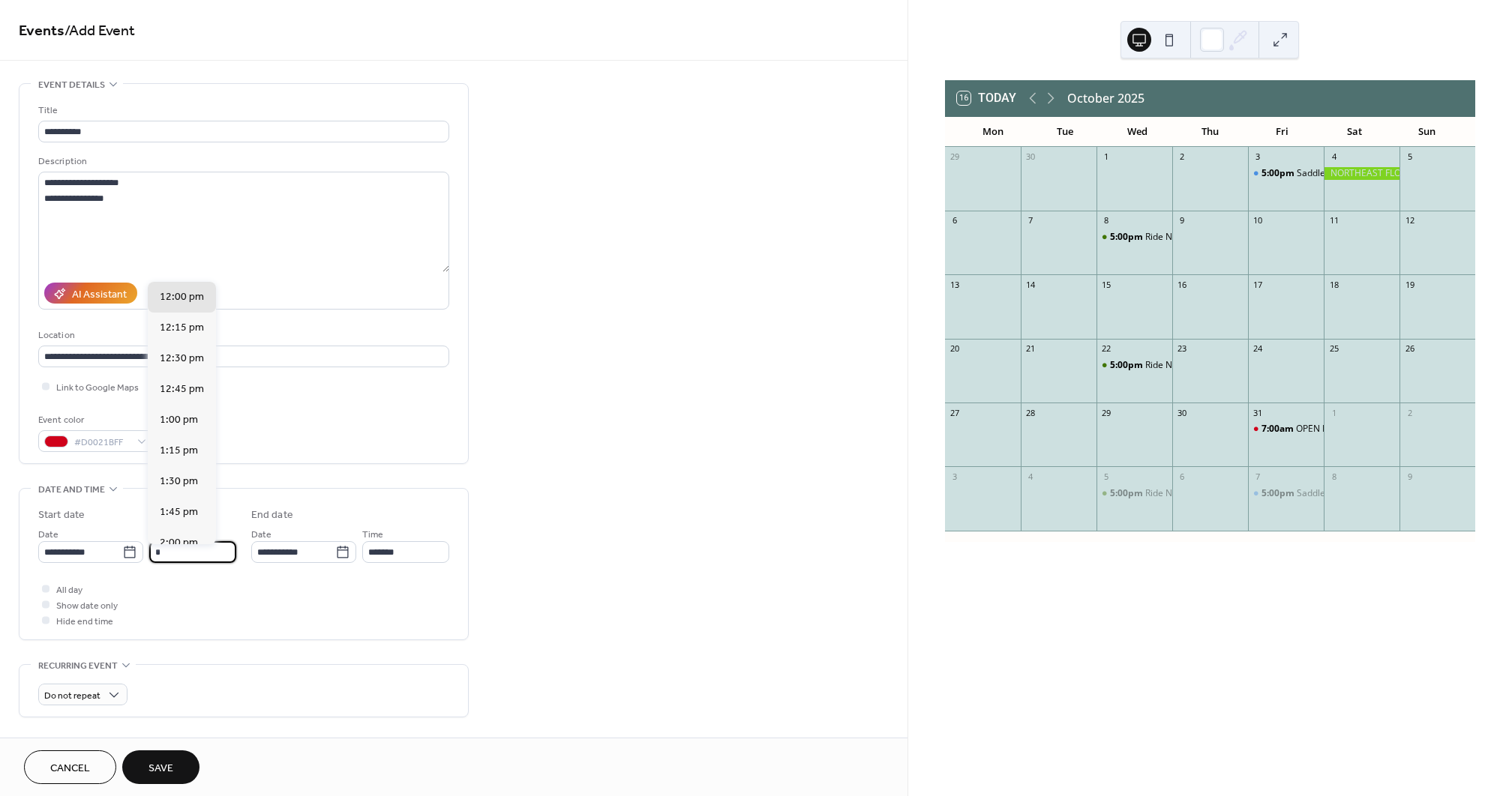scroll, scrollTop: 860, scrollLeft: 0, axis: vertical 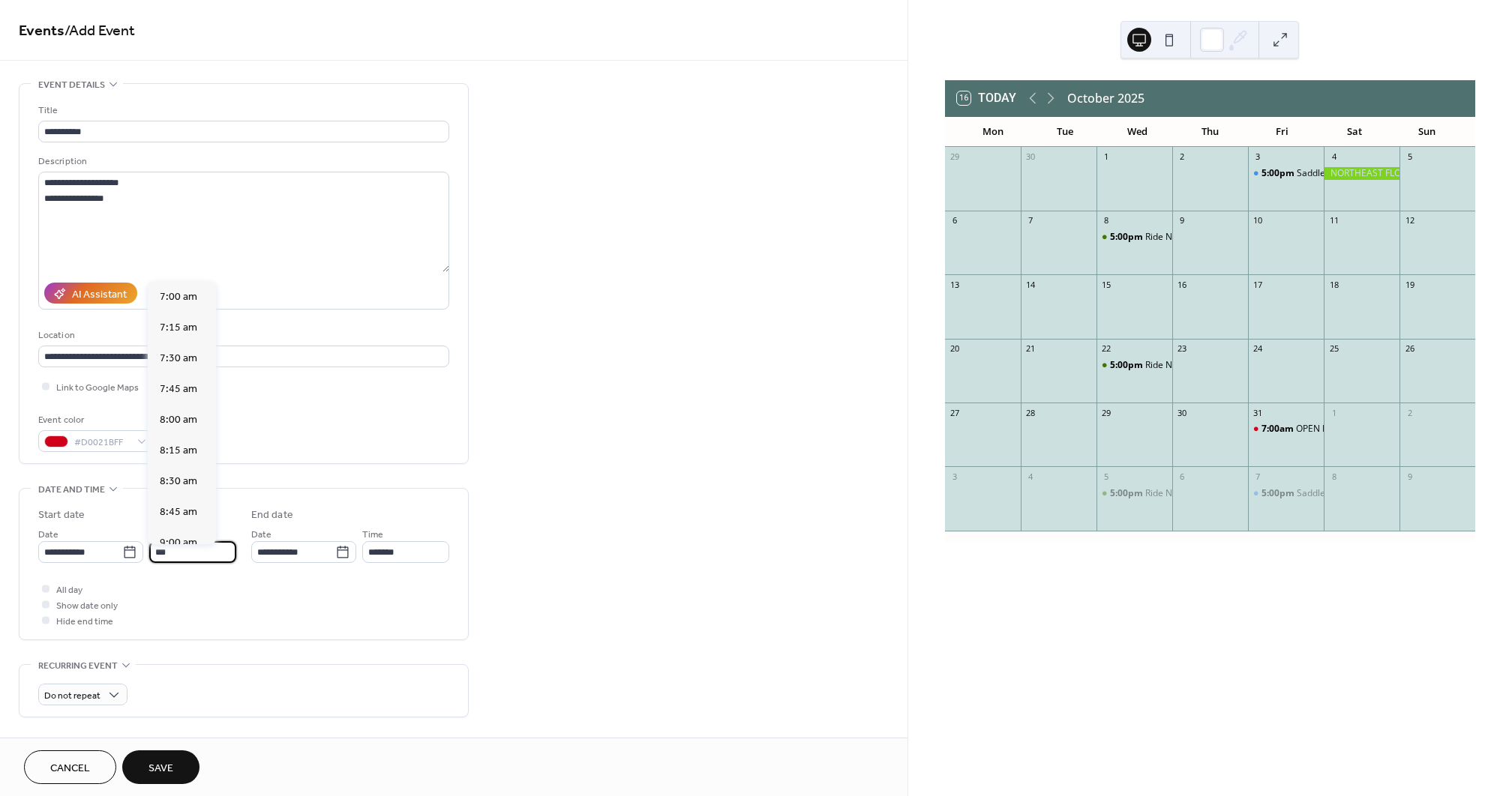 type on "*******" 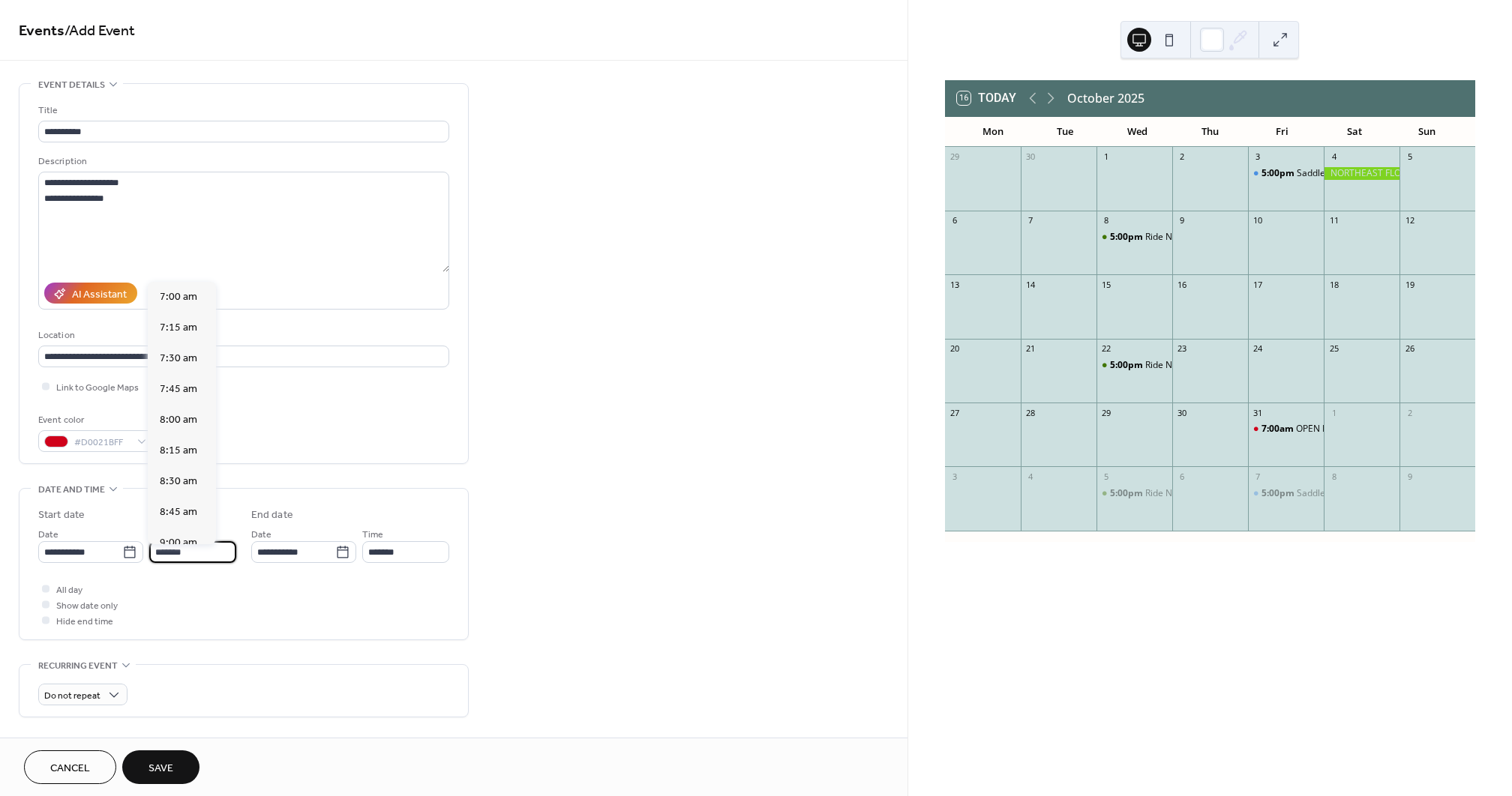 type on "*******" 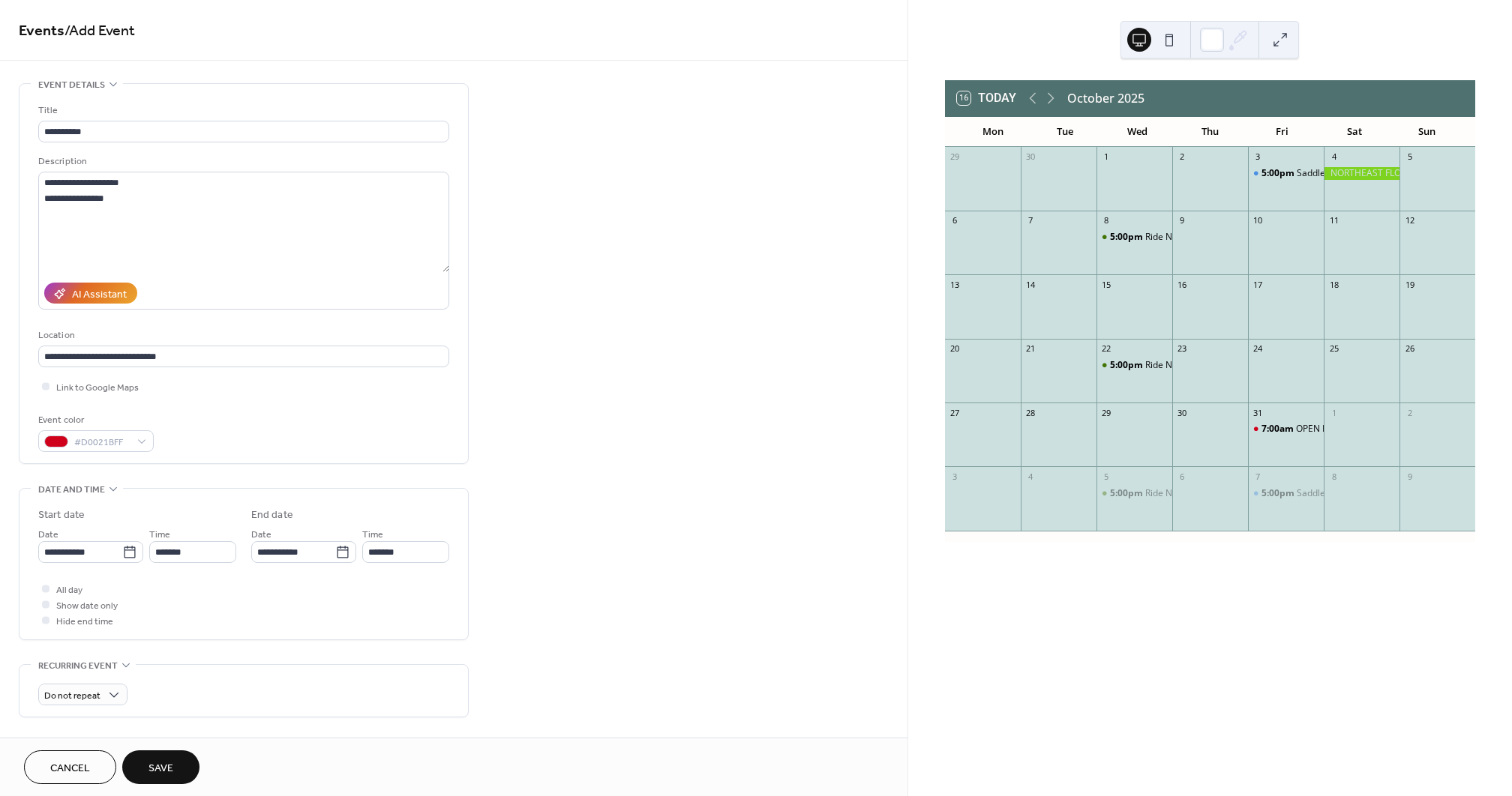 click on "All day Show date only Hide end time" at bounding box center (244, 604) 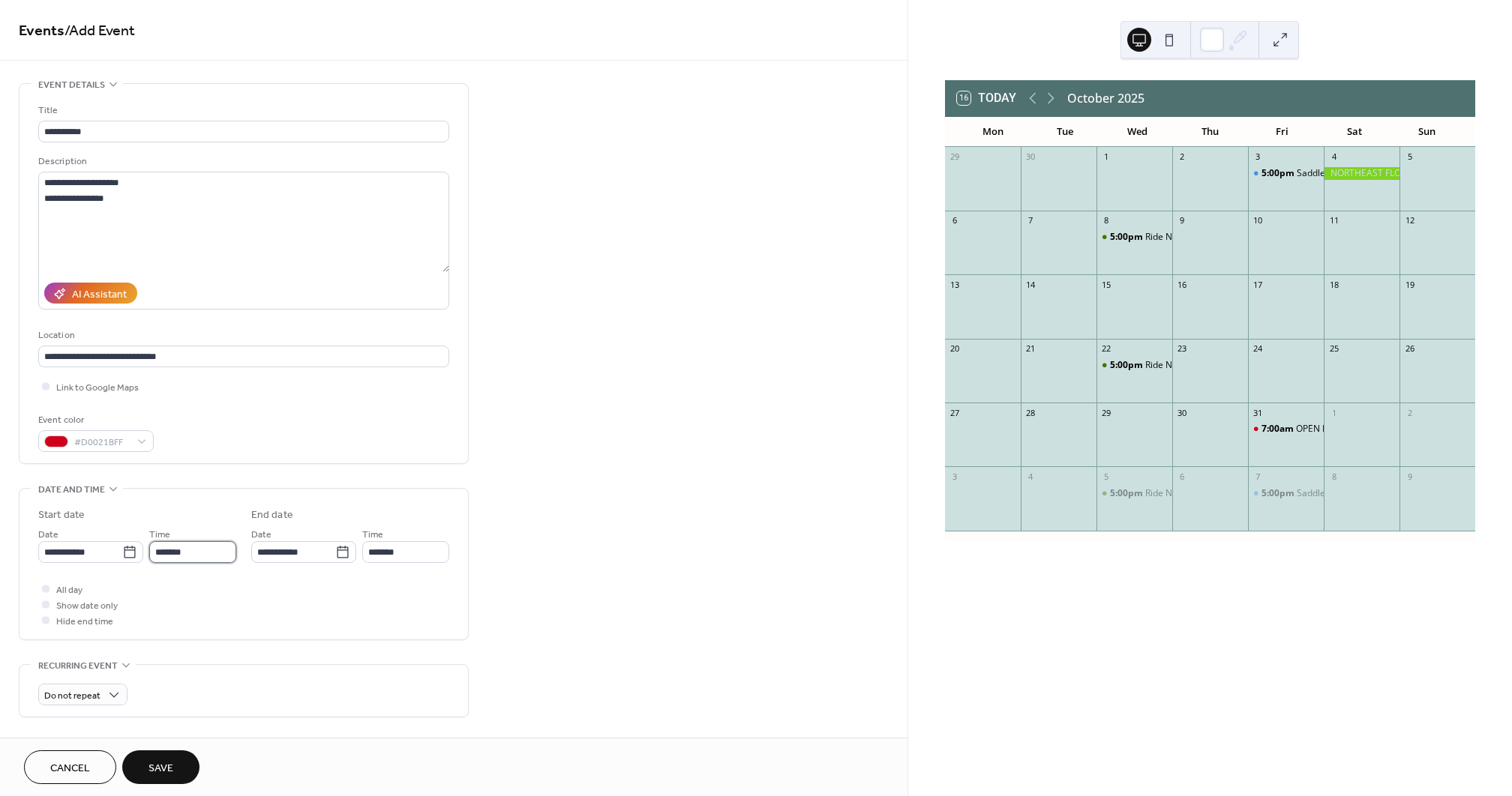 click on "*******" at bounding box center (193, 552) 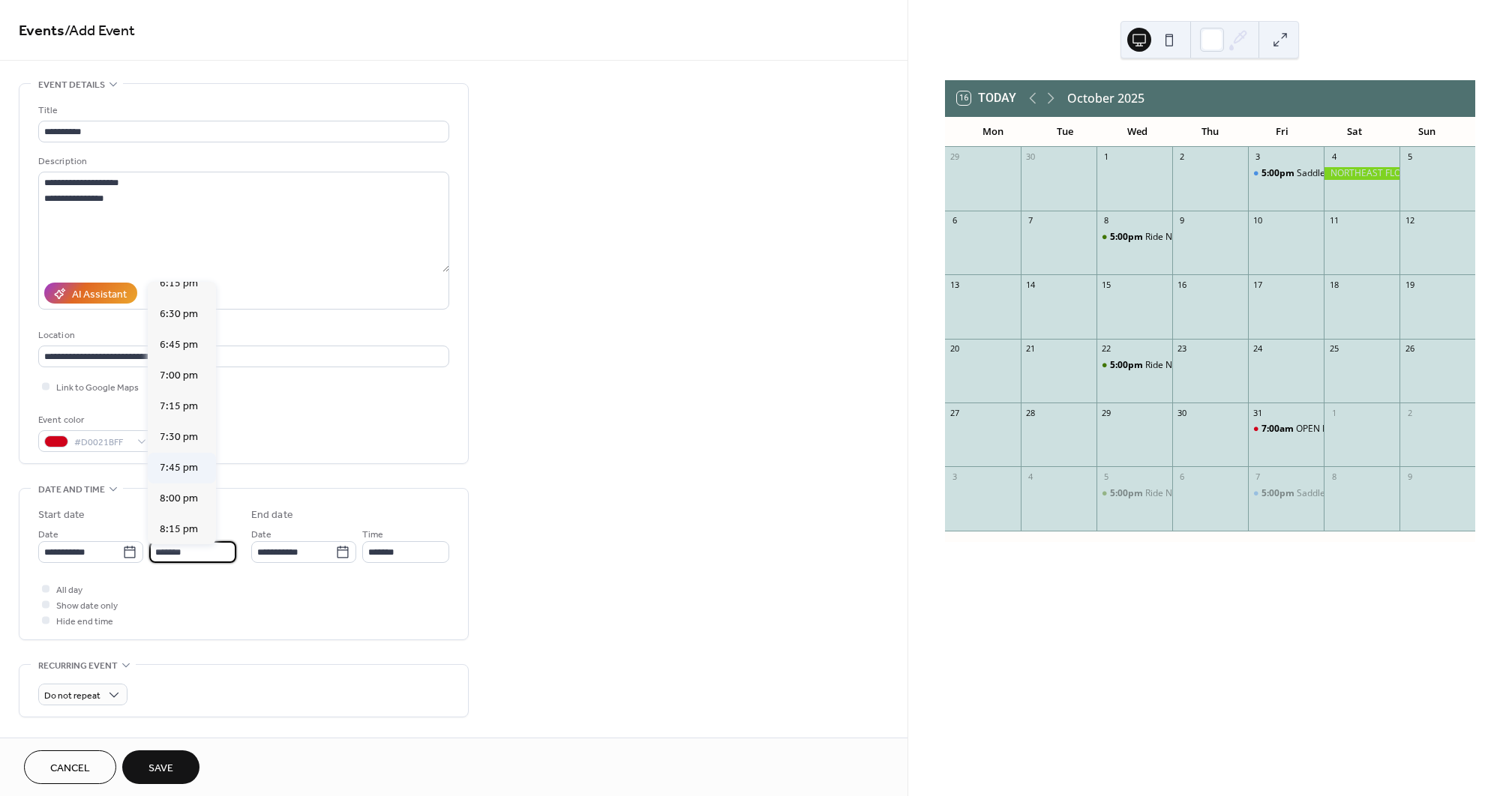 scroll, scrollTop: 2222, scrollLeft: 0, axis: vertical 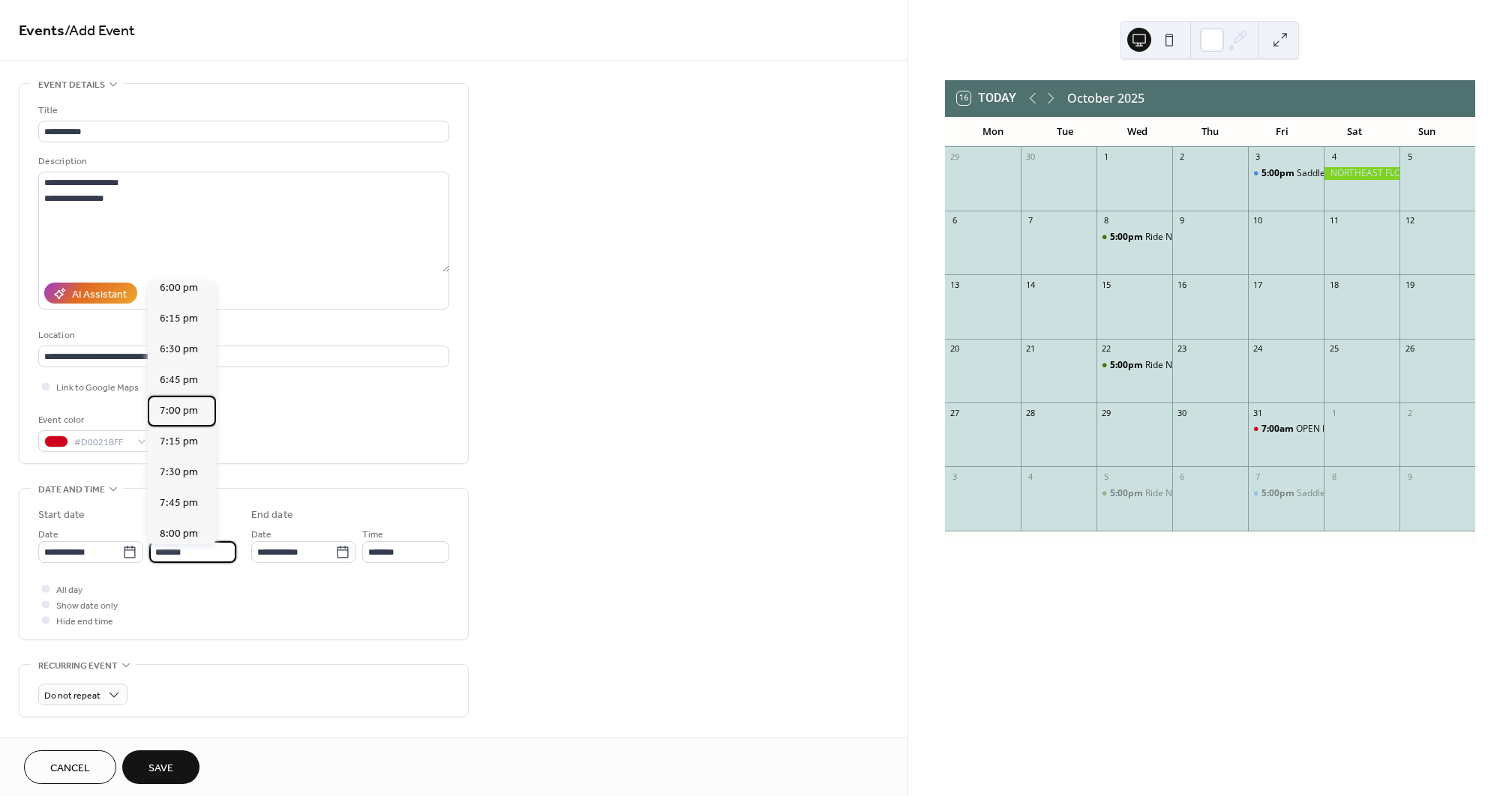click on "7:00 pm" at bounding box center (178, 411) 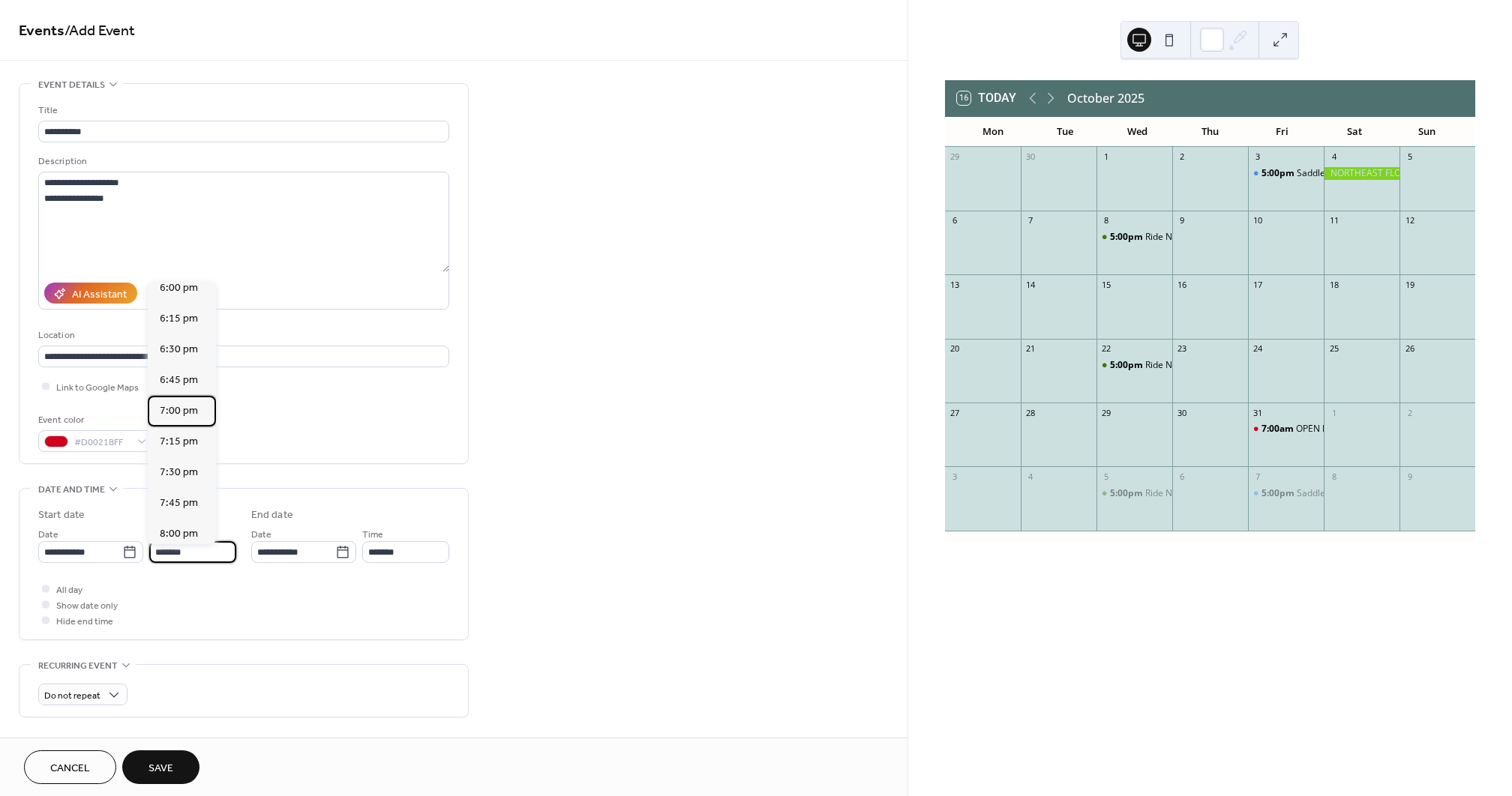 type on "*******" 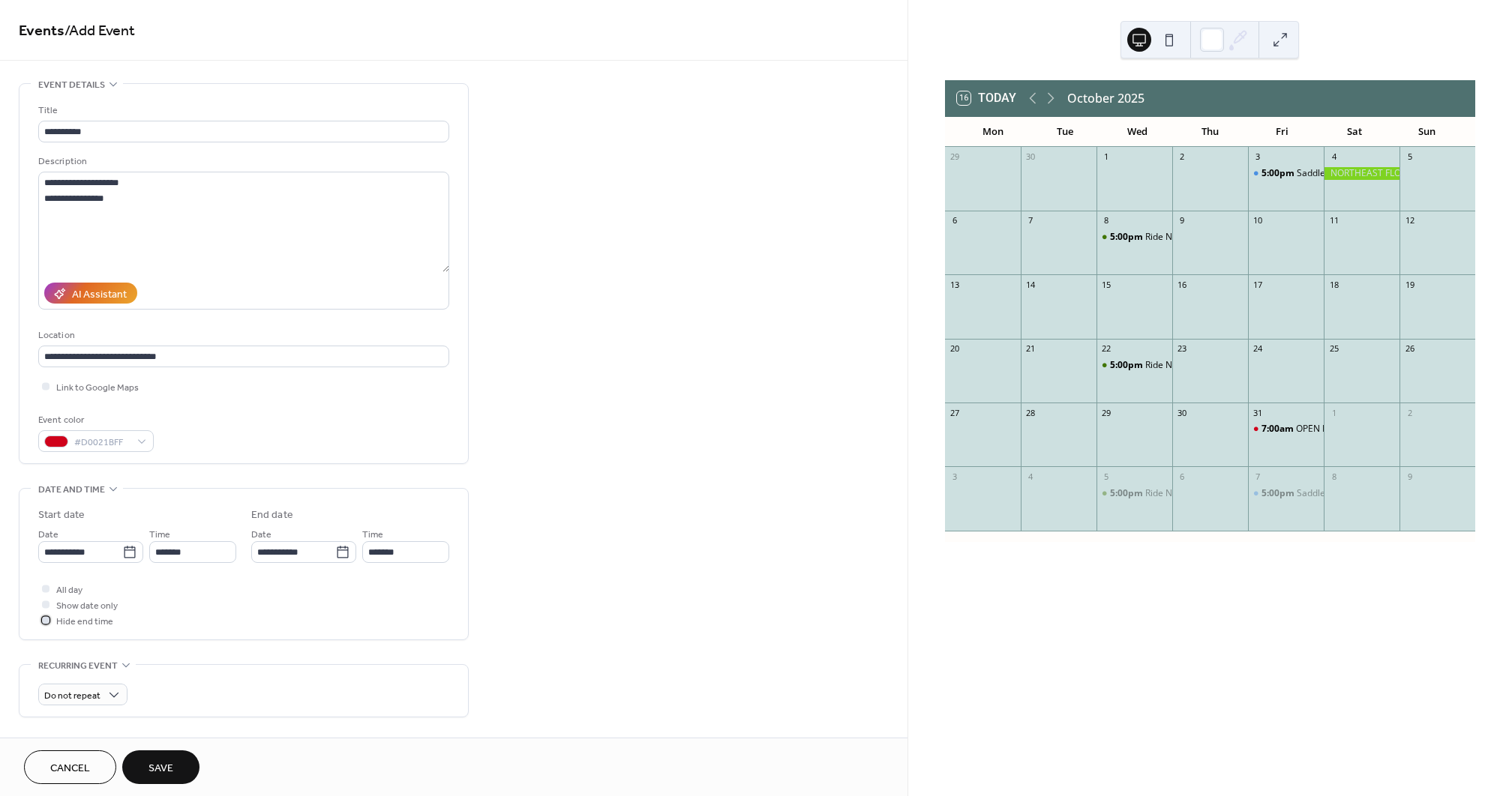 click at bounding box center (46, 620) 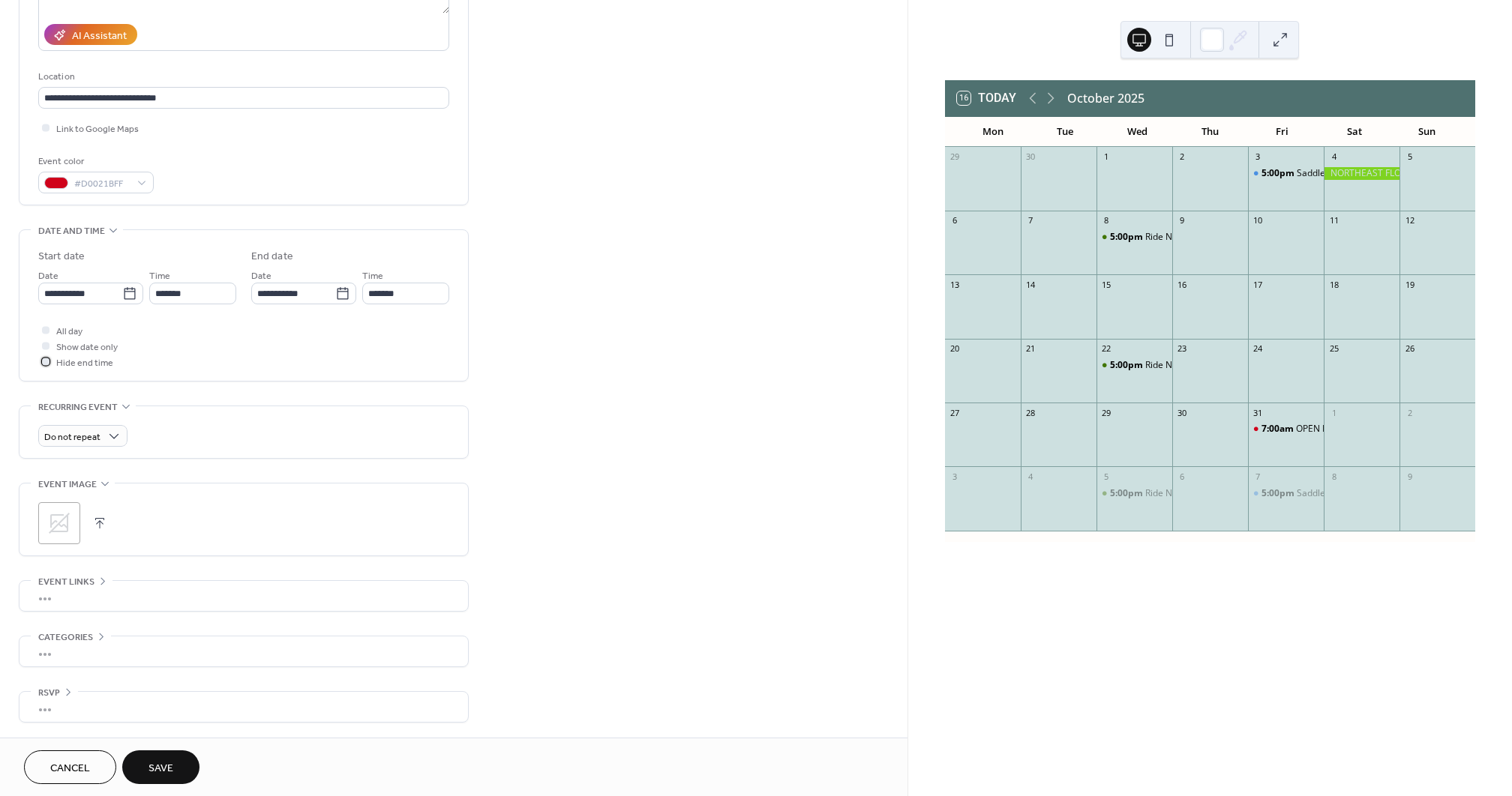 scroll, scrollTop: 263, scrollLeft: 0, axis: vertical 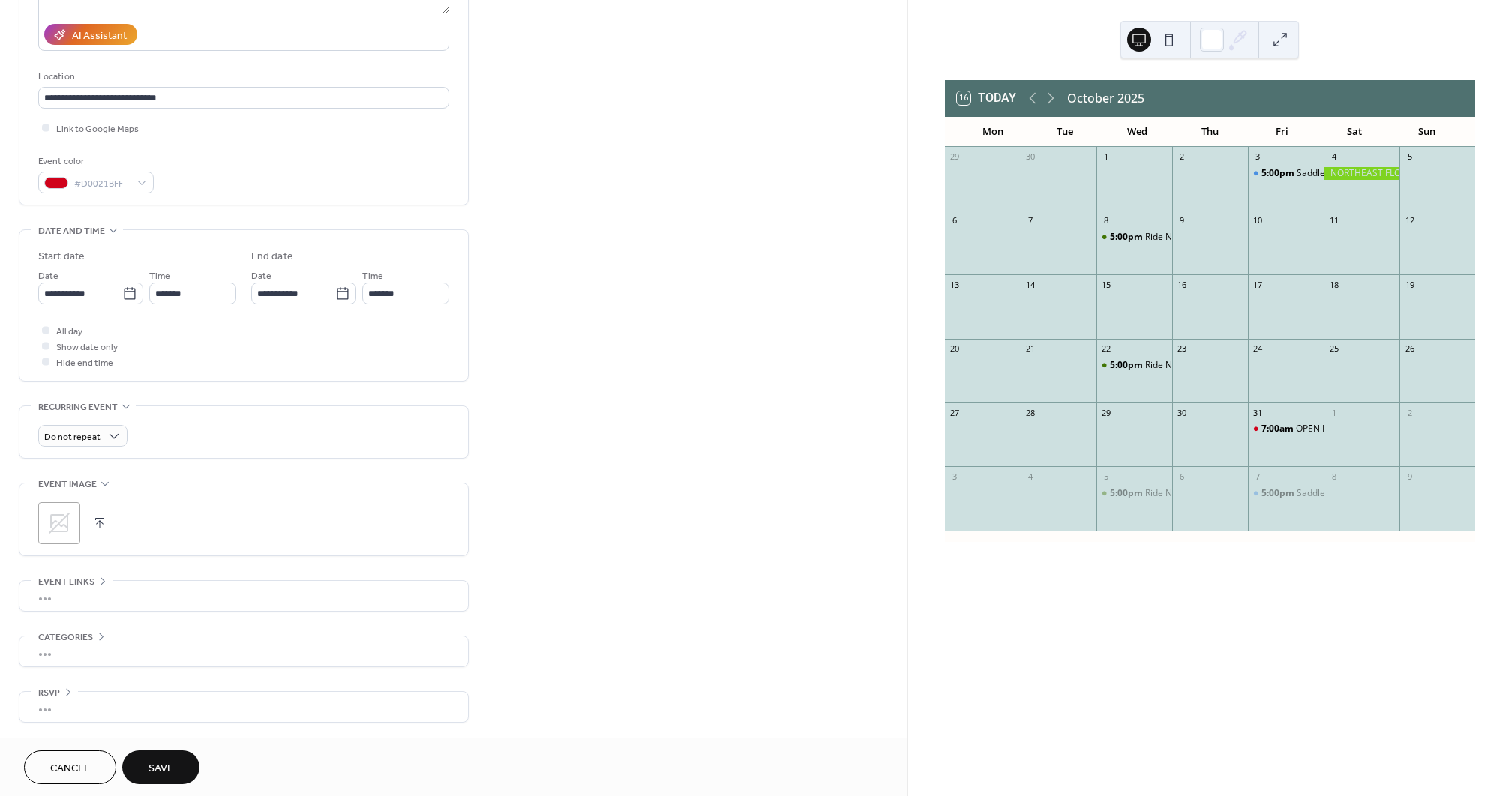 click on "Save" at bounding box center (160, 768) 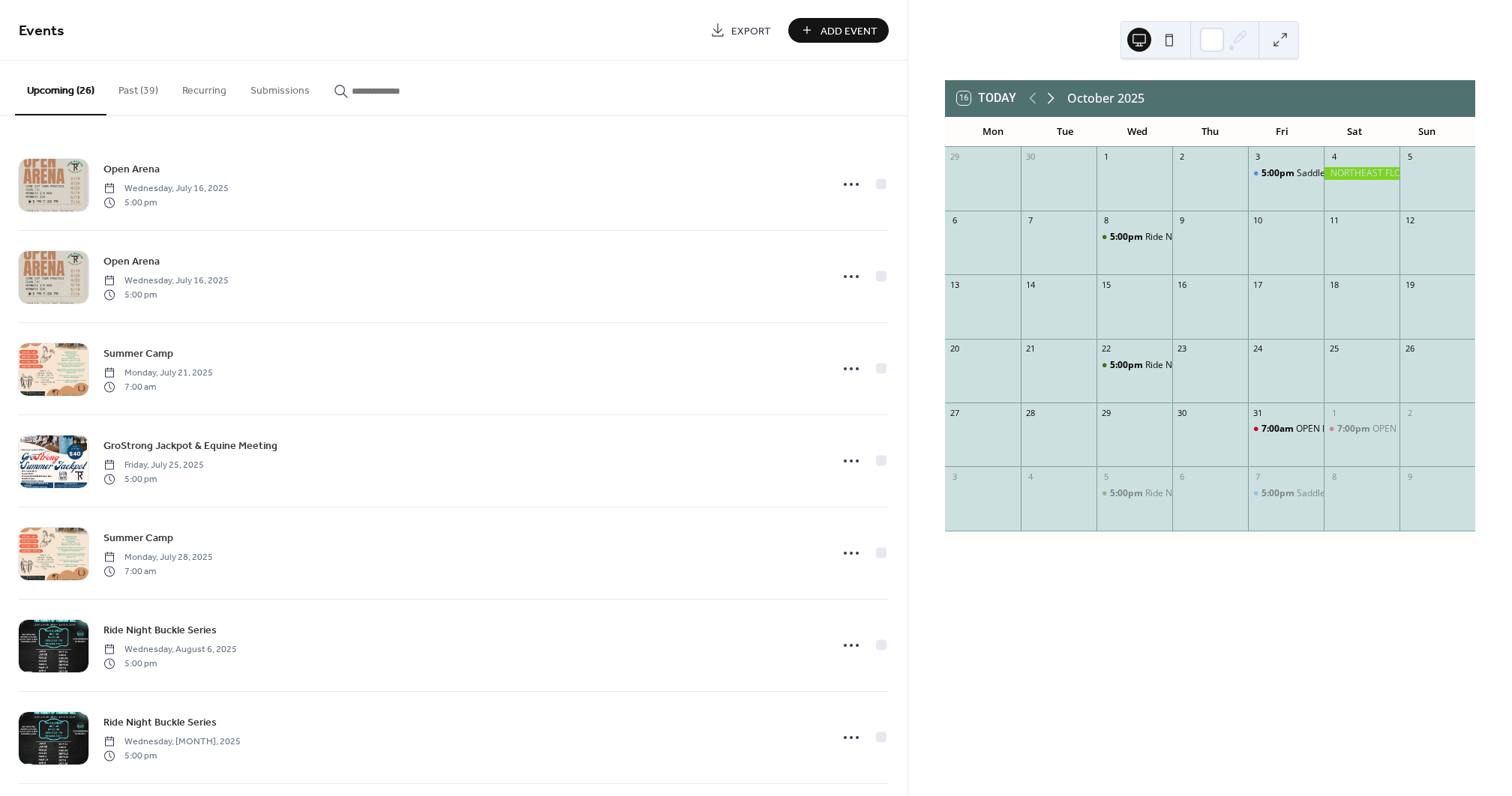 click 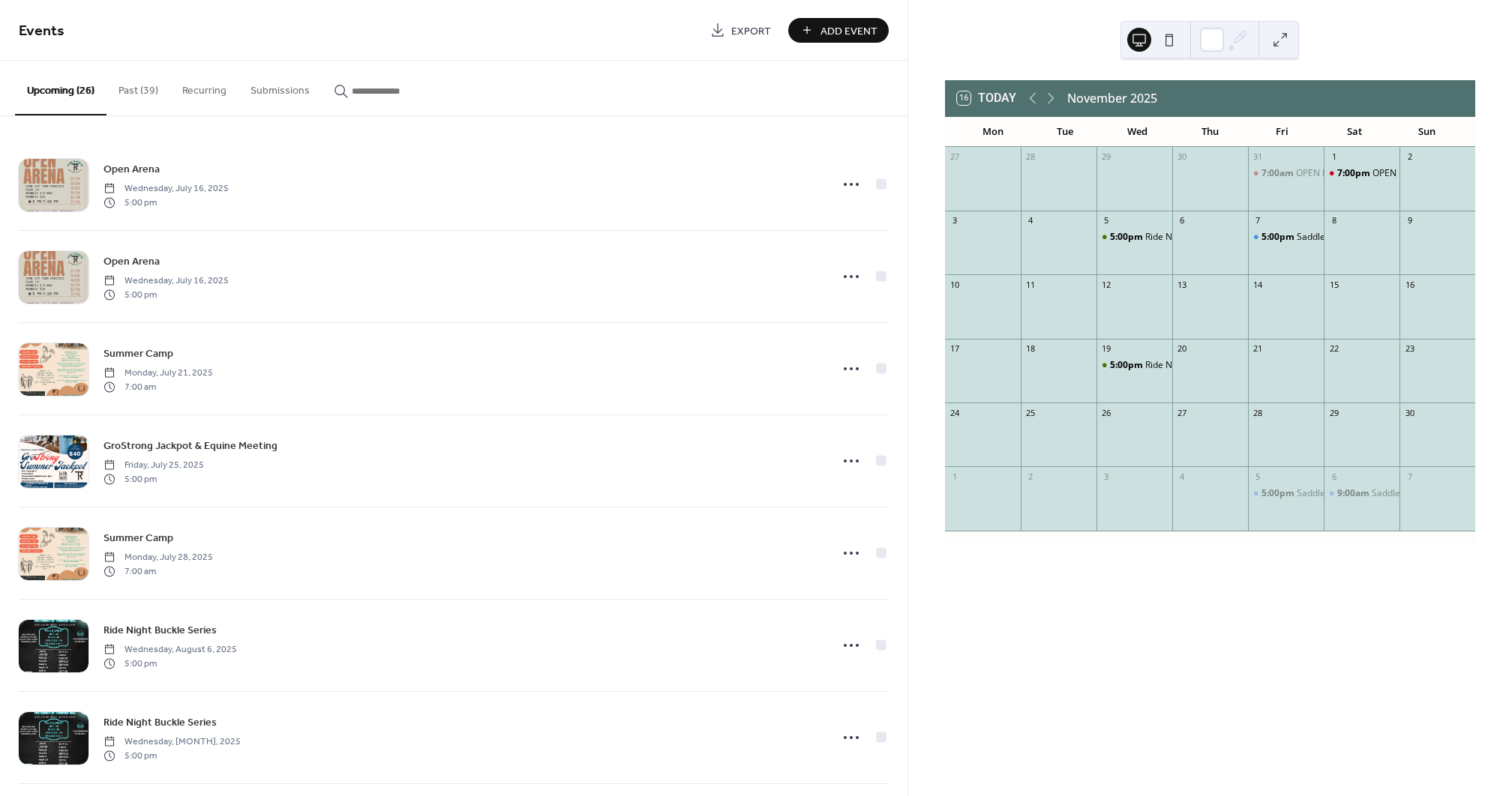 click on "Add Event" at bounding box center [849, 31] 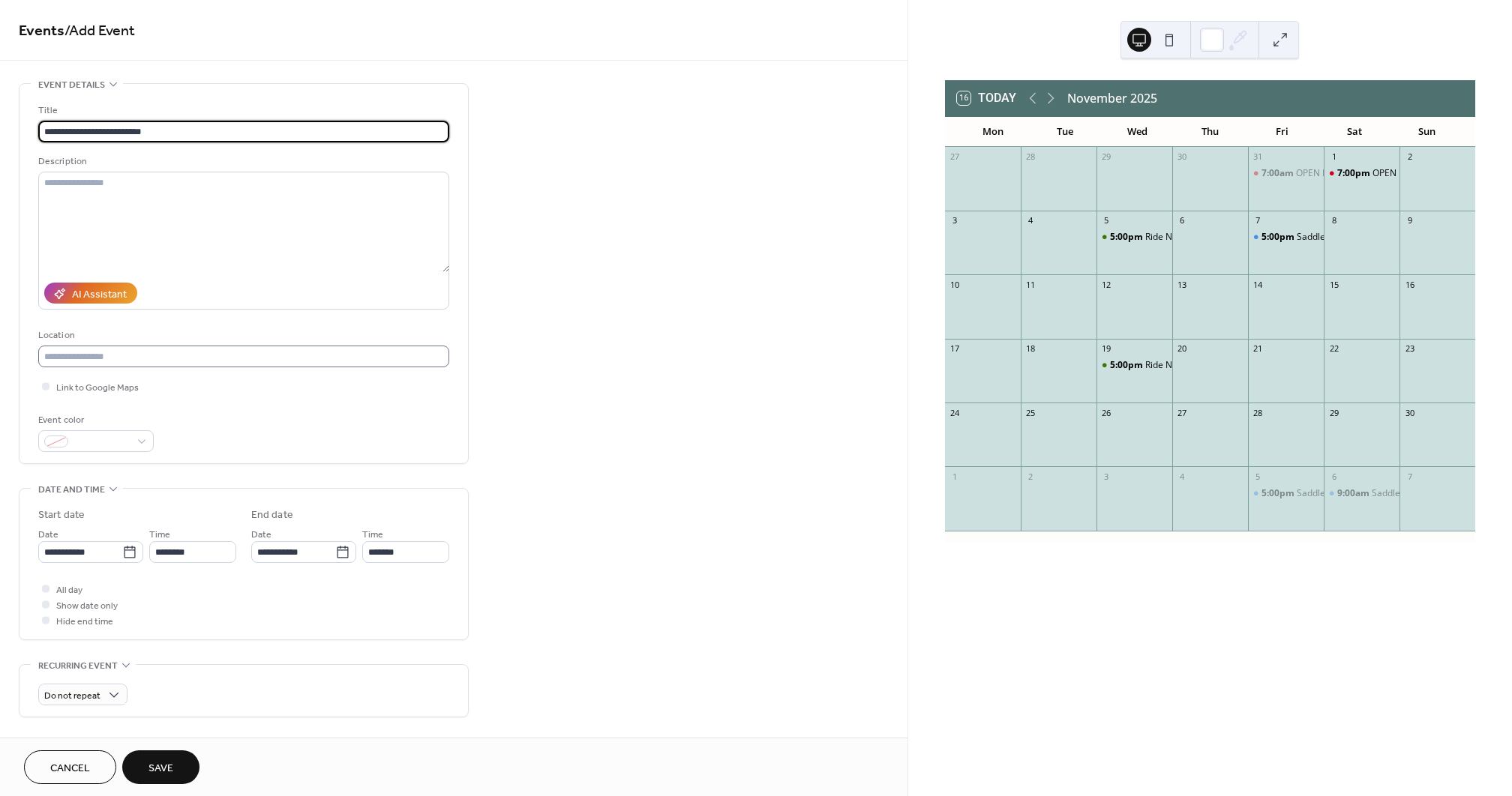 type on "**********" 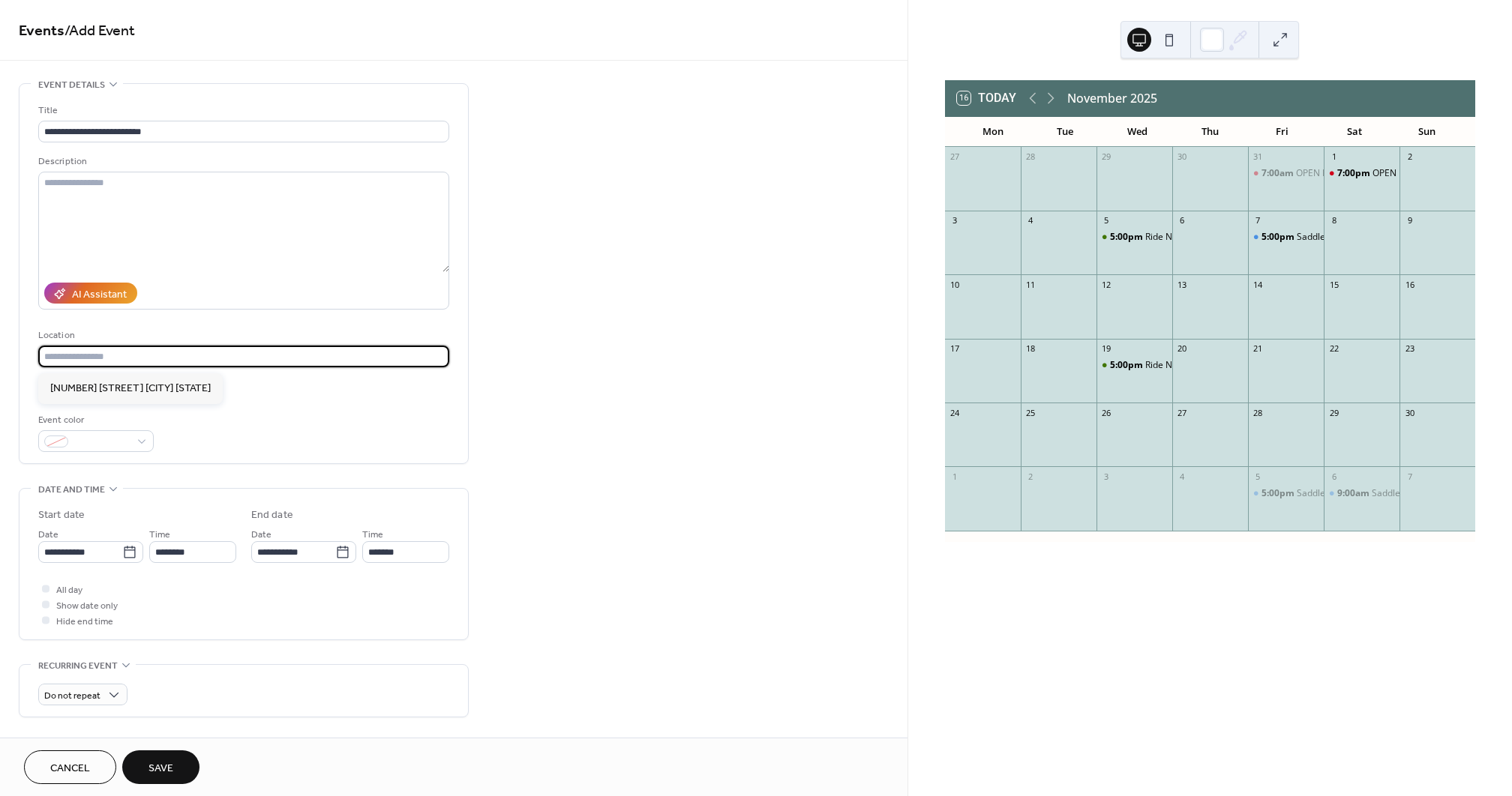 click at bounding box center (244, 356) 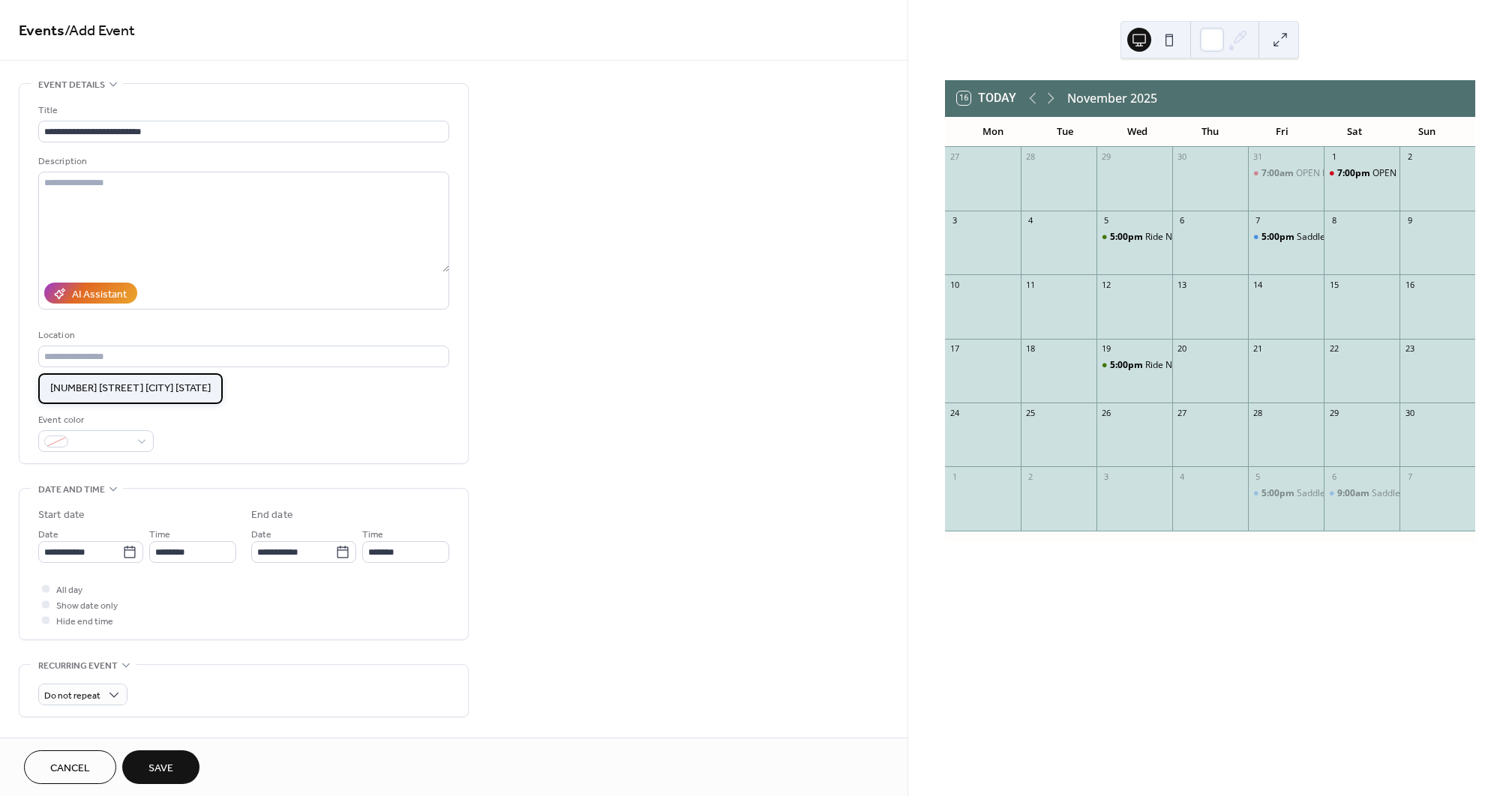 click on "[NUMBER] [STREET] [CITY] [STATE]" at bounding box center (130, 388) 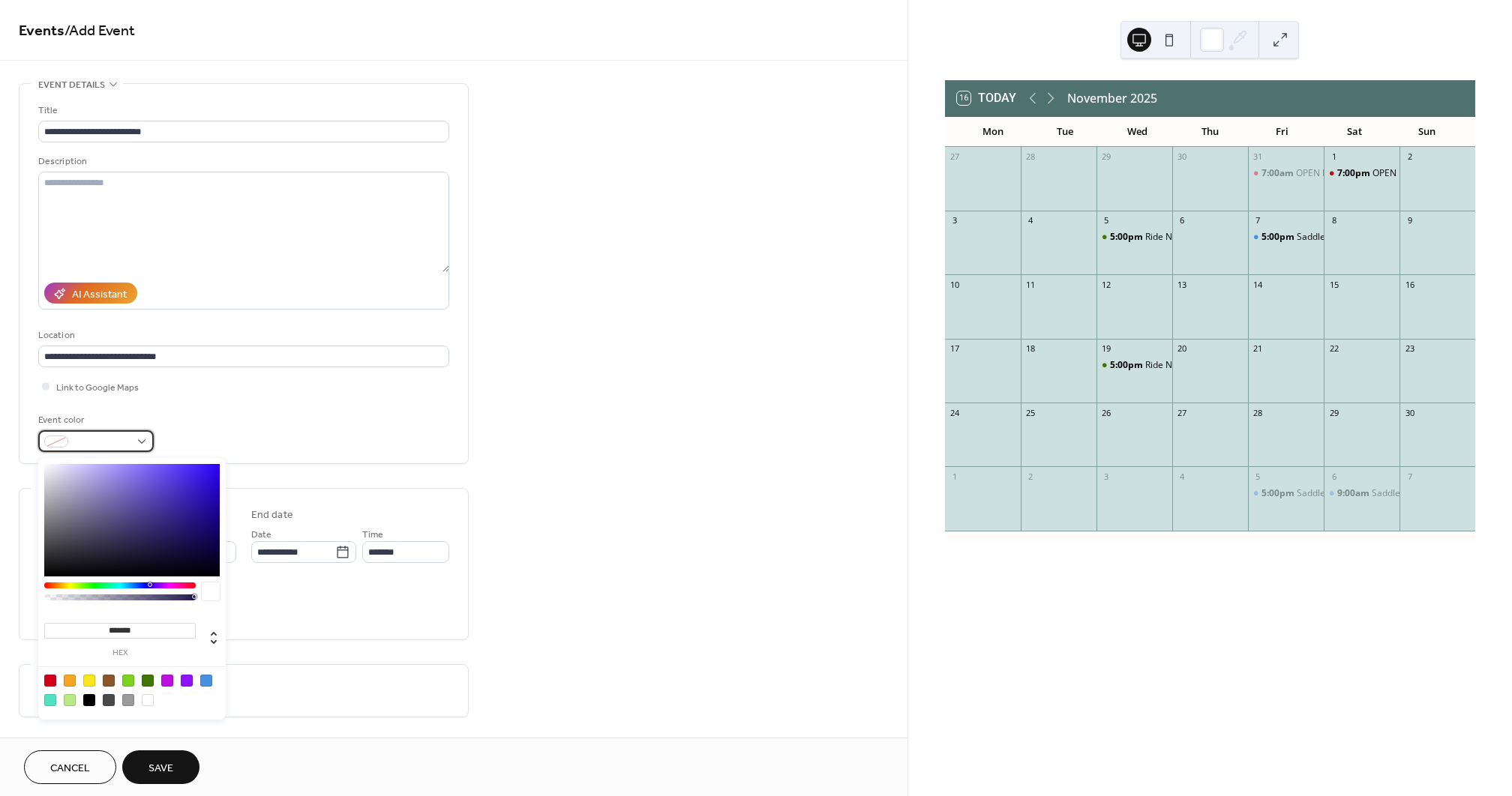 click at bounding box center (102, 442) 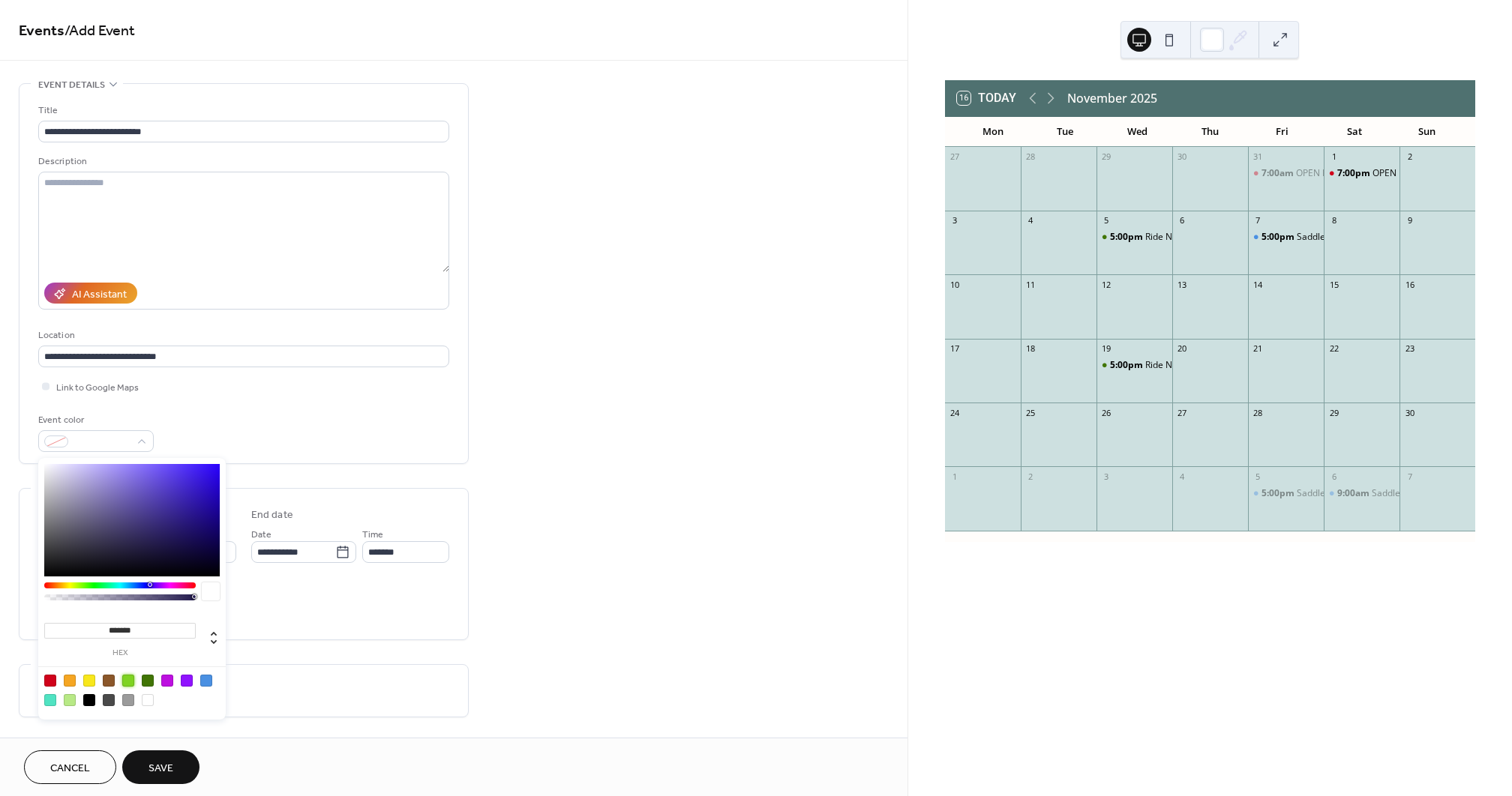 click at bounding box center [128, 681] 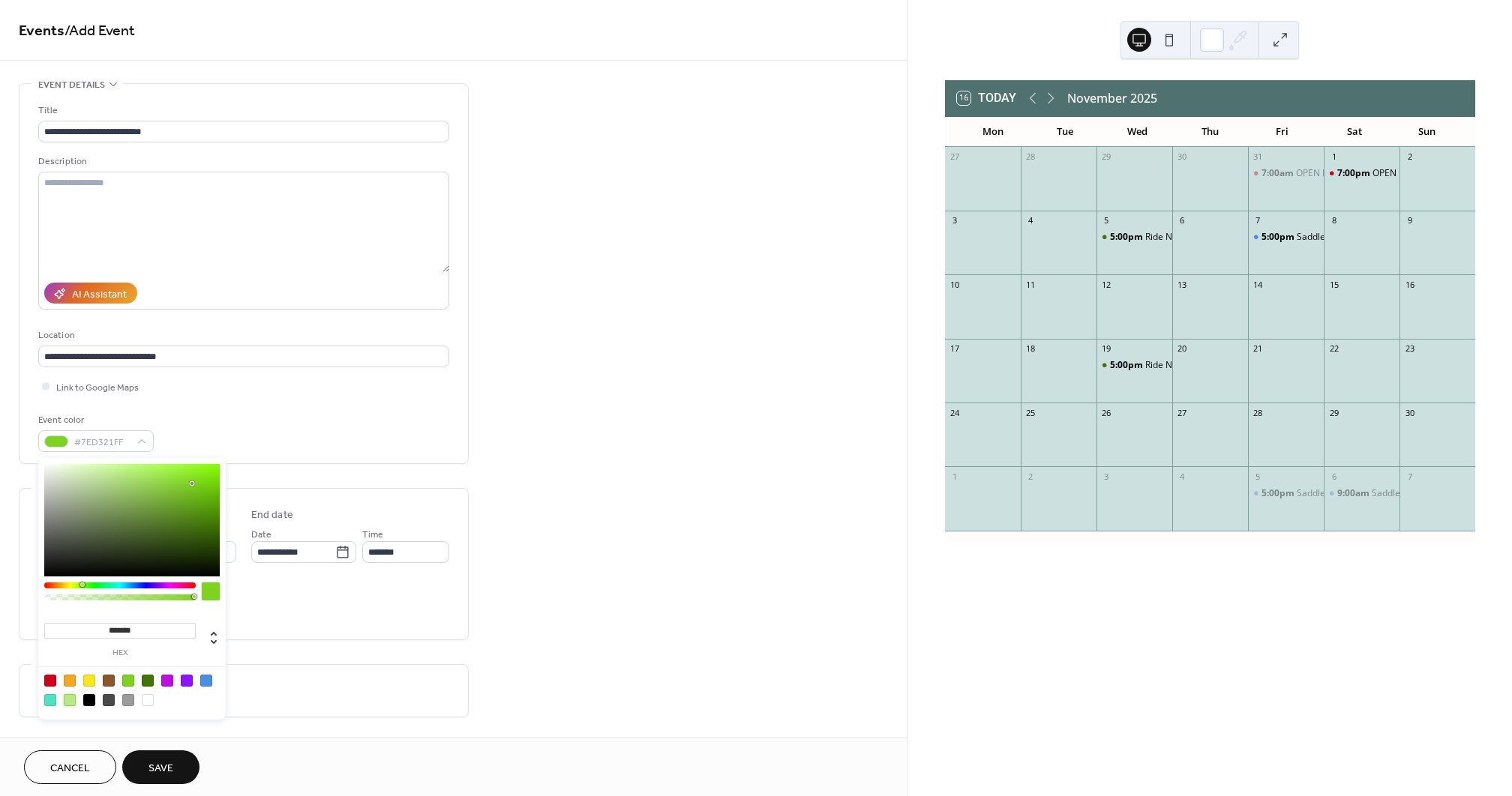 click at bounding box center (70, 700) 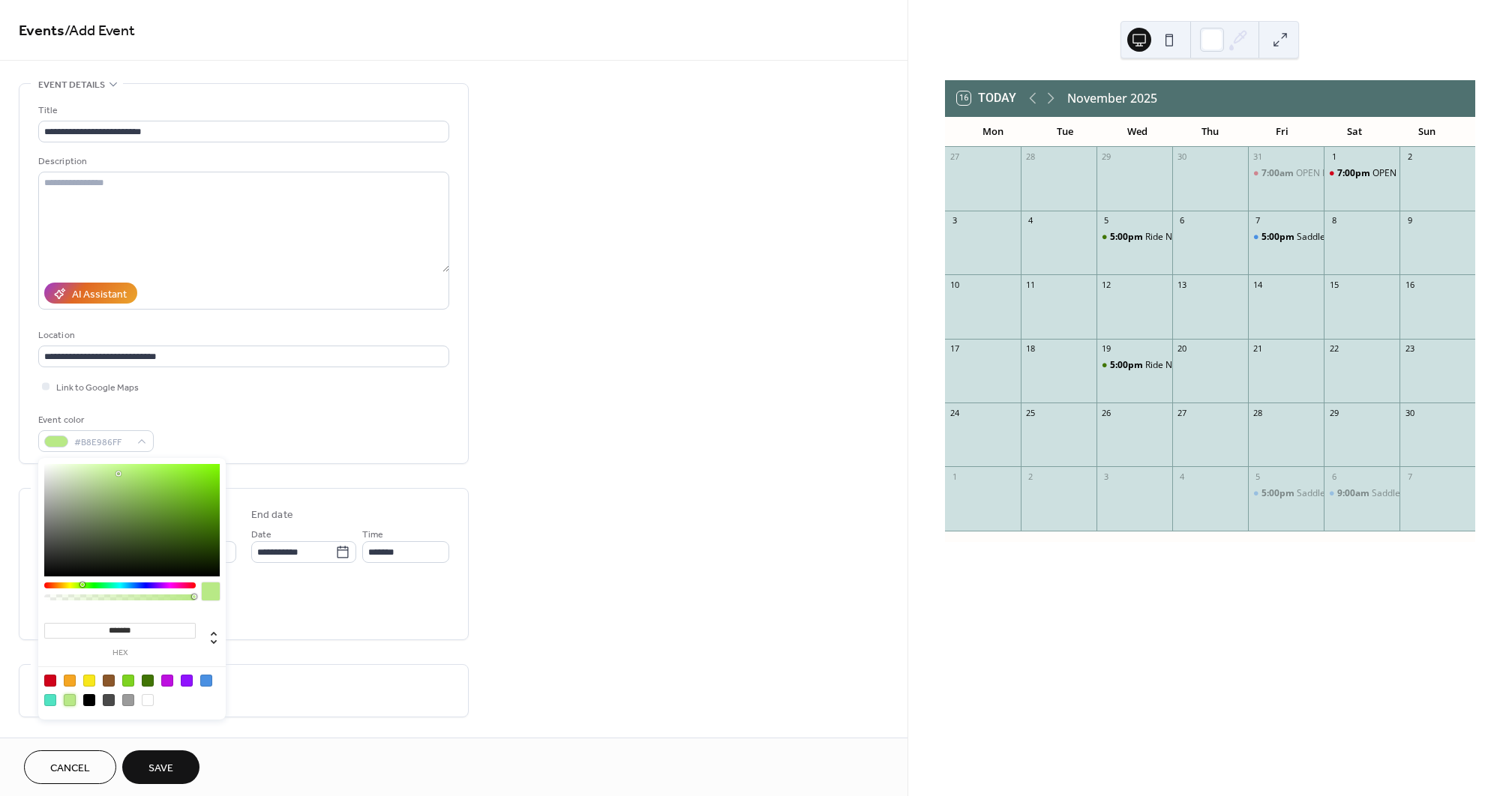 click at bounding box center [187, 681] 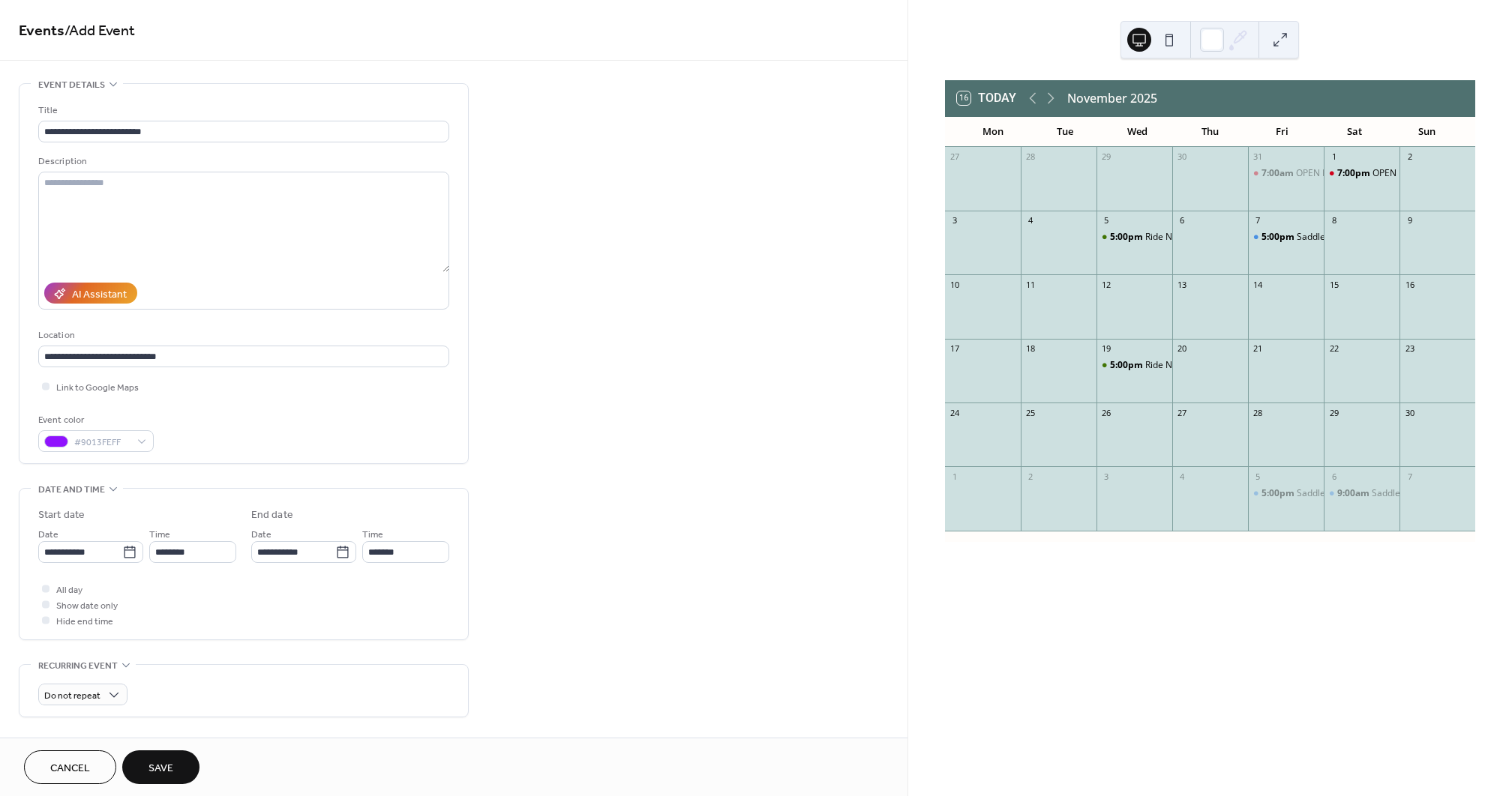 click on "Do not repeat" at bounding box center [244, 690] 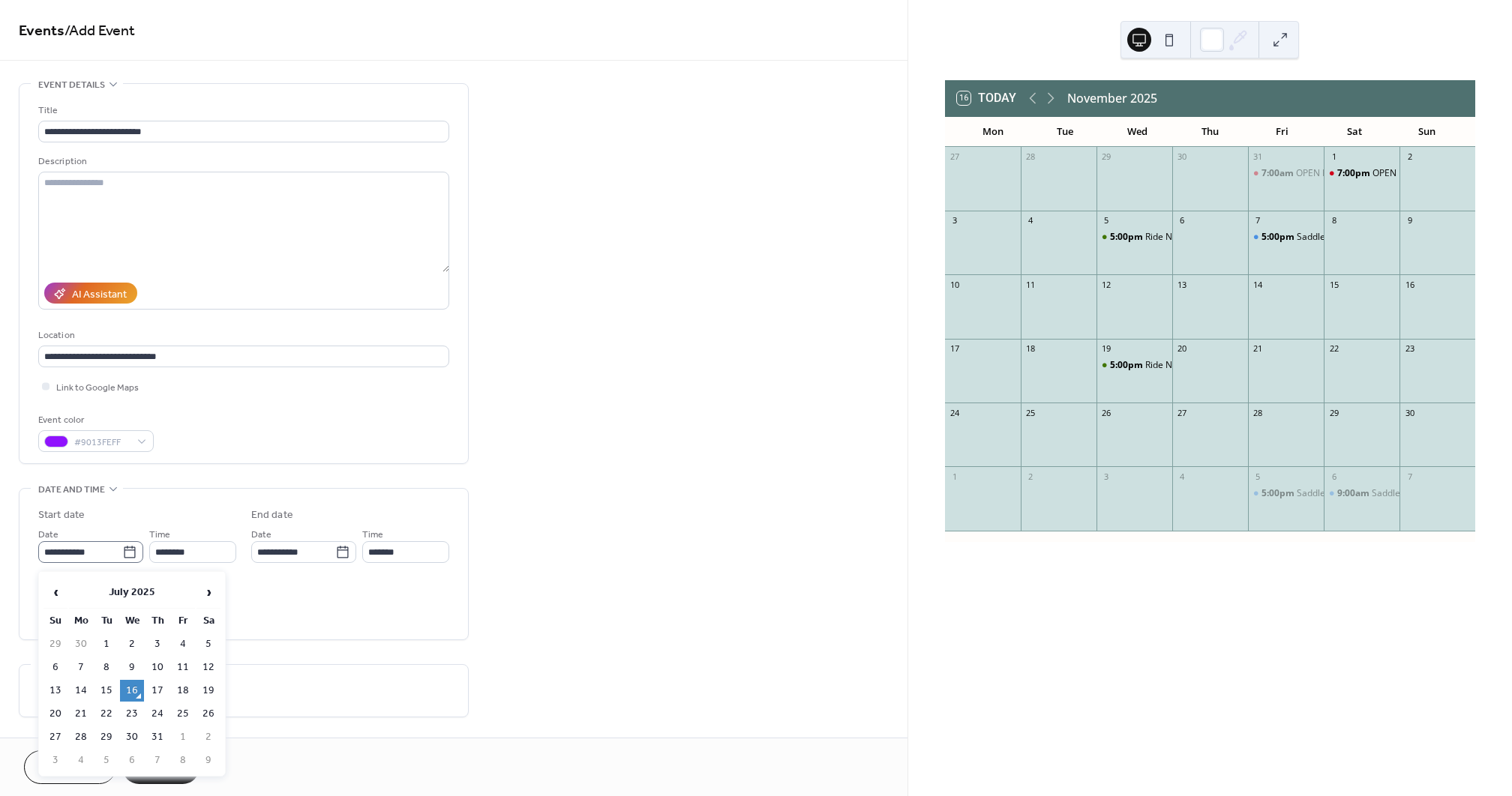 click 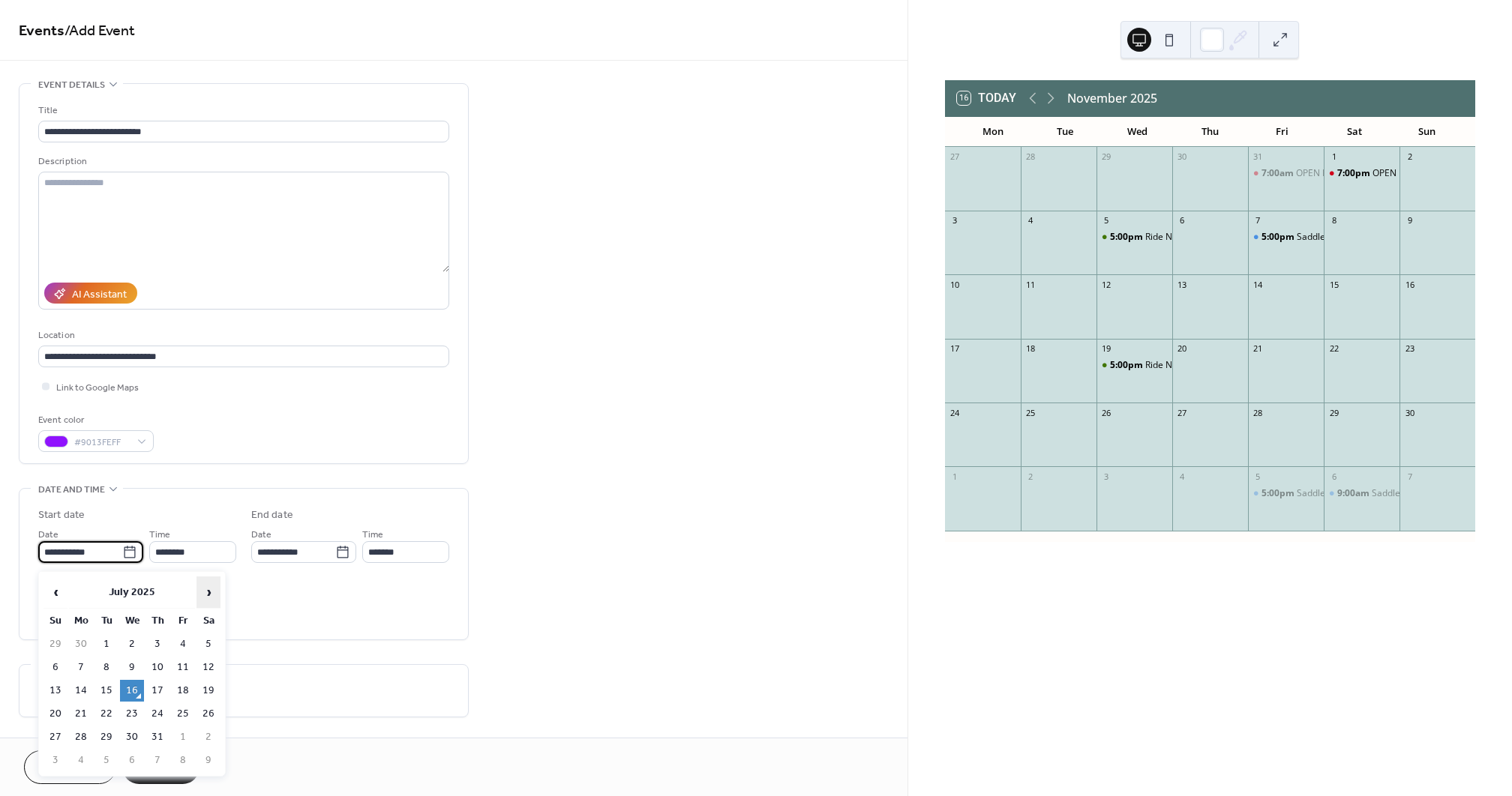 click on "›" at bounding box center [208, 592] 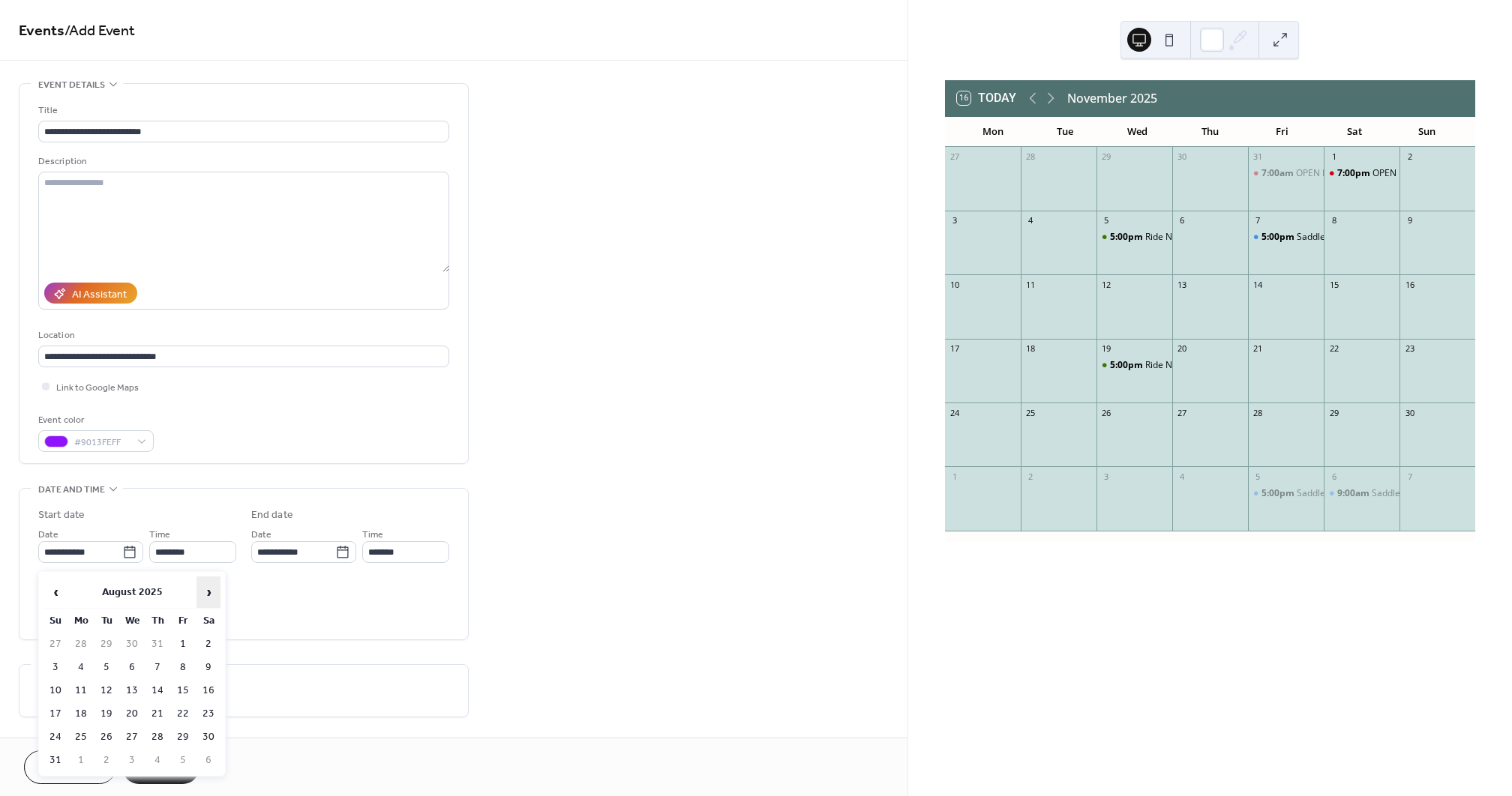 click on "›" at bounding box center [208, 592] 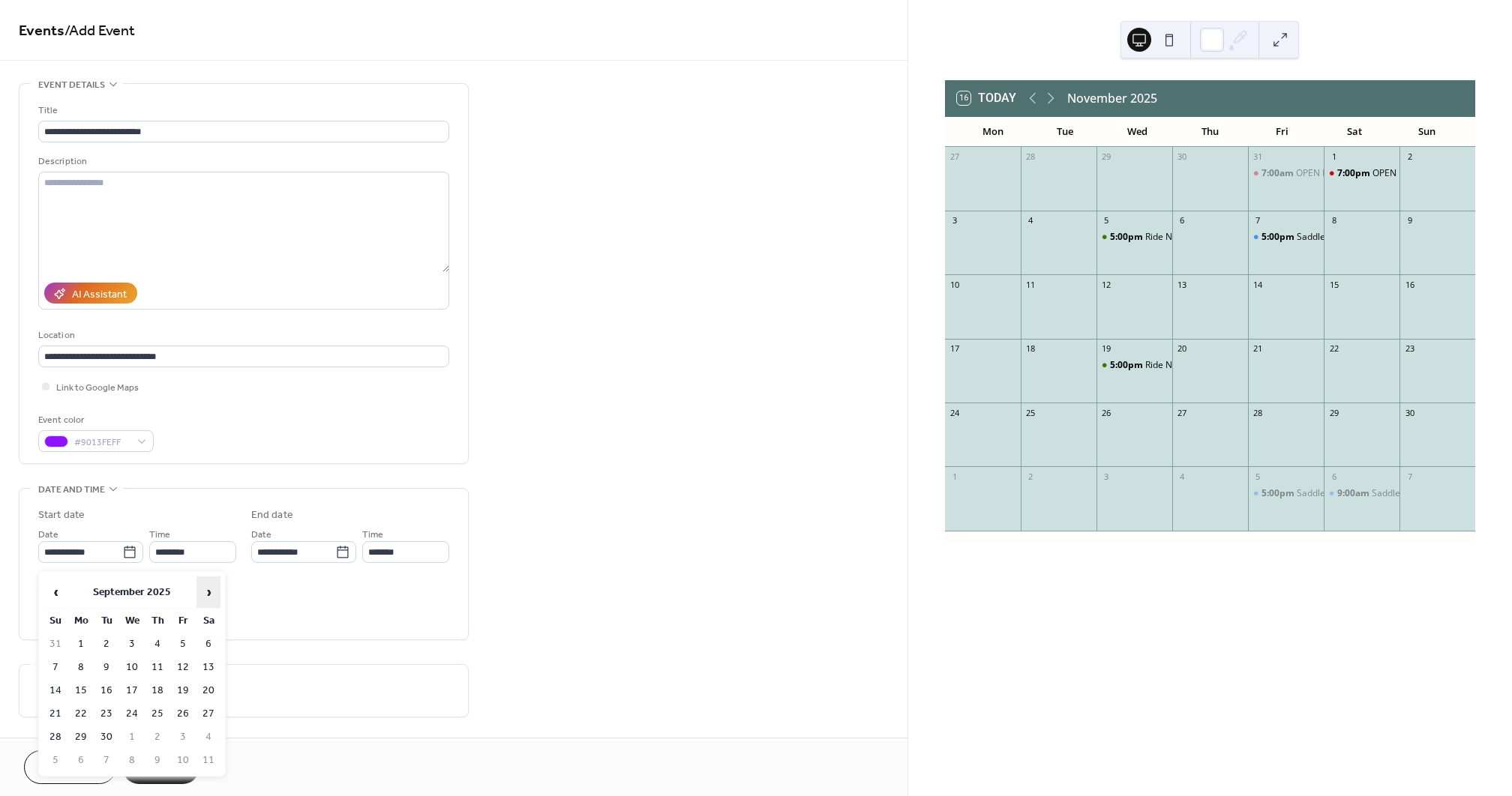 click on "›" at bounding box center [208, 592] 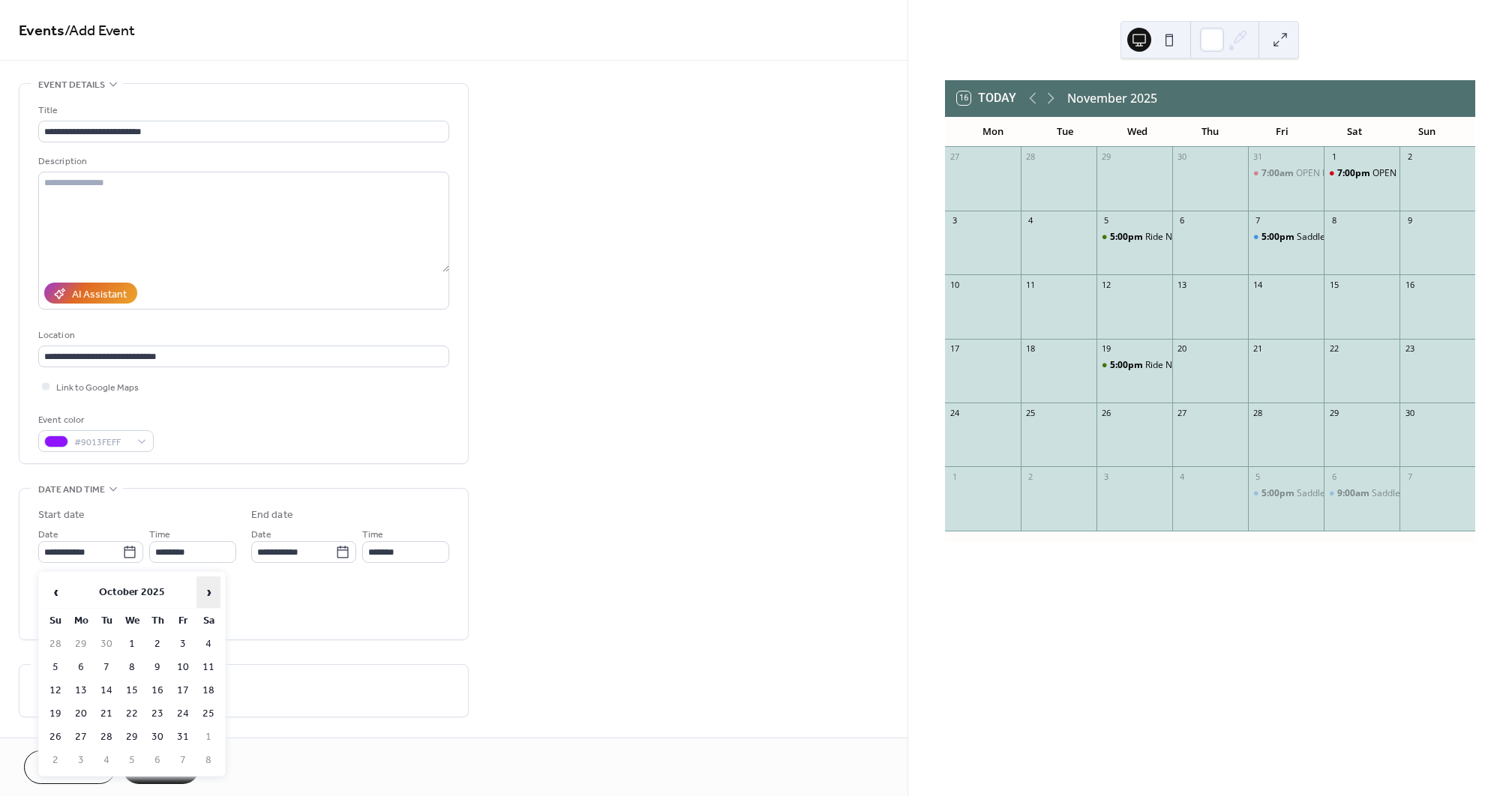 click on "›" at bounding box center [208, 592] 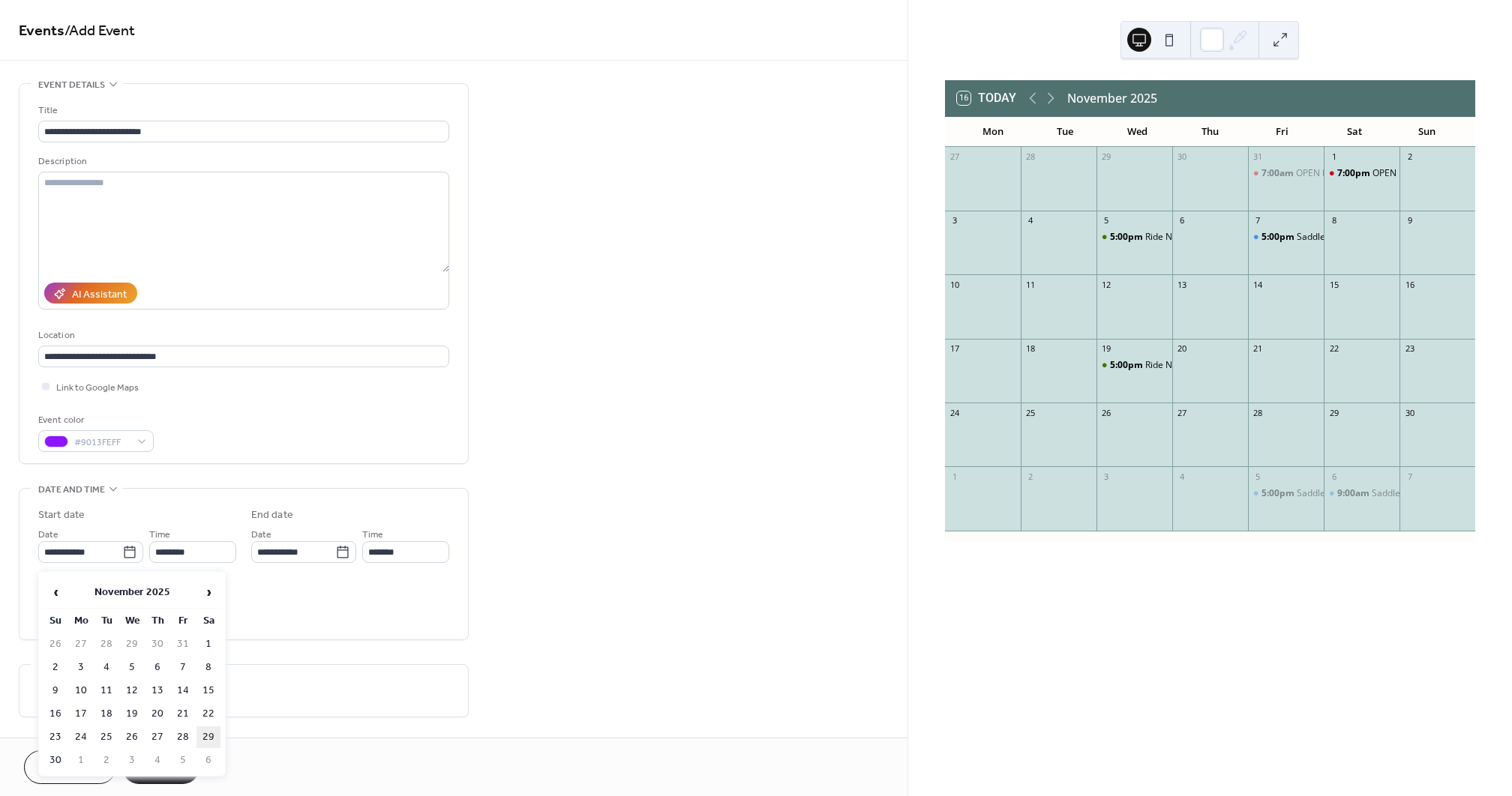 click on "29" at bounding box center [208, 737] 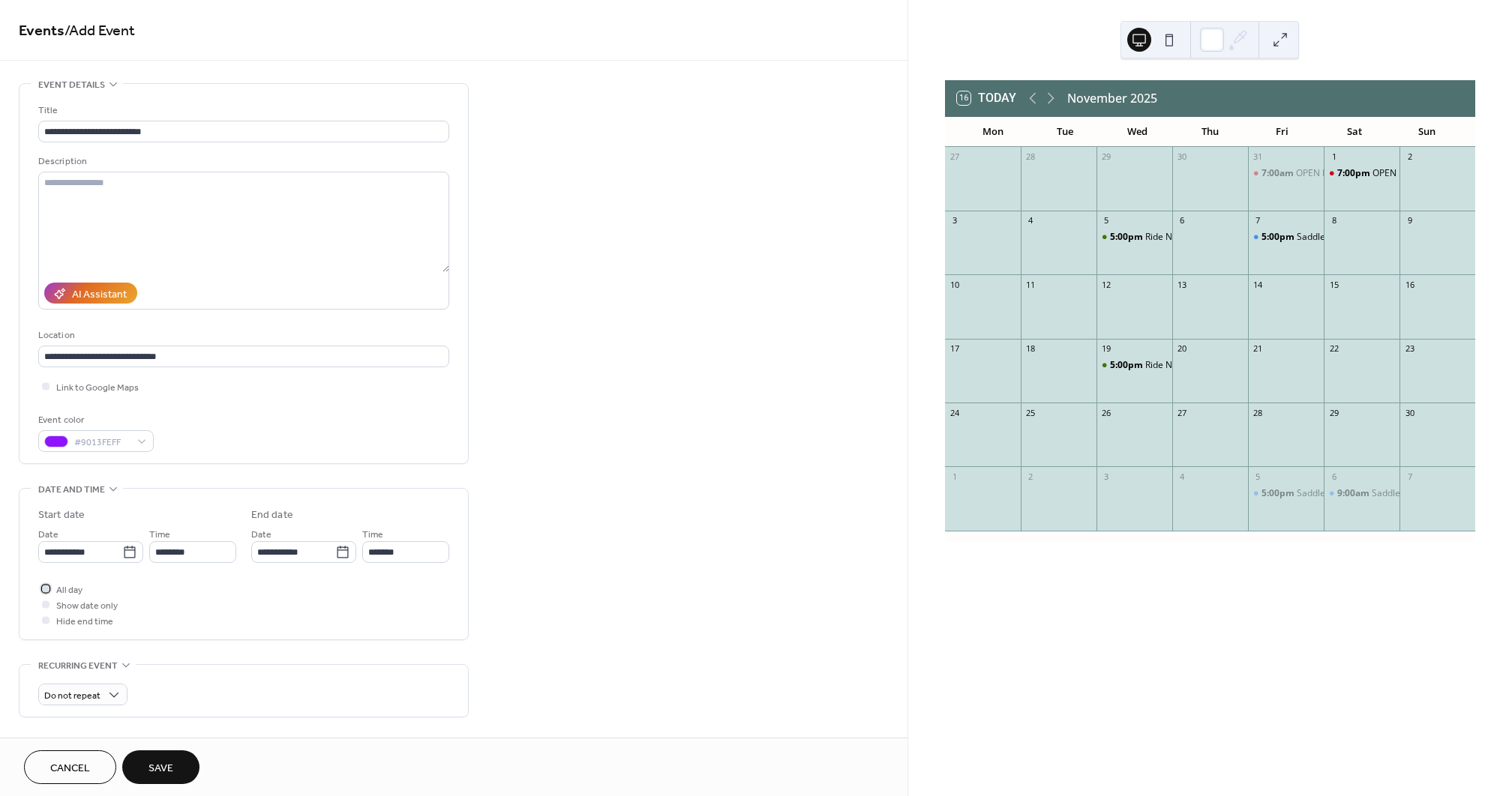 click at bounding box center [46, 588] 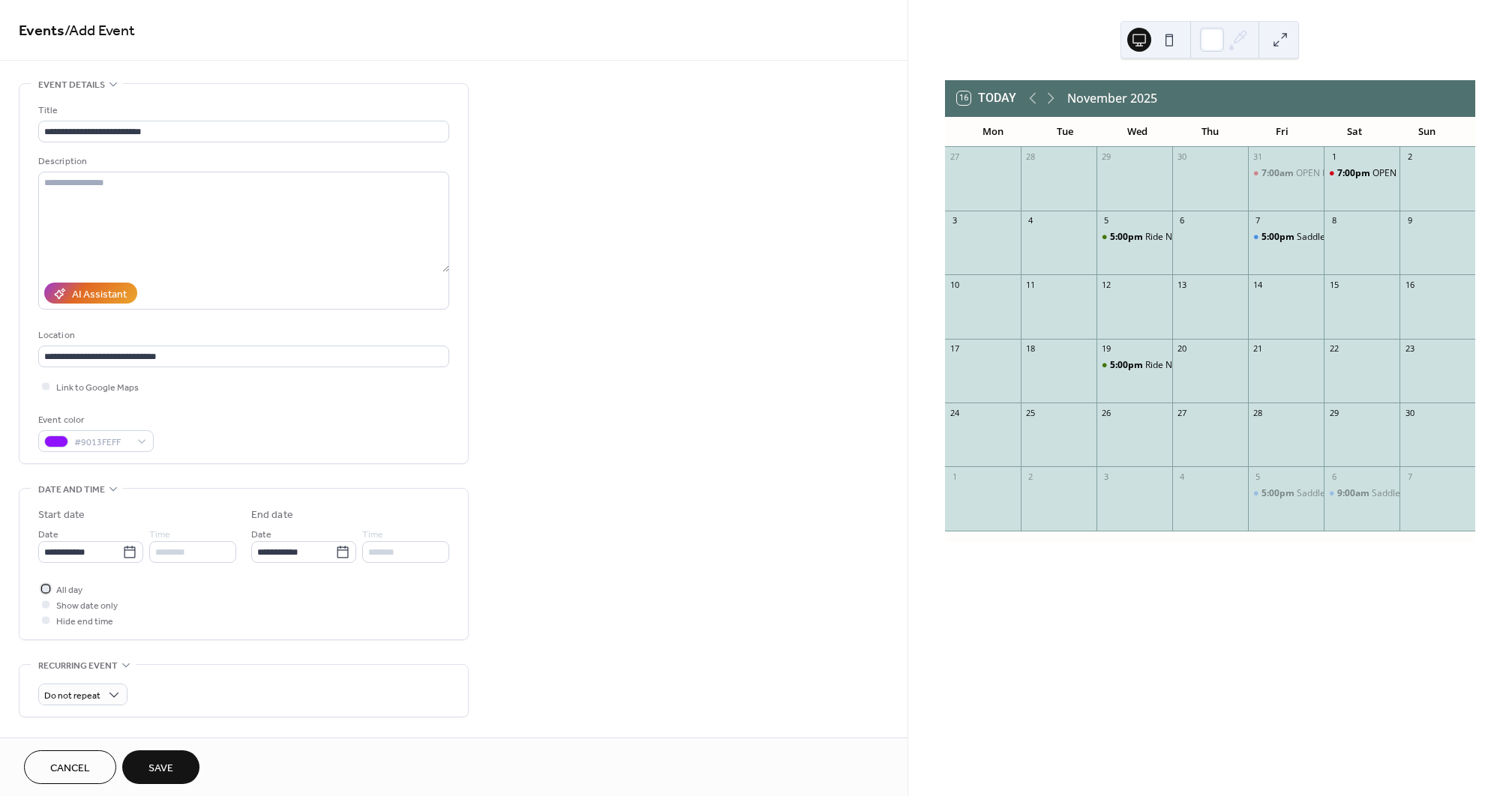 scroll, scrollTop: 0, scrollLeft: 0, axis: both 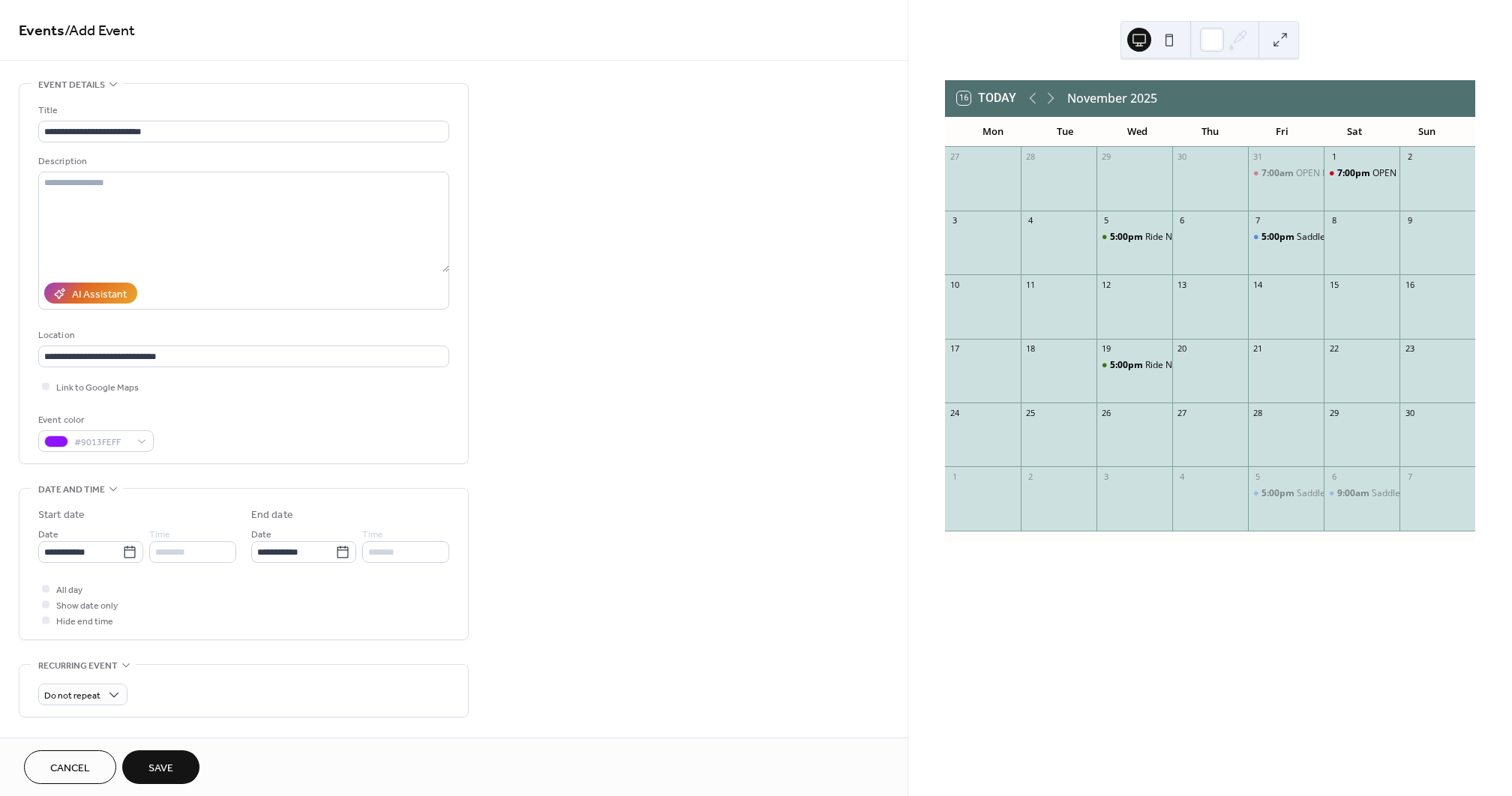 click on "Save" at bounding box center [160, 768] 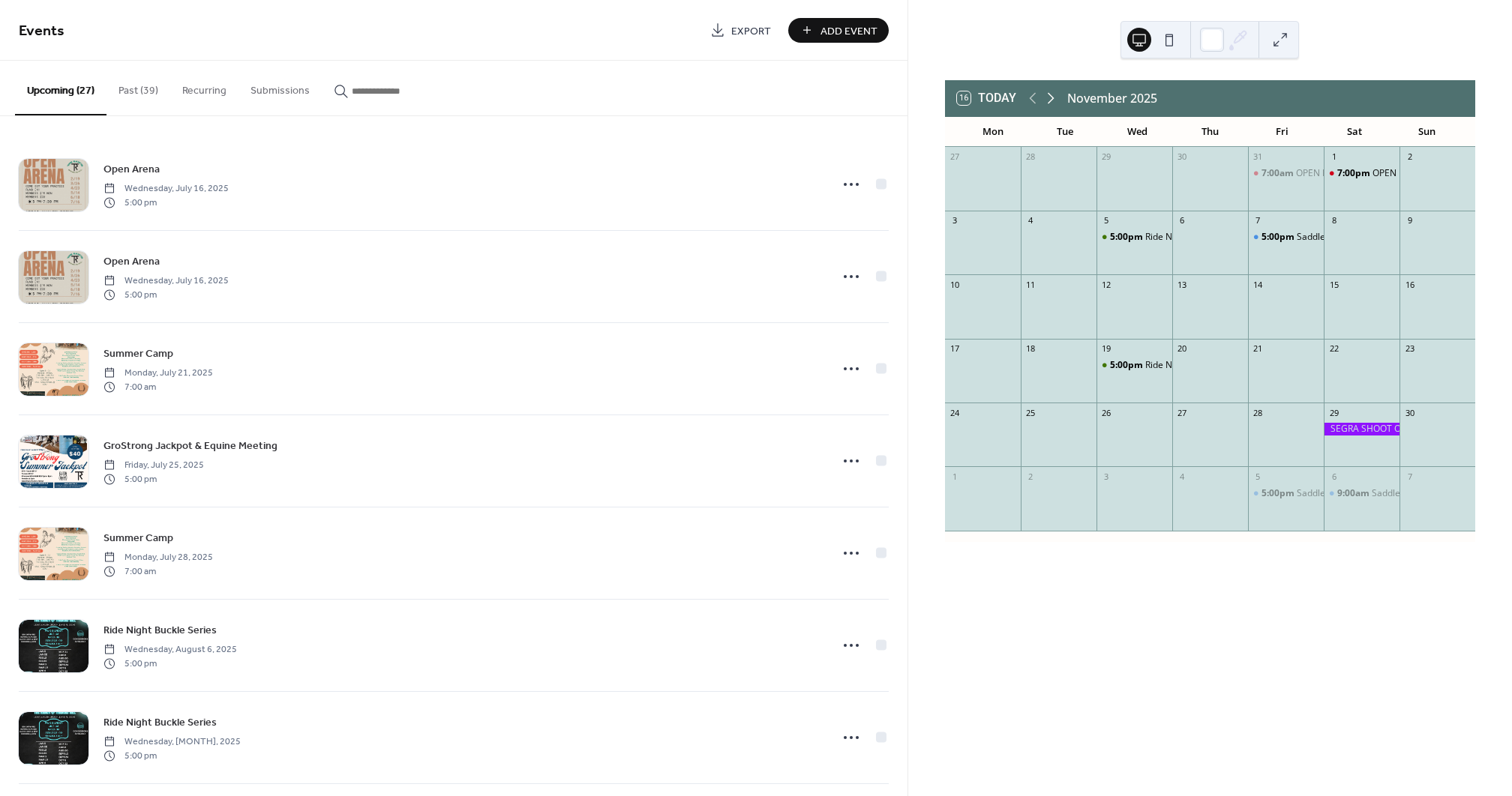click 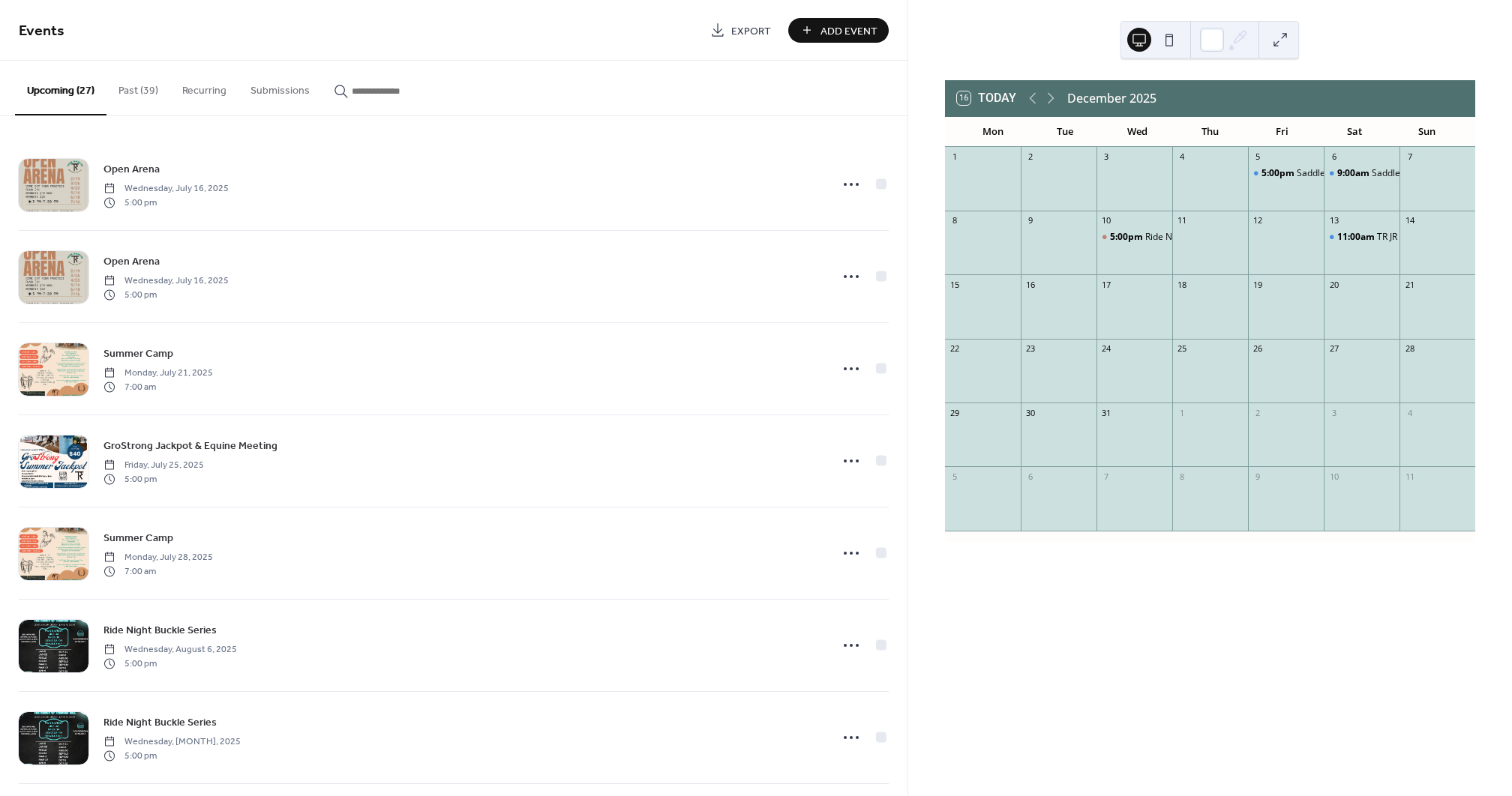 scroll, scrollTop: 0, scrollLeft: 0, axis: both 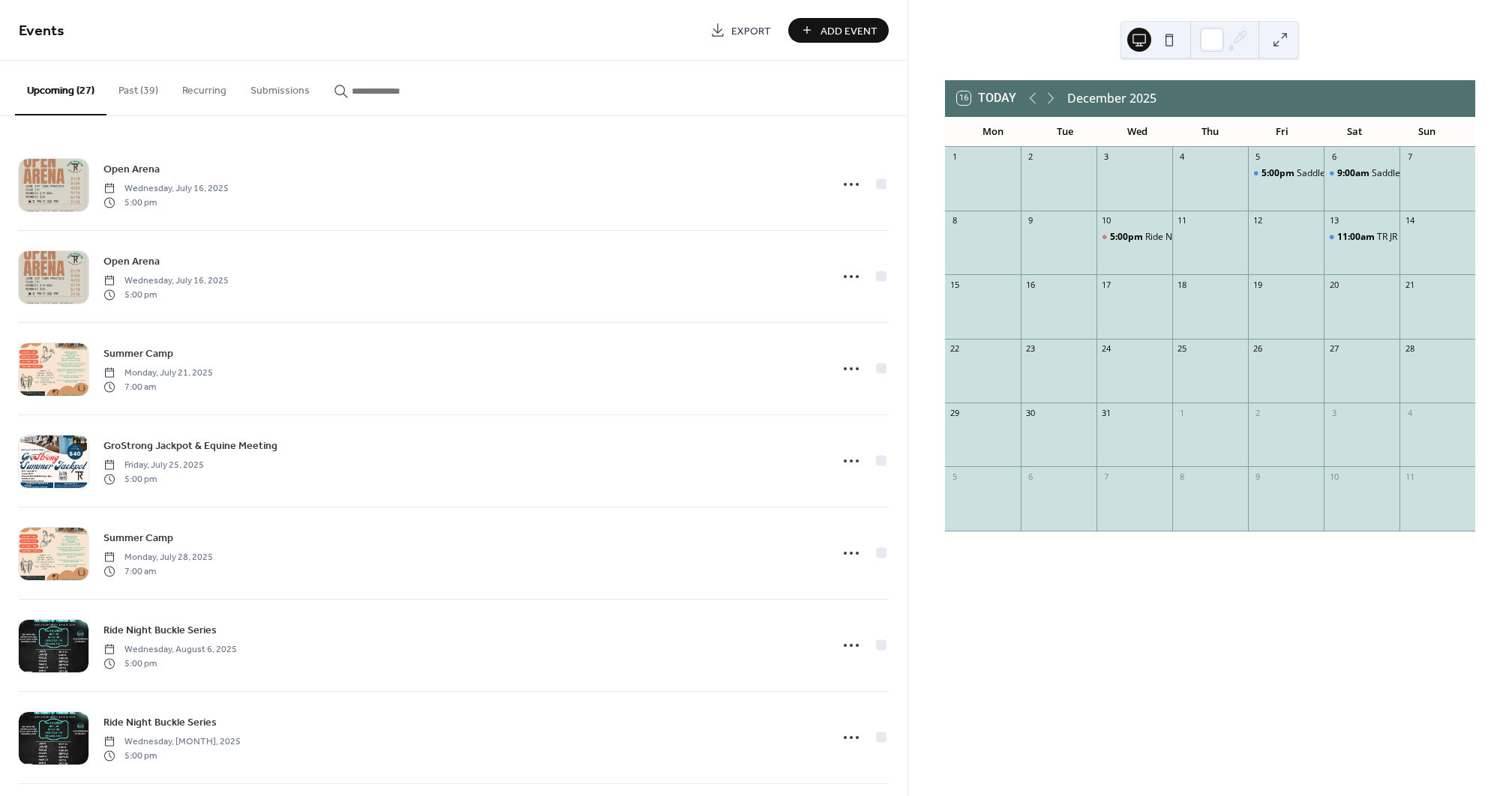 click on "Add Event" at bounding box center [849, 31] 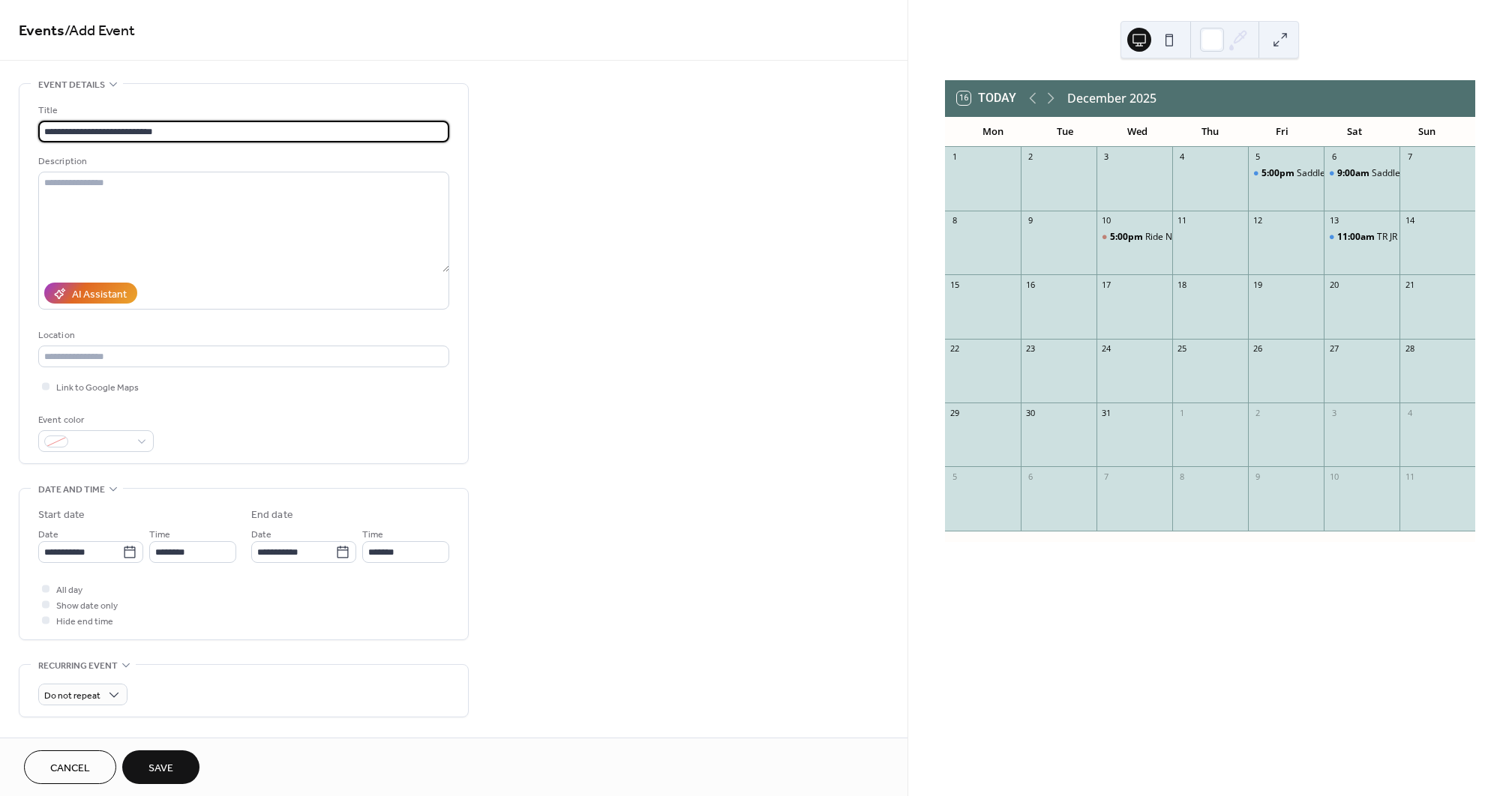 type on "**********" 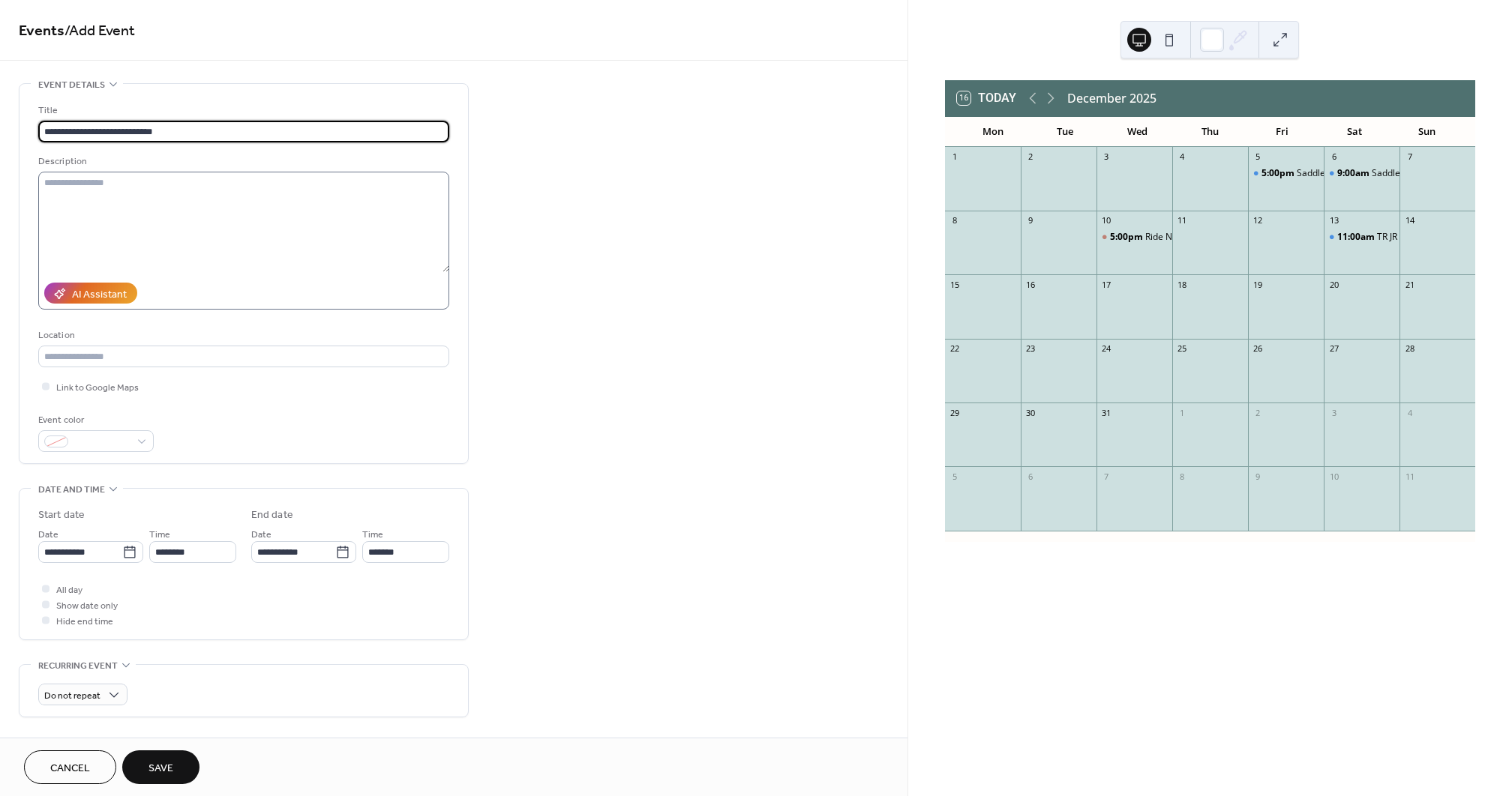 click on "**********" at bounding box center [244, 274] 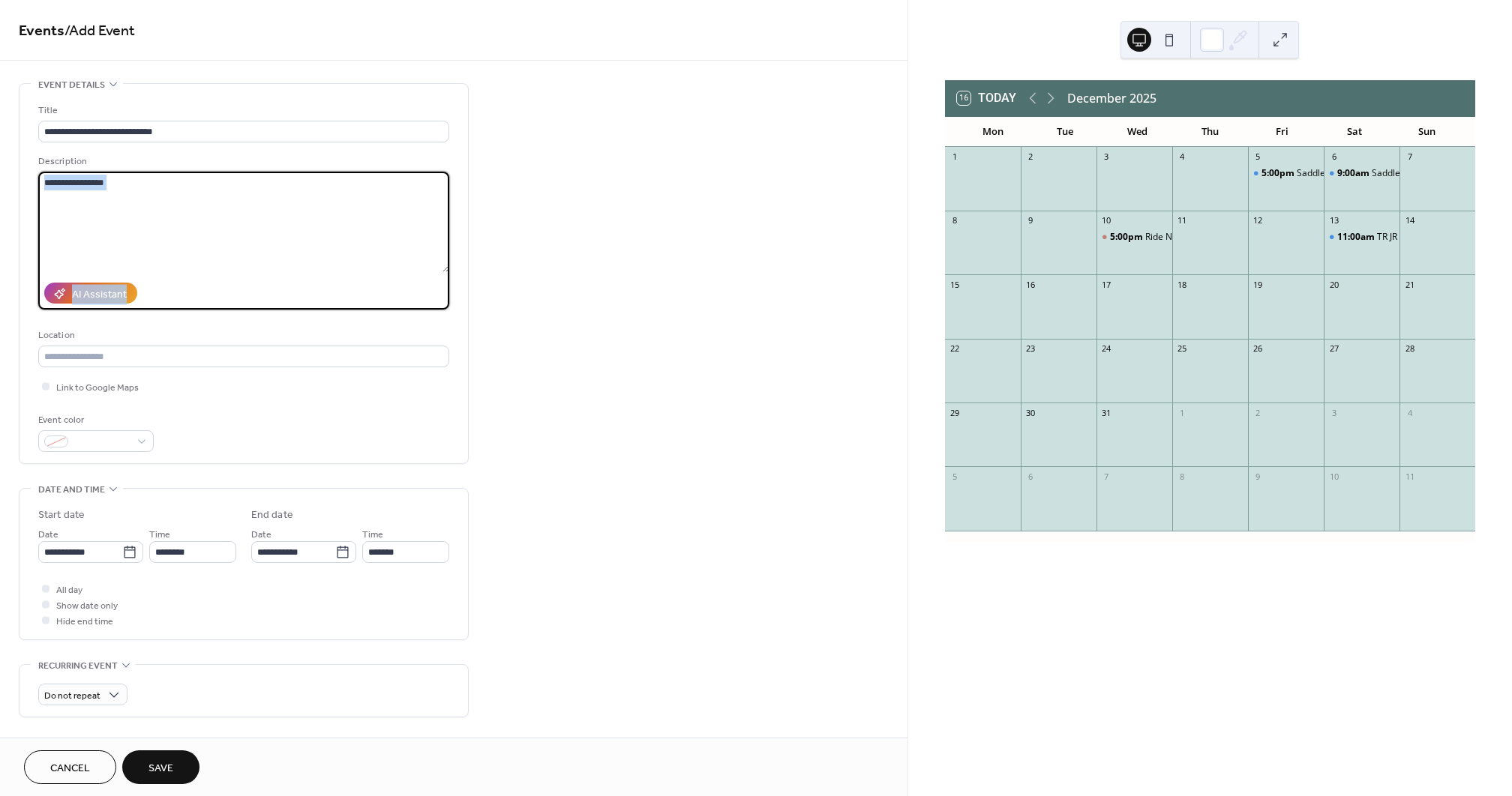 click at bounding box center (244, 222) 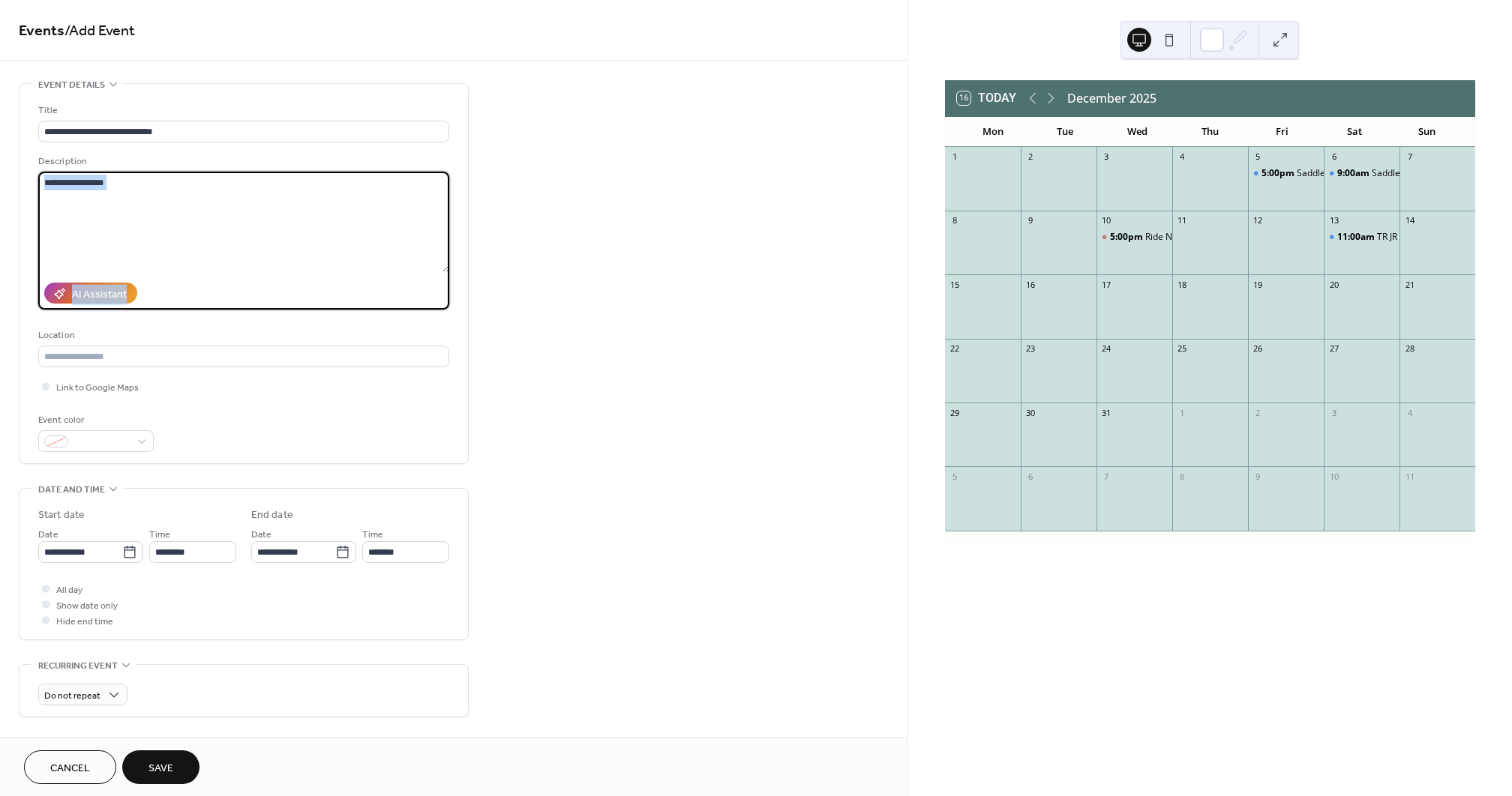 paste on "**********" 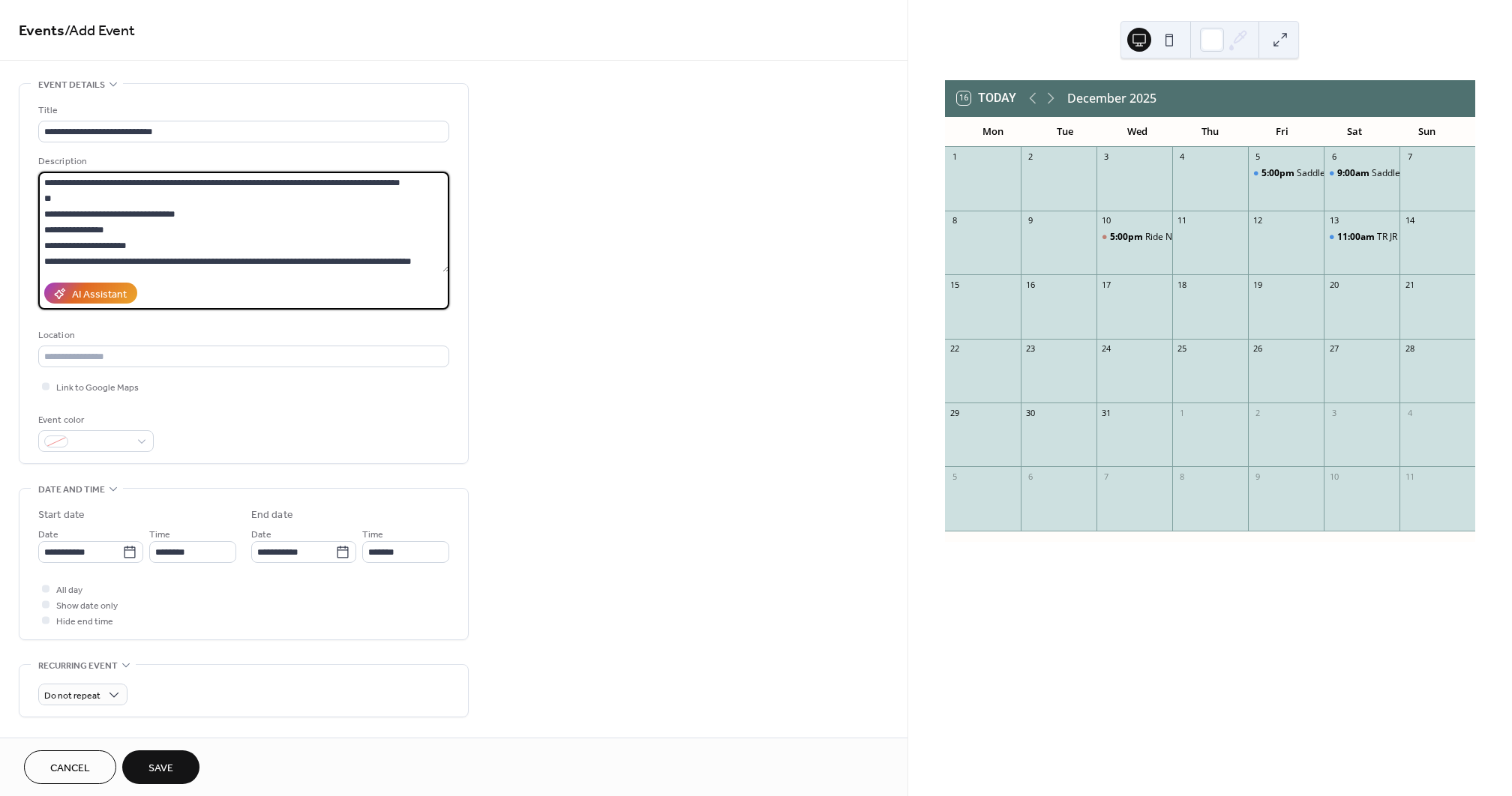 scroll, scrollTop: 0, scrollLeft: 0, axis: both 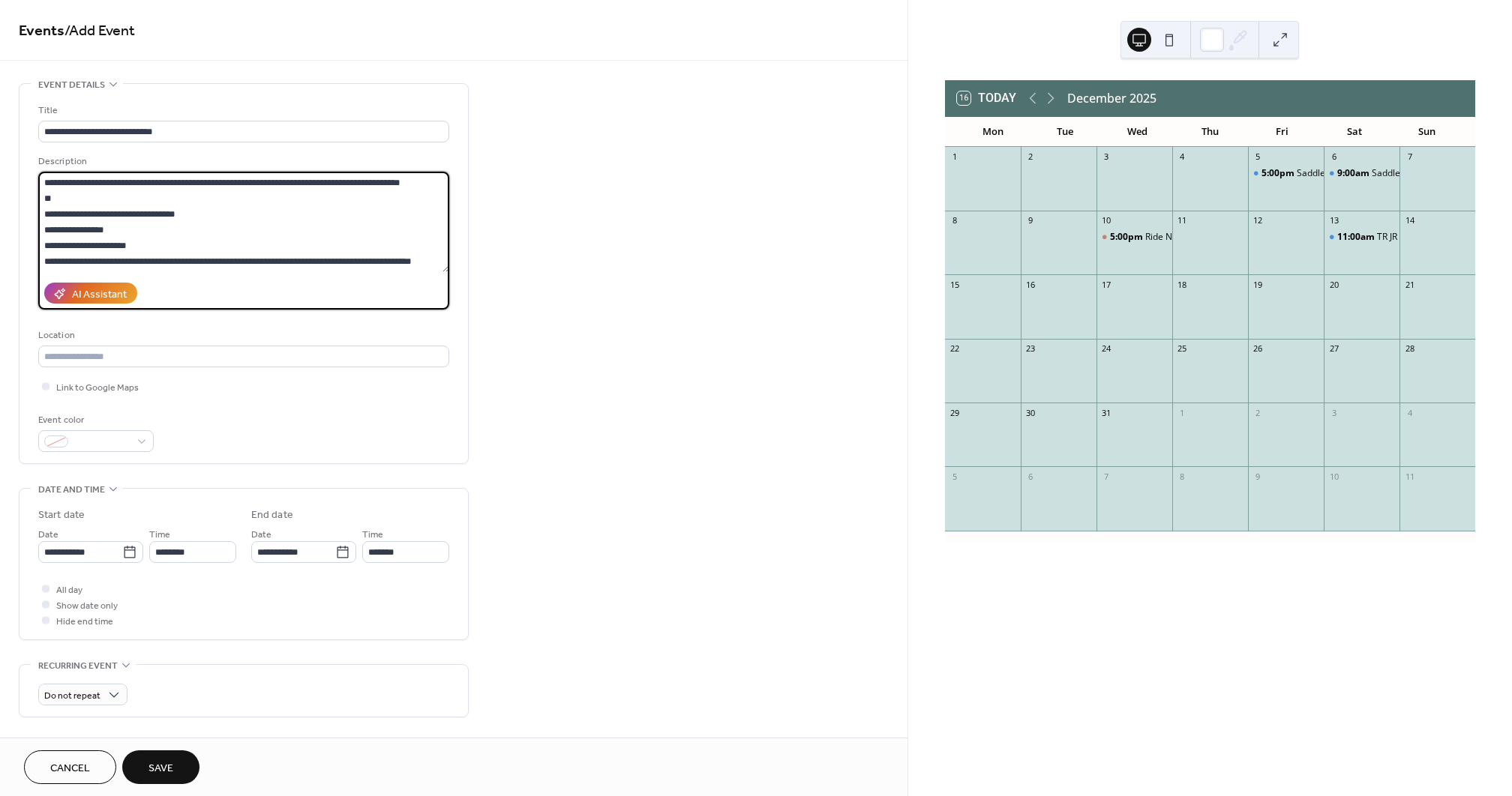 drag, startPoint x: 58, startPoint y: 215, endPoint x: 34, endPoint y: 214, distance: 24.02082 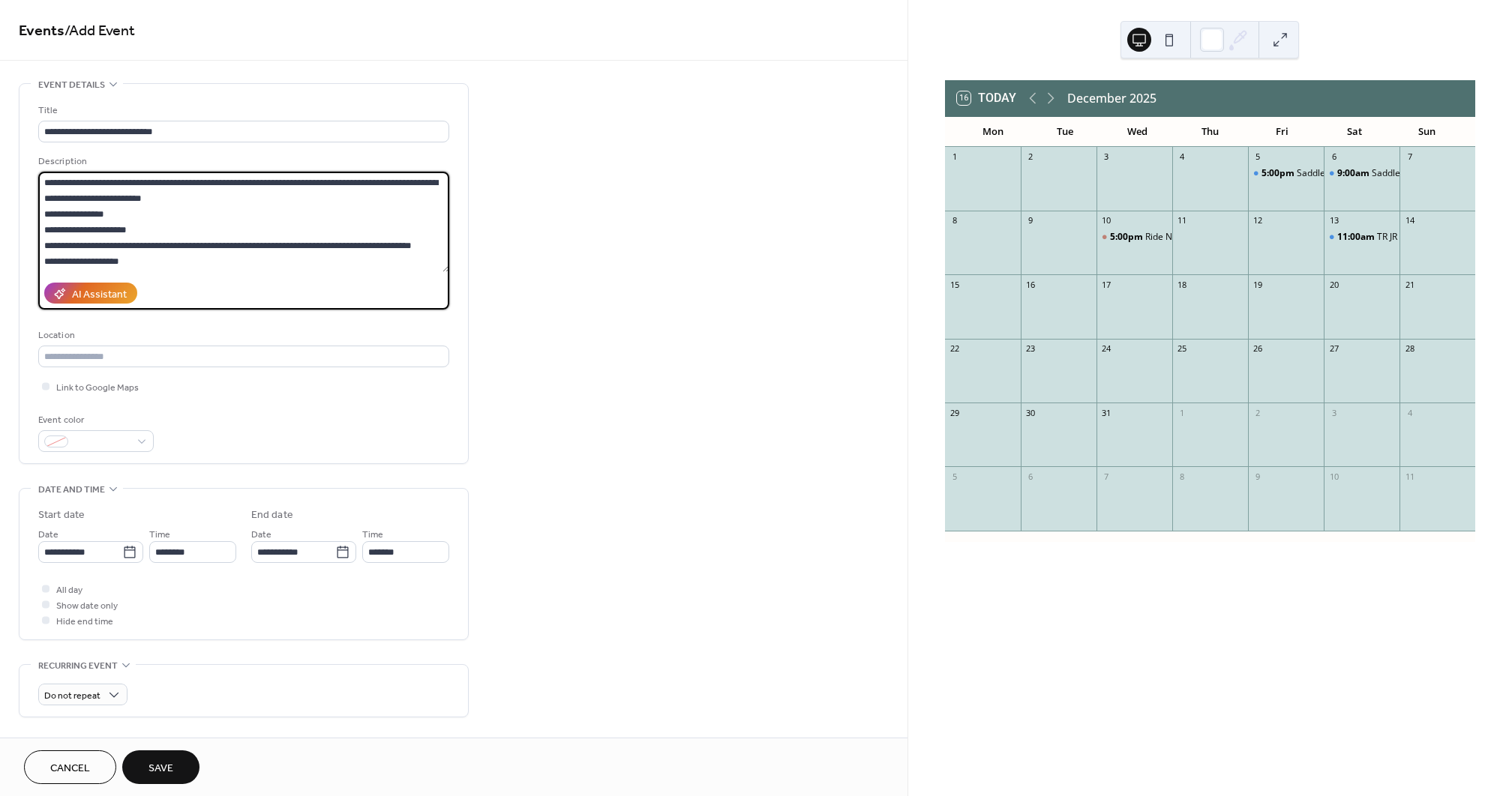 click on "**********" at bounding box center (244, 222) 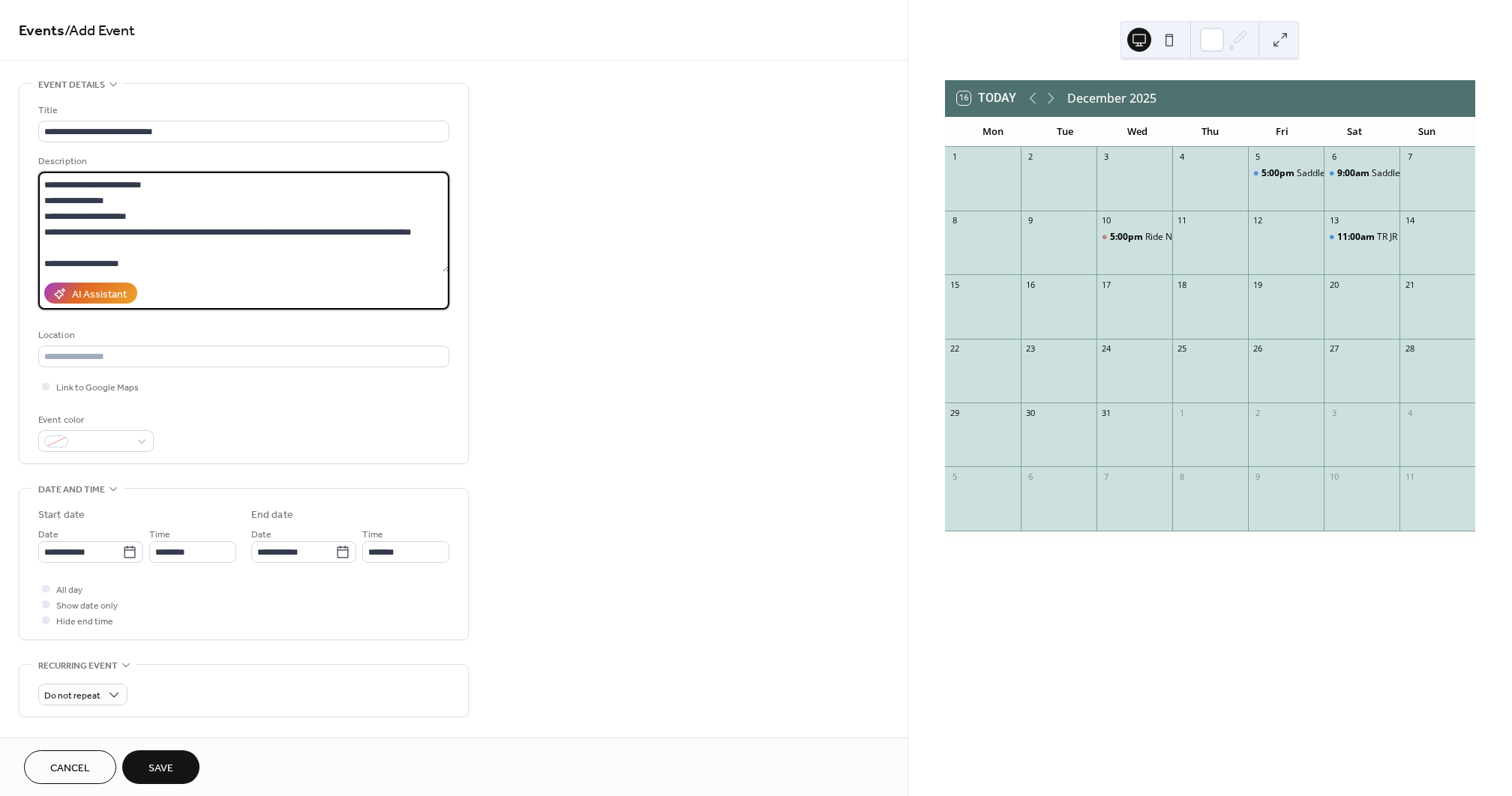 paste on "**********" 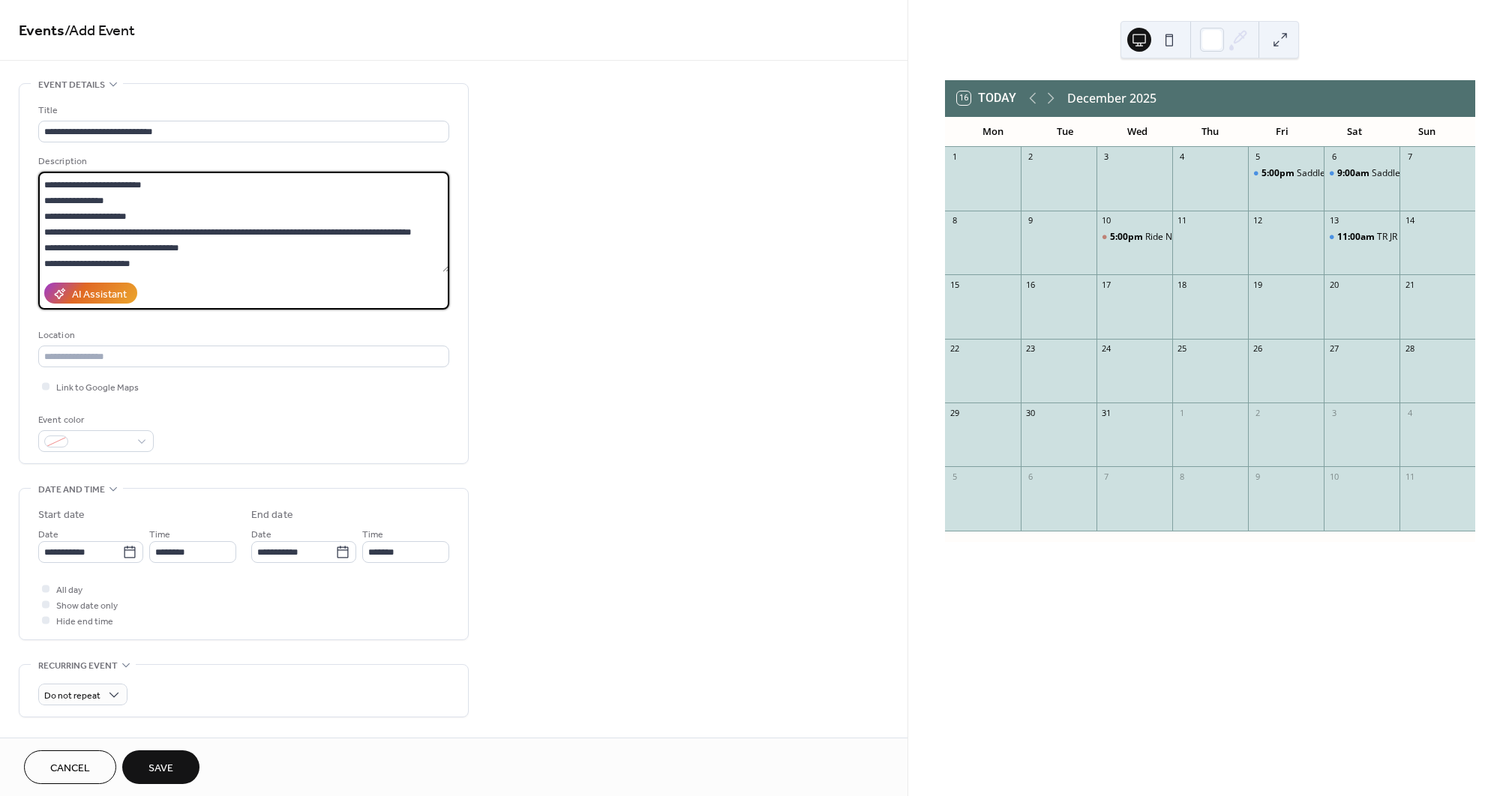 scroll, scrollTop: 94, scrollLeft: 0, axis: vertical 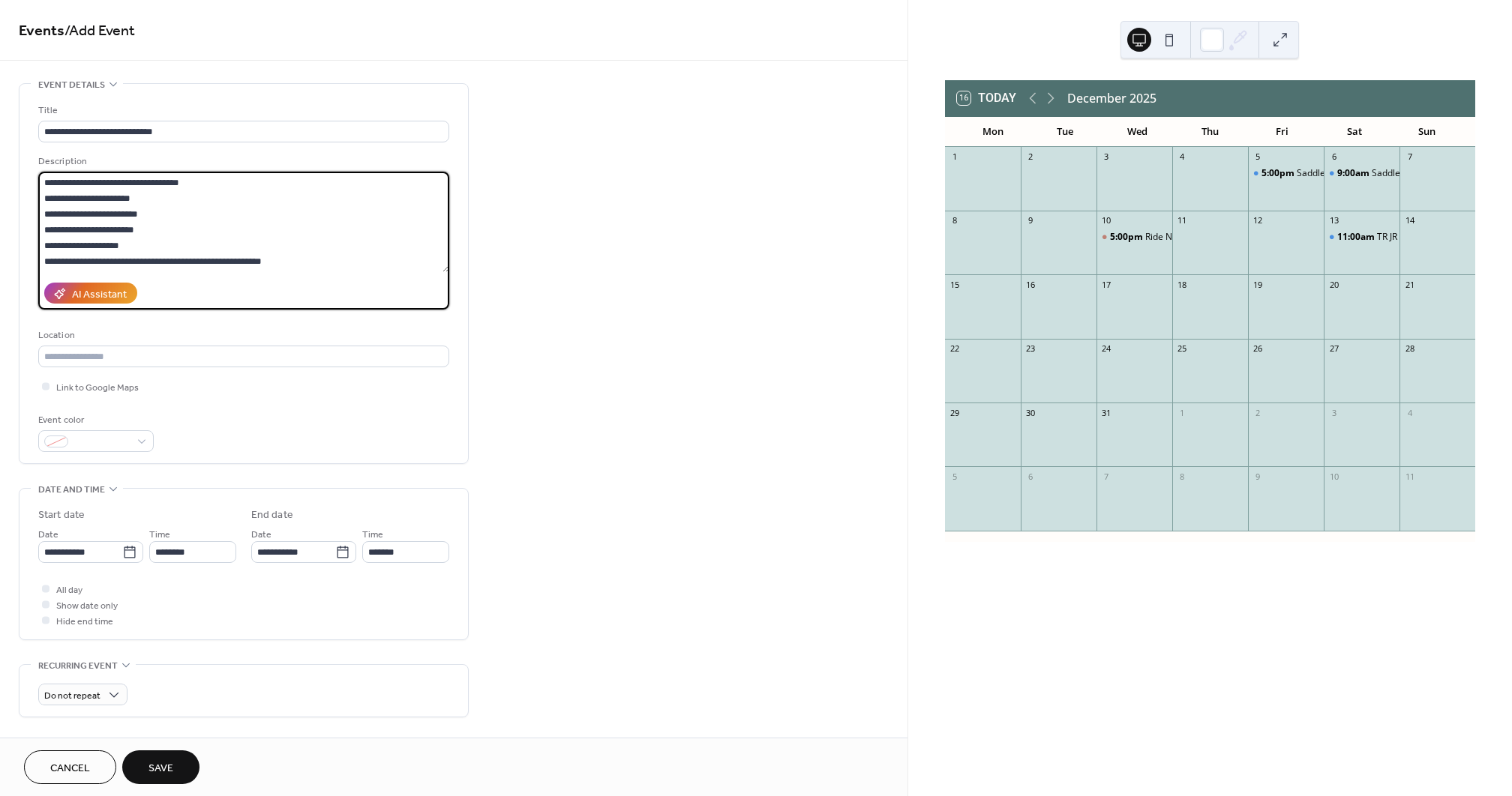 click on "**********" at bounding box center (244, 222) 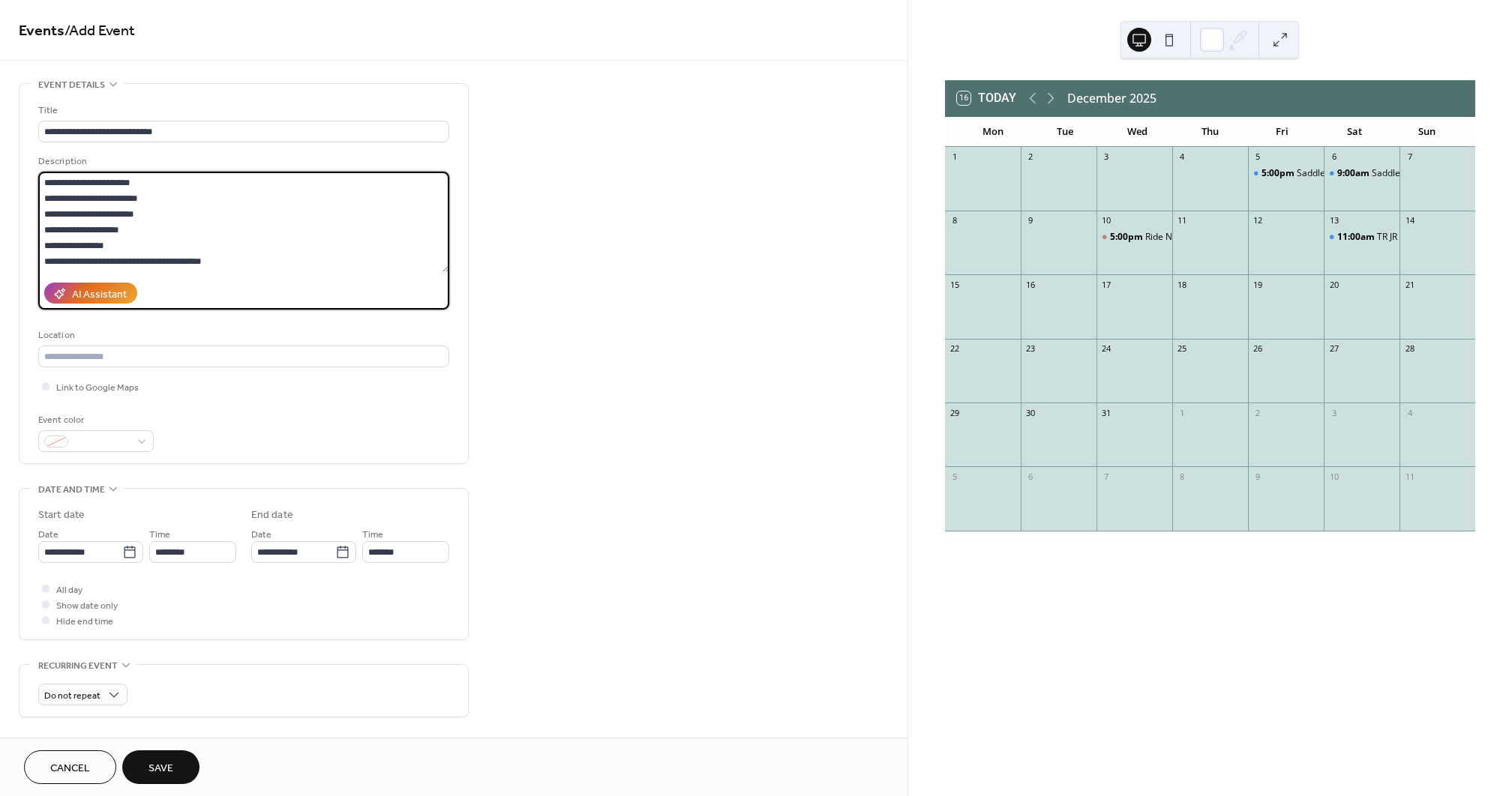 scroll, scrollTop: 110, scrollLeft: 0, axis: vertical 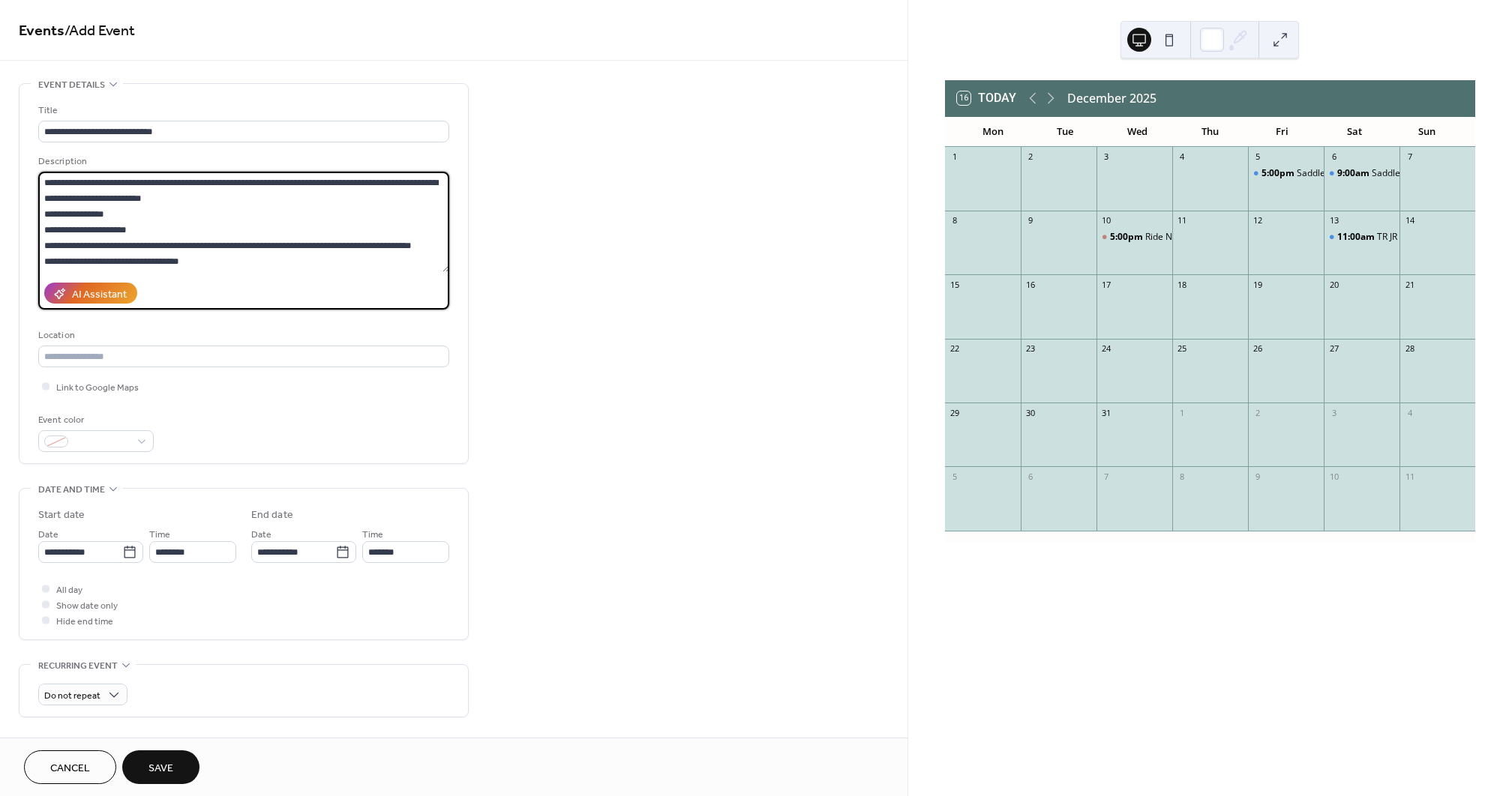 drag, startPoint x: 257, startPoint y: 261, endPoint x: 37, endPoint y: 162, distance: 241.24883 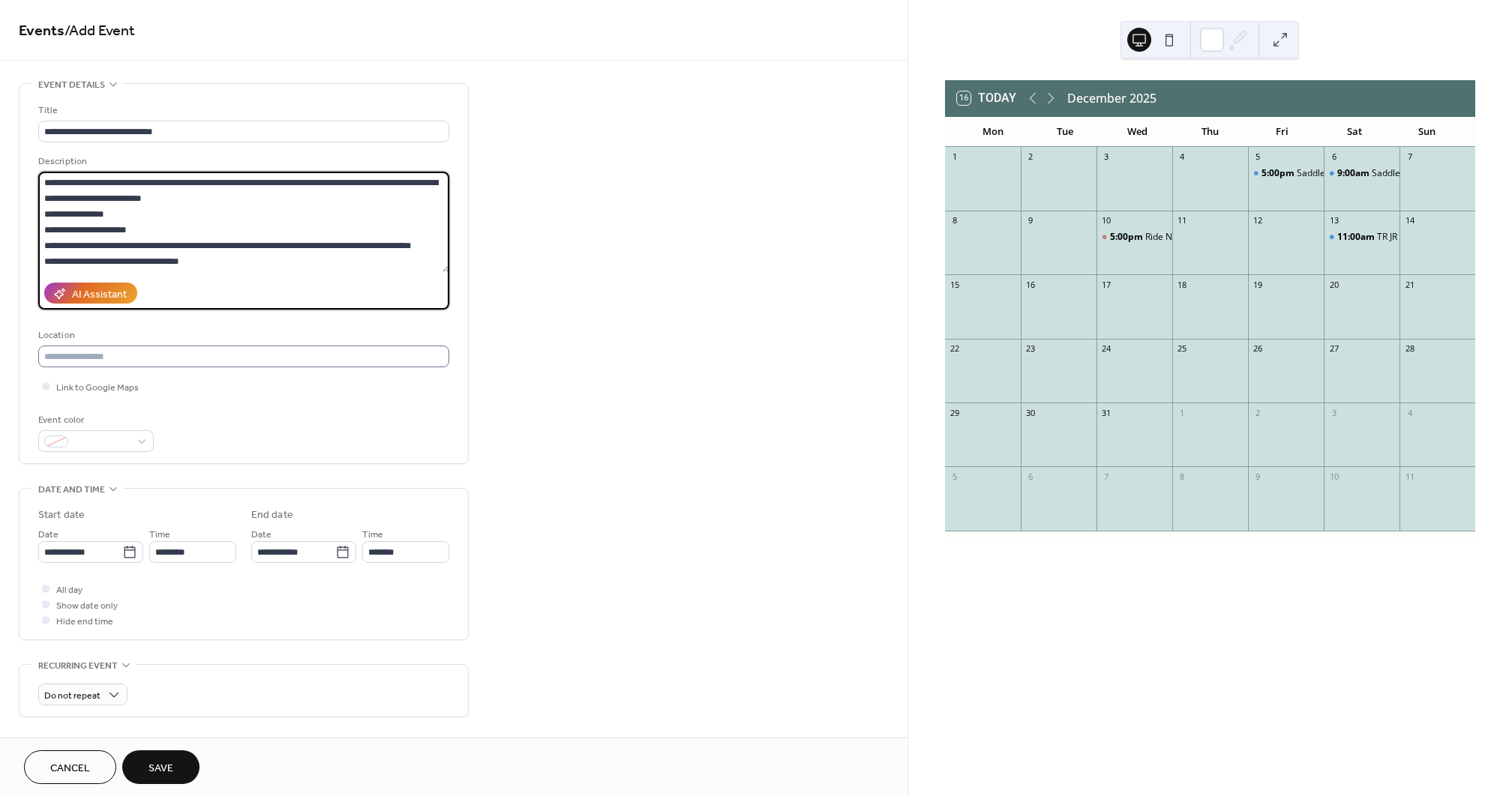 type on "**********" 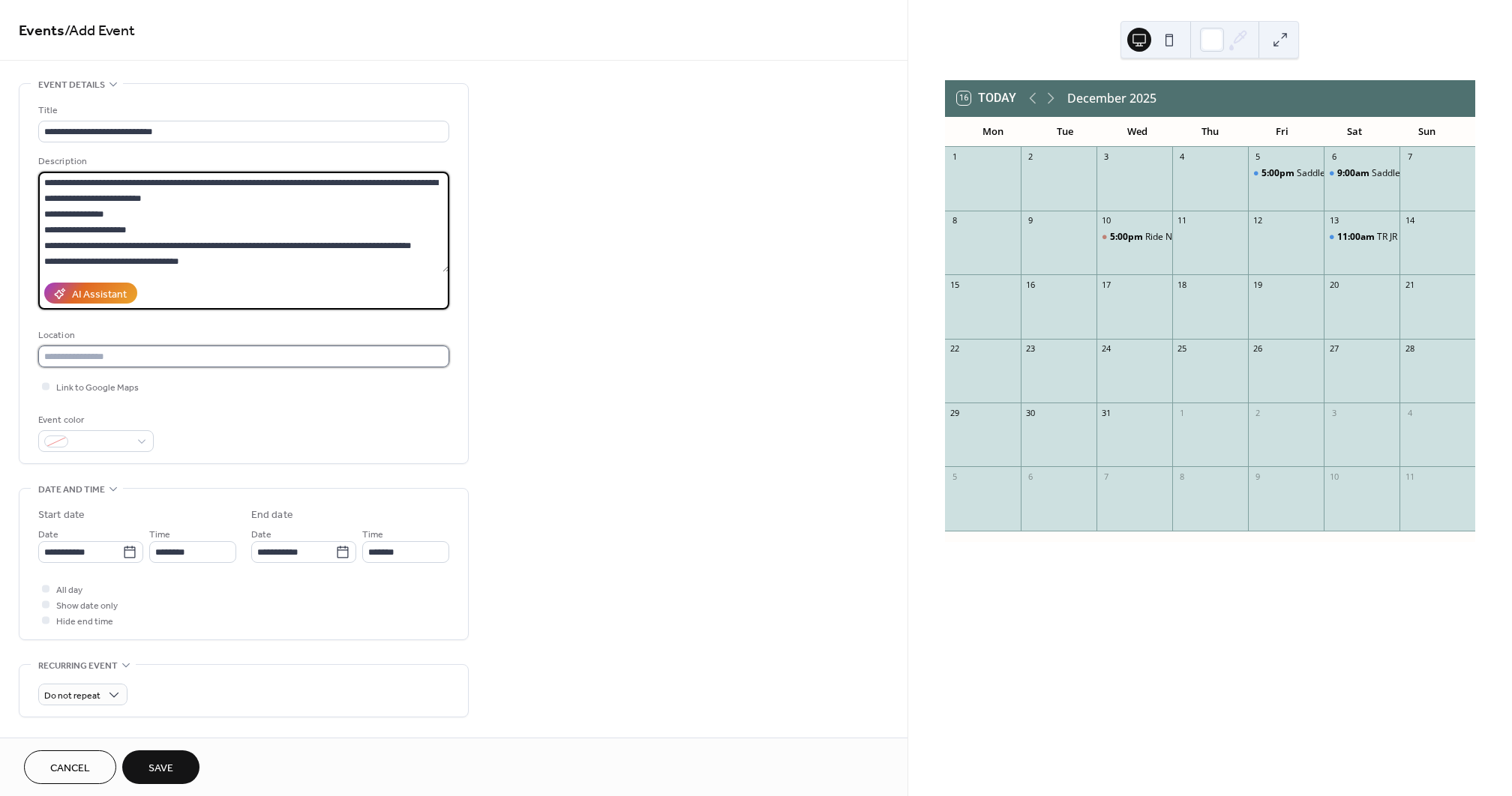 click at bounding box center [244, 356] 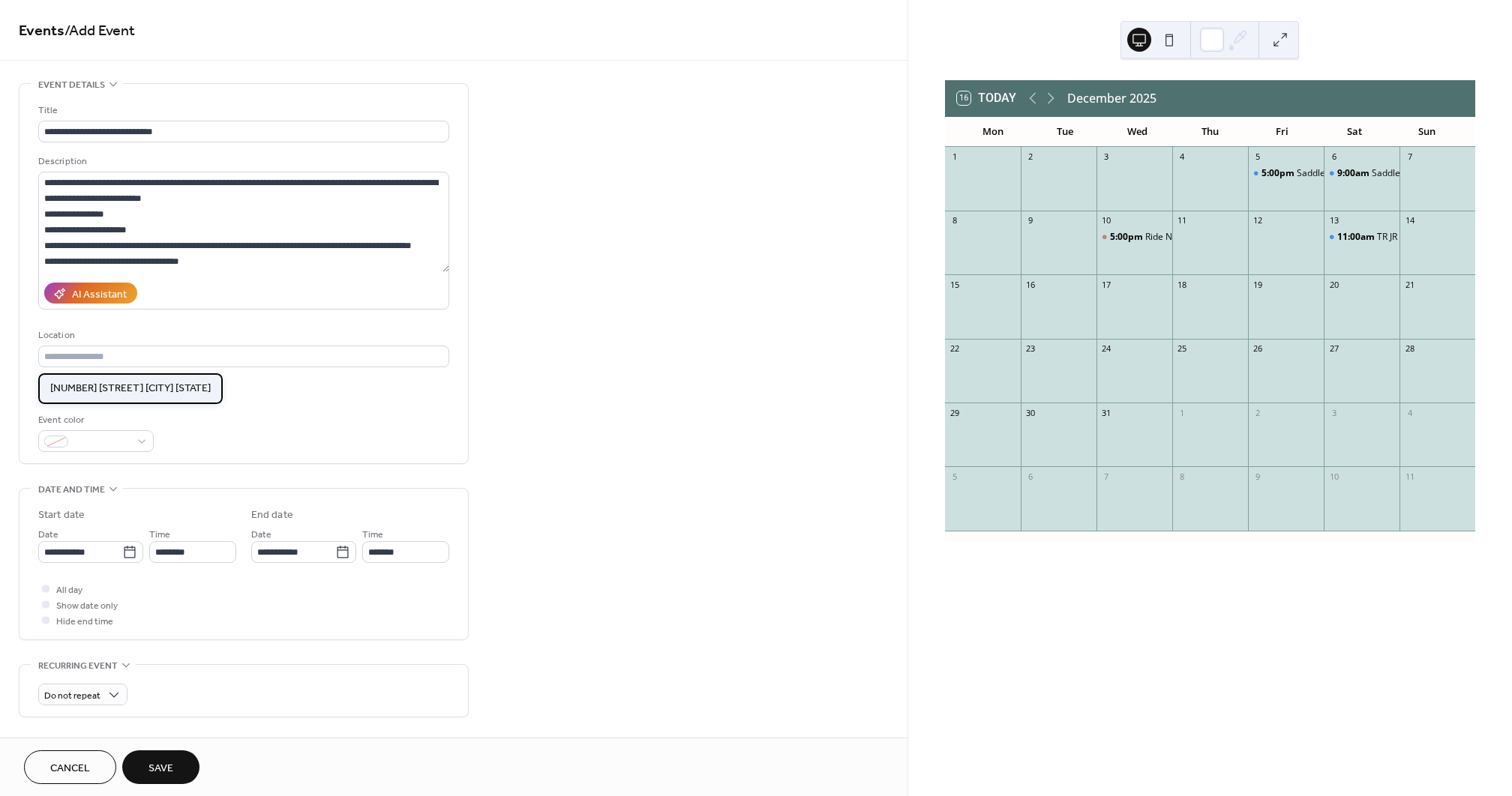click on "[NUMBER] [STREET] [CITY] [STATE]" at bounding box center [130, 388] 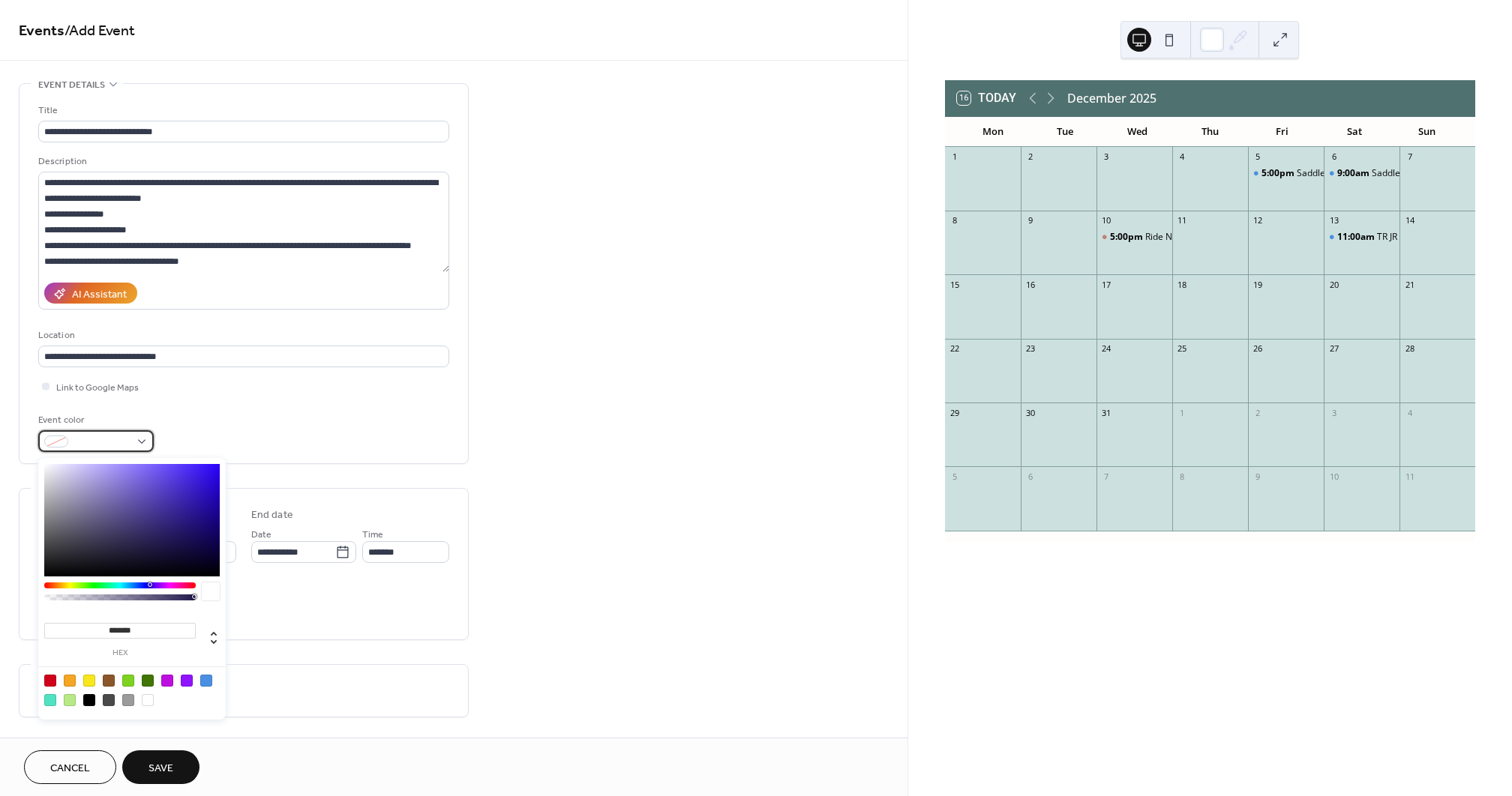 click at bounding box center [96, 441] 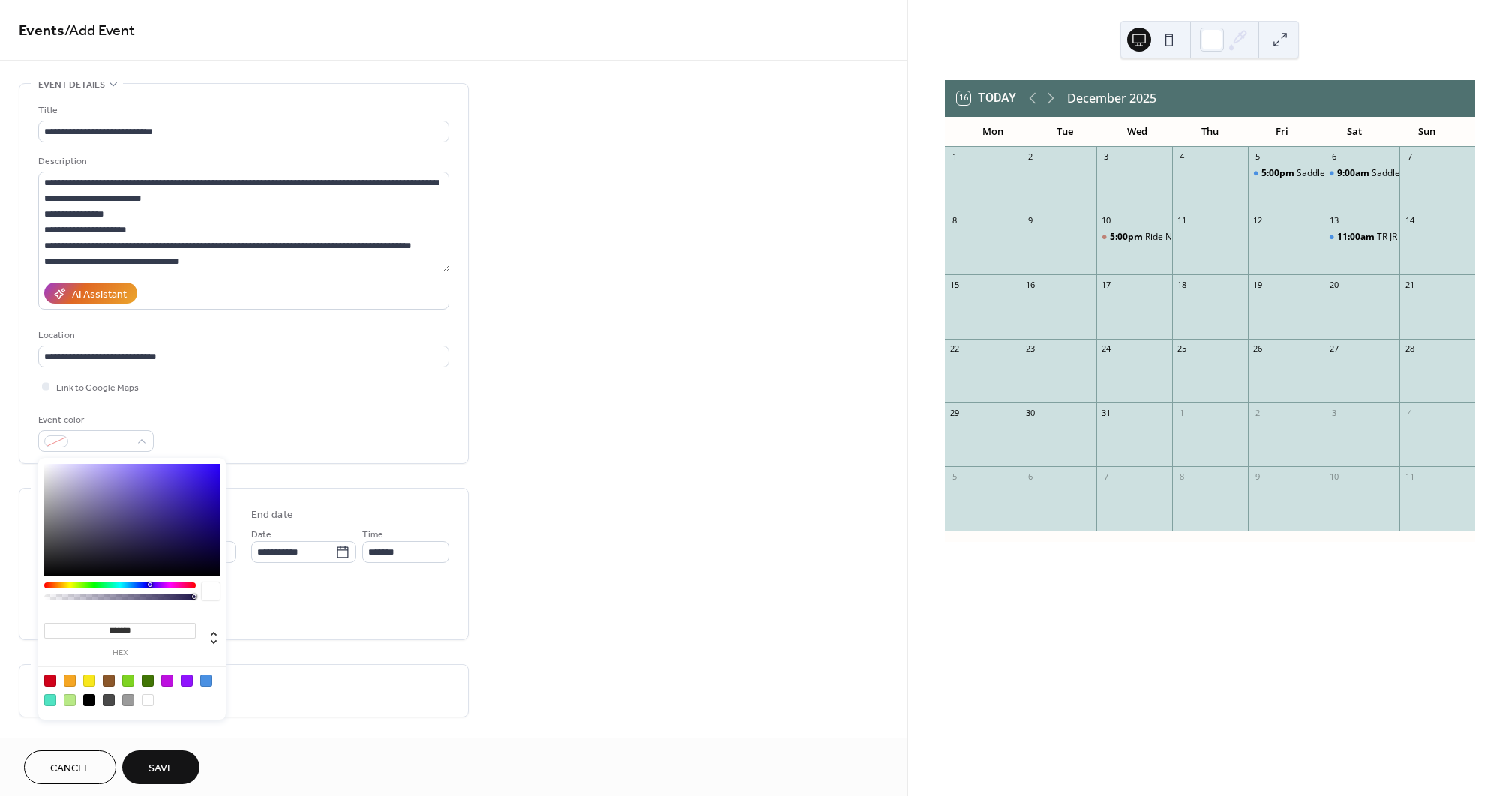 click at bounding box center (70, 681) 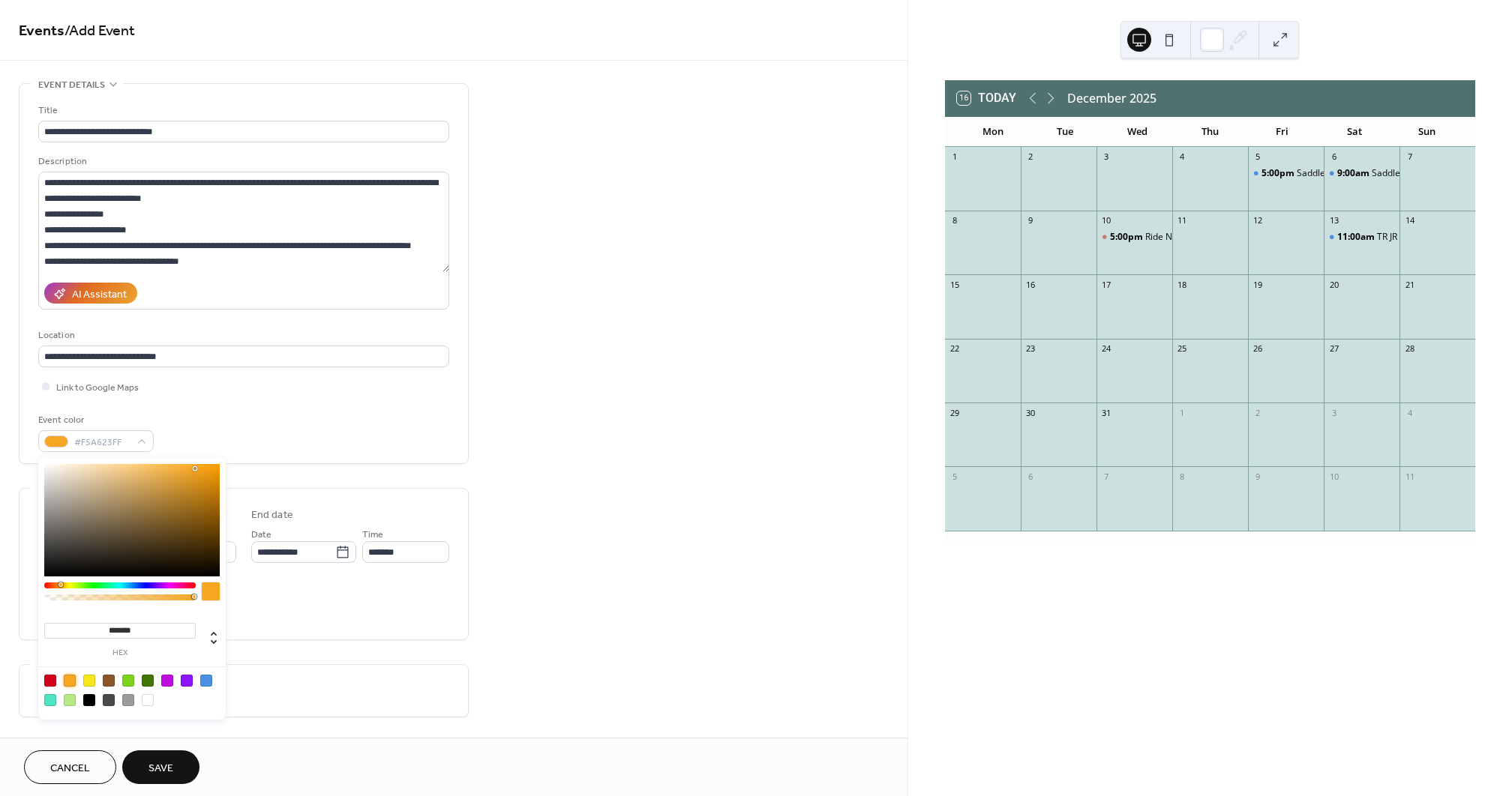type on "*******" 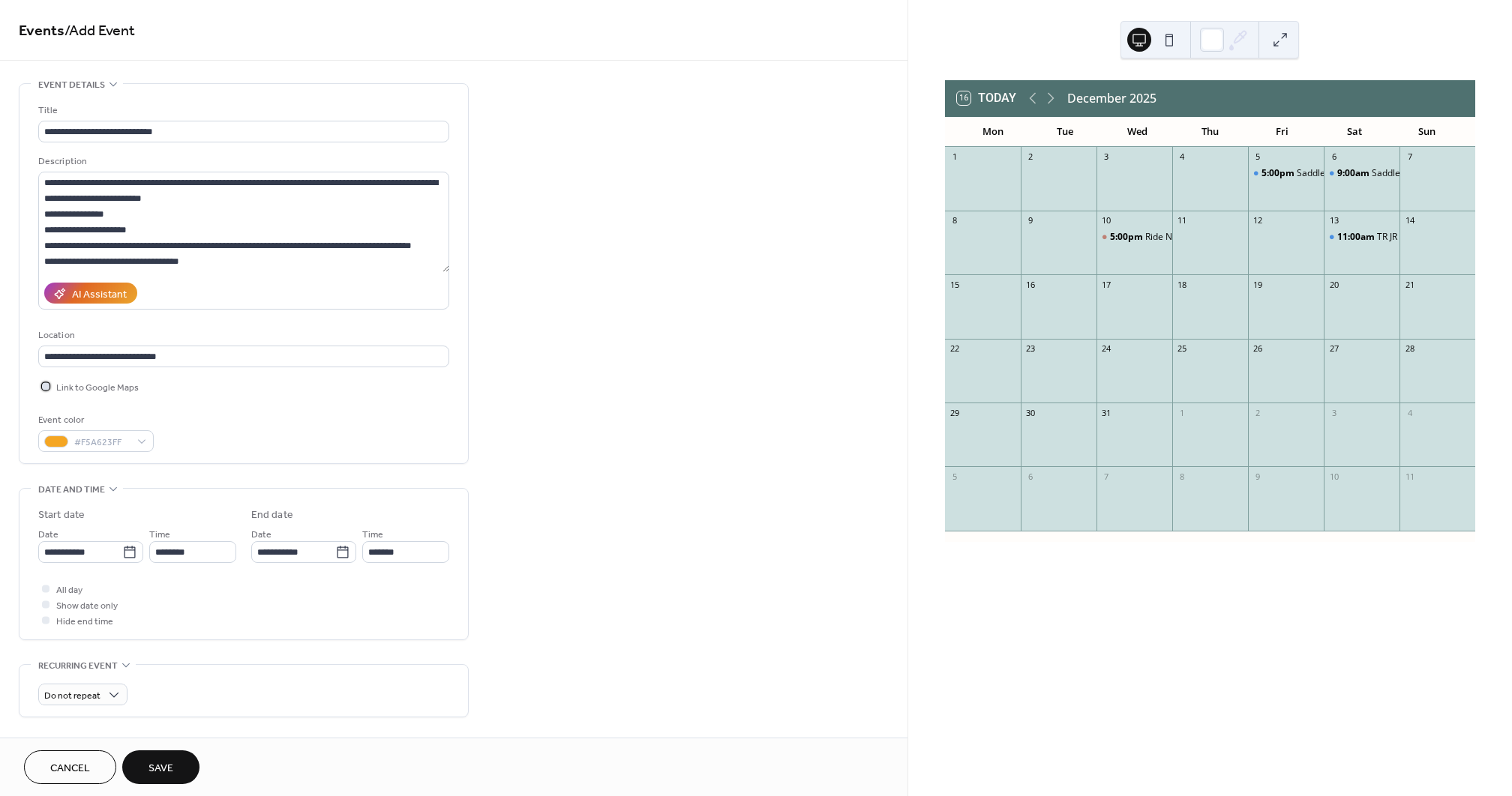 click at bounding box center [46, 386] 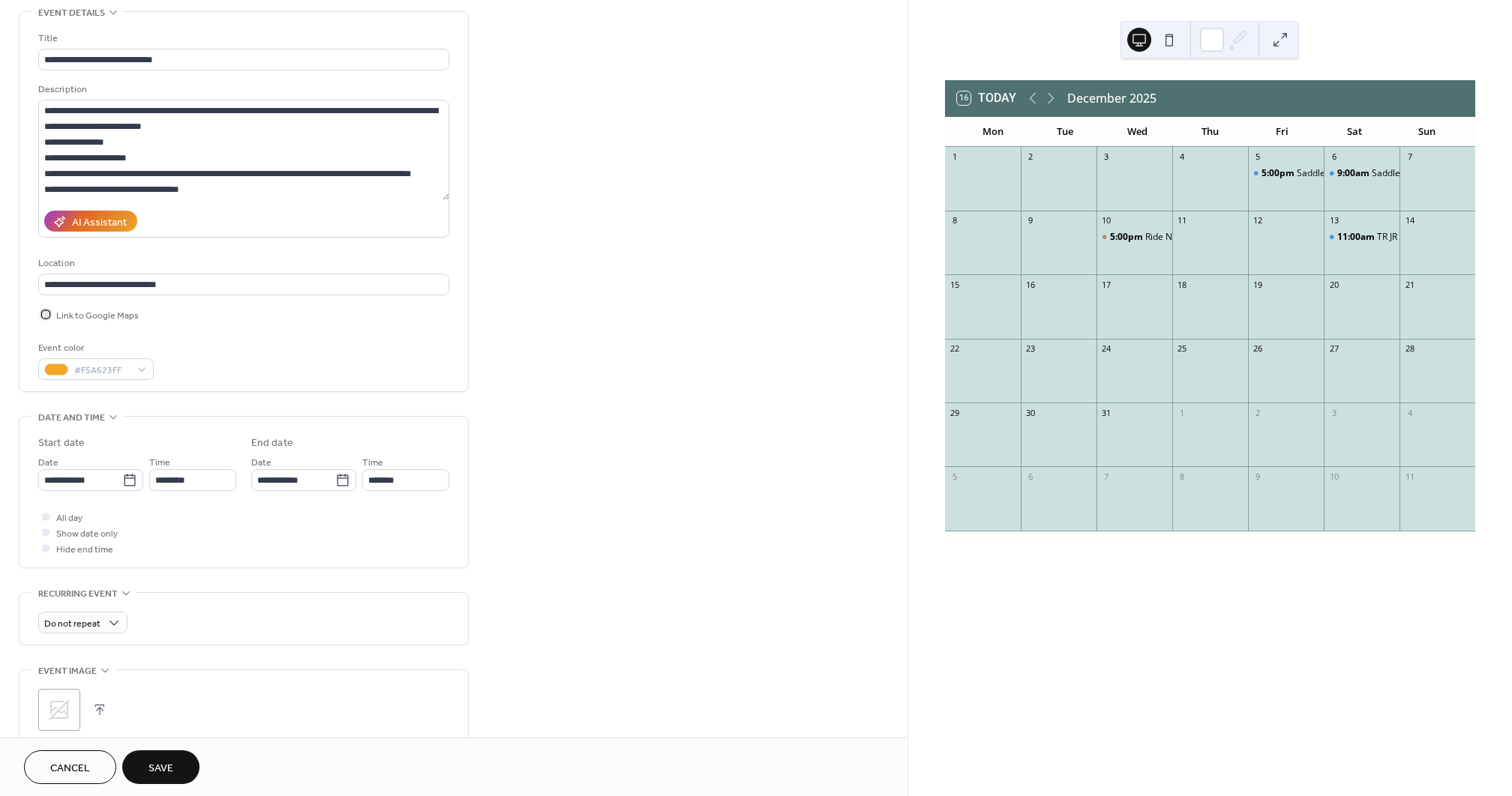 scroll, scrollTop: 76, scrollLeft: 0, axis: vertical 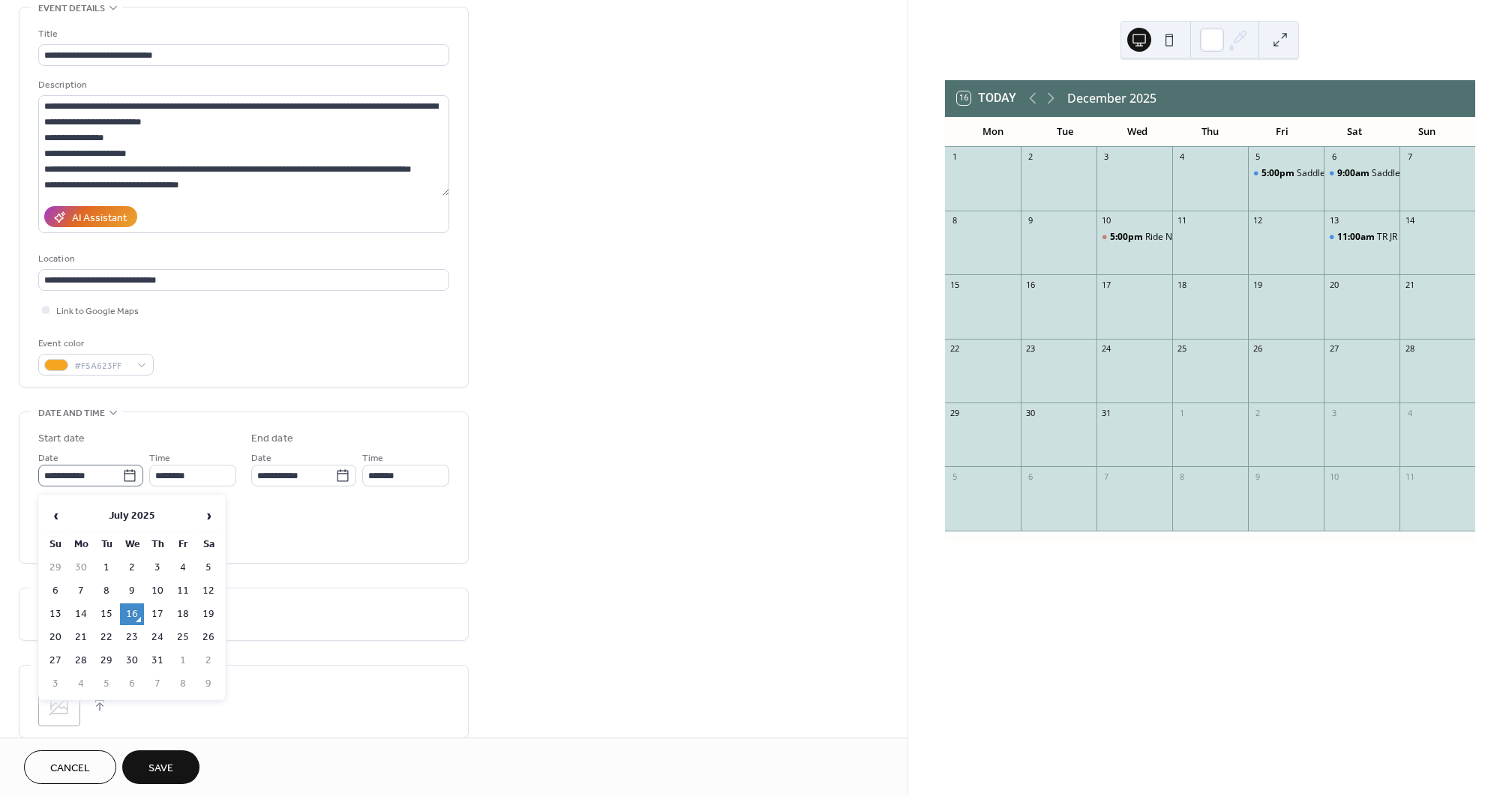 click 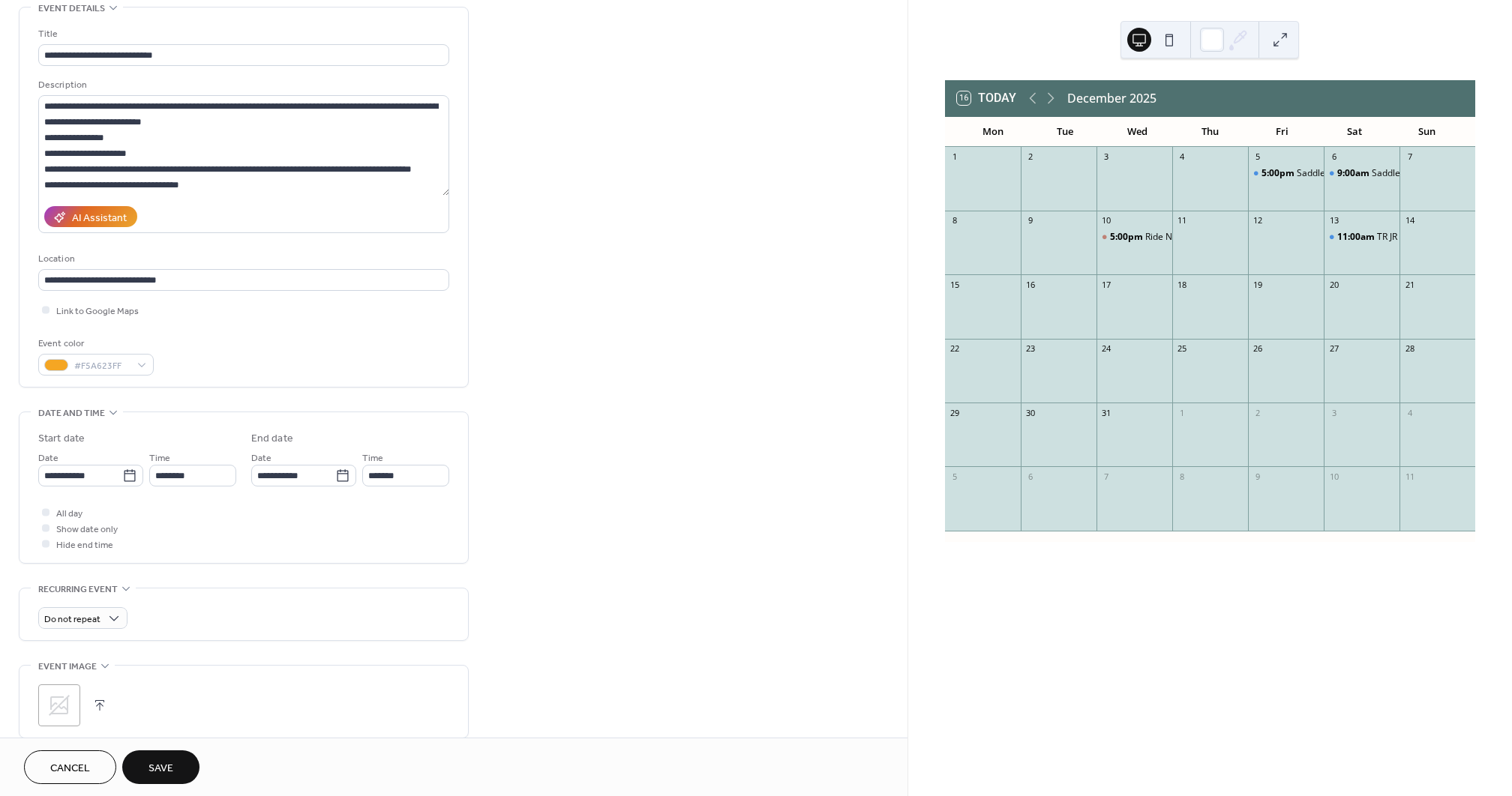 click on "16 Today" at bounding box center [986, 98] 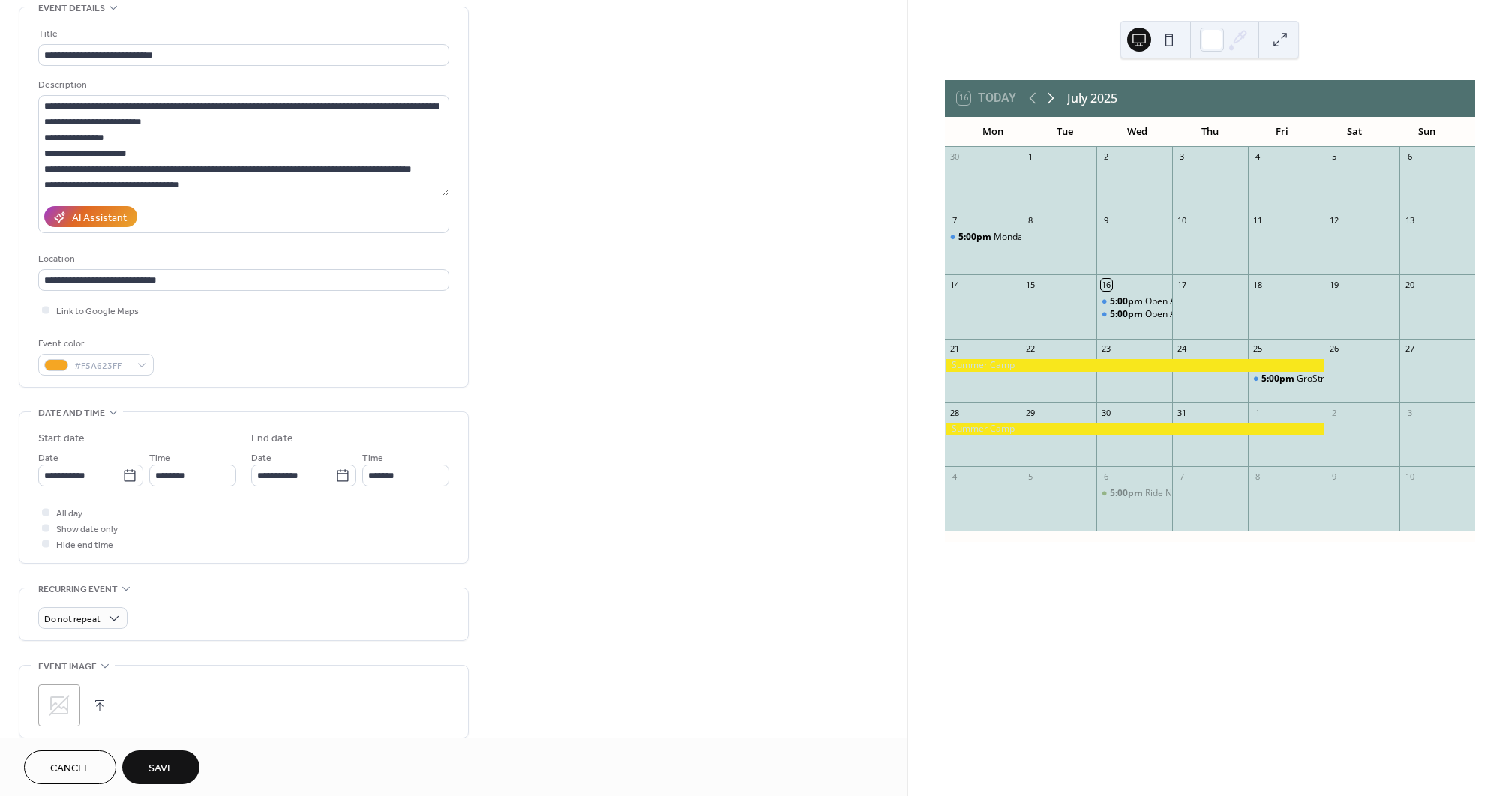 click 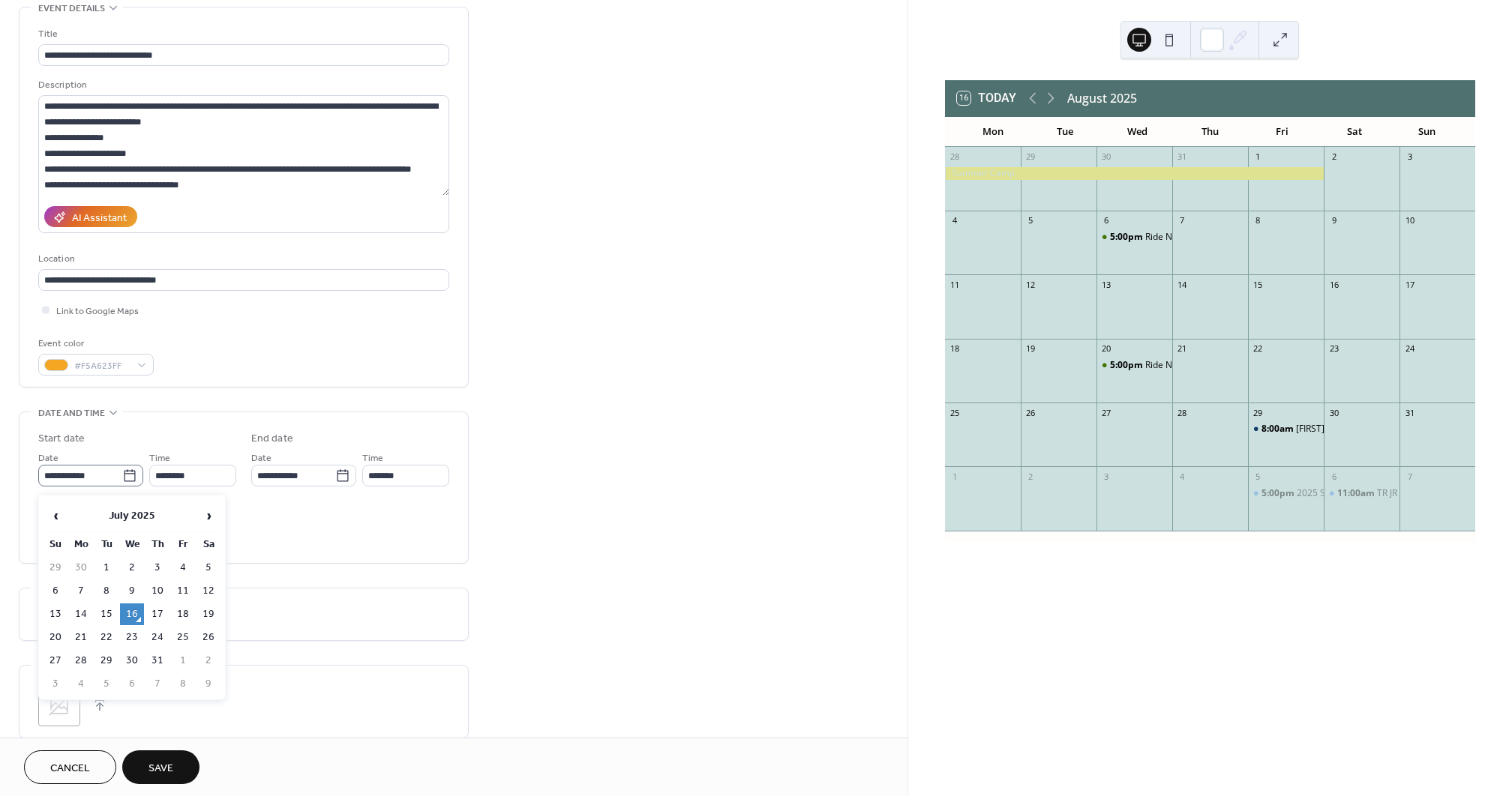 click 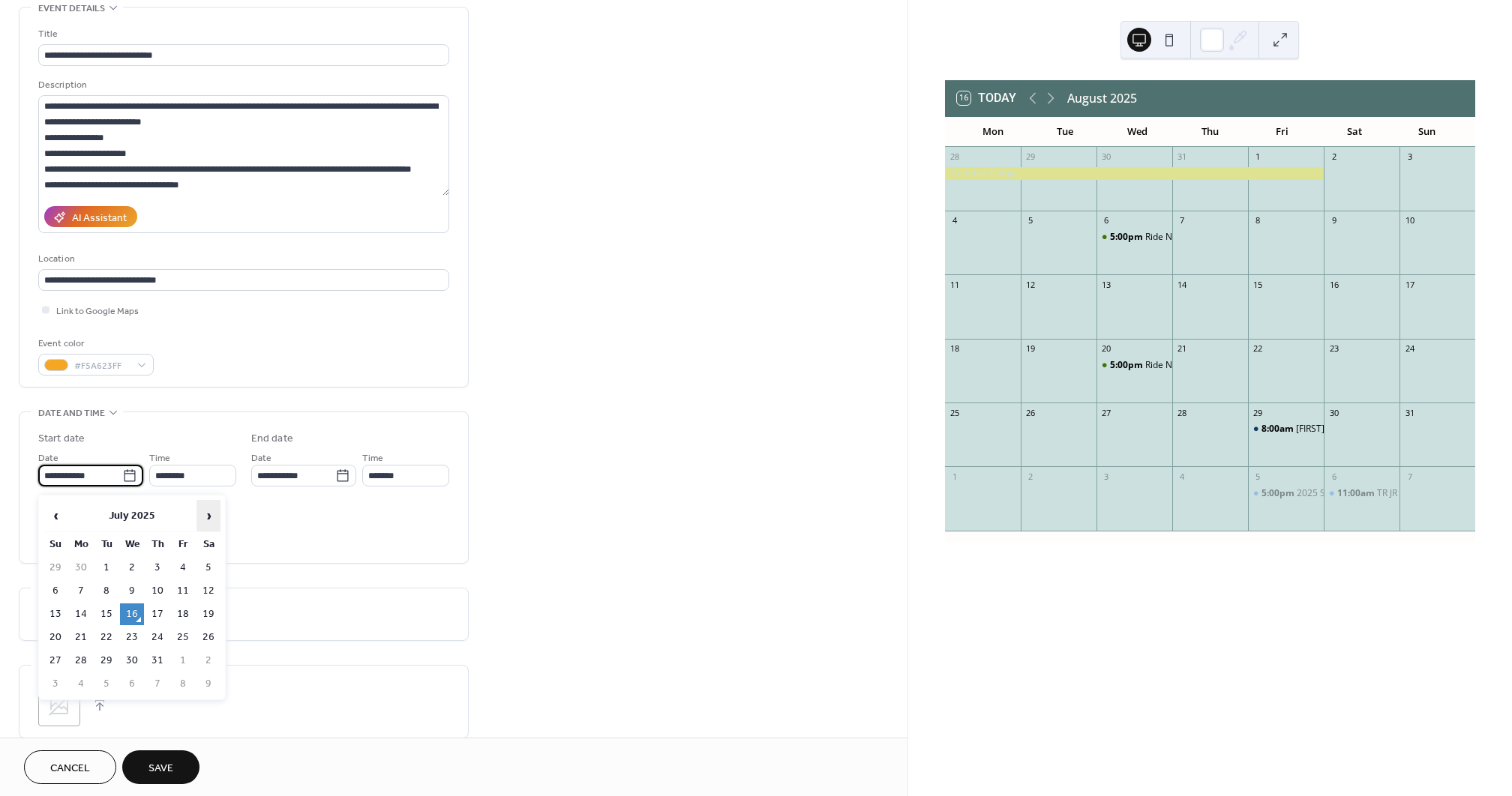 click on "›" at bounding box center (208, 516) 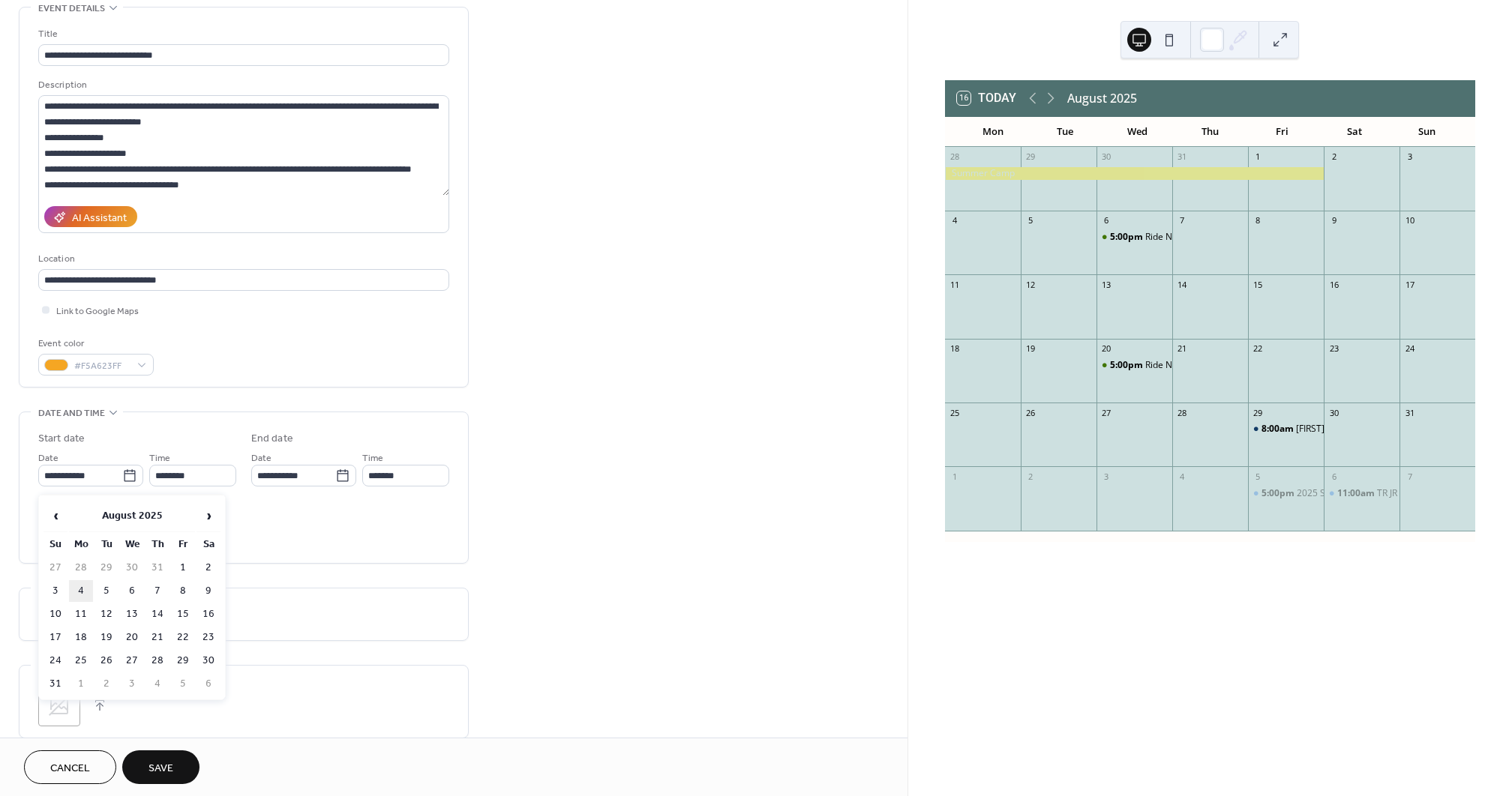 click on "4" at bounding box center [81, 591] 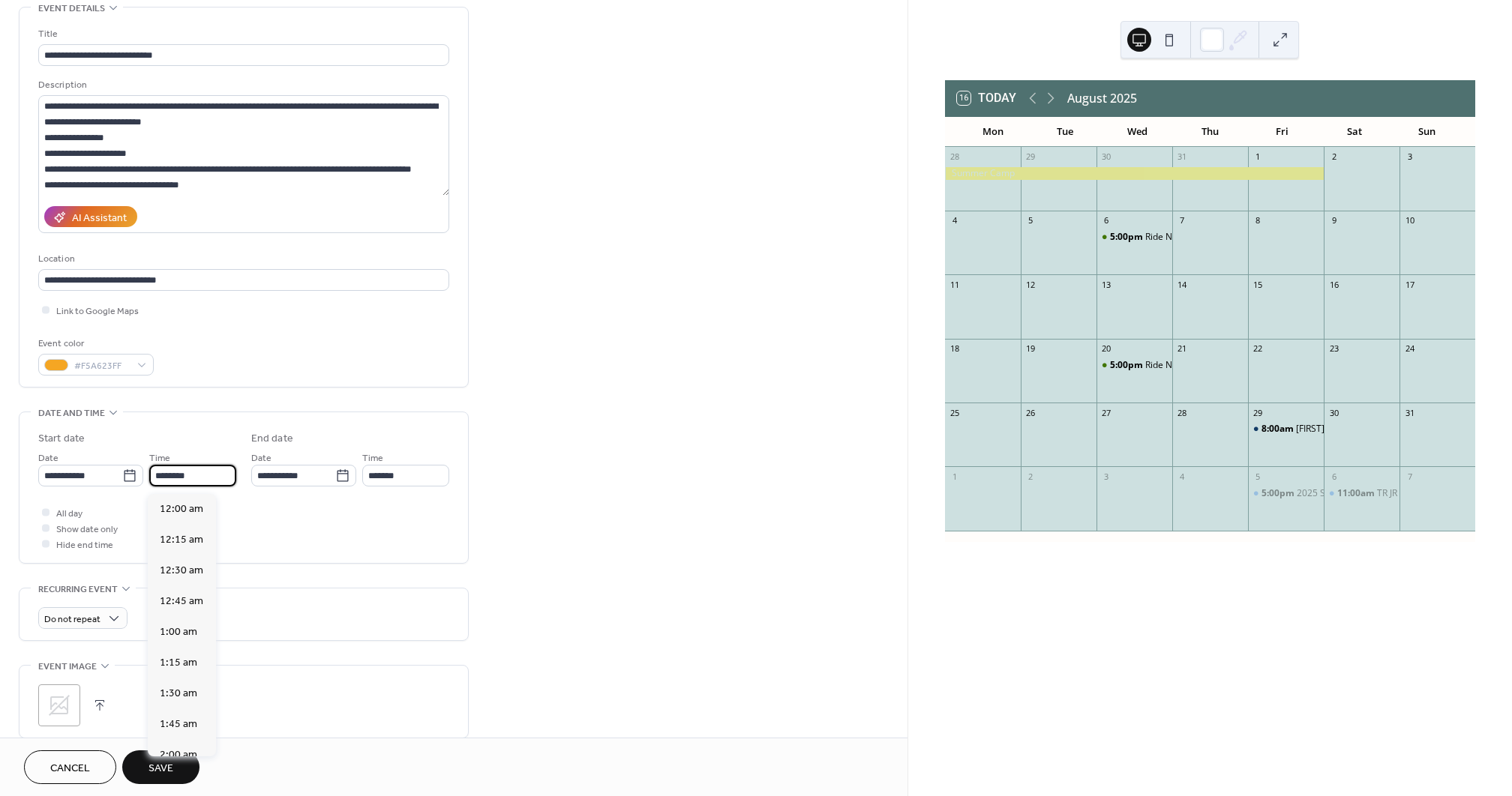 scroll, scrollTop: 1475, scrollLeft: 0, axis: vertical 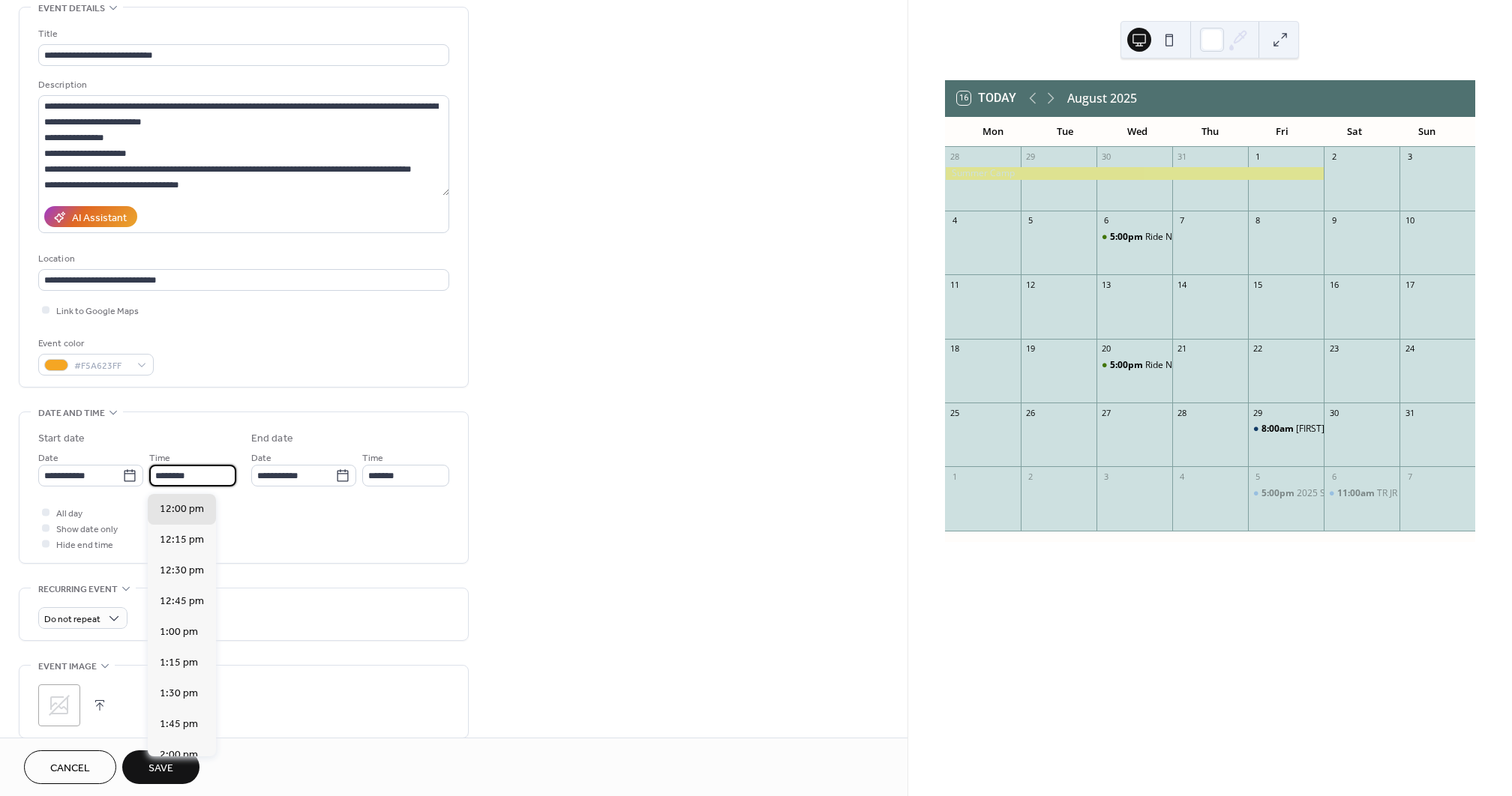 drag, startPoint x: 195, startPoint y: 476, endPoint x: 152, endPoint y: 475, distance: 43.01163 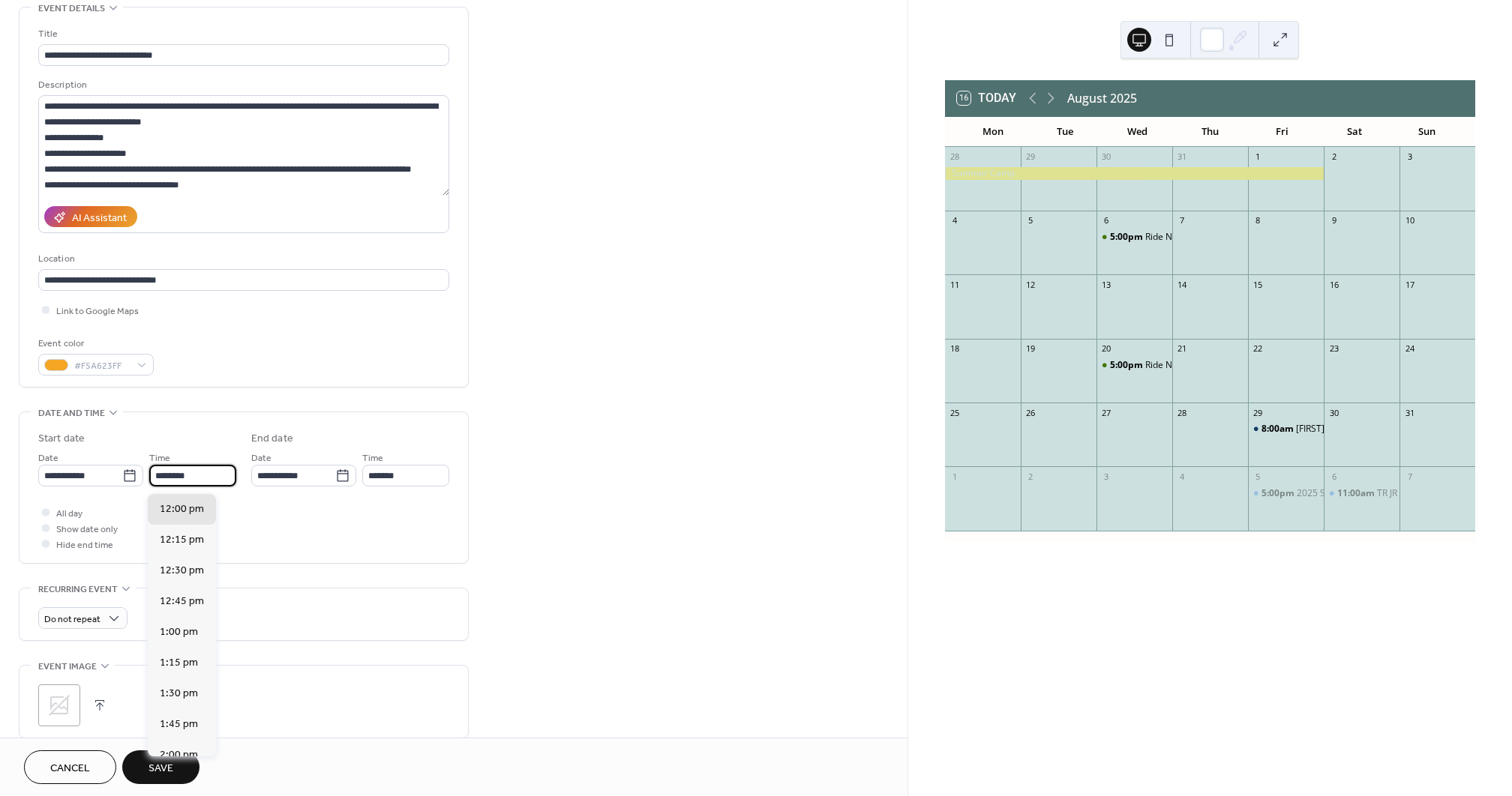 click on "********" at bounding box center [193, 475] 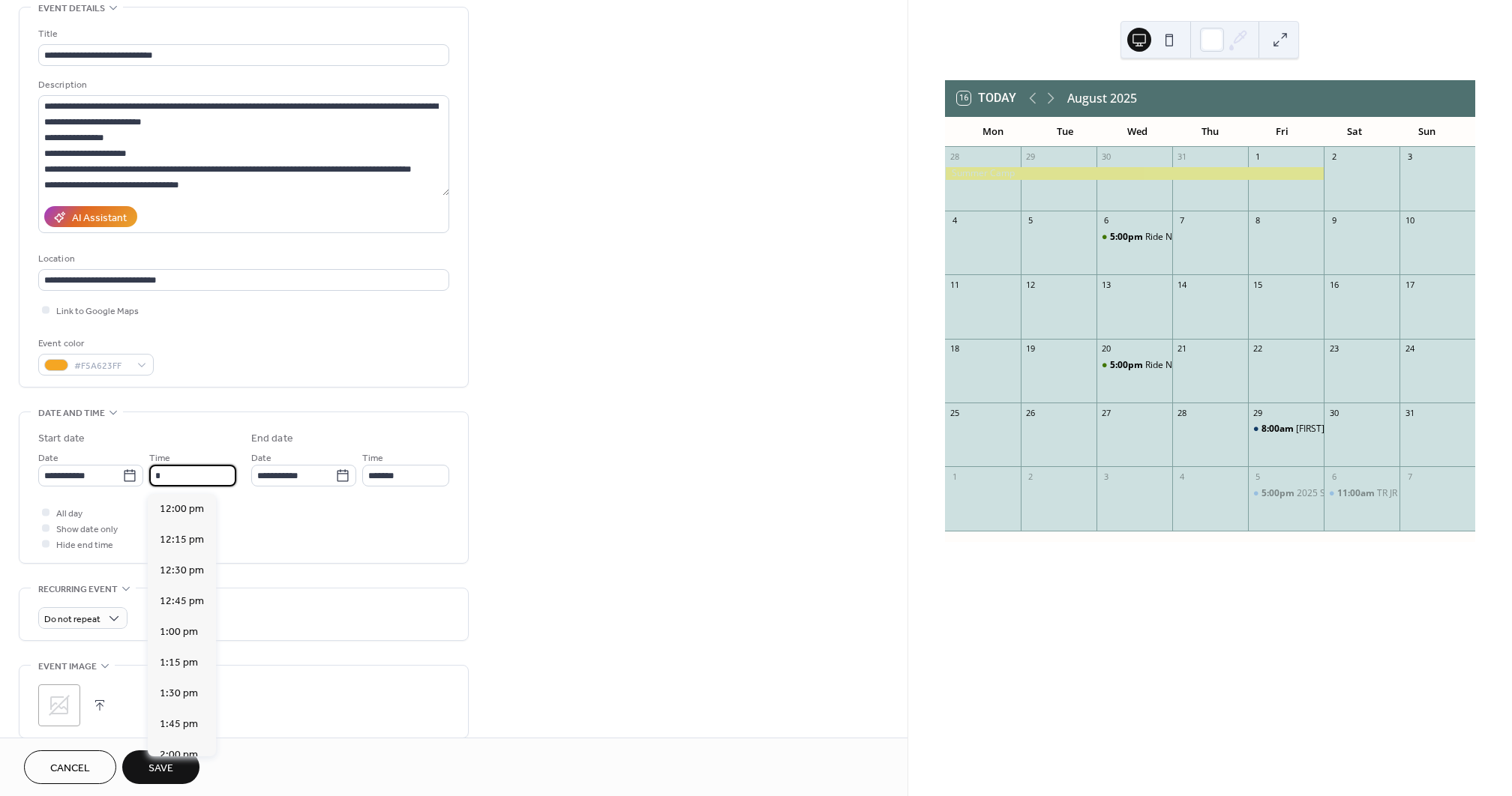 scroll, scrollTop: 615, scrollLeft: 0, axis: vertical 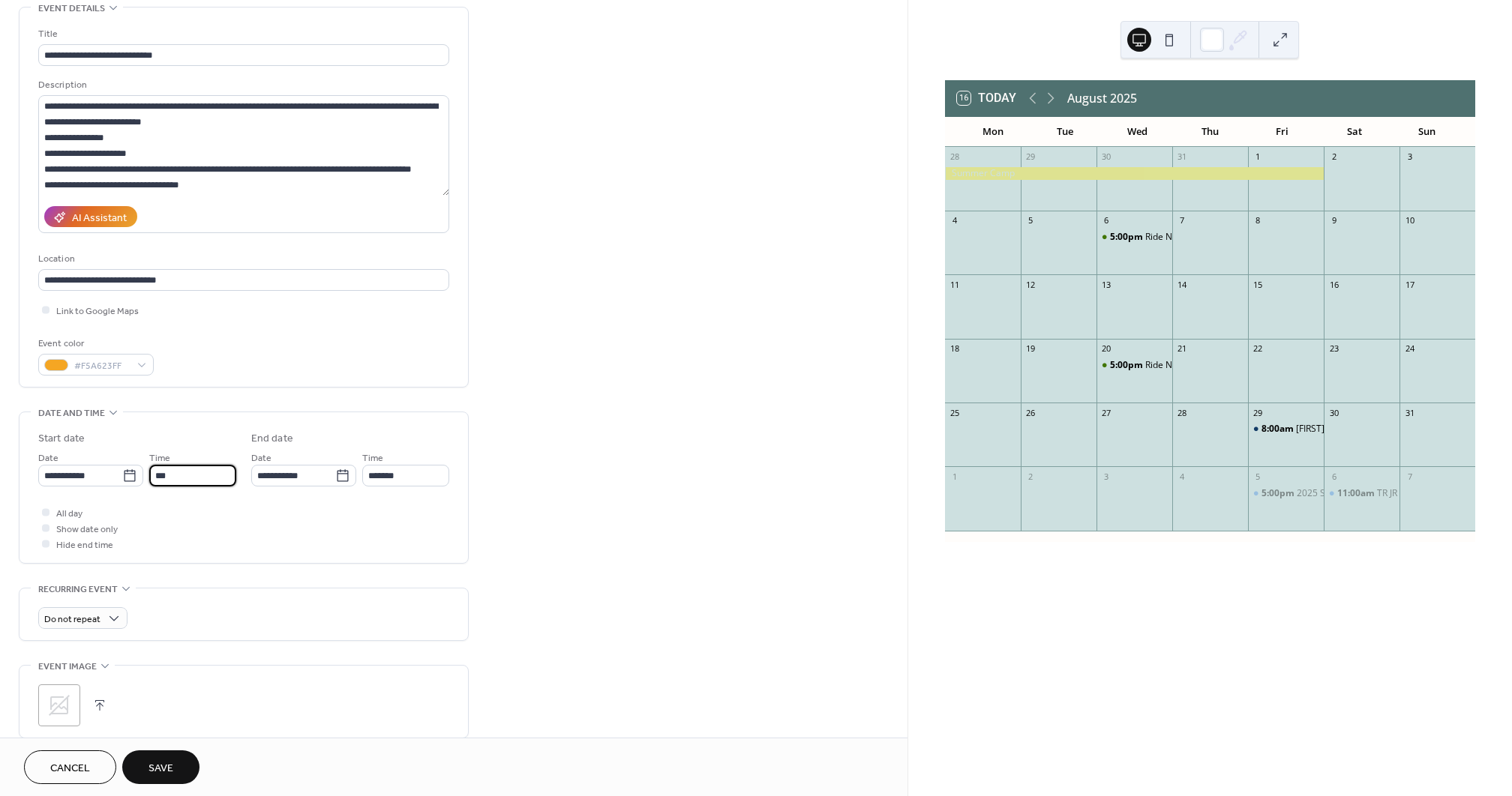 type on "*******" 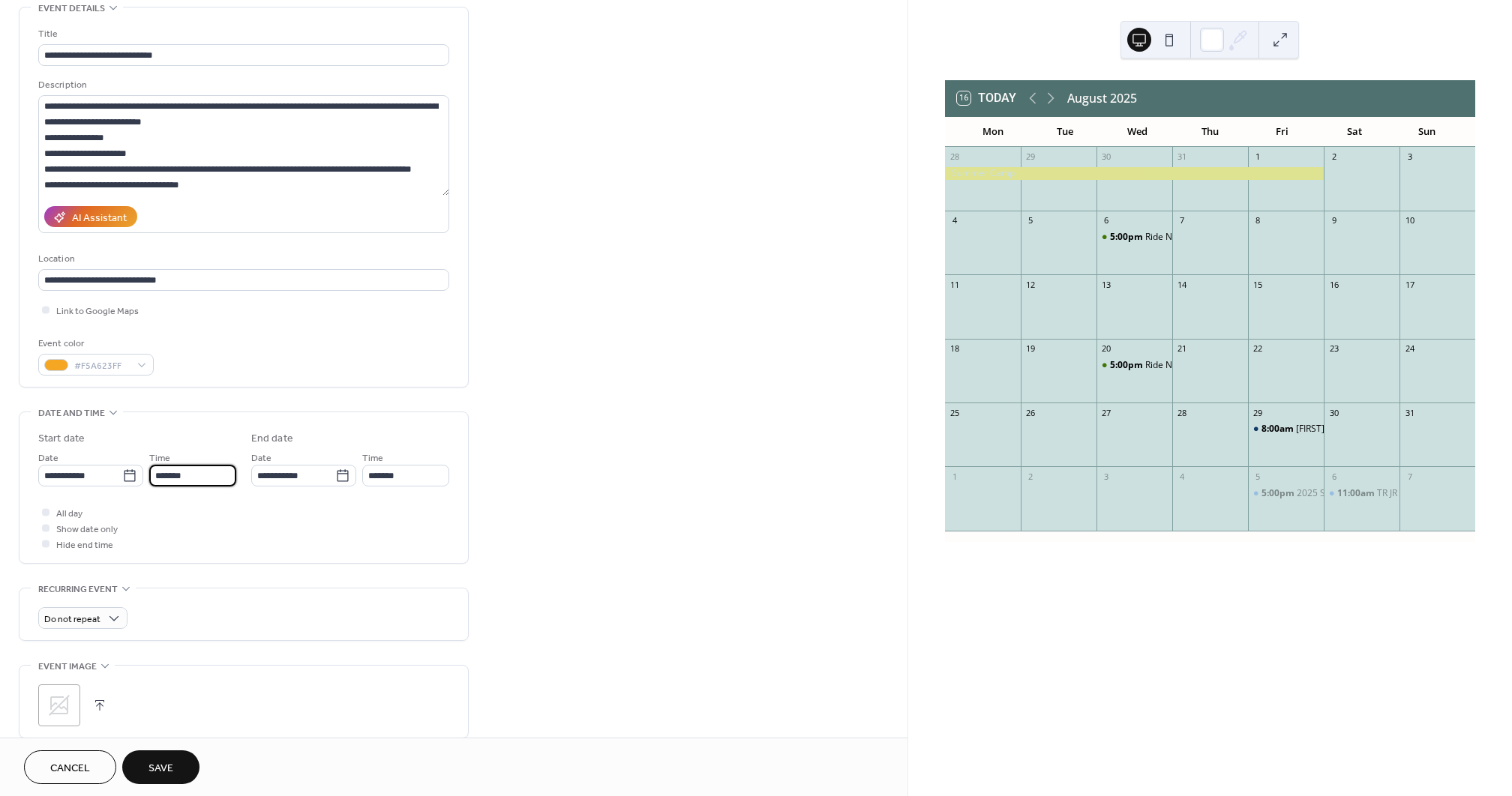 click on "**********" at bounding box center [244, 491] 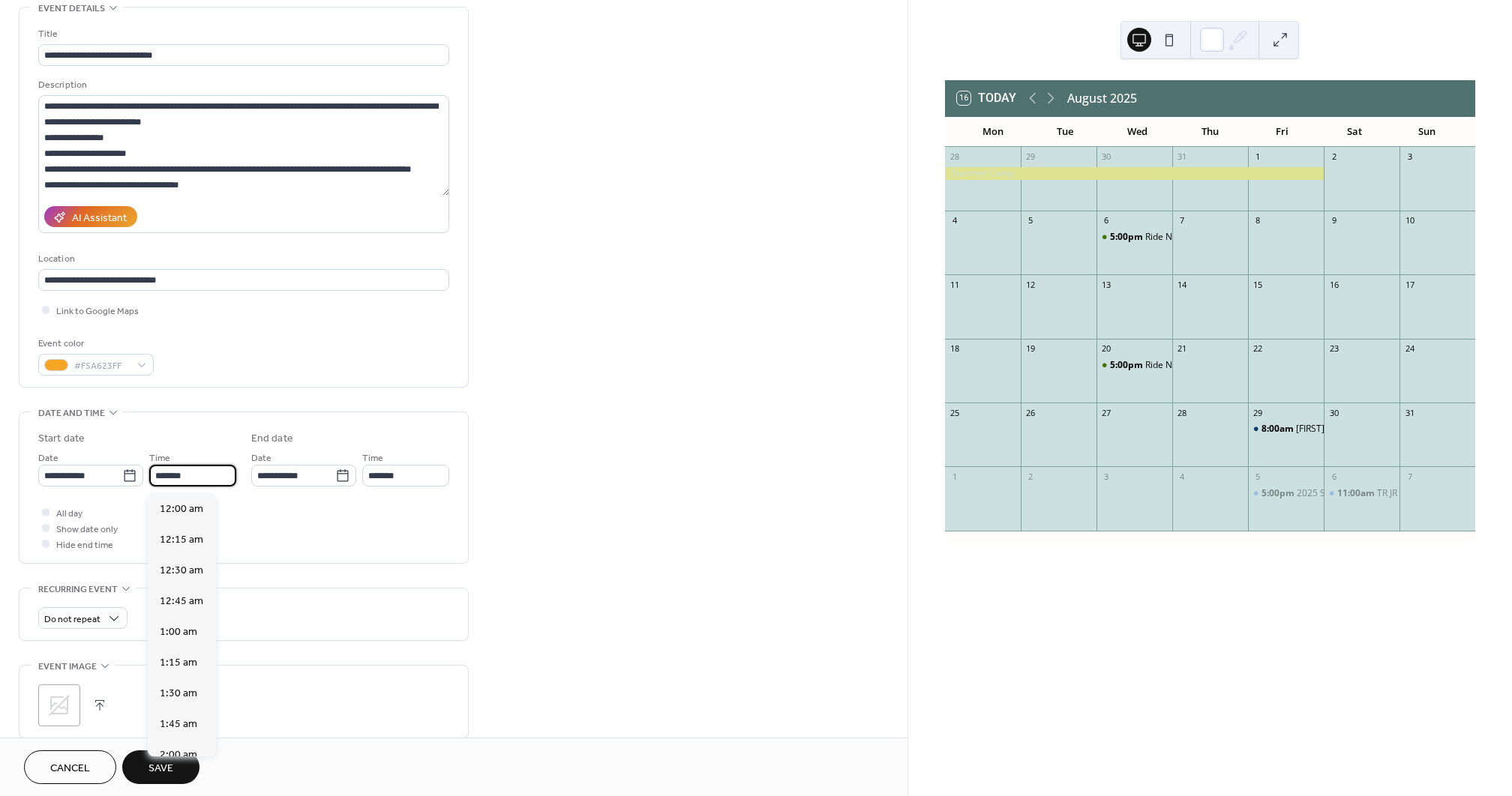 click on "*******" at bounding box center [193, 475] 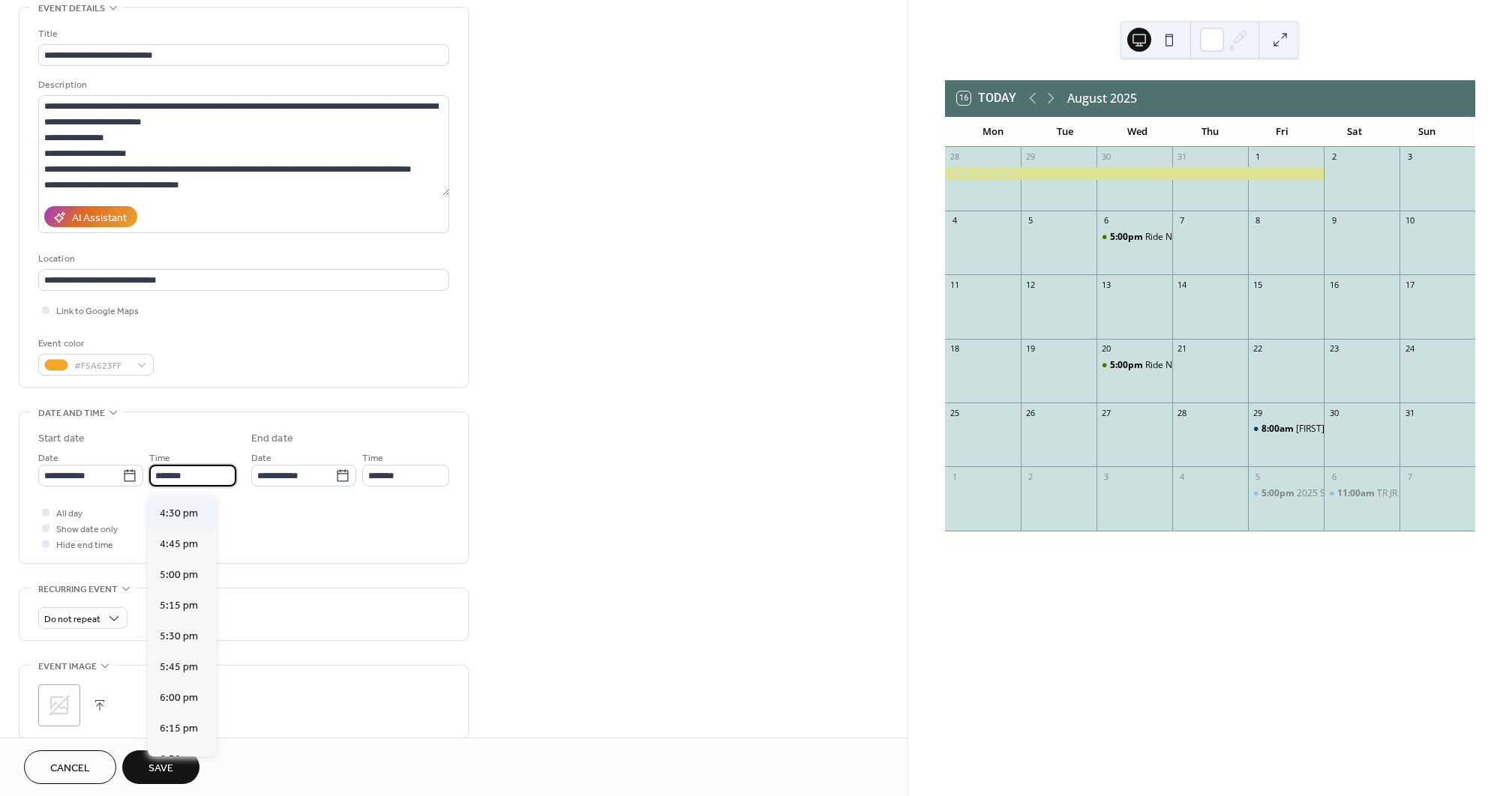 scroll, scrollTop: 2026, scrollLeft: 0, axis: vertical 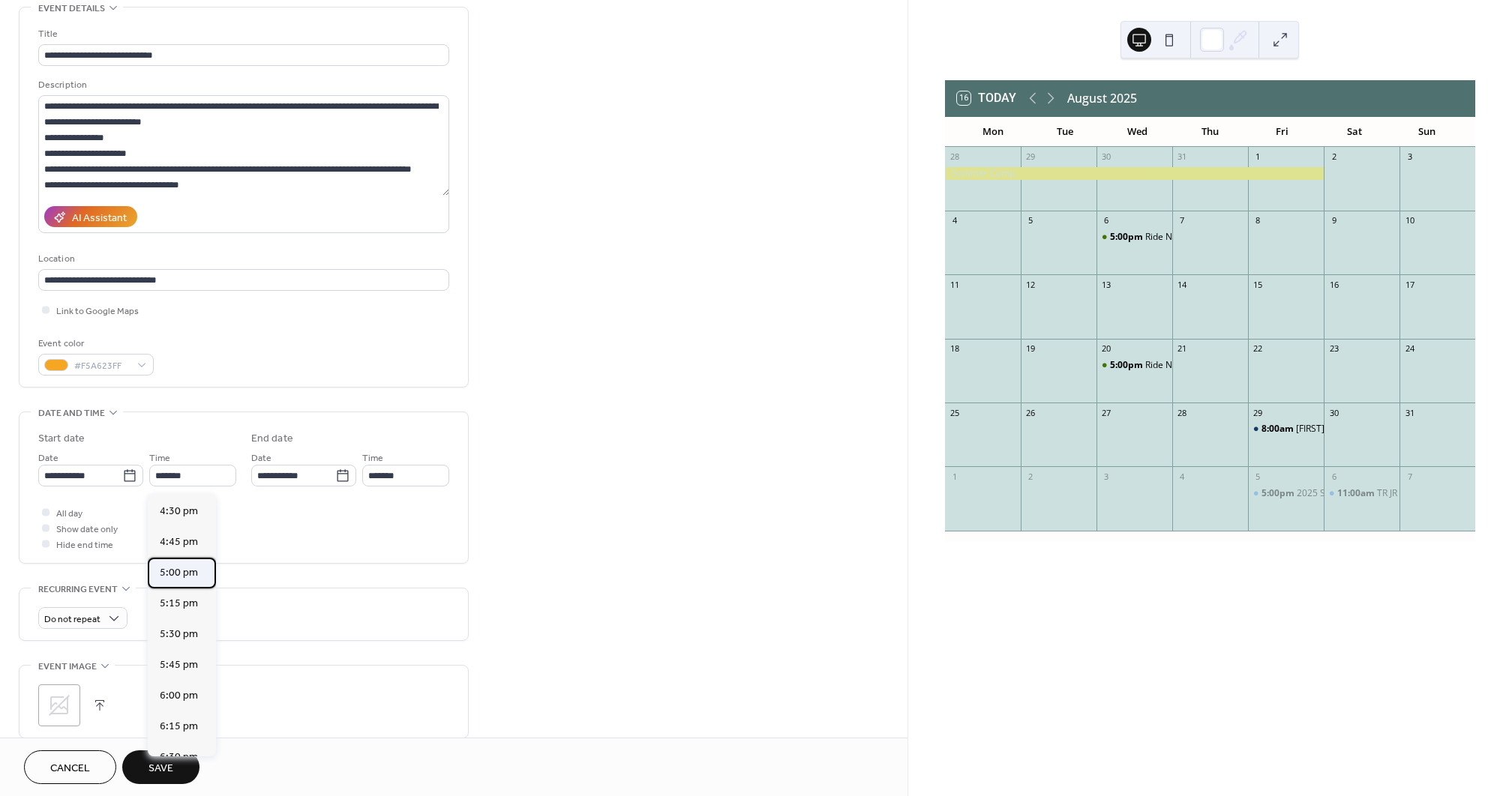 click on "5:00 pm" at bounding box center (178, 573) 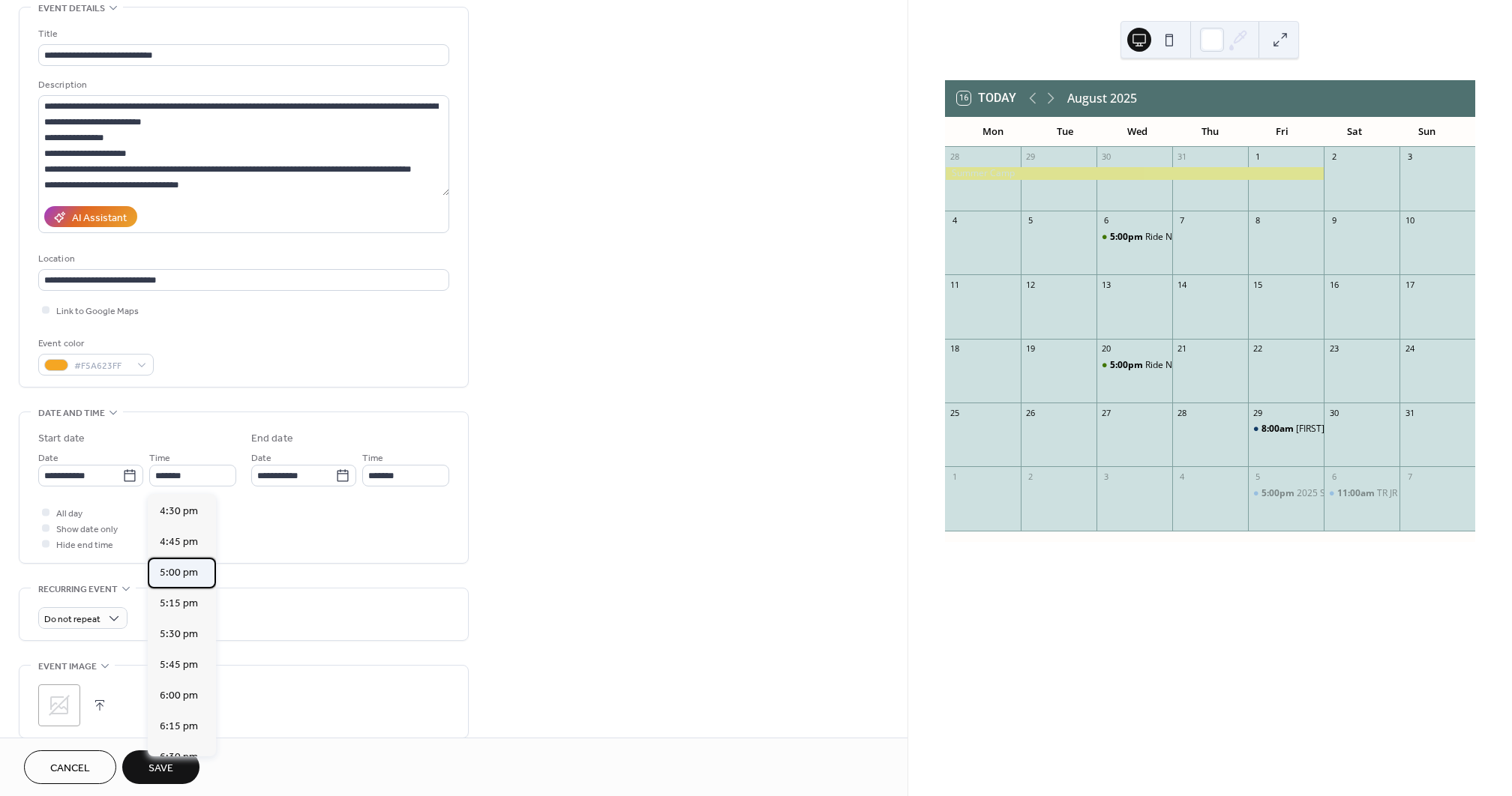 type on "*******" 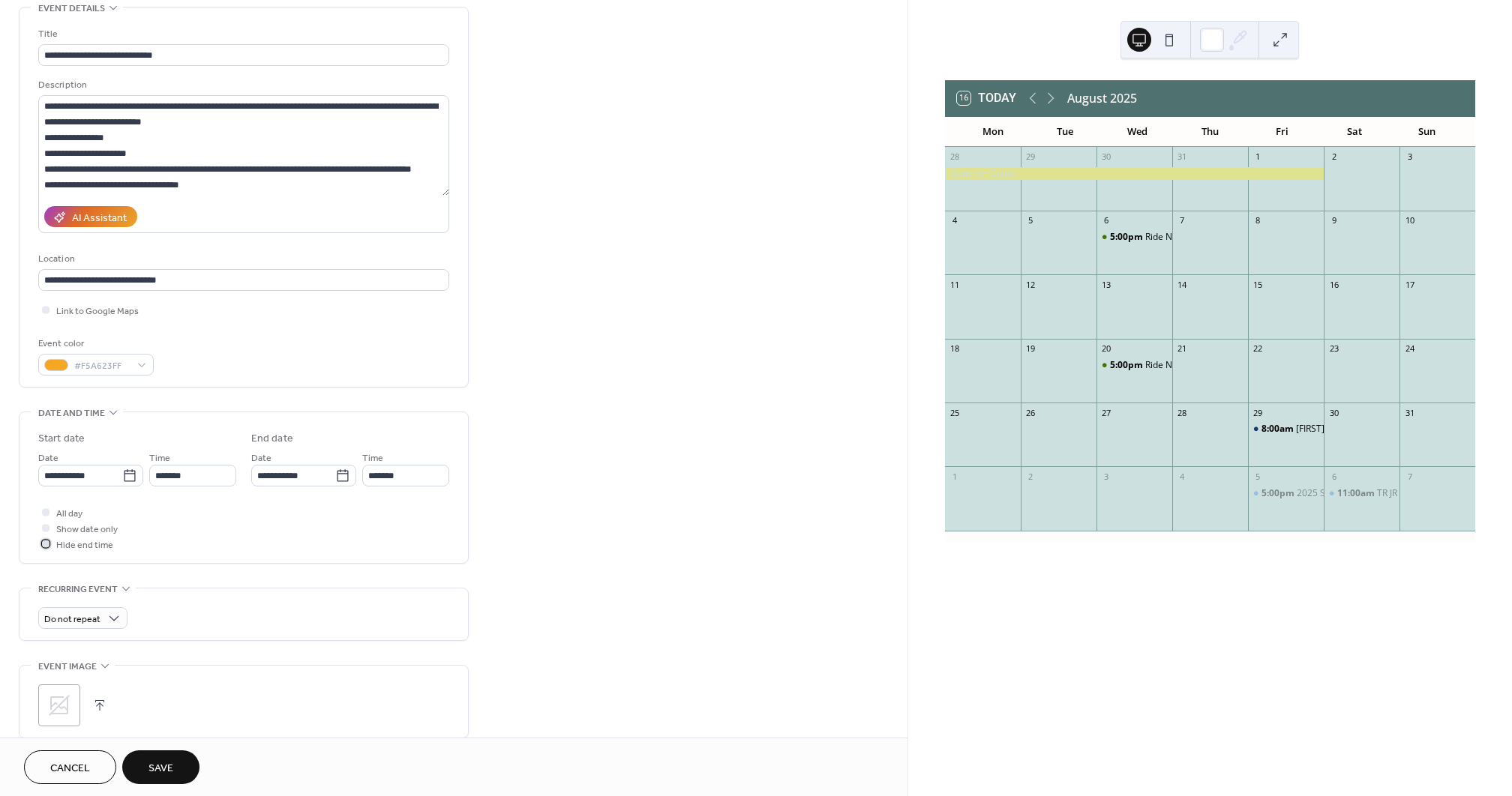 click at bounding box center (46, 543) 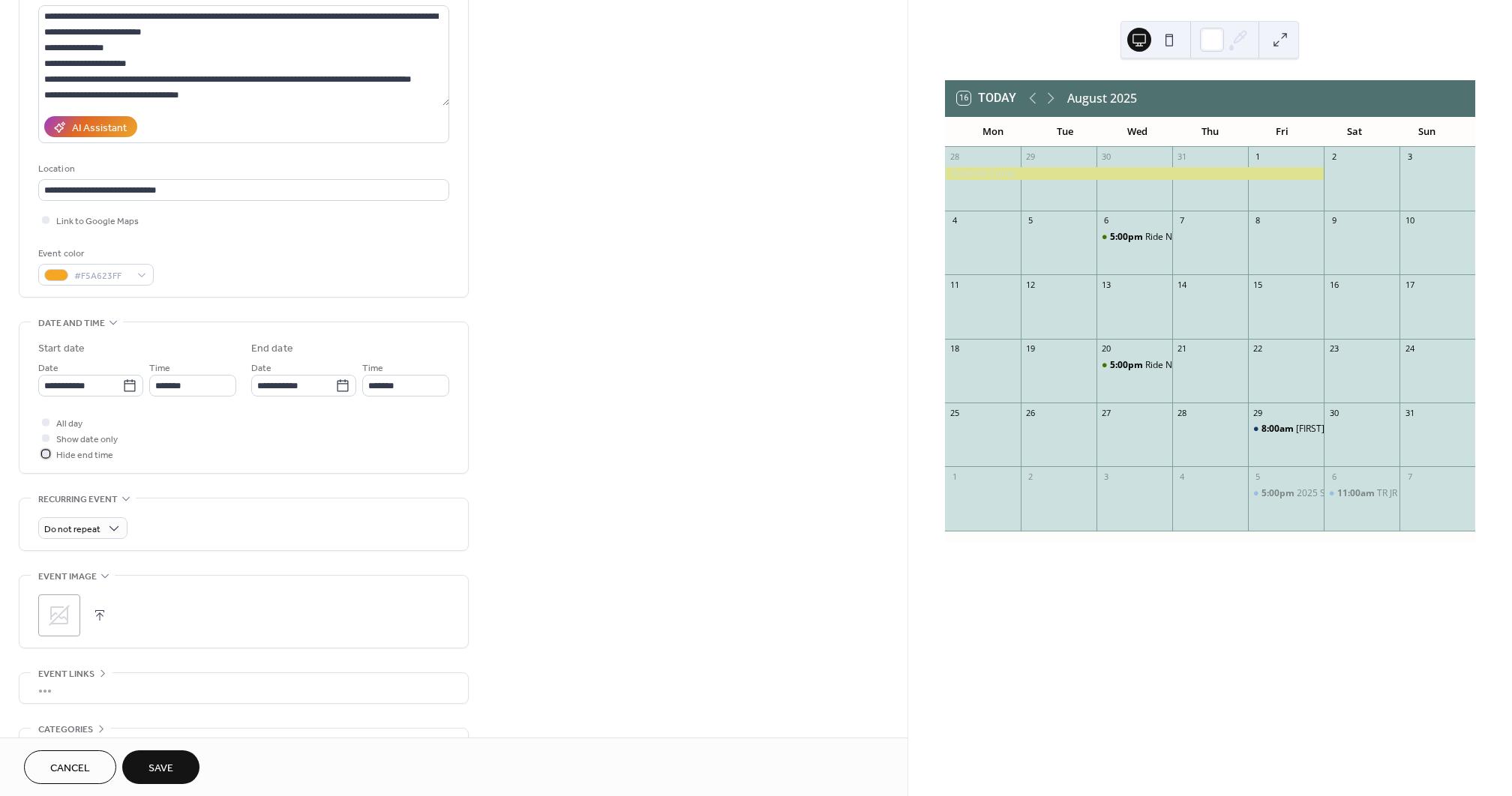 scroll, scrollTop: 178, scrollLeft: 0, axis: vertical 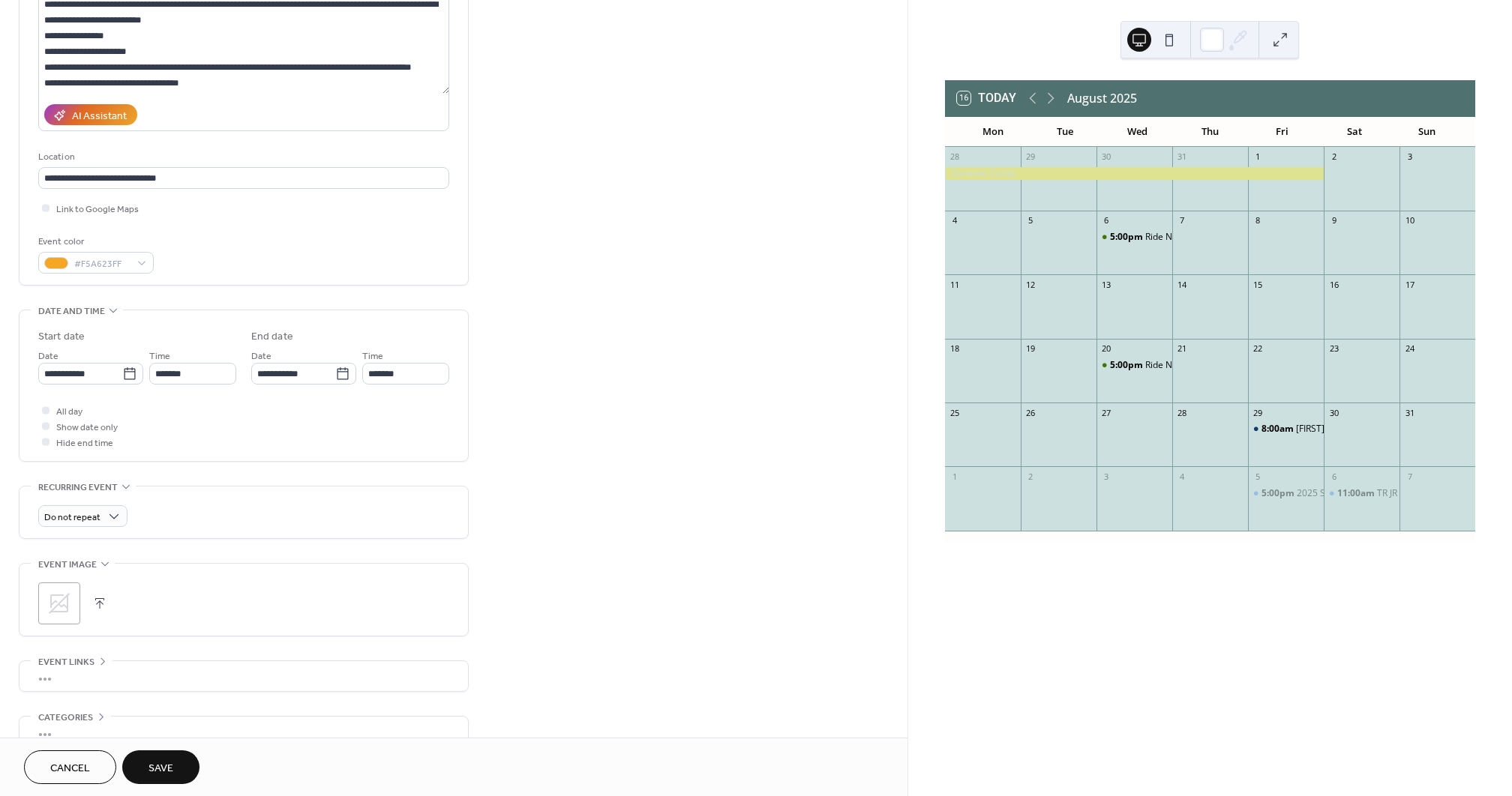 click on ";" at bounding box center [244, 603] 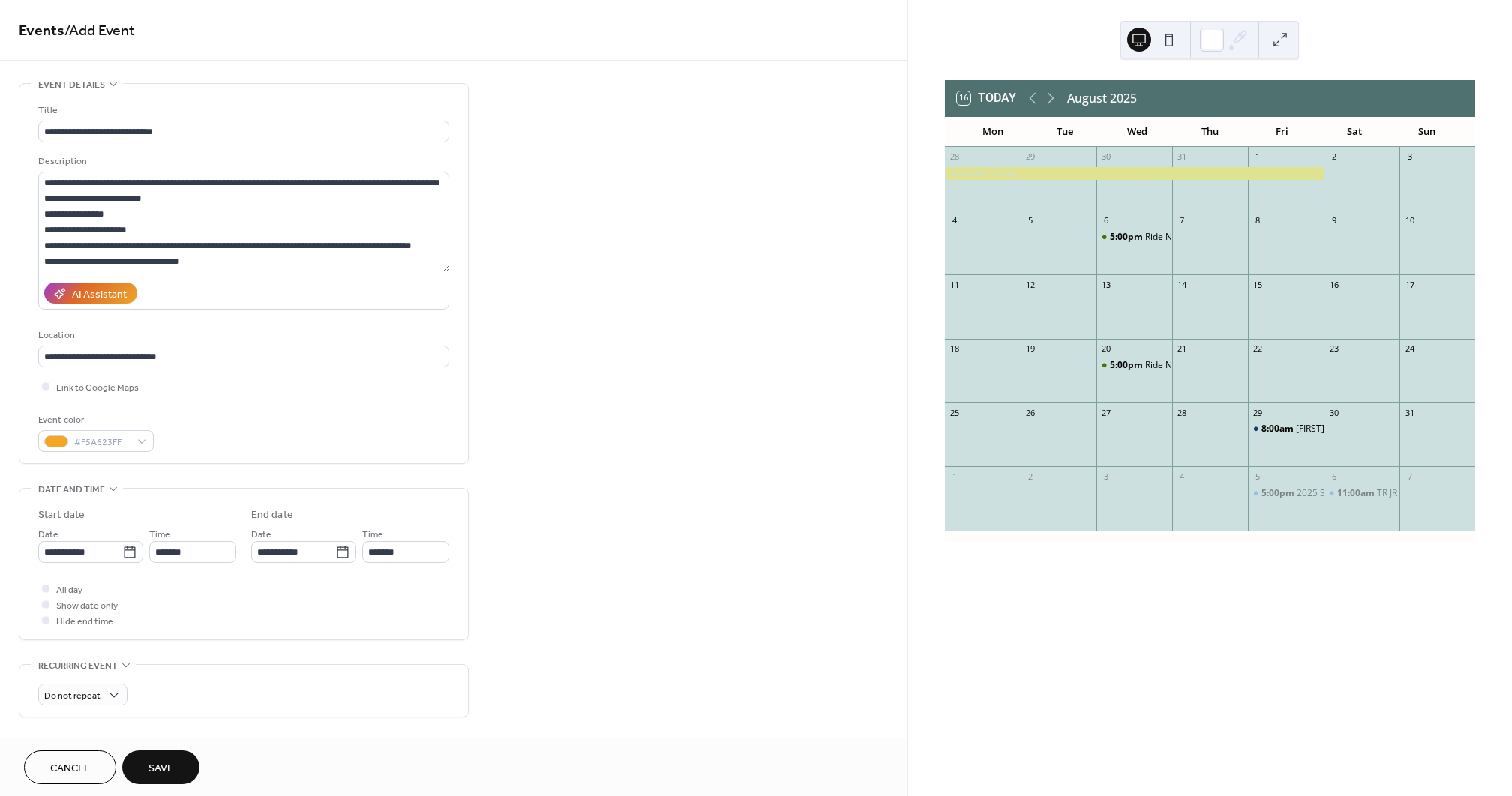 scroll, scrollTop: 0, scrollLeft: 0, axis: both 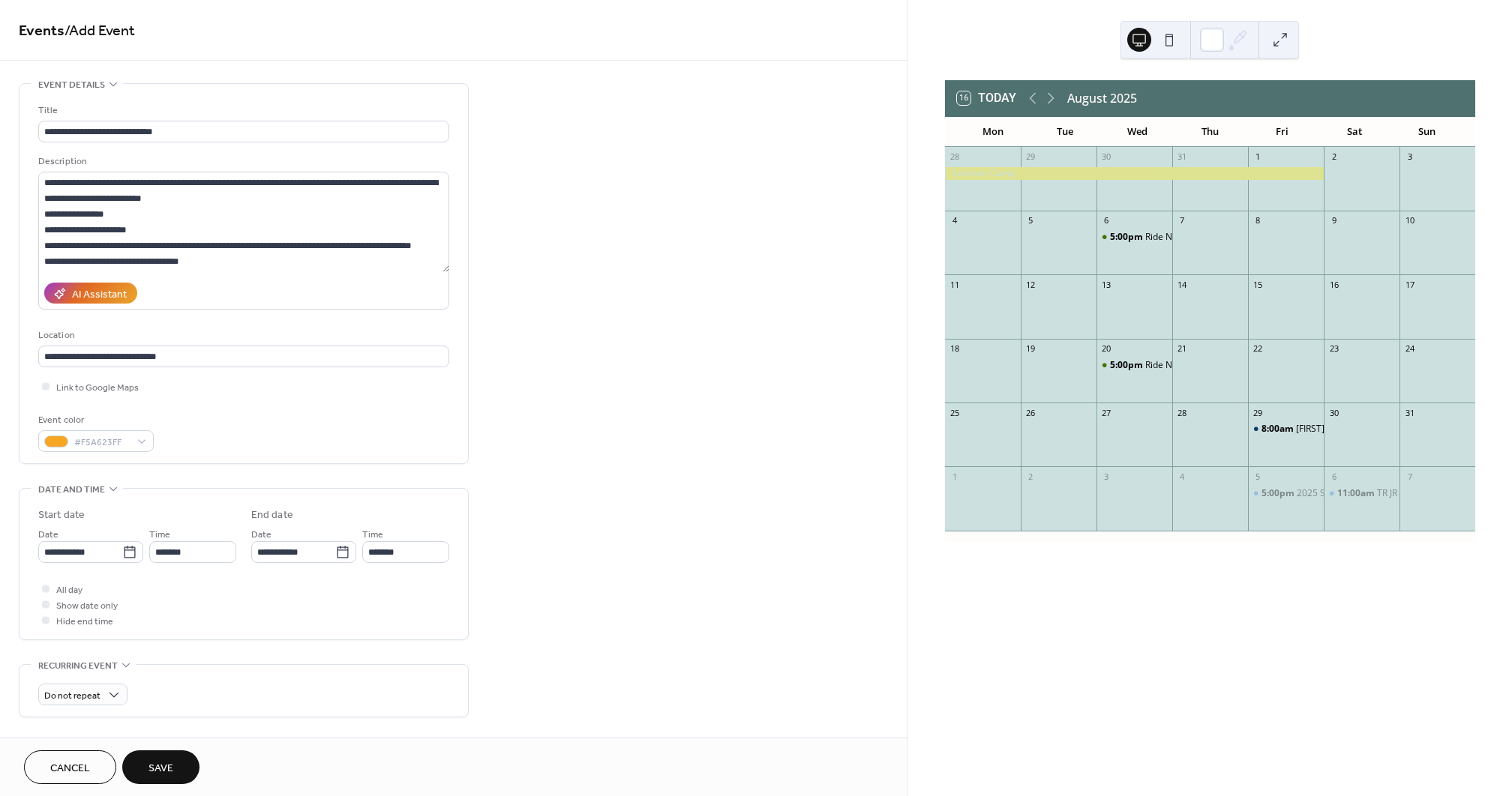 click on "Save" at bounding box center (160, 767) 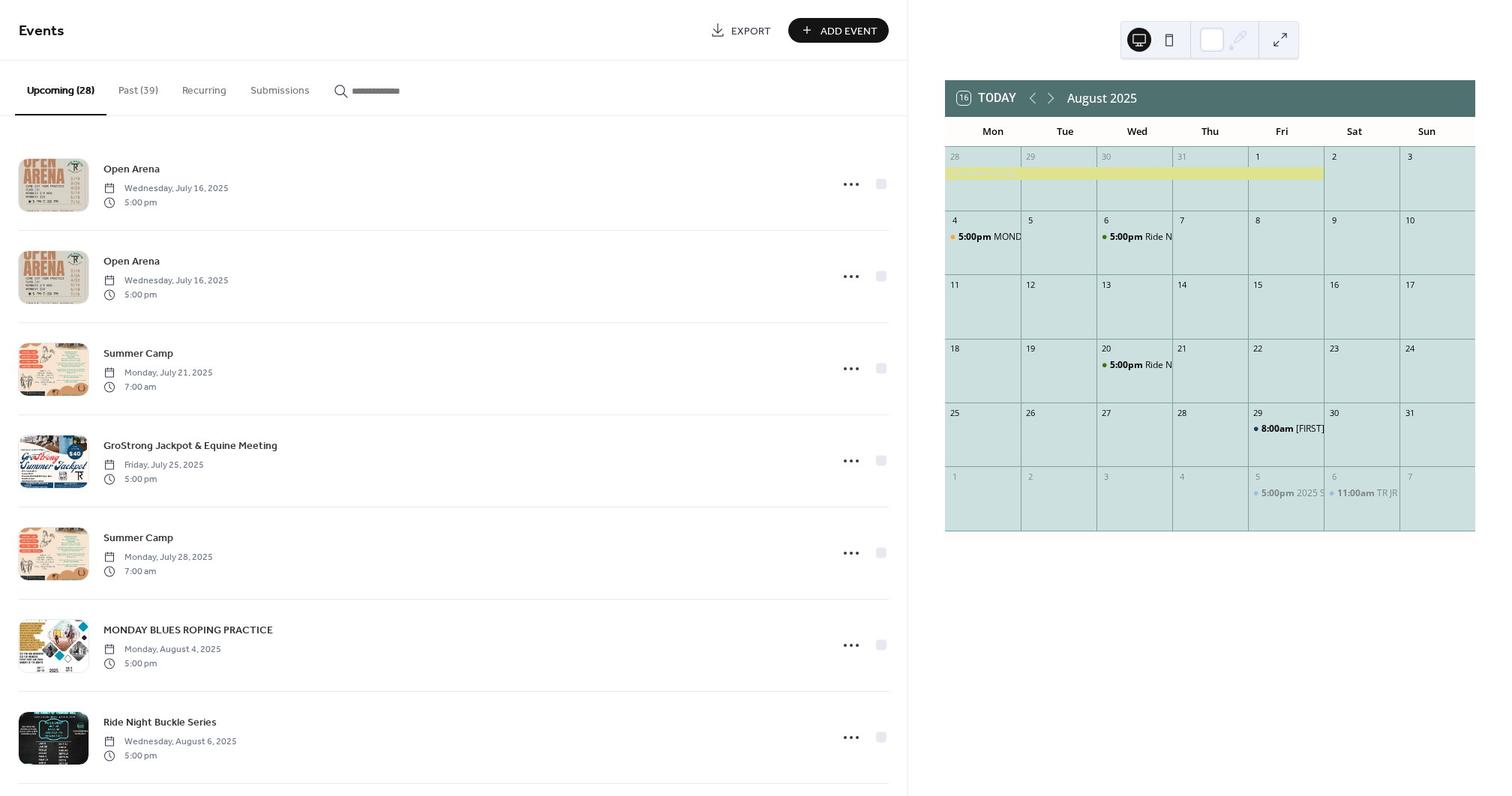 click on "Add Event" at bounding box center [849, 31] 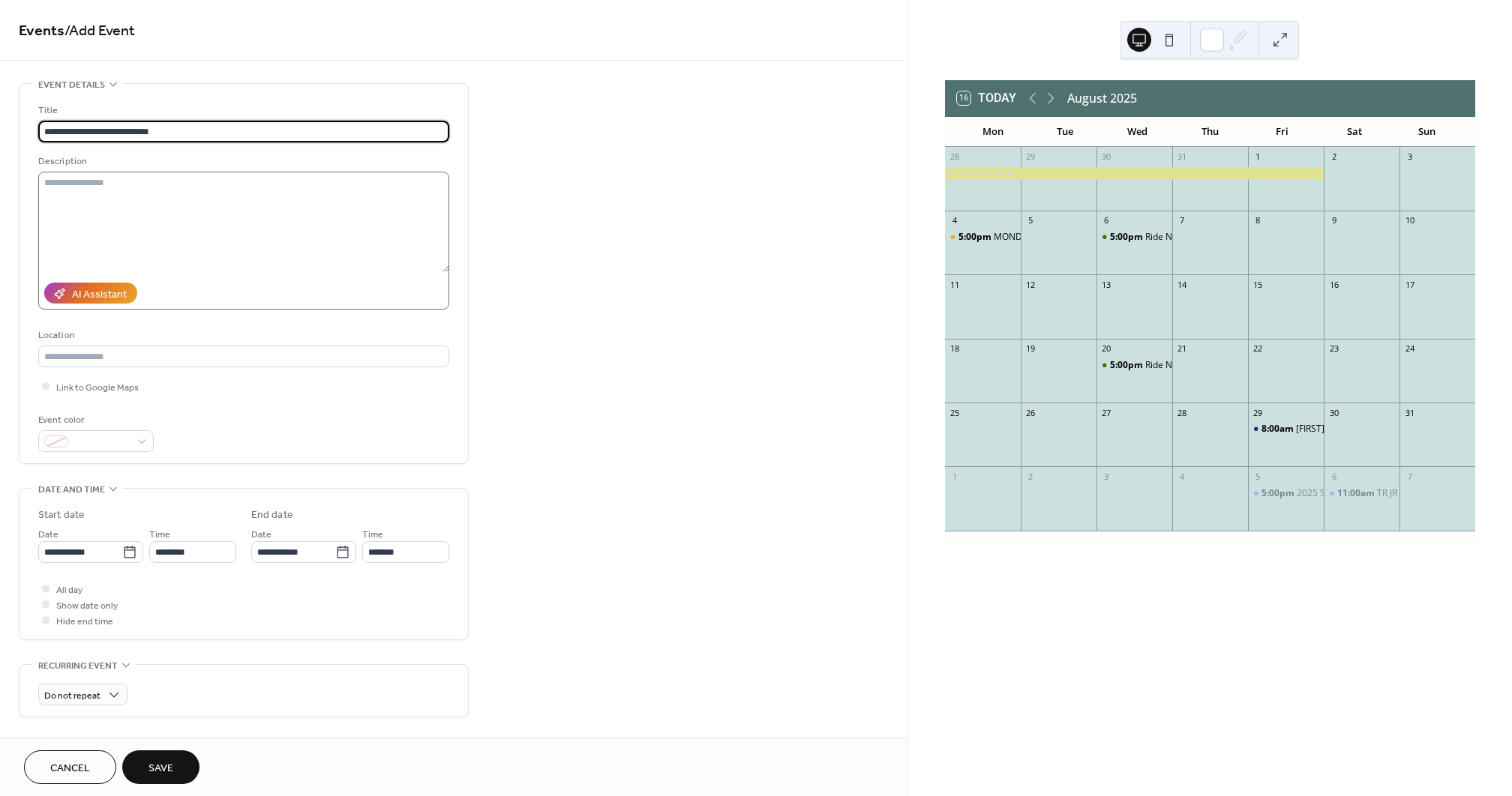 type on "**********" 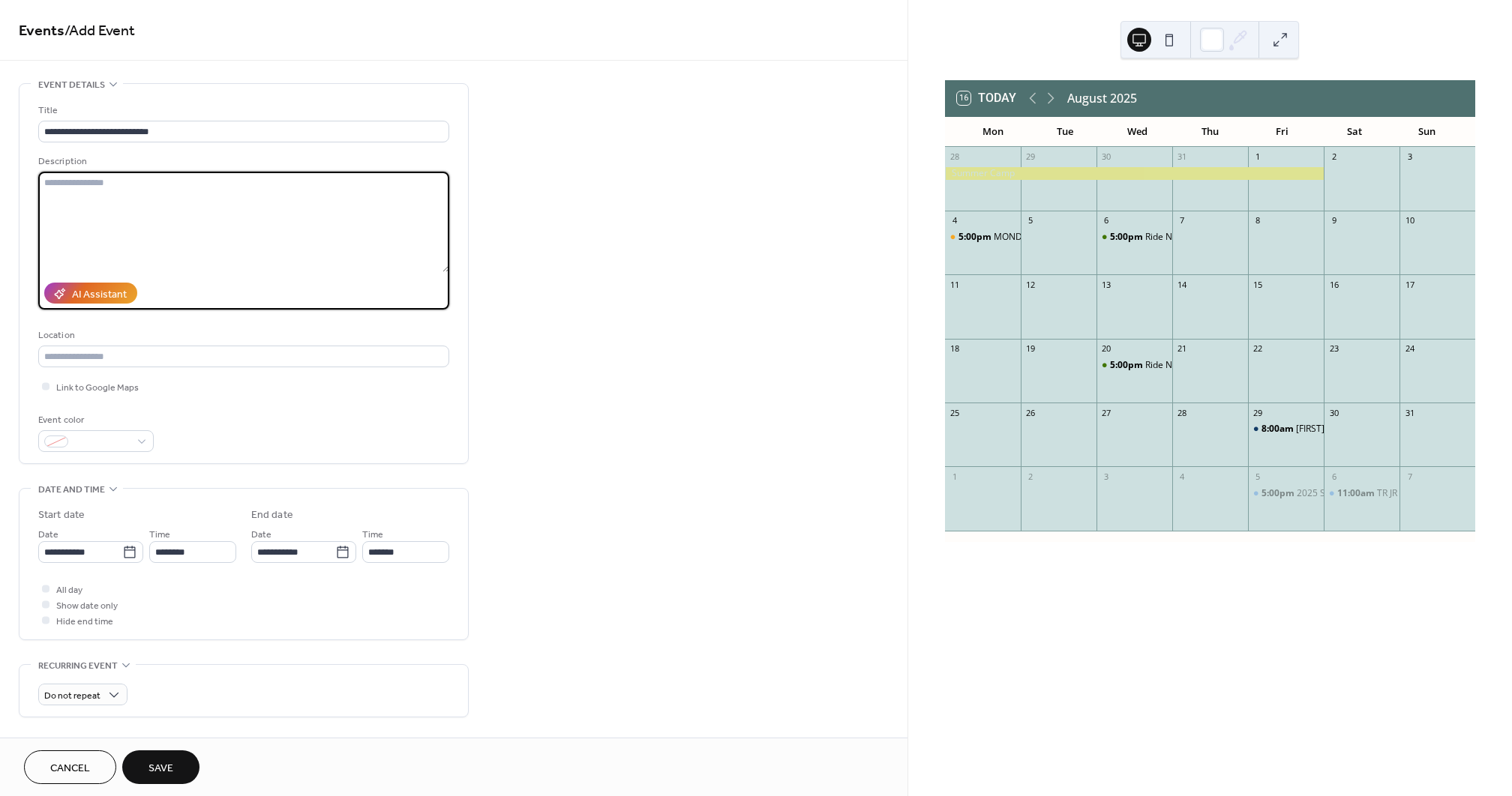 paste on "**********" 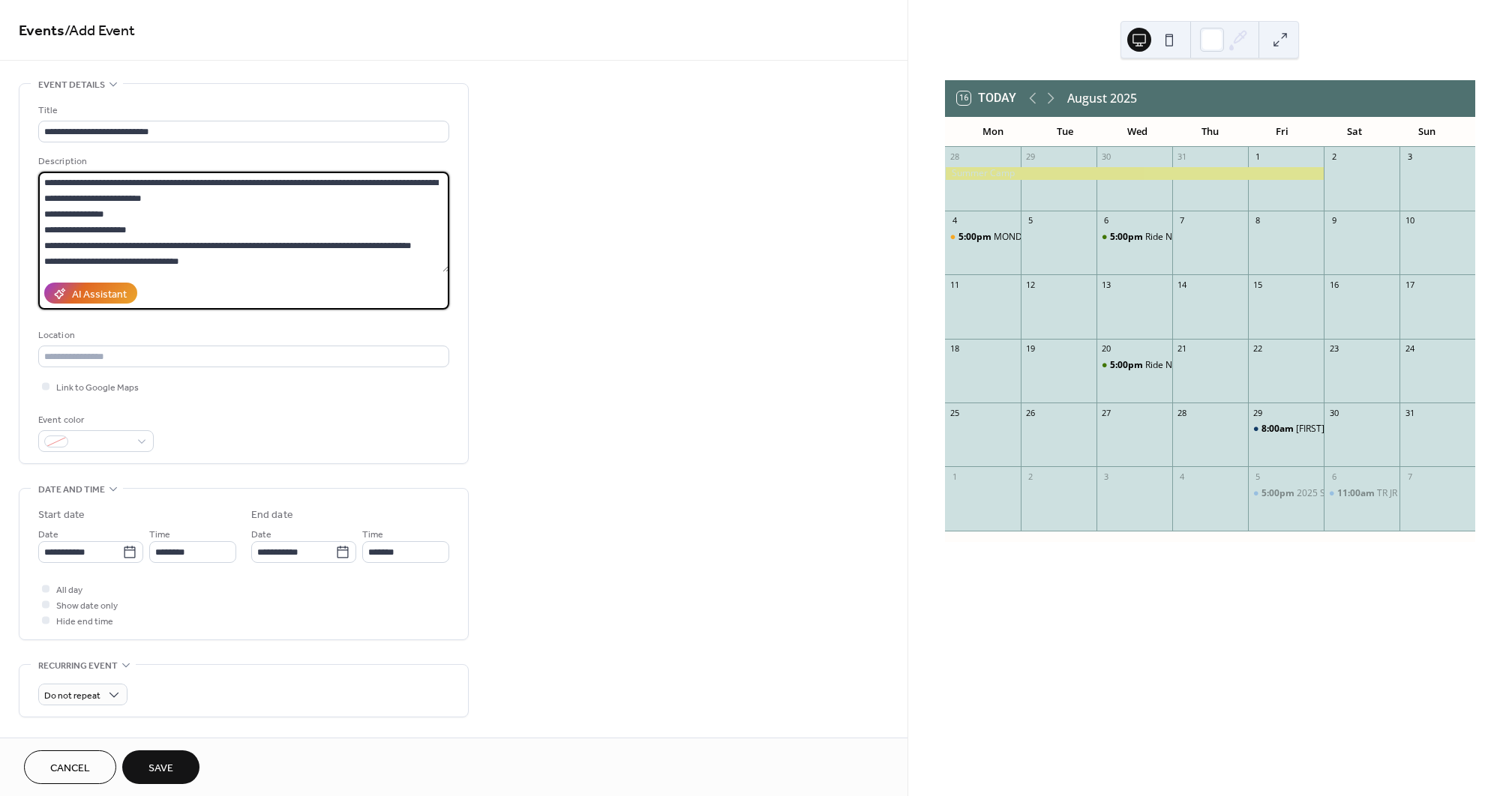 scroll, scrollTop: 110, scrollLeft: 0, axis: vertical 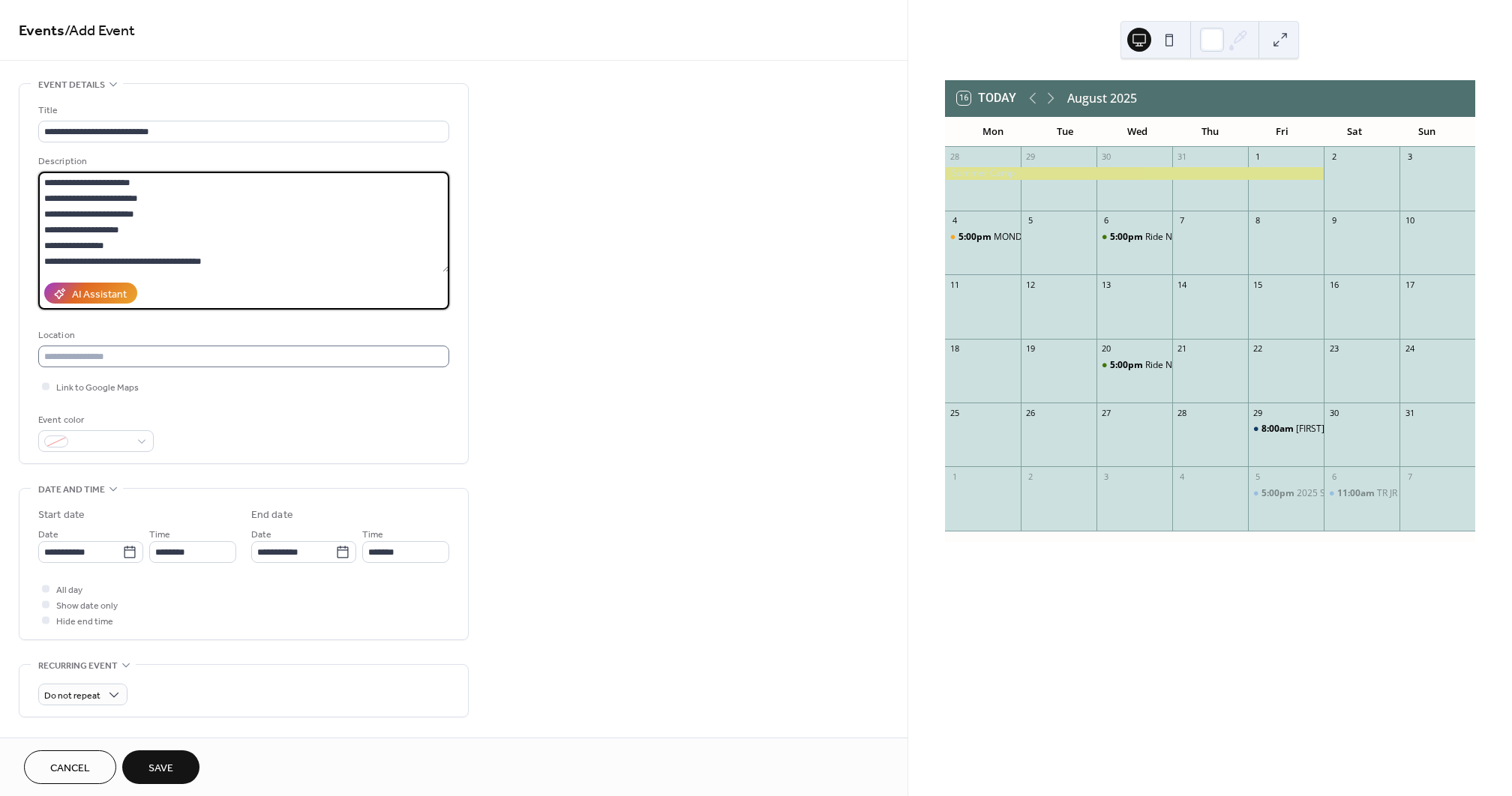 type on "**********" 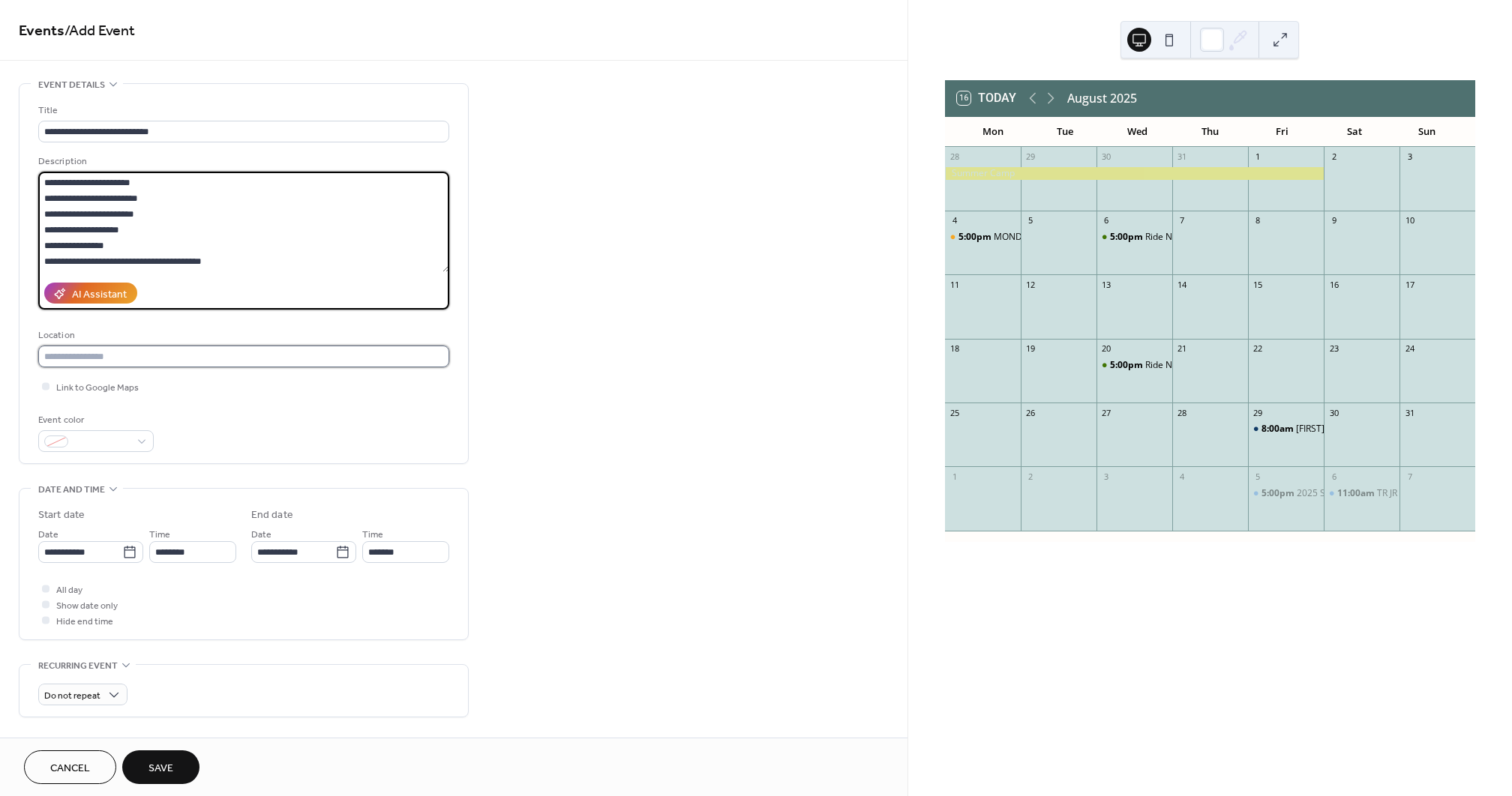 click at bounding box center [244, 356] 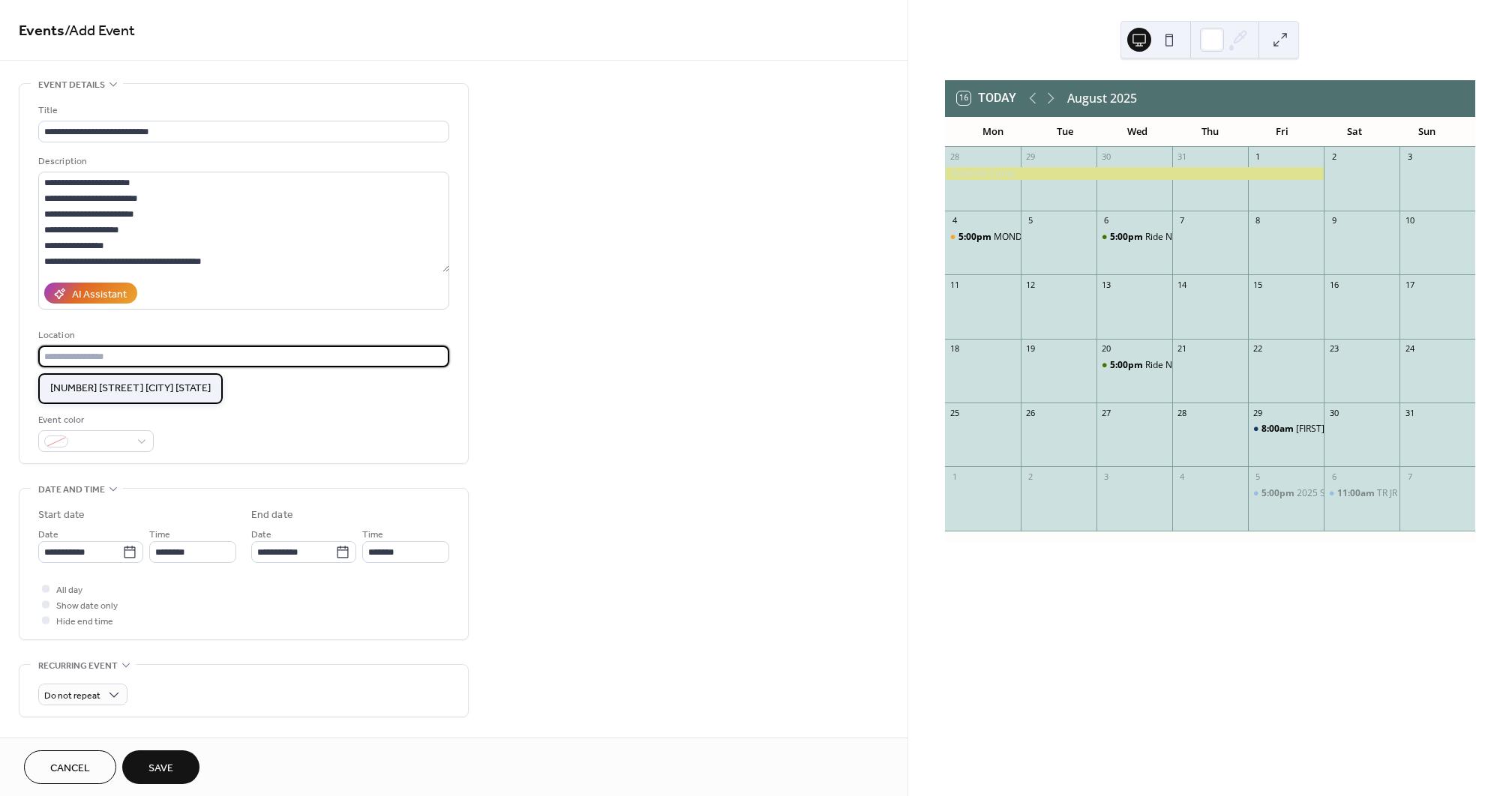 click on "[NUMBER] [STREET] [CITY] [STATE]" at bounding box center [130, 388] 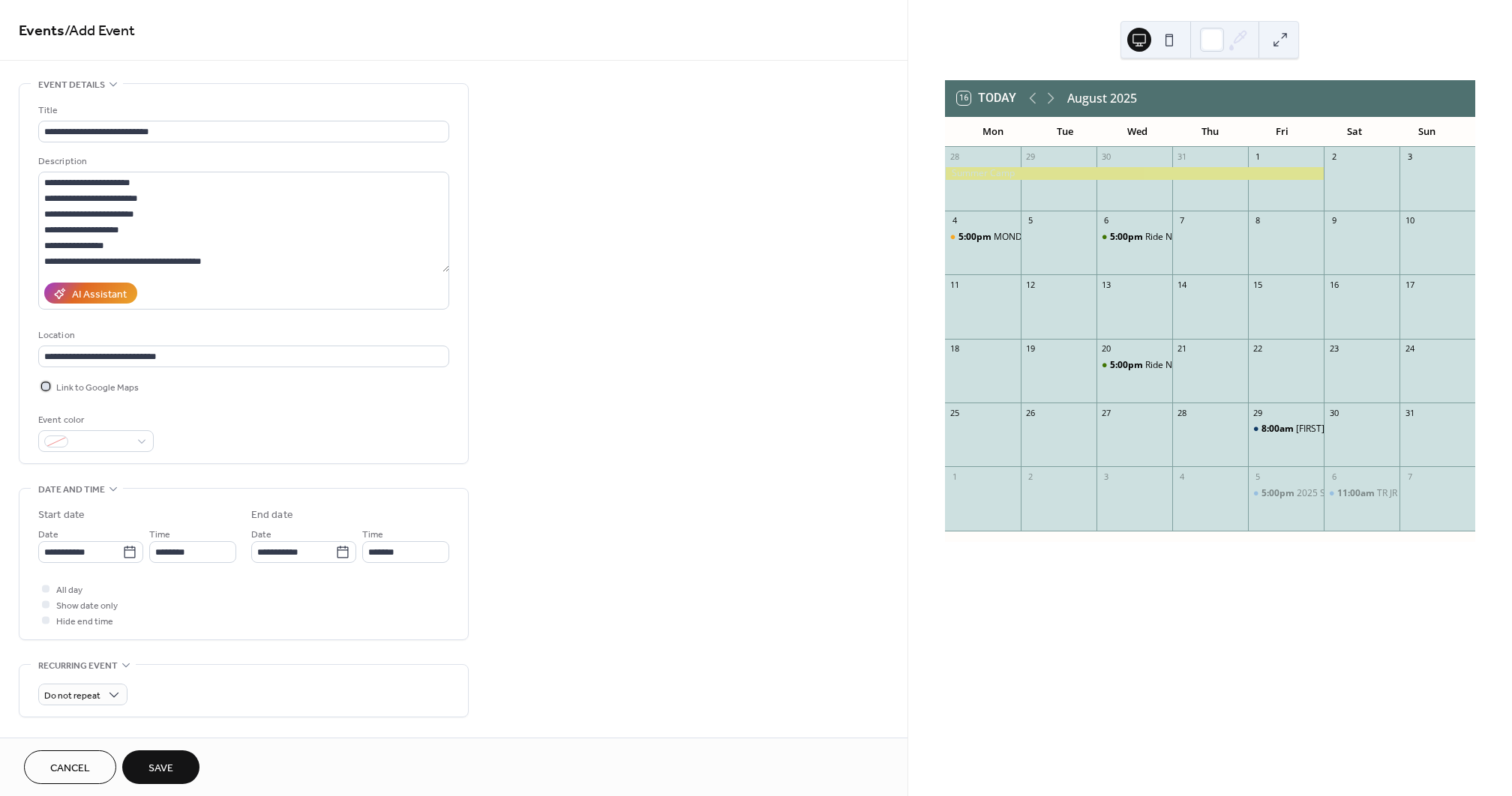 click on "Link to Google Maps" at bounding box center [98, 388] 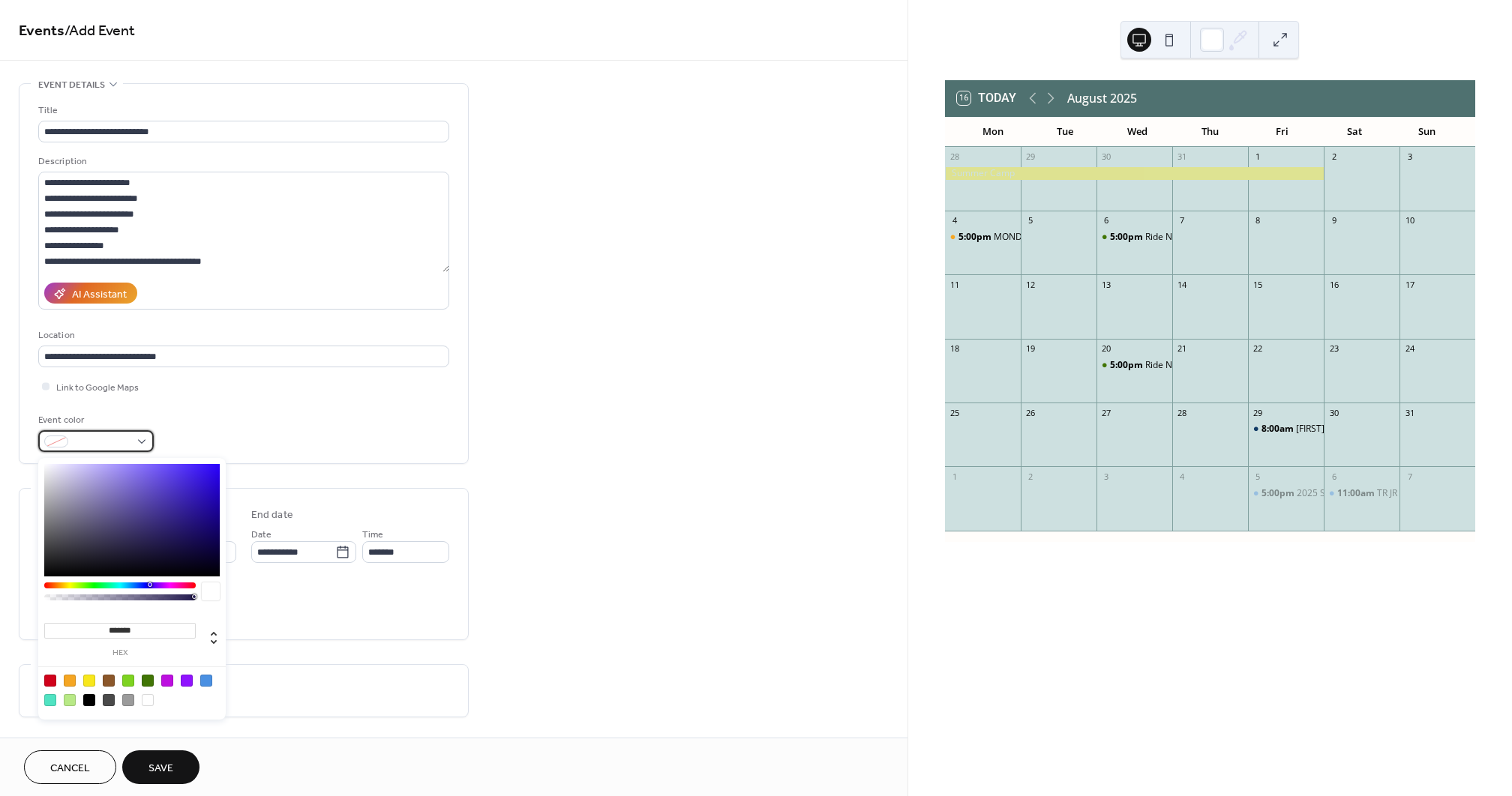 click at bounding box center (102, 442) 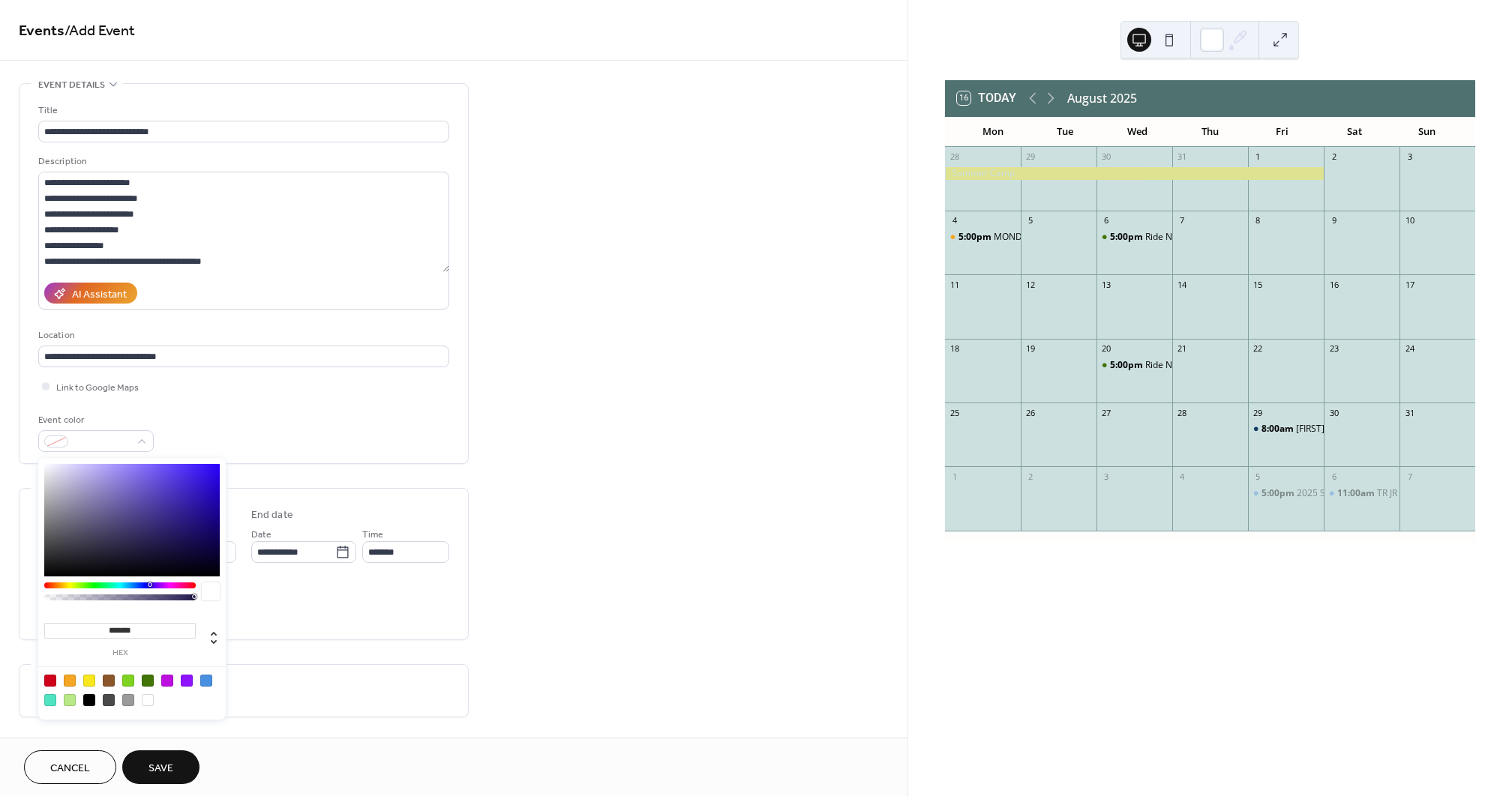 click at bounding box center [70, 681] 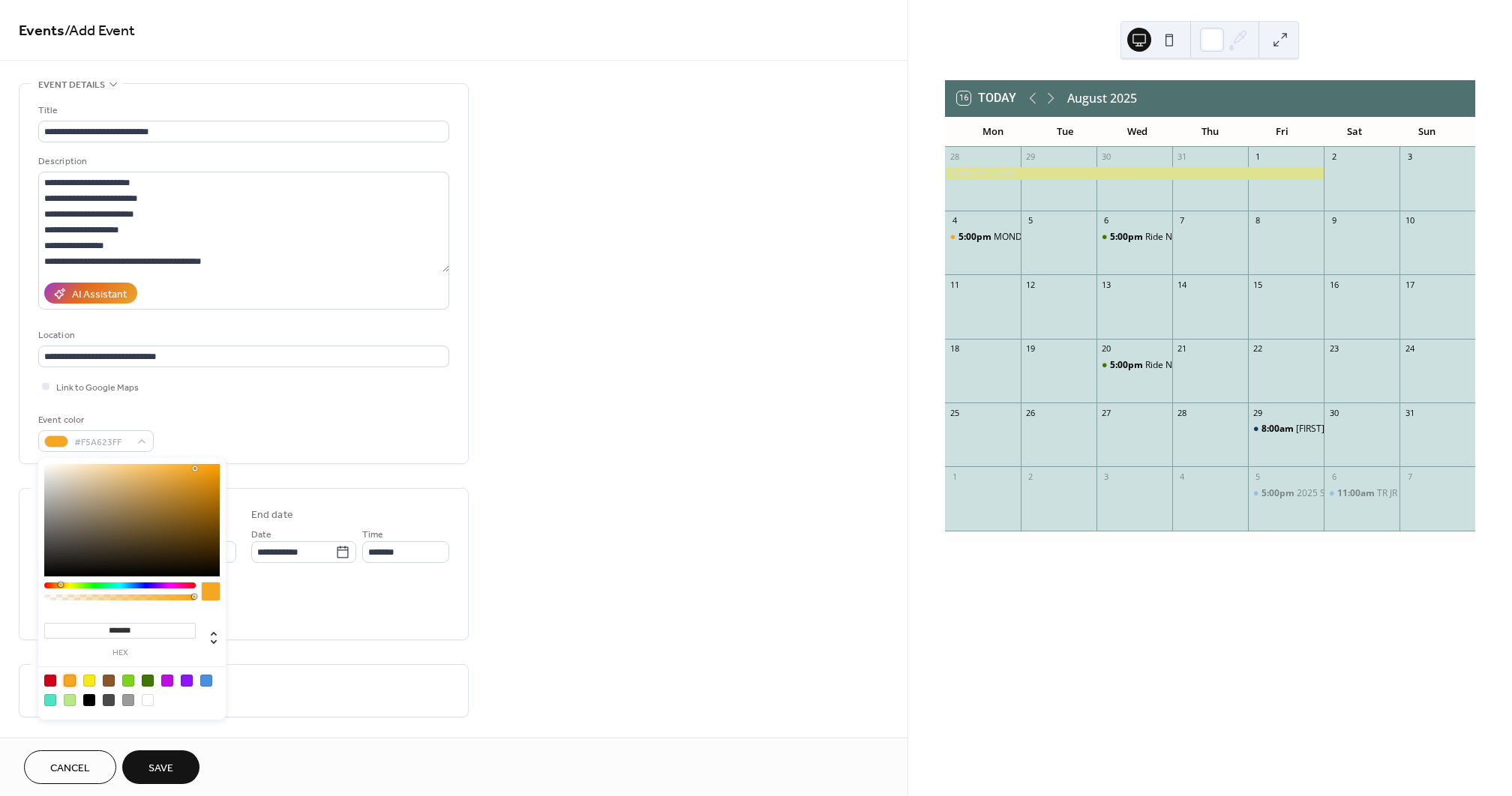 click on "**********" at bounding box center (244, 532) 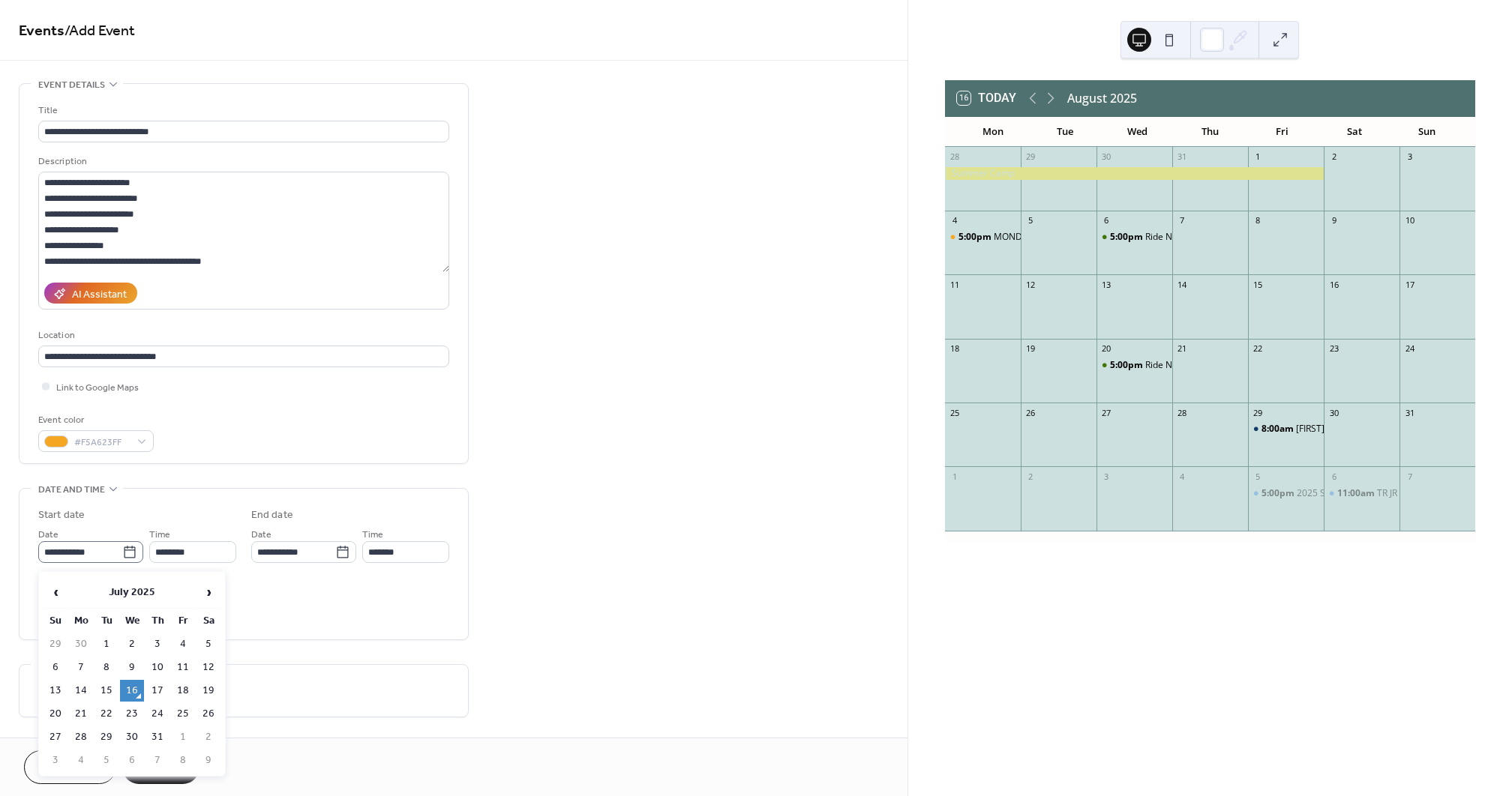 click 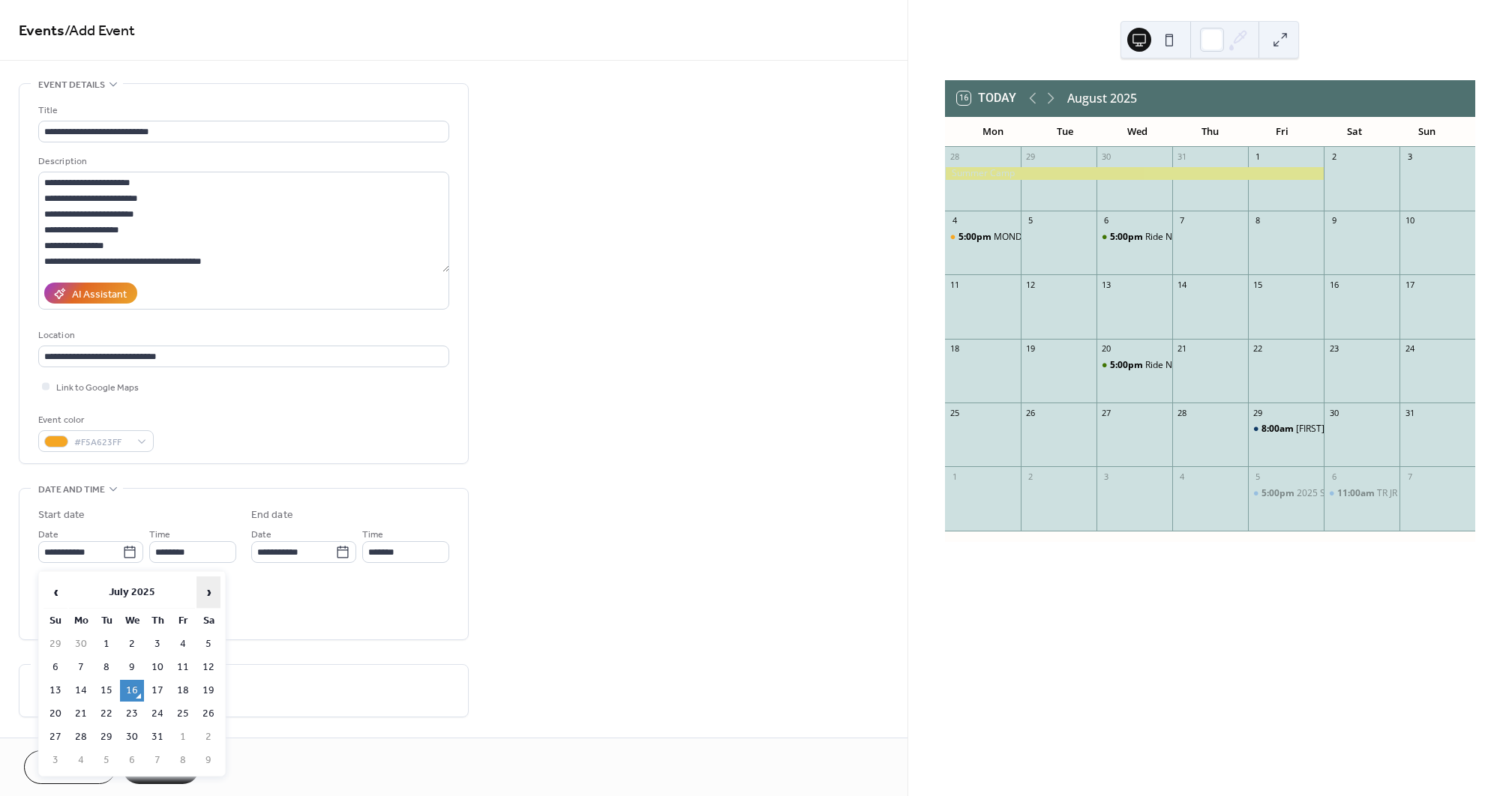 click on "›" at bounding box center [208, 592] 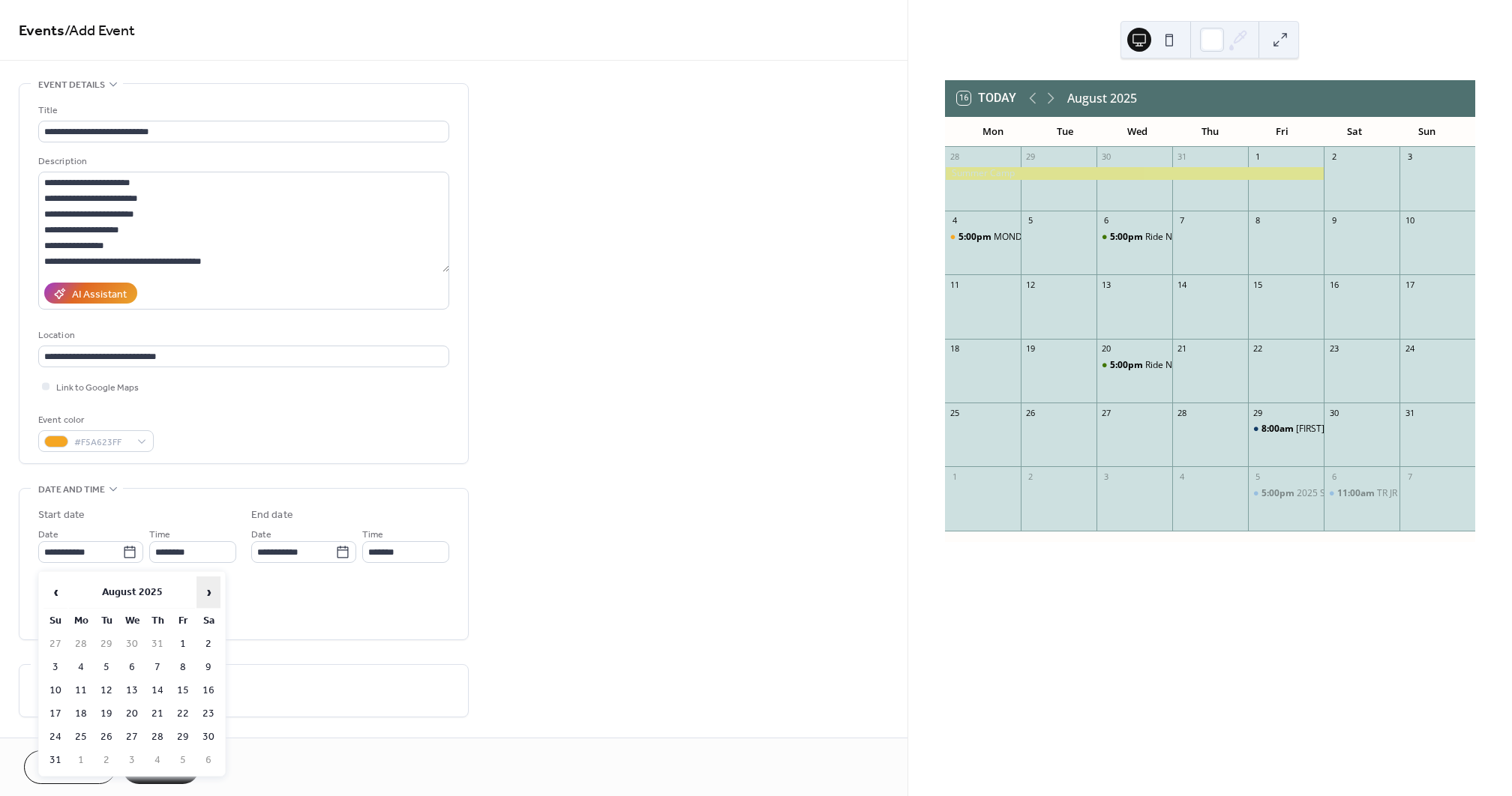 click on "›" at bounding box center [208, 592] 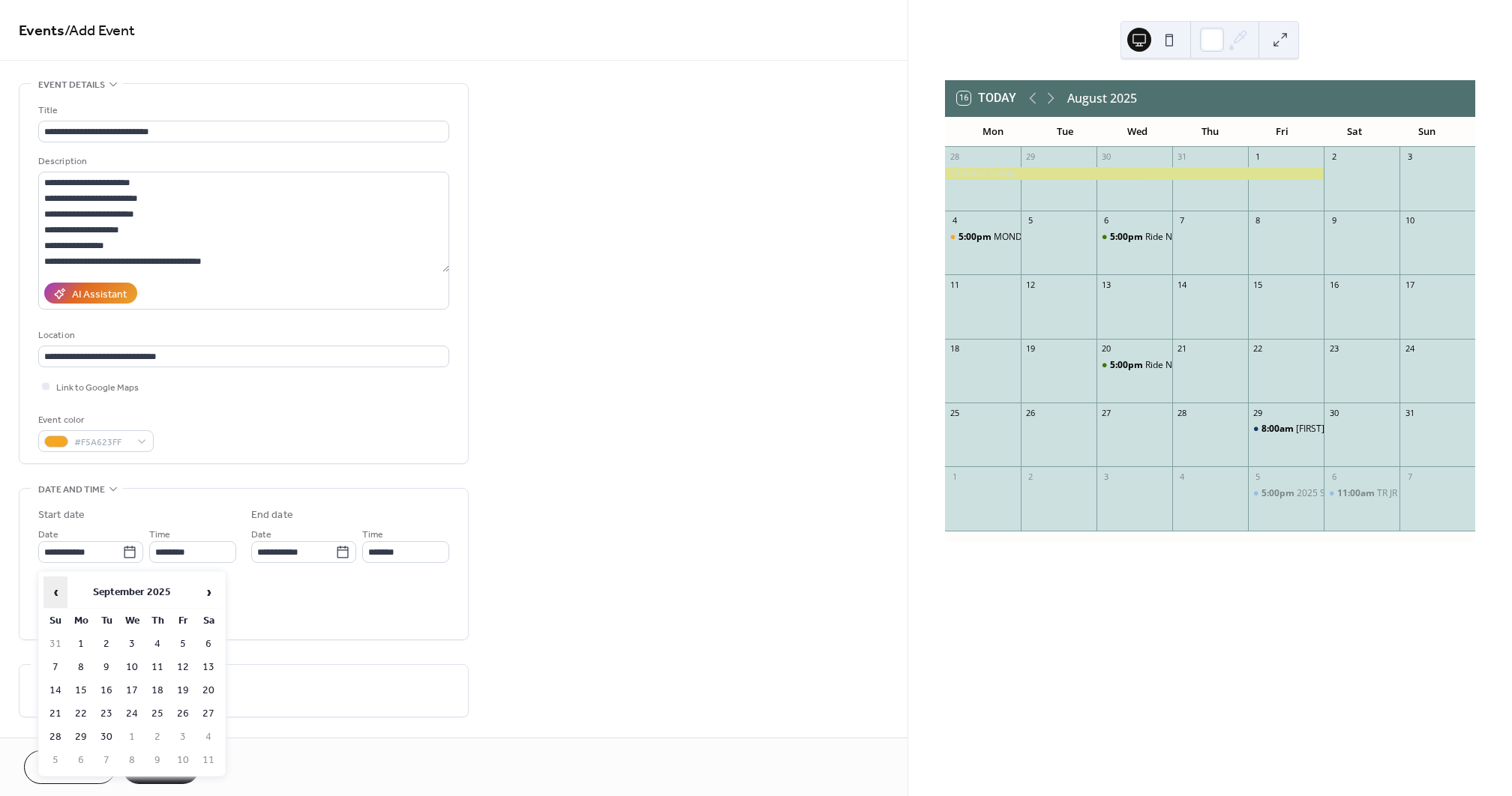 click on "‹" at bounding box center [56, 592] 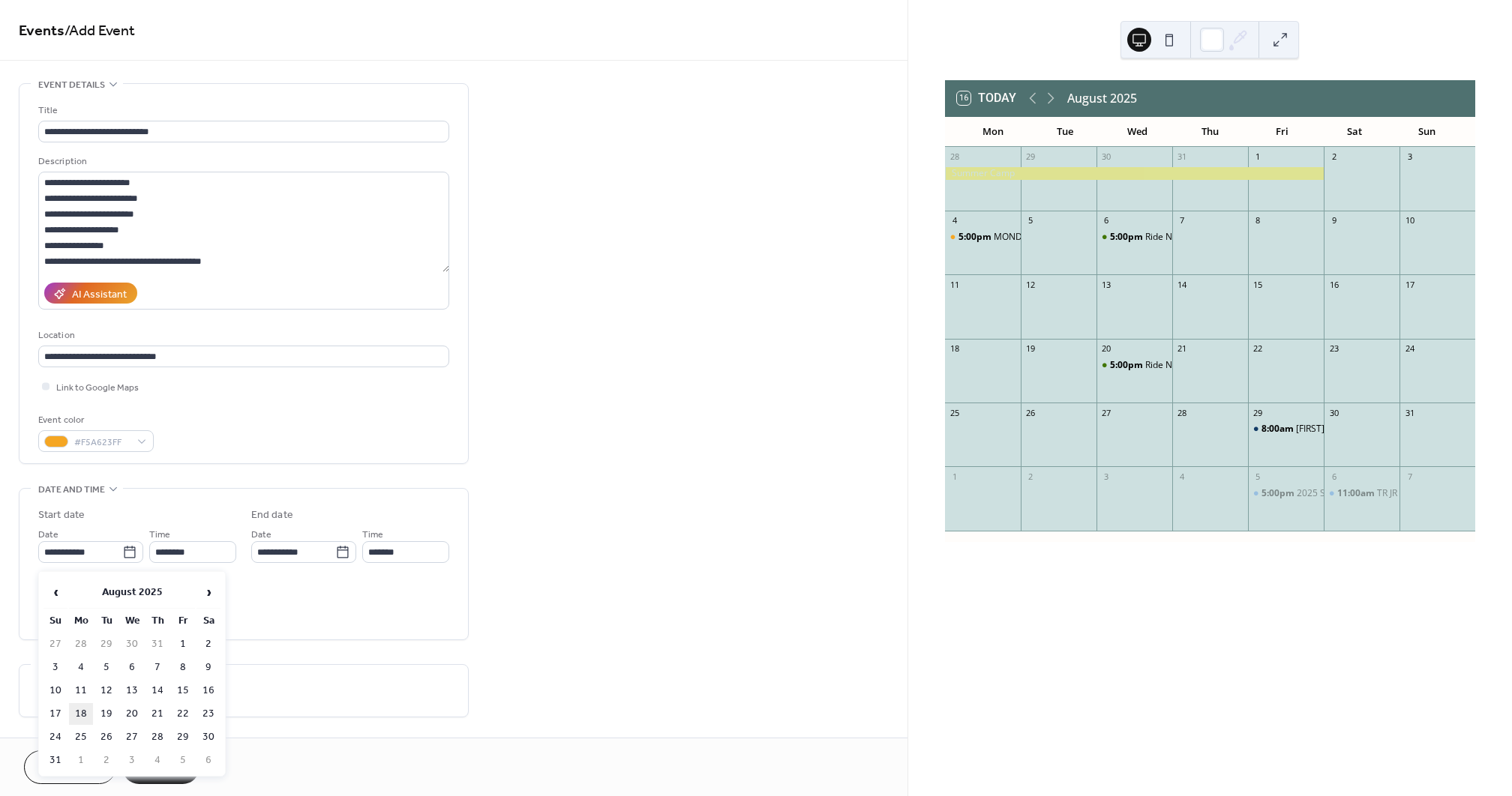 click on "18" at bounding box center (81, 714) 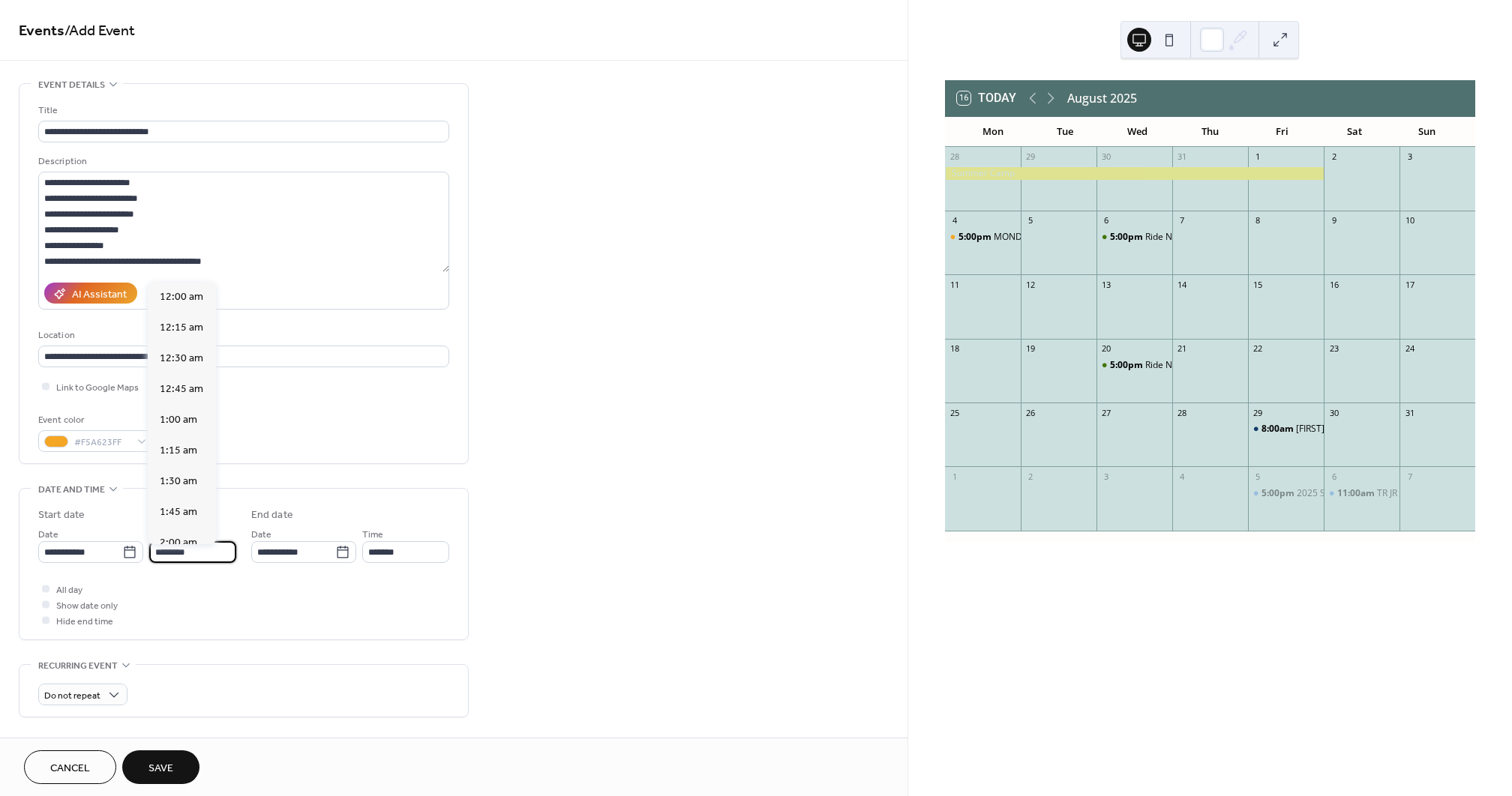 scroll, scrollTop: 1475, scrollLeft: 0, axis: vertical 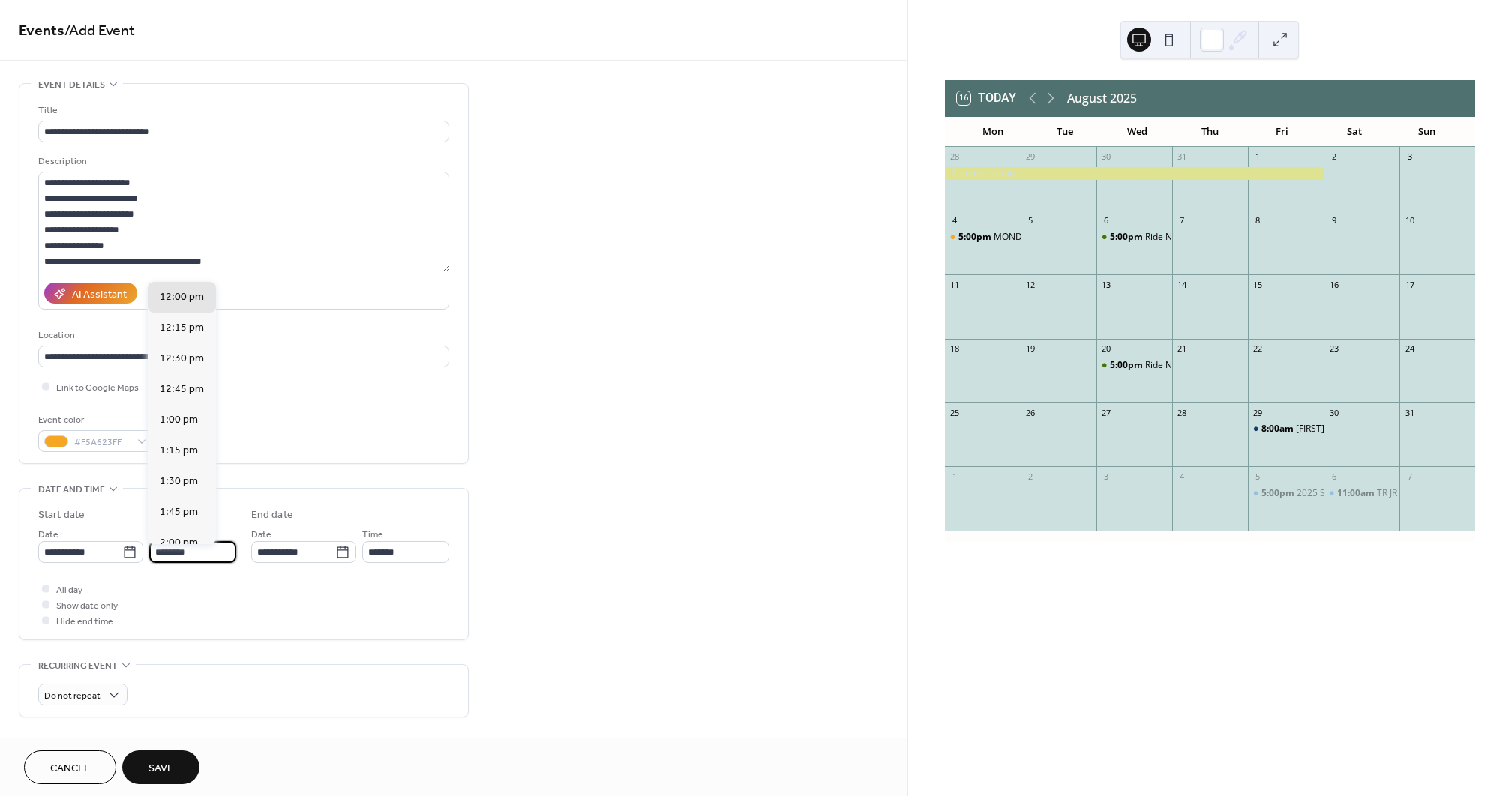 drag, startPoint x: 202, startPoint y: 558, endPoint x: 193, endPoint y: 558, distance: 9 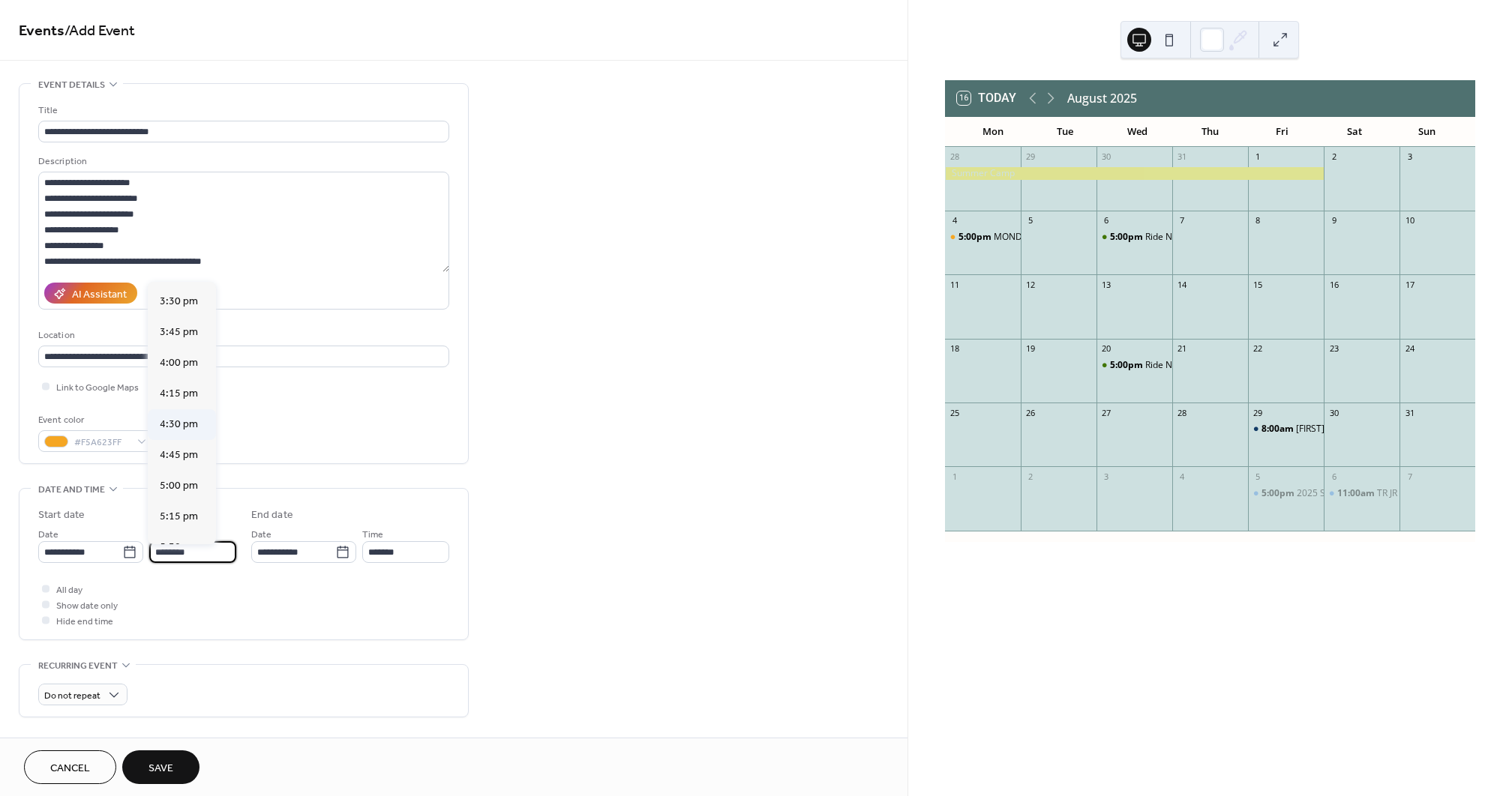 scroll, scrollTop: 1905, scrollLeft: 0, axis: vertical 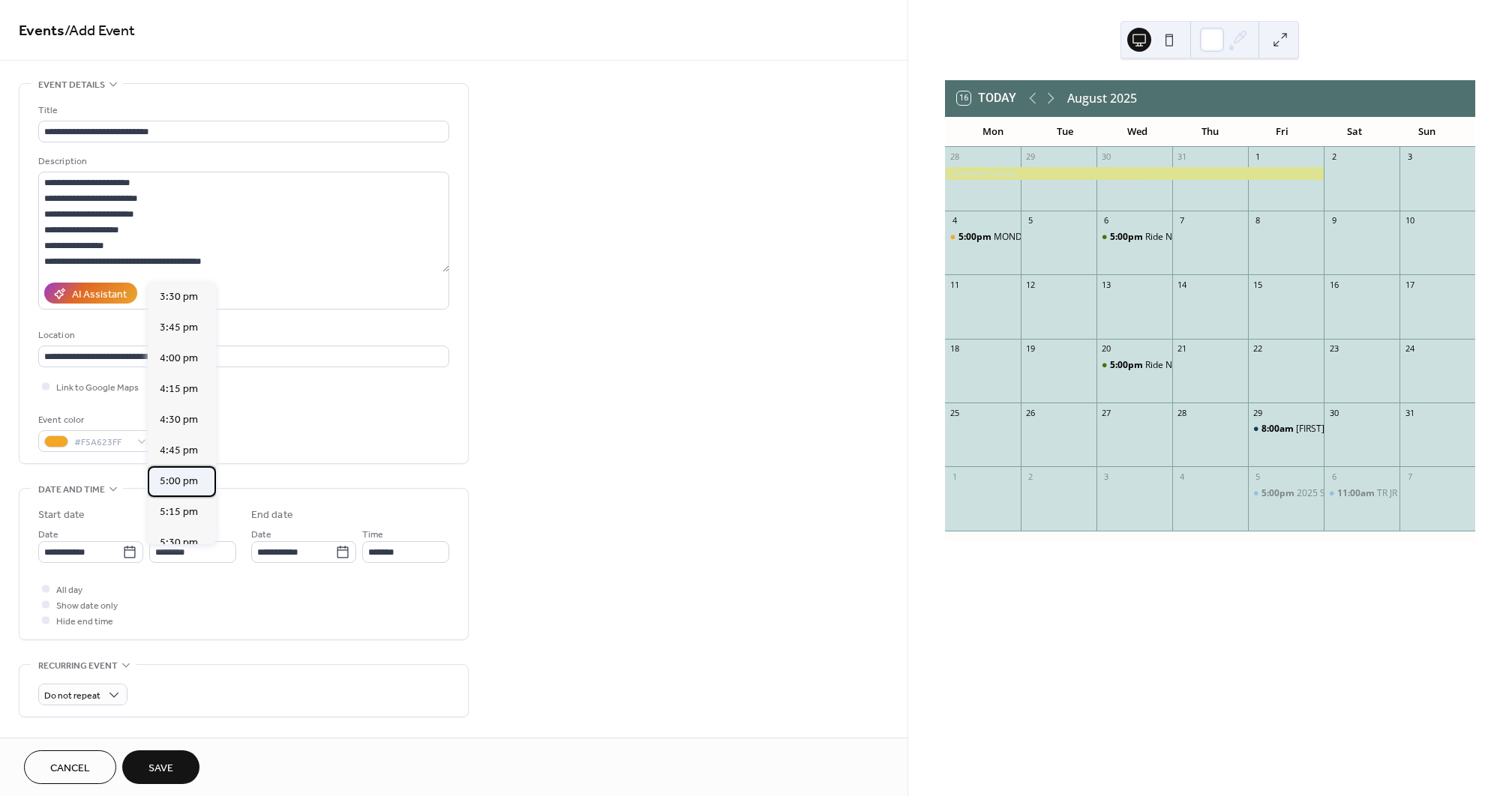 click on "5:00 pm" at bounding box center [178, 481] 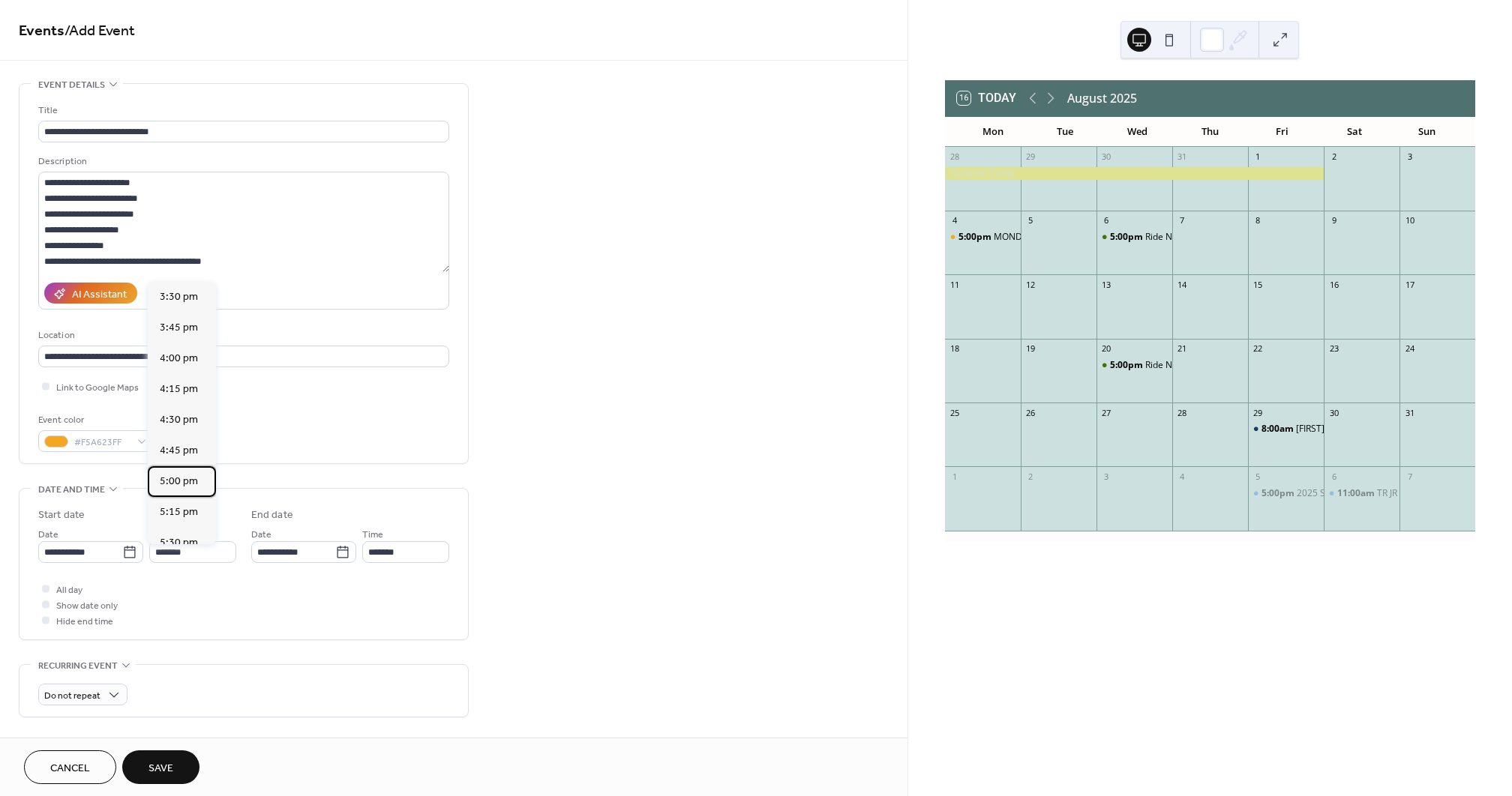 type on "*******" 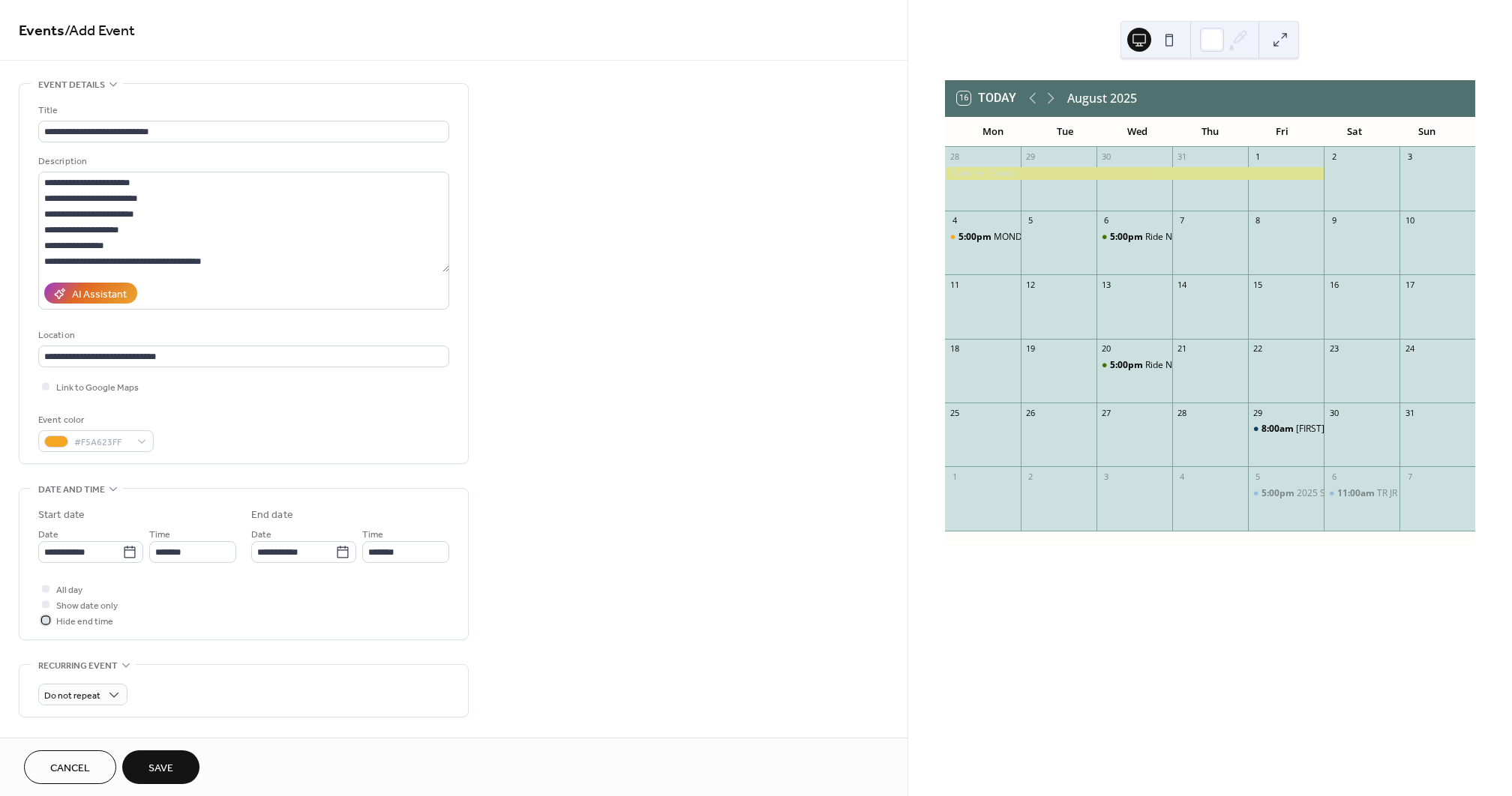 click at bounding box center (46, 620) 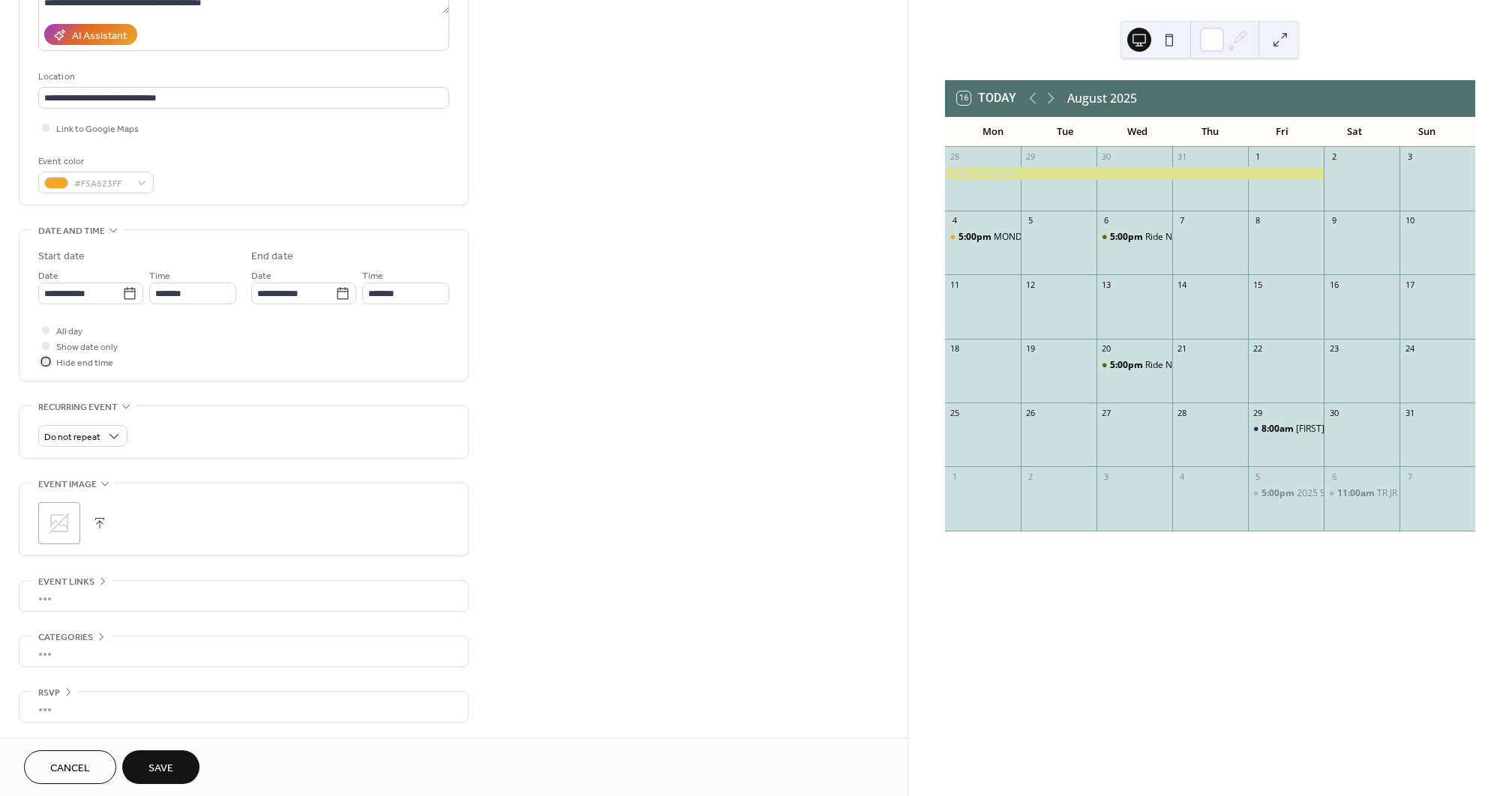 scroll, scrollTop: 263, scrollLeft: 0, axis: vertical 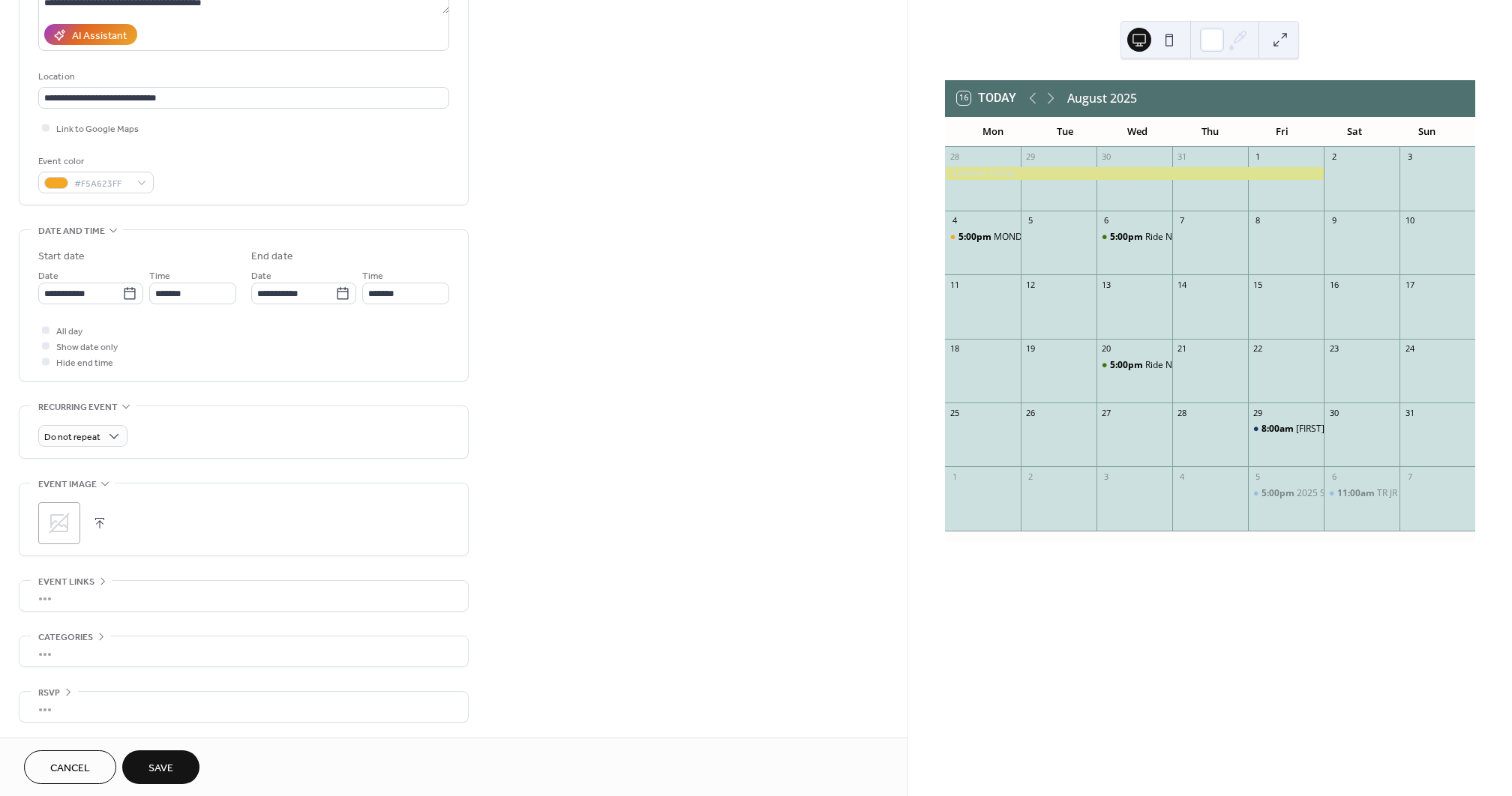click on ";" at bounding box center [244, 523] 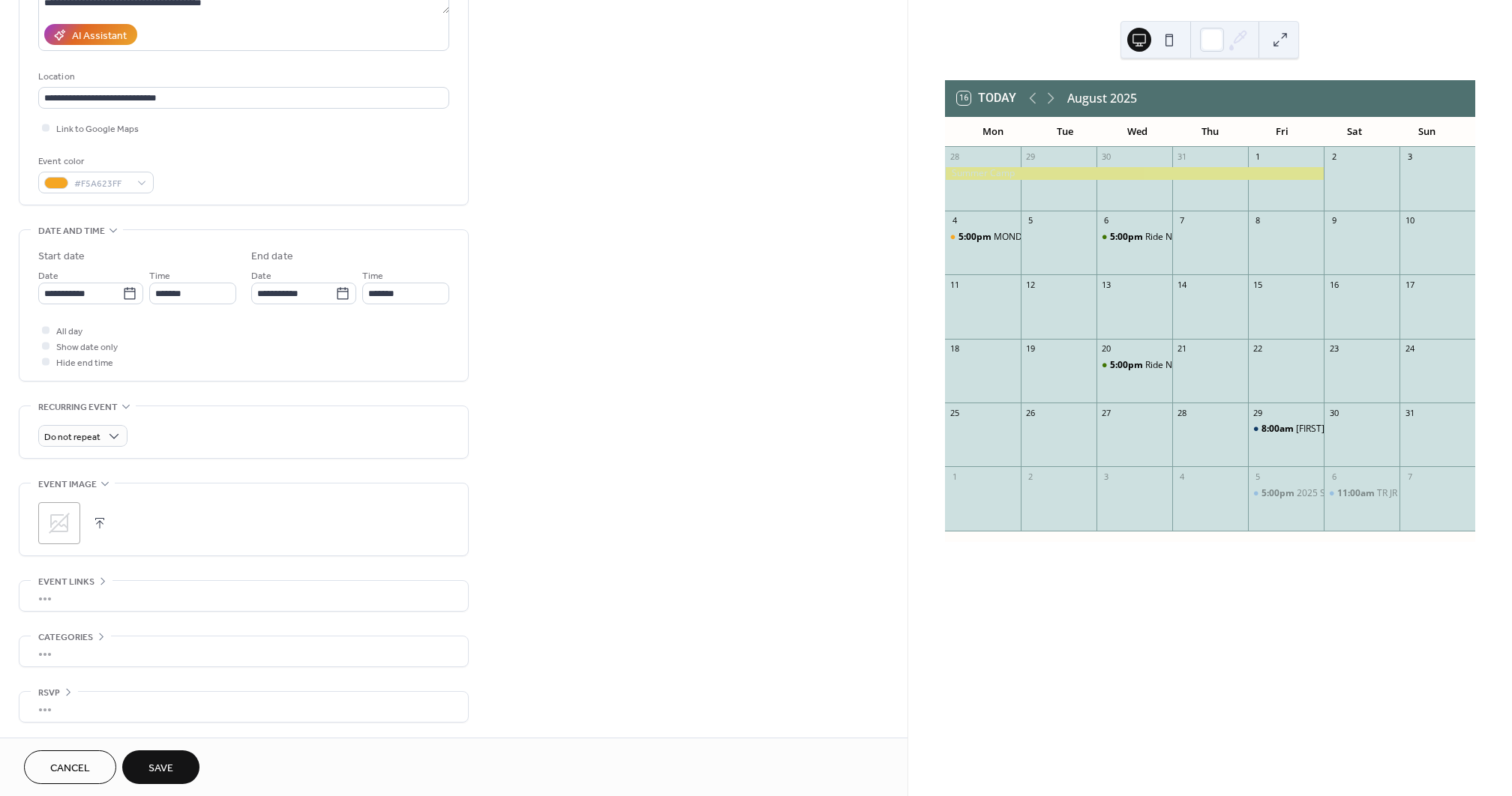 click at bounding box center [100, 523] 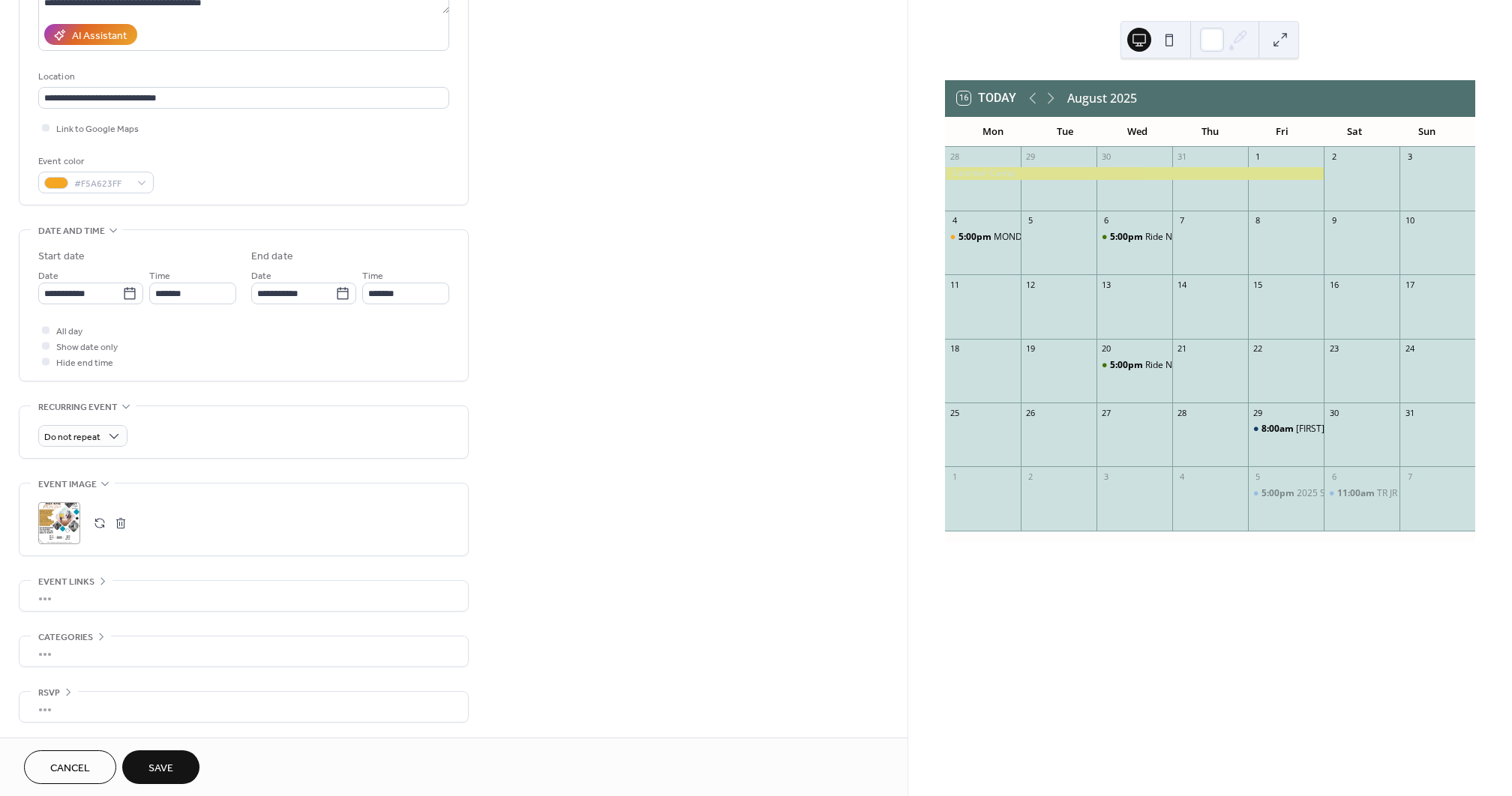 click on "Save" at bounding box center [160, 768] 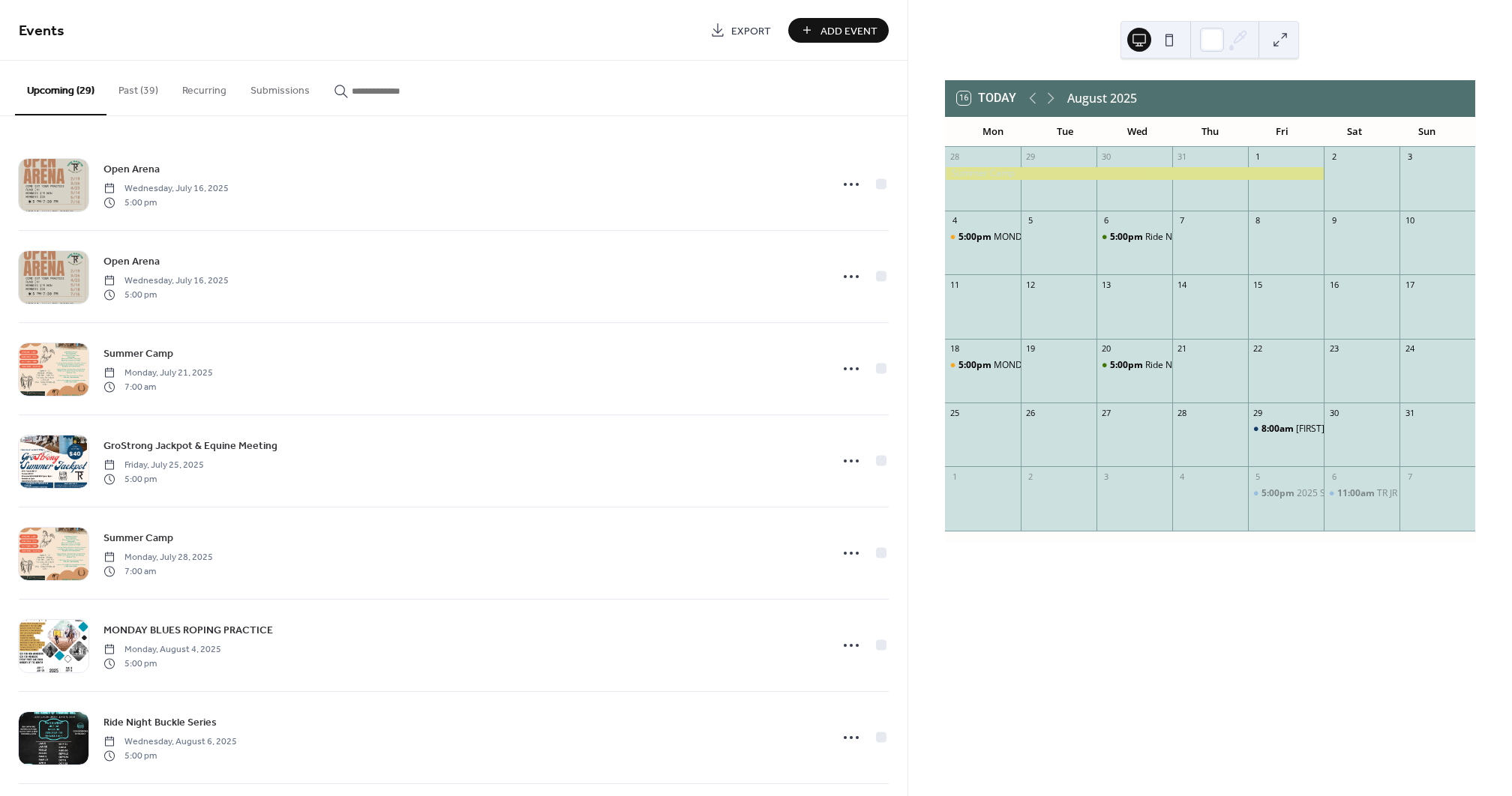 click on "Add Event" at bounding box center [849, 31] 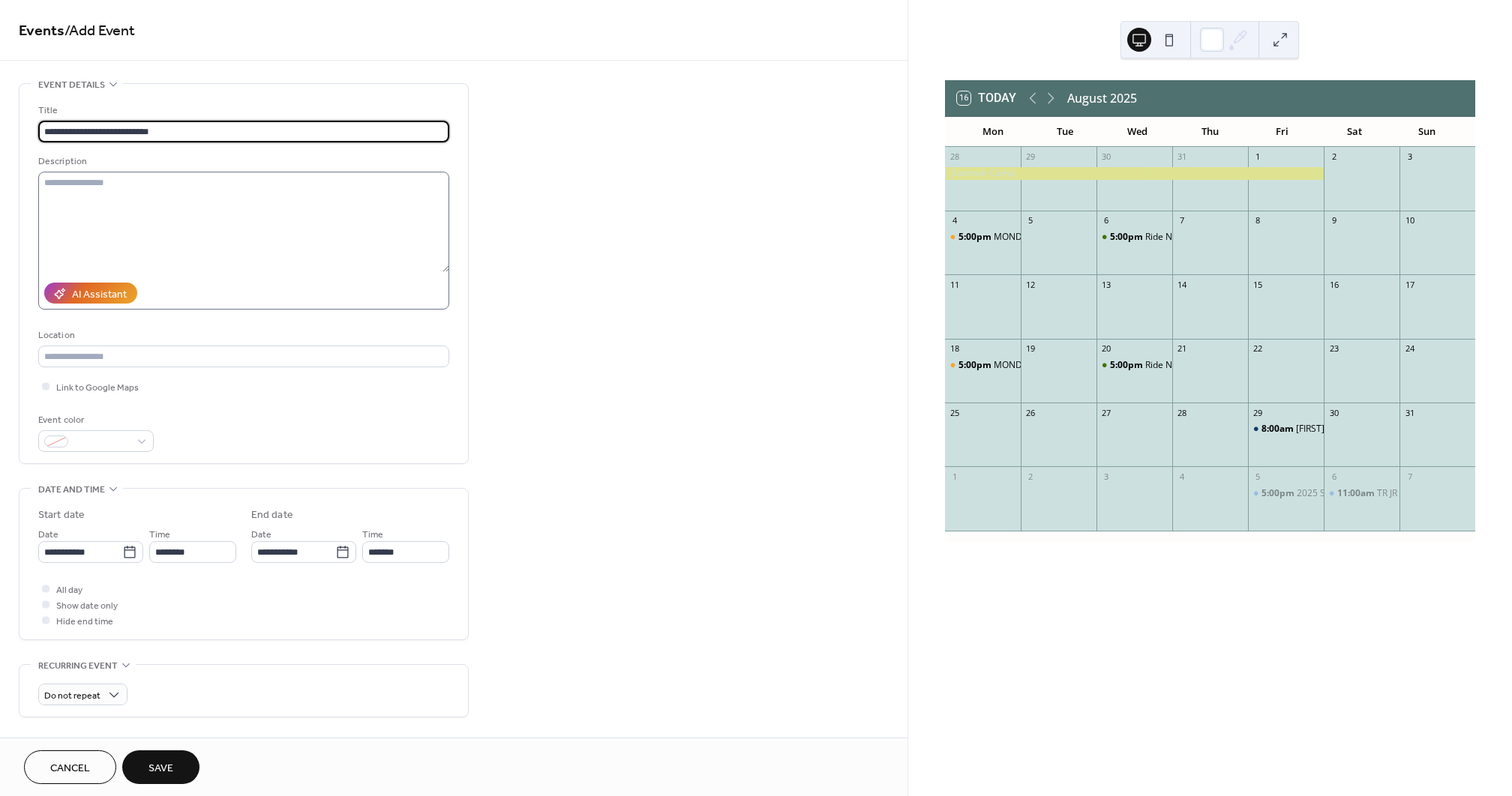 type on "**********" 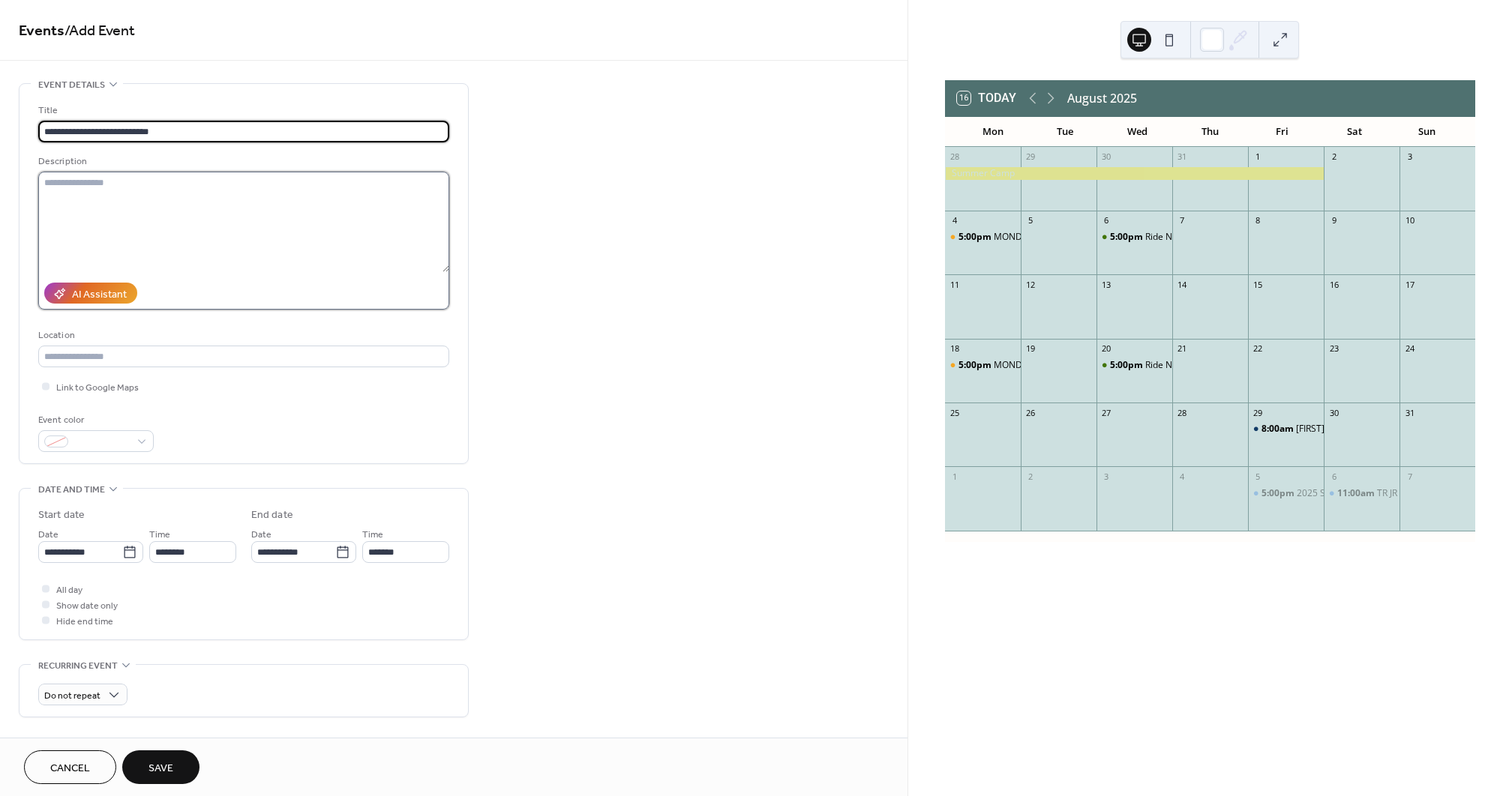 click at bounding box center [244, 222] 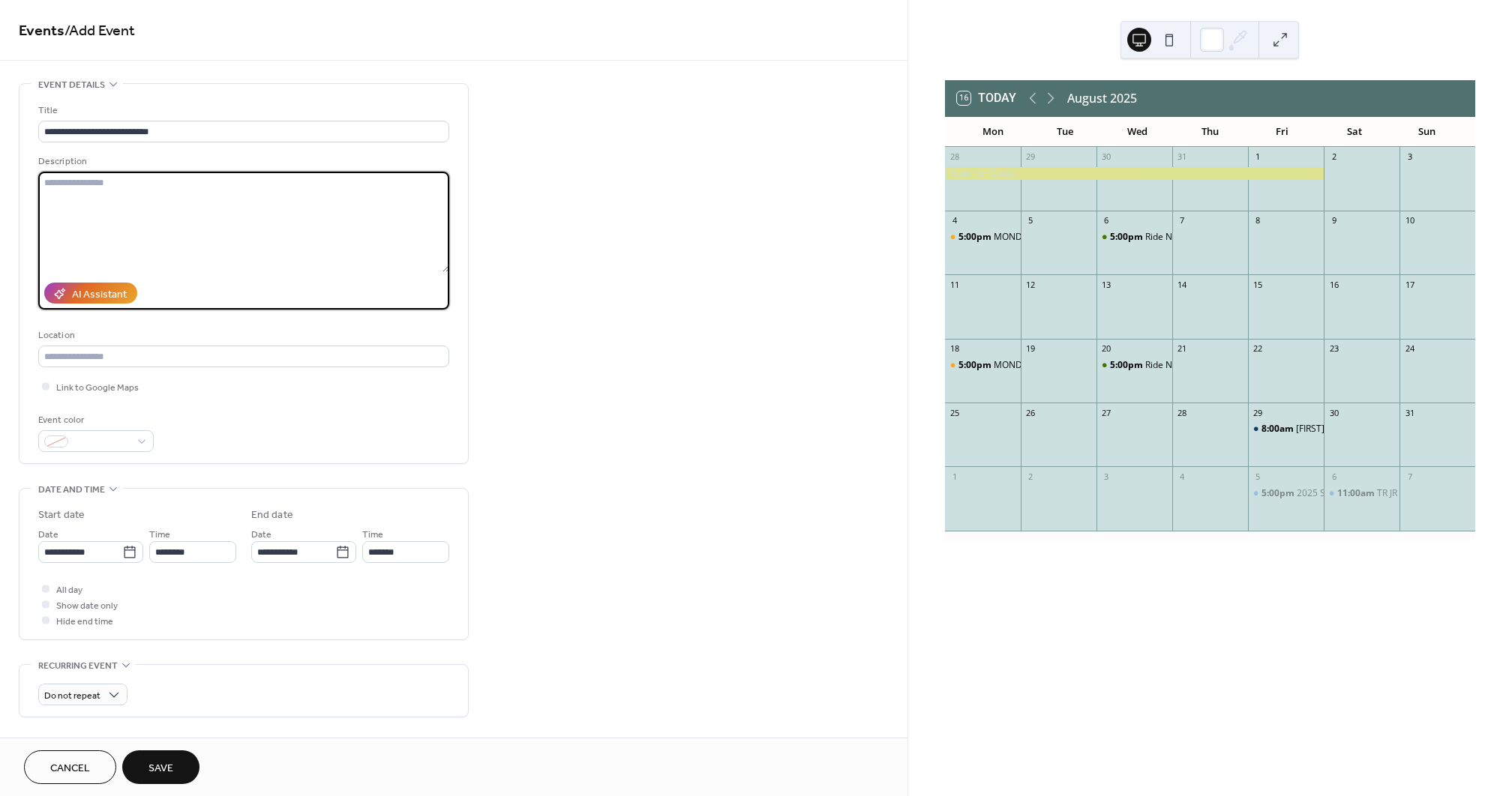 paste on "**********" 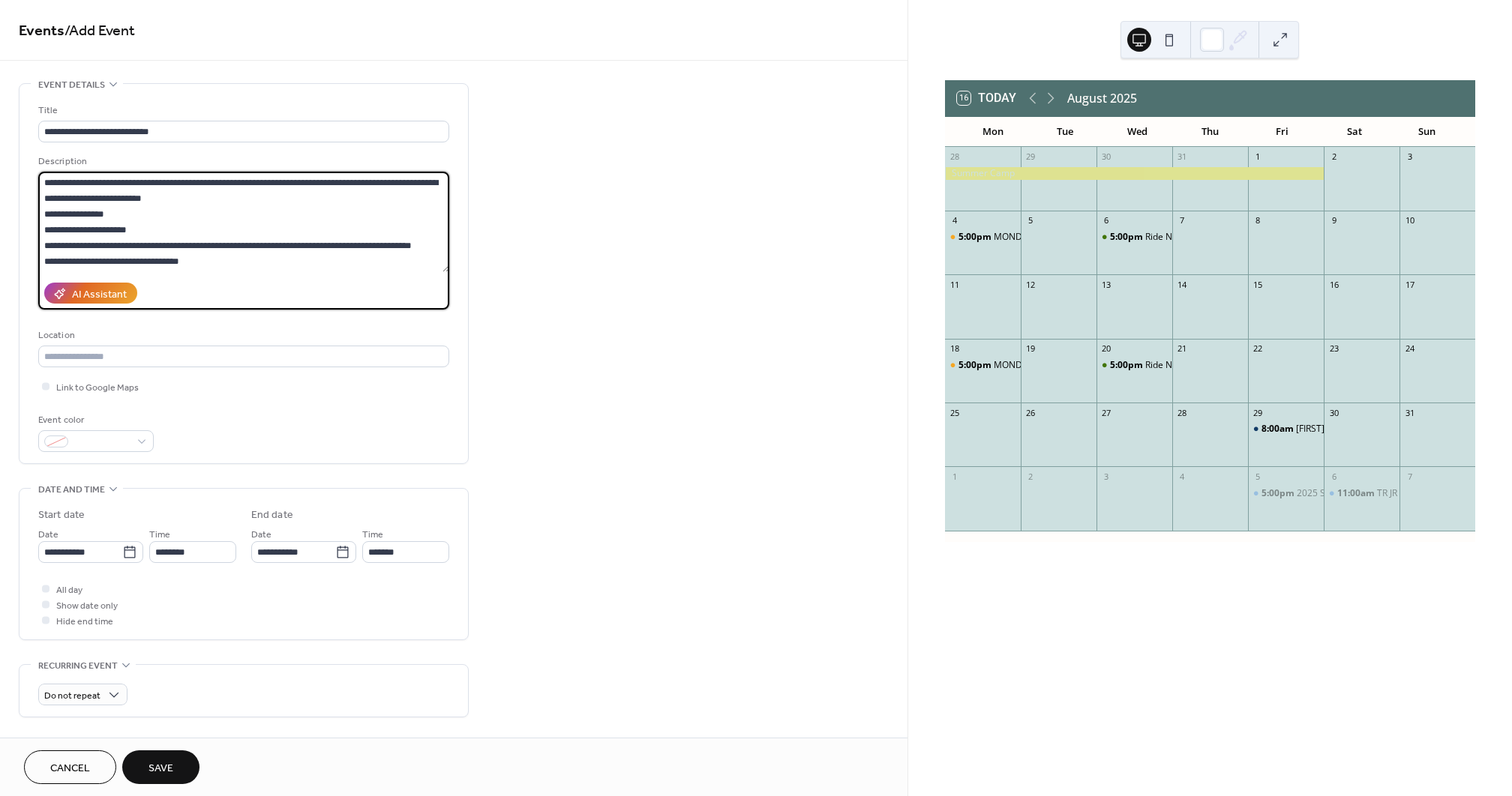 scroll, scrollTop: 110, scrollLeft: 0, axis: vertical 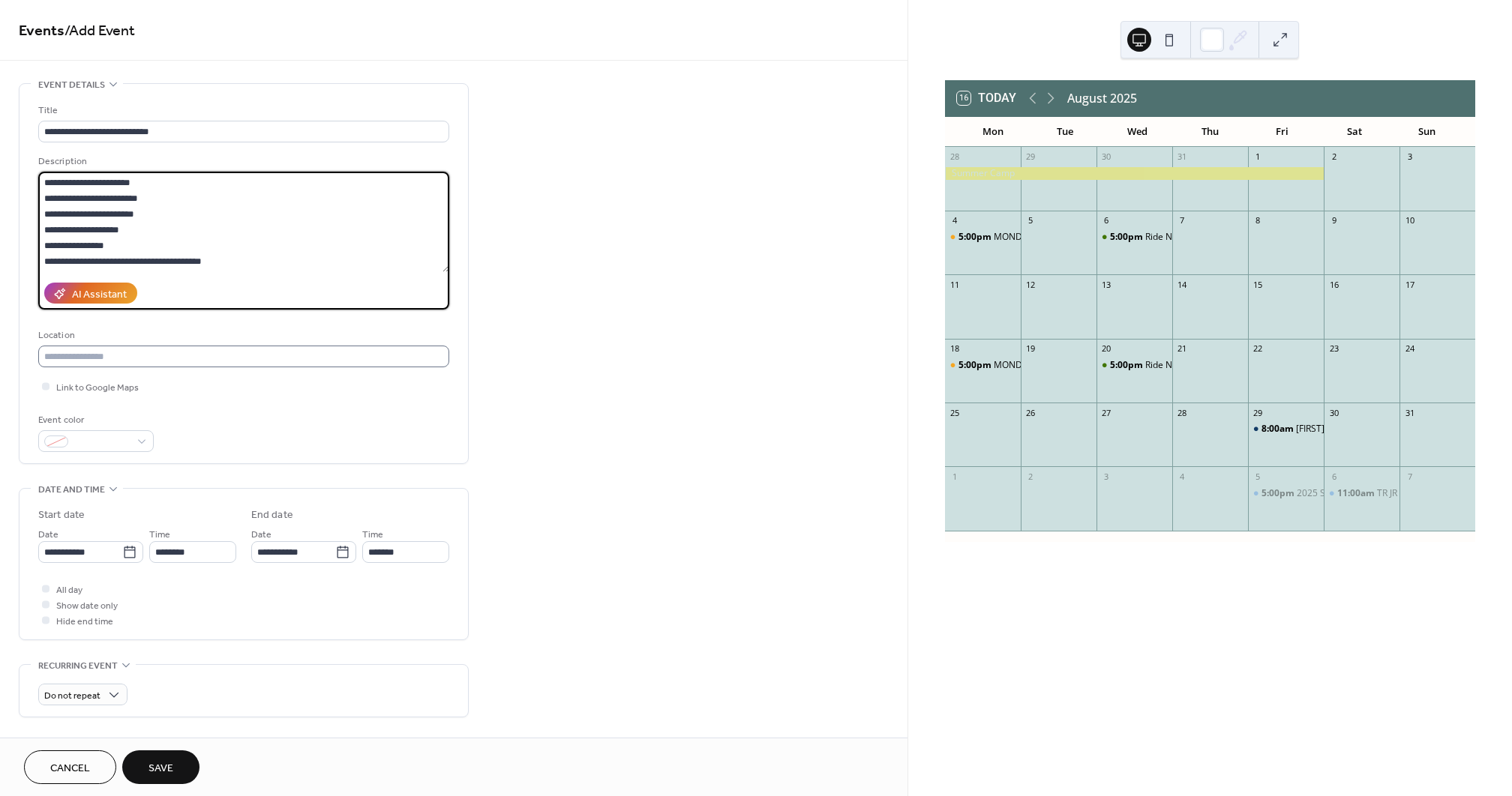 type on "**********" 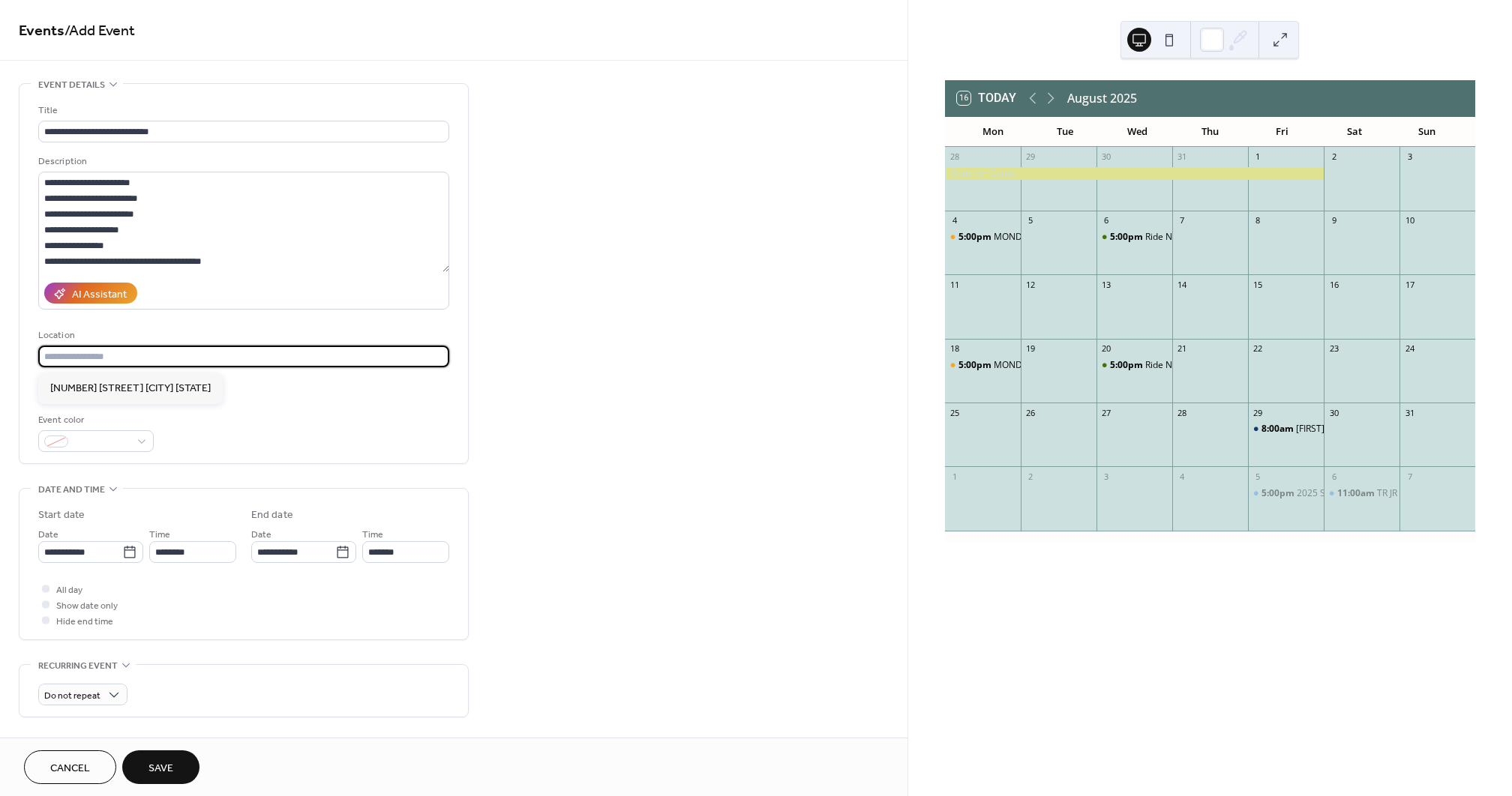 click at bounding box center [244, 356] 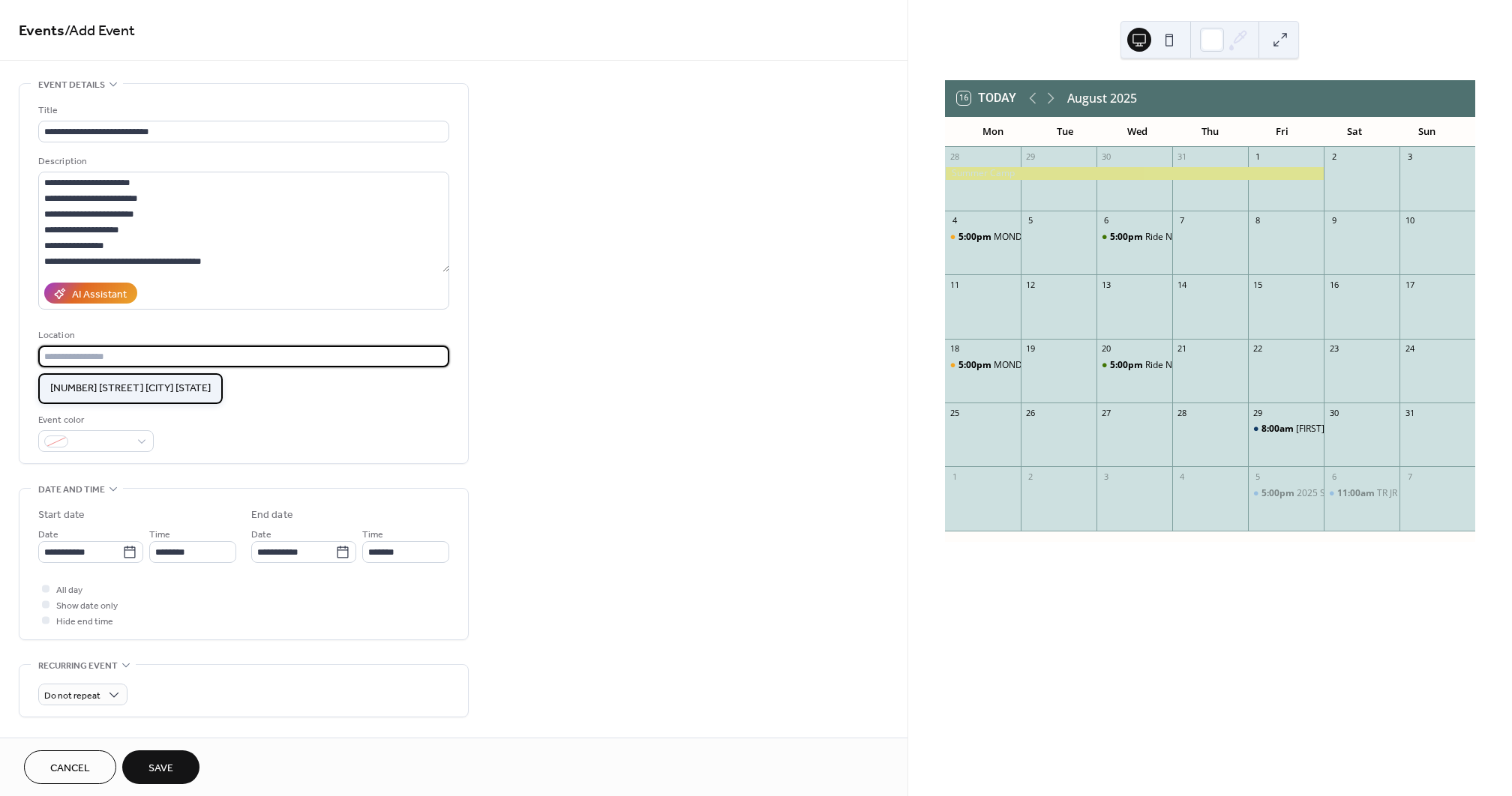 click on "[NUMBER] [STREET] [CITY] [STATE]" at bounding box center [130, 388] 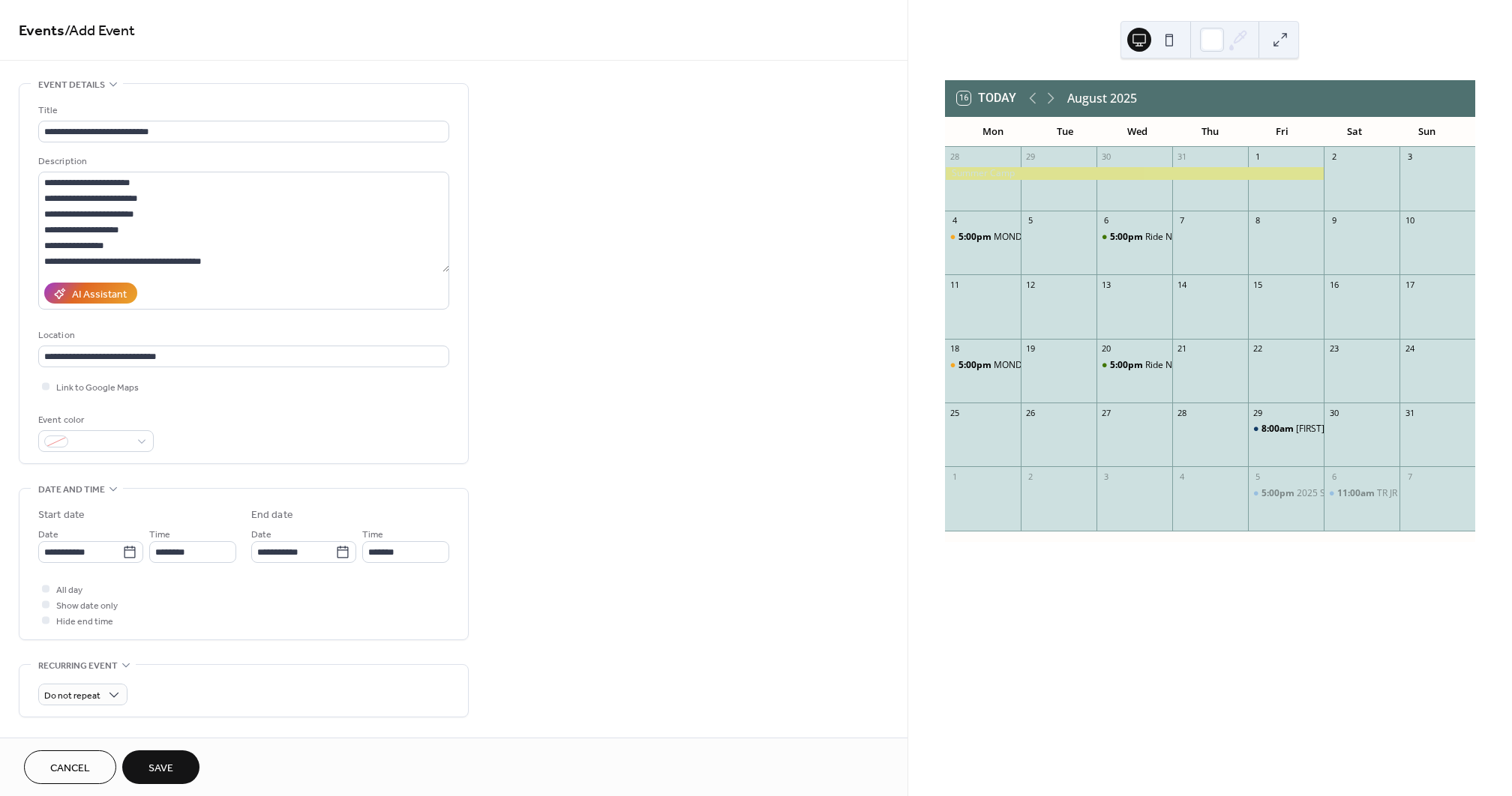type on "**********" 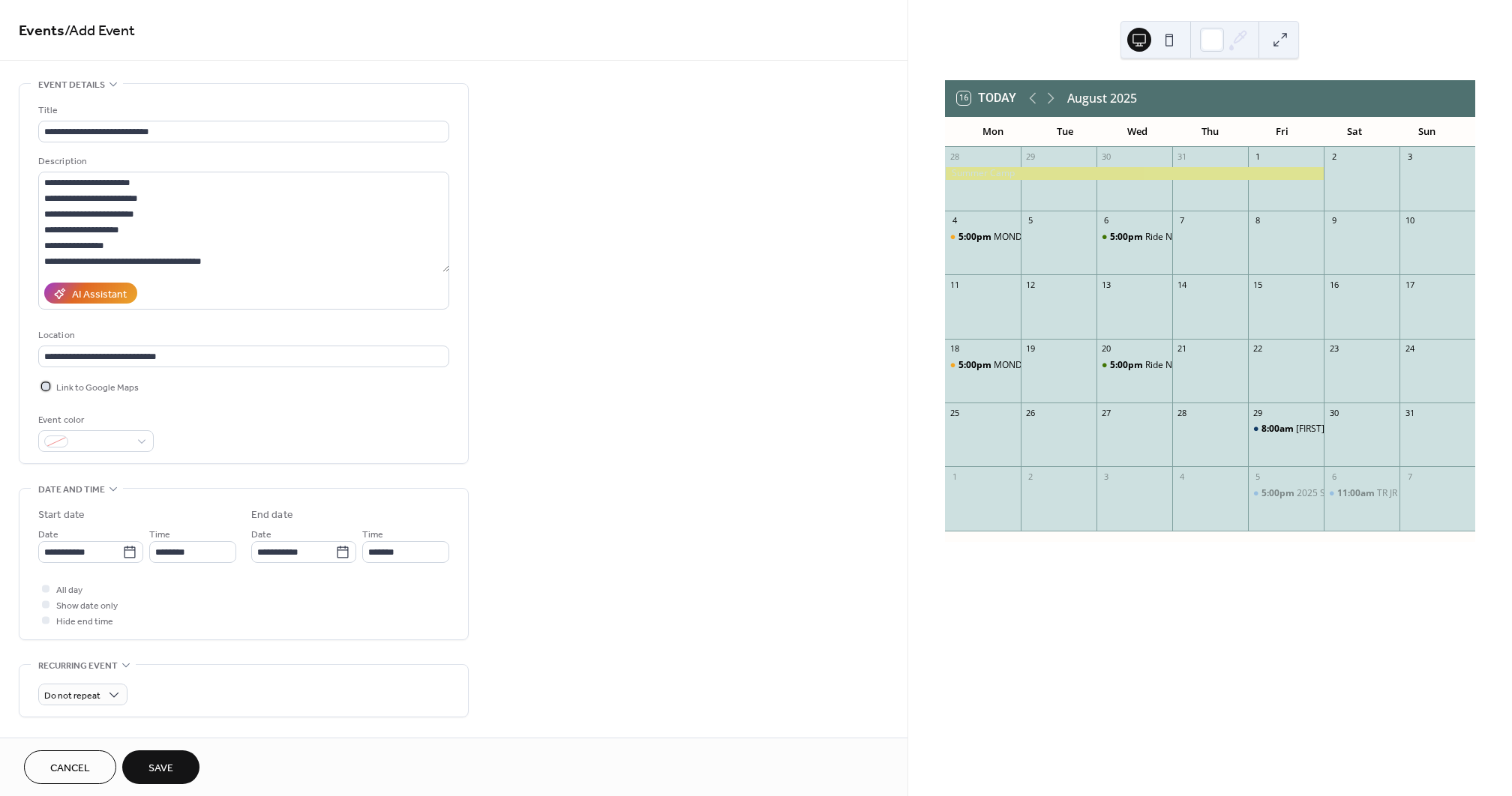 click on "Link to Google Maps" at bounding box center (98, 388) 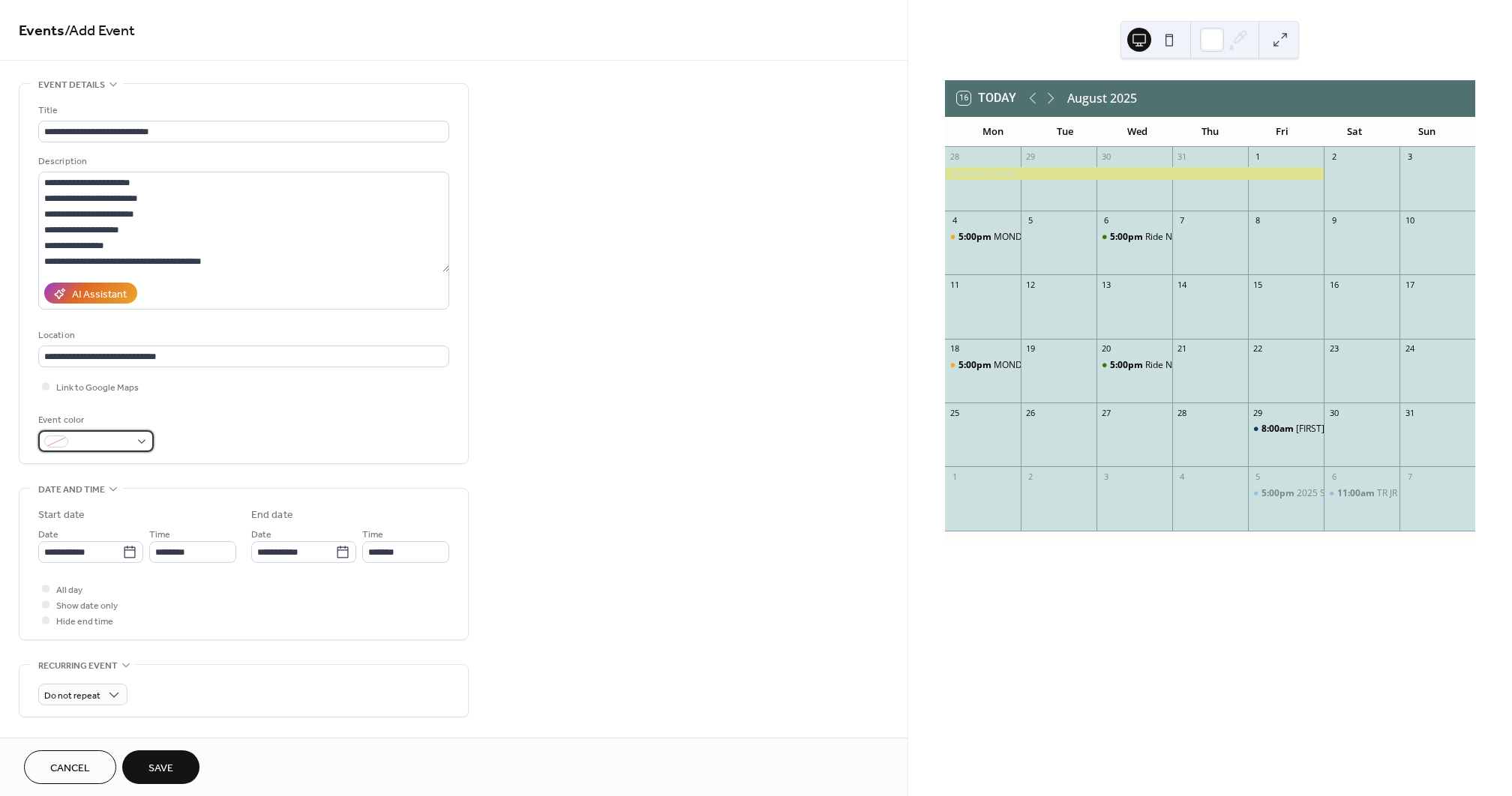 click at bounding box center (102, 442) 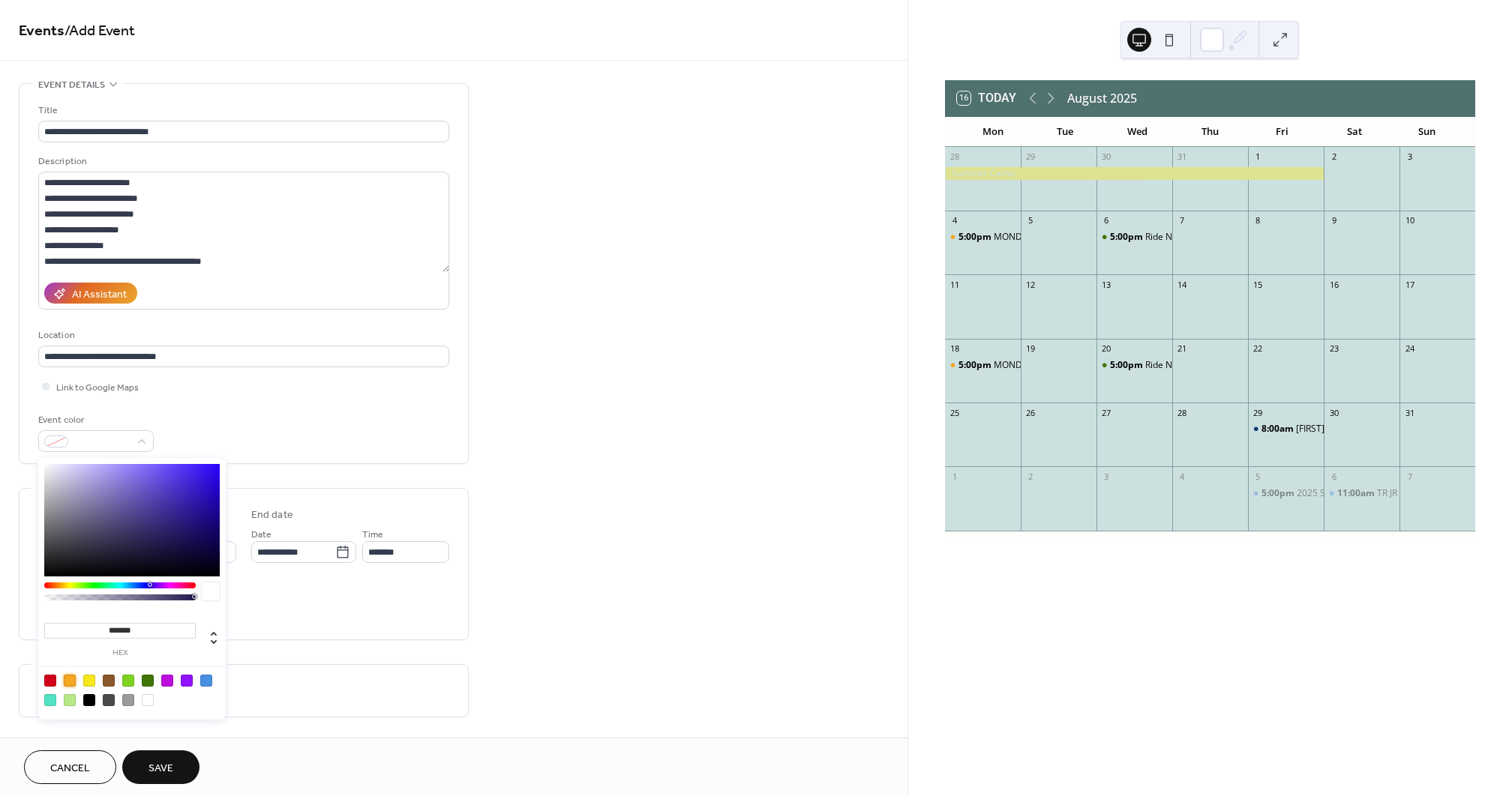 click at bounding box center [70, 681] 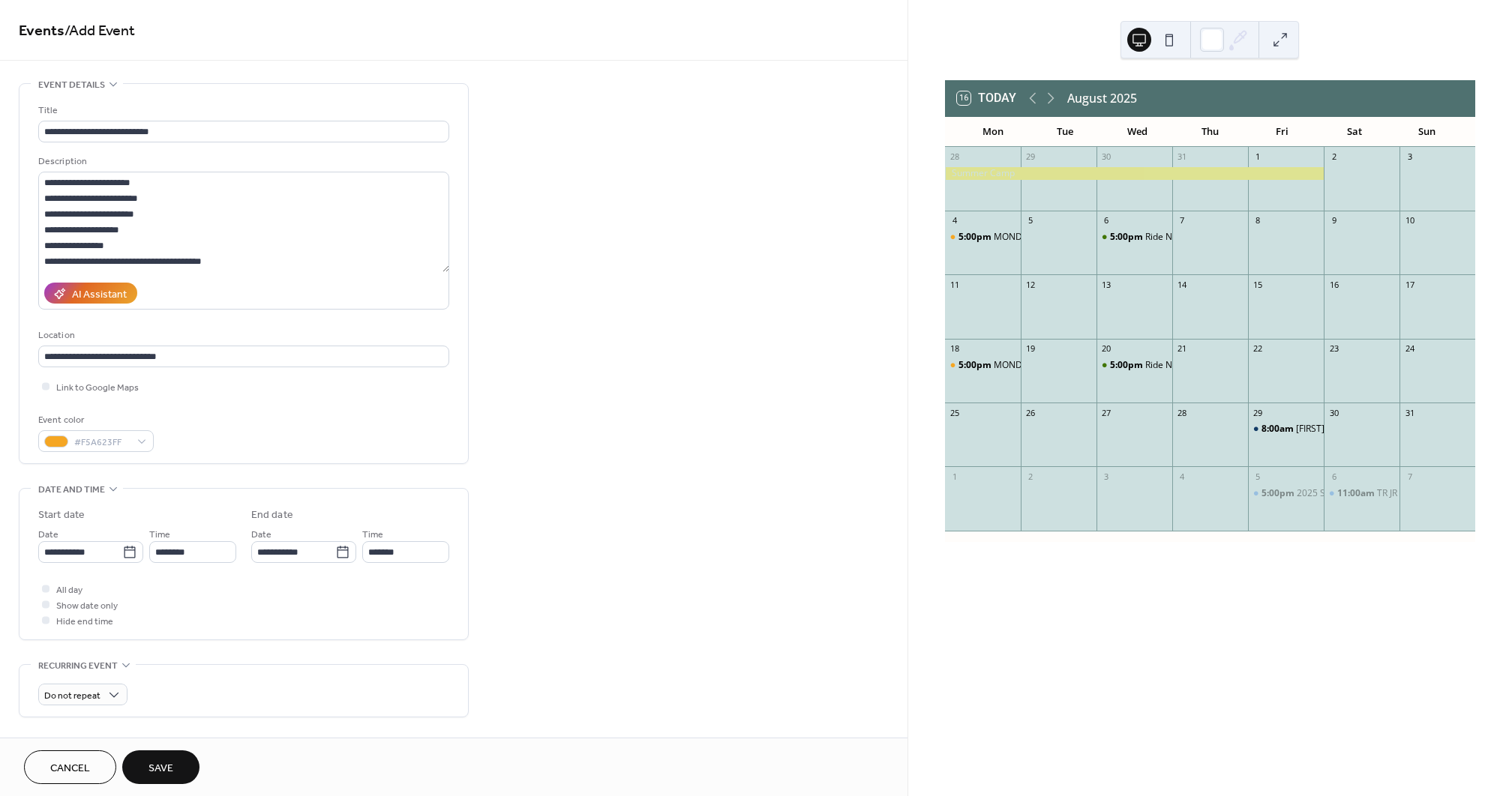 click on "**********" at bounding box center (244, 564) 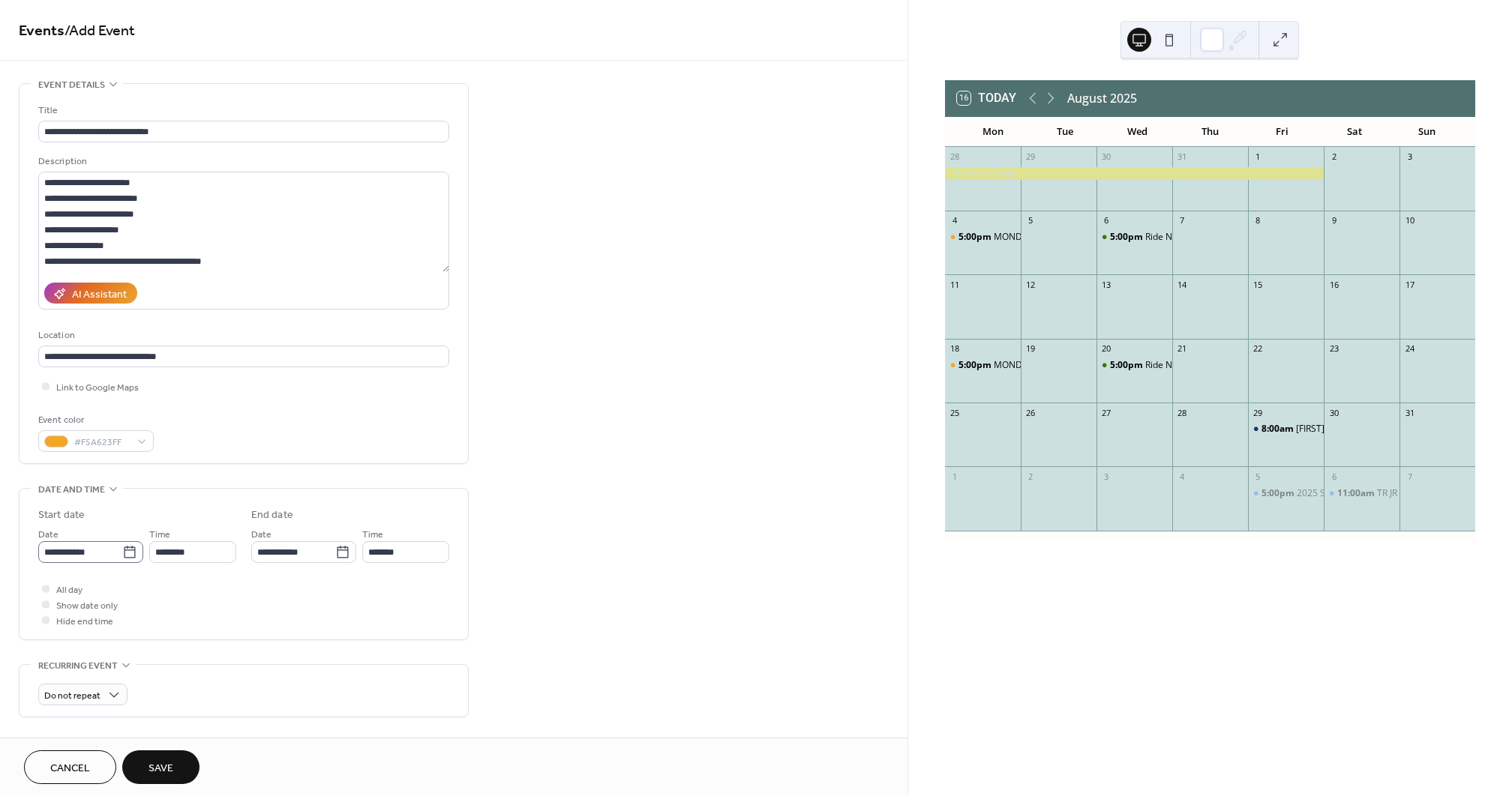 click on "**********" at bounding box center (91, 552) 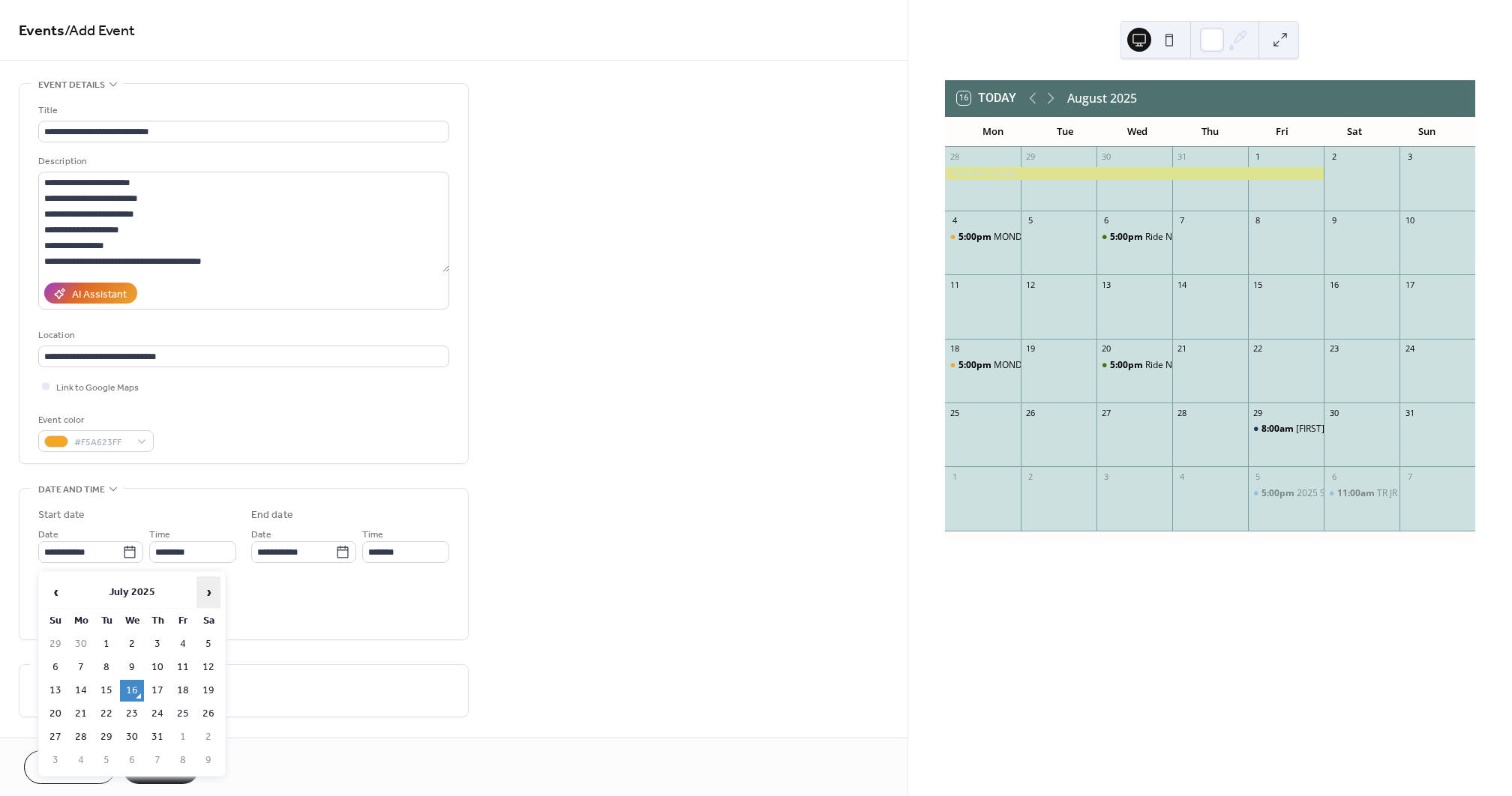 click on "›" at bounding box center (208, 592) 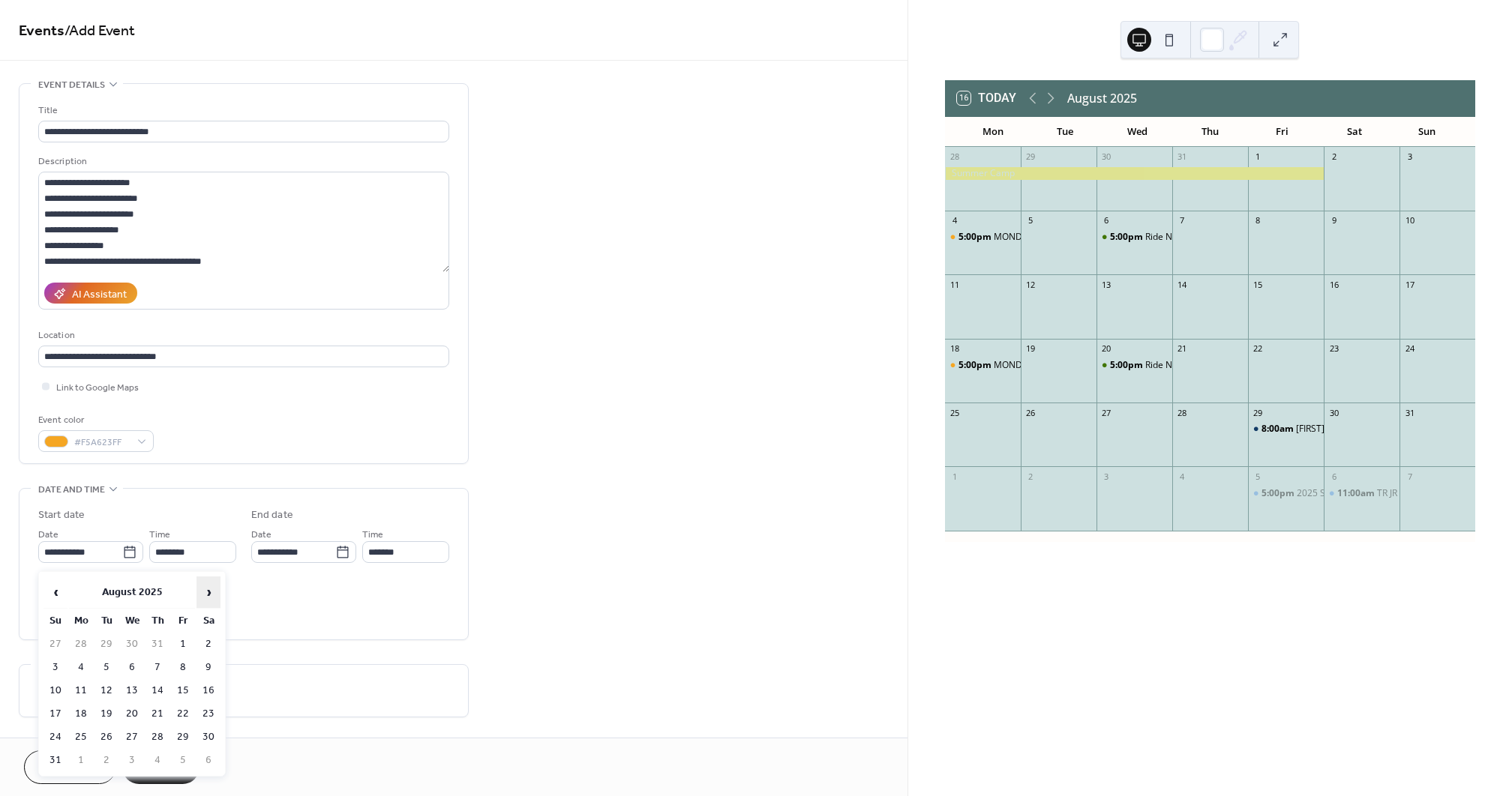 click on "›" at bounding box center [208, 592] 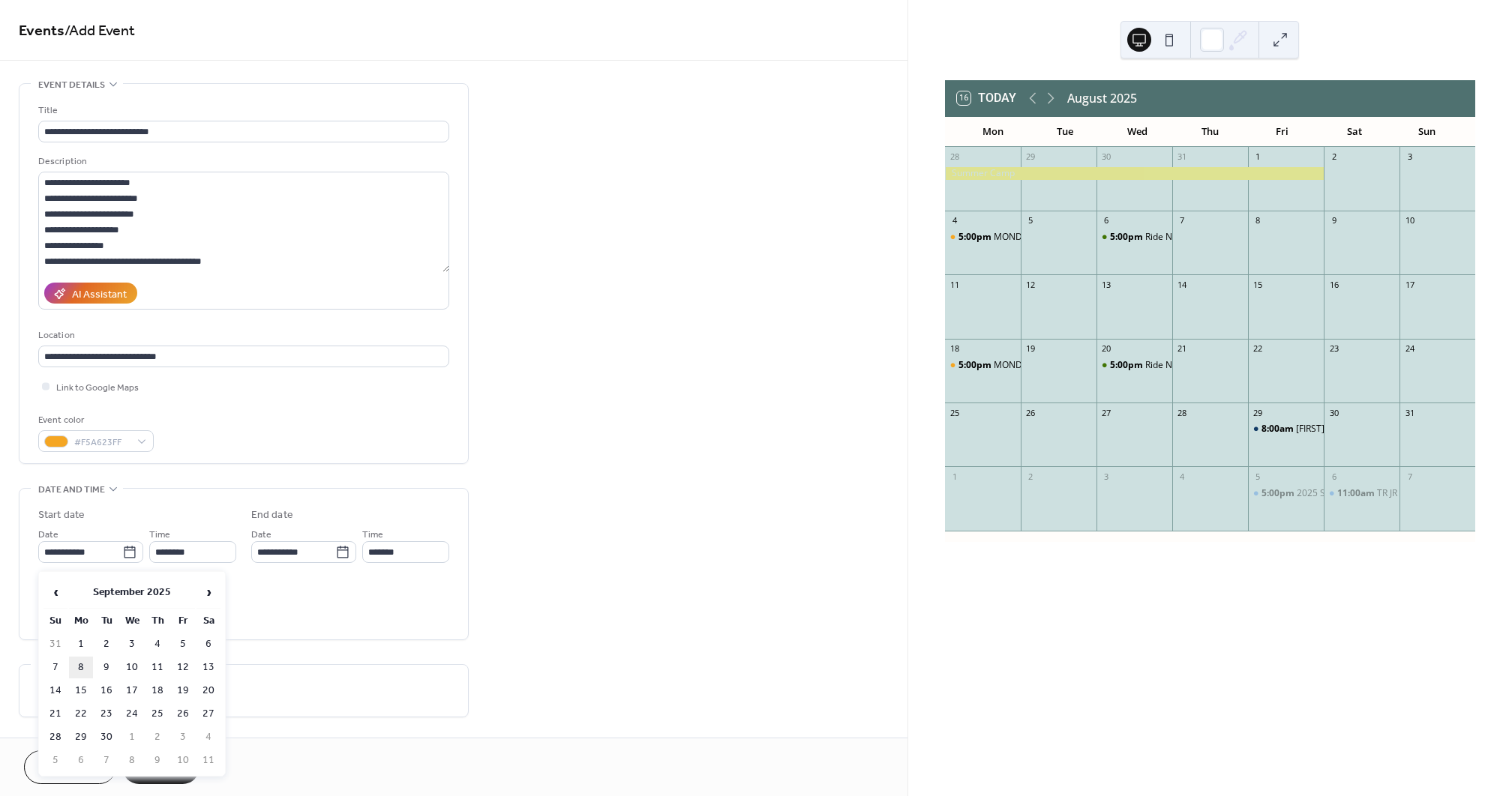 click on "8" at bounding box center (81, 667) 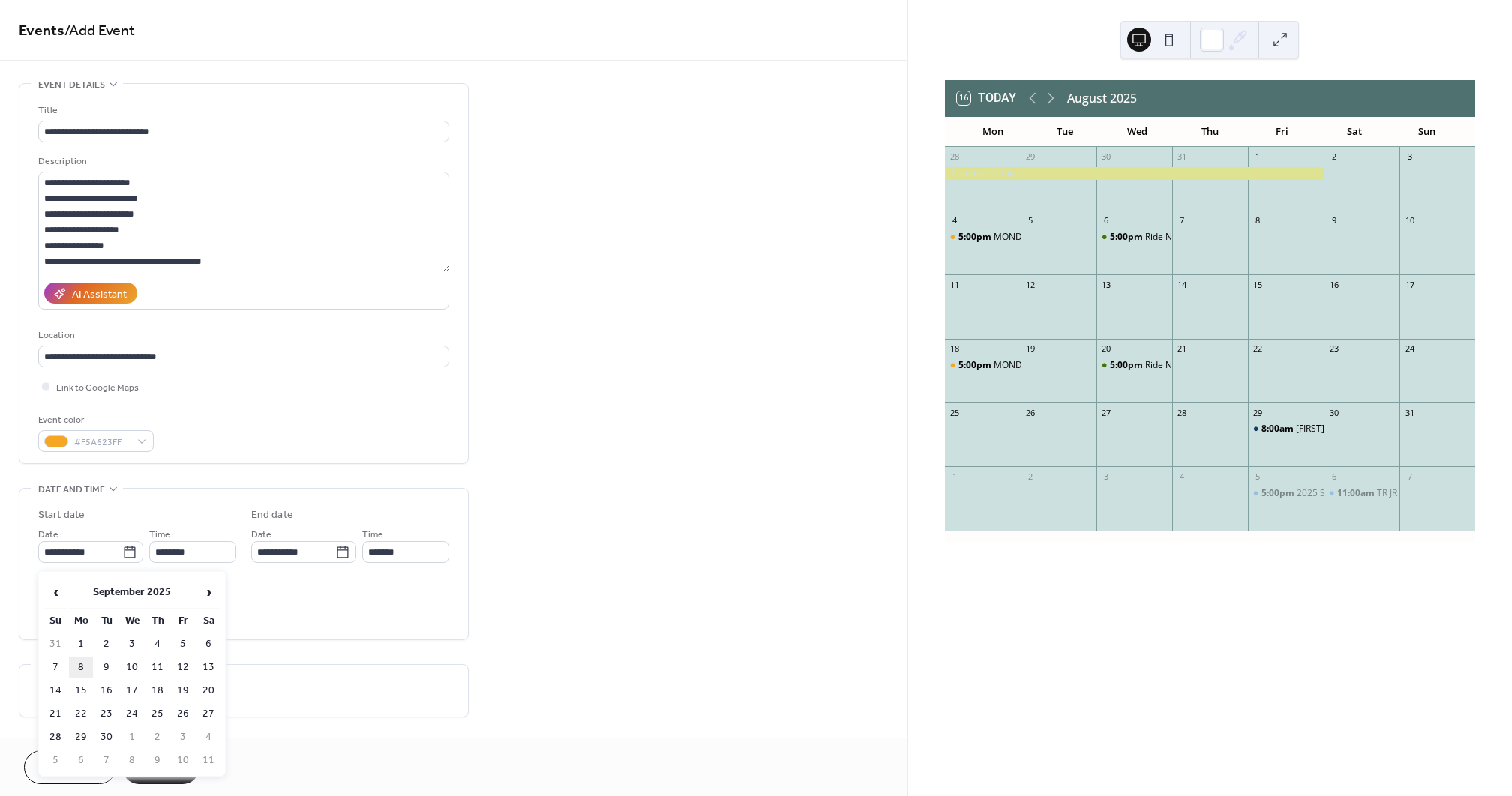 type on "**********" 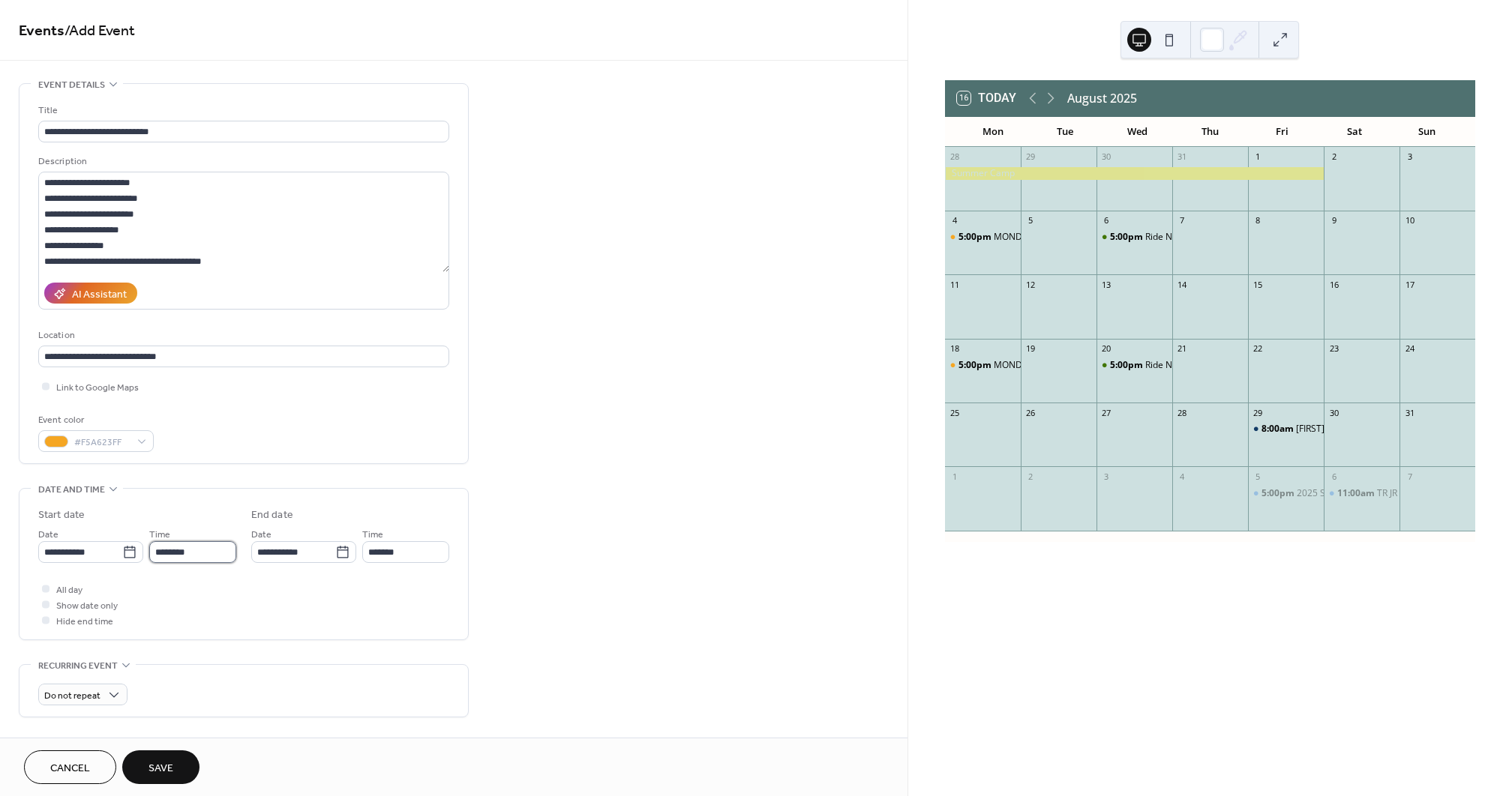 click on "********" at bounding box center [193, 552] 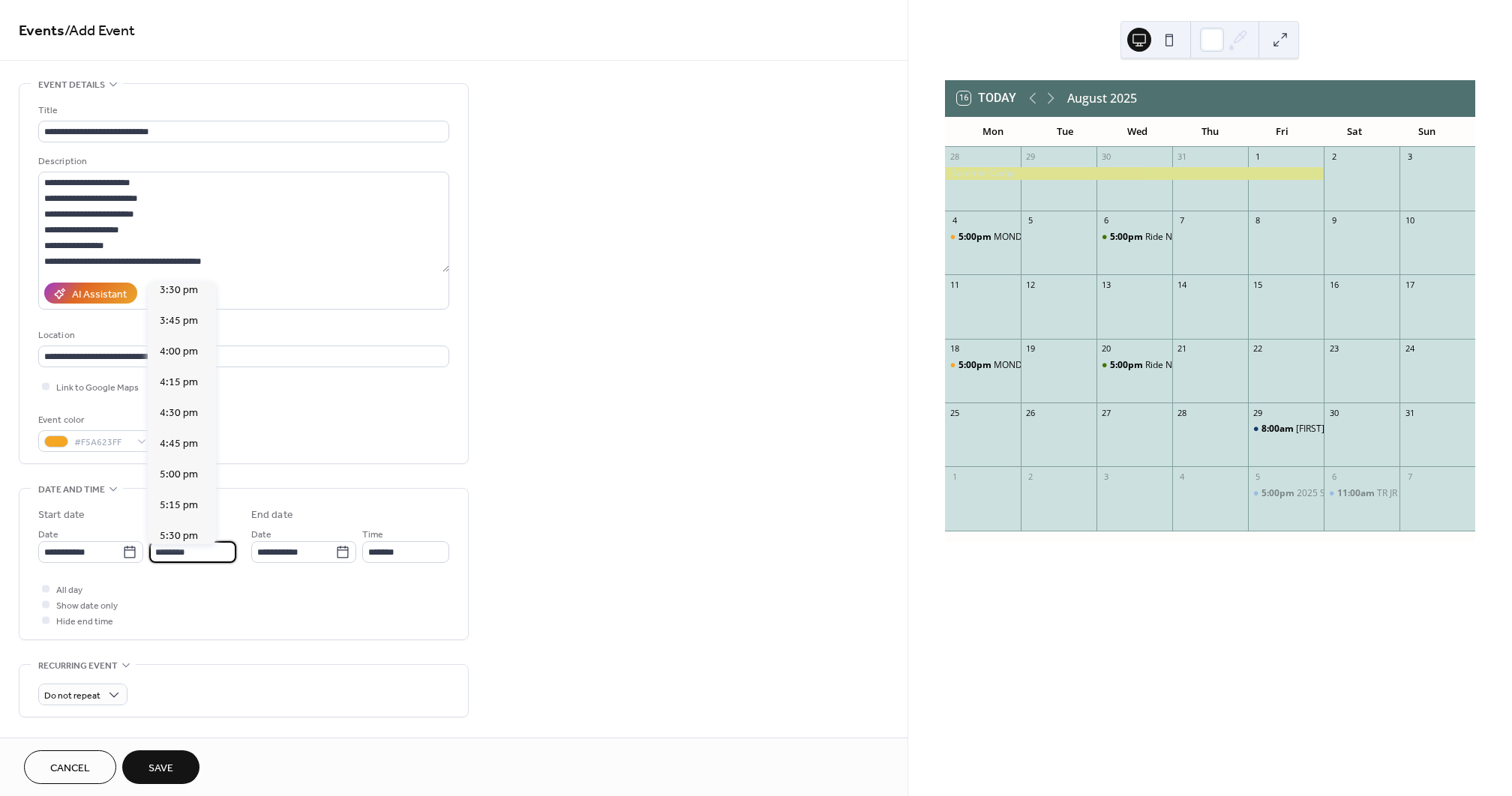 scroll, scrollTop: 1915, scrollLeft: 0, axis: vertical 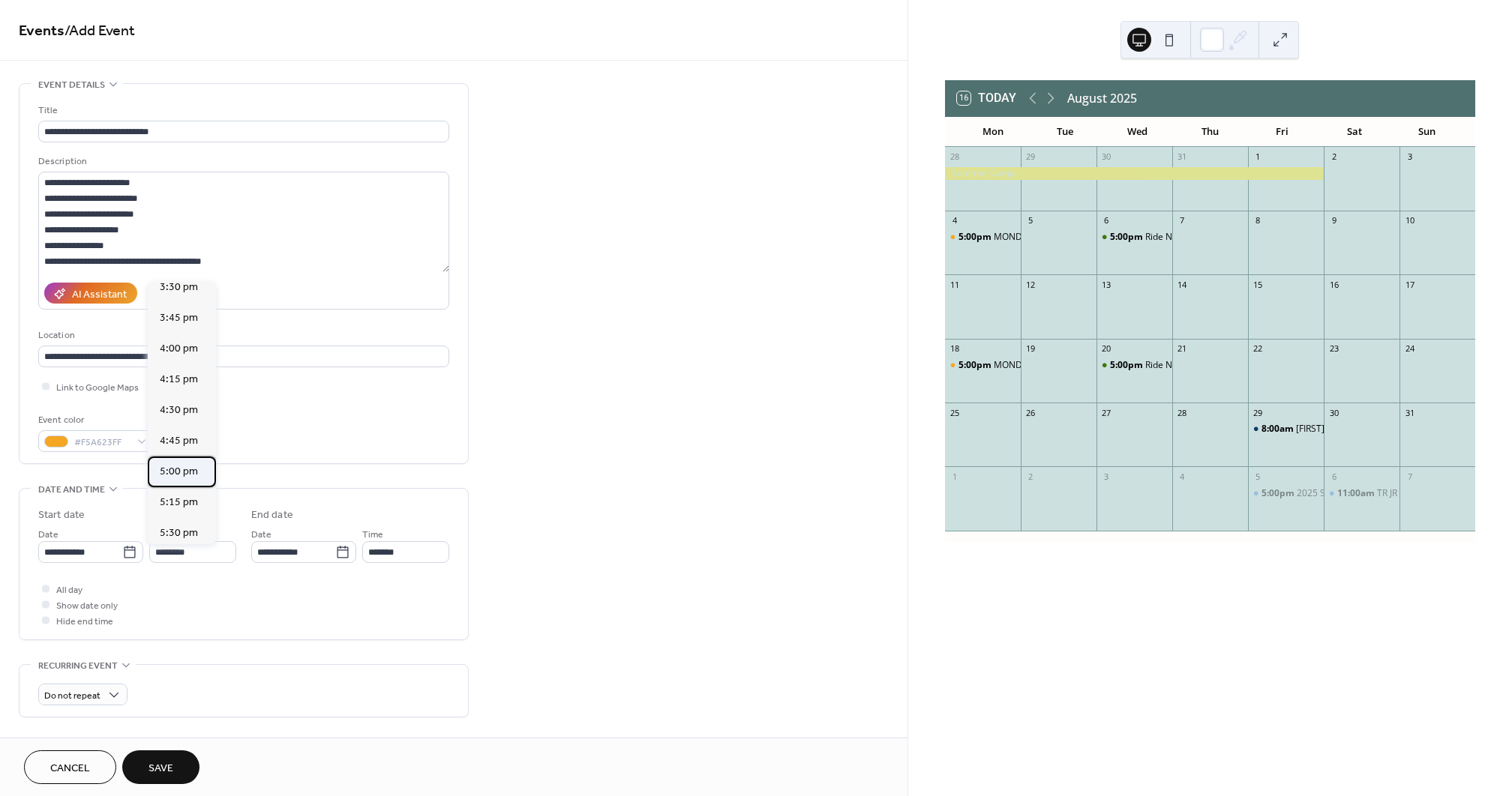 click on "5:00 pm" at bounding box center [178, 471] 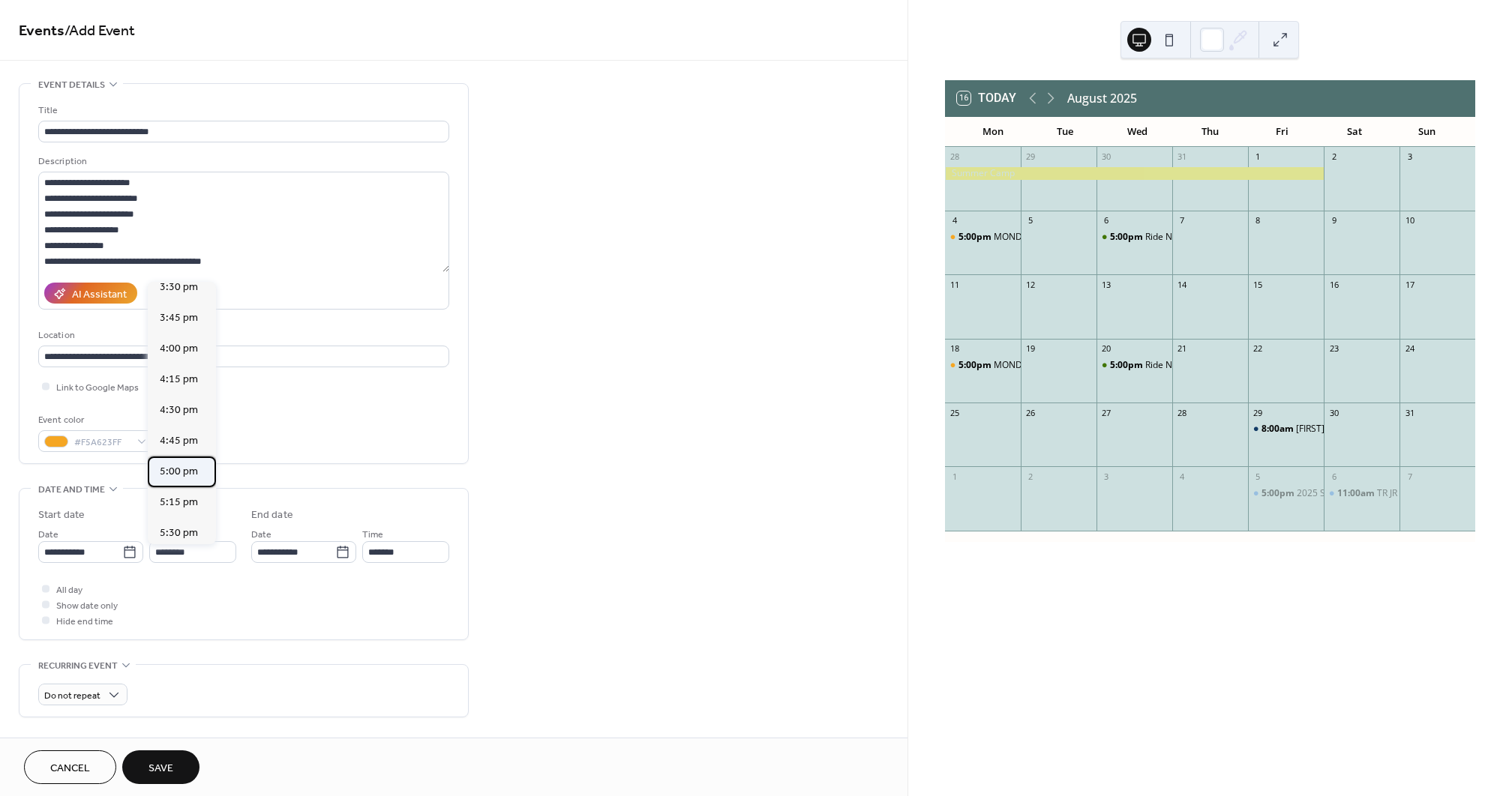 type on "*******" 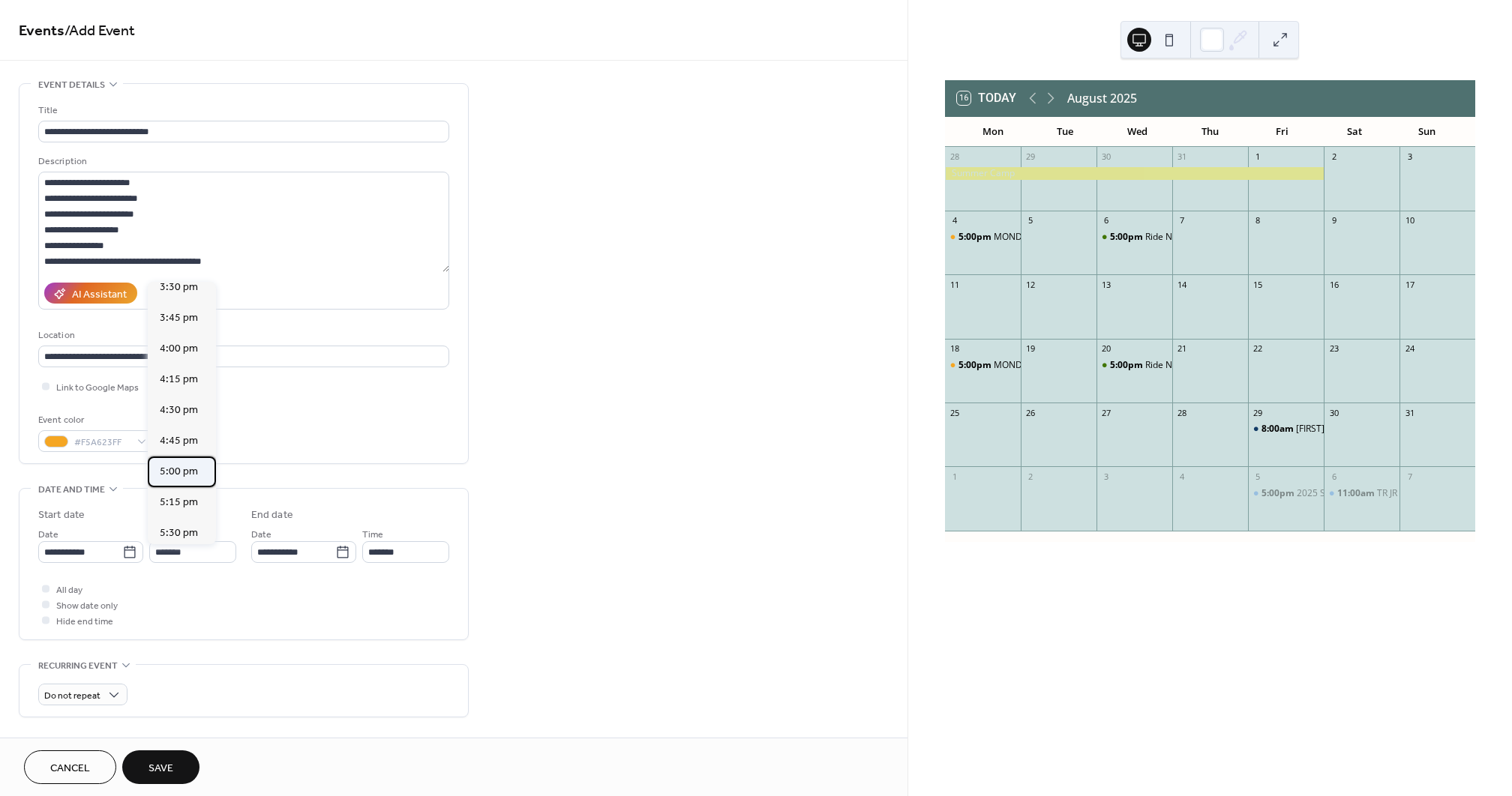 type on "*******" 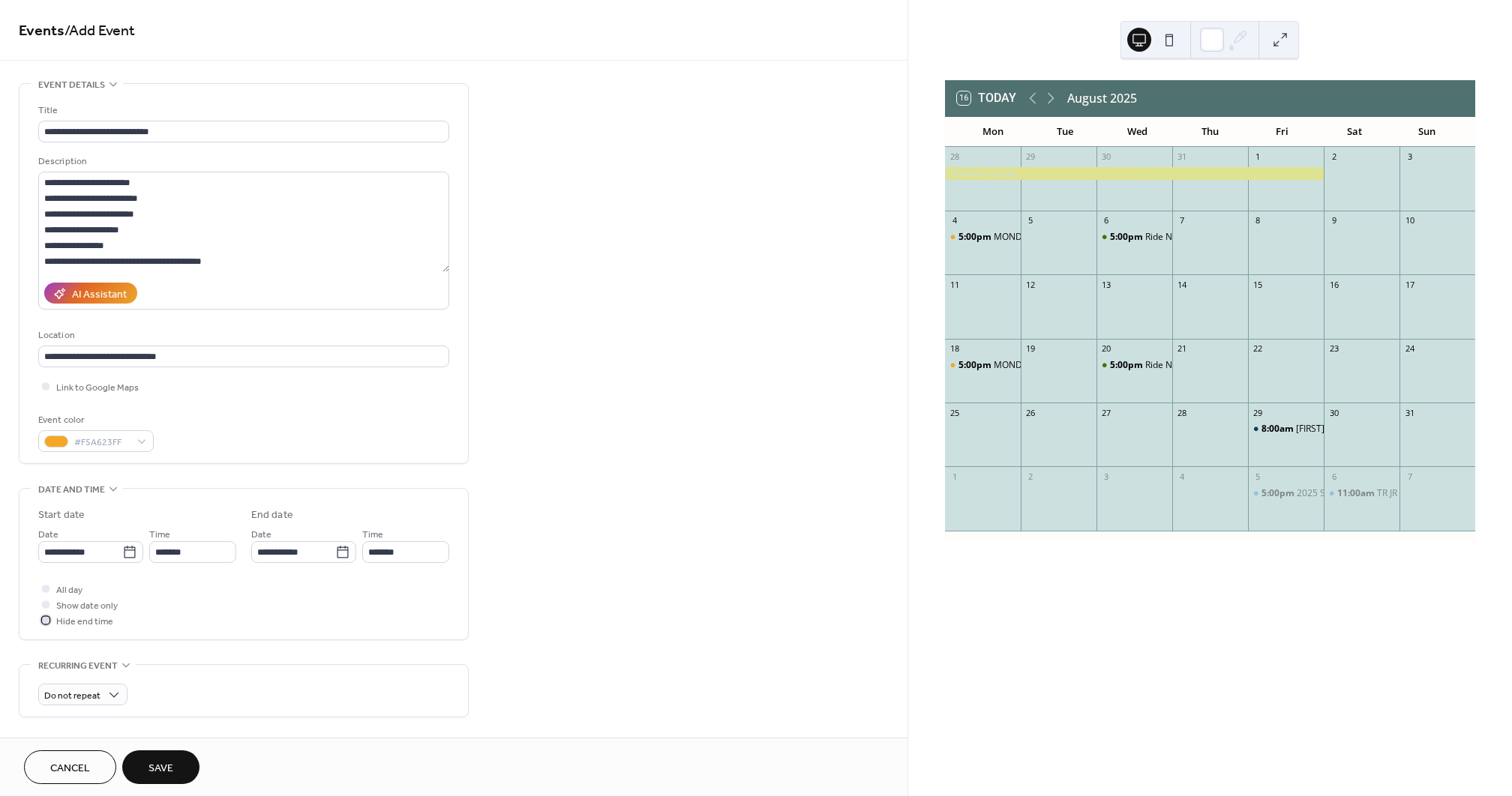 click at bounding box center [46, 620] 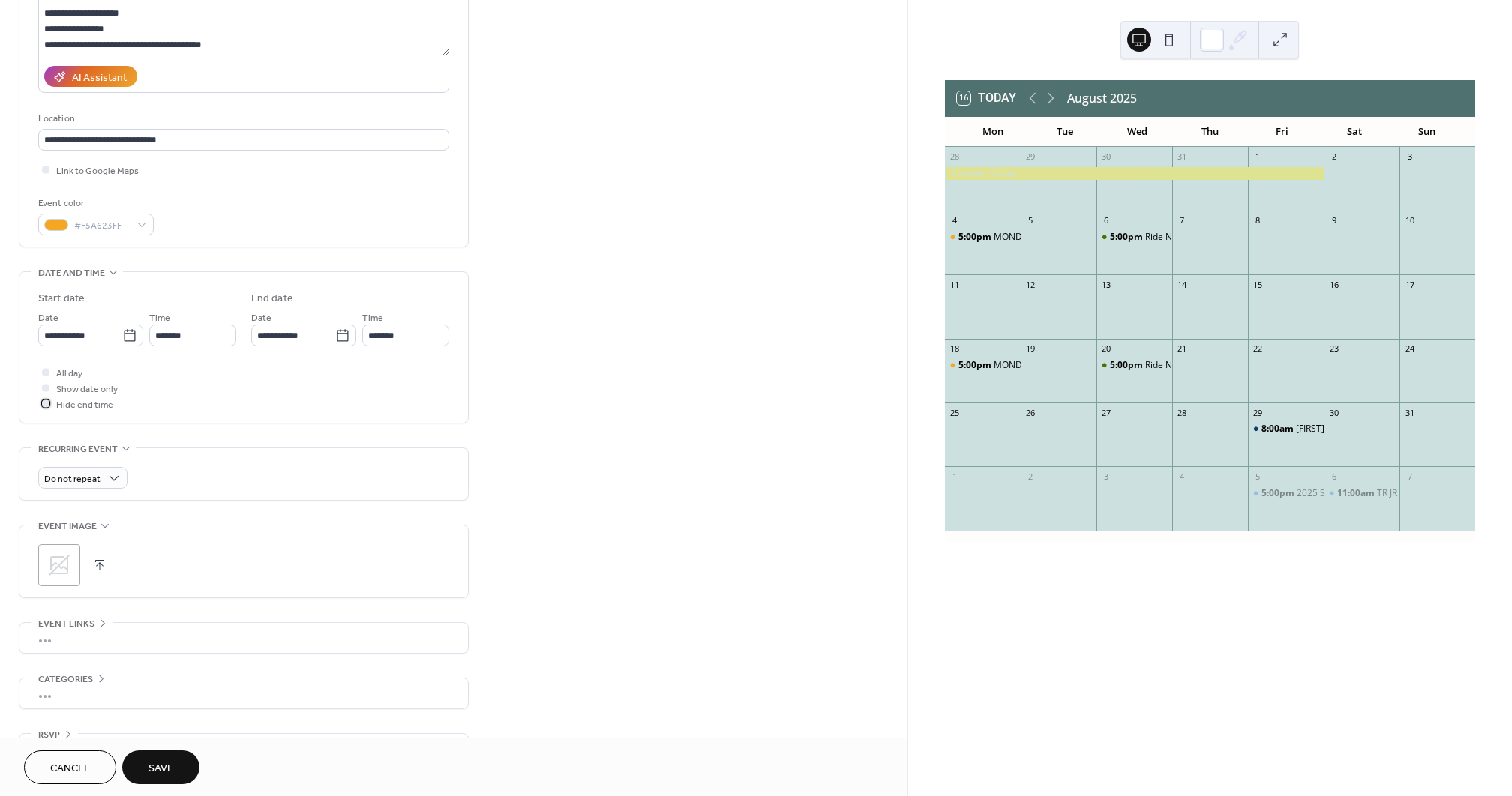 scroll, scrollTop: 224, scrollLeft: 0, axis: vertical 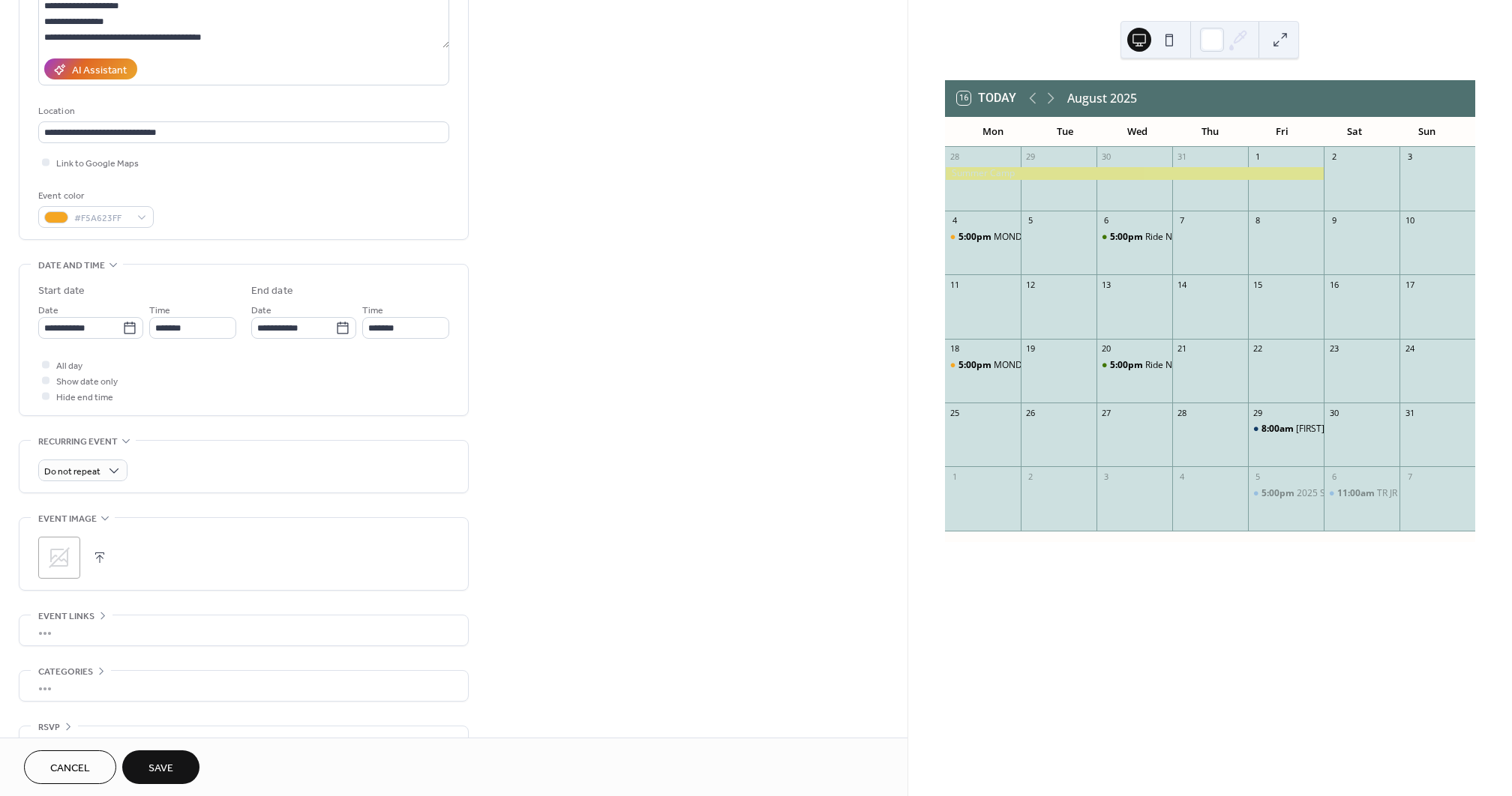 click at bounding box center [100, 558] 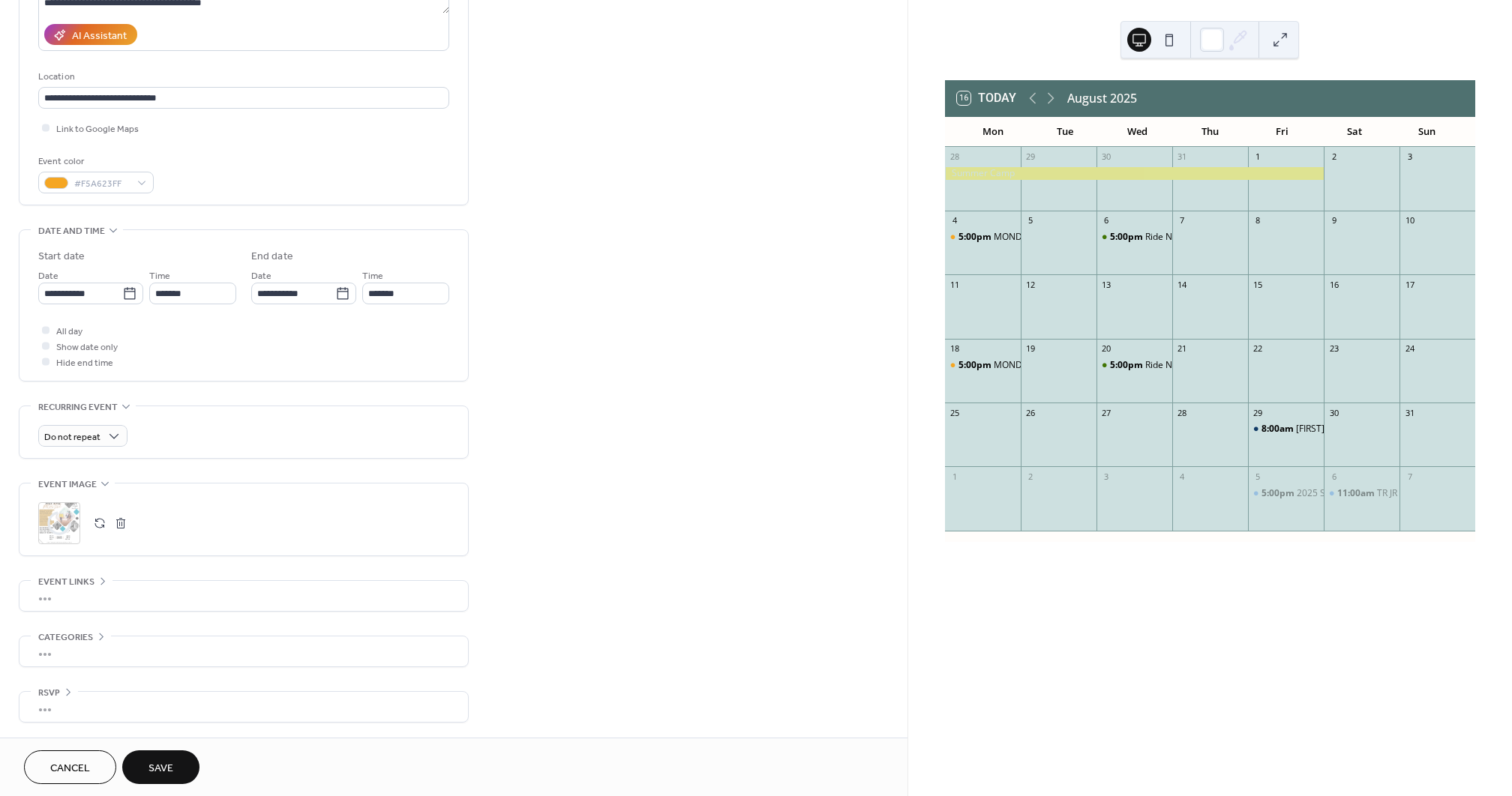scroll, scrollTop: 263, scrollLeft: 0, axis: vertical 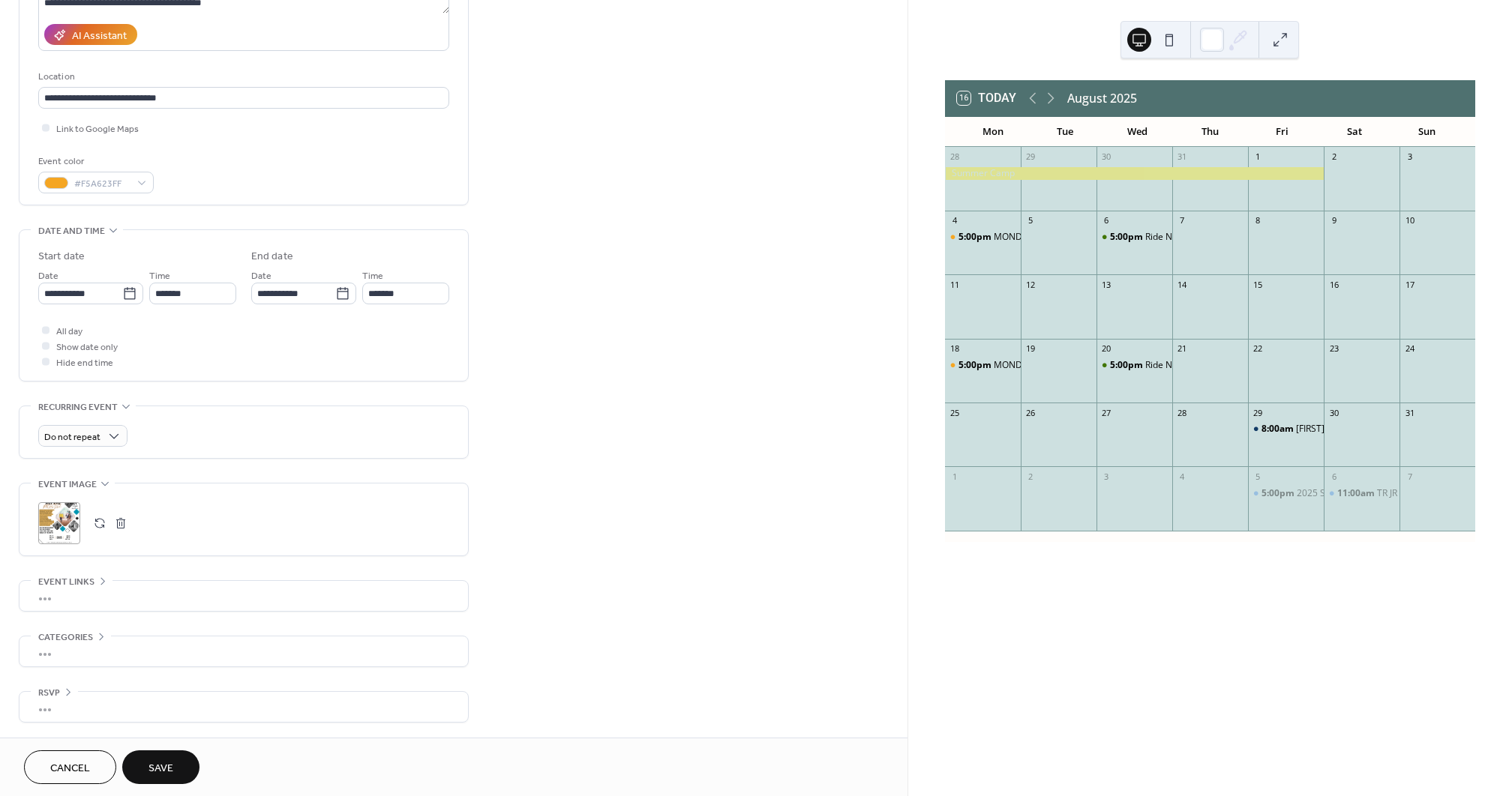 click on "Save" at bounding box center (160, 767) 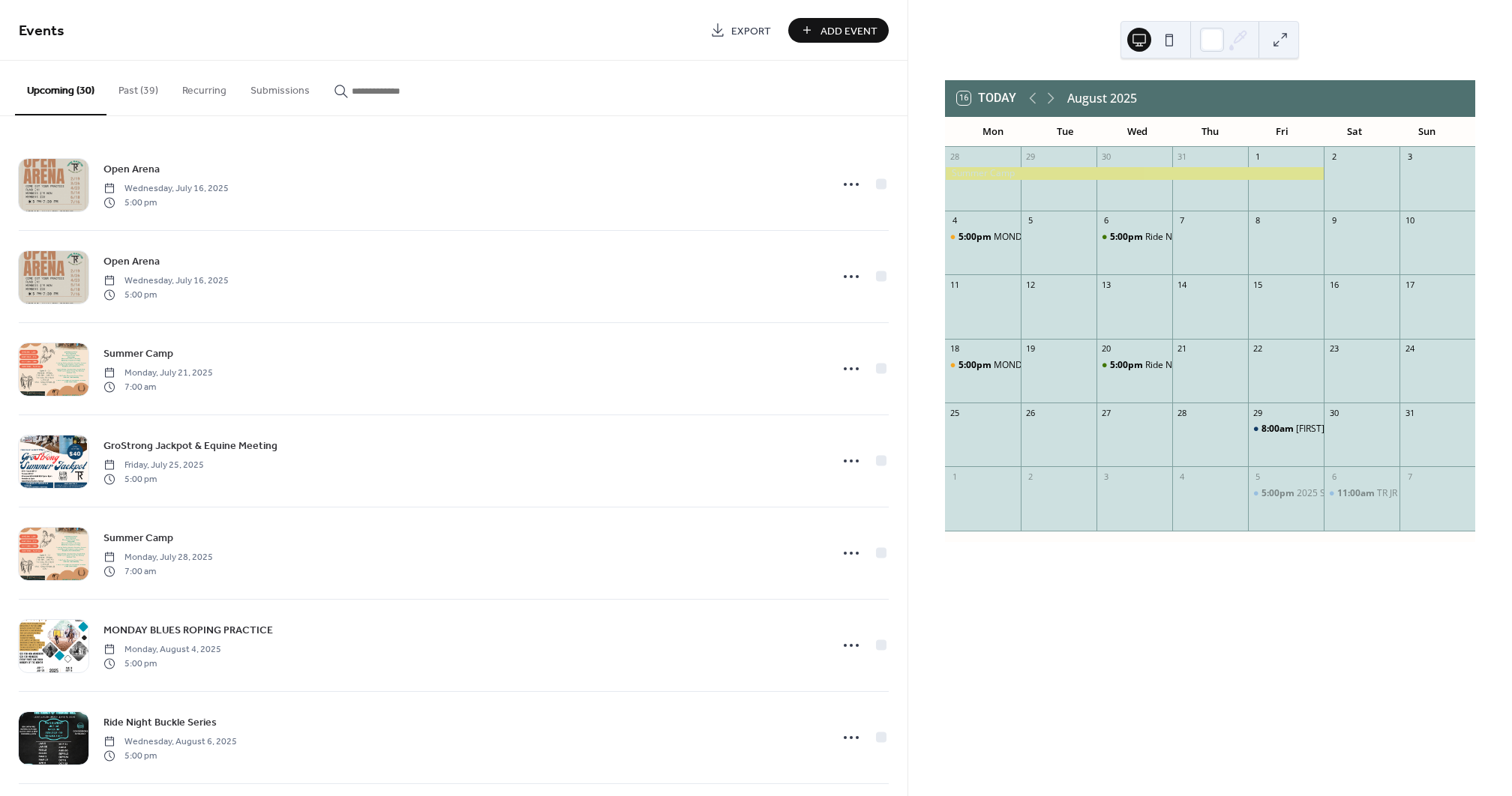 click on "Add Event" at bounding box center (849, 31) 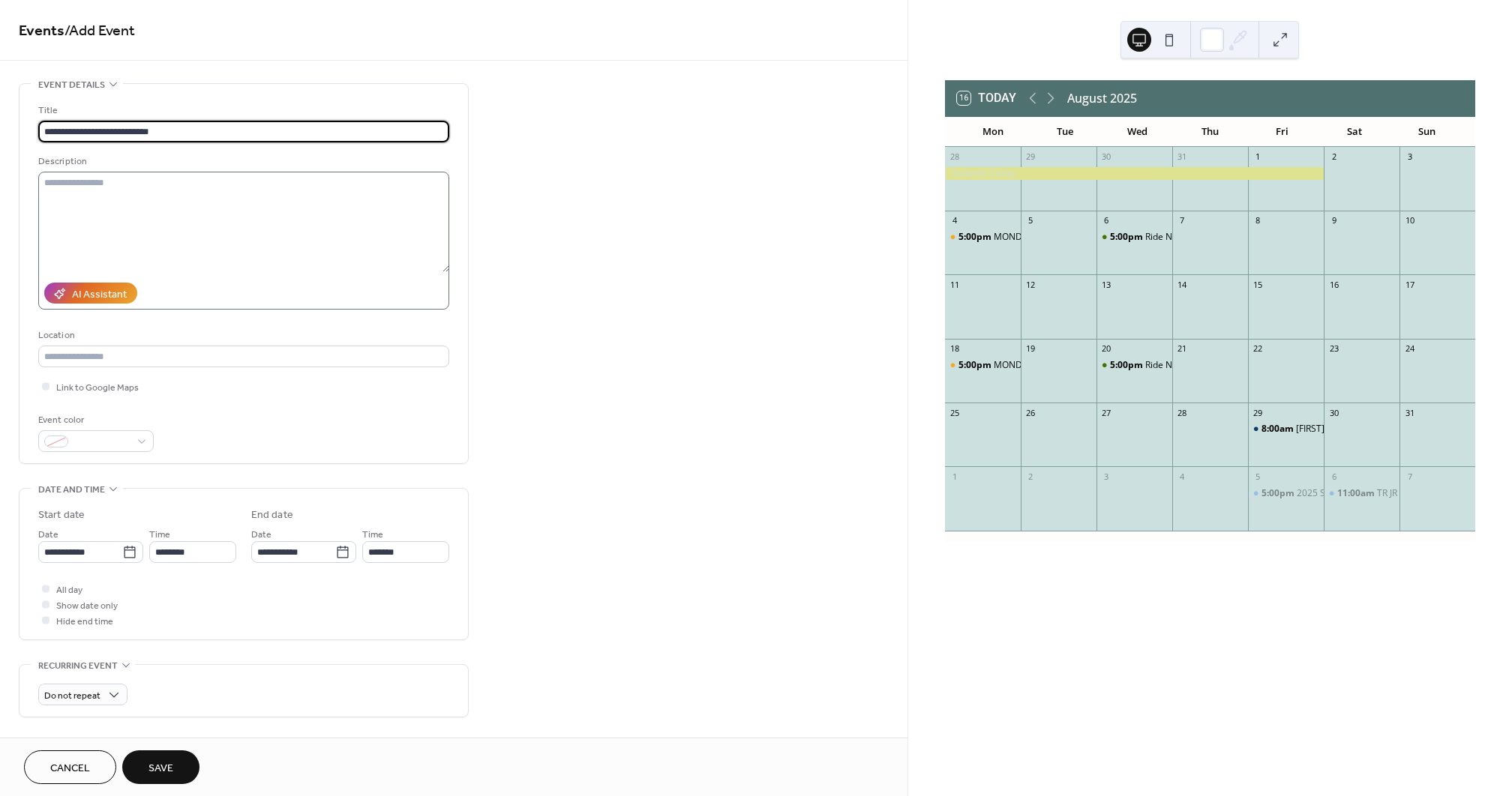type on "**********" 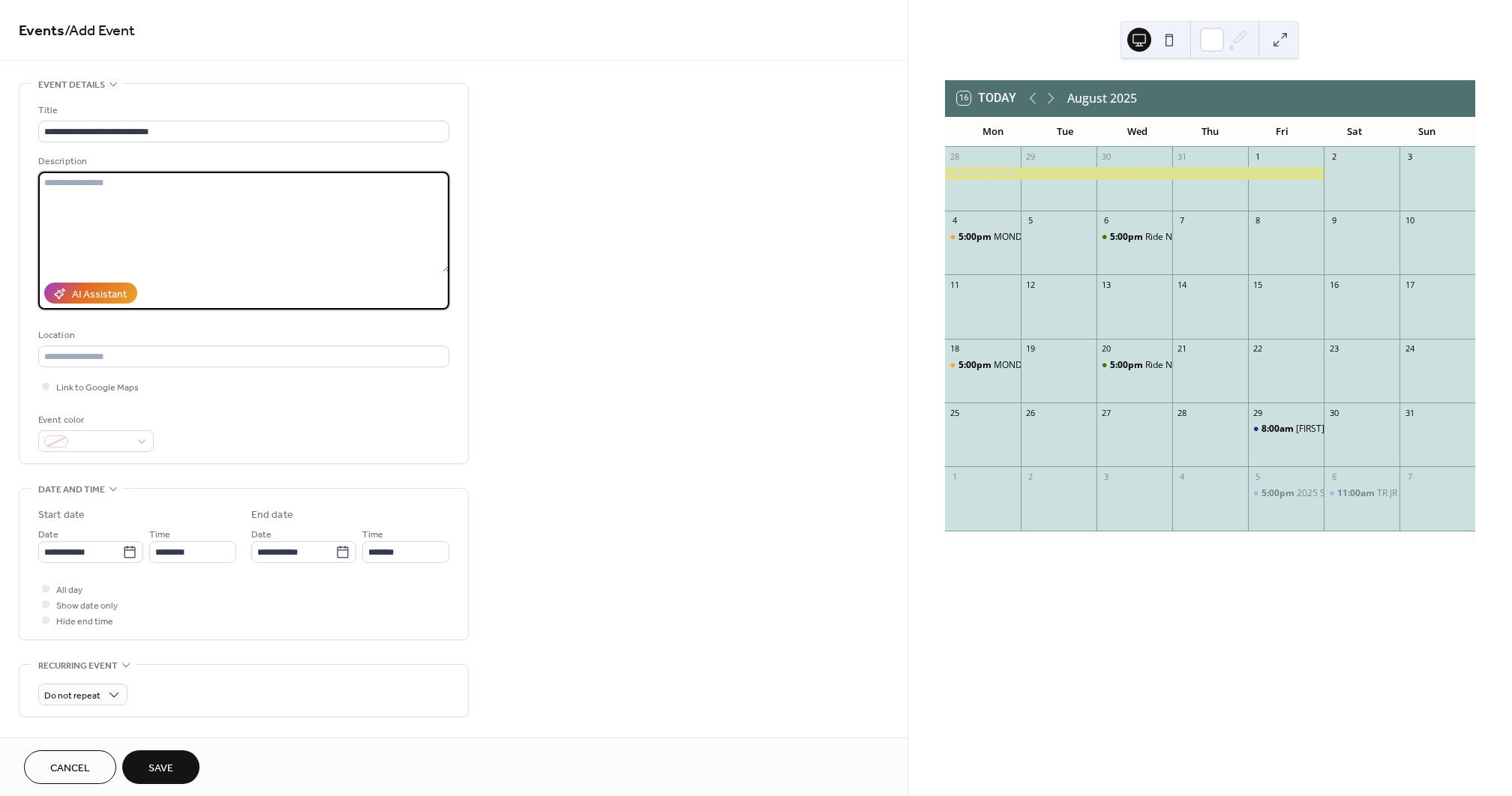 paste on "**********" 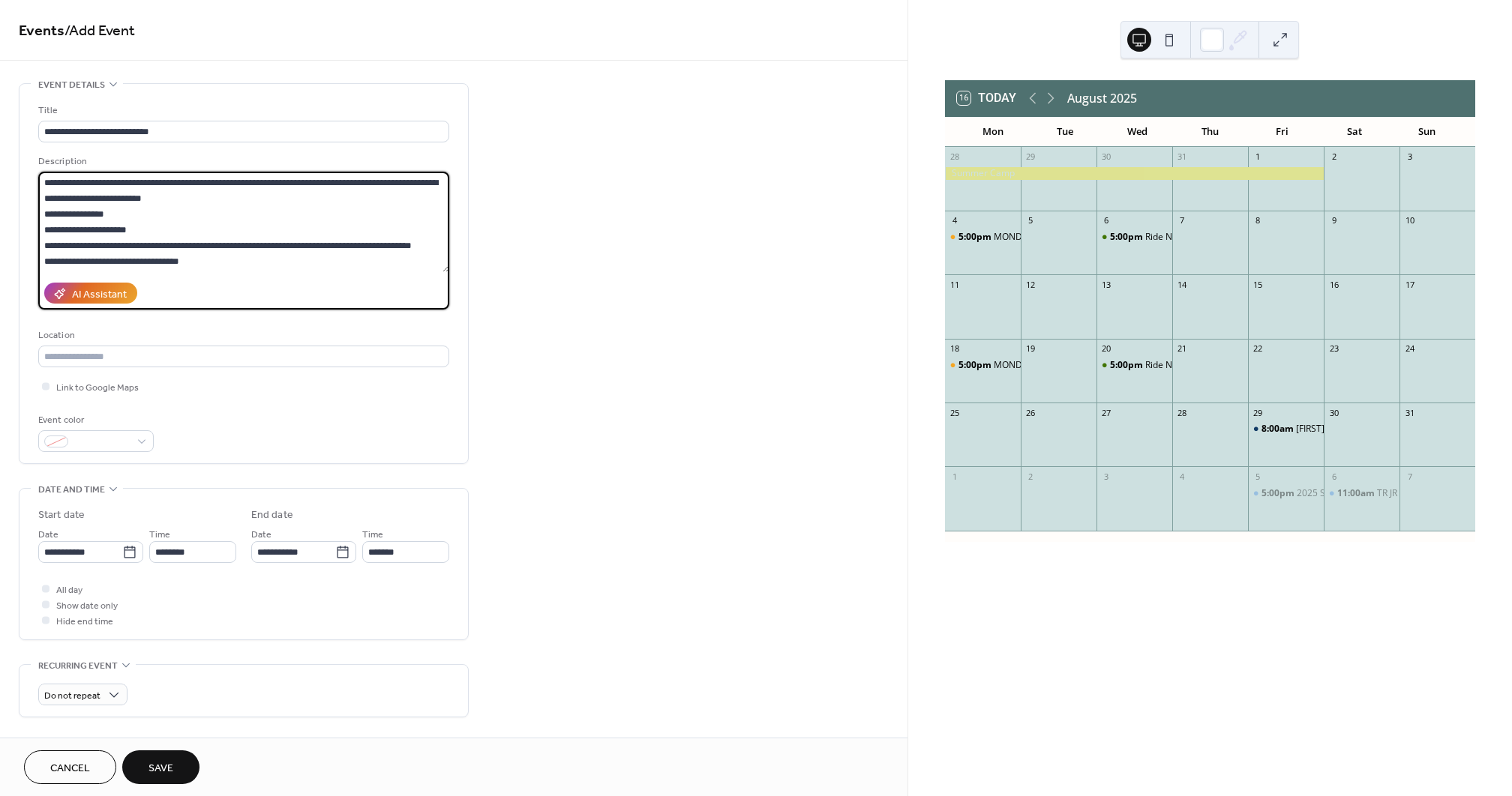 scroll, scrollTop: 110, scrollLeft: 0, axis: vertical 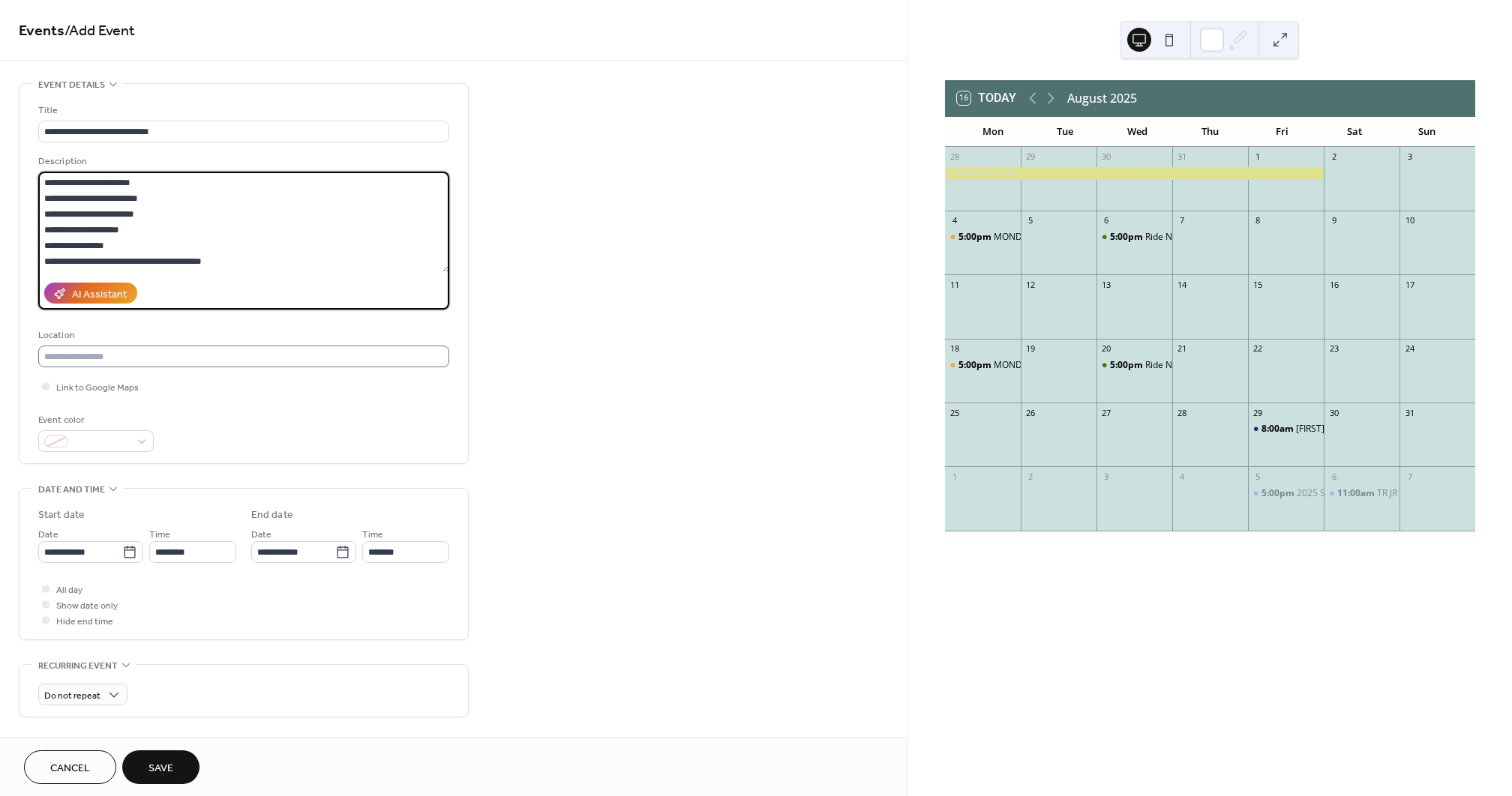 type on "**********" 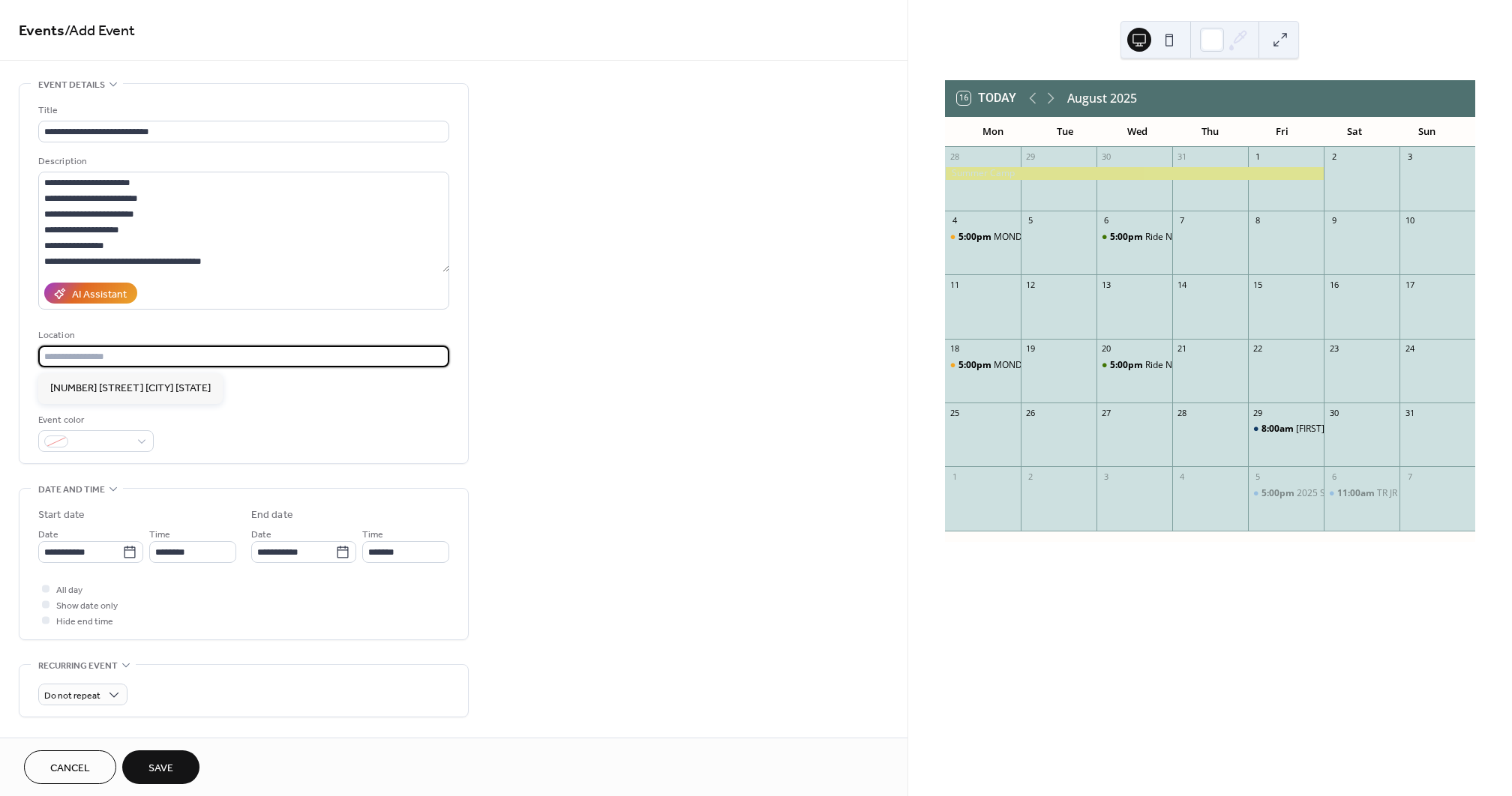 click at bounding box center [244, 356] 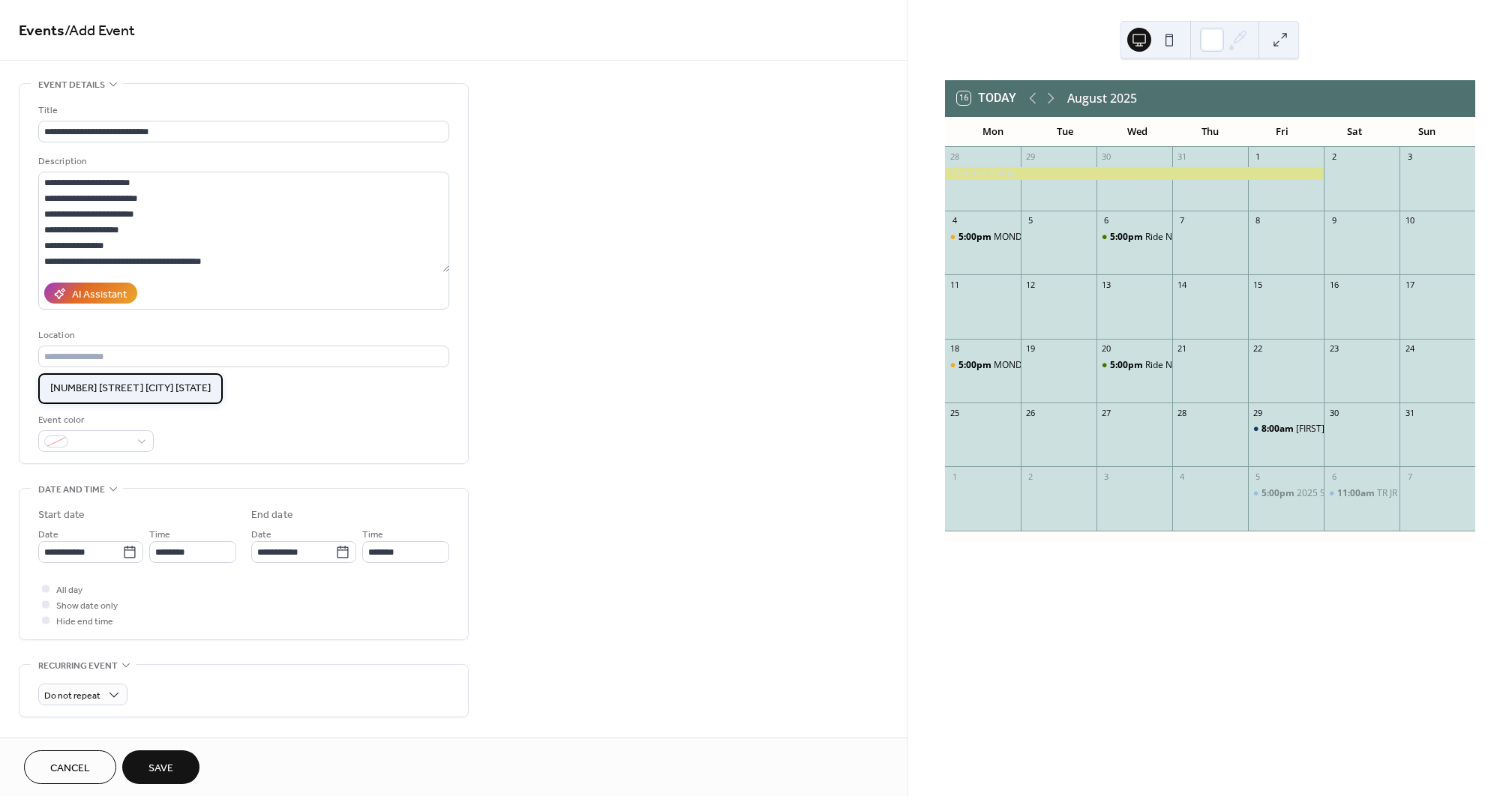 click on "[NUMBER] [STREET] [CITY] [STATE]" at bounding box center (130, 388) 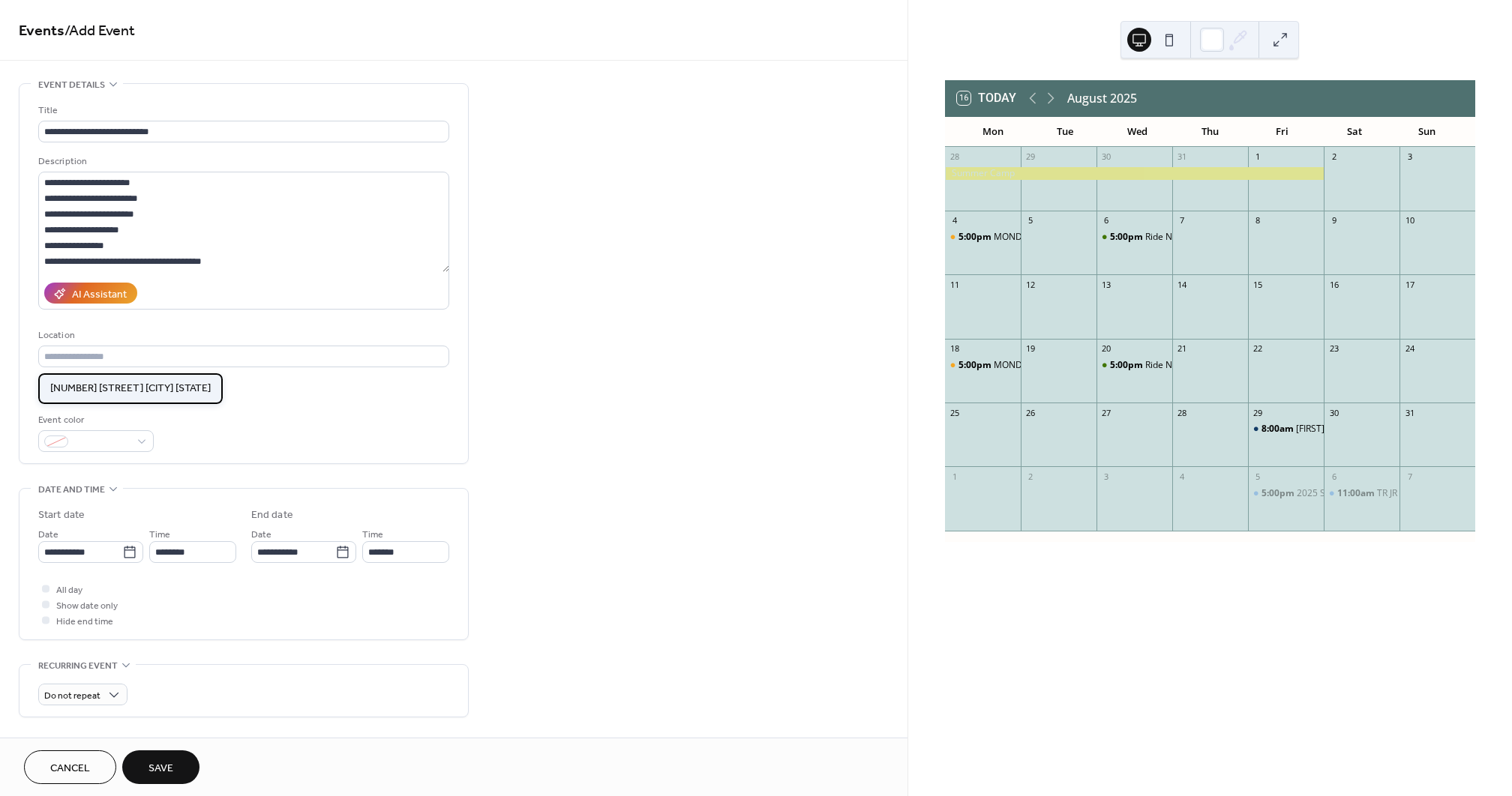type on "**********" 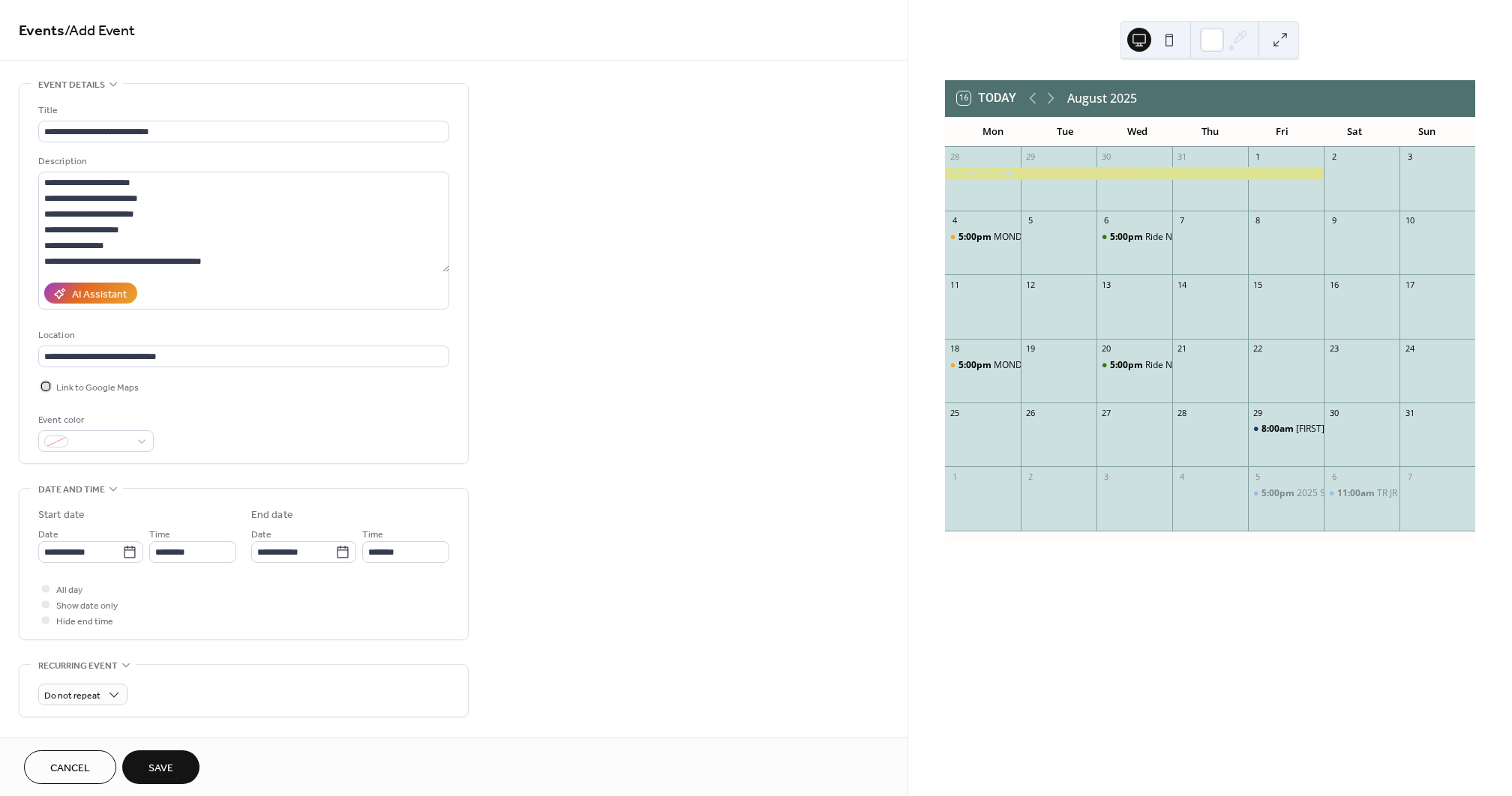 click on "Link to Google Maps" at bounding box center (98, 388) 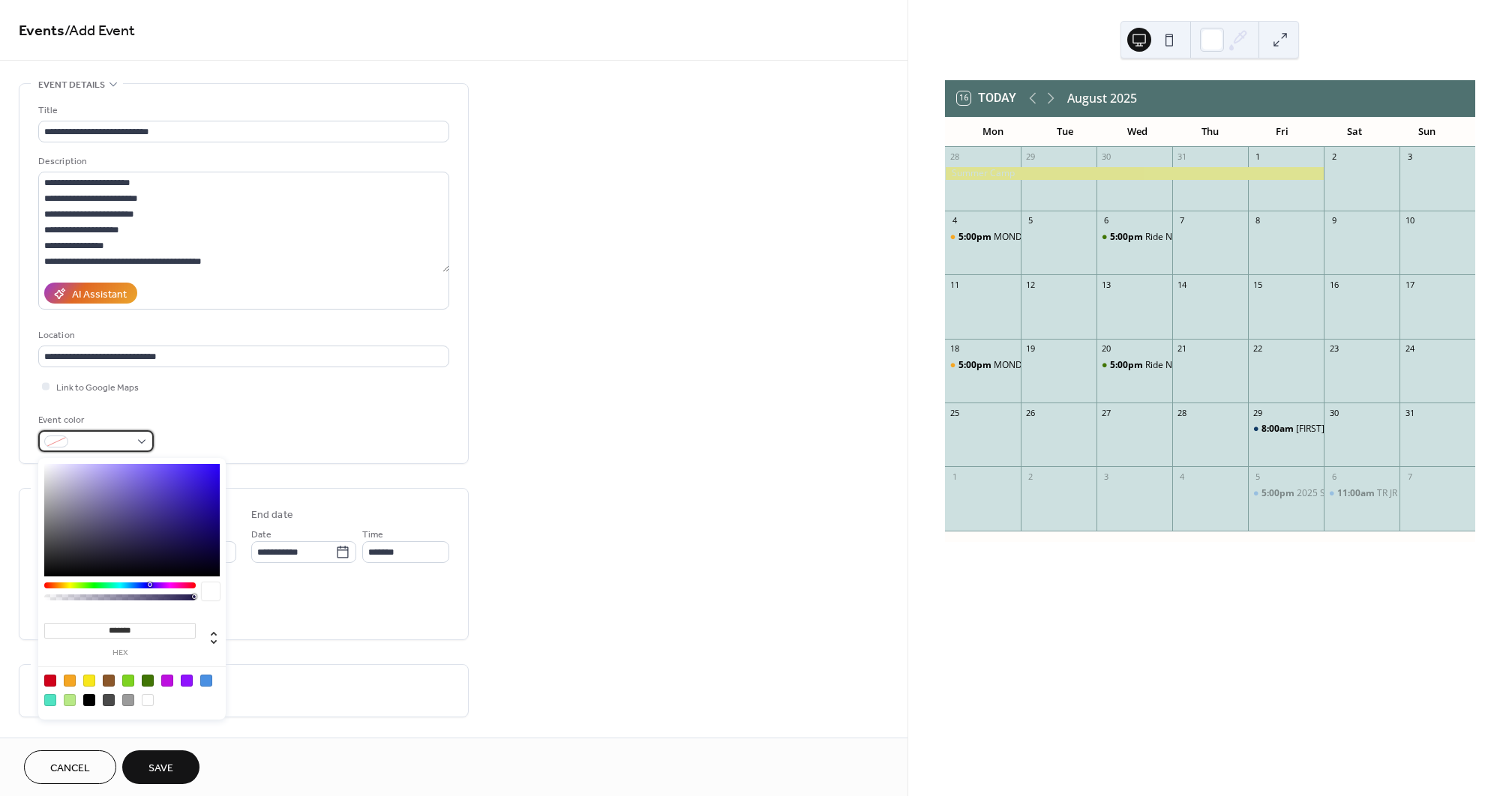 click at bounding box center (96, 441) 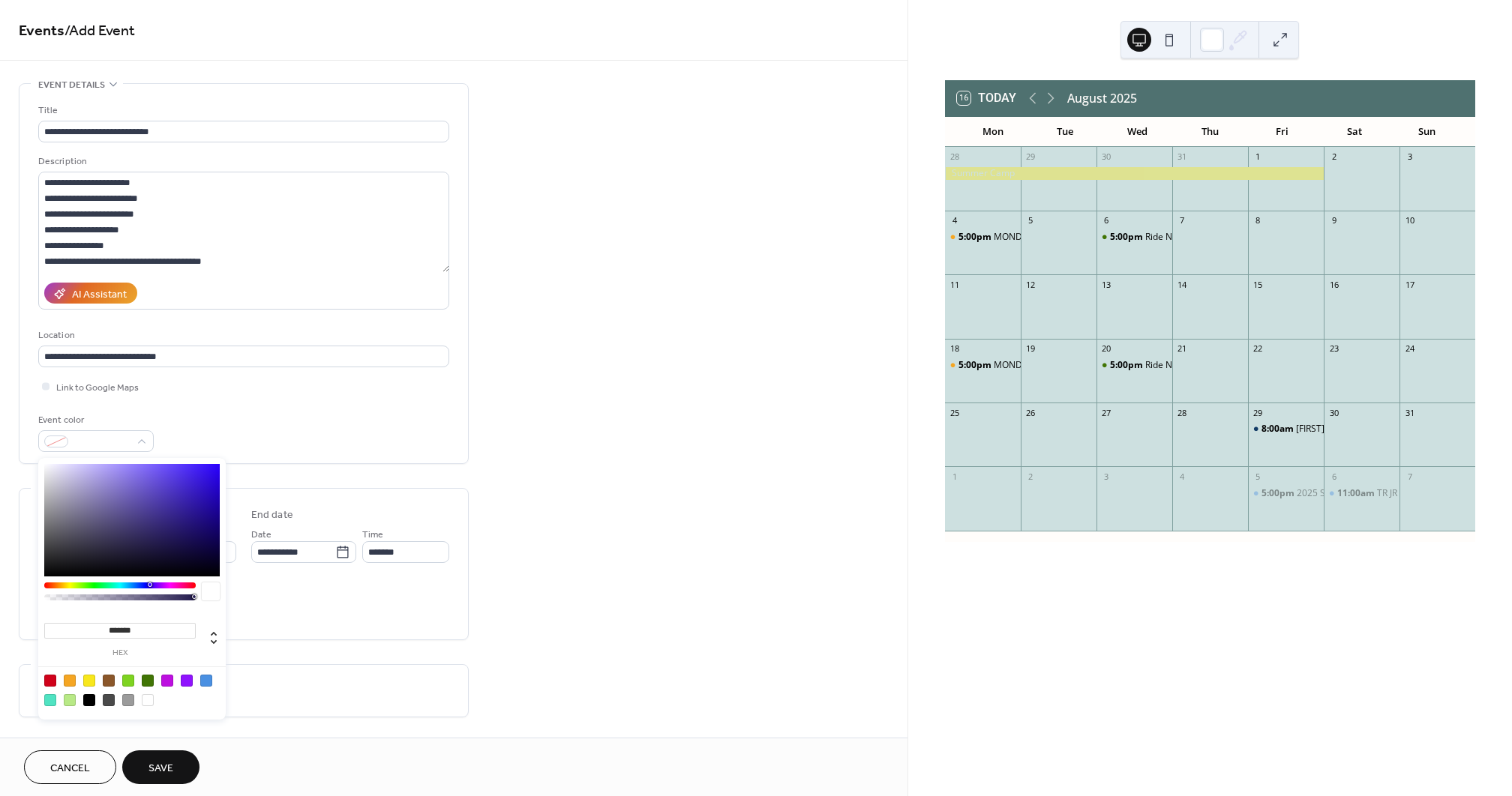 click at bounding box center (70, 681) 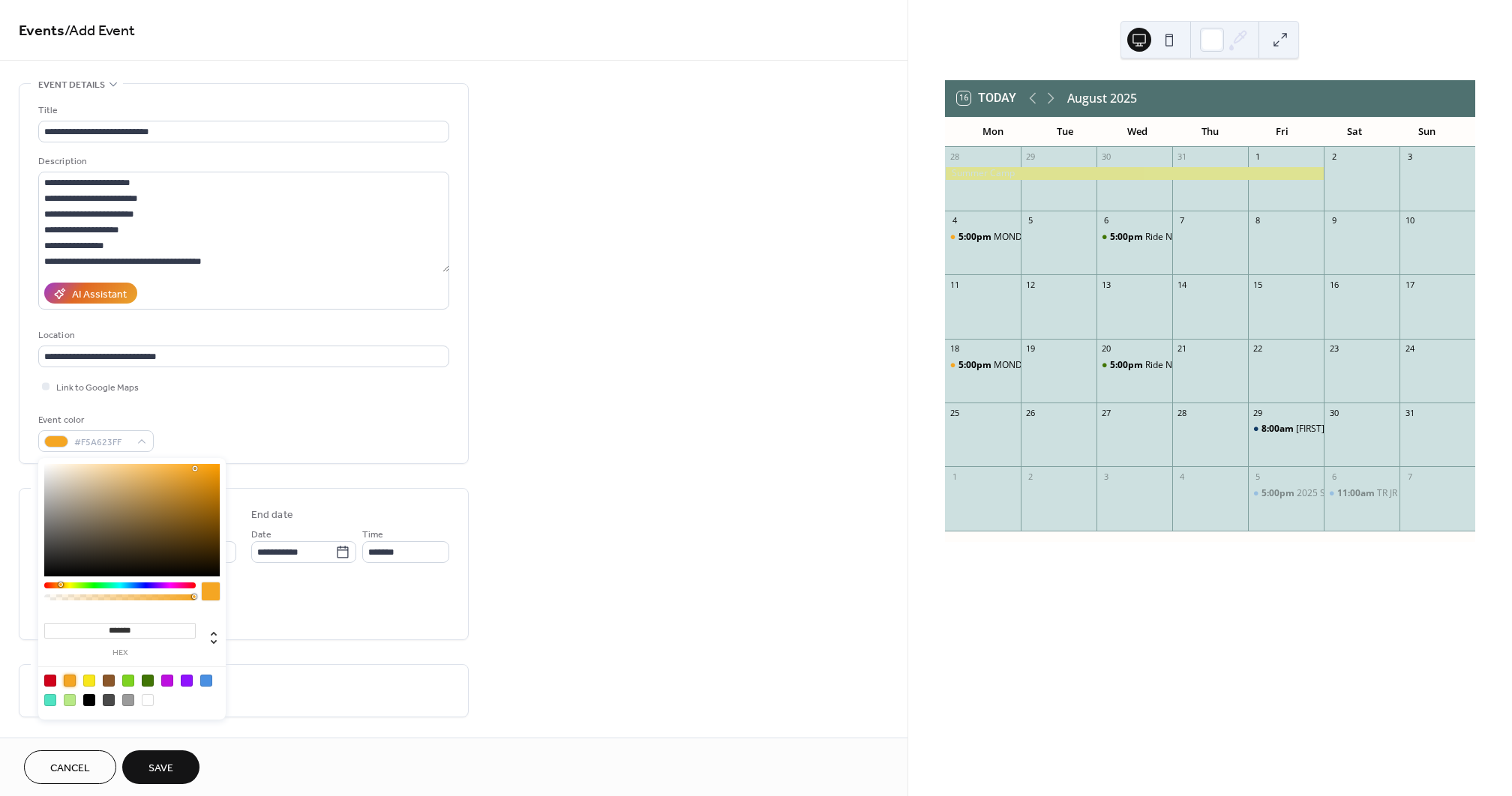 click on "**********" at bounding box center (244, 564) 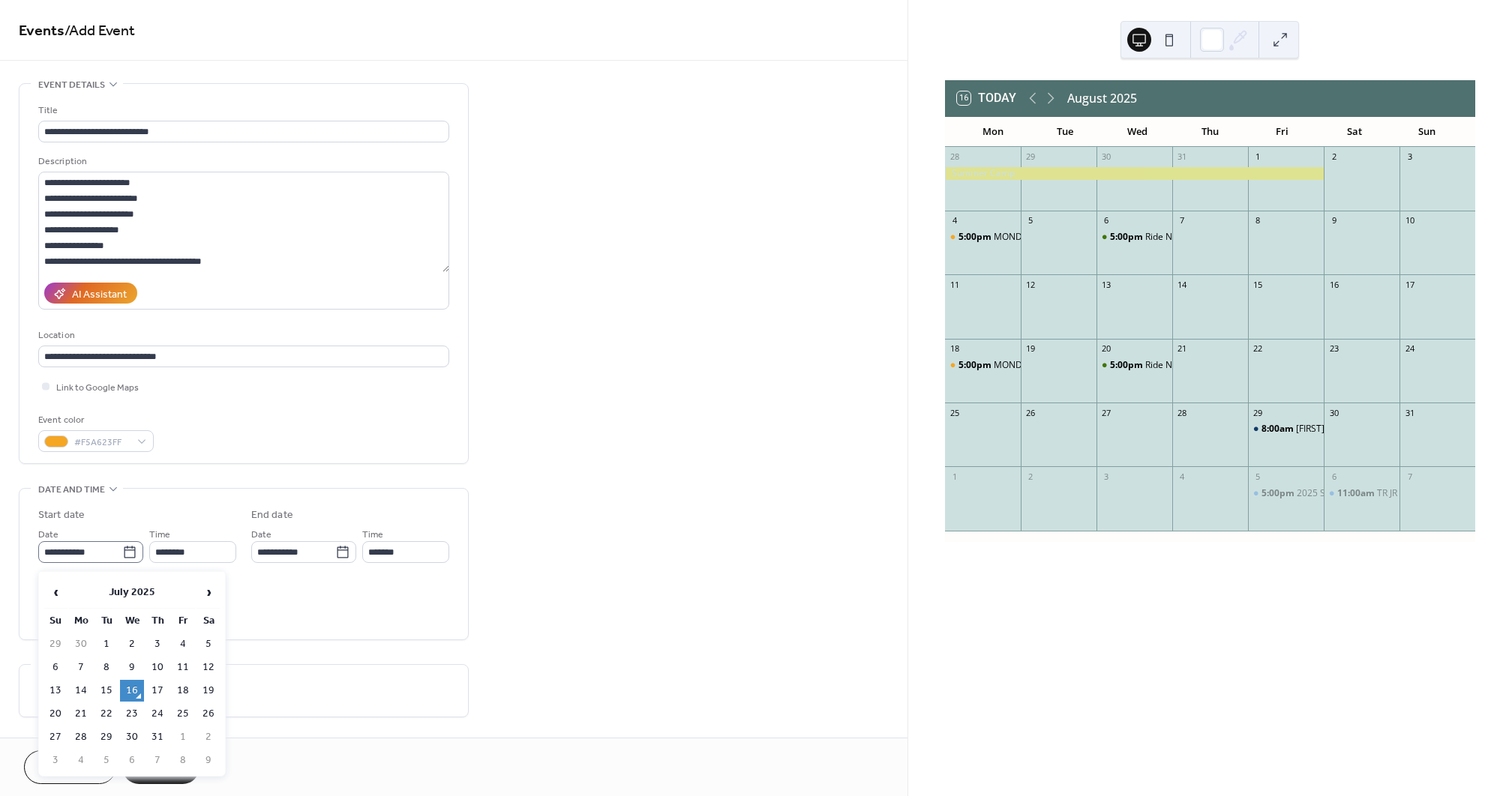 click 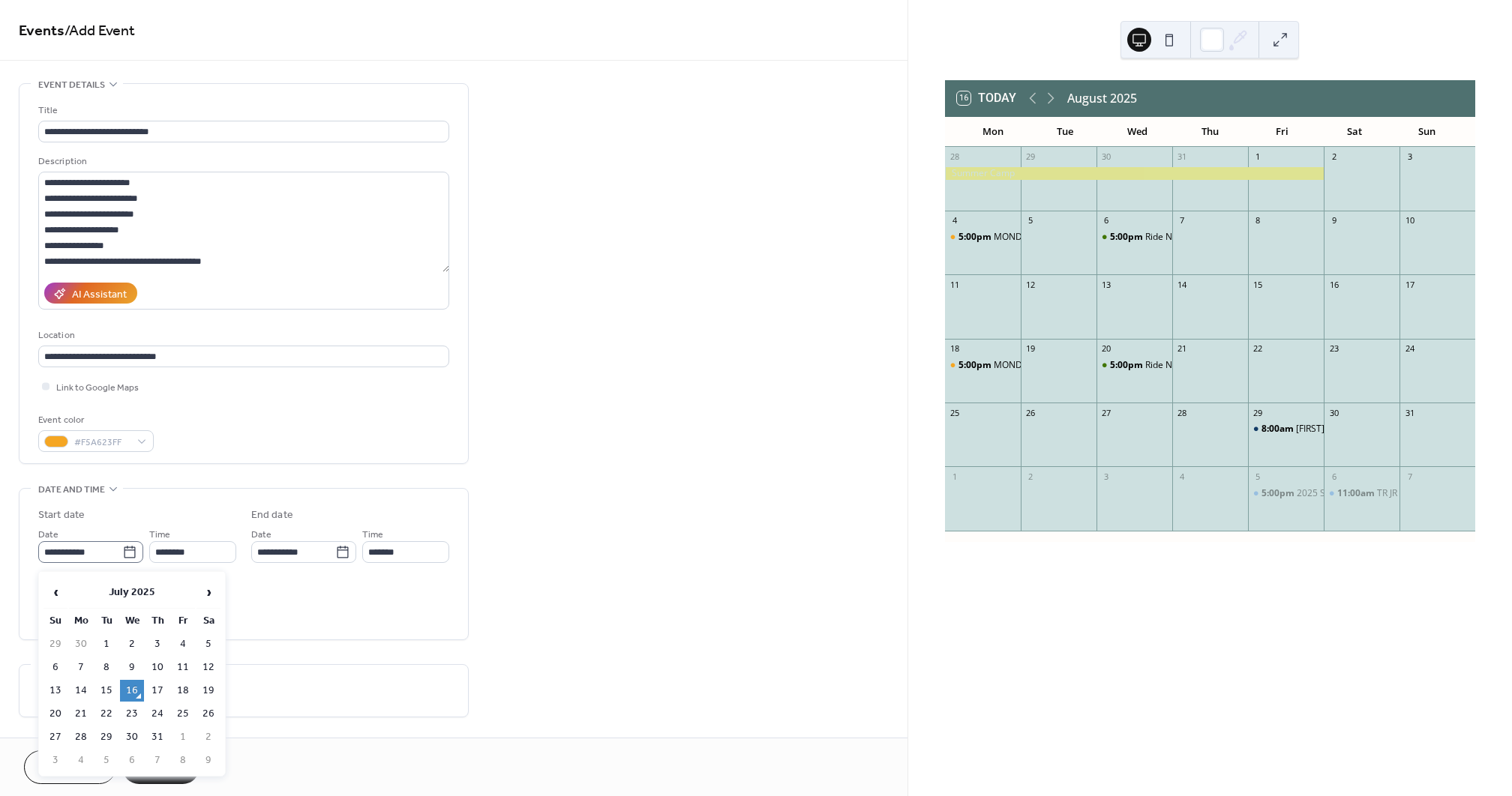 click on "**********" at bounding box center [80, 552] 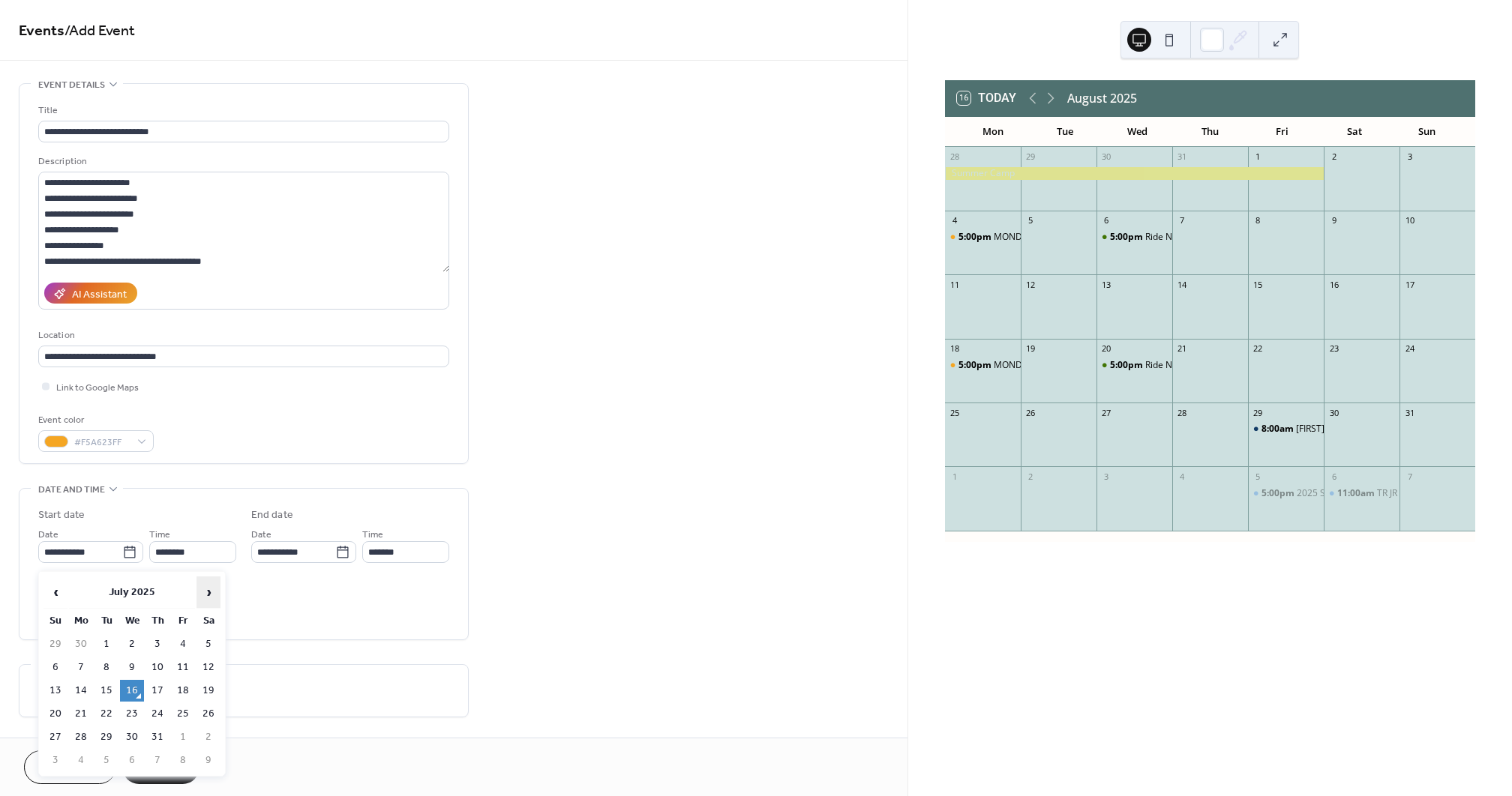 click on "›" at bounding box center (208, 592) 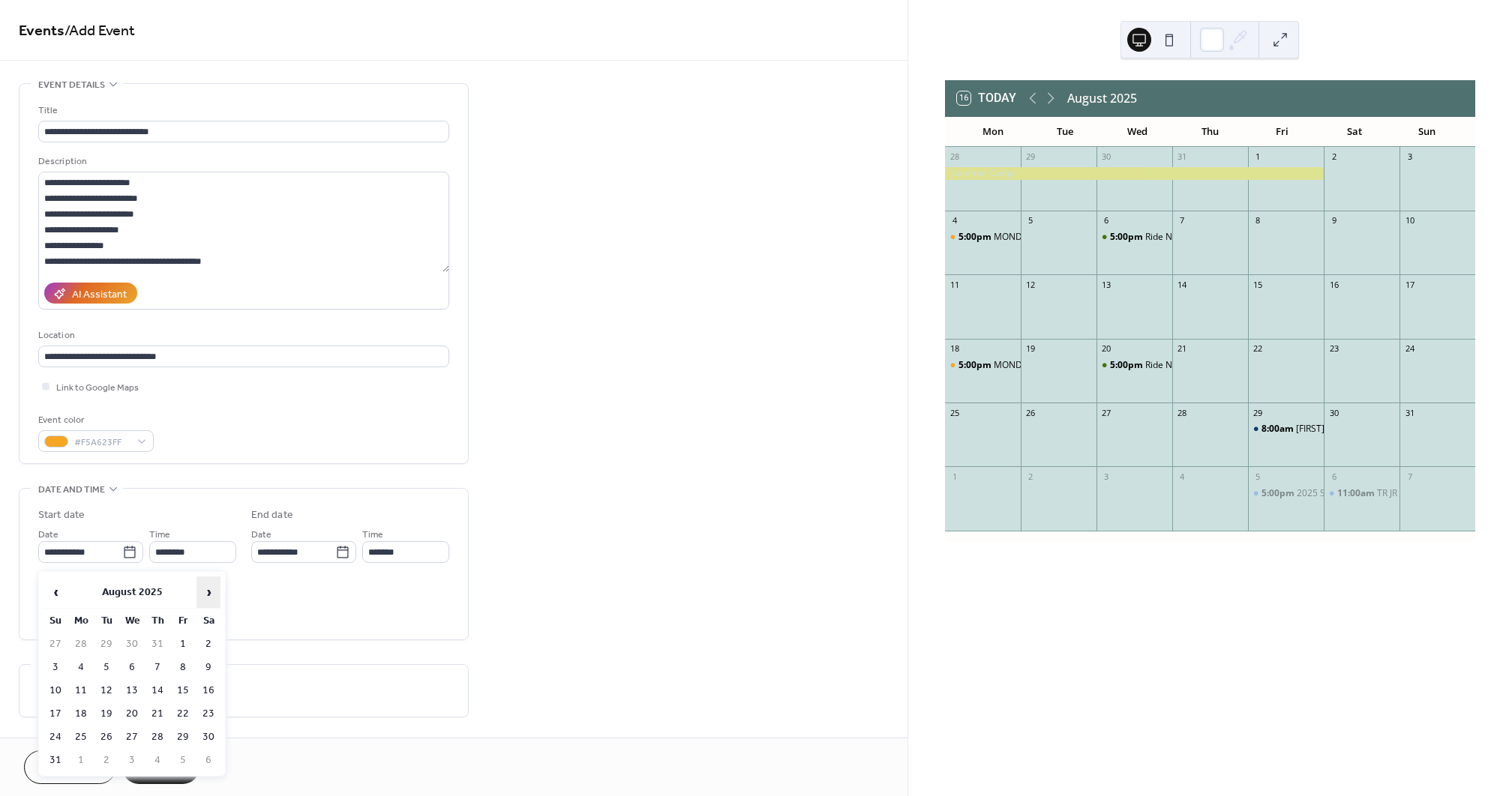 click on "›" at bounding box center (208, 592) 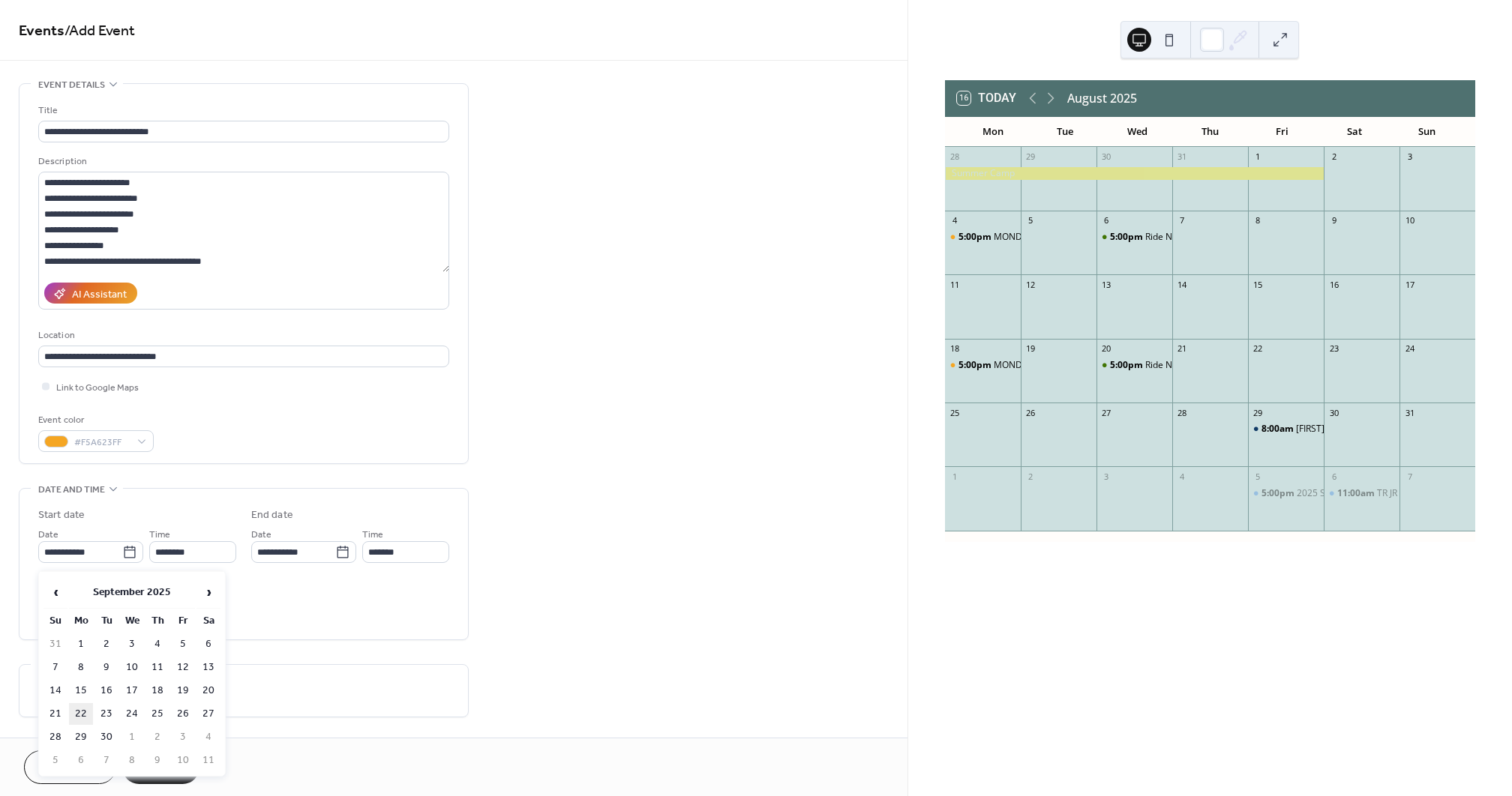 click on "22" at bounding box center (81, 714) 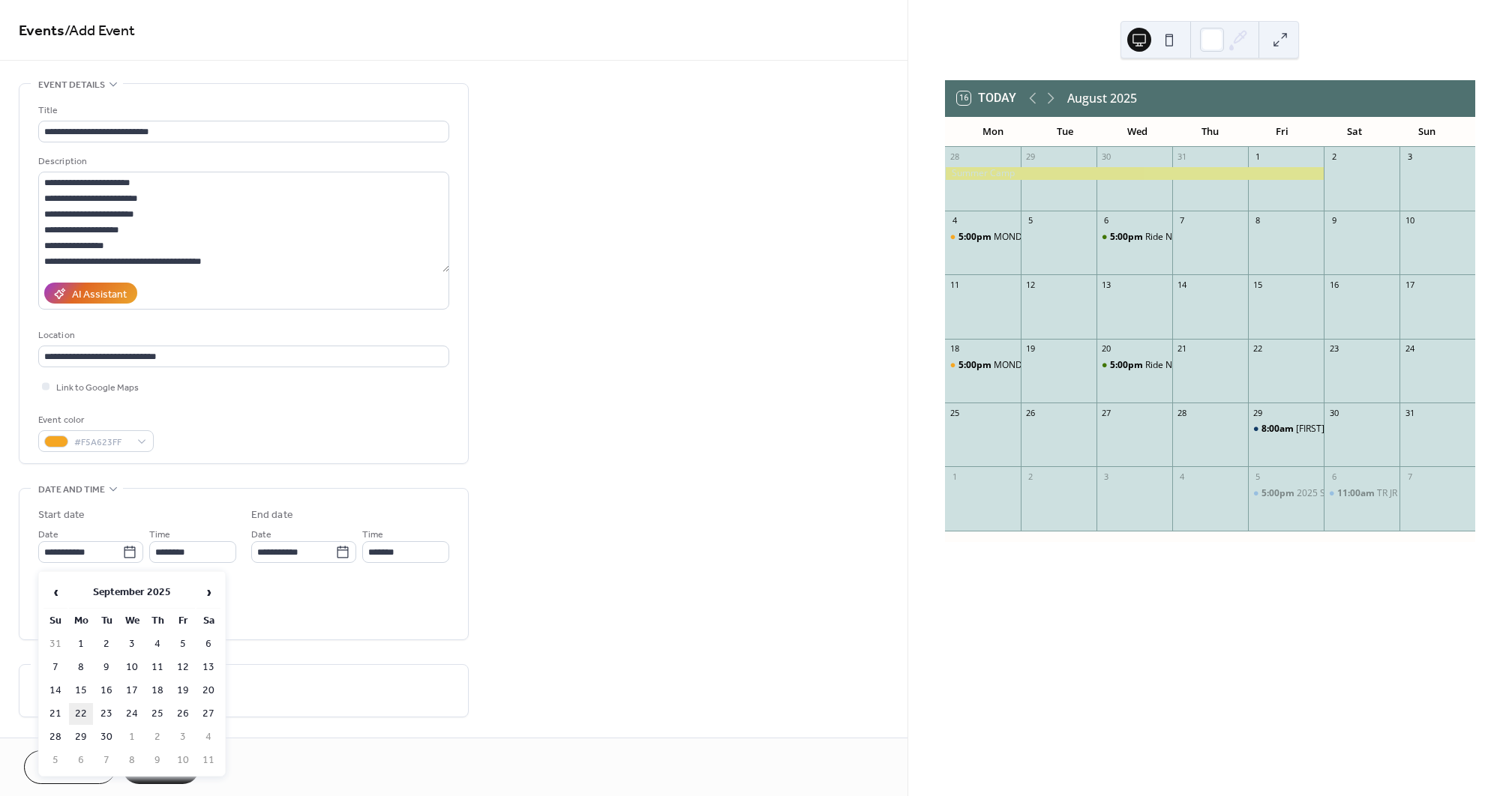 type on "**********" 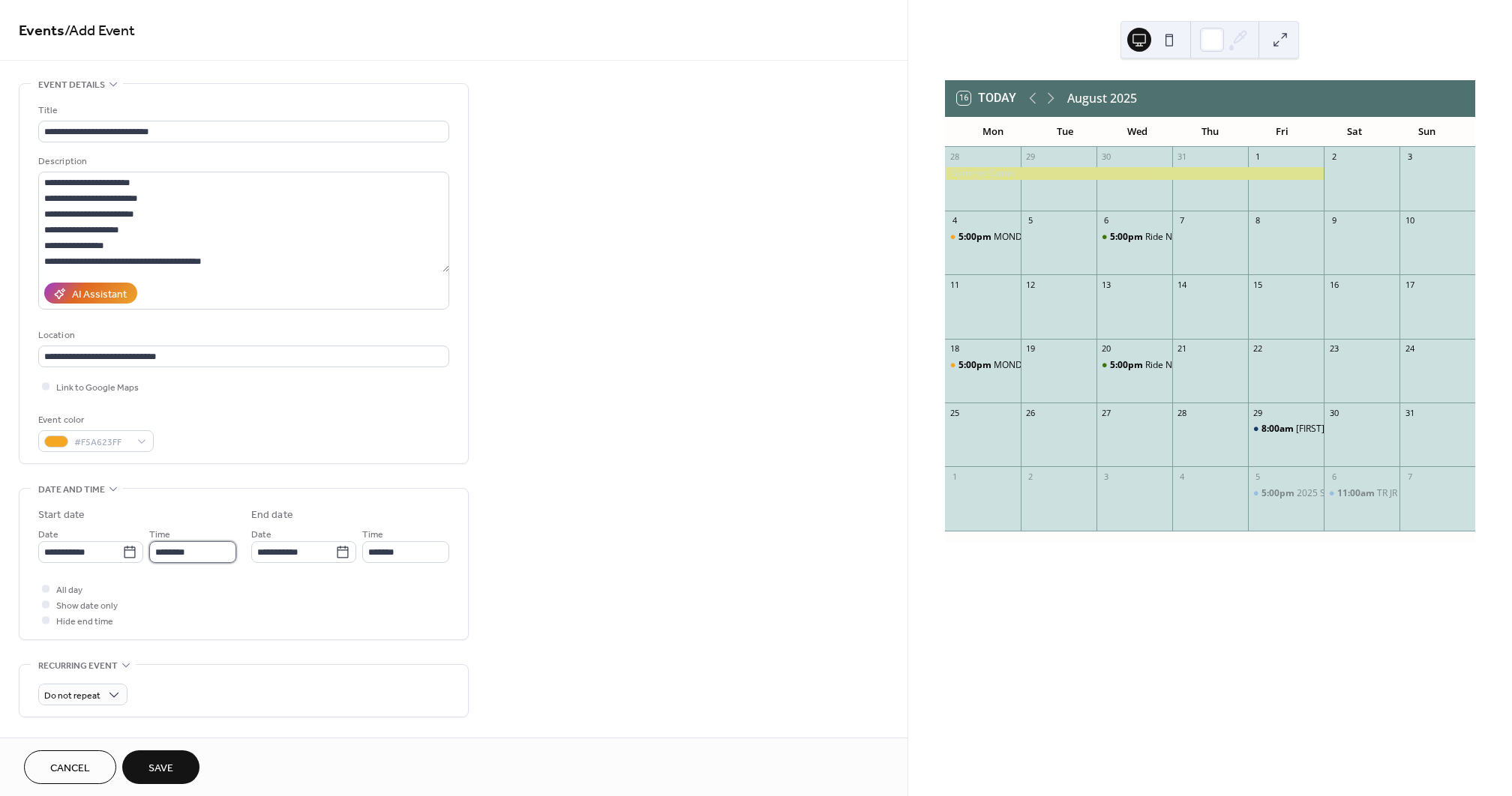 click on "********" at bounding box center [193, 552] 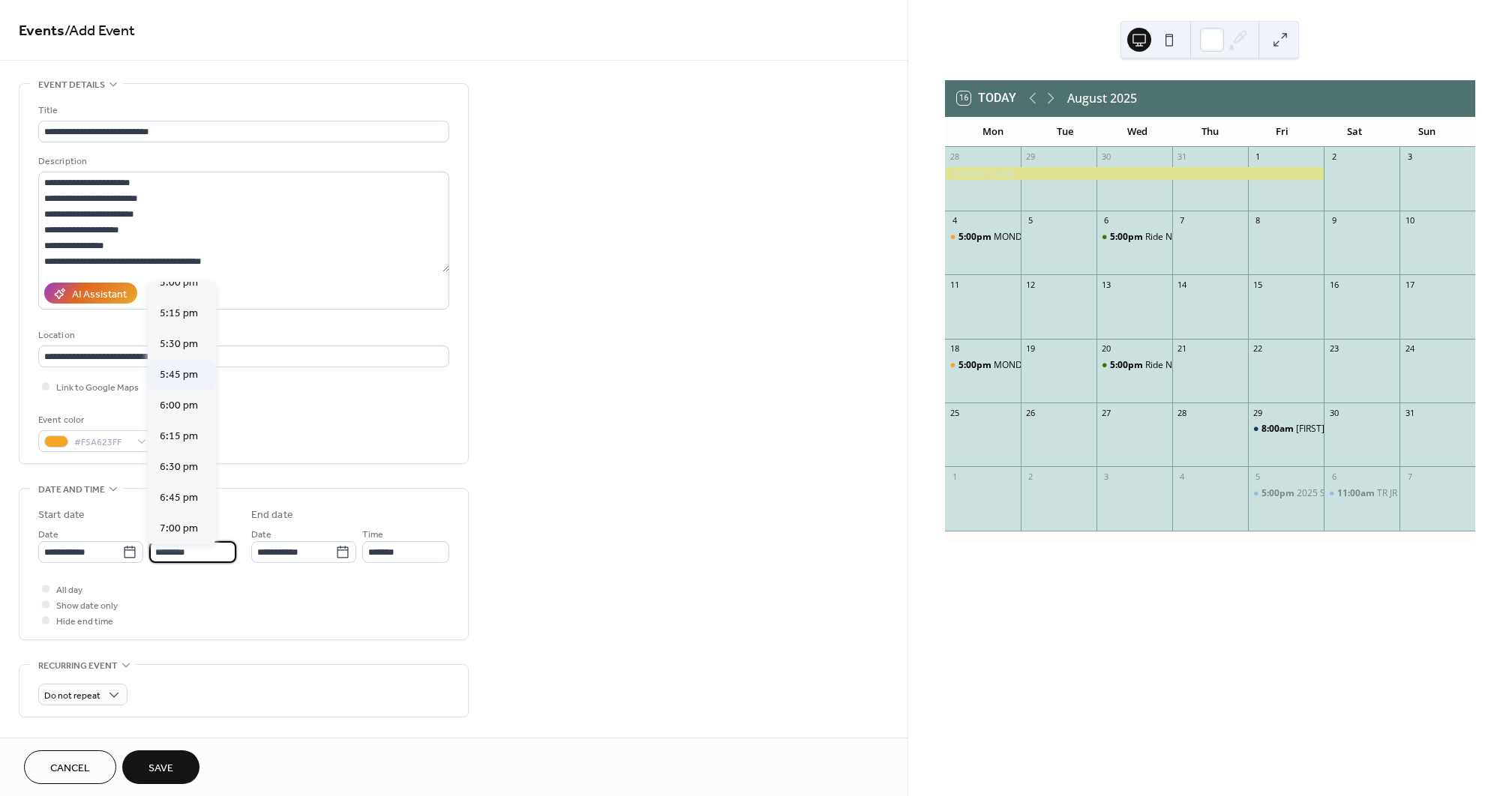 scroll, scrollTop: 2073, scrollLeft: 0, axis: vertical 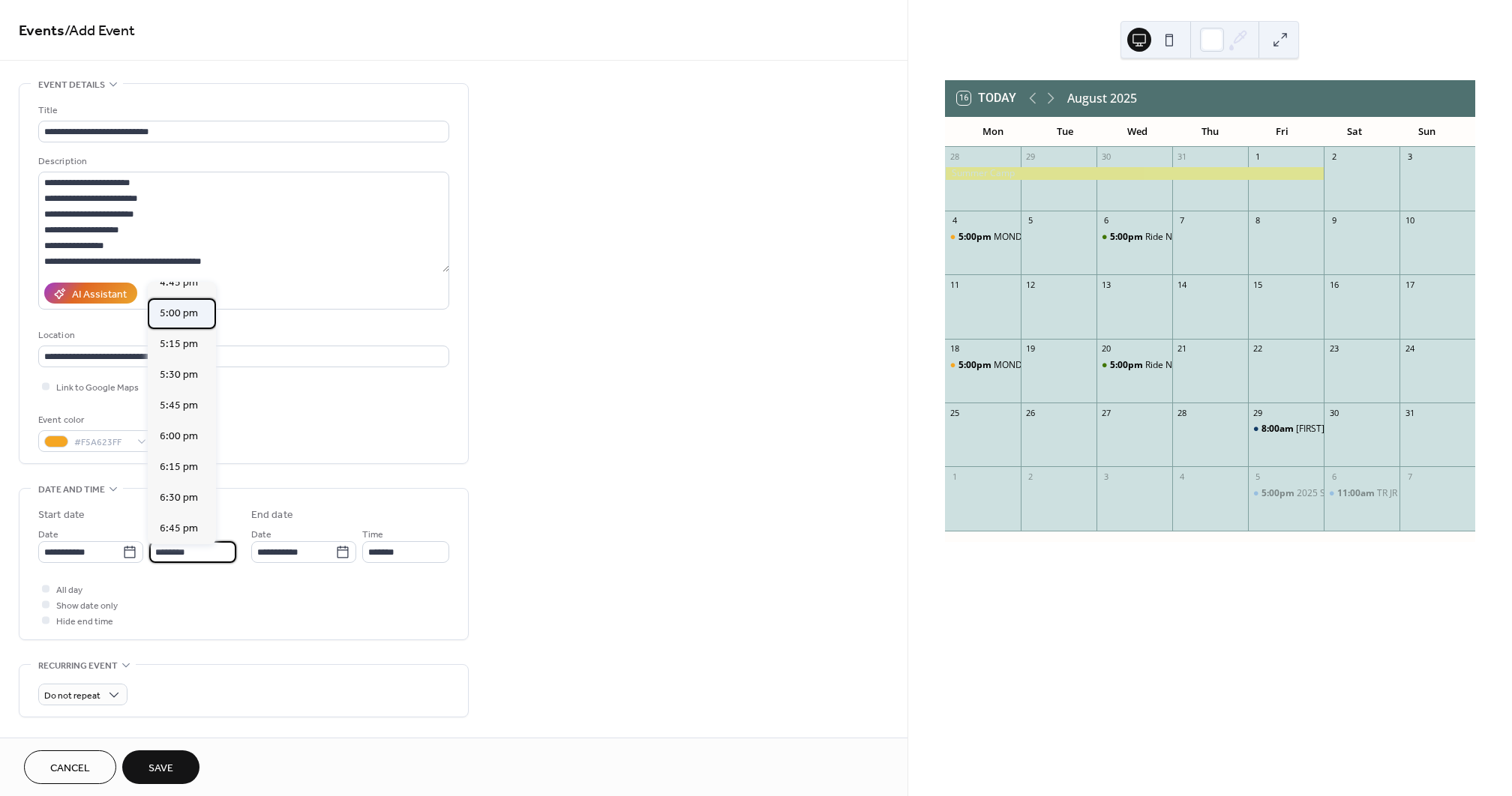 click on "5:00 pm" at bounding box center (178, 313) 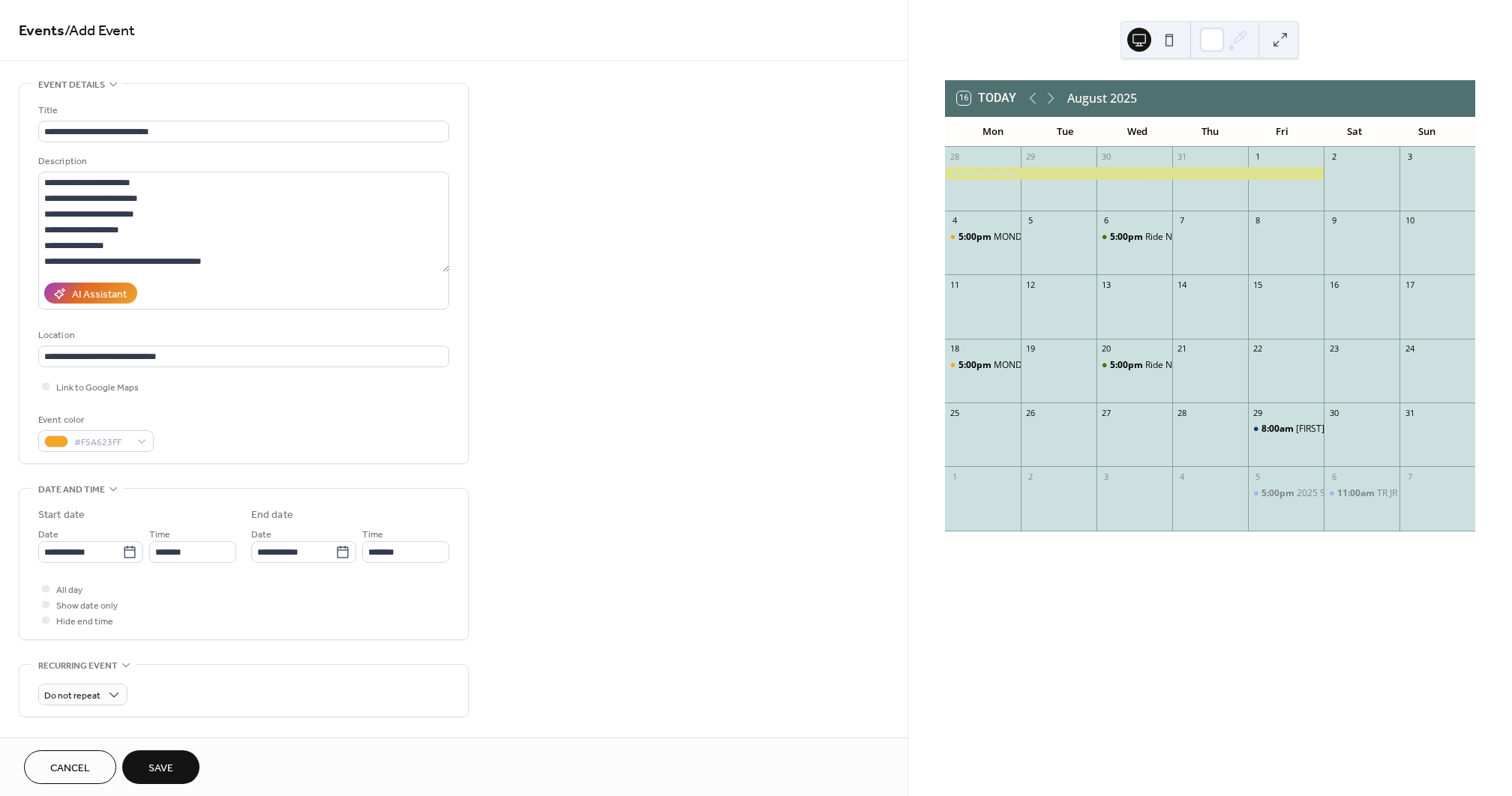 type on "*******" 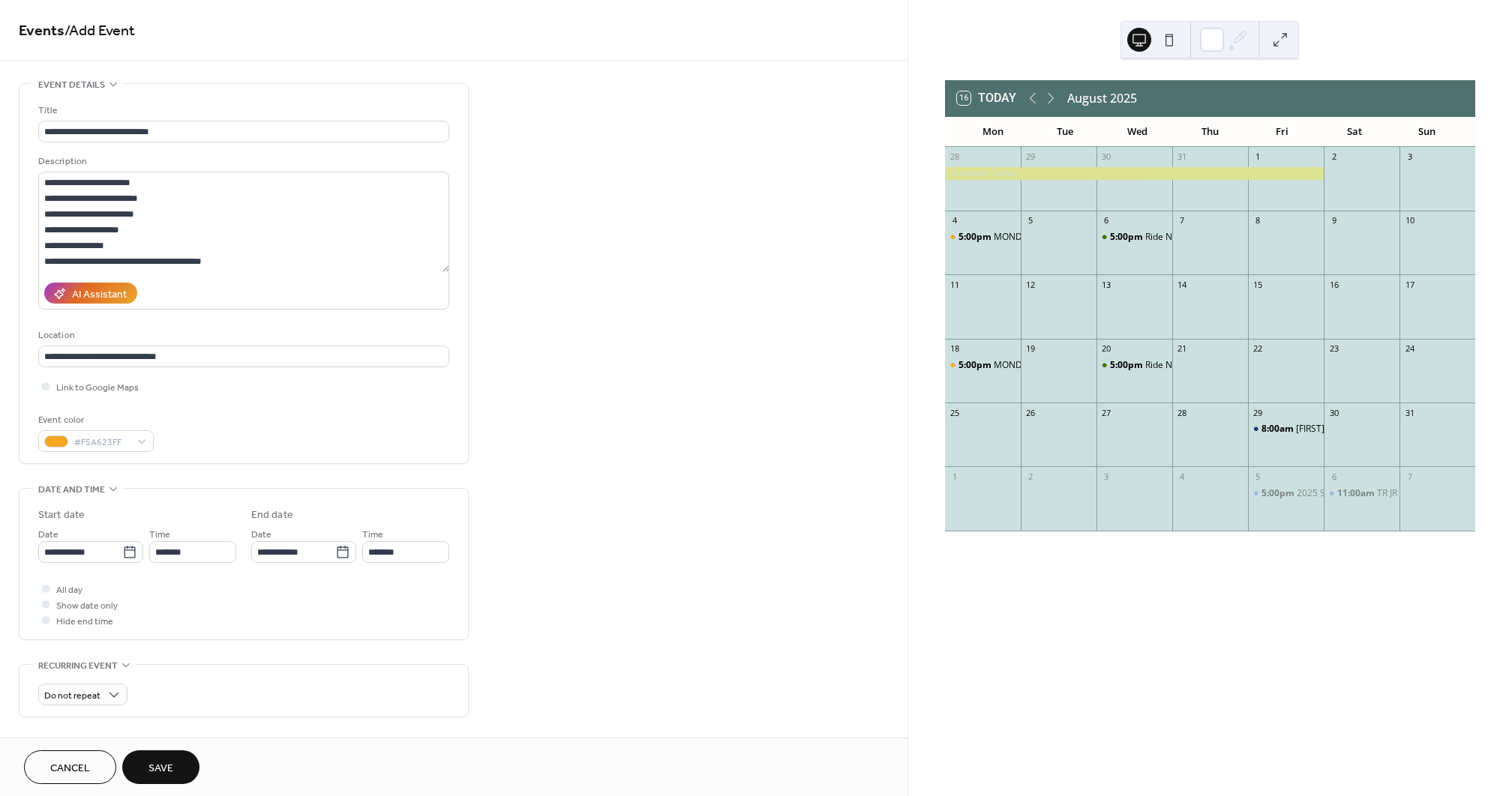 type on "*******" 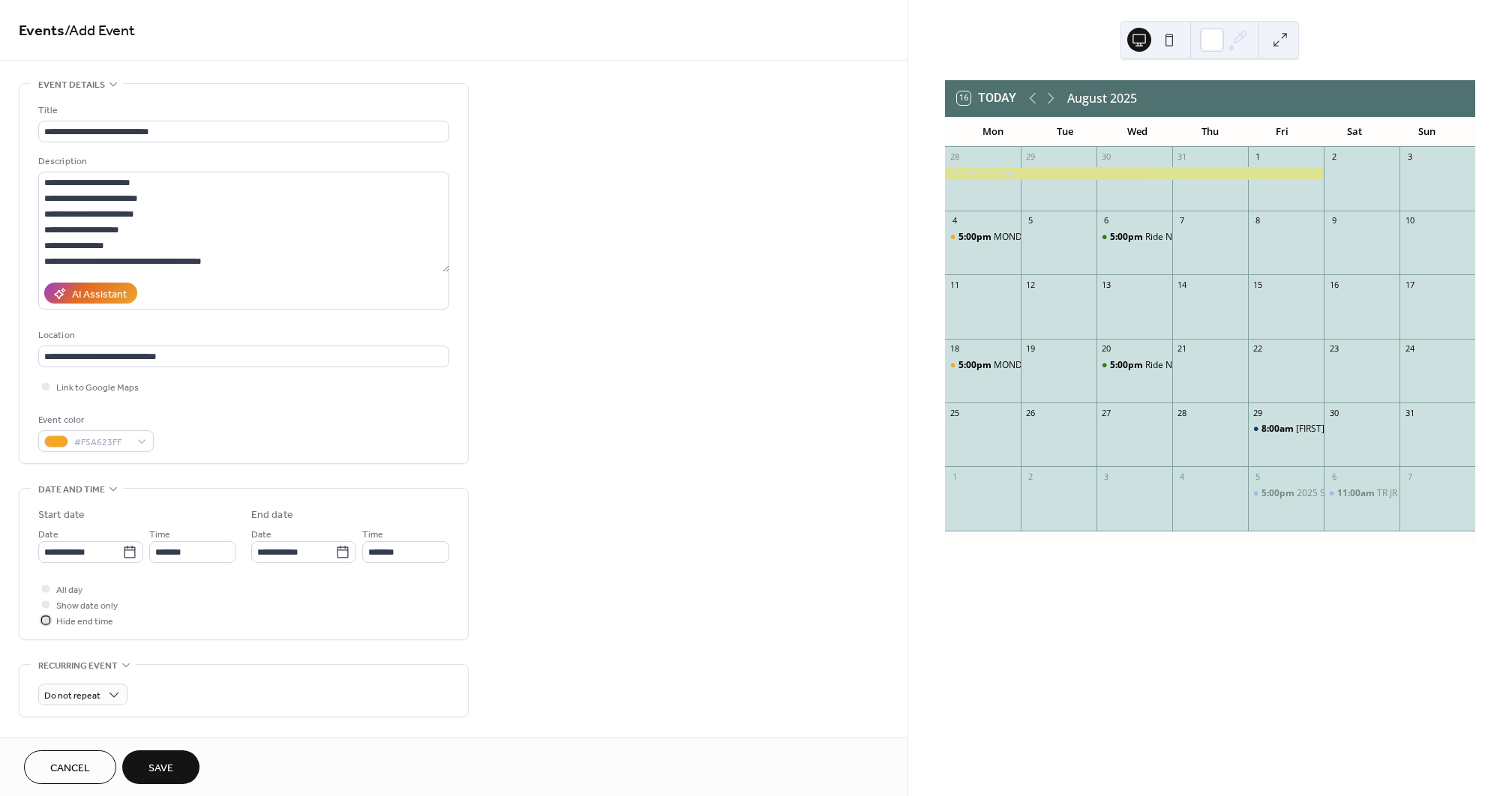 click at bounding box center (46, 620) 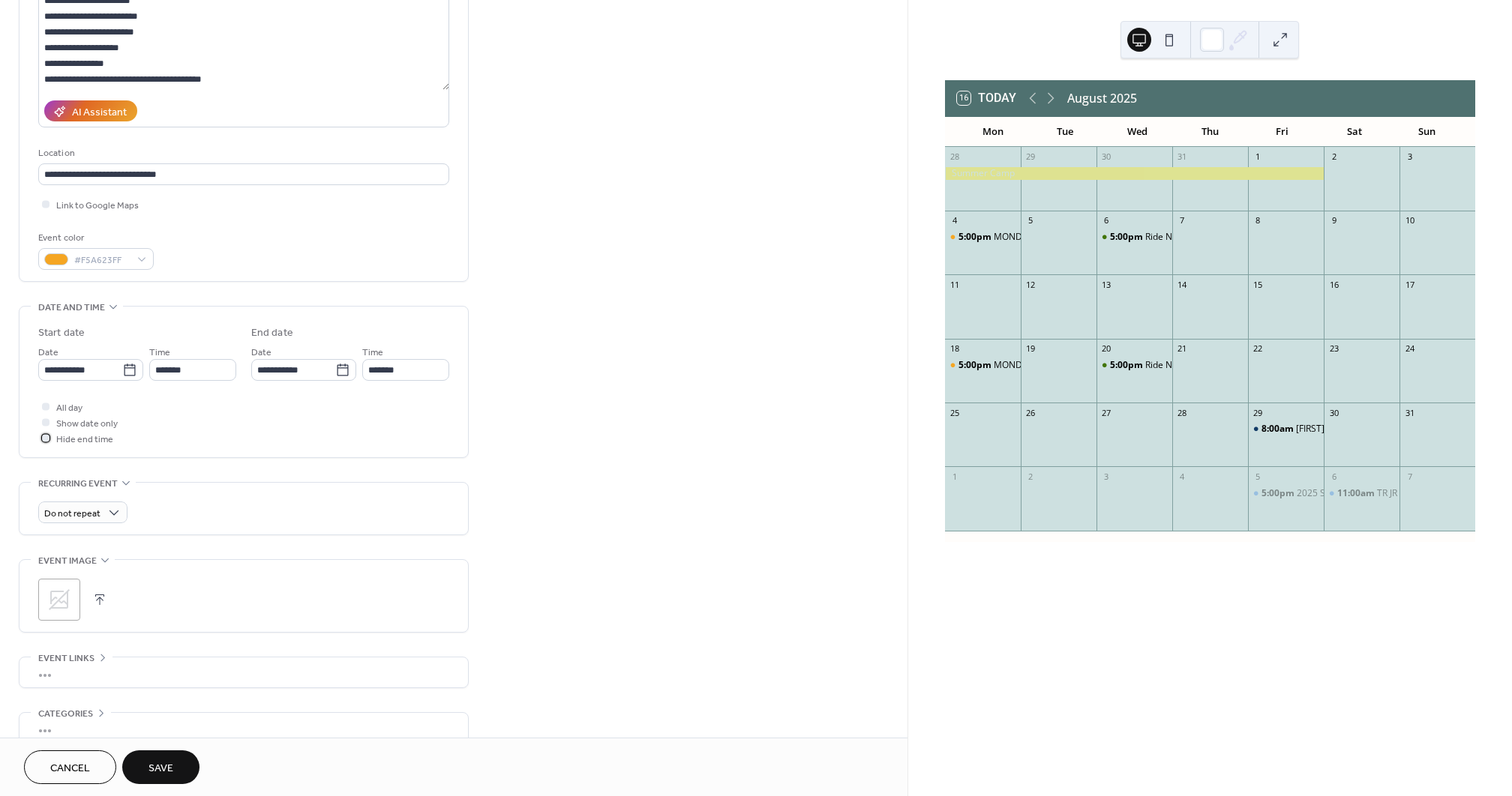 scroll, scrollTop: 185, scrollLeft: 0, axis: vertical 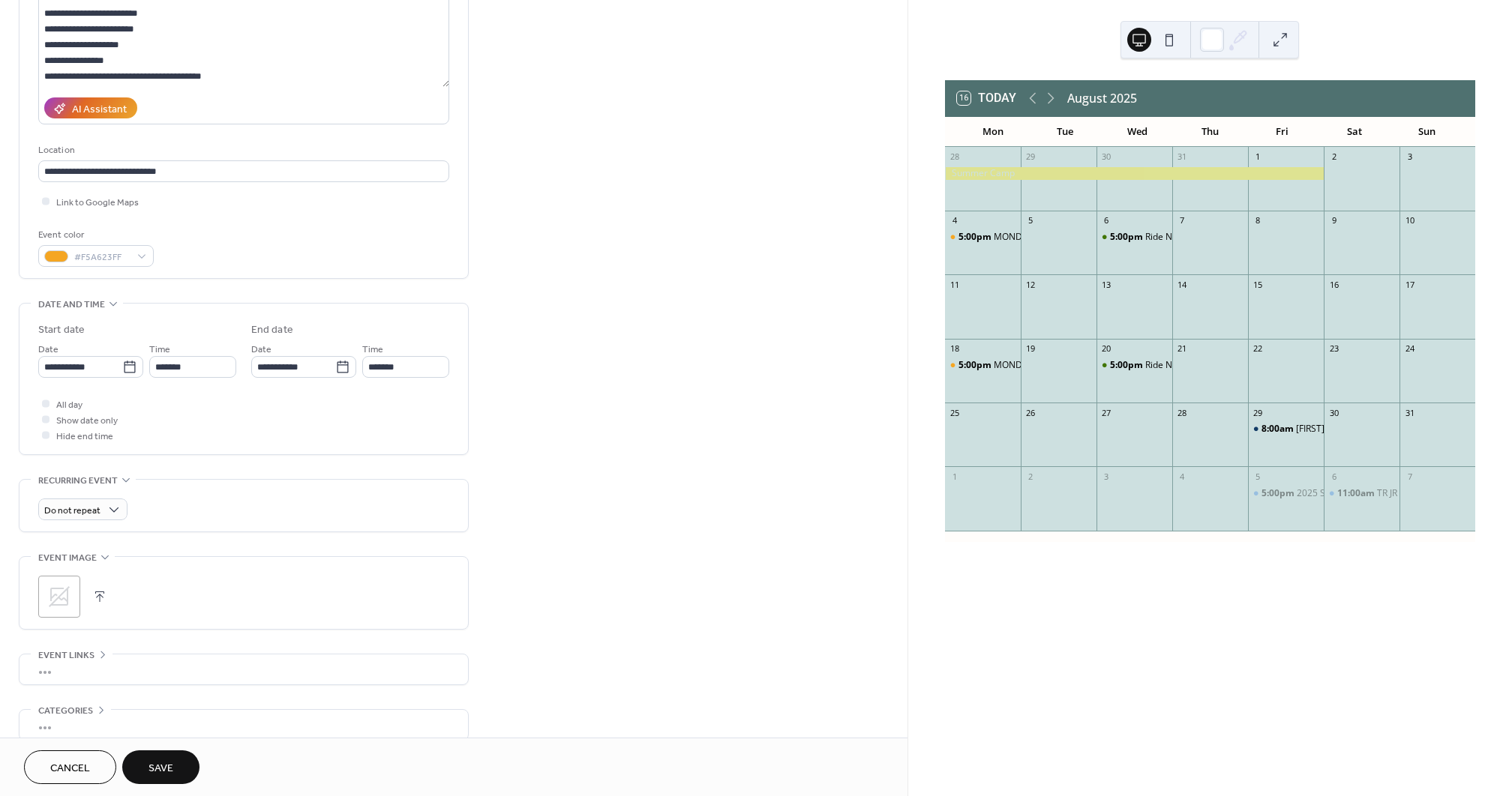 click at bounding box center (100, 597) 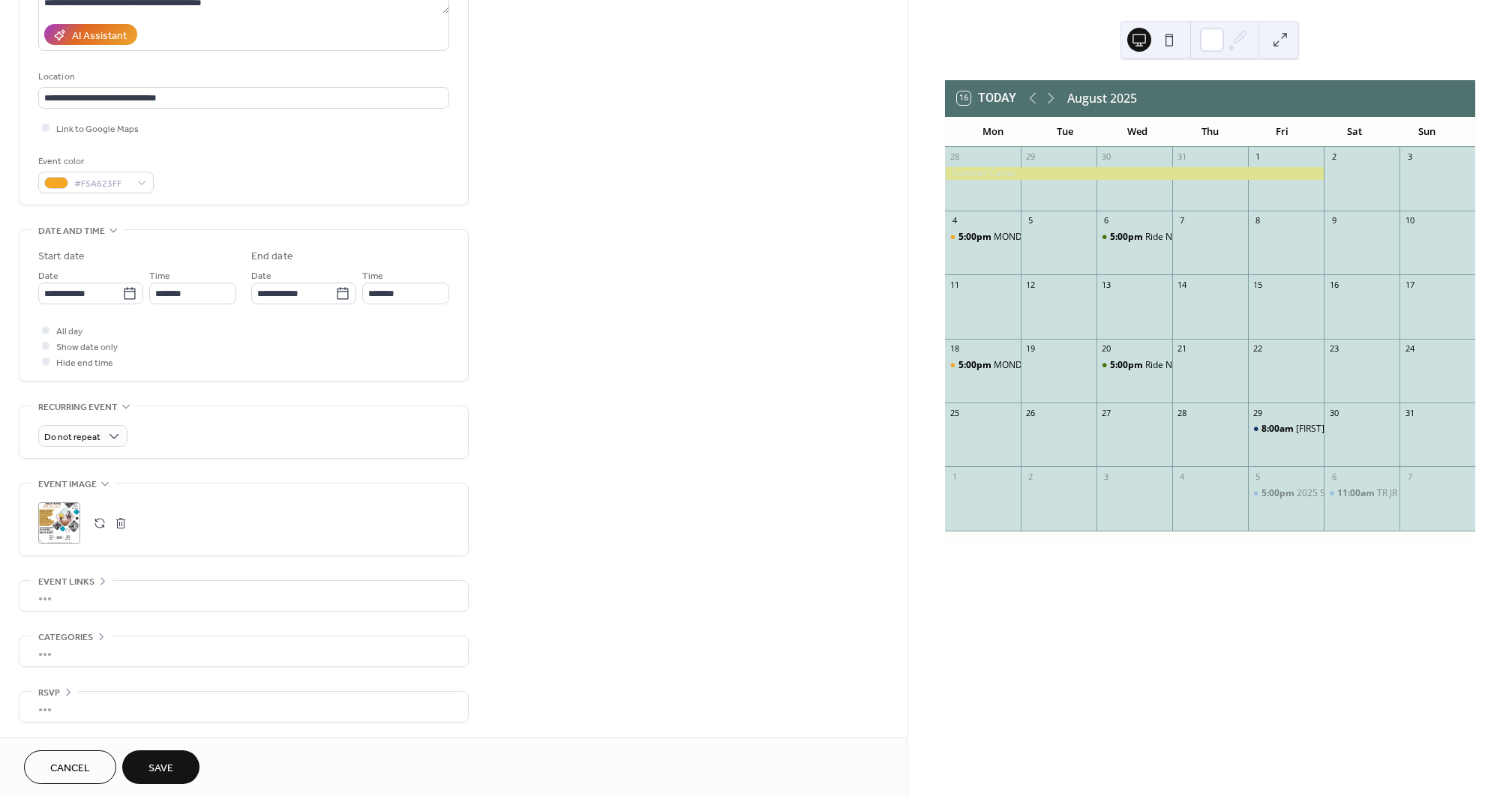 scroll, scrollTop: 263, scrollLeft: 0, axis: vertical 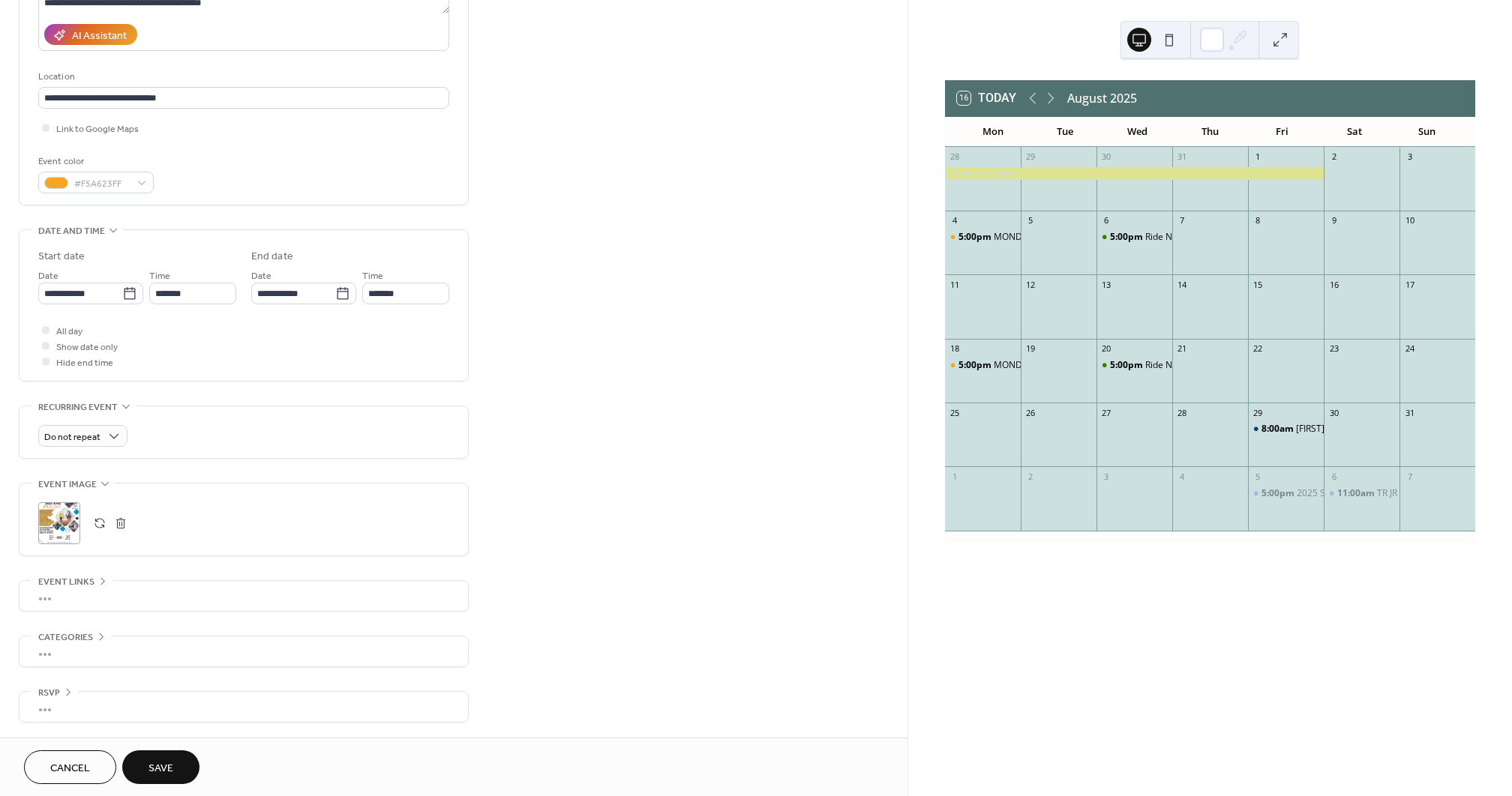 click on "Save" at bounding box center [160, 767] 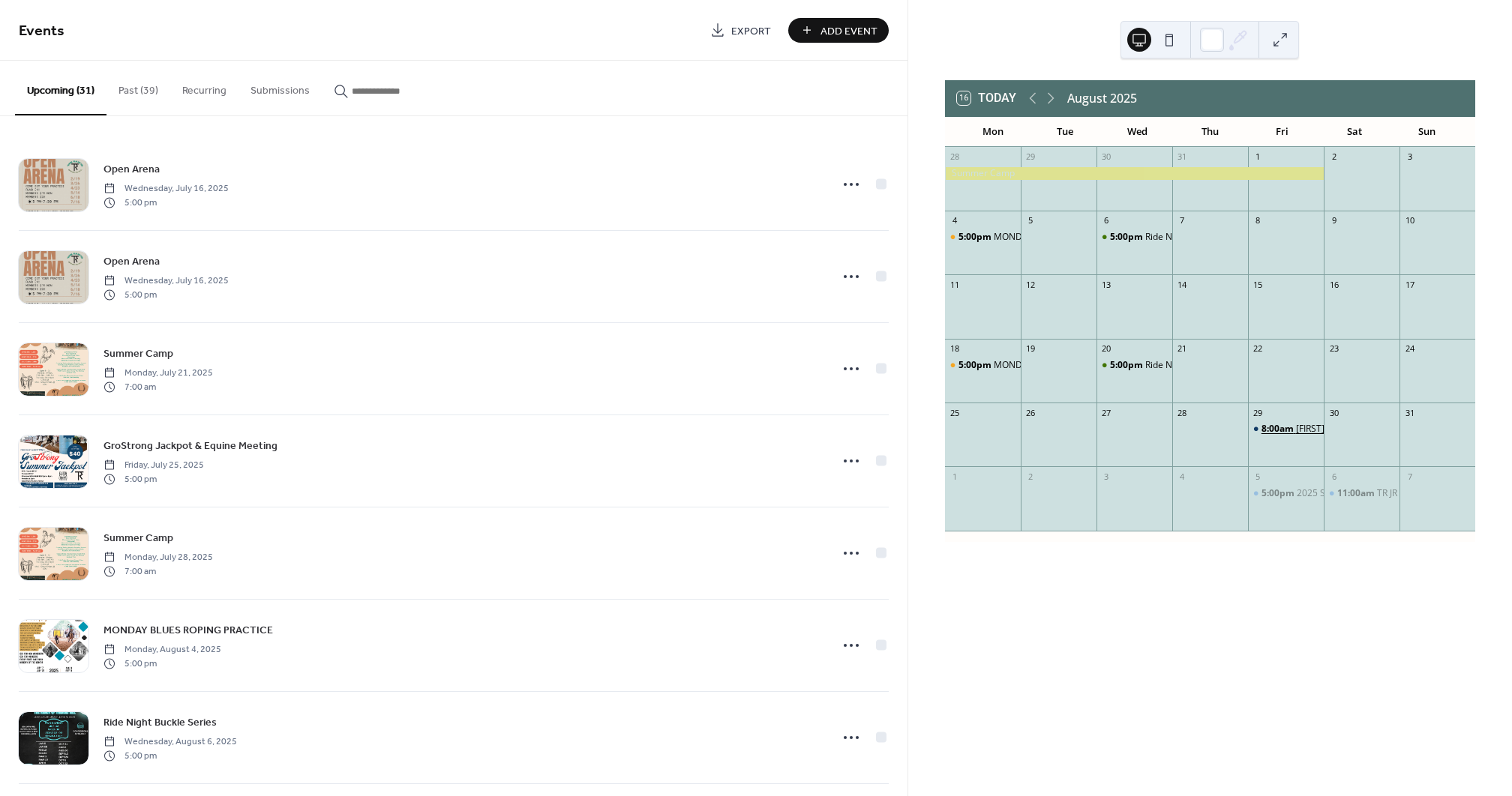 click on "[FIRST] & [LAST] [HOLIDAY] Clinic" at bounding box center [1365, 429] 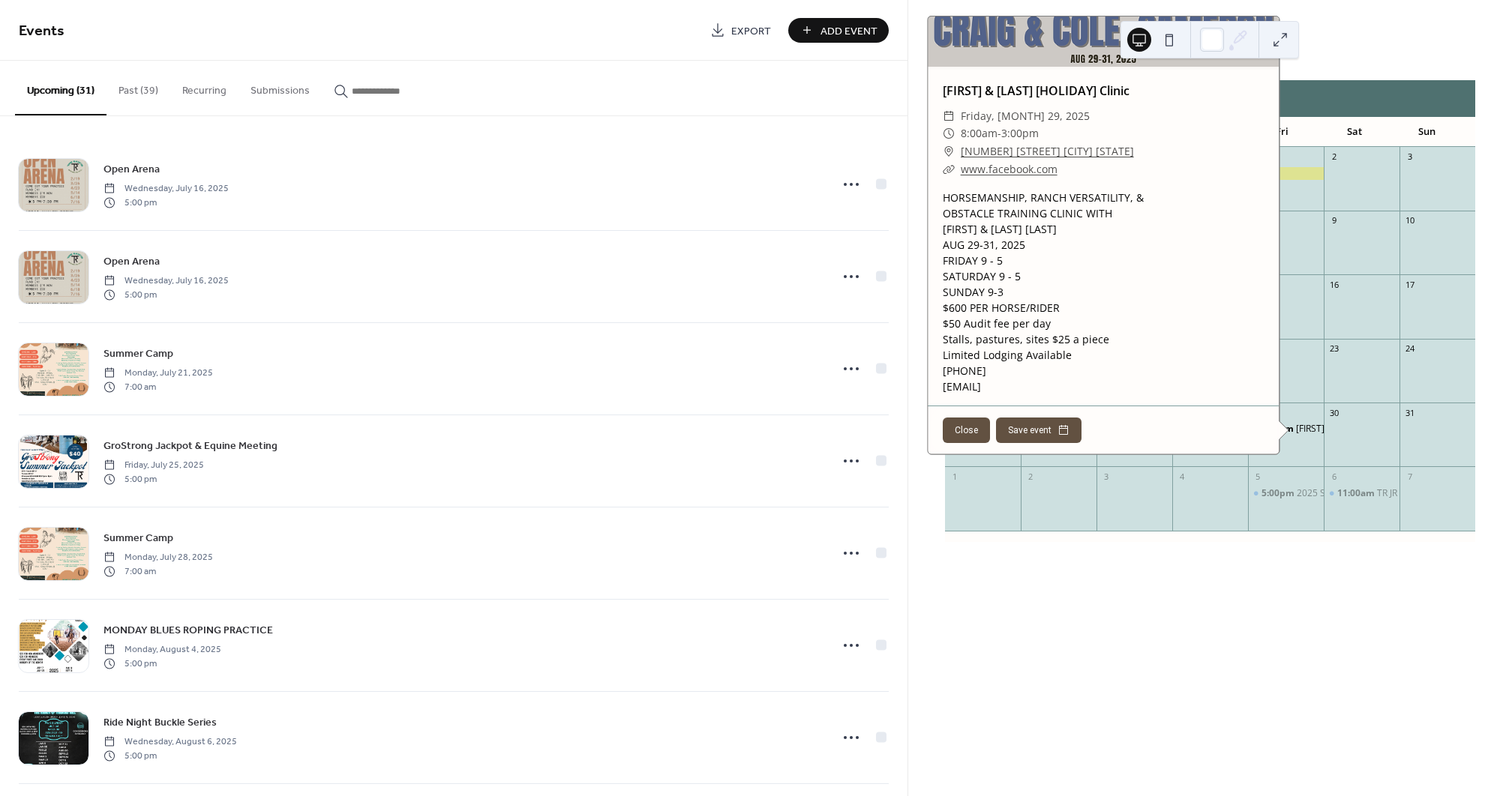 scroll, scrollTop: 124, scrollLeft: 0, axis: vertical 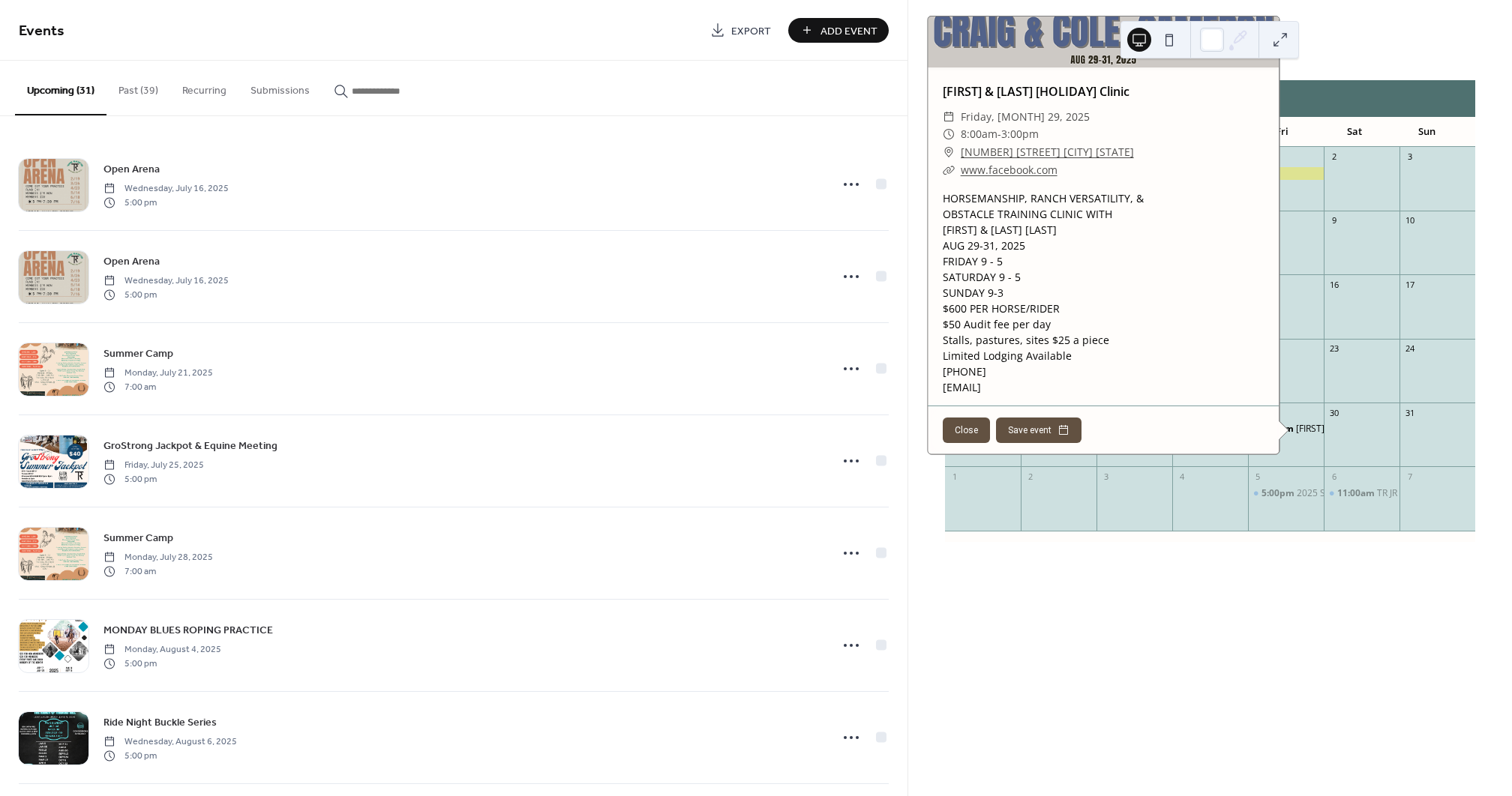 drag, startPoint x: 1070, startPoint y: 382, endPoint x: 929, endPoint y: 185, distance: 242.2602 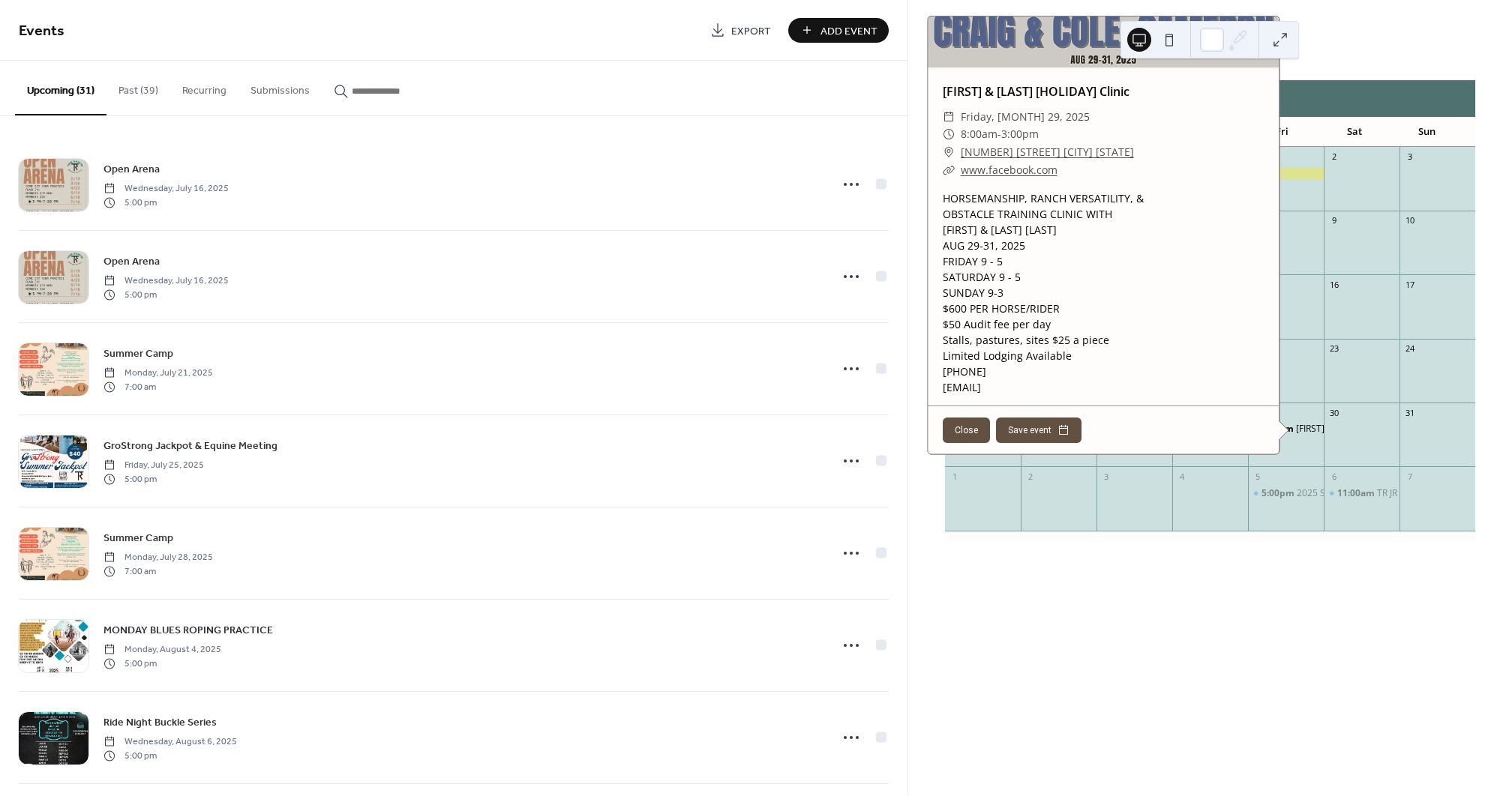copy on "HORSEMANSHIP, RANCH VERSATILITY, & OBSTACLE TRAINING CLINIC WITH [FIRST] & [LAST] [HOLIDAY] AUG 29-31, 2025 FRIDAY 9 - 5 SATURDAY 9 - 5 SUNDAY 9-3 $600 PER HORSE/RIDER $50 Audit fee per day Stalls, pastures, sites $25 a piece Limited Lodging Available  [PHONE] [EMAIL]" 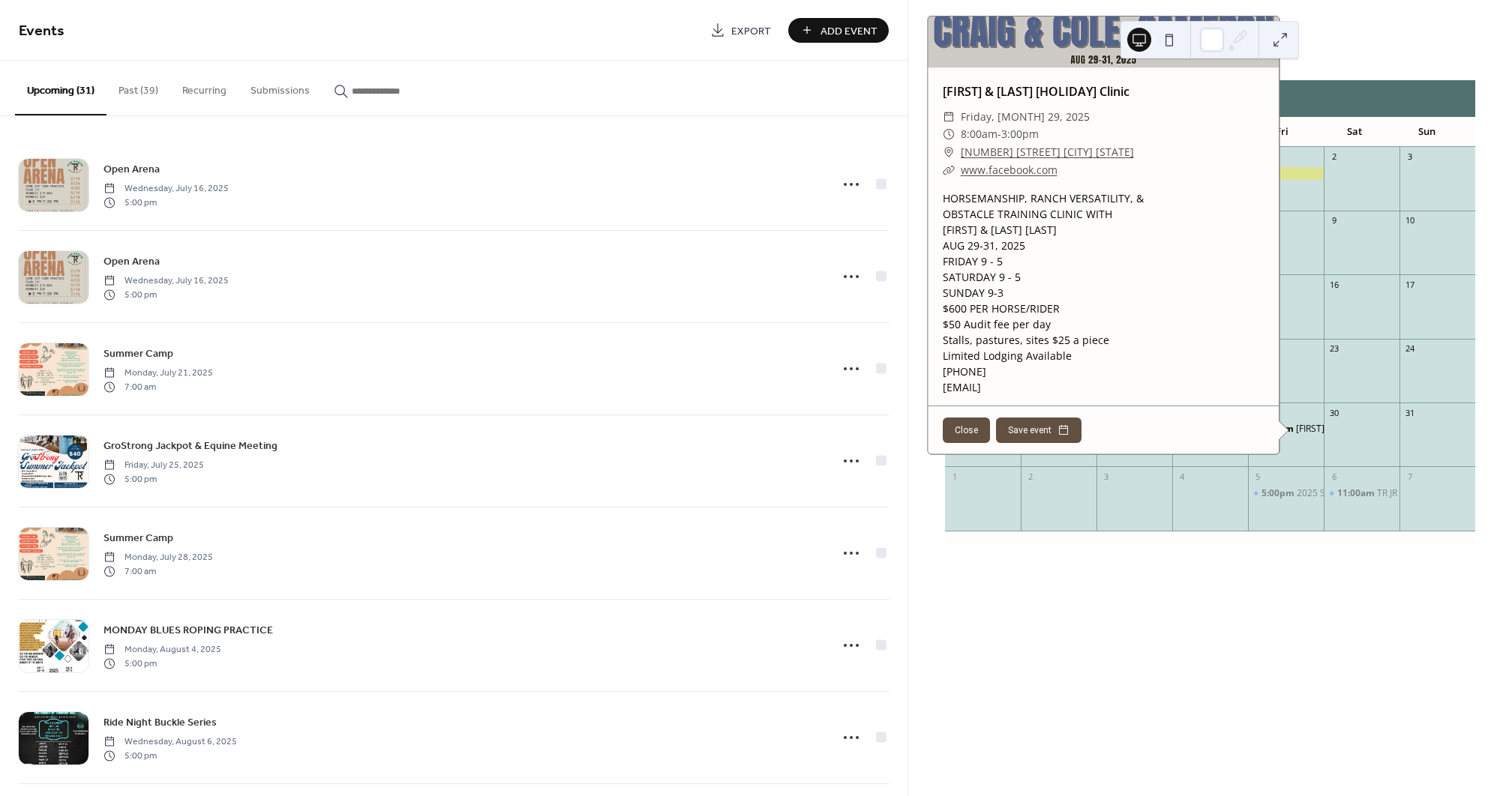 click on "[FIRST] & [LAST] [HOLIDAY] Clinic ​ Friday, [MONTH] 29, 2025 ​ 8:00am - 3:00pm ​ 18344 Avalon Drive Hilliard Fl ​ www.facebook.com HORSEMANSHIP, RANCH VERSATILITY, & OBSTACLE TRAINING CLINIC WITH [FIRST] & [LAST] [HOLIDAY] AUG 29-31, 2025 FRIDAY 9 - 5 SATURDAY 9 - 5 SUNDAY 9-3 $600 PER HORSE/RIDER $50 Audit fee per day Stalls, pastures, sites $25 a piece Limited Lodging Available  [PHONE] [EMAIL]" at bounding box center (1103, 238) 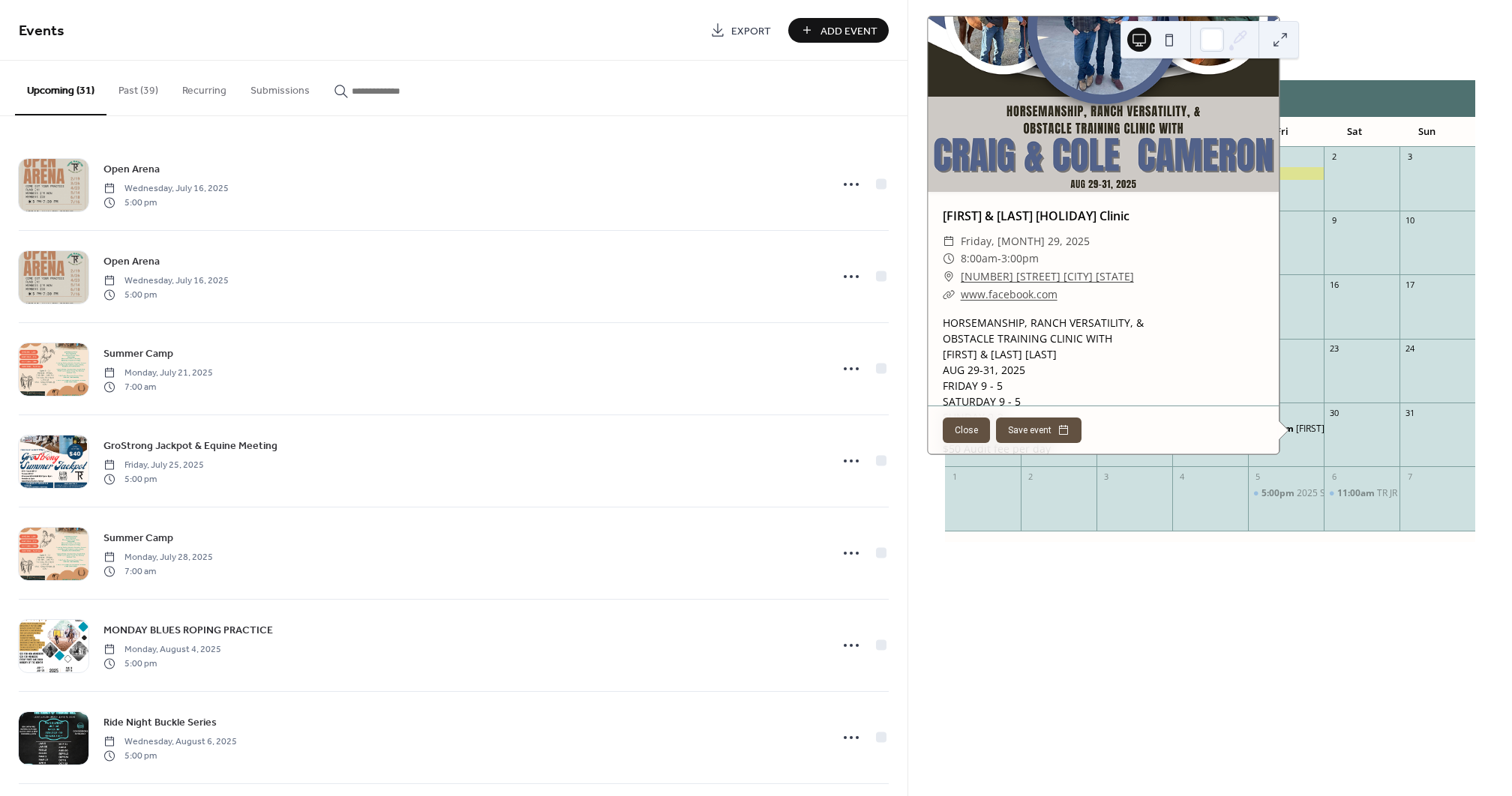 scroll, scrollTop: 0, scrollLeft: 0, axis: both 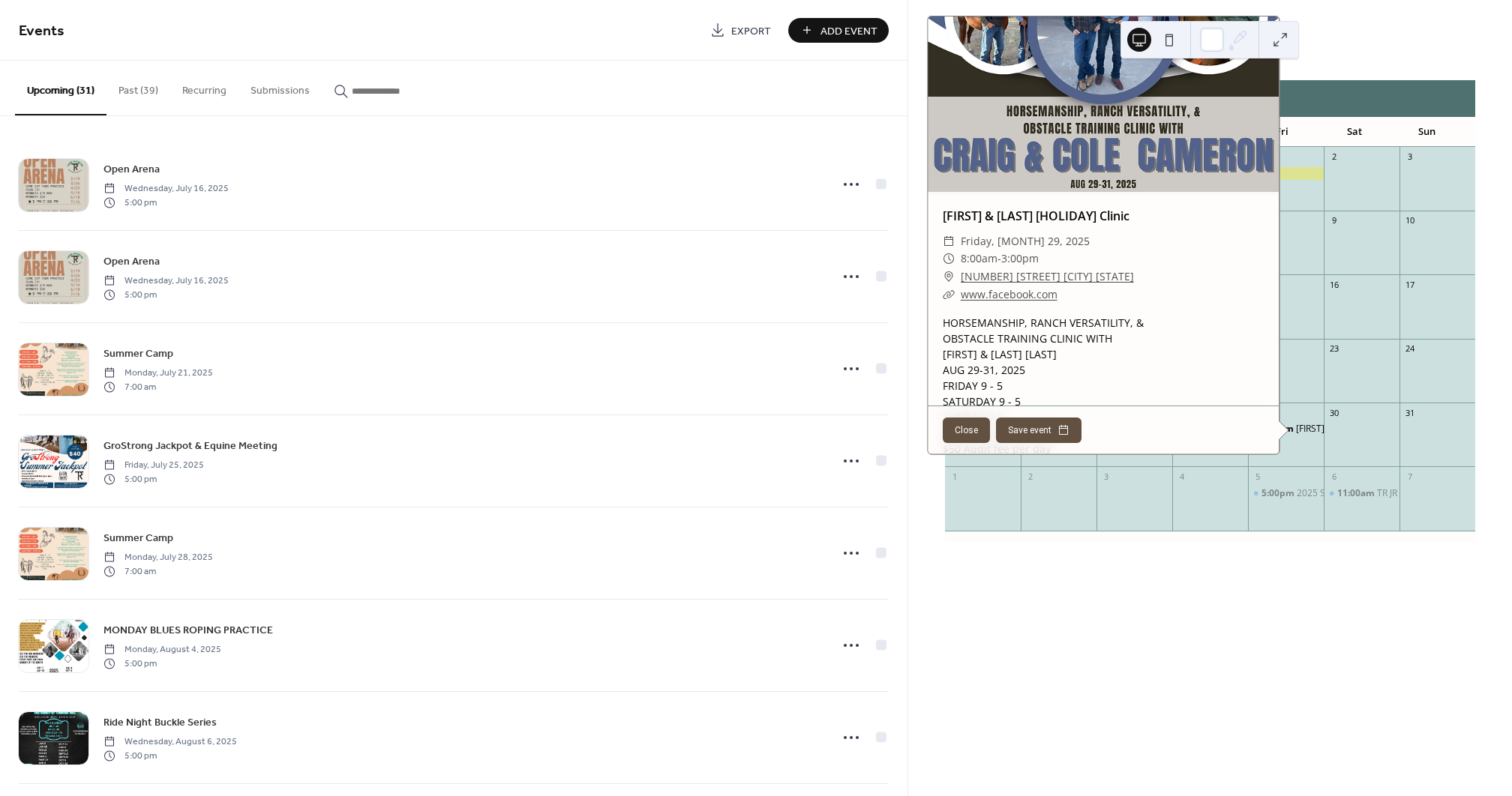 click on "16 Today [MONTH] 2025 Mon Tue Wed Thu Fri Sat Sun 28 29 30 31 1 2 3 4 5:00pm MONDAY BLUES ROPING PRACTICE  5 6 5:00pm Ride Night Buckle Series 7 8 9 10 11 12 13 14 15 16 17 18 5:00pm MONDAY BLUES ROPING PRACTICE 19 20 5:00pm Ride Night Buckle Series 21 22 23 24 25 26 27 28 29 8:00am [FIRST] & [LAST] [HOLIDAY] Clinic 30 31 1 2 3 4 5 5:00pm 2025 Saddle Series  6 11:00am TR JR RODEO 7 [FIRST] & [LAST] [HOLIDAY] Clinic ​ Friday, [MONTH] 29, 2025 ​ 8:00am - 3:00pm ​ 18344 Avalon Drive Hilliard Fl ​ www.facebook.com HORSEMANSHIP, RANCH VERSATILITY, & OBSTACLE TRAINING CLINIC WITH [FIRST] & [LAST] [HOLIDAY] AUG 29-31, 2025 FRIDAY 9 - 5 SATURDAY 9 - 5 SUNDAY 9-3 $600 PER HORSE/RIDER $50 Audit fee per day Stalls, pastures, sites $25 a piece Limited Lodging Available  [PHONE] [EMAIL] Close Save event" at bounding box center (1210, 398) 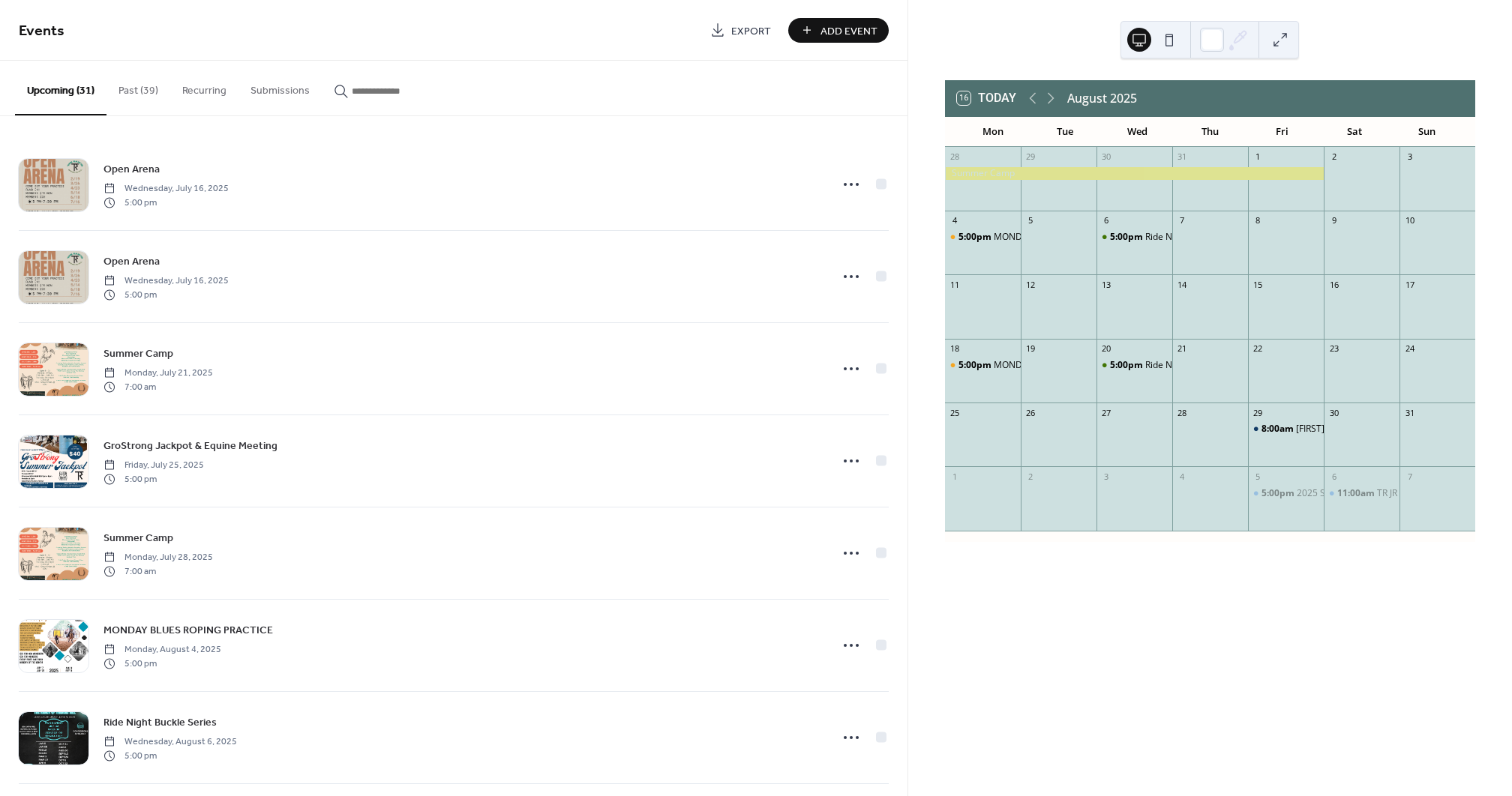 click at bounding box center (1361, 441) 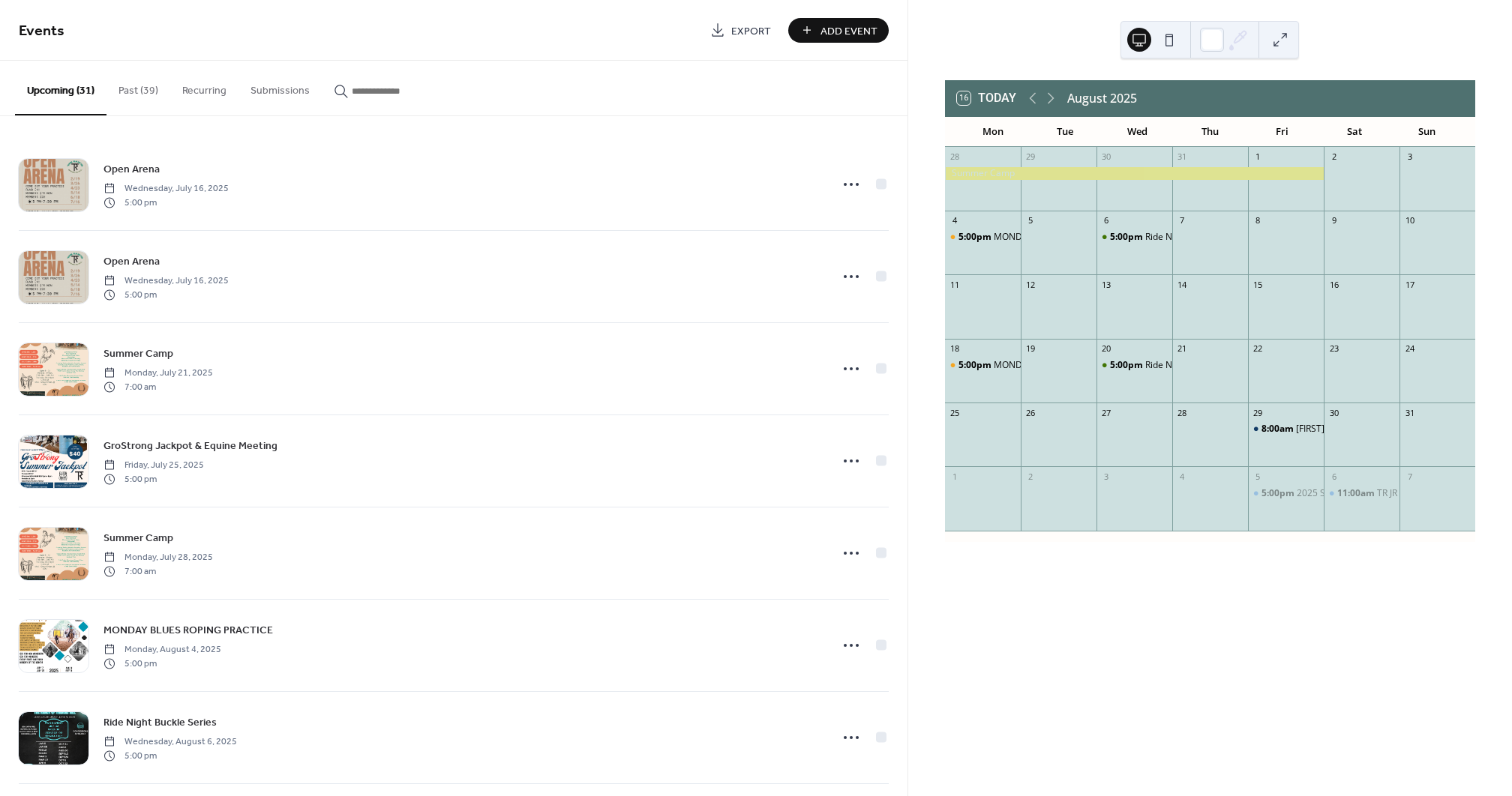 click on "Add Event" at bounding box center (838, 30) 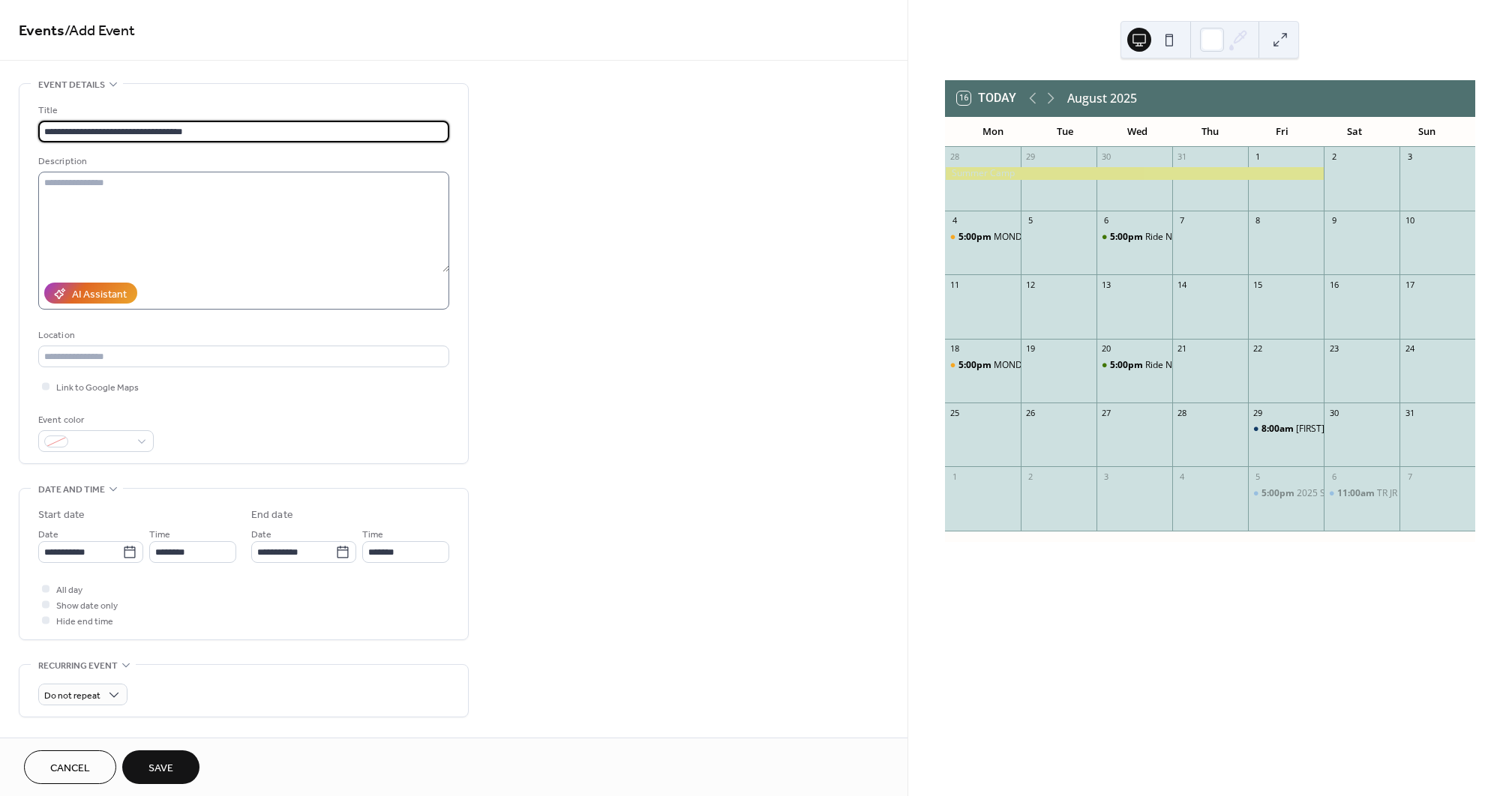 type on "**********" 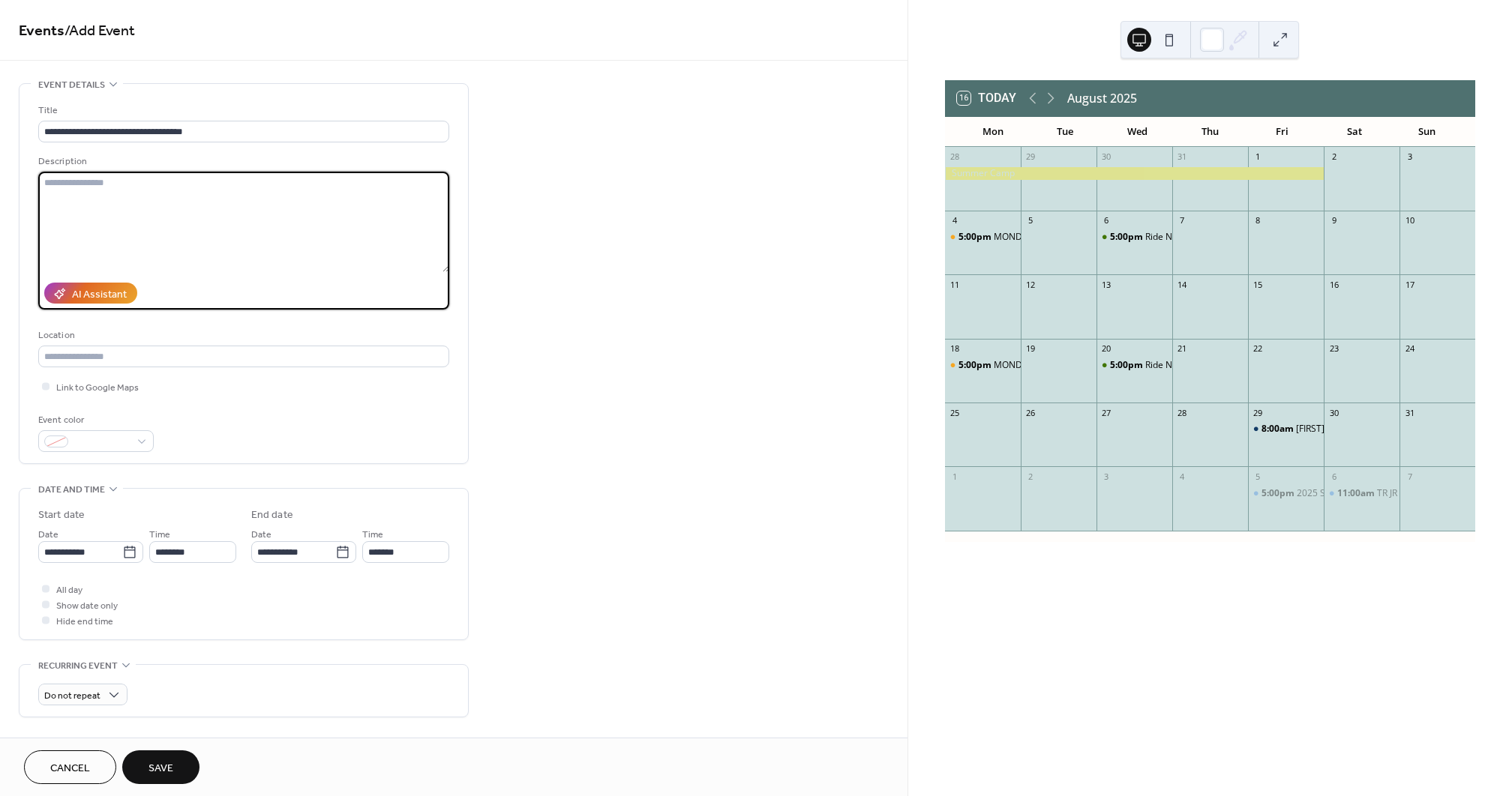 click at bounding box center (244, 222) 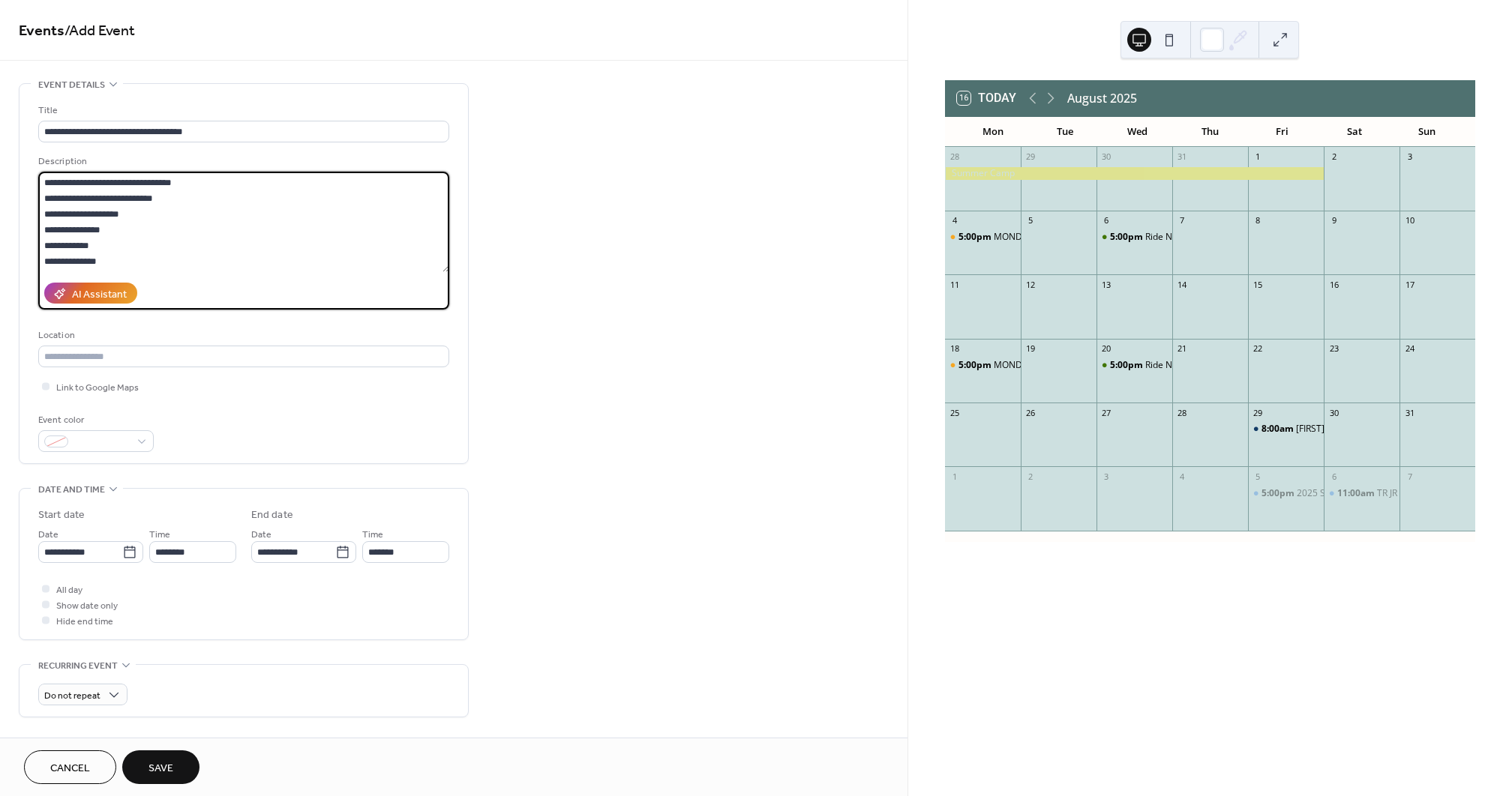 scroll, scrollTop: 0, scrollLeft: 0, axis: both 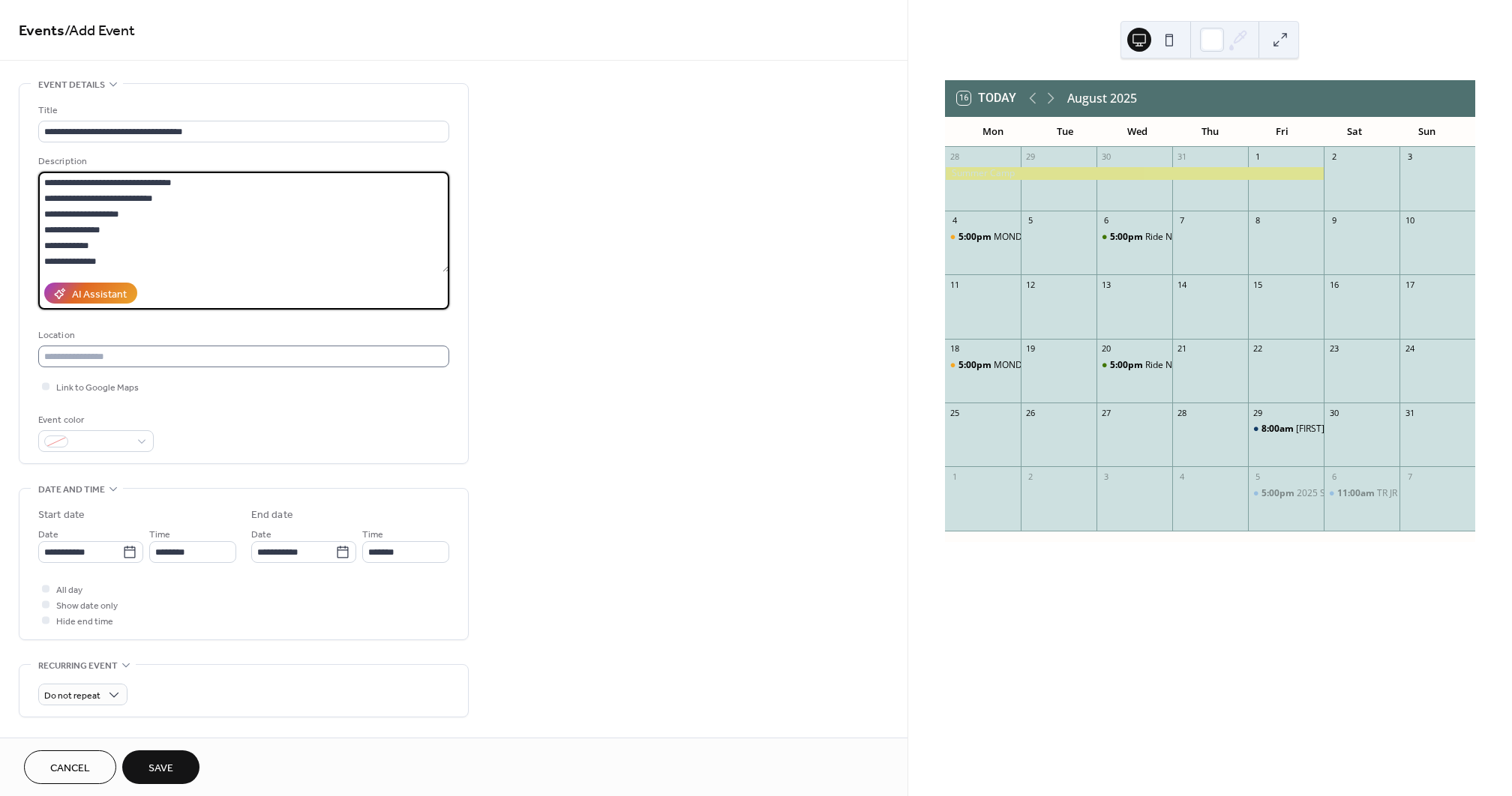 type on "**********" 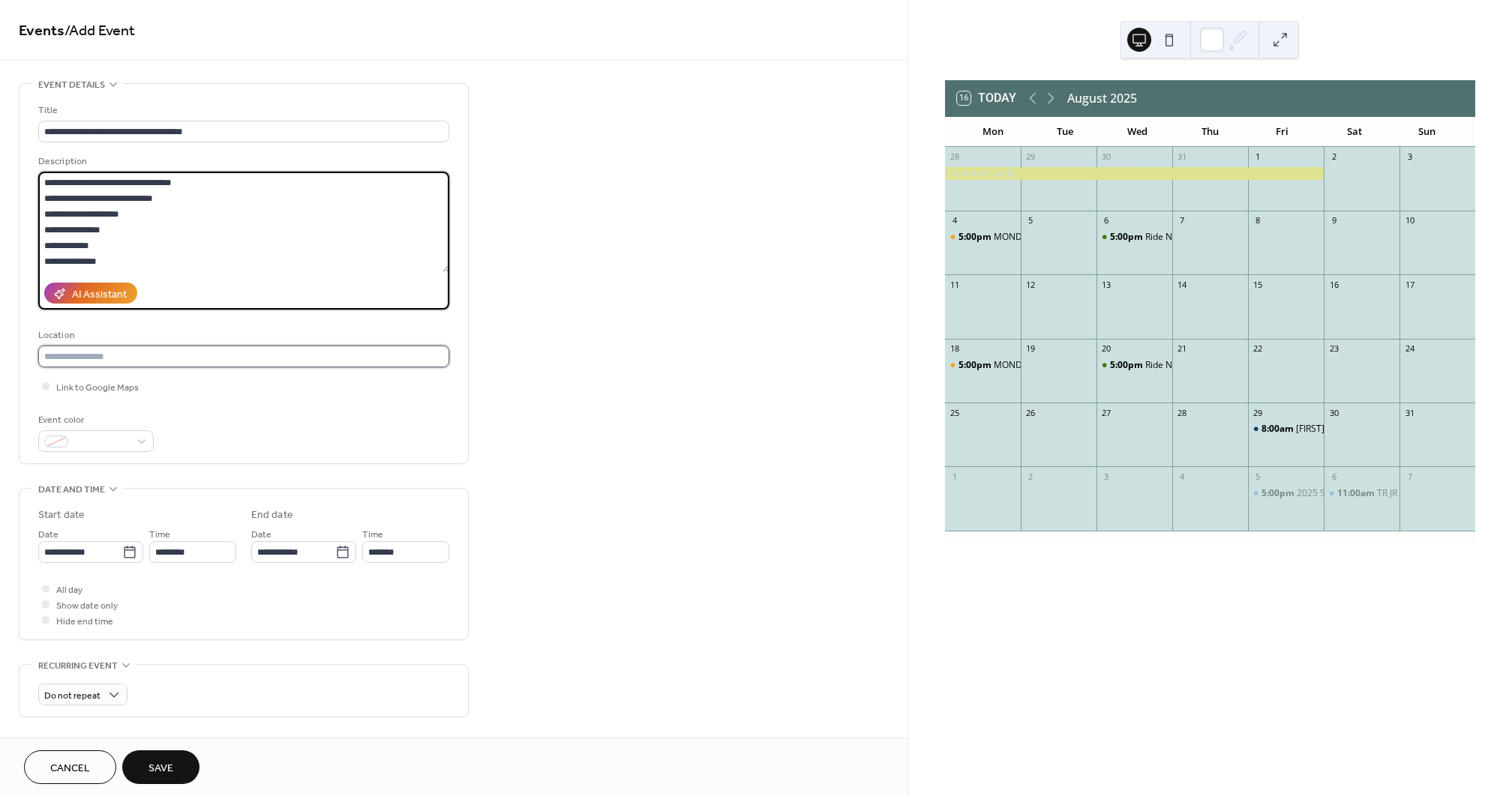 click at bounding box center [244, 356] 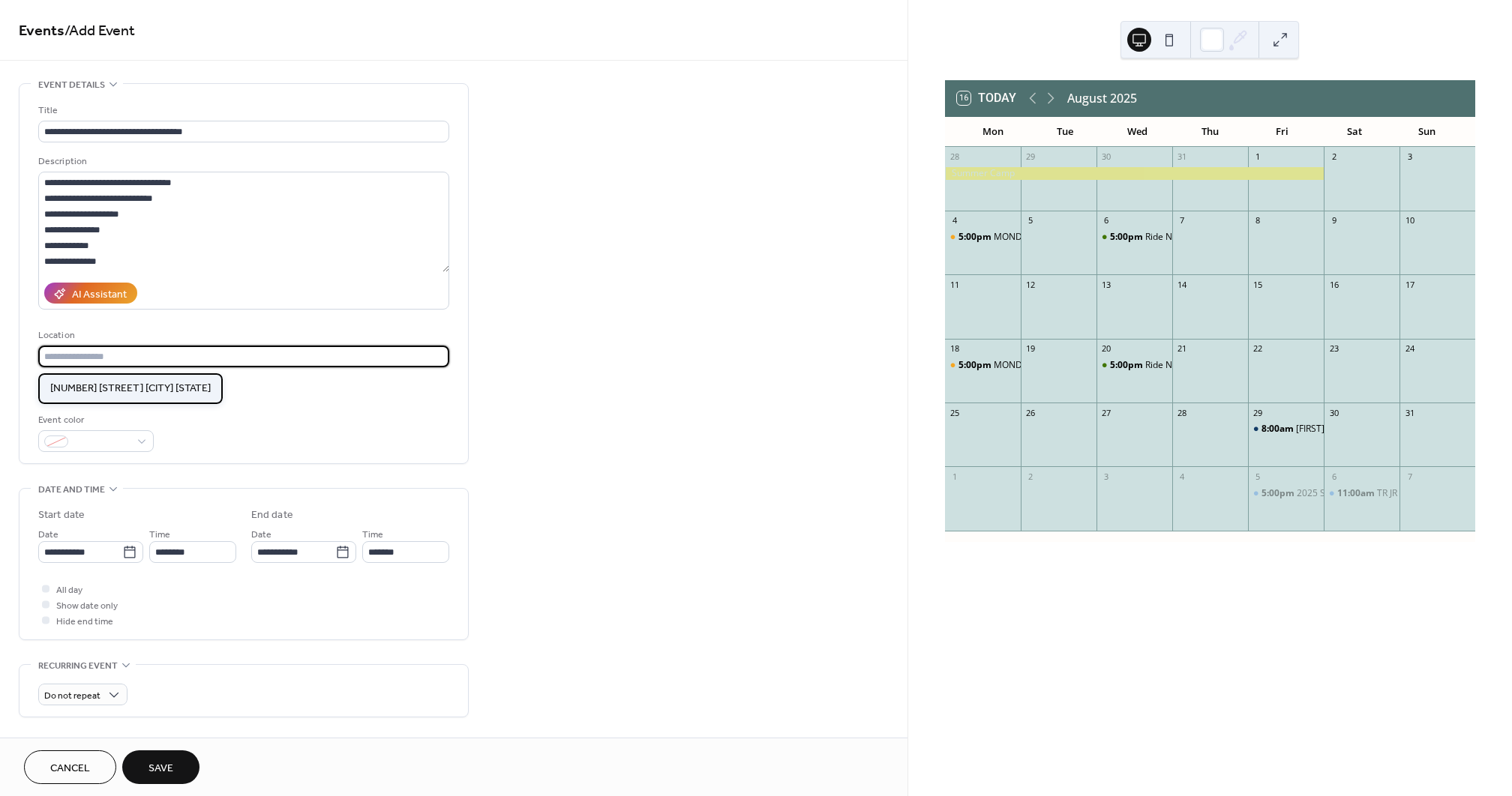 click on "[NUMBER] [STREET] [CITY] [STATE]" at bounding box center [130, 388] 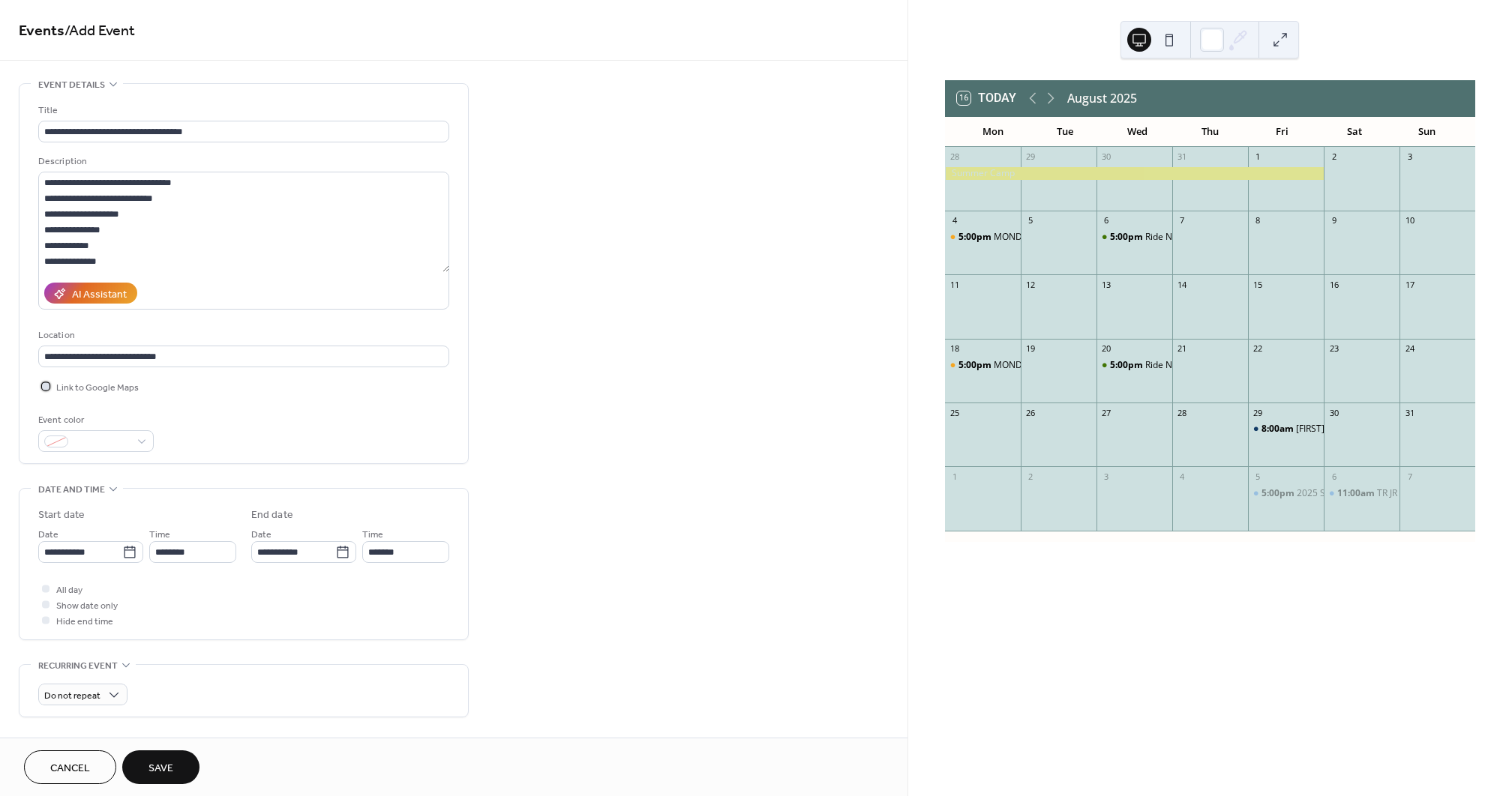 click at bounding box center (46, 386) 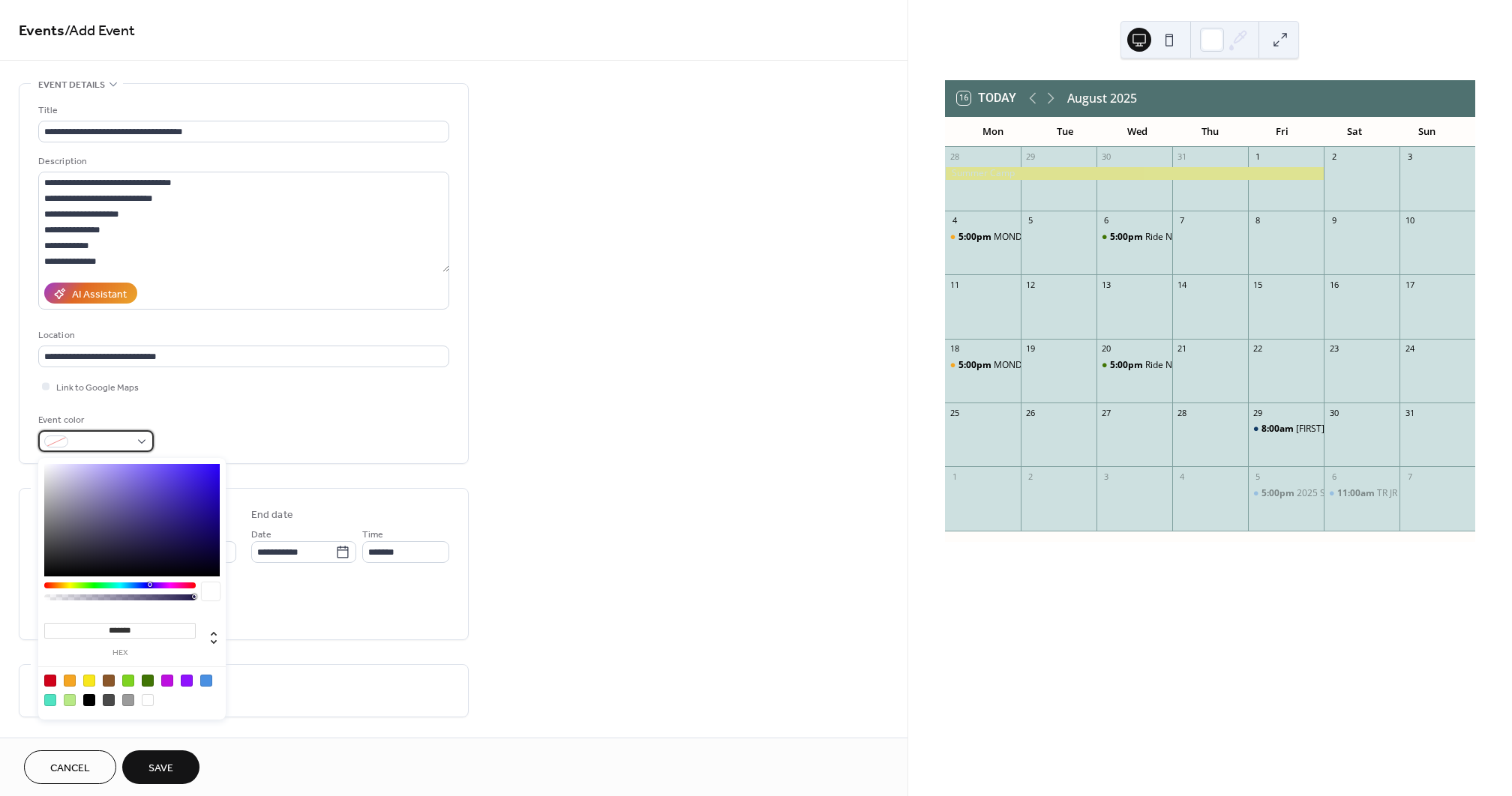 click at bounding box center (102, 442) 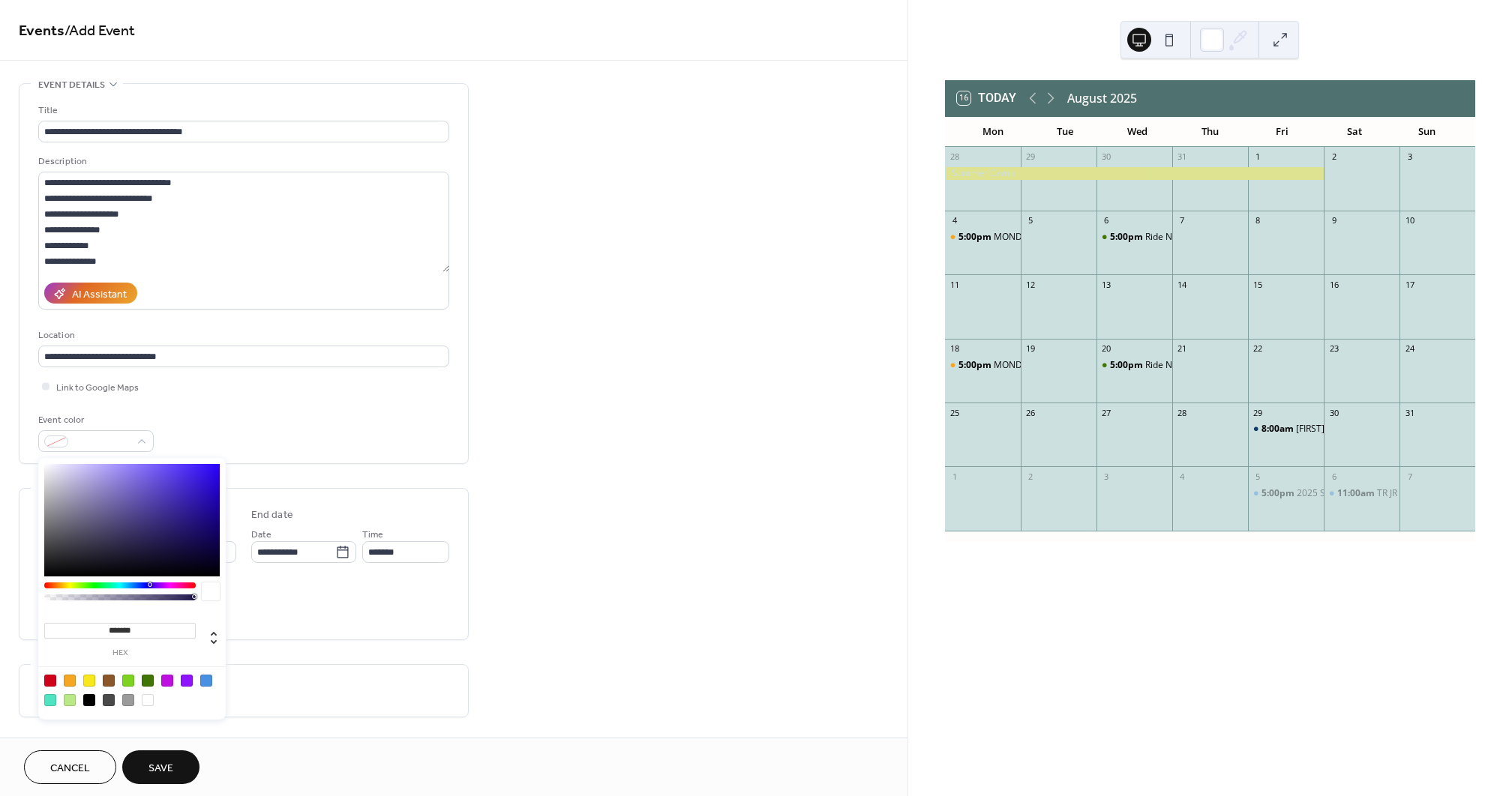 type on "*******" 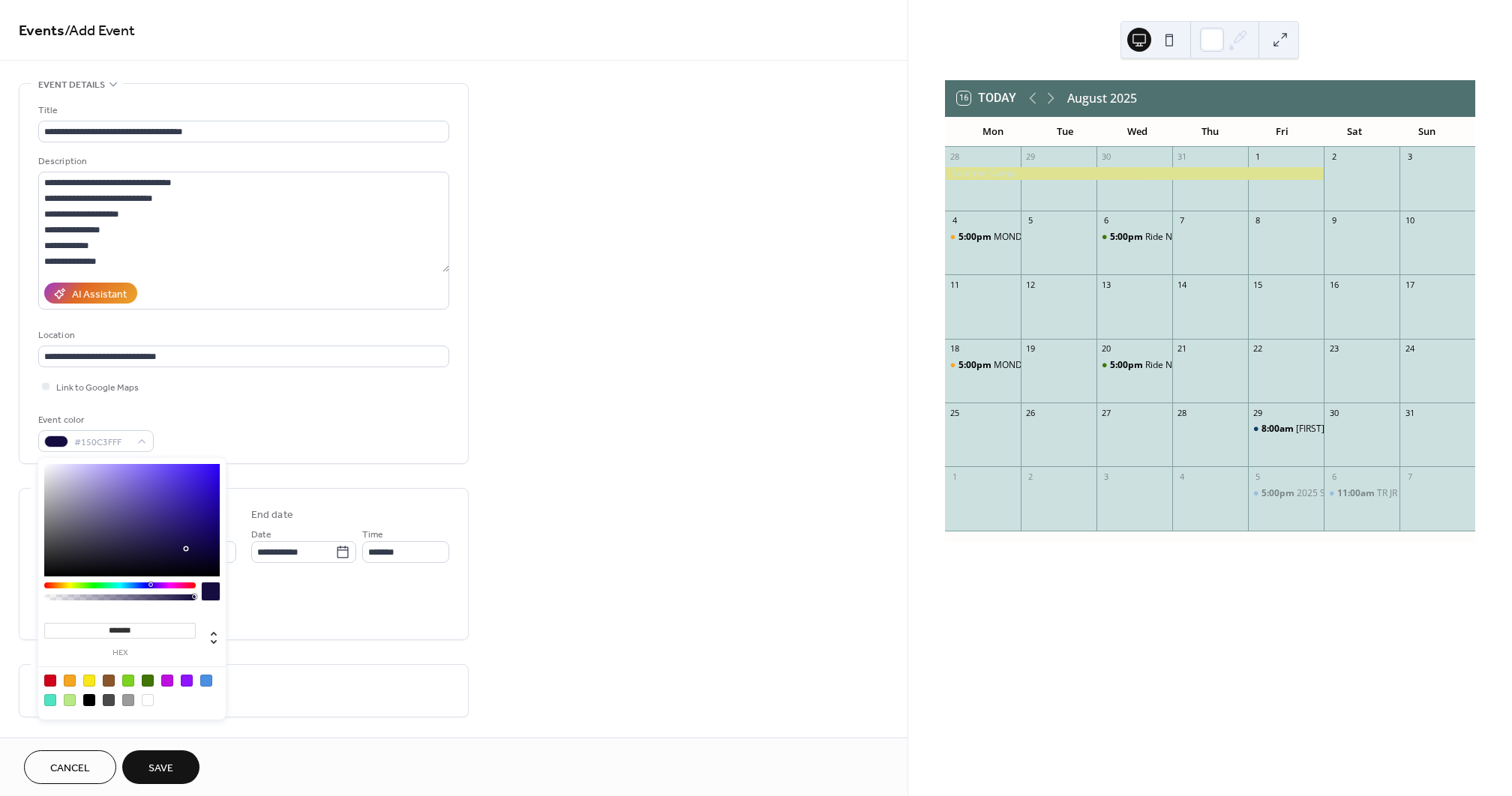 click on "All day Show date only Hide end time" at bounding box center (244, 604) 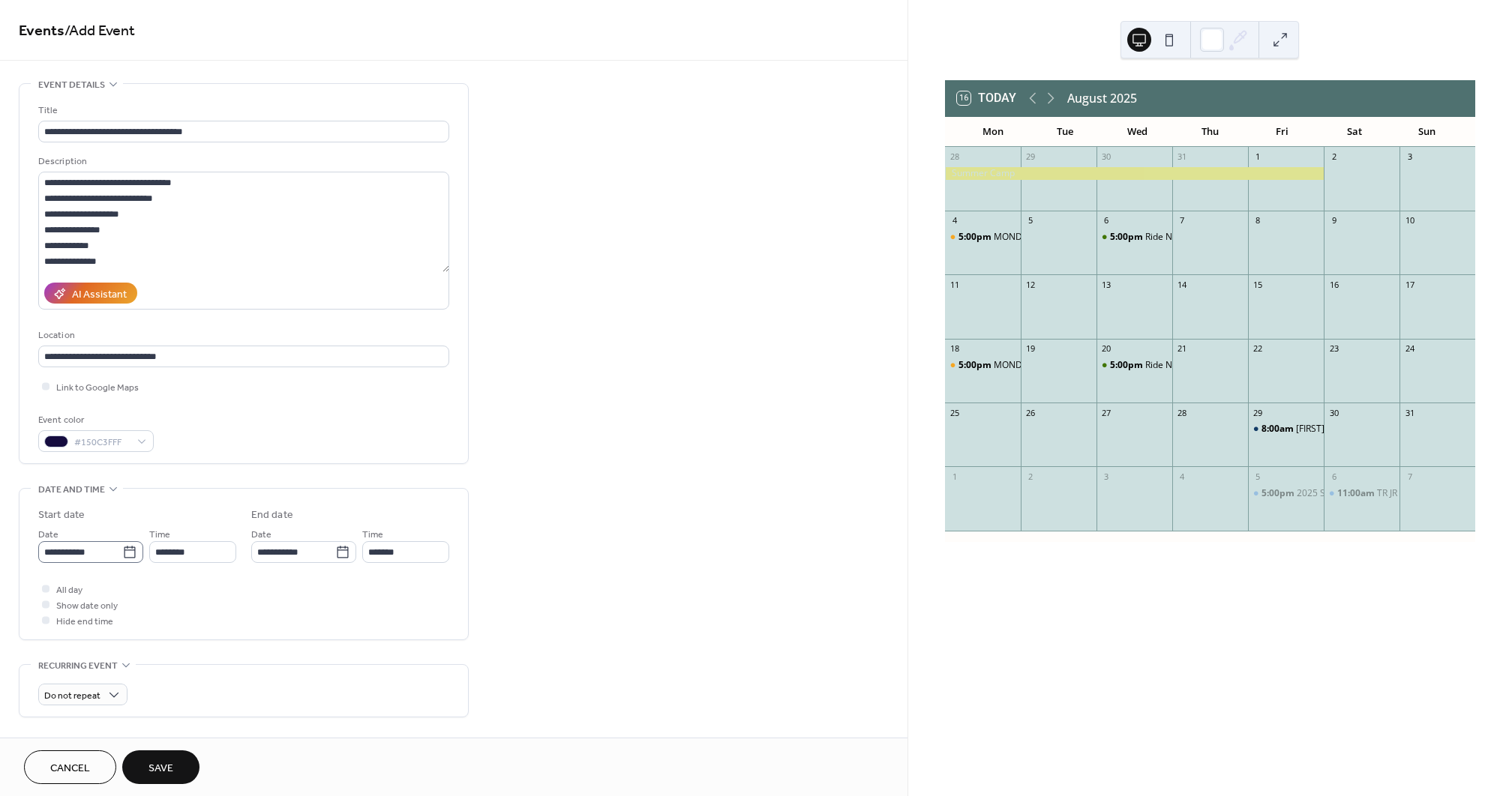 click 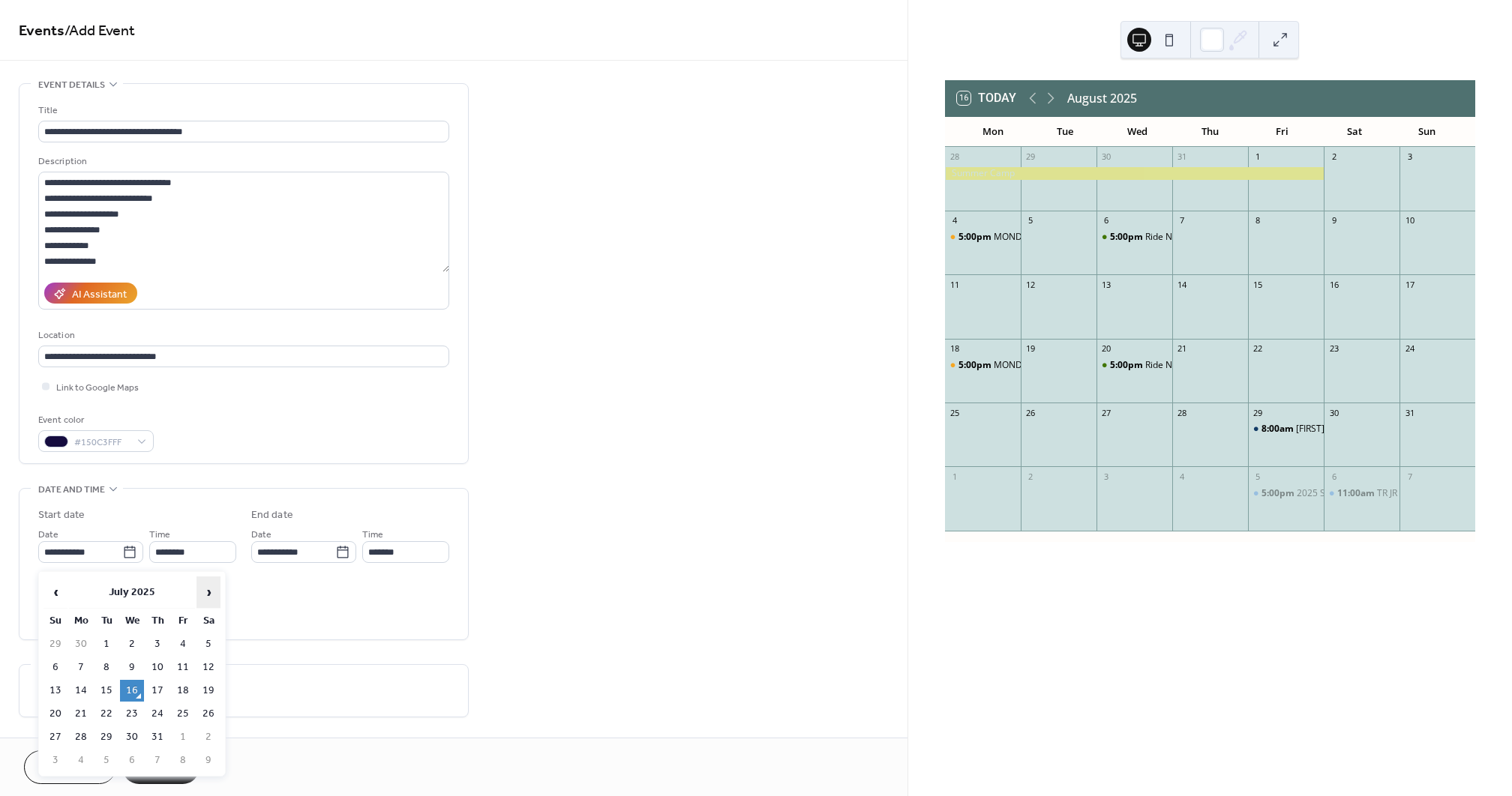 click on "›" at bounding box center [208, 592] 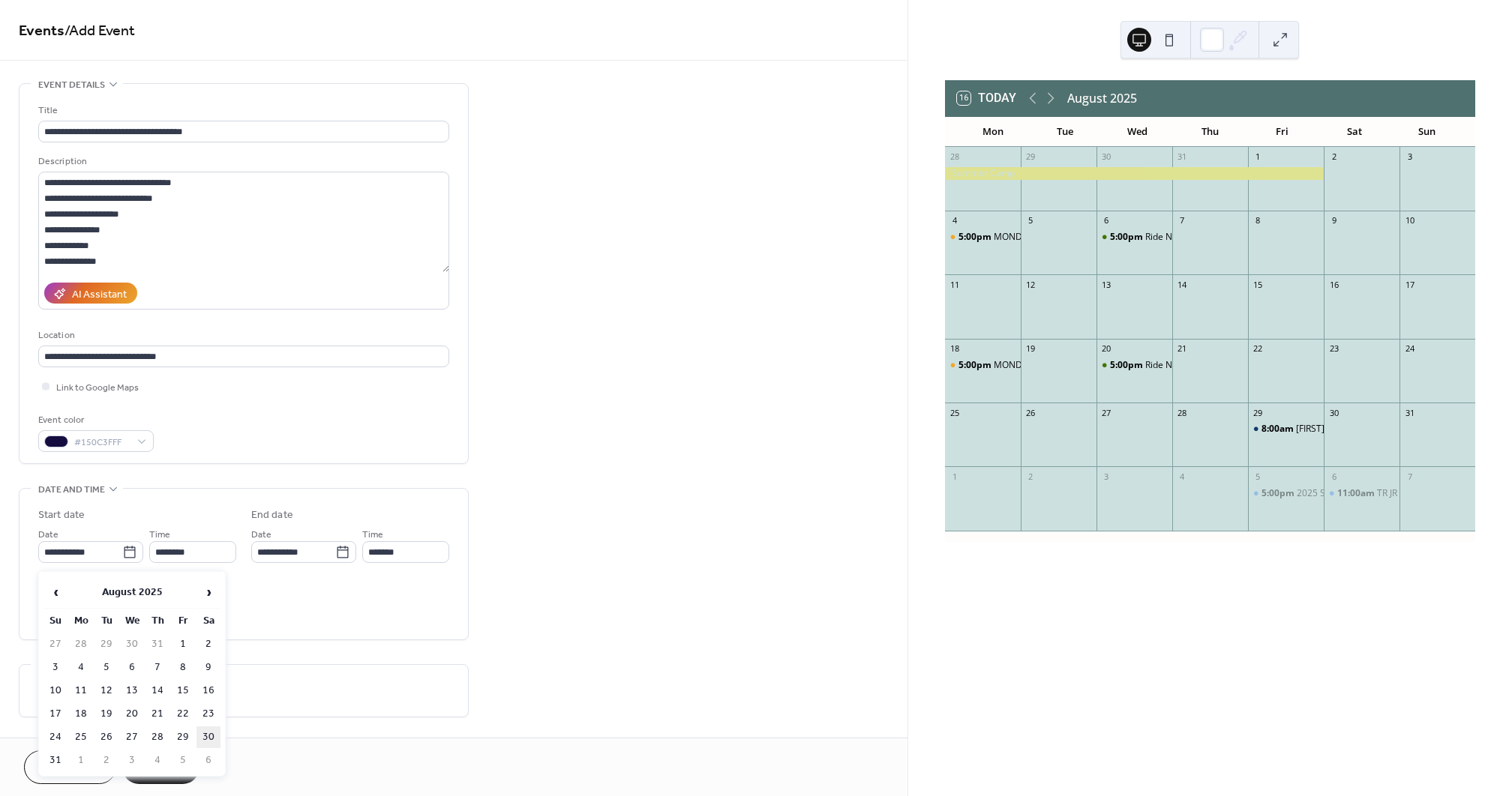 click on "30" at bounding box center (208, 737) 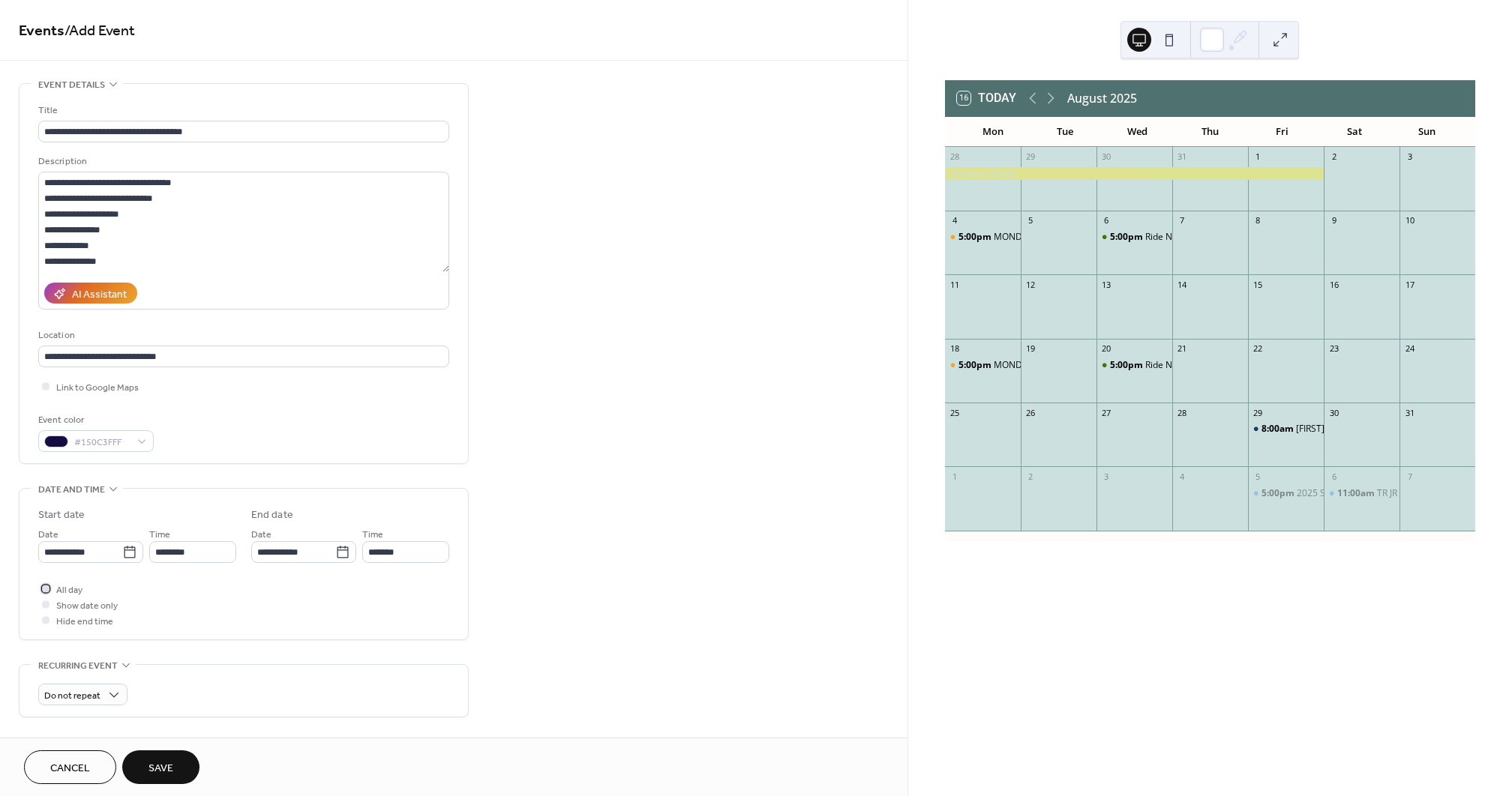 click at bounding box center (46, 588) 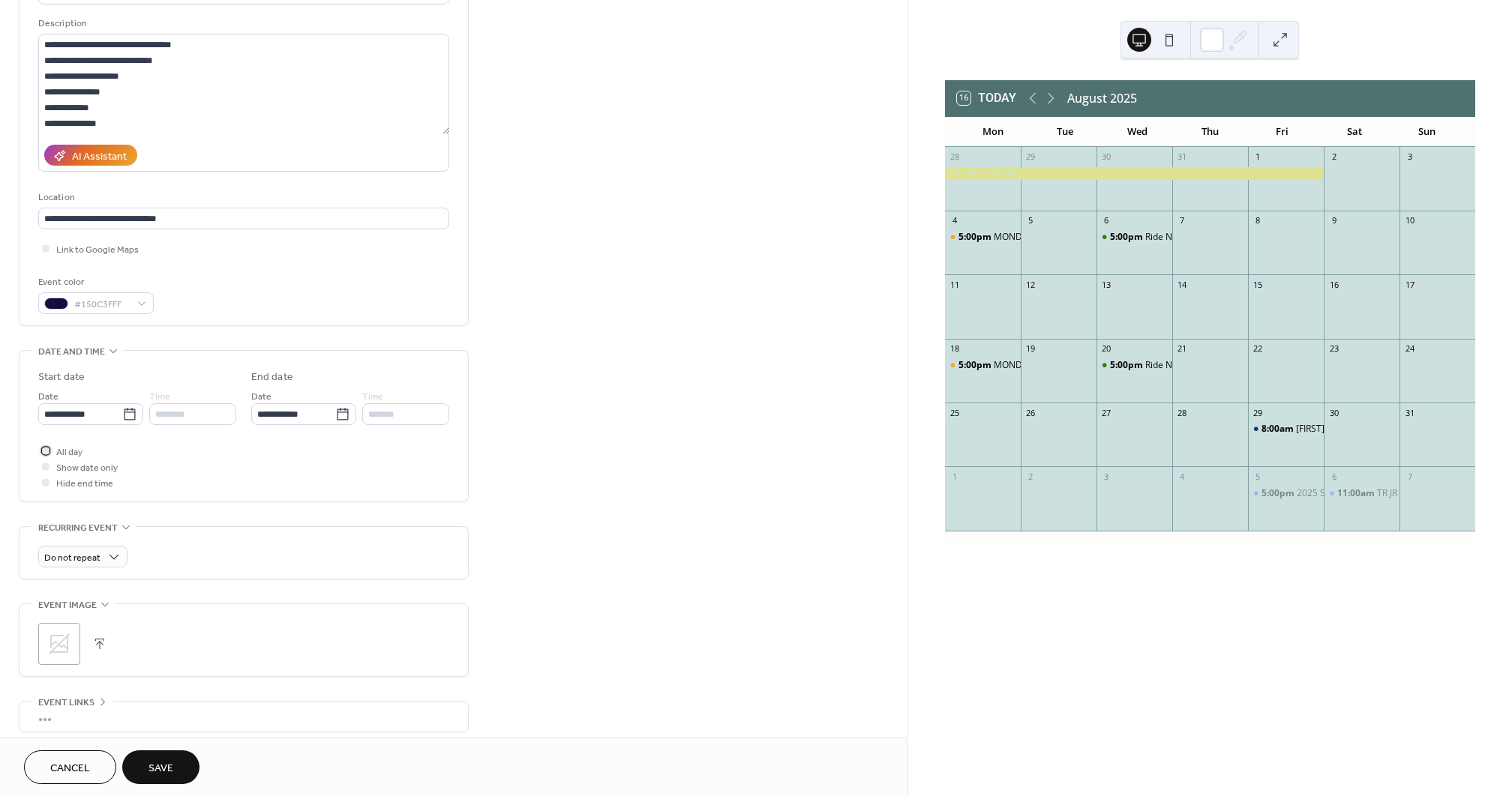 scroll, scrollTop: 188, scrollLeft: 0, axis: vertical 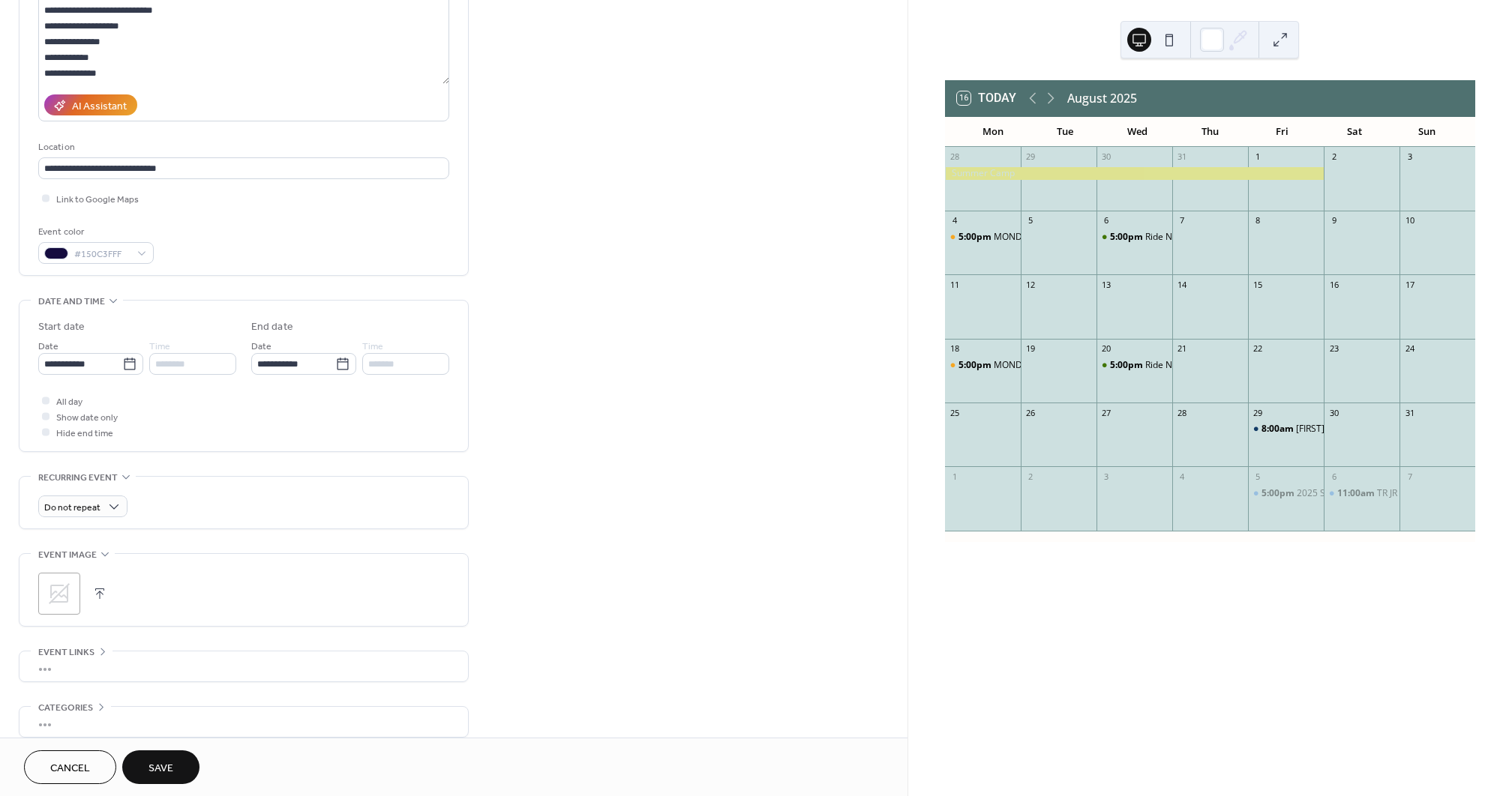 click at bounding box center [100, 594] 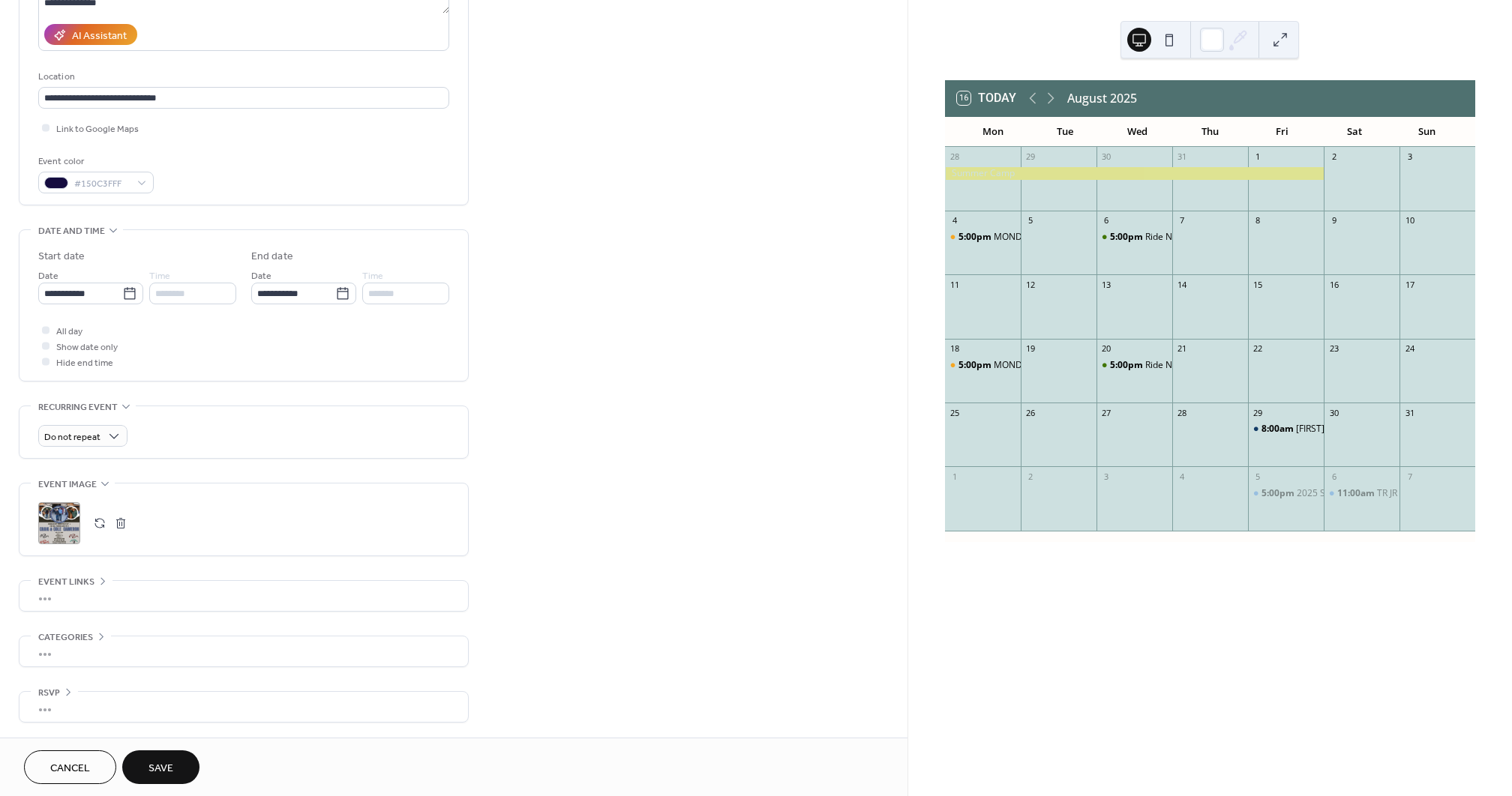 scroll, scrollTop: 263, scrollLeft: 0, axis: vertical 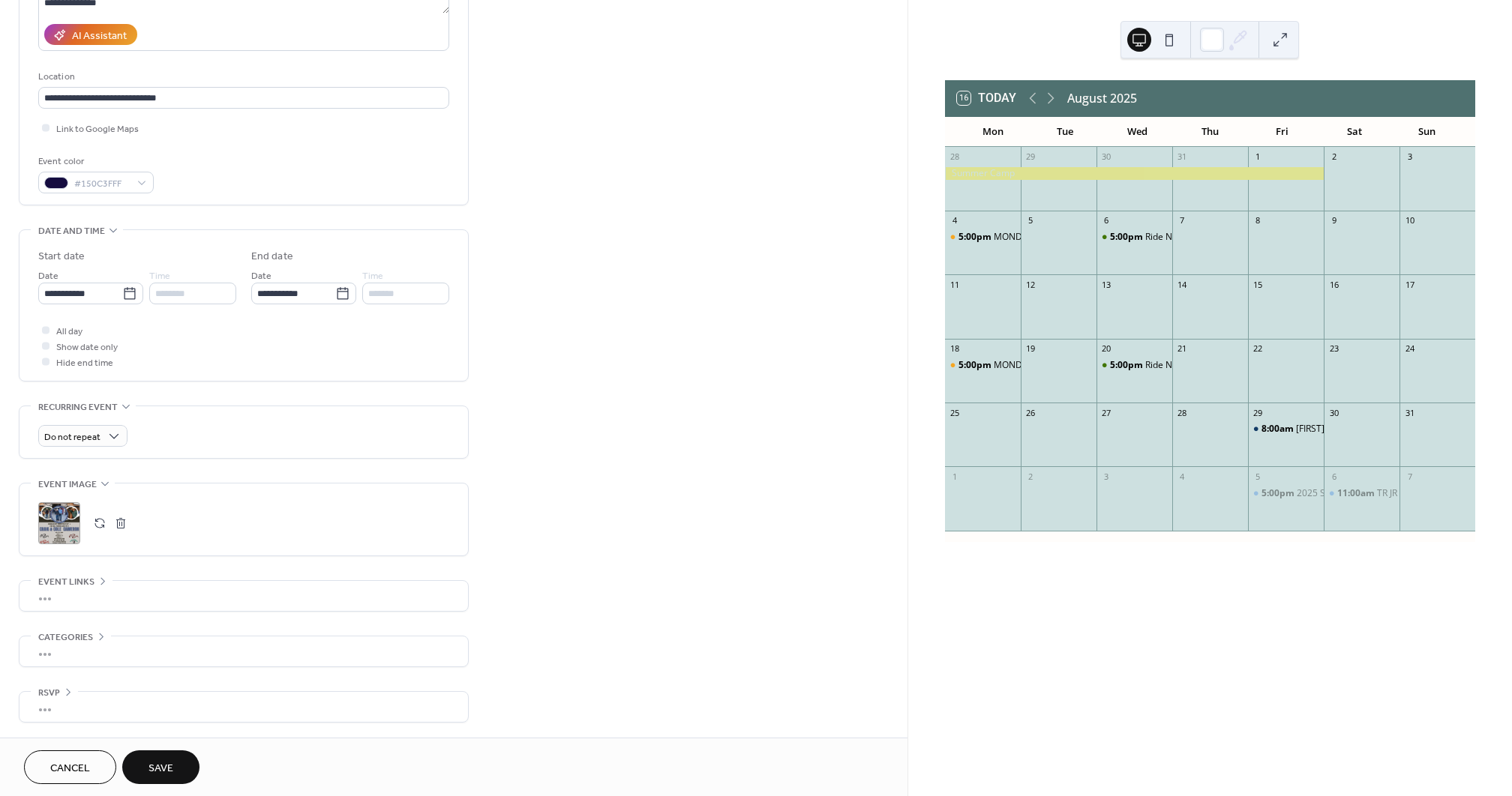 click on "Save" at bounding box center (160, 767) 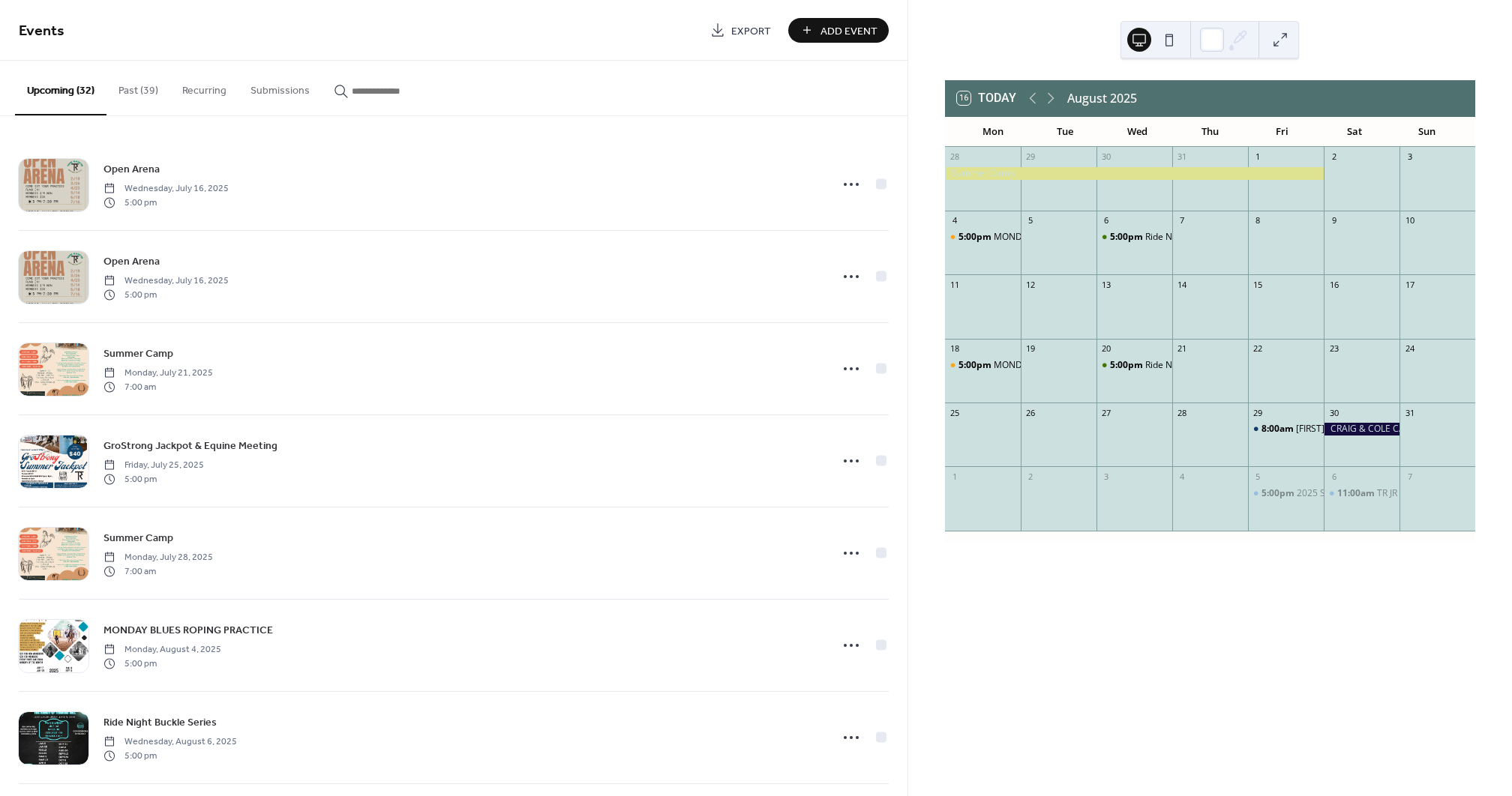 click on "Add Event" at bounding box center [849, 31] 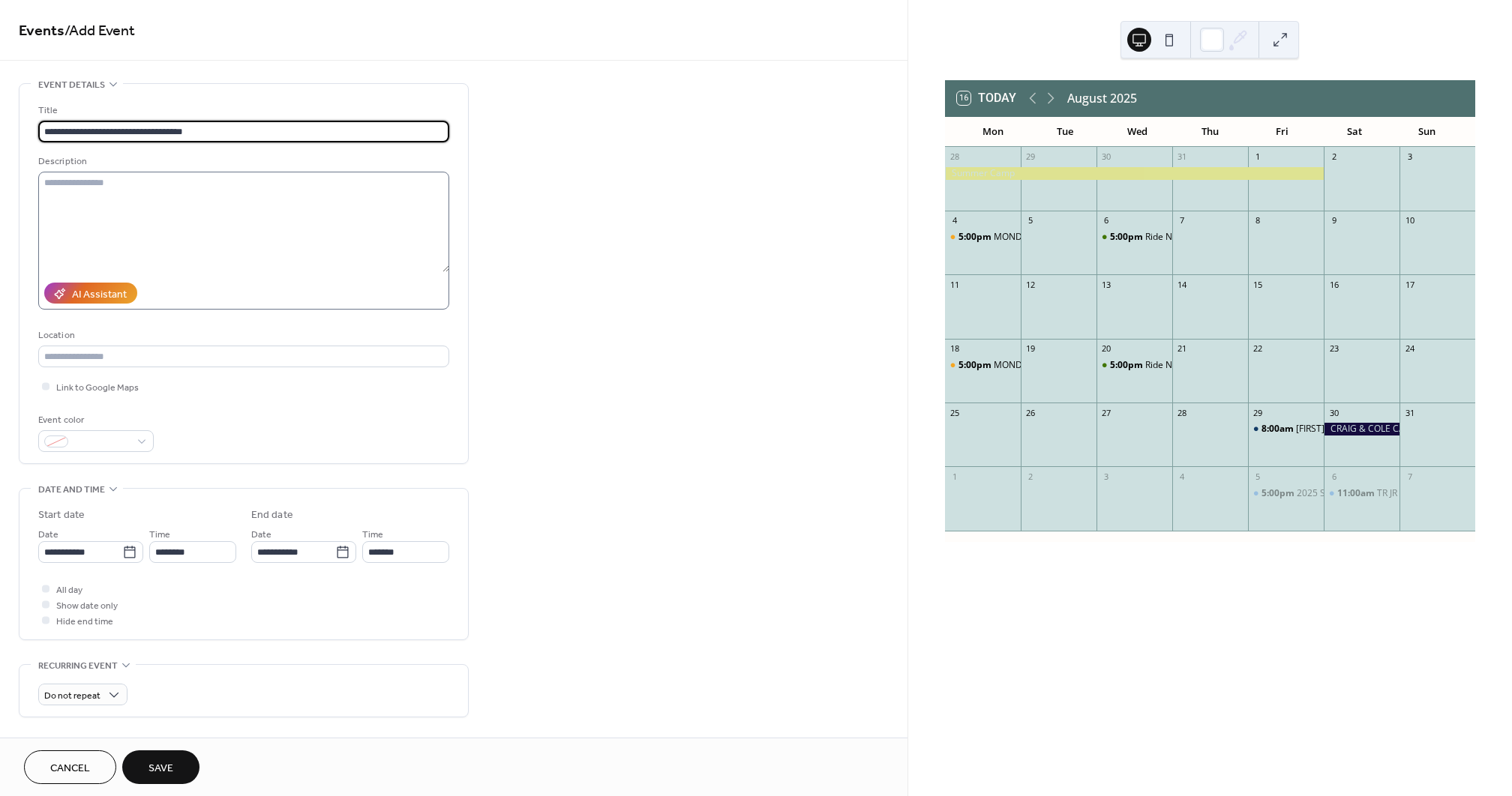 type on "**********" 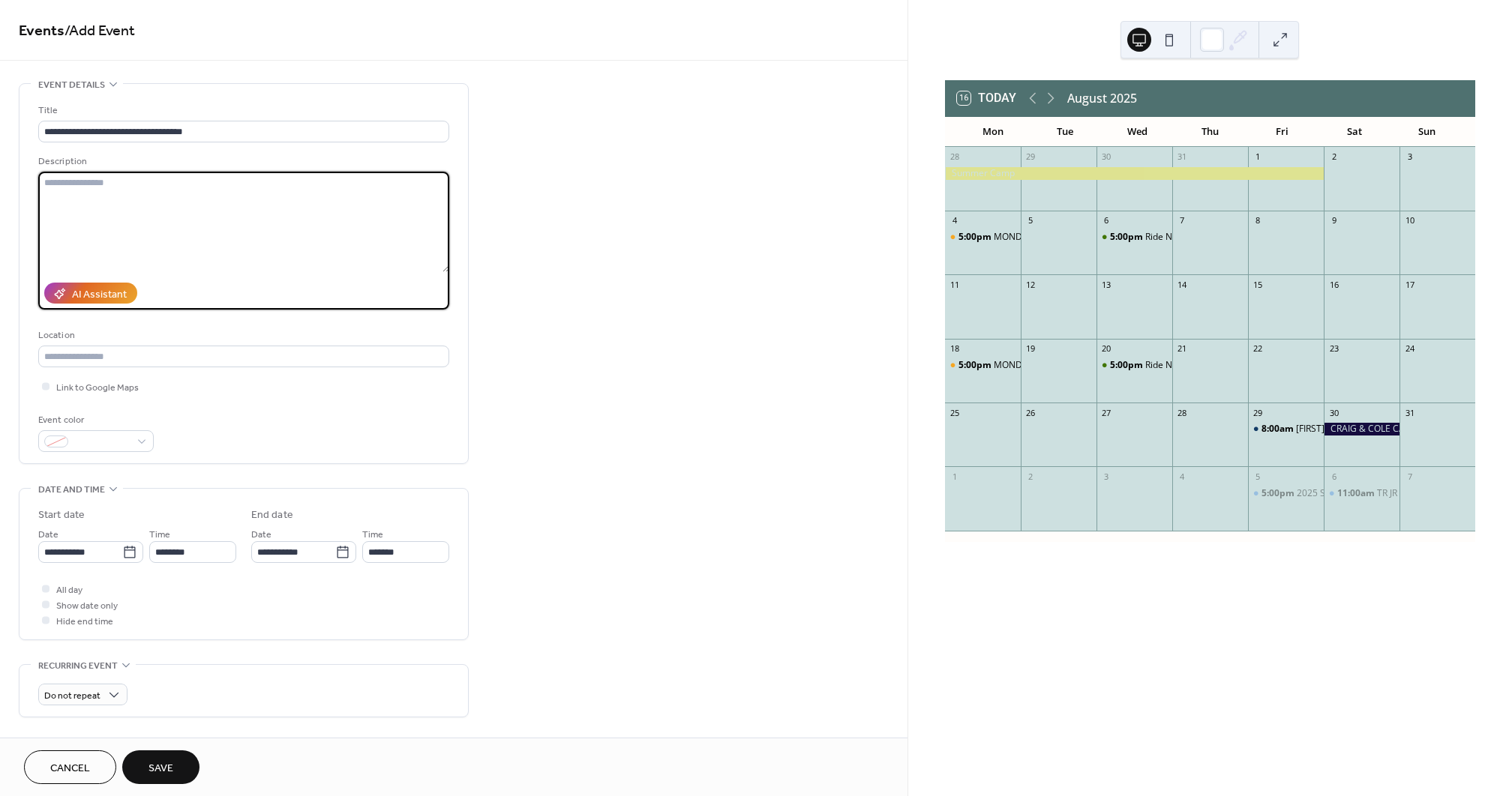 paste on "**********" 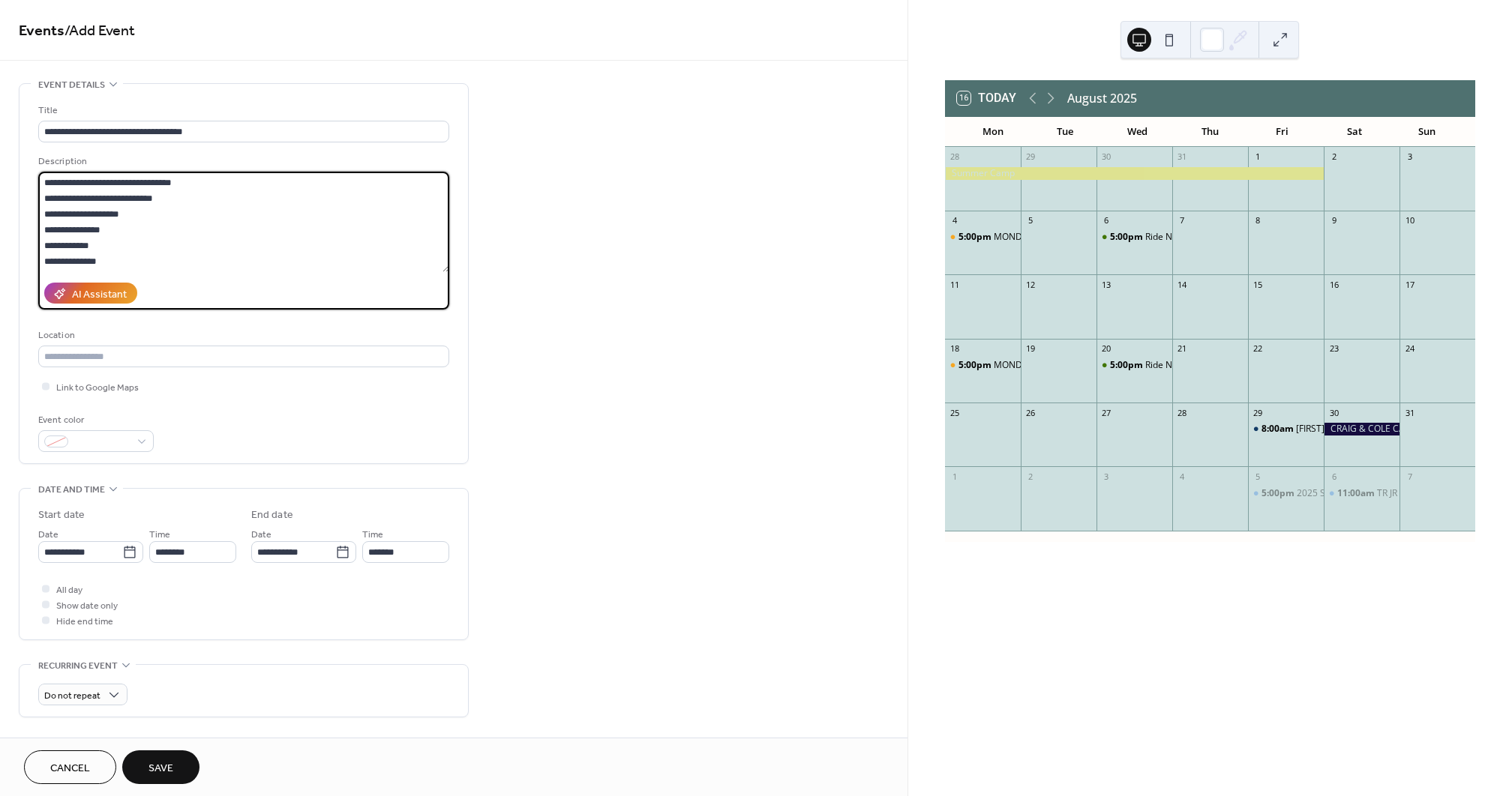 scroll, scrollTop: 110, scrollLeft: 0, axis: vertical 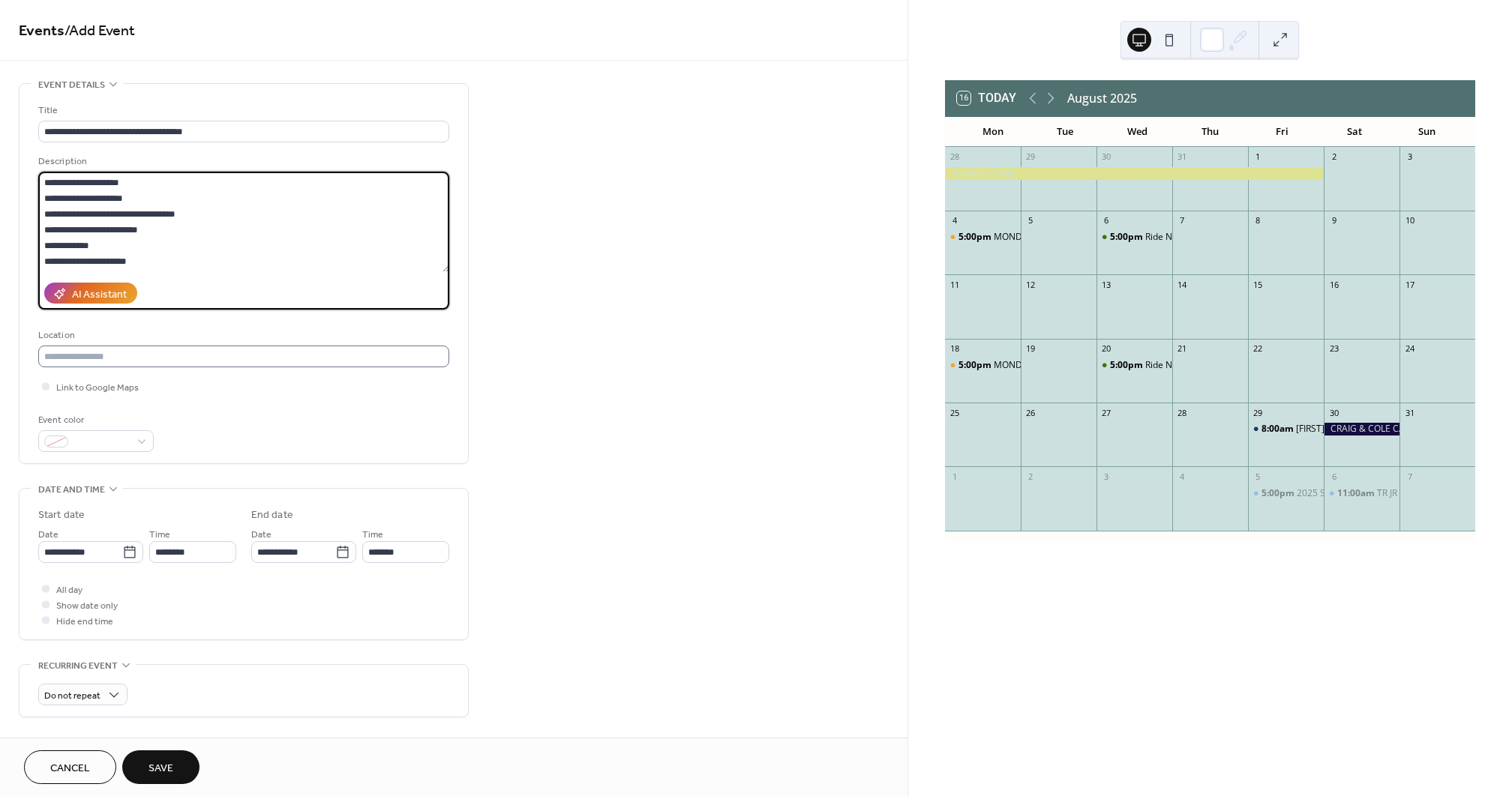 type on "**********" 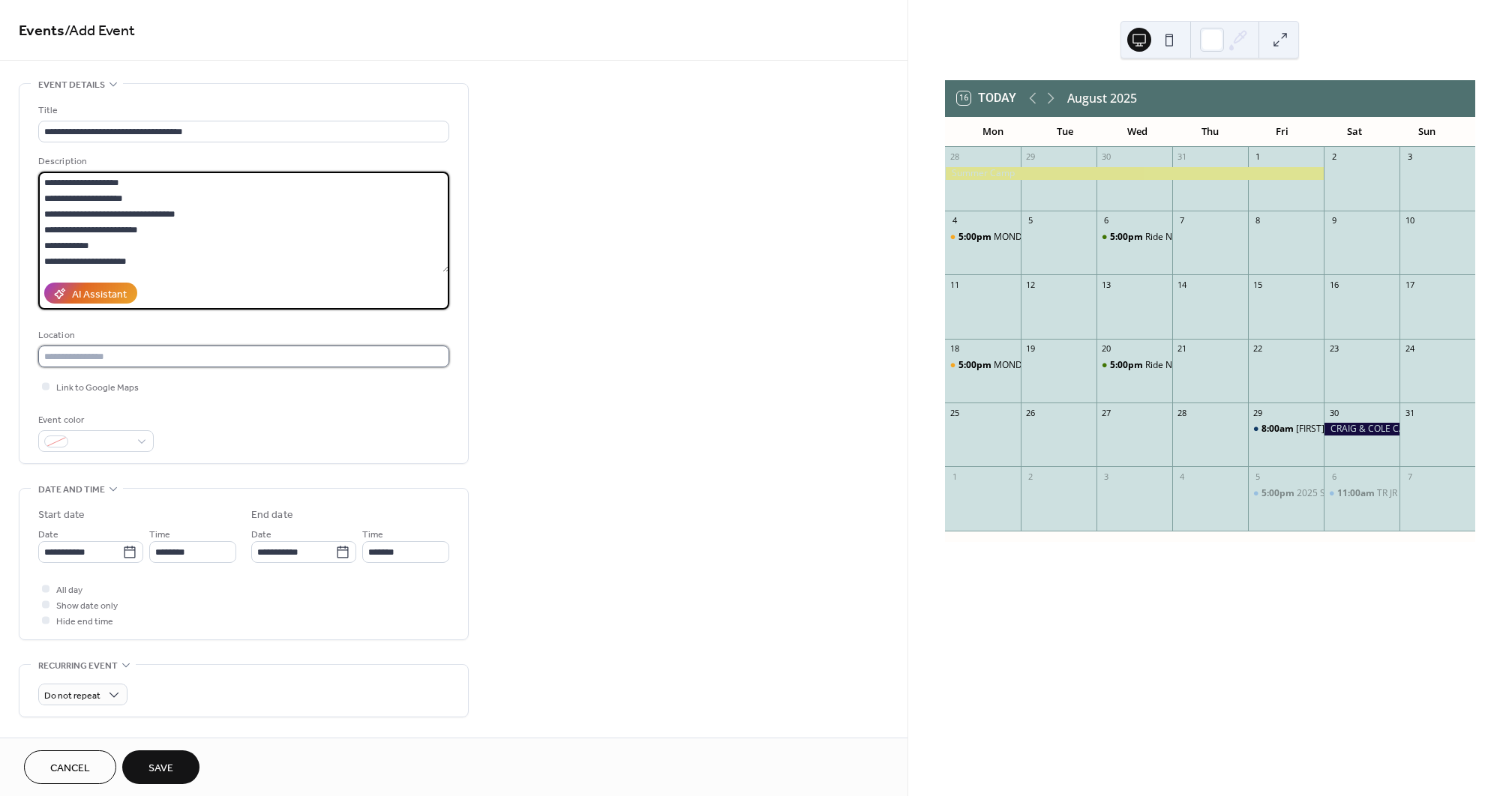 click at bounding box center [244, 356] 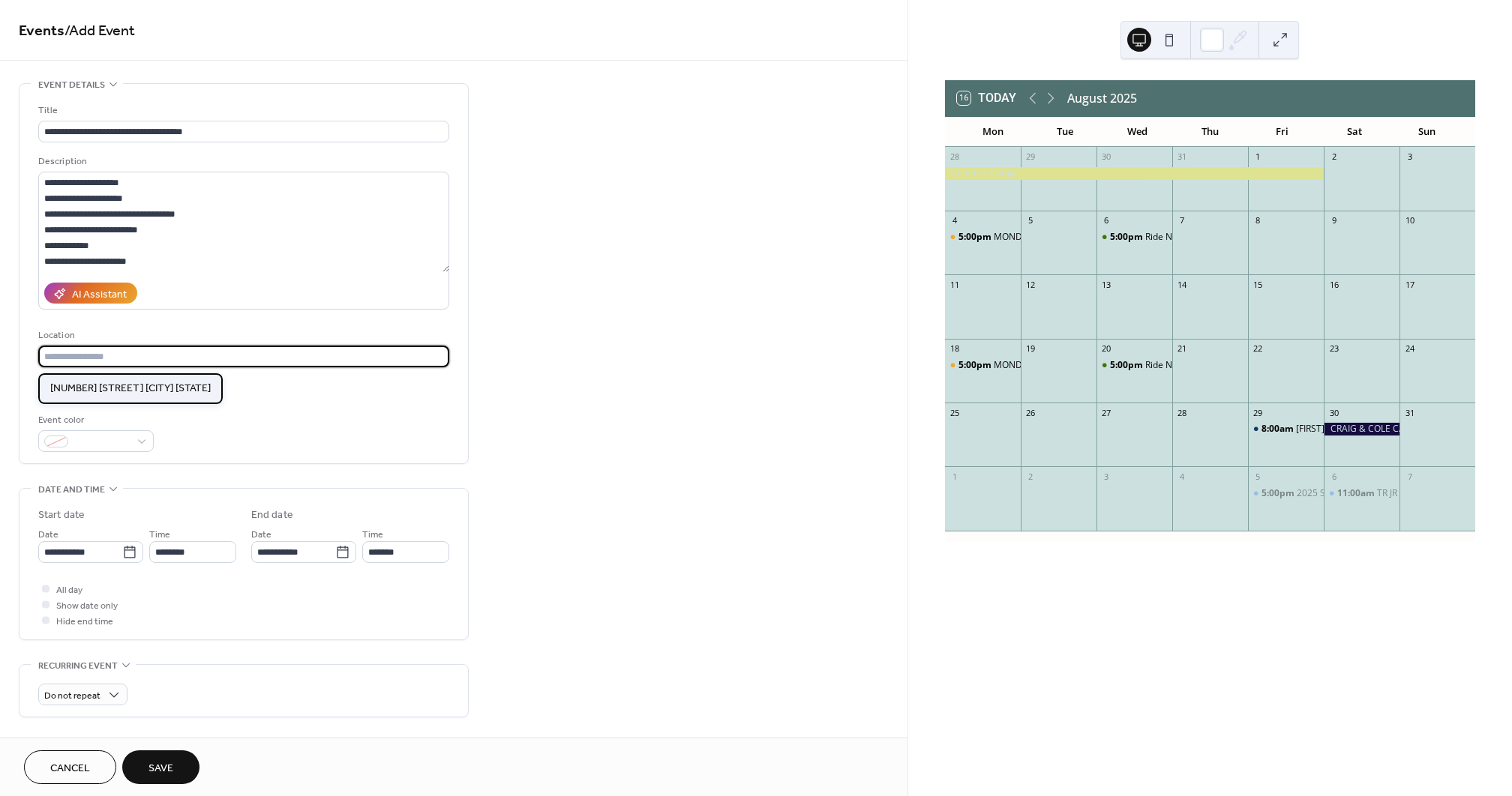 click on "[NUMBER] [STREET] [CITY] [STATE]" at bounding box center [130, 388] 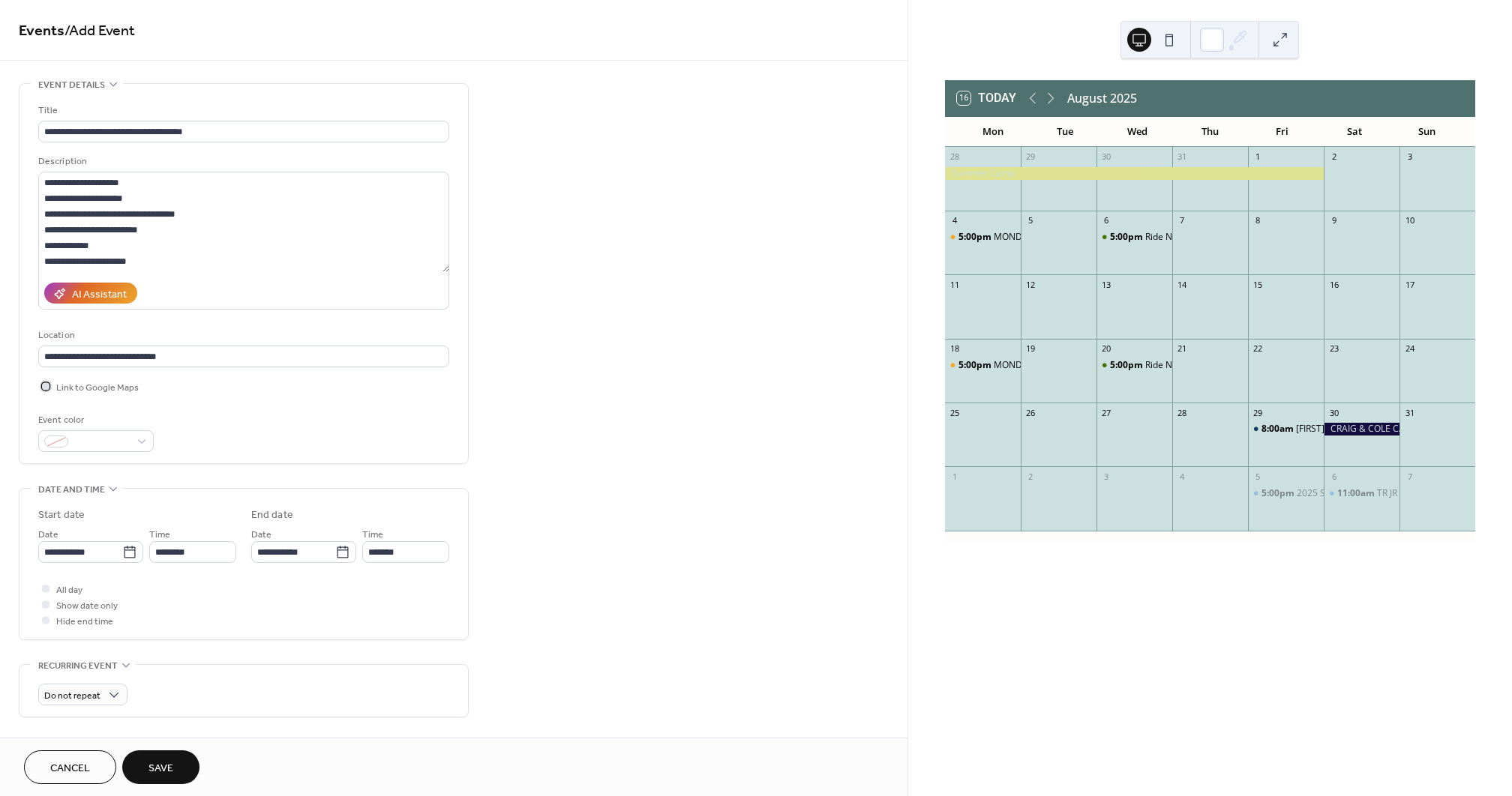 click at bounding box center [46, 386] 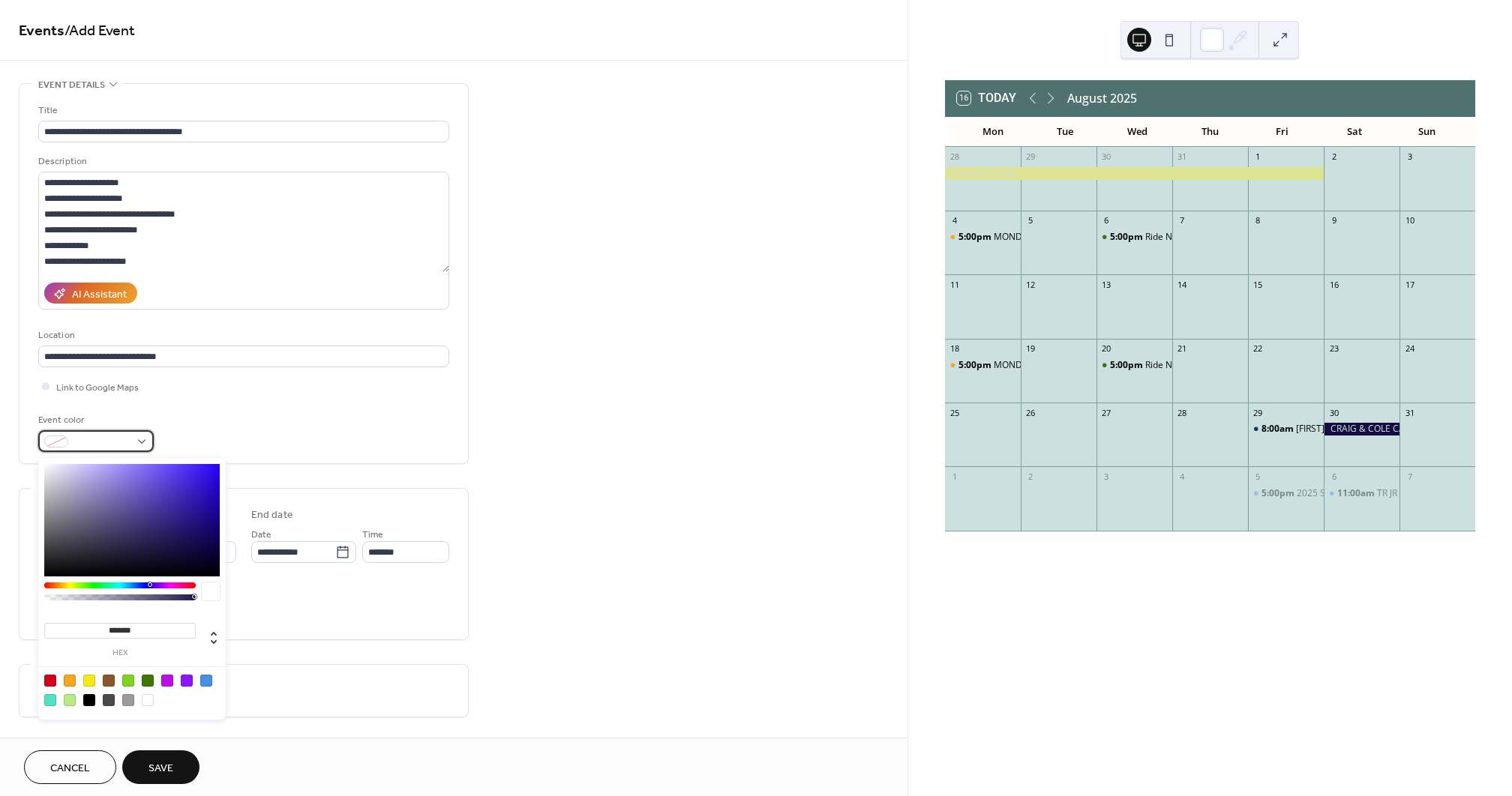 click at bounding box center [96, 441] 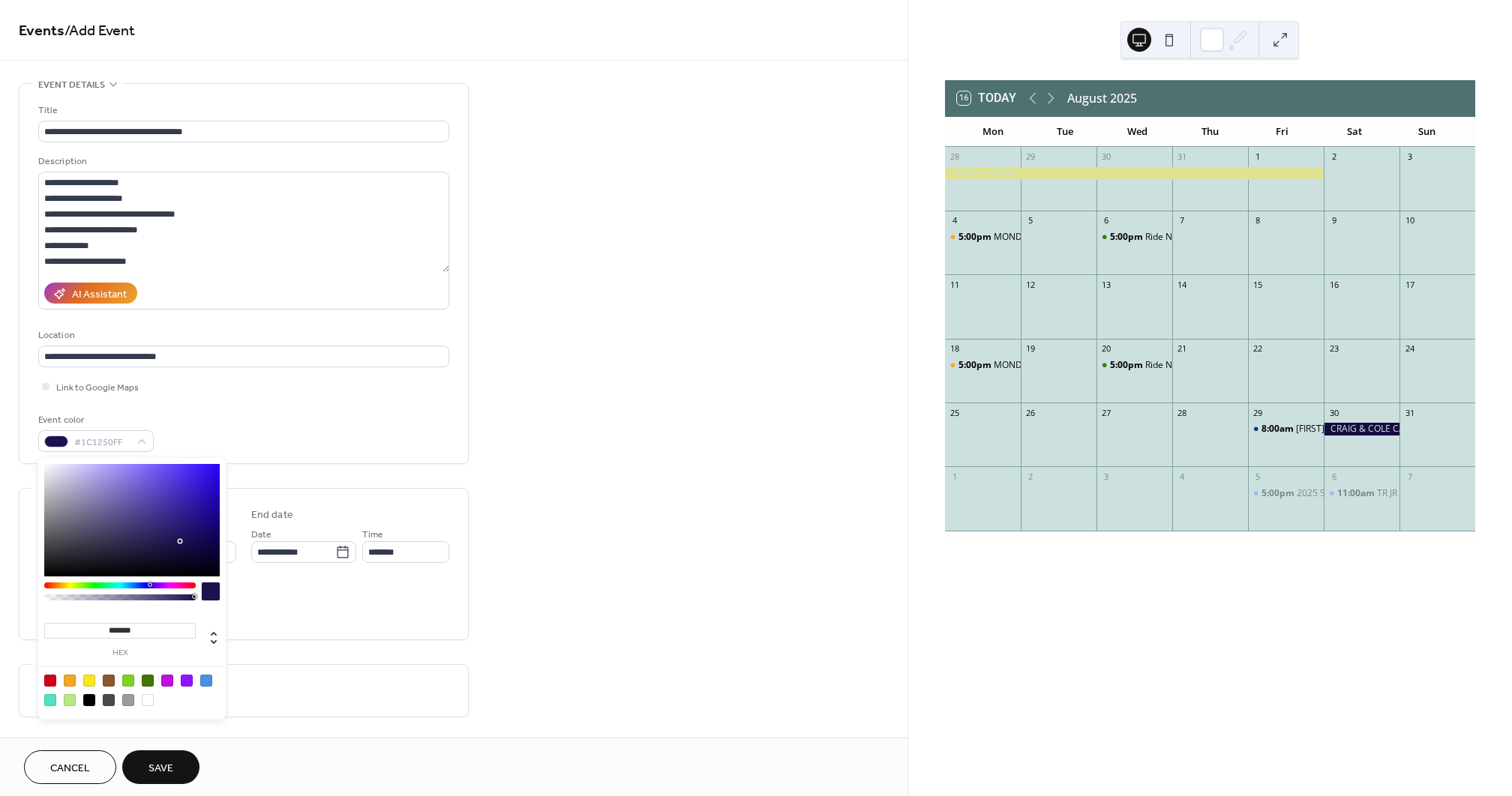 type on "*******" 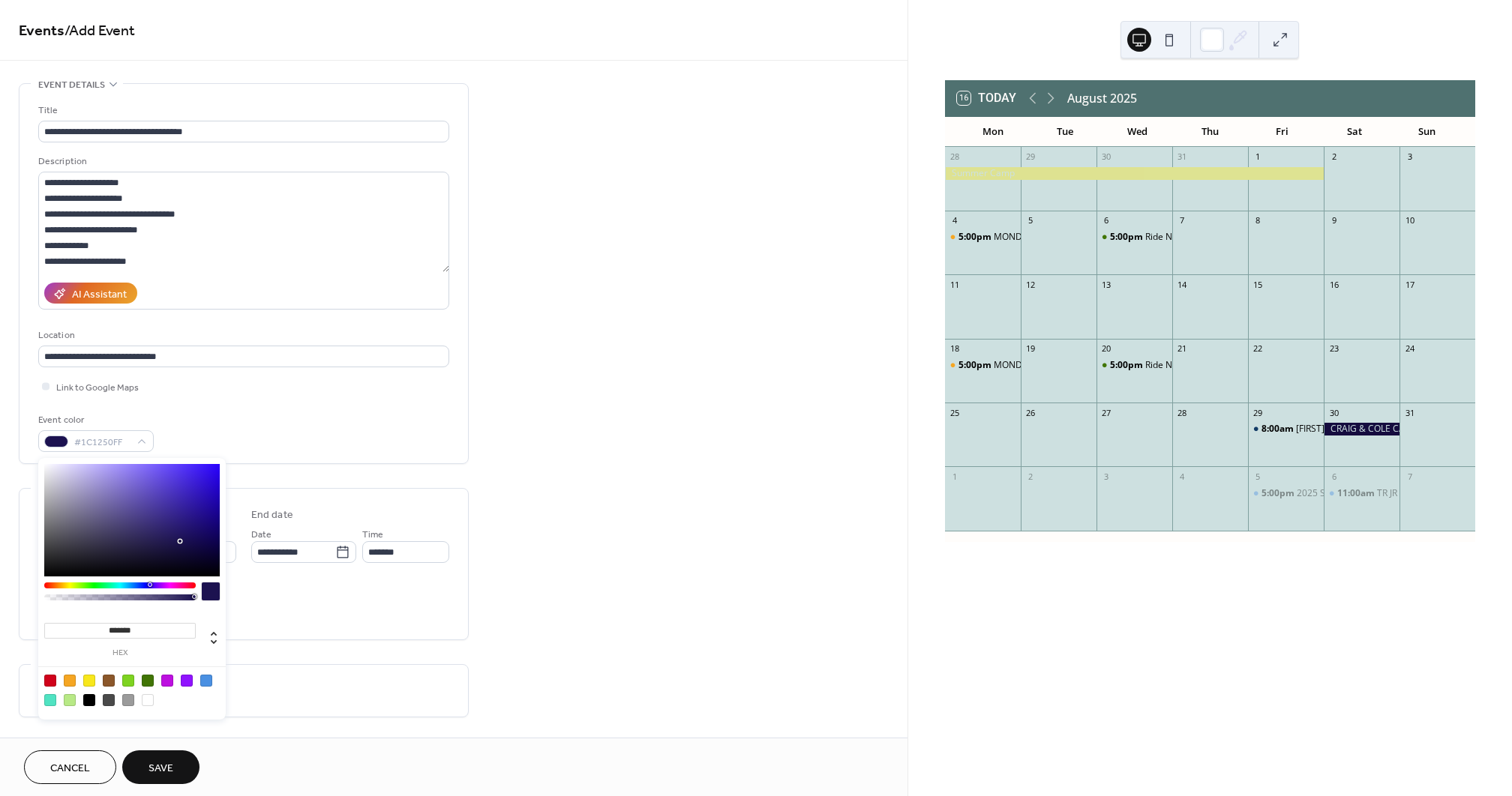 click at bounding box center [132, 520] 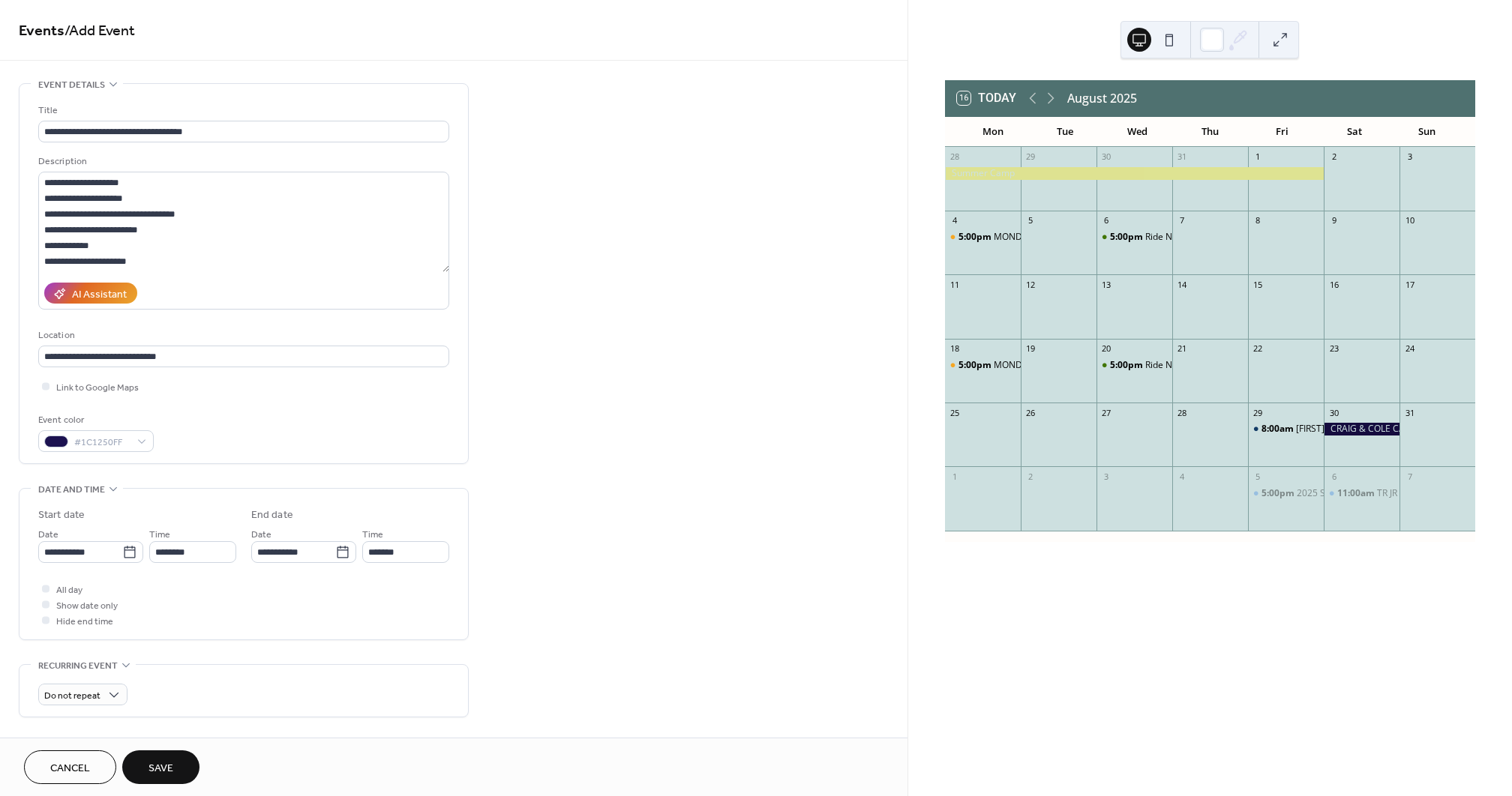 click on "Event color #1C1250FF" at bounding box center (244, 432) 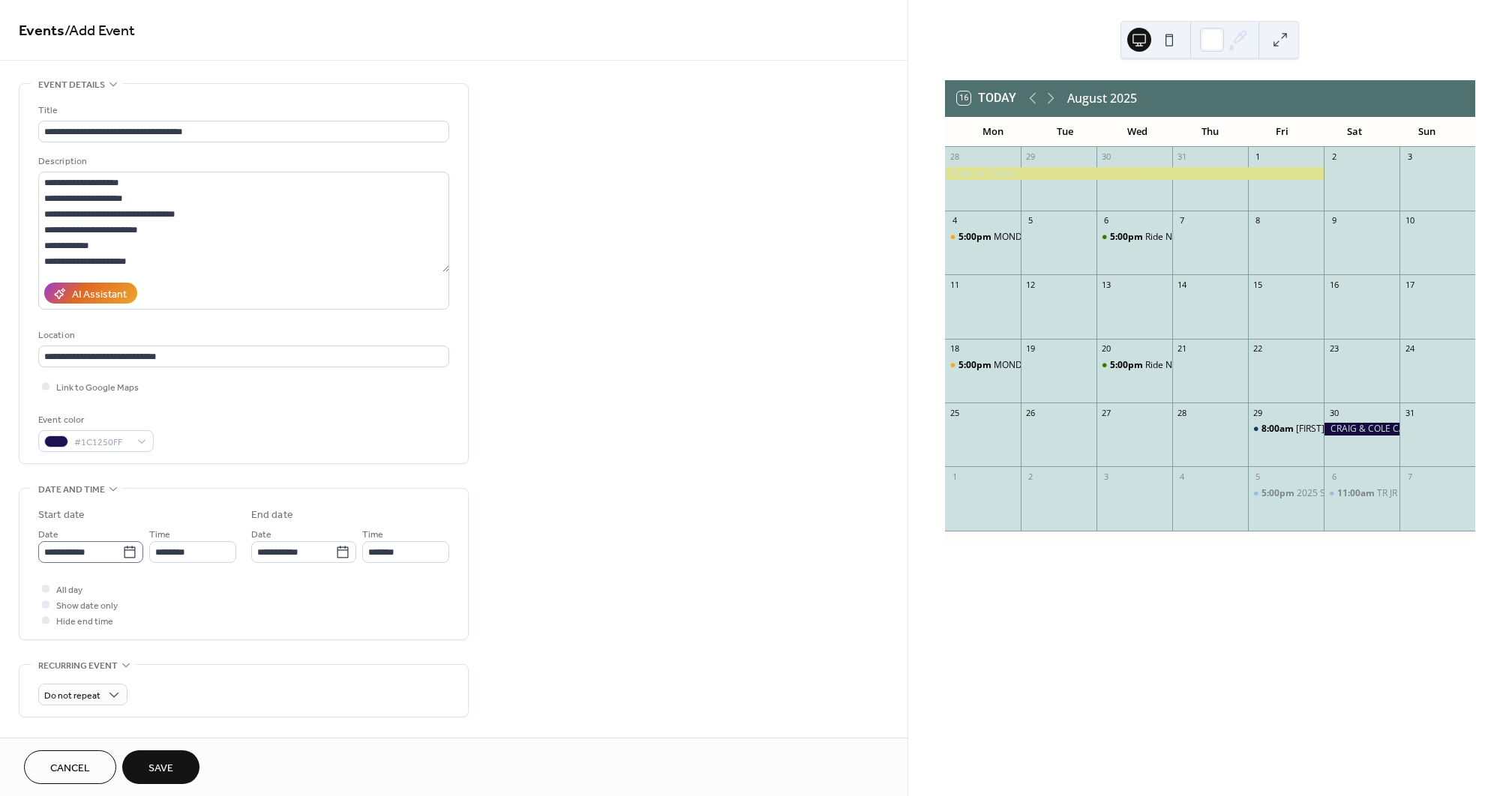 click on "**********" at bounding box center [91, 552] 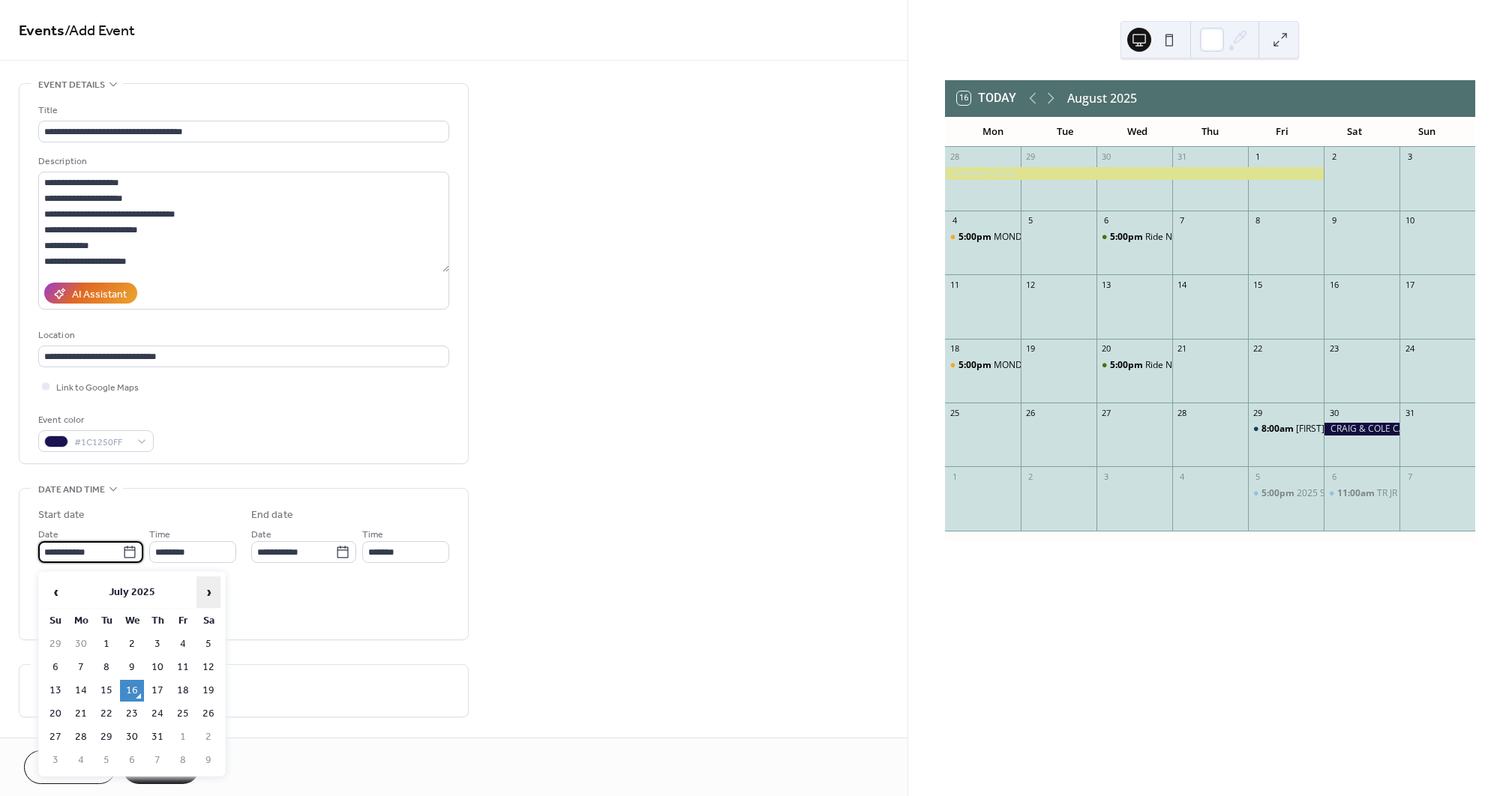 click on "›" at bounding box center (208, 592) 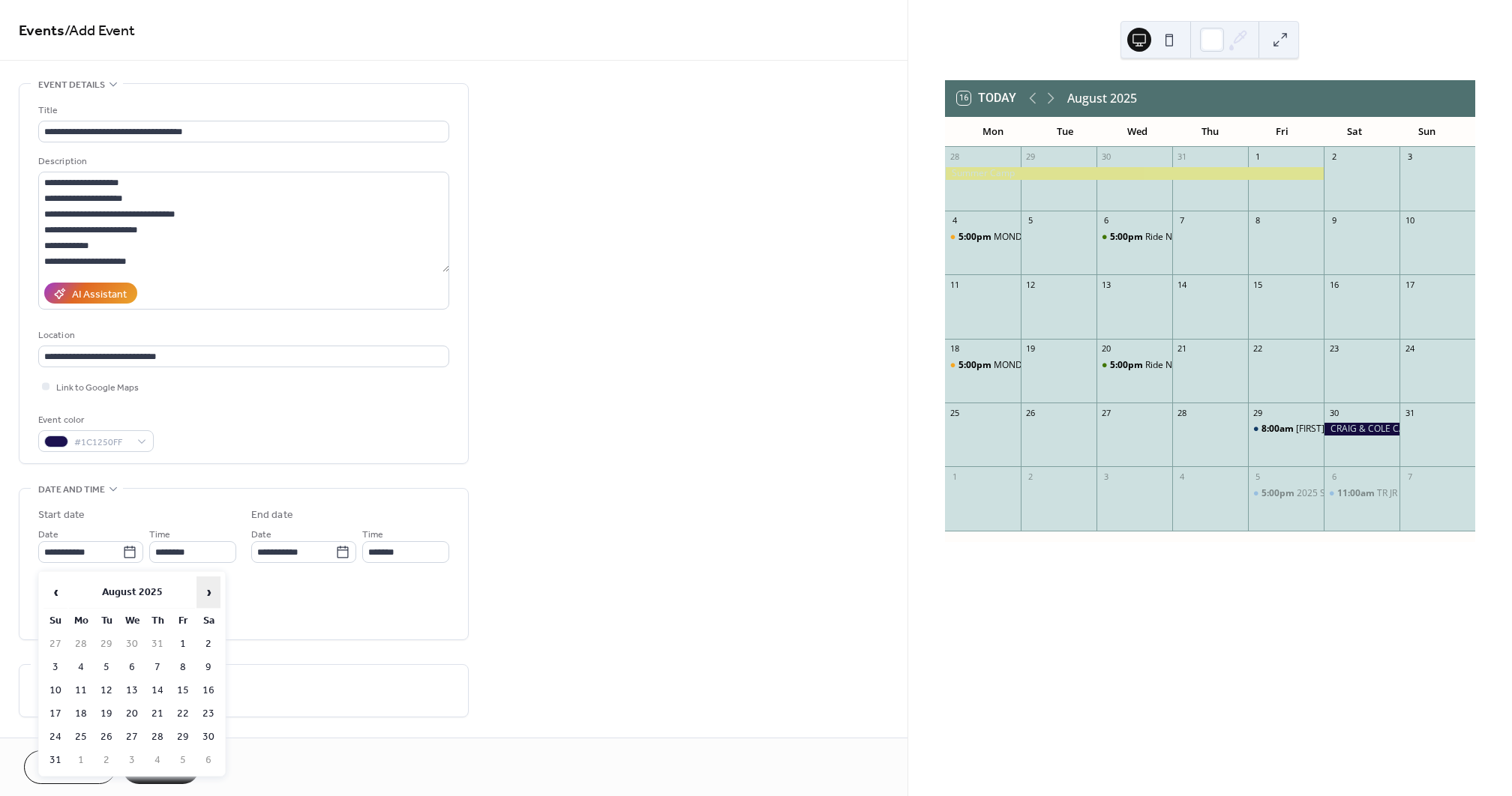 click on "›" at bounding box center (208, 592) 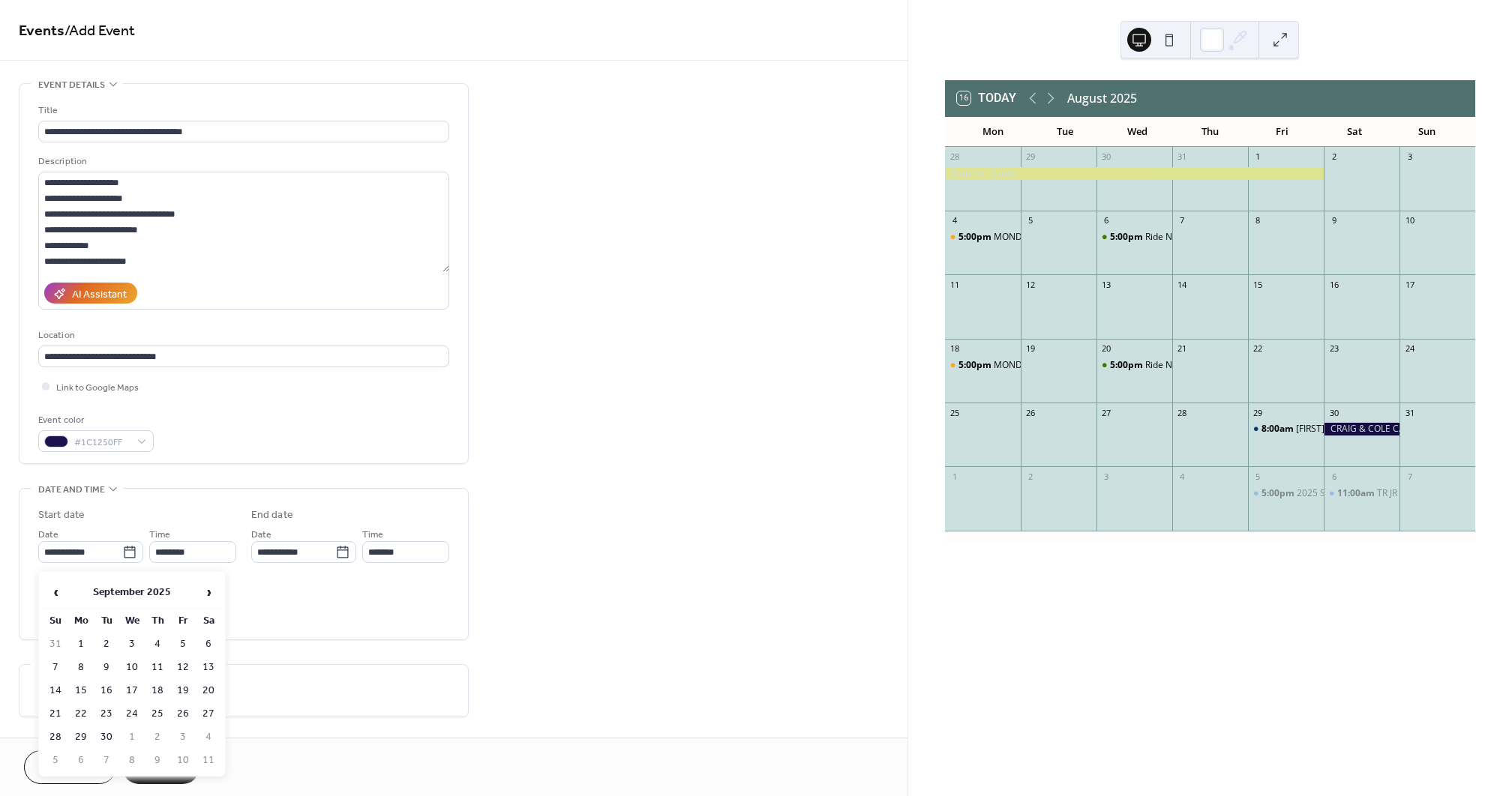 drag, startPoint x: 51, startPoint y: 596, endPoint x: 68, endPoint y: 623, distance: 31.90611 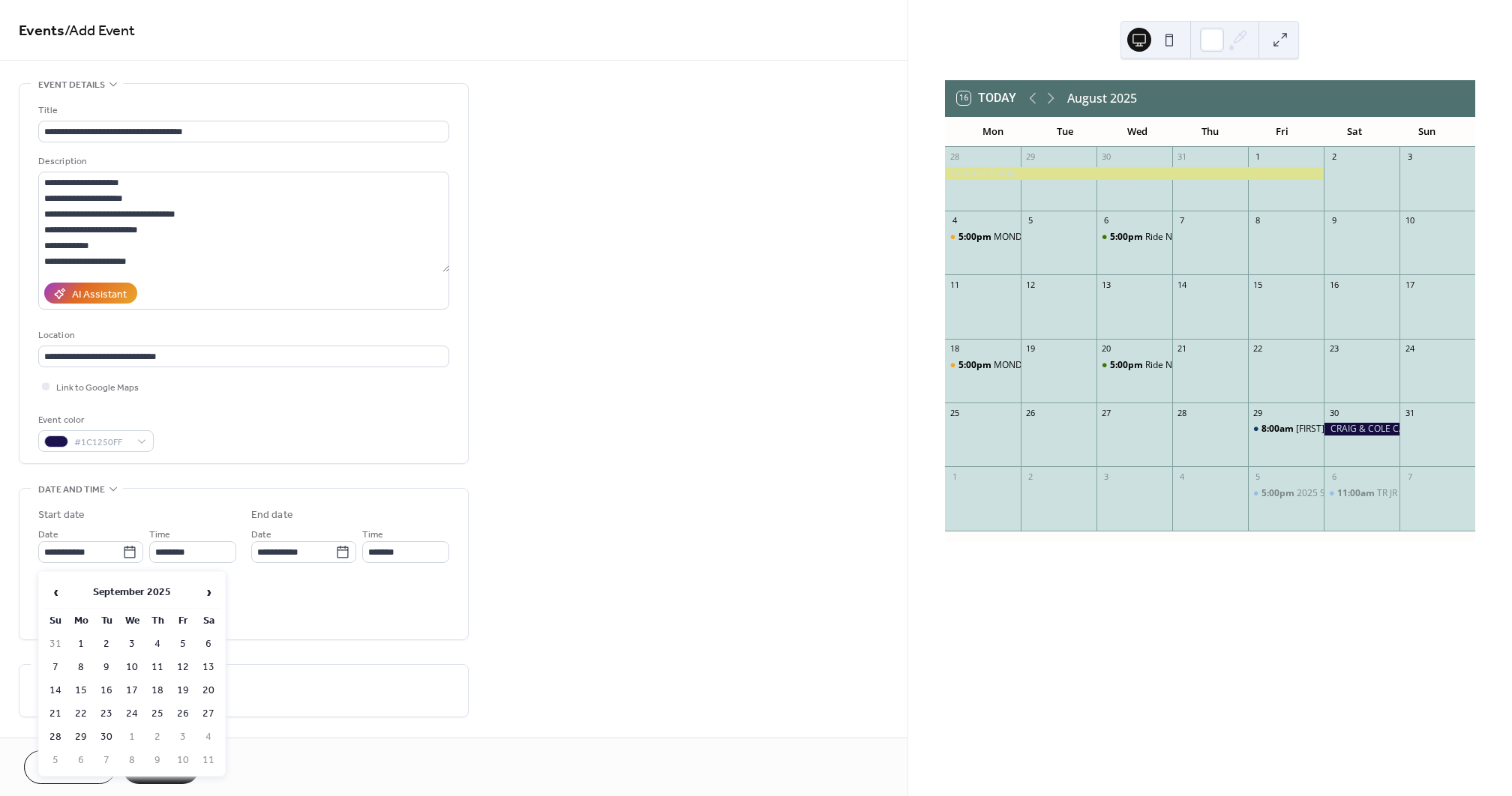 click on "‹" at bounding box center (56, 592) 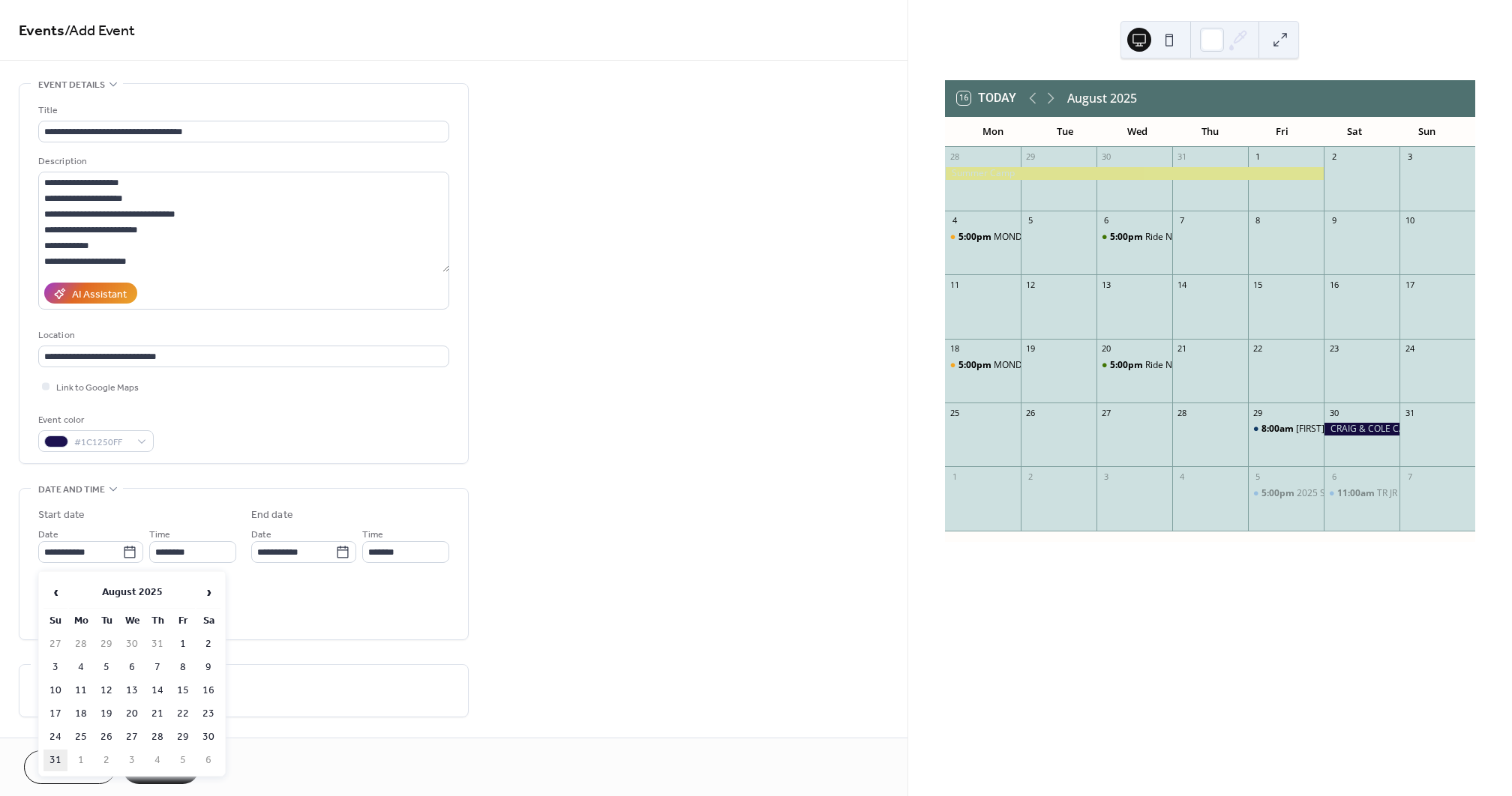 click on "31" at bounding box center (56, 760) 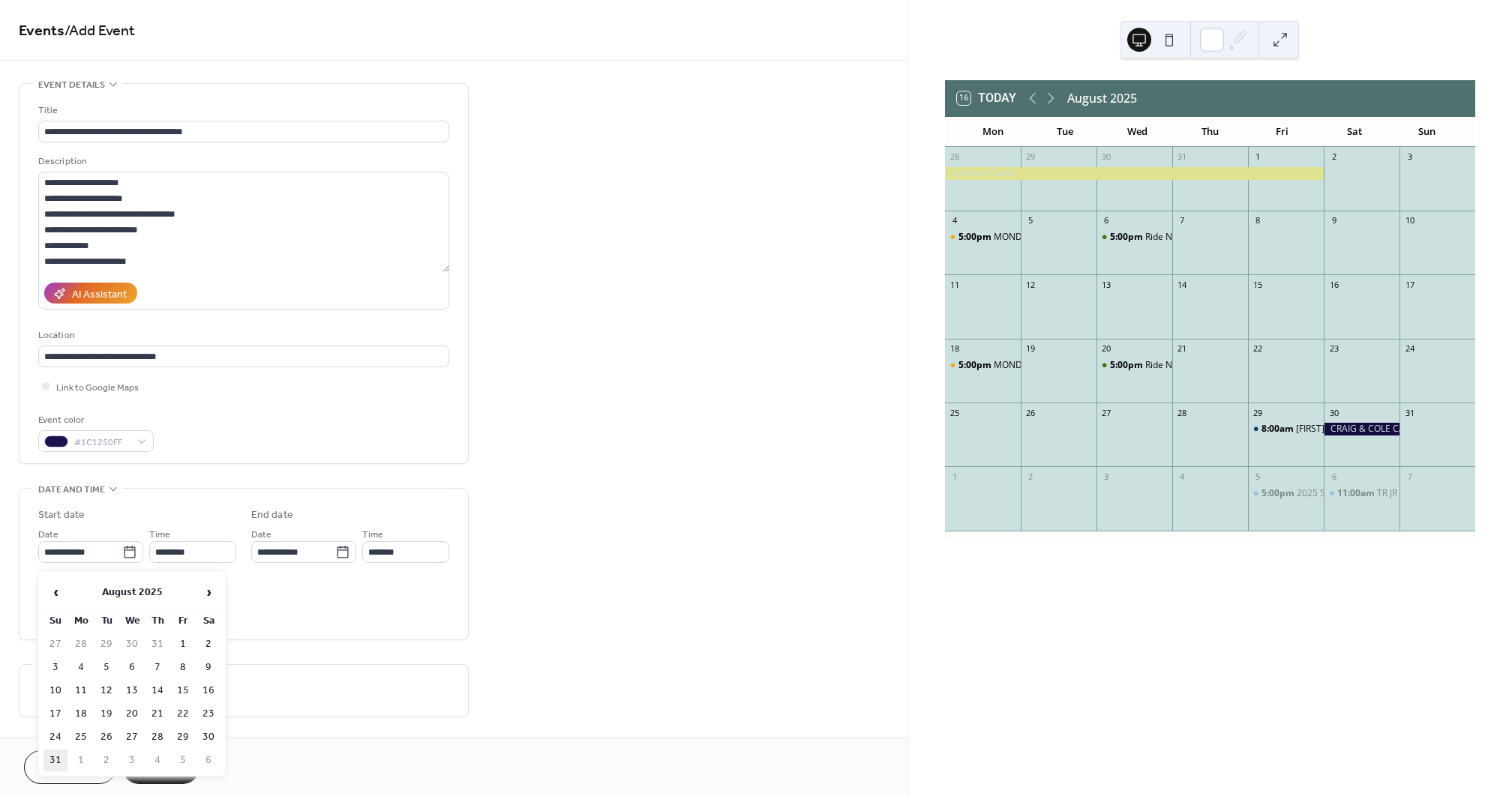 type on "**********" 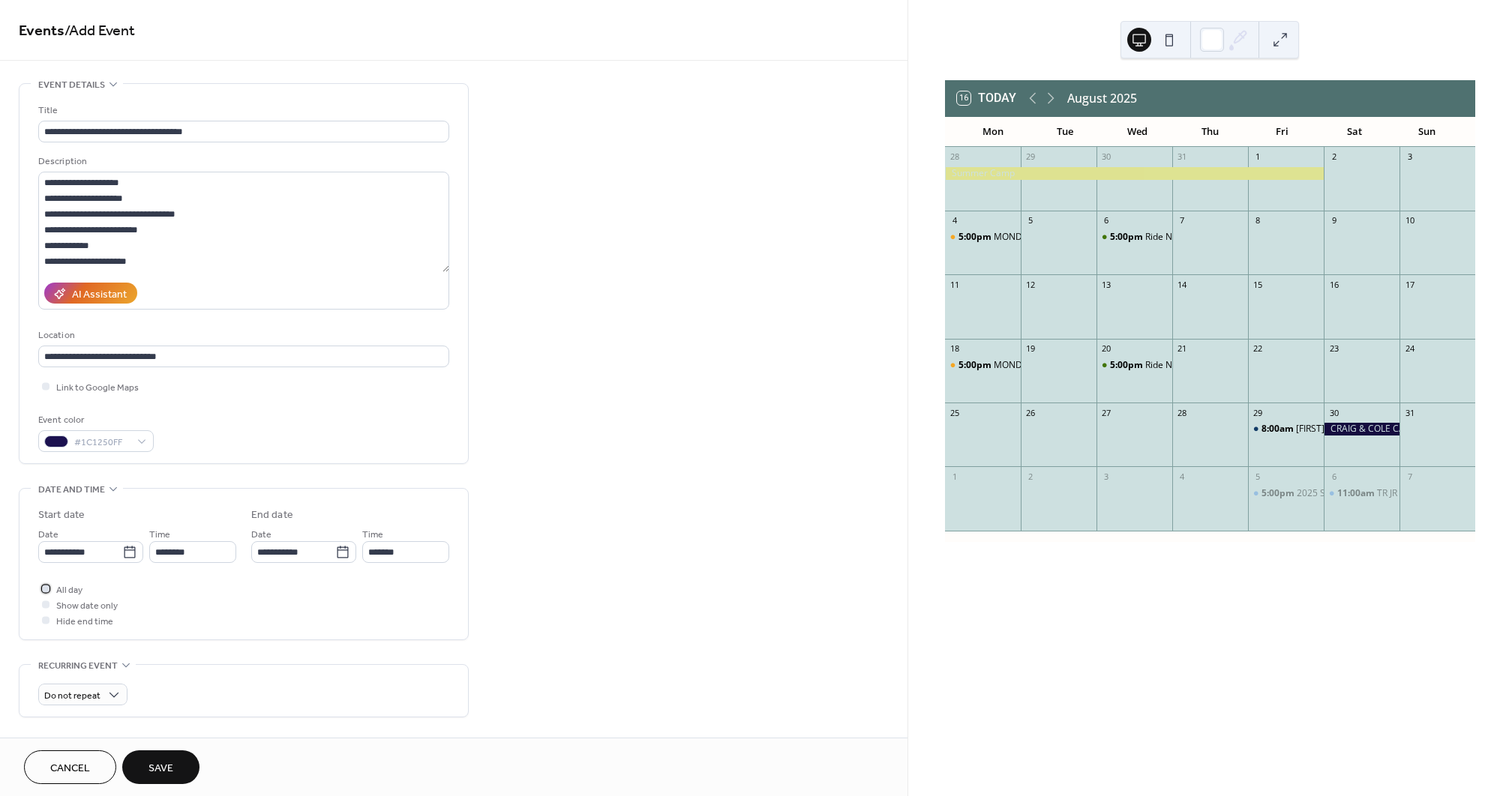 click at bounding box center (46, 588) 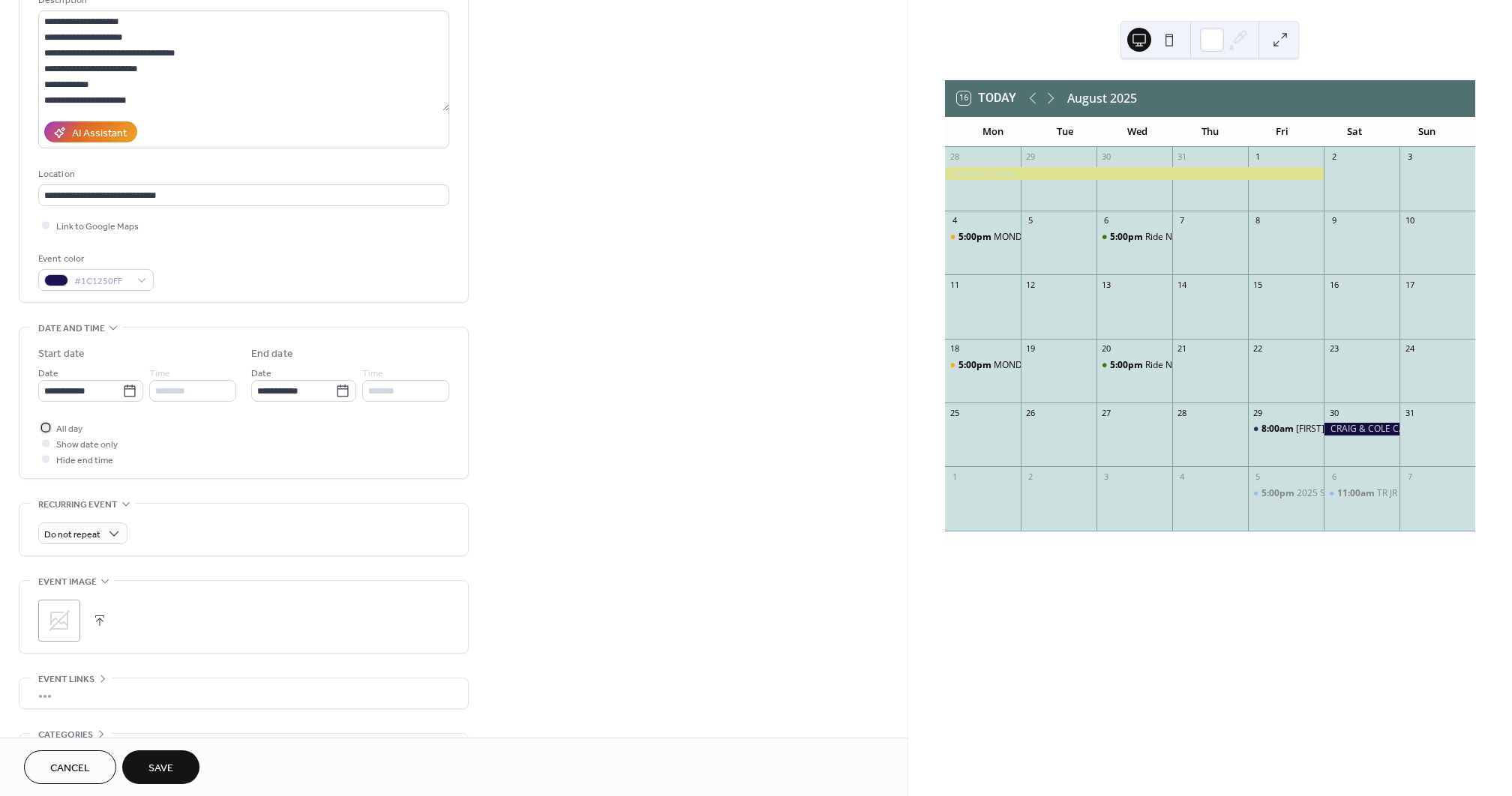 scroll, scrollTop: 165, scrollLeft: 0, axis: vertical 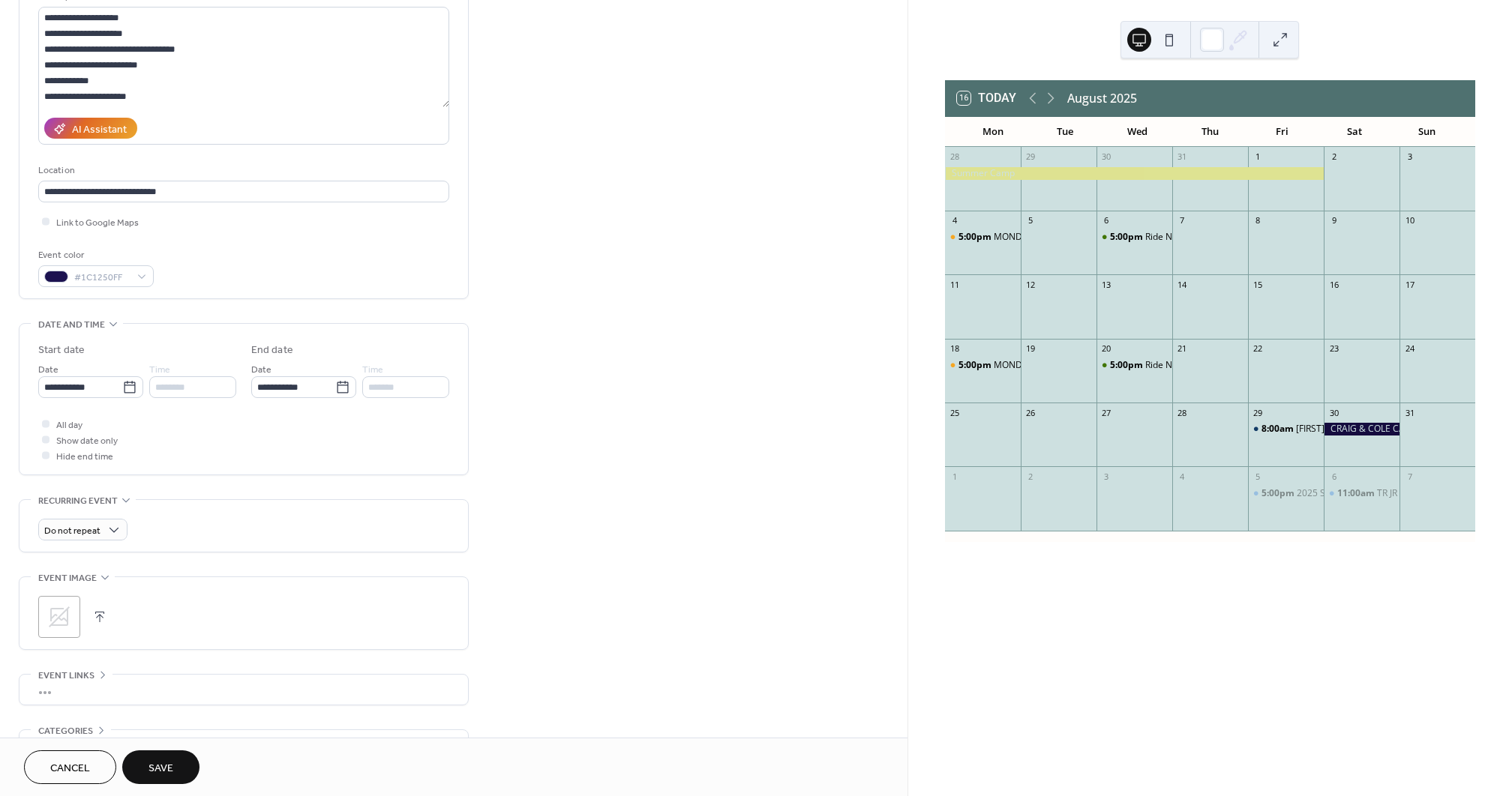 click at bounding box center (100, 617) 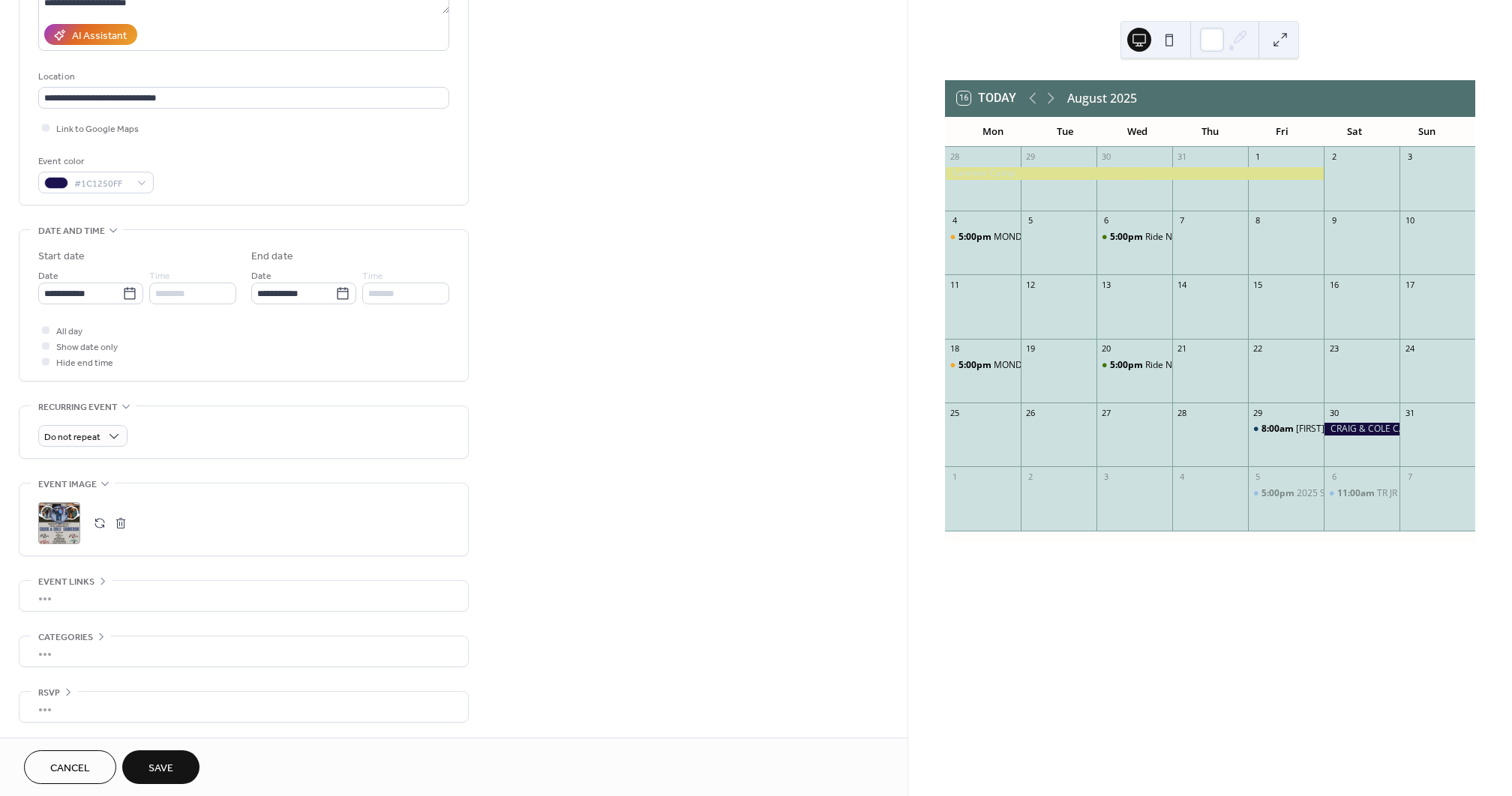 scroll, scrollTop: 263, scrollLeft: 0, axis: vertical 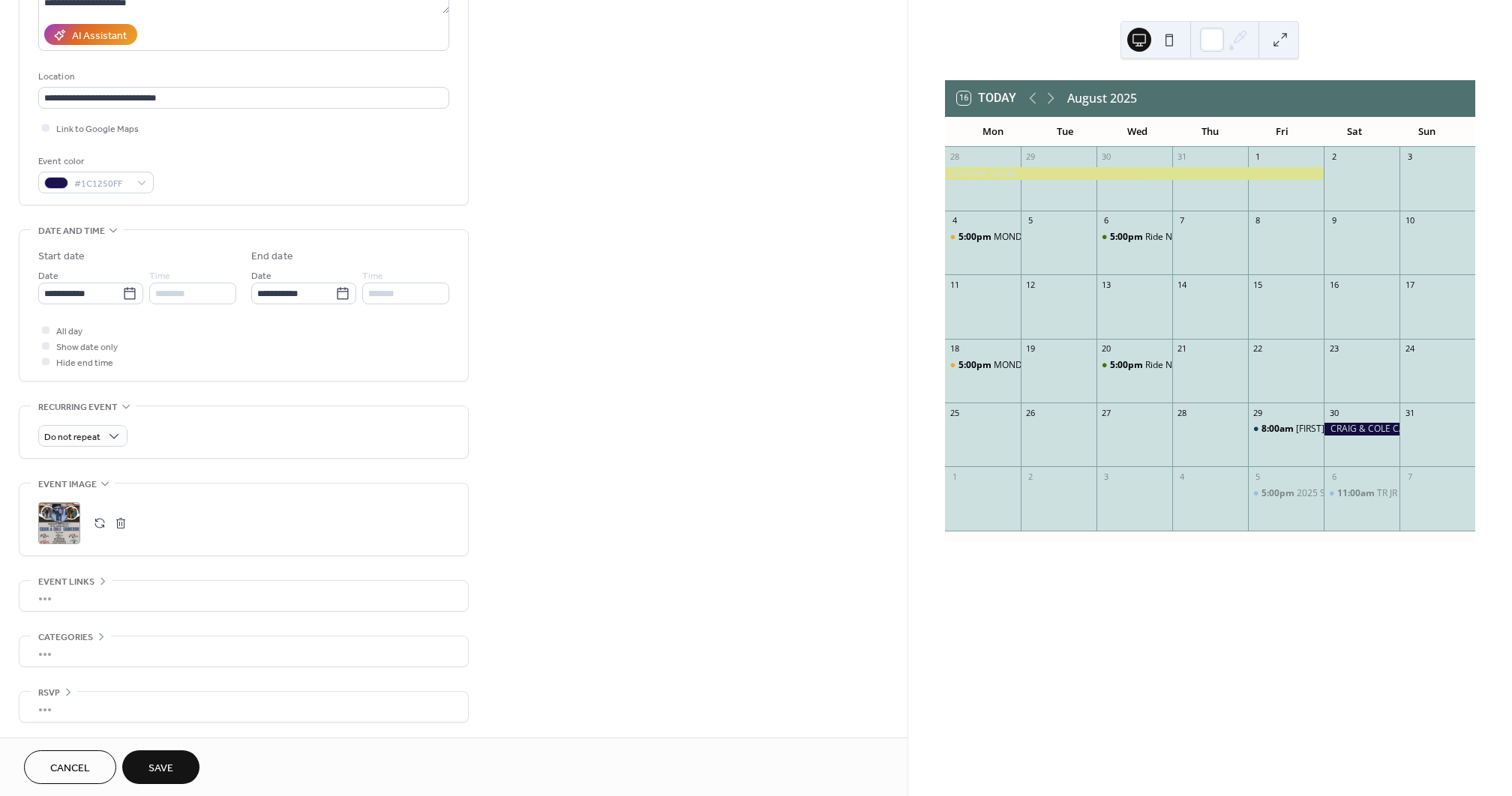 click on "Save" at bounding box center (160, 767) 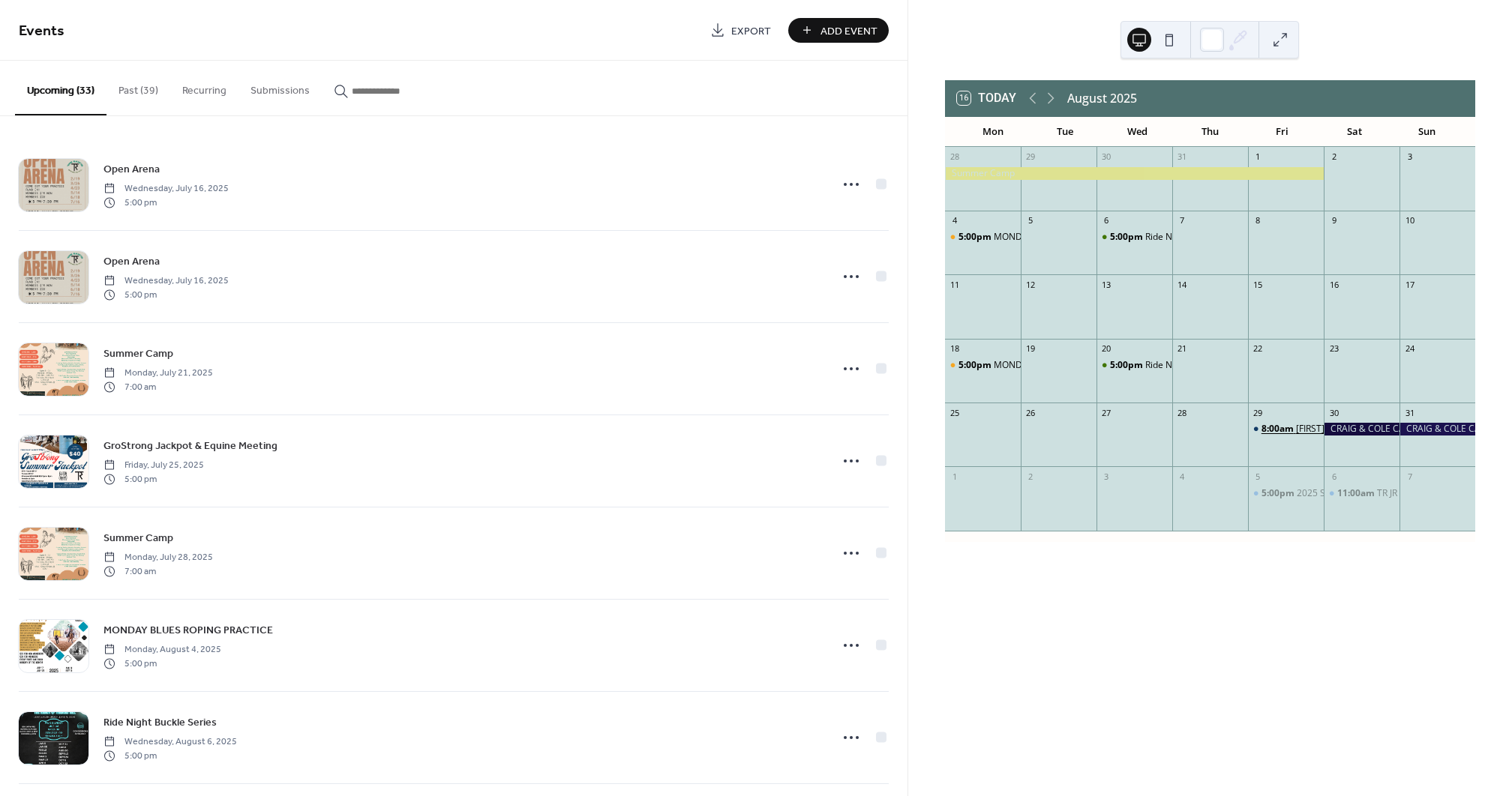 click on "[FIRST] & [LAST] [HOLIDAY] Clinic" at bounding box center (1365, 429) 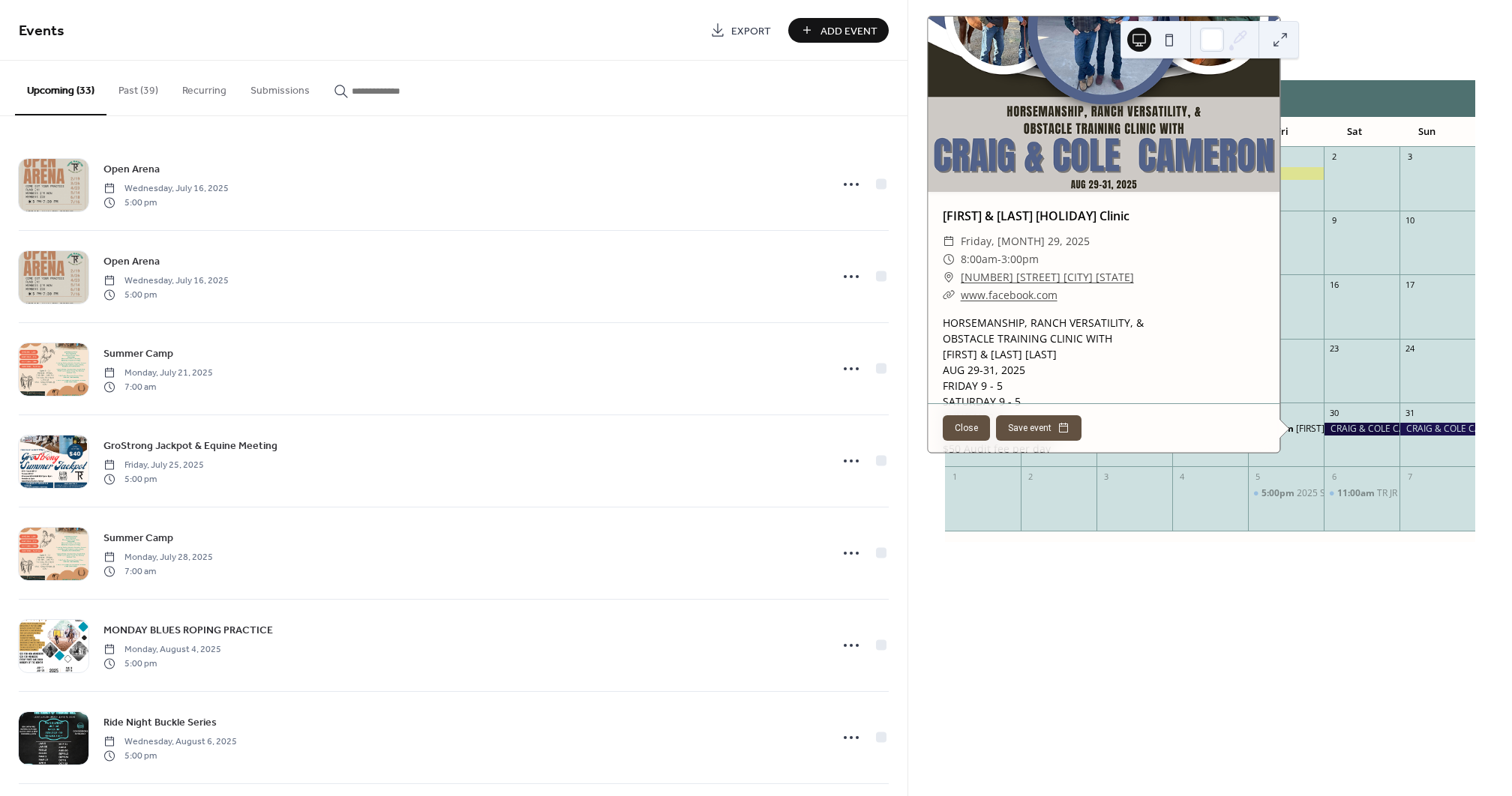scroll, scrollTop: 0, scrollLeft: 0, axis: both 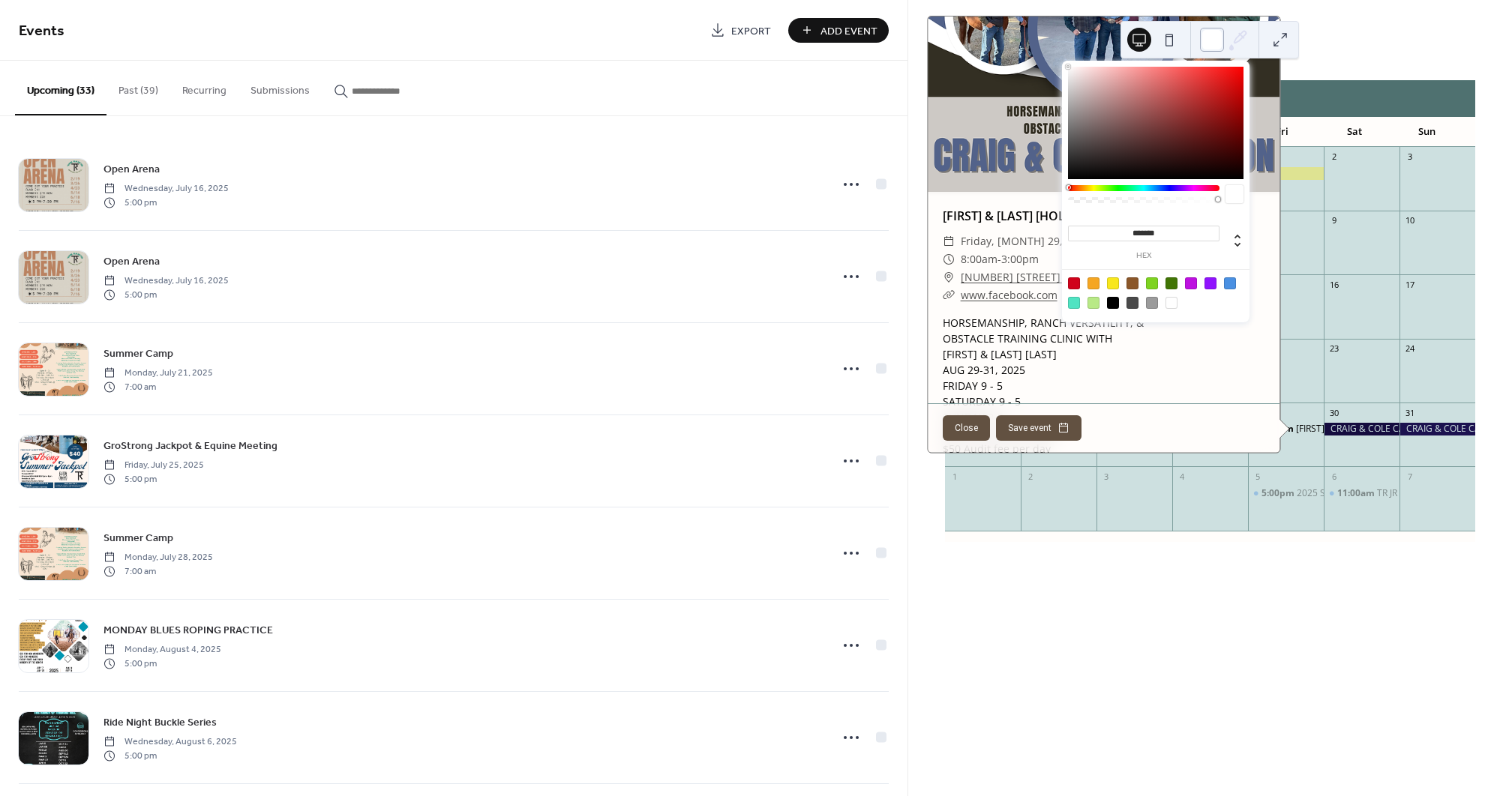 click at bounding box center [1212, 40] 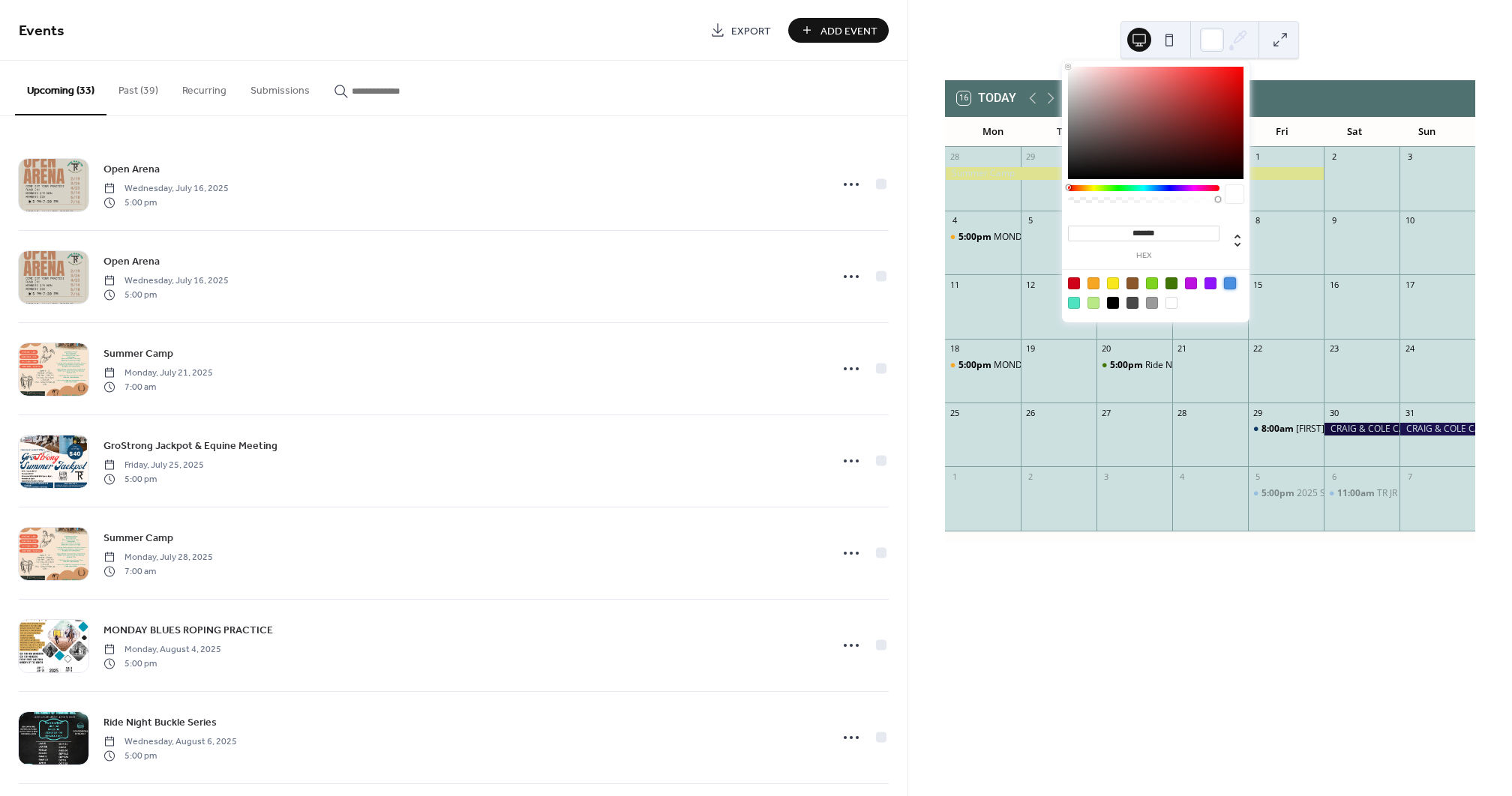 click at bounding box center [1230, 283] 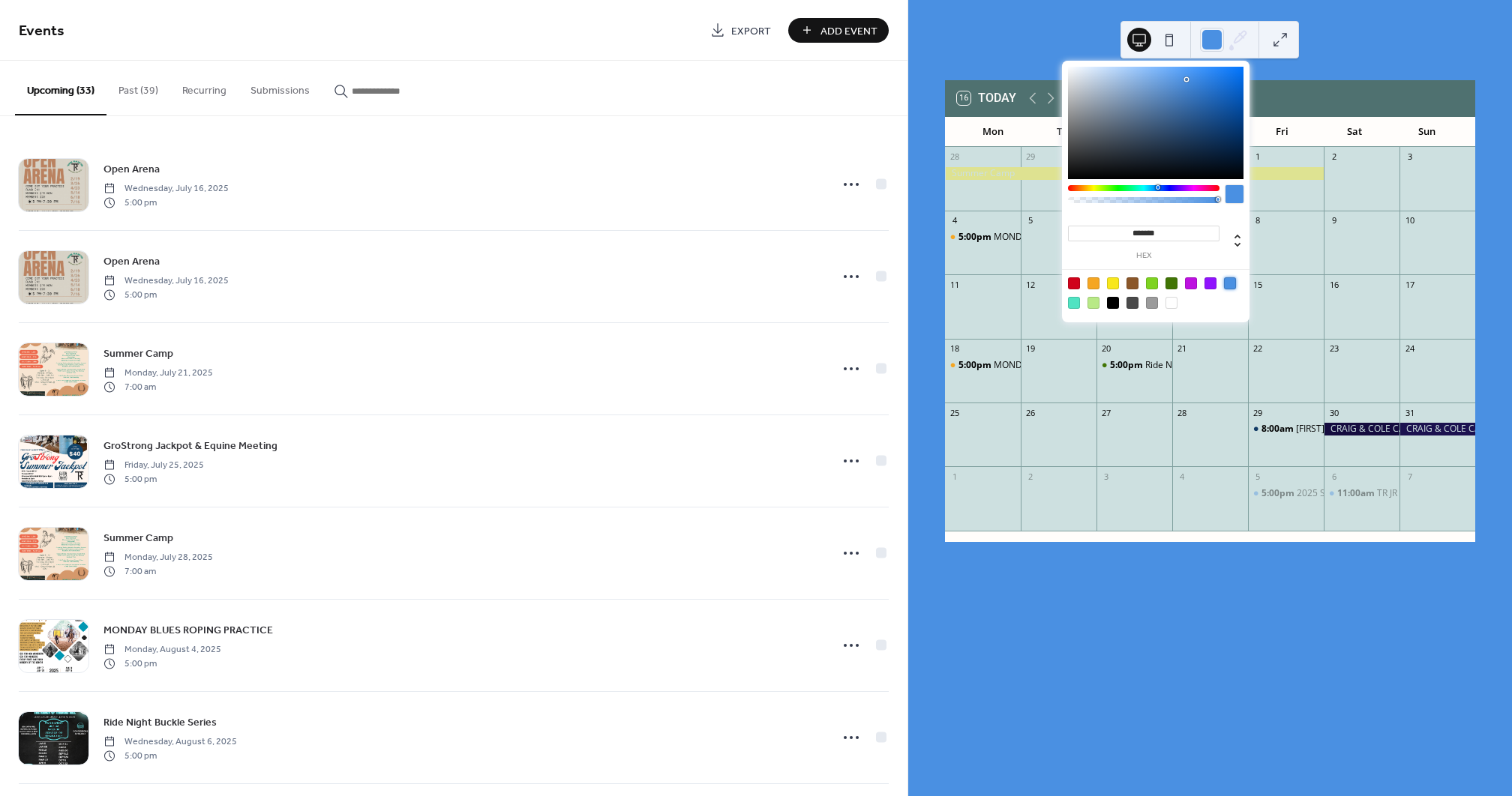 type on "*******" 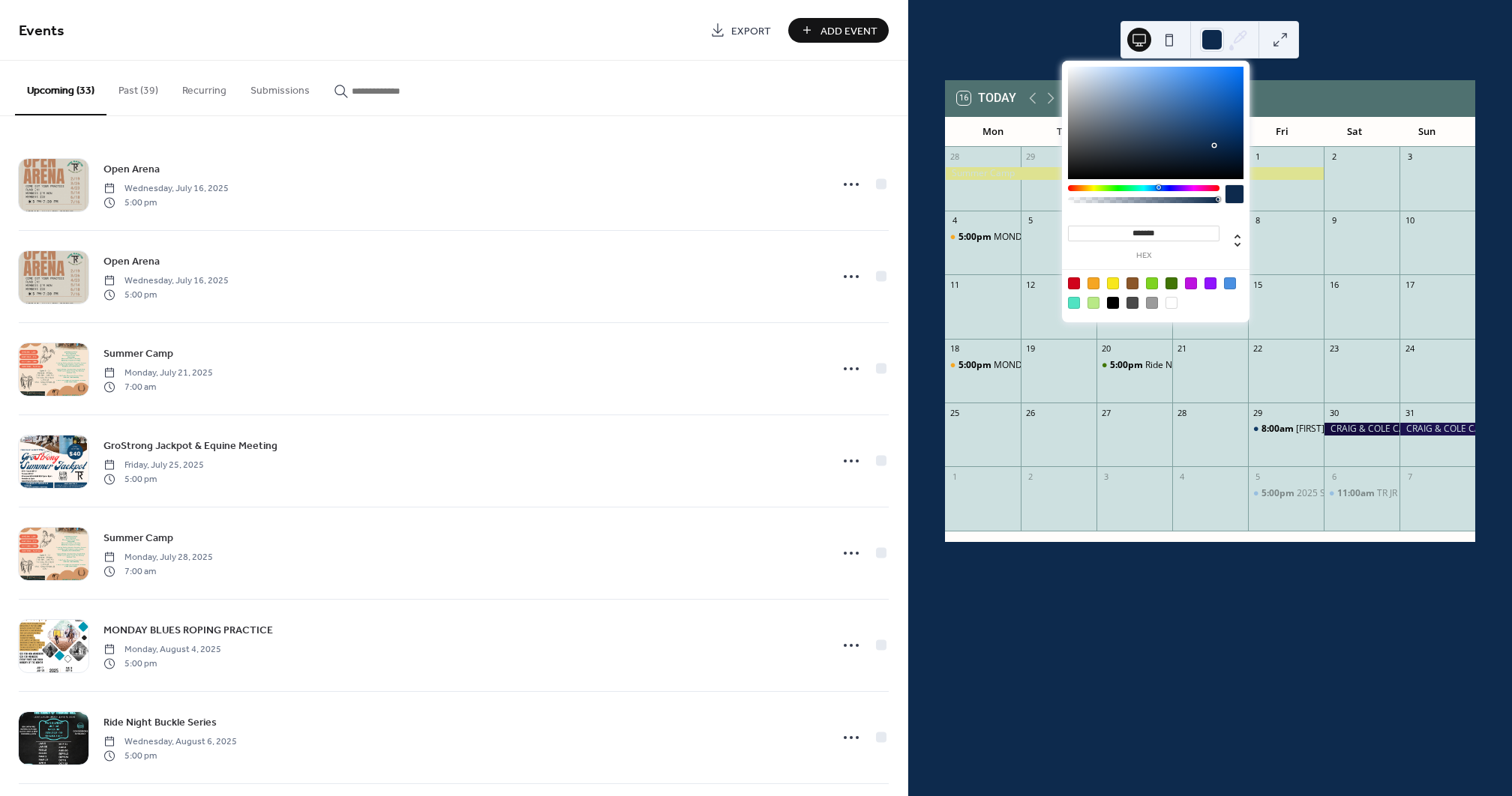 click at bounding box center (1156, 123) 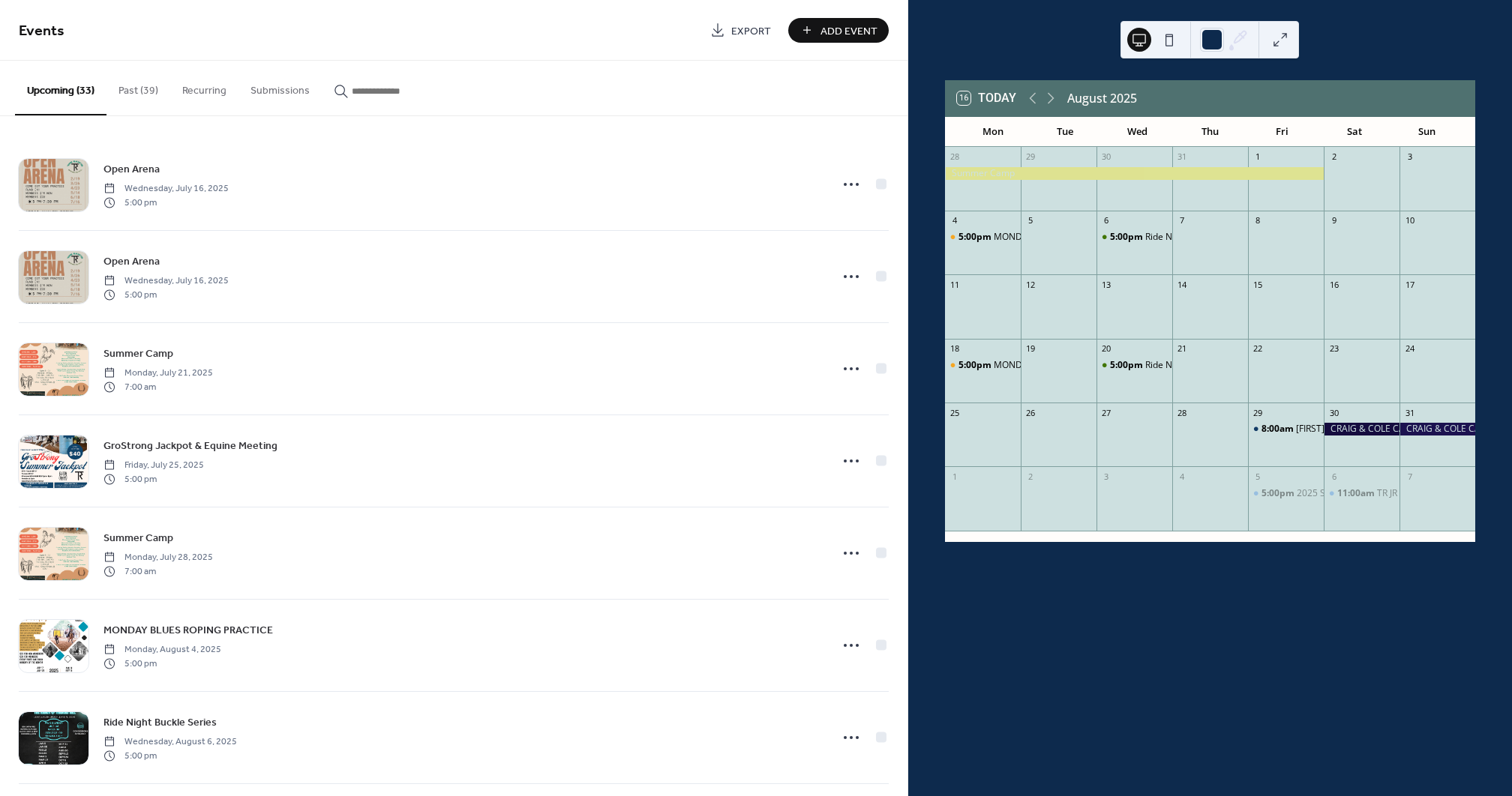 click on "[NUMBER] [MONTH] [YEAR] [DAY_OF_WEEK] [DAY_OF_WEEK] [DAY_OF_WEEK] [DAY_OF_WEEK] [DAY_OF_WEEK] [DAY_OF_WEEK] [DAY_OF_WEEK] [TIME] [EVENT_NAME] [TIME] [EVENT_NAME] [DAY_OF_WEEK] [TIME] [EVENT_NAME] [DAY_OF_WEEK] [TIME] [EVENT_NAME] [DAY_OF_WEEK] [TIME] [FIRST] & [LAST] [HOLIDAY] Clinic [YEAR] [TIME] [EVENT_NAME] [TIME] [EVENT_NAME]" at bounding box center (1210, 398) 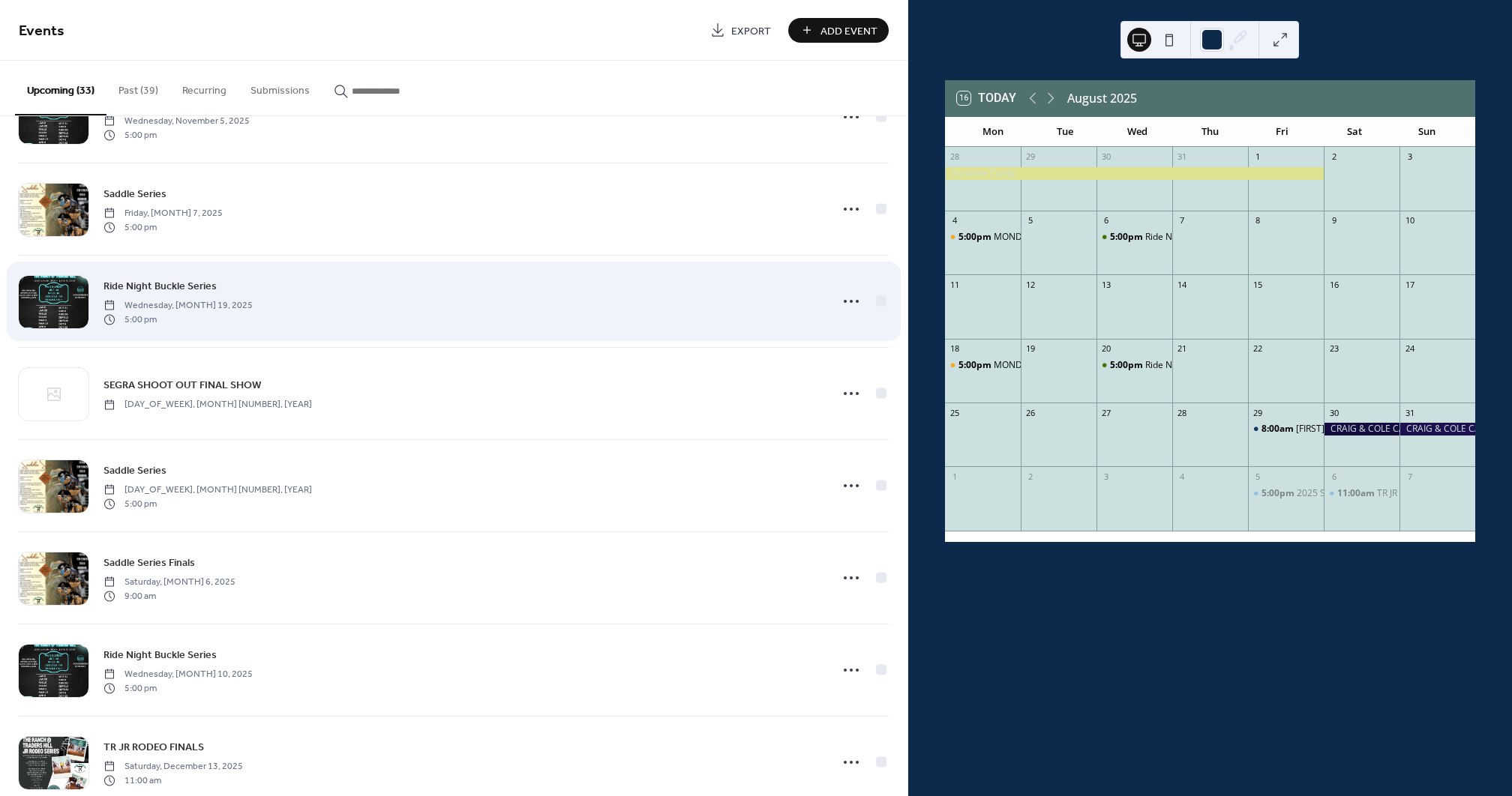 scroll, scrollTop: 2370, scrollLeft: 0, axis: vertical 